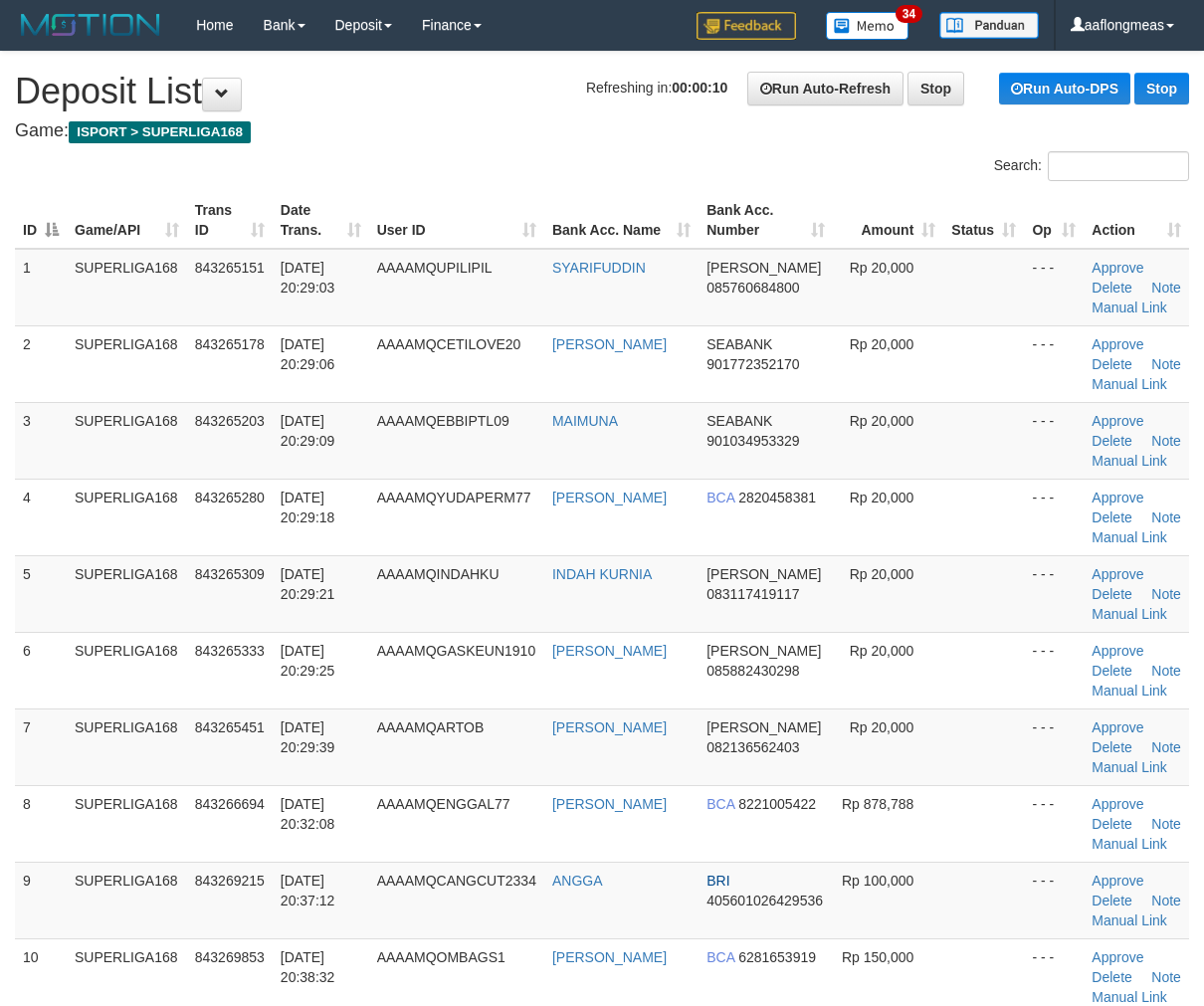 scroll, scrollTop: 0, scrollLeft: 0, axis: both 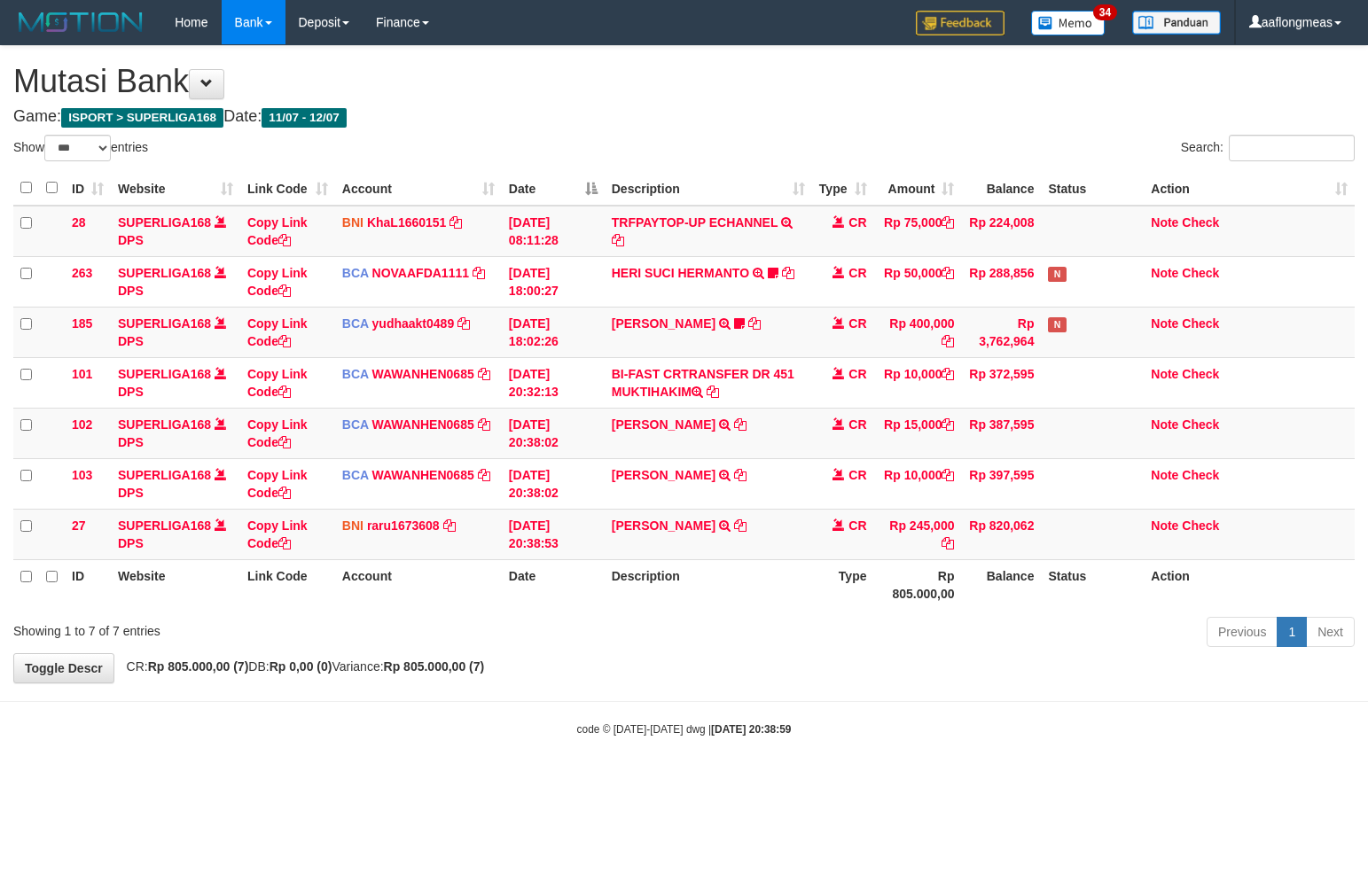 select on "***" 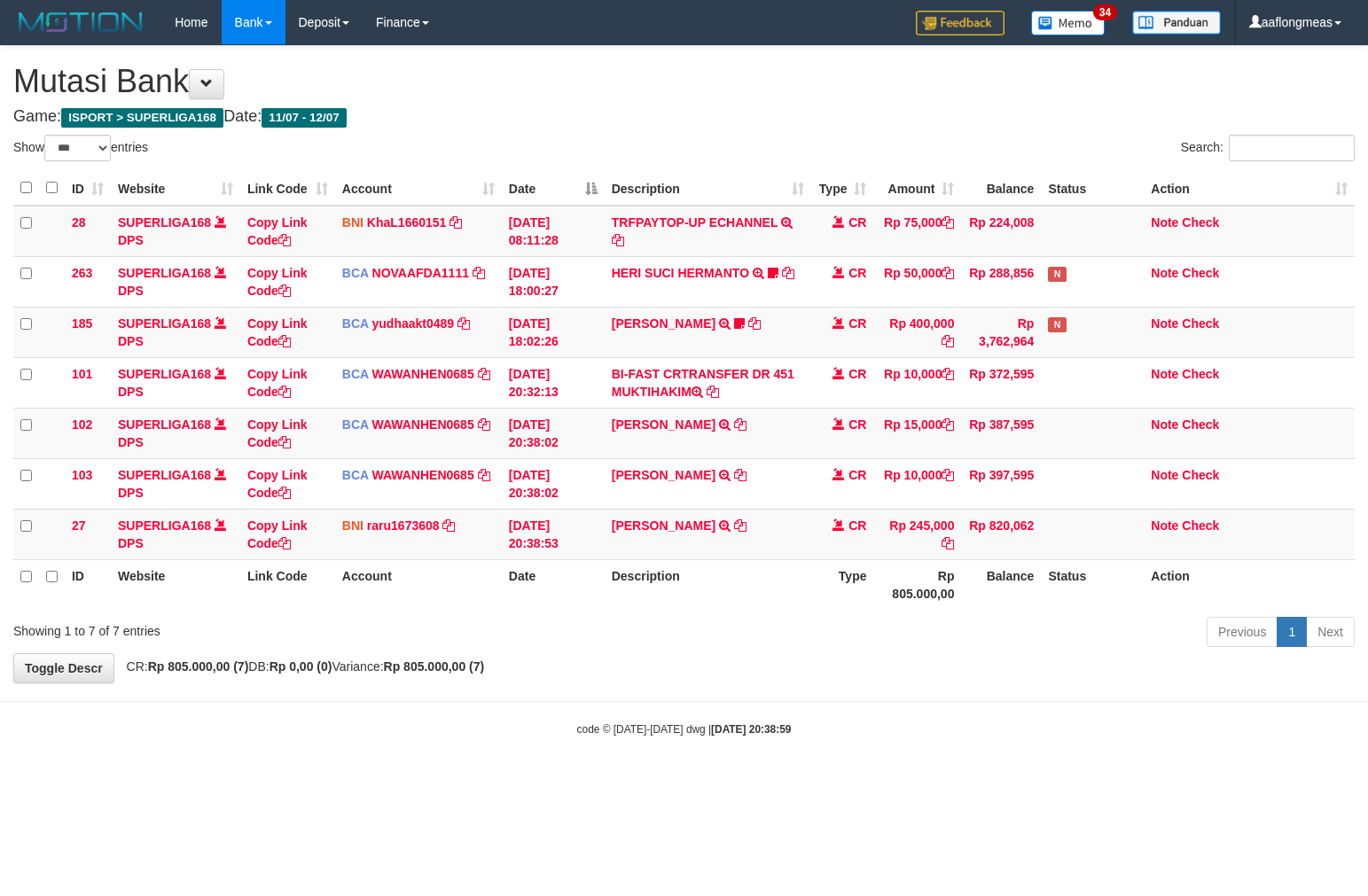 scroll, scrollTop: 0, scrollLeft: 0, axis: both 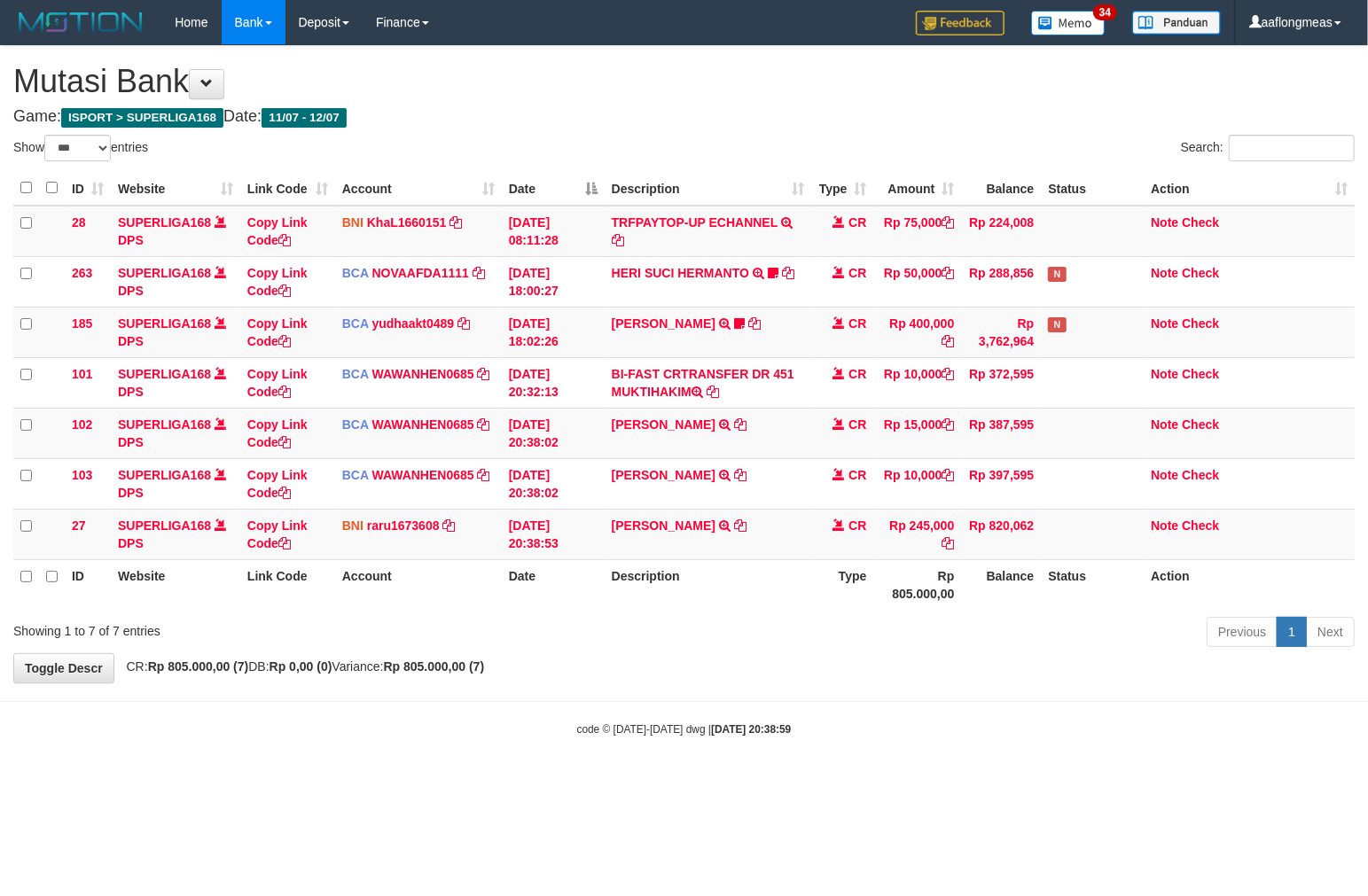 drag, startPoint x: 750, startPoint y: 633, endPoint x: 524, endPoint y: 632, distance: 226.00221 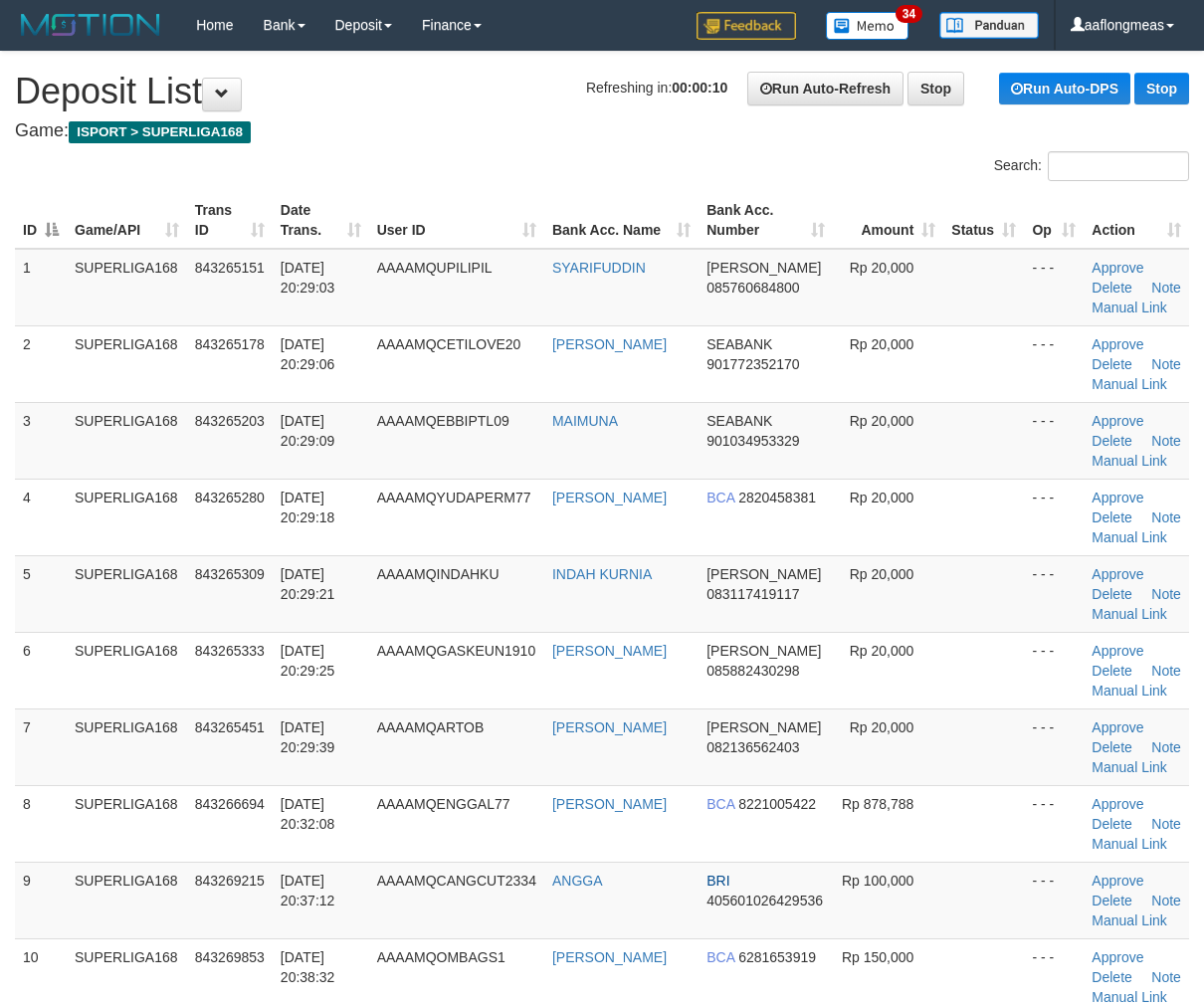 scroll, scrollTop: 0, scrollLeft: 0, axis: both 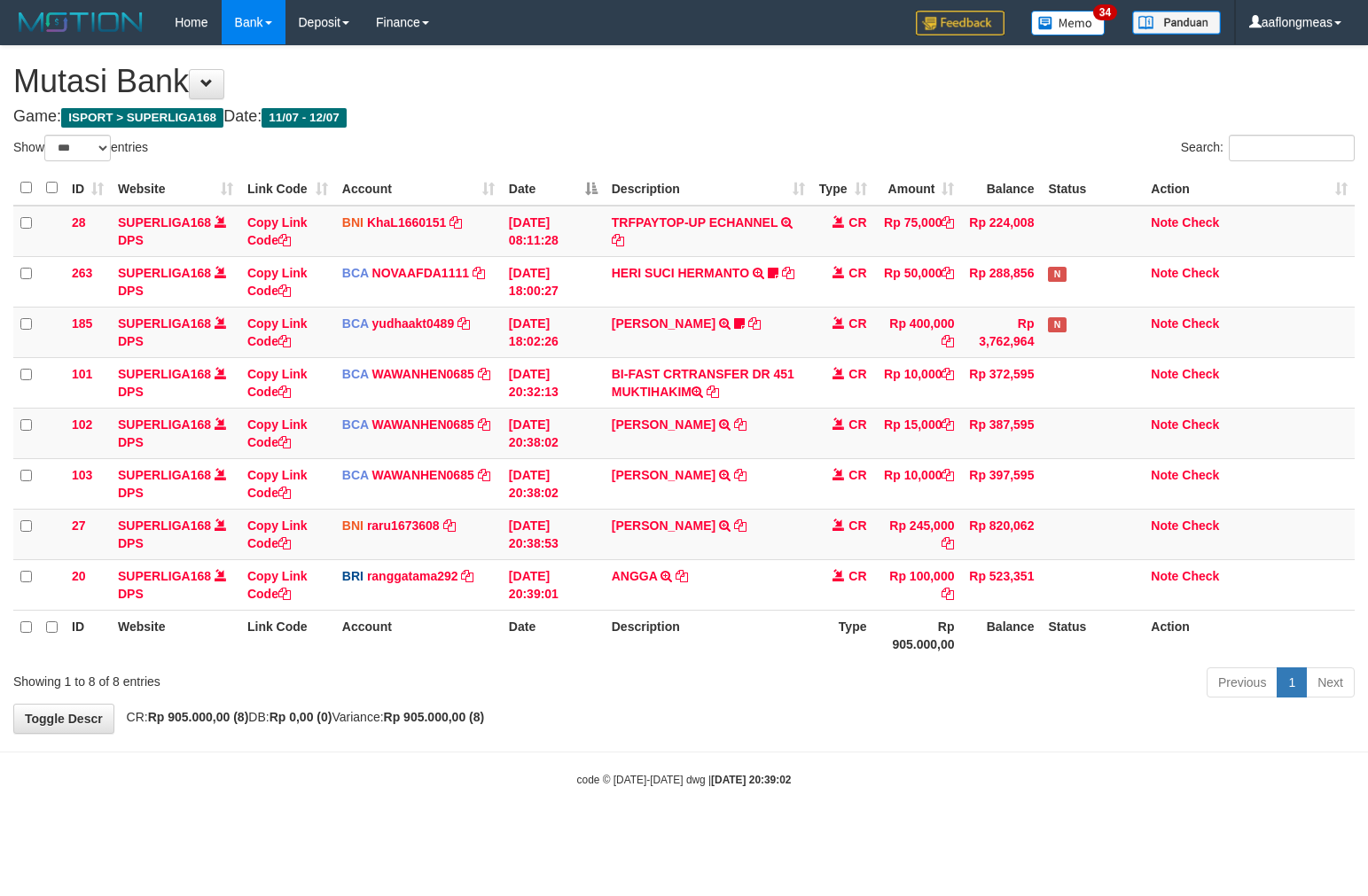 select on "***" 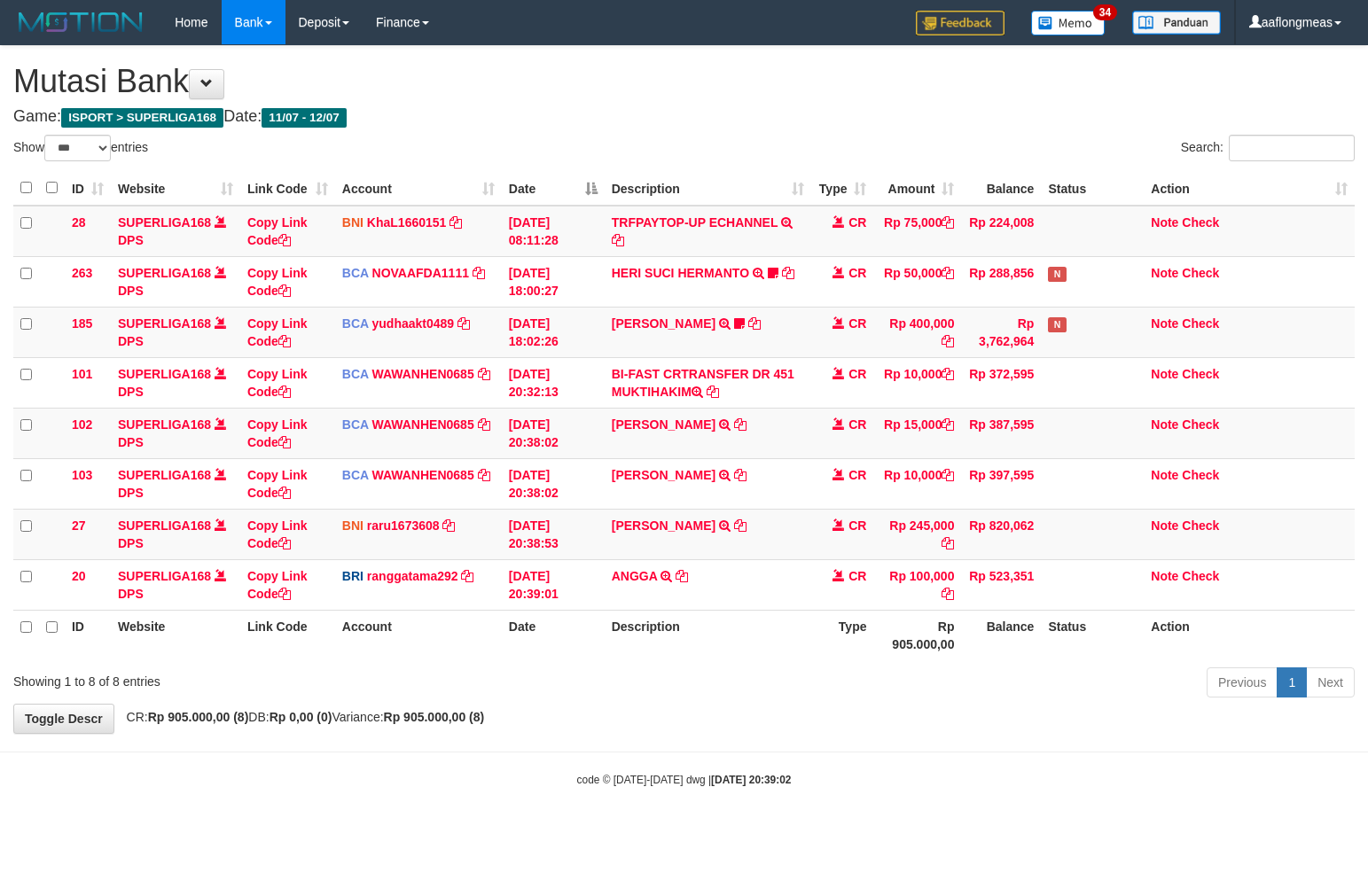 scroll, scrollTop: 0, scrollLeft: 0, axis: both 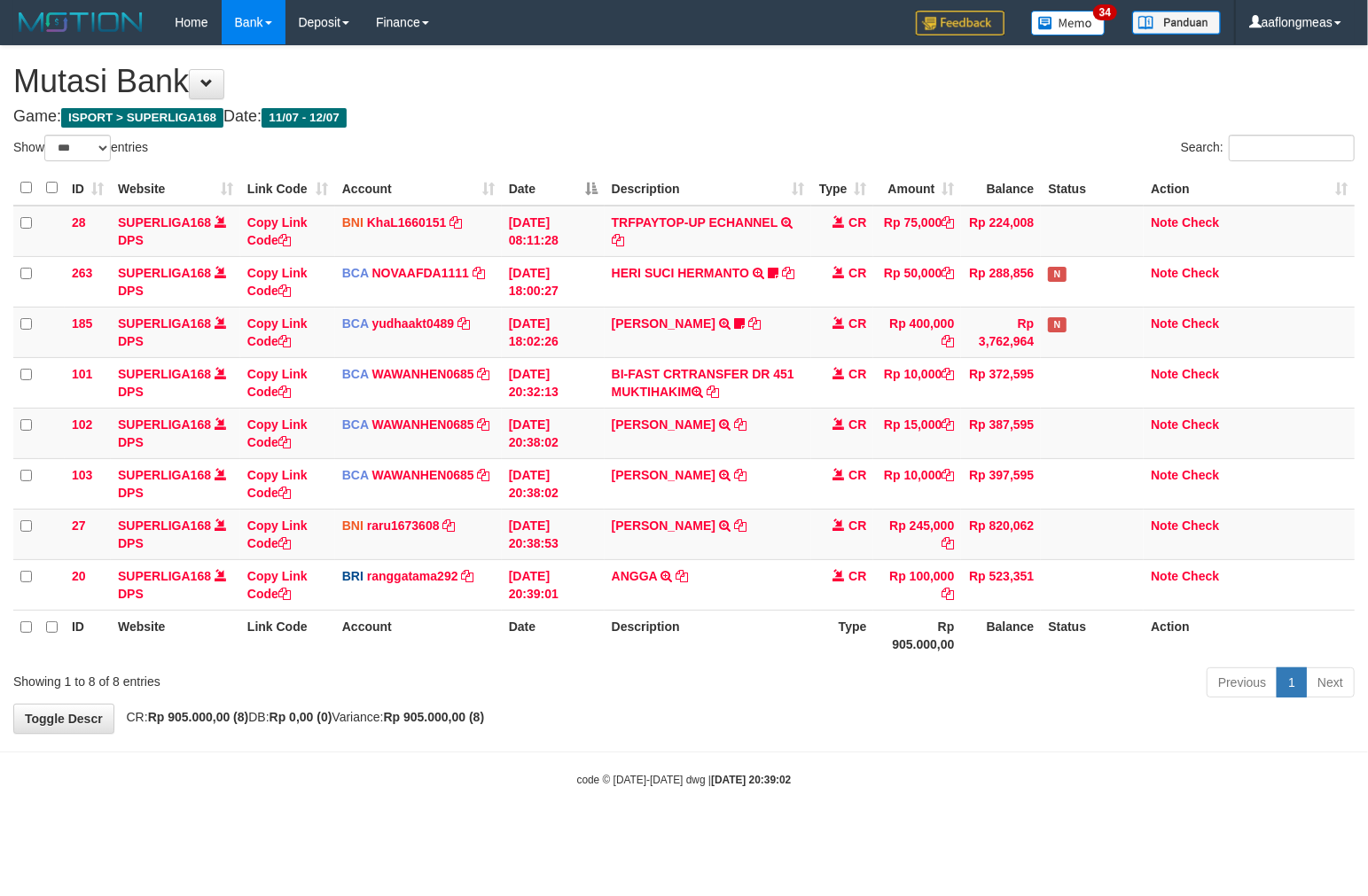 click on "Description" at bounding box center (708, 635) 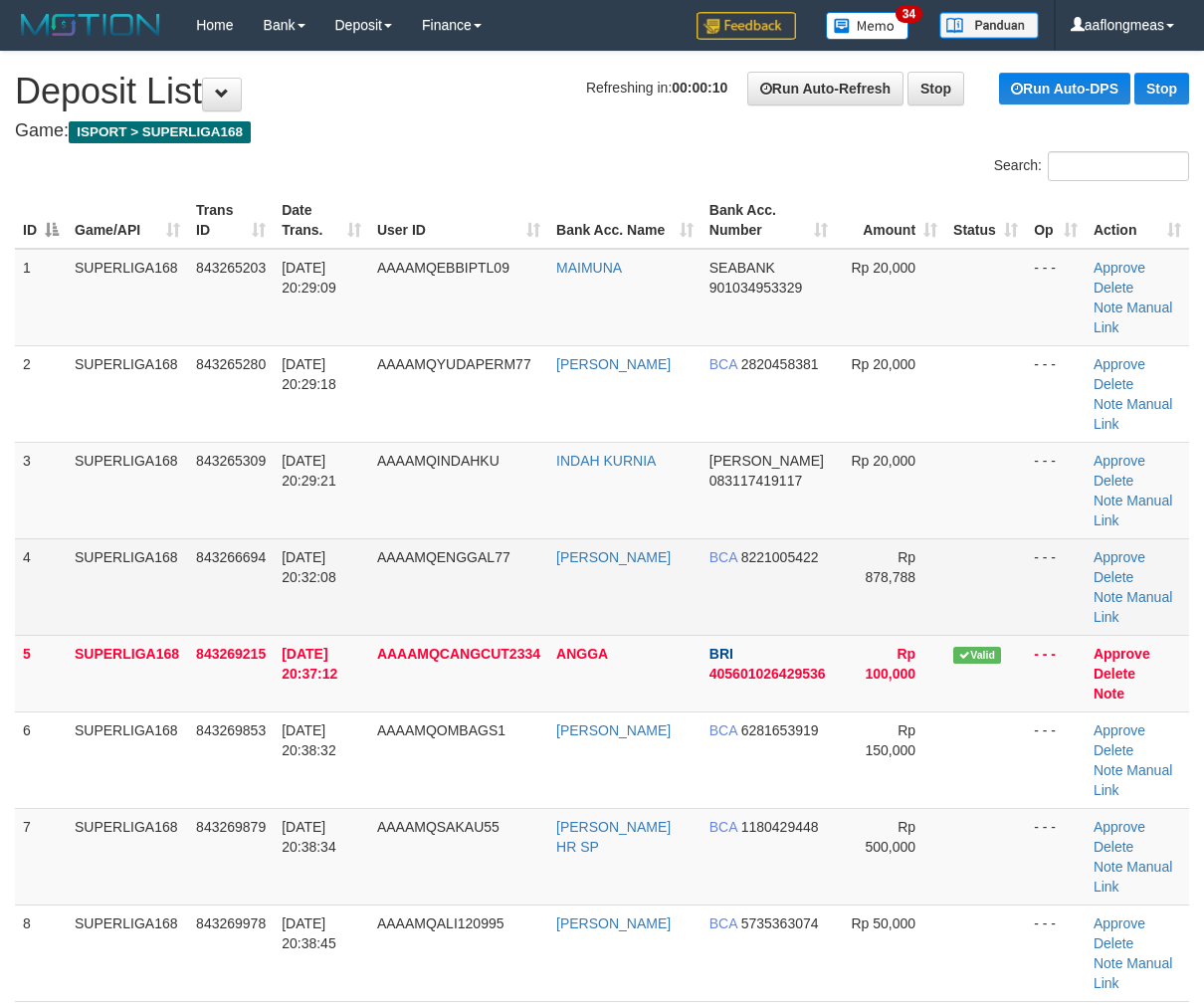 scroll, scrollTop: 0, scrollLeft: 0, axis: both 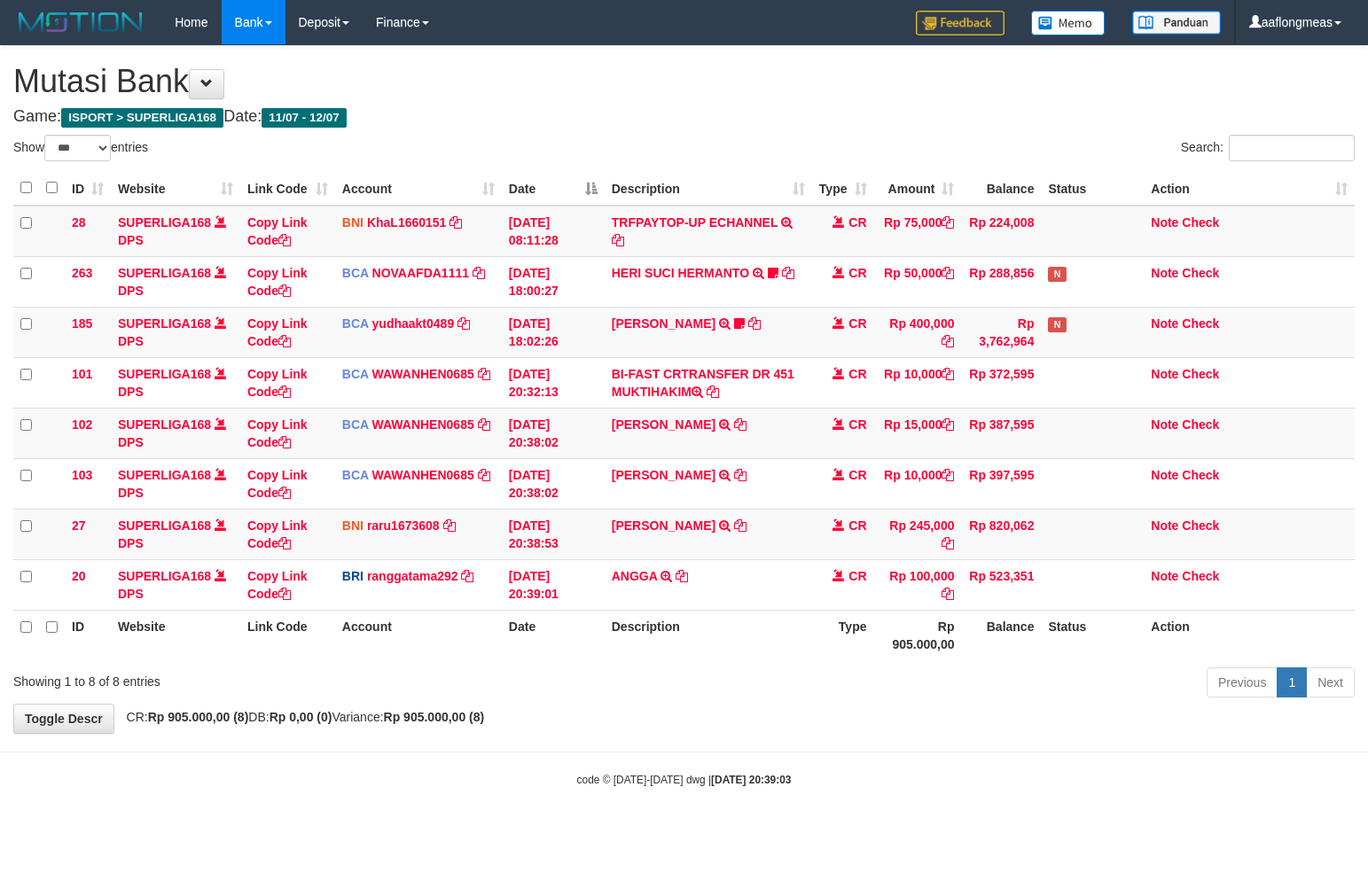 select on "***" 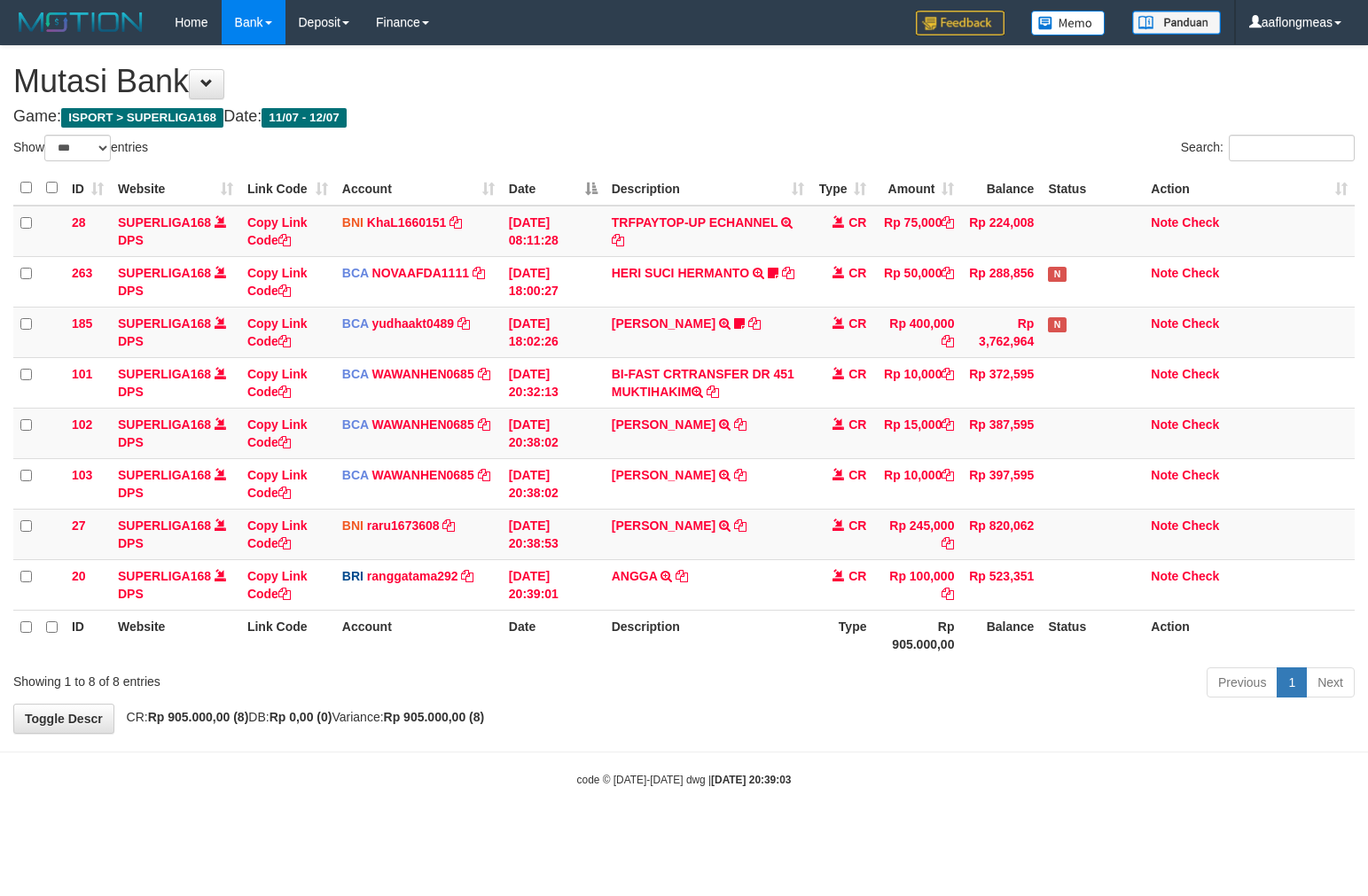scroll, scrollTop: 0, scrollLeft: 0, axis: both 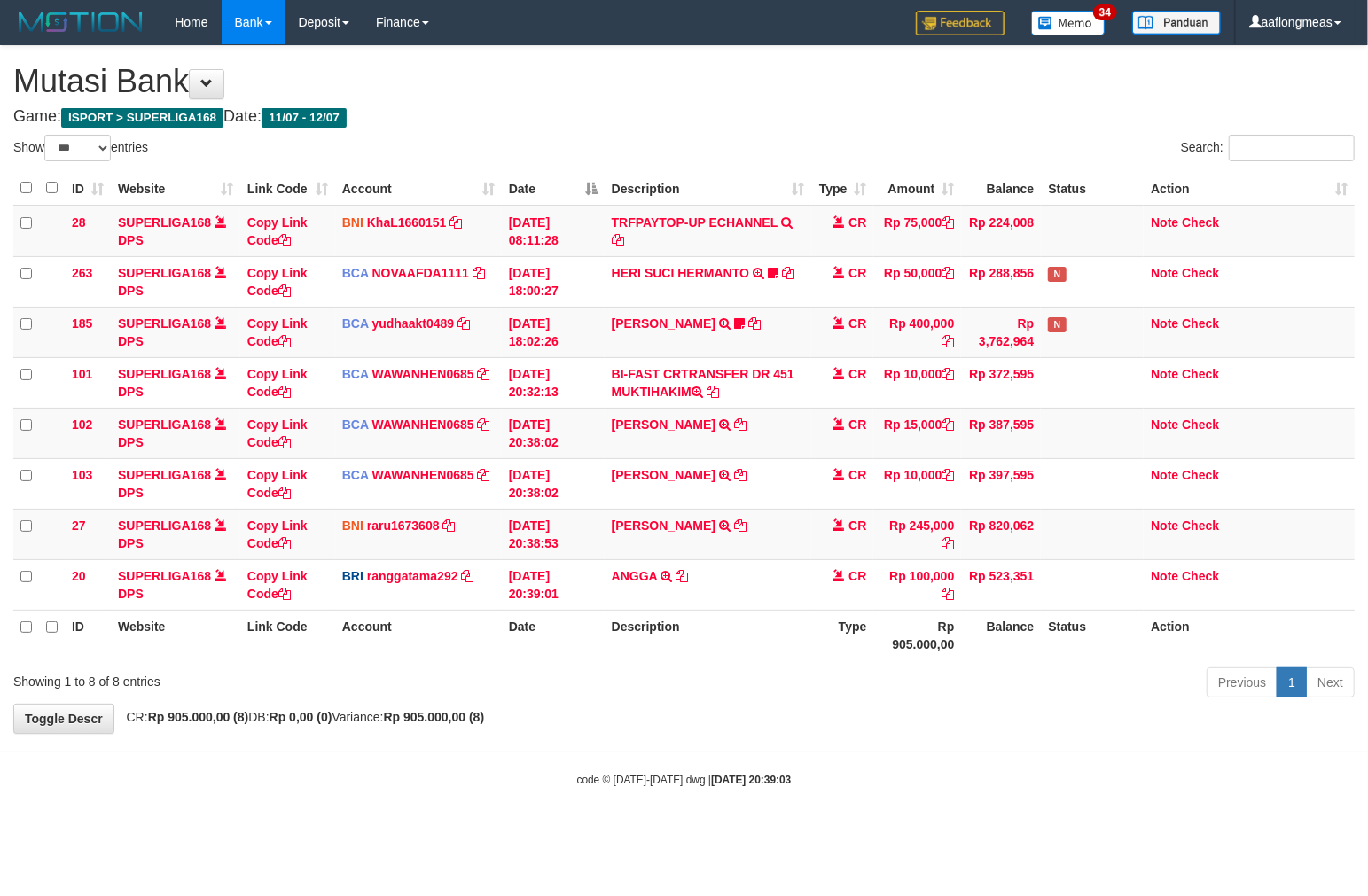 drag, startPoint x: 685, startPoint y: 651, endPoint x: 466, endPoint y: 651, distance: 219 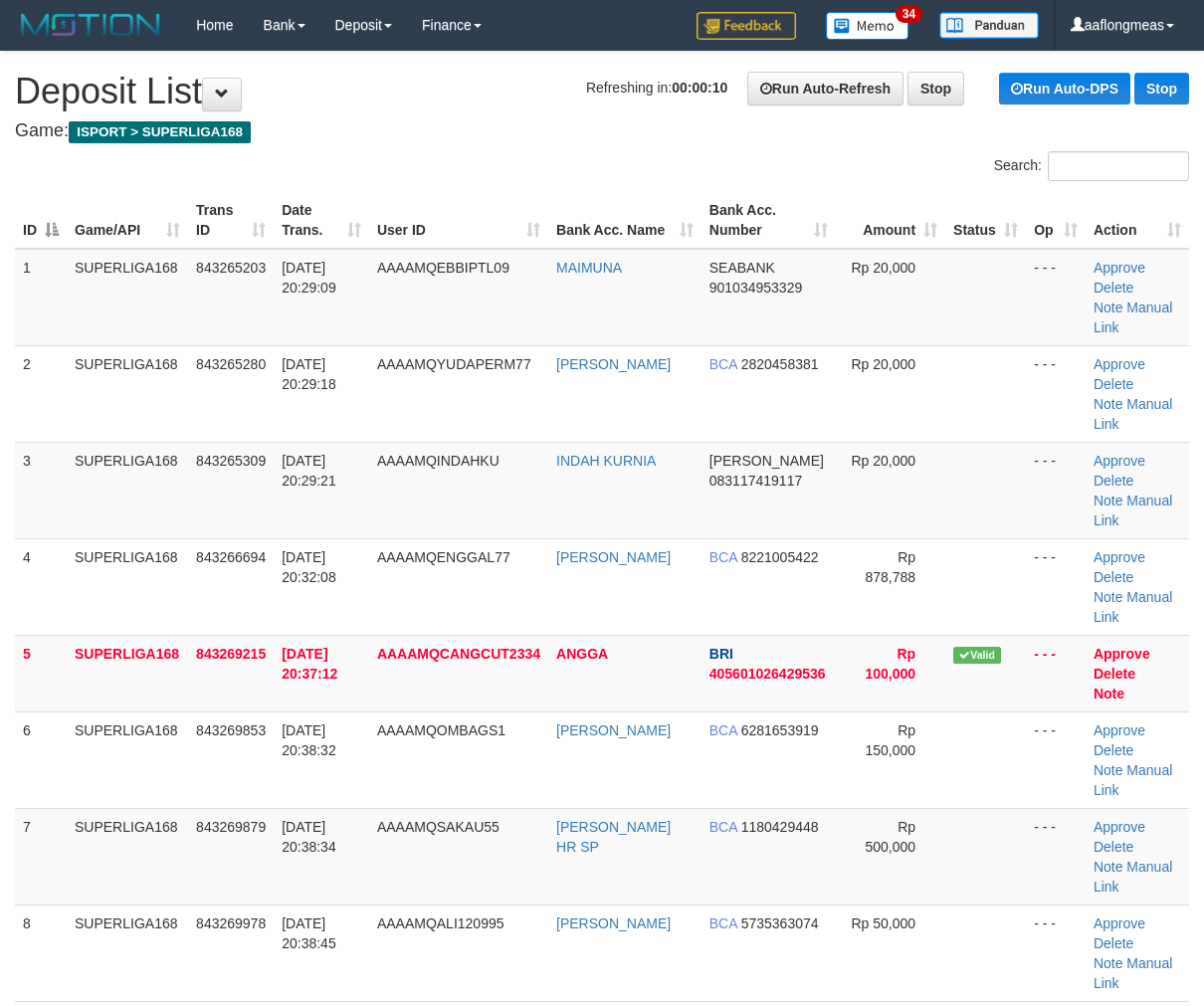 click at bounding box center (985, 586) 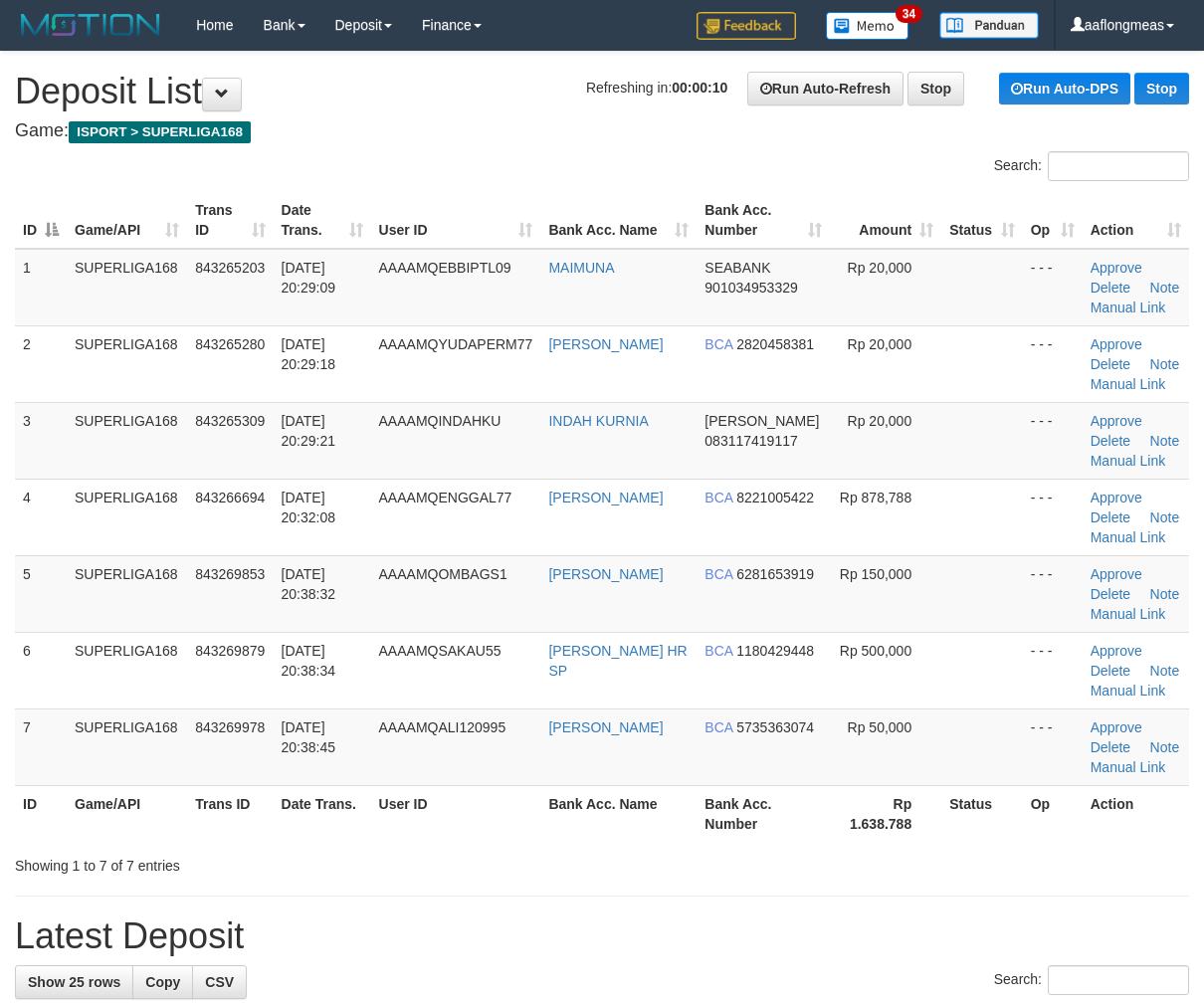 click on "Rp 878,788" at bounding box center [886, 516] 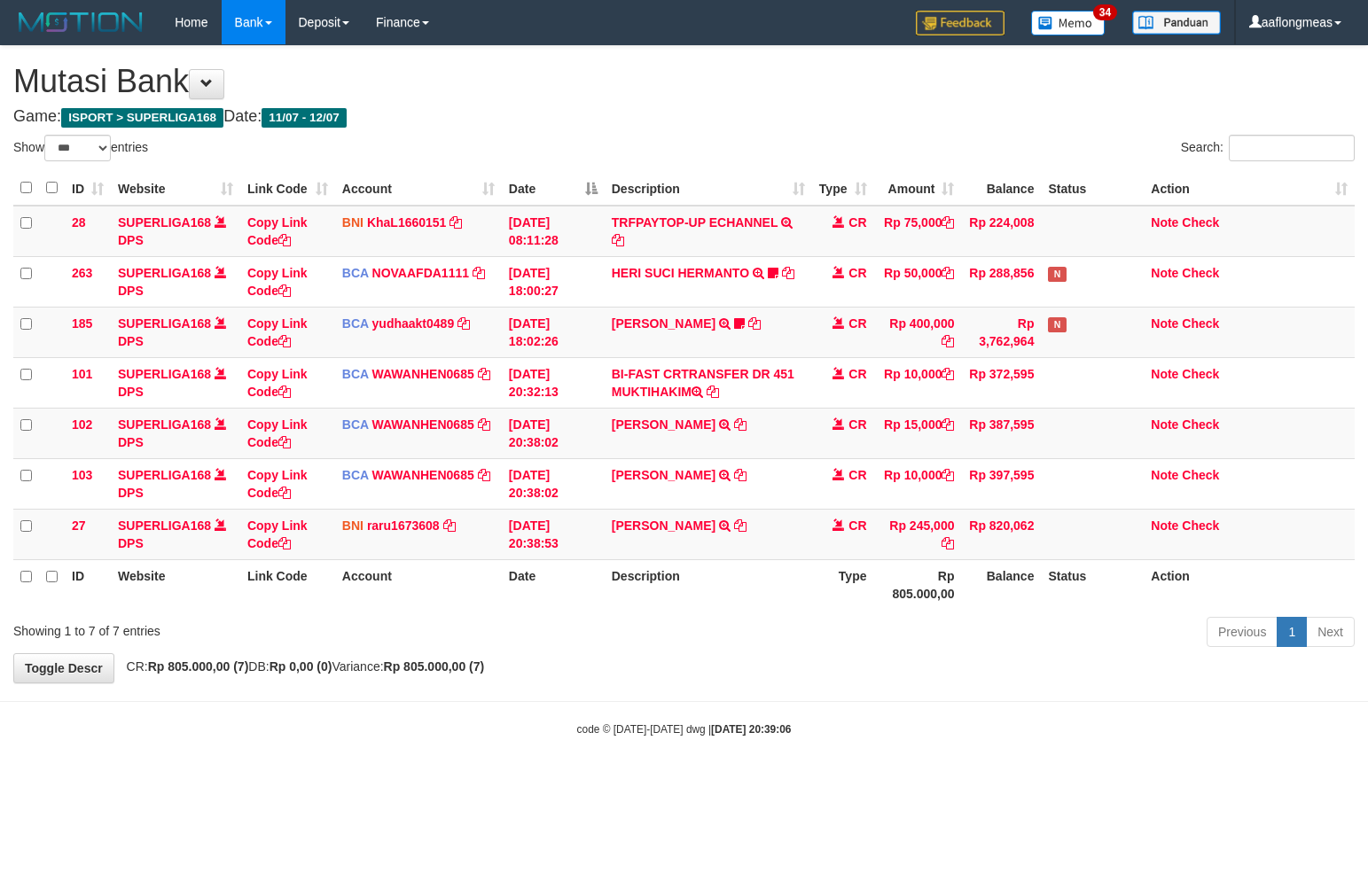 select on "***" 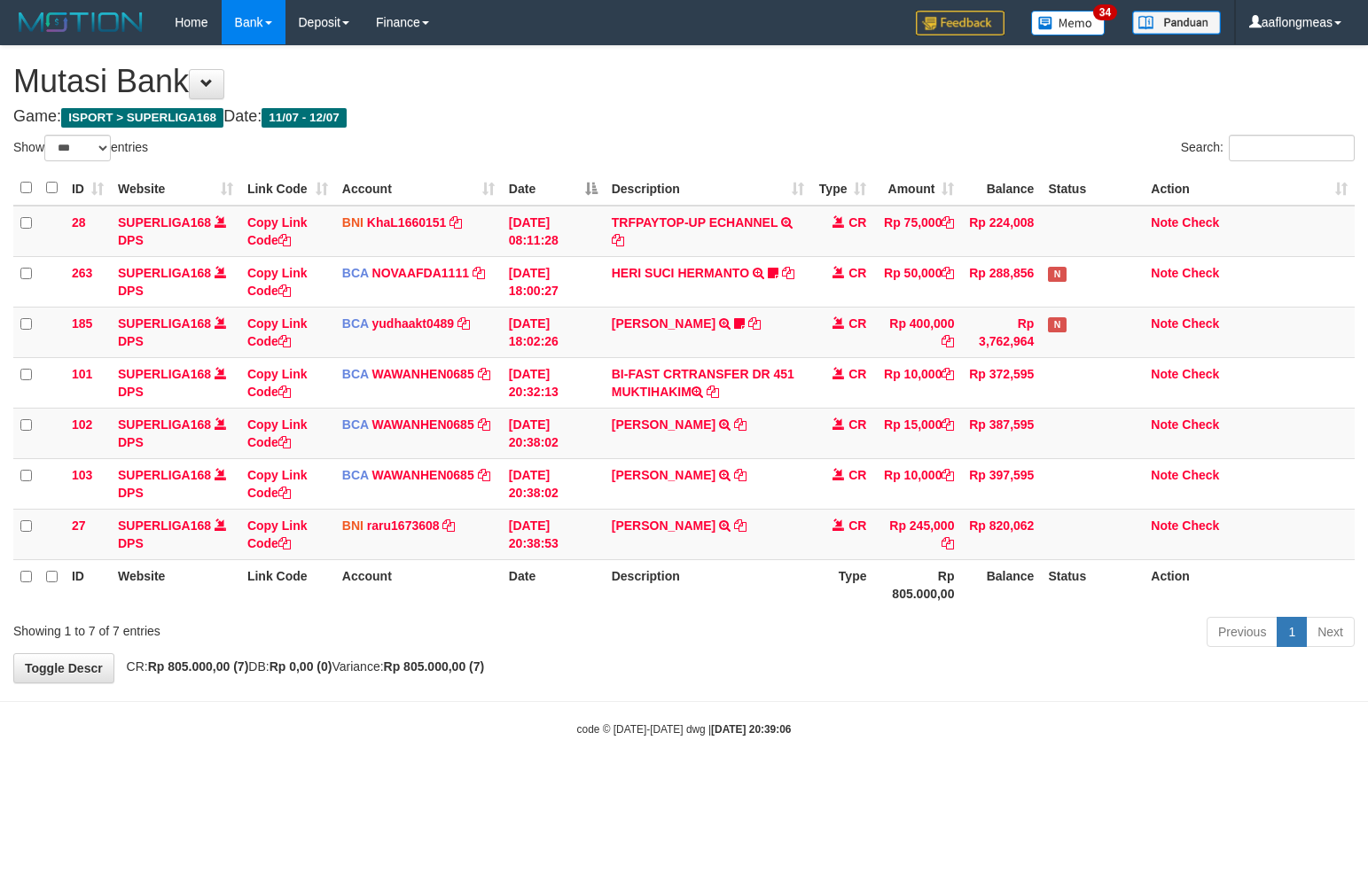 scroll, scrollTop: 0, scrollLeft: 0, axis: both 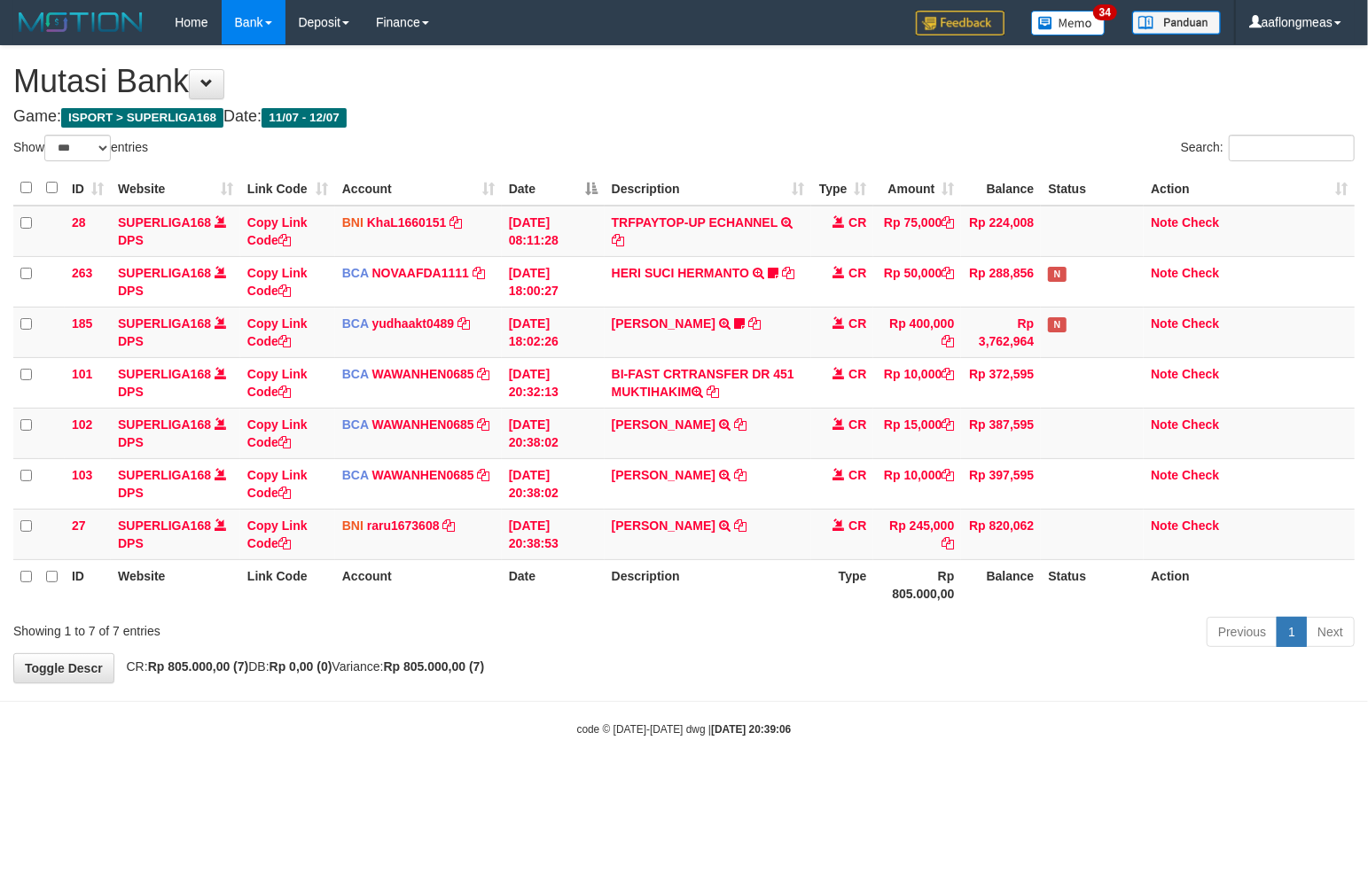 click on "Previous 1 Next" at bounding box center [969, 634] 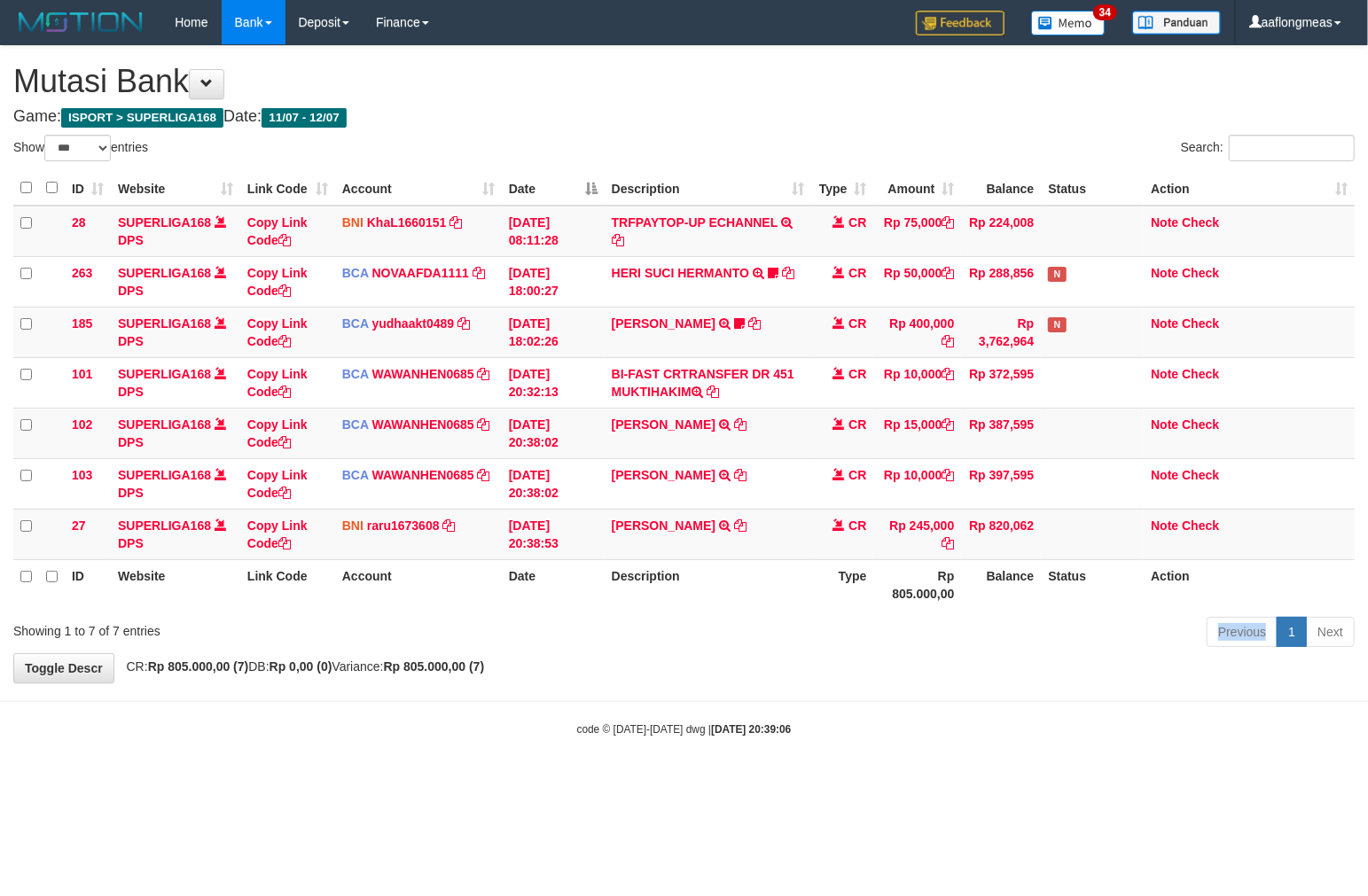 drag, startPoint x: 770, startPoint y: 627, endPoint x: 729, endPoint y: 640, distance: 43.01163 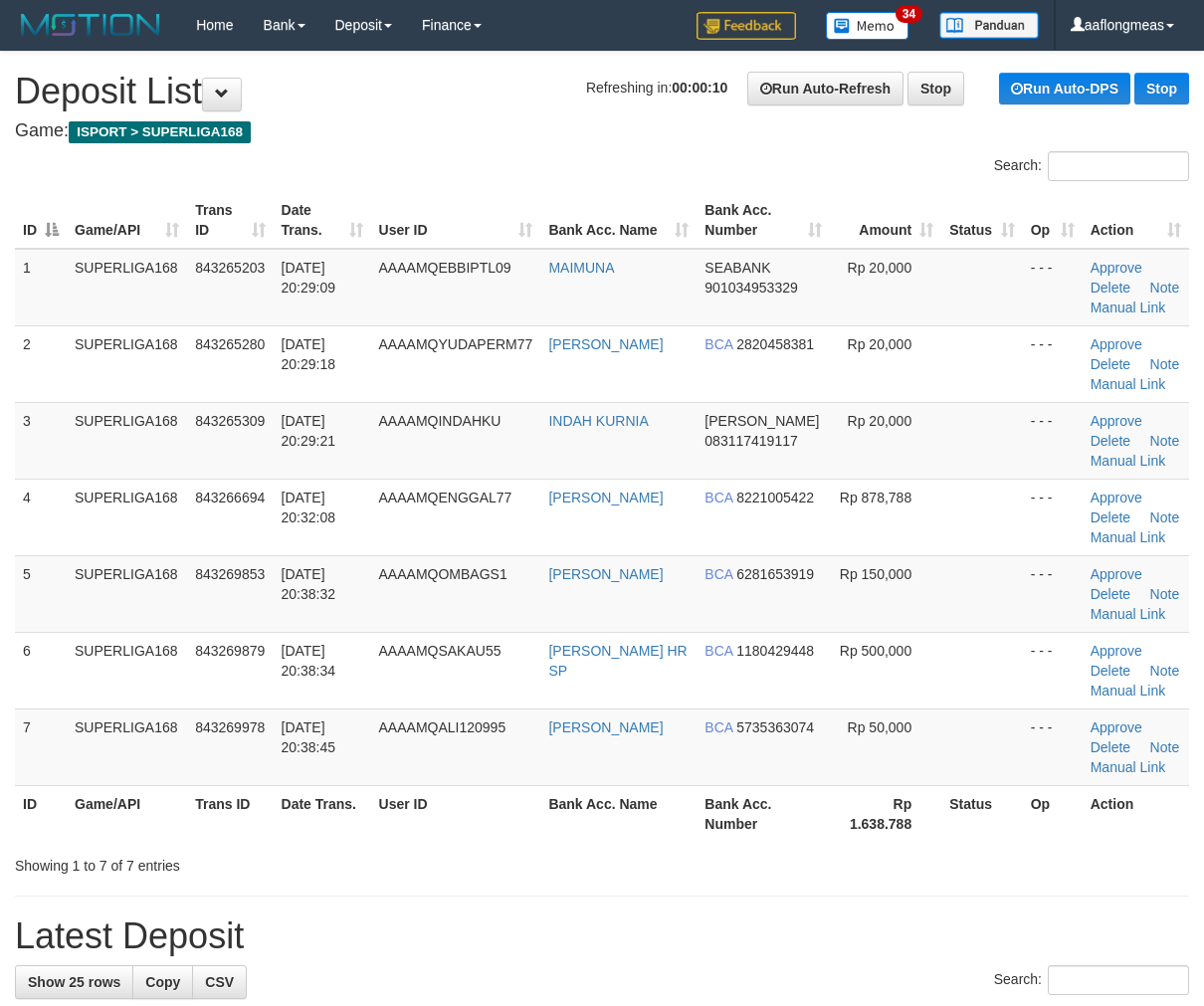 click at bounding box center (981, 516) 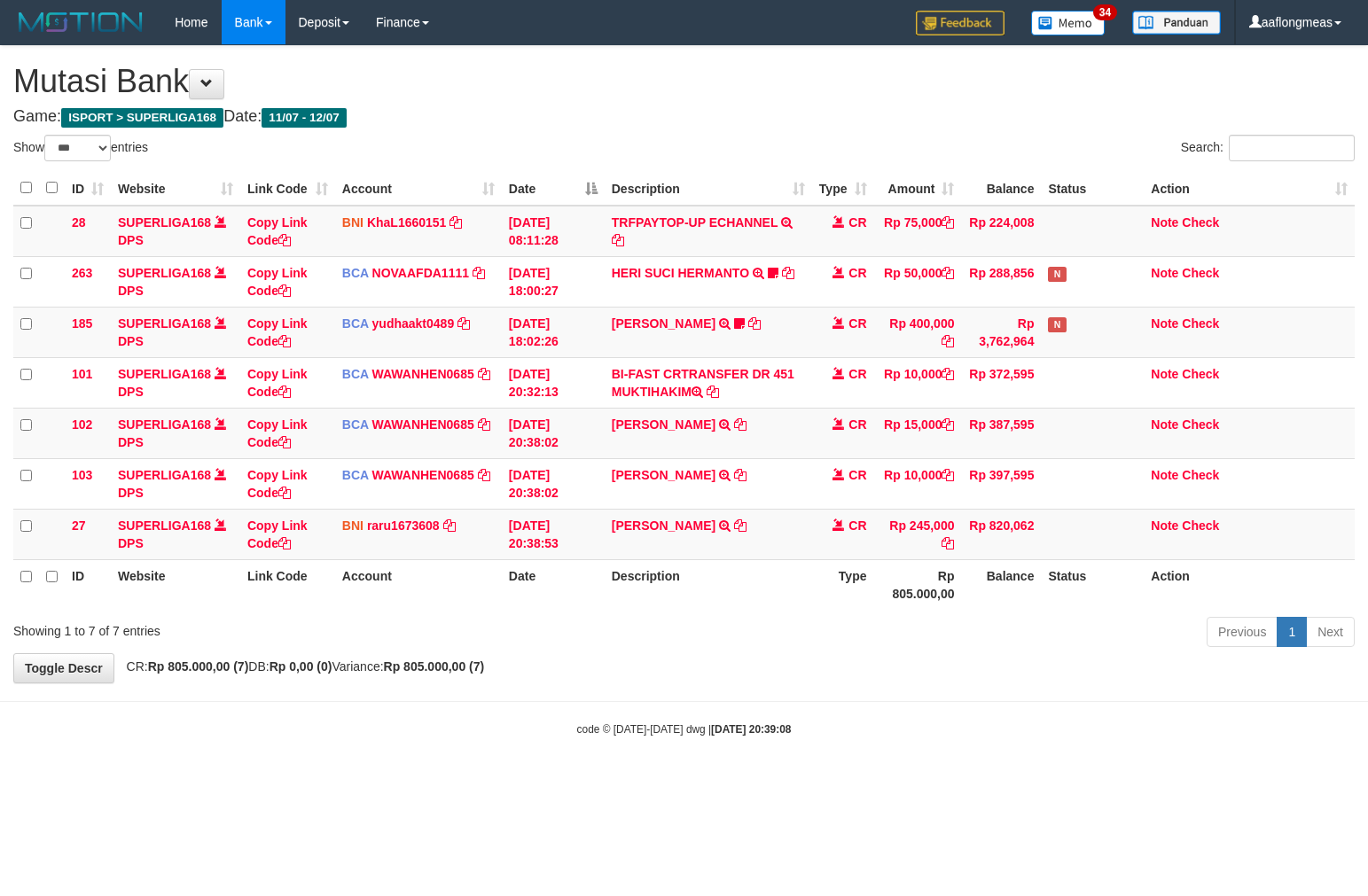 select on "***" 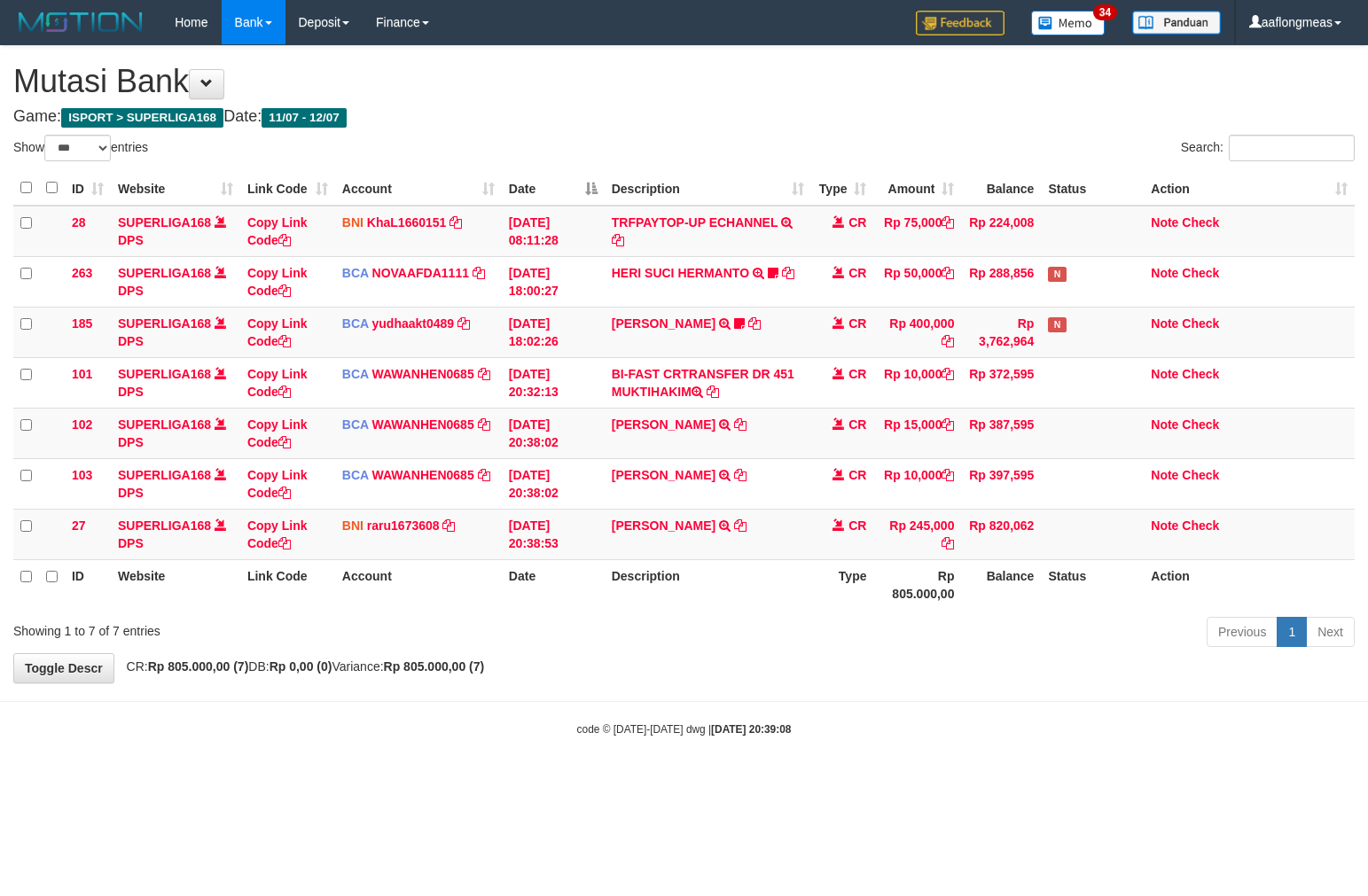 scroll, scrollTop: 0, scrollLeft: 0, axis: both 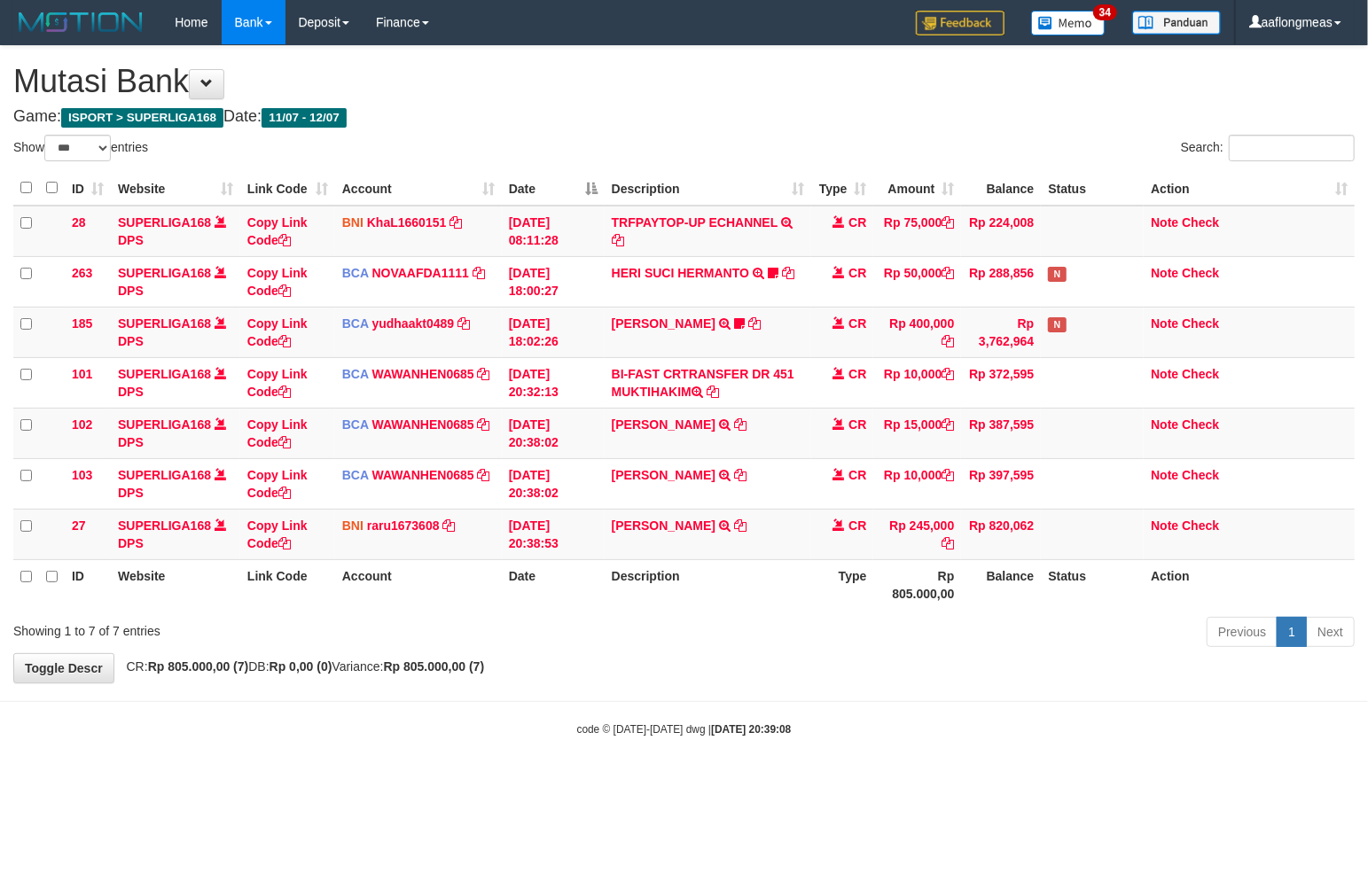 click on "ID Website Link Code Account Date Description Type Amount Balance Status Action
28
SUPERLIGA168    DPS
Copy Link Code
BNI
KhaL1660151
DPS
KHEIR TSAR MUHAMMAD ALI
mutasi_20250712_4651 | 28
mutasi_20250712_4651 | 28
12/07/2025 08:11:28
TRFPAYTOP-UP ECHANNEL         TRF/PAY/TOP-UP ECHANNEL
CR
Rp 75,000
Rp 224,008
Note
Check
263
SUPERLIGA168    DPS
Copy Link Code
BCA
NOVAAFDA1111
DPS" at bounding box center (684, 390) 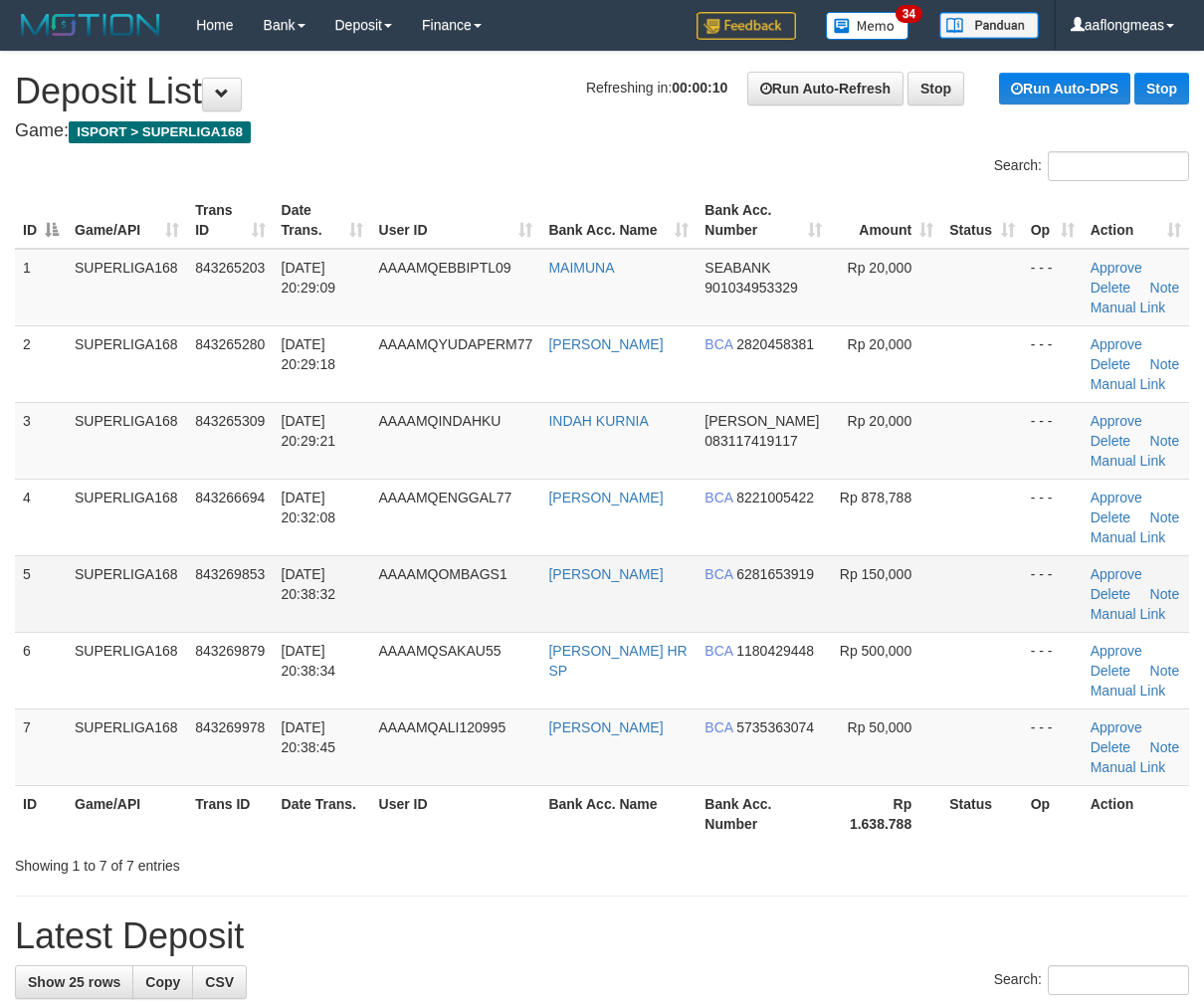 scroll, scrollTop: 0, scrollLeft: 0, axis: both 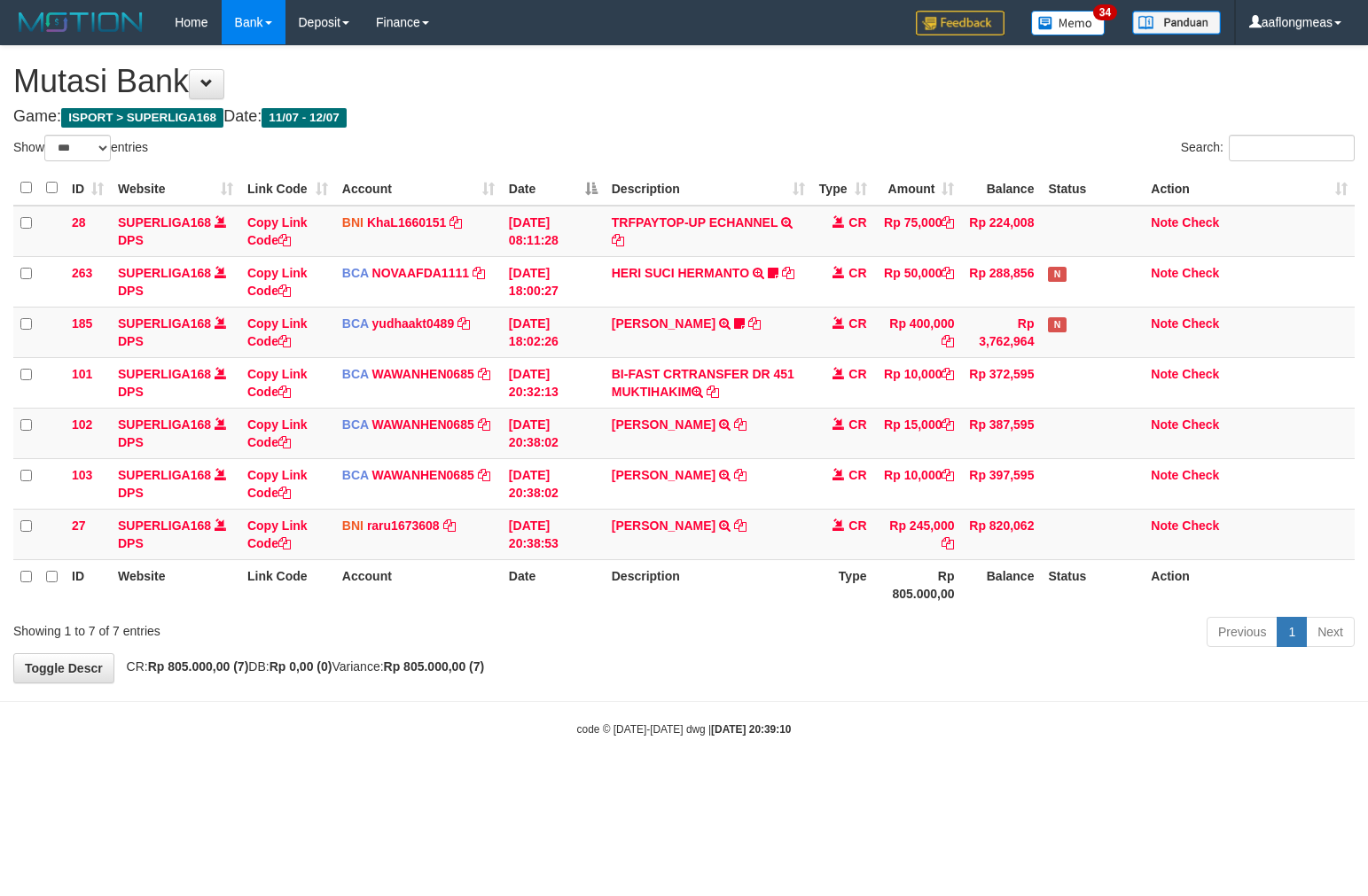 select on "***" 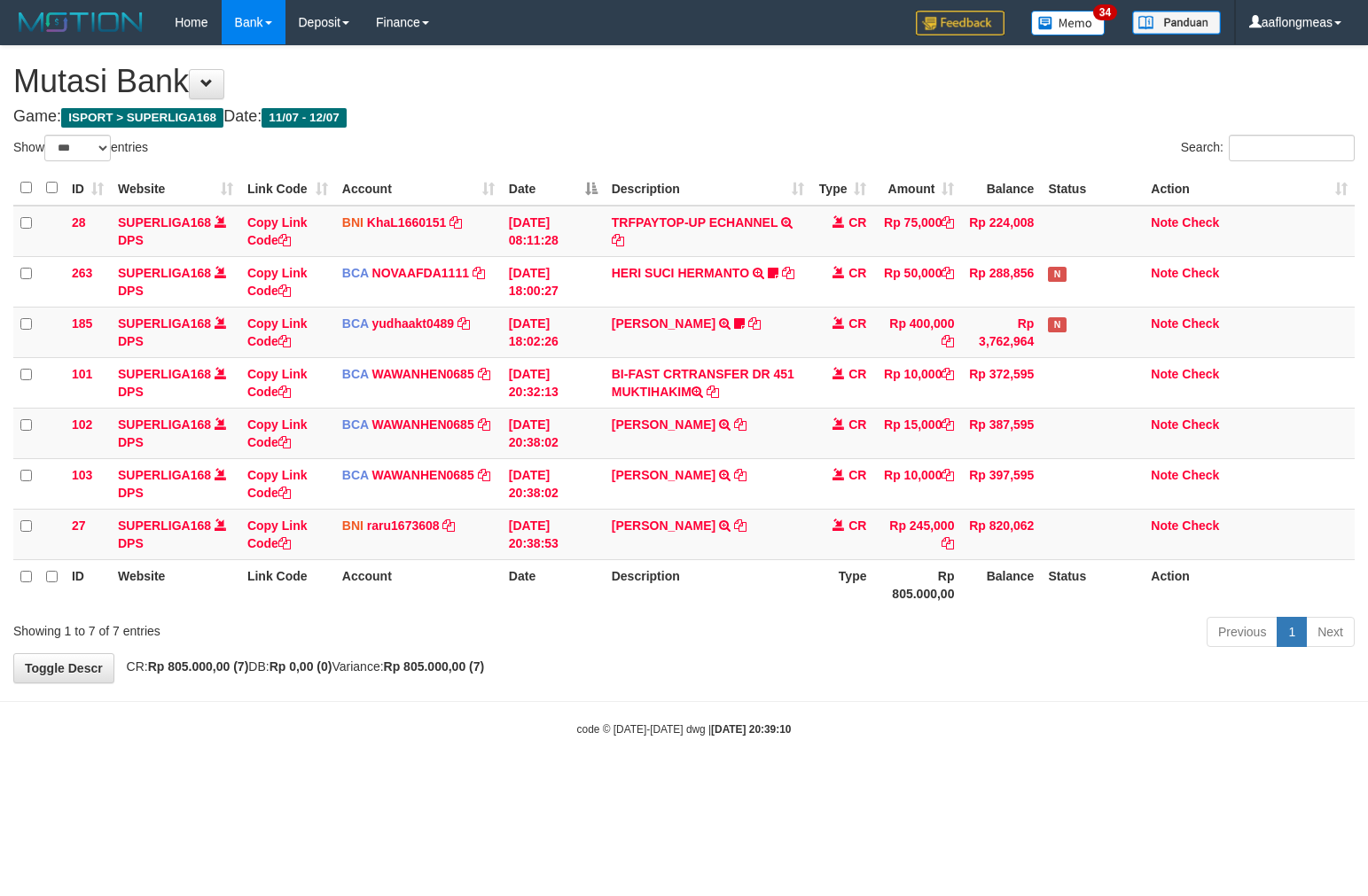 scroll, scrollTop: 0, scrollLeft: 0, axis: both 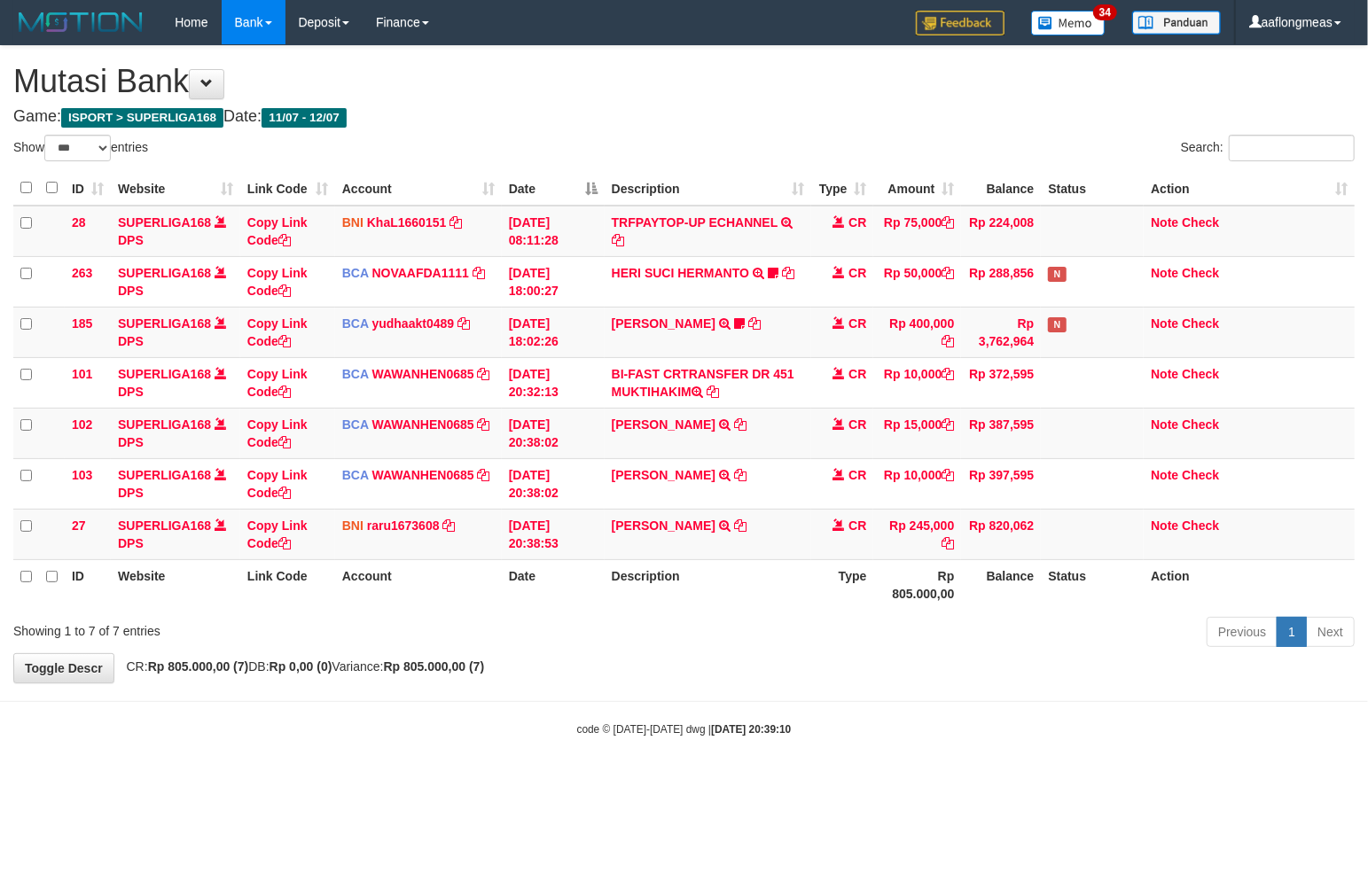 click on "Previous 1 Next" at bounding box center (969, 634) 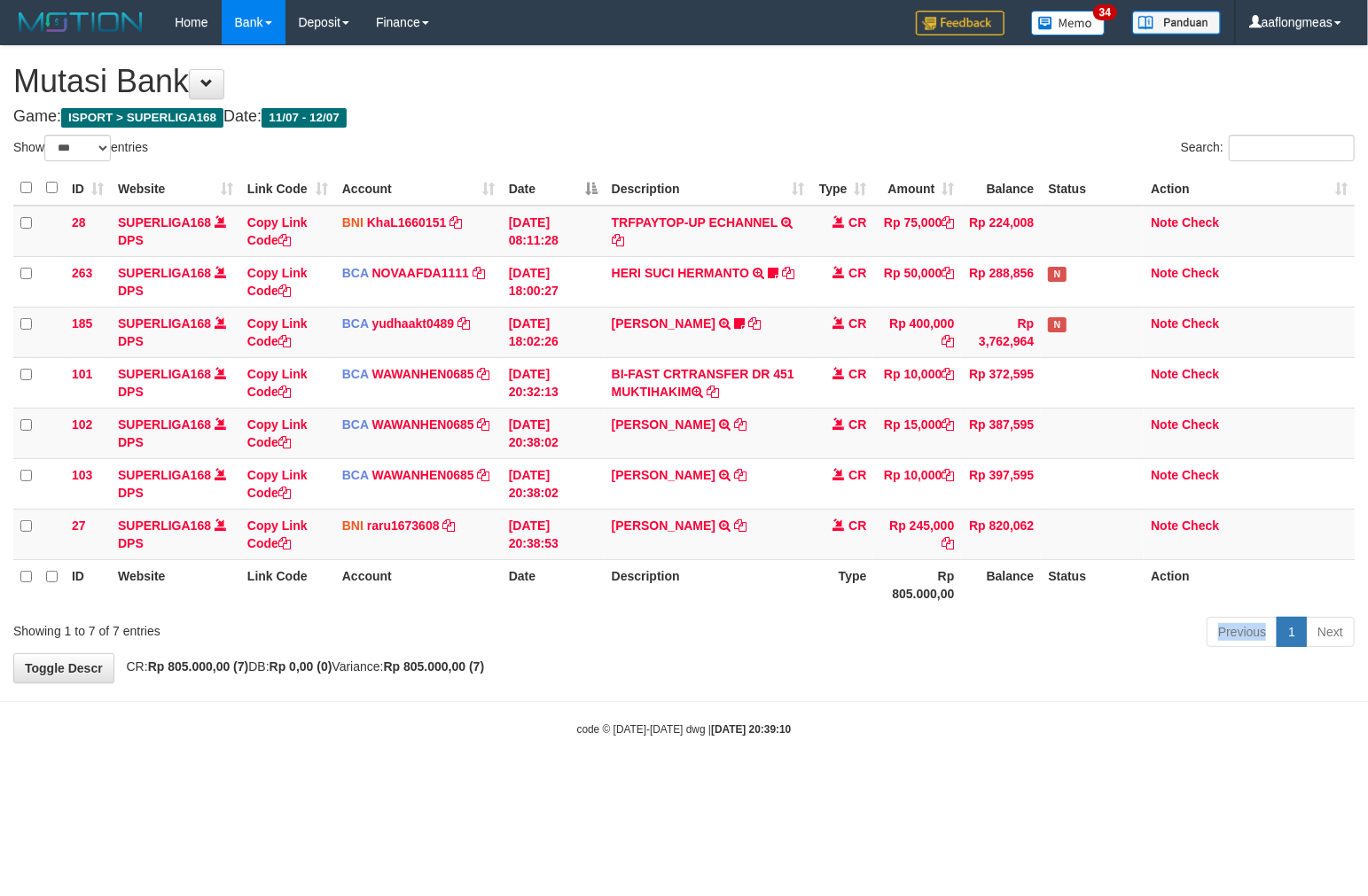 click on "Previous 1 Next" at bounding box center (969, 634) 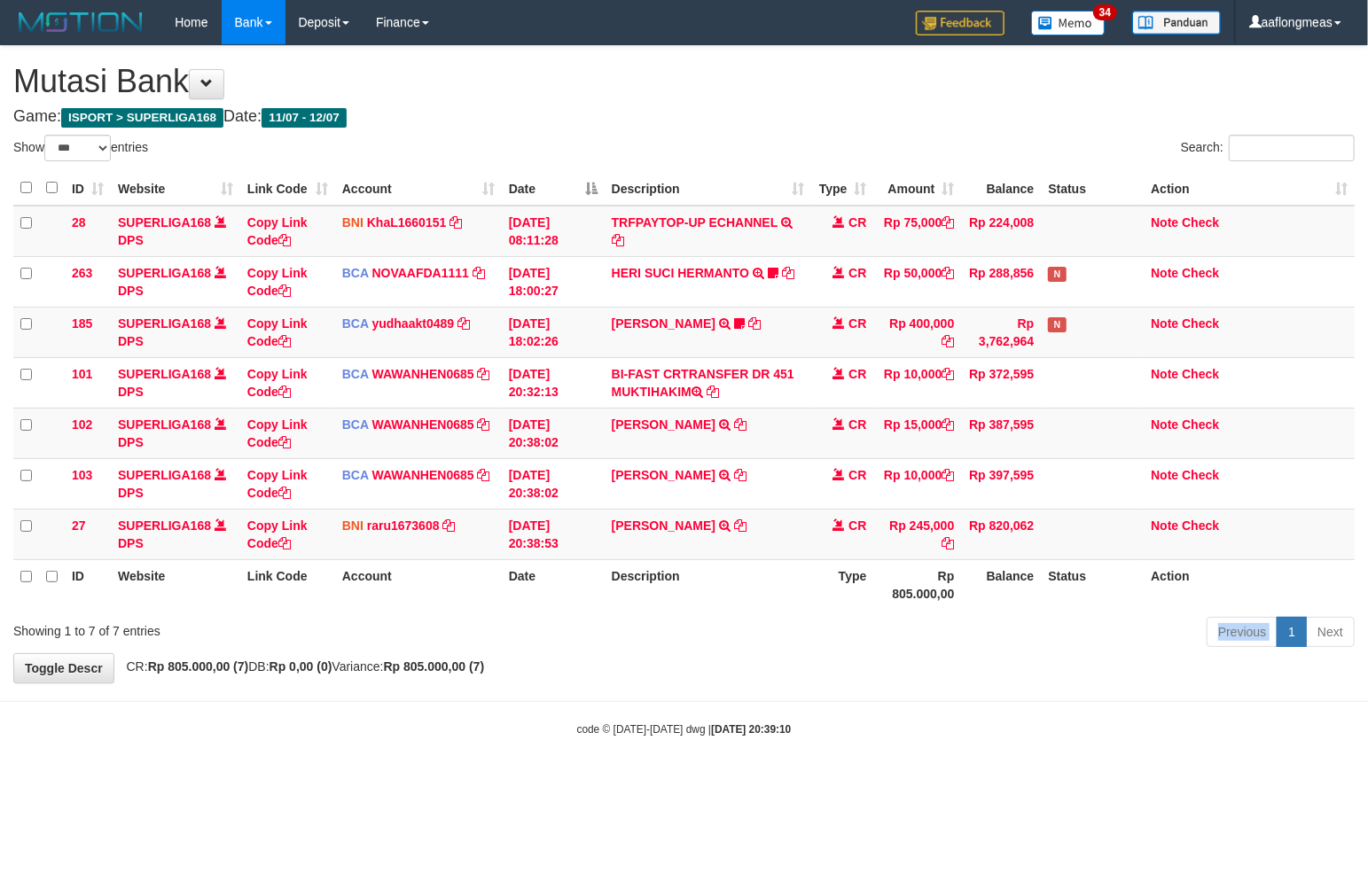 click on "Previous 1 Next" at bounding box center (969, 634) 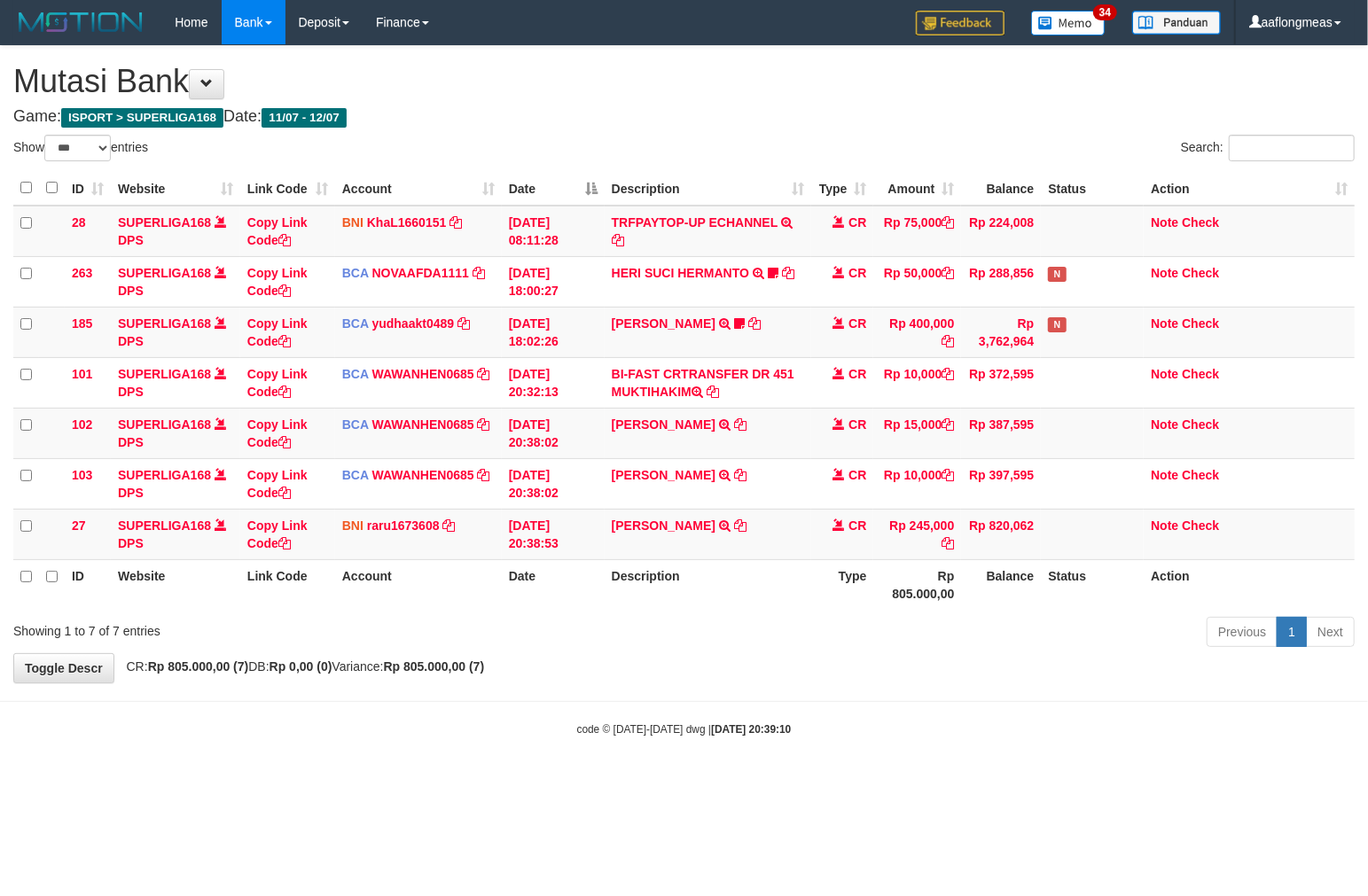 click on "Previous 1 Next" at bounding box center (969, 634) 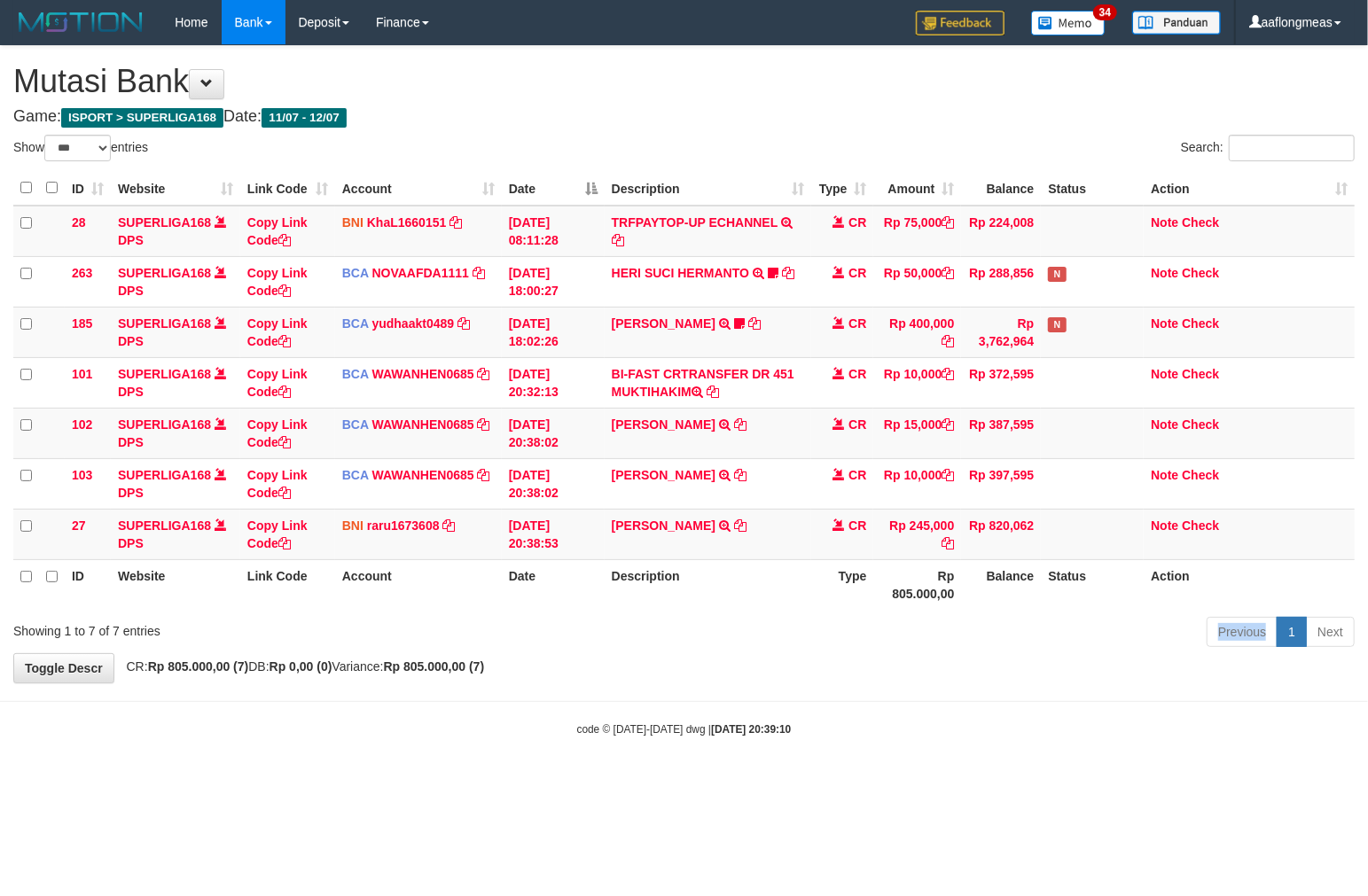 click on "Previous 1 Next" at bounding box center [969, 634] 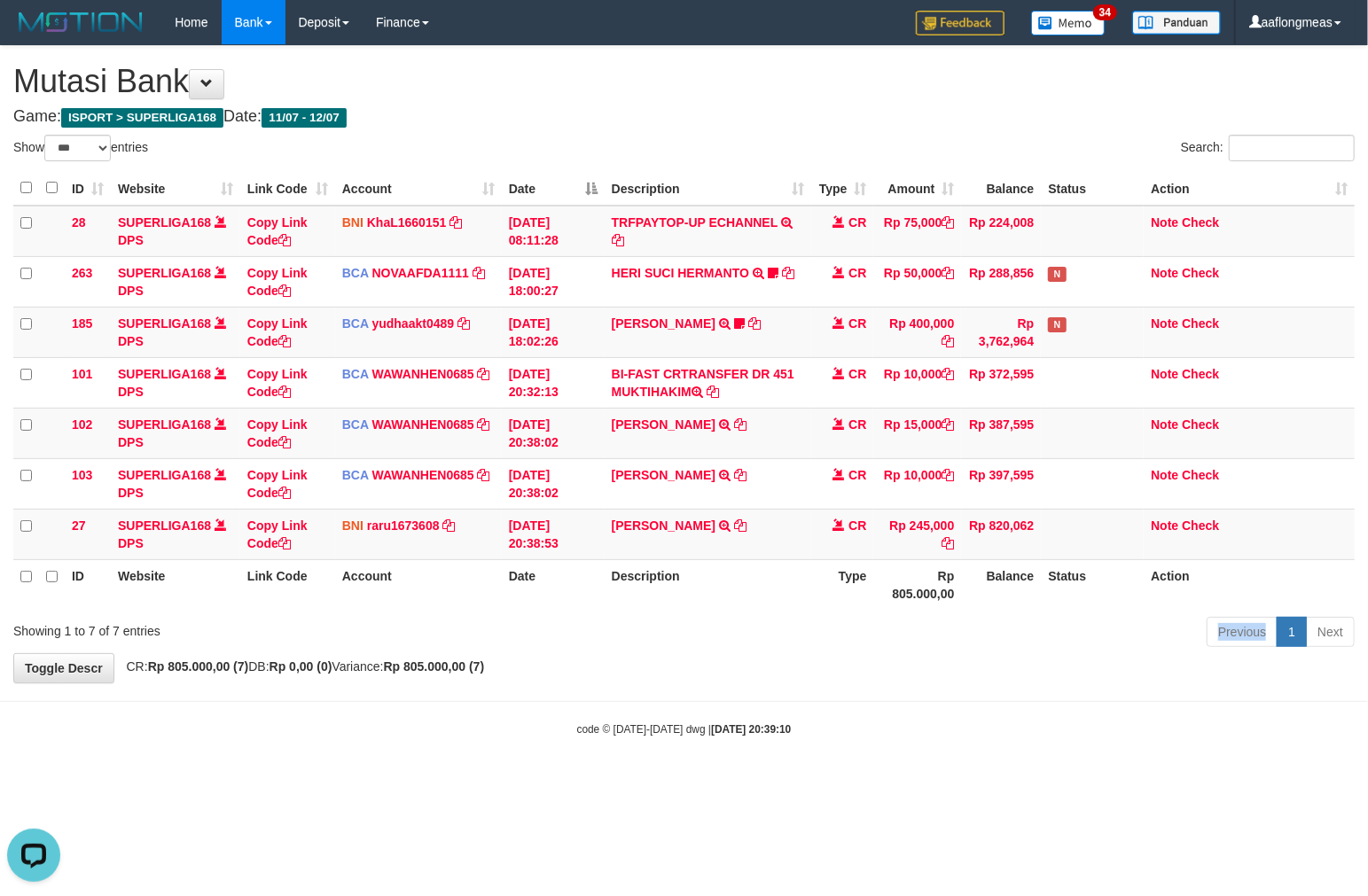 scroll, scrollTop: 0, scrollLeft: 0, axis: both 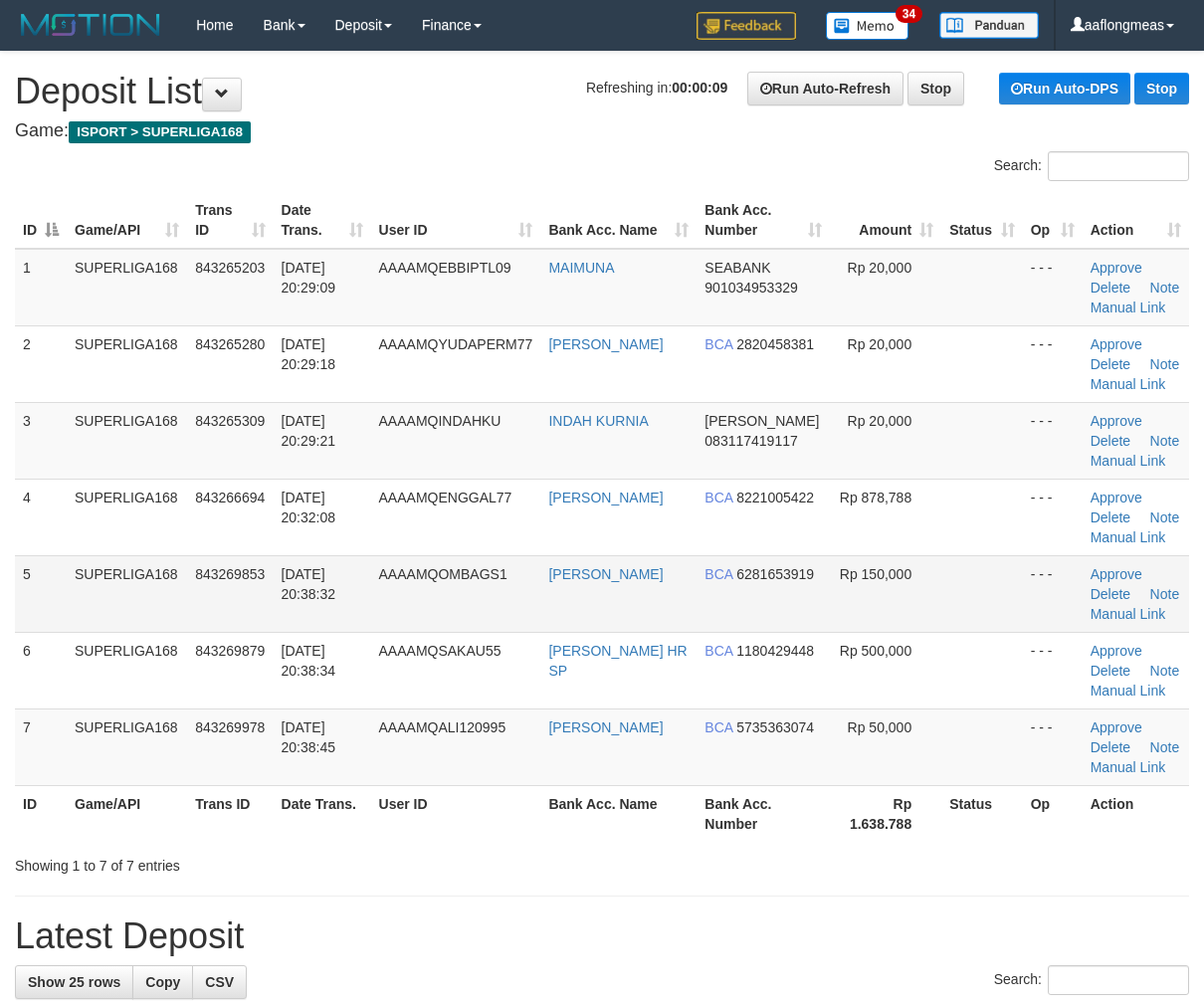 drag, startPoint x: 919, startPoint y: 595, endPoint x: 1211, endPoint y: 608, distance: 292.28924 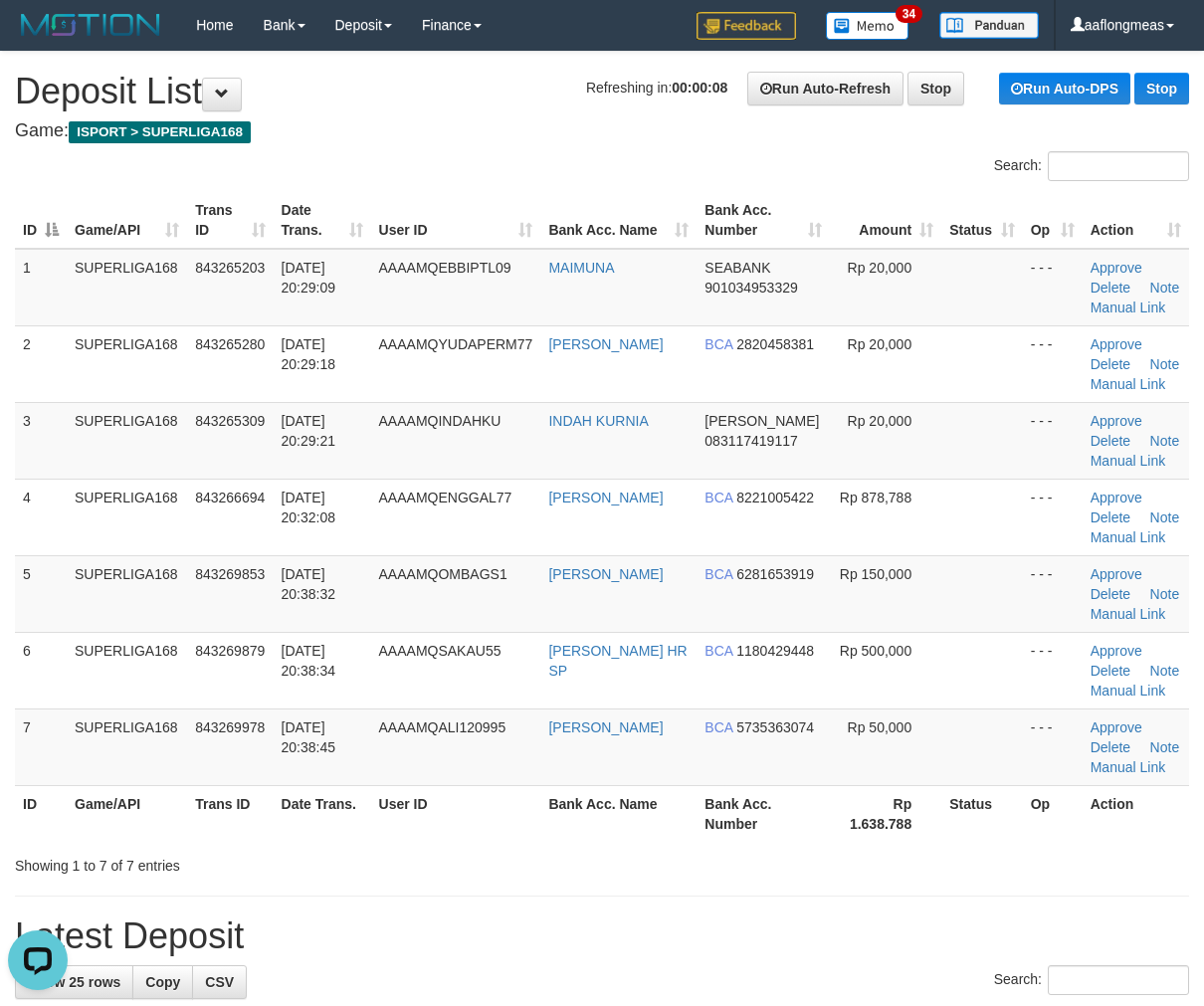 scroll, scrollTop: 0, scrollLeft: 0, axis: both 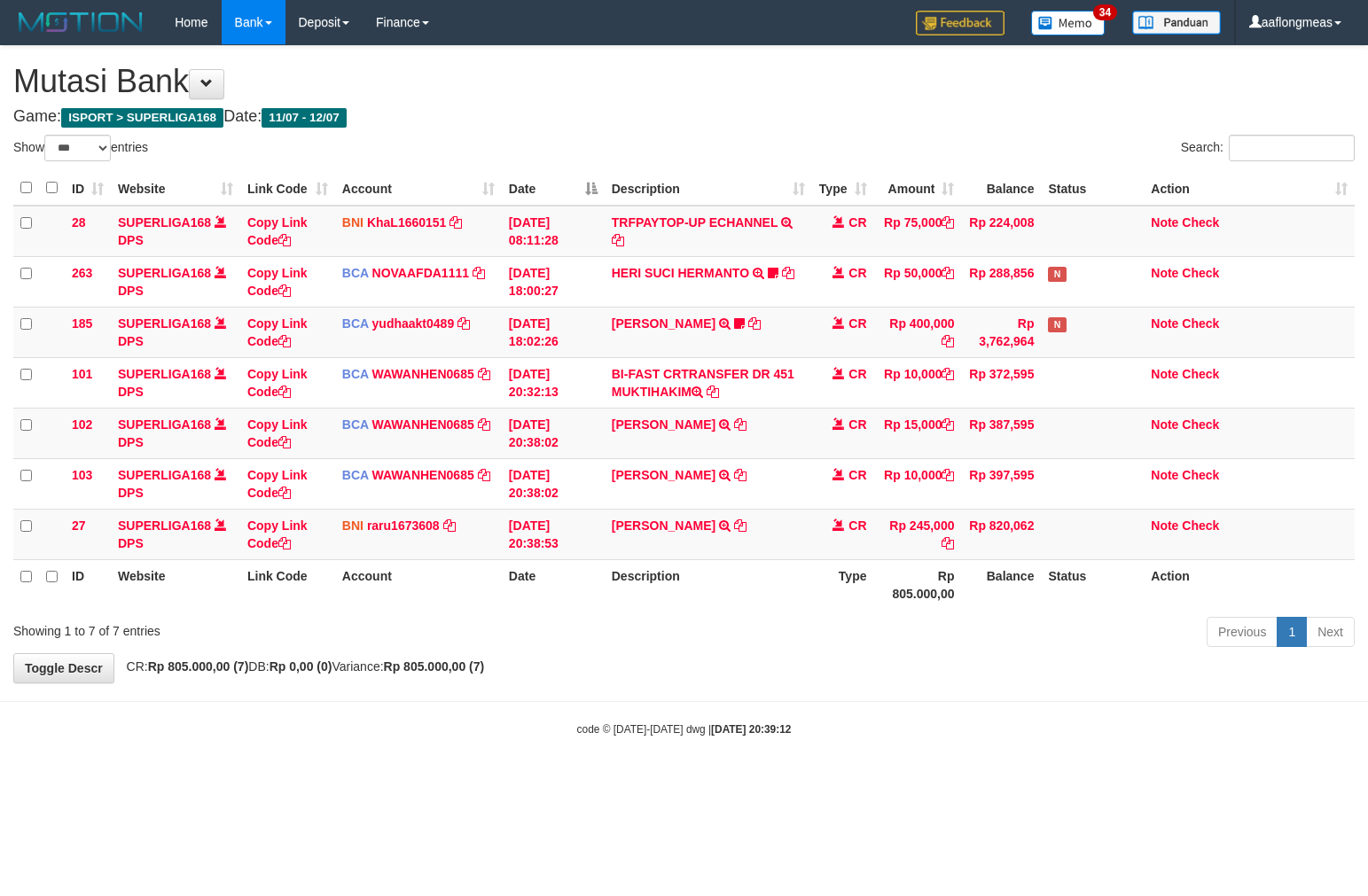 select on "***" 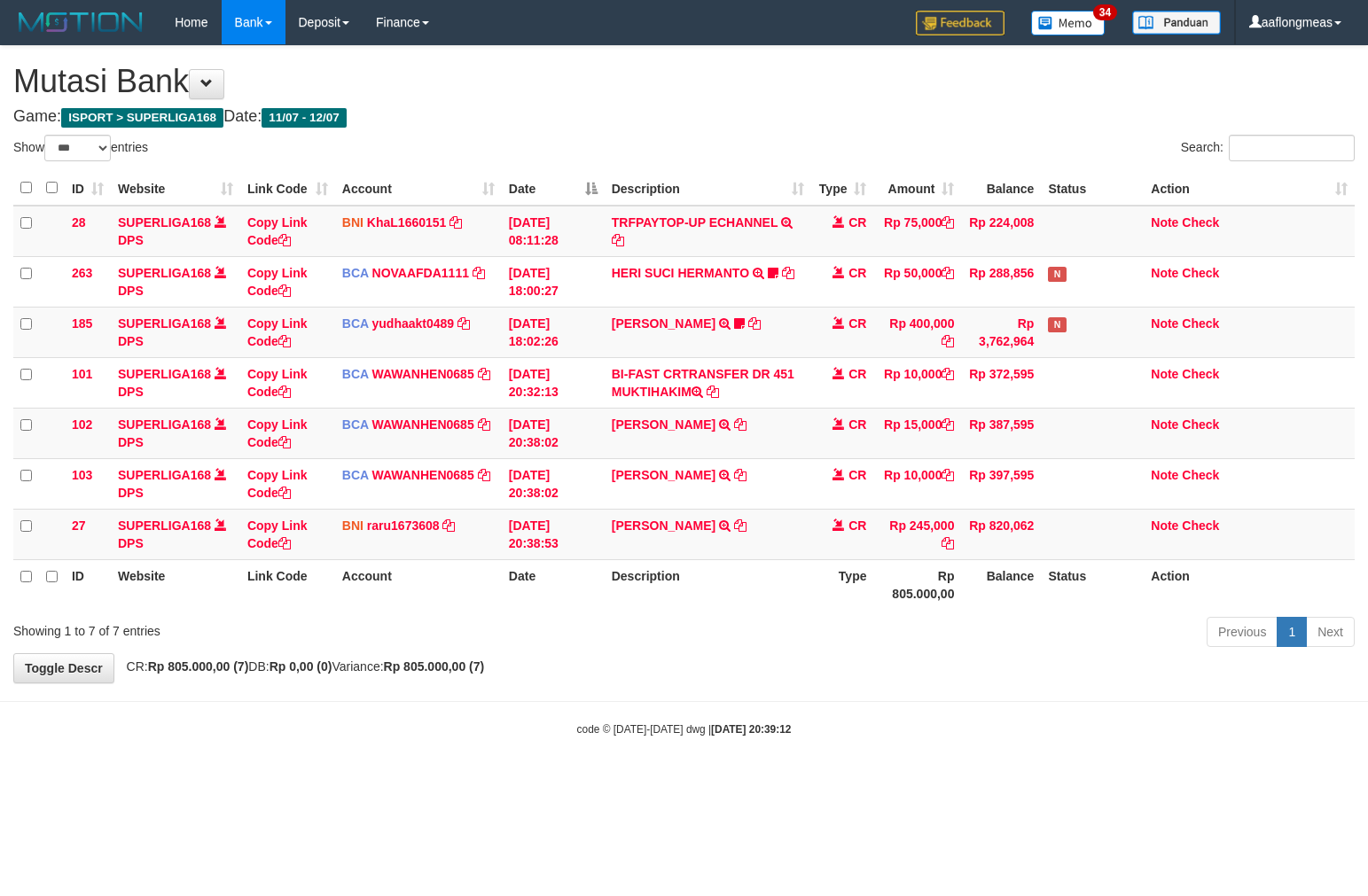 scroll, scrollTop: 0, scrollLeft: 0, axis: both 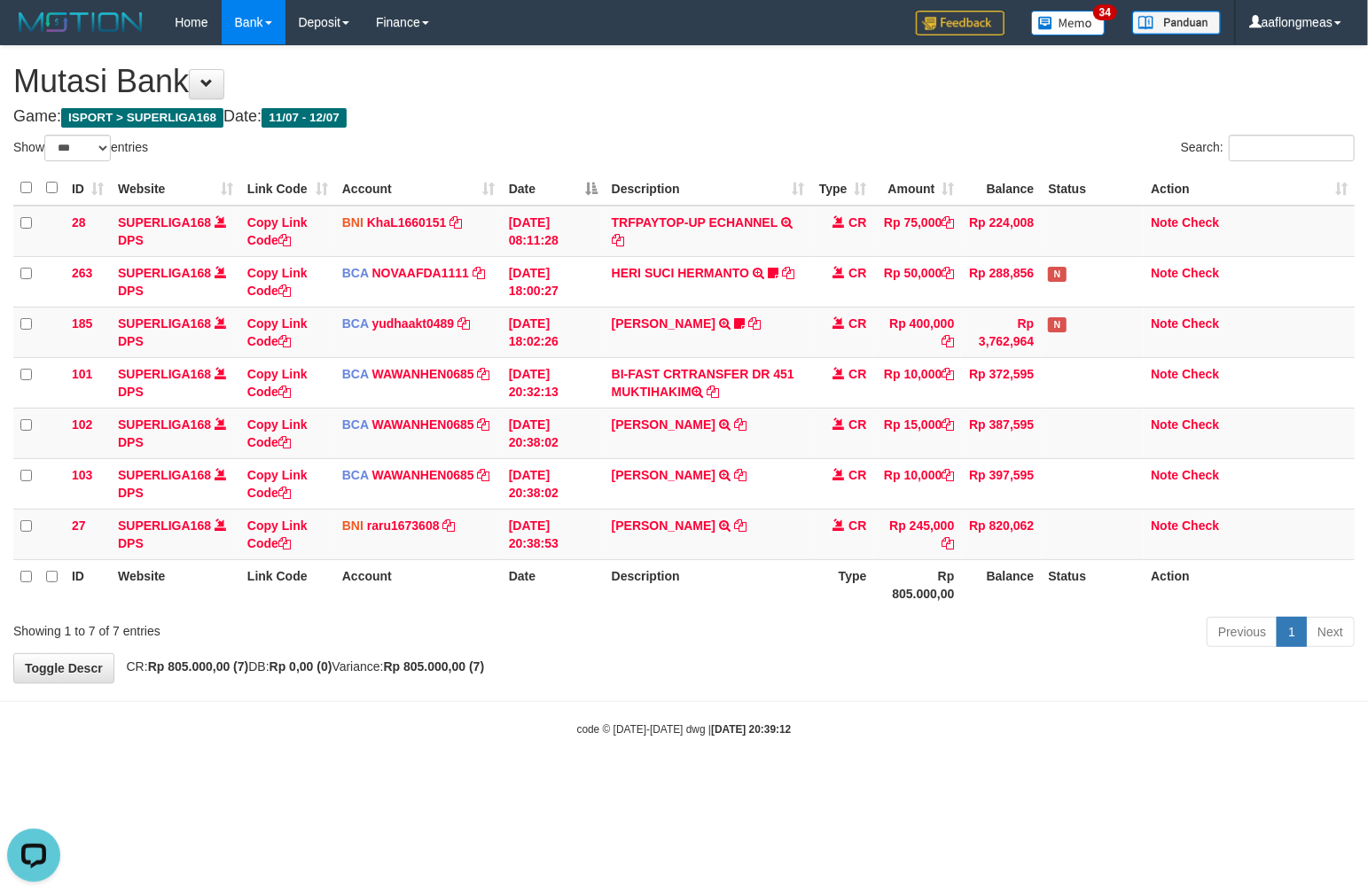 click on "Previous 1 Next" at bounding box center (969, 634) 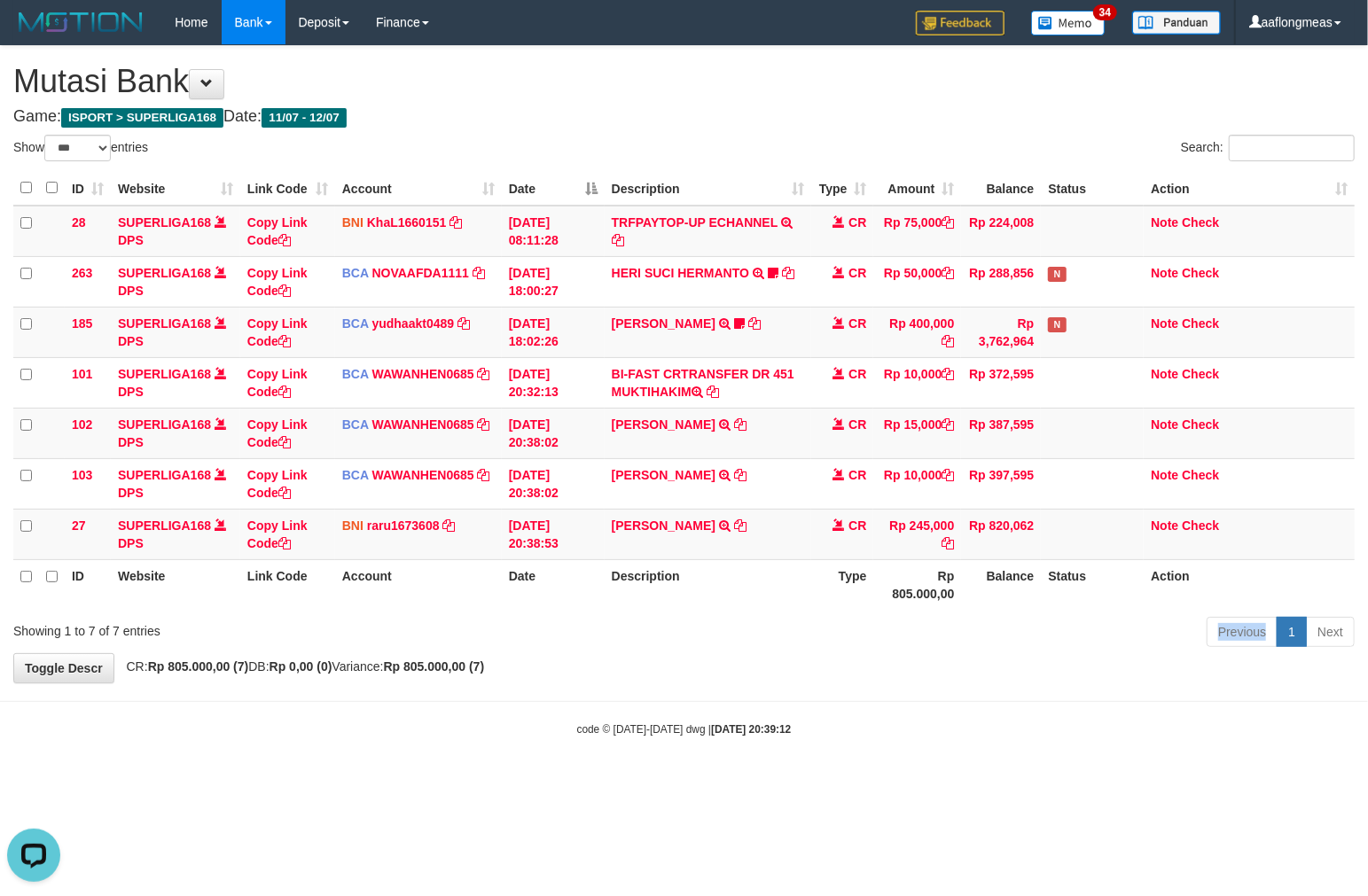 click on "Previous 1 Next" at bounding box center (969, 634) 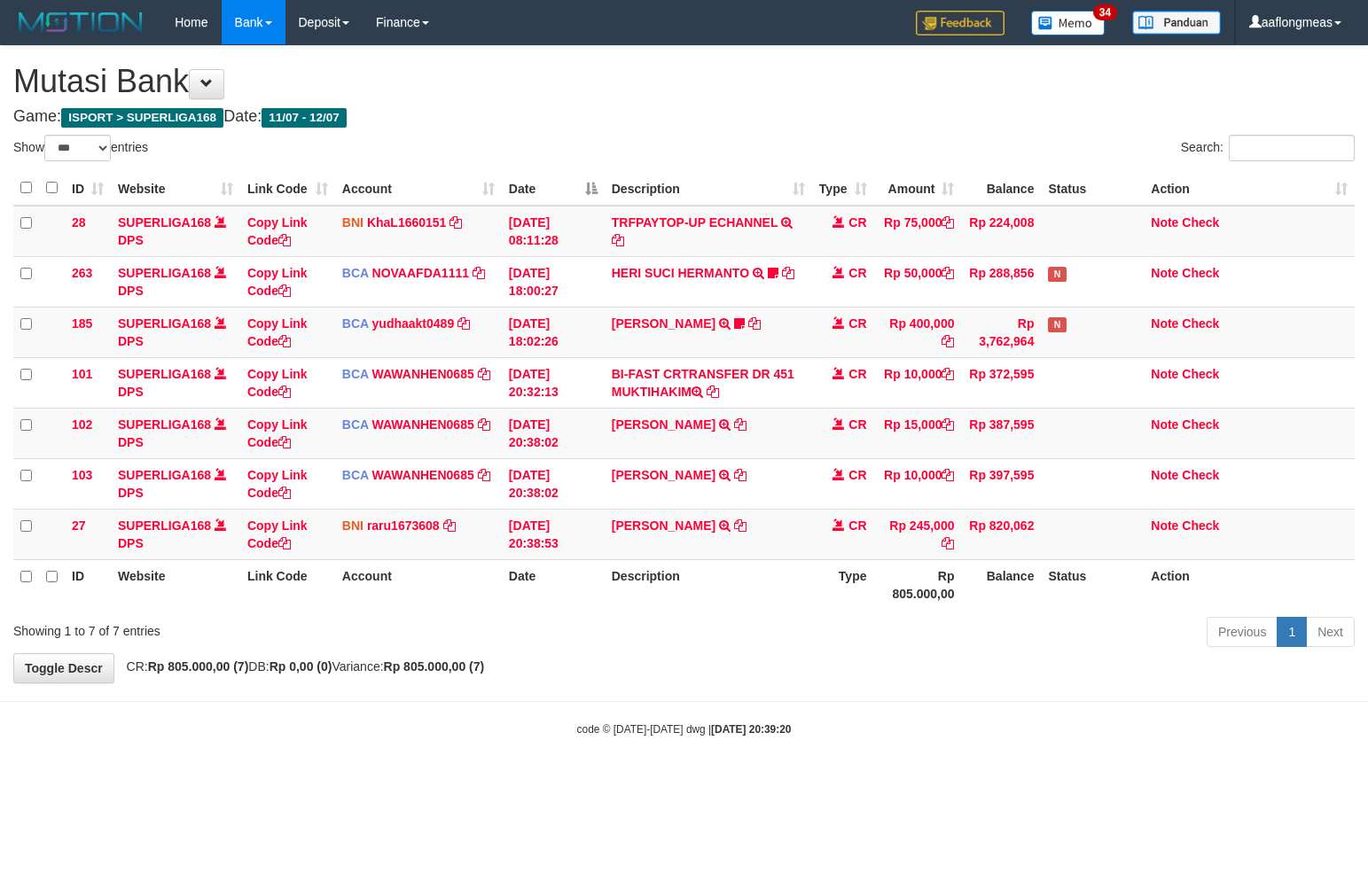 select on "***" 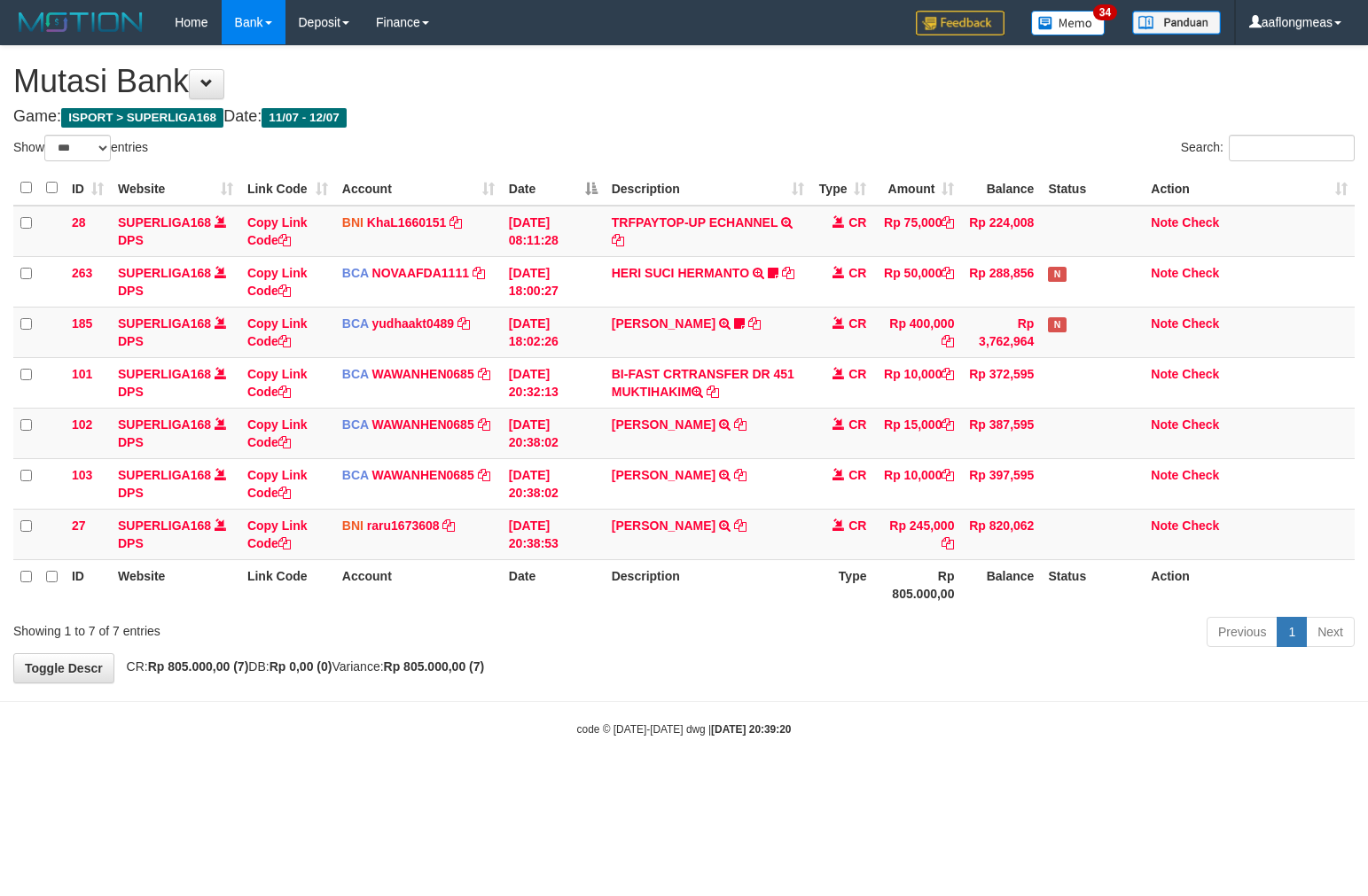 scroll, scrollTop: 0, scrollLeft: 0, axis: both 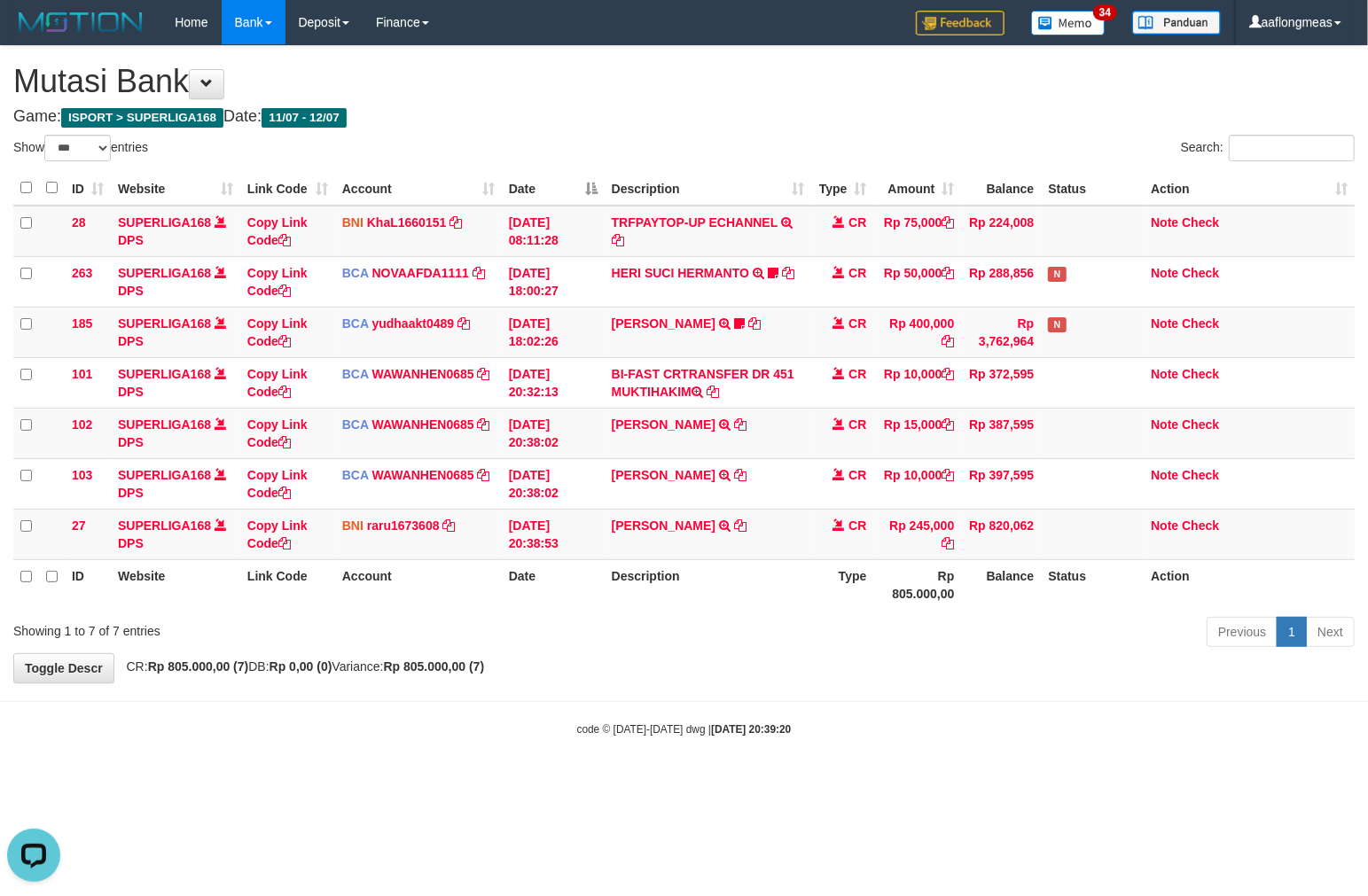 click on "Previous 1 Next" at bounding box center (969, 634) 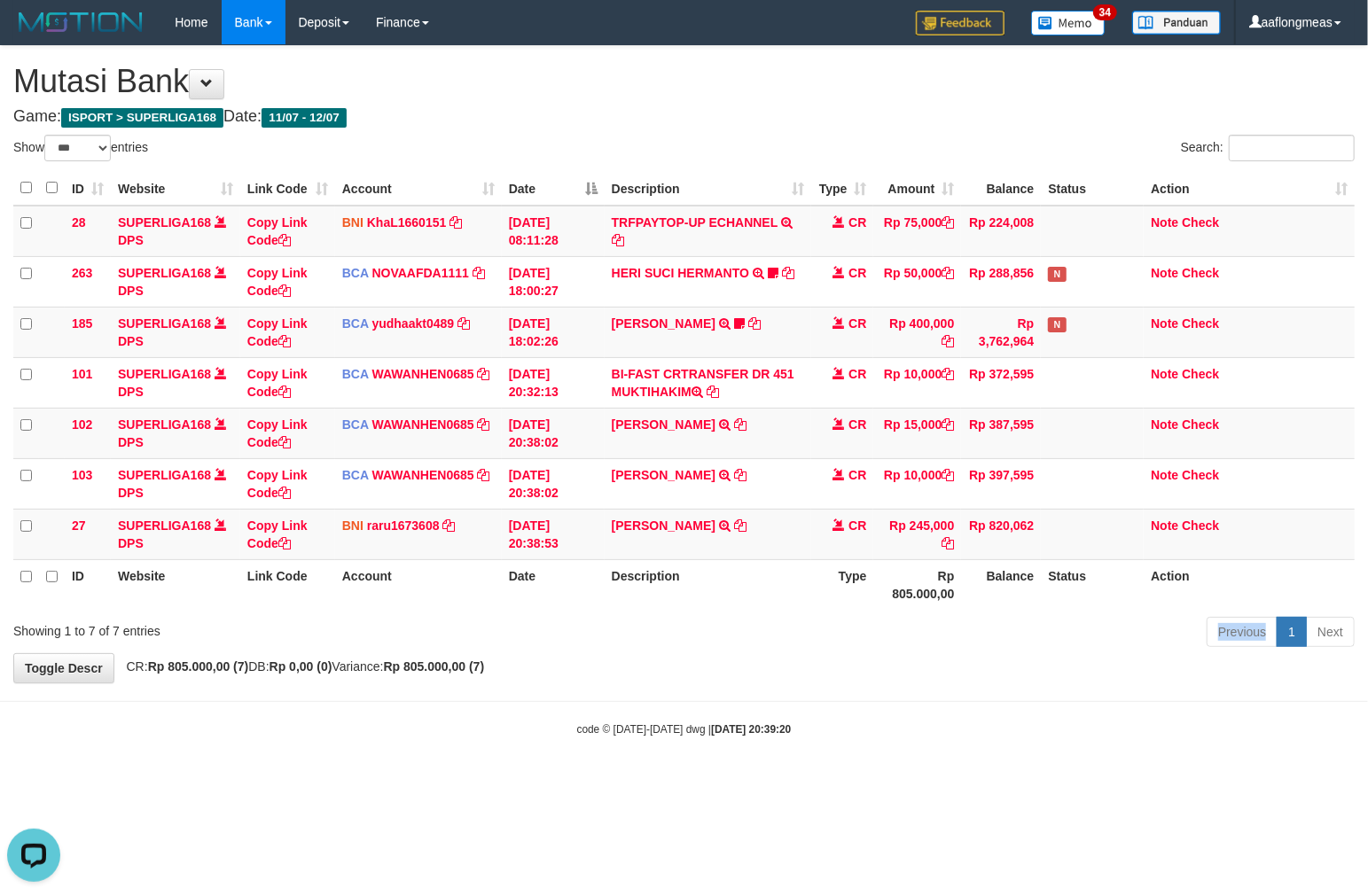 click on "Previous 1 Next" at bounding box center [969, 634] 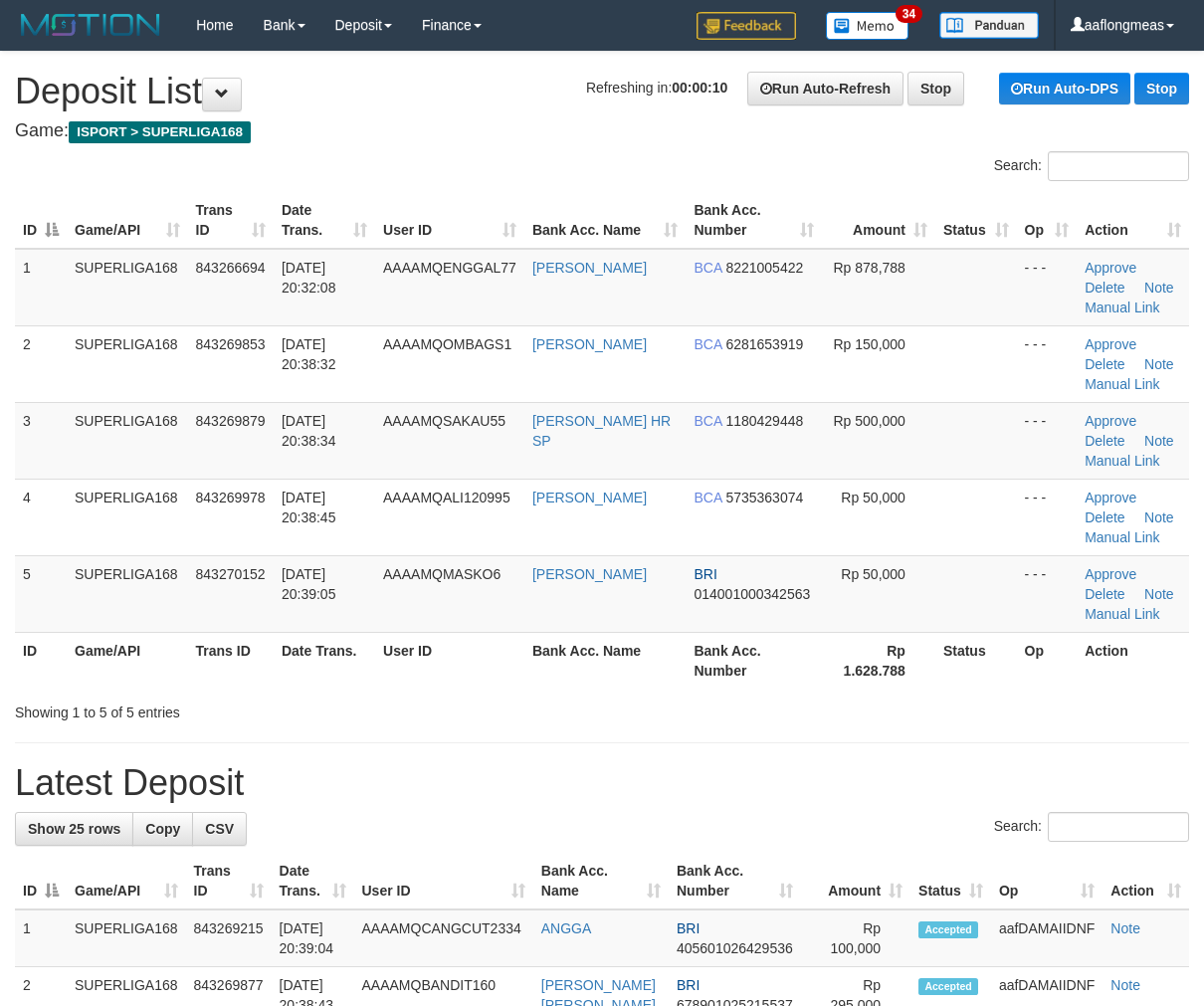 scroll, scrollTop: 0, scrollLeft: 0, axis: both 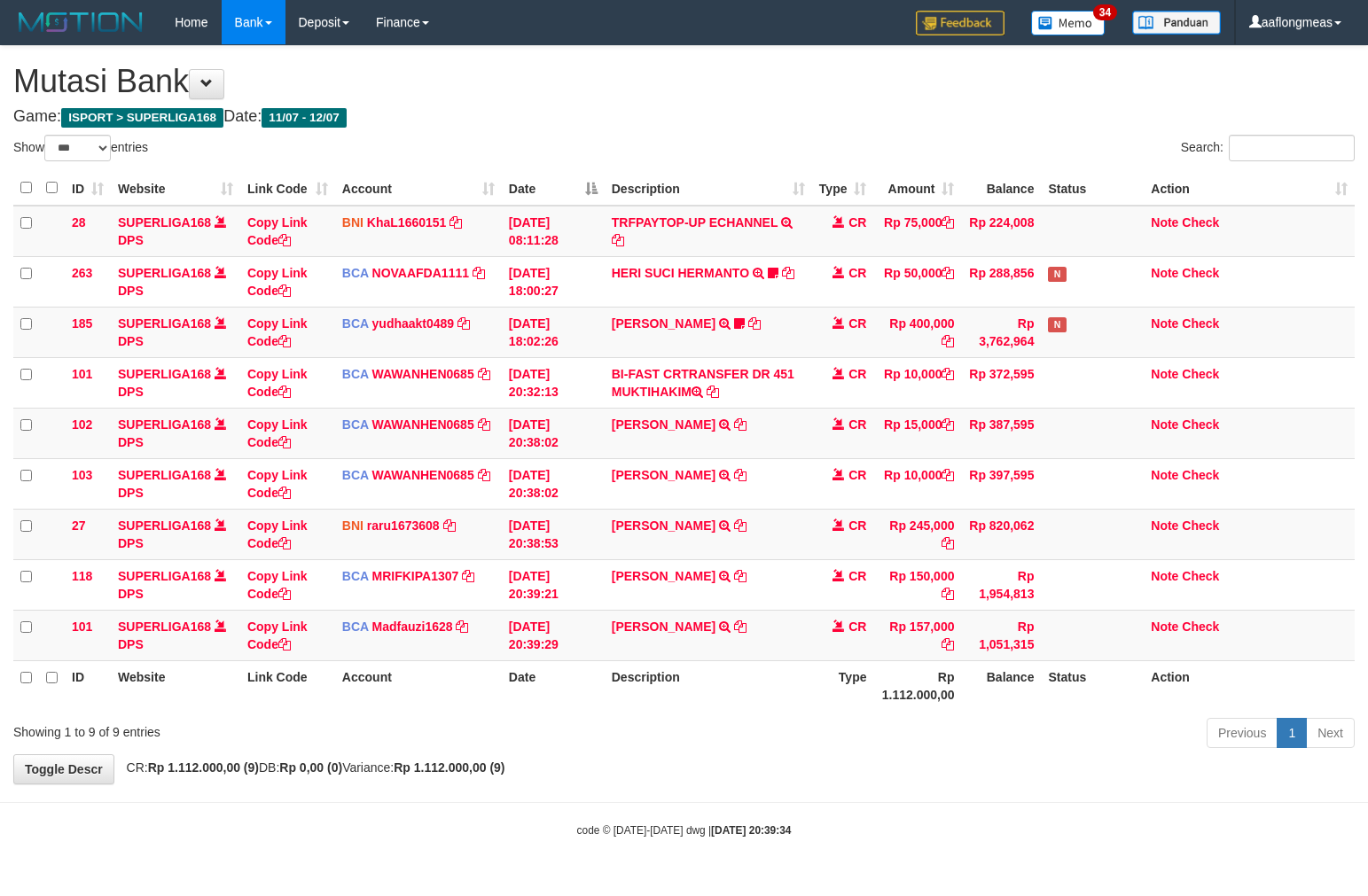 select on "***" 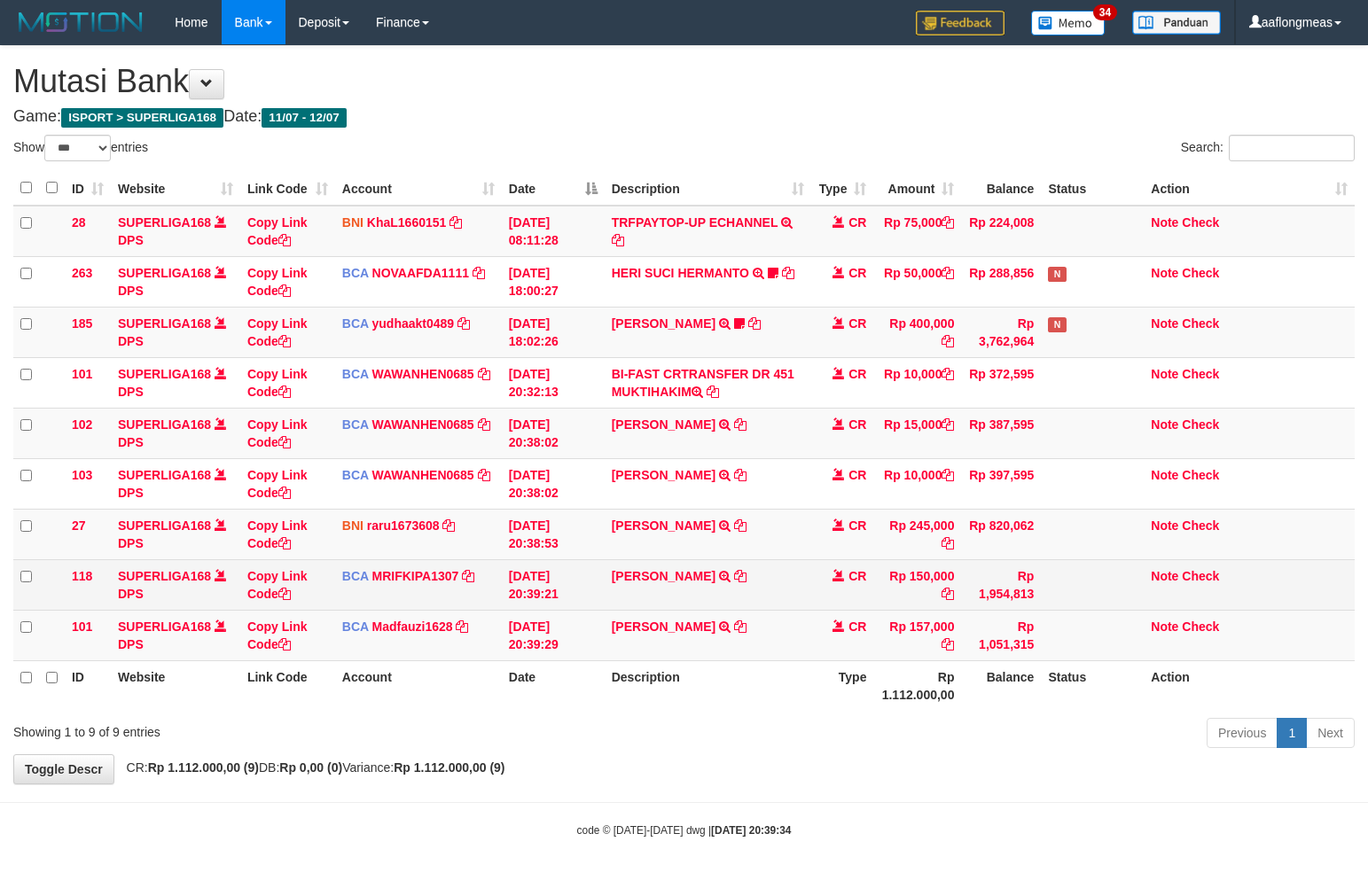 scroll, scrollTop: 0, scrollLeft: 0, axis: both 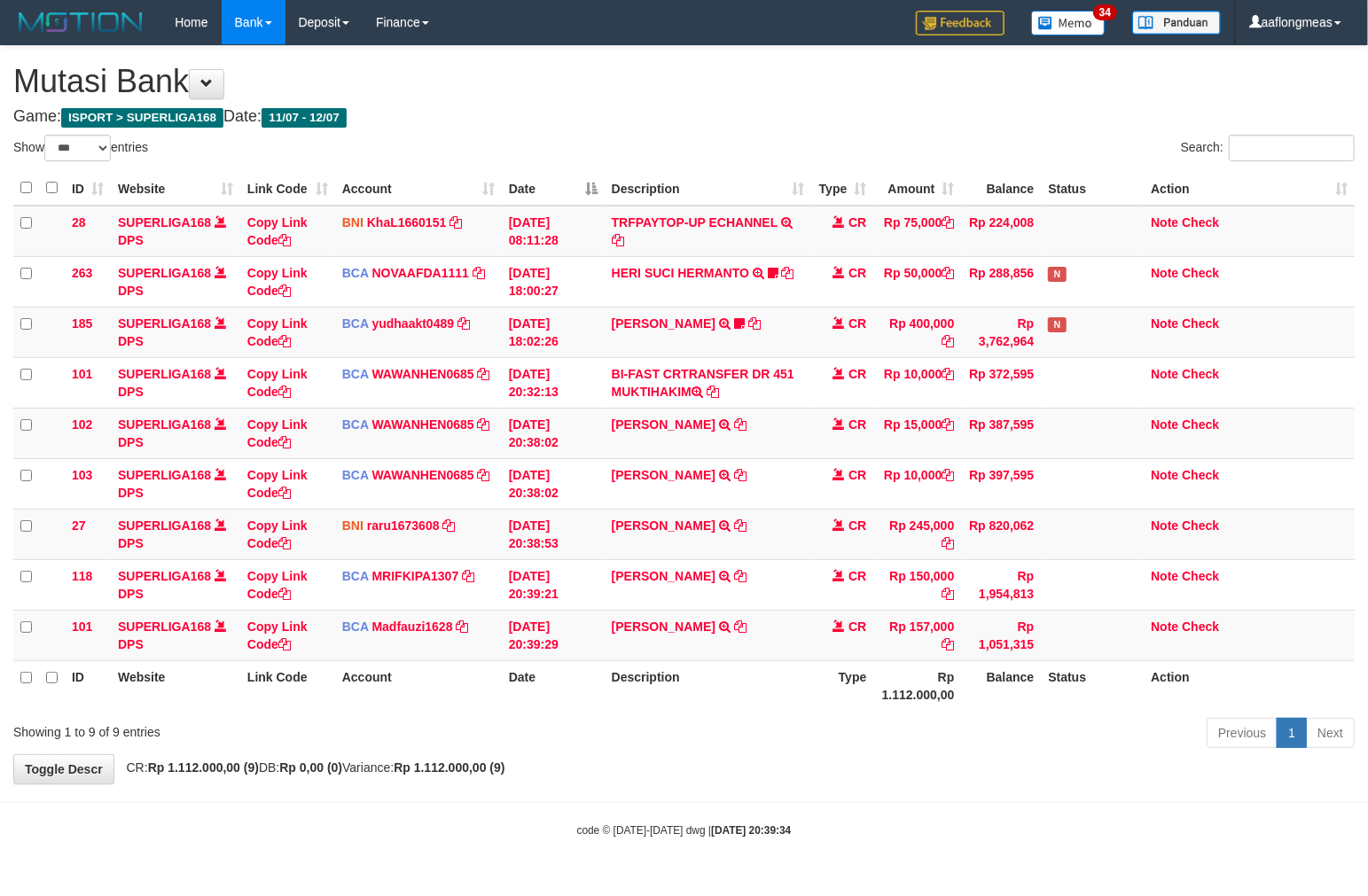 click on "Description" at bounding box center (708, 685) 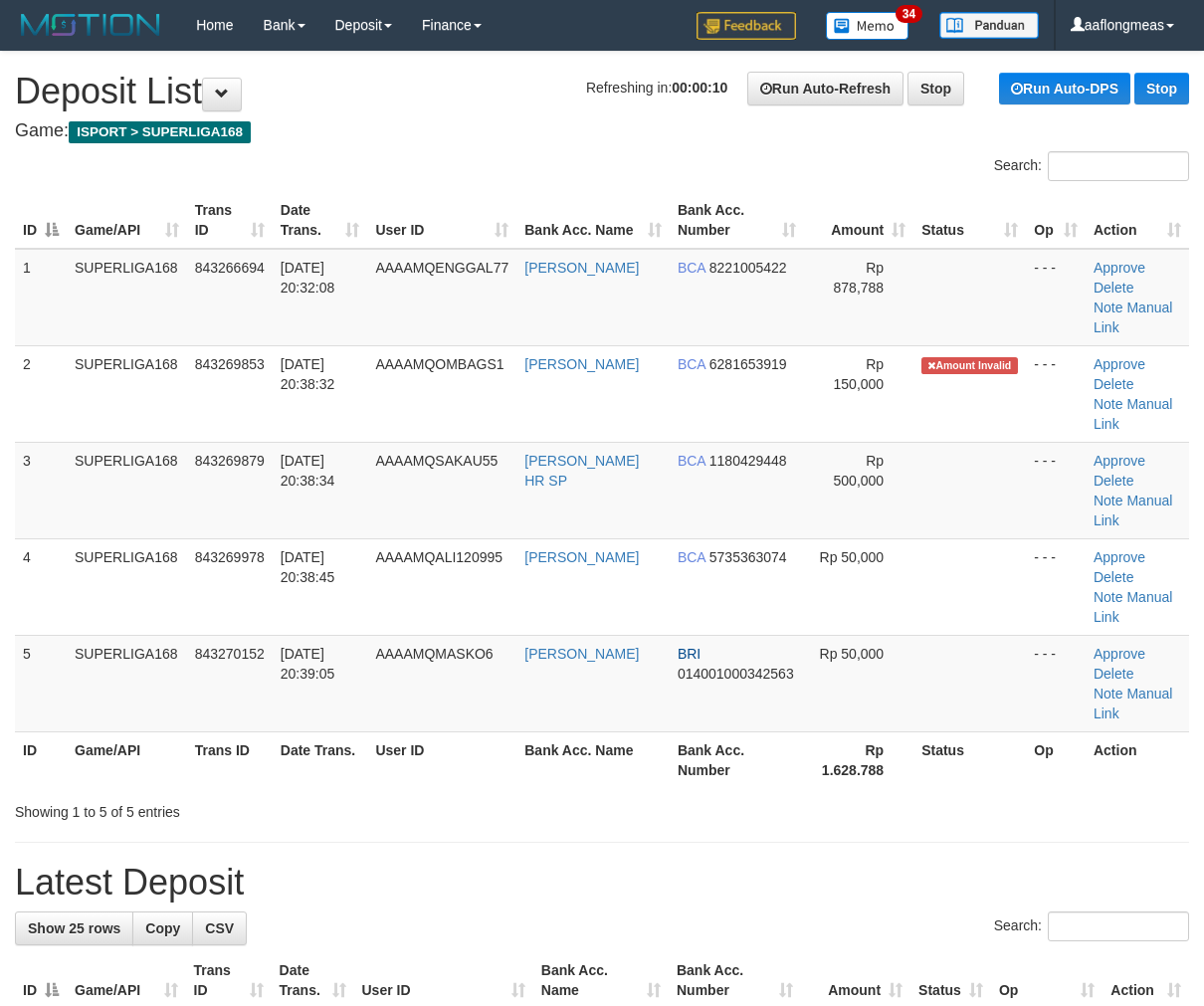 scroll, scrollTop: 0, scrollLeft: 0, axis: both 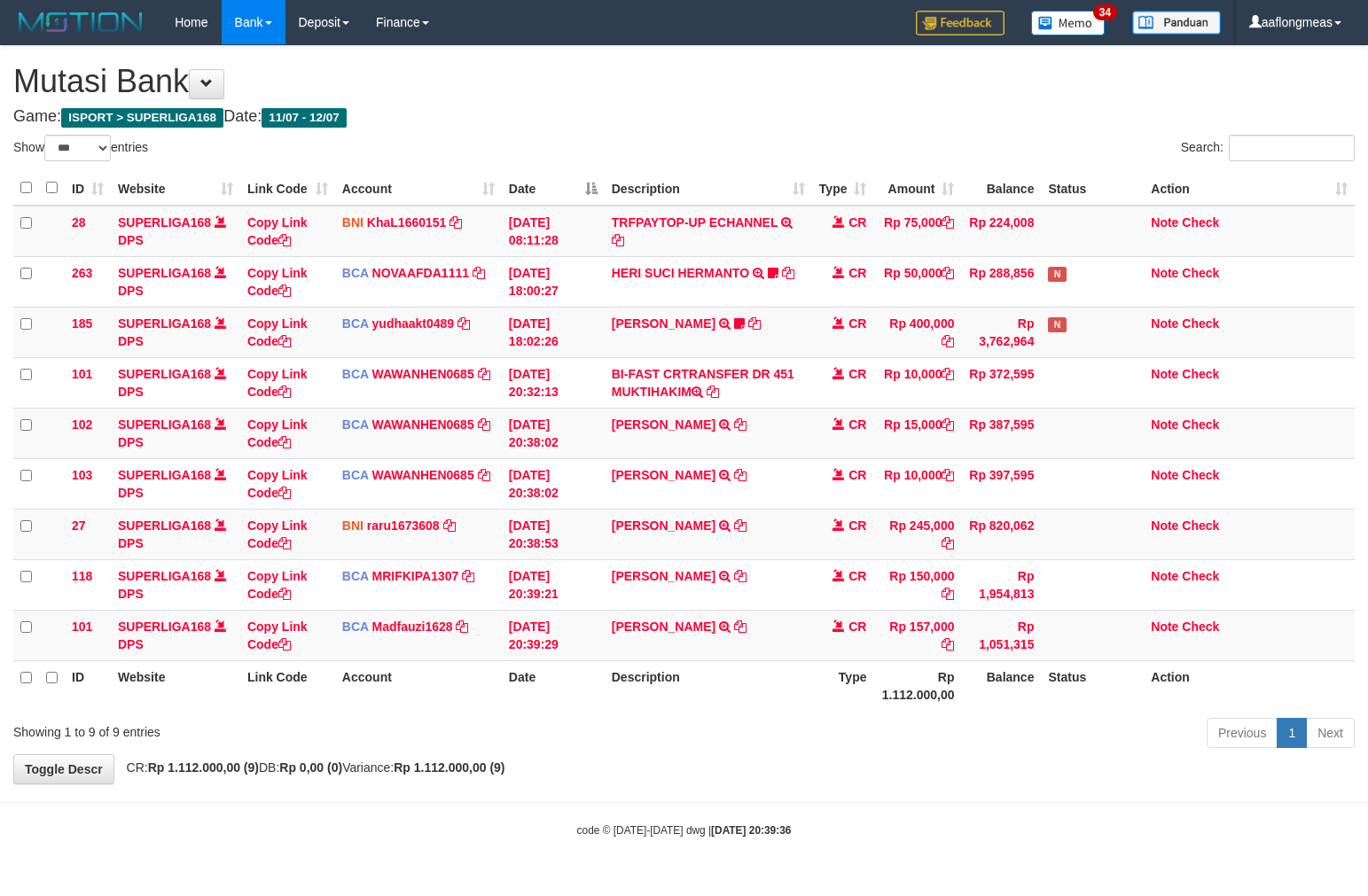 select on "***" 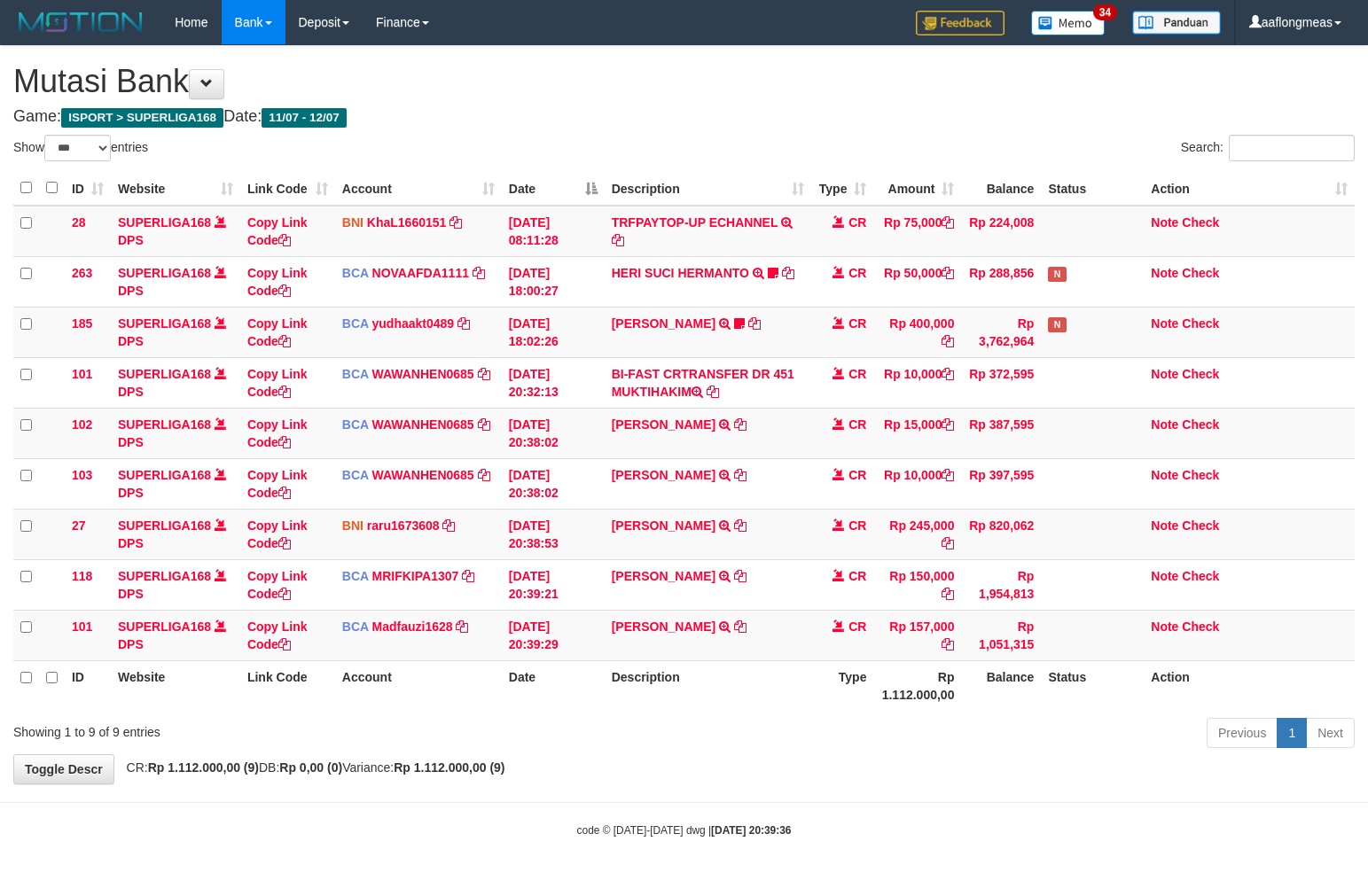 scroll, scrollTop: 0, scrollLeft: 0, axis: both 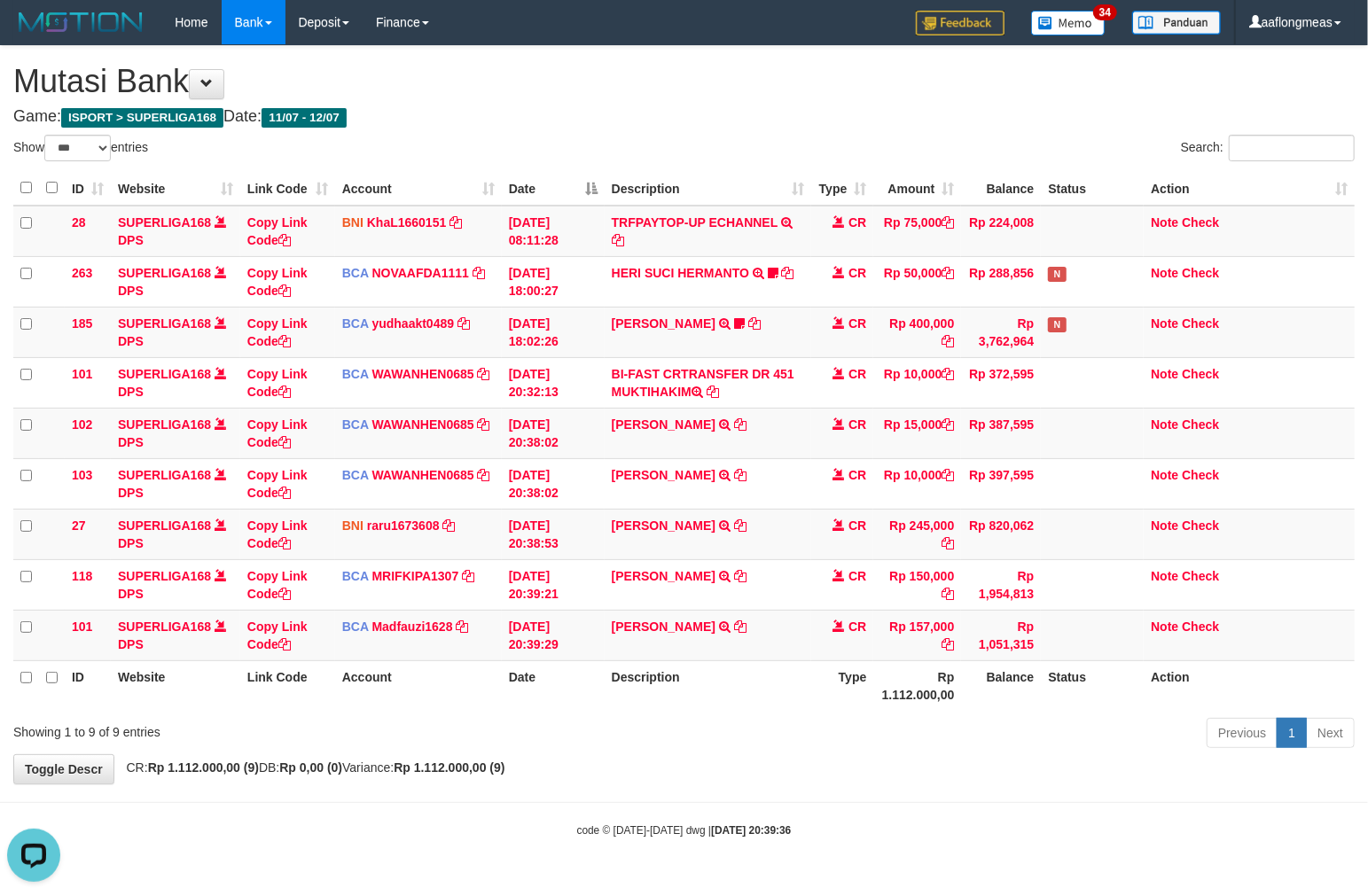 click on "Previous 1 Next" at bounding box center [969, 735] 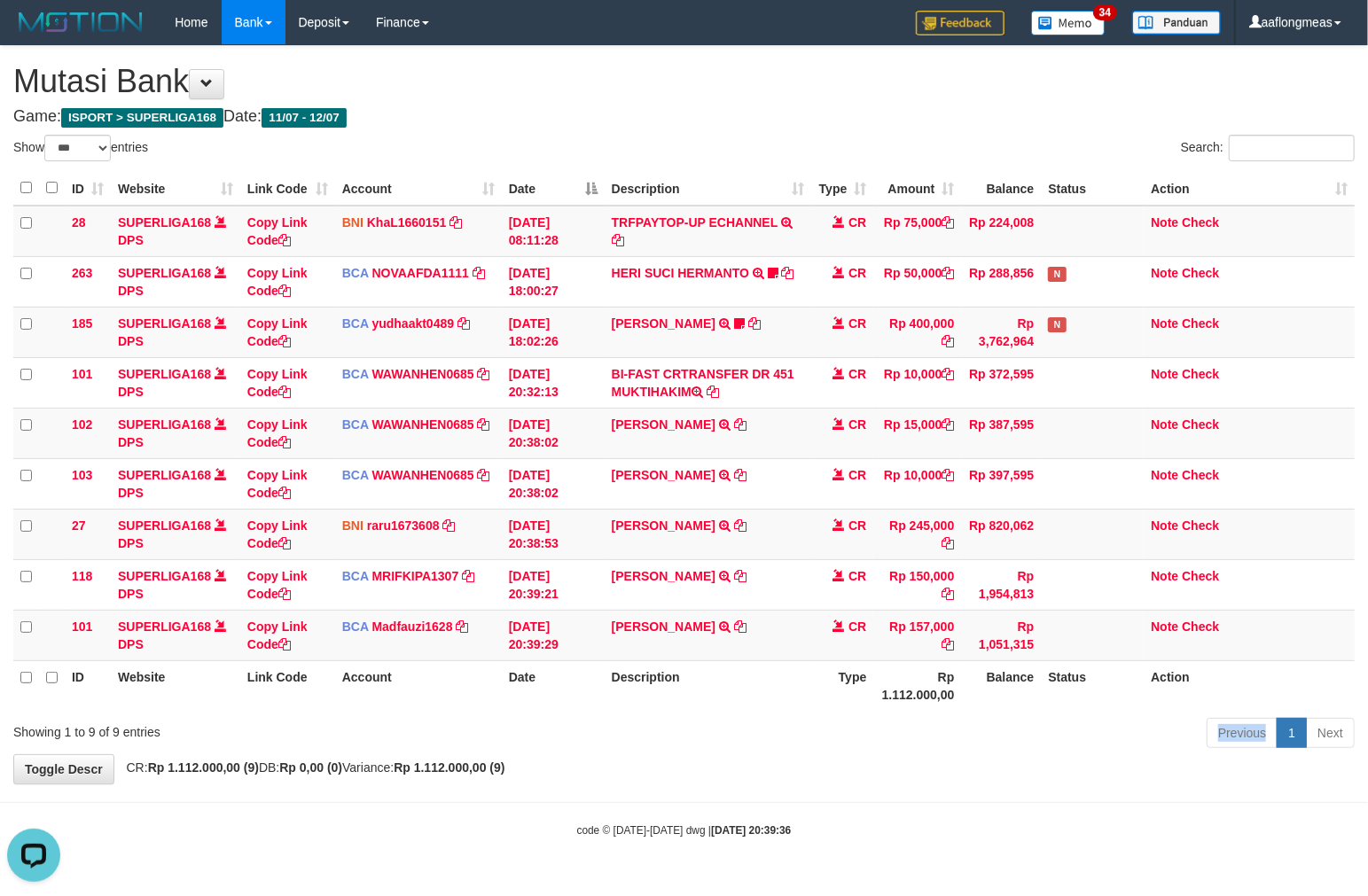 click on "Previous 1 Next" at bounding box center (969, 735) 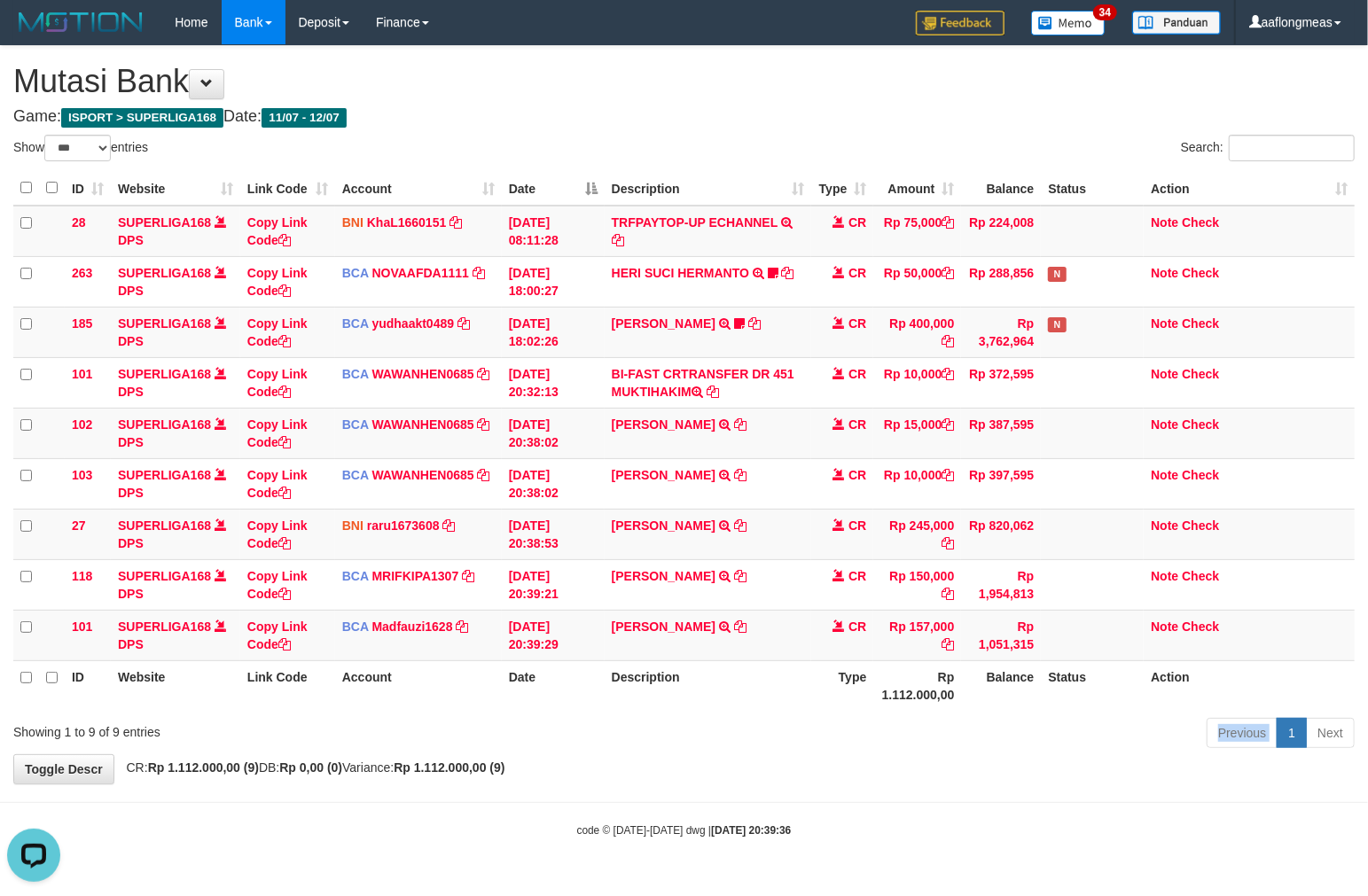 click on "Previous 1 Next" at bounding box center (969, 735) 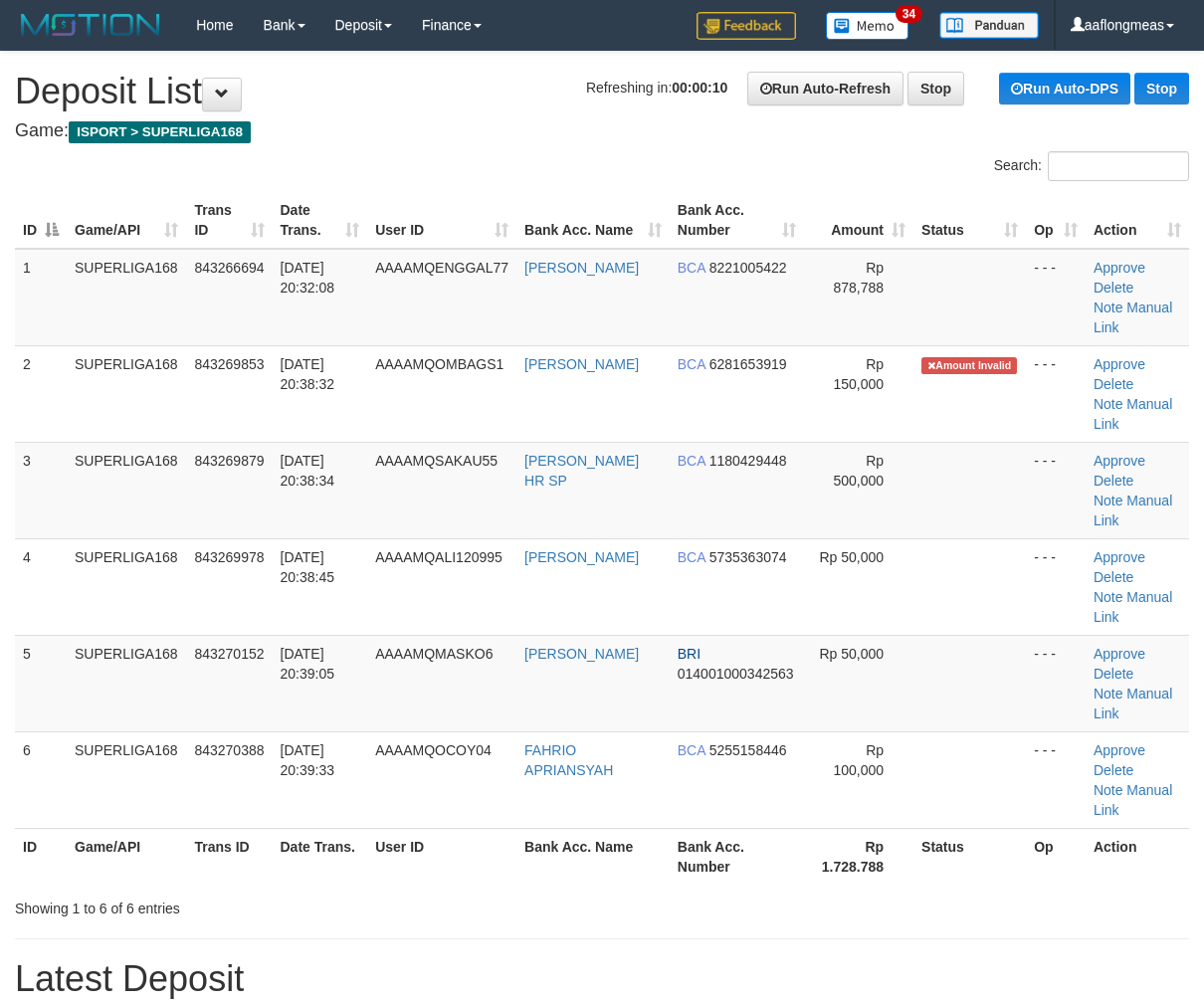 scroll, scrollTop: 0, scrollLeft: 0, axis: both 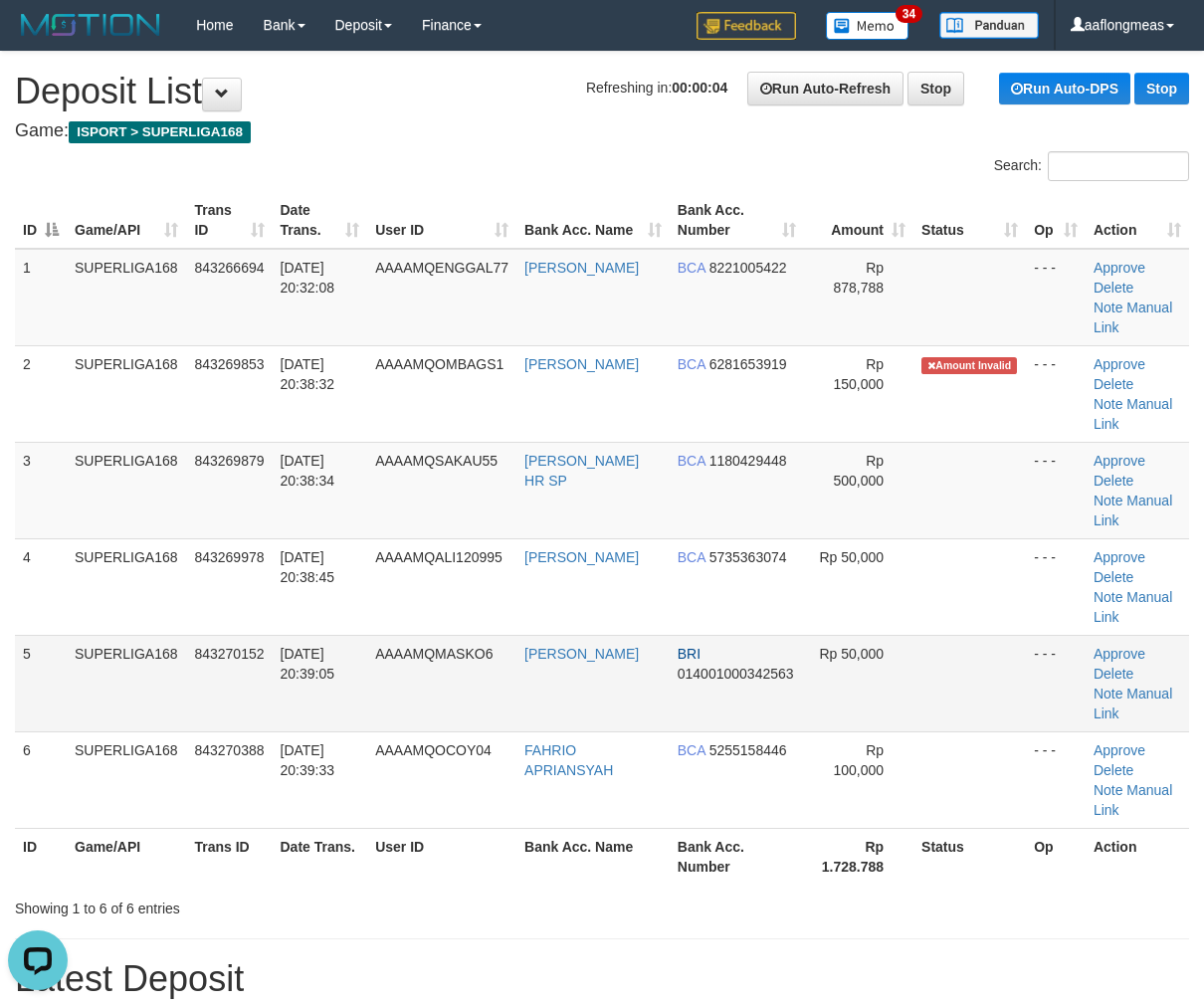 click at bounding box center (969, 683) 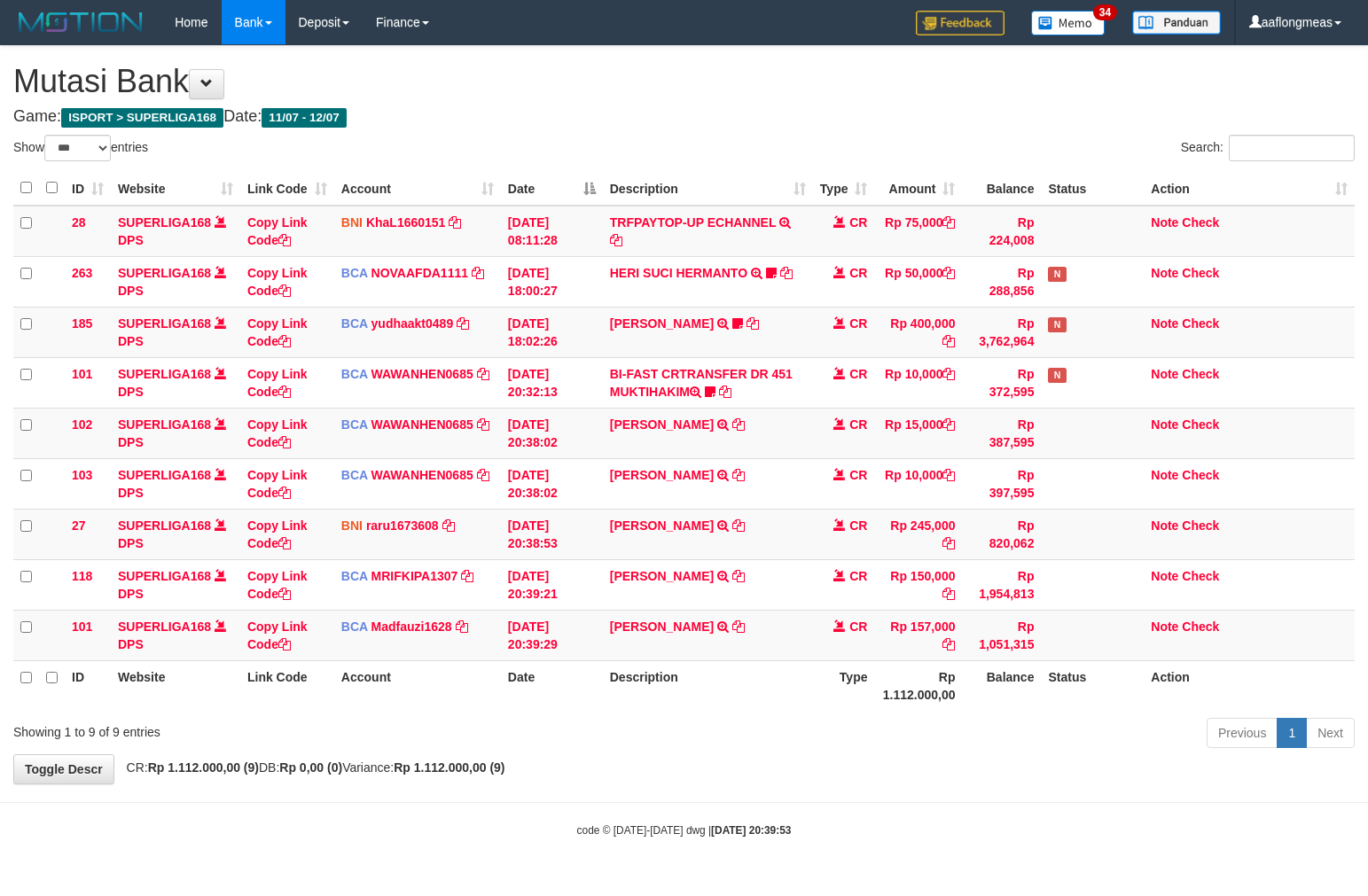 select on "***" 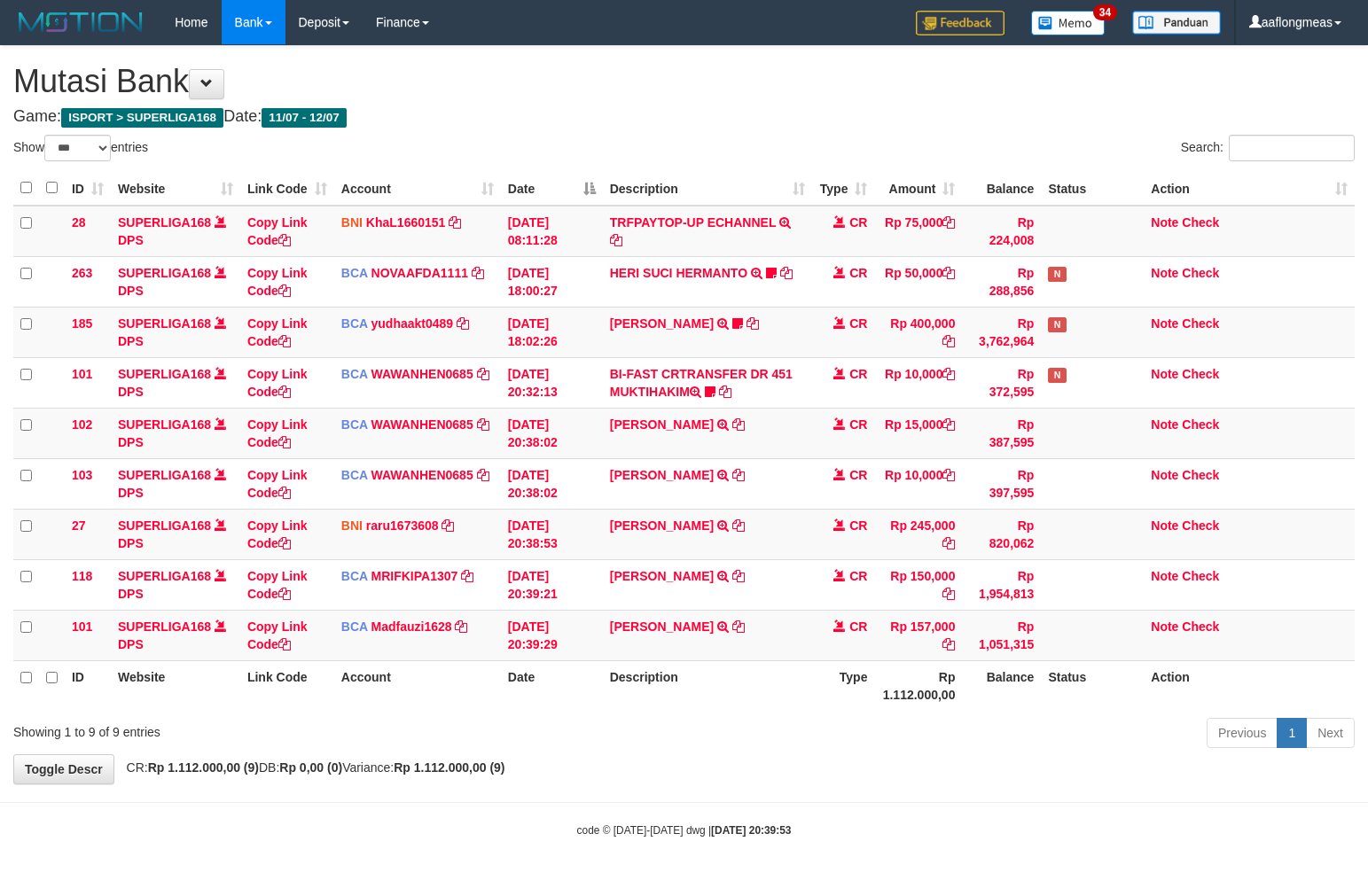 scroll, scrollTop: 0, scrollLeft: 0, axis: both 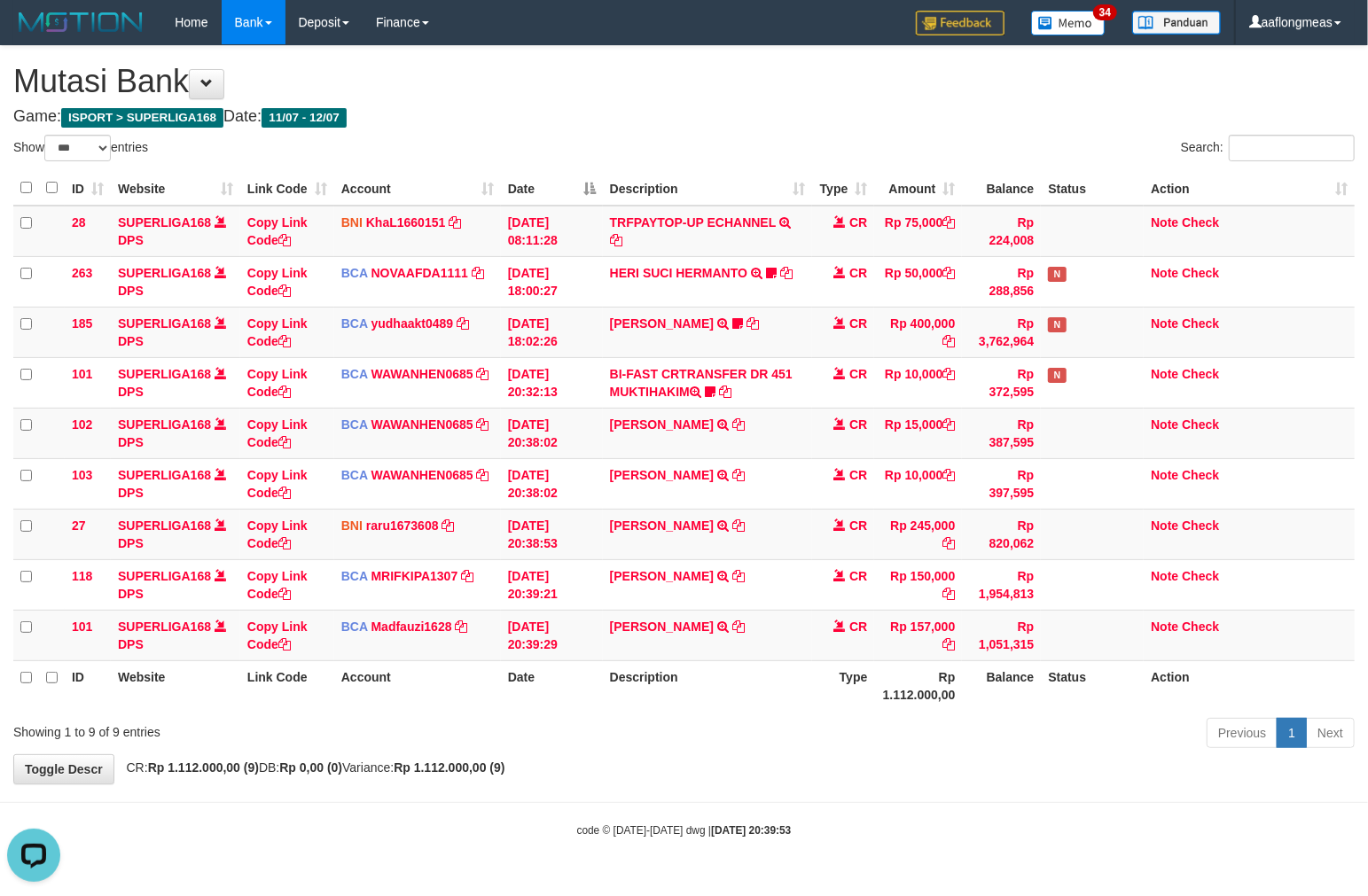 drag, startPoint x: 756, startPoint y: 714, endPoint x: 399, endPoint y: 701, distance: 357.23662 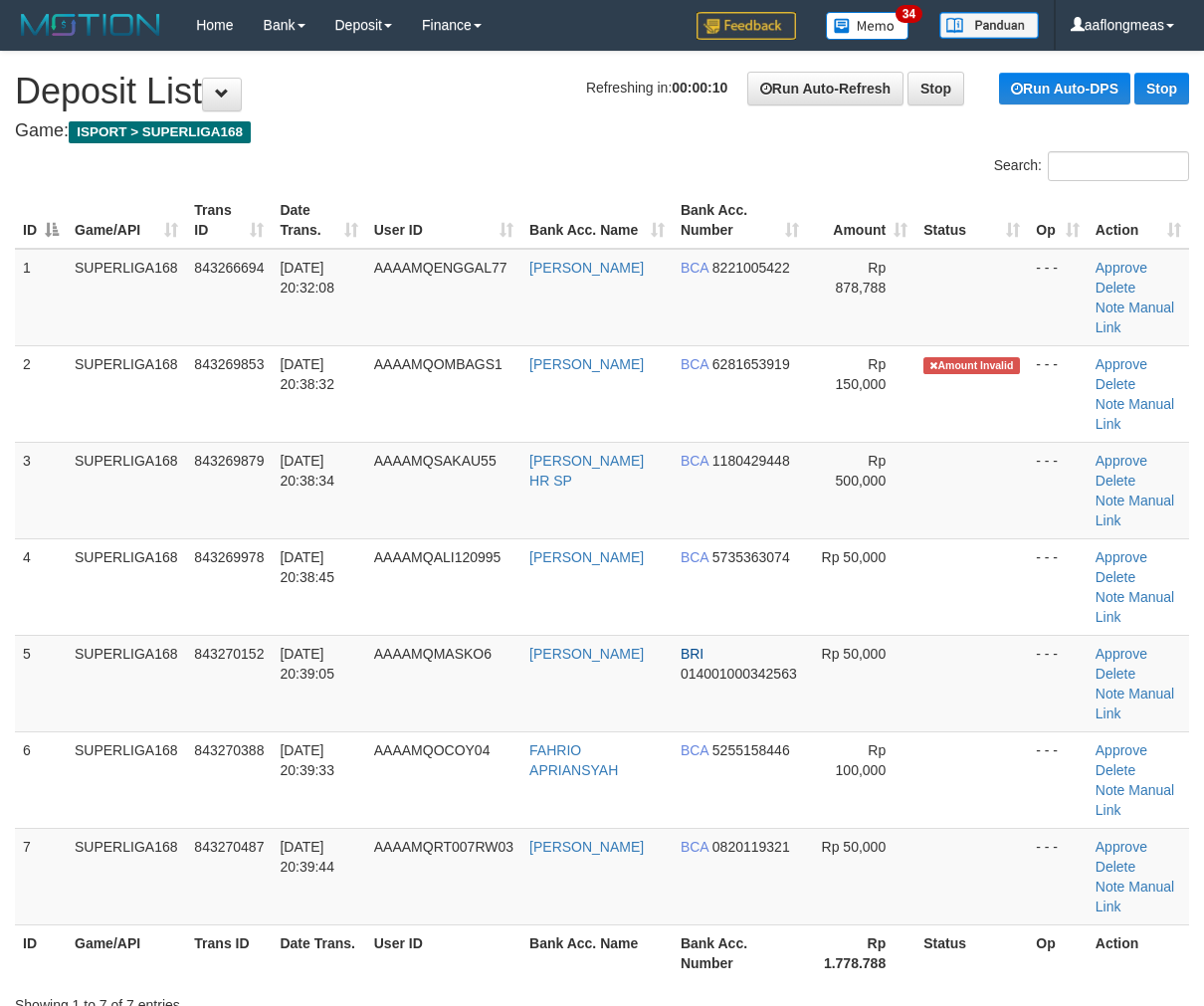 scroll, scrollTop: 0, scrollLeft: 0, axis: both 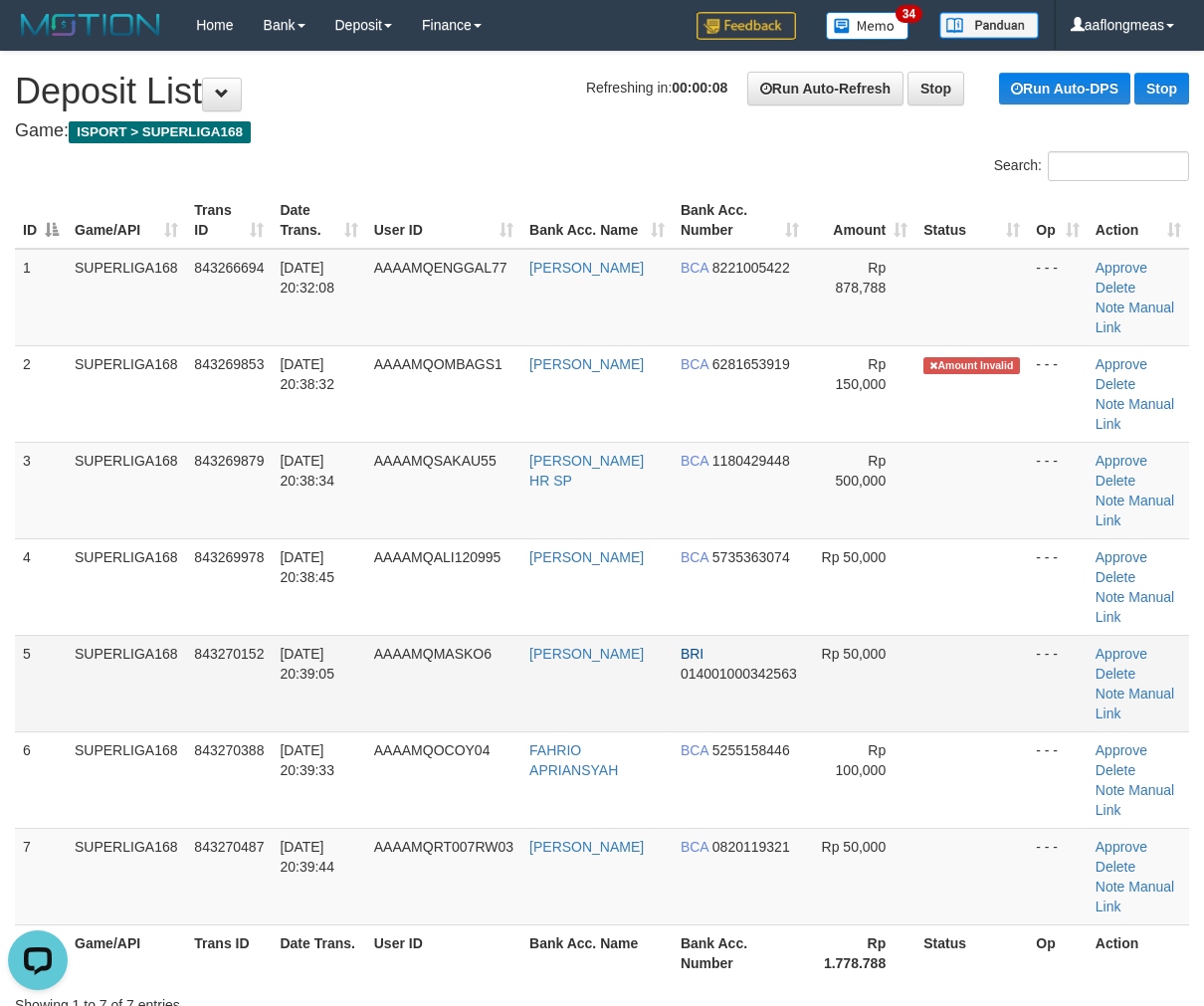 click at bounding box center (971, 683) 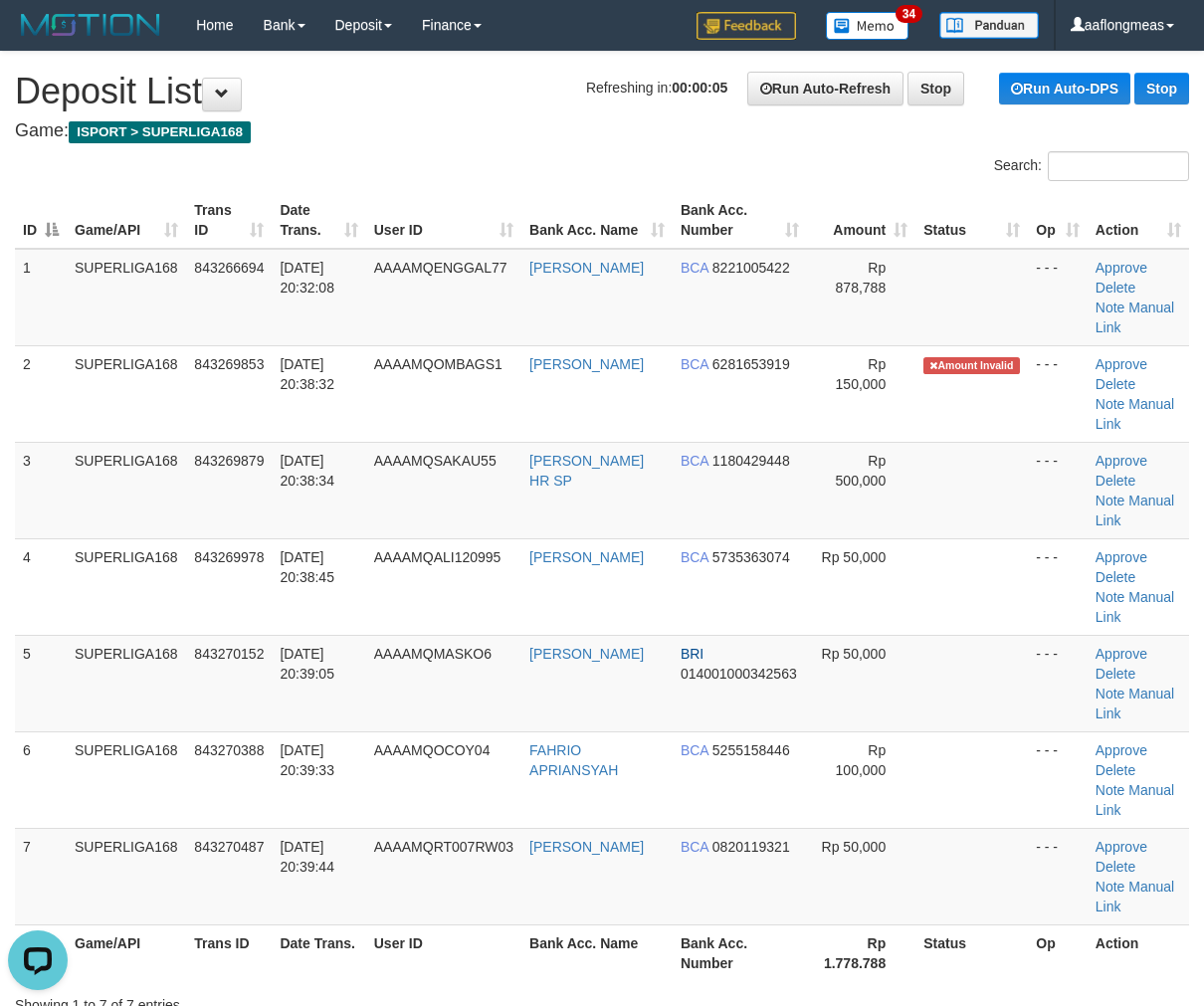 drag, startPoint x: 893, startPoint y: 620, endPoint x: 1214, endPoint y: 663, distance: 323.86726 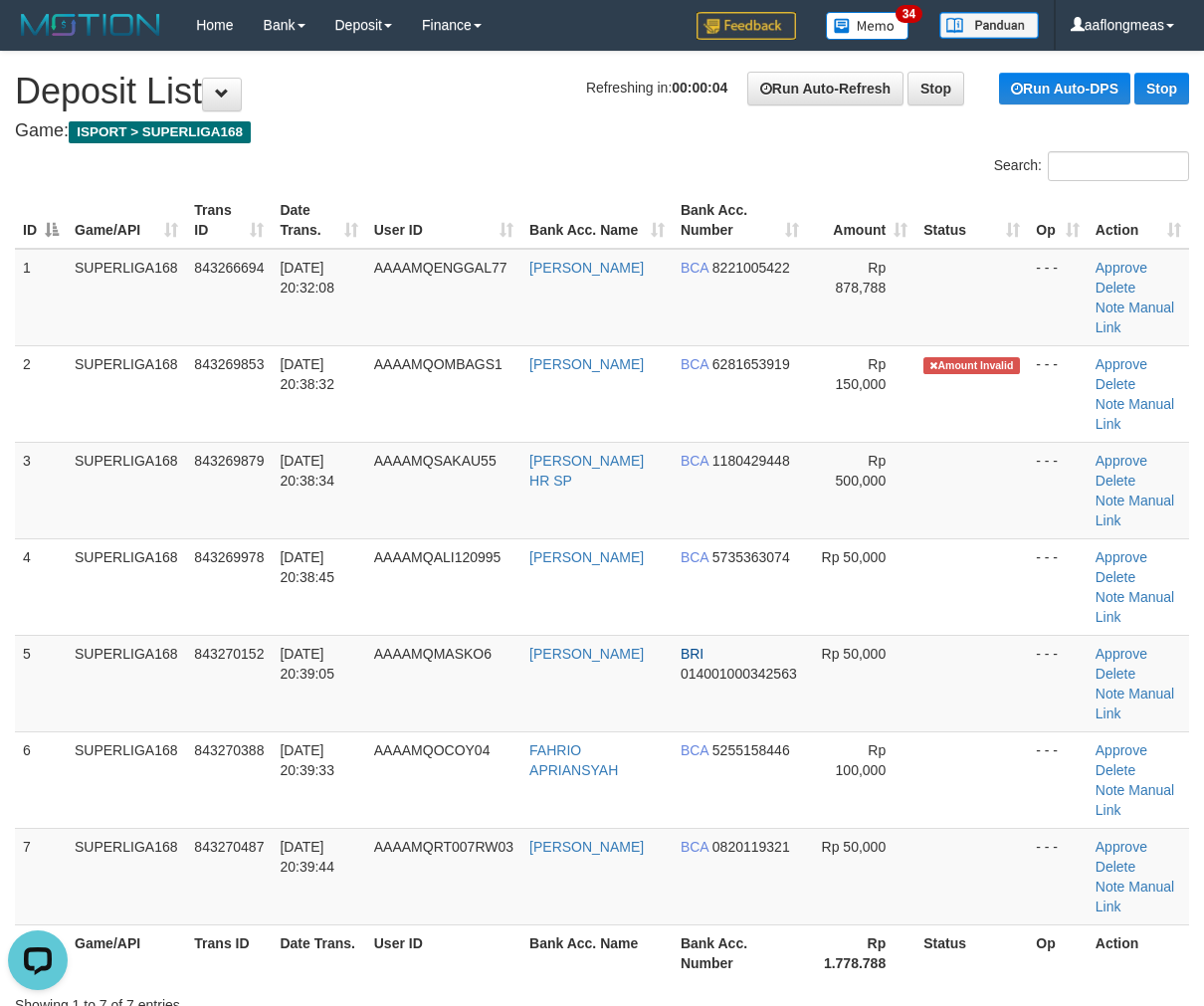 drag, startPoint x: 913, startPoint y: 573, endPoint x: 1202, endPoint y: 617, distance: 292.33029 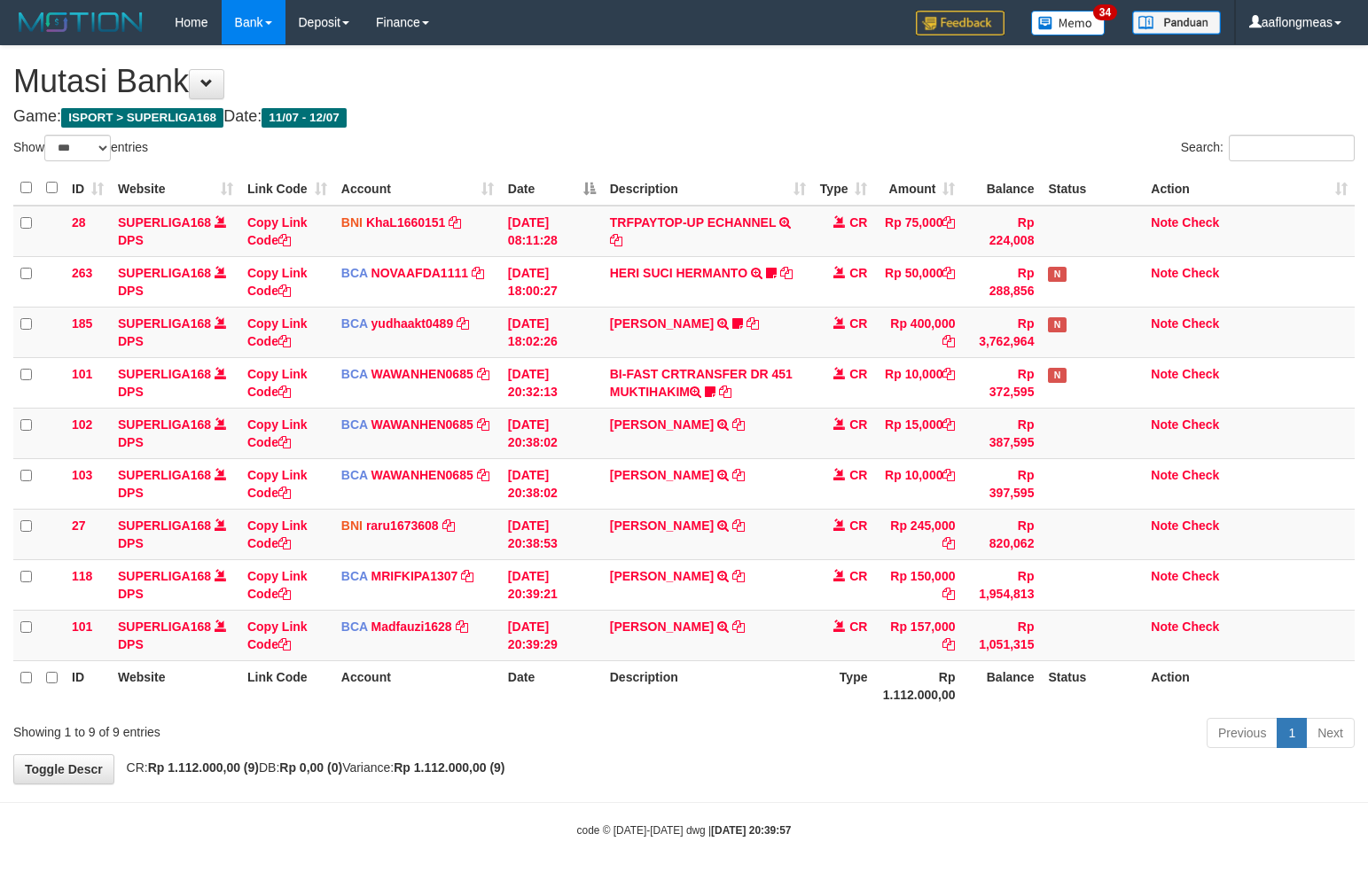 select on "***" 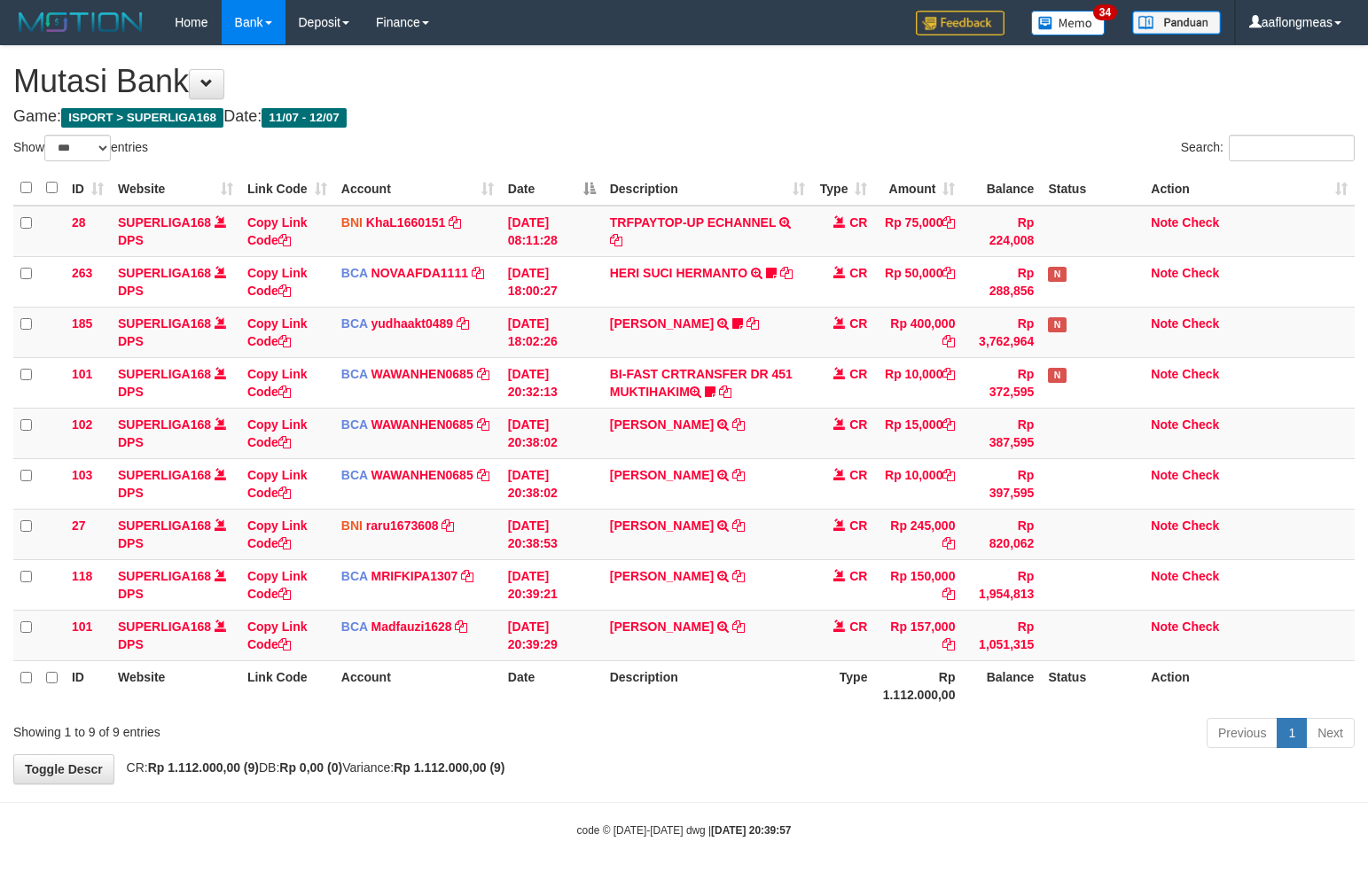 scroll, scrollTop: 0, scrollLeft: 0, axis: both 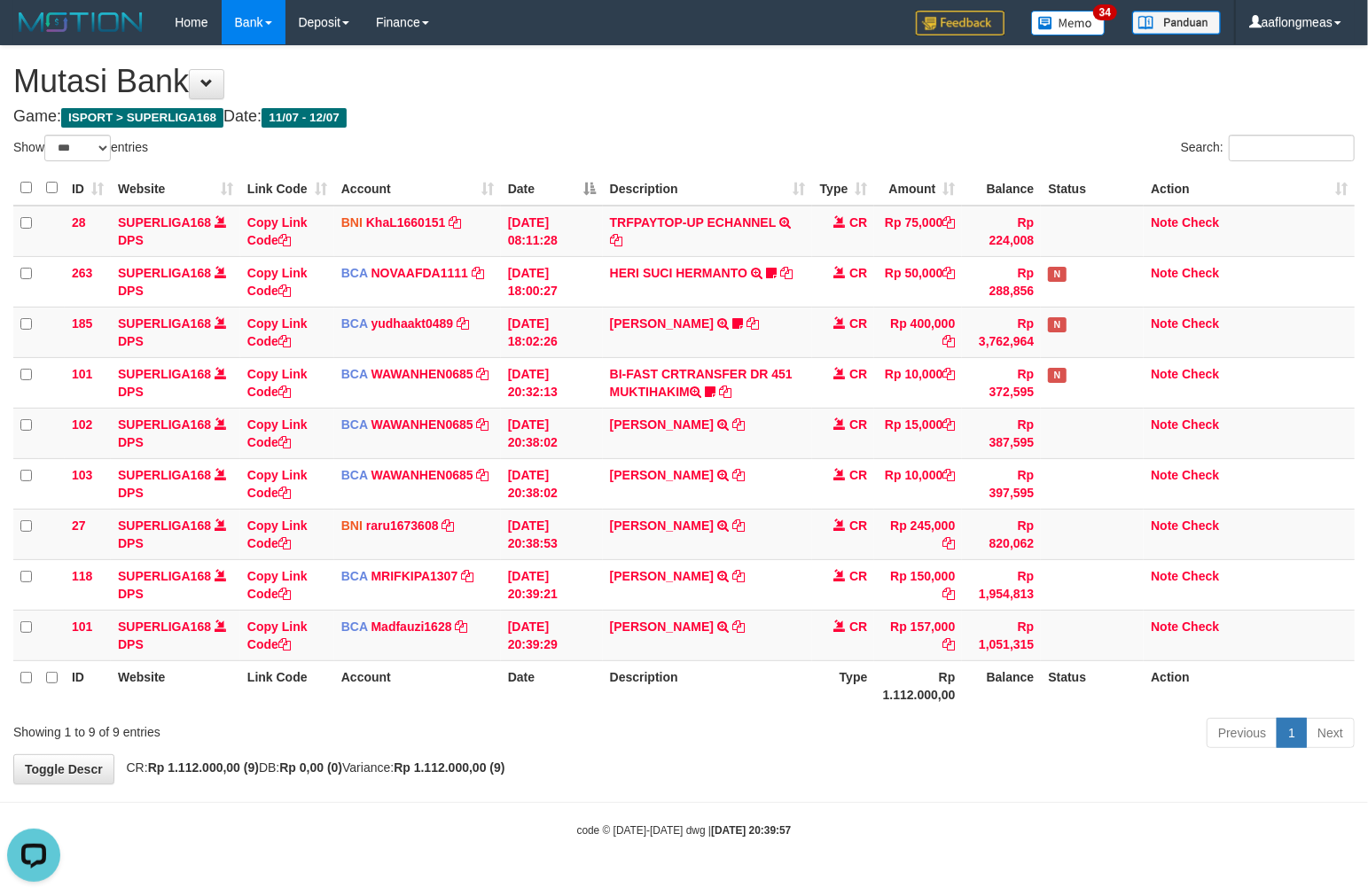 drag, startPoint x: 764, startPoint y: 835, endPoint x: 367, endPoint y: 778, distance: 401.07107 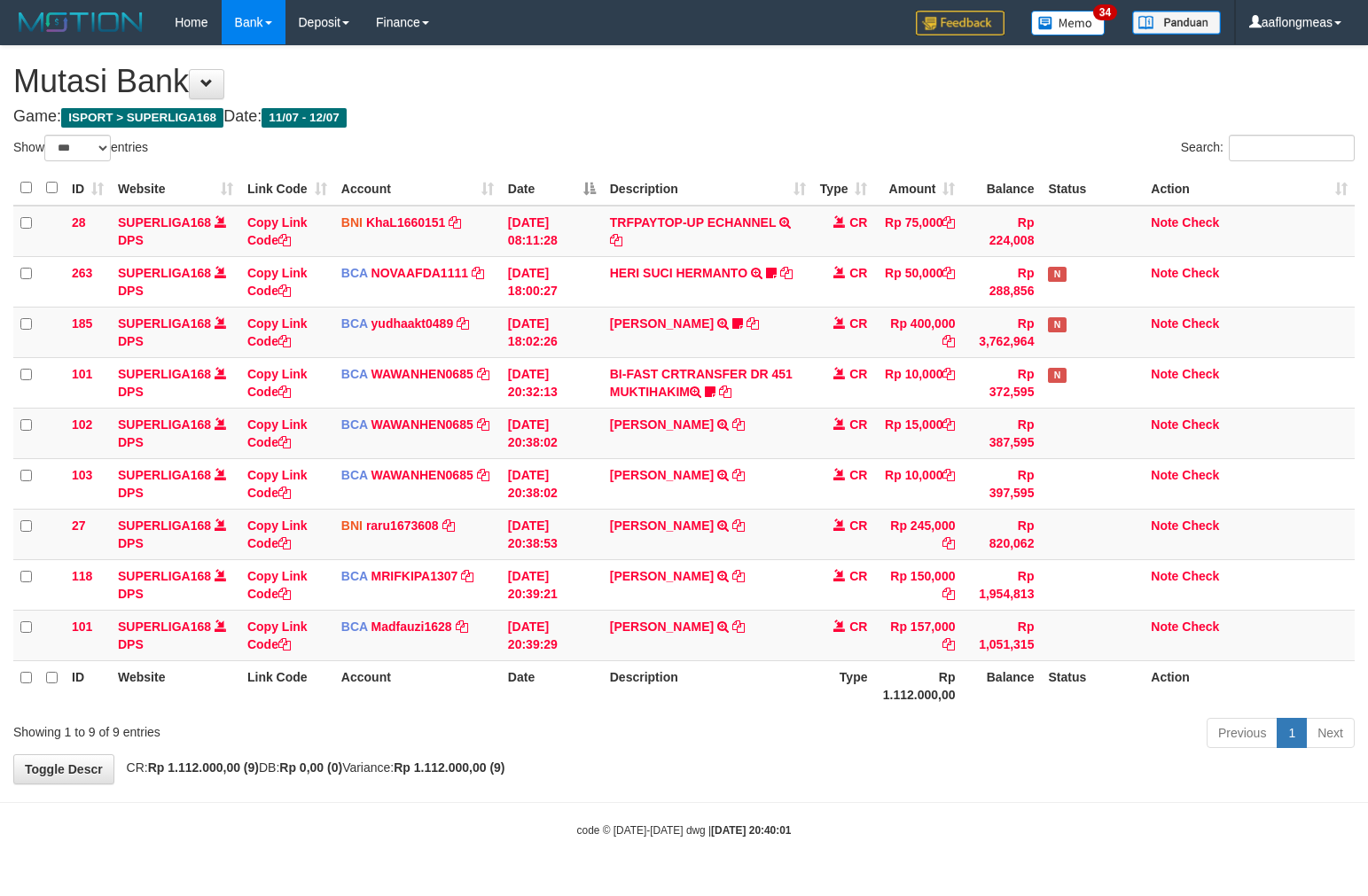 select on "***" 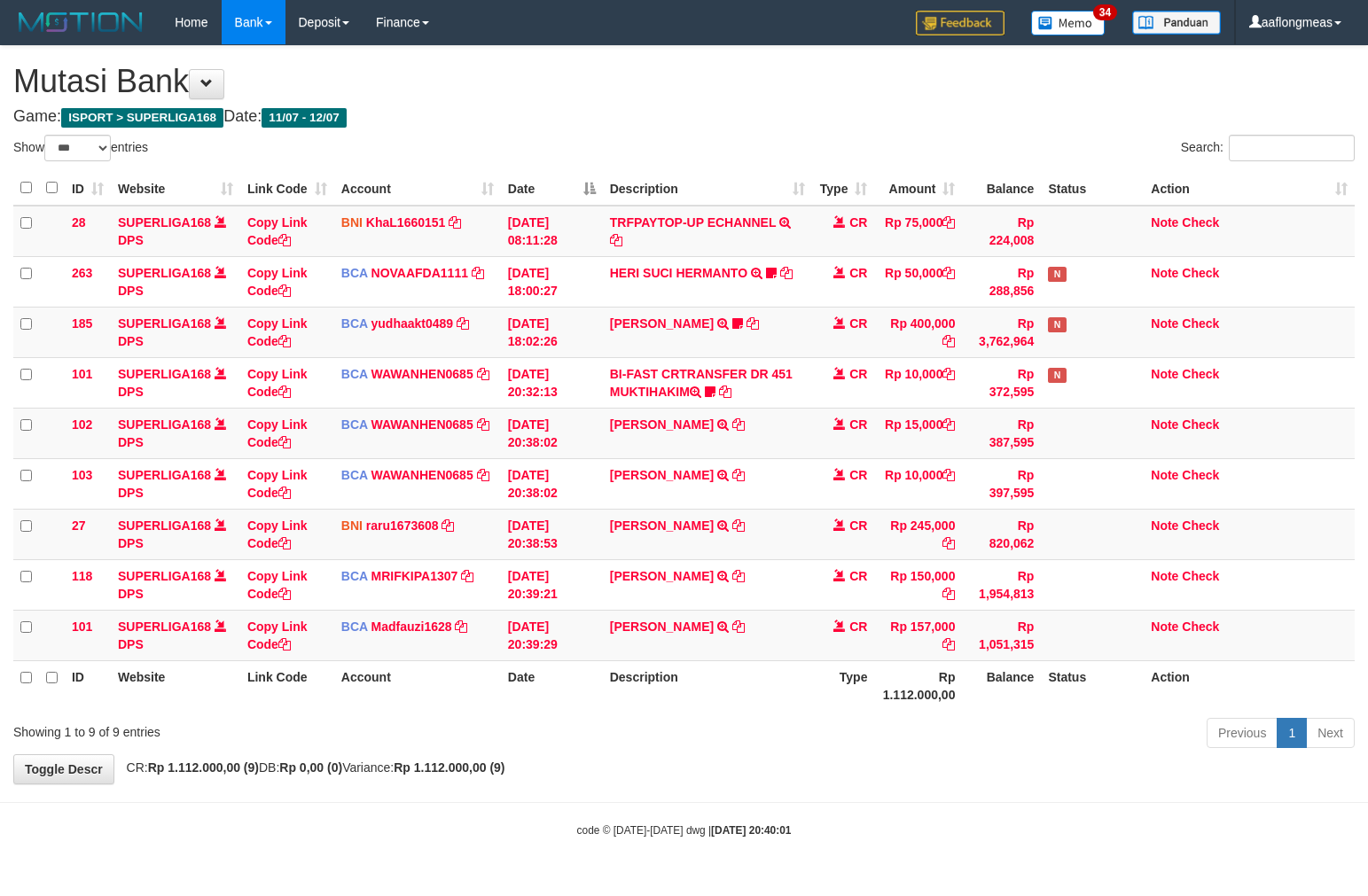 scroll, scrollTop: 0, scrollLeft: 0, axis: both 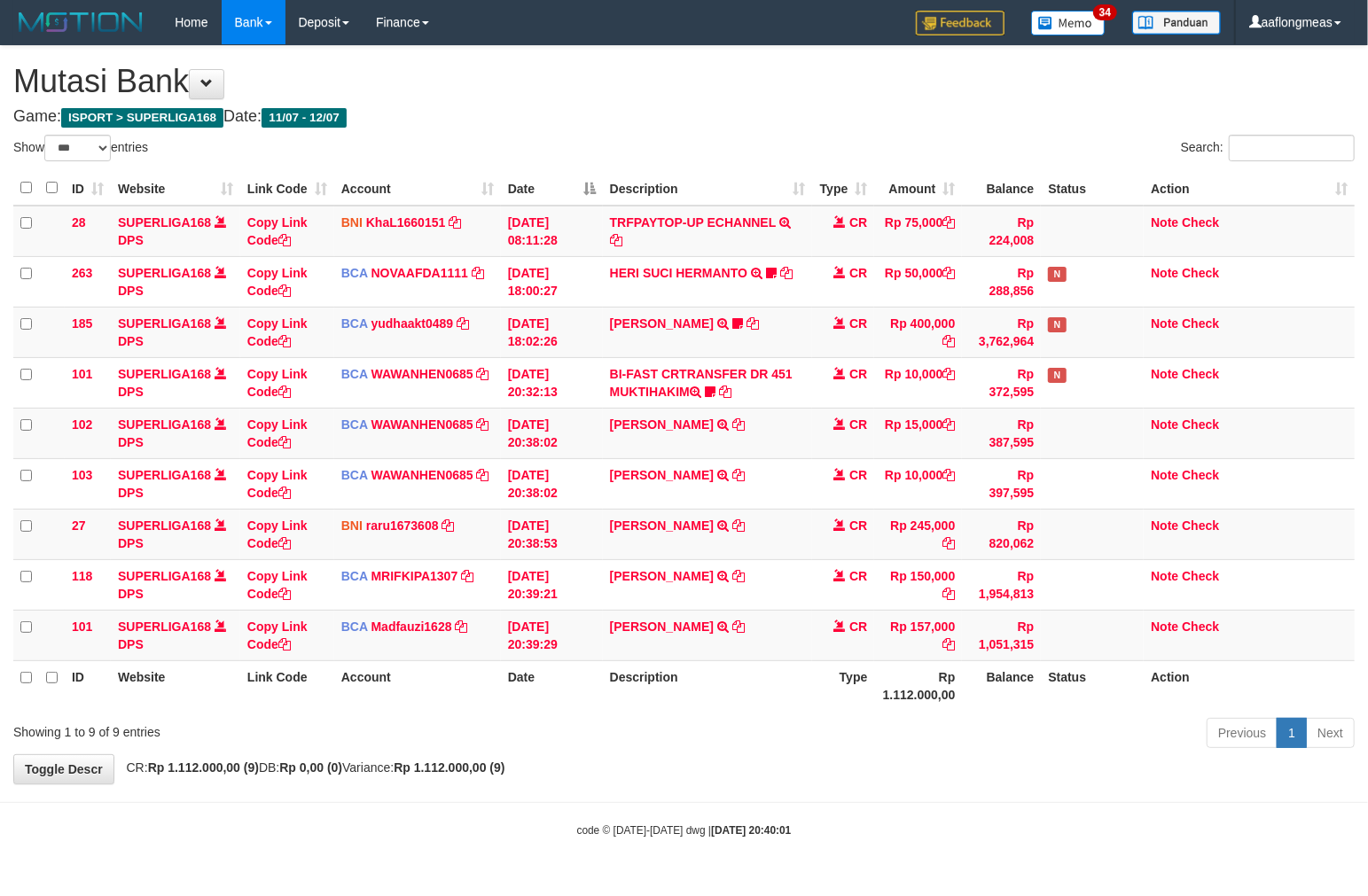 drag, startPoint x: 0, startPoint y: 0, endPoint x: 729, endPoint y: 744, distance: 1041.6223 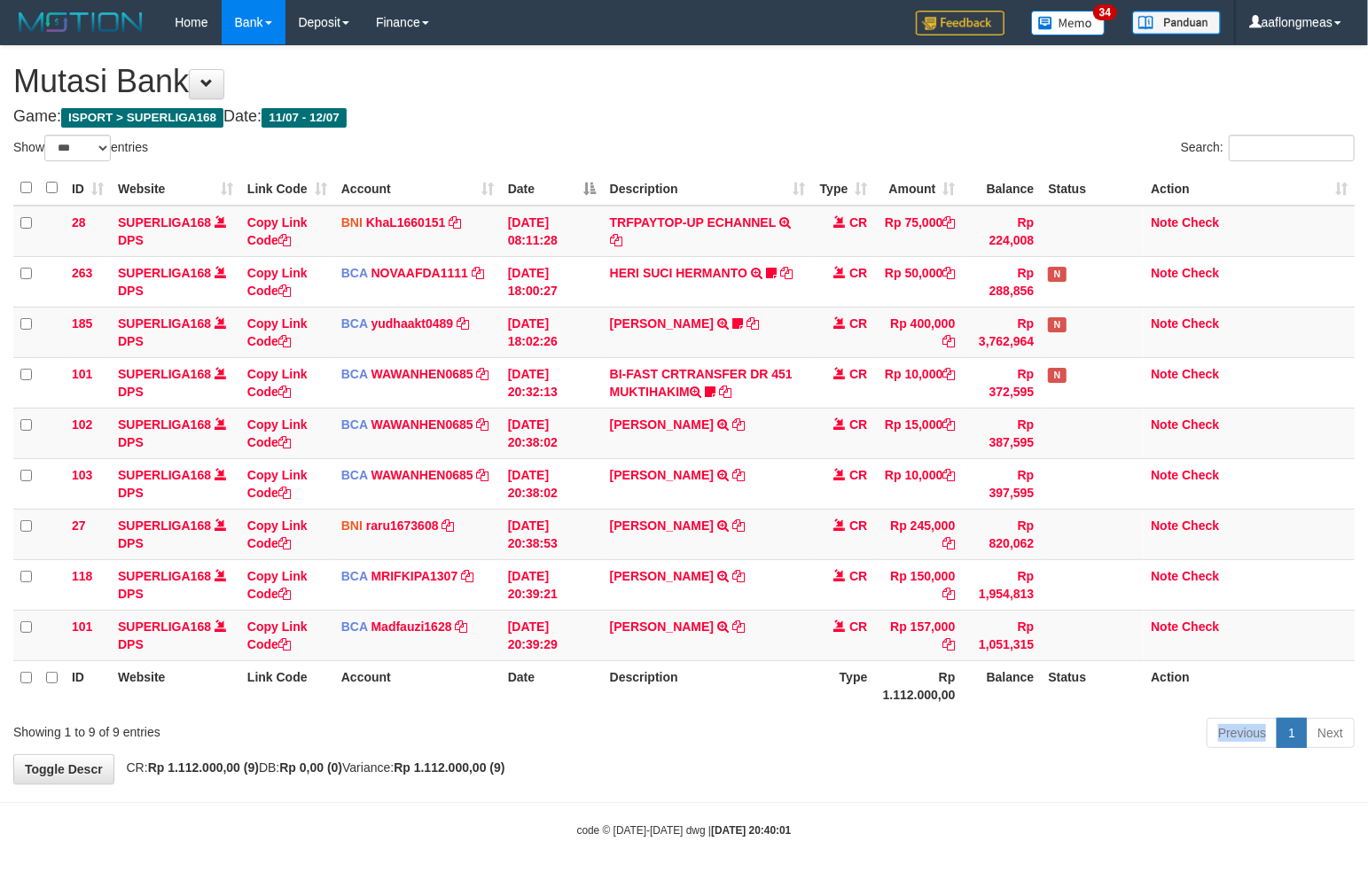 click on "Previous 1 Next" at bounding box center [969, 735] 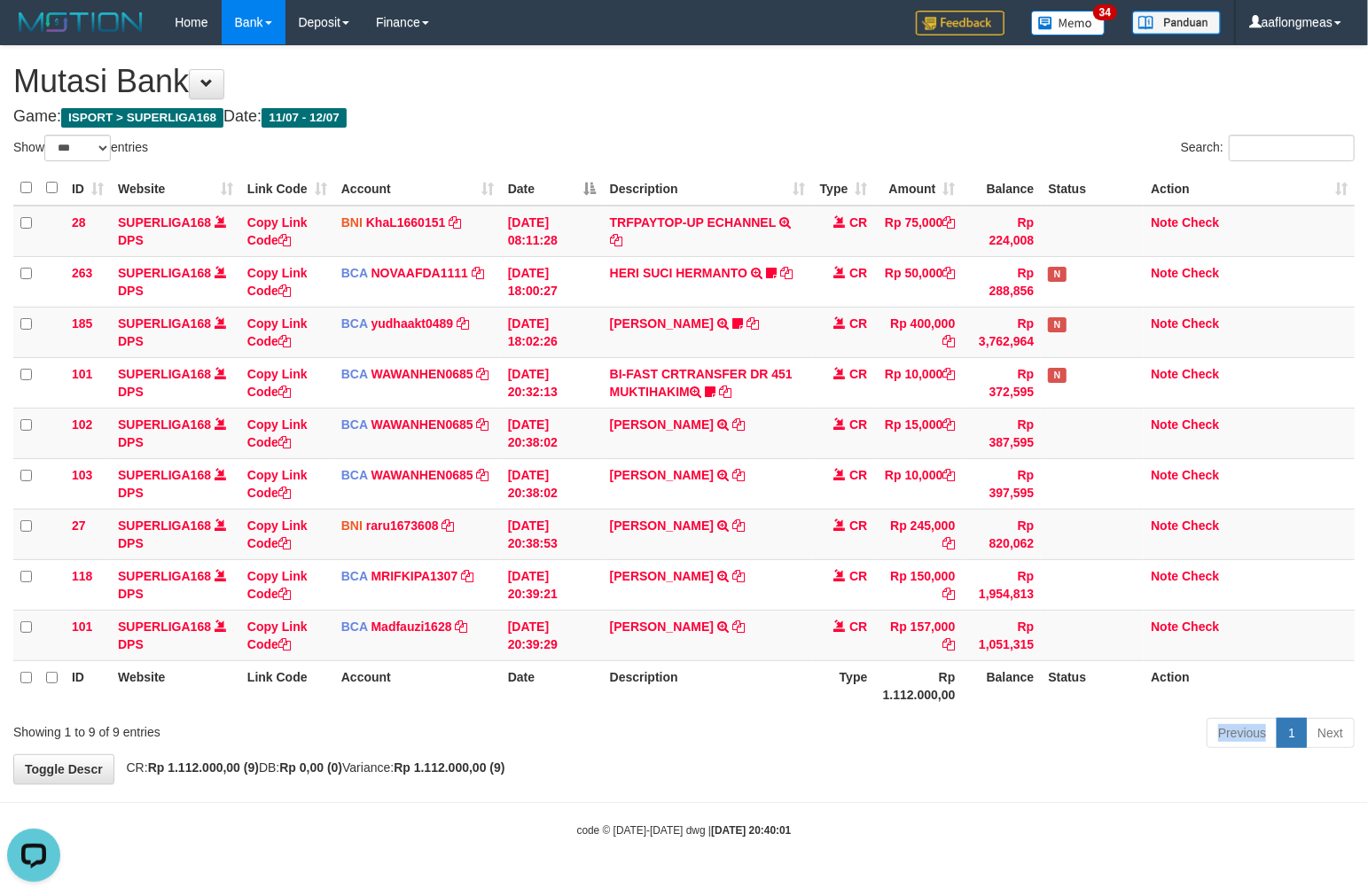 scroll, scrollTop: 0, scrollLeft: 0, axis: both 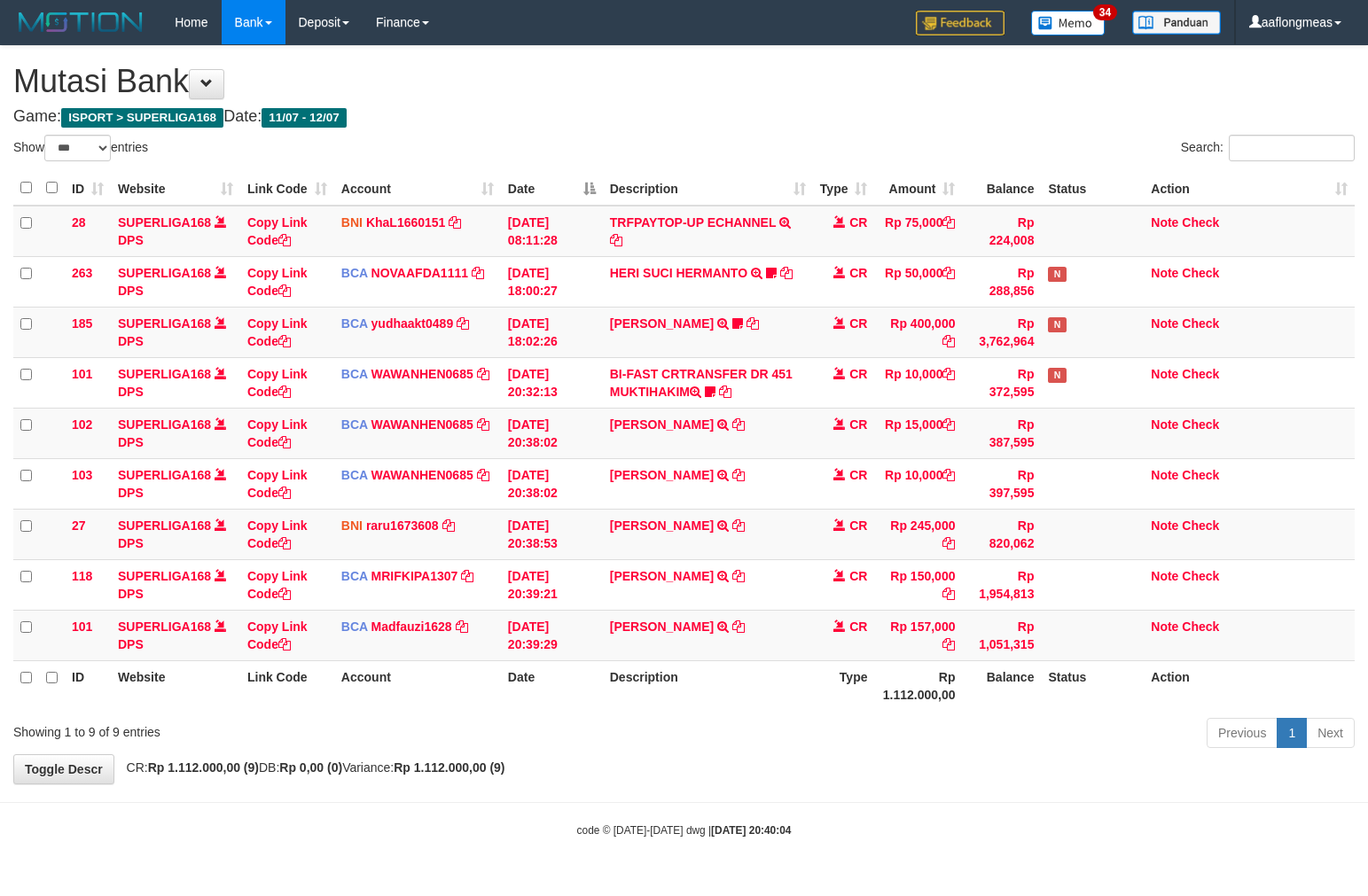 select on "***" 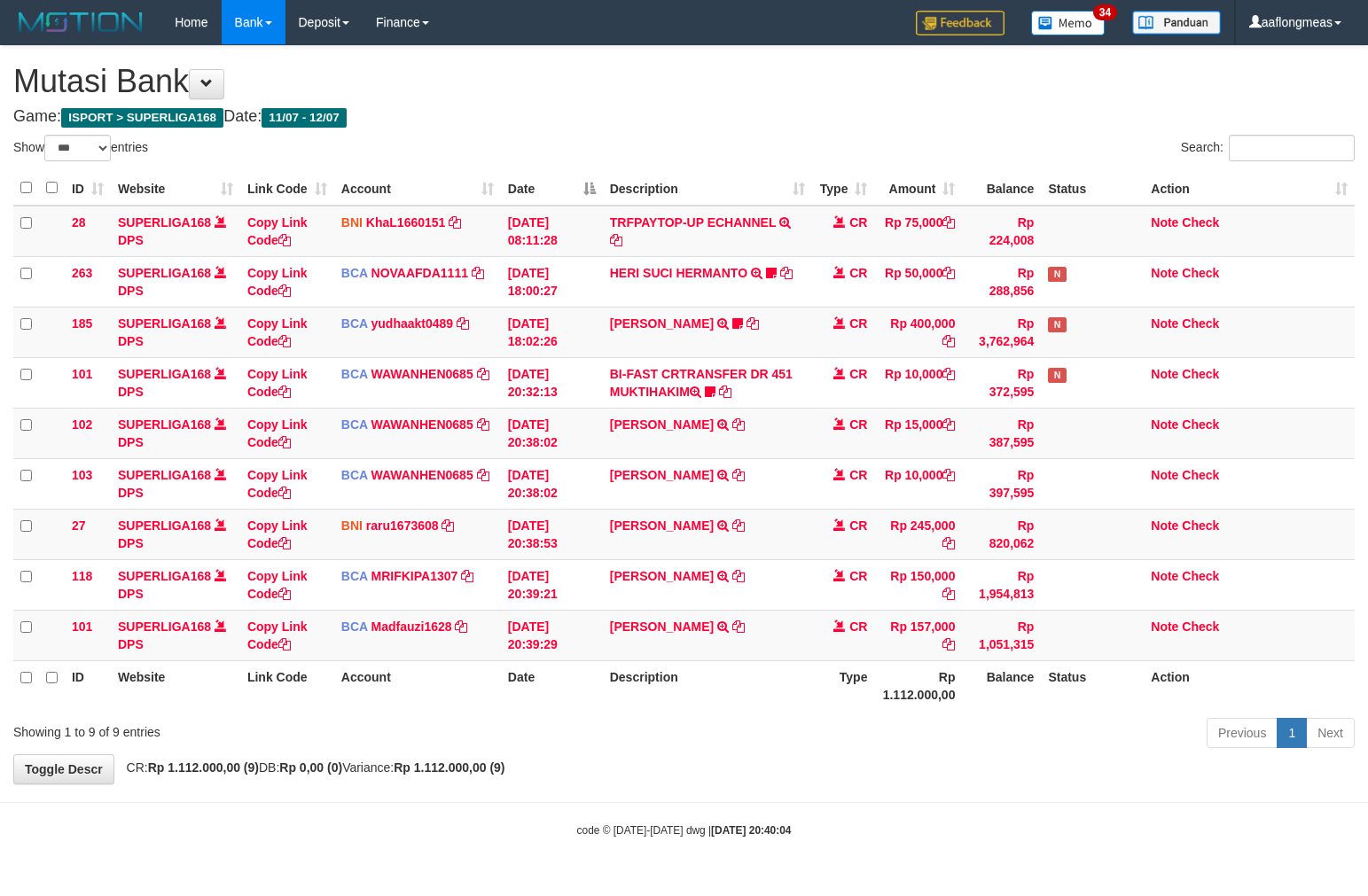 scroll, scrollTop: 0, scrollLeft: 0, axis: both 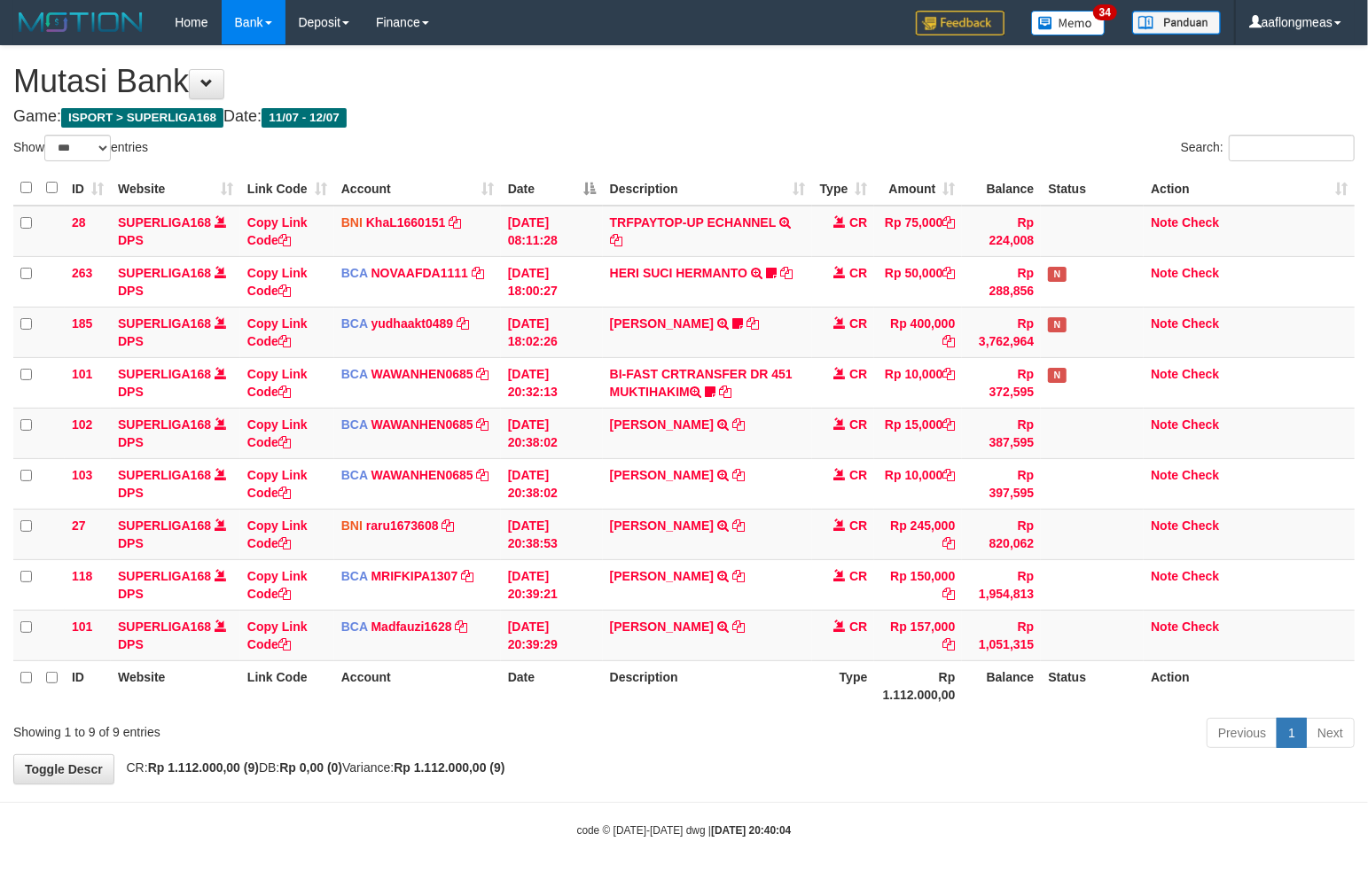 click on "Description" at bounding box center (707, 685) 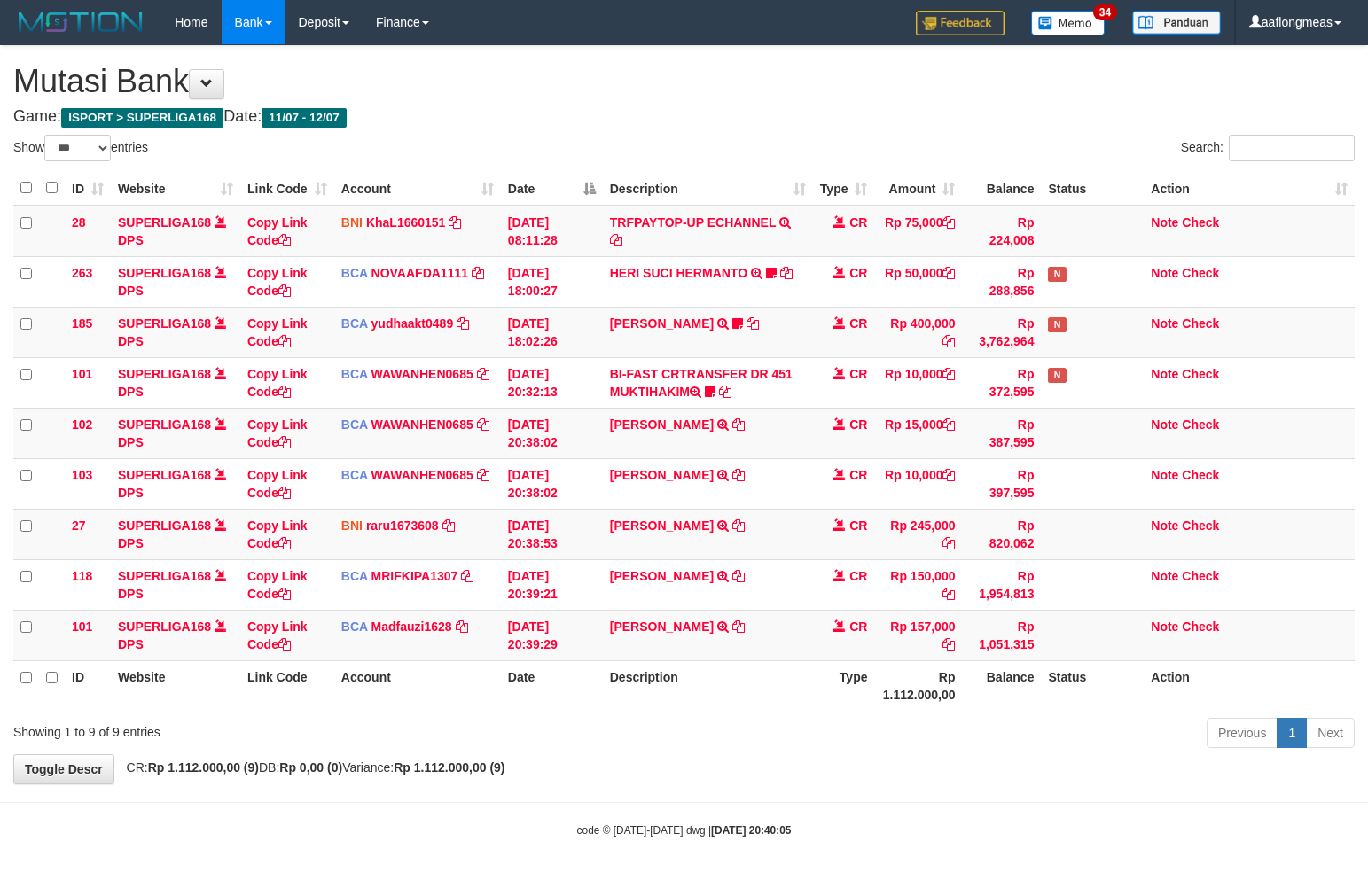 select on "***" 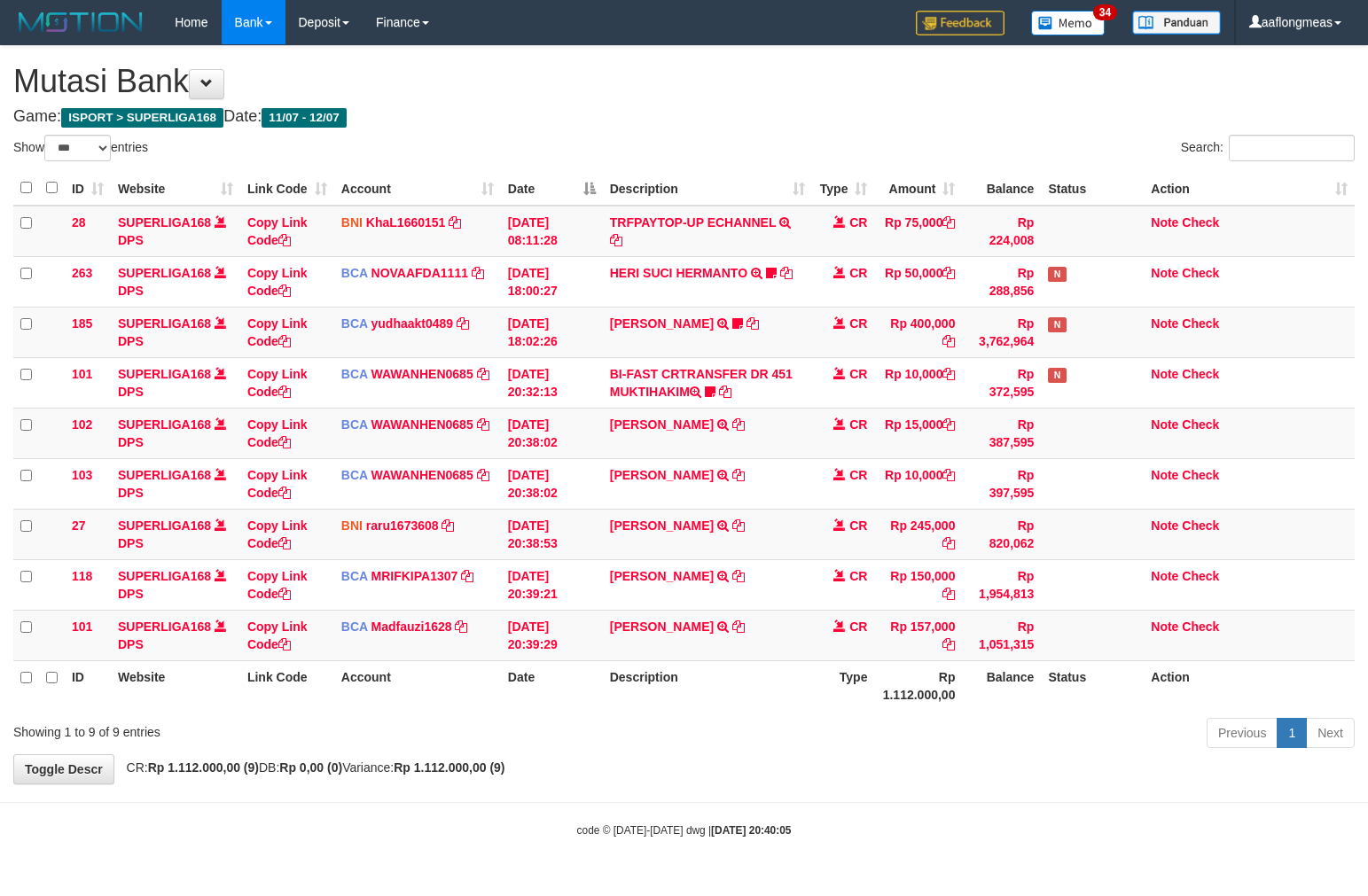 scroll, scrollTop: 0, scrollLeft: 0, axis: both 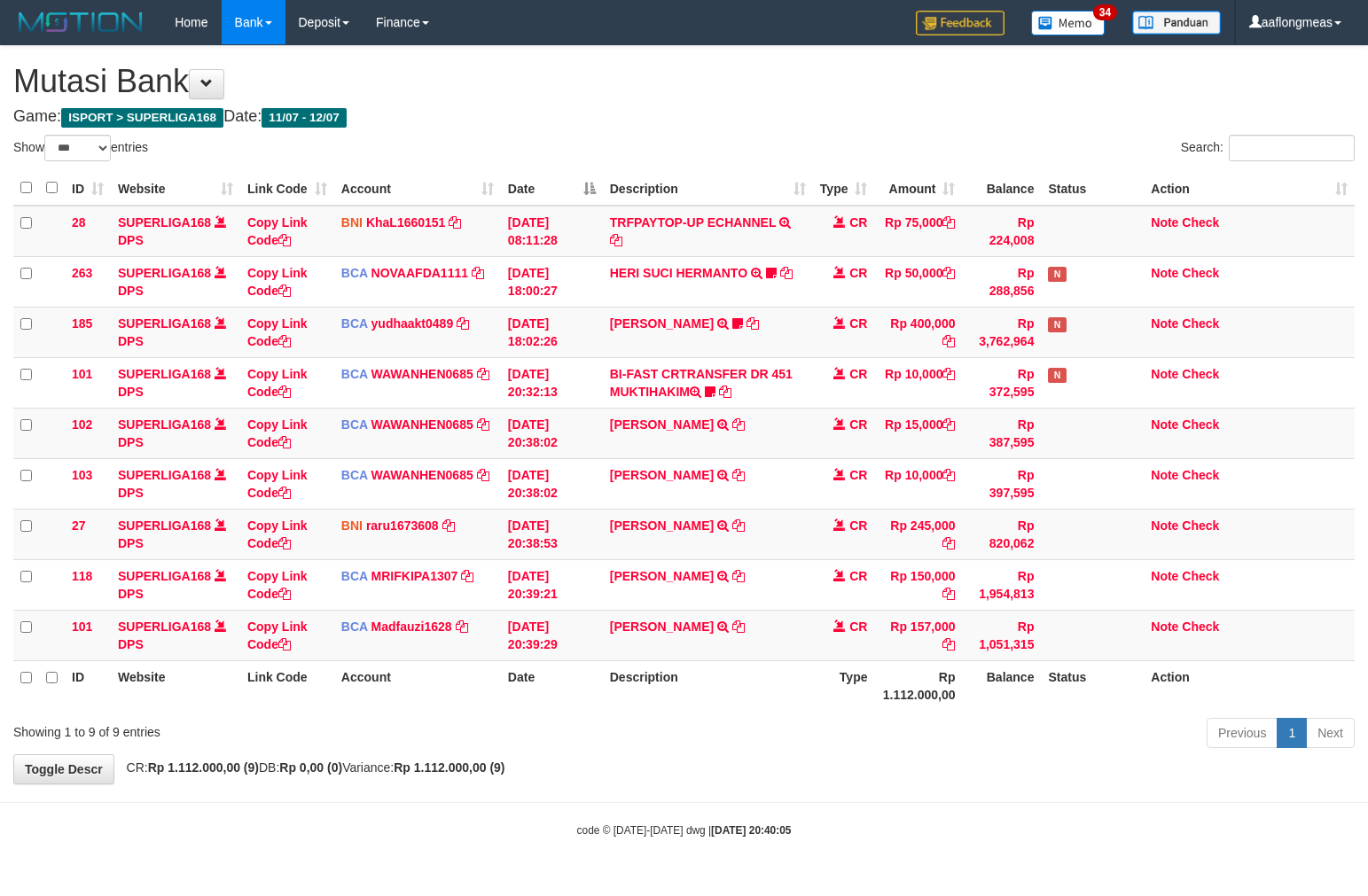 select on "***" 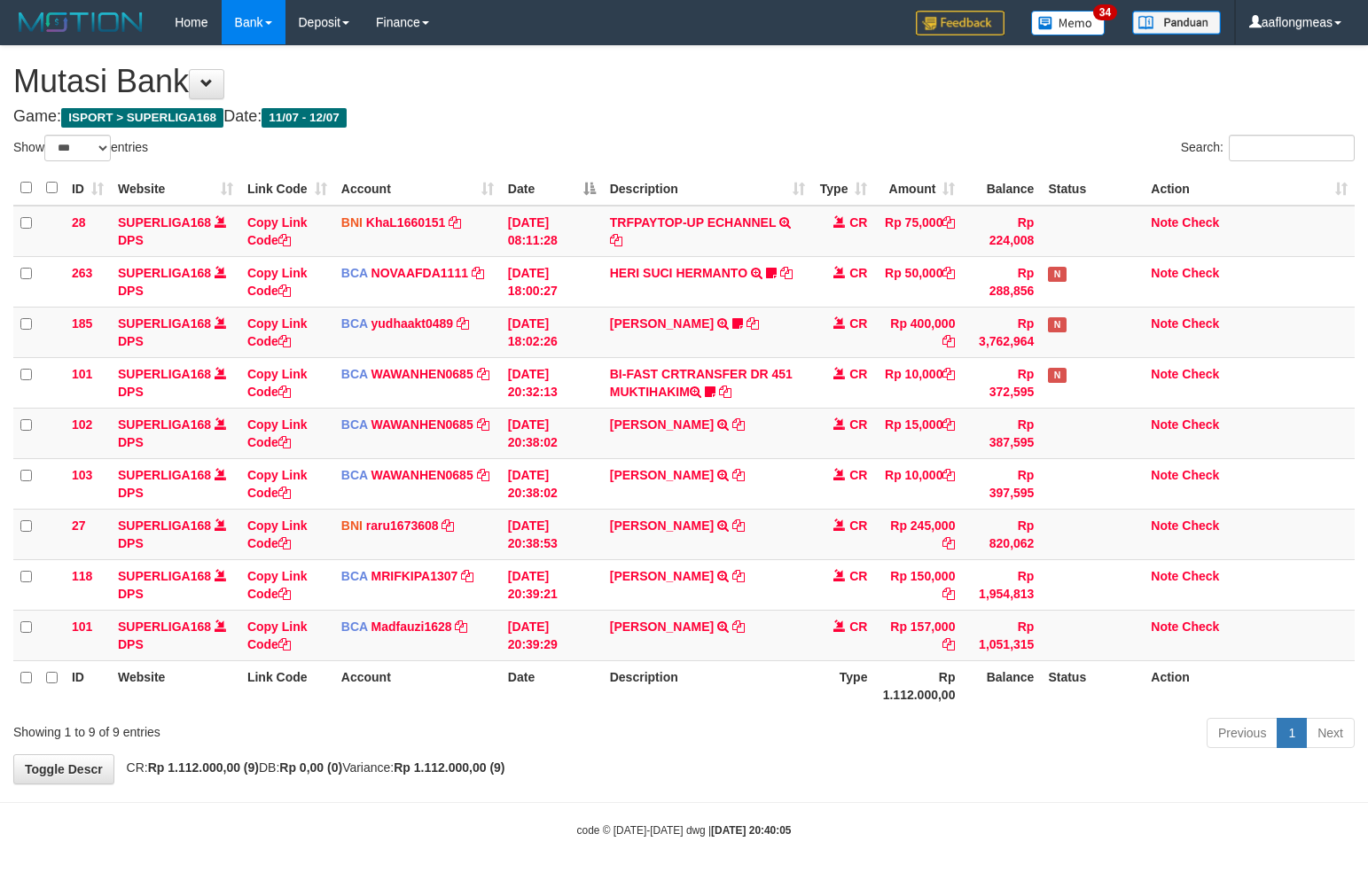 scroll, scrollTop: 0, scrollLeft: 0, axis: both 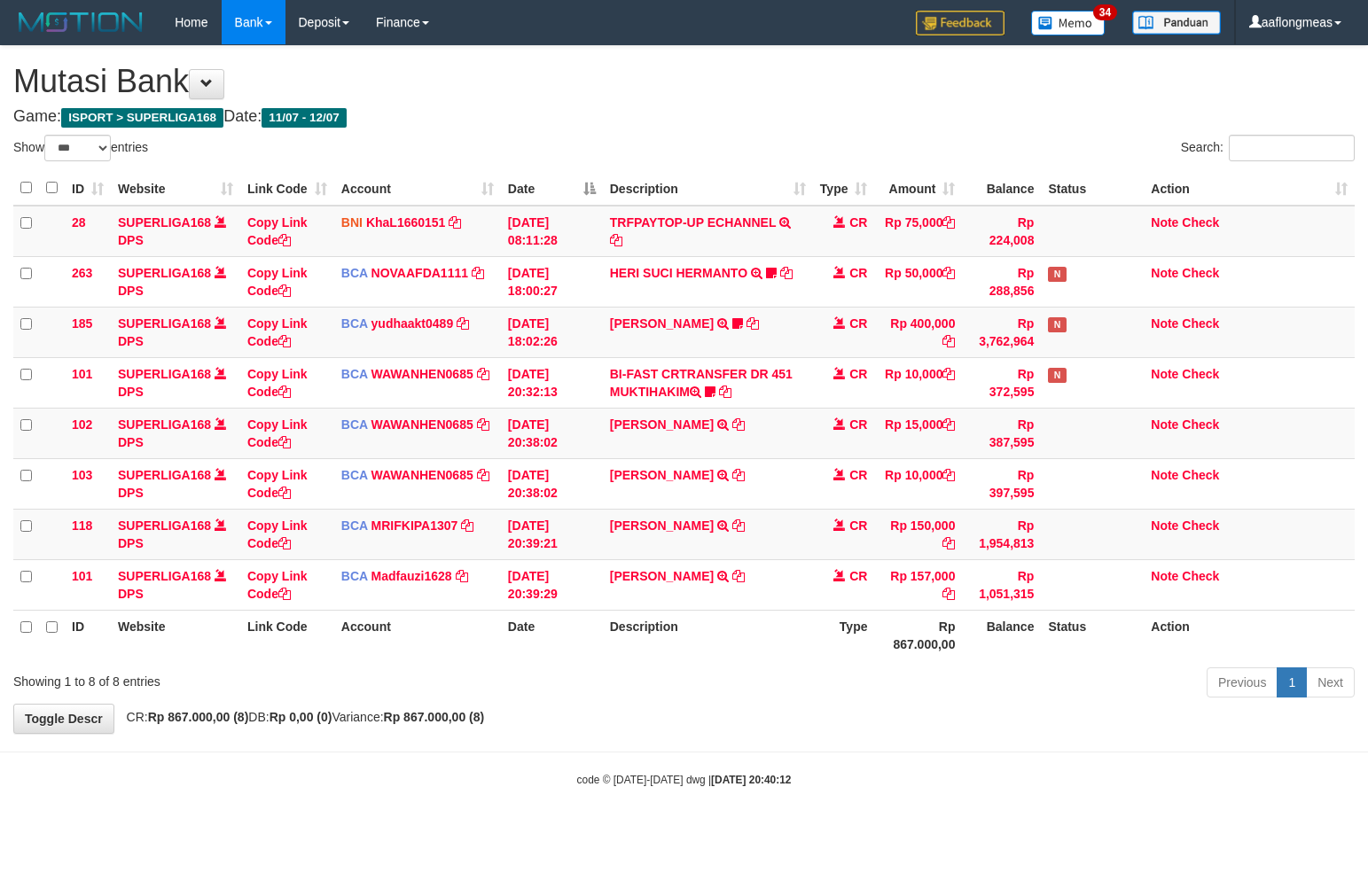select on "***" 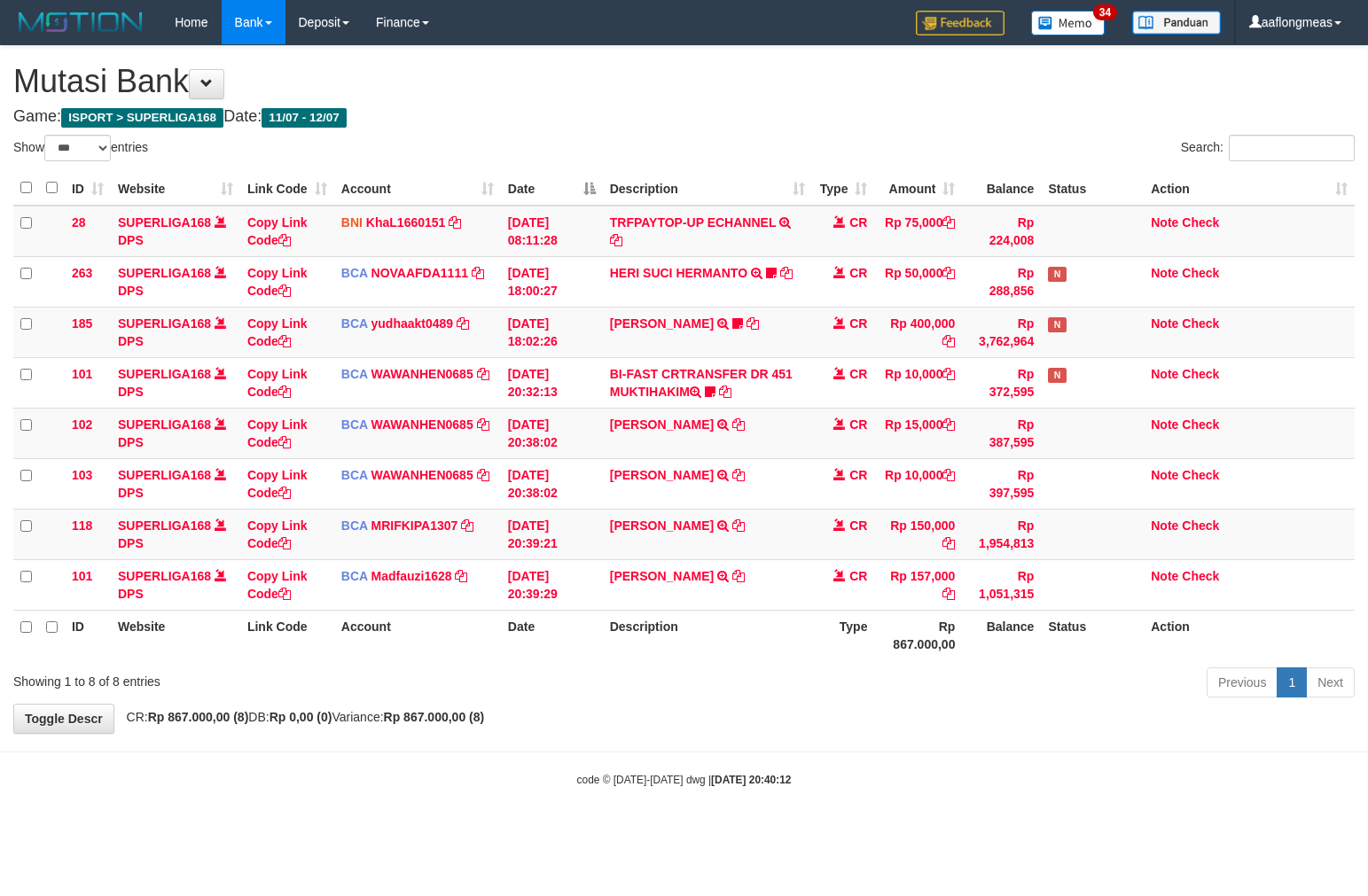 scroll, scrollTop: 0, scrollLeft: 0, axis: both 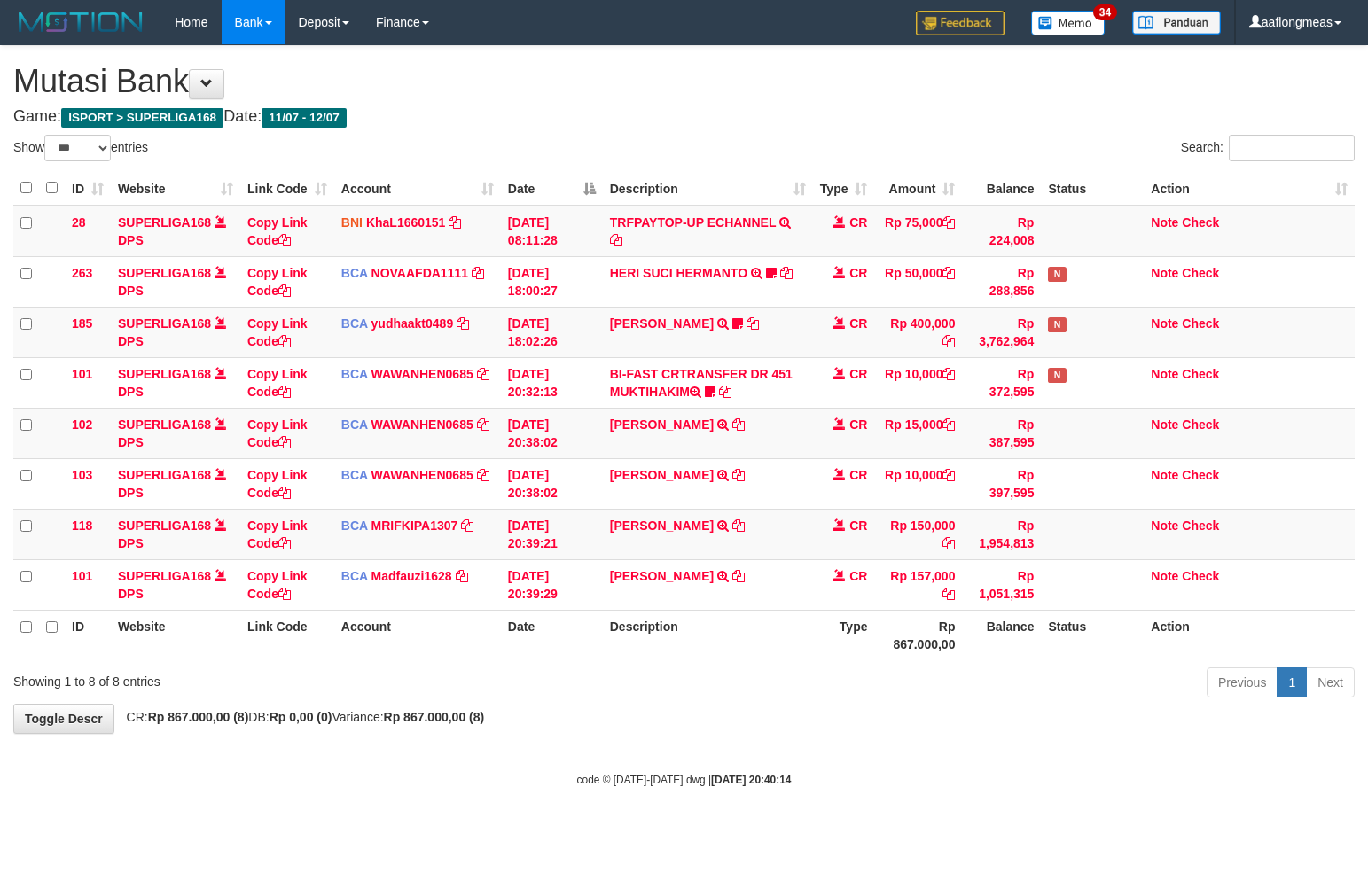 select on "***" 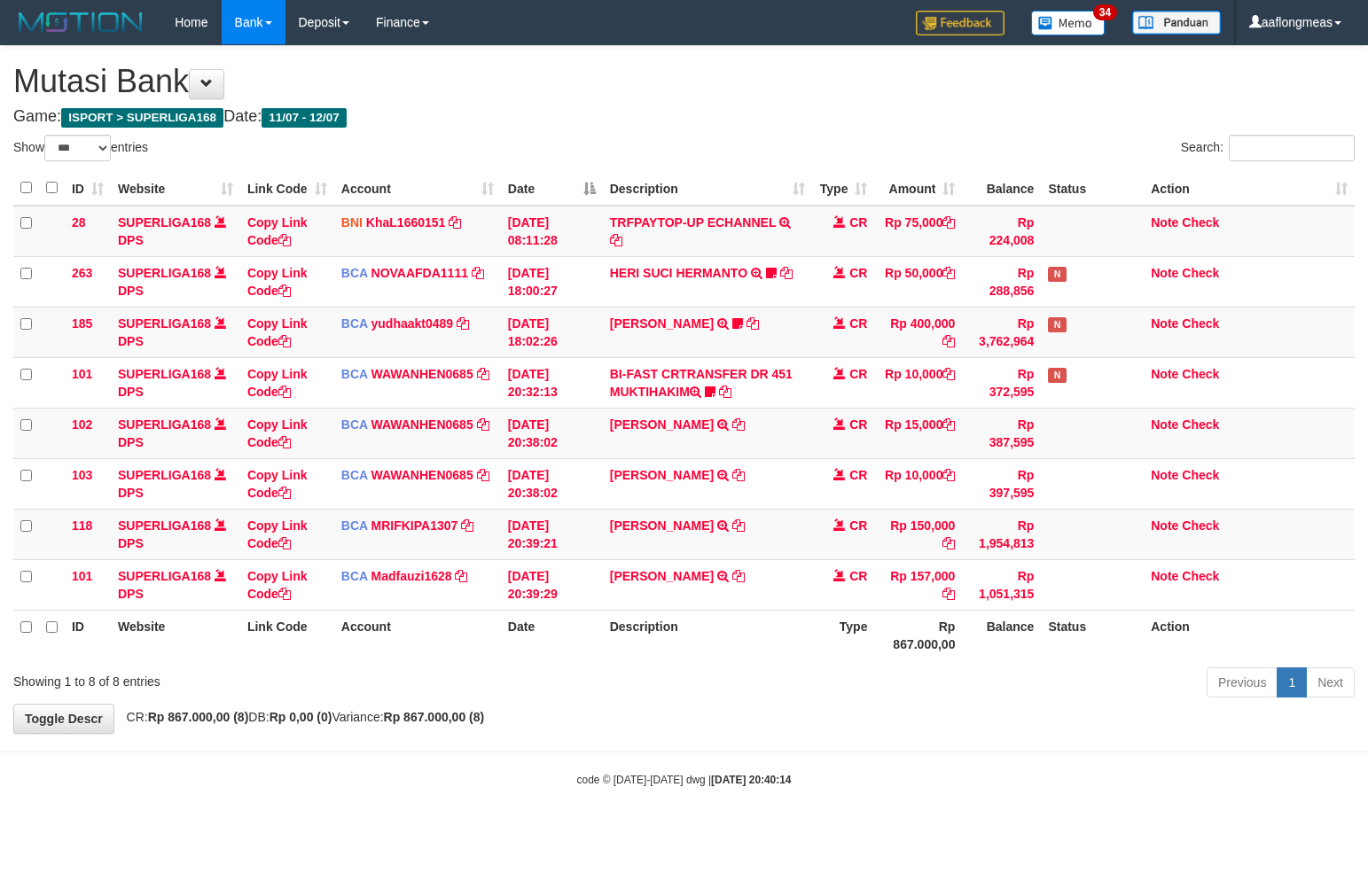scroll, scrollTop: 0, scrollLeft: 0, axis: both 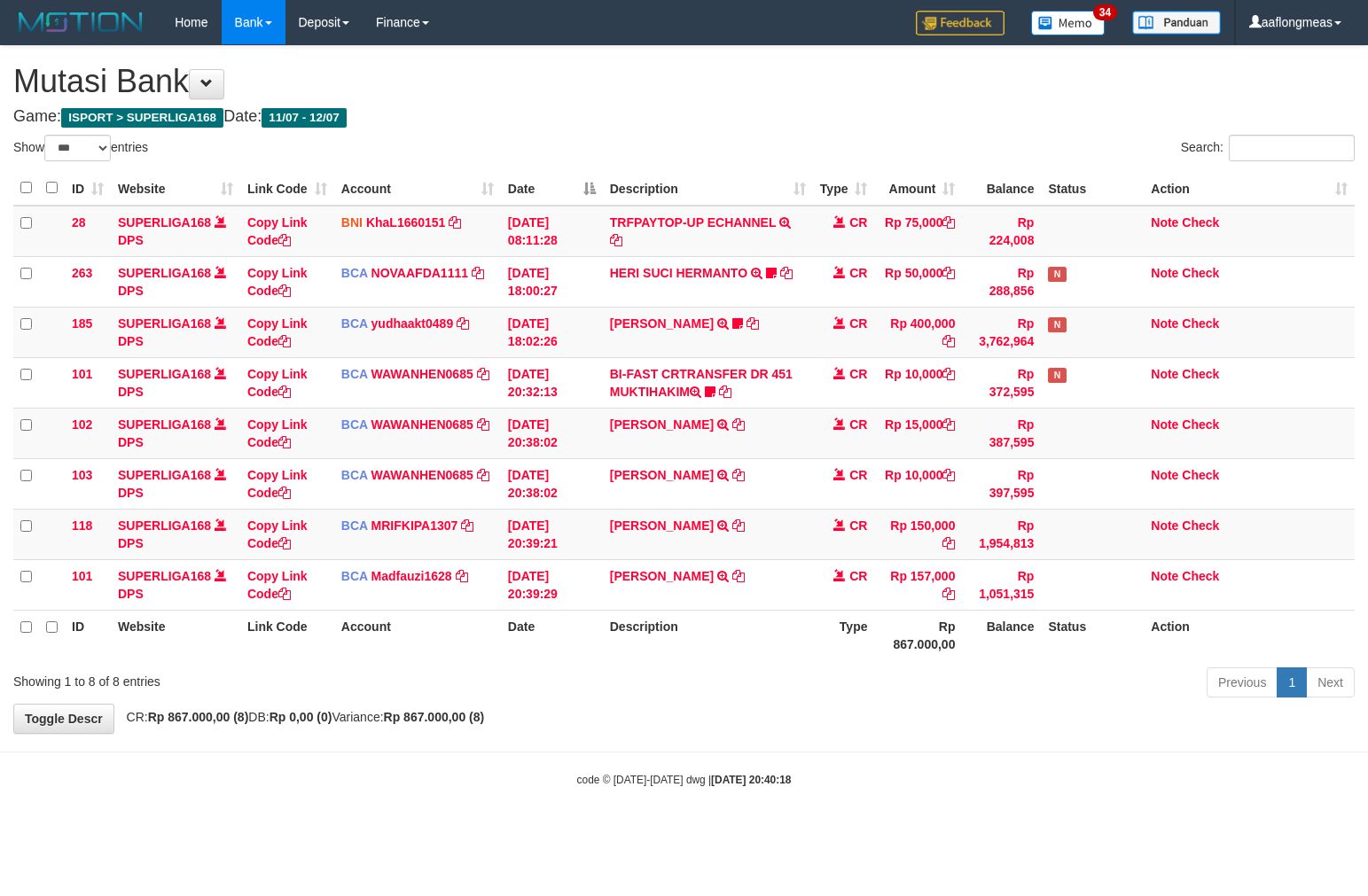 select on "***" 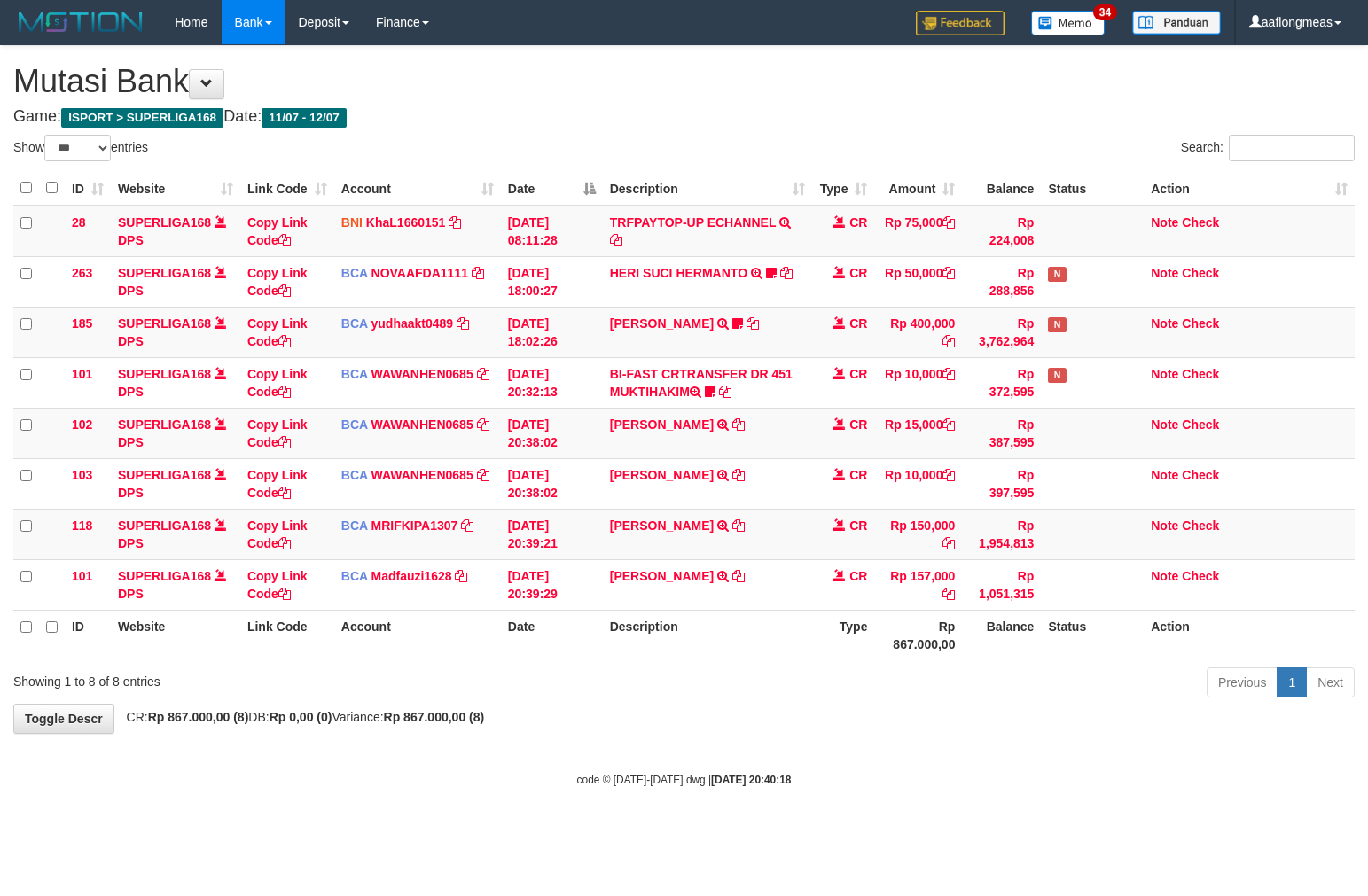 scroll, scrollTop: 0, scrollLeft: 0, axis: both 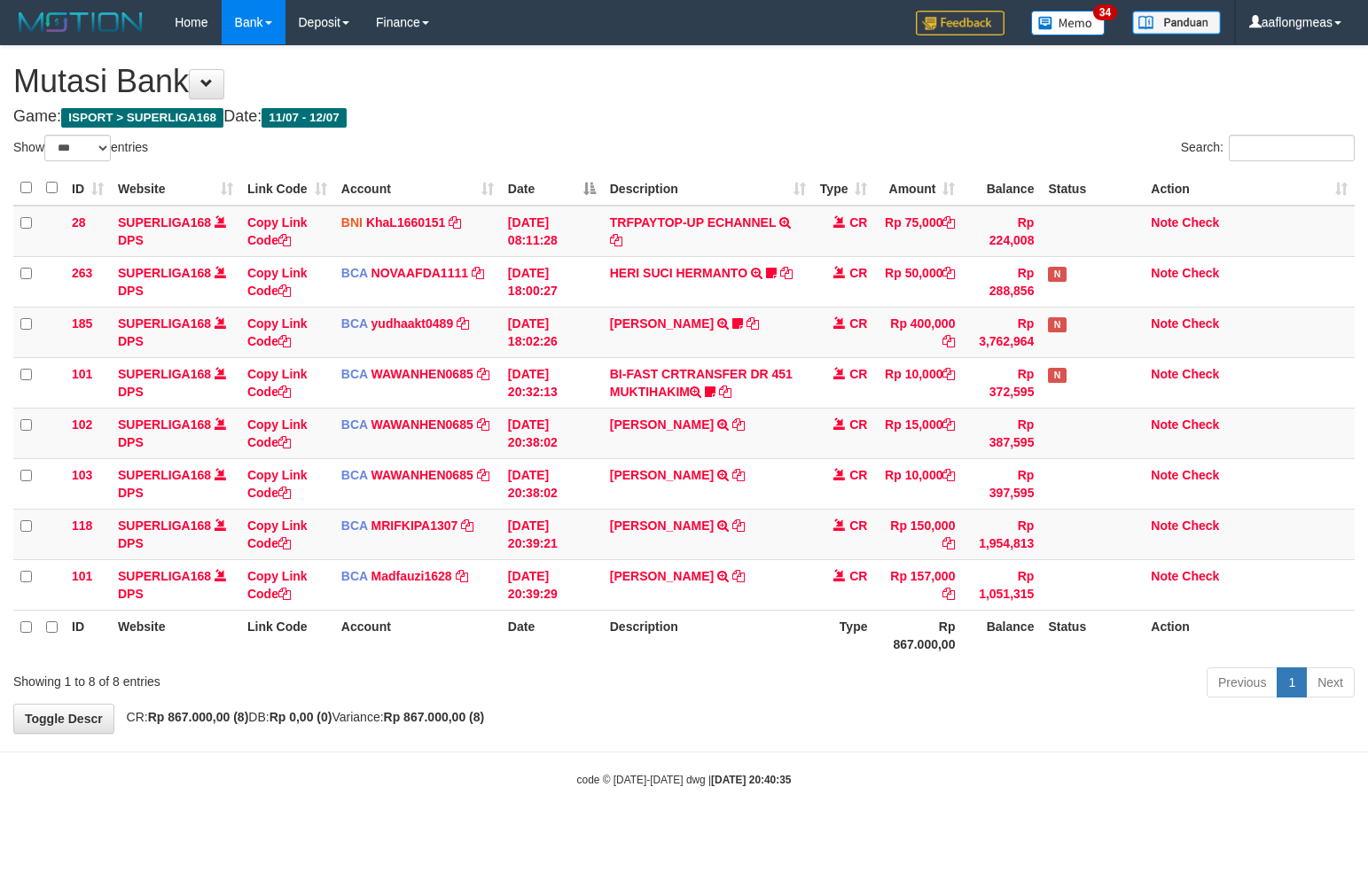 select on "***" 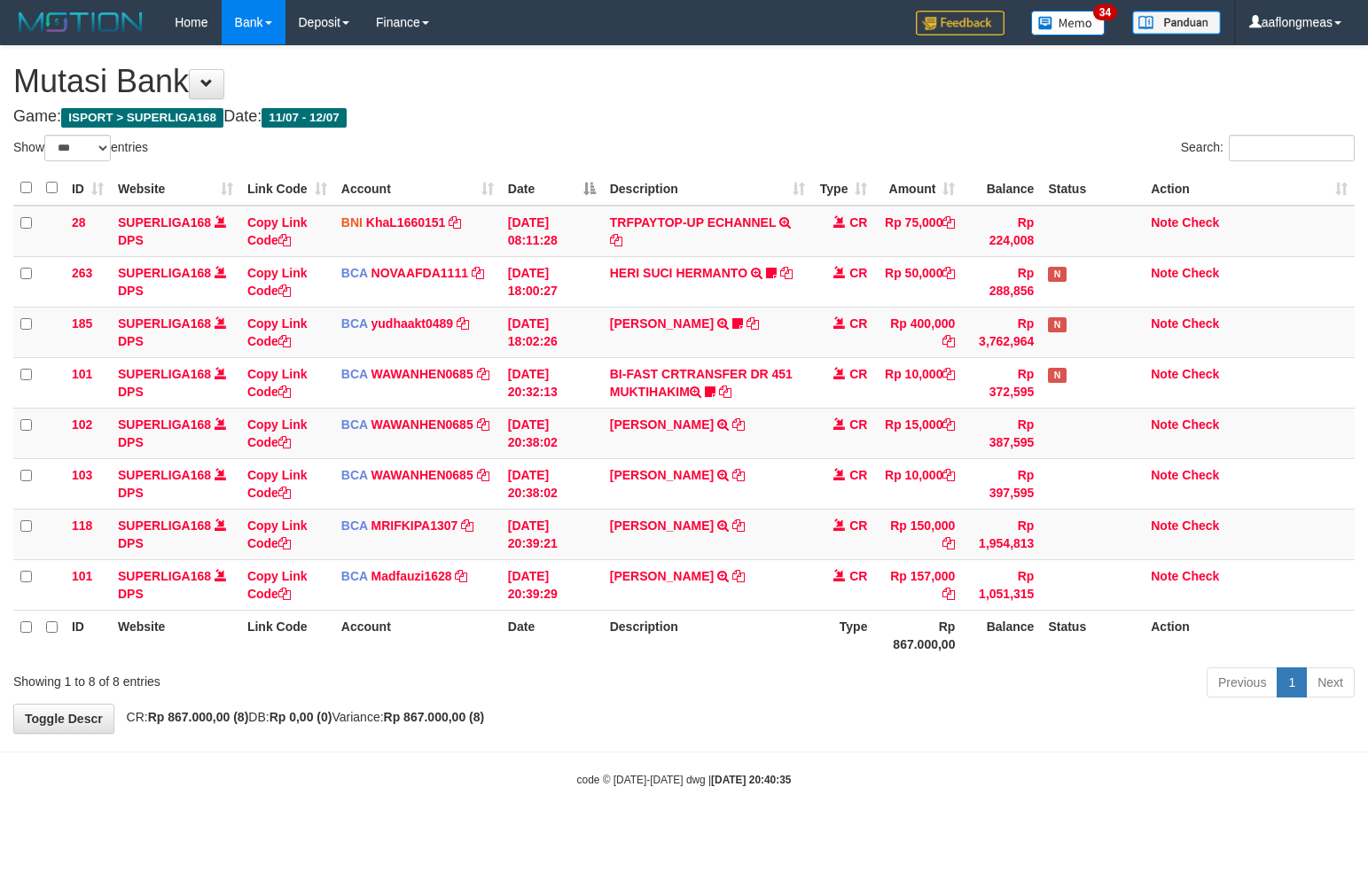 scroll, scrollTop: 0, scrollLeft: 0, axis: both 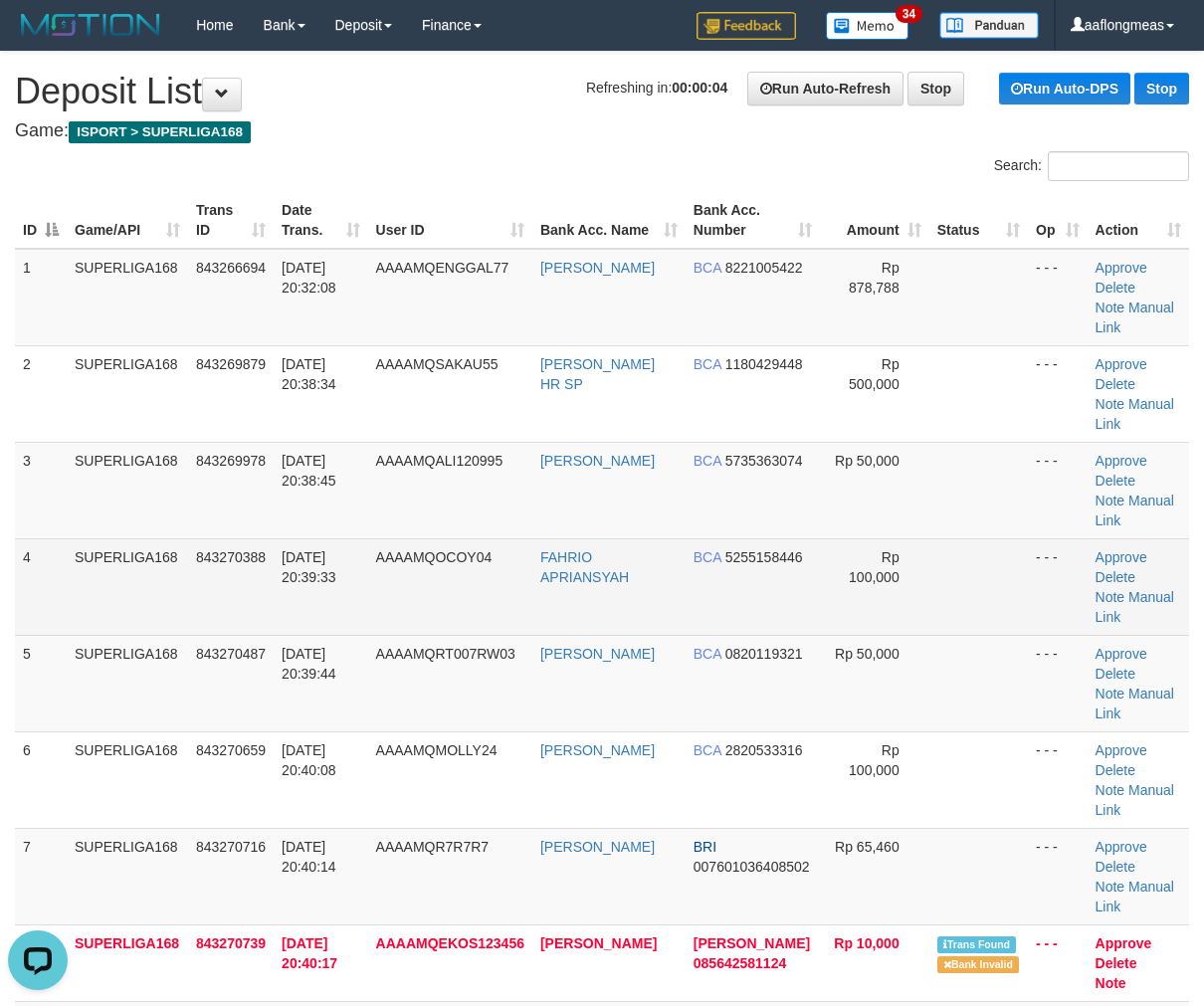 click at bounding box center (978, 586) 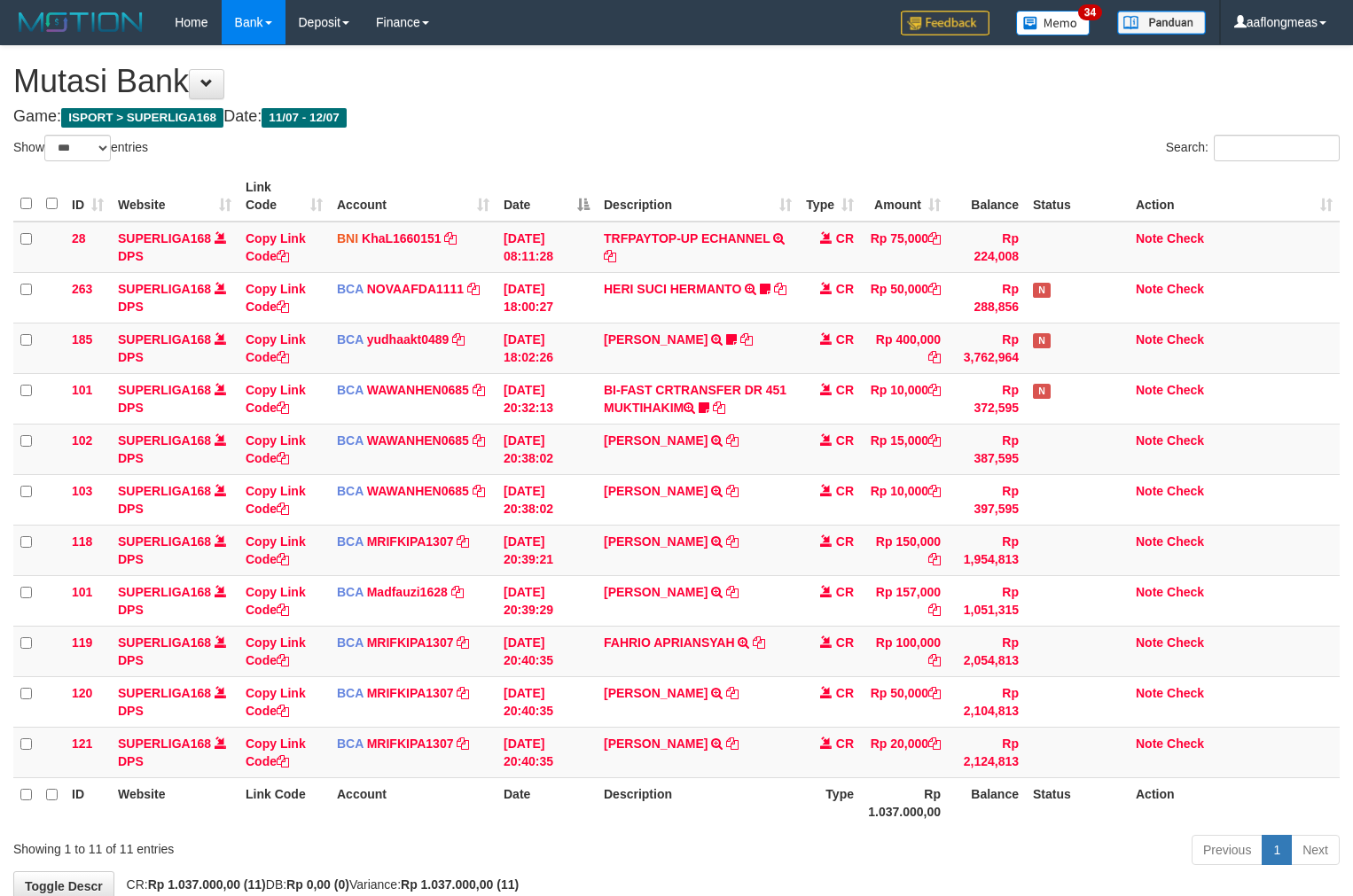 select on "***" 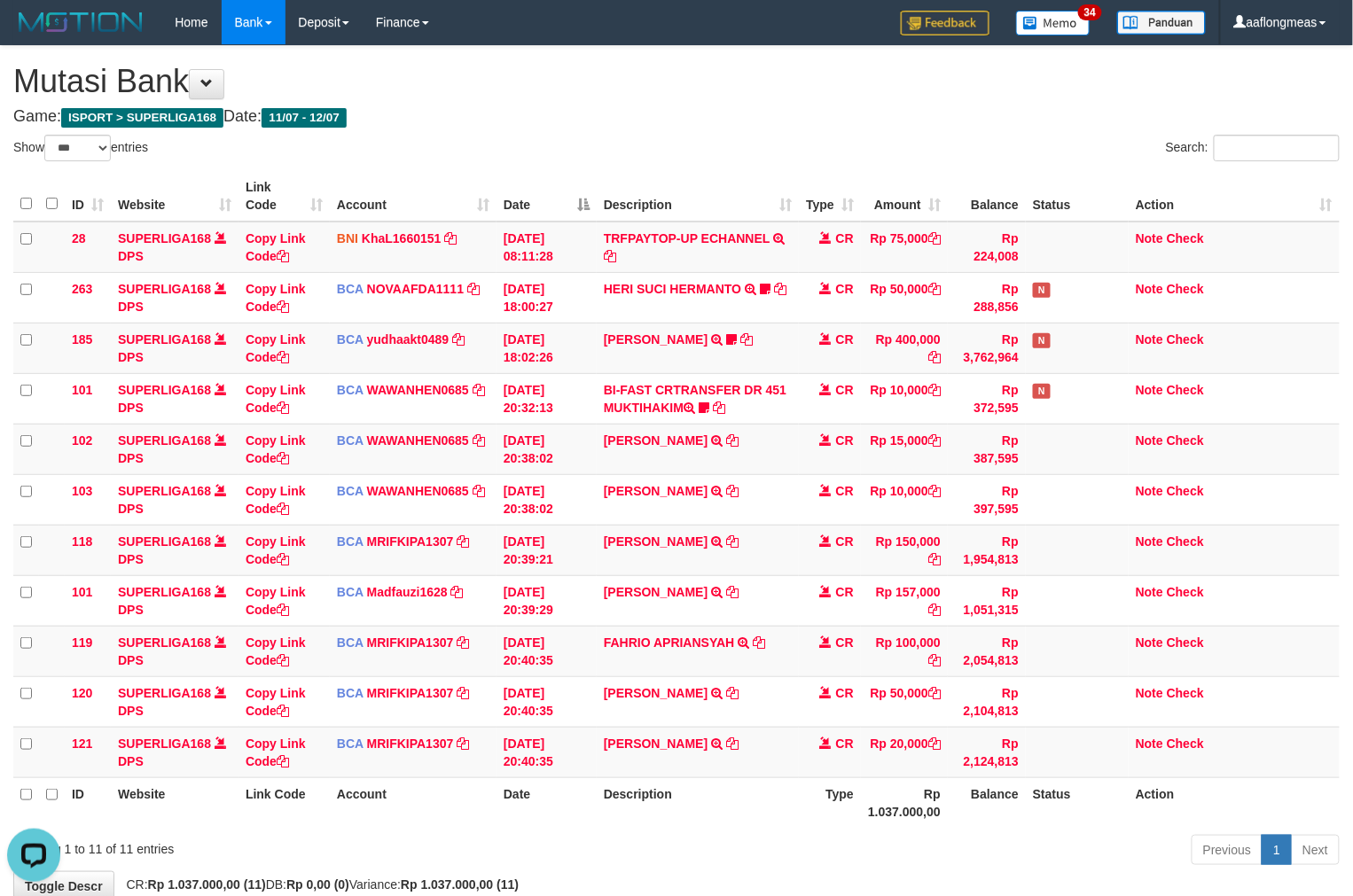 scroll, scrollTop: 0, scrollLeft: 0, axis: both 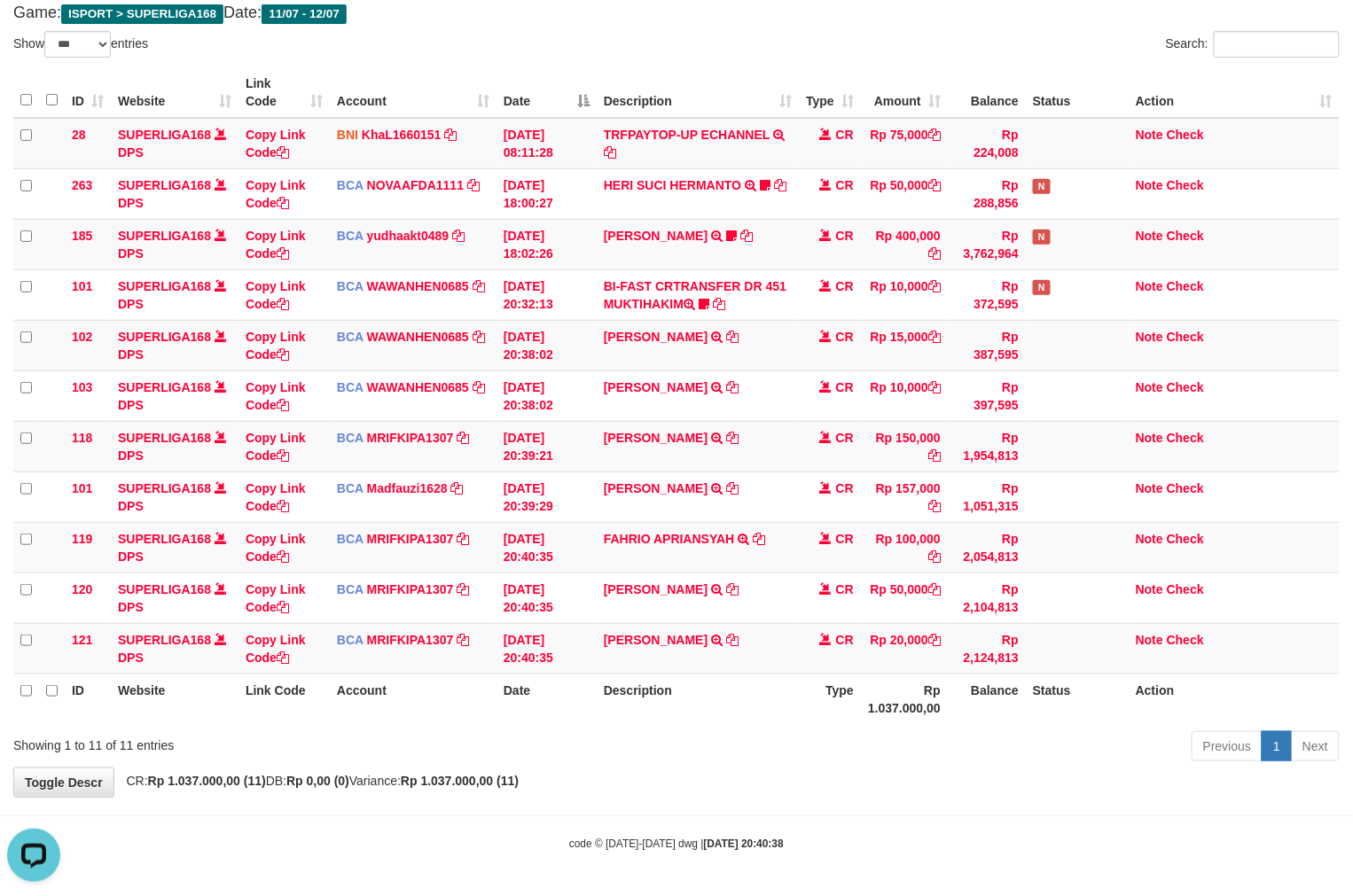 click on "**********" at bounding box center (676, 370) 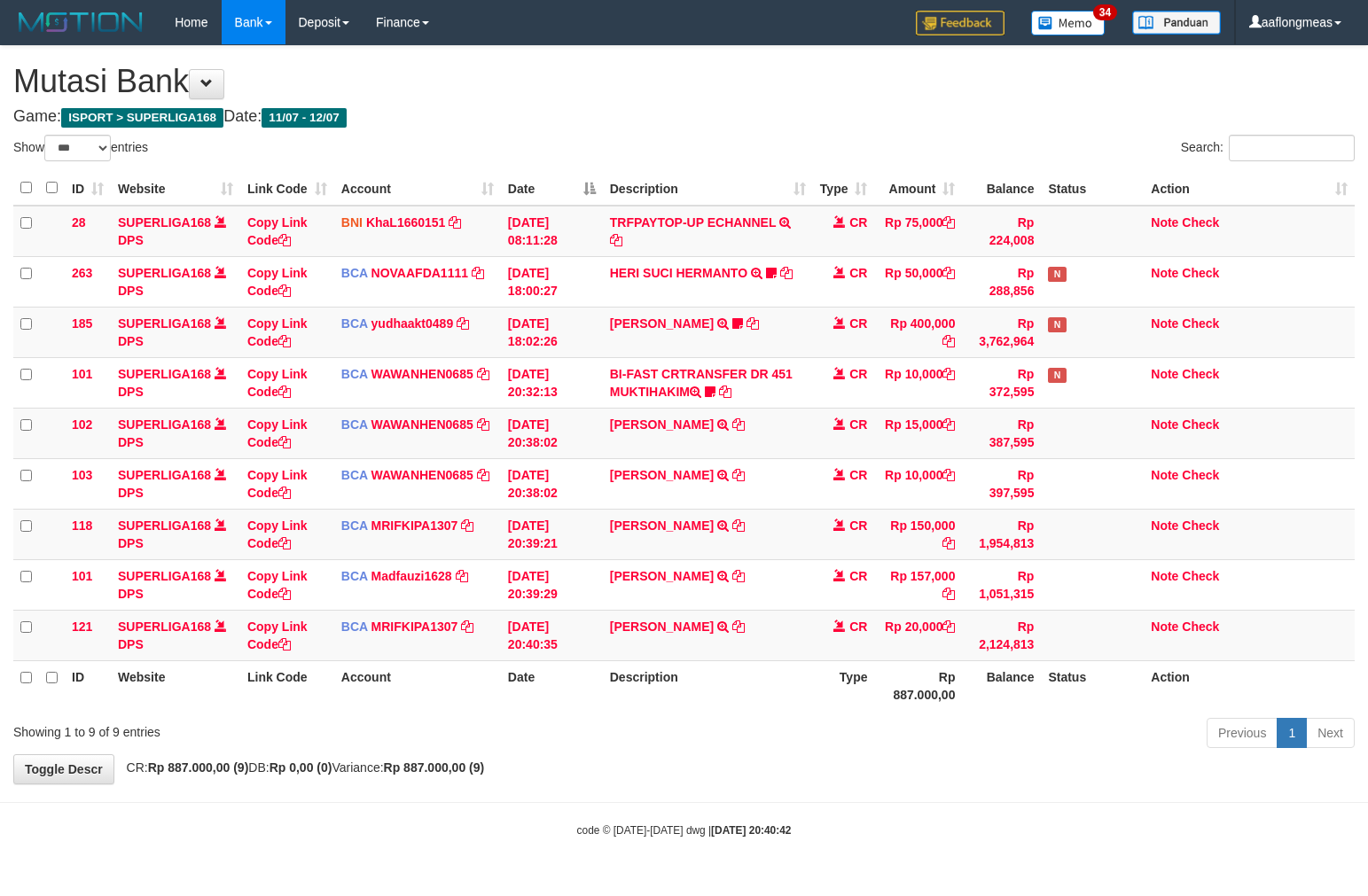 select on "***" 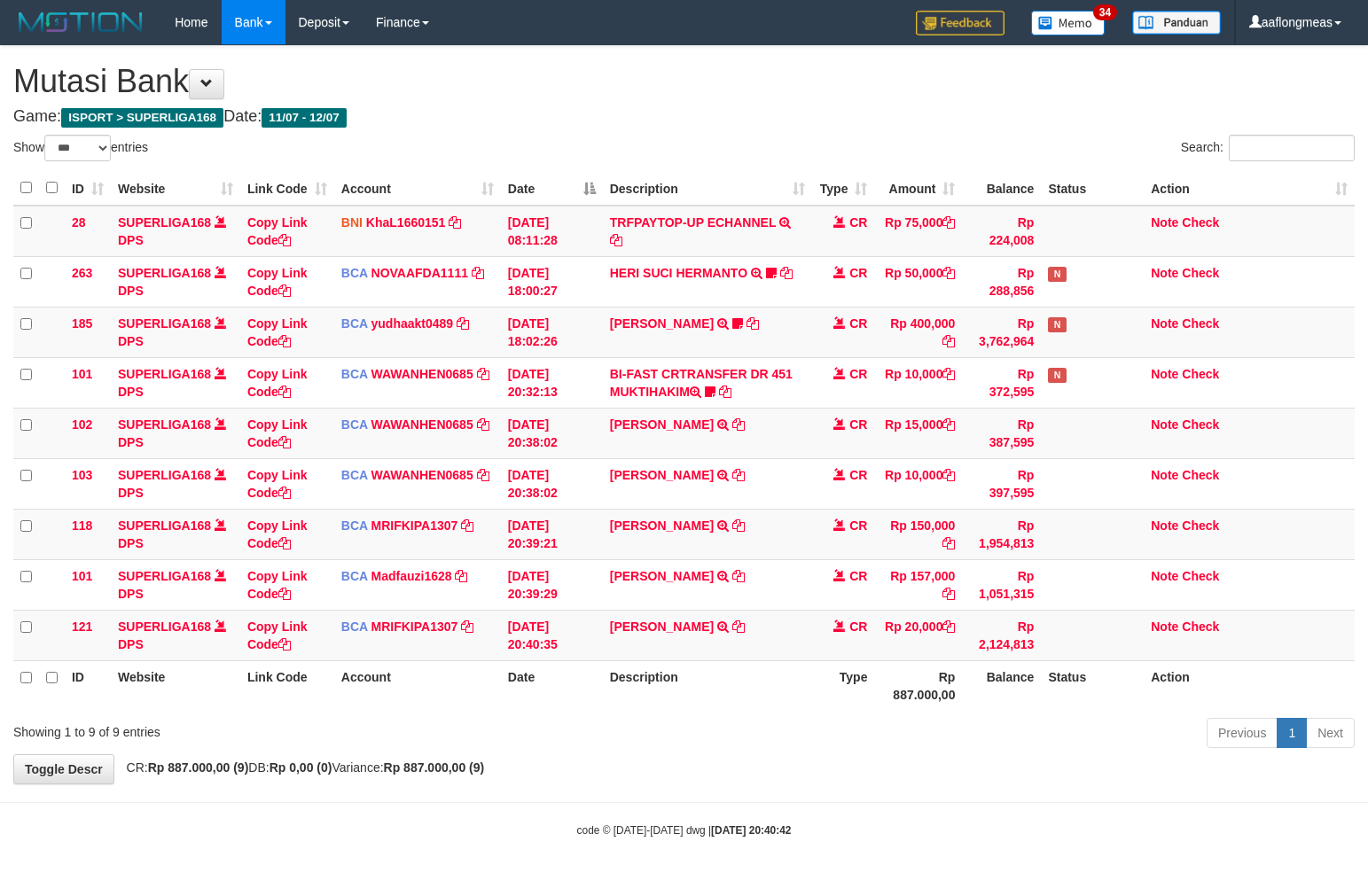 scroll, scrollTop: 0, scrollLeft: 0, axis: both 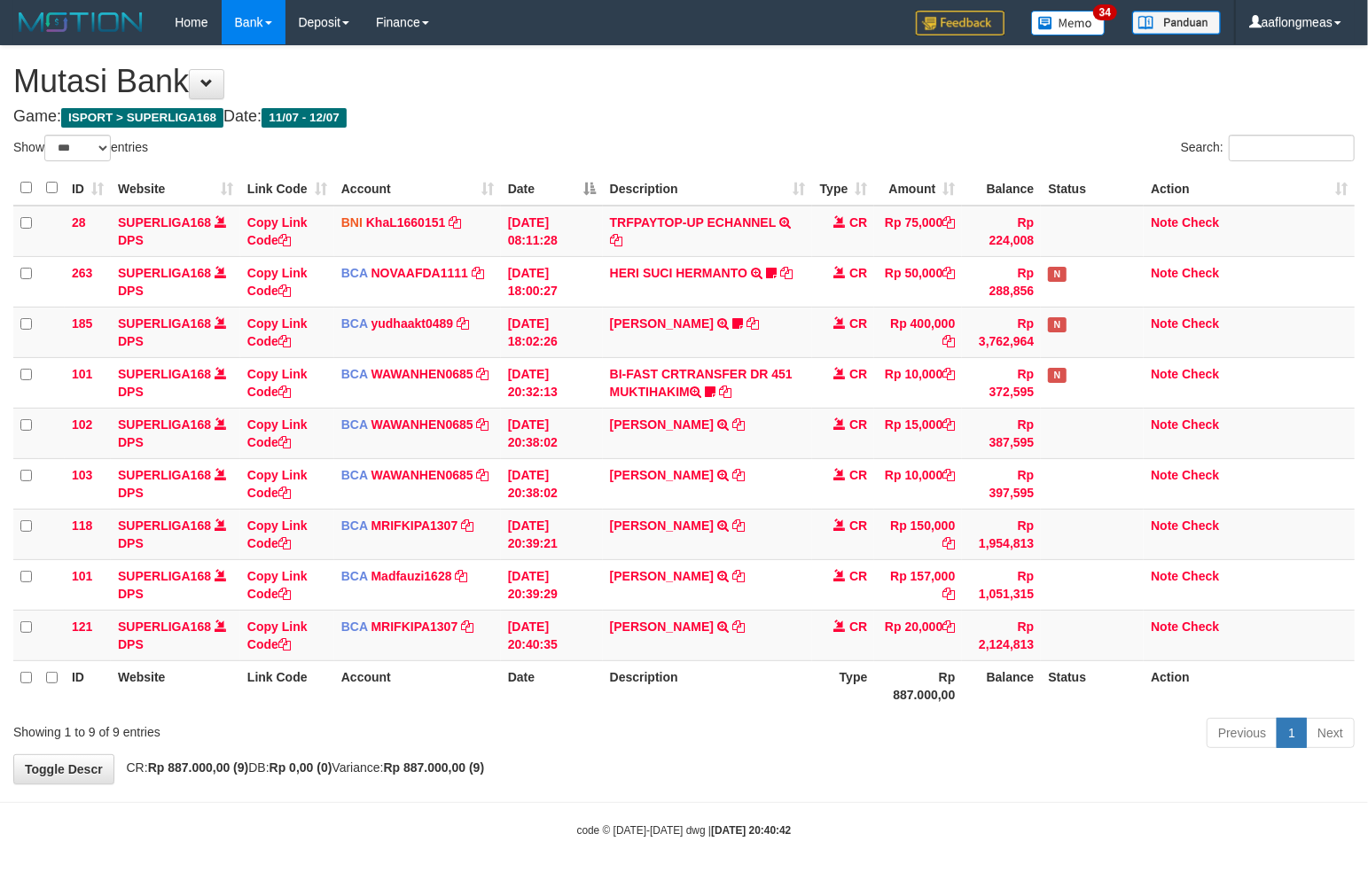 click on "Previous 1 Next" at bounding box center (969, 735) 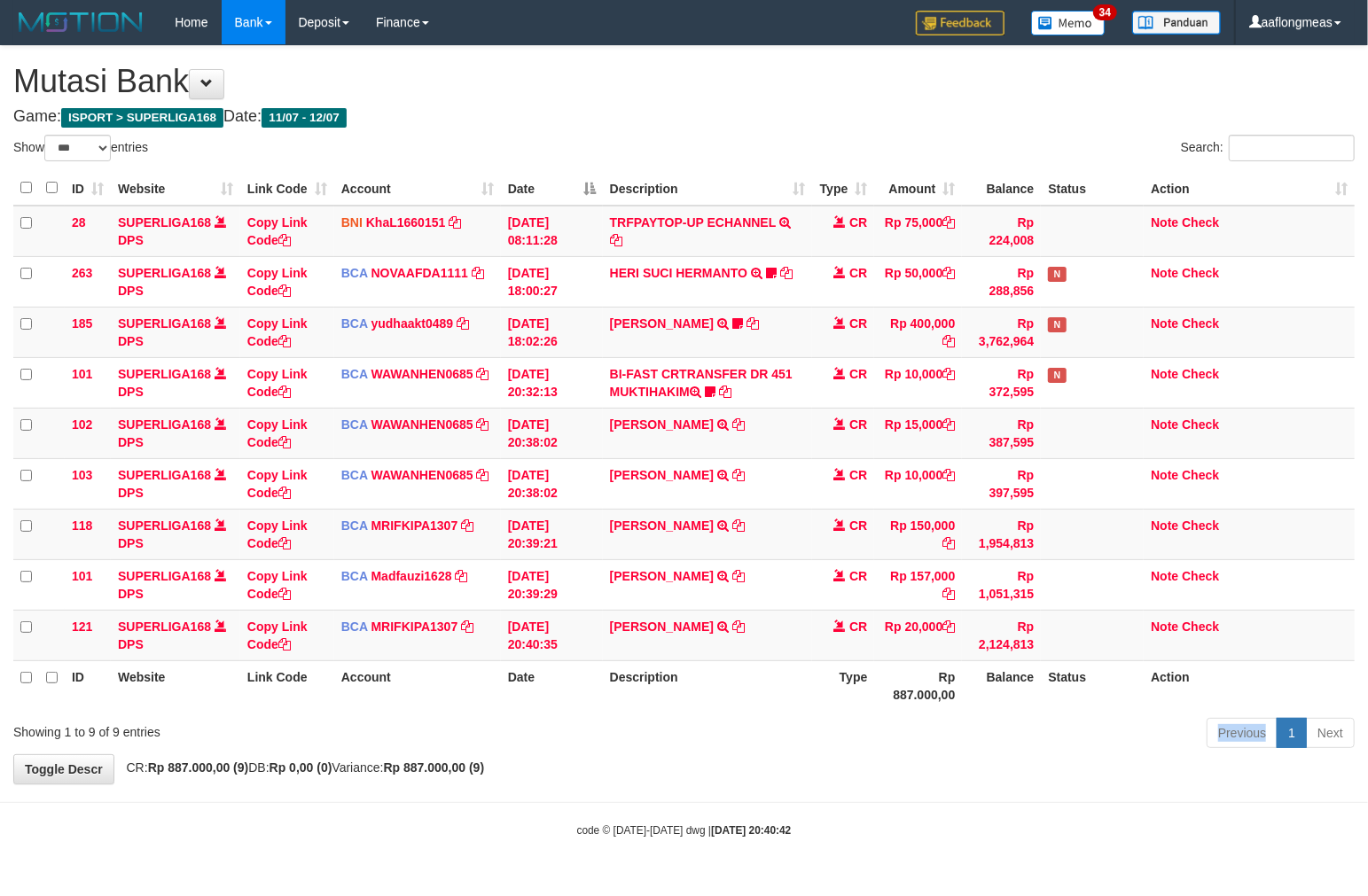 click on "Previous 1 Next" at bounding box center (969, 735) 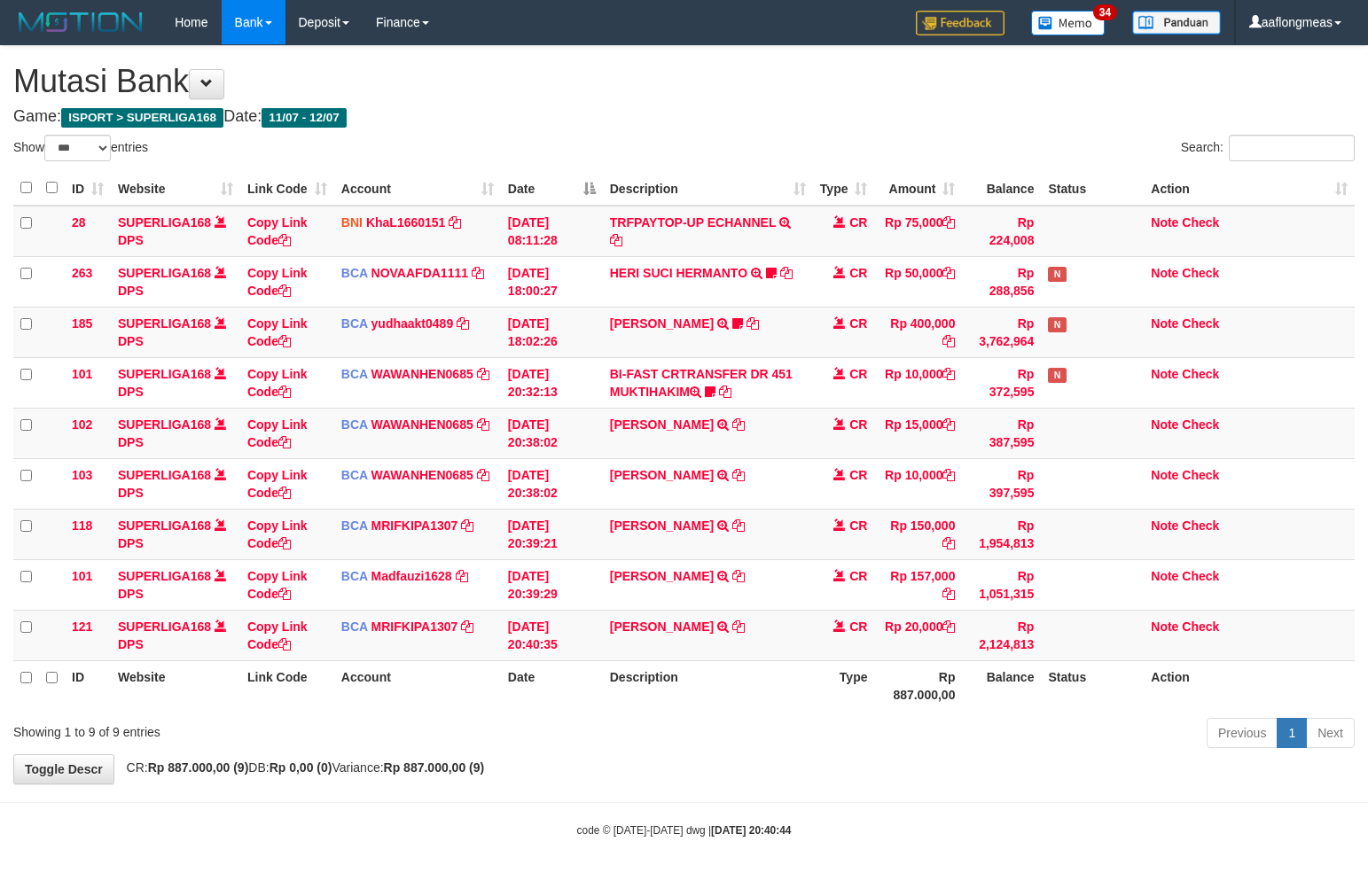 select on "***" 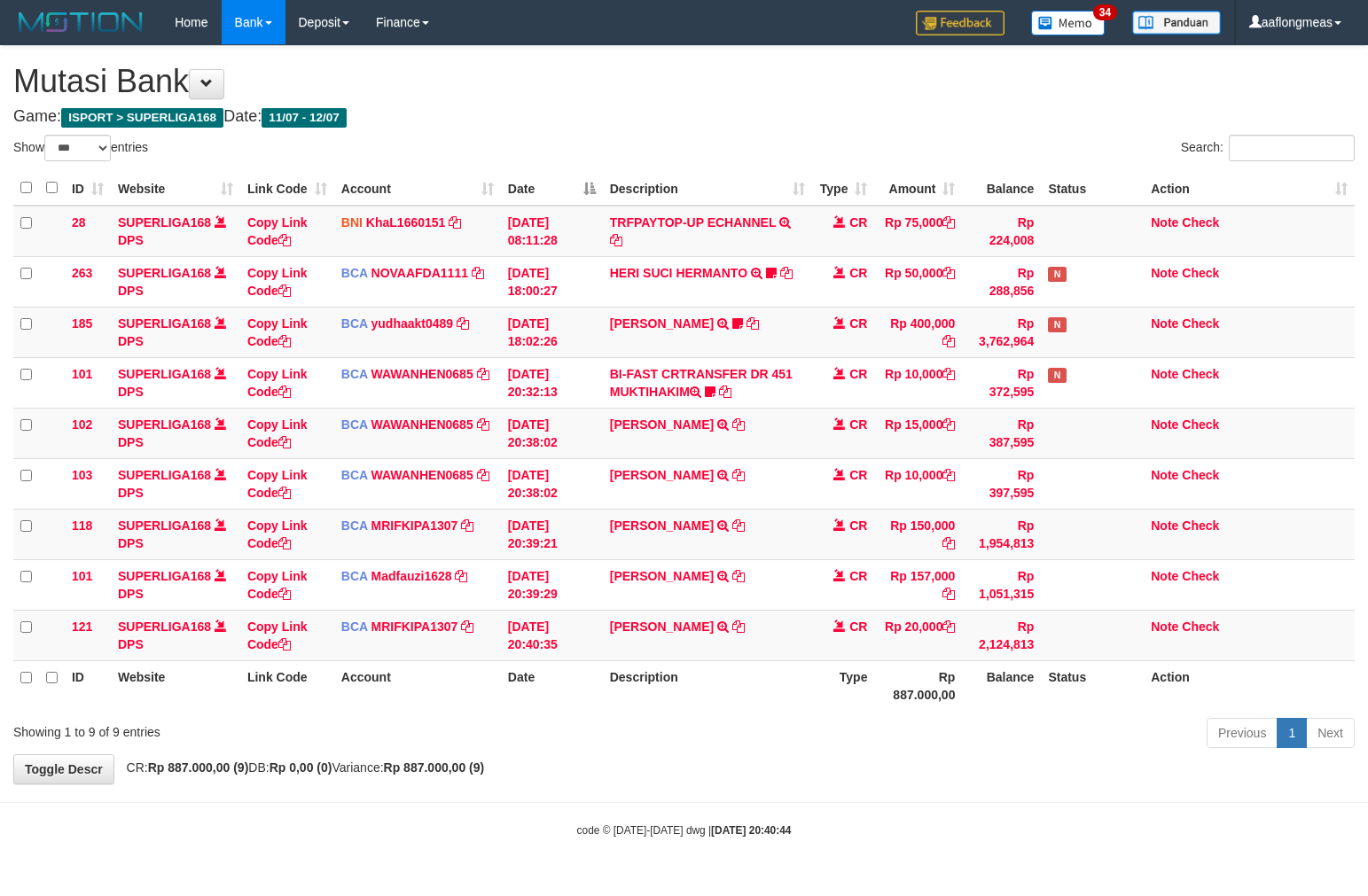 scroll, scrollTop: 0, scrollLeft: 0, axis: both 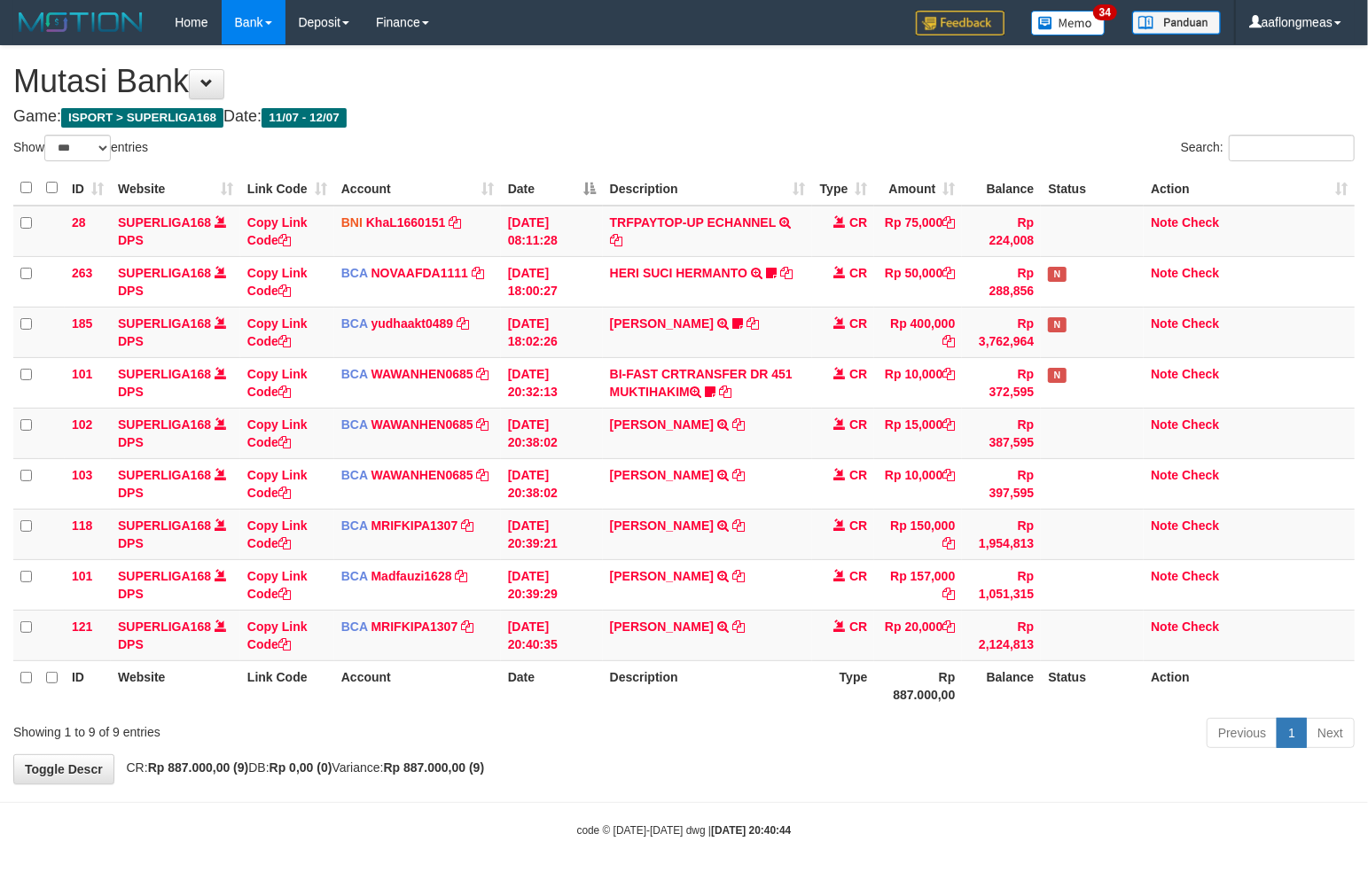 click on "Toggle navigation
Home
Bank
Account List
Load
By Website
Group
[ISPORT]													SUPERLIGA168
By Load Group (DPS)
34" at bounding box center (684, 441) 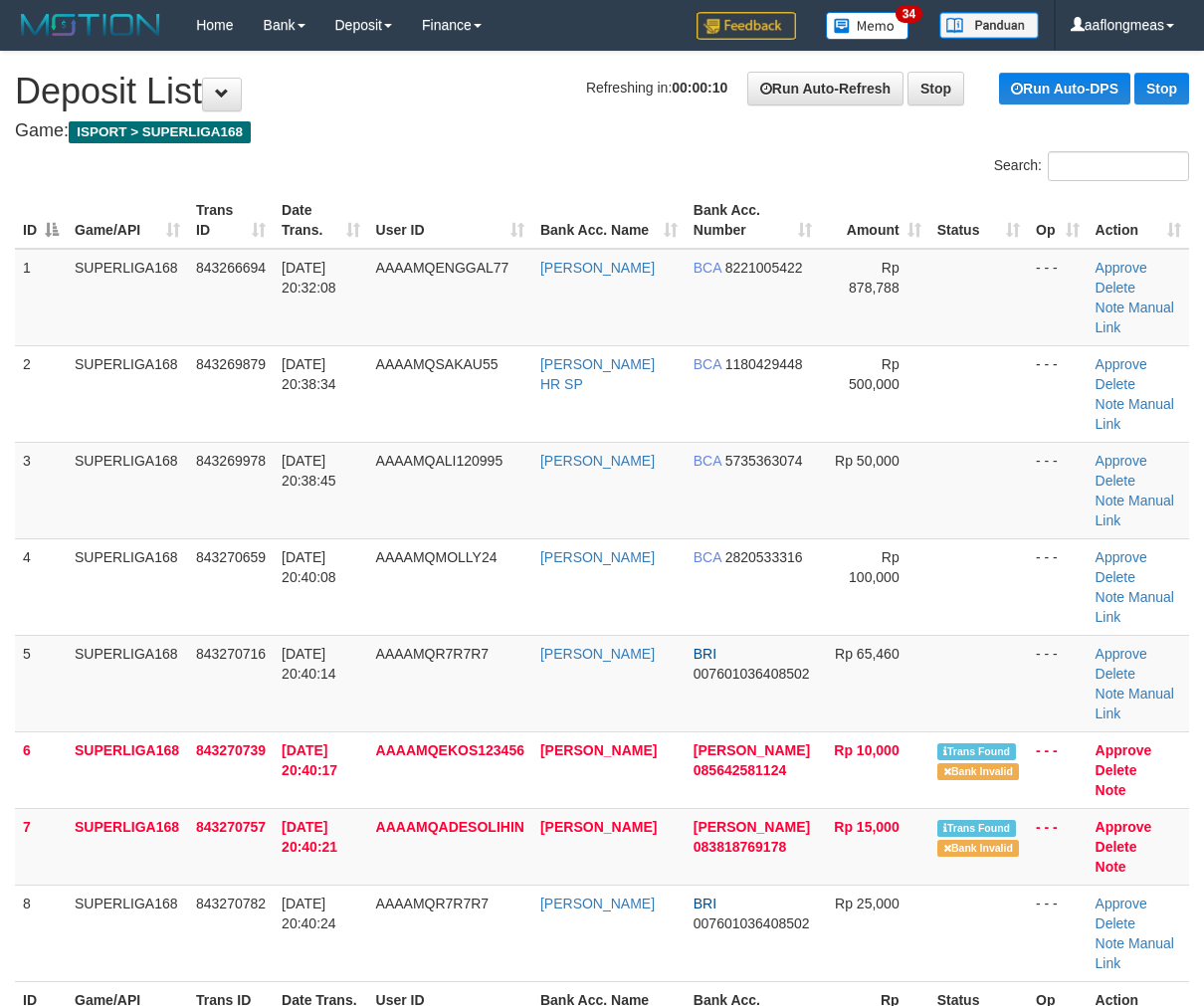 scroll, scrollTop: 0, scrollLeft: 0, axis: both 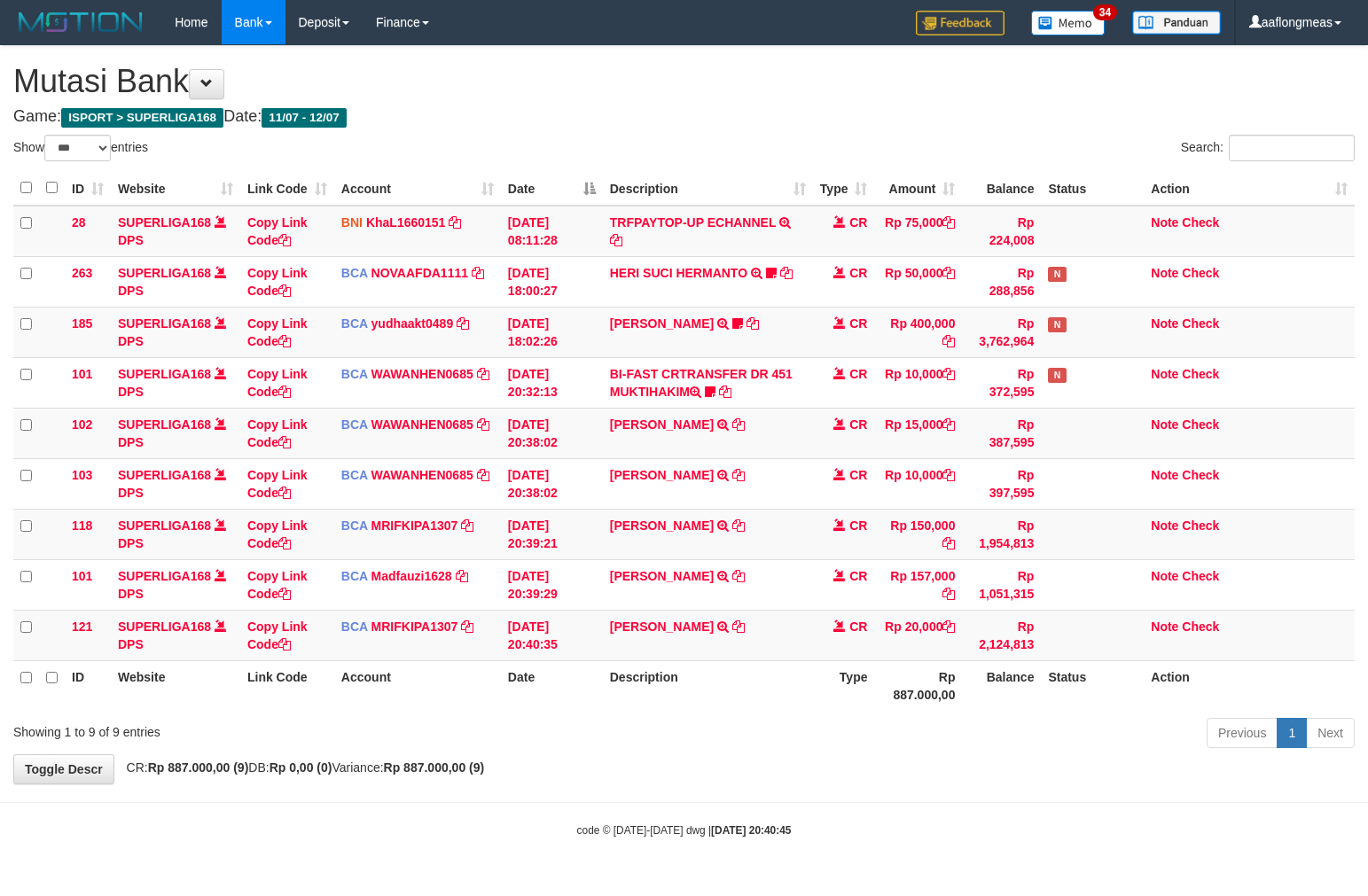 select on "***" 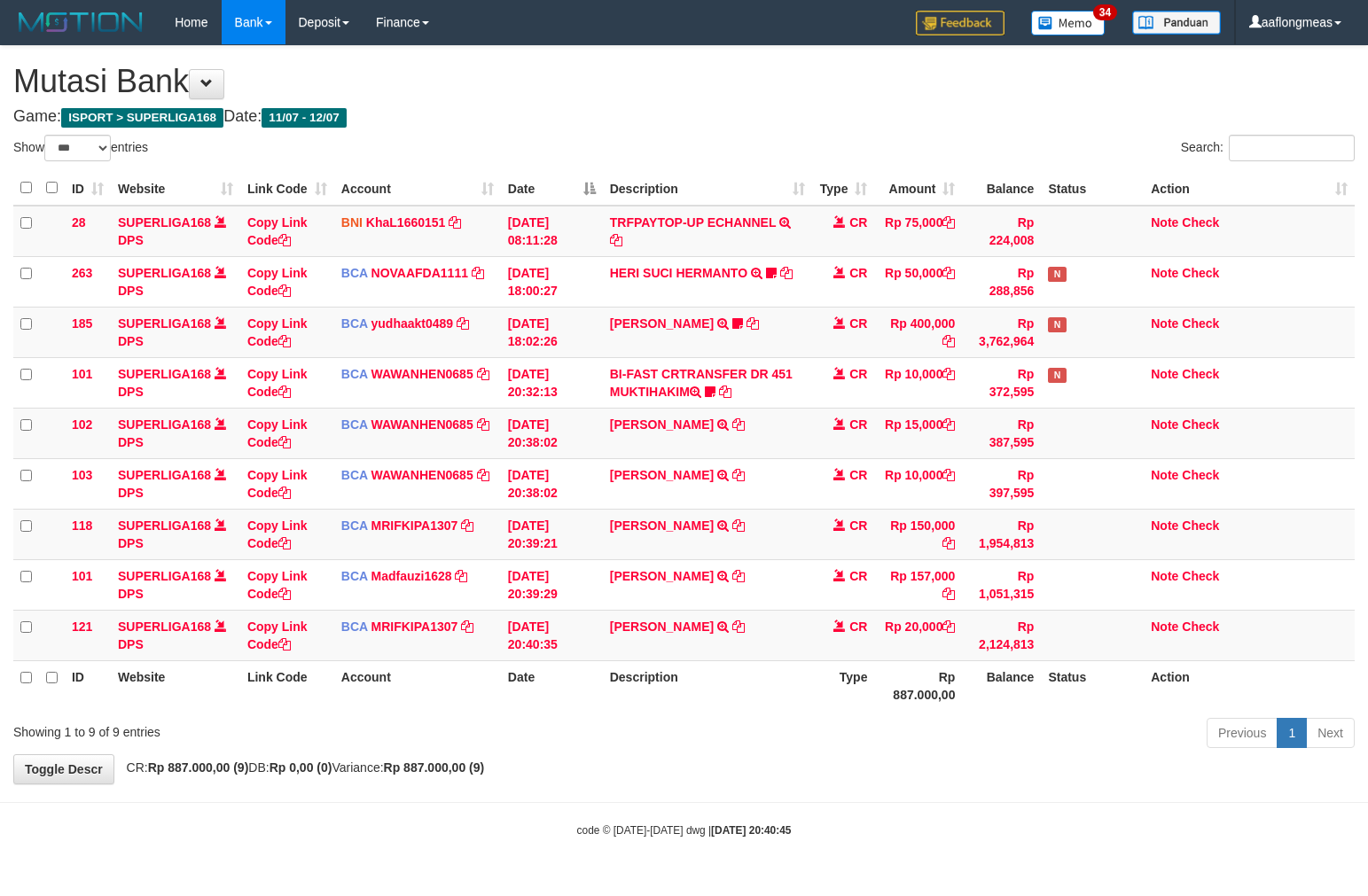 scroll, scrollTop: 0, scrollLeft: 0, axis: both 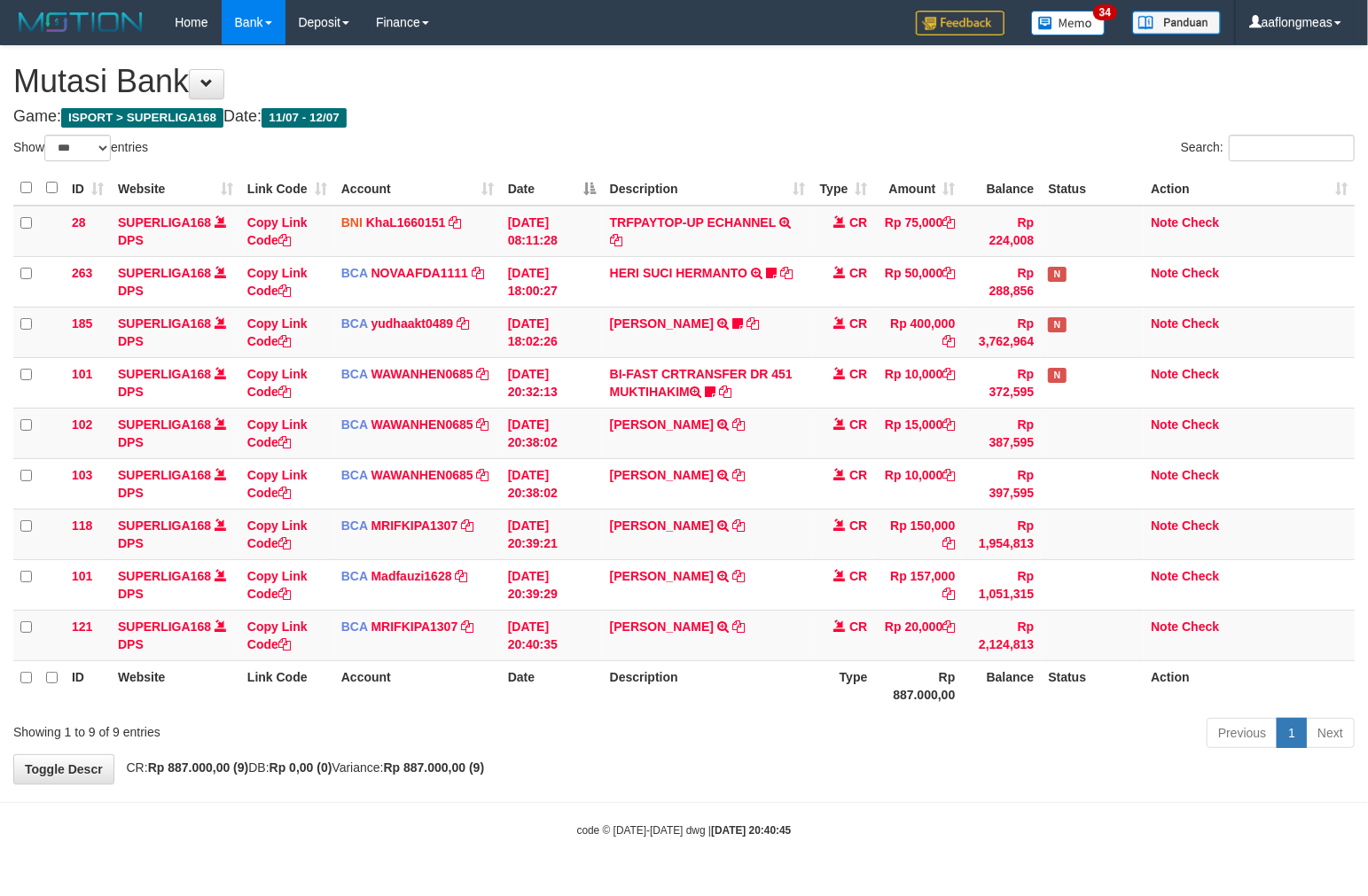 click on "Previous 1 Next" at bounding box center [969, 735] 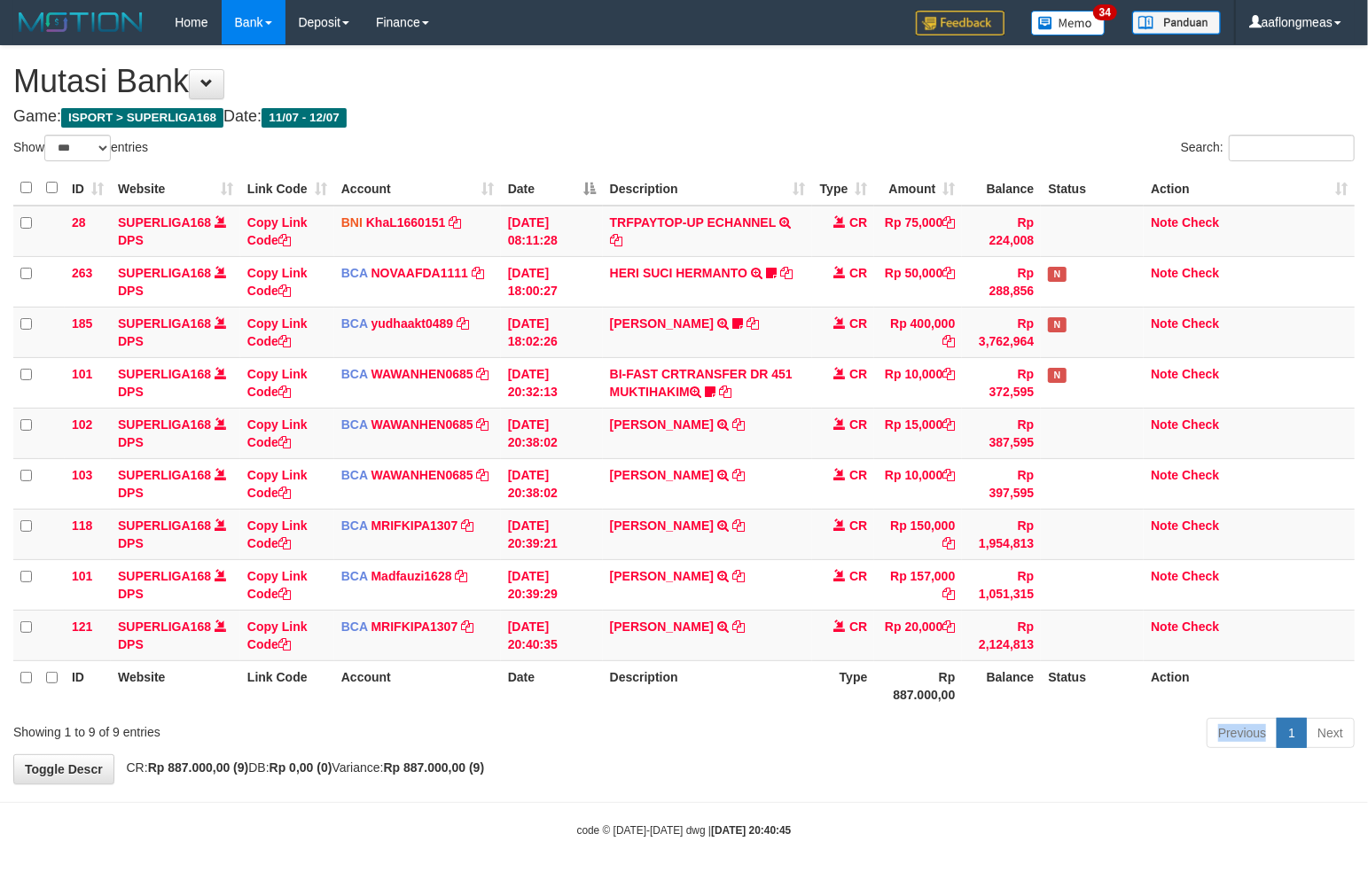 drag, startPoint x: 712, startPoint y: 736, endPoint x: 2, endPoint y: 620, distance: 719.4137 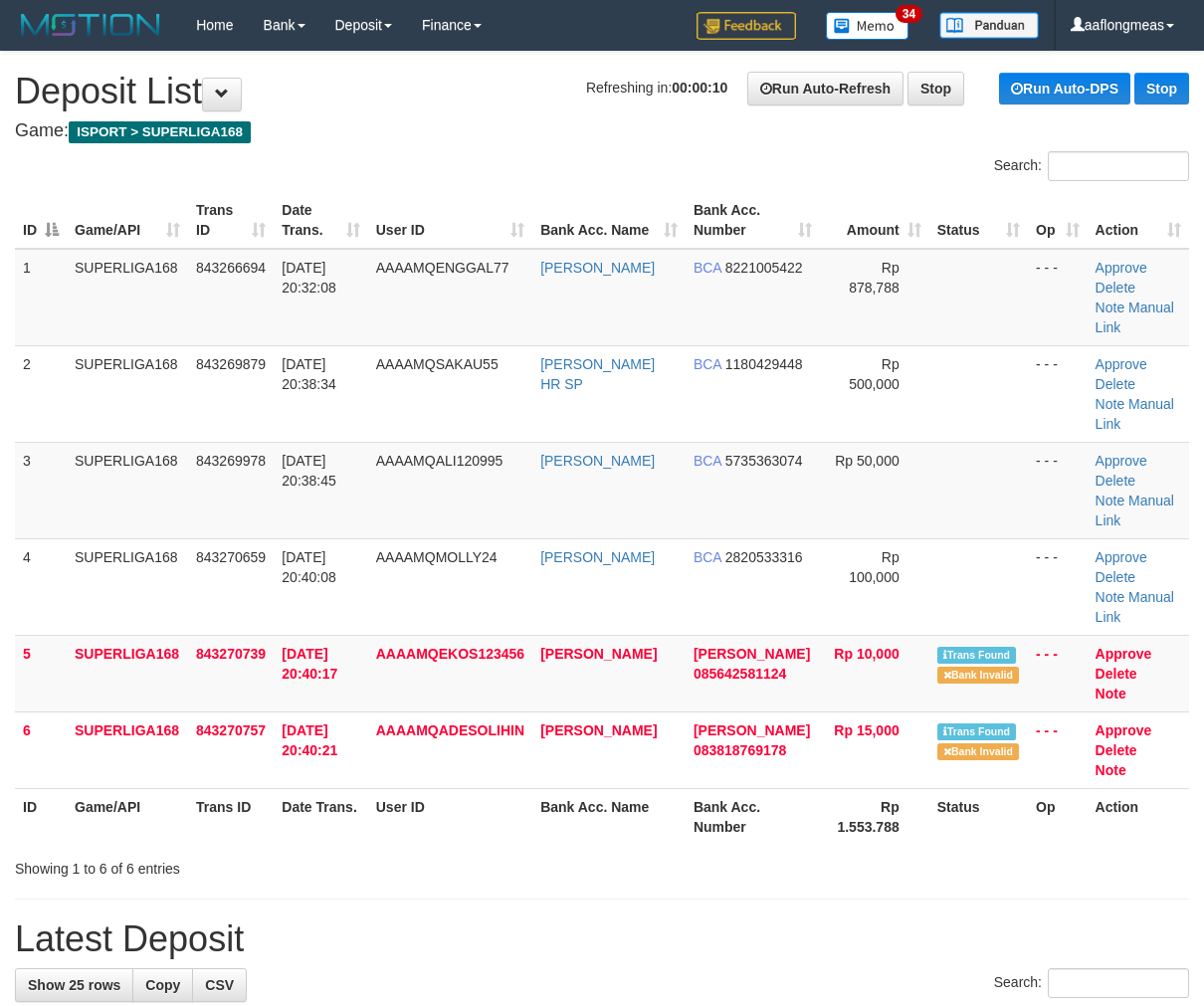 scroll, scrollTop: 0, scrollLeft: 0, axis: both 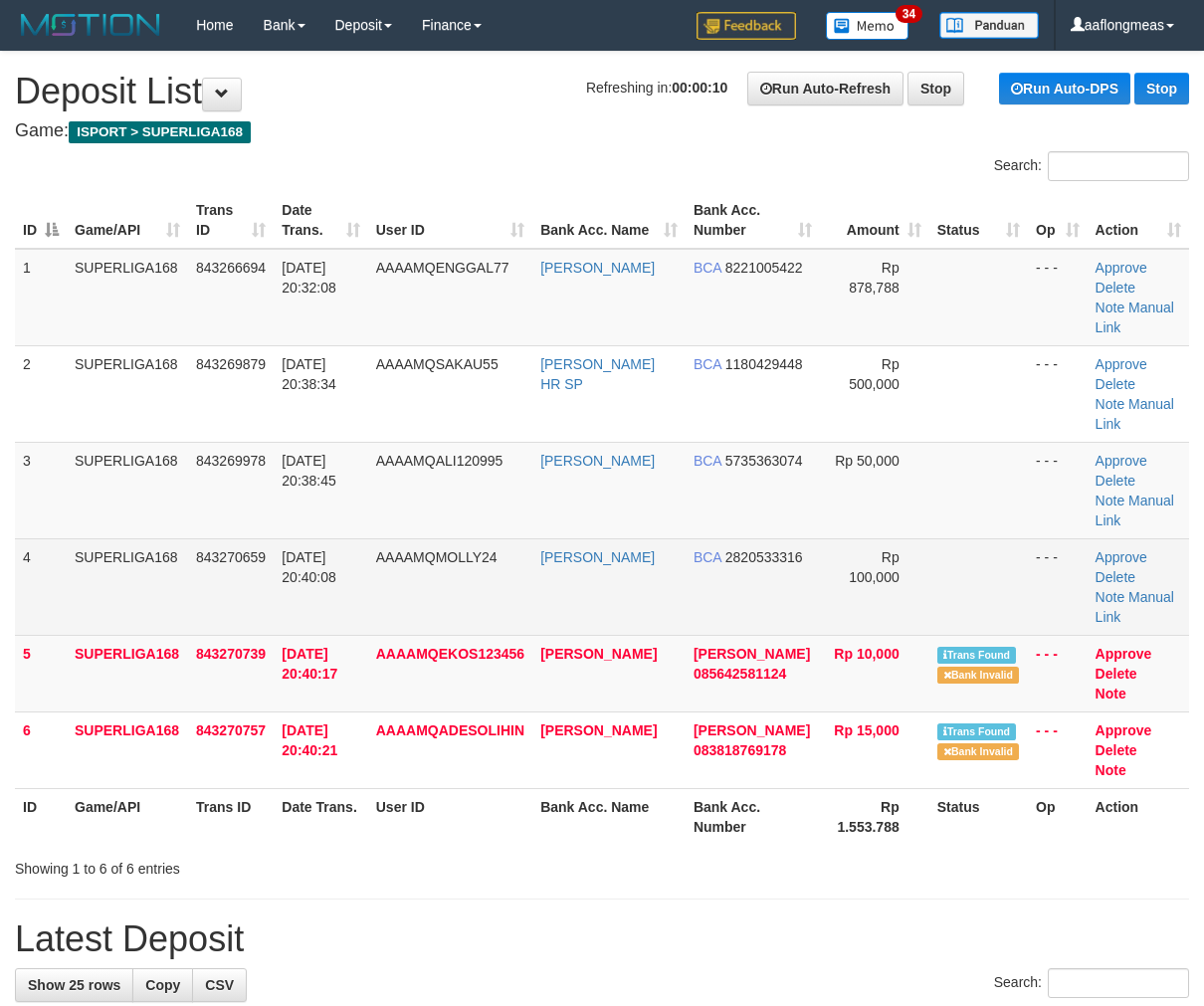 drag, startPoint x: 0, startPoint y: 0, endPoint x: 961, endPoint y: 481, distance: 1074.6544 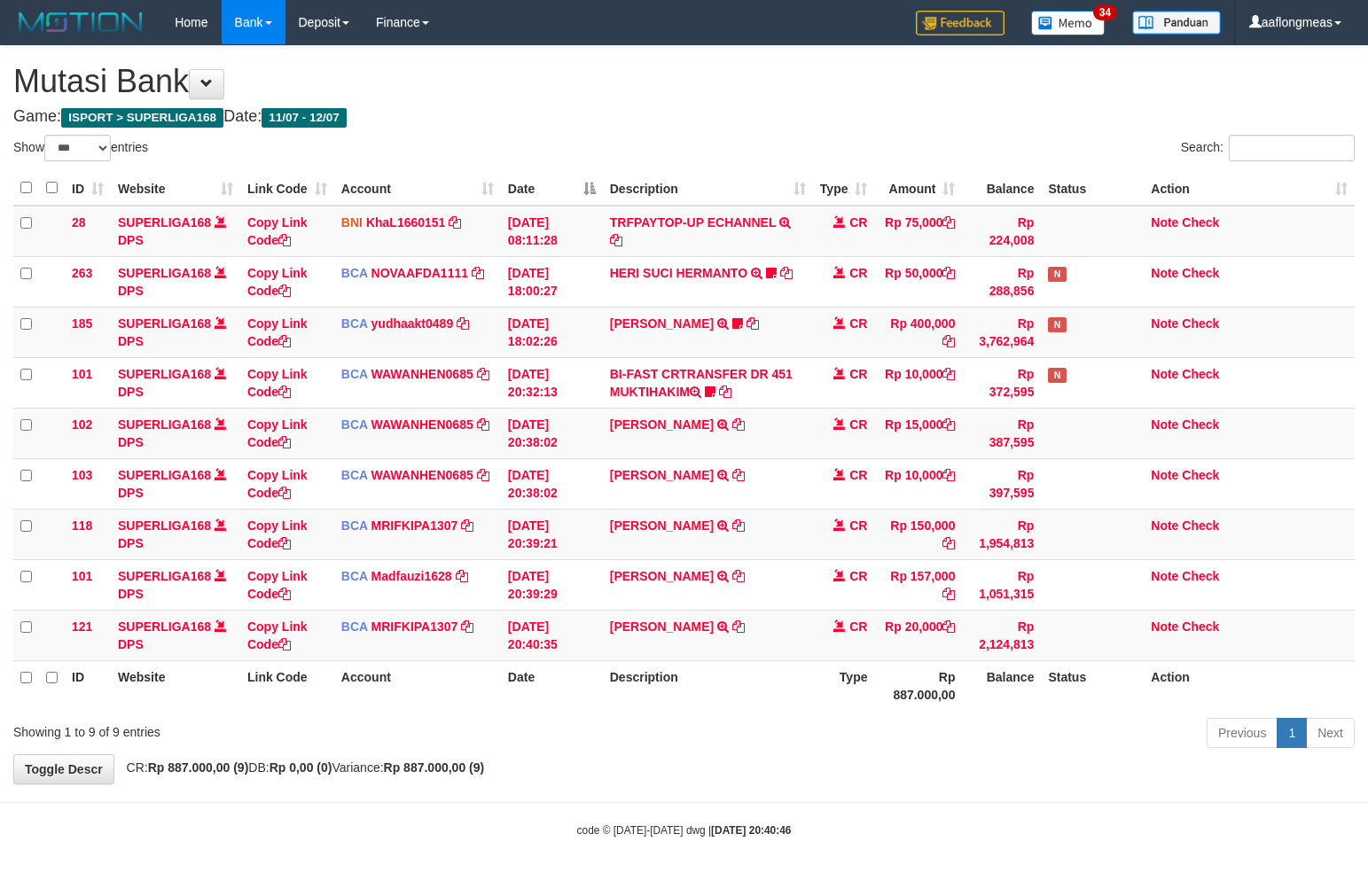 select on "***" 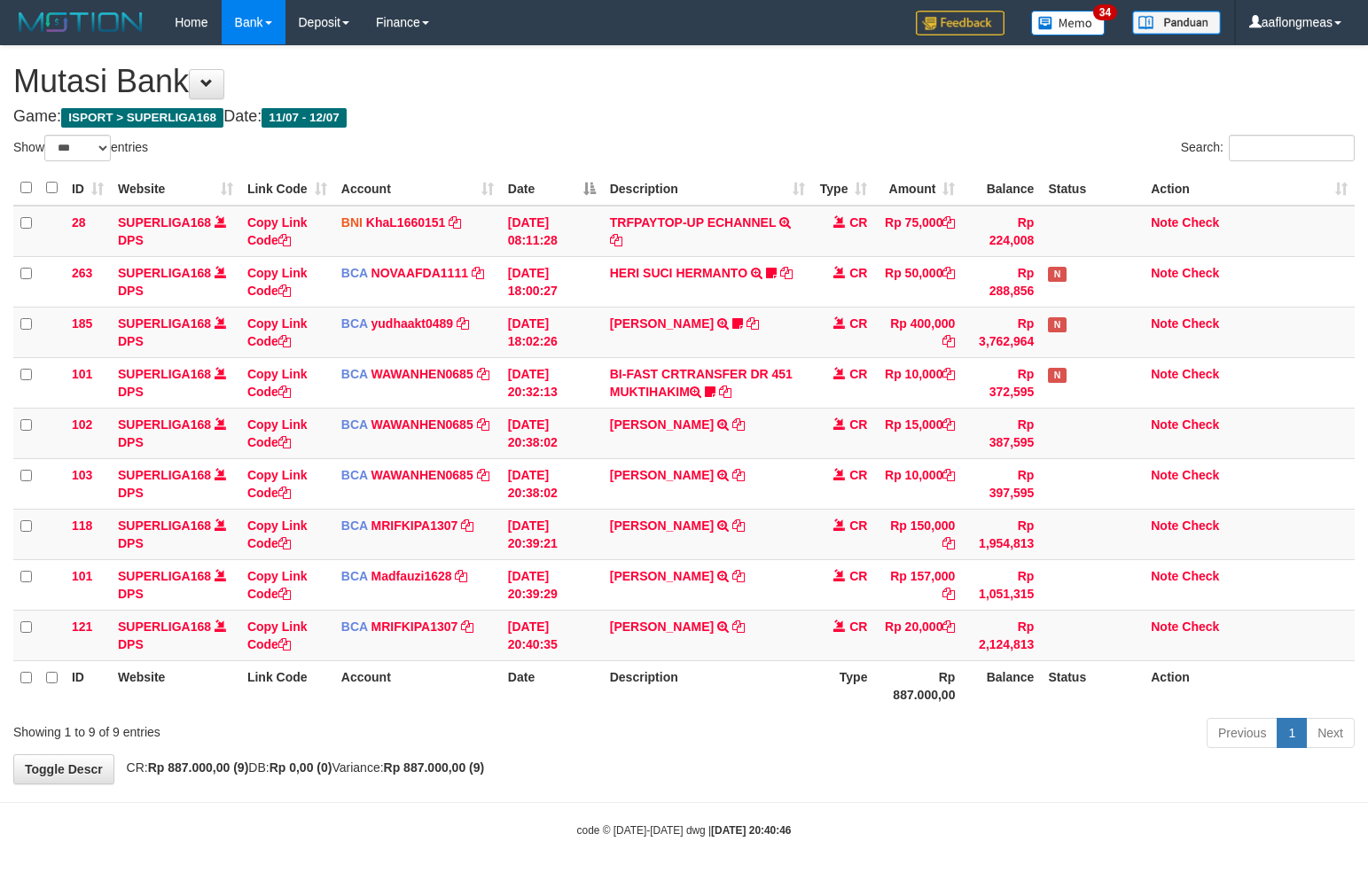 scroll, scrollTop: 0, scrollLeft: 0, axis: both 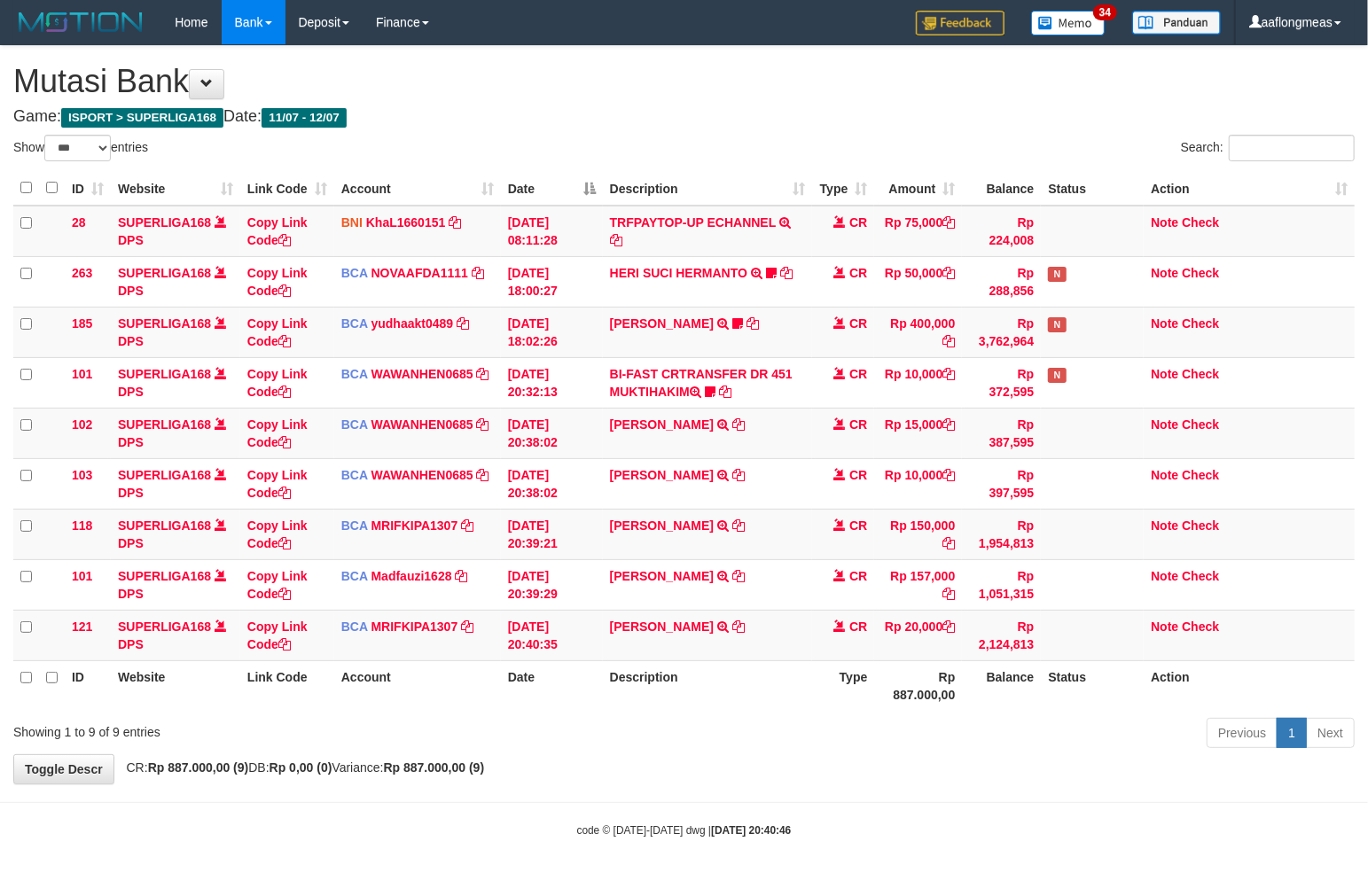 click on "Previous 1 Next" at bounding box center (969, 735) 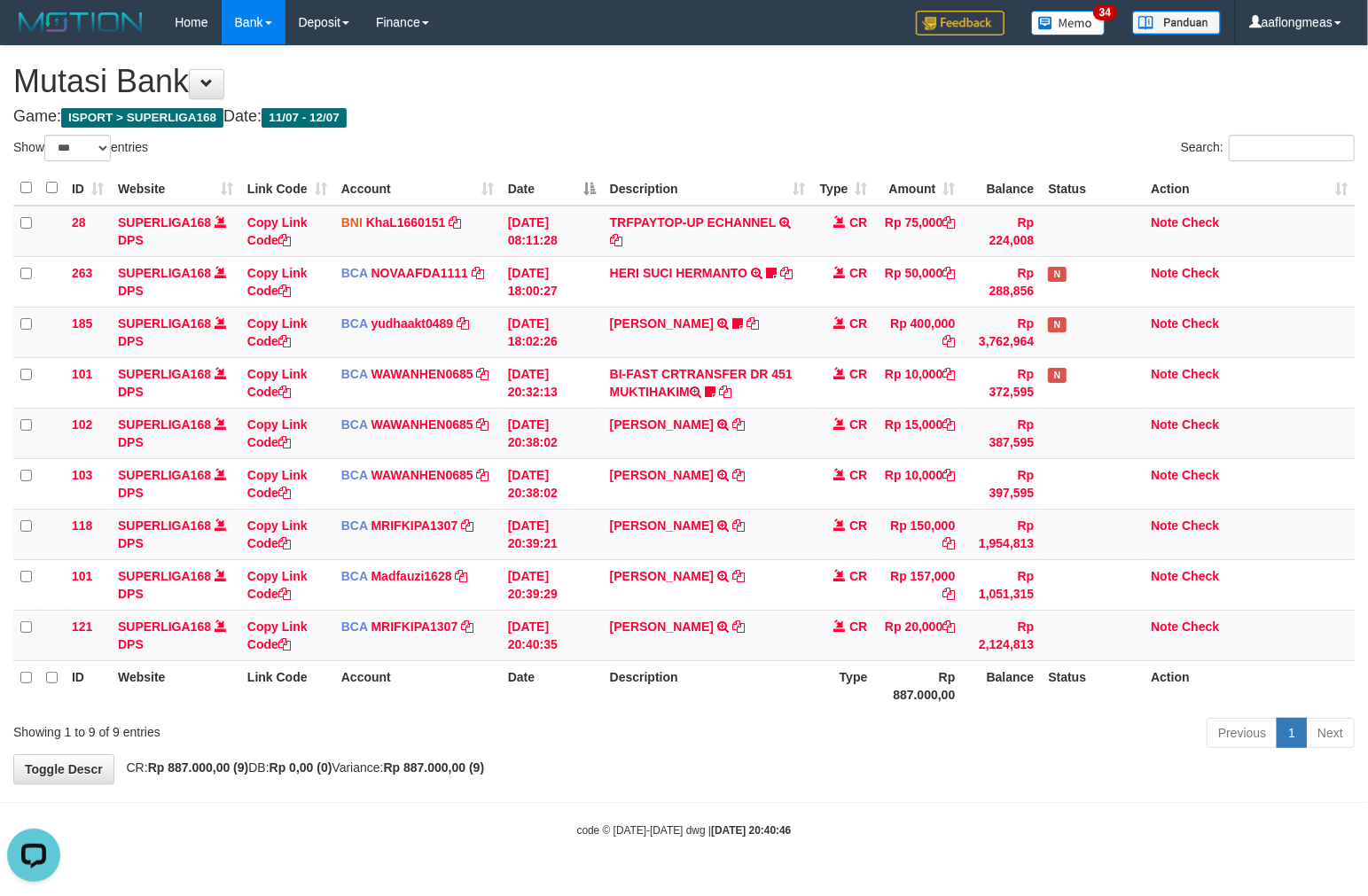 scroll, scrollTop: 0, scrollLeft: 0, axis: both 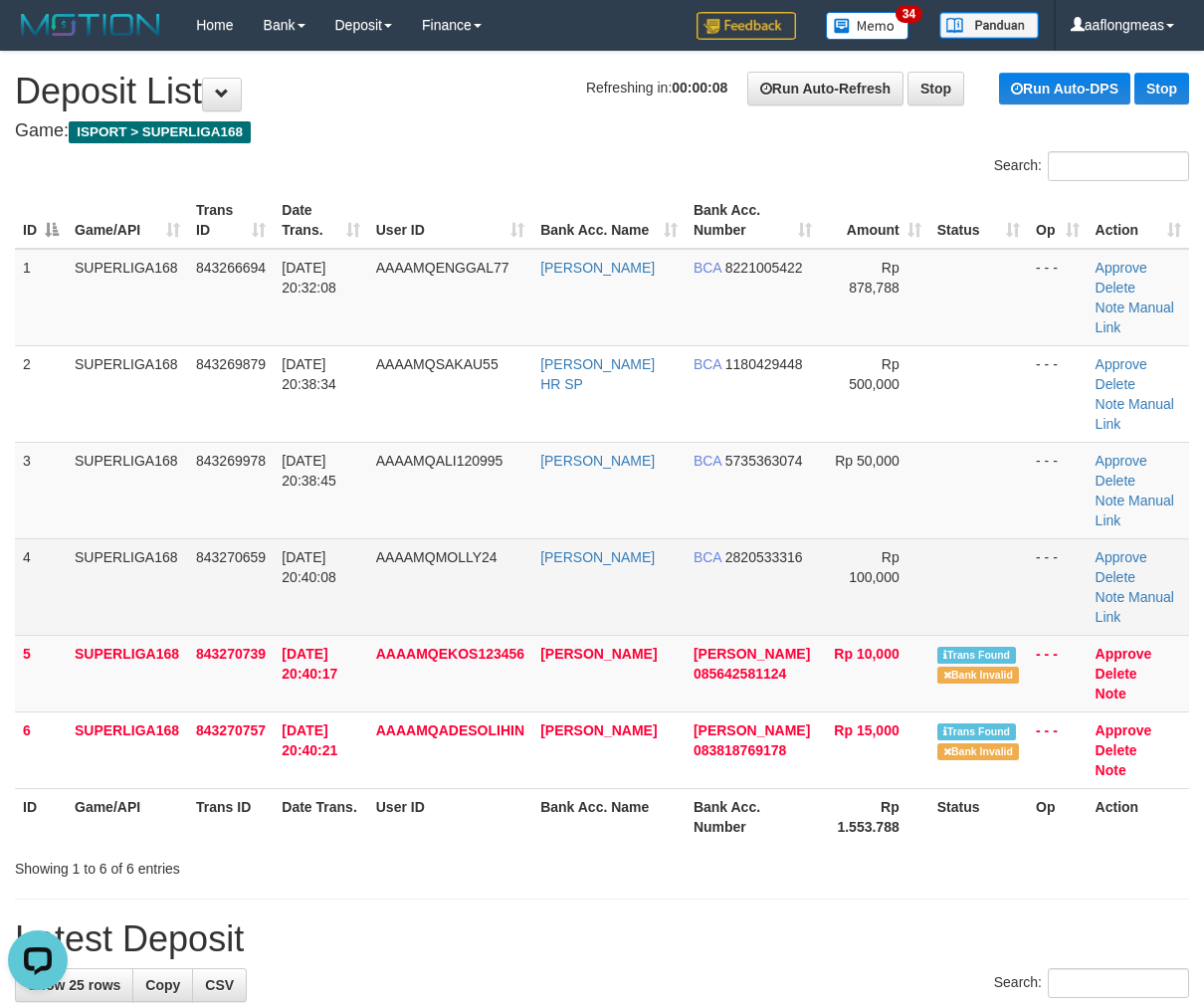 click at bounding box center (978, 586) 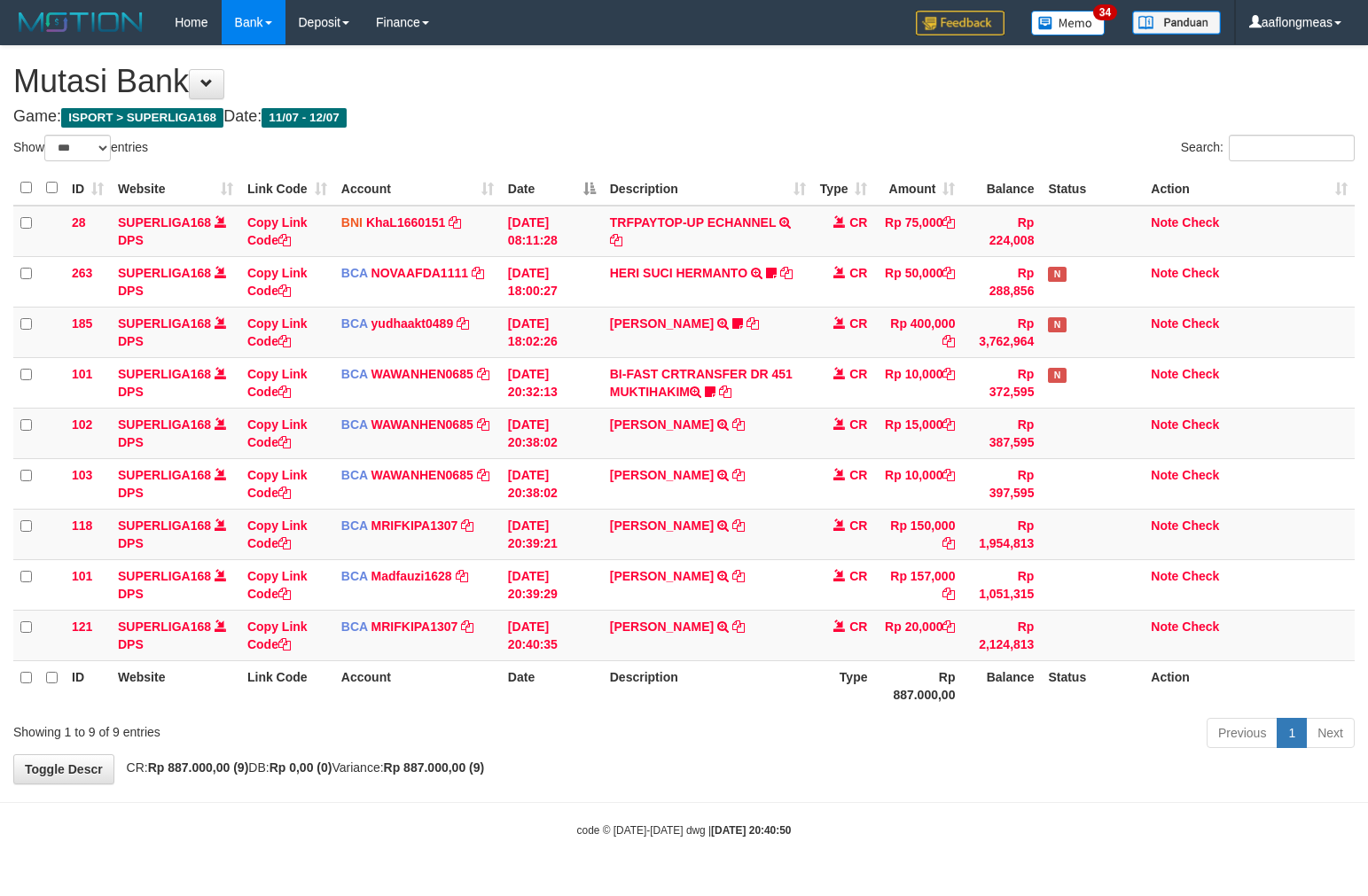 select on "***" 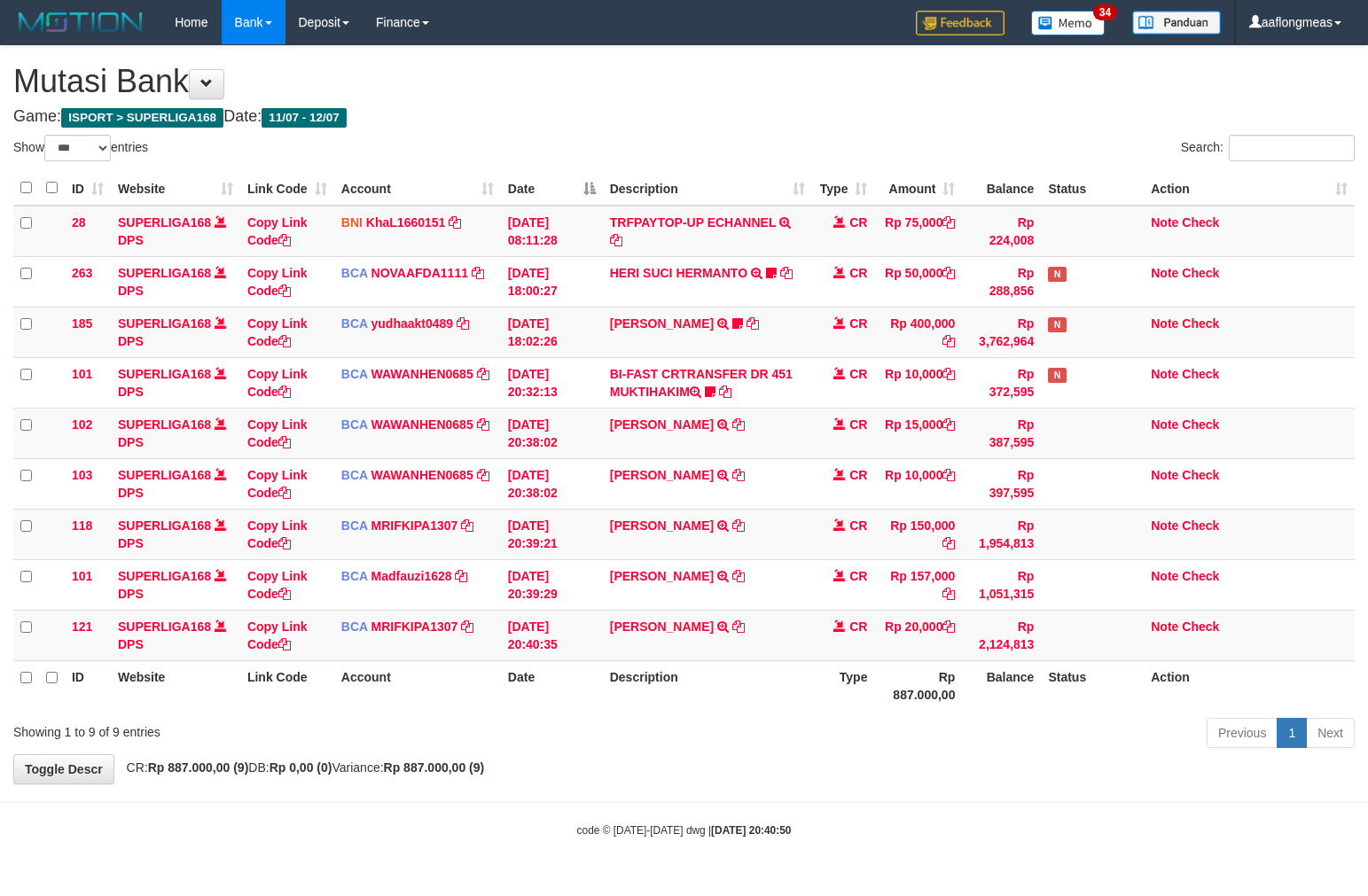 scroll, scrollTop: 0, scrollLeft: 0, axis: both 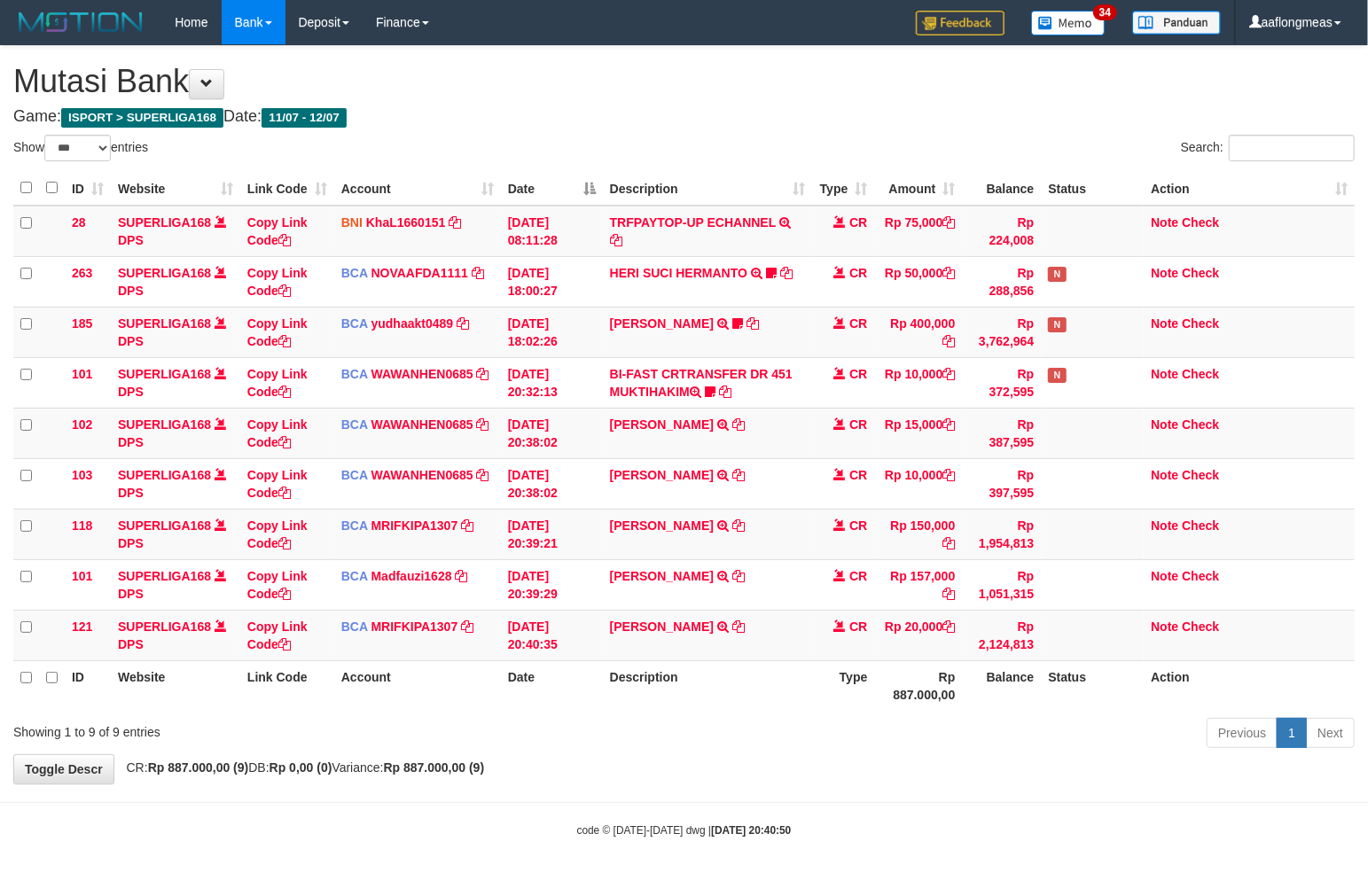 click on "**********" at bounding box center [684, 415] 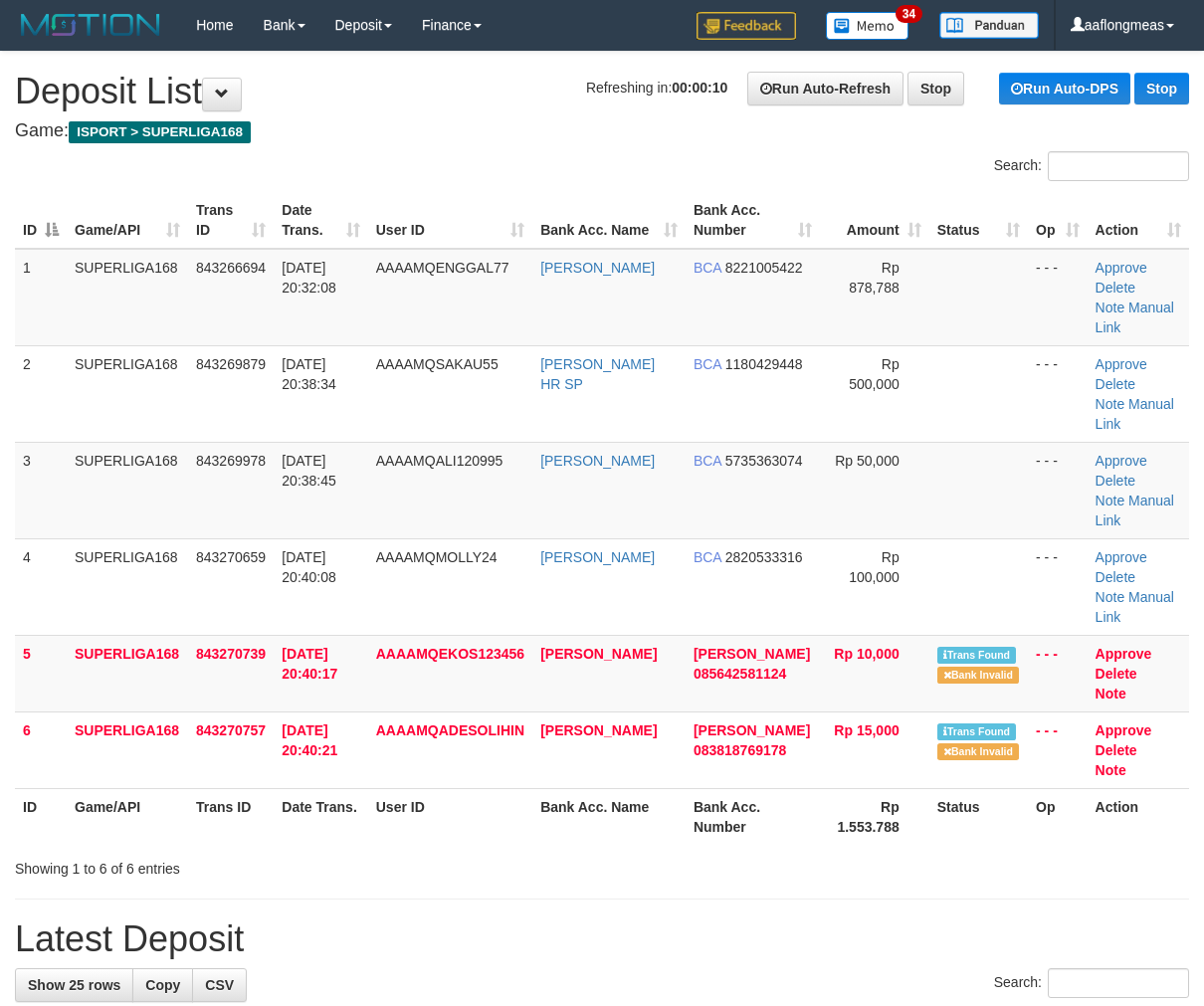 scroll, scrollTop: 0, scrollLeft: 0, axis: both 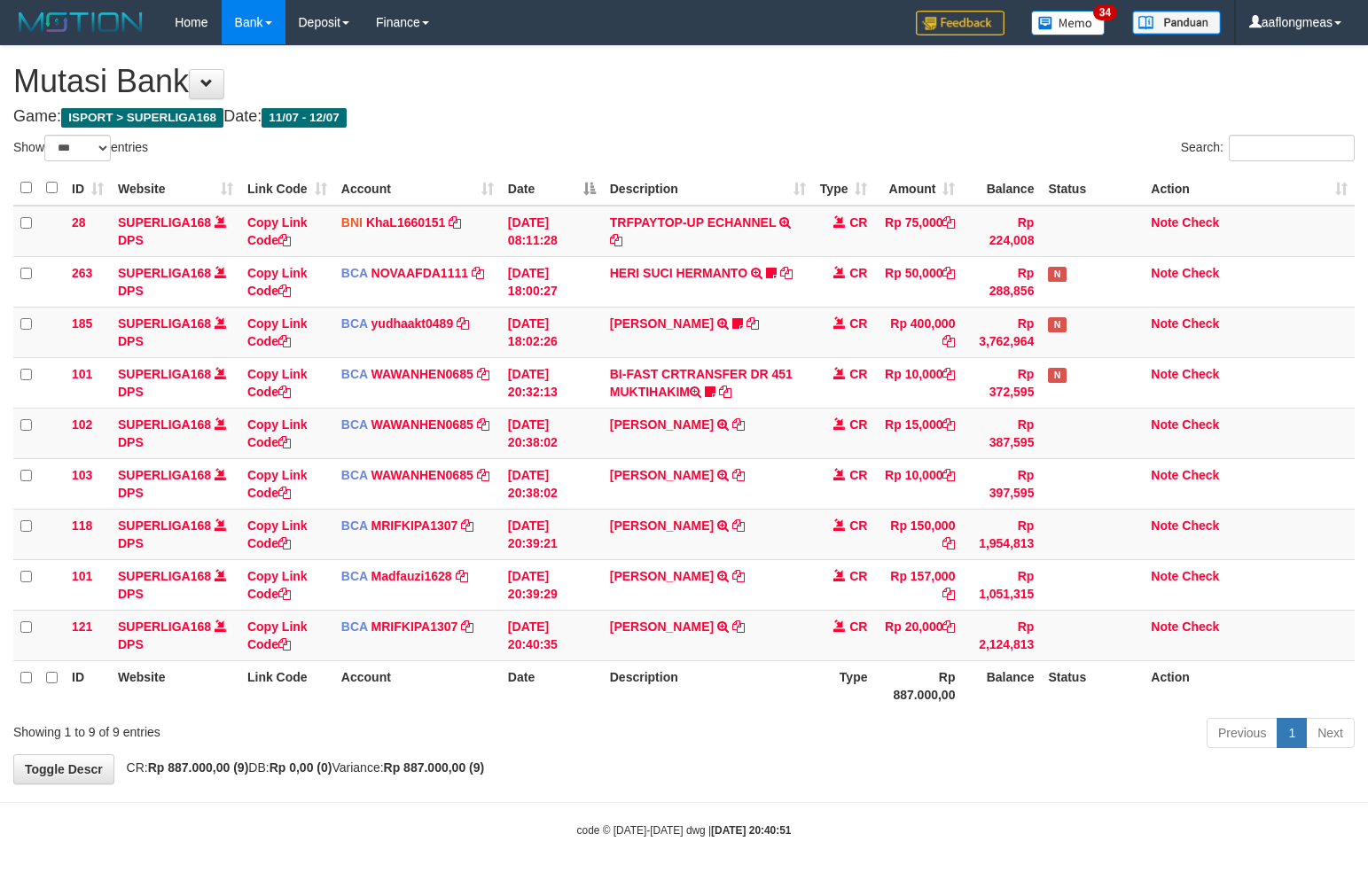 select on "***" 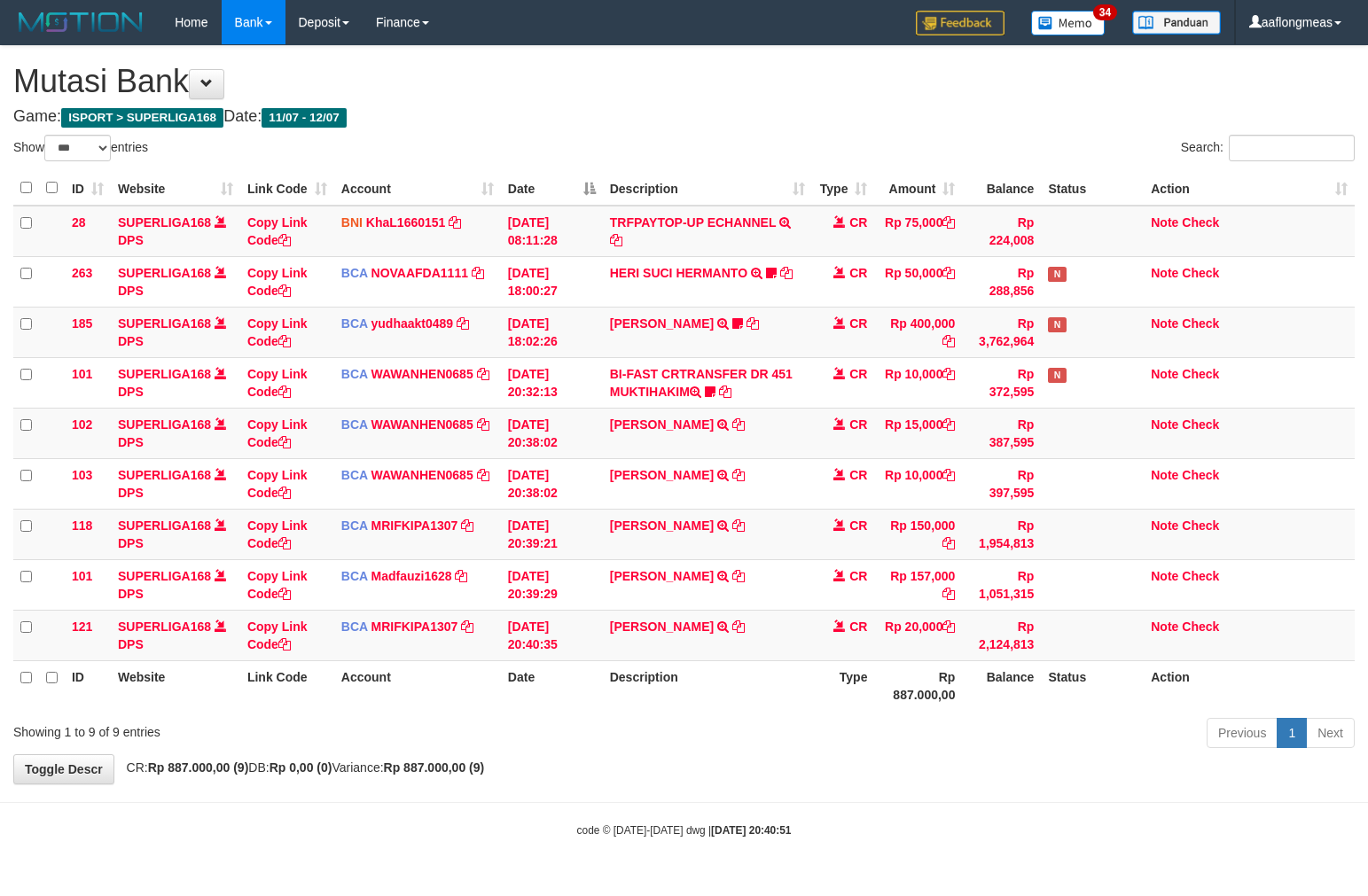 scroll, scrollTop: 0, scrollLeft: 0, axis: both 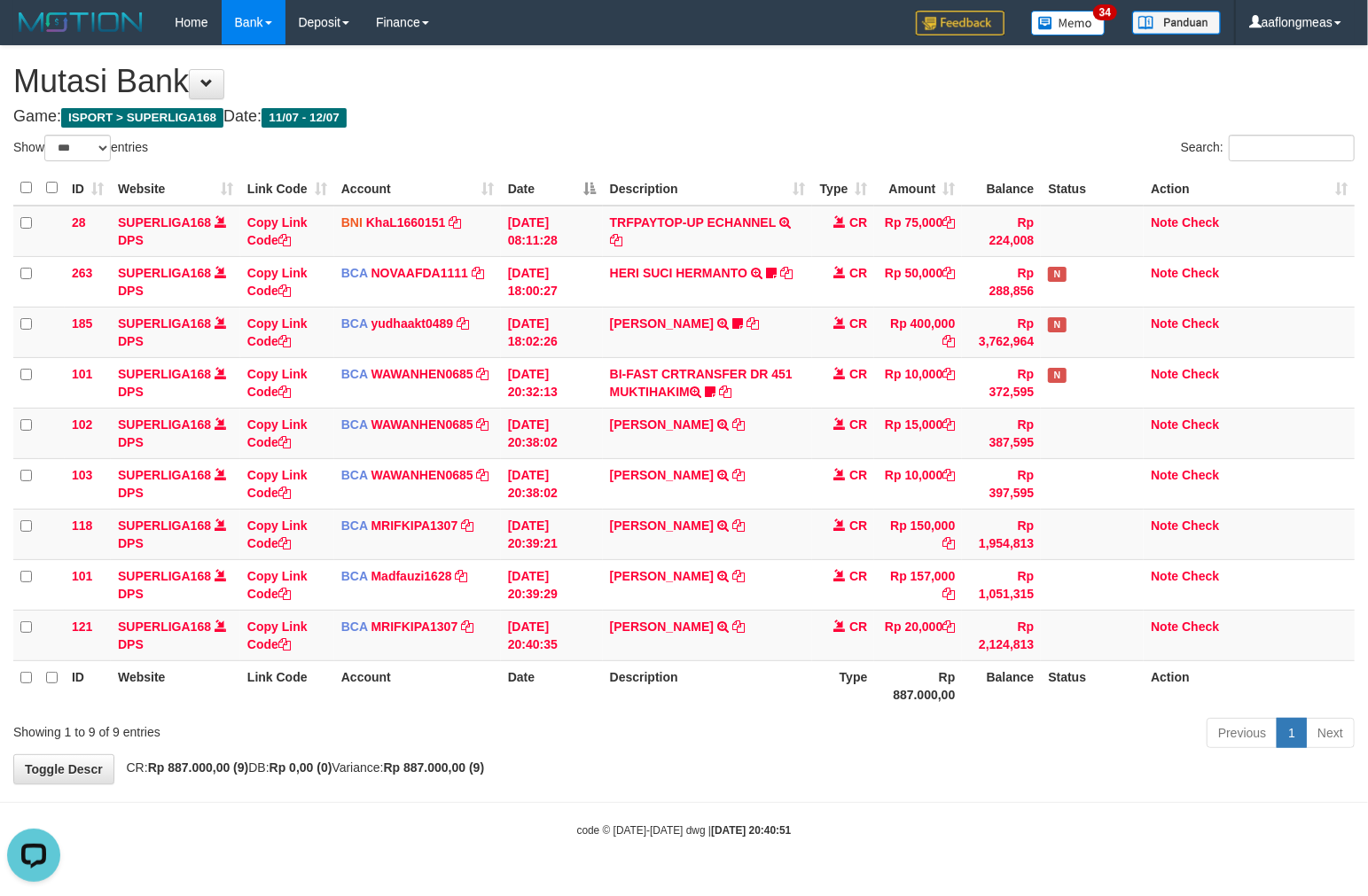 drag, startPoint x: 658, startPoint y: 765, endPoint x: 4, endPoint y: 694, distance: 657.84269 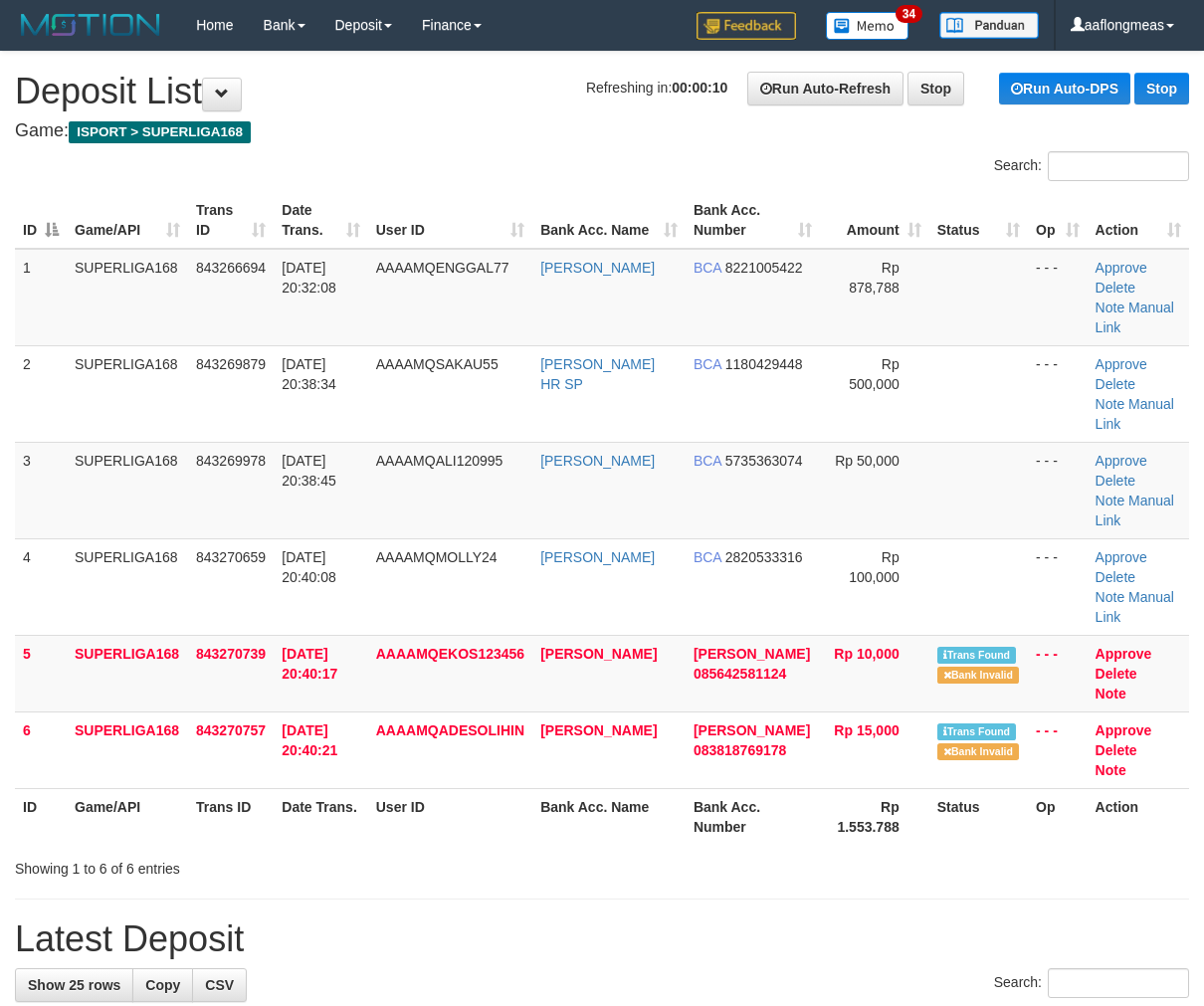 scroll, scrollTop: 0, scrollLeft: 0, axis: both 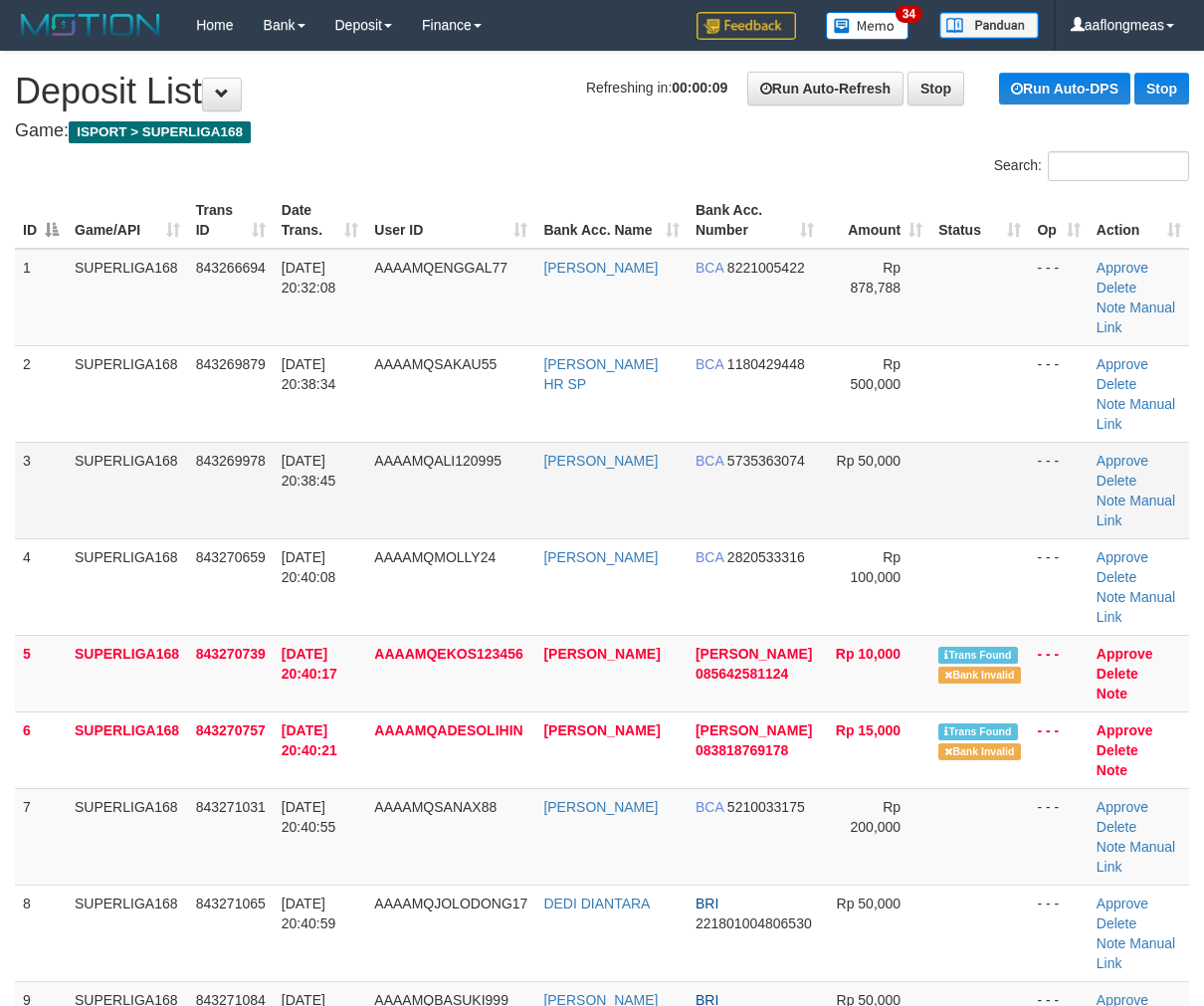 click at bounding box center [979, 490] 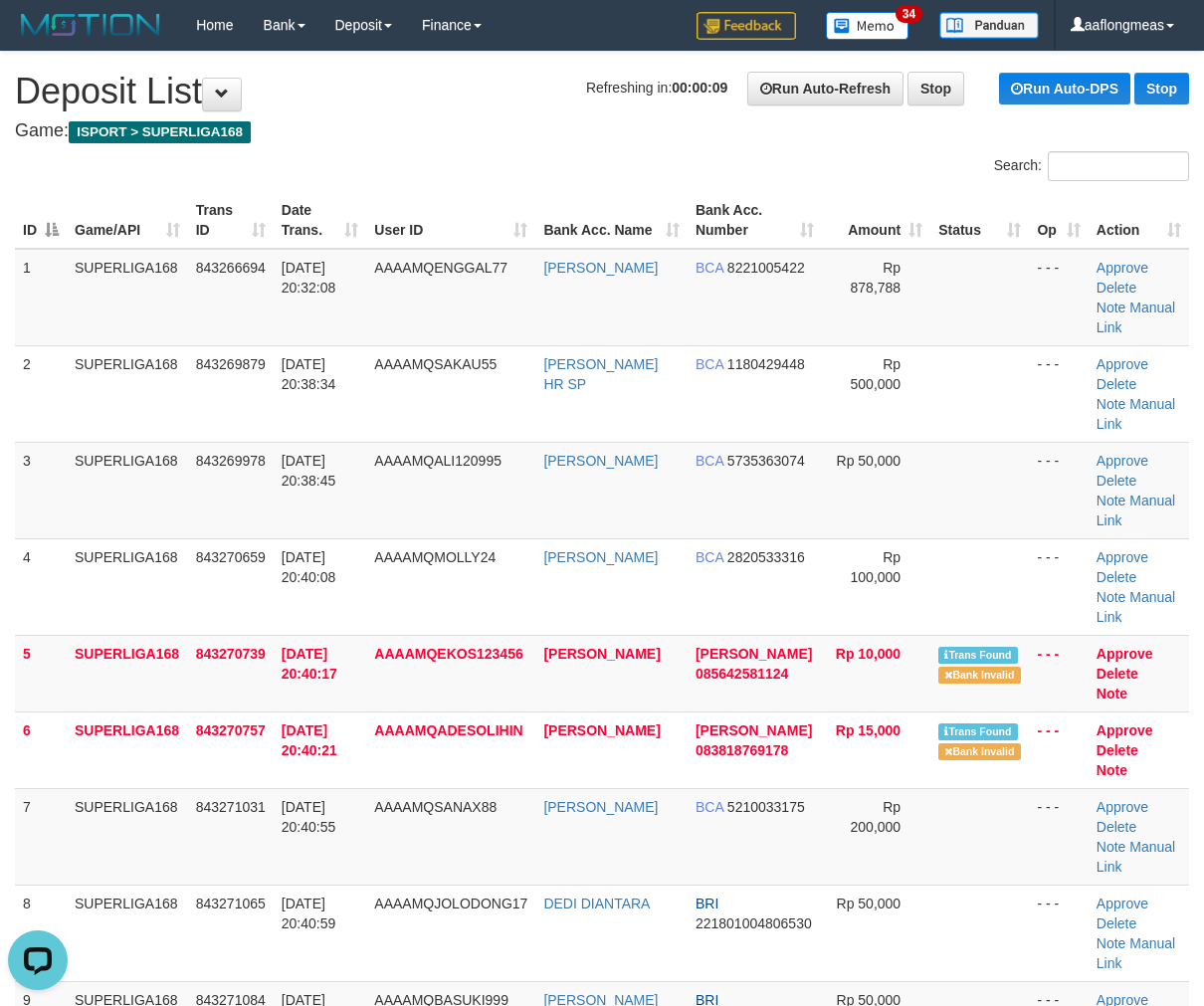 scroll, scrollTop: 0, scrollLeft: 0, axis: both 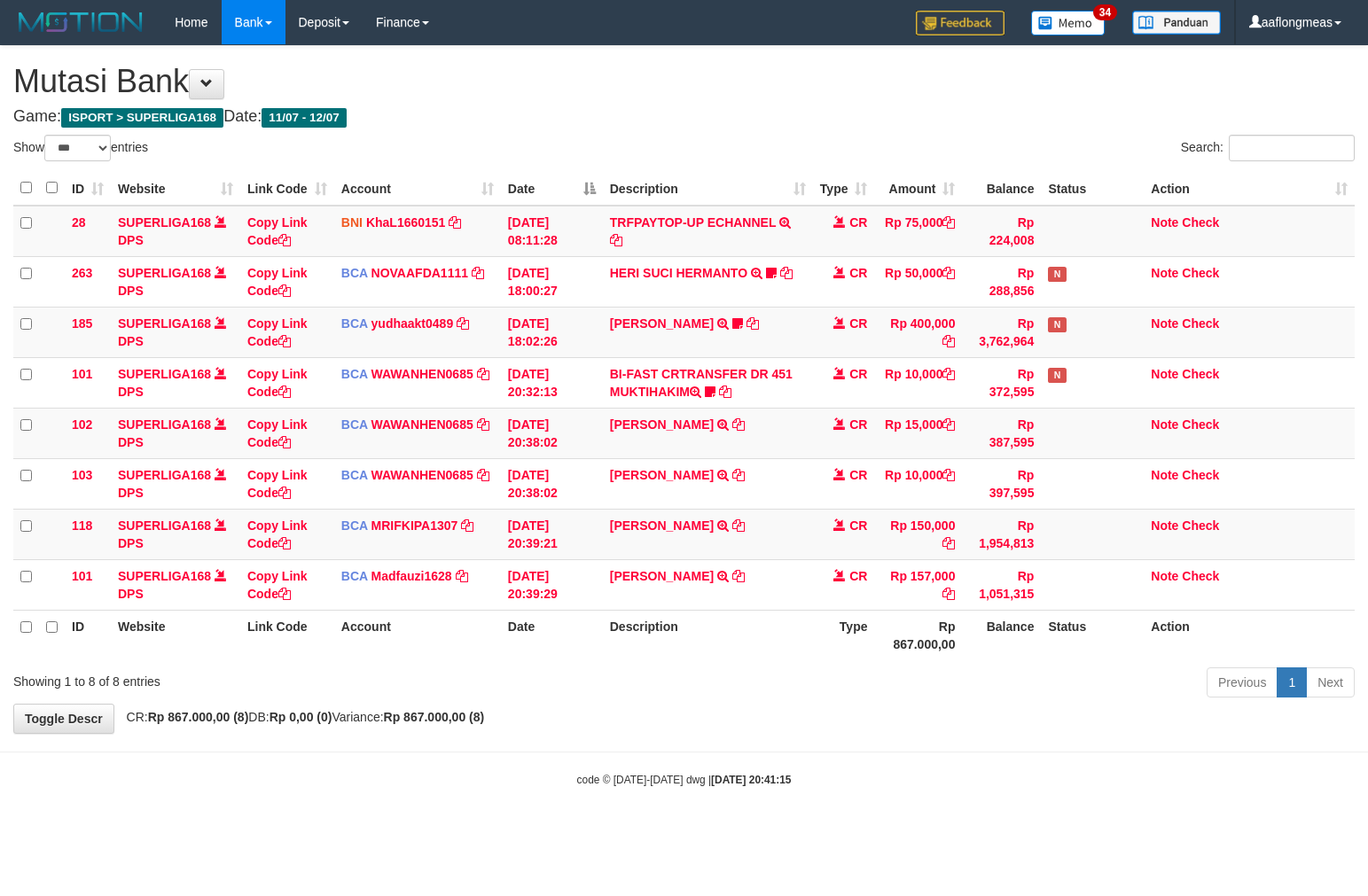 select on "***" 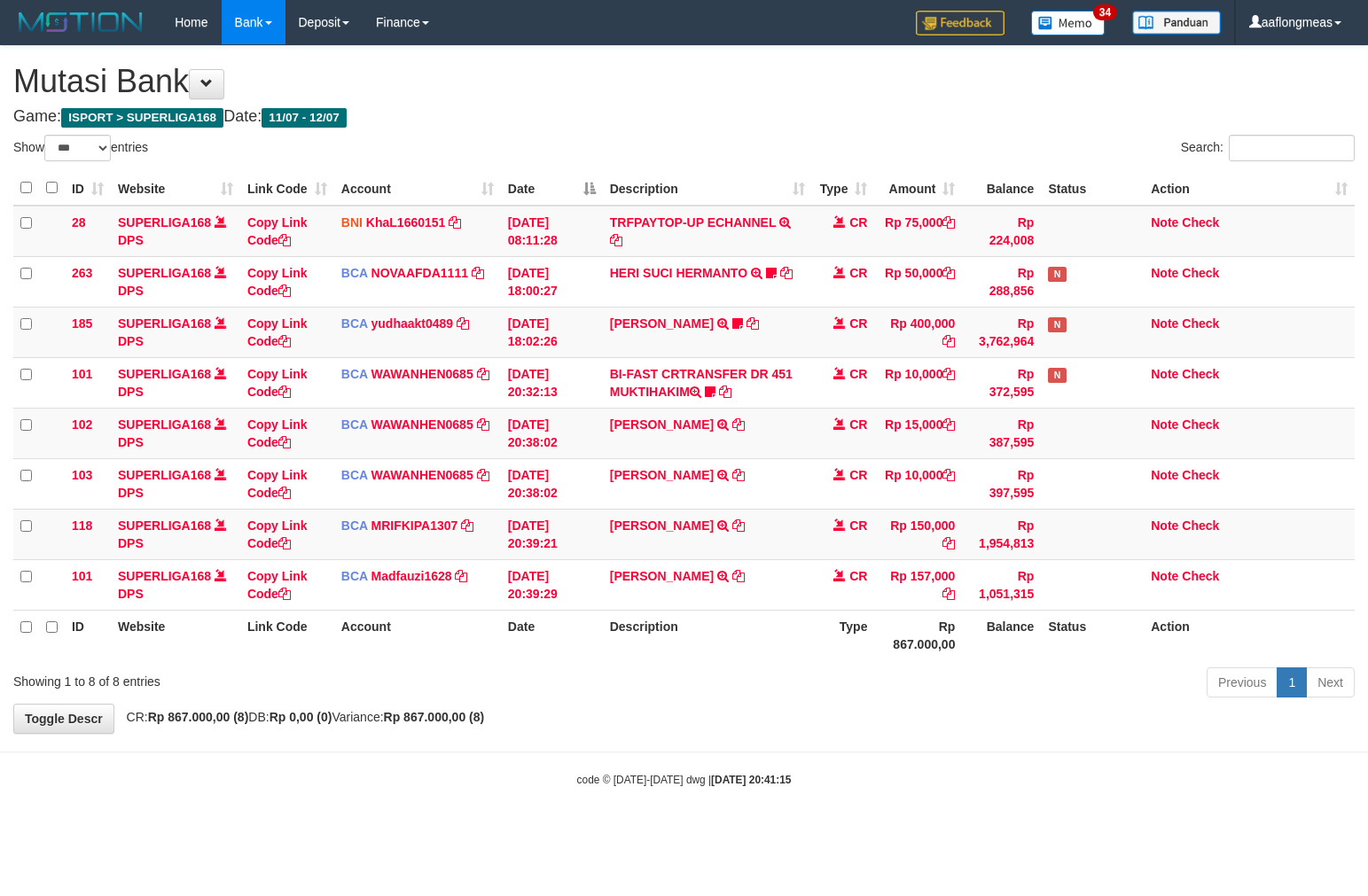 scroll, scrollTop: 0, scrollLeft: 0, axis: both 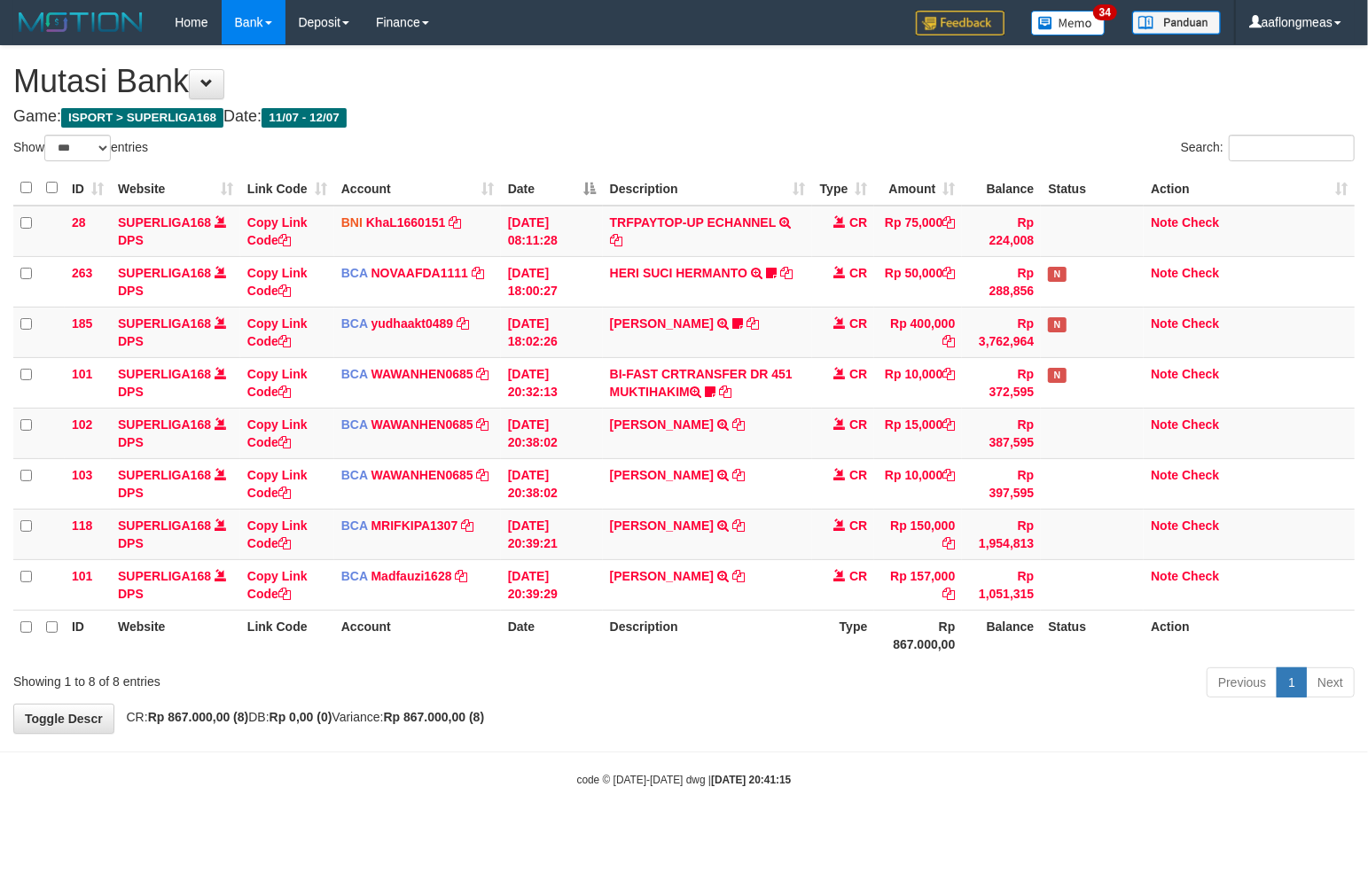 click on "**********" at bounding box center (684, 389) 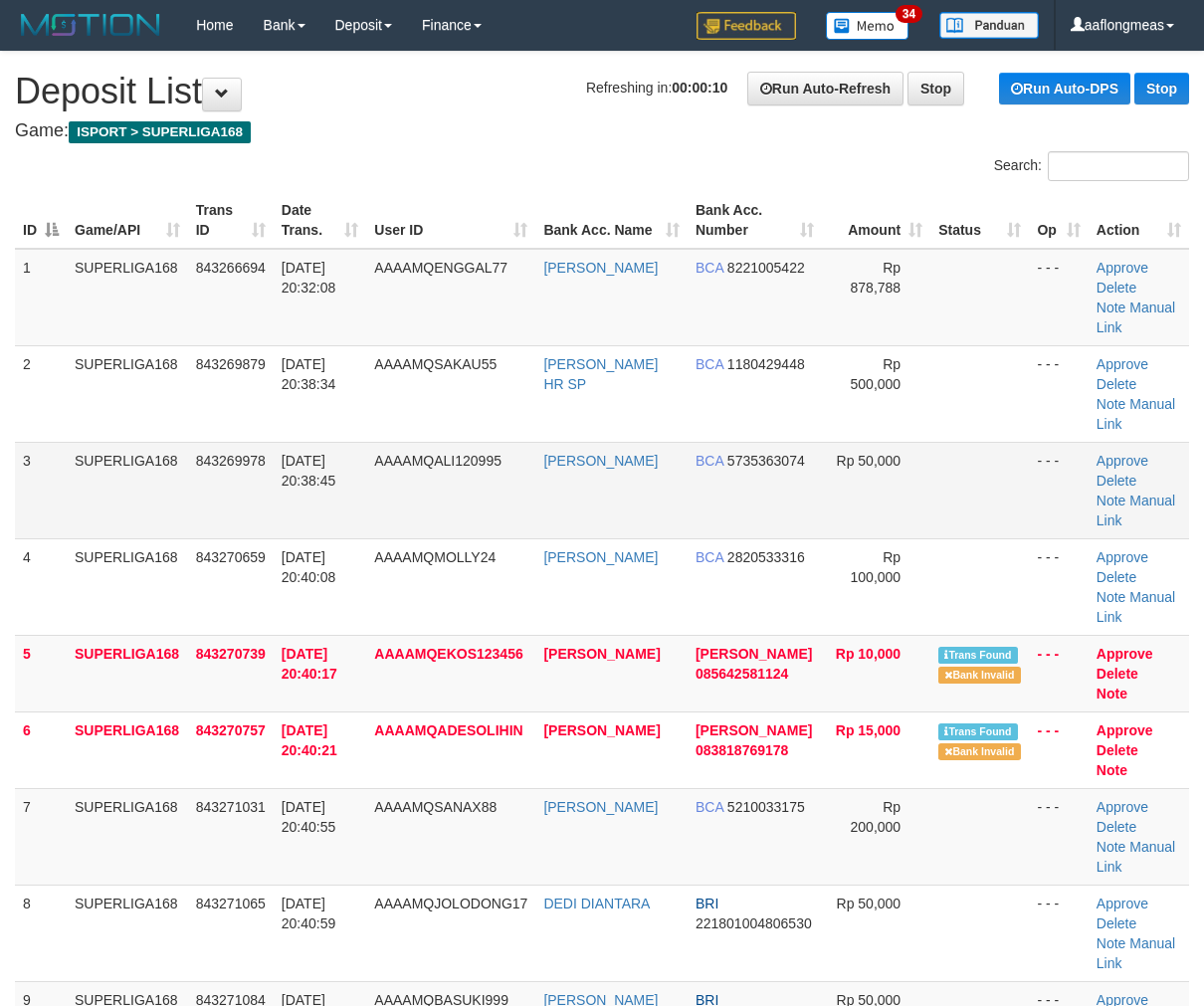 scroll, scrollTop: 0, scrollLeft: 0, axis: both 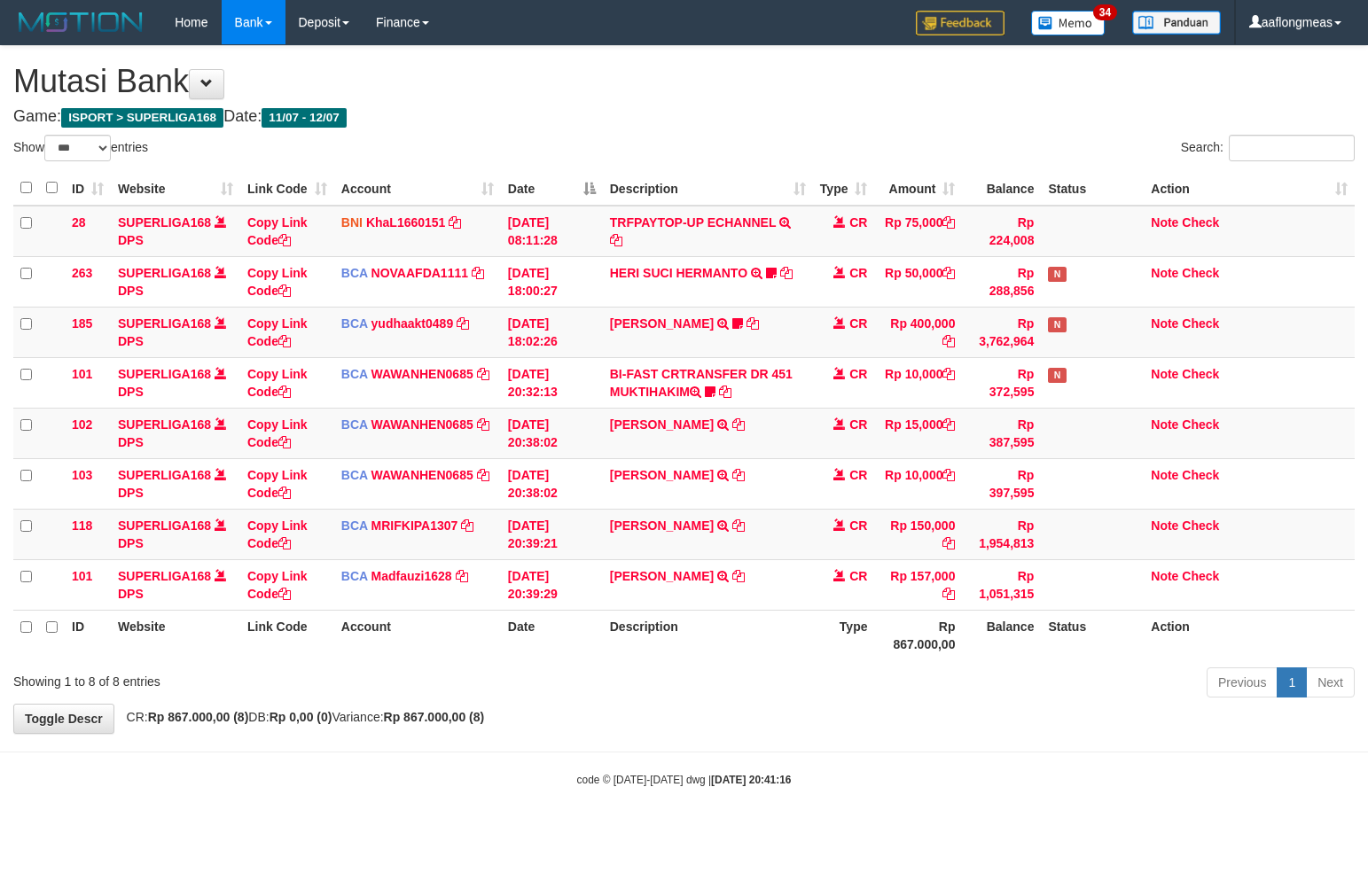 select on "***" 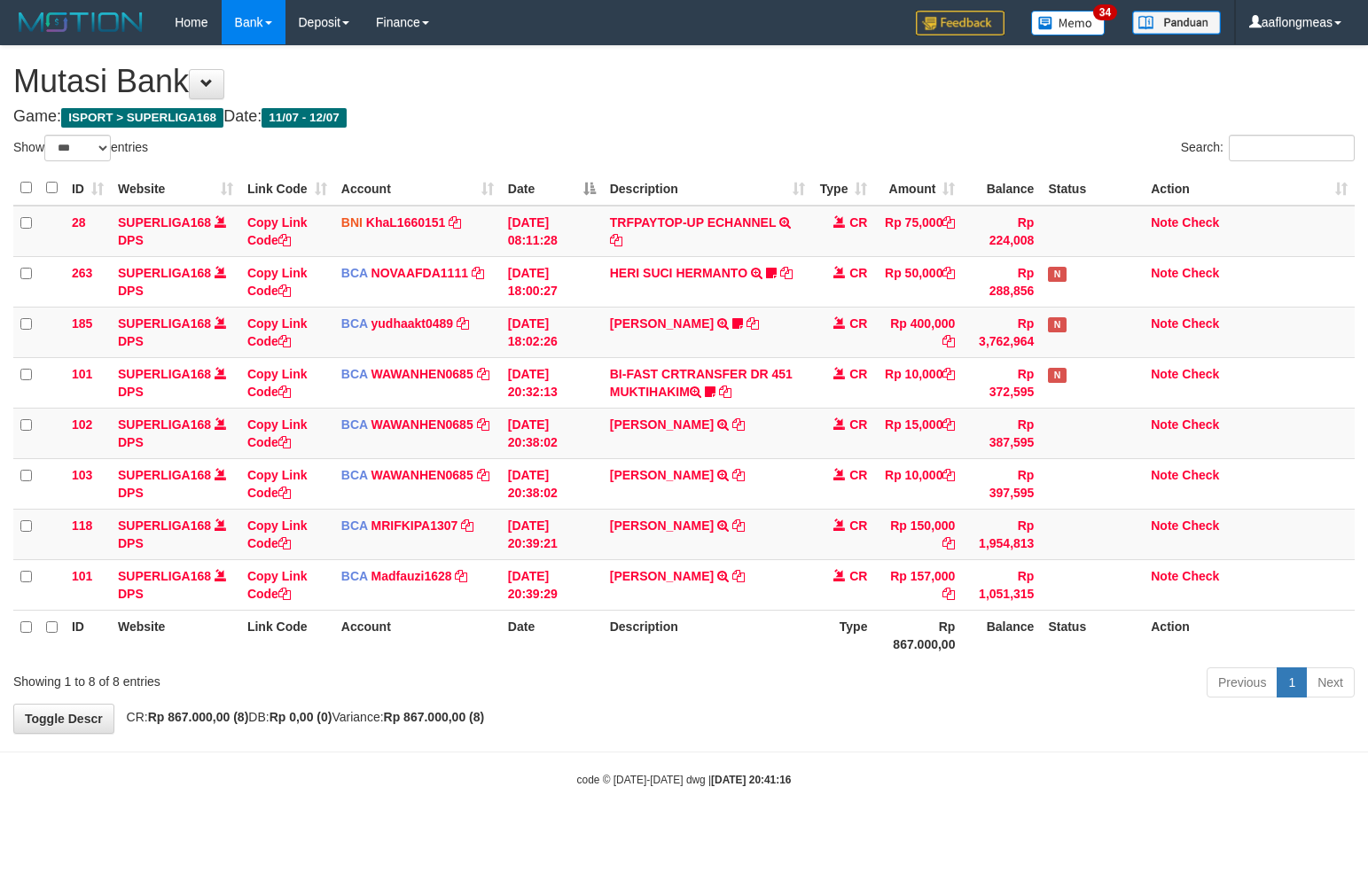 scroll, scrollTop: 0, scrollLeft: 0, axis: both 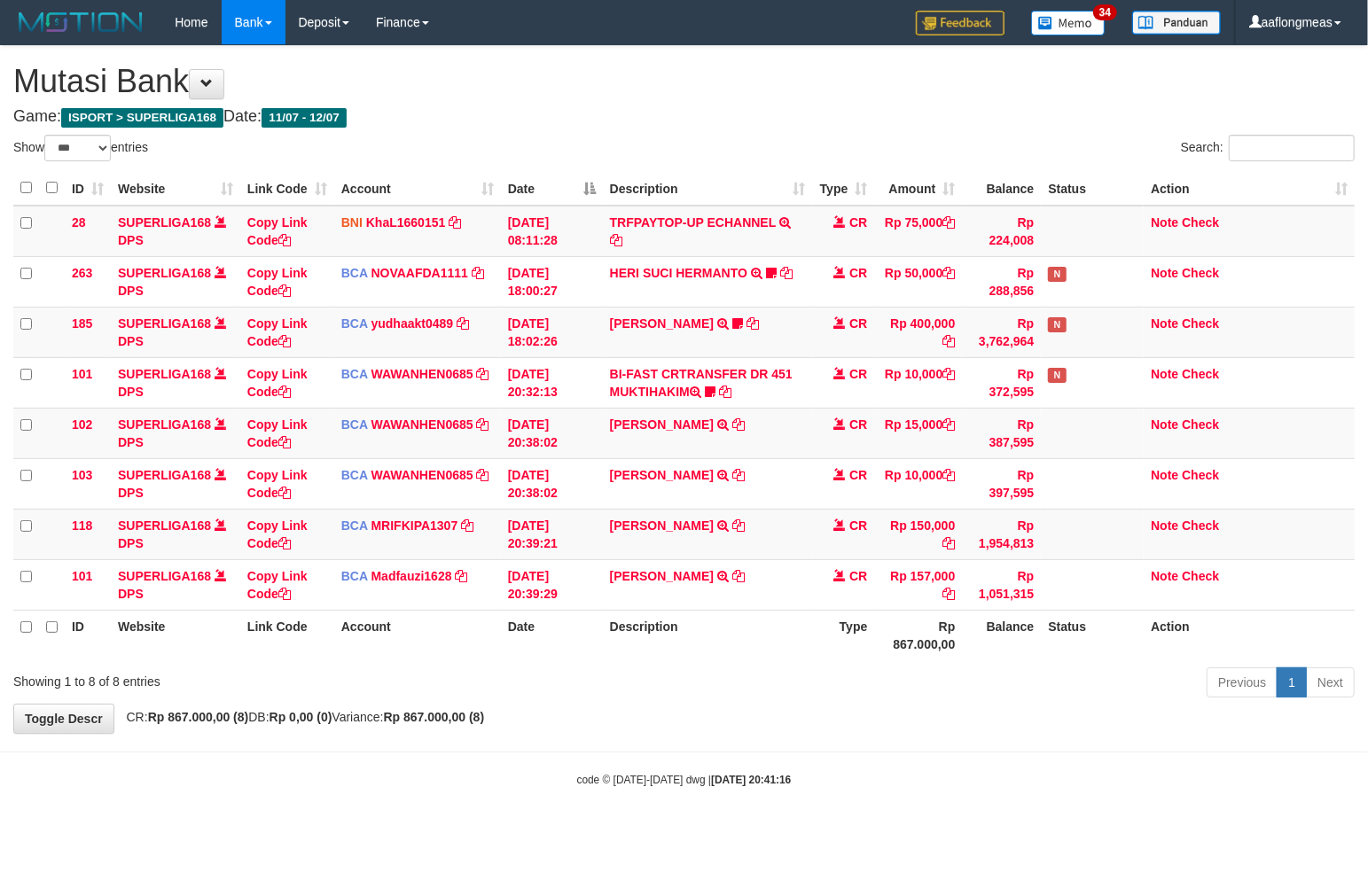 click on "Previous 1 Next" at bounding box center [969, 684] 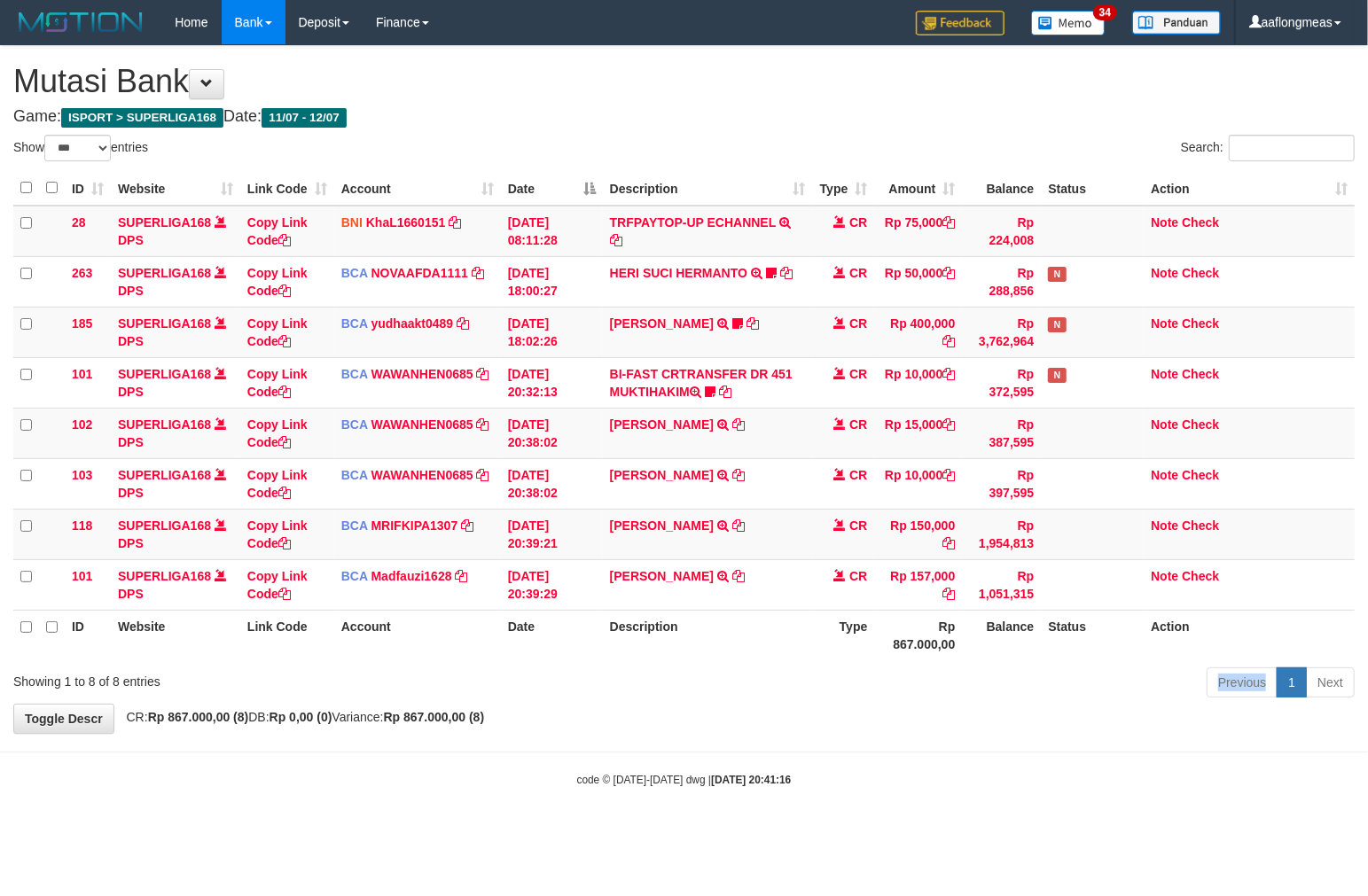 click on "Previous 1 Next" at bounding box center (969, 684) 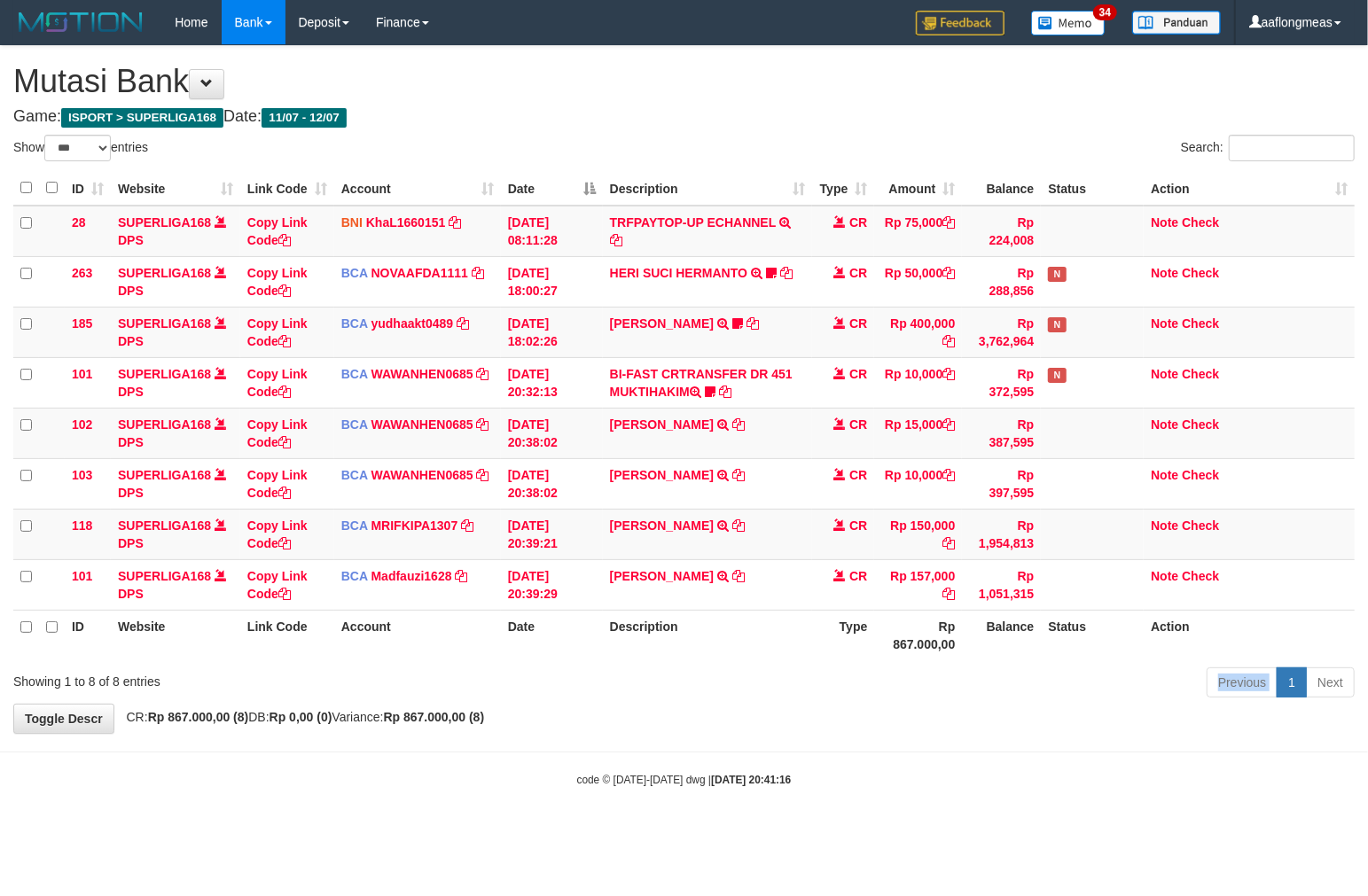 click on "Previous 1 Next" at bounding box center (969, 684) 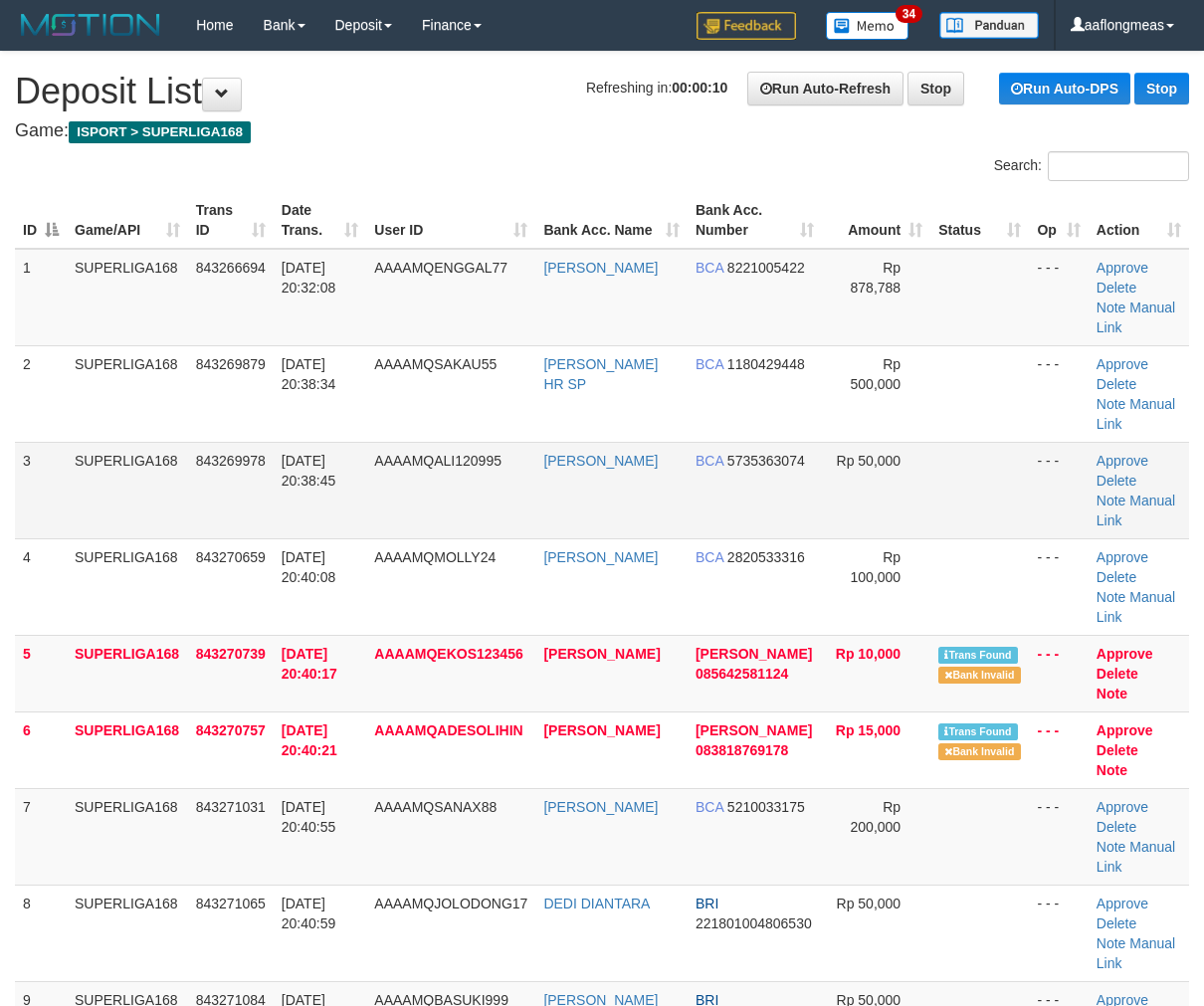 scroll, scrollTop: 0, scrollLeft: 0, axis: both 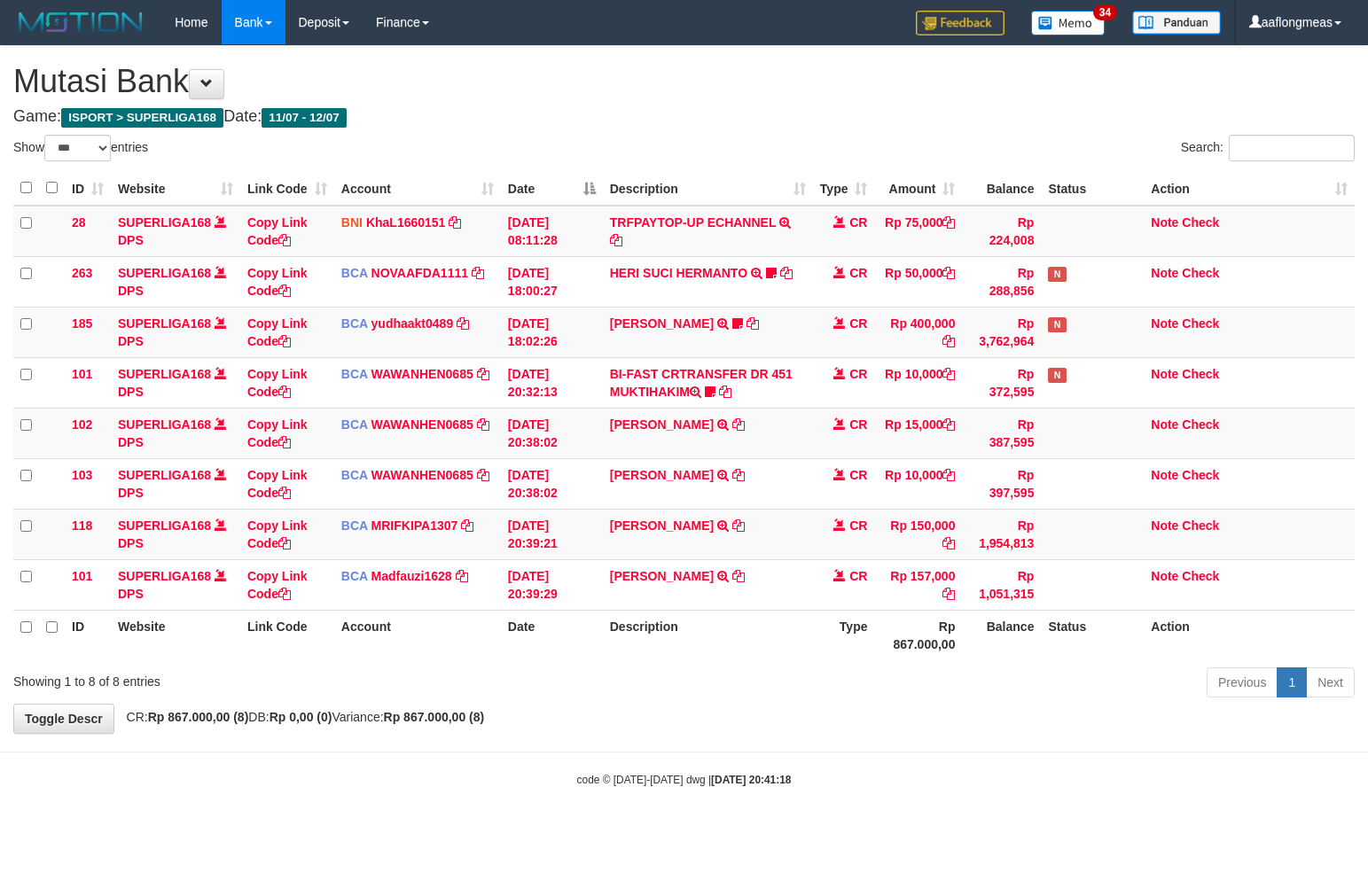 select on "***" 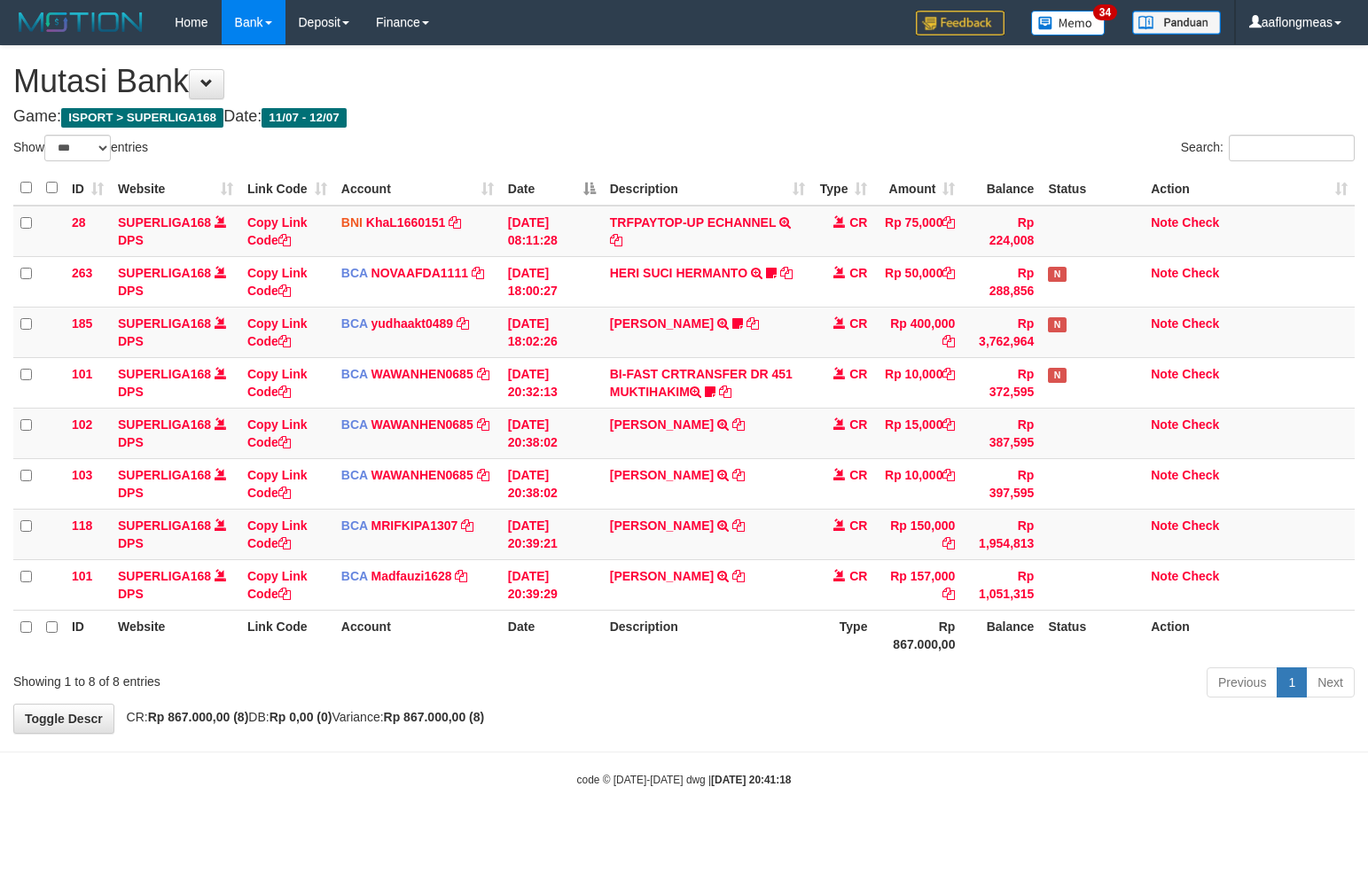 scroll, scrollTop: 0, scrollLeft: 0, axis: both 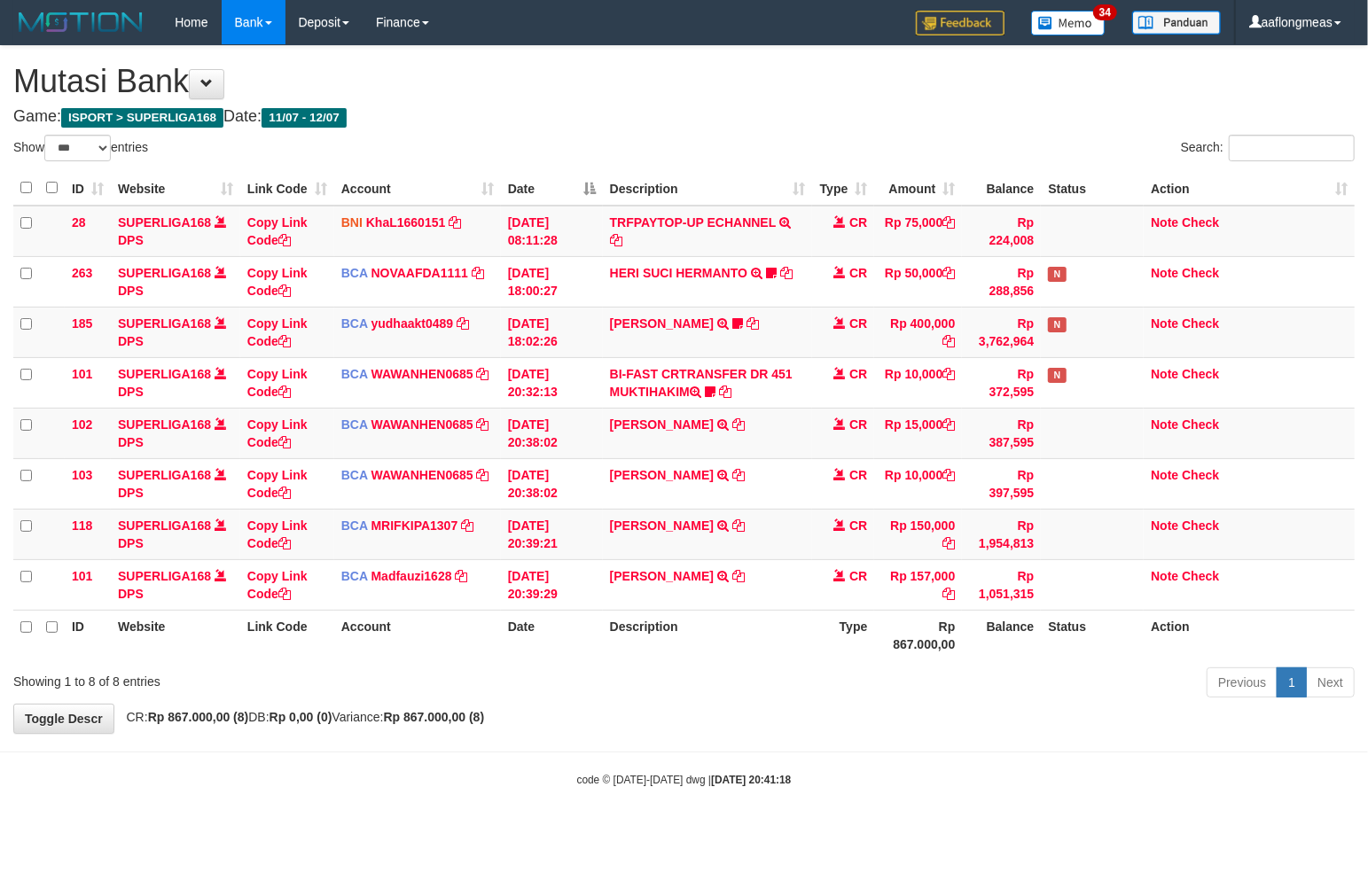 click on "Previous 1 Next" at bounding box center [969, 684] 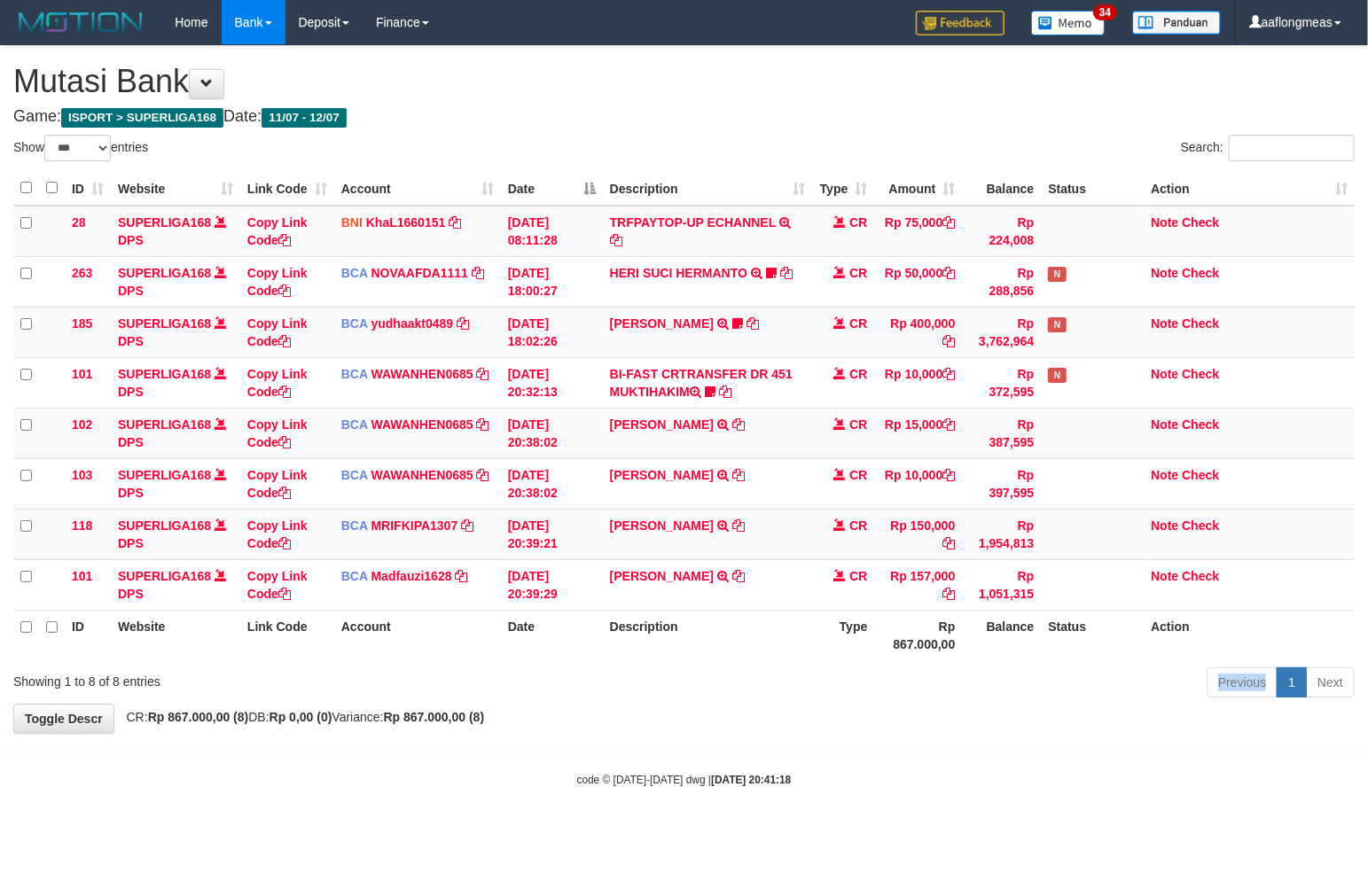 click on "Previous 1 Next" at bounding box center [969, 684] 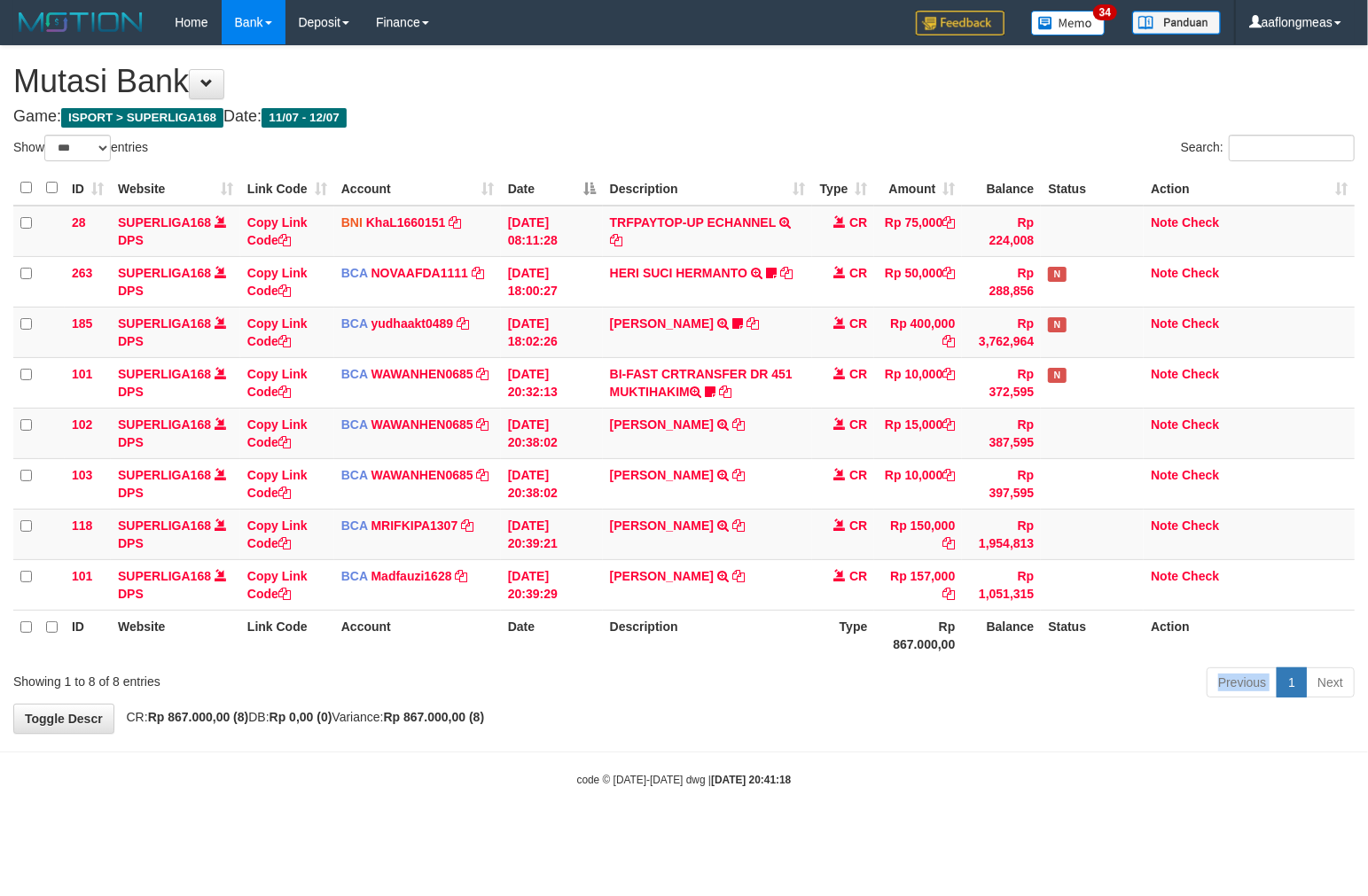 click on "Previous 1 Next" at bounding box center [969, 684] 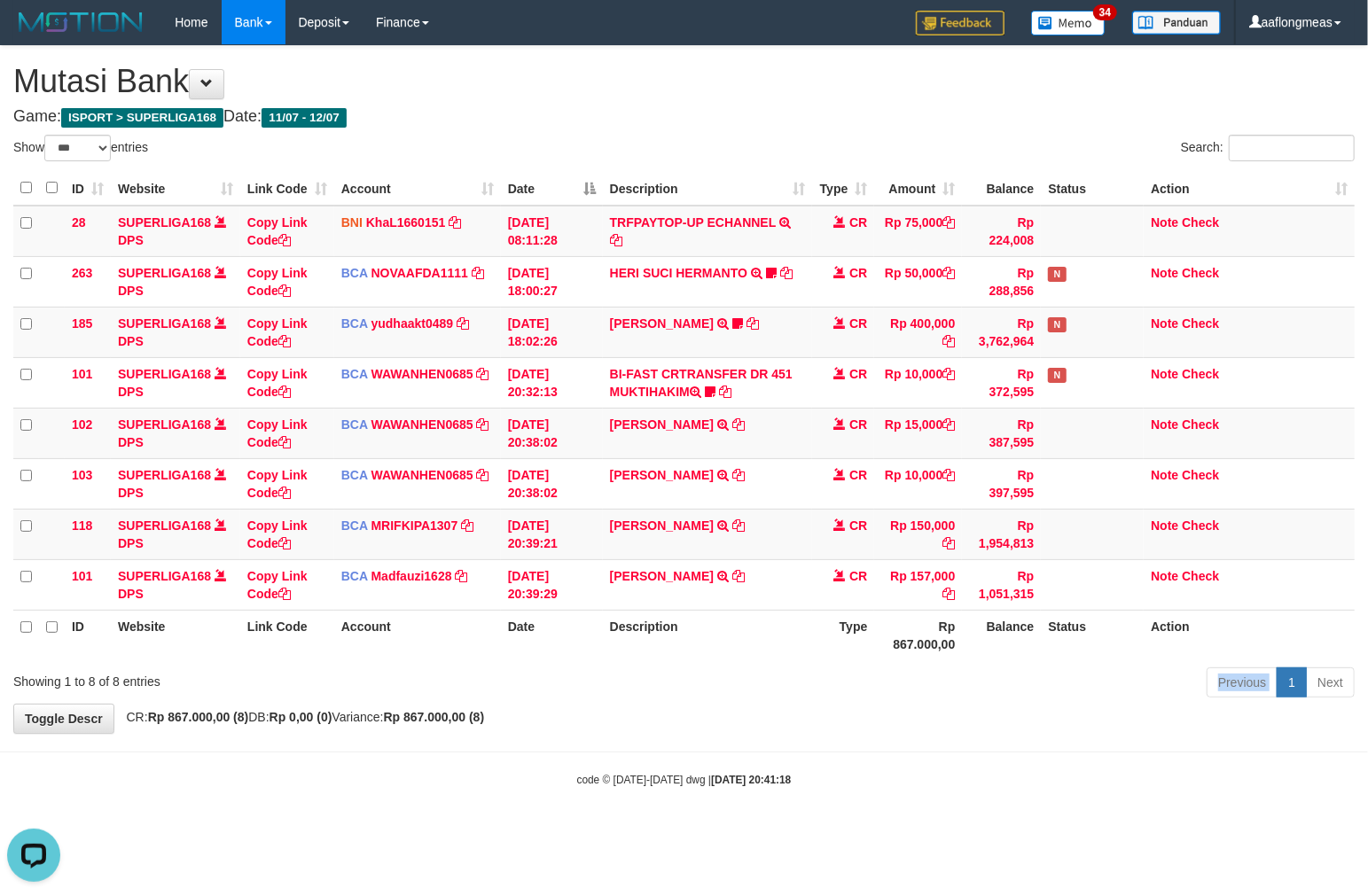 scroll, scrollTop: 0, scrollLeft: 0, axis: both 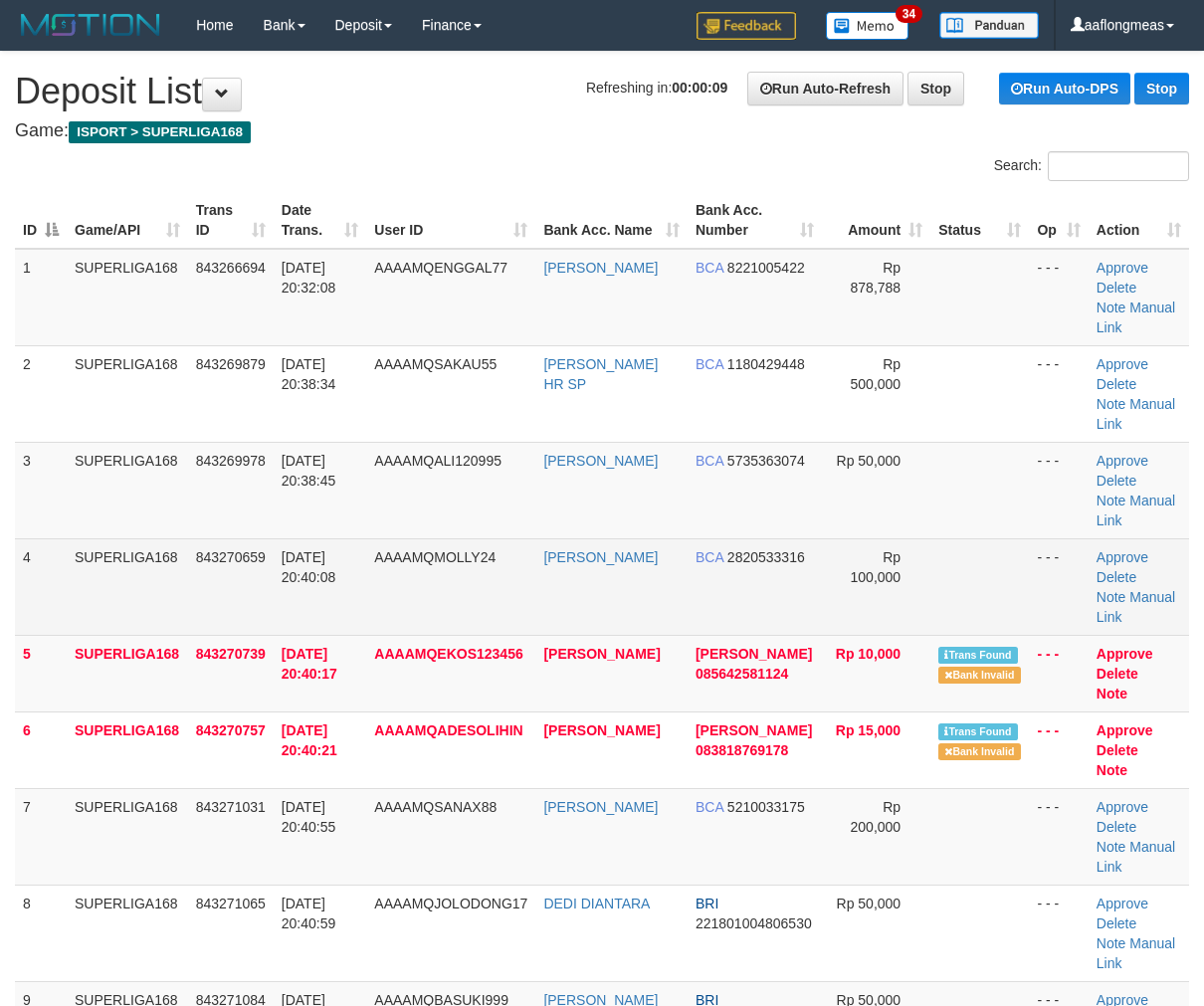 click at bounding box center [979, 586] 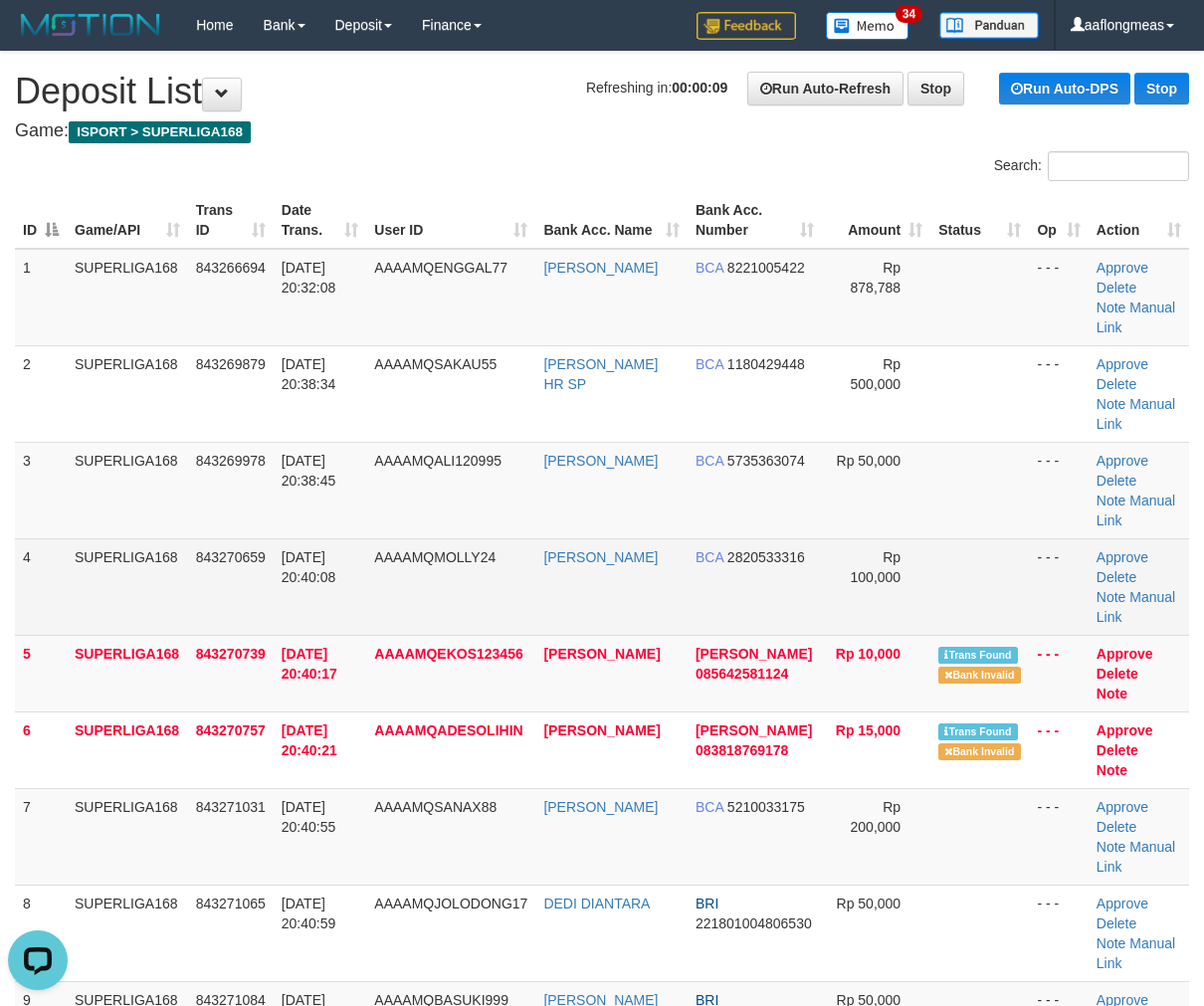 scroll, scrollTop: 0, scrollLeft: 0, axis: both 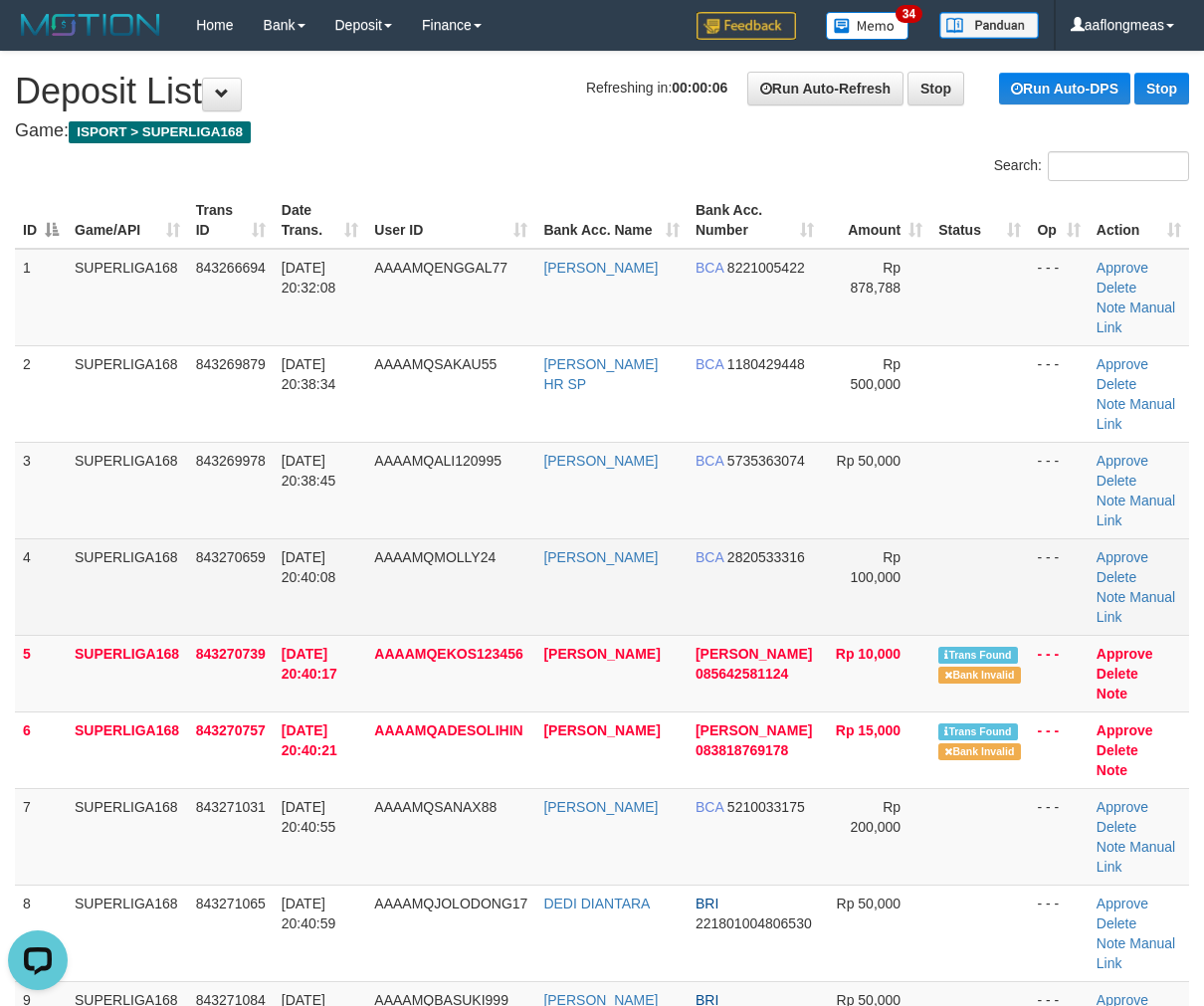 click at bounding box center (979, 586) 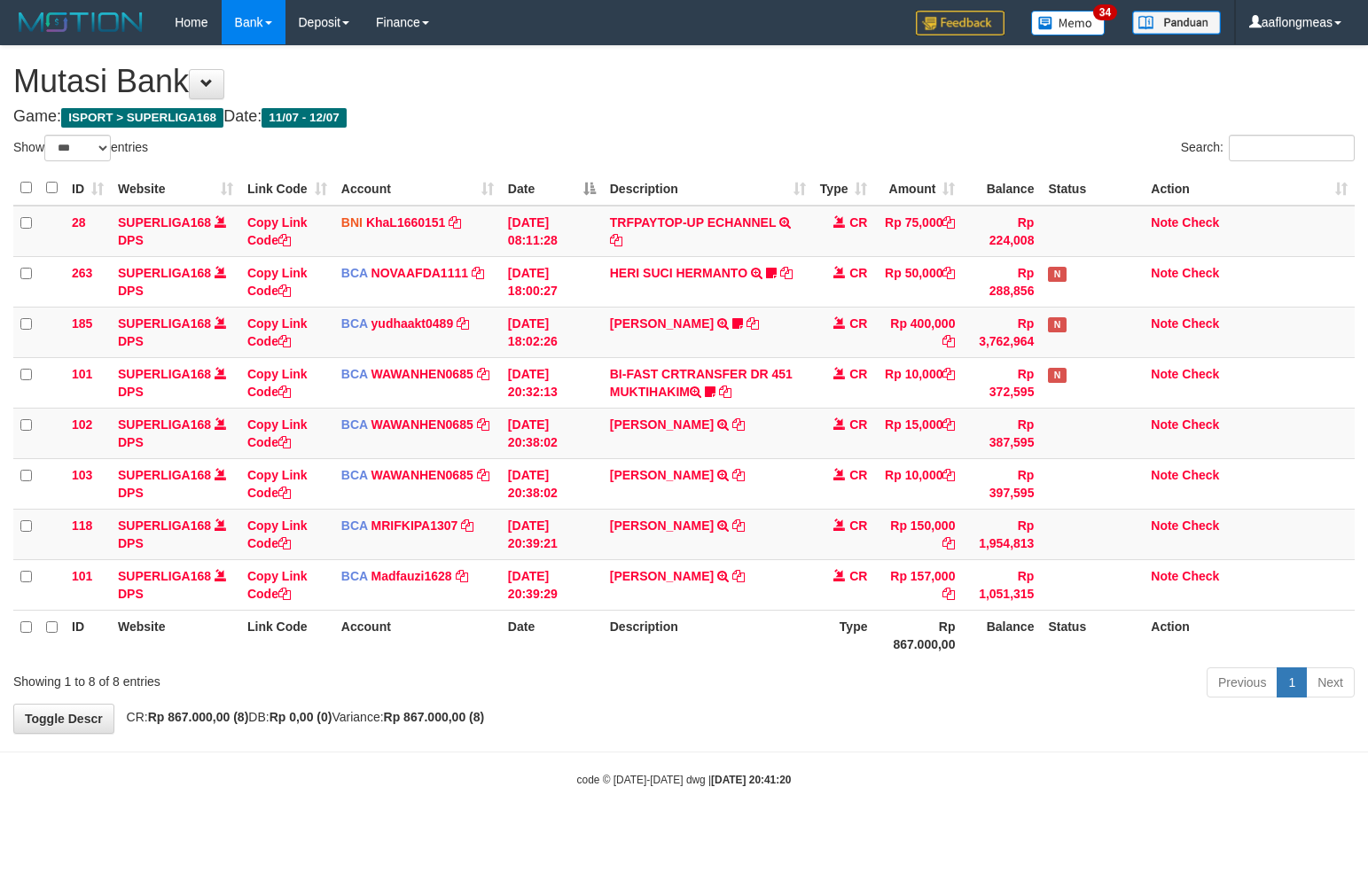 select on "***" 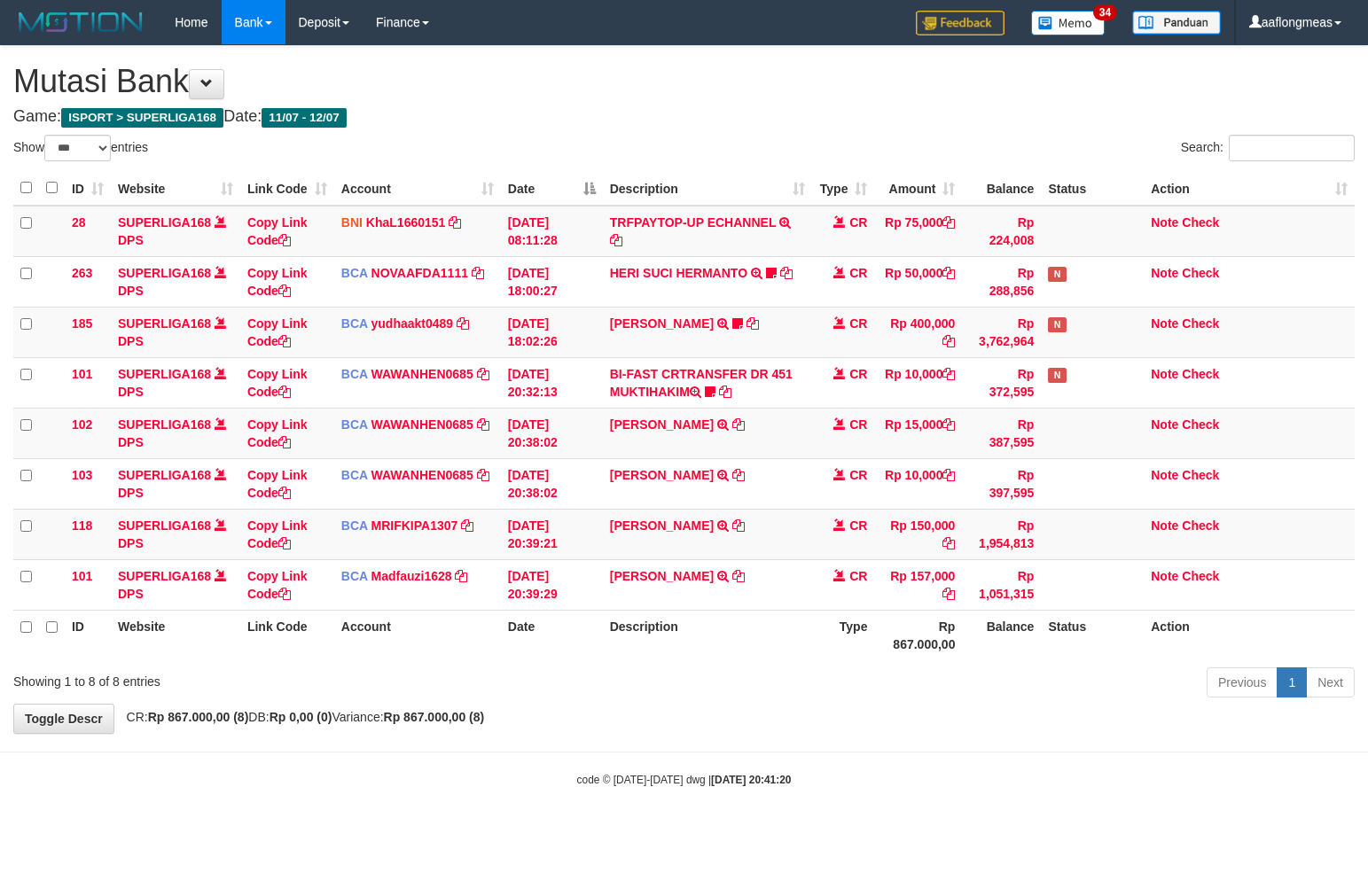 scroll, scrollTop: 0, scrollLeft: 0, axis: both 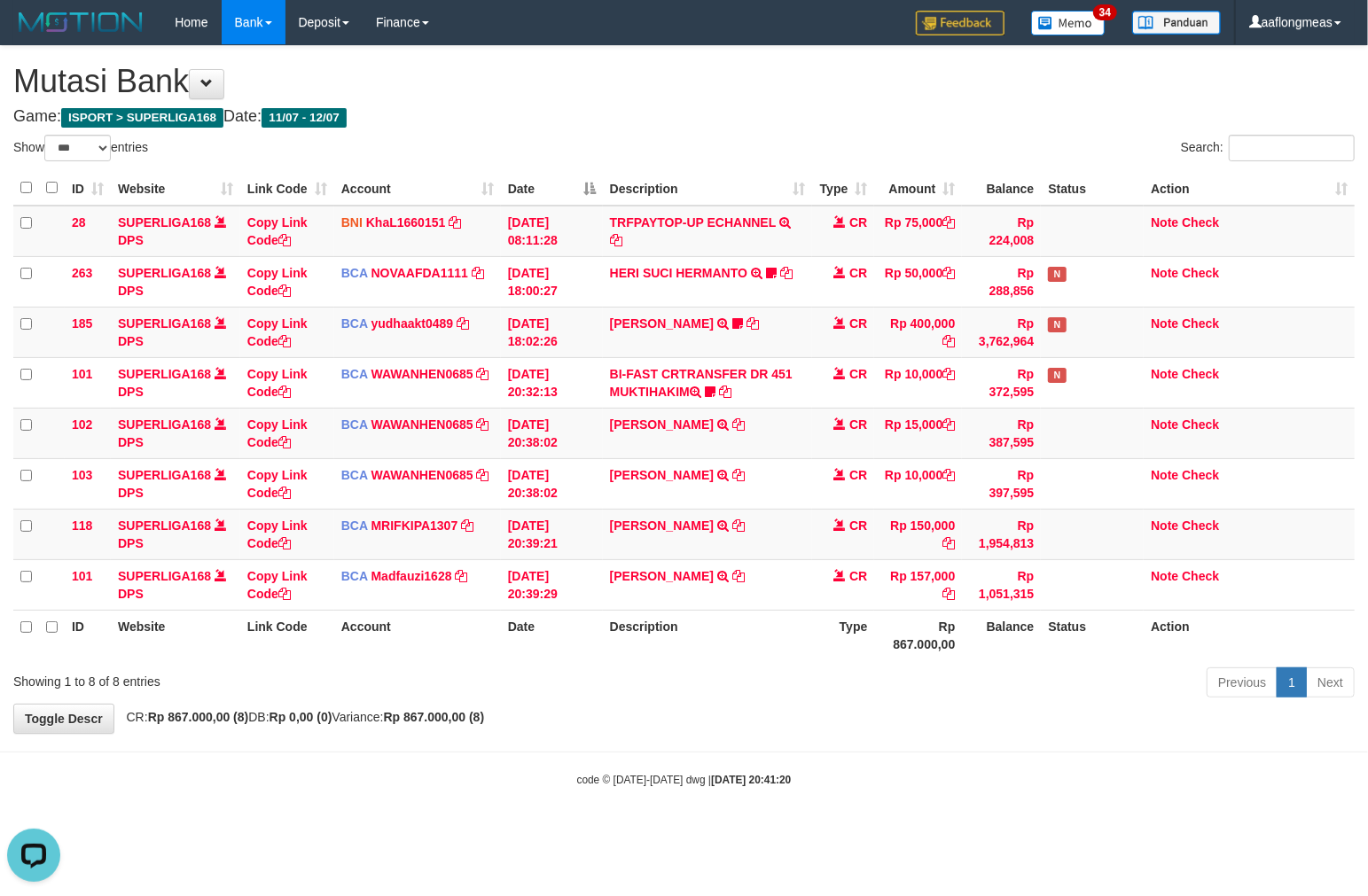 click on "**********" at bounding box center [684, 389] 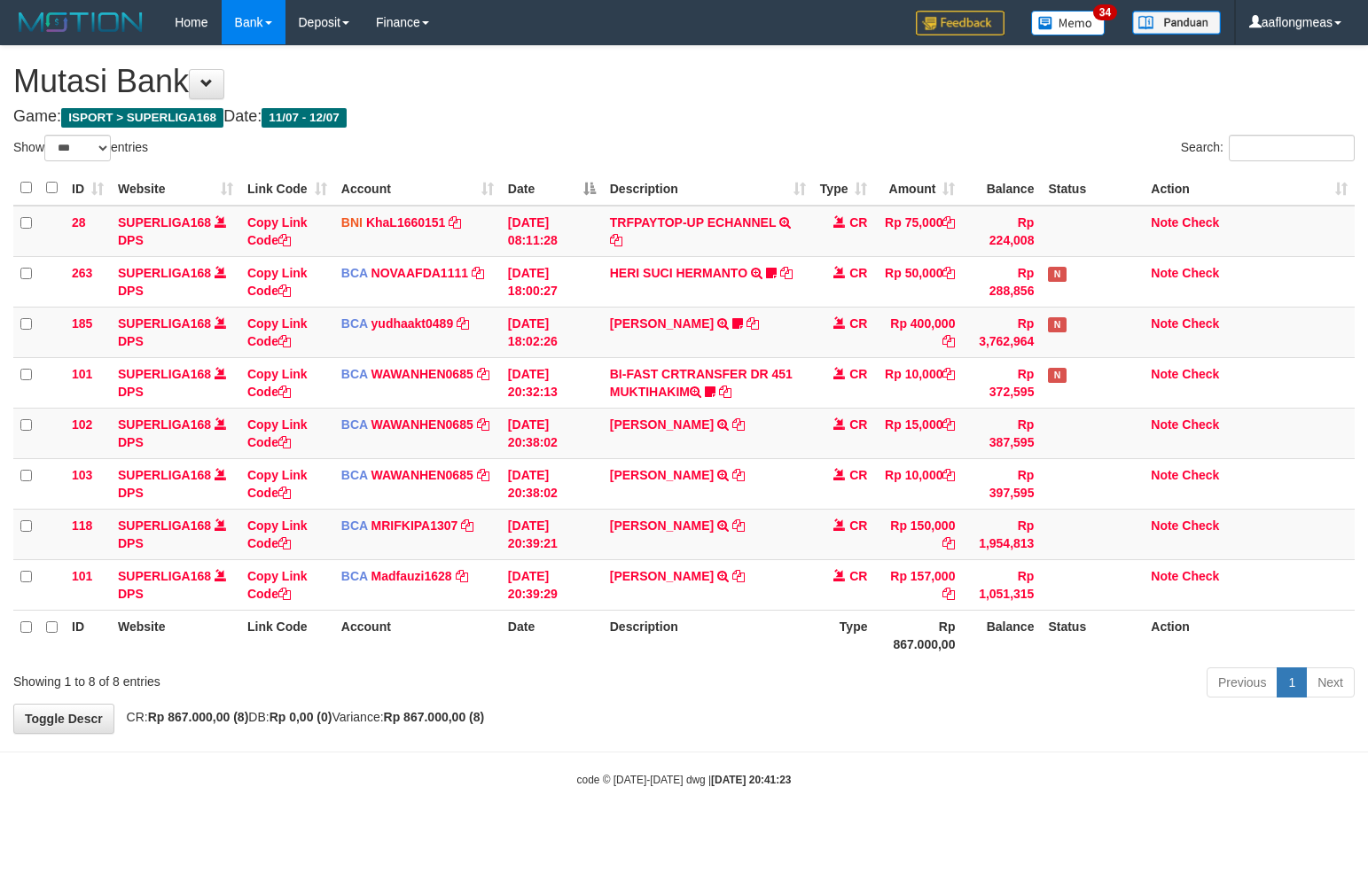 select on "***" 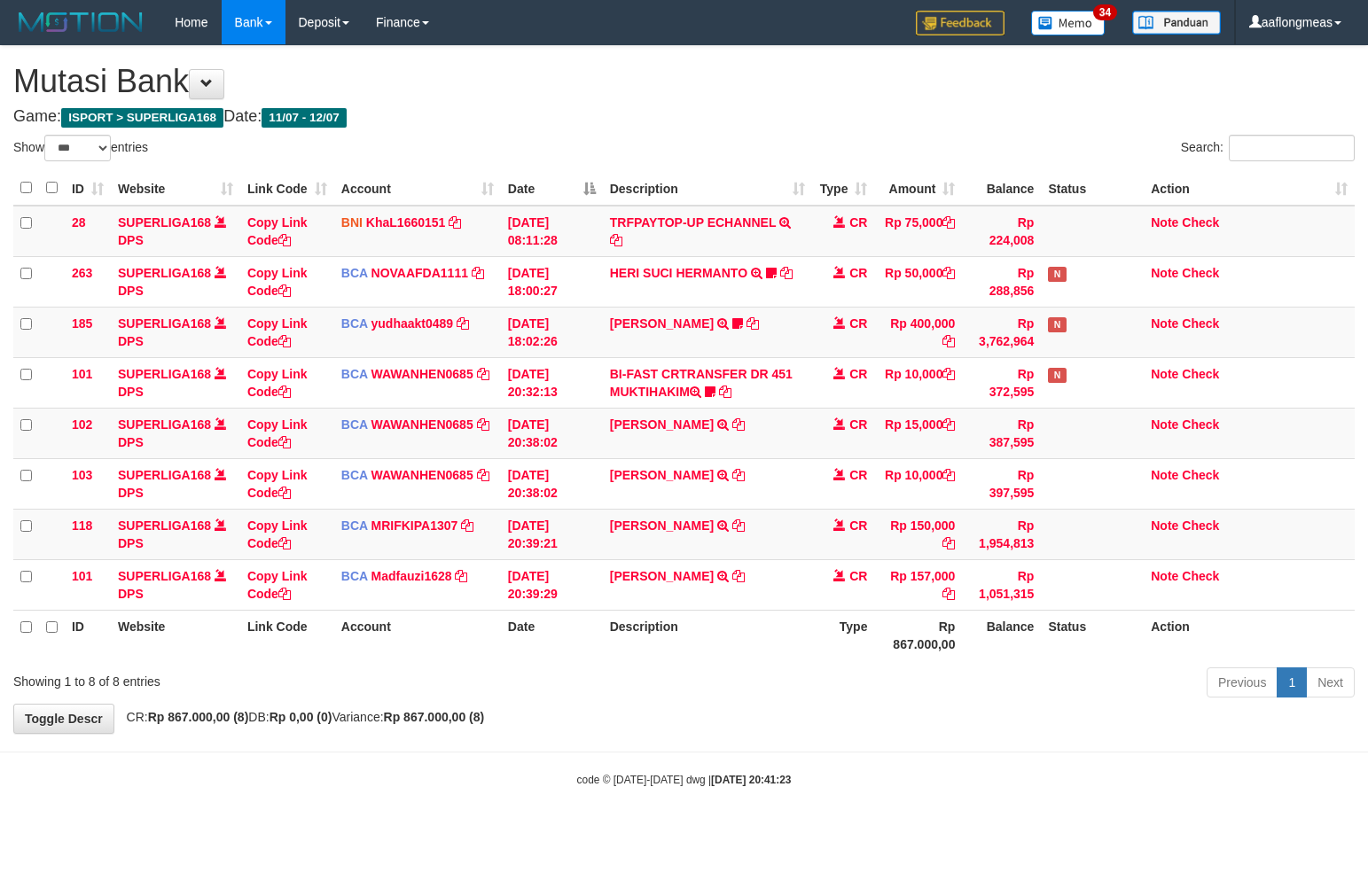 scroll, scrollTop: 0, scrollLeft: 0, axis: both 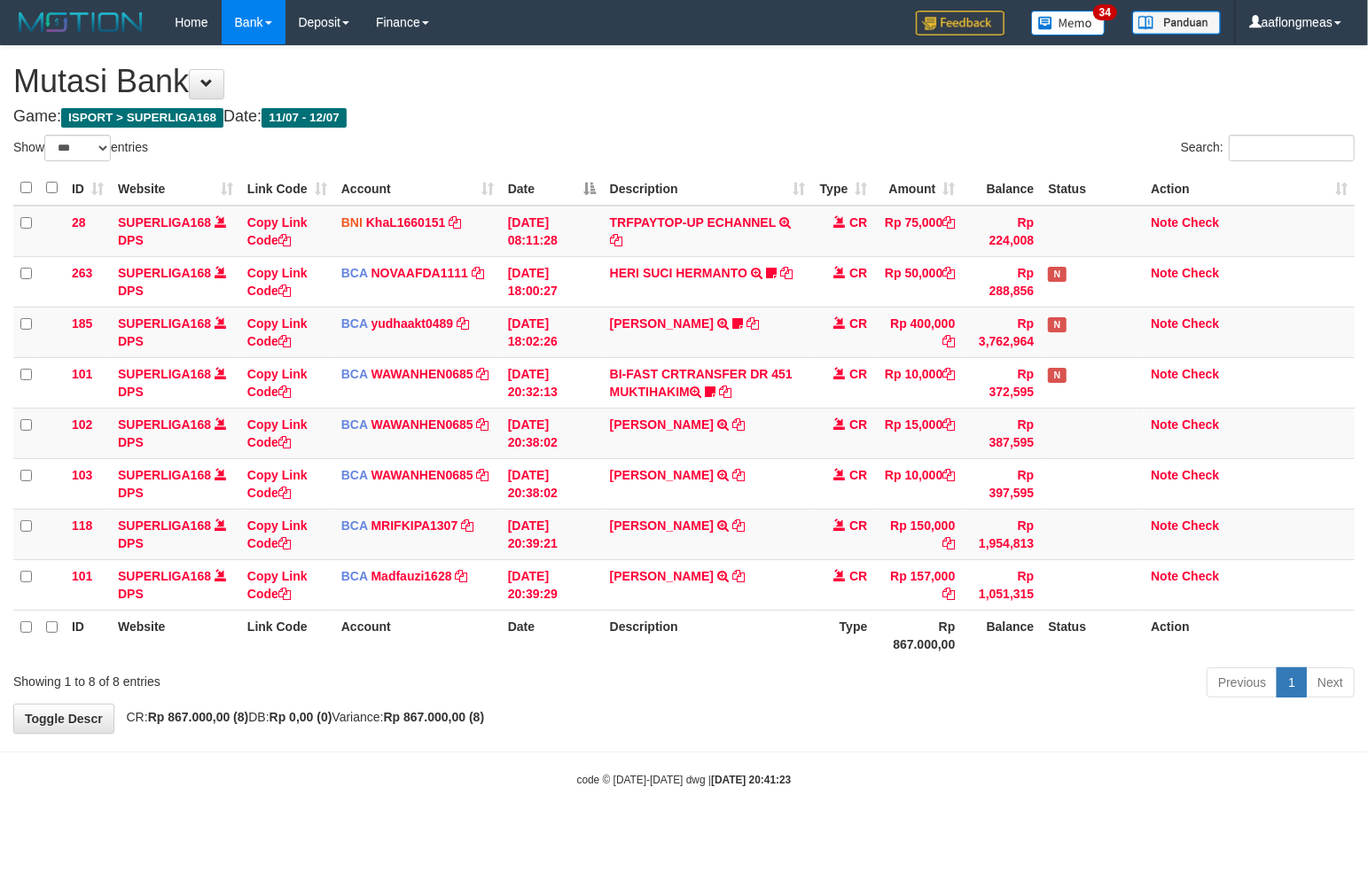 click on "Previous 1 Next" at bounding box center [969, 684] 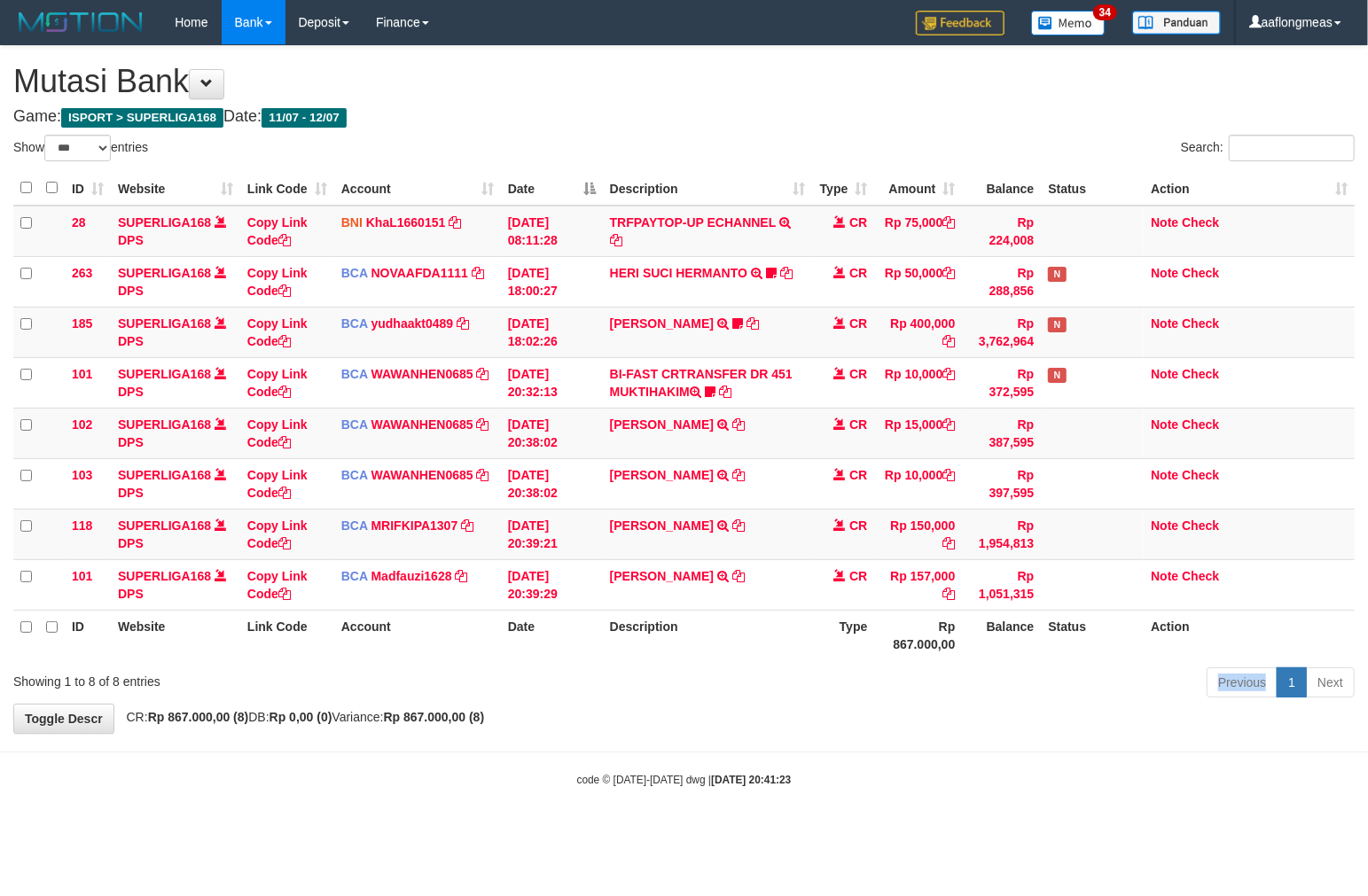 click on "Previous 1 Next" at bounding box center (969, 684) 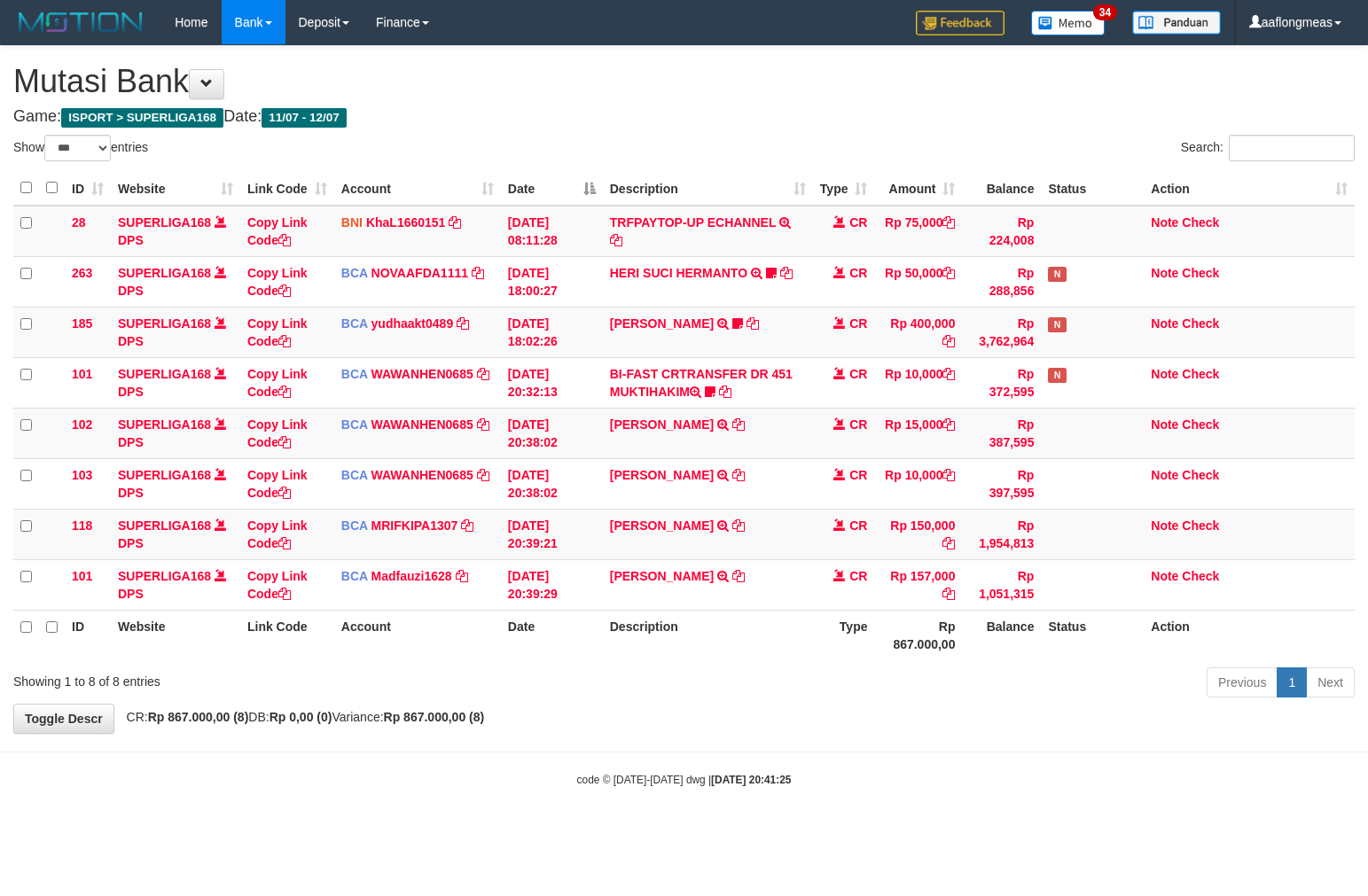 select on "***" 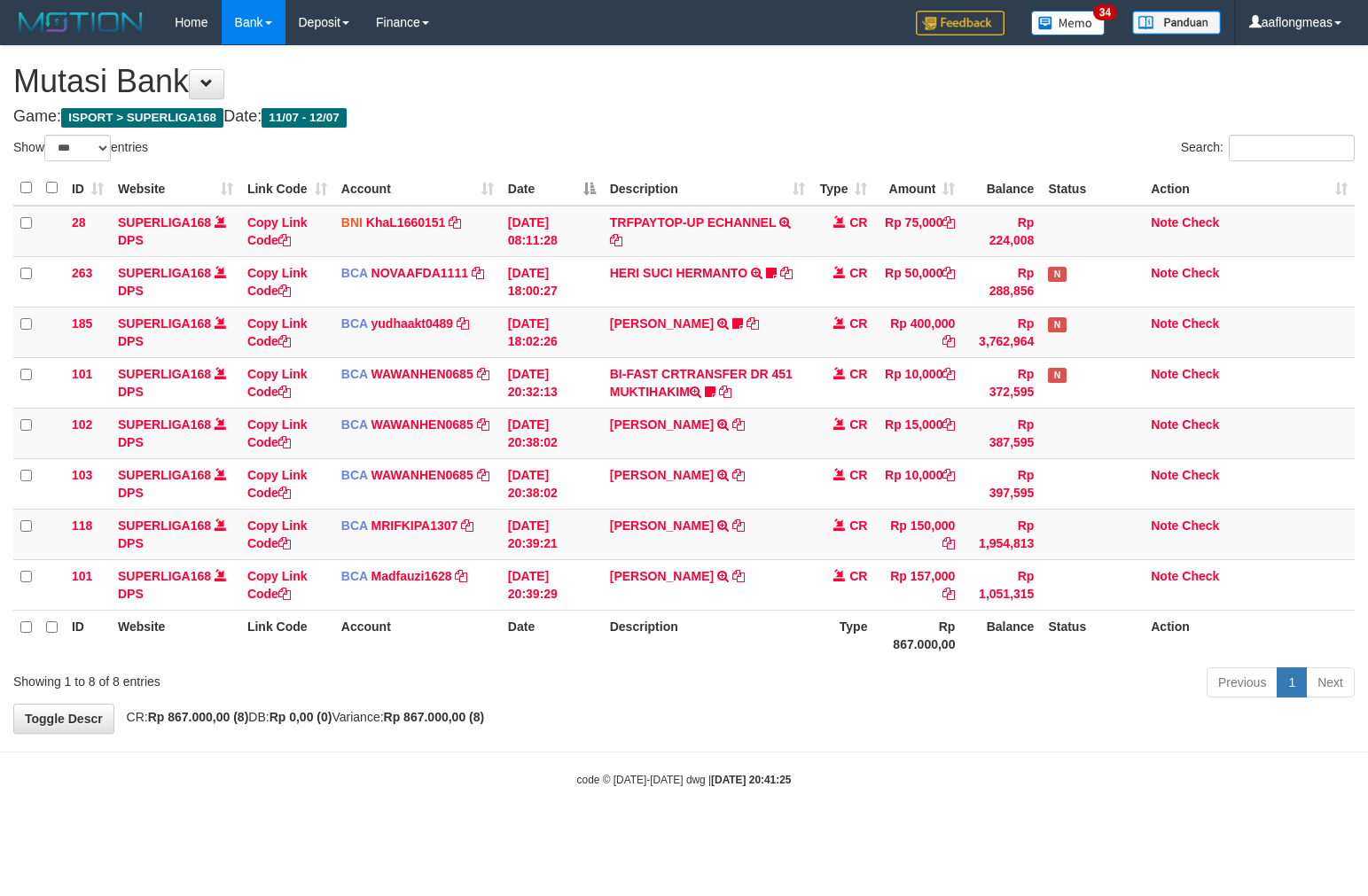 scroll, scrollTop: 0, scrollLeft: 0, axis: both 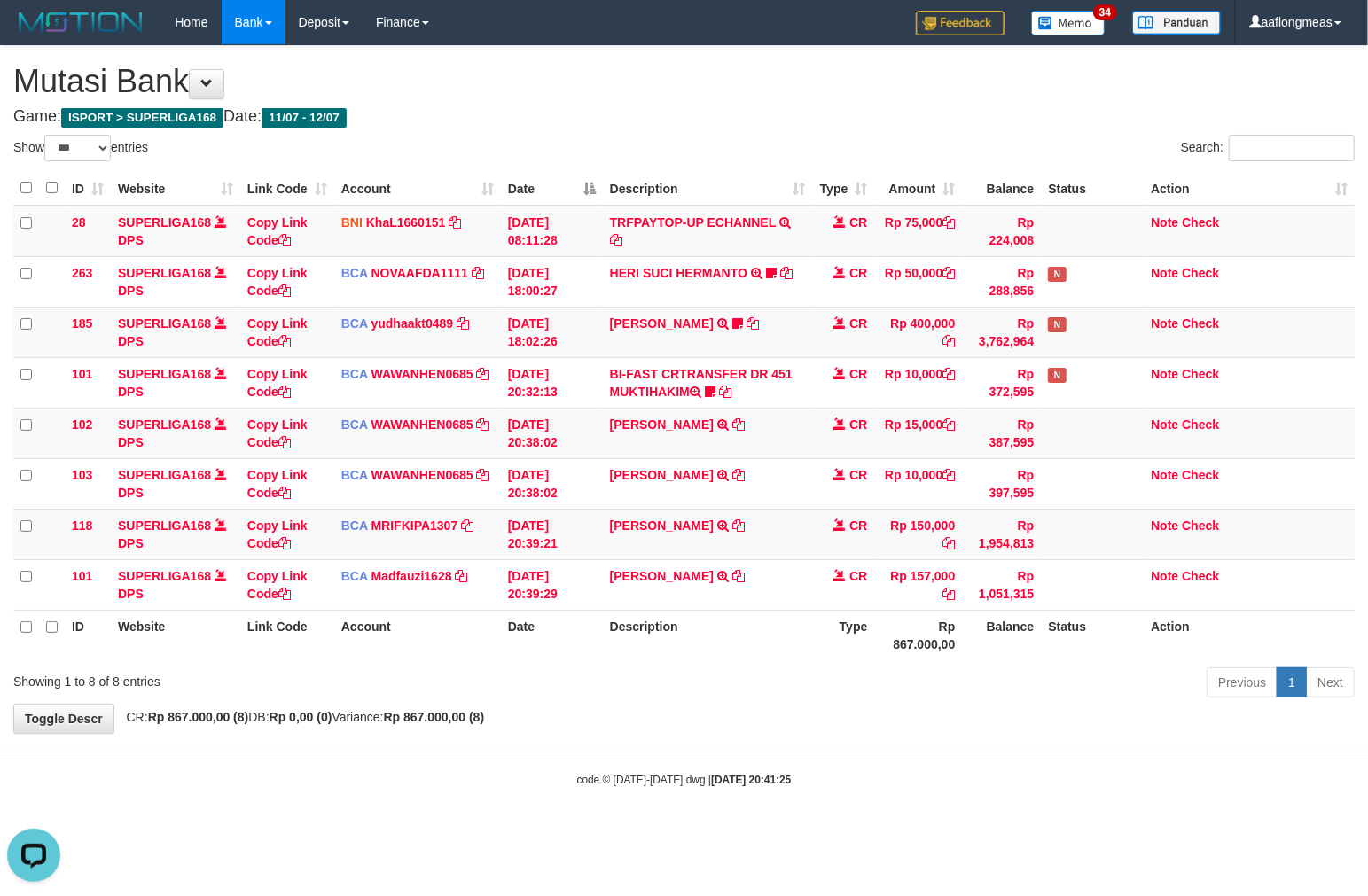 click on "**********" at bounding box center (684, 389) 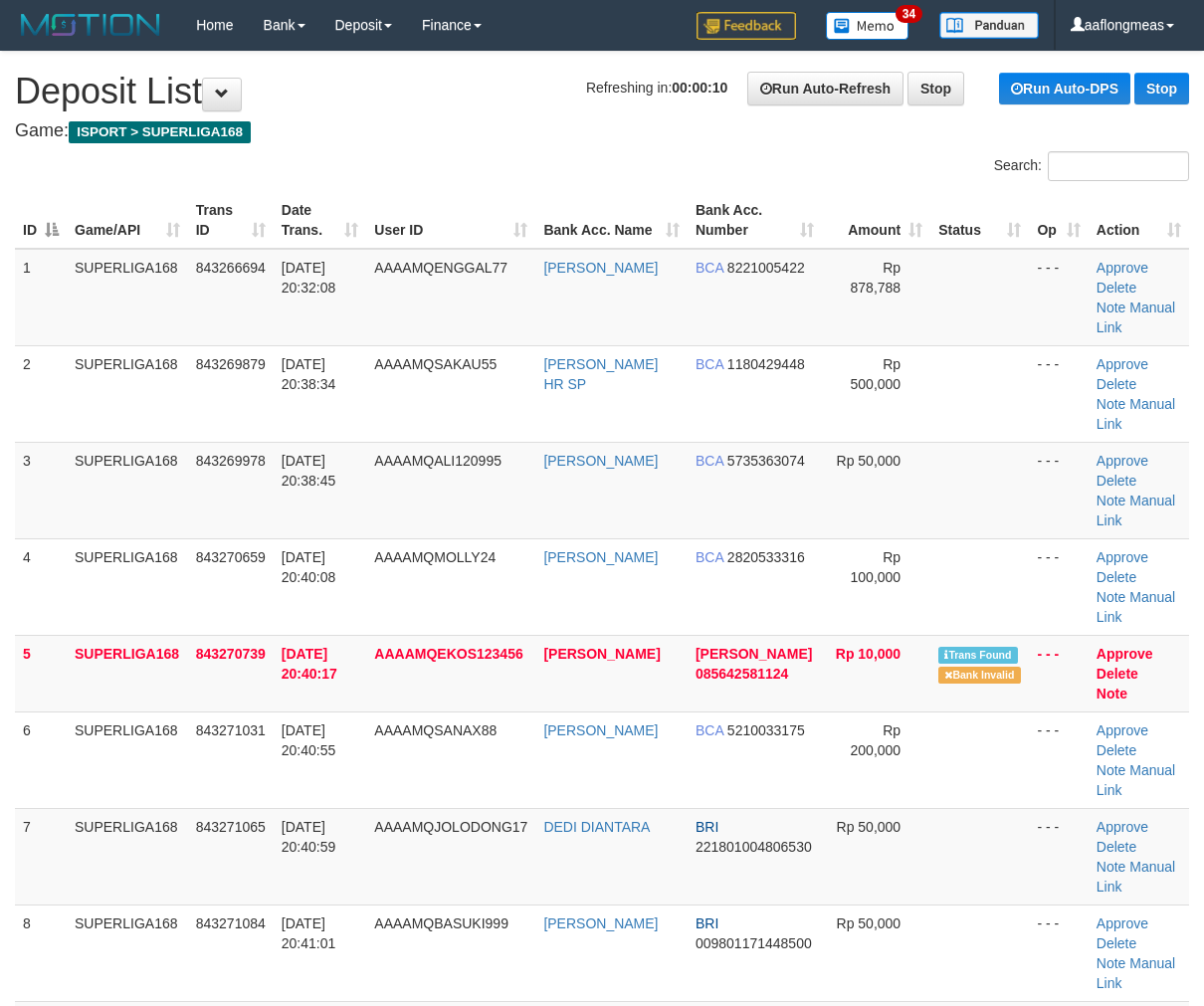 scroll, scrollTop: 0, scrollLeft: 0, axis: both 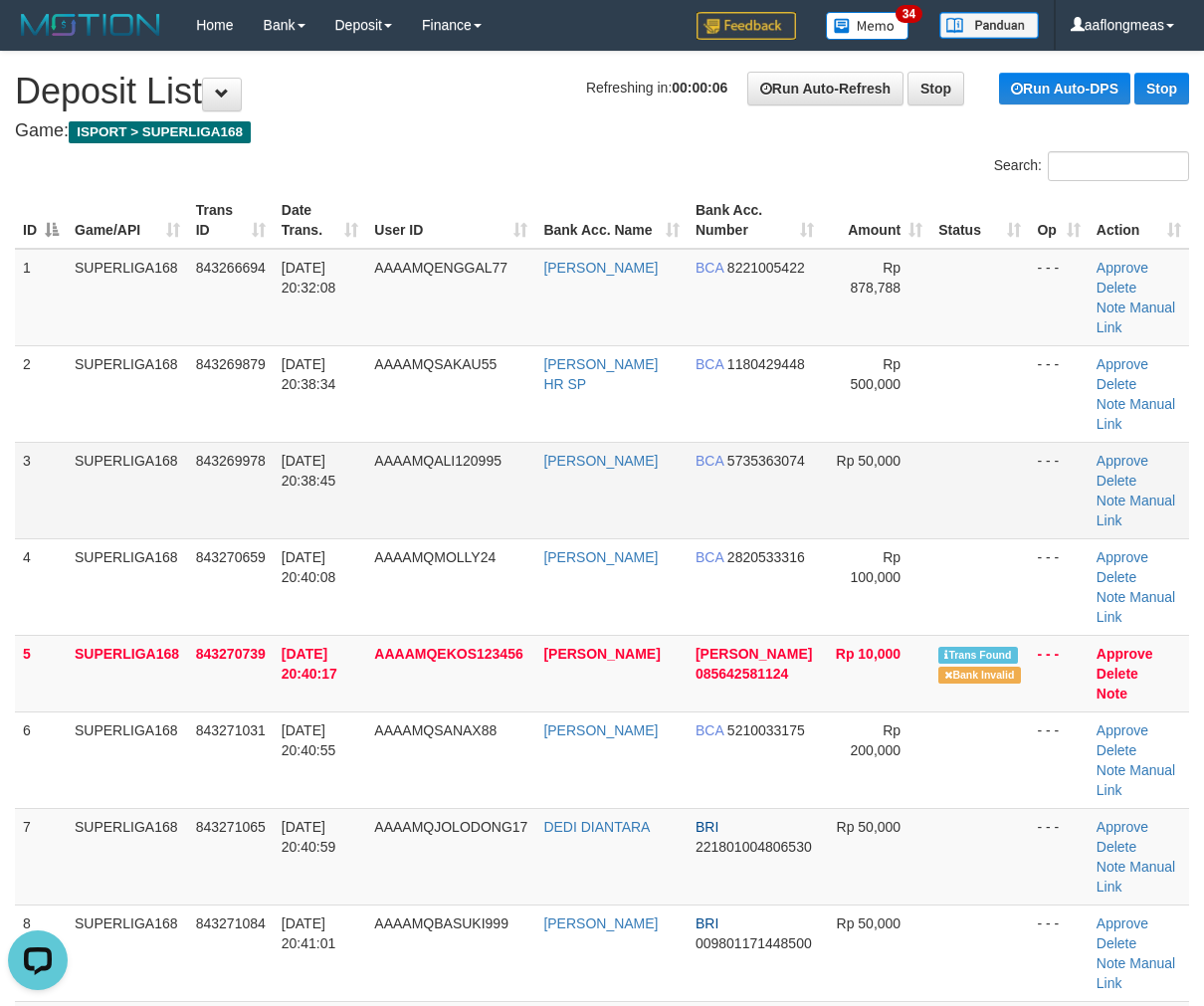 click on "Rp 50,000" at bounding box center (876, 490) 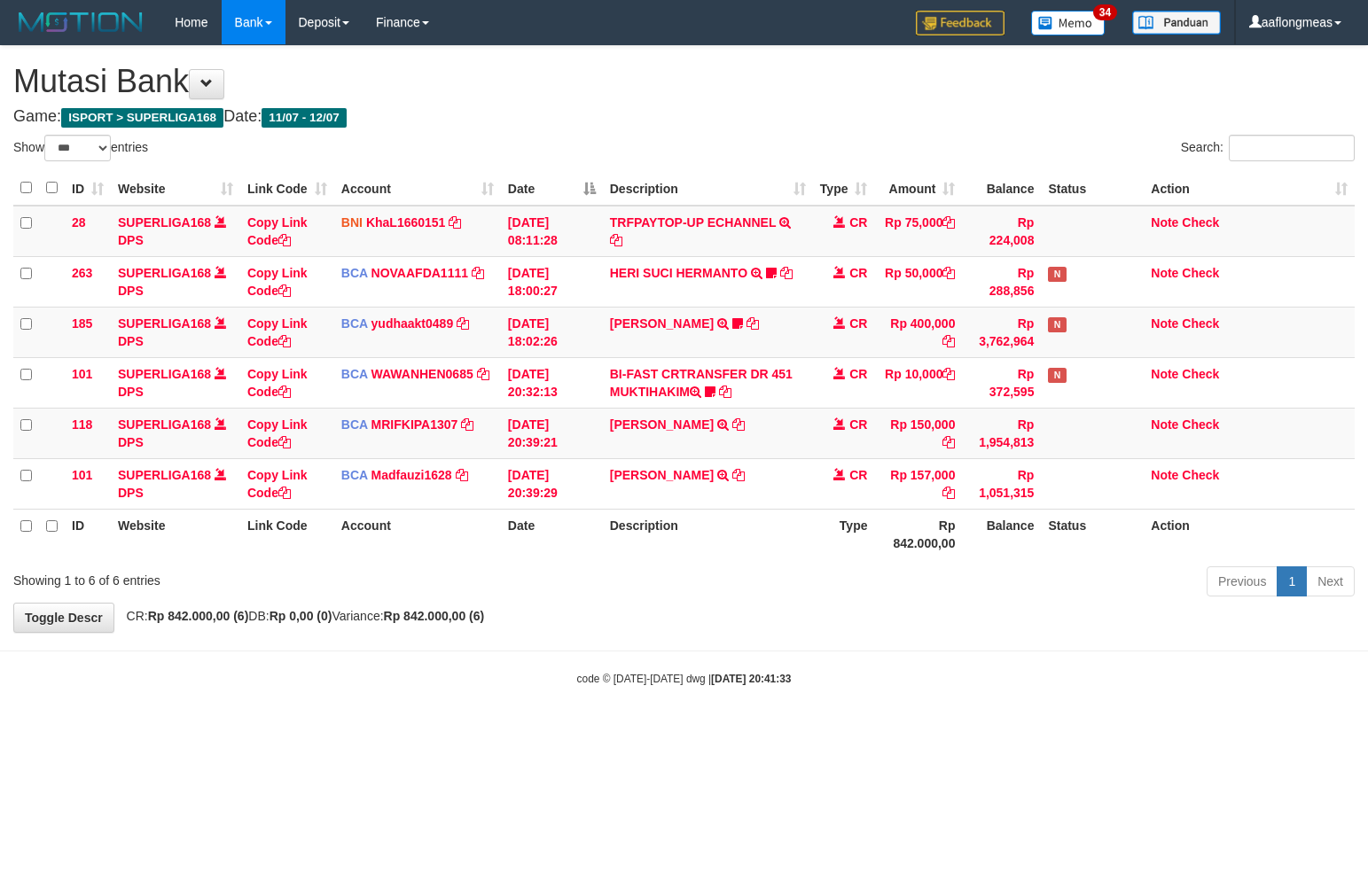 select on "***" 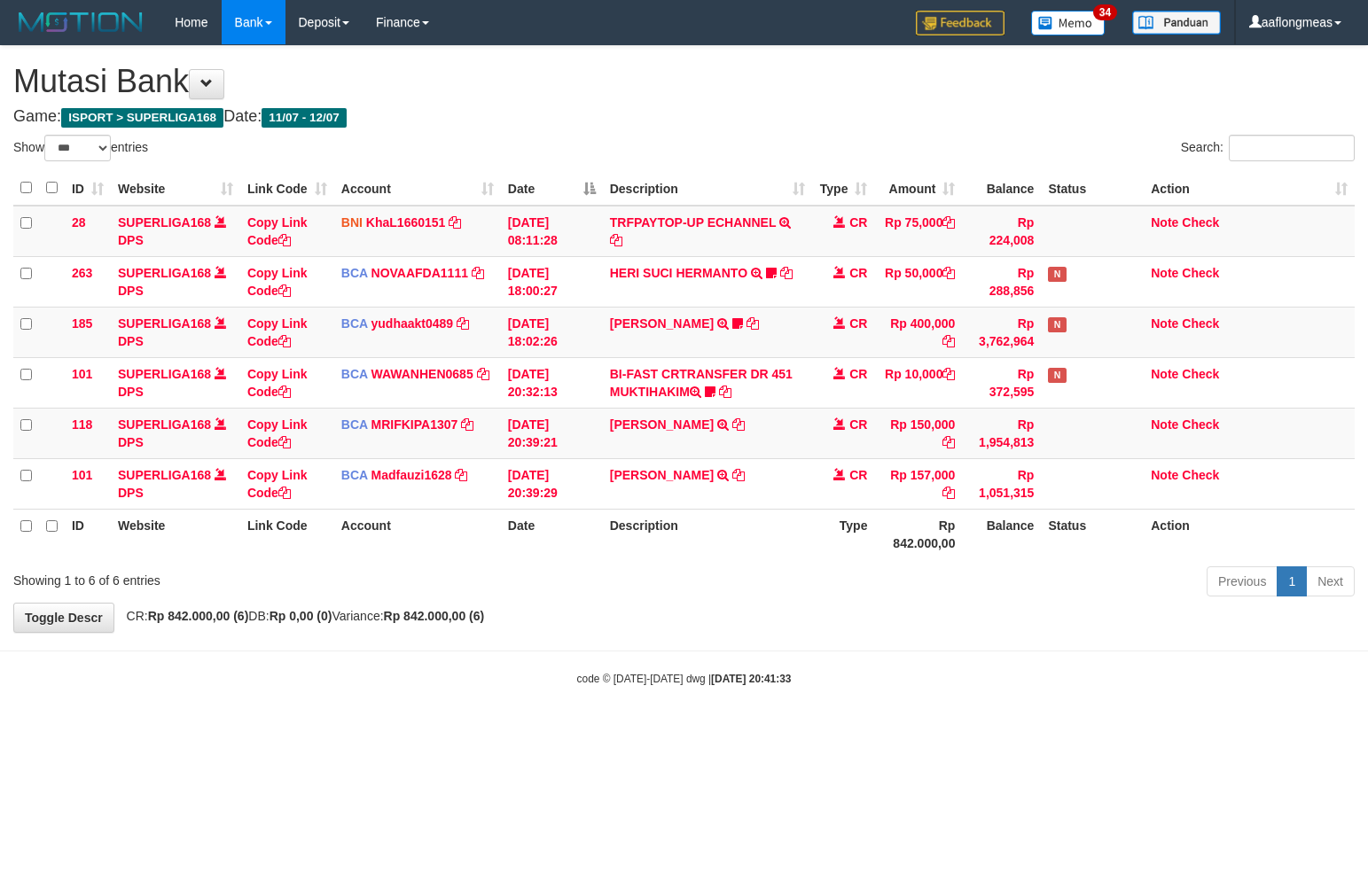 scroll, scrollTop: 0, scrollLeft: 0, axis: both 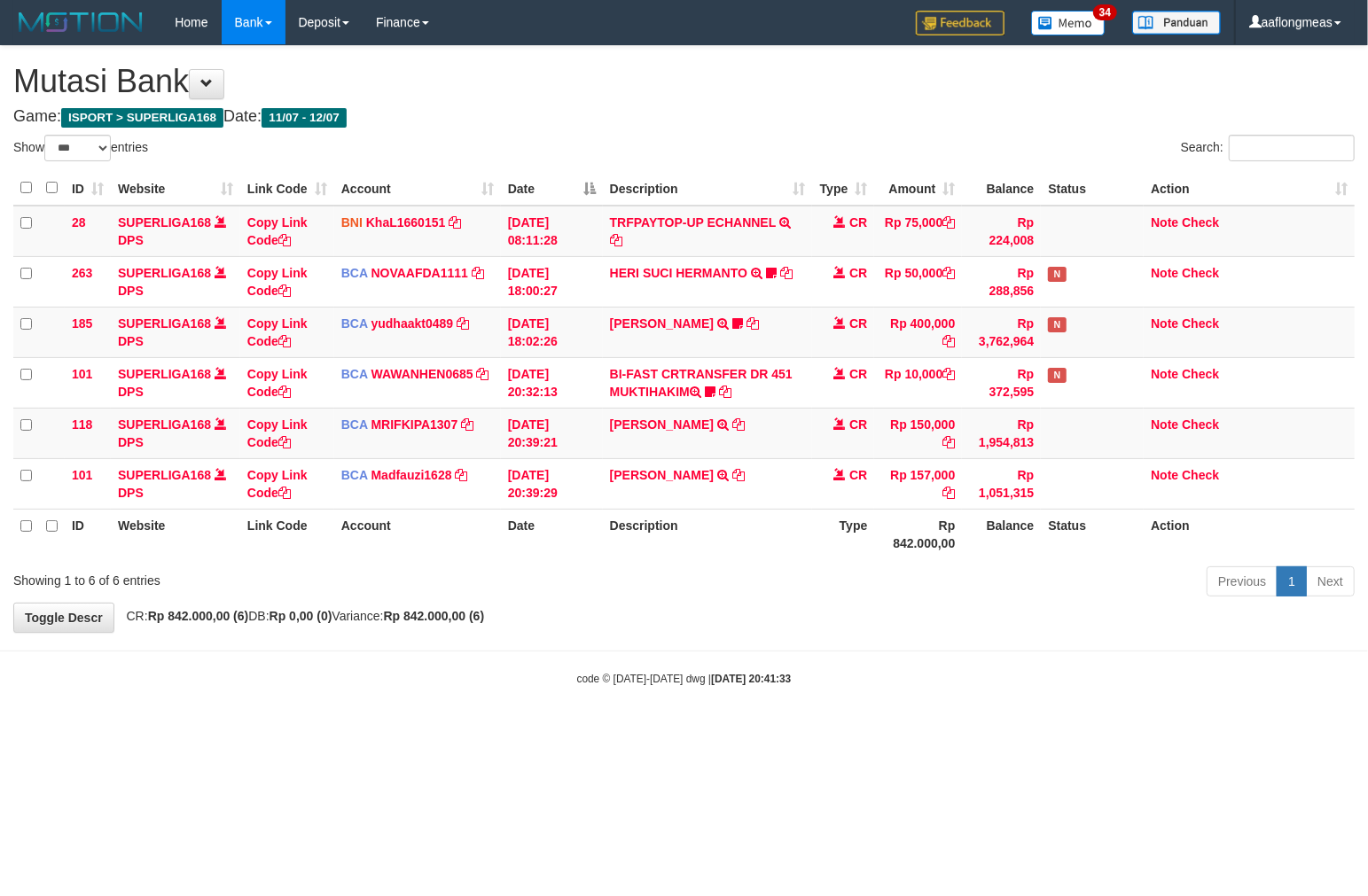 click on "Previous 1 Next" at bounding box center (969, 583) 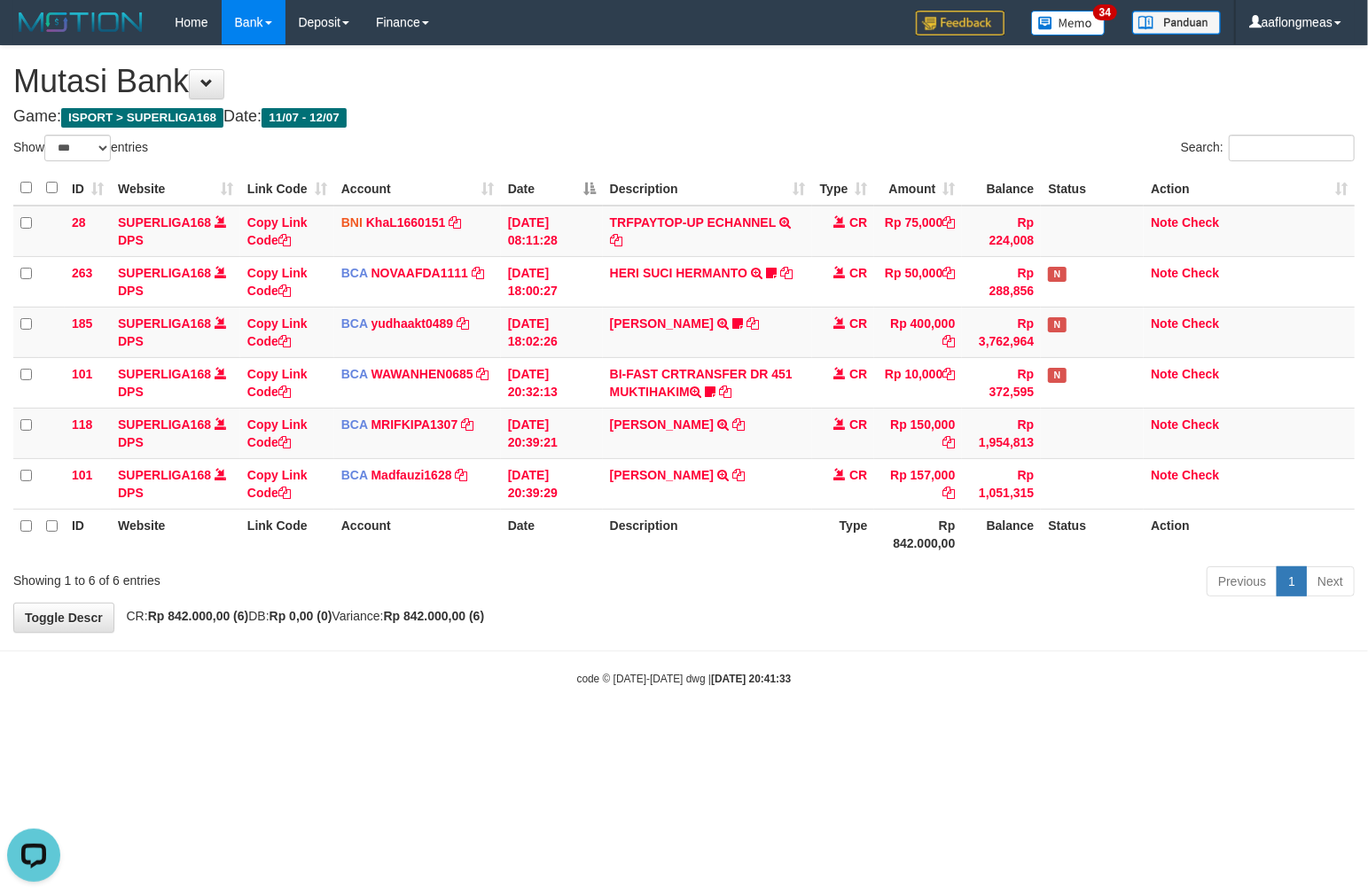 scroll, scrollTop: 0, scrollLeft: 0, axis: both 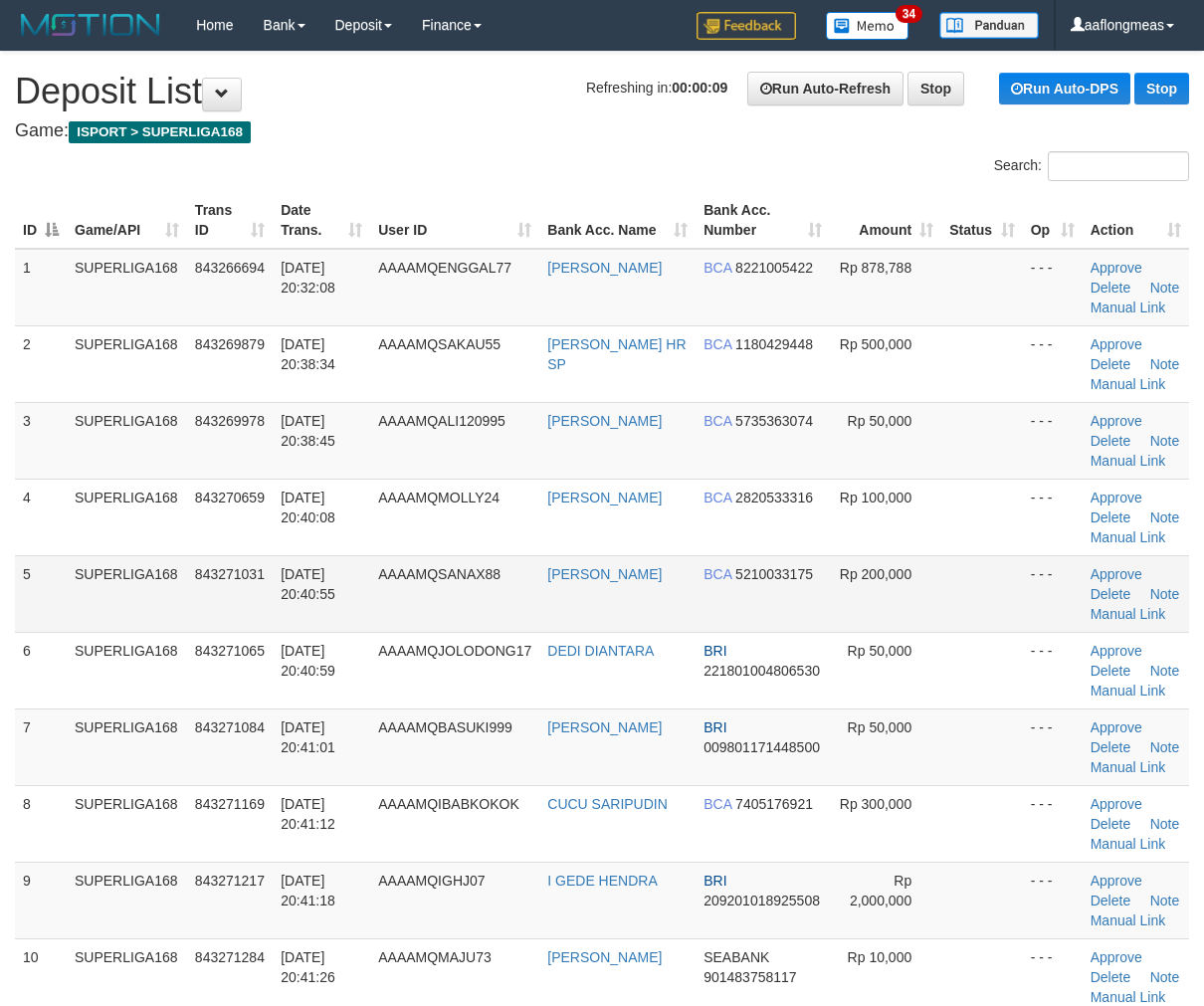 click on "Rp 200,000" at bounding box center (886, 593) 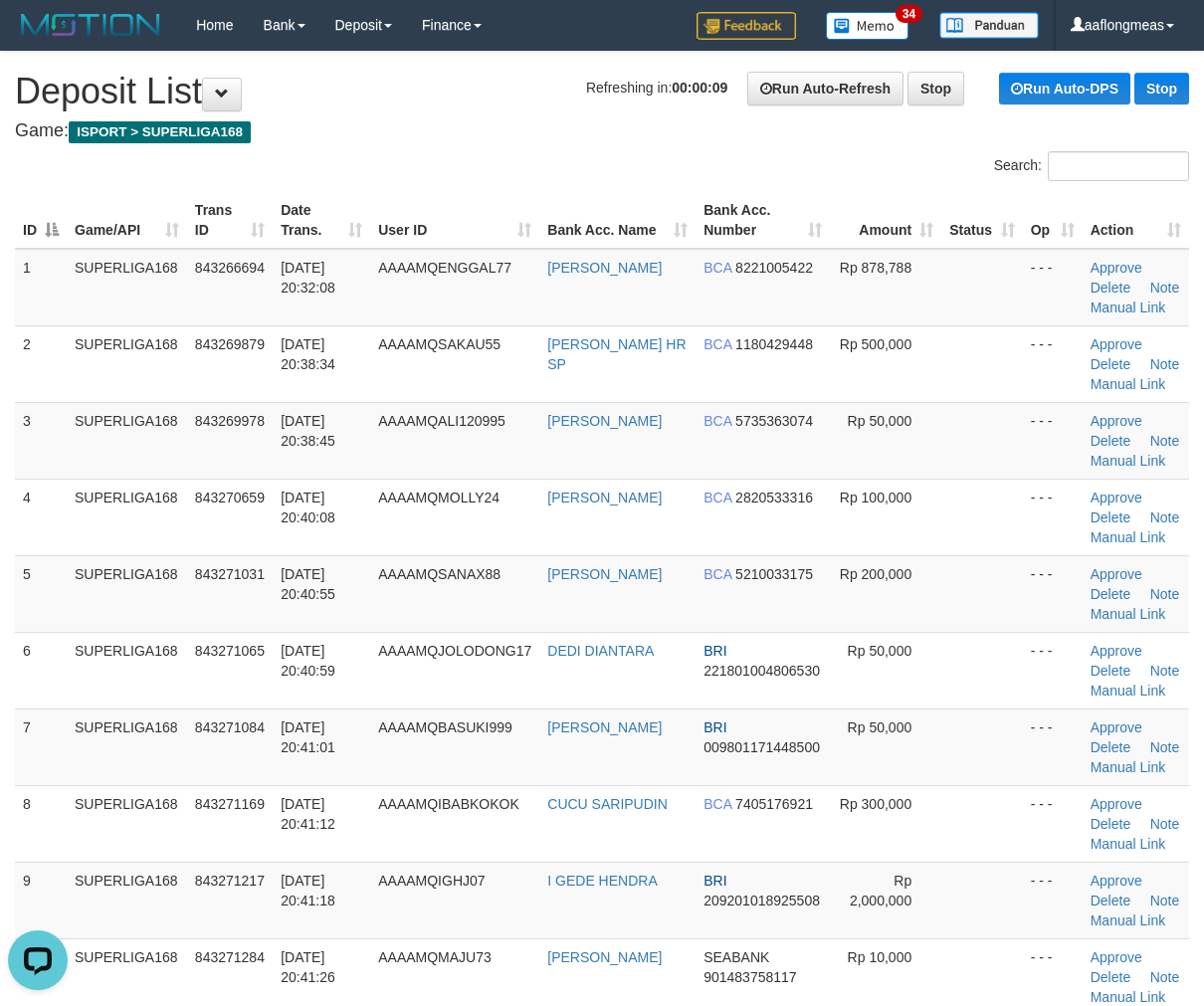 scroll, scrollTop: 0, scrollLeft: 0, axis: both 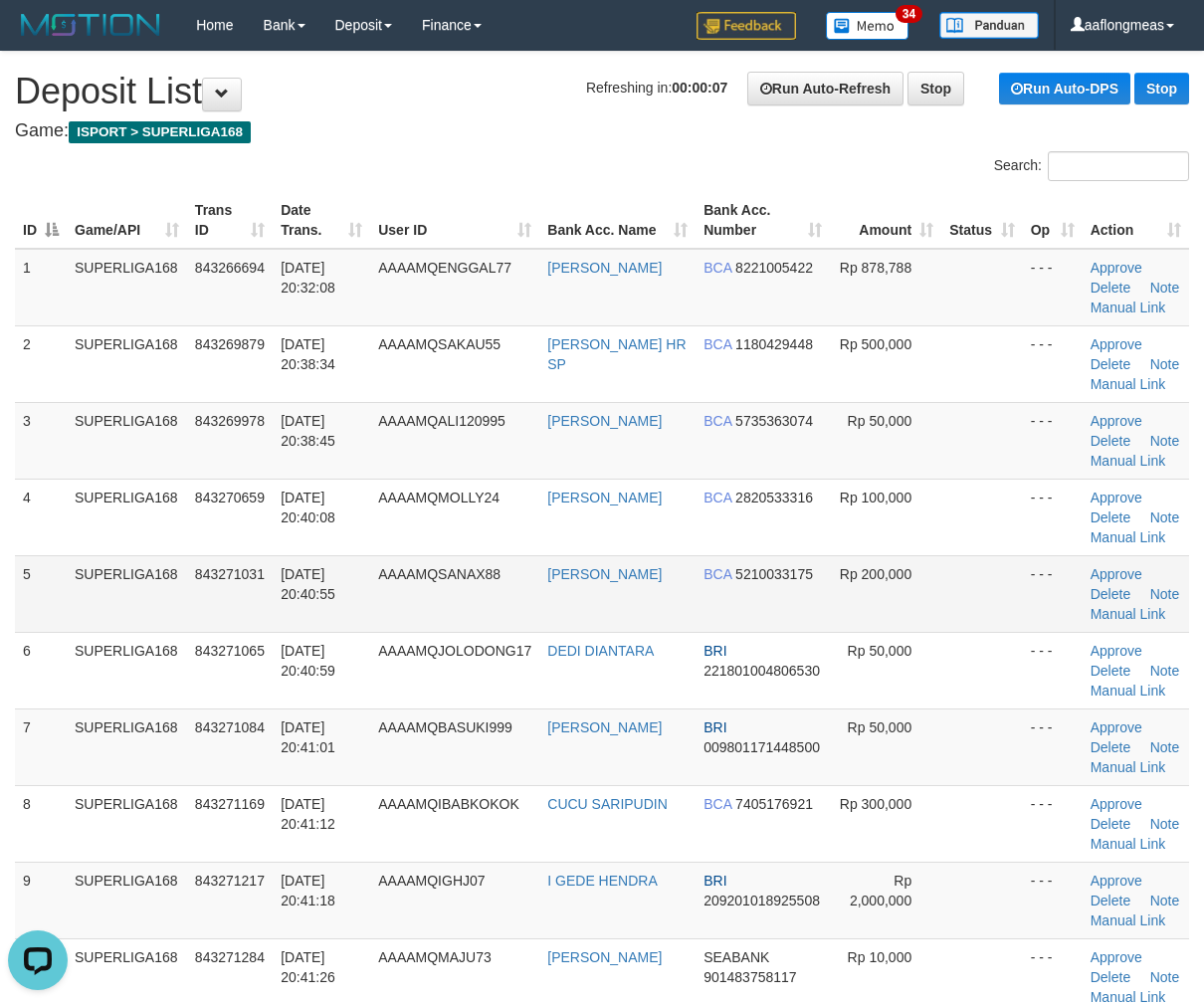 click at bounding box center [981, 593] 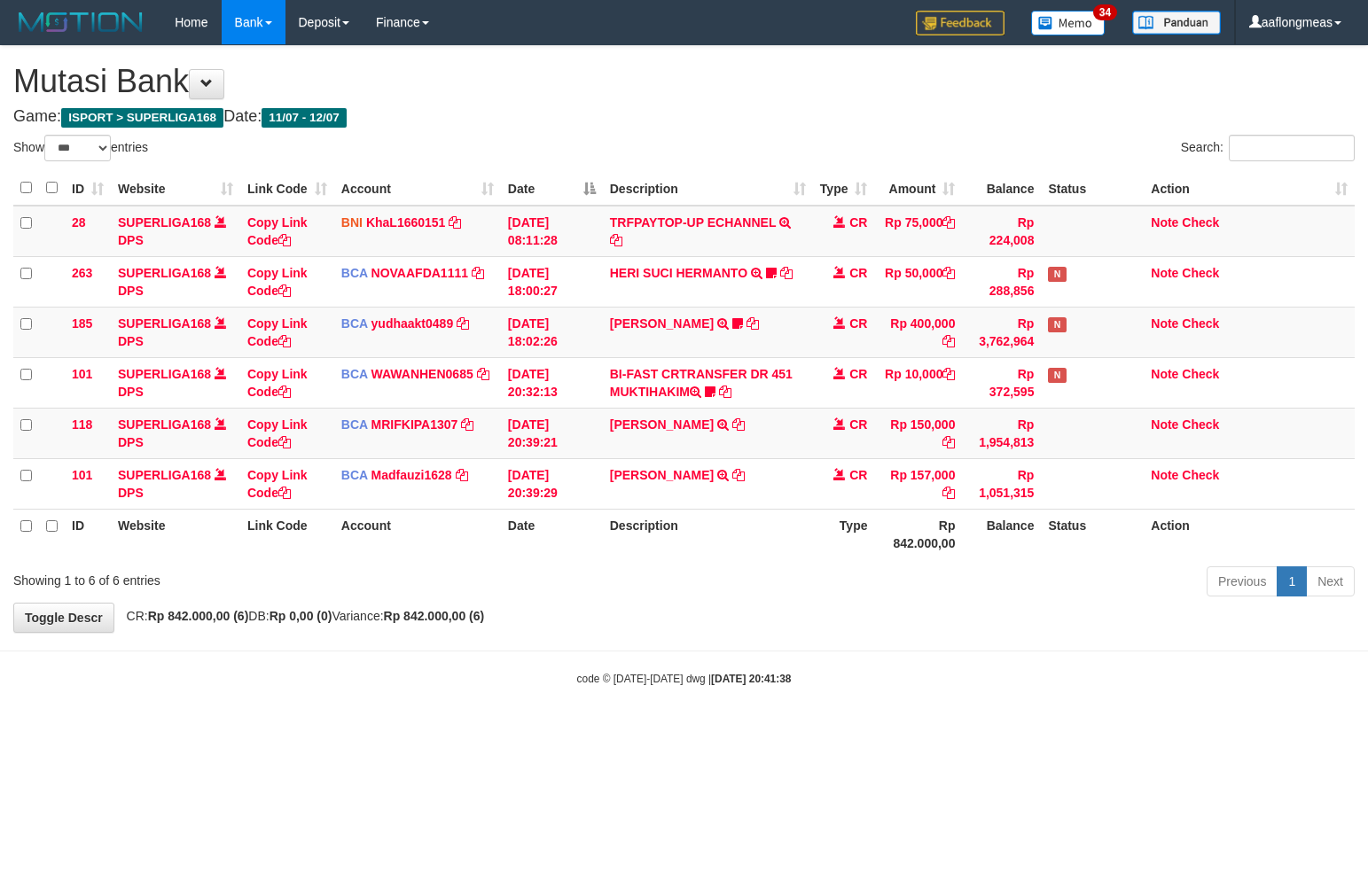select on "***" 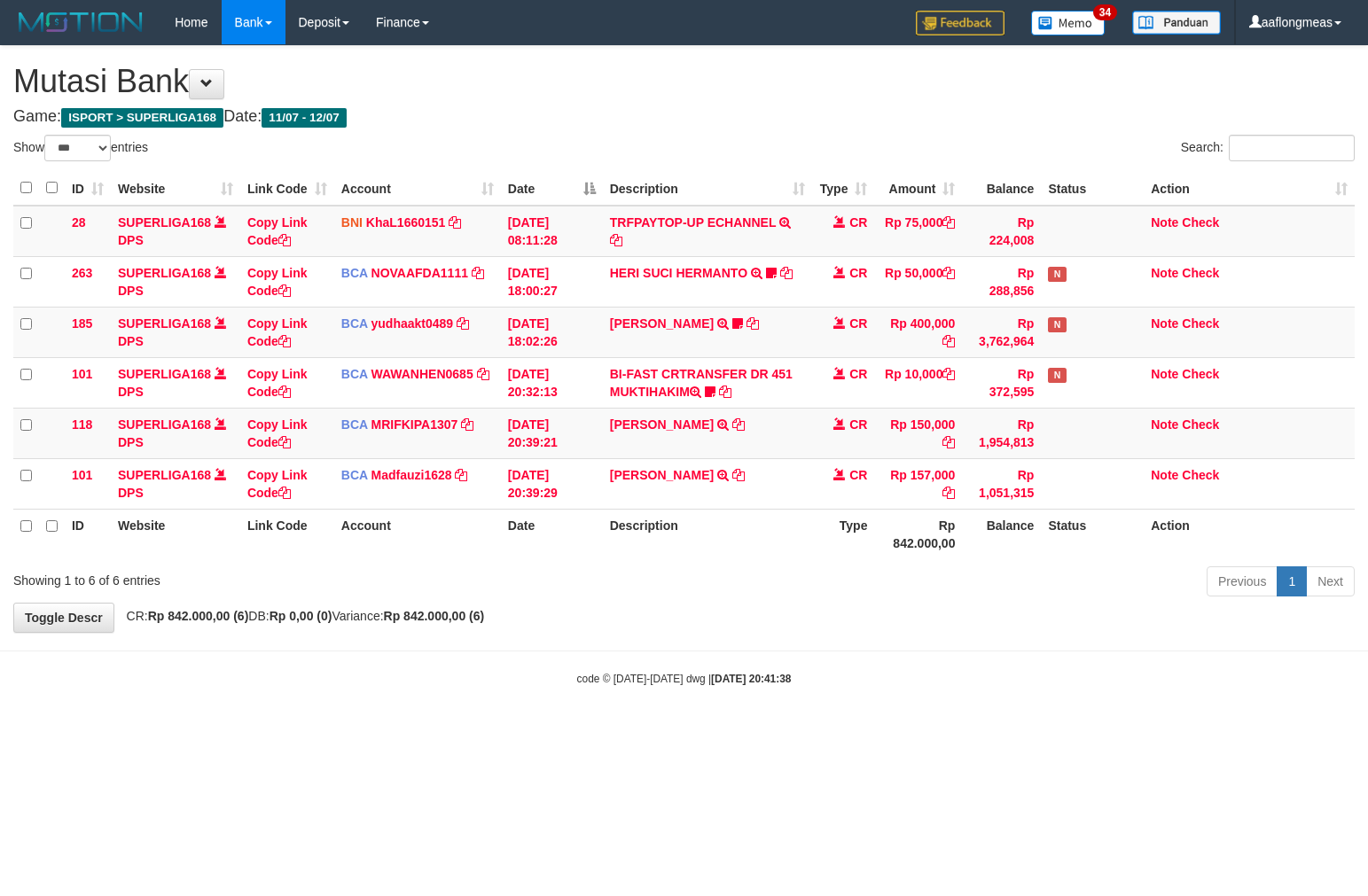 scroll, scrollTop: 0, scrollLeft: 0, axis: both 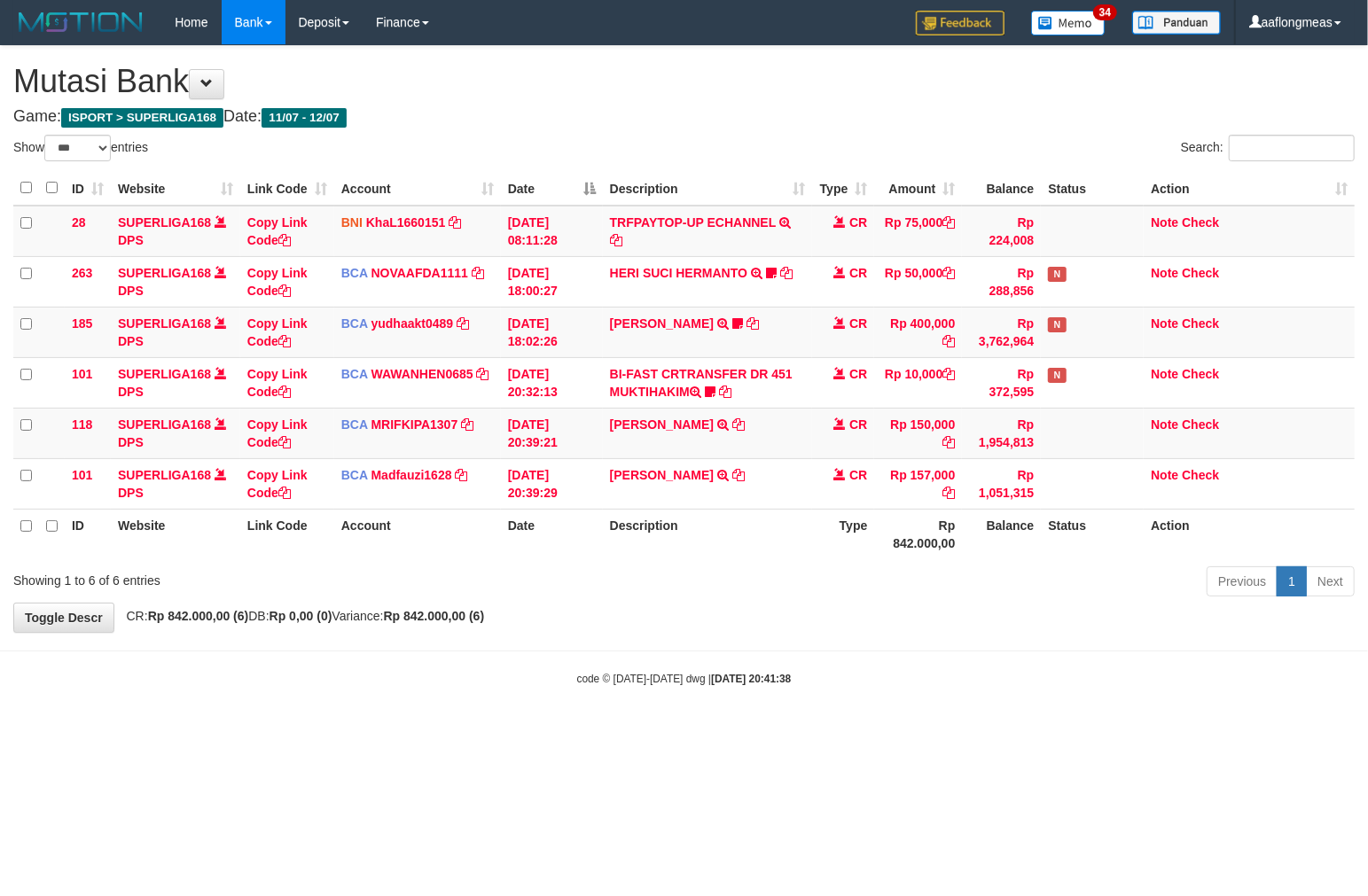 click on "**********" at bounding box center [684, 339] 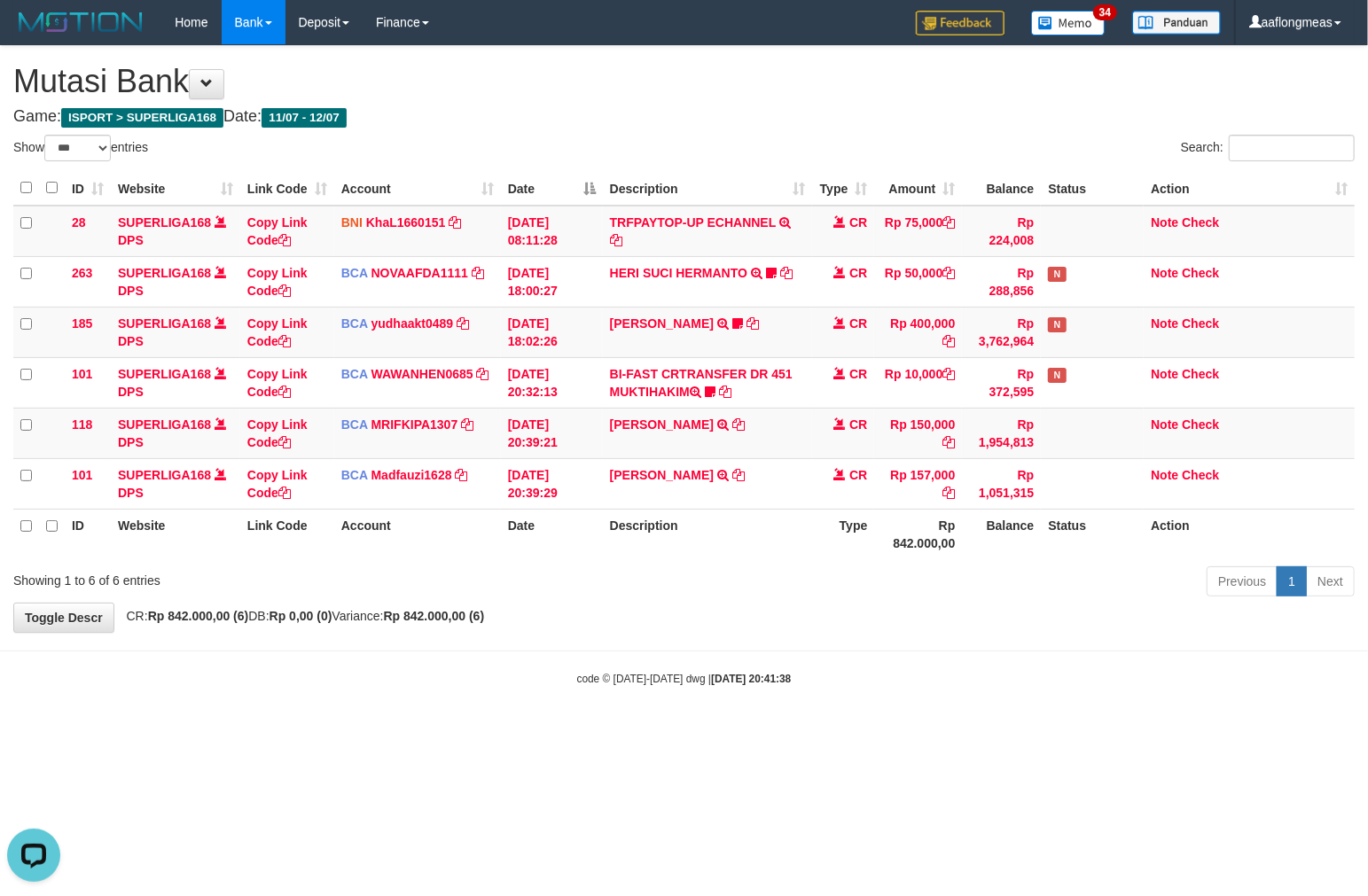 scroll, scrollTop: 0, scrollLeft: 0, axis: both 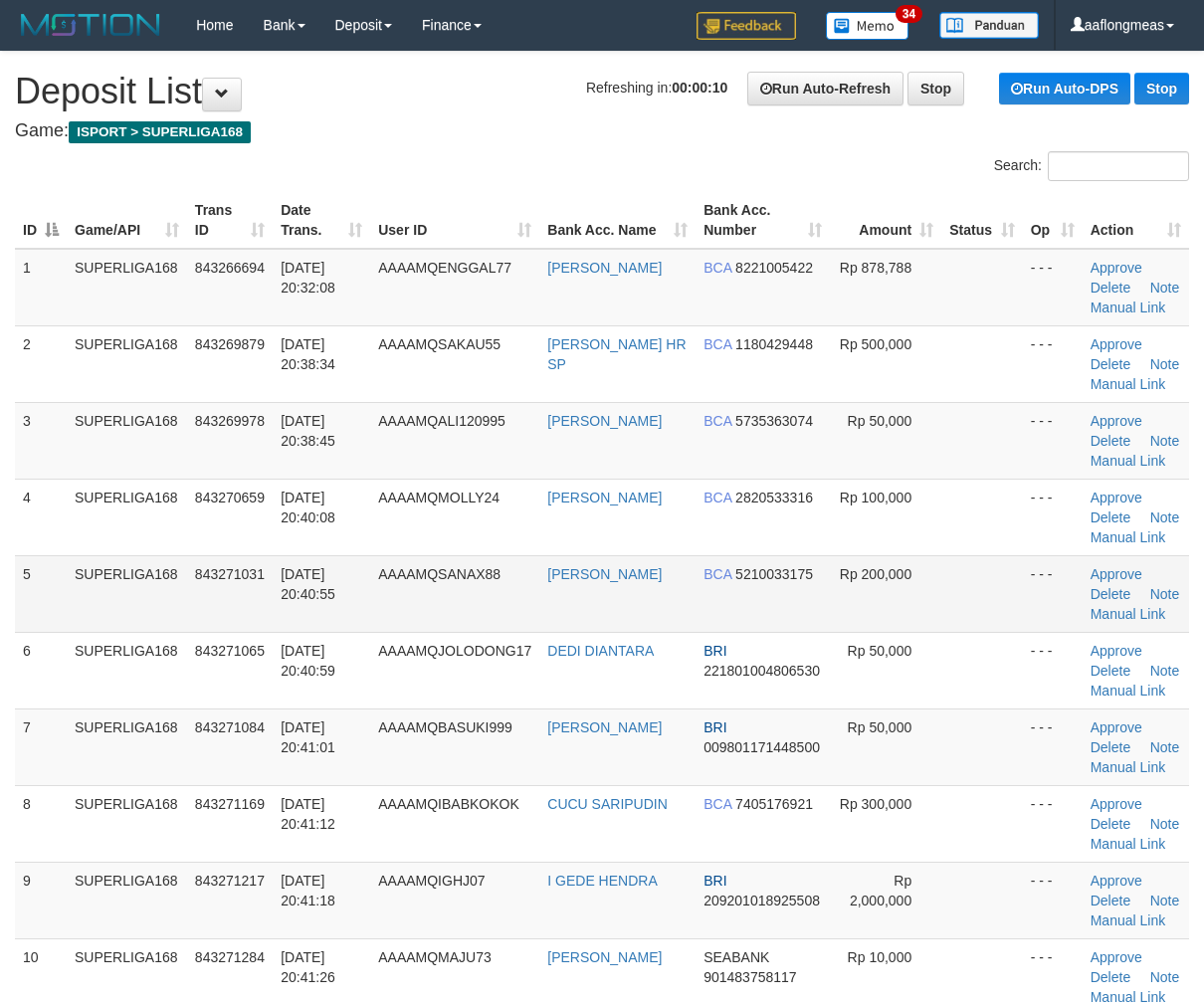 click at bounding box center (981, 593) 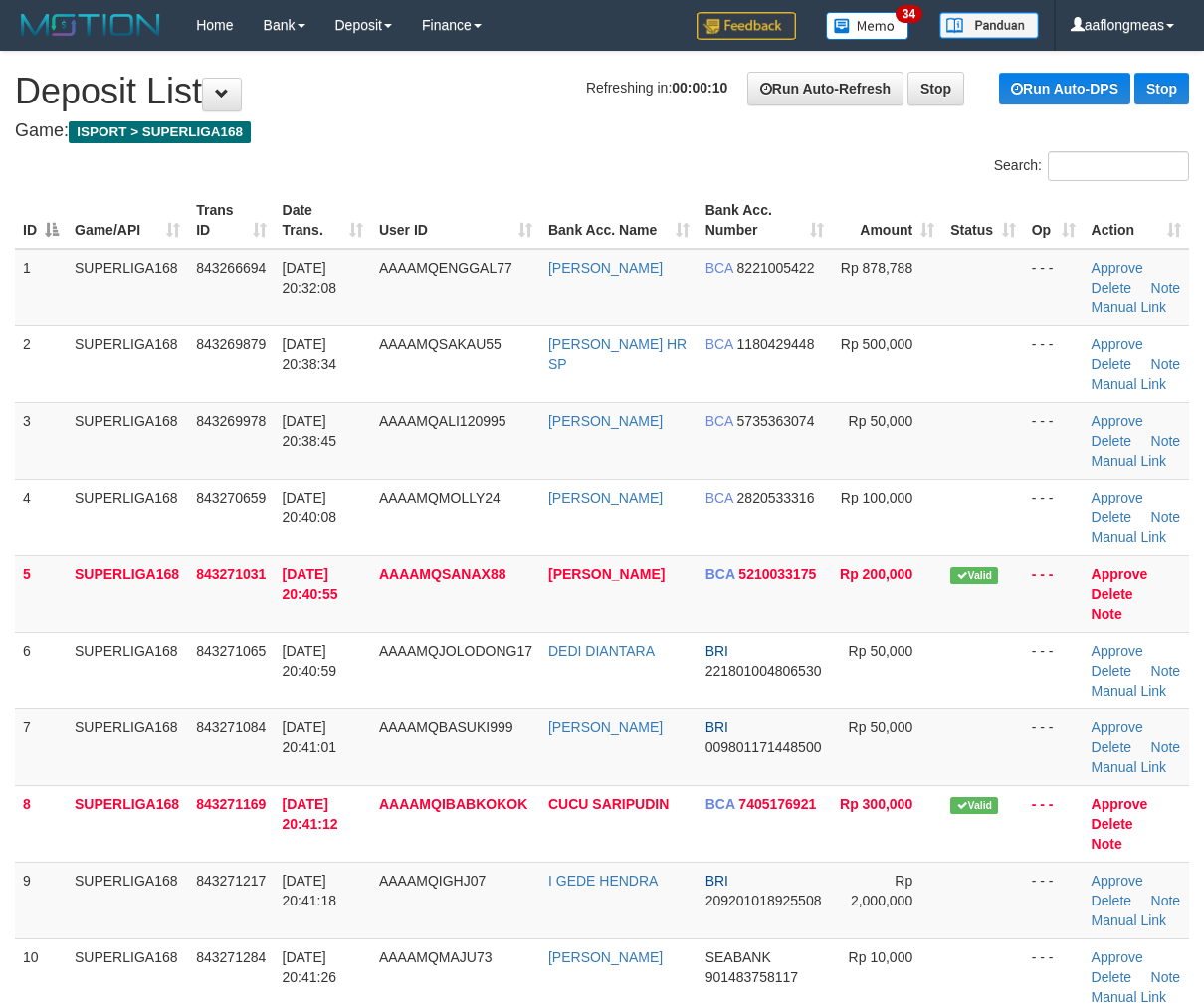 scroll, scrollTop: 0, scrollLeft: 0, axis: both 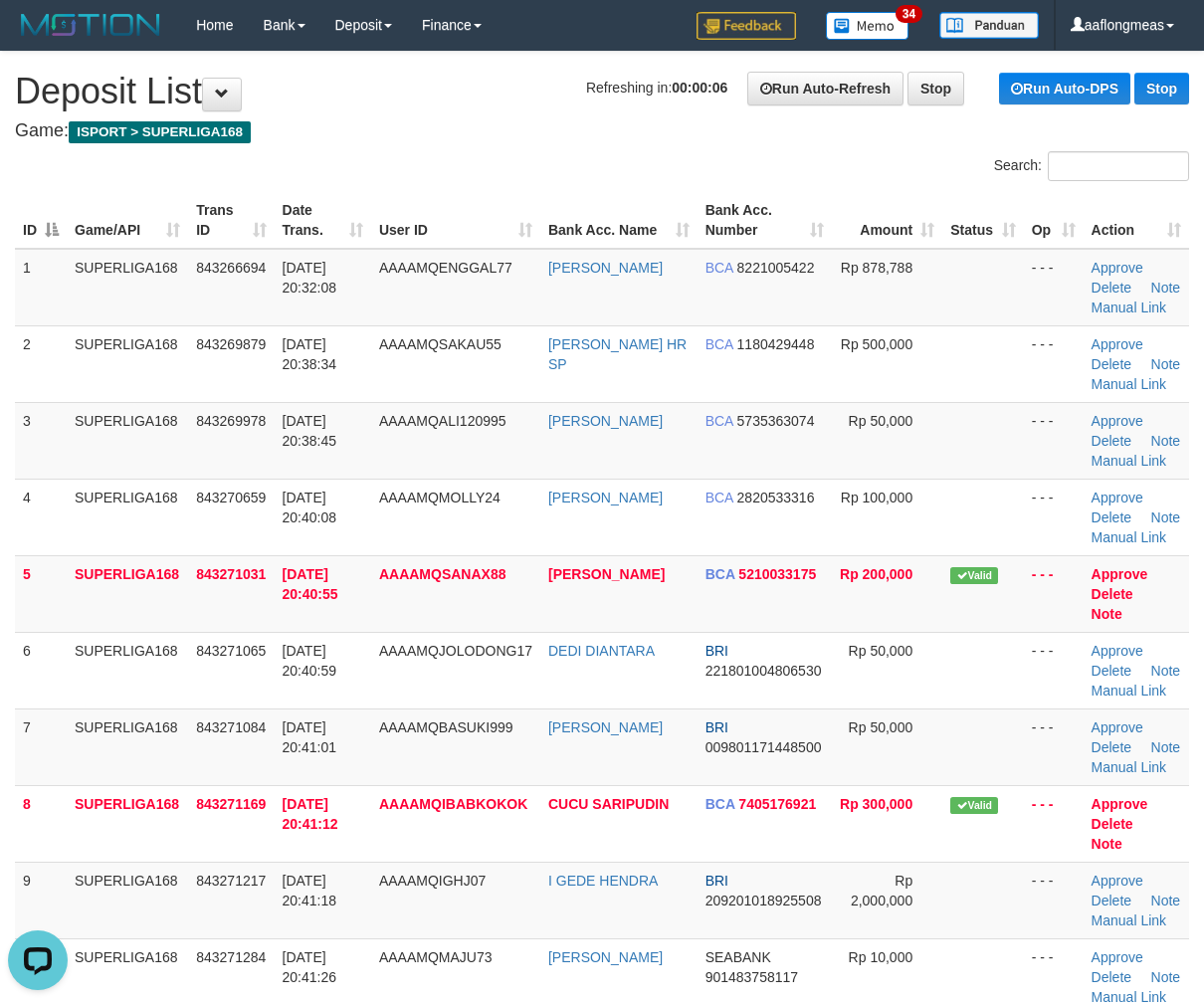 drag, startPoint x: 863, startPoint y: 664, endPoint x: 1215, endPoint y: 688, distance: 352.81723 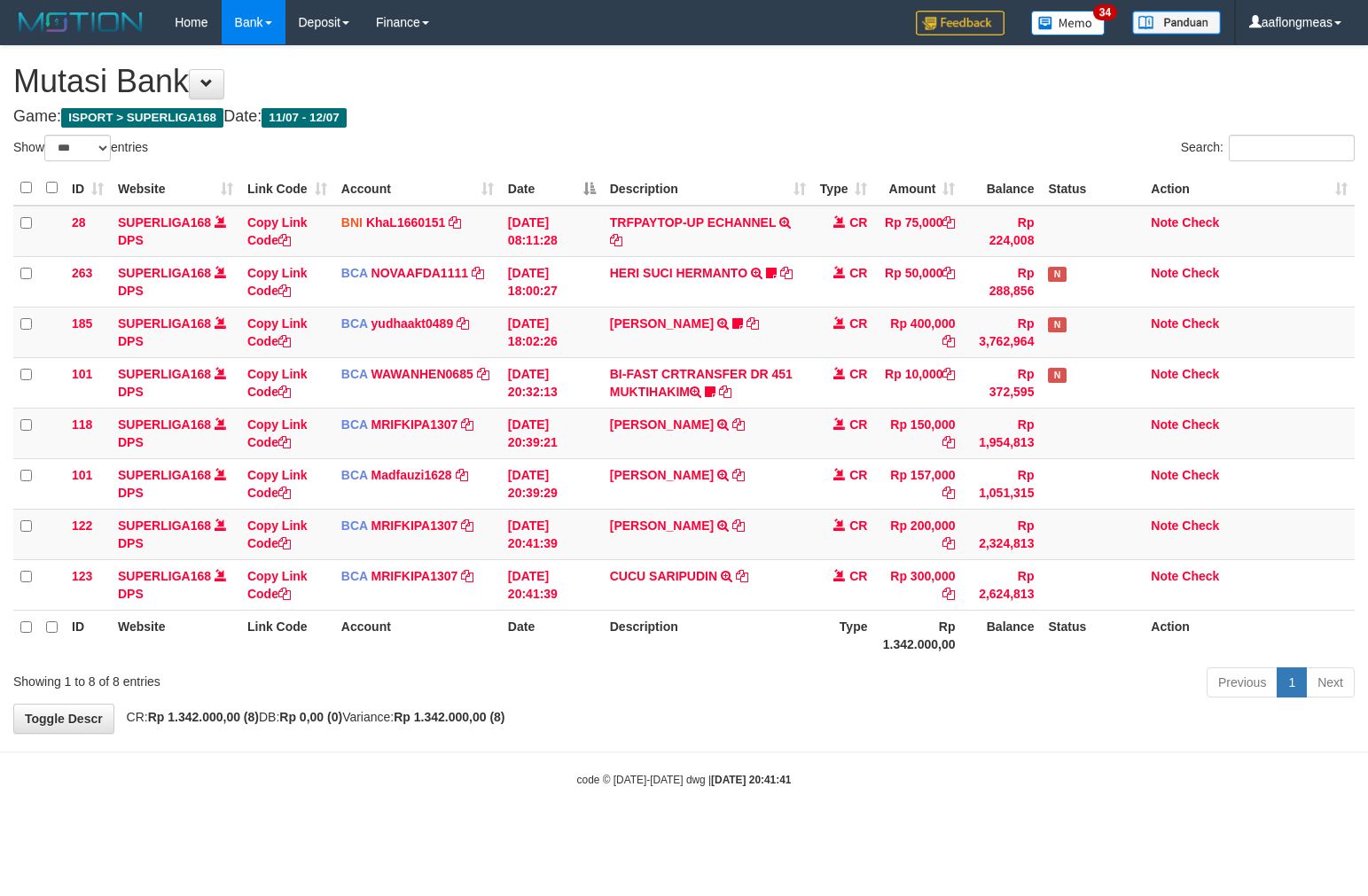 select on "***" 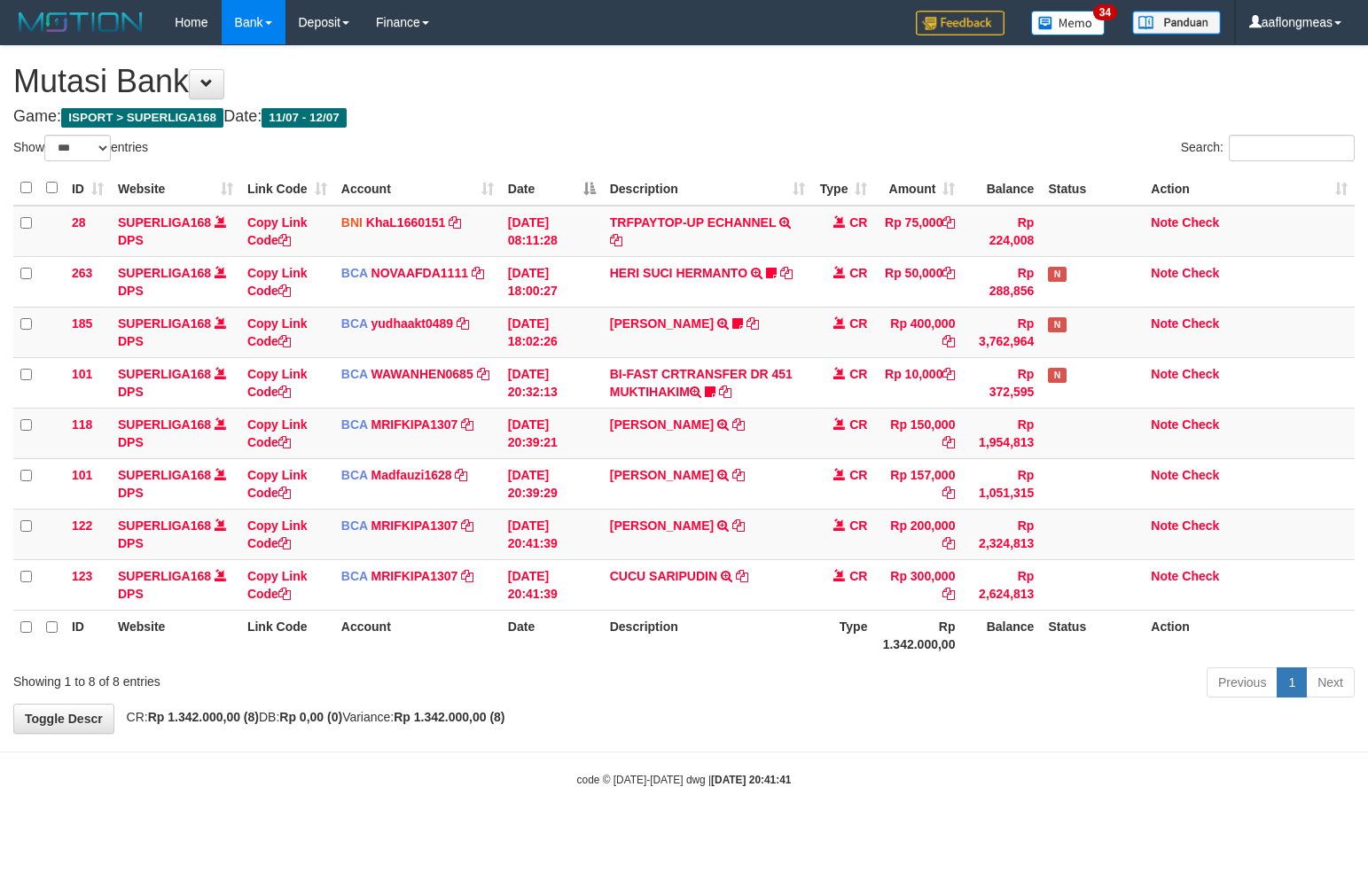scroll, scrollTop: 0, scrollLeft: 0, axis: both 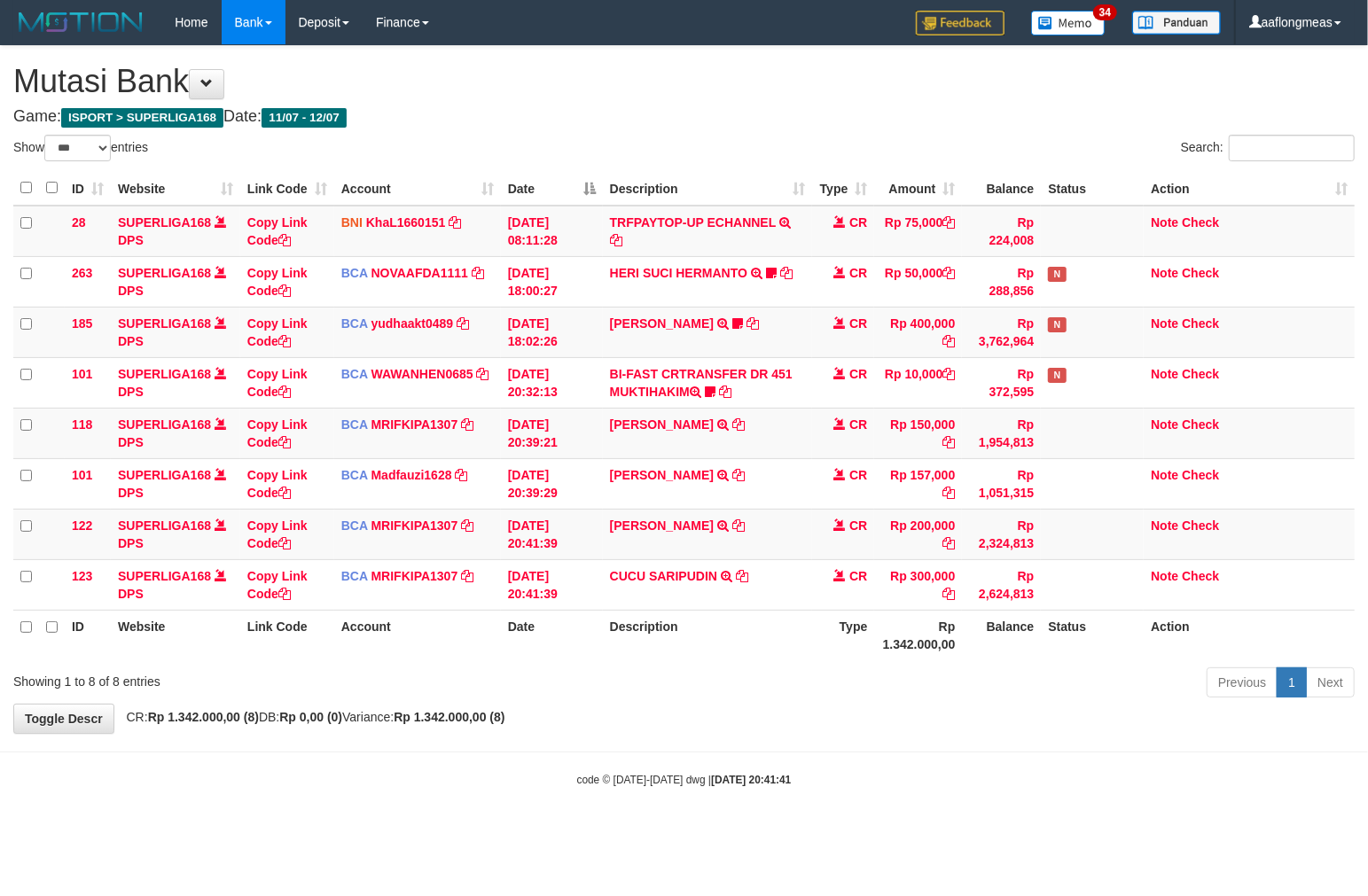 click on "Description" at bounding box center (707, 635) 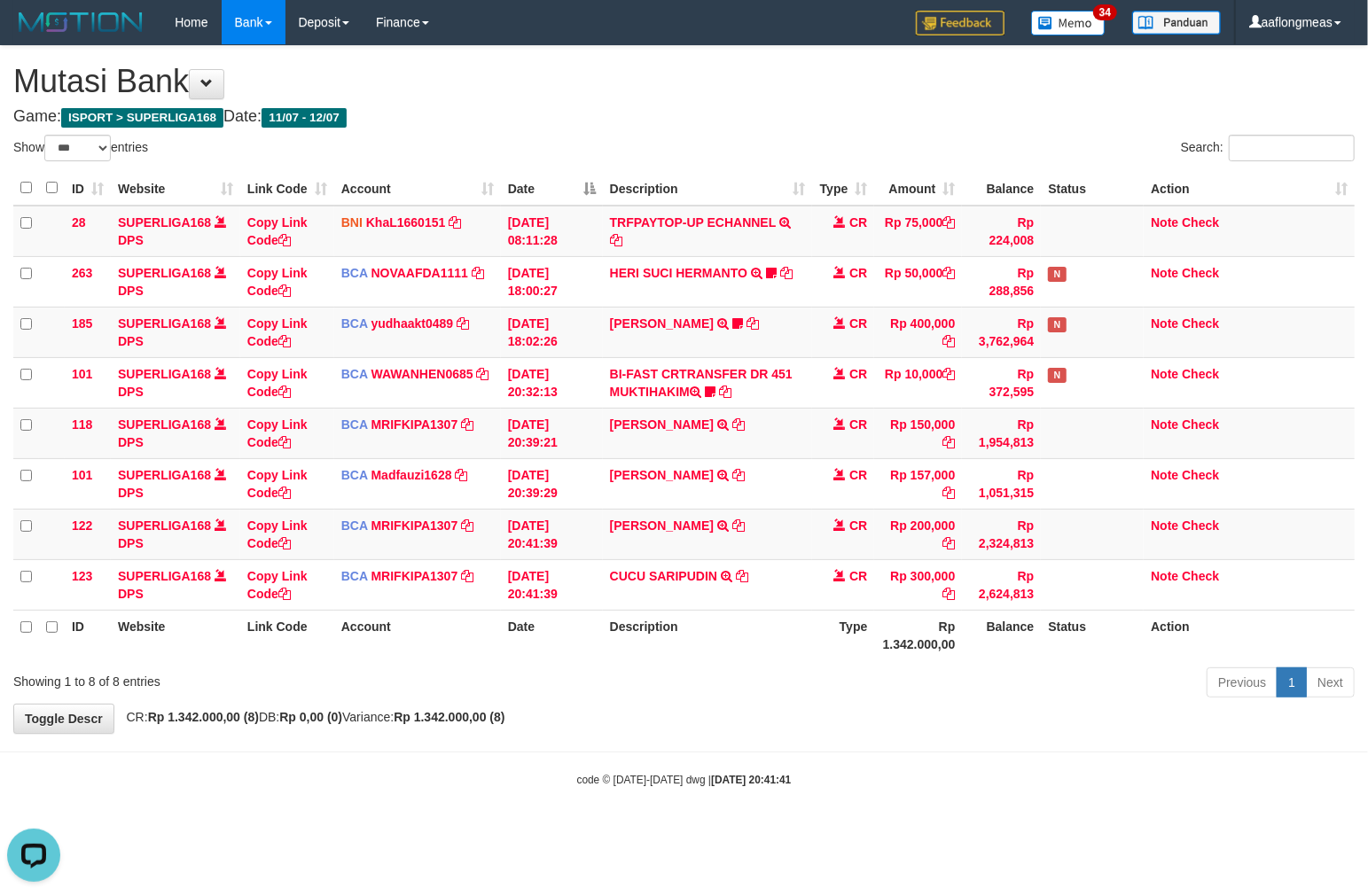 scroll, scrollTop: 0, scrollLeft: 0, axis: both 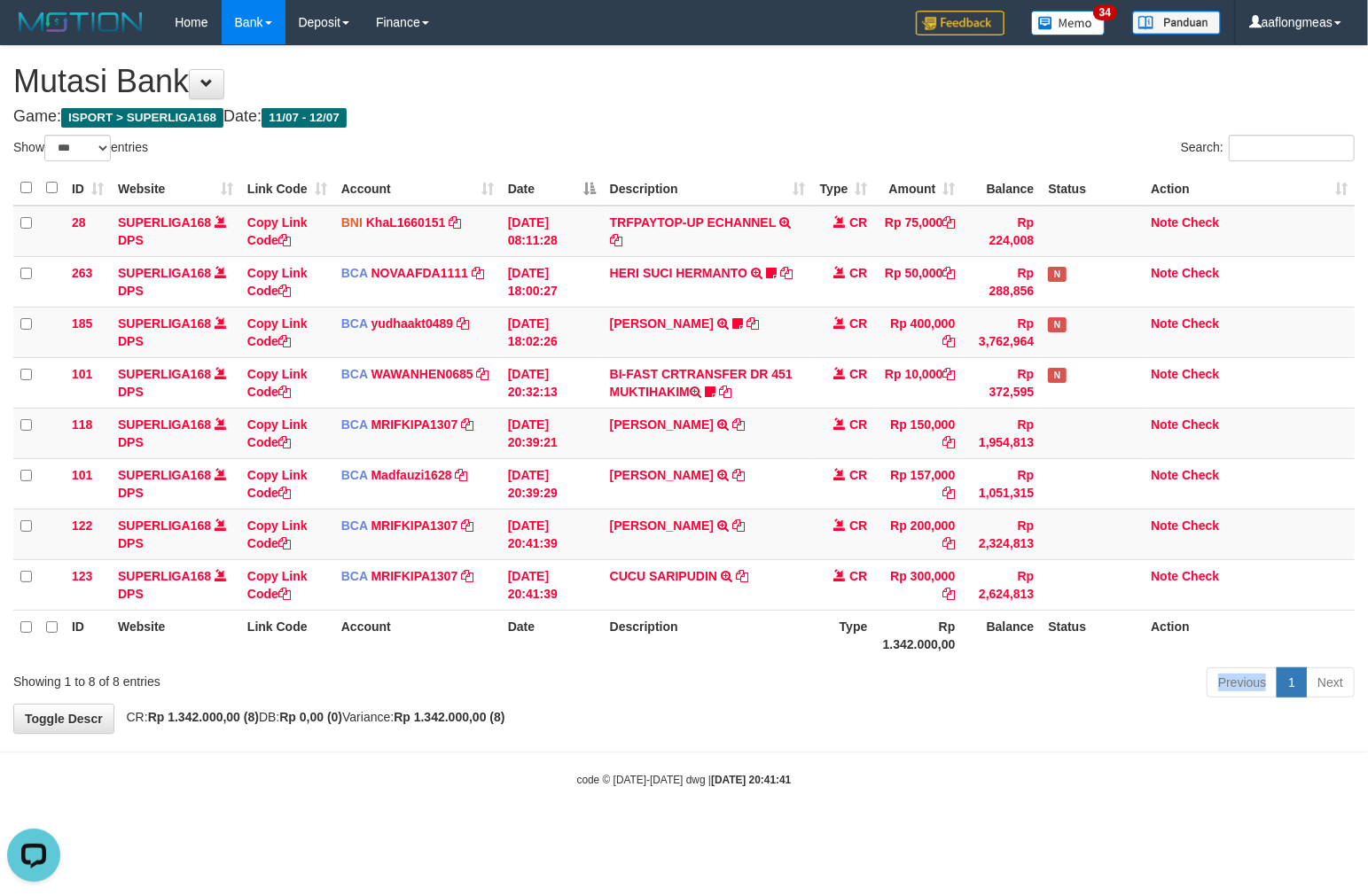 click on "Previous 1 Next" at bounding box center (969, 684) 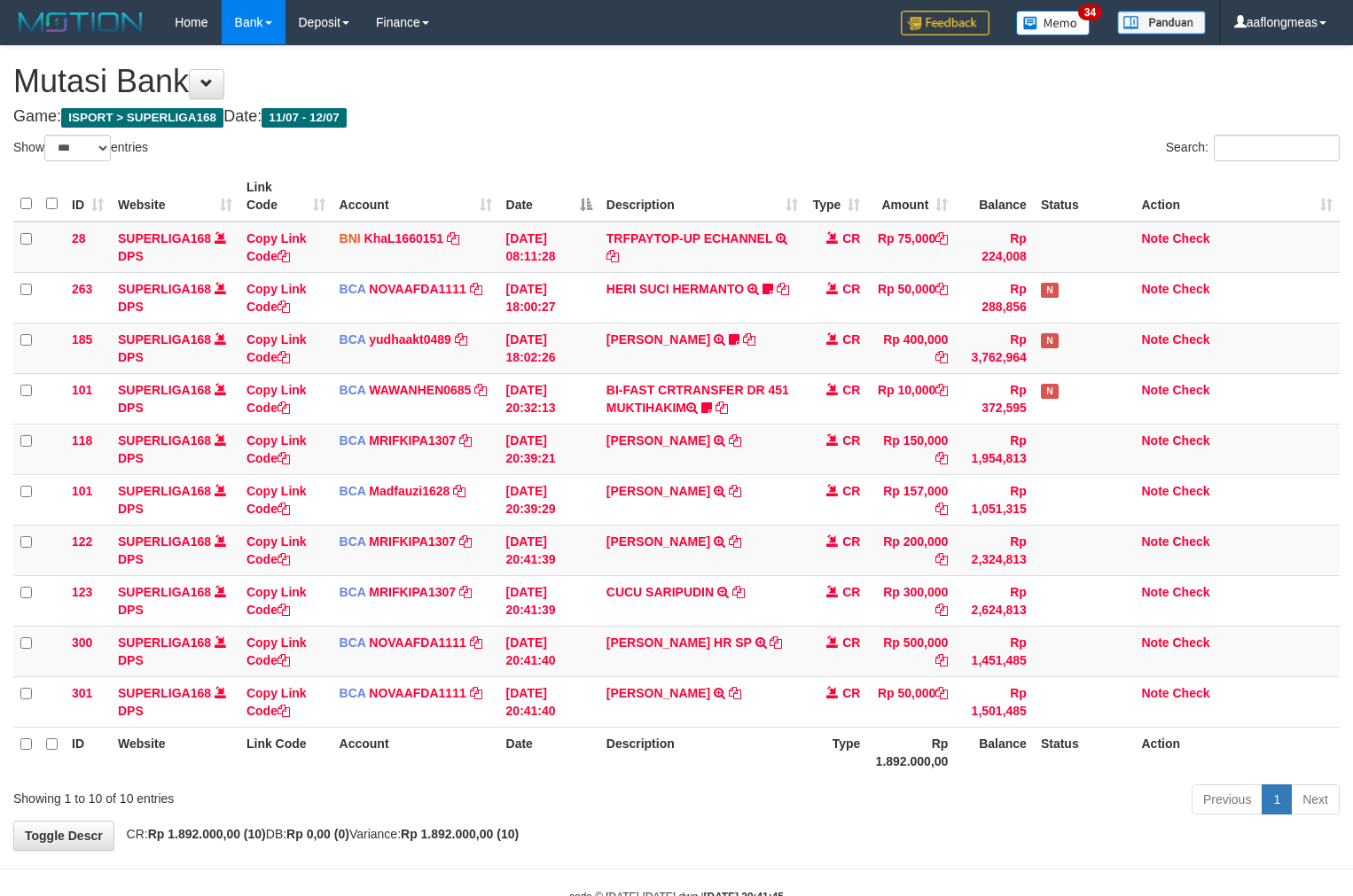 select on "***" 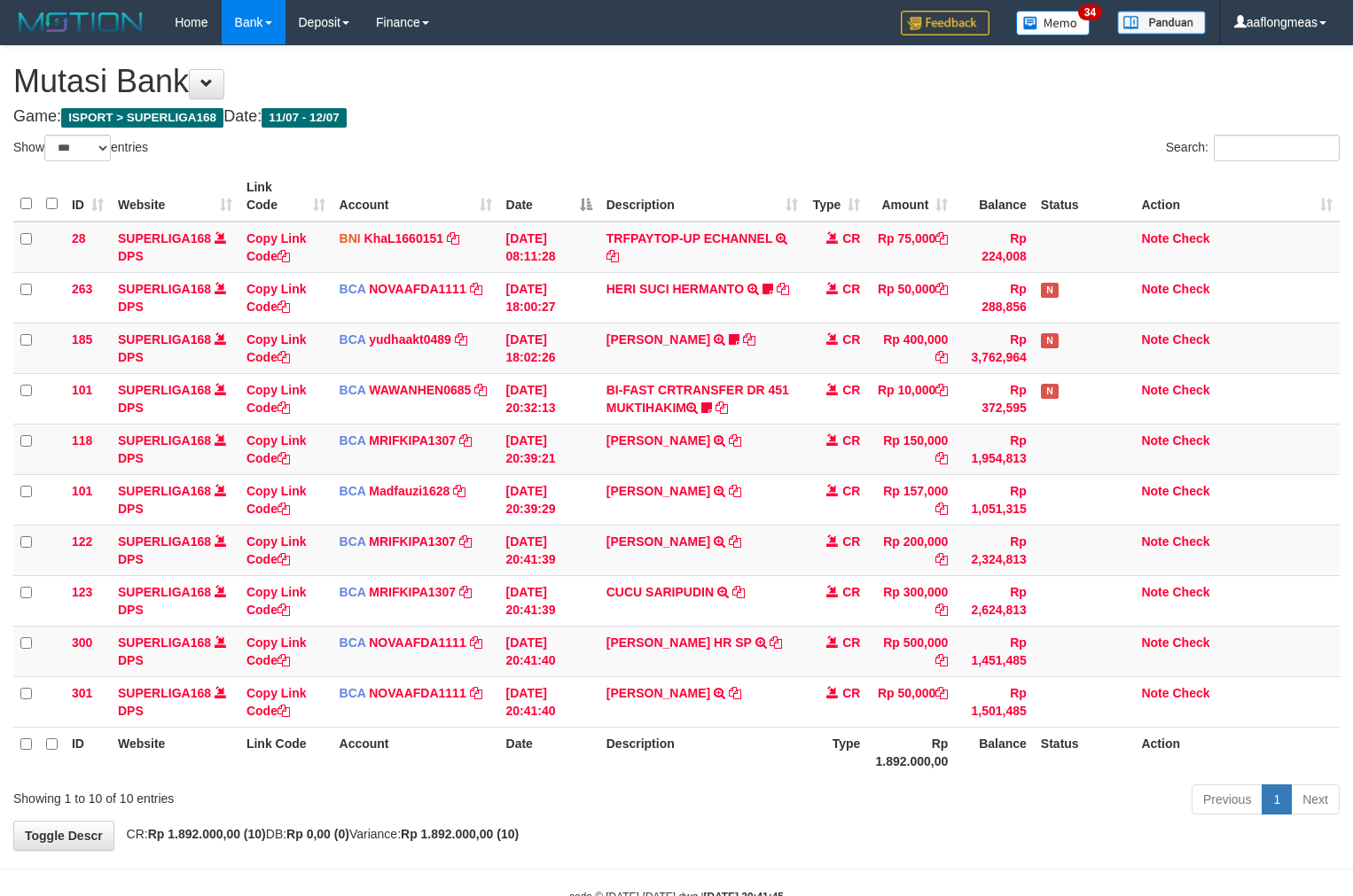 scroll, scrollTop: 0, scrollLeft: 0, axis: both 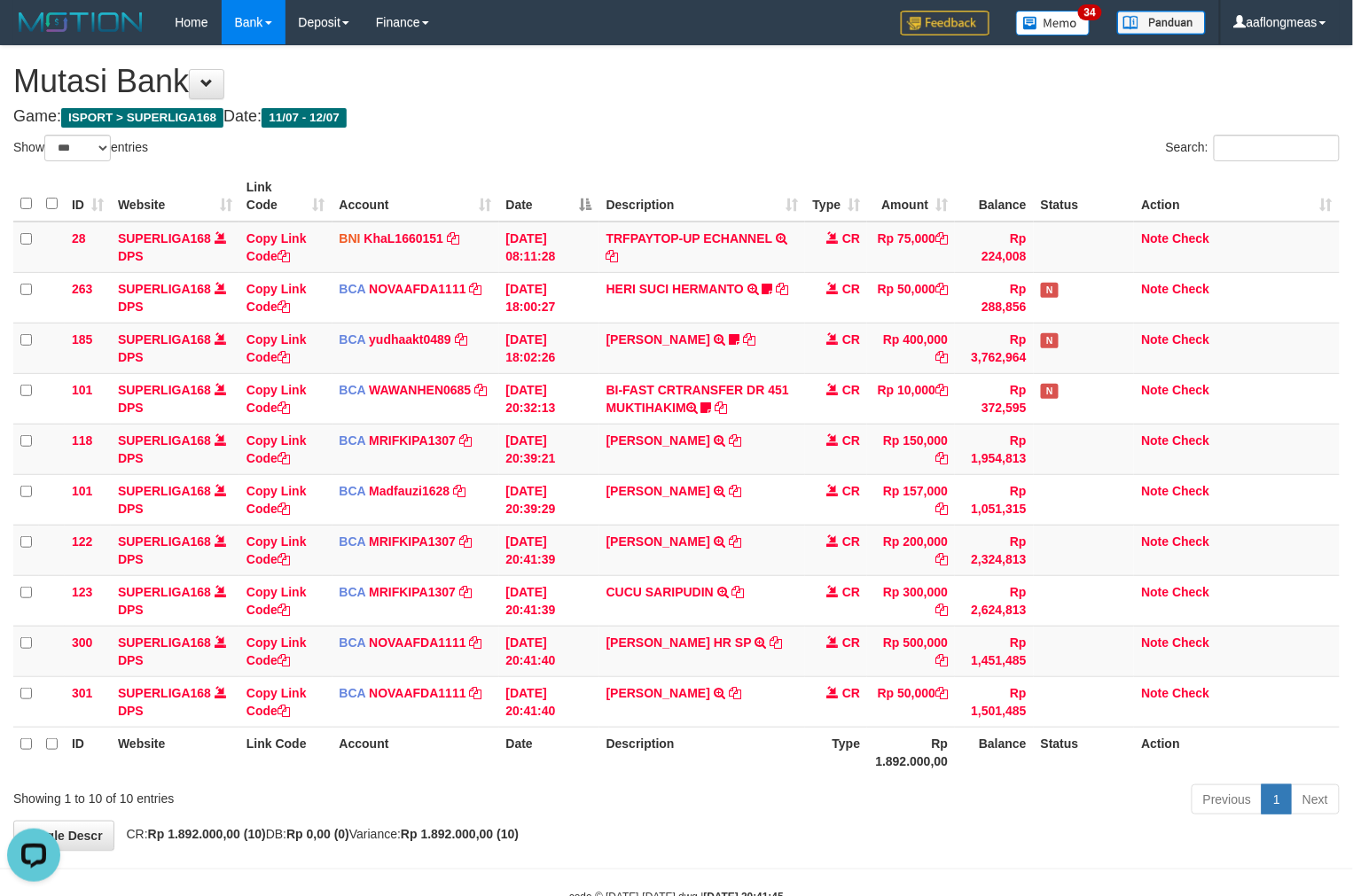 click on "Description" at bounding box center (702, 752) 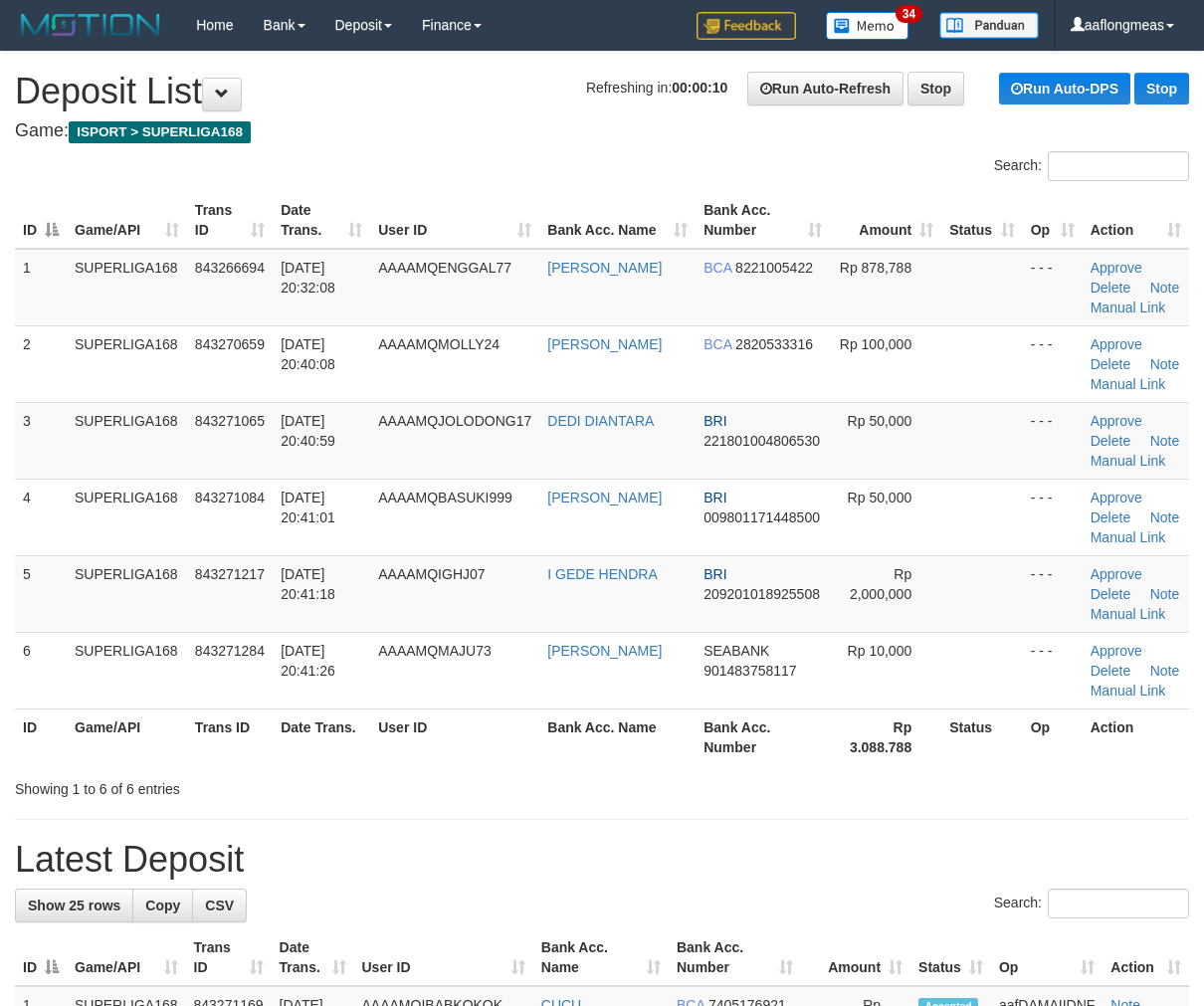 scroll, scrollTop: 0, scrollLeft: 0, axis: both 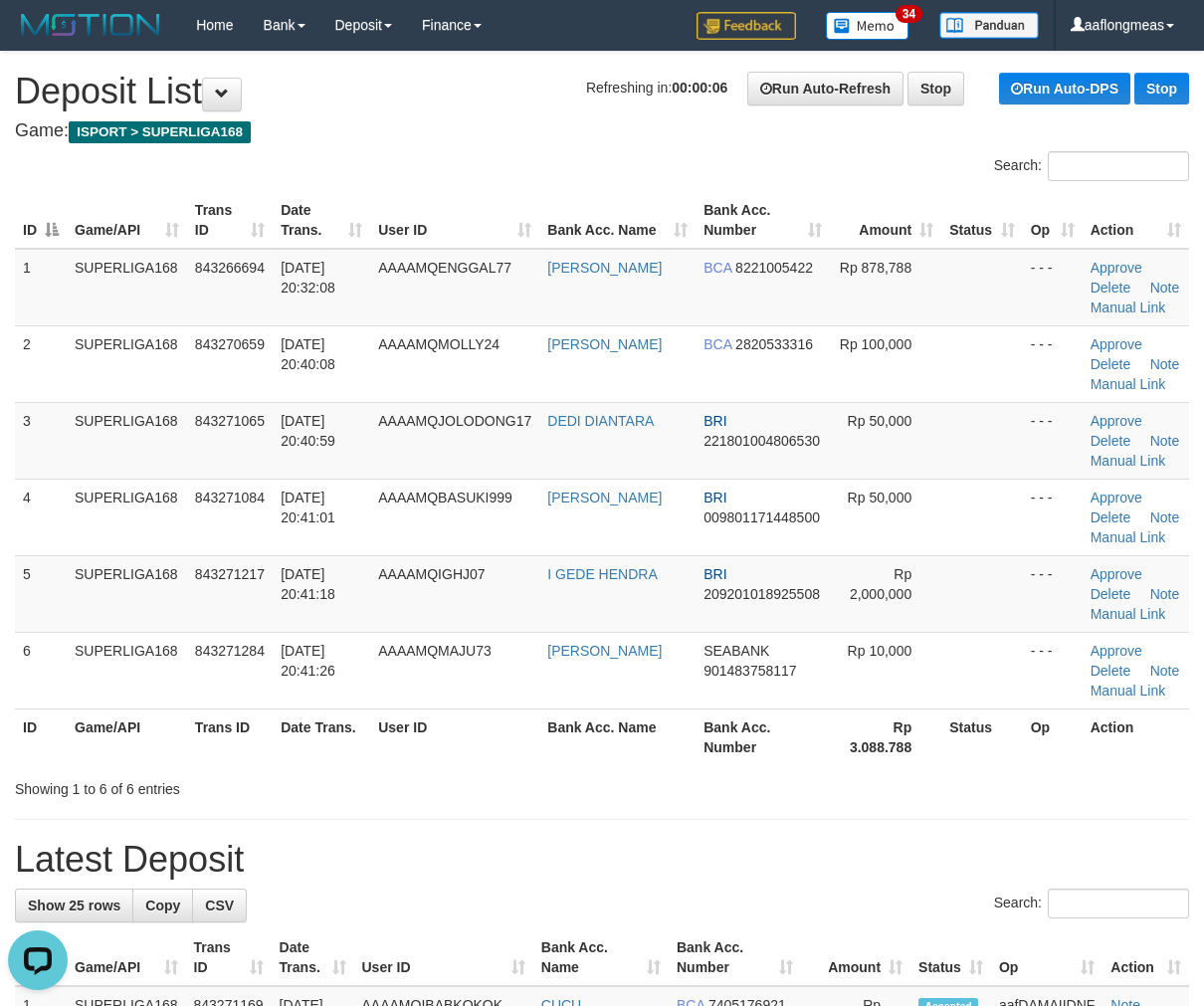 drag, startPoint x: 908, startPoint y: 523, endPoint x: 1210, endPoint y: 545, distance: 302.80026 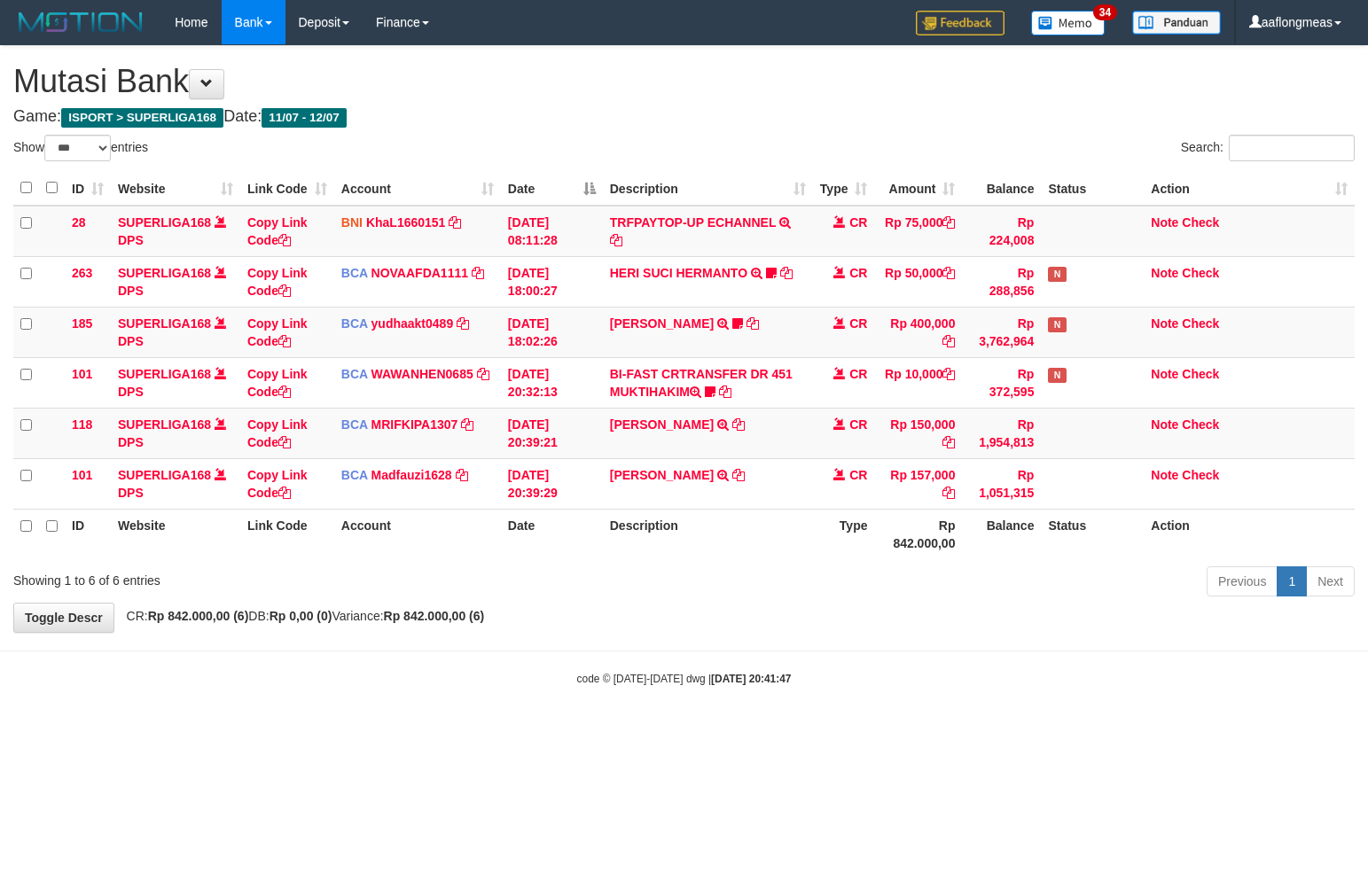 select on "***" 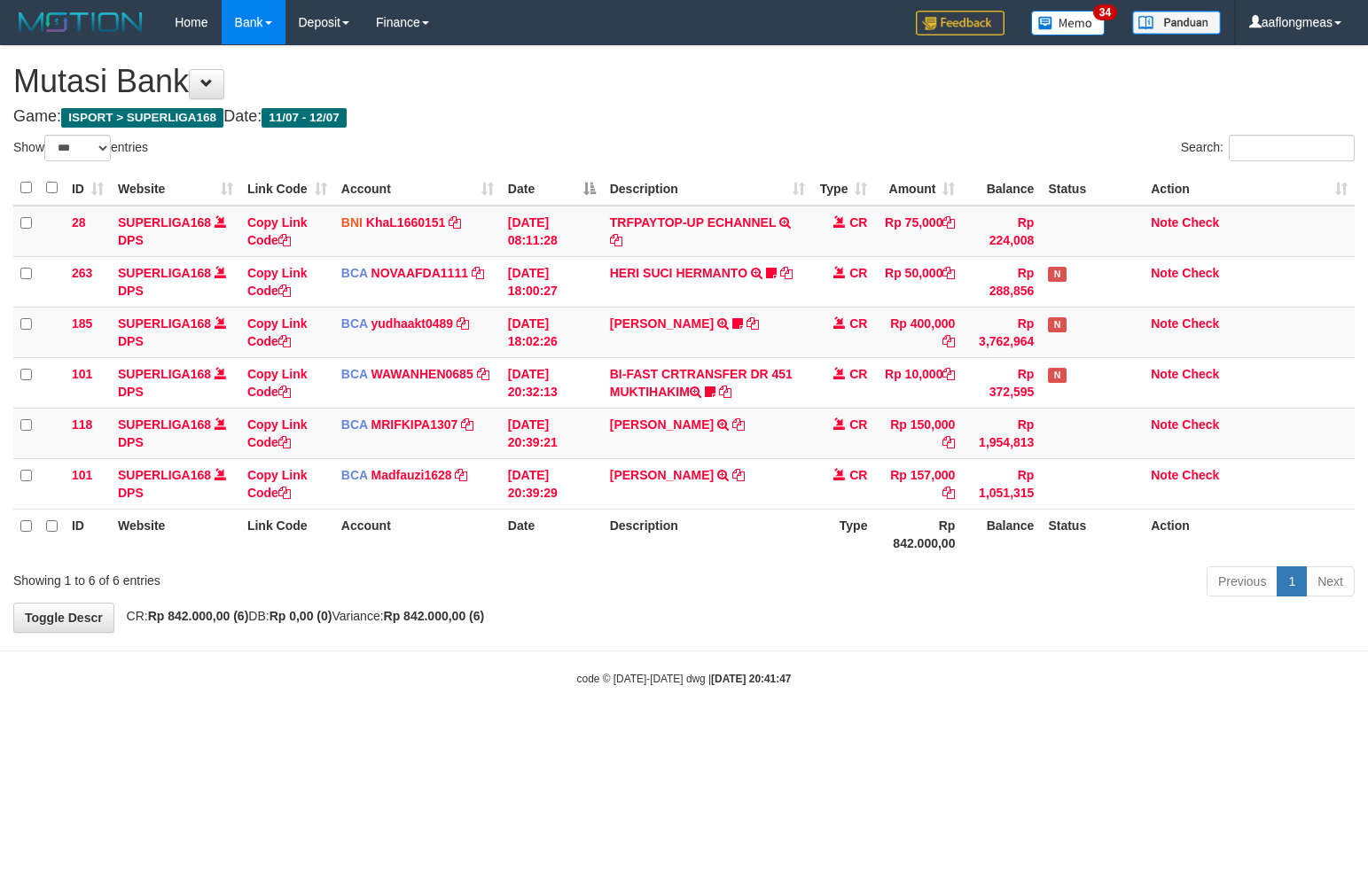 scroll, scrollTop: 0, scrollLeft: 0, axis: both 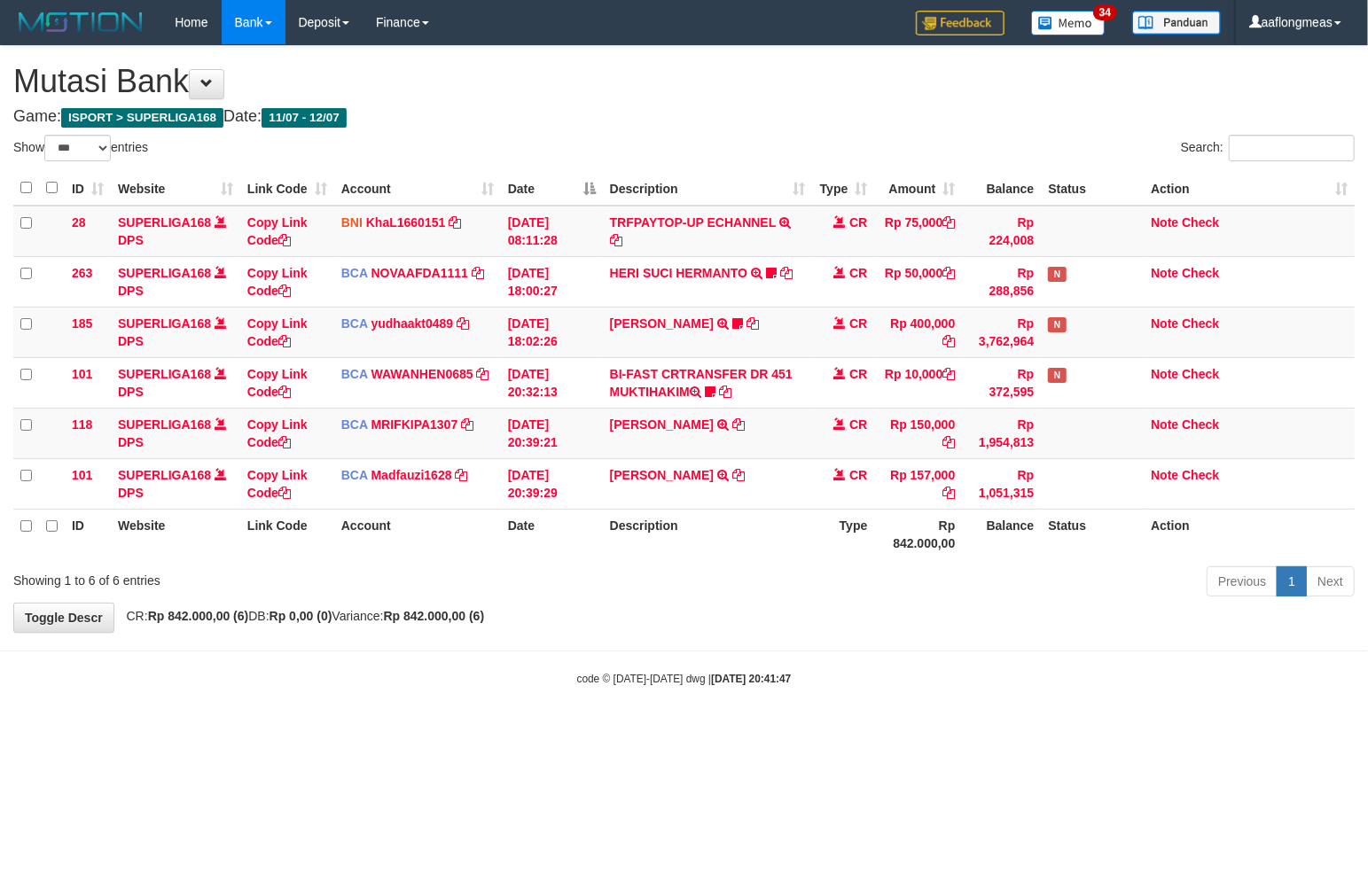 click on "**********" at bounding box center (684, 339) 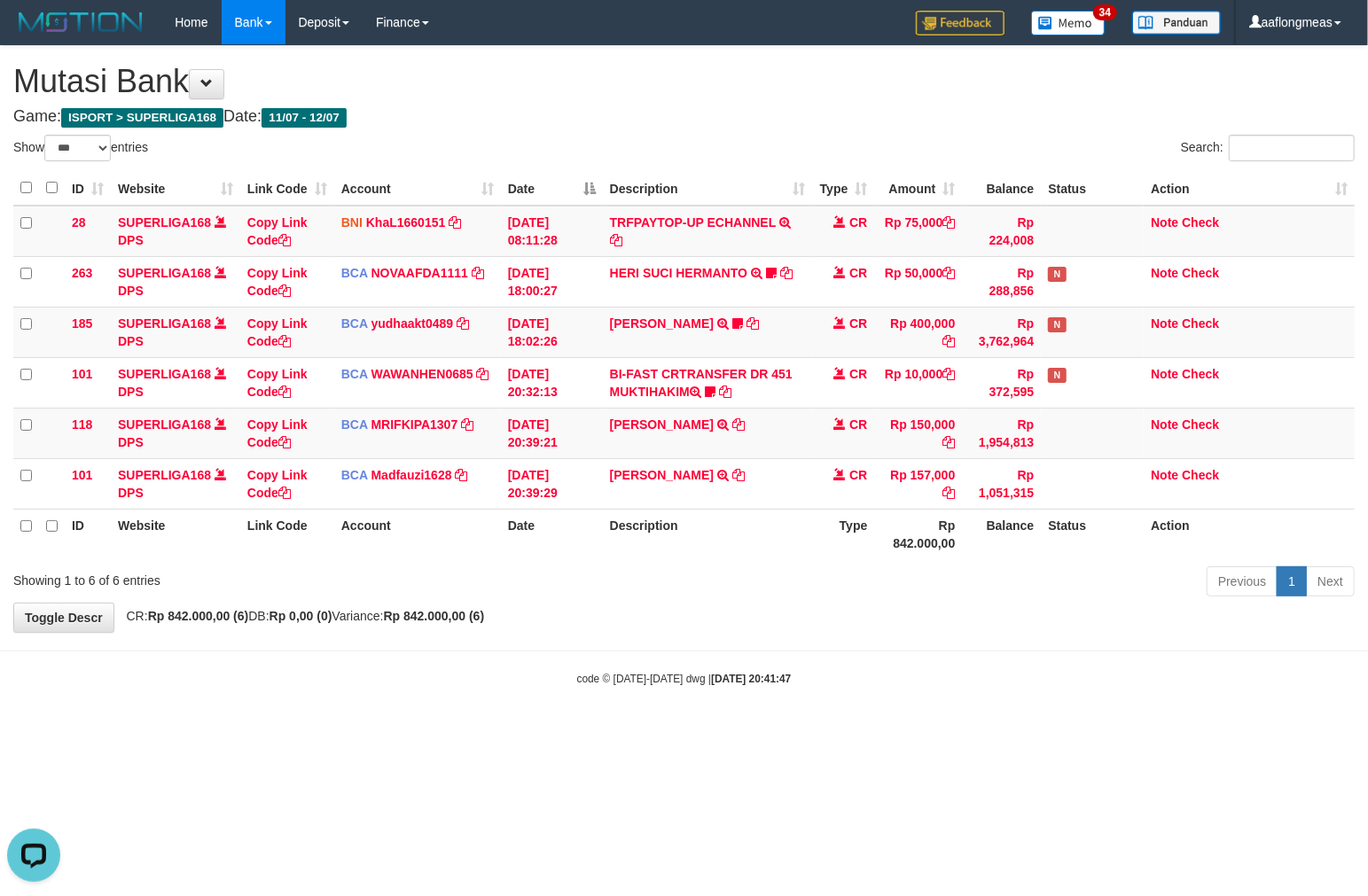 scroll, scrollTop: 0, scrollLeft: 0, axis: both 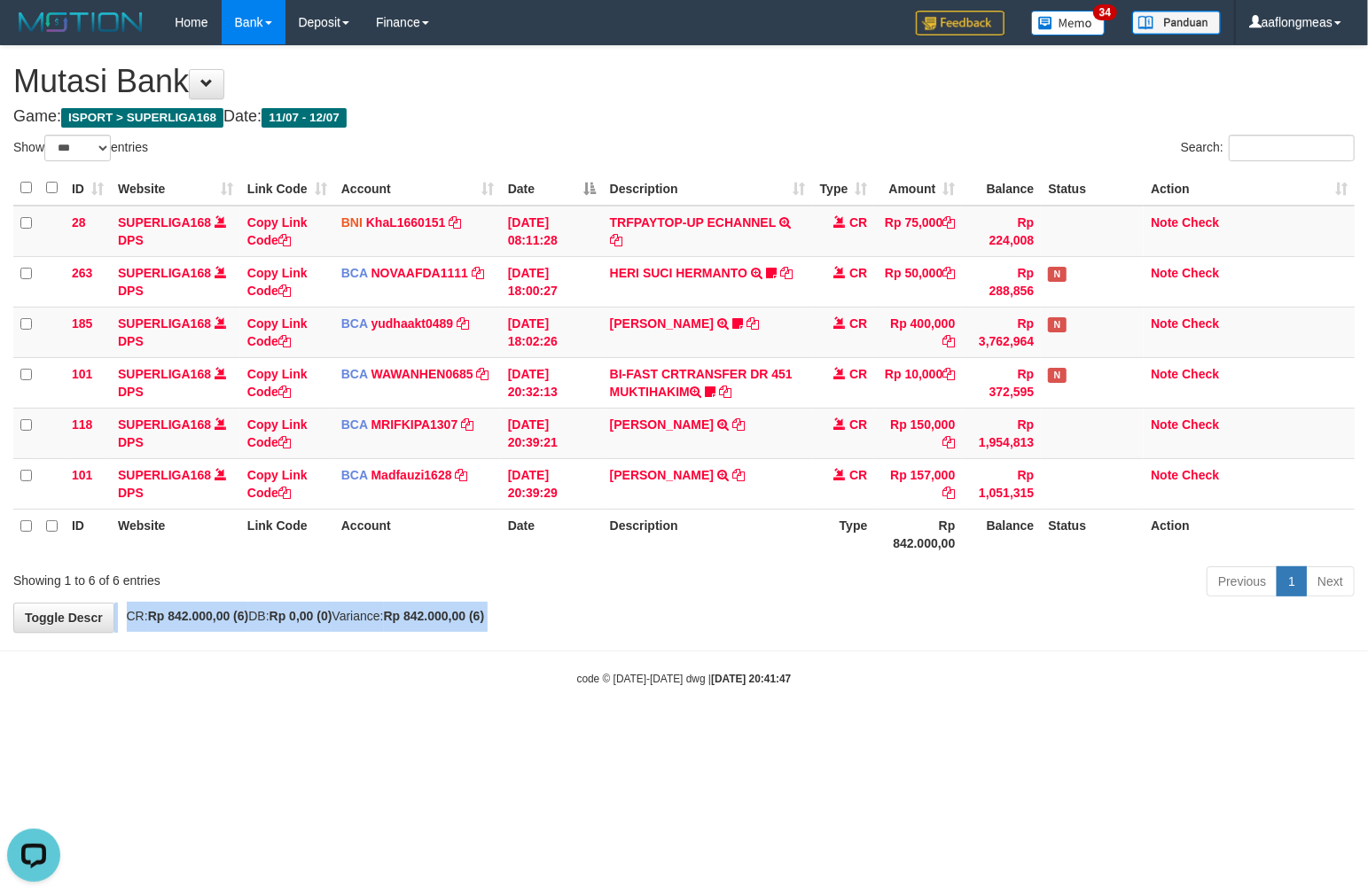 click on "**********" at bounding box center [684, 339] 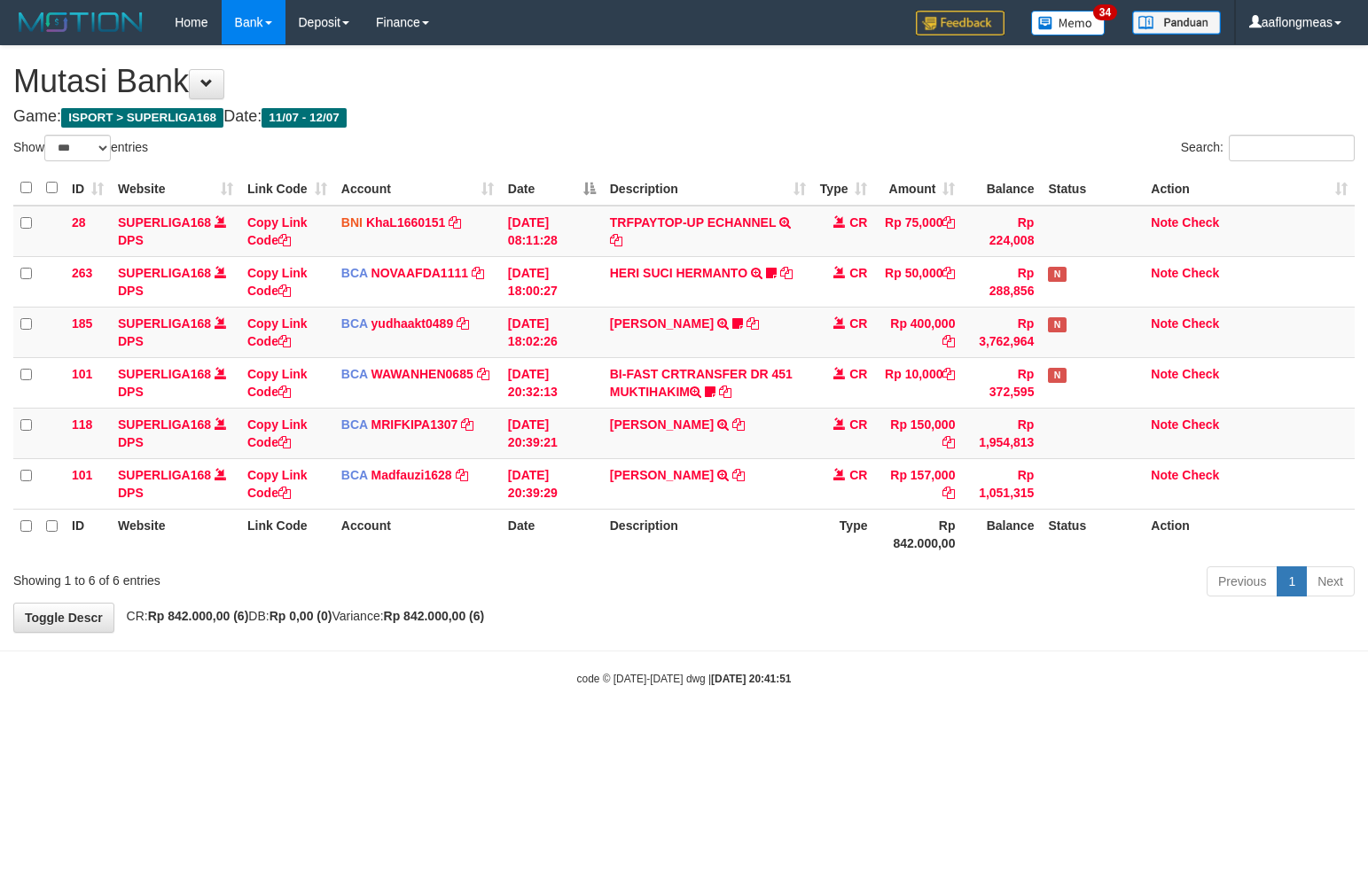 select on "***" 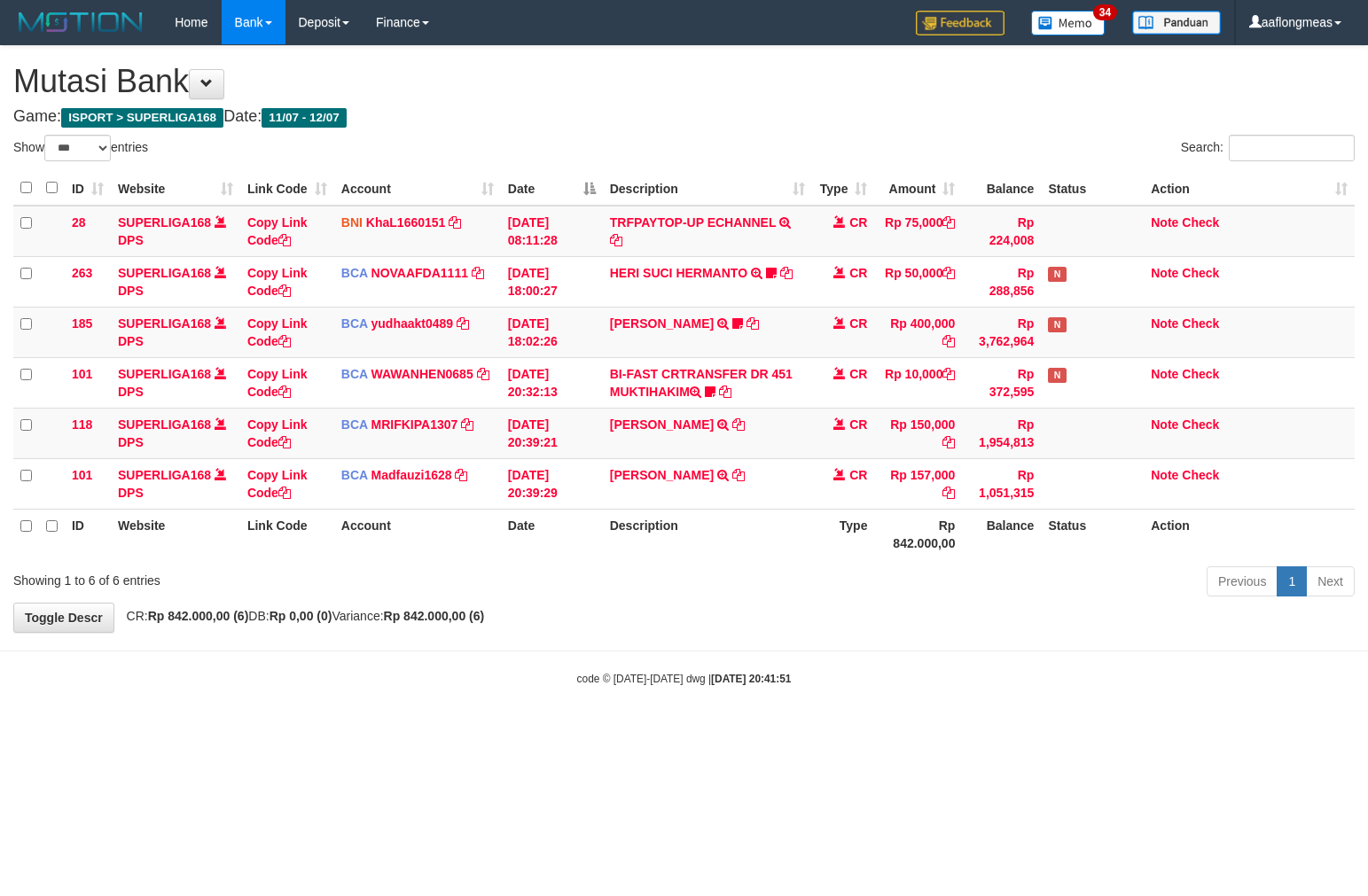 scroll, scrollTop: 0, scrollLeft: 0, axis: both 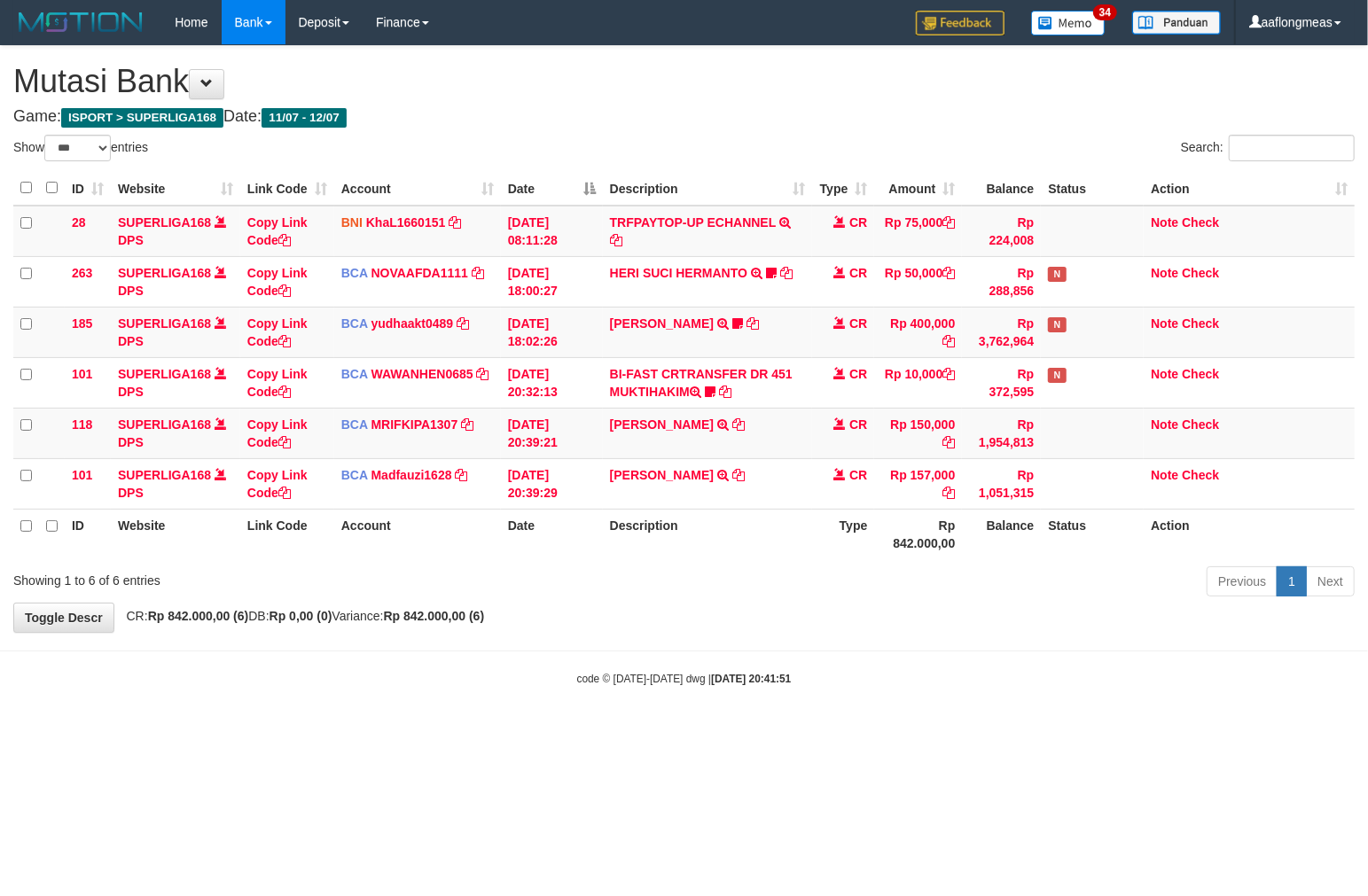 click on "**********" at bounding box center [684, 339] 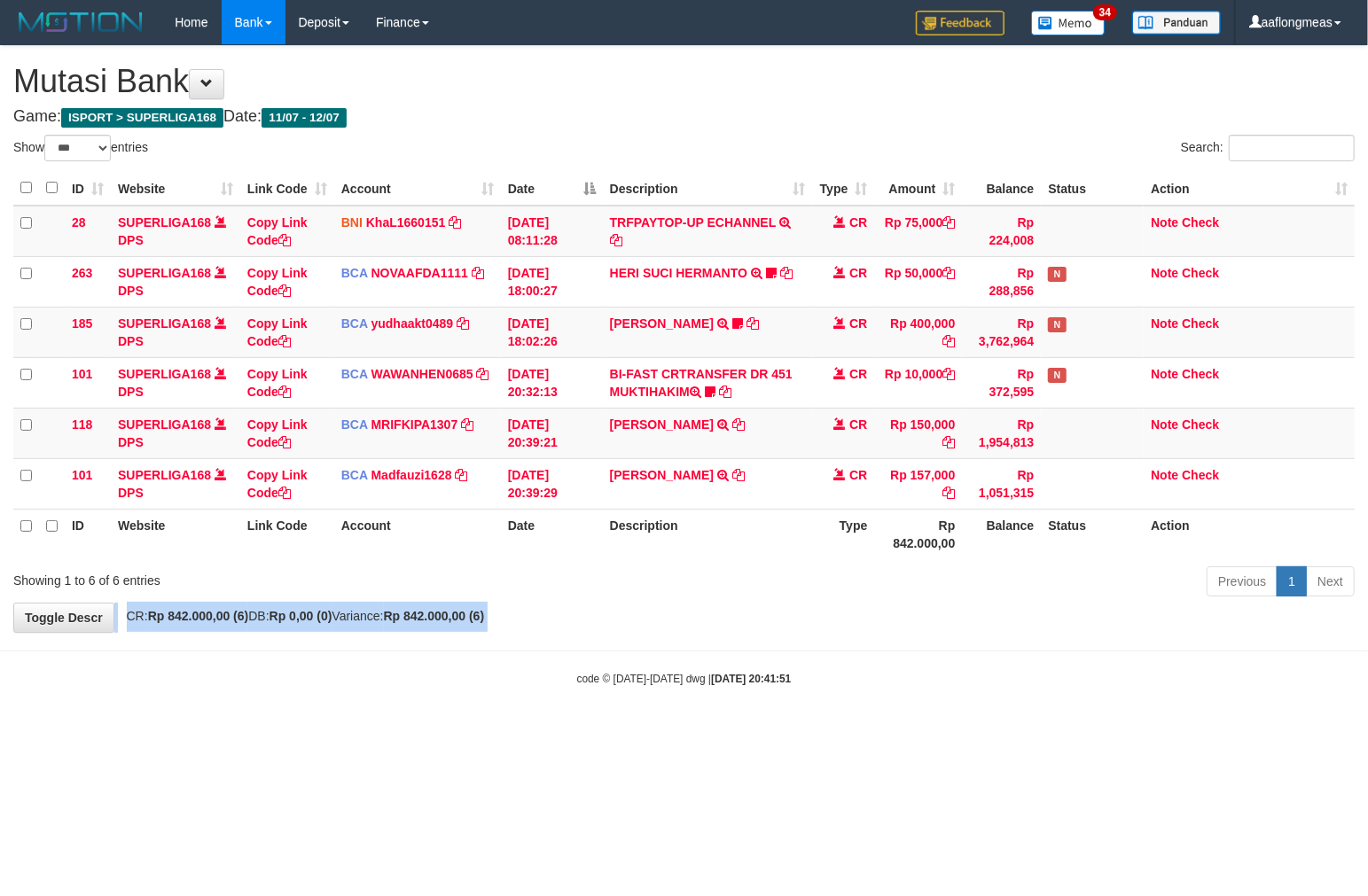 click on "**********" at bounding box center (684, 339) 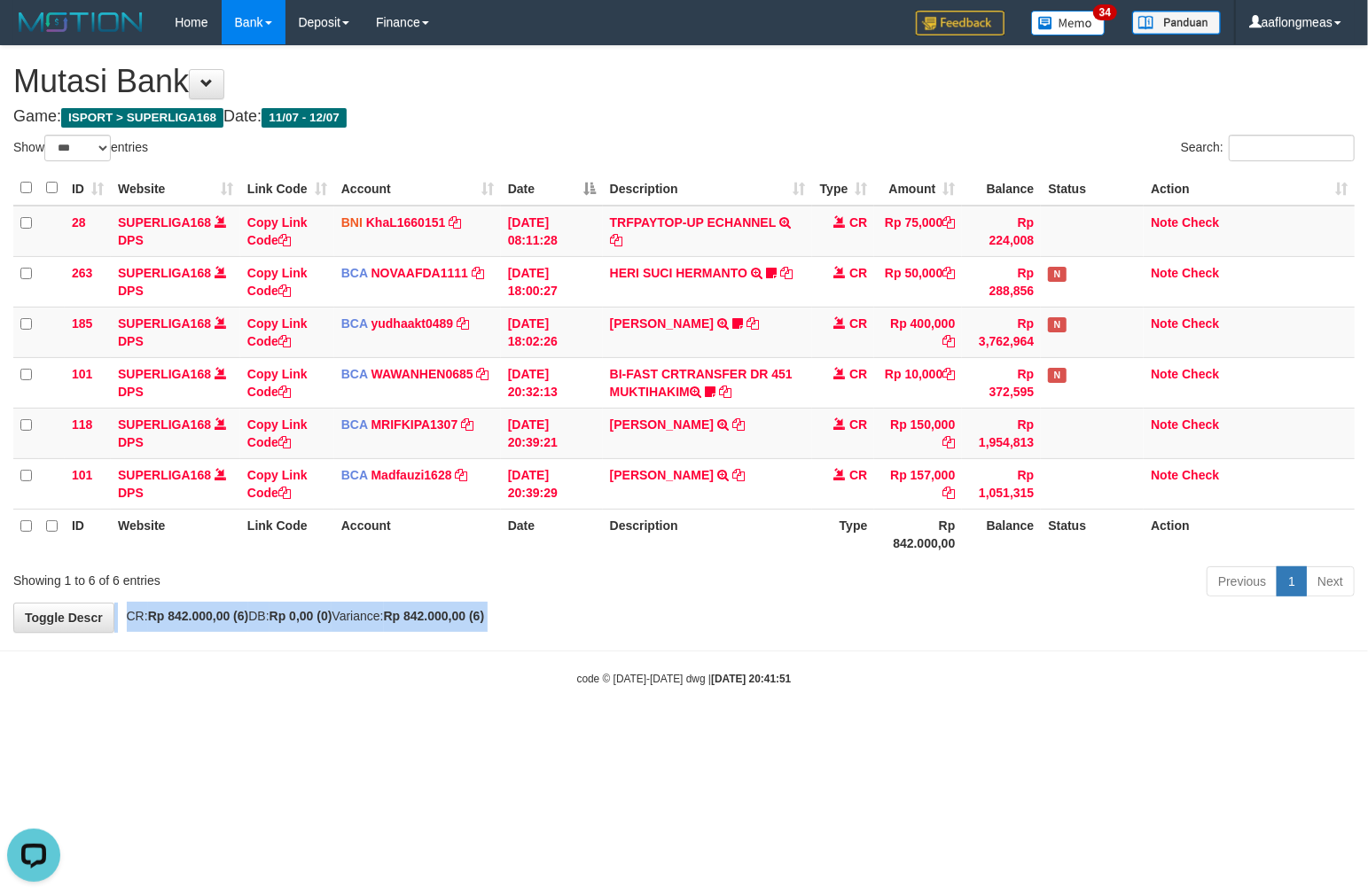 scroll, scrollTop: 0, scrollLeft: 0, axis: both 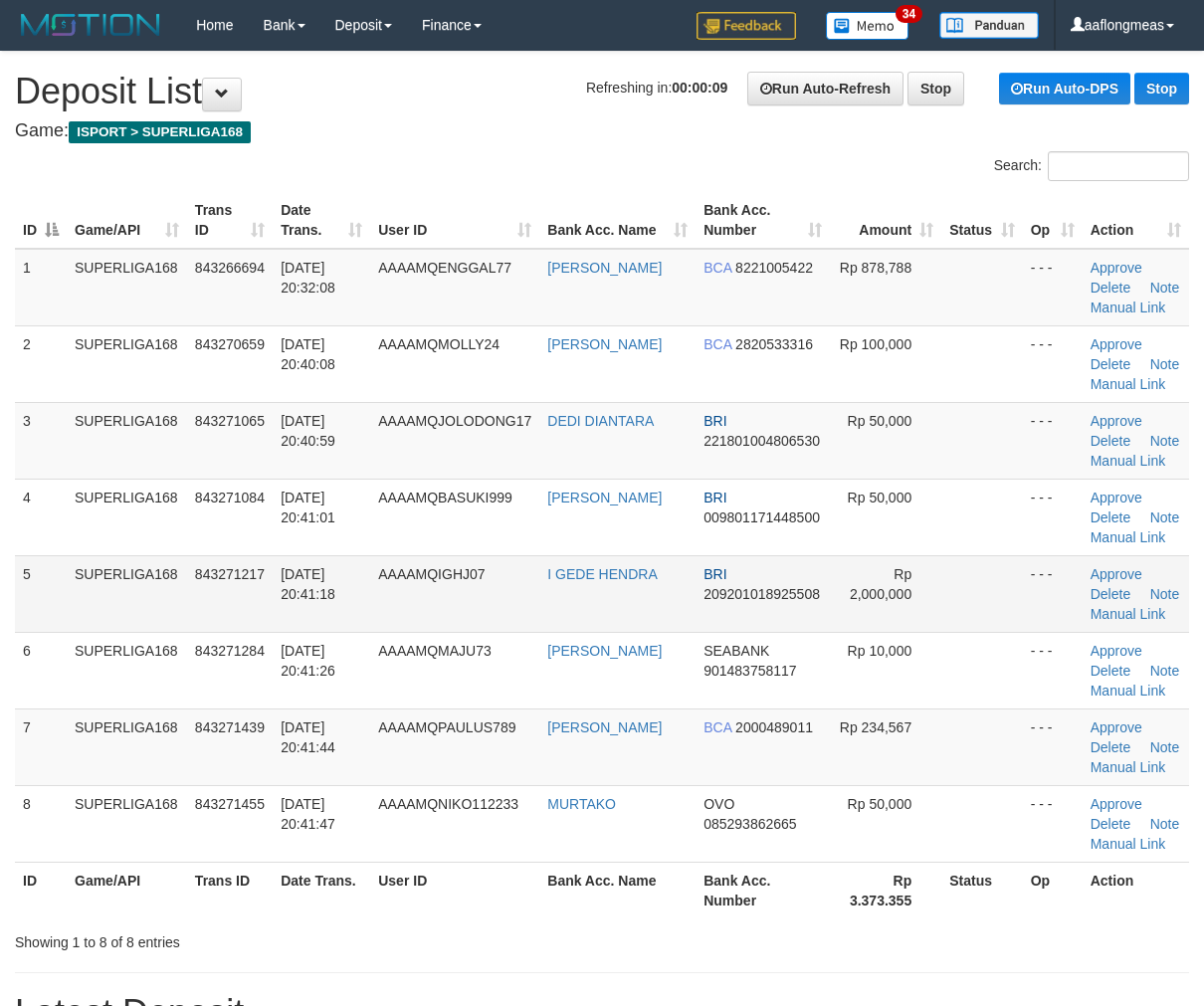 click on "- - -" at bounding box center (1053, 593) 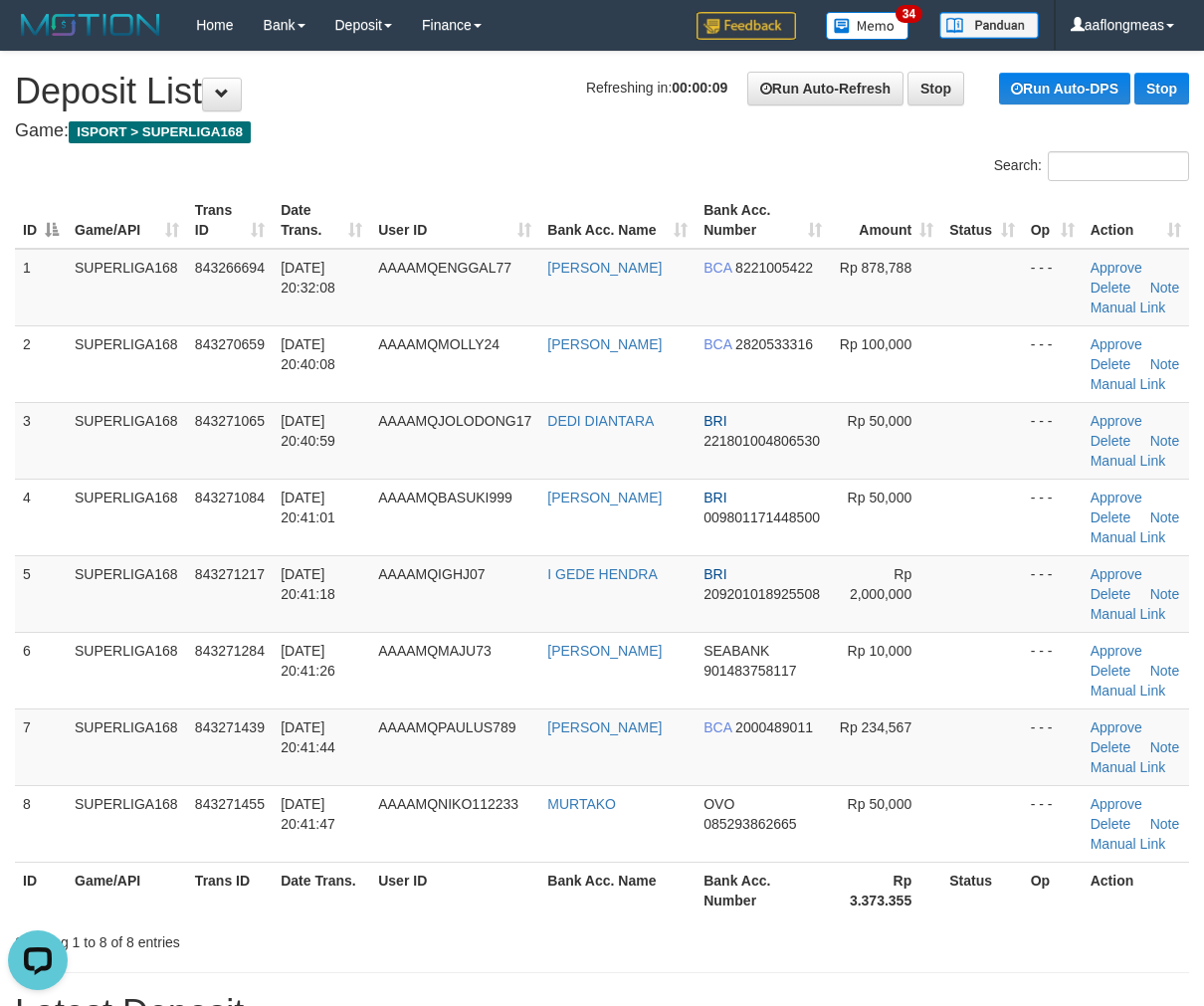 scroll, scrollTop: 0, scrollLeft: 0, axis: both 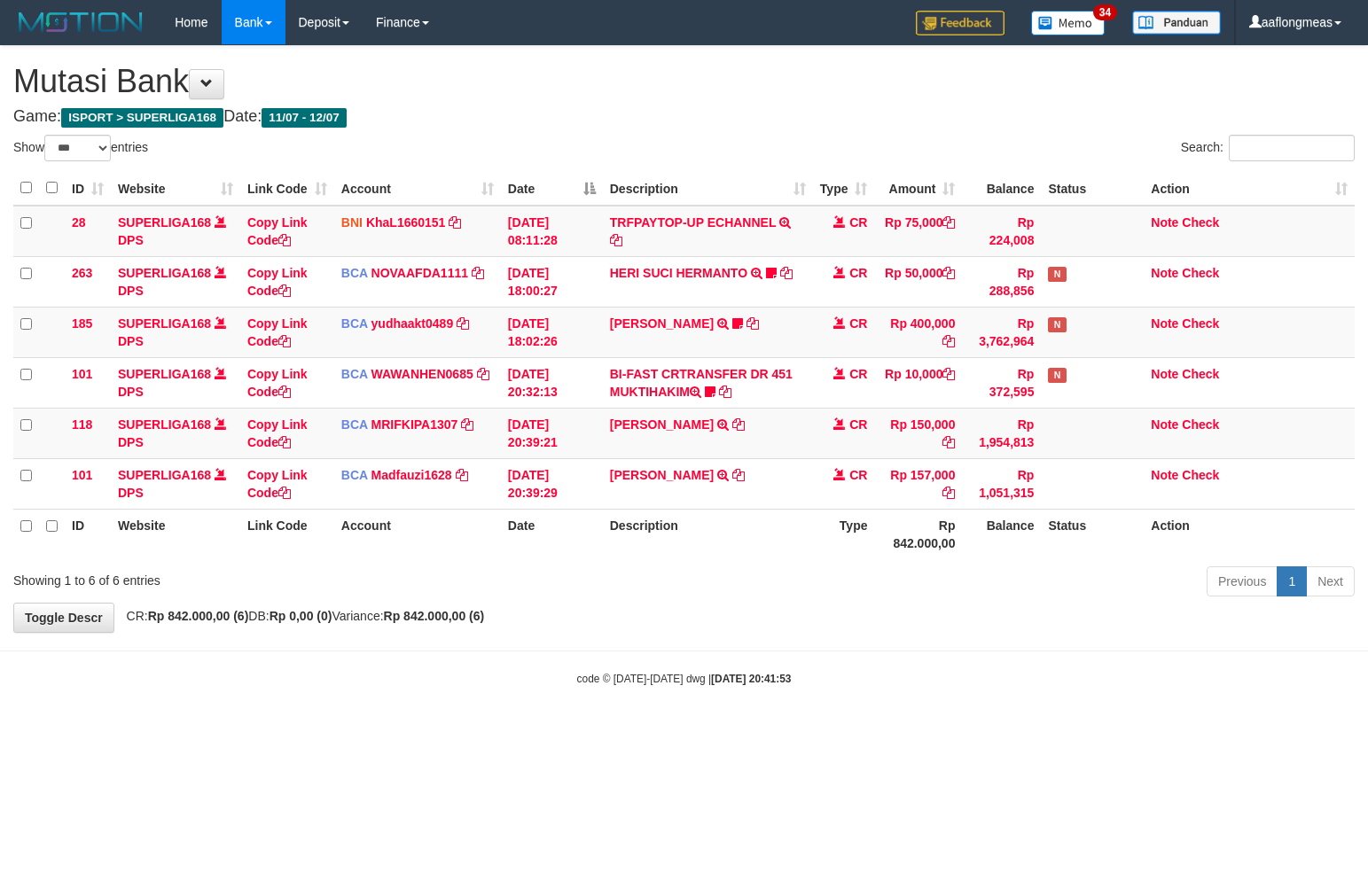 select on "***" 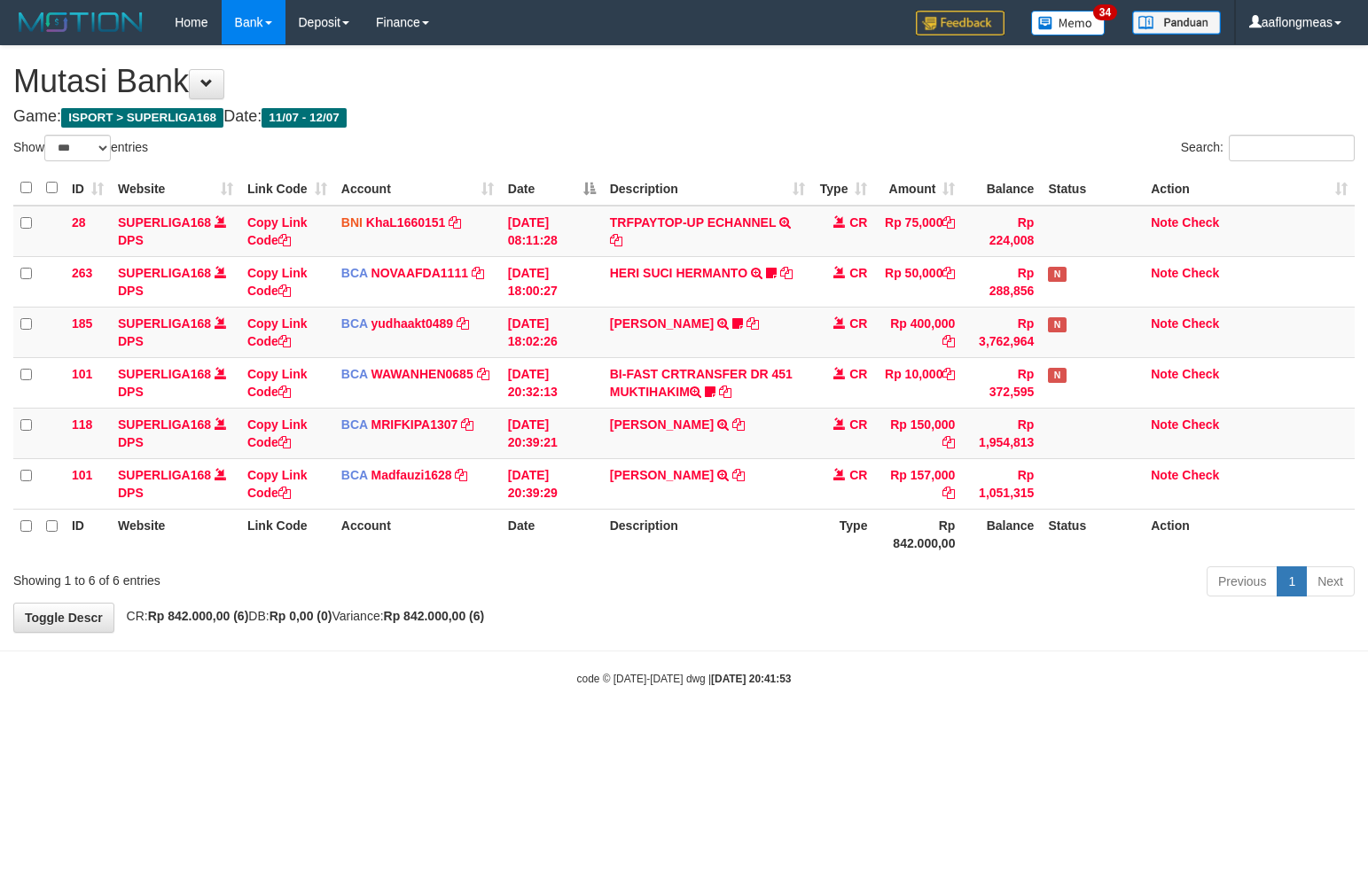scroll, scrollTop: 0, scrollLeft: 0, axis: both 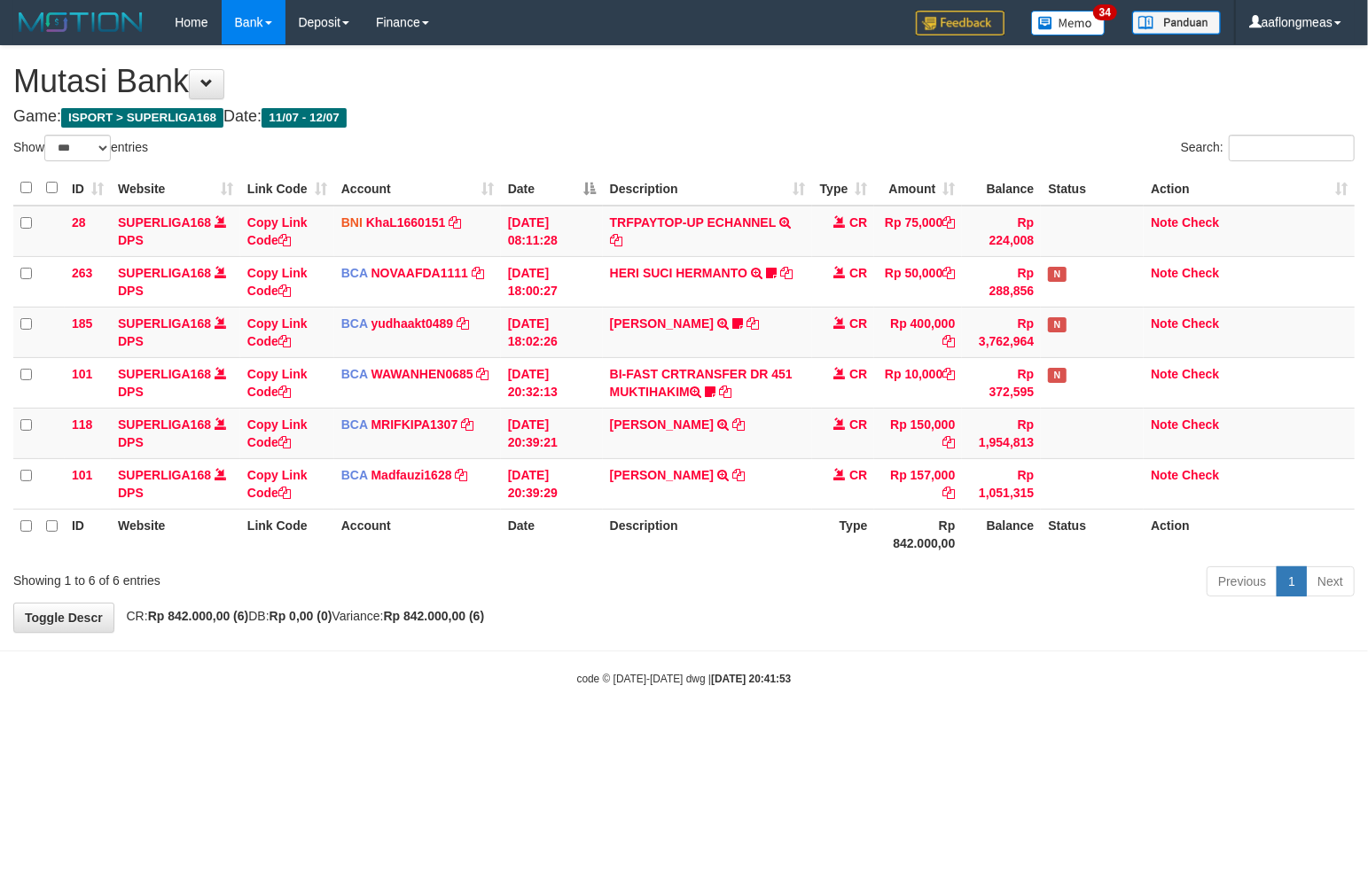 click on "**********" at bounding box center (684, 339) 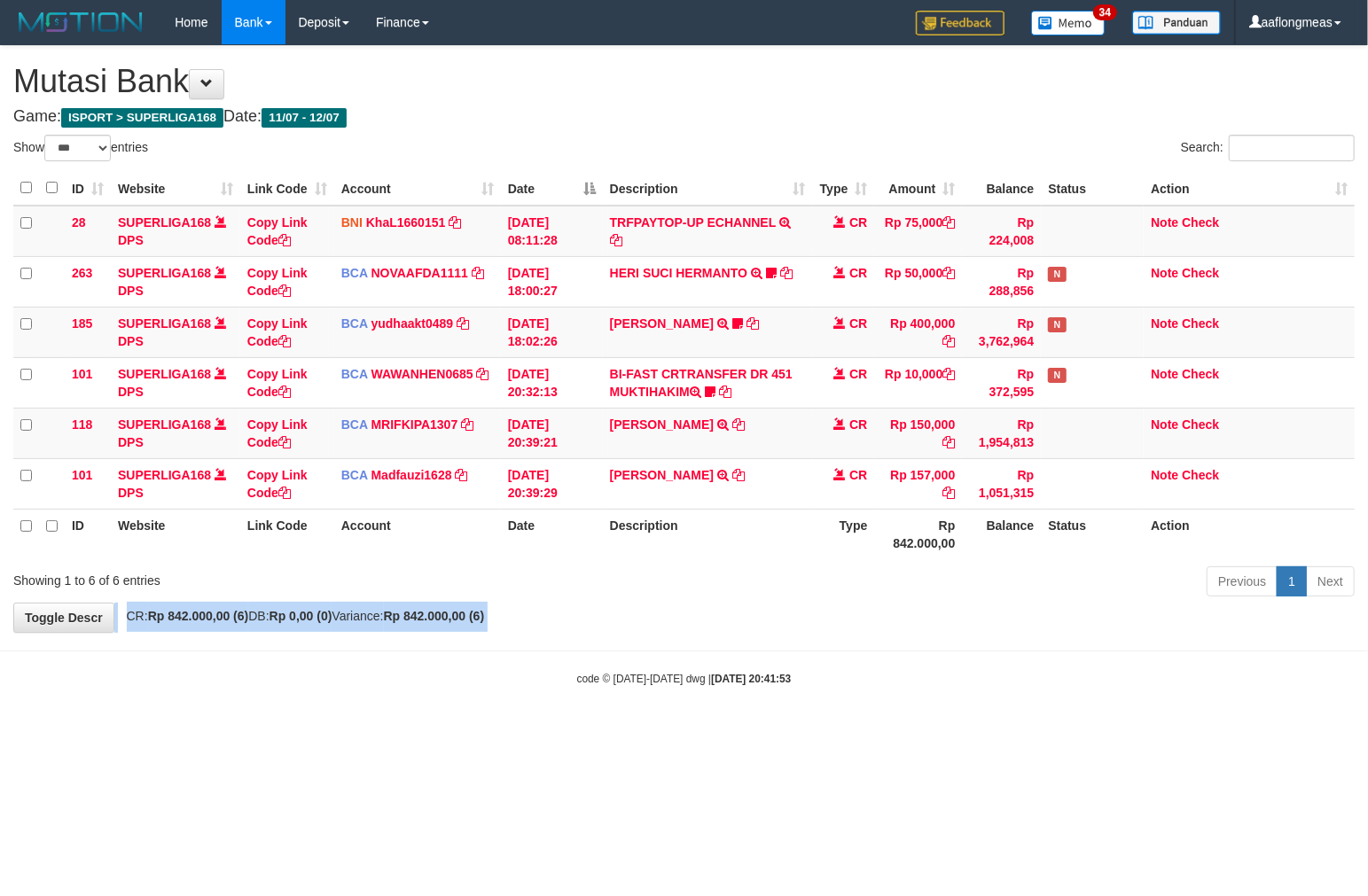 click on "**********" at bounding box center (684, 339) 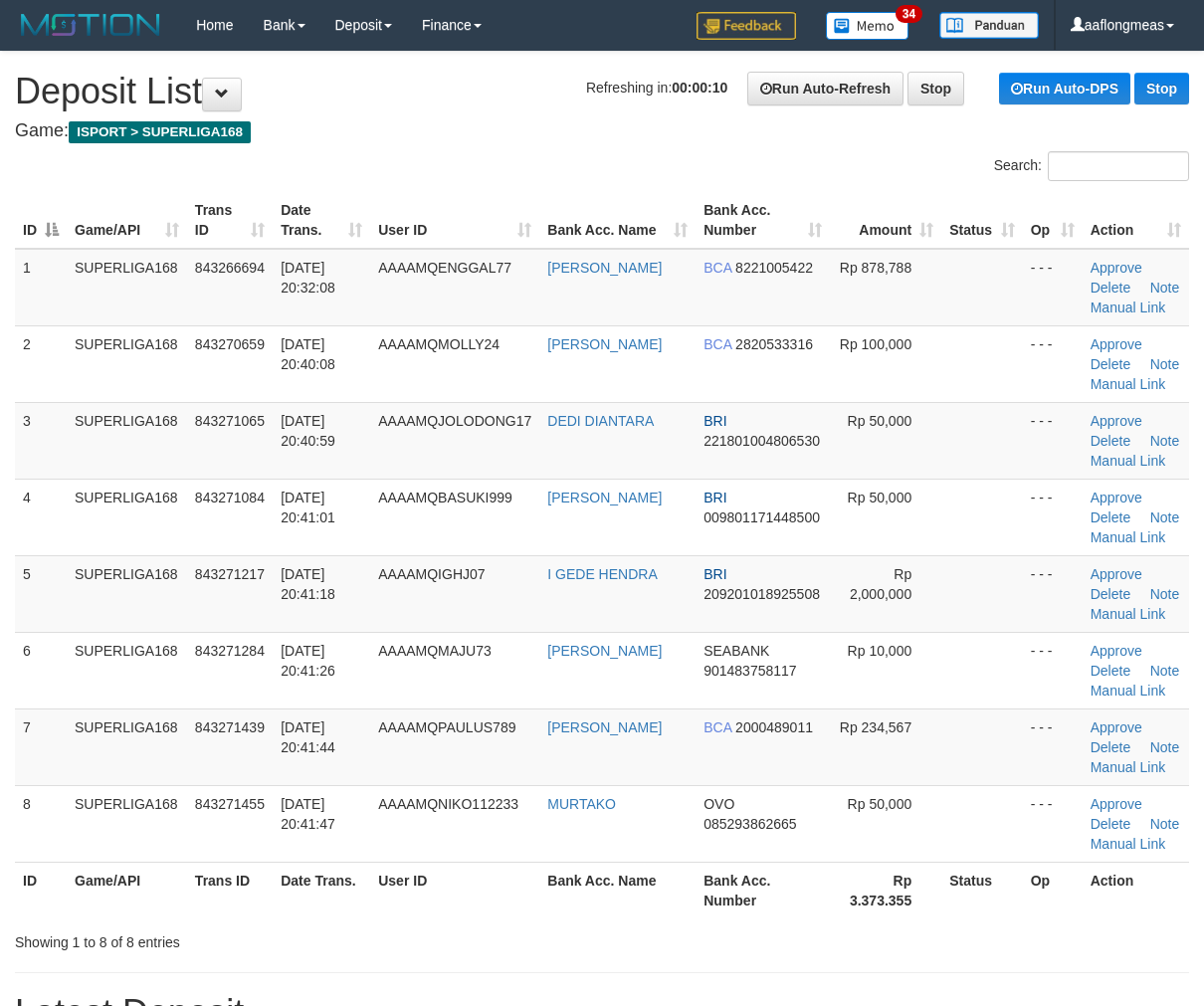 scroll, scrollTop: 0, scrollLeft: 0, axis: both 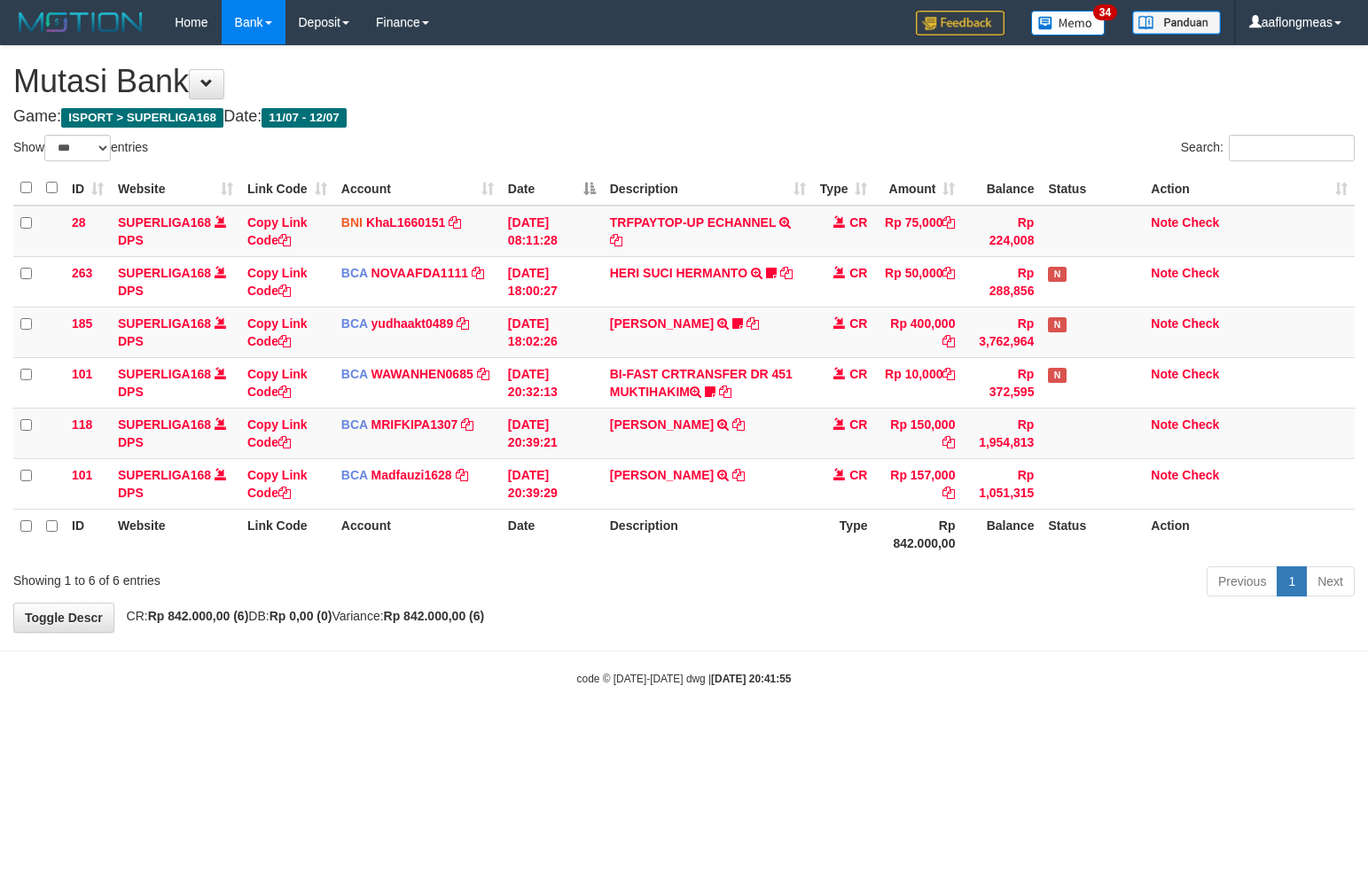 select on "***" 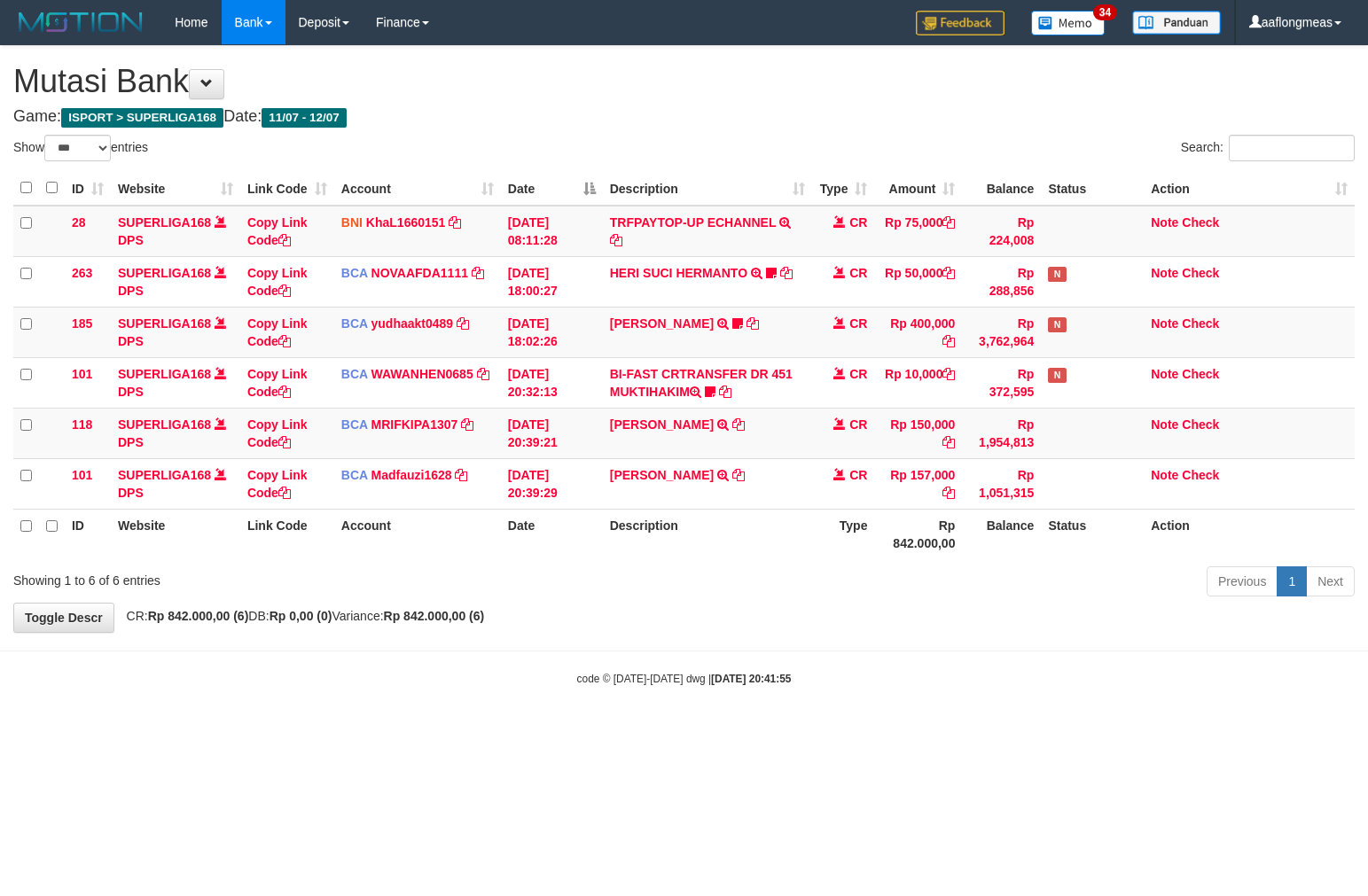 scroll, scrollTop: 0, scrollLeft: 0, axis: both 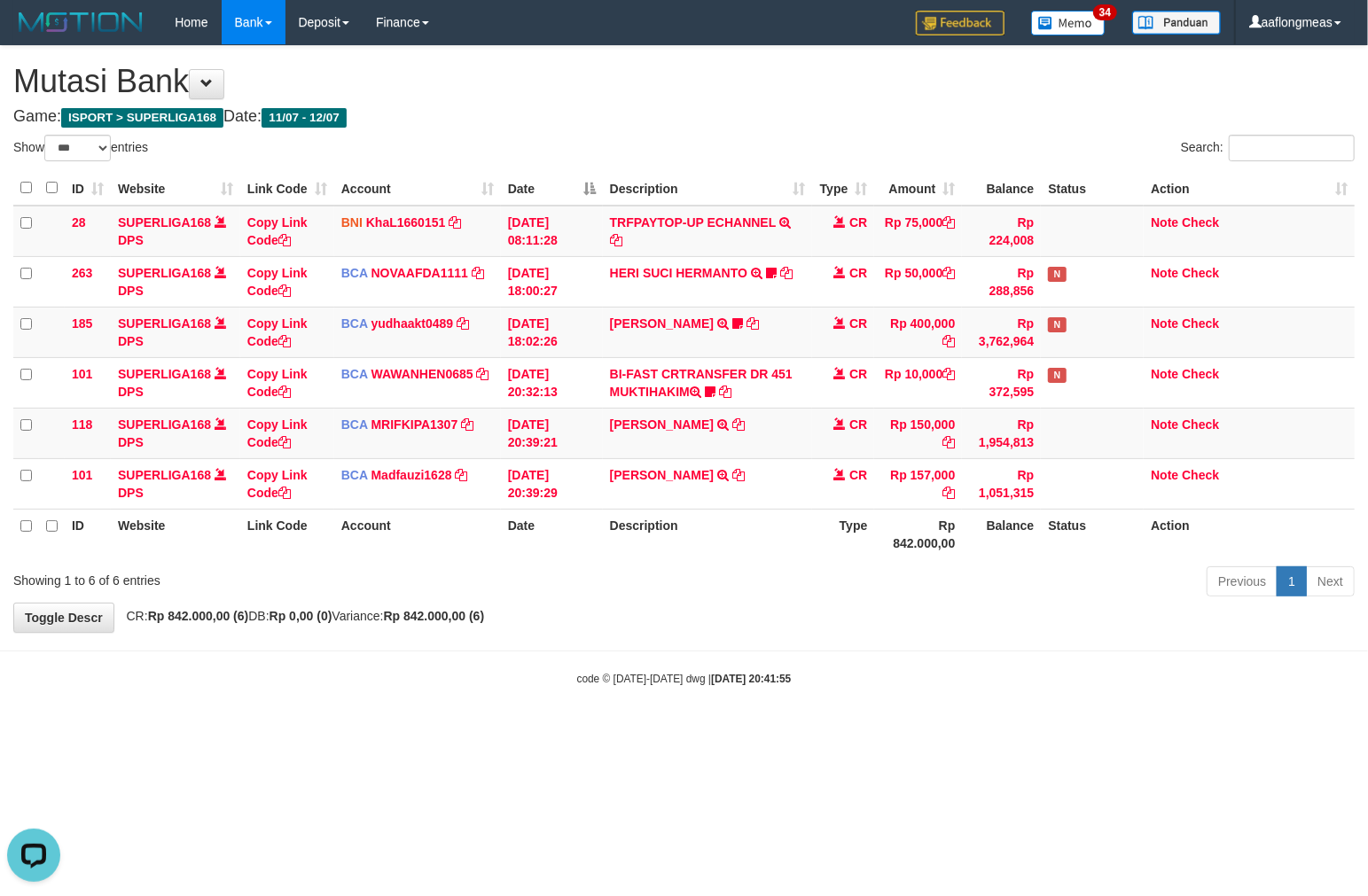 click on "**********" at bounding box center (684, 339) 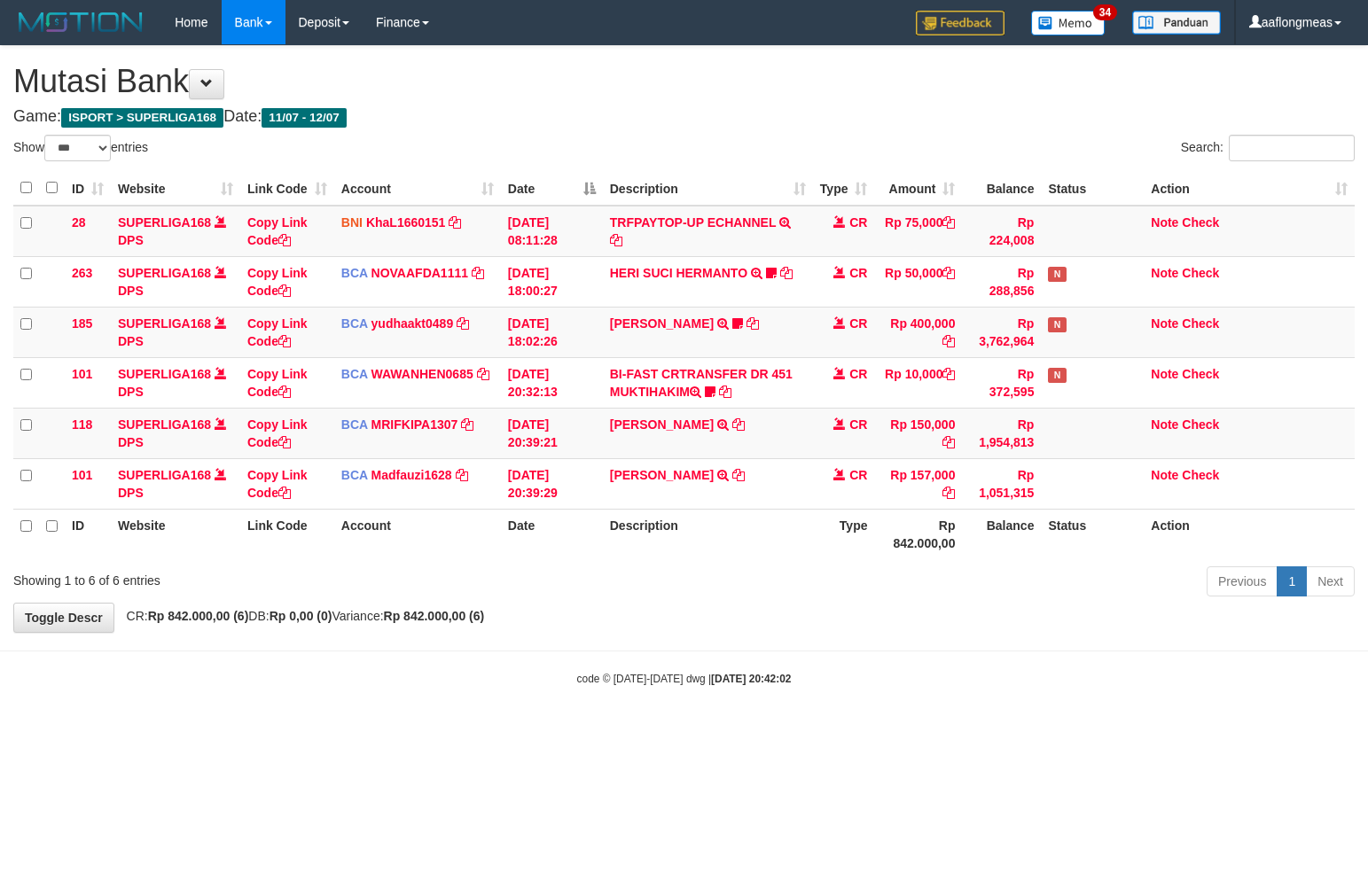 select on "***" 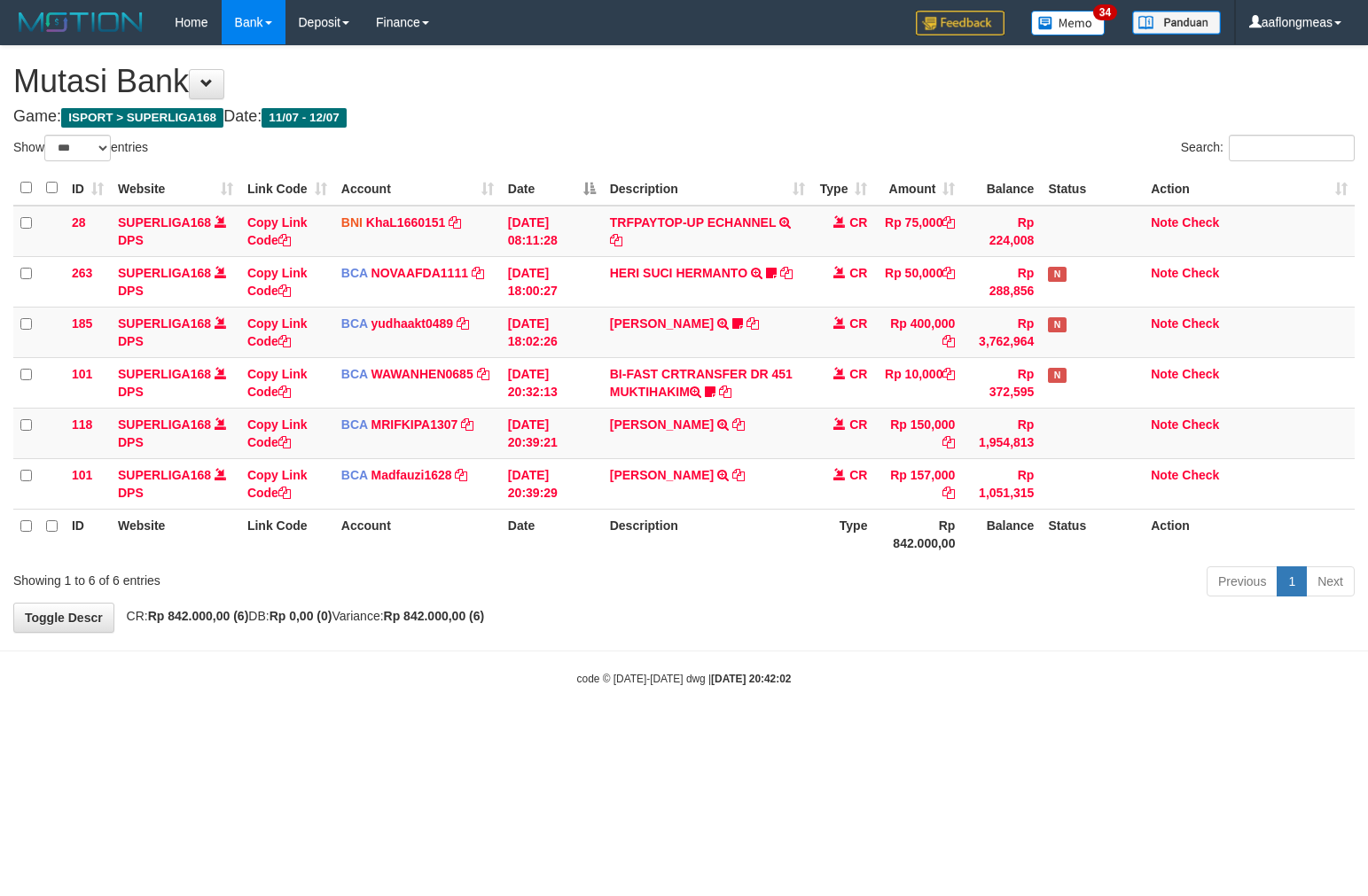 scroll, scrollTop: 0, scrollLeft: 0, axis: both 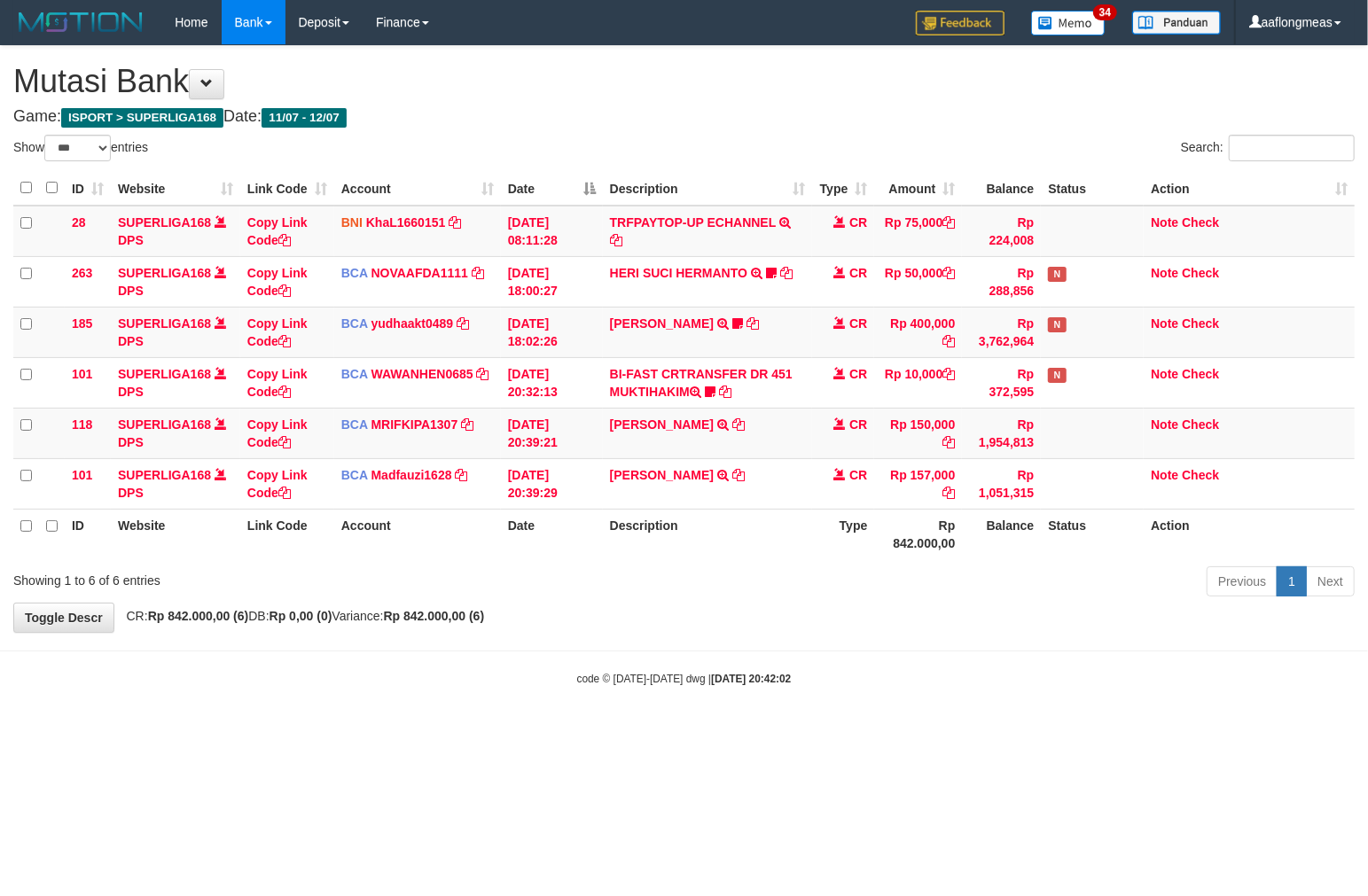 click on "**********" at bounding box center (684, 339) 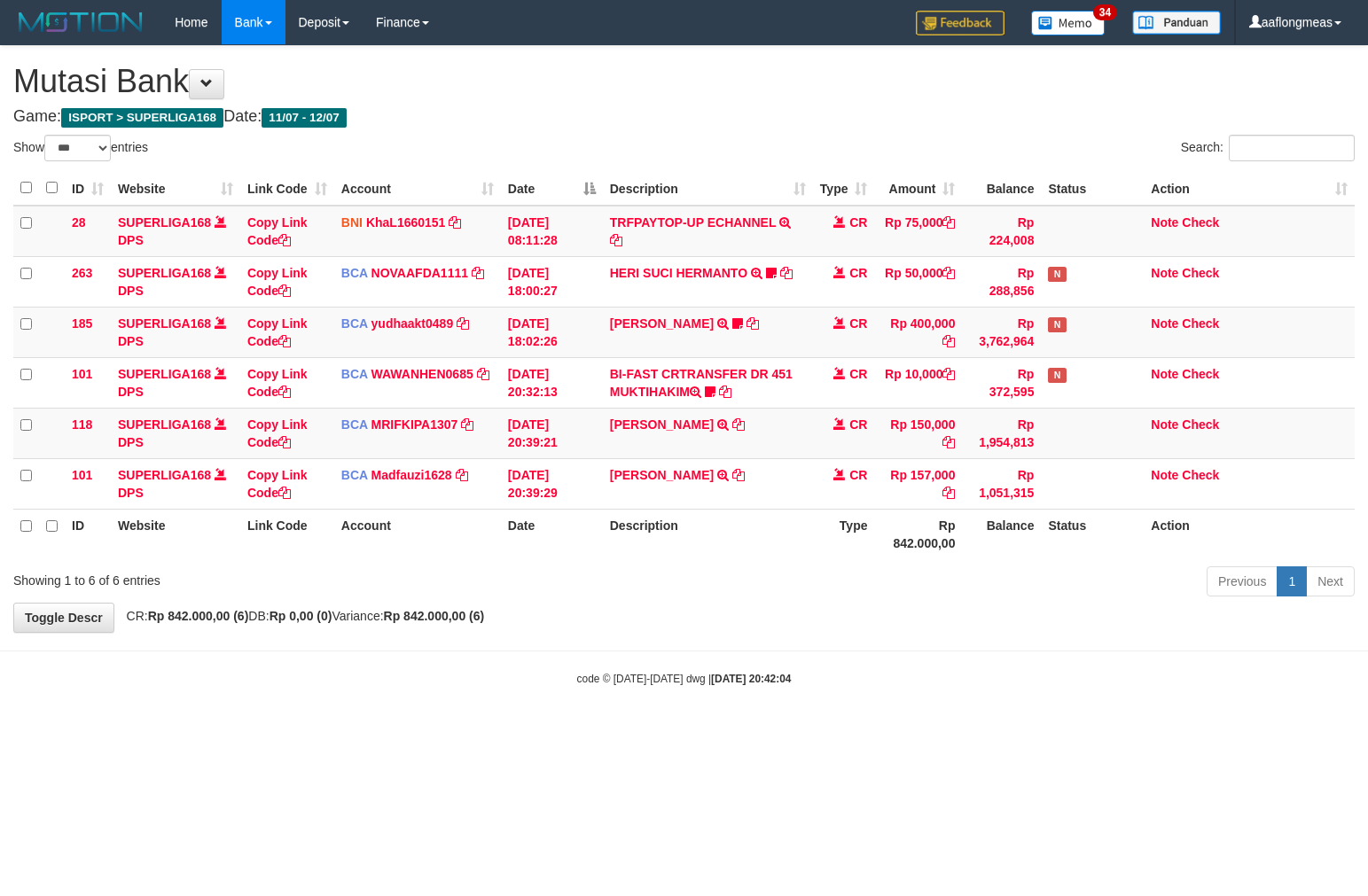 select on "***" 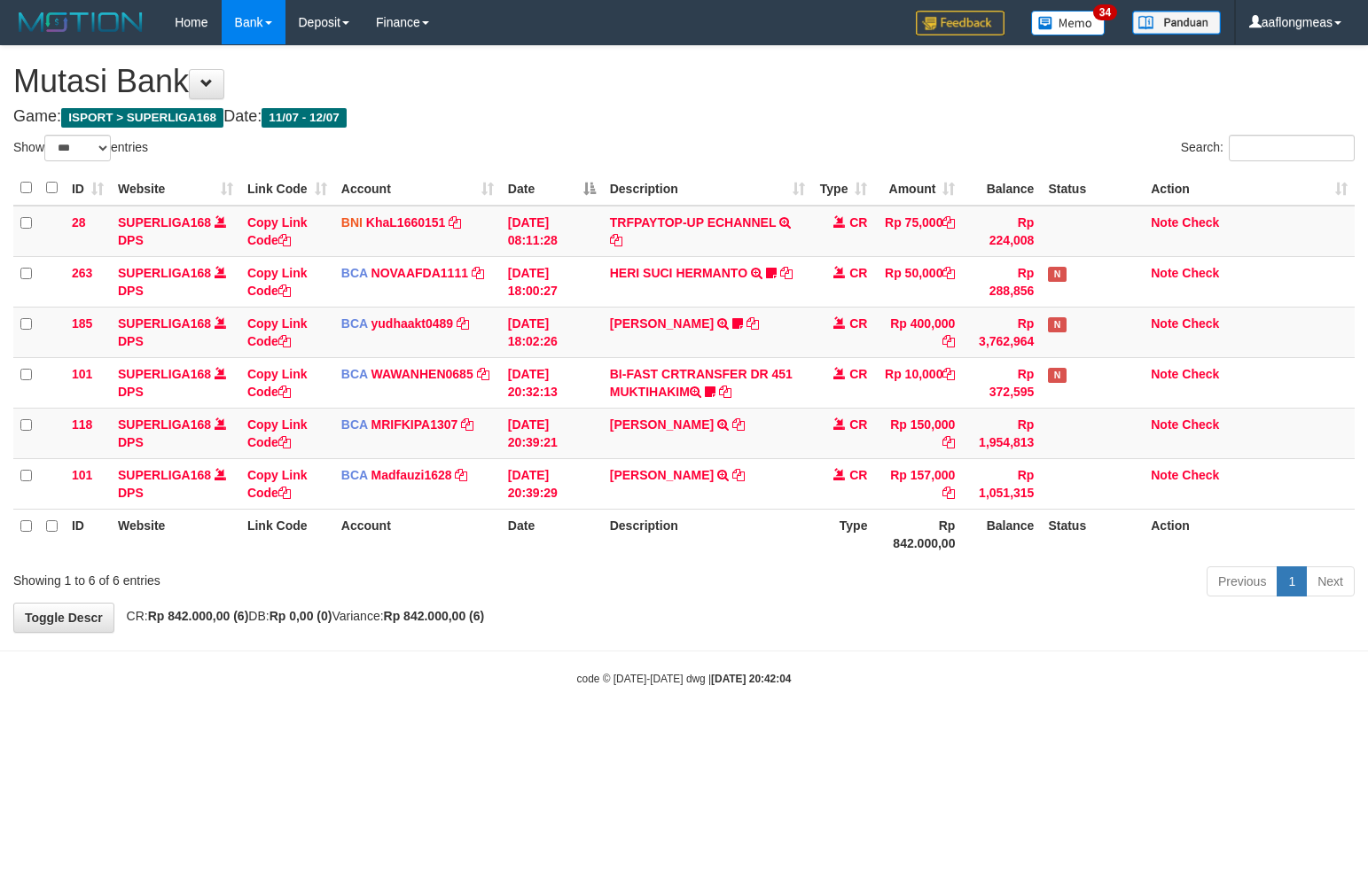 scroll, scrollTop: 0, scrollLeft: 0, axis: both 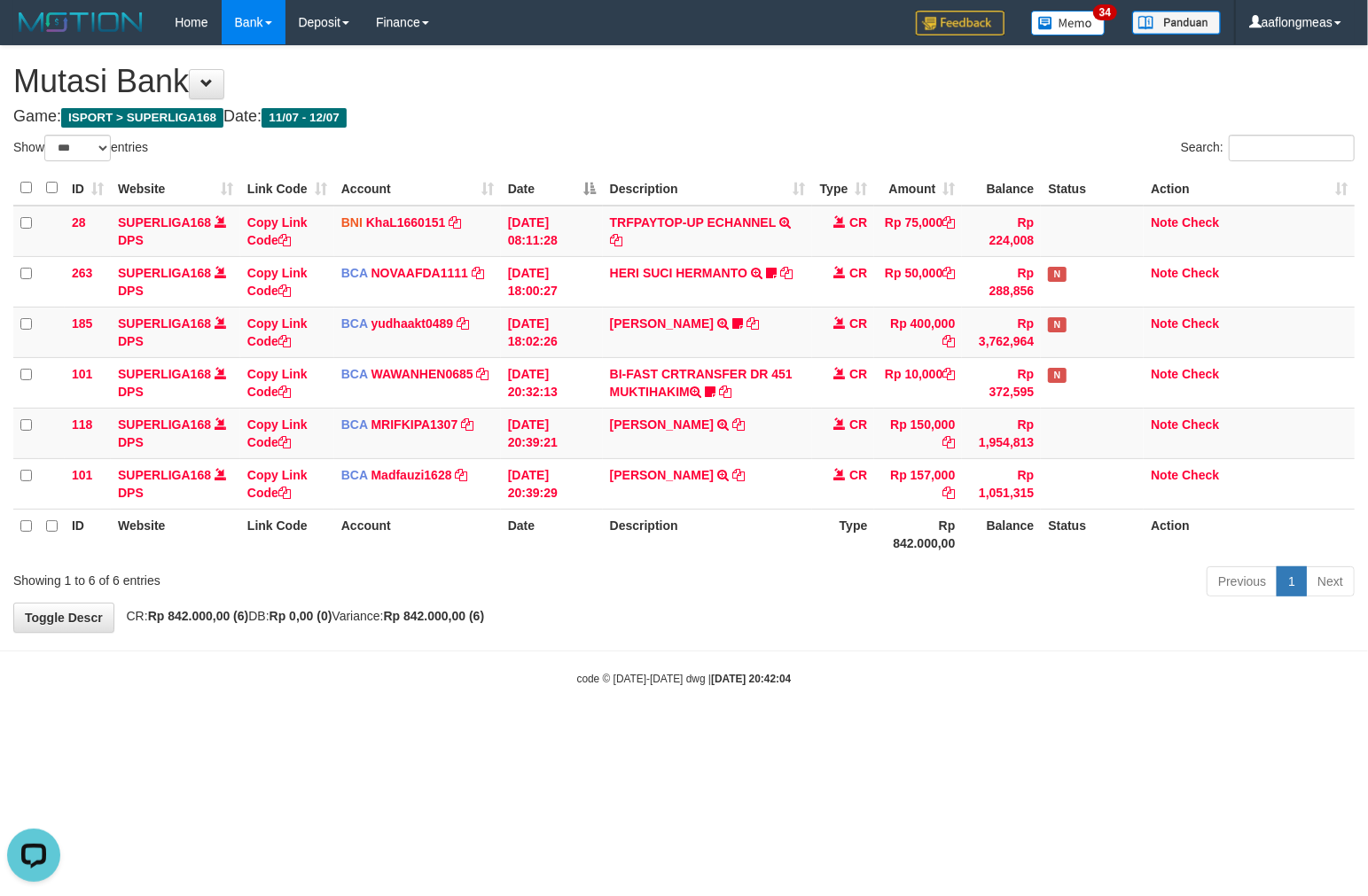 click on "**********" at bounding box center (684, 339) 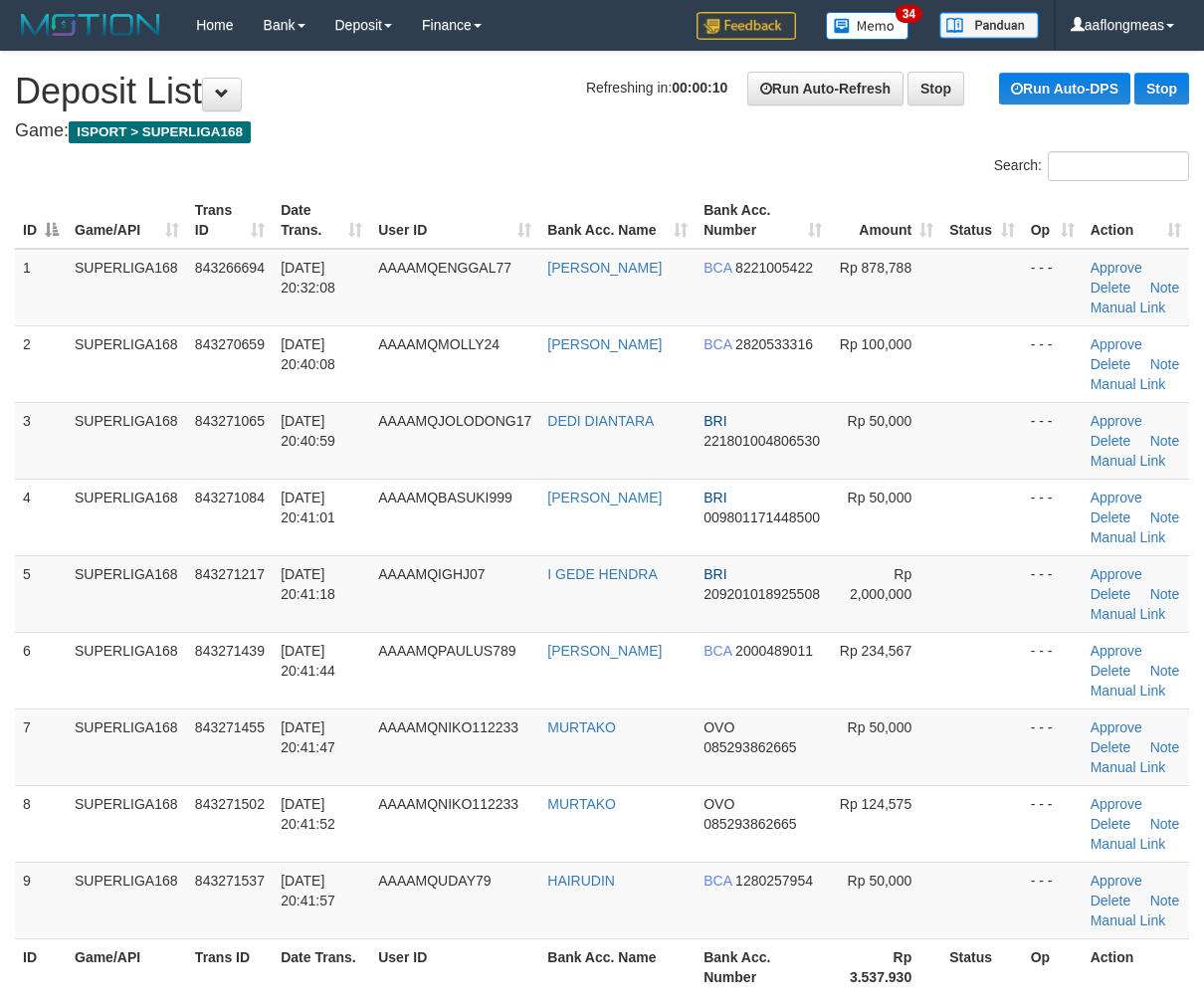 scroll, scrollTop: 0, scrollLeft: 0, axis: both 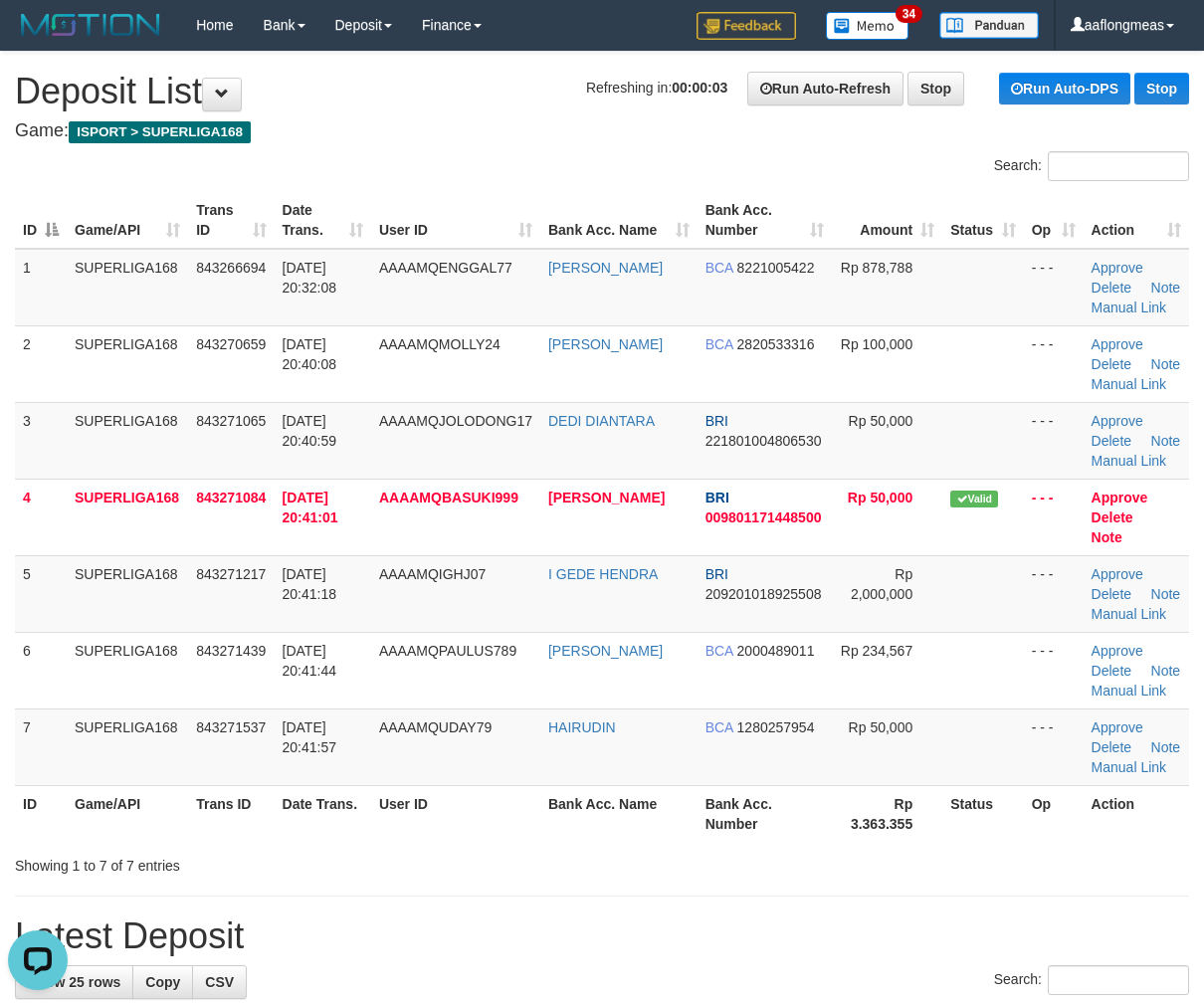 drag, startPoint x: 962, startPoint y: 628, endPoint x: 1207, endPoint y: 650, distance: 245.98577 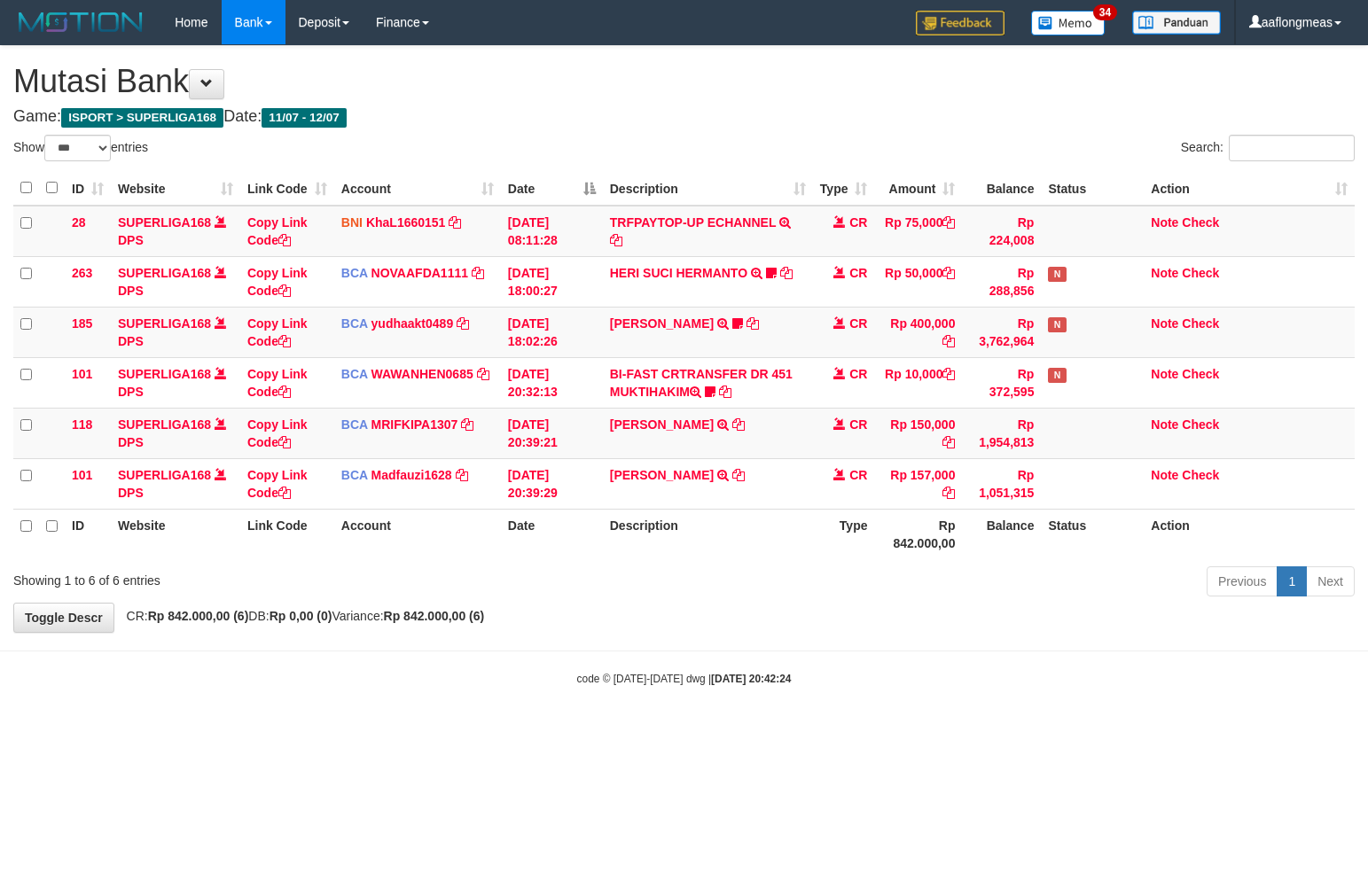 select on "***" 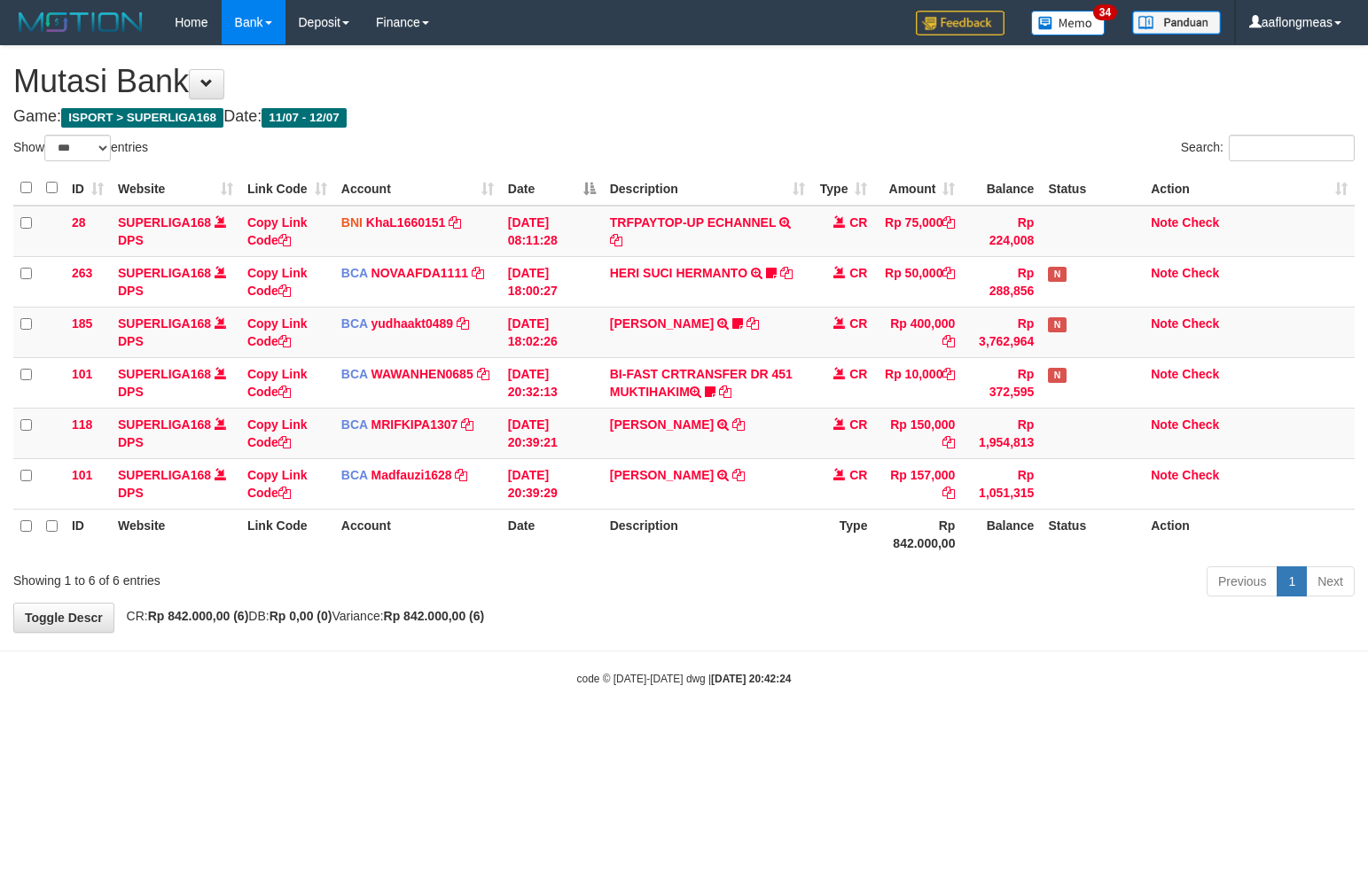 scroll, scrollTop: 0, scrollLeft: 0, axis: both 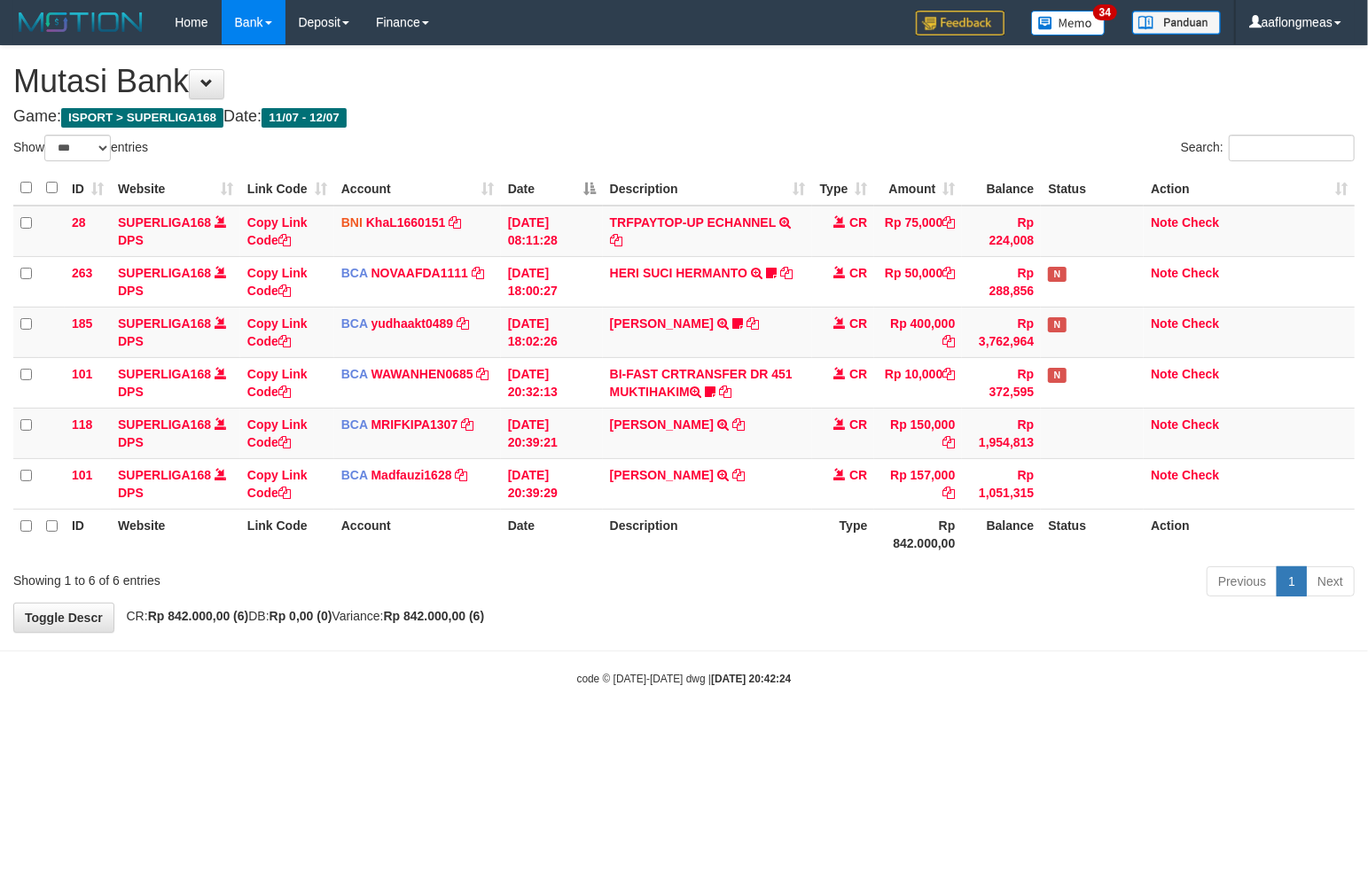 click on "Toggle navigation
Home
Bank
Account List
Load
By Website
Group
[ISPORT]													SUPERLIGA168
By Load Group (DPS)
34" at bounding box center (684, 365) 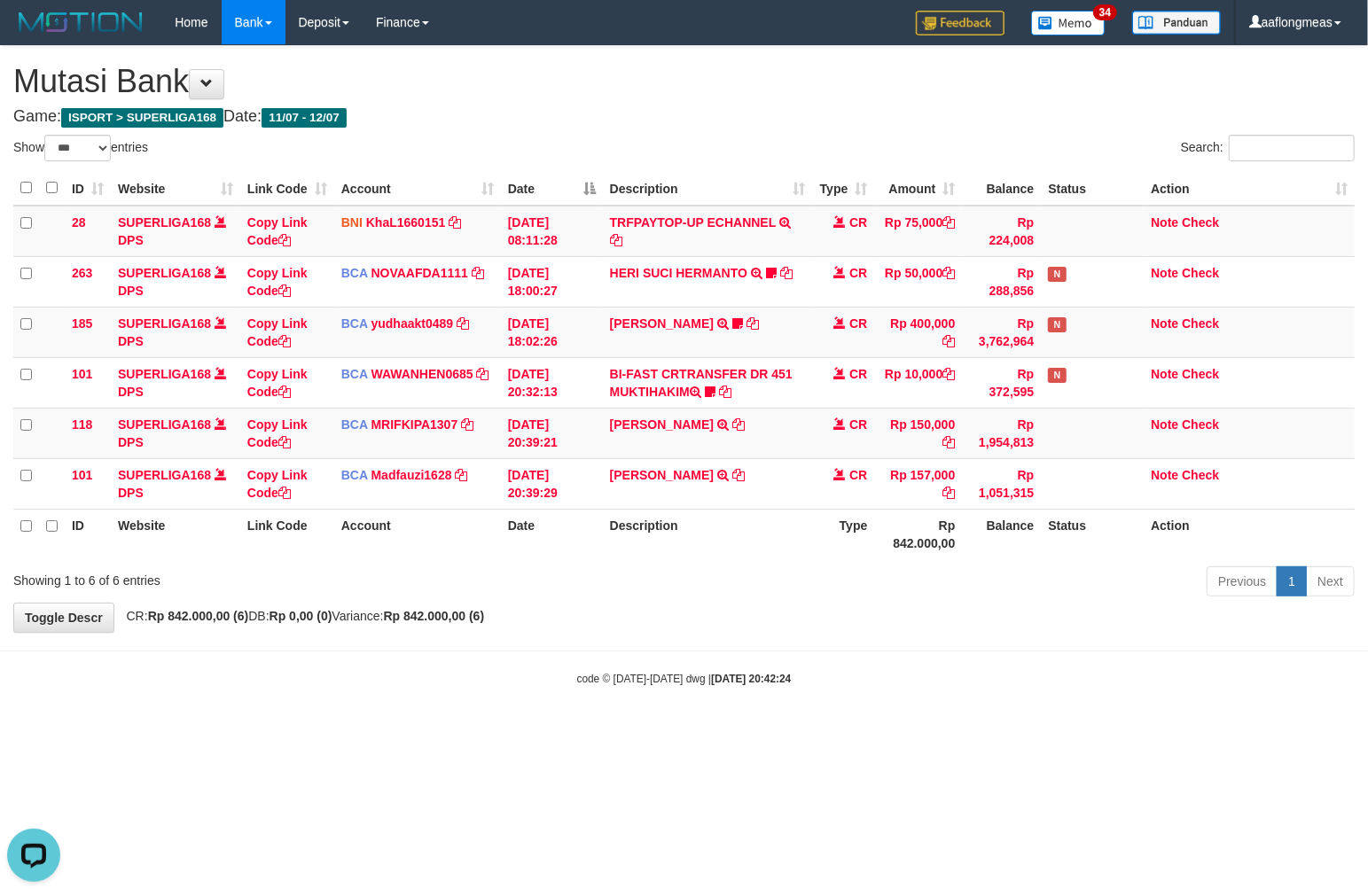 scroll, scrollTop: 0, scrollLeft: 0, axis: both 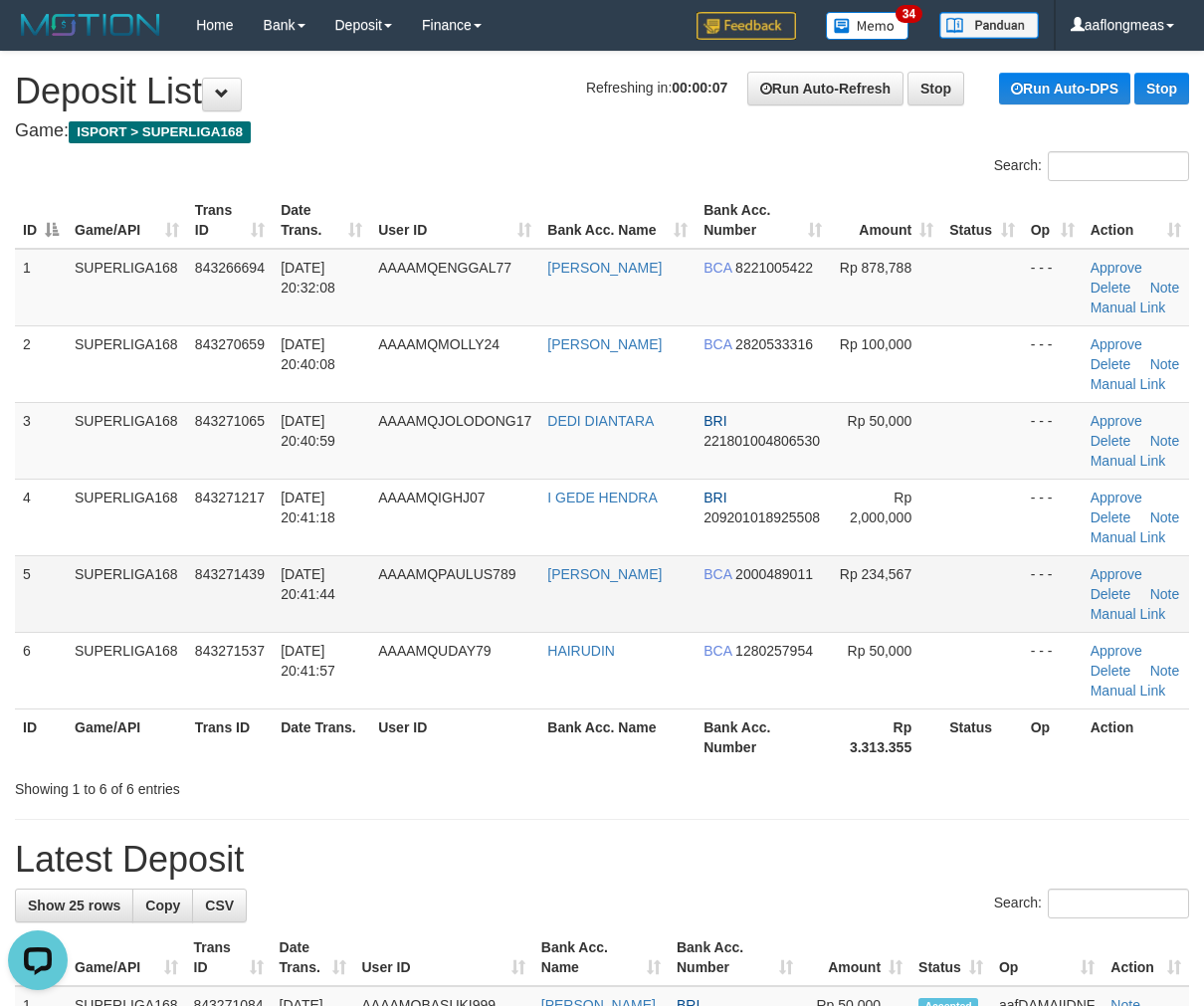 click at bounding box center (981, 593) 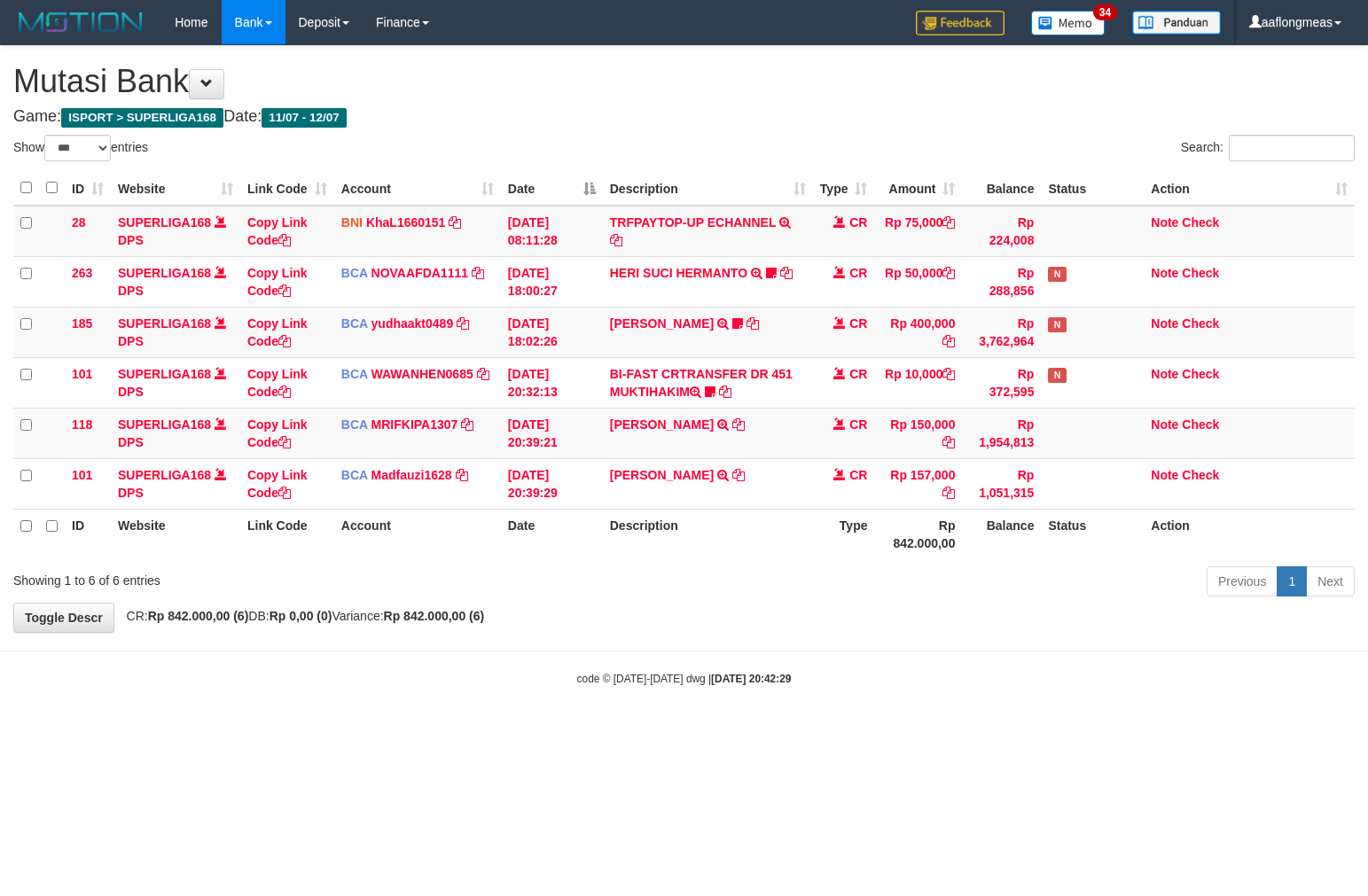 select on "***" 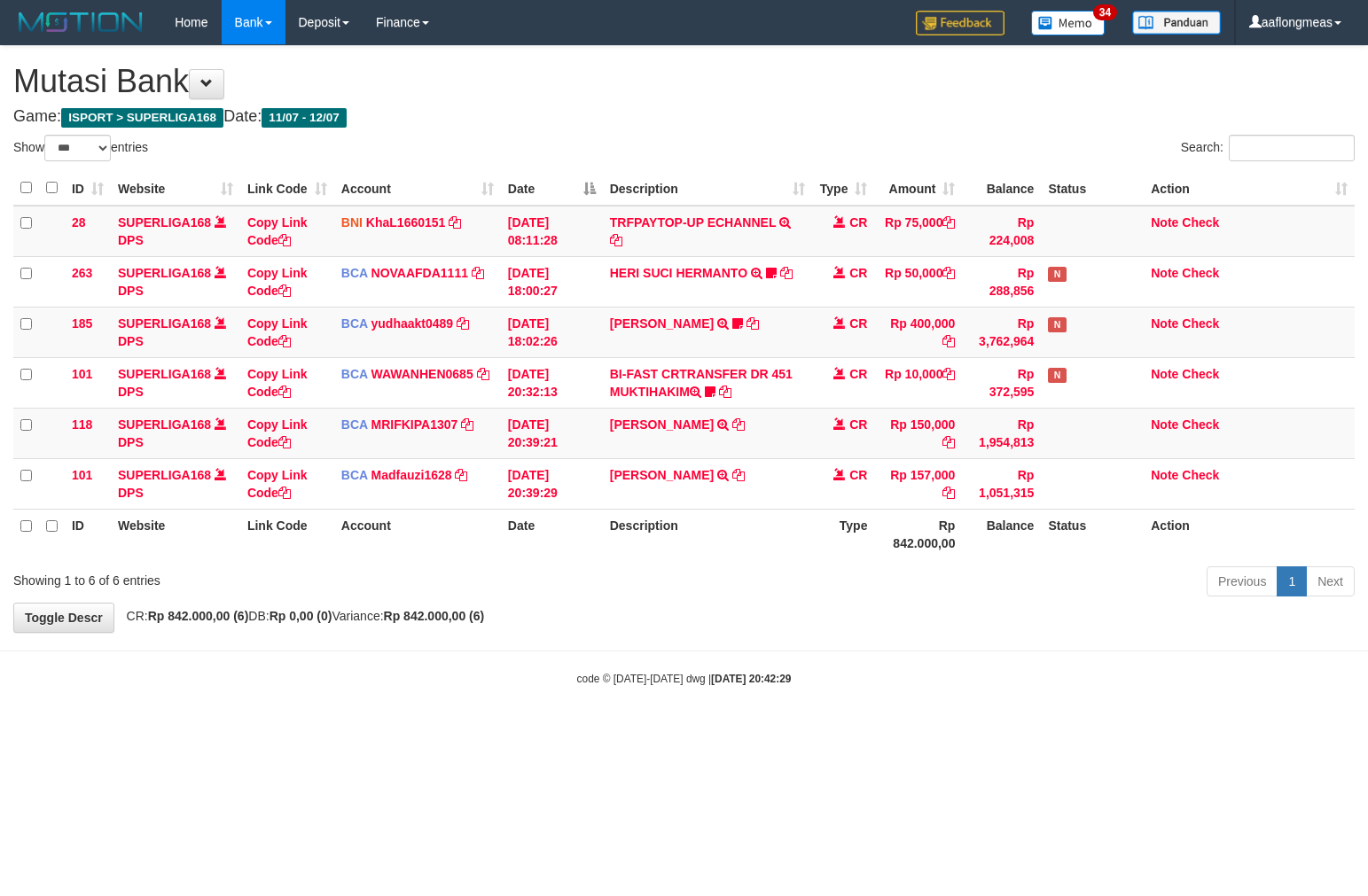 scroll, scrollTop: 0, scrollLeft: 0, axis: both 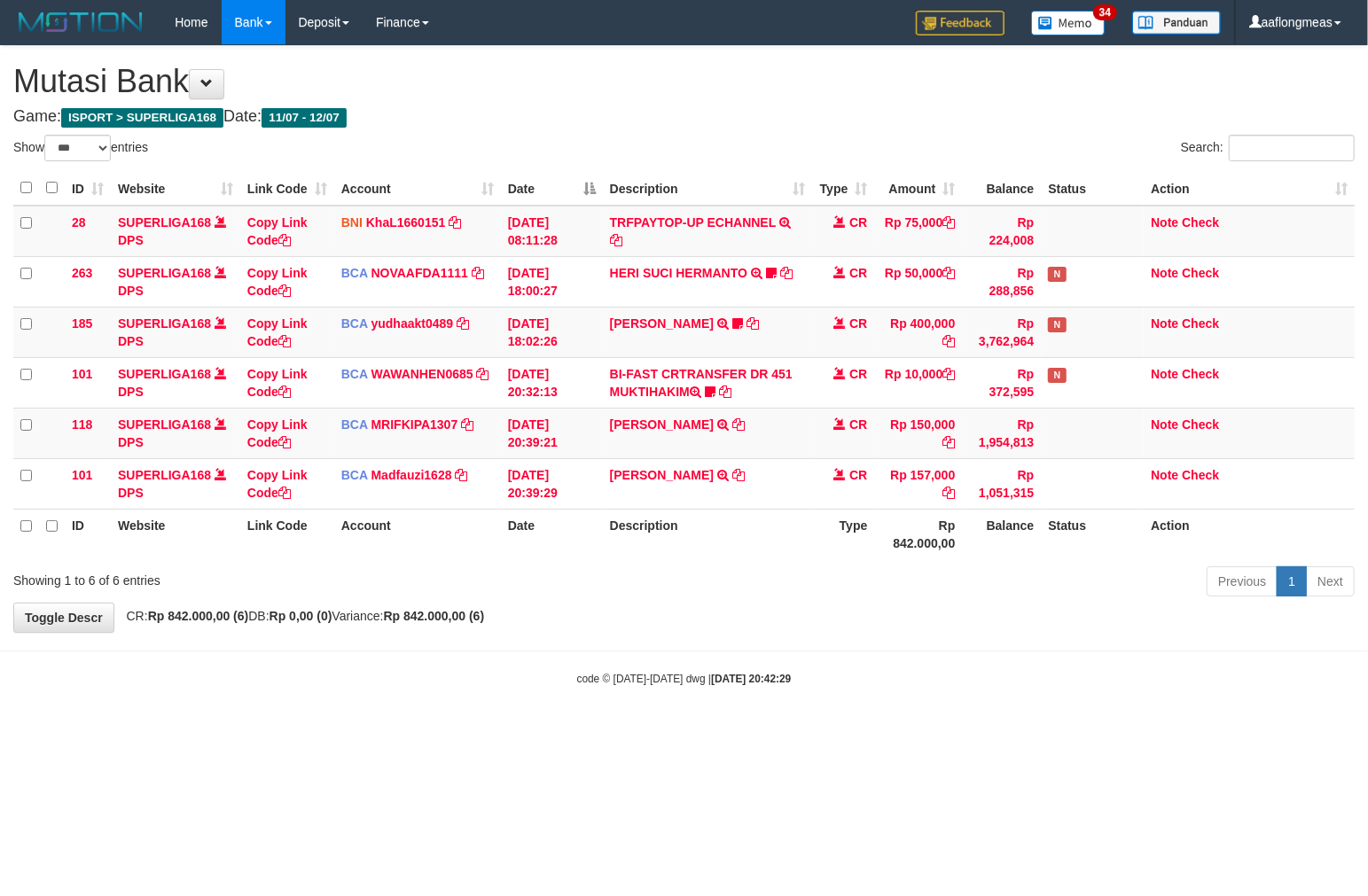 click on "Previous 1 Next" at bounding box center (969, 583) 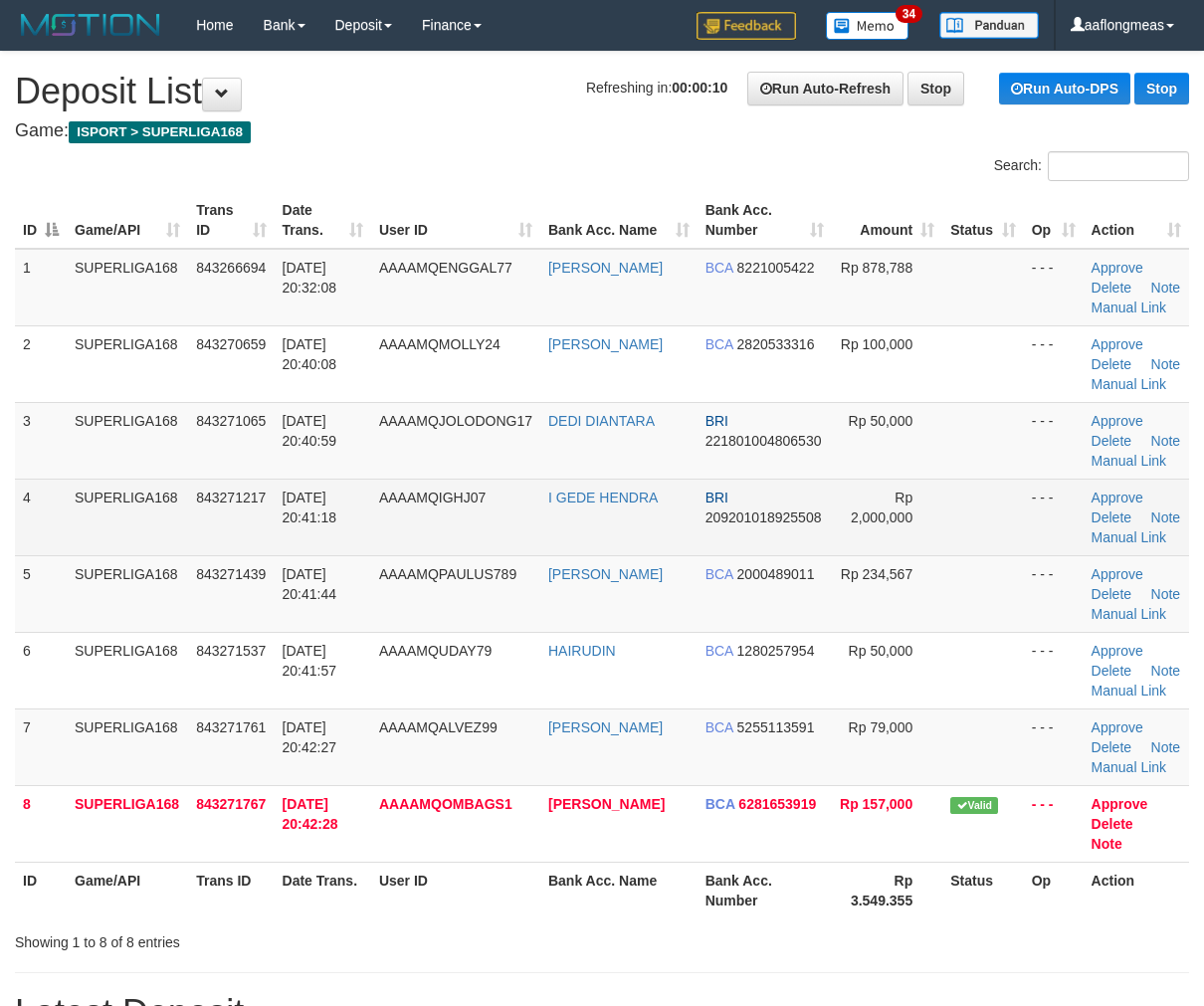 scroll, scrollTop: 0, scrollLeft: 0, axis: both 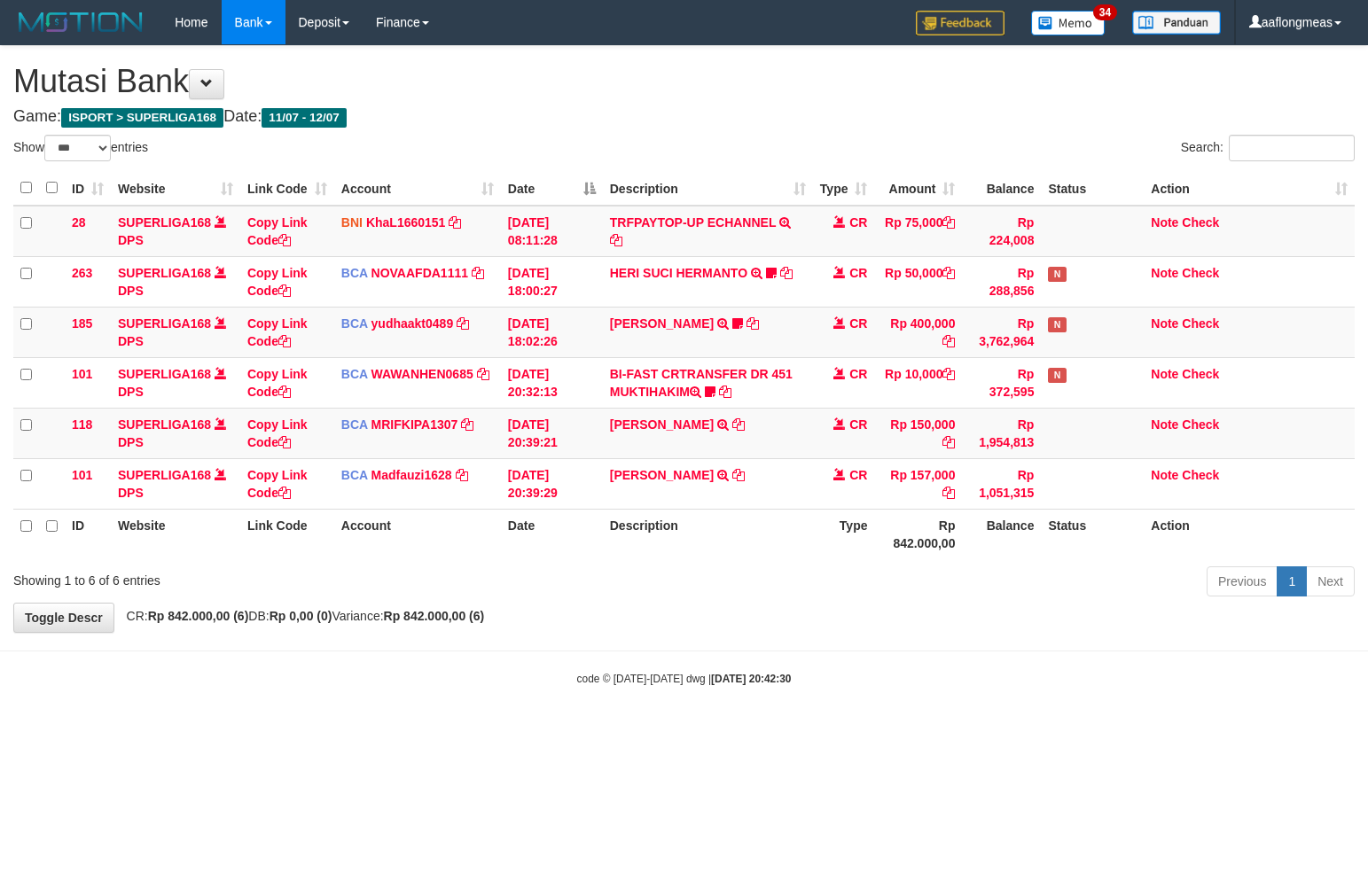 select on "***" 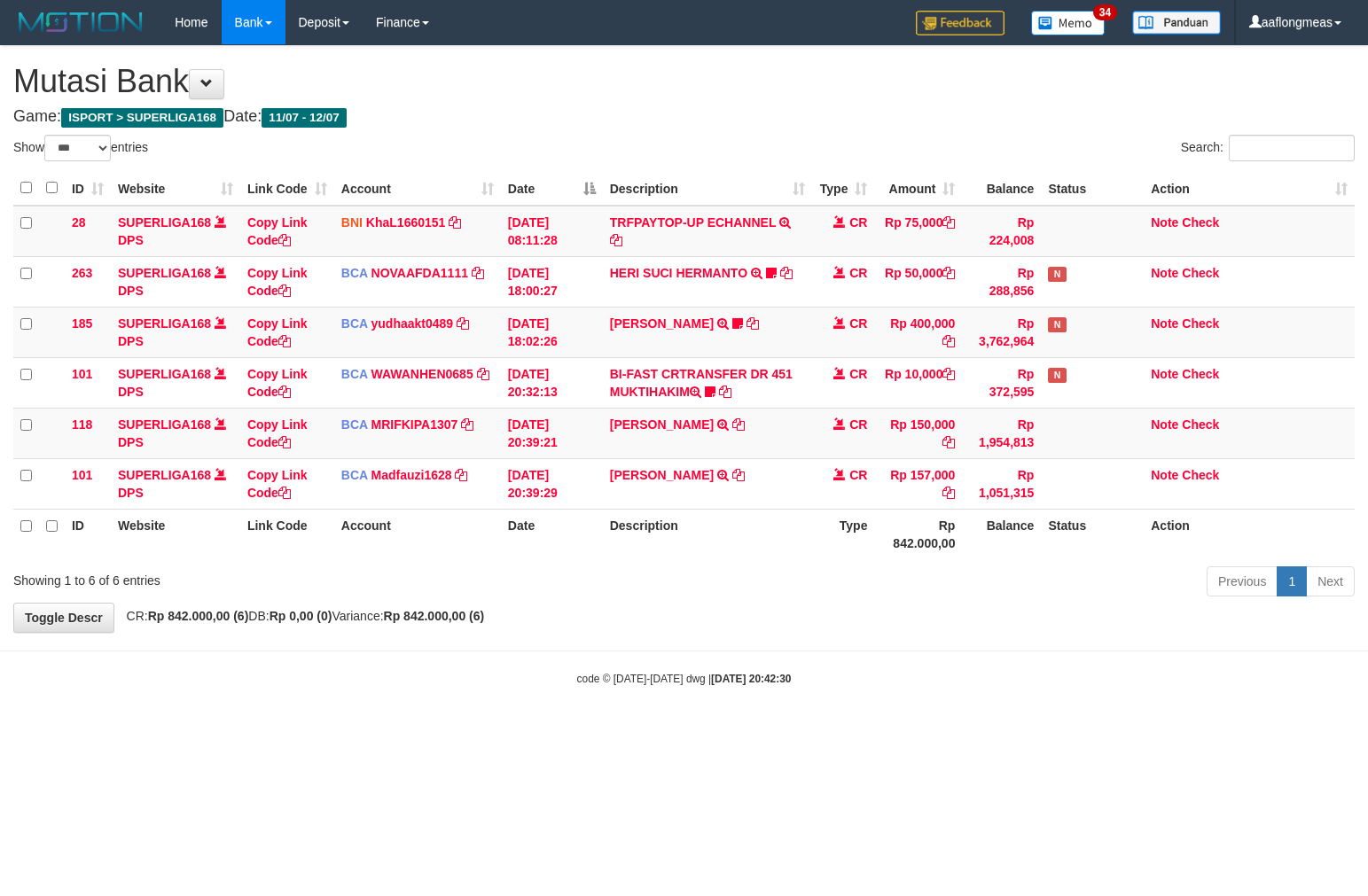 scroll, scrollTop: 0, scrollLeft: 0, axis: both 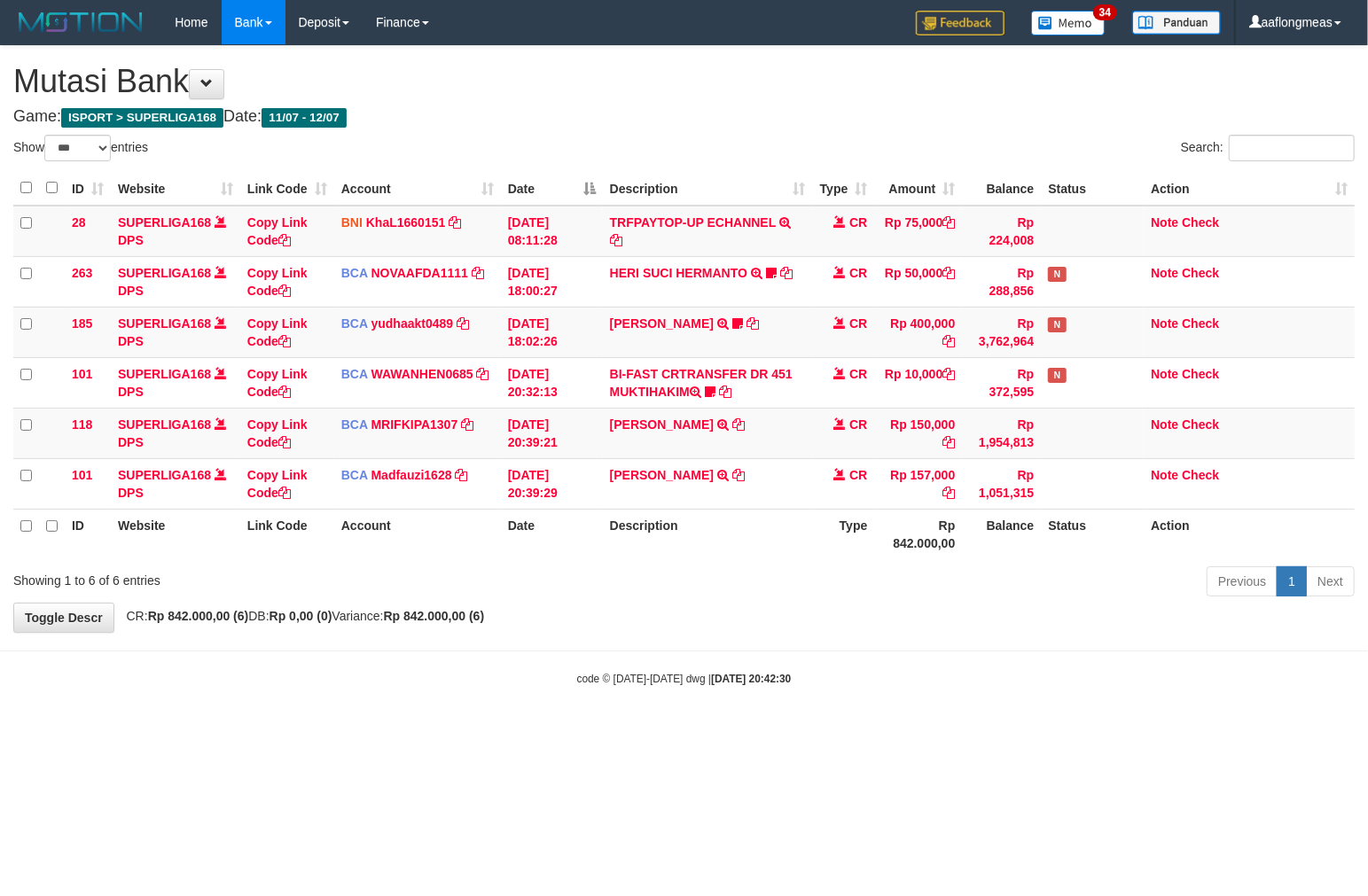 drag, startPoint x: 716, startPoint y: 612, endPoint x: 703, endPoint y: 619, distance: 15 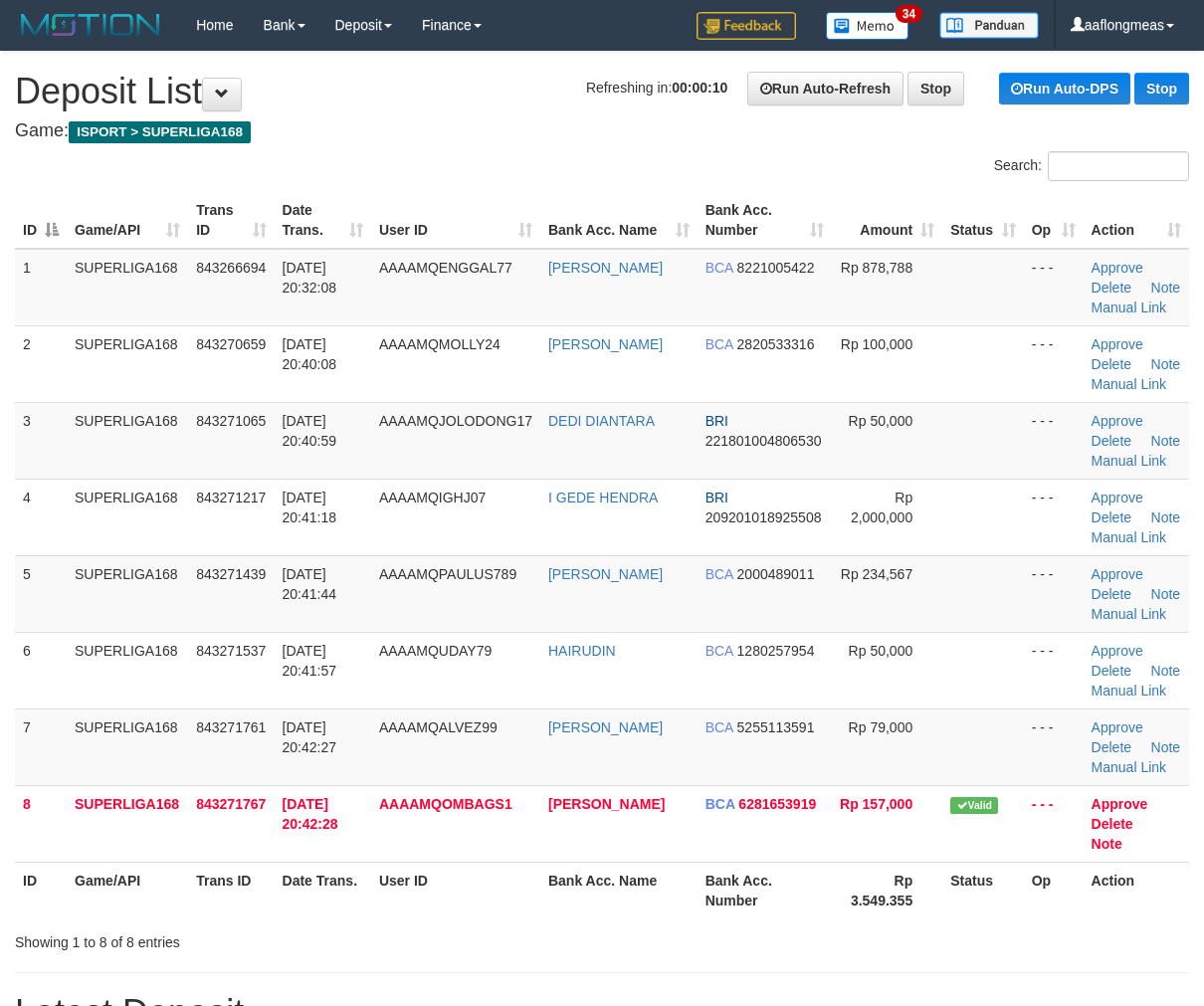 scroll, scrollTop: 0, scrollLeft: 0, axis: both 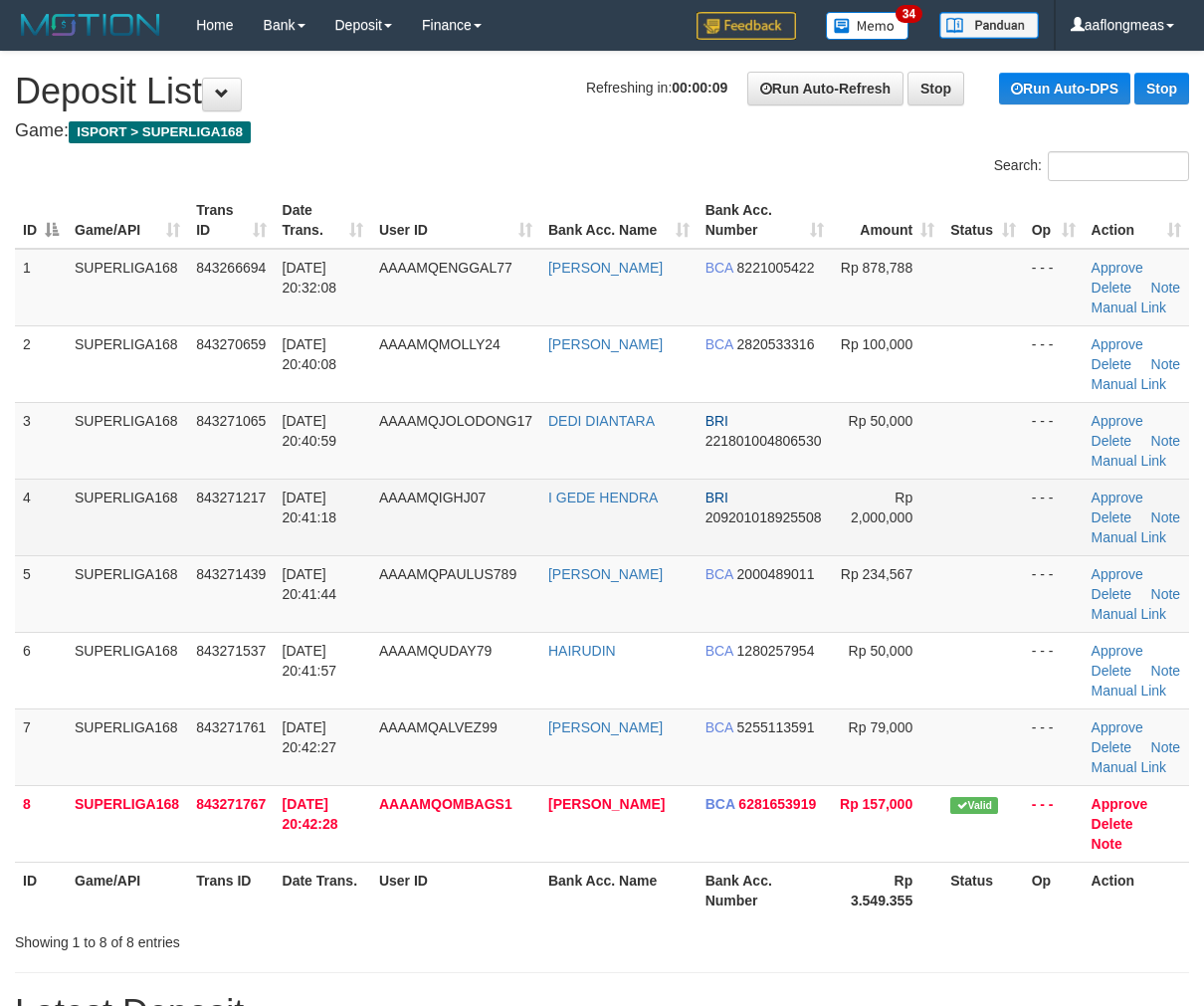 click at bounding box center (982, 516) 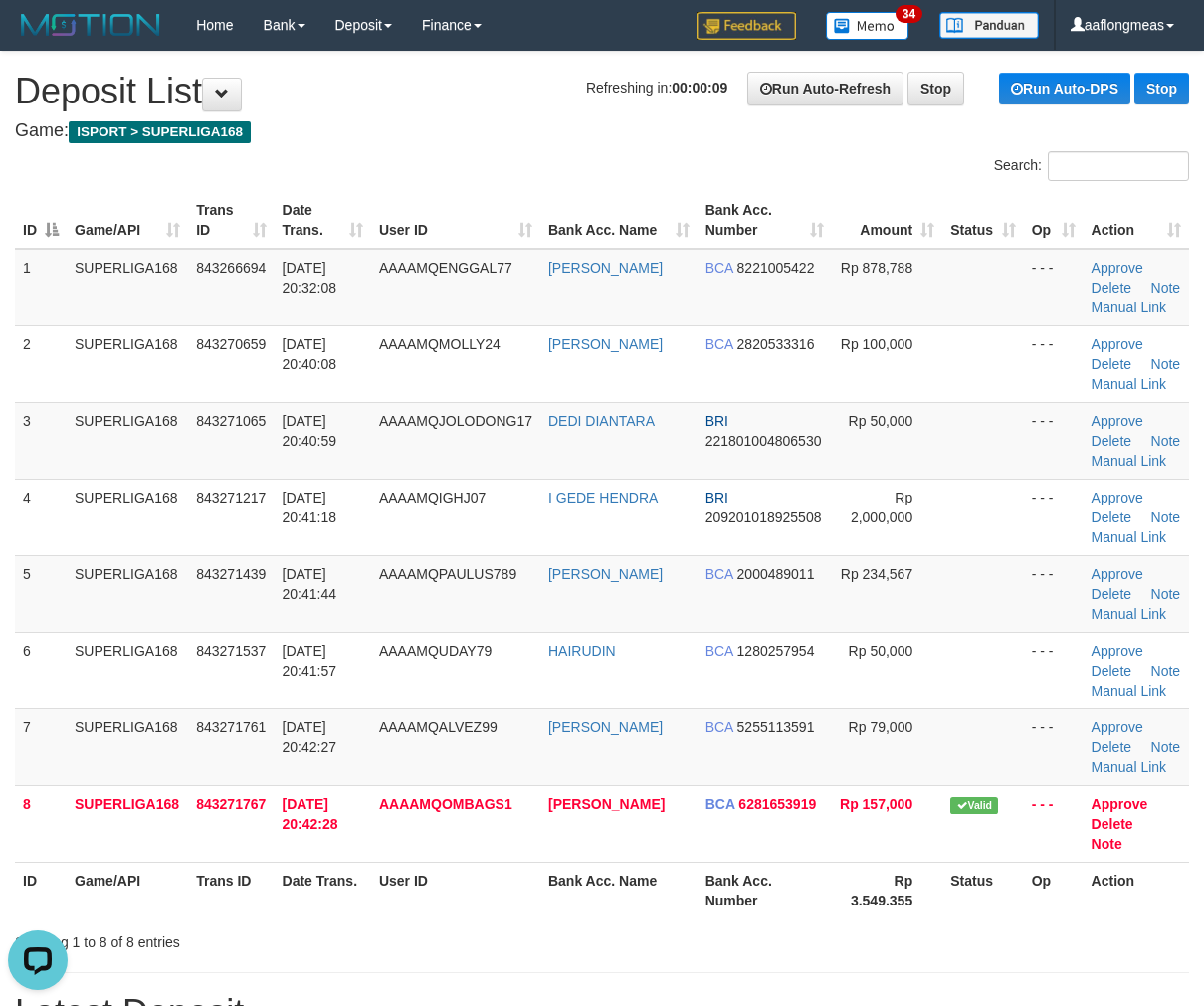 scroll, scrollTop: 0, scrollLeft: 0, axis: both 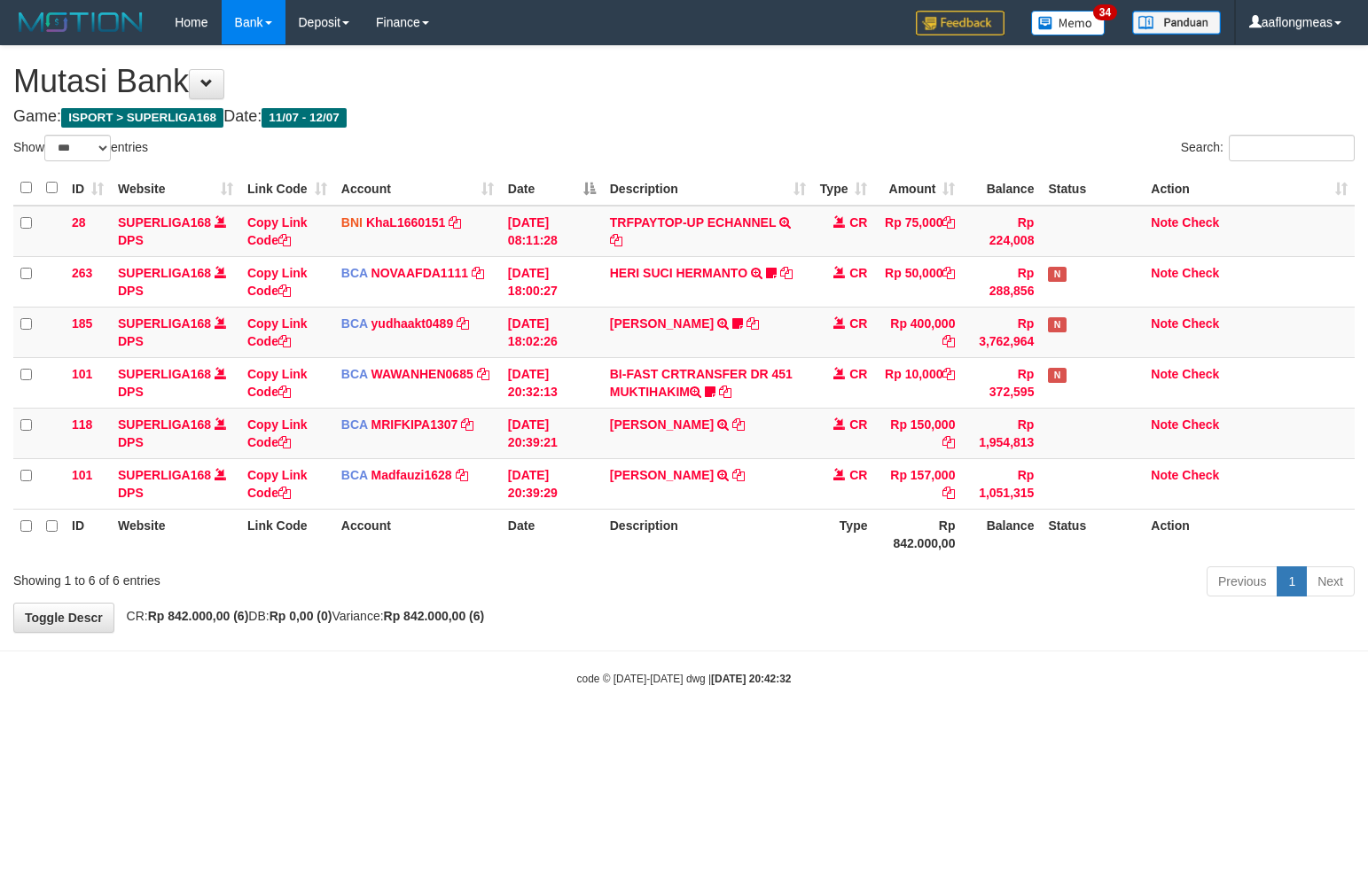 select on "***" 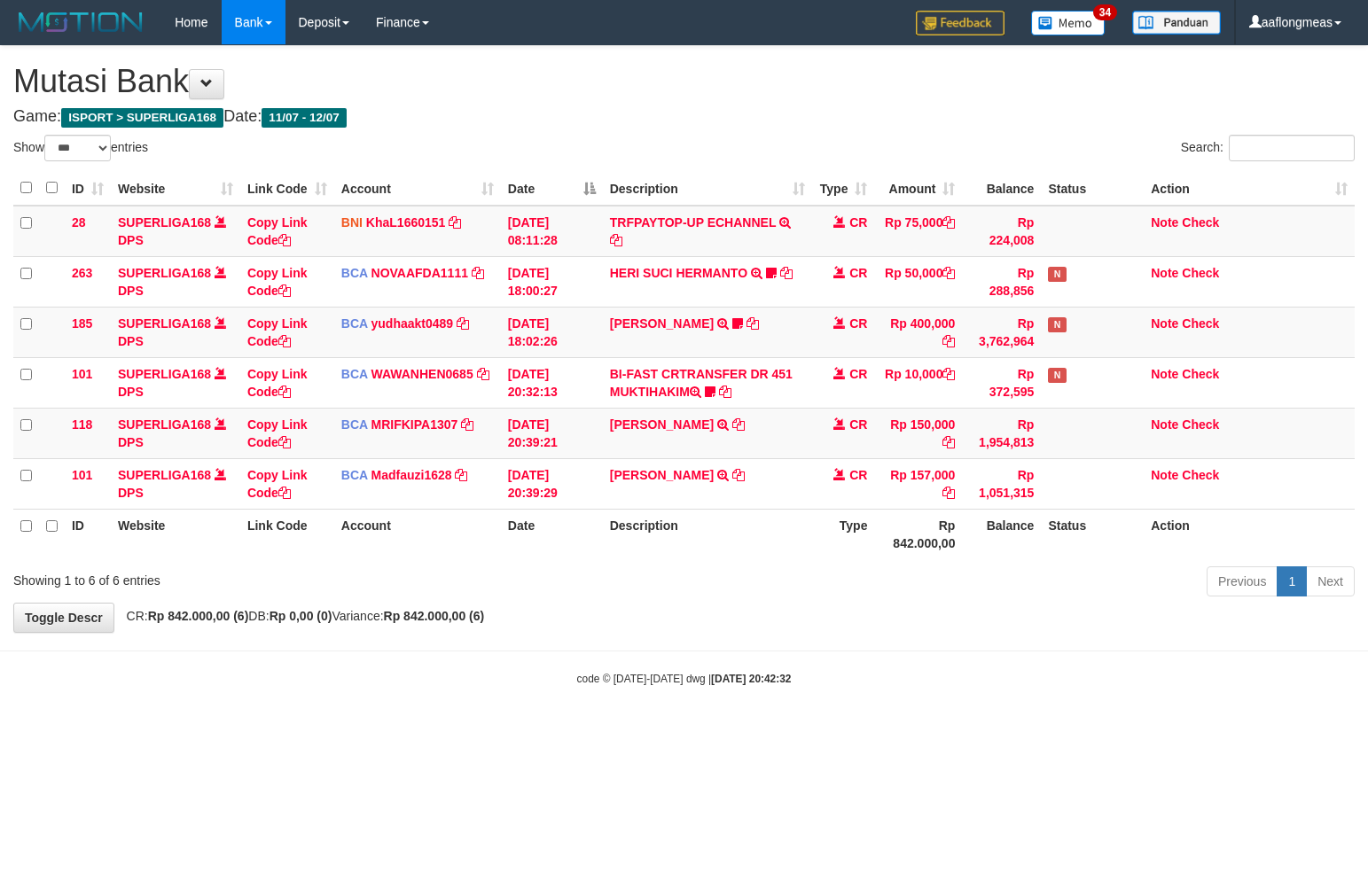 scroll, scrollTop: 0, scrollLeft: 0, axis: both 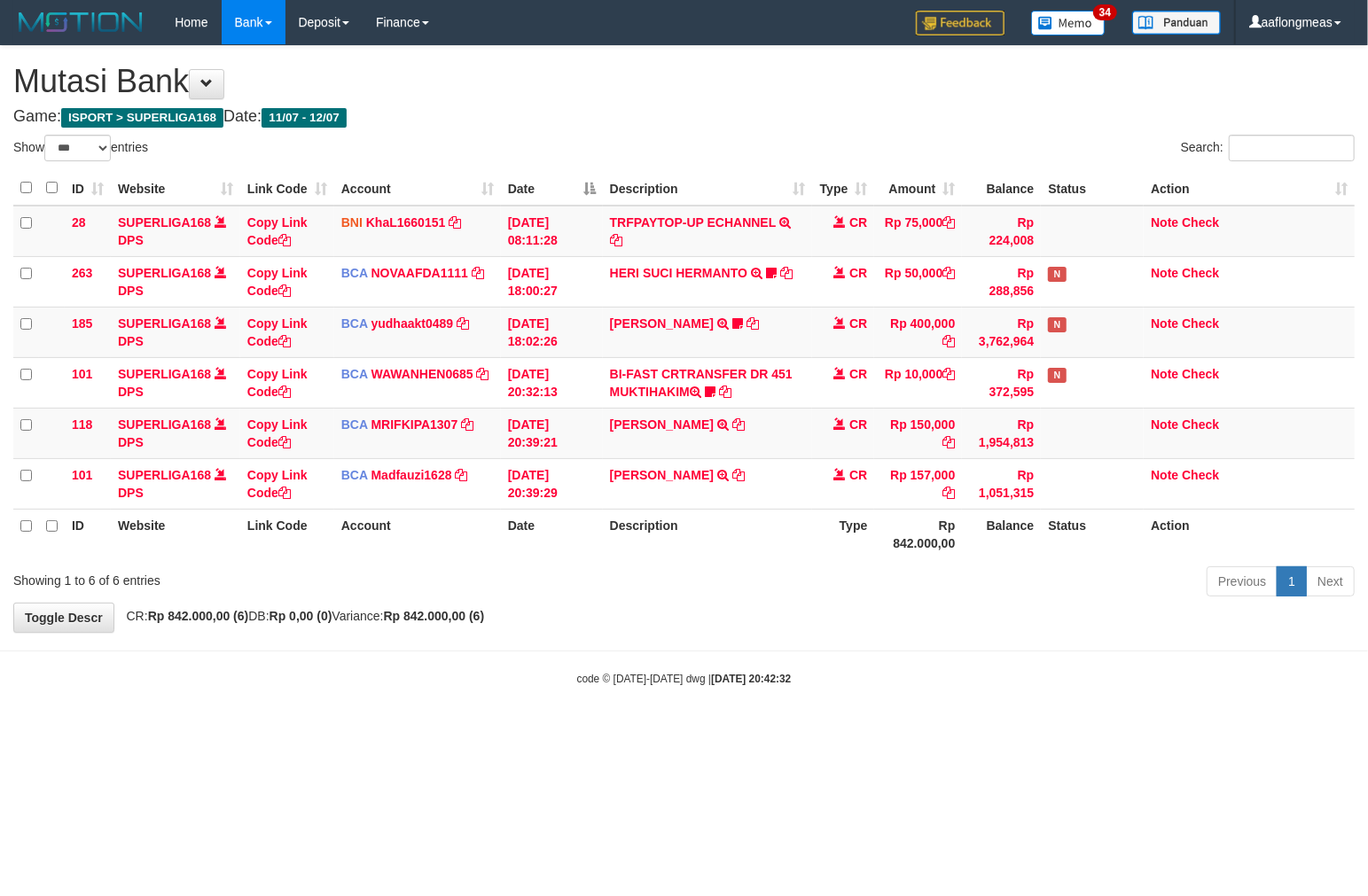 click on "**********" at bounding box center [684, 339] 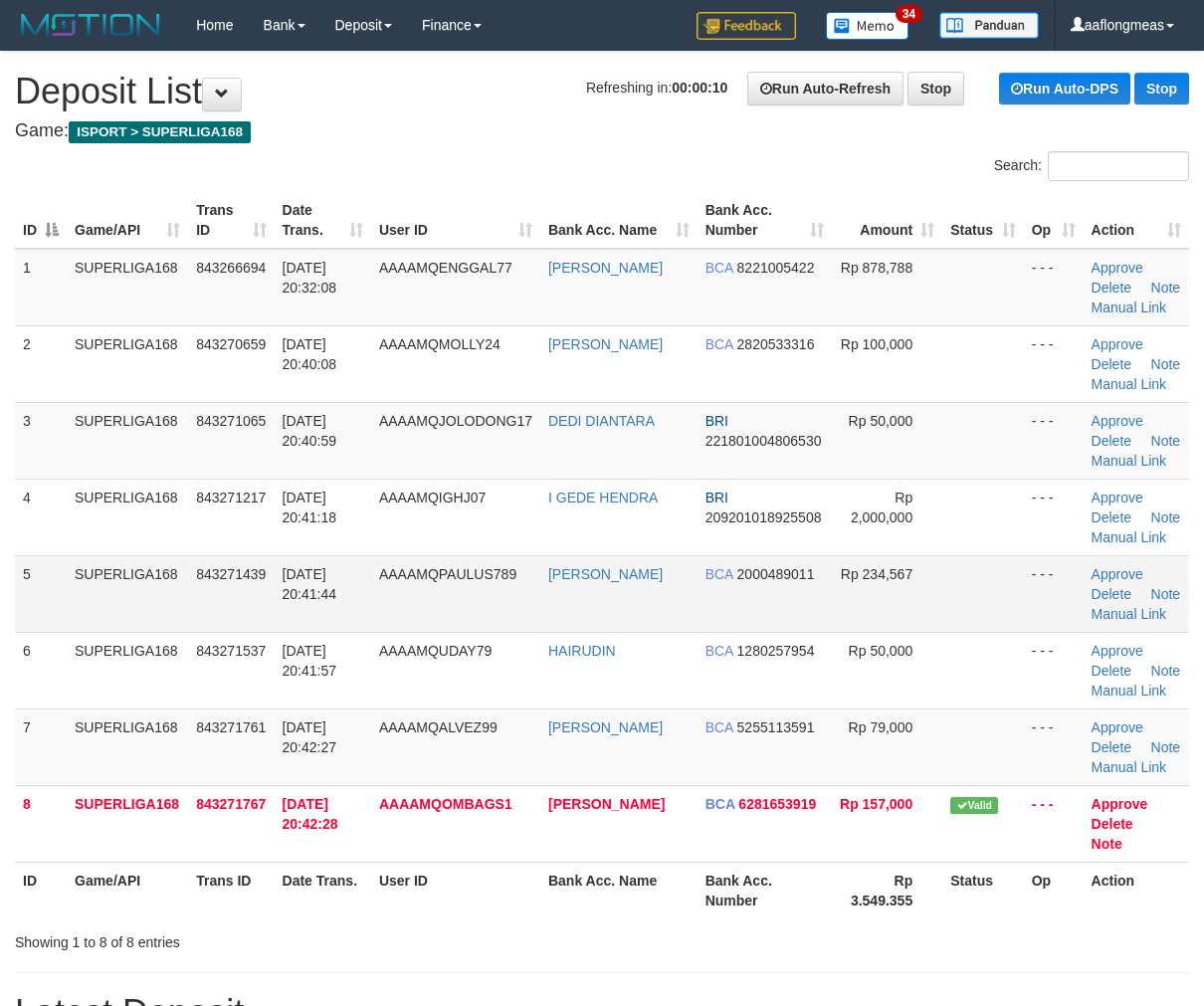 scroll, scrollTop: 0, scrollLeft: 0, axis: both 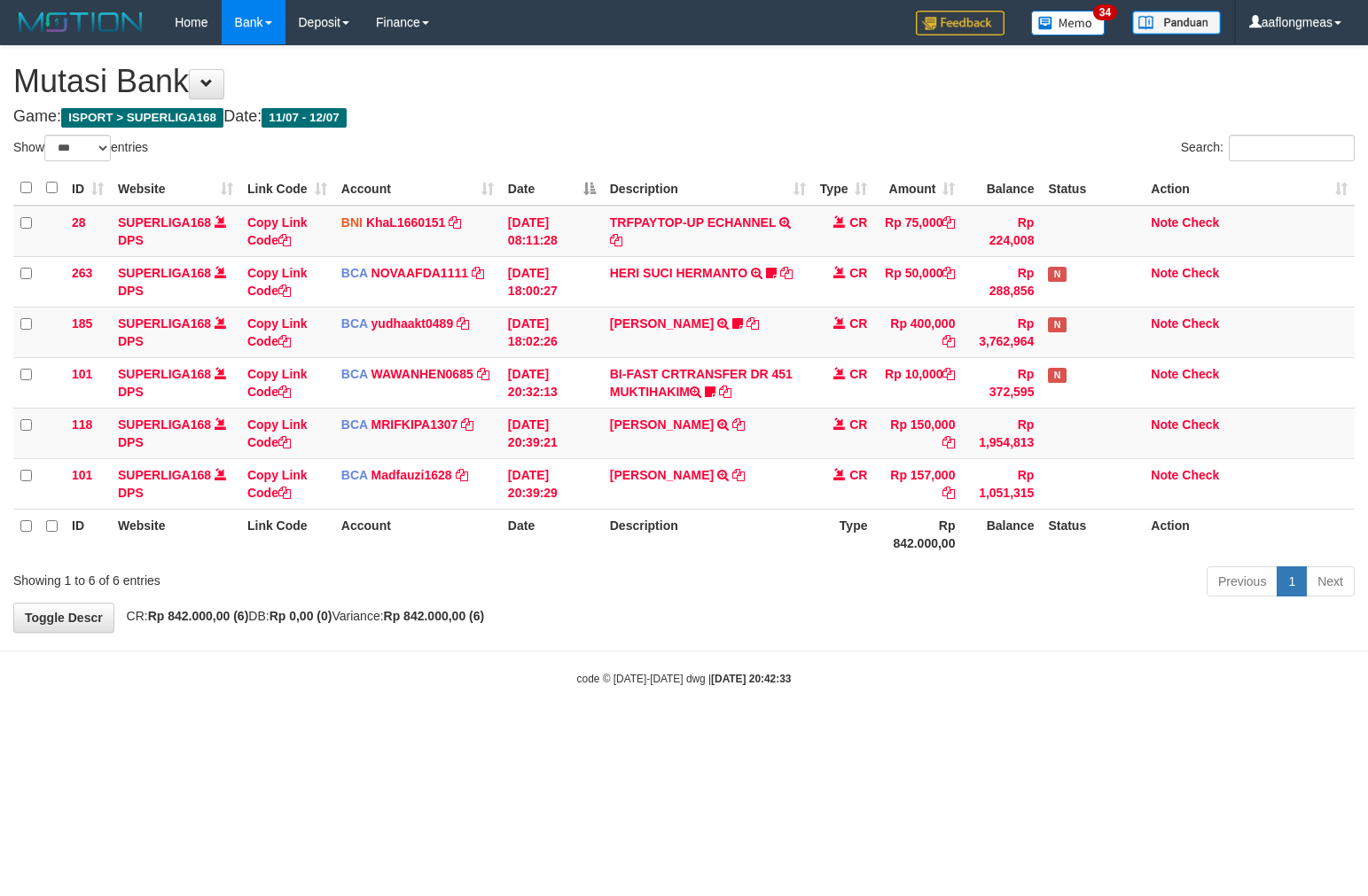 select on "***" 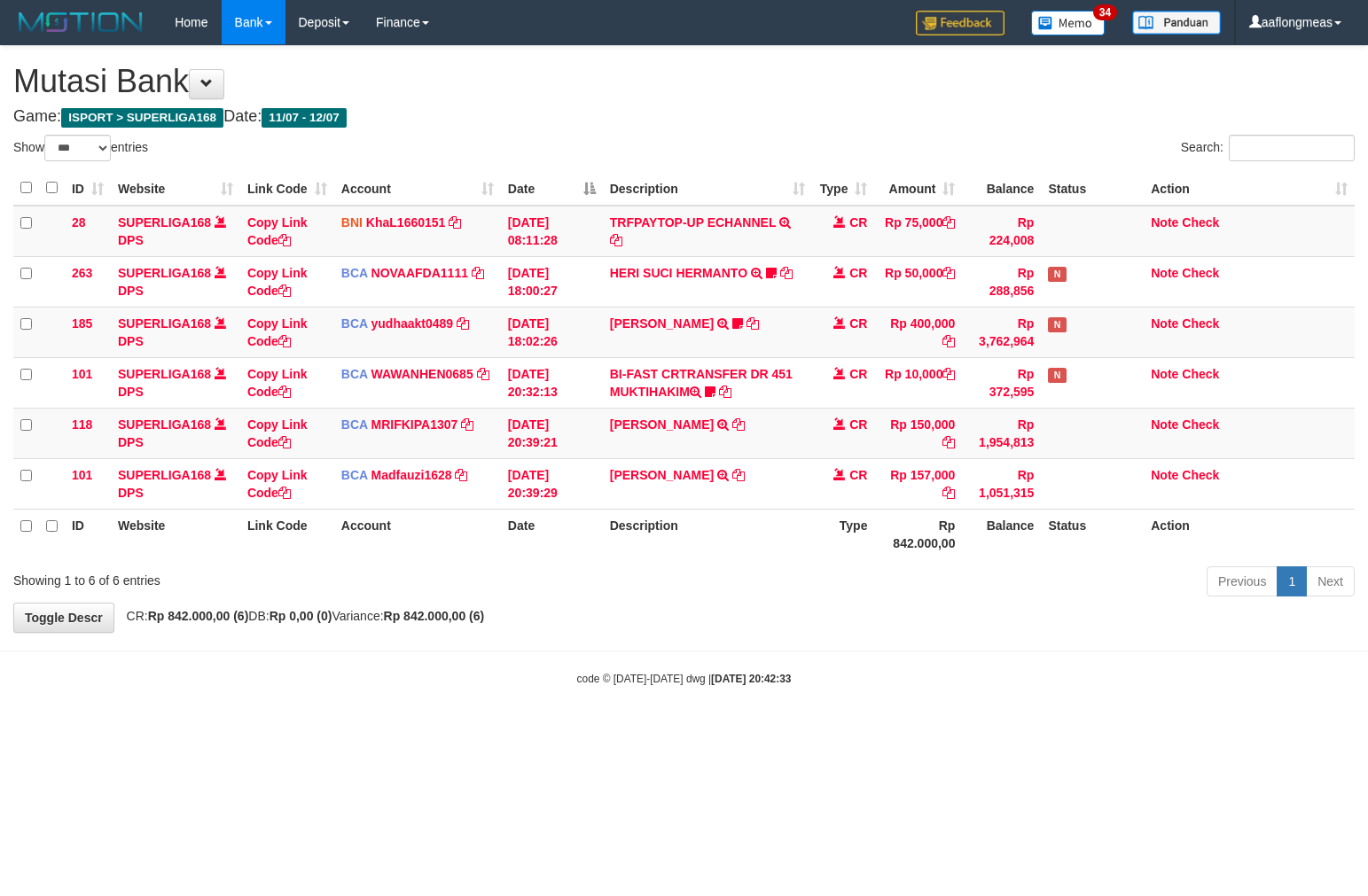 scroll, scrollTop: 0, scrollLeft: 0, axis: both 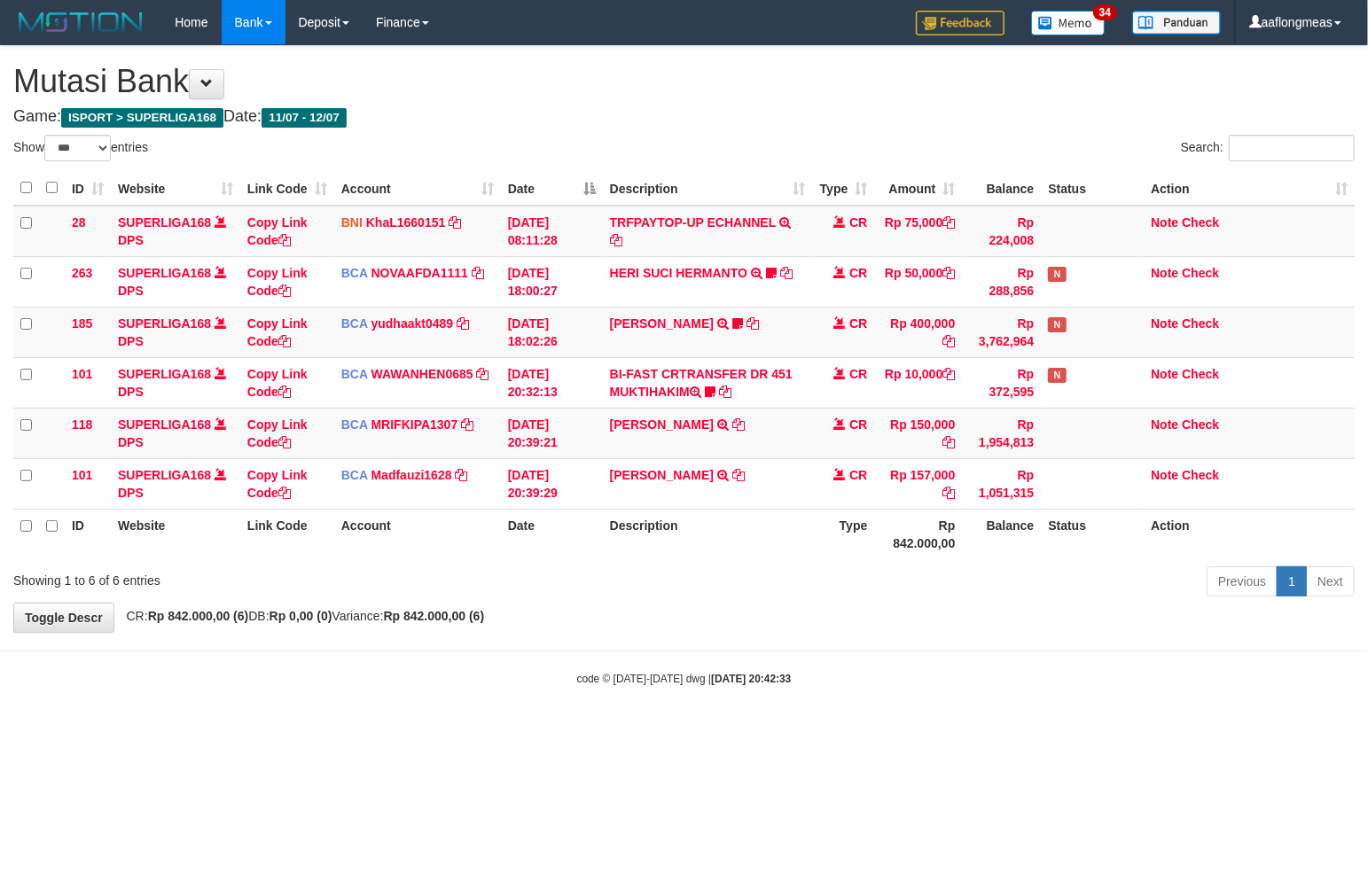 click on "**********" at bounding box center (684, 339) 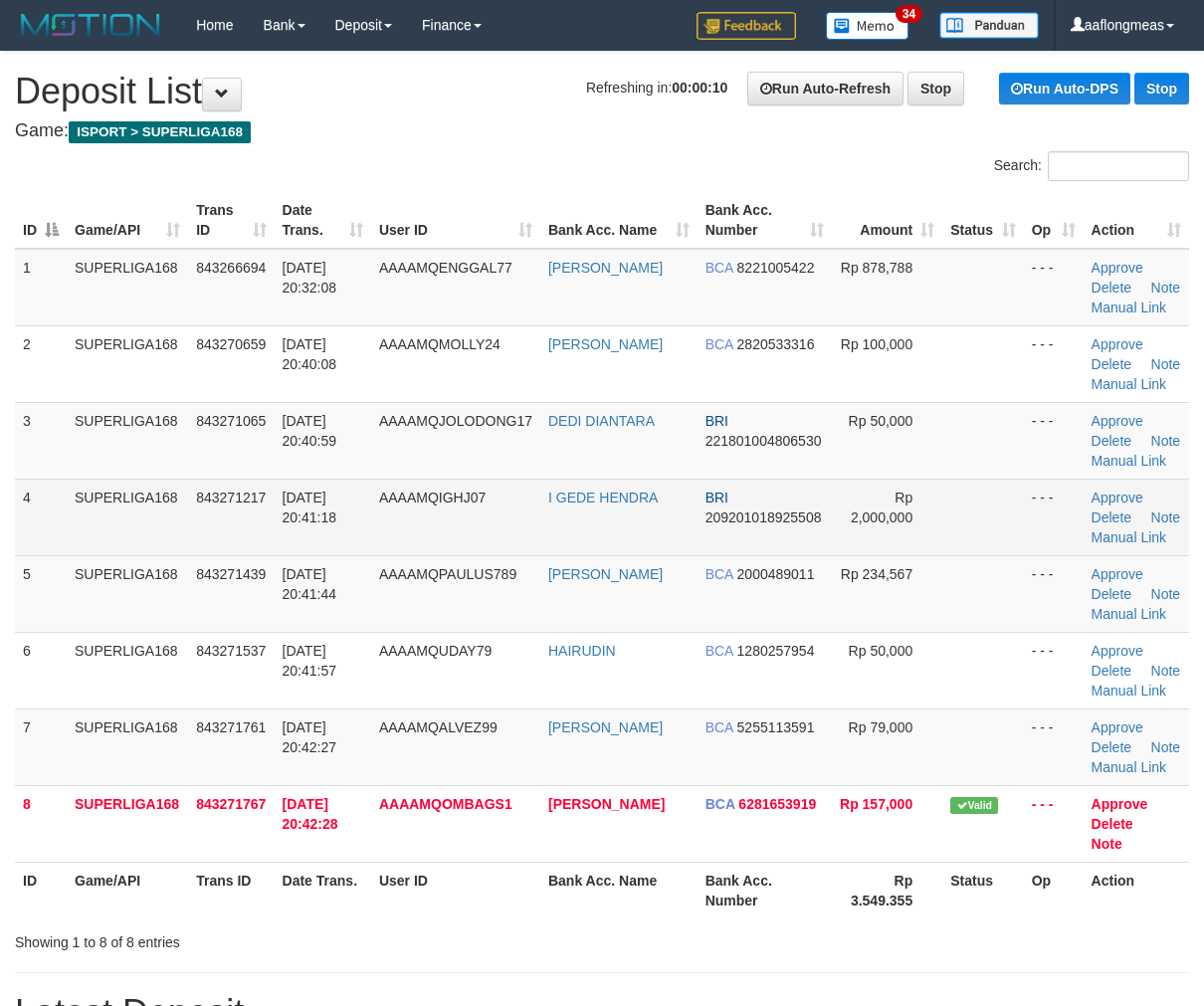scroll, scrollTop: 0, scrollLeft: 0, axis: both 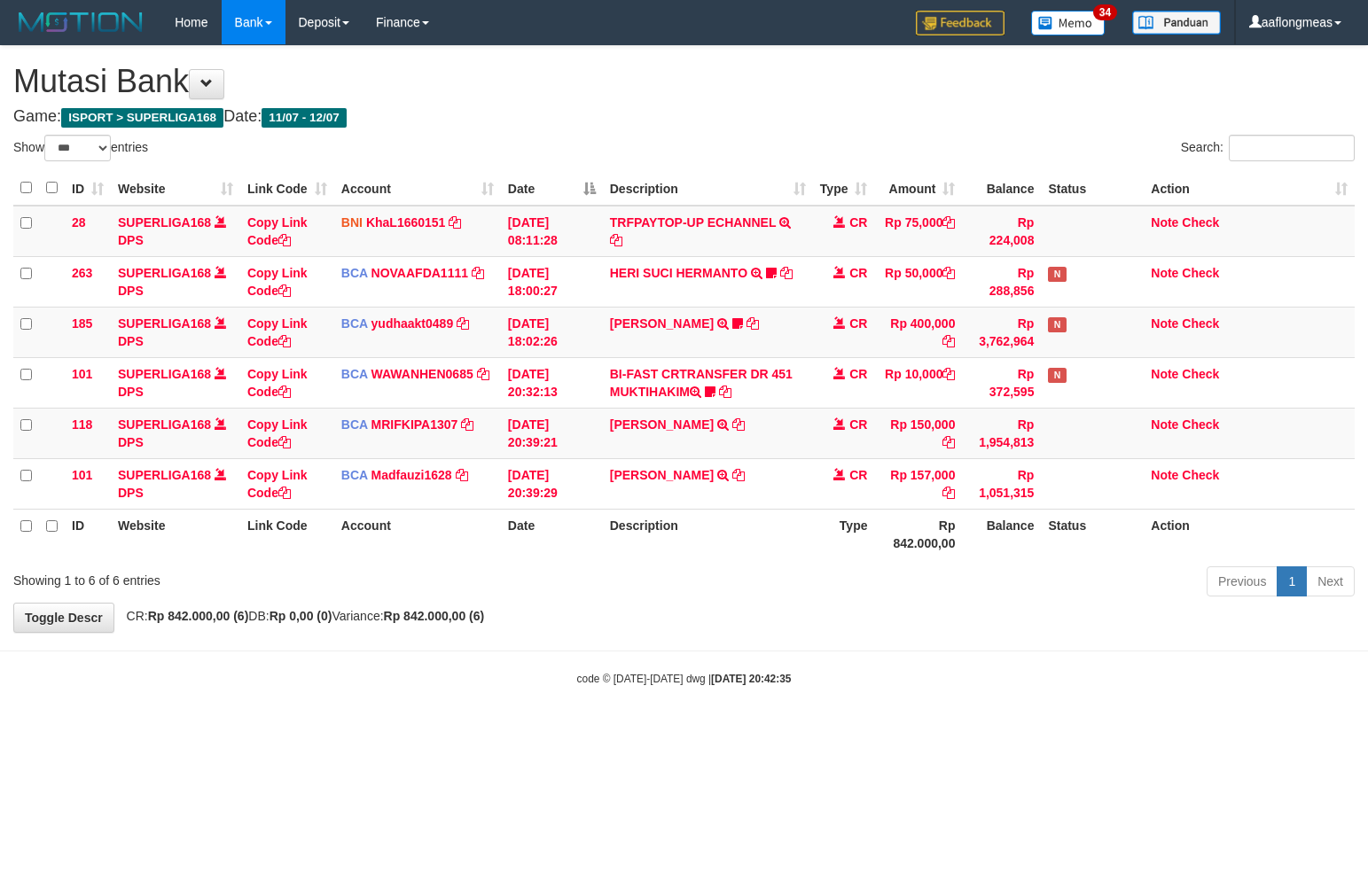 select on "***" 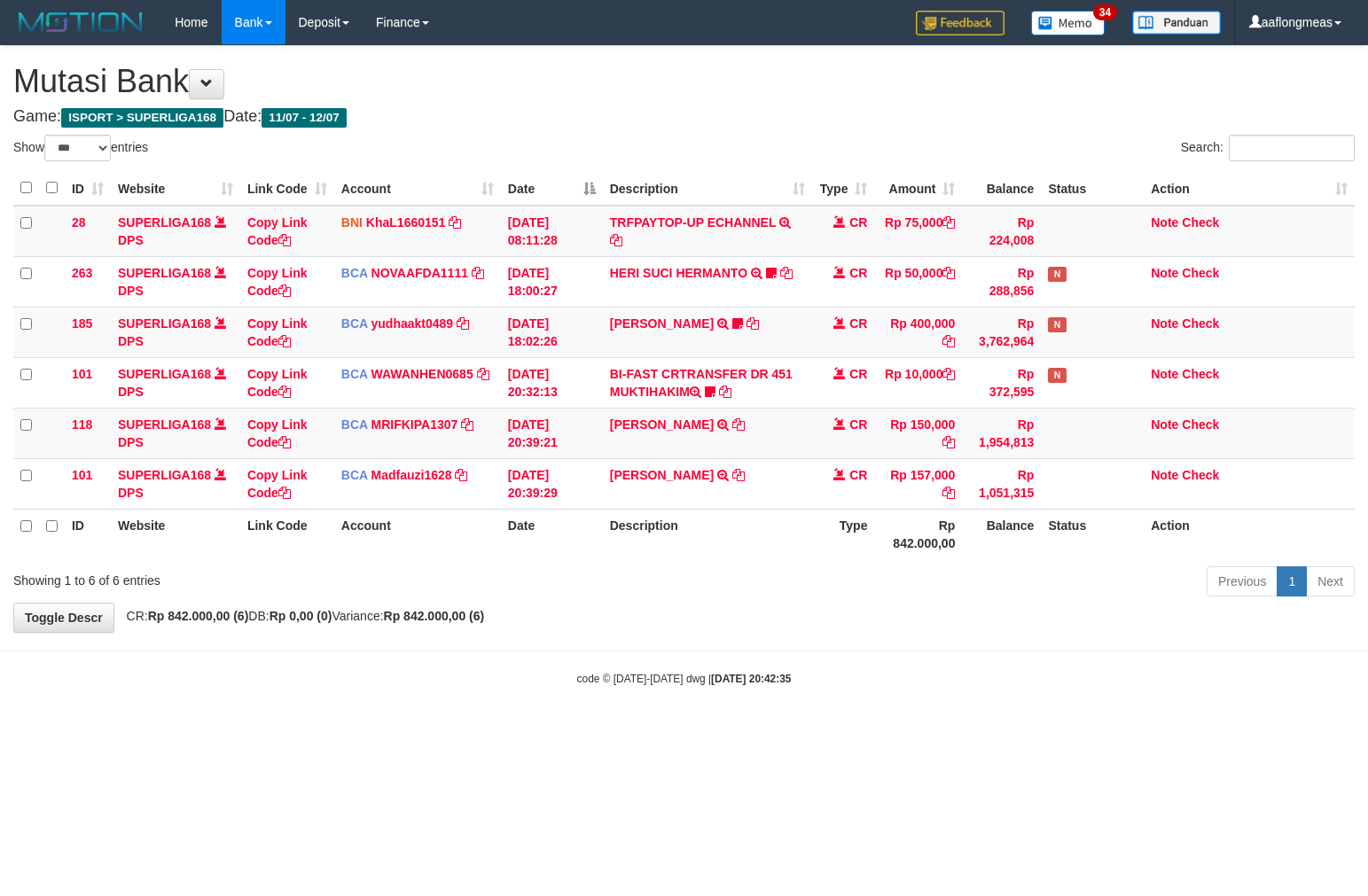 scroll, scrollTop: 0, scrollLeft: 0, axis: both 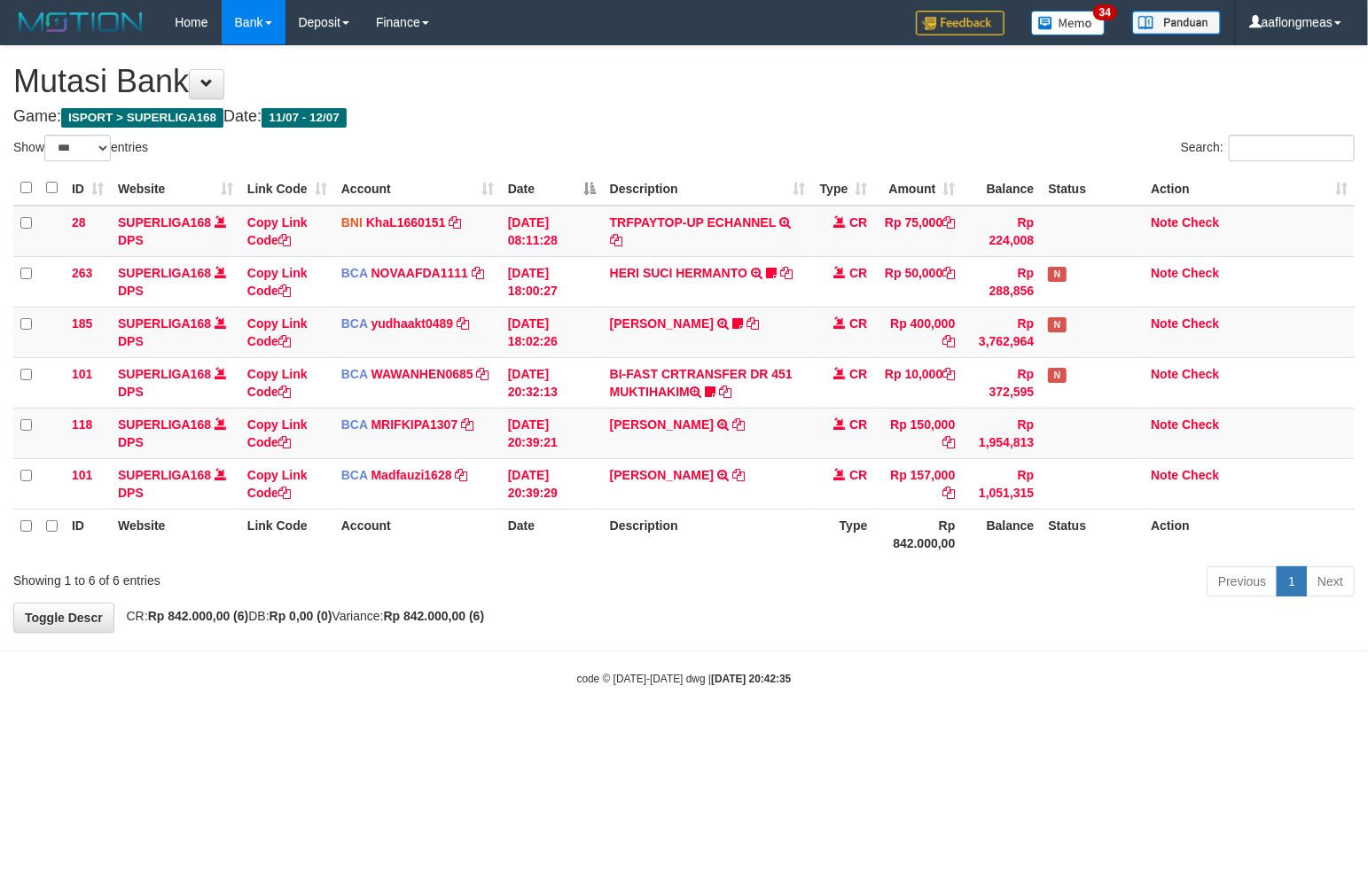 click on "**********" at bounding box center [684, 339] 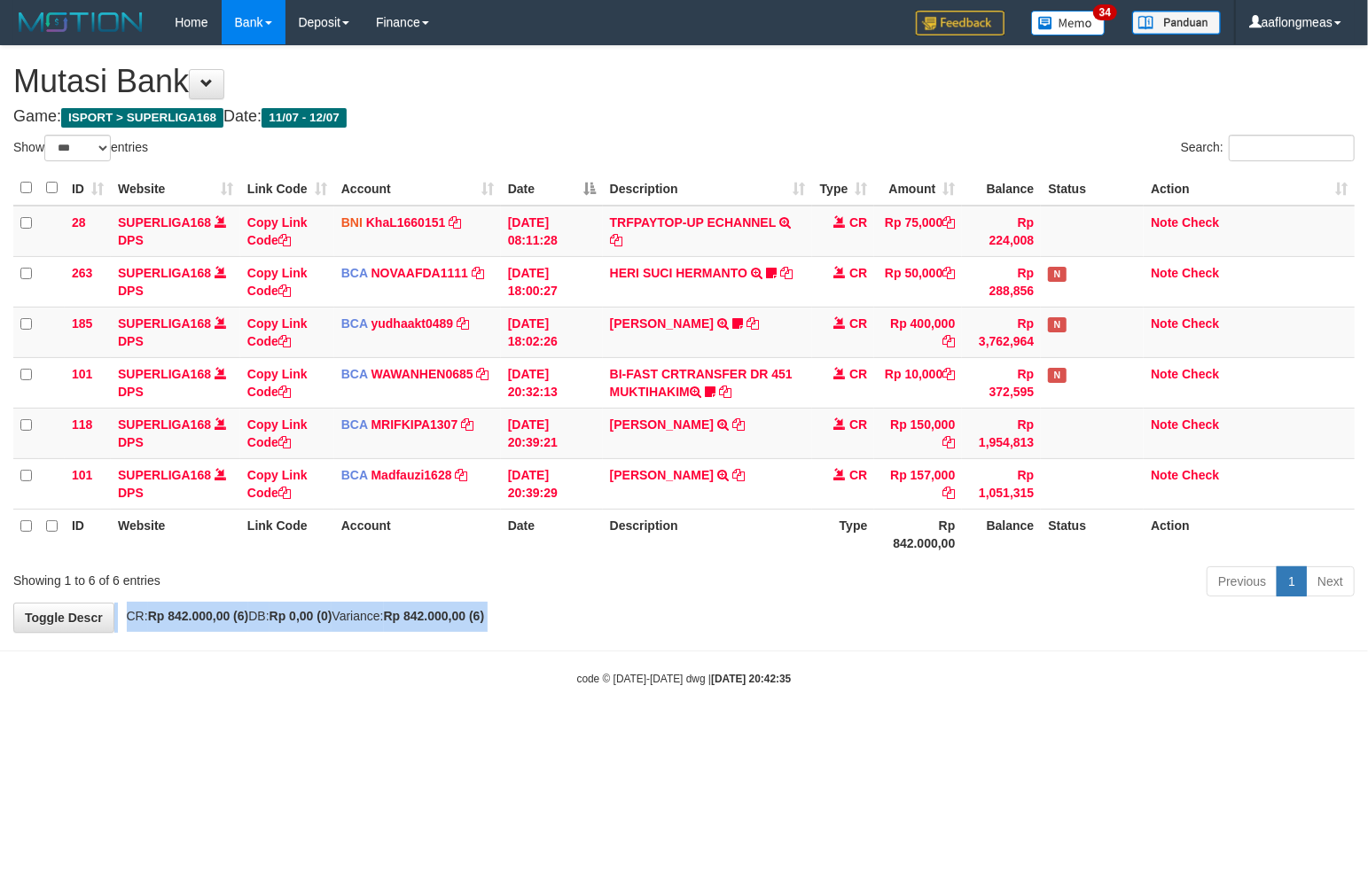 click on "**********" at bounding box center [684, 339] 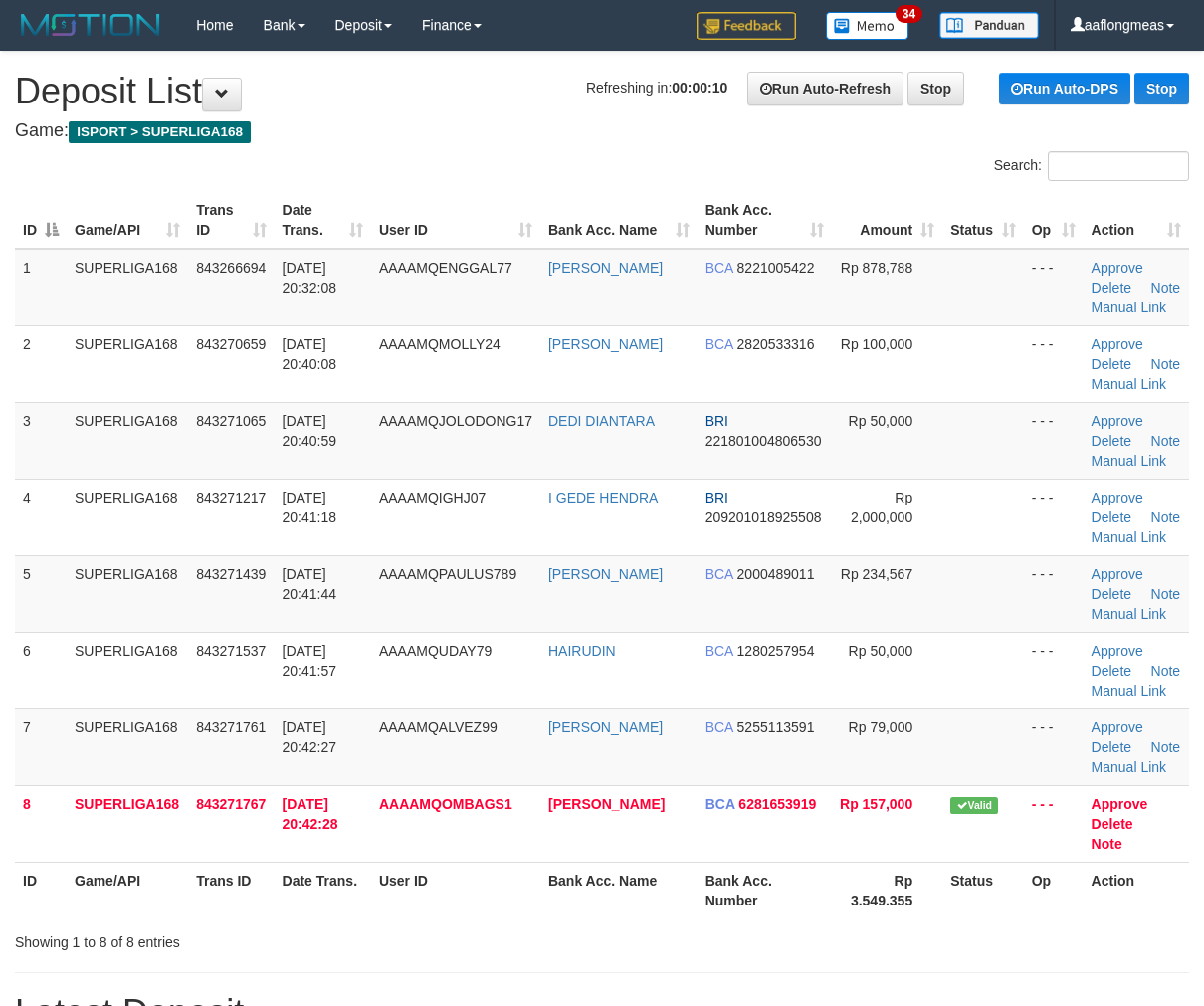 scroll, scrollTop: 0, scrollLeft: 0, axis: both 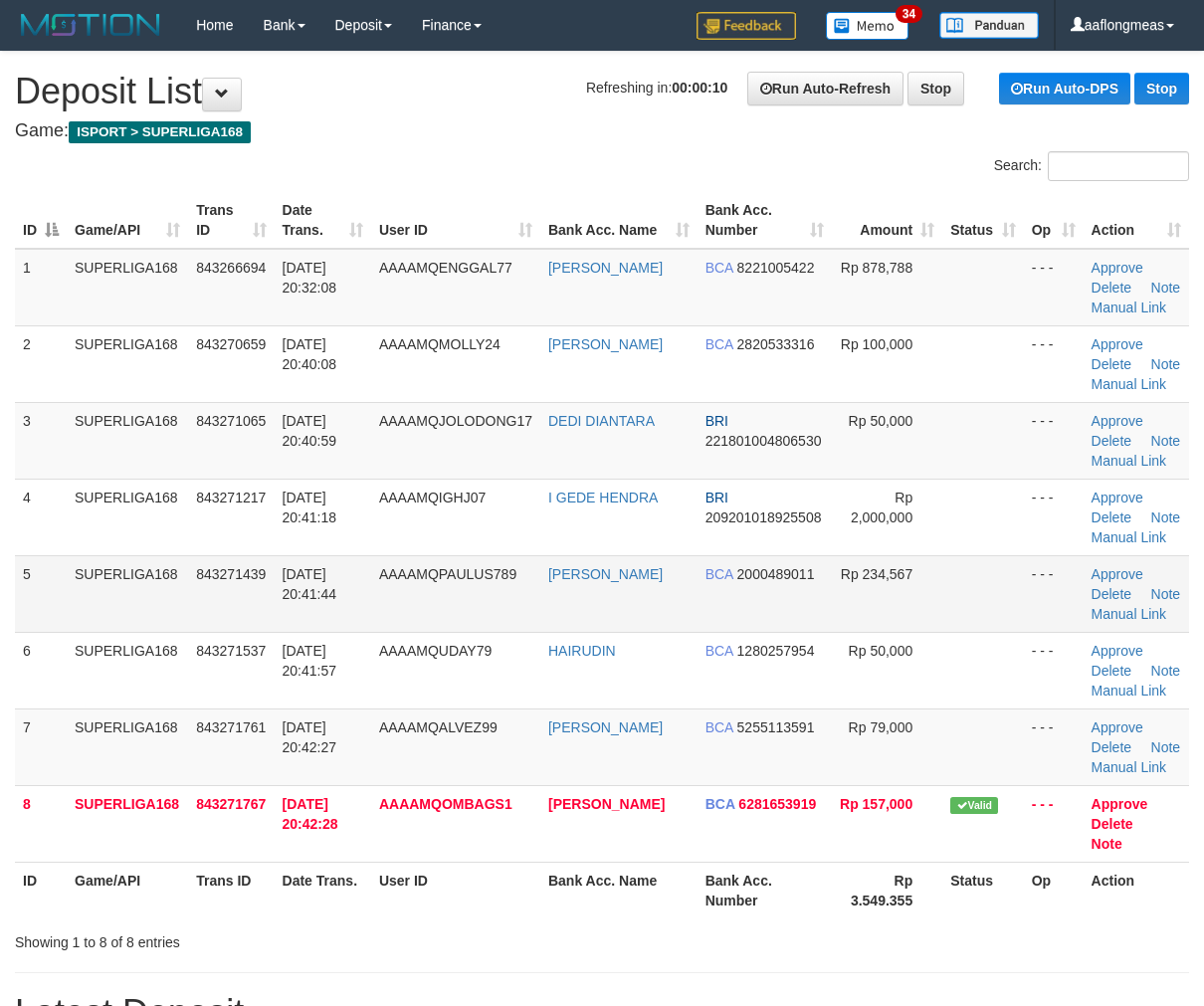 drag, startPoint x: 955, startPoint y: 574, endPoint x: 1019, endPoint y: 585, distance: 64.93843 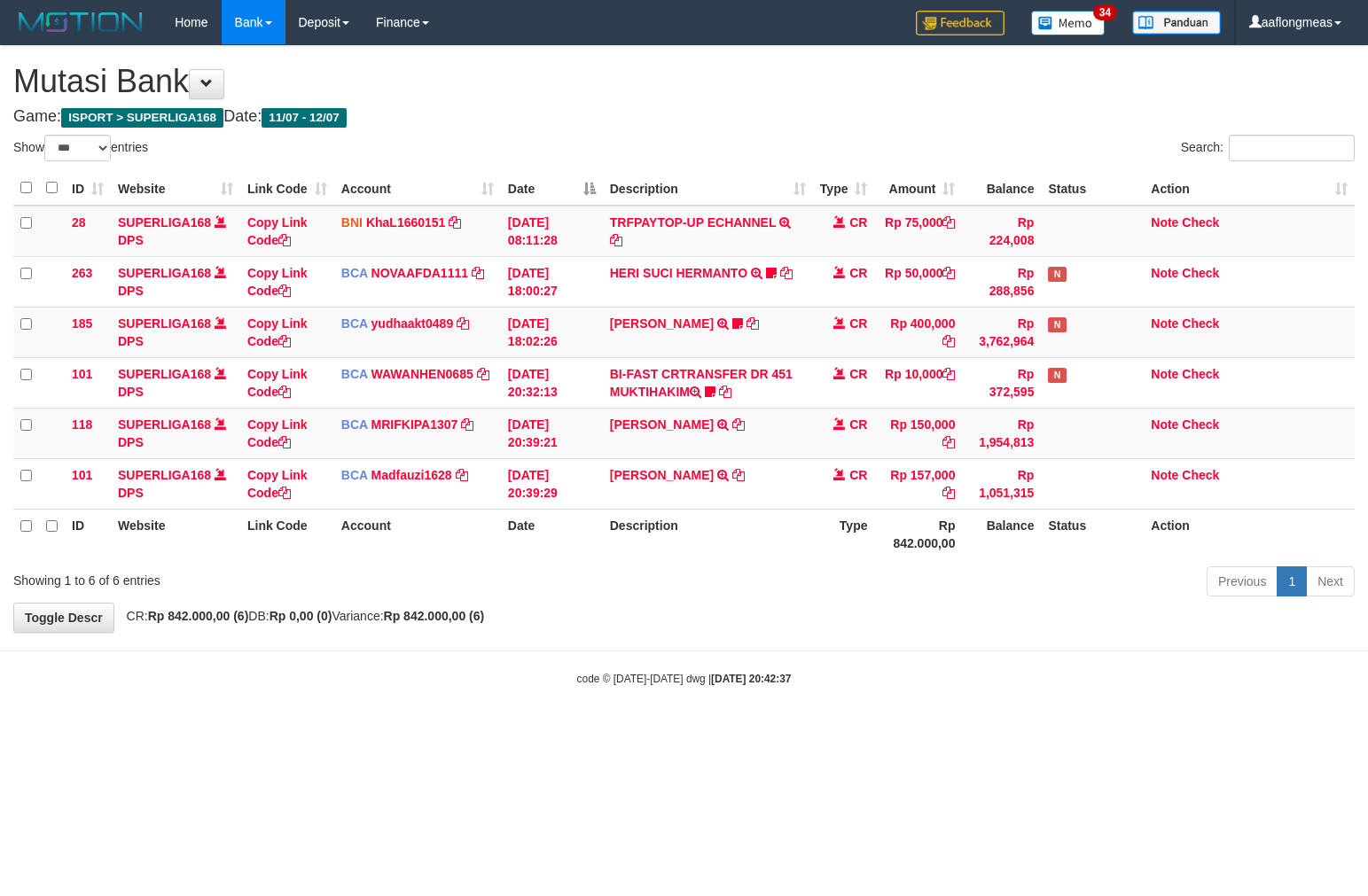 select on "***" 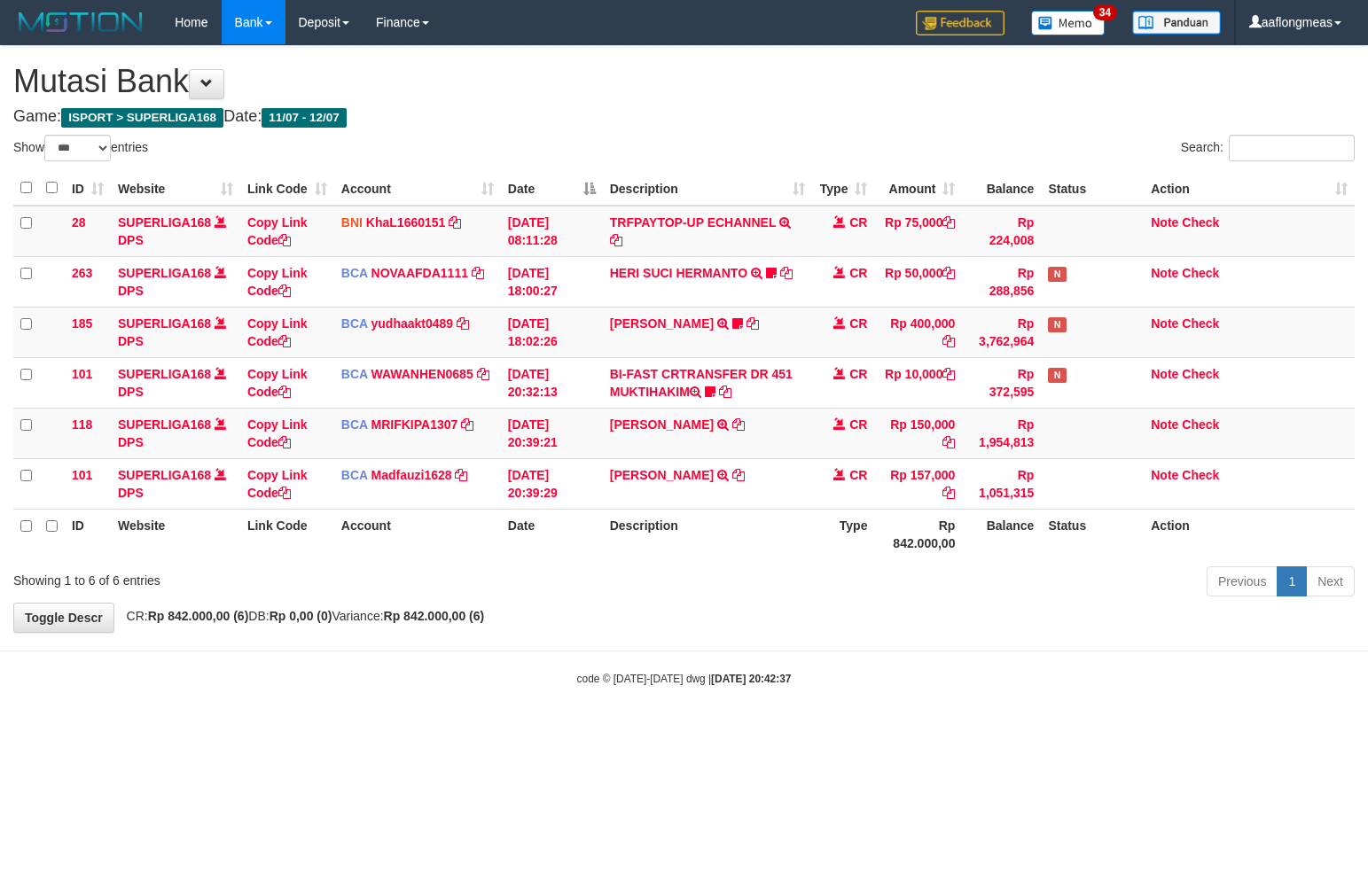 scroll, scrollTop: 0, scrollLeft: 0, axis: both 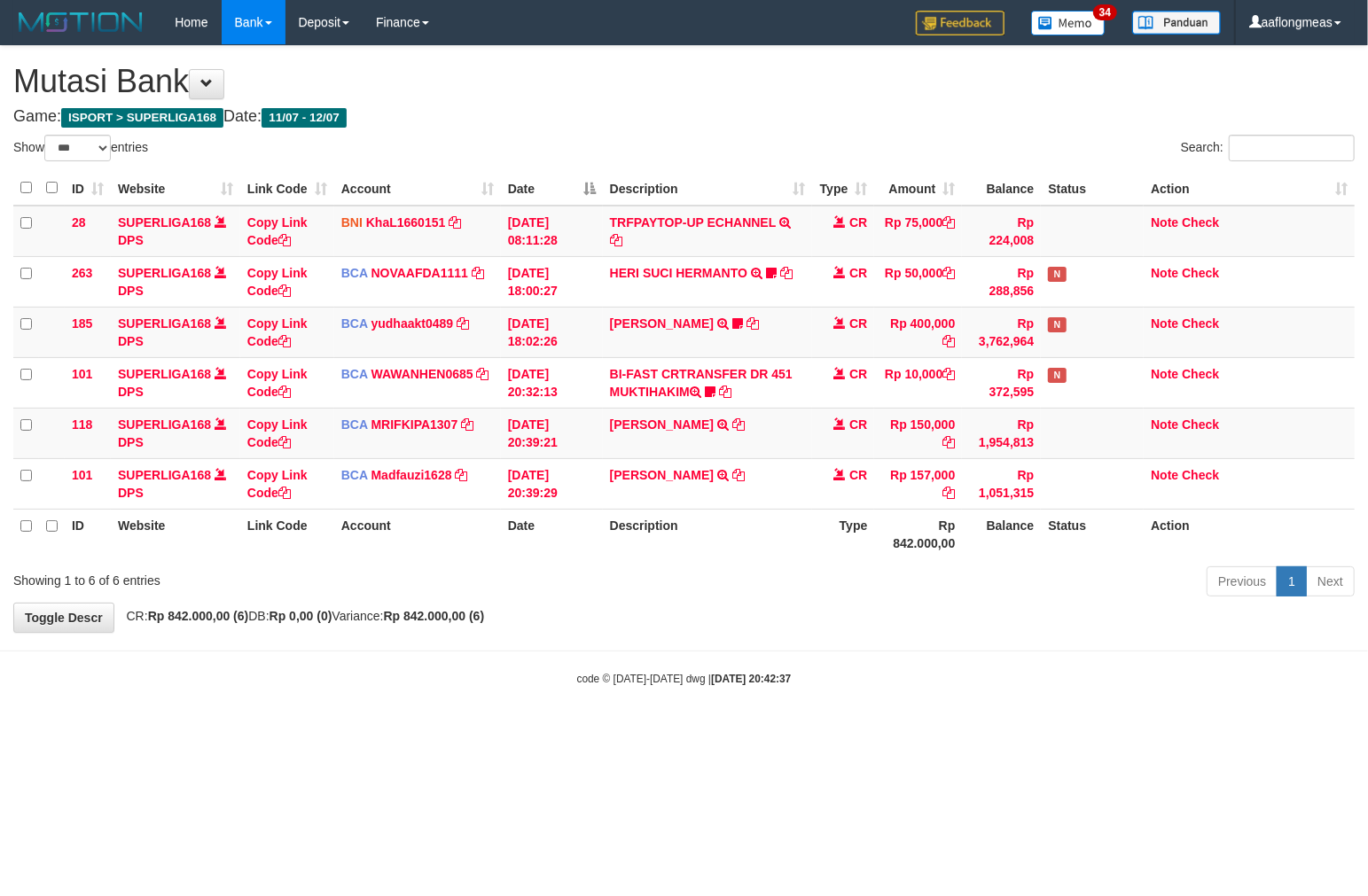 click on "Previous 1 Next" at bounding box center (969, 583) 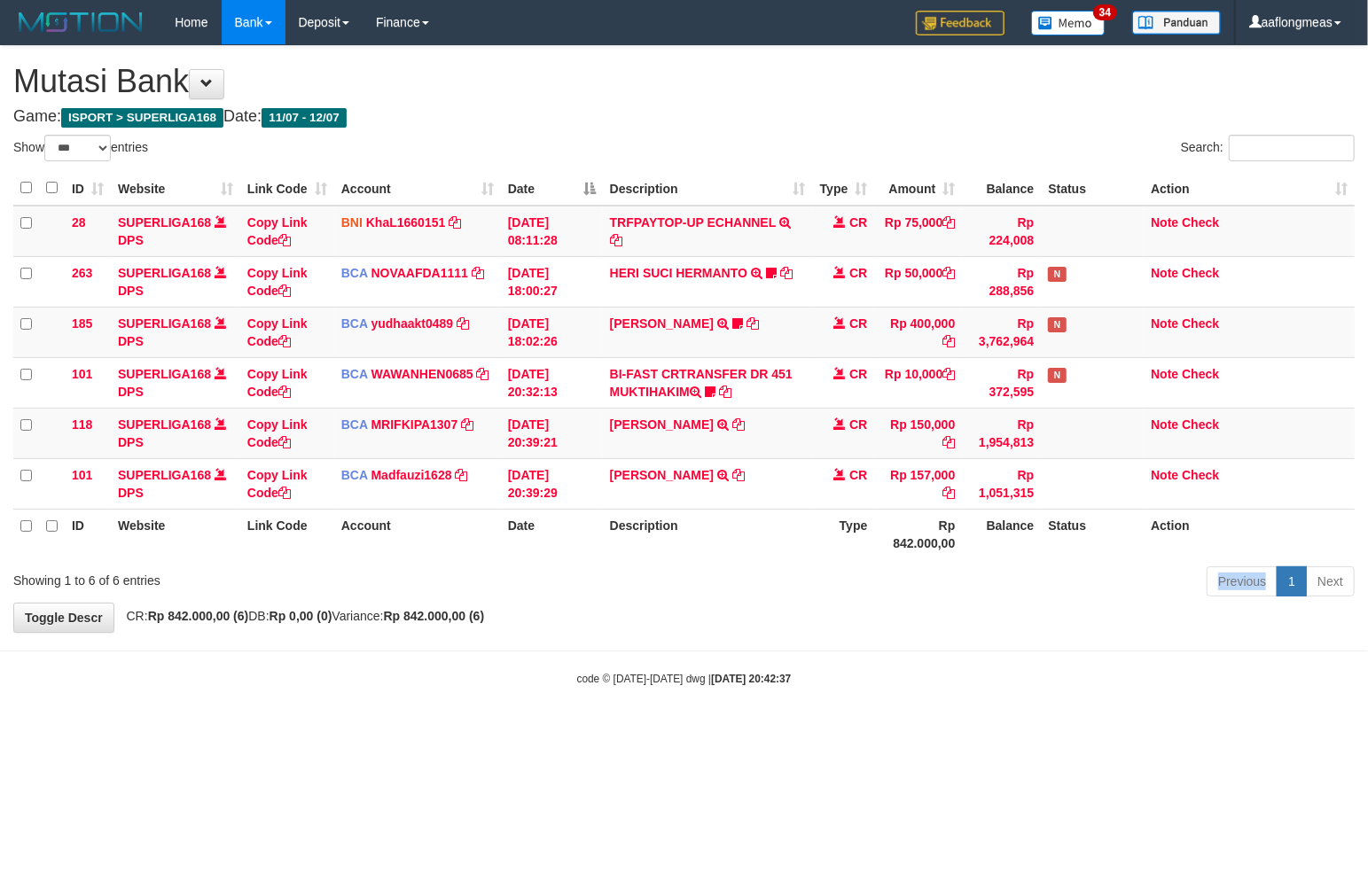 click on "Previous 1 Next" at bounding box center (969, 583) 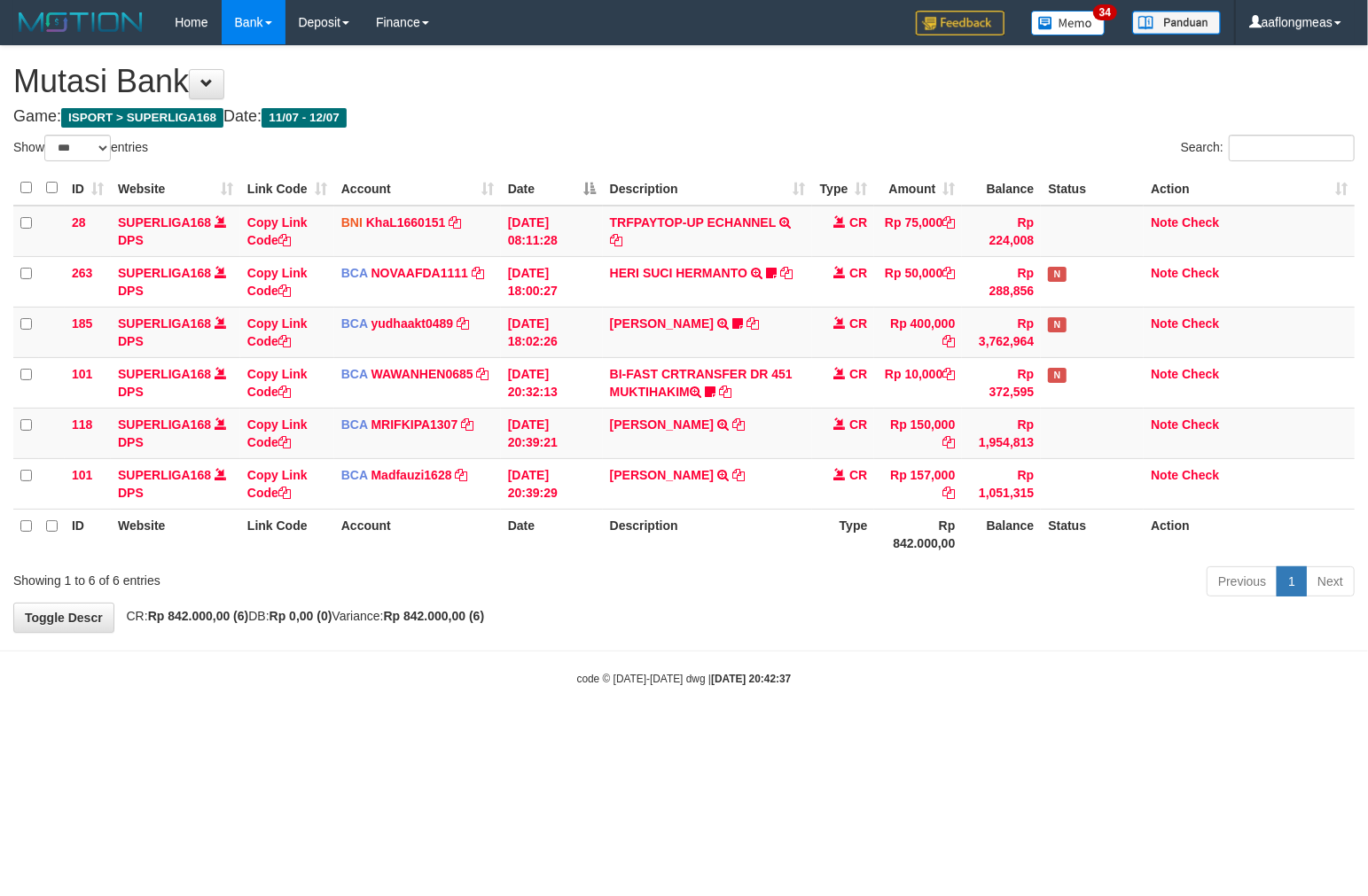 click on "Previous 1 Next" at bounding box center [969, 583] 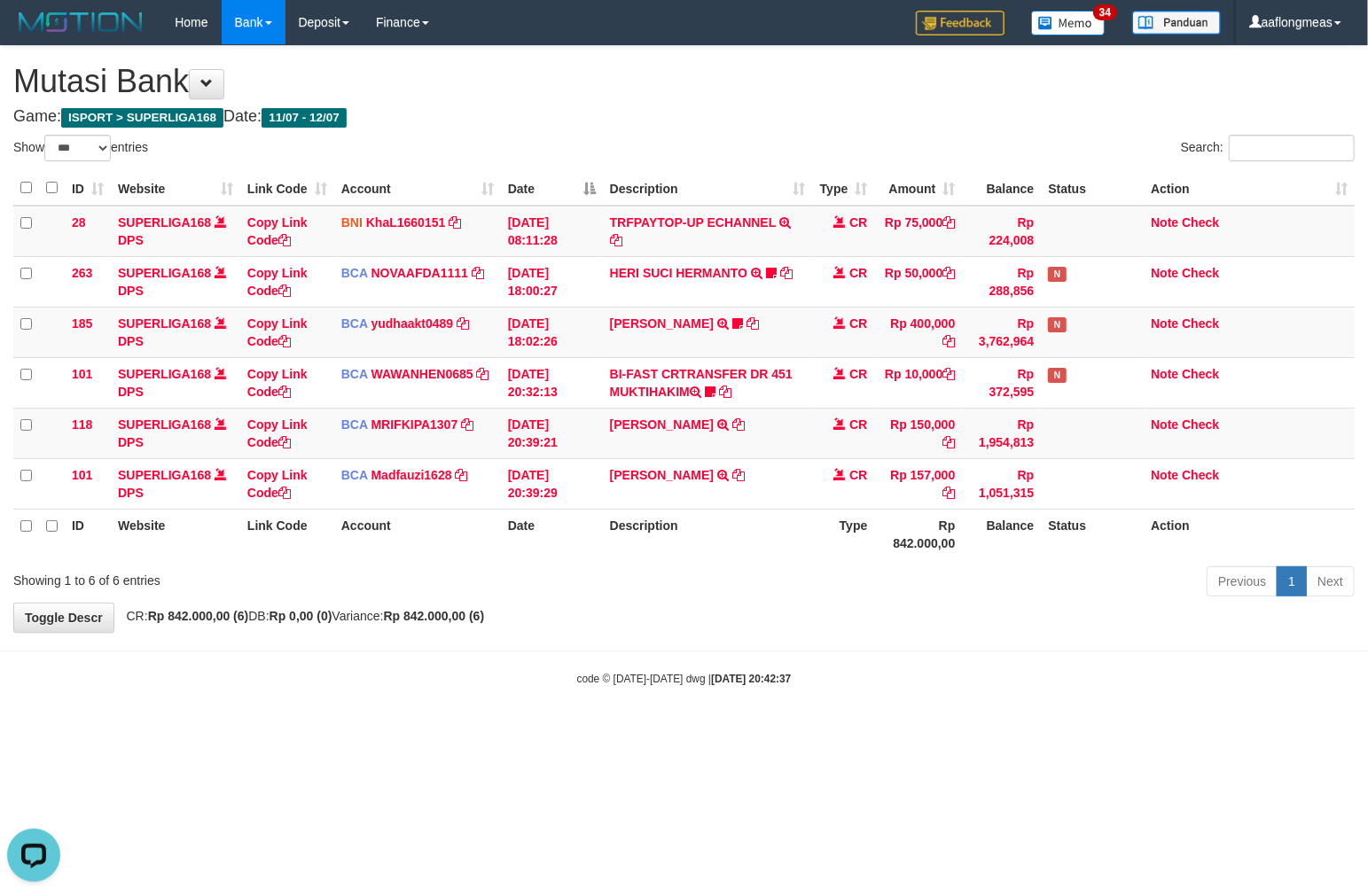 scroll, scrollTop: 0, scrollLeft: 0, axis: both 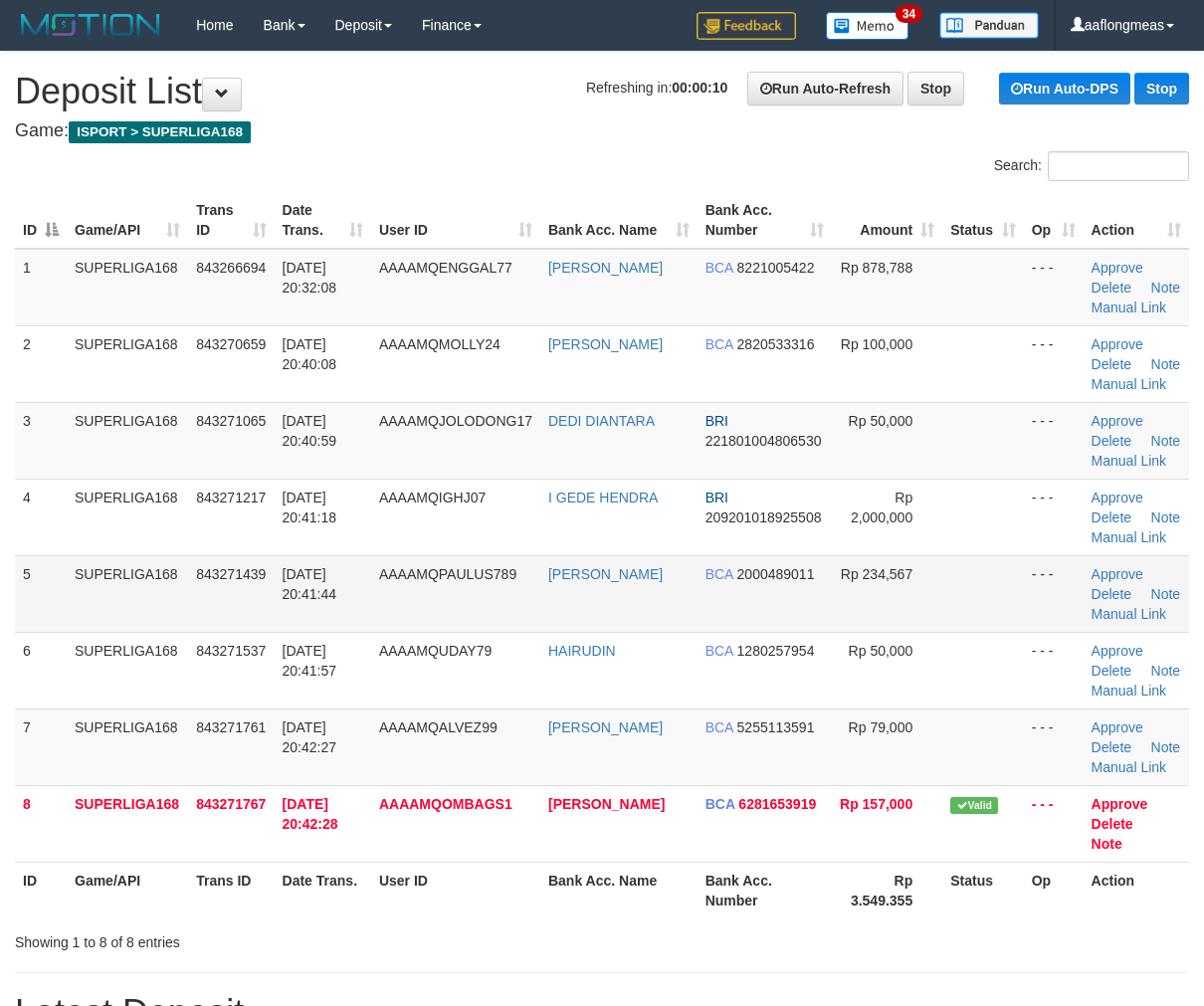 click on "- - -" at bounding box center (1054, 593) 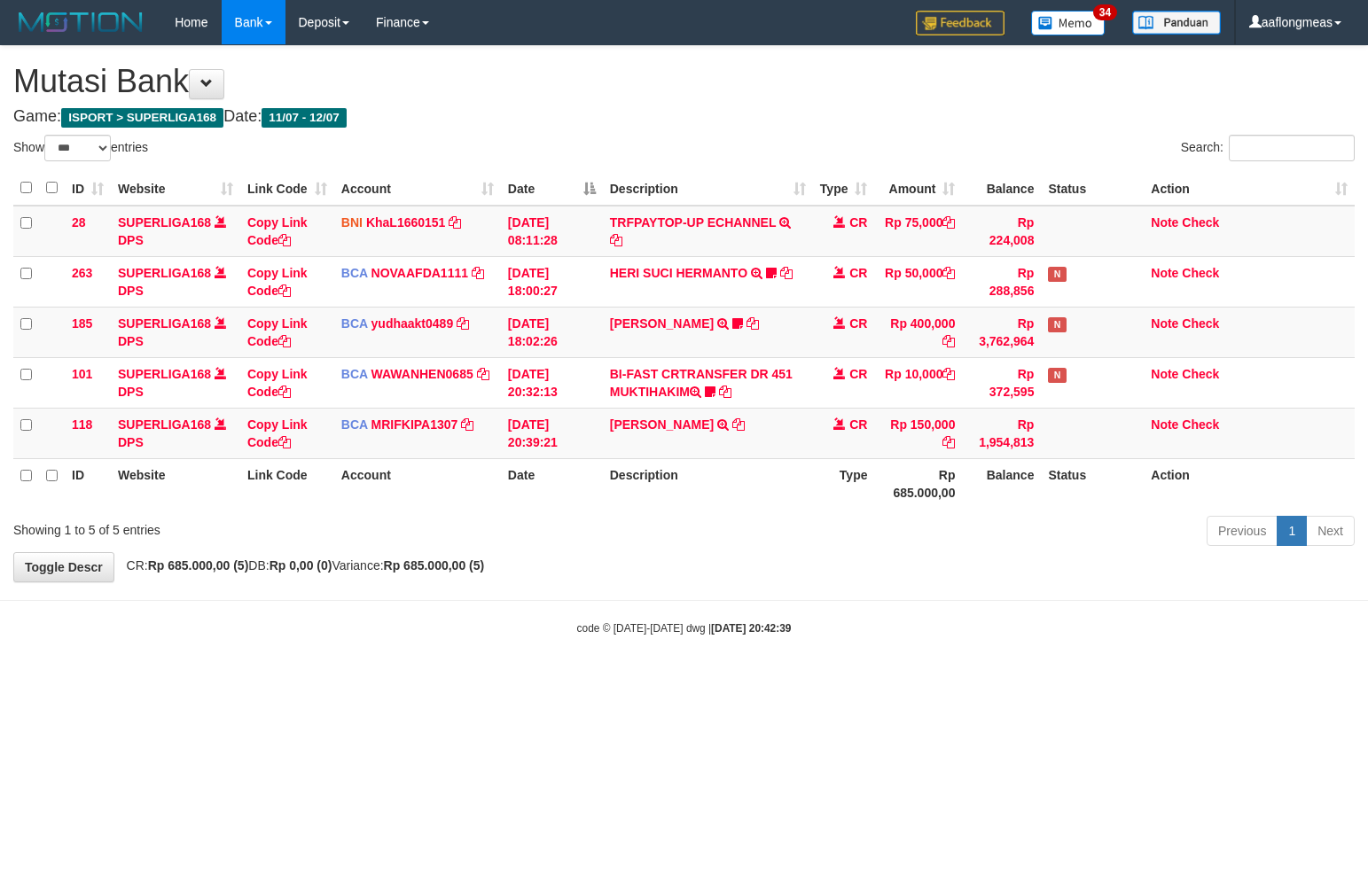 select on "***" 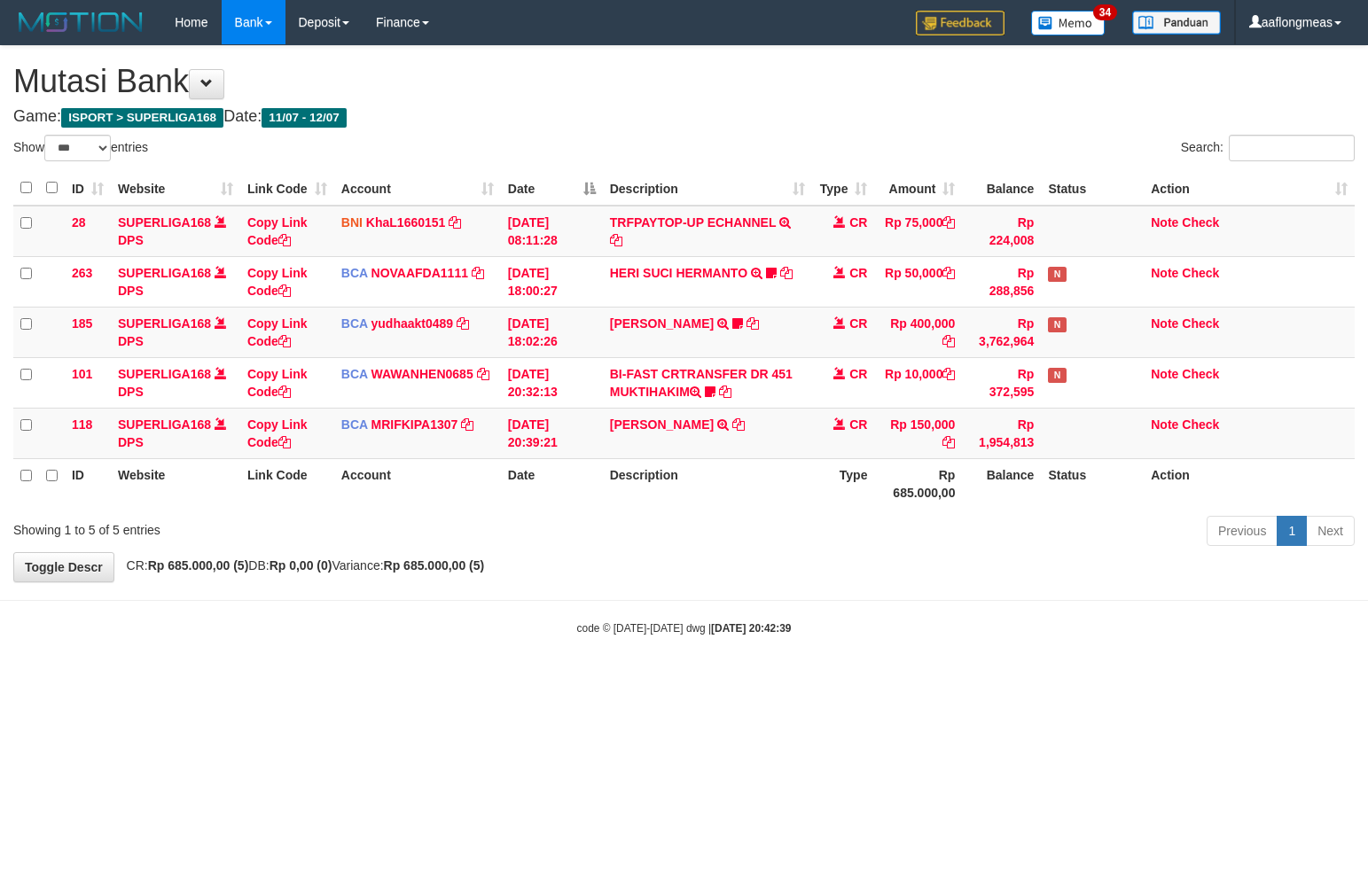 scroll, scrollTop: 0, scrollLeft: 0, axis: both 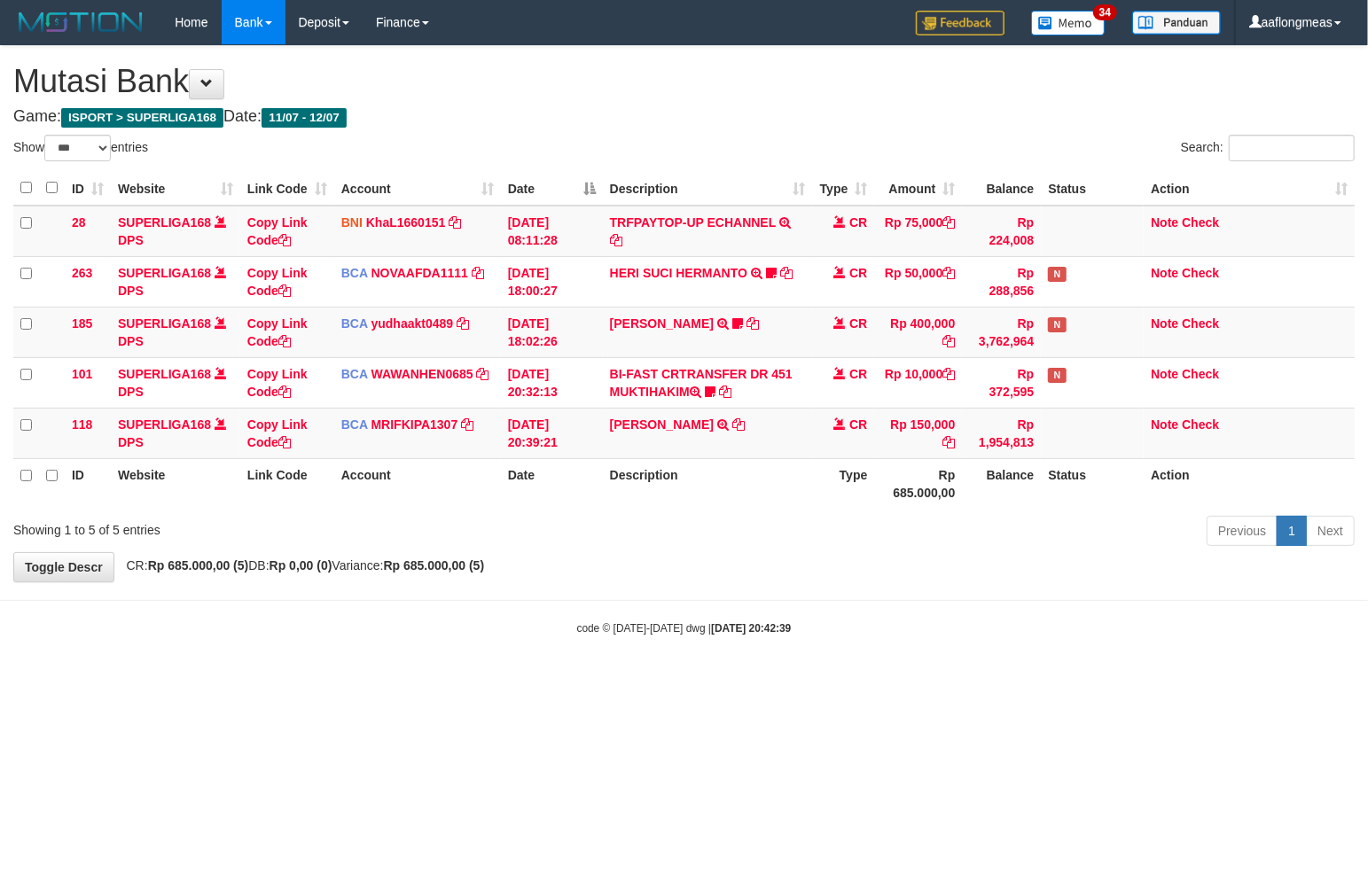 click on "Toggle navigation
Home
Bank
Account List
Load
By Website
Group
[ISPORT]													SUPERLIGA168
By Load Group (DPS)
34" at bounding box center [684, 340] 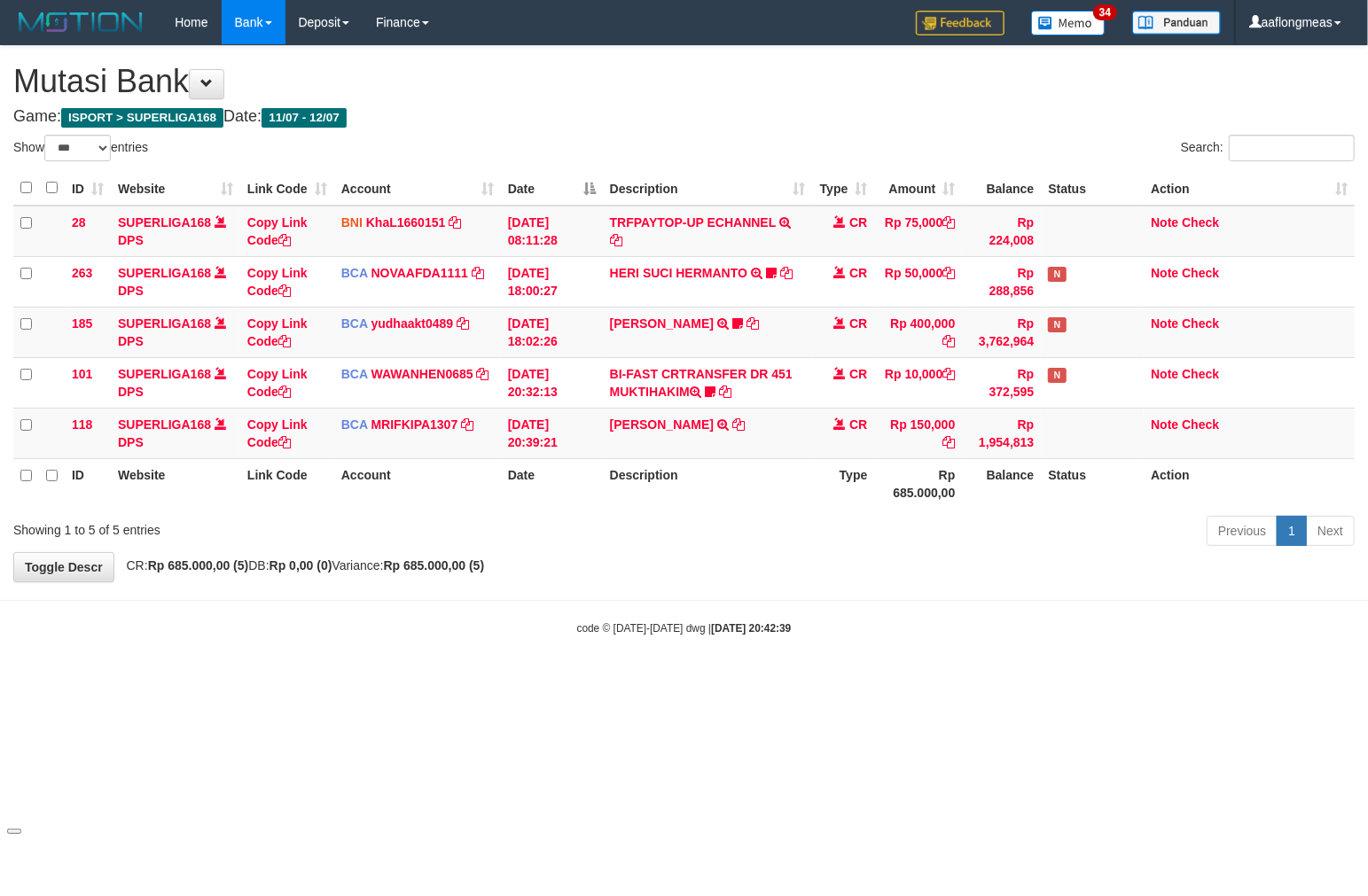 click on "**********" at bounding box center (684, 314) 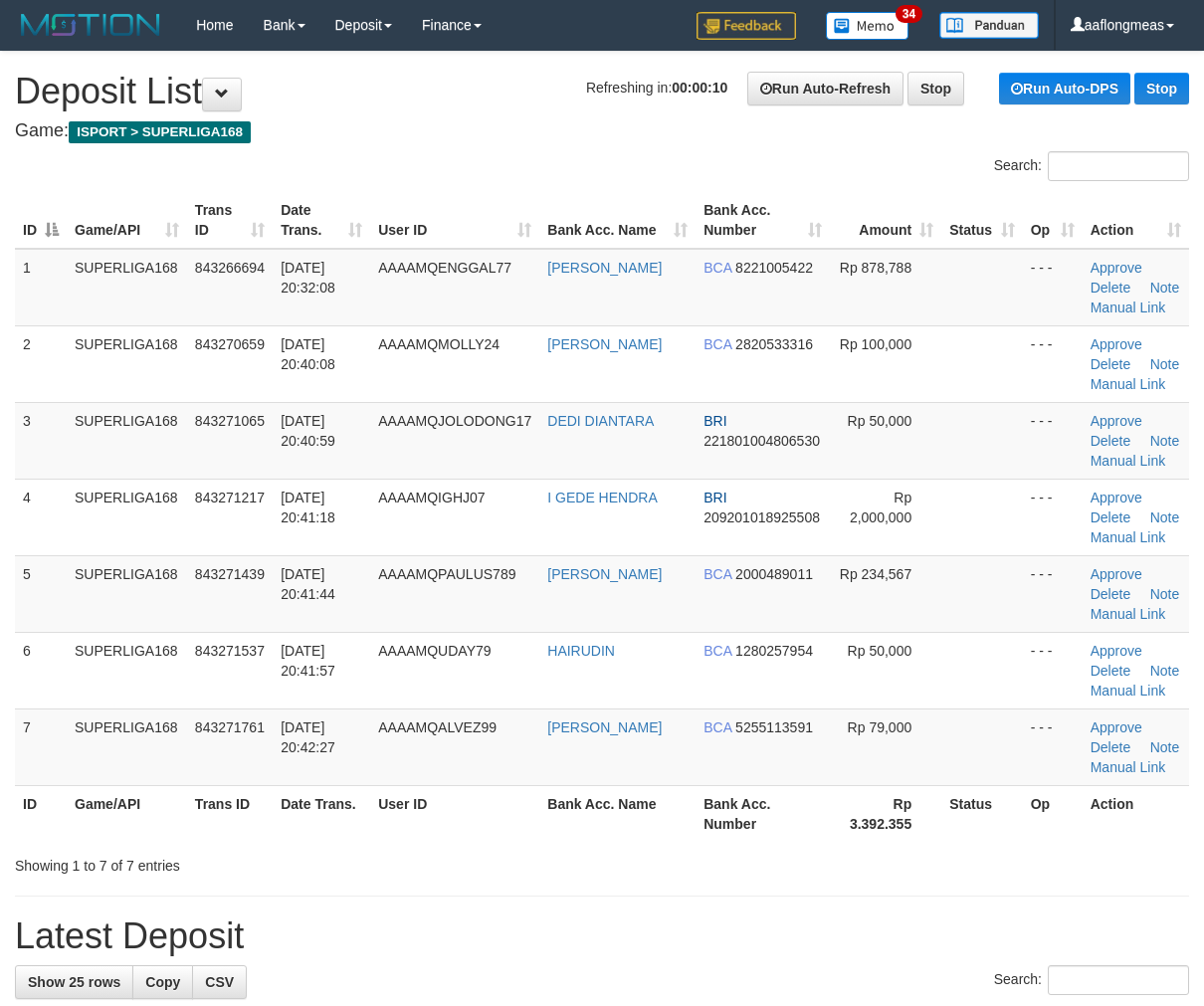scroll, scrollTop: 0, scrollLeft: 0, axis: both 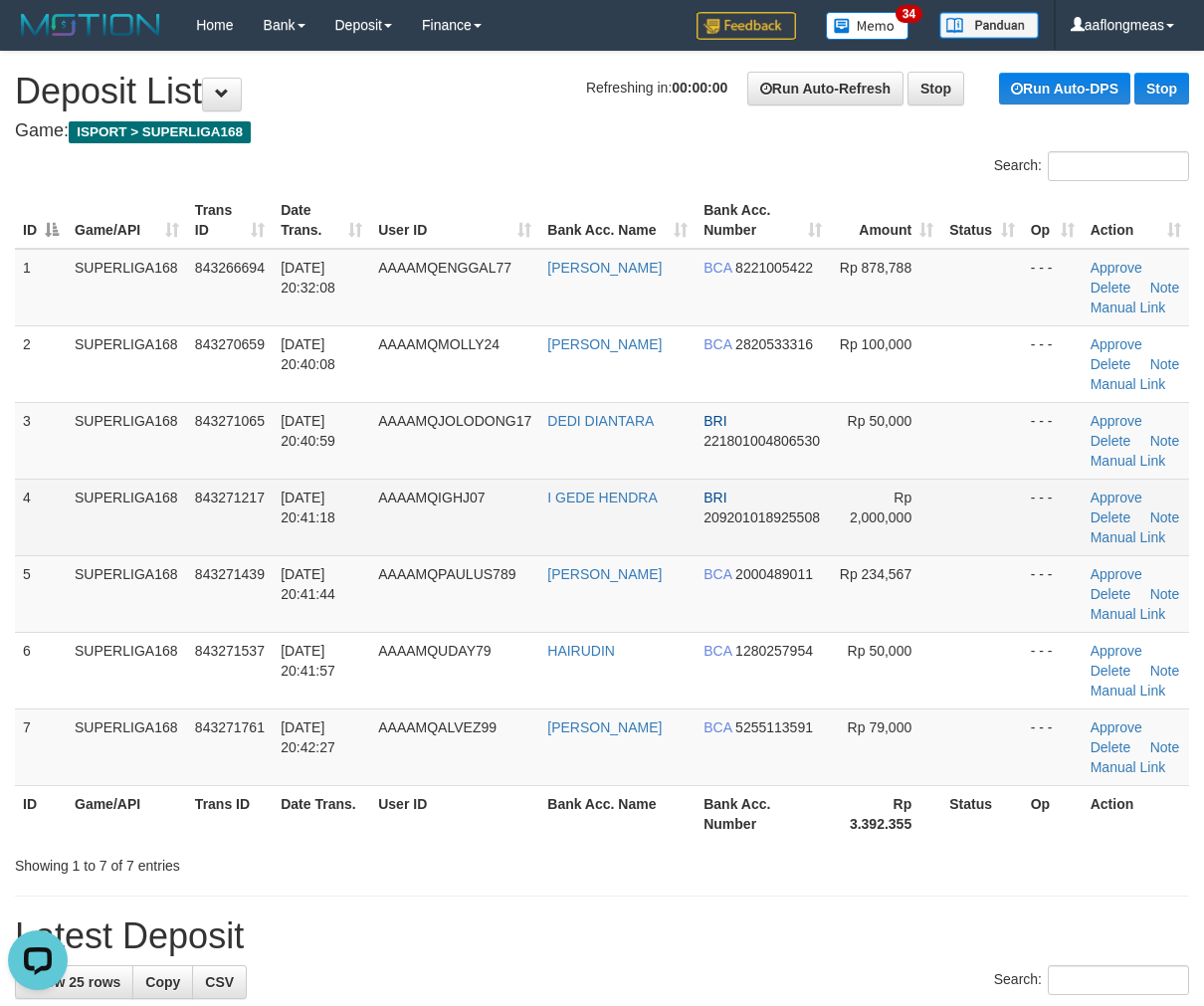 click at bounding box center [981, 516] 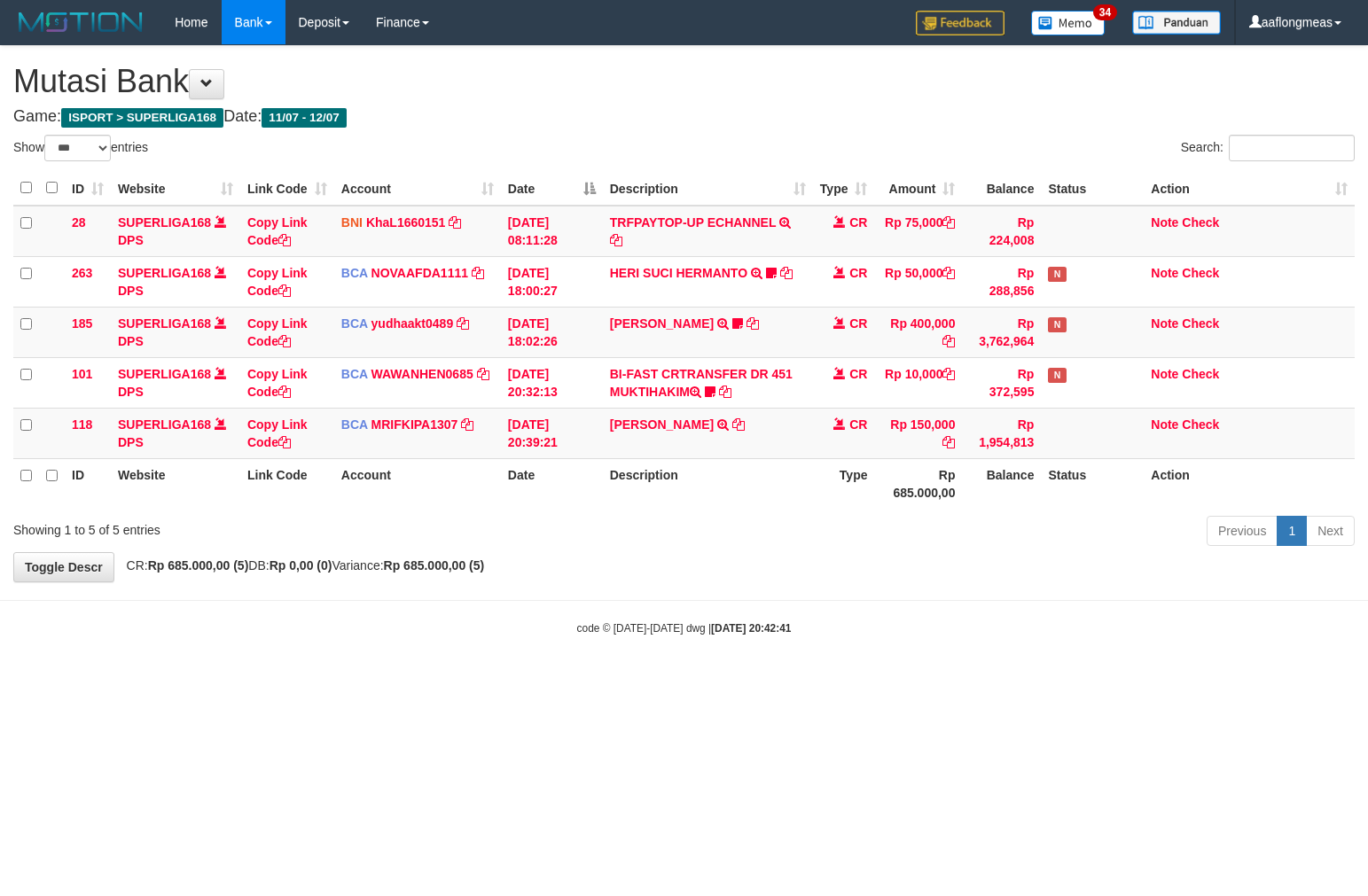 select on "***" 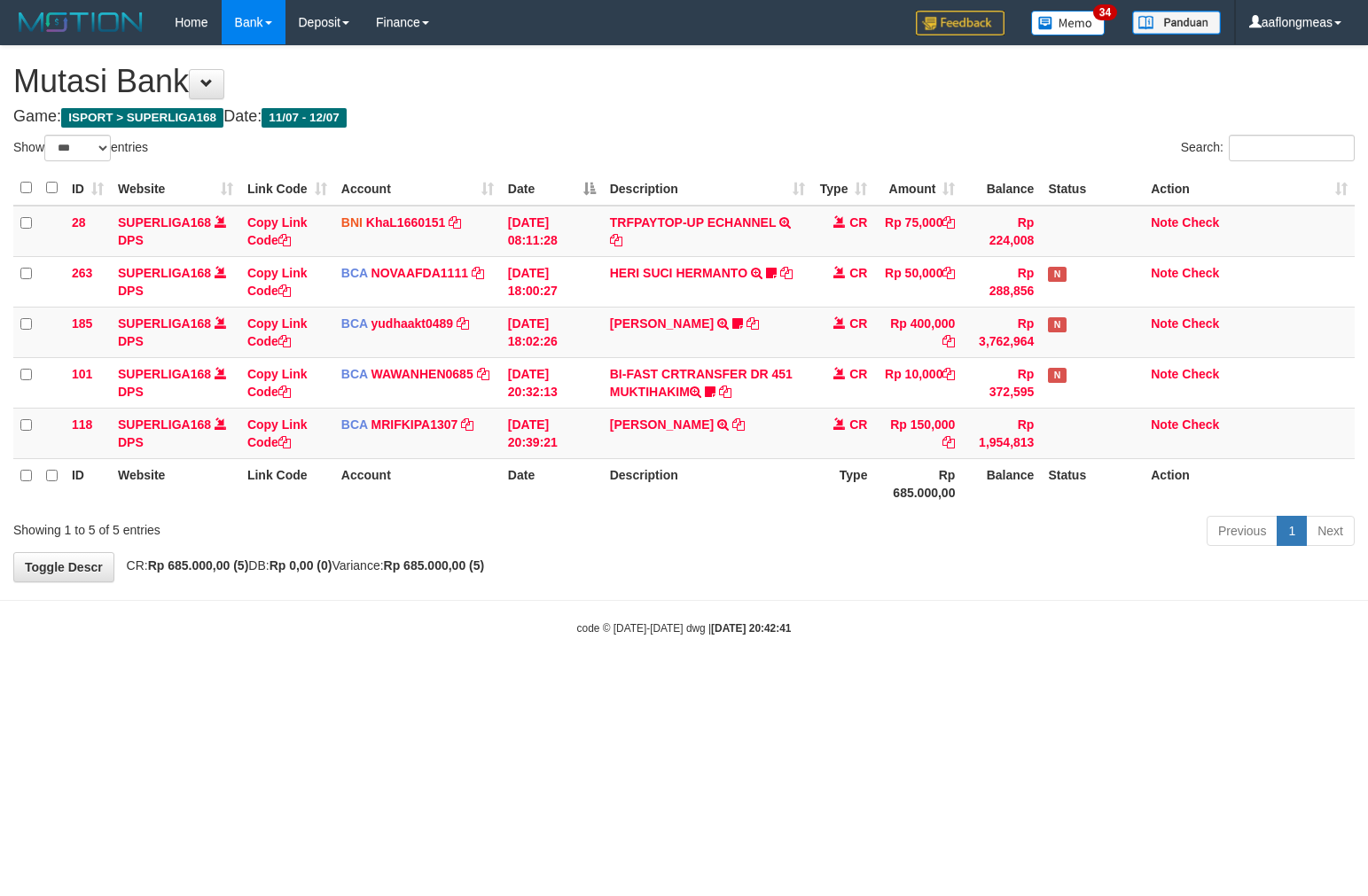 scroll, scrollTop: 0, scrollLeft: 0, axis: both 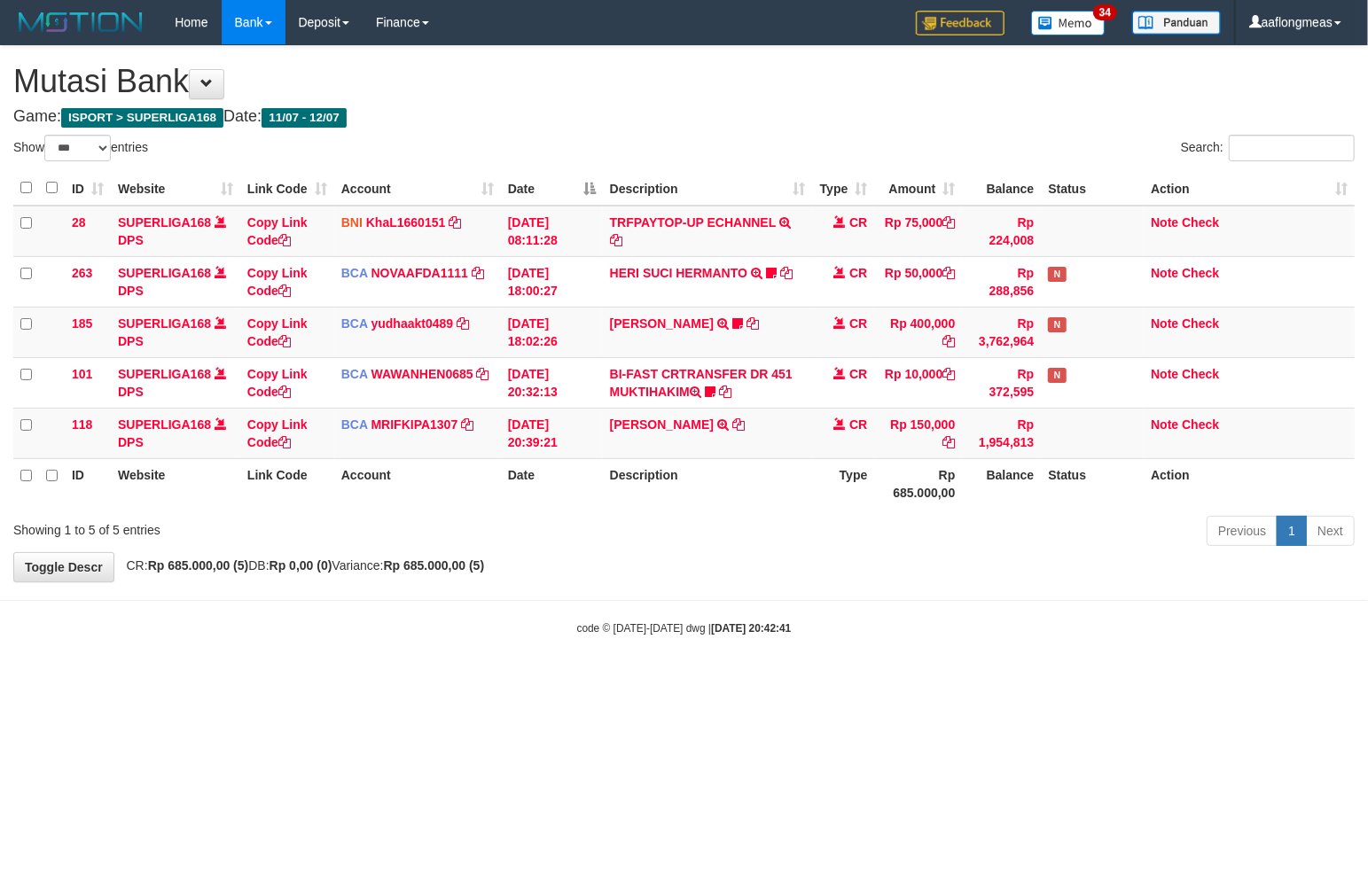 click on "**********" at bounding box center [684, 314] 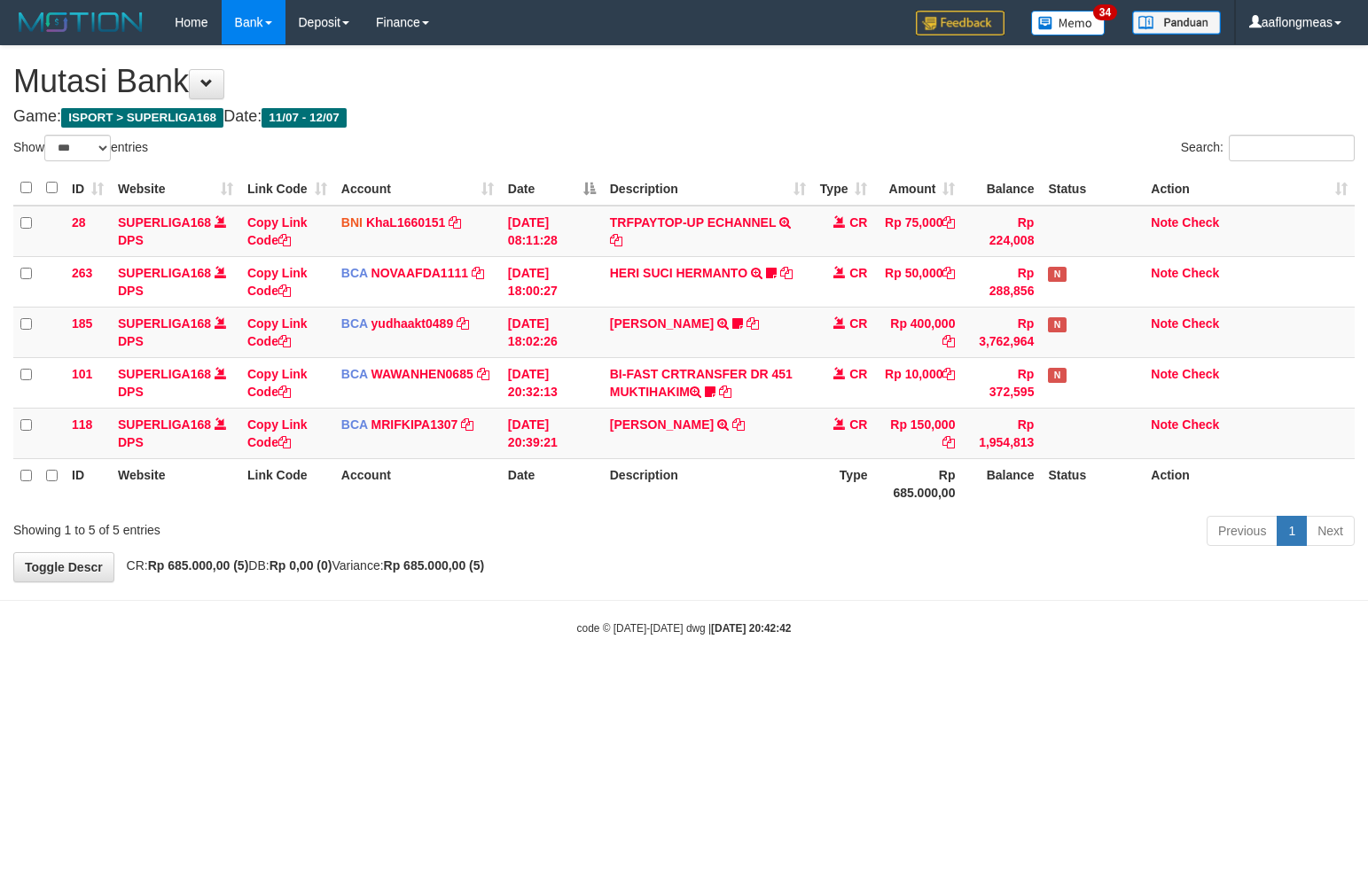 select on "***" 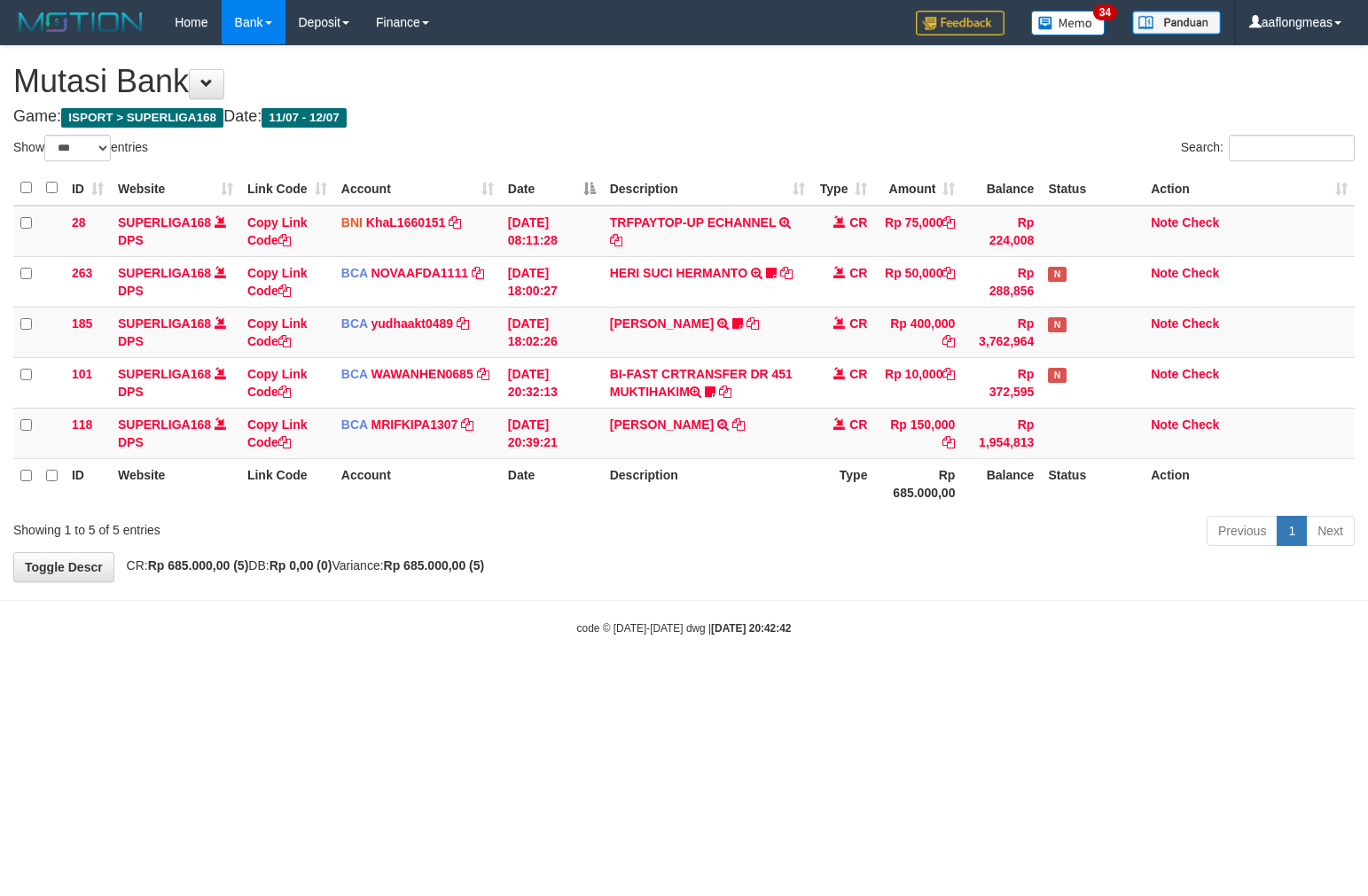 scroll, scrollTop: 0, scrollLeft: 0, axis: both 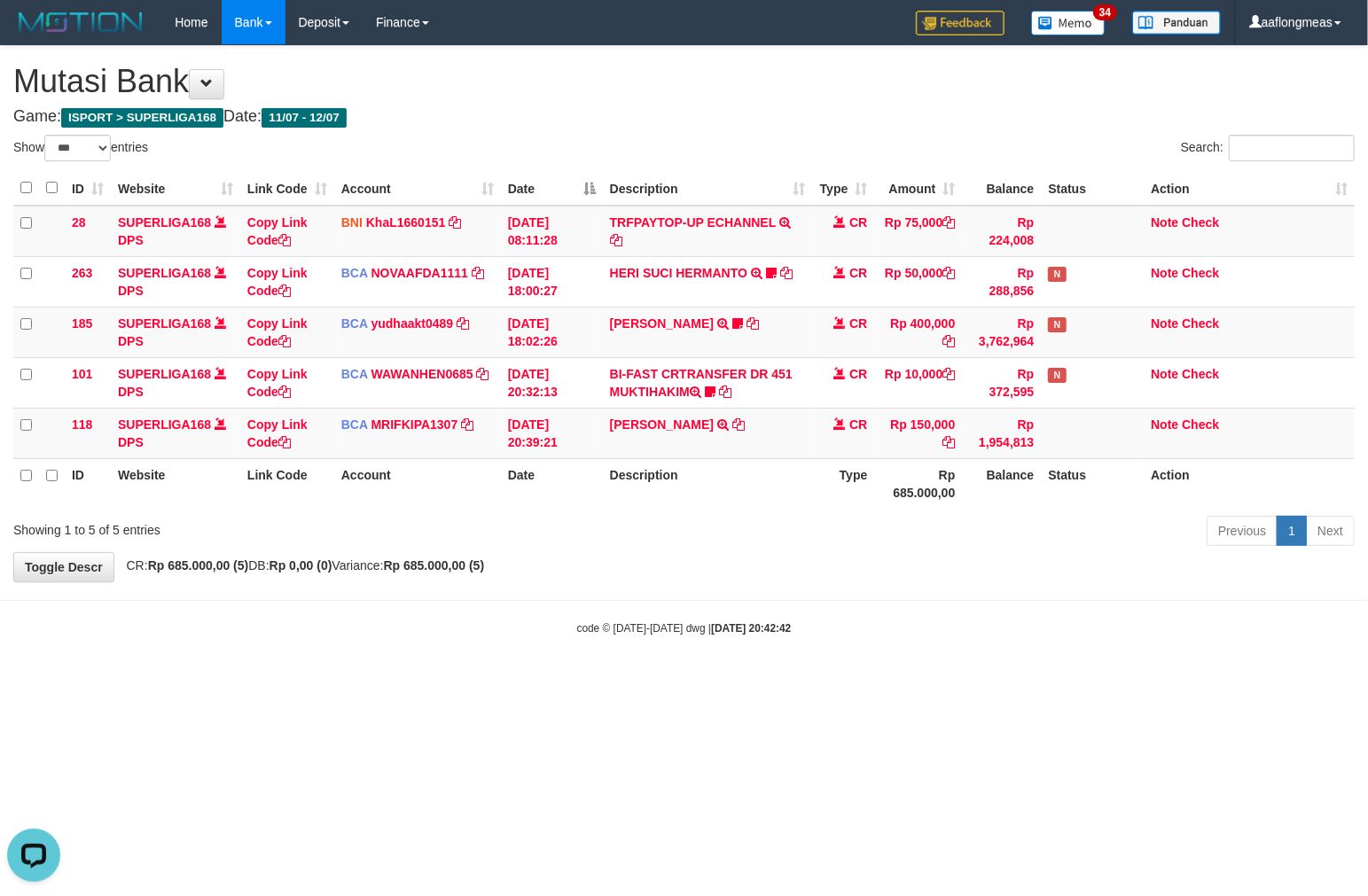 click on "**********" at bounding box center [684, 314] 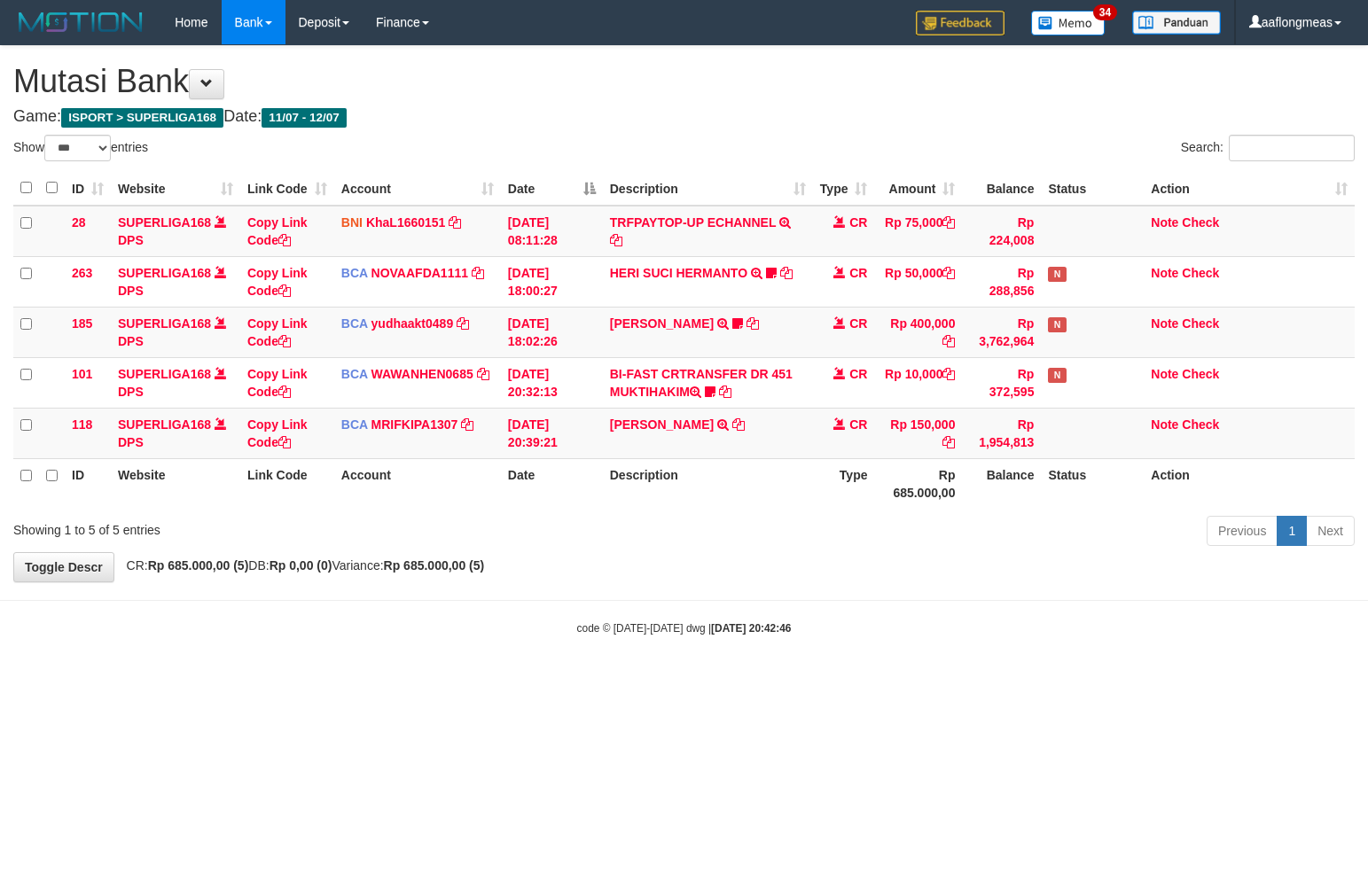 select on "***" 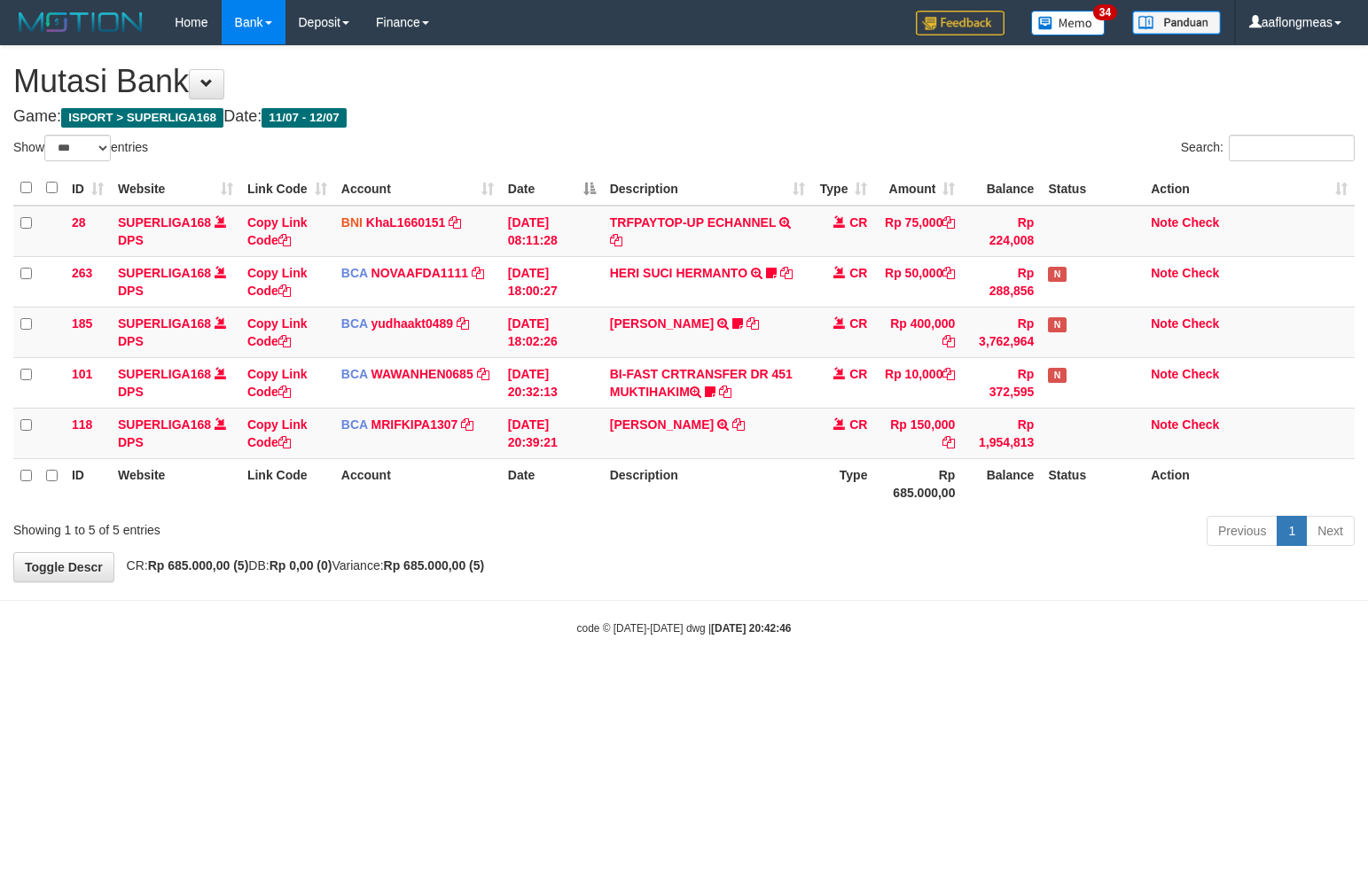 scroll, scrollTop: 0, scrollLeft: 0, axis: both 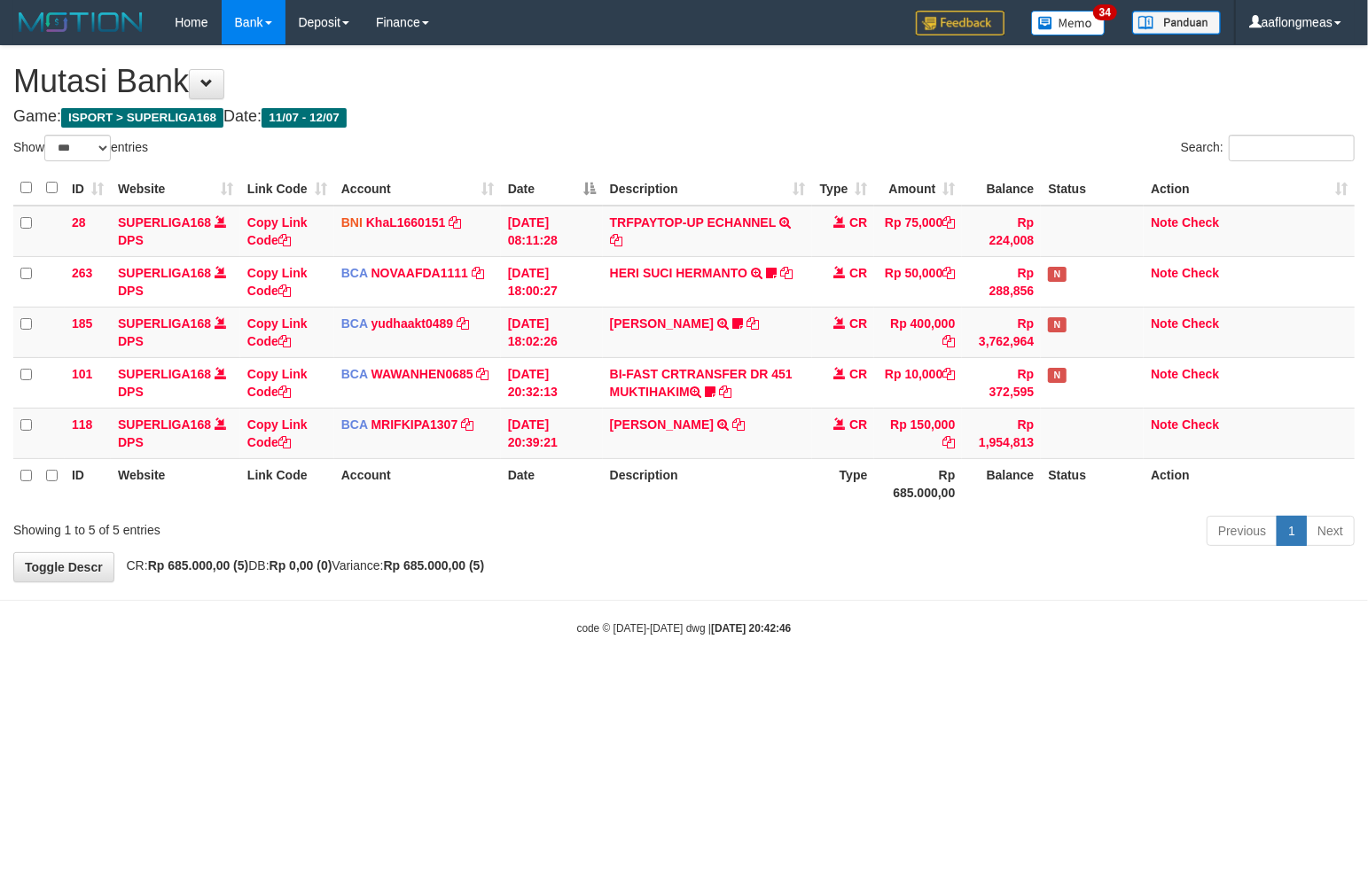 click on "**********" at bounding box center [684, 314] 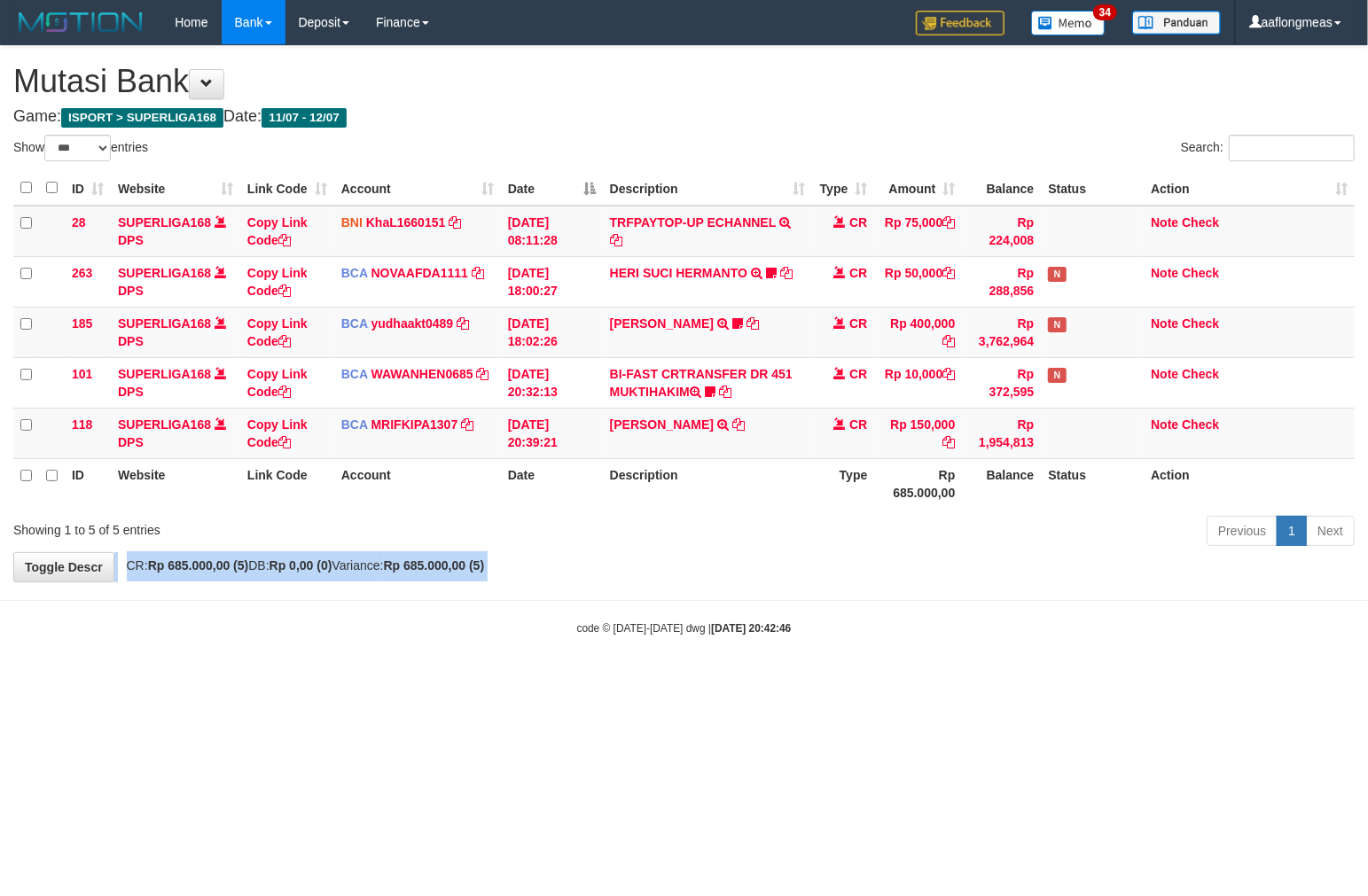 click on "**********" at bounding box center (684, 314) 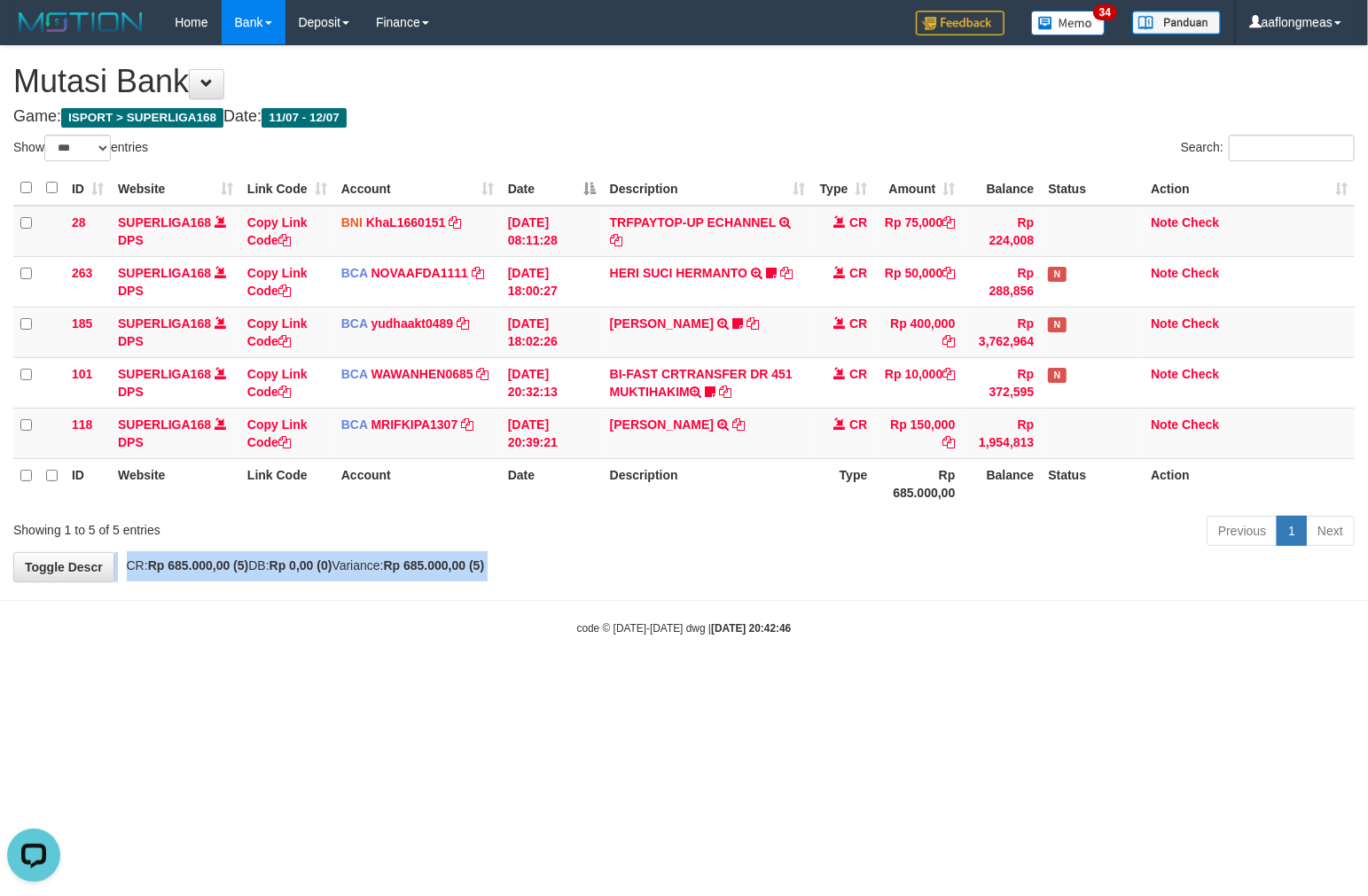 scroll, scrollTop: 0, scrollLeft: 0, axis: both 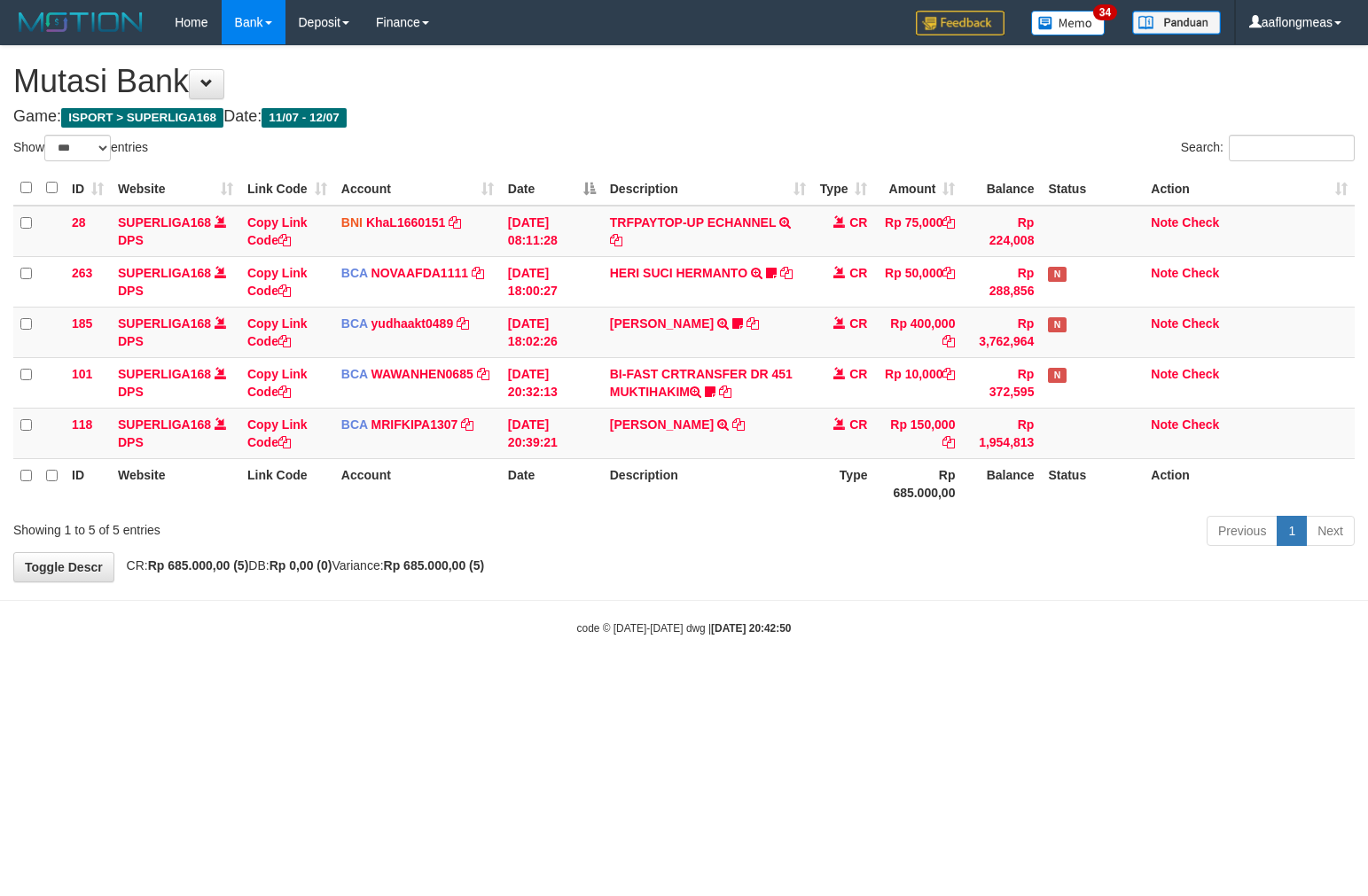 select on "***" 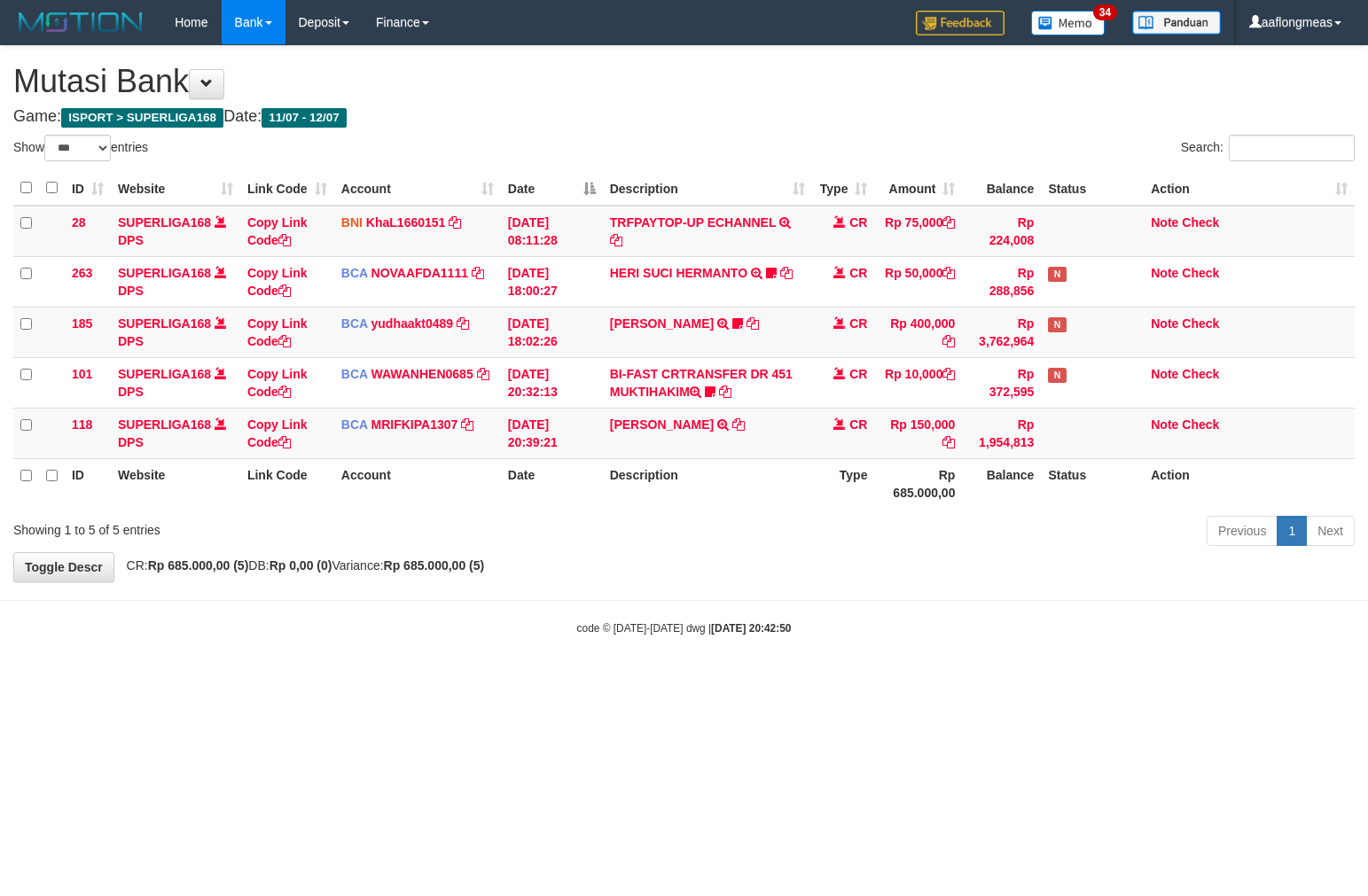 scroll, scrollTop: 0, scrollLeft: 0, axis: both 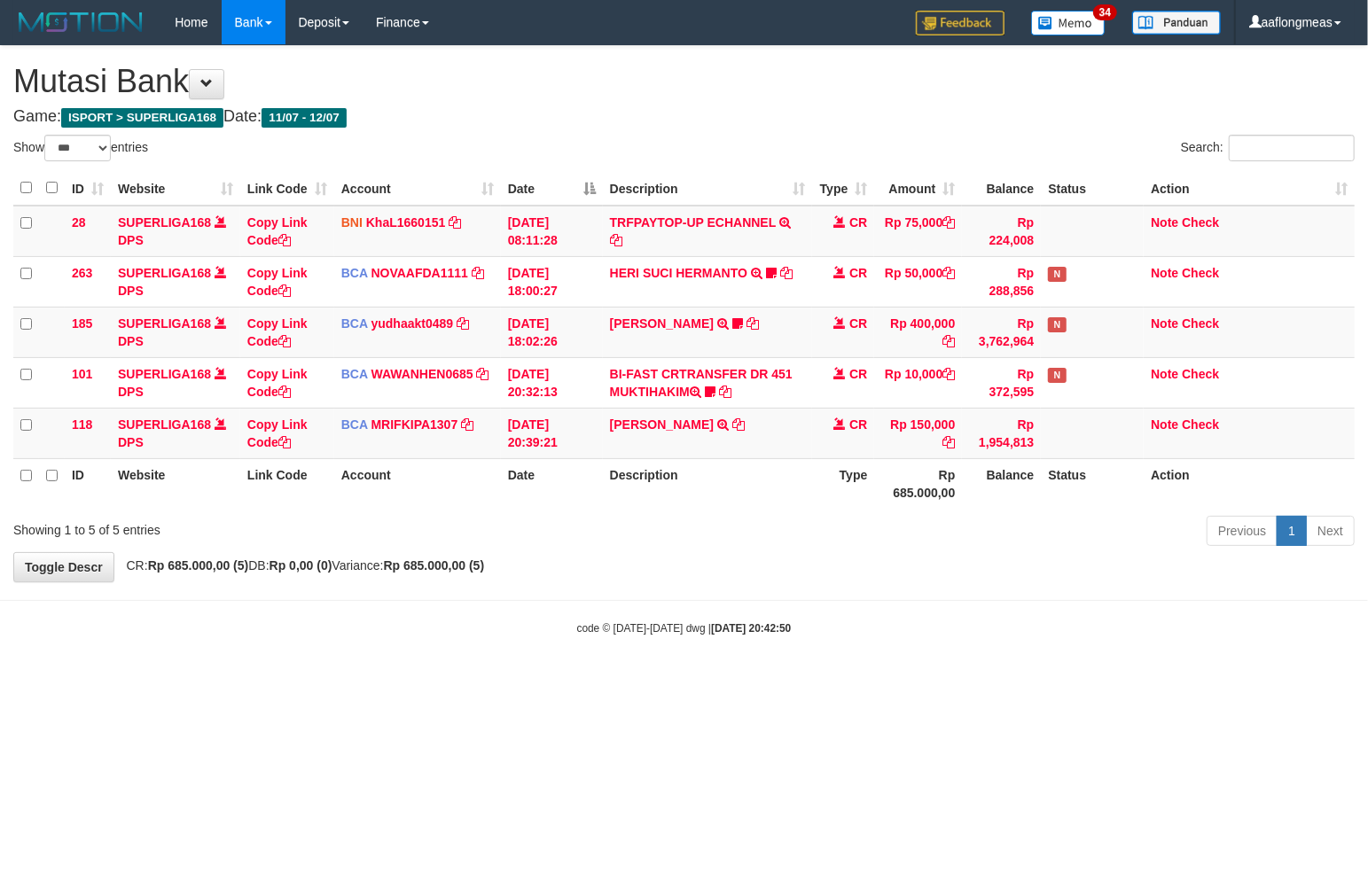 click on "**********" at bounding box center (684, 314) 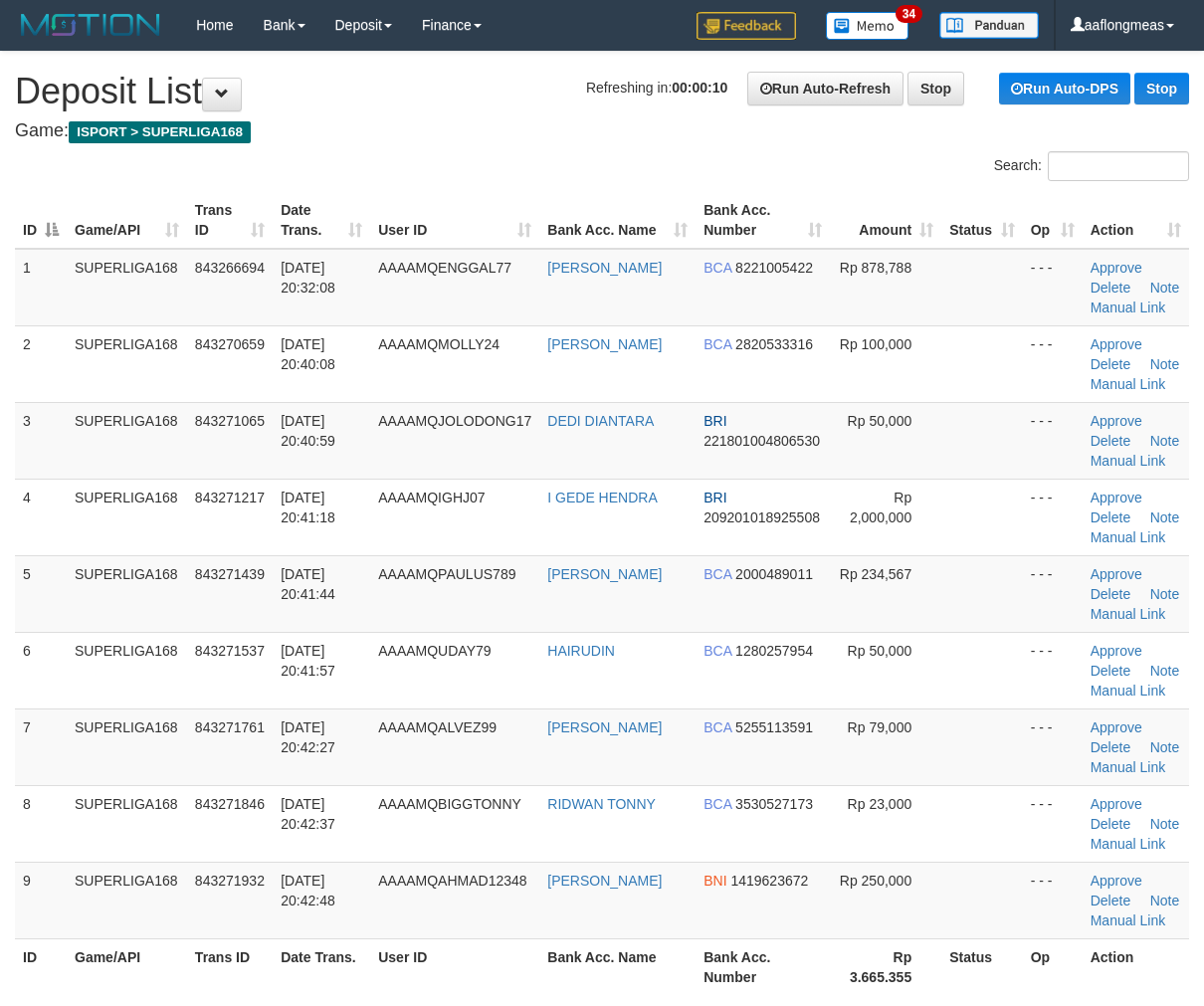 scroll, scrollTop: 0, scrollLeft: 0, axis: both 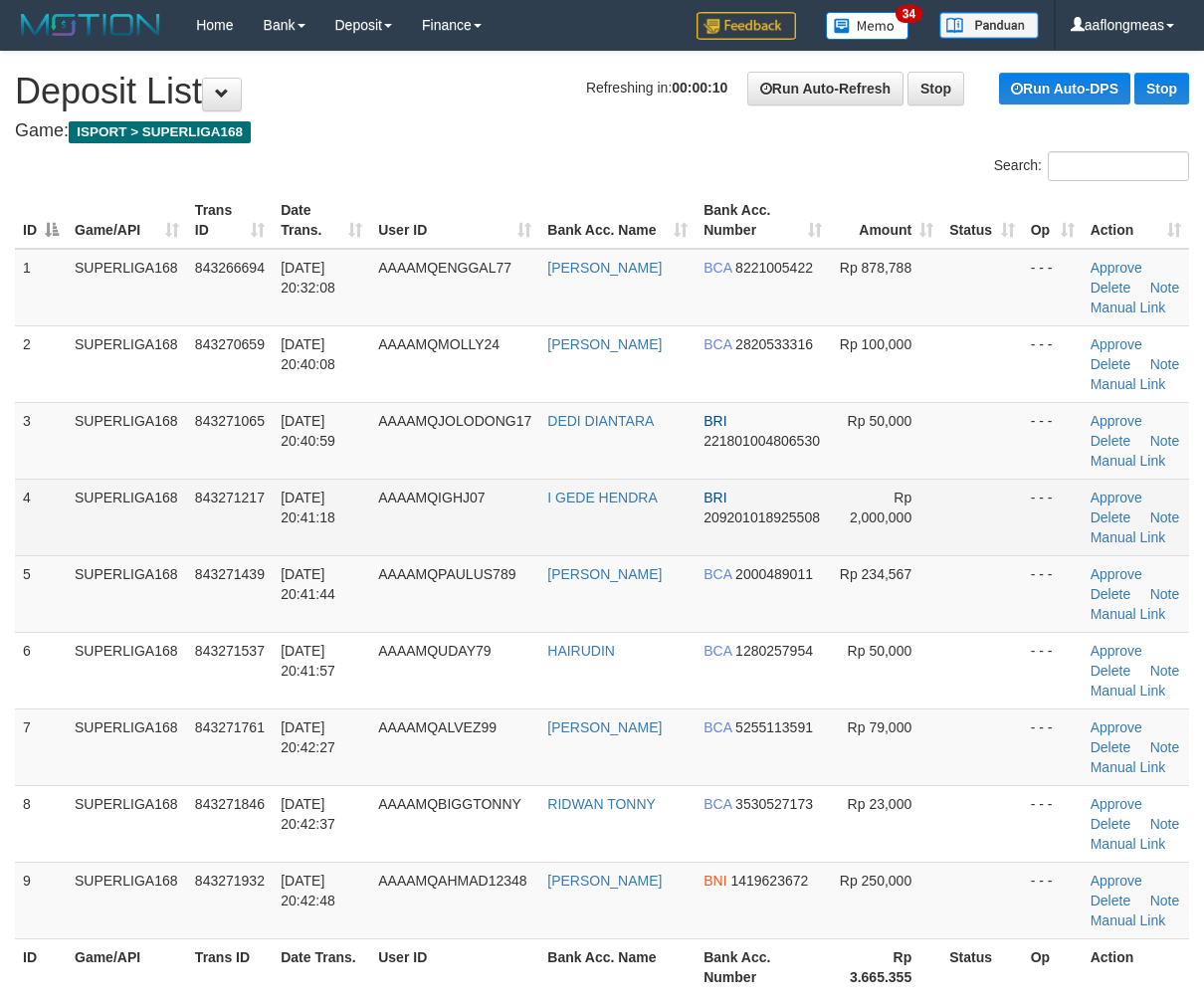 click on "- - -" at bounding box center (1053, 516) 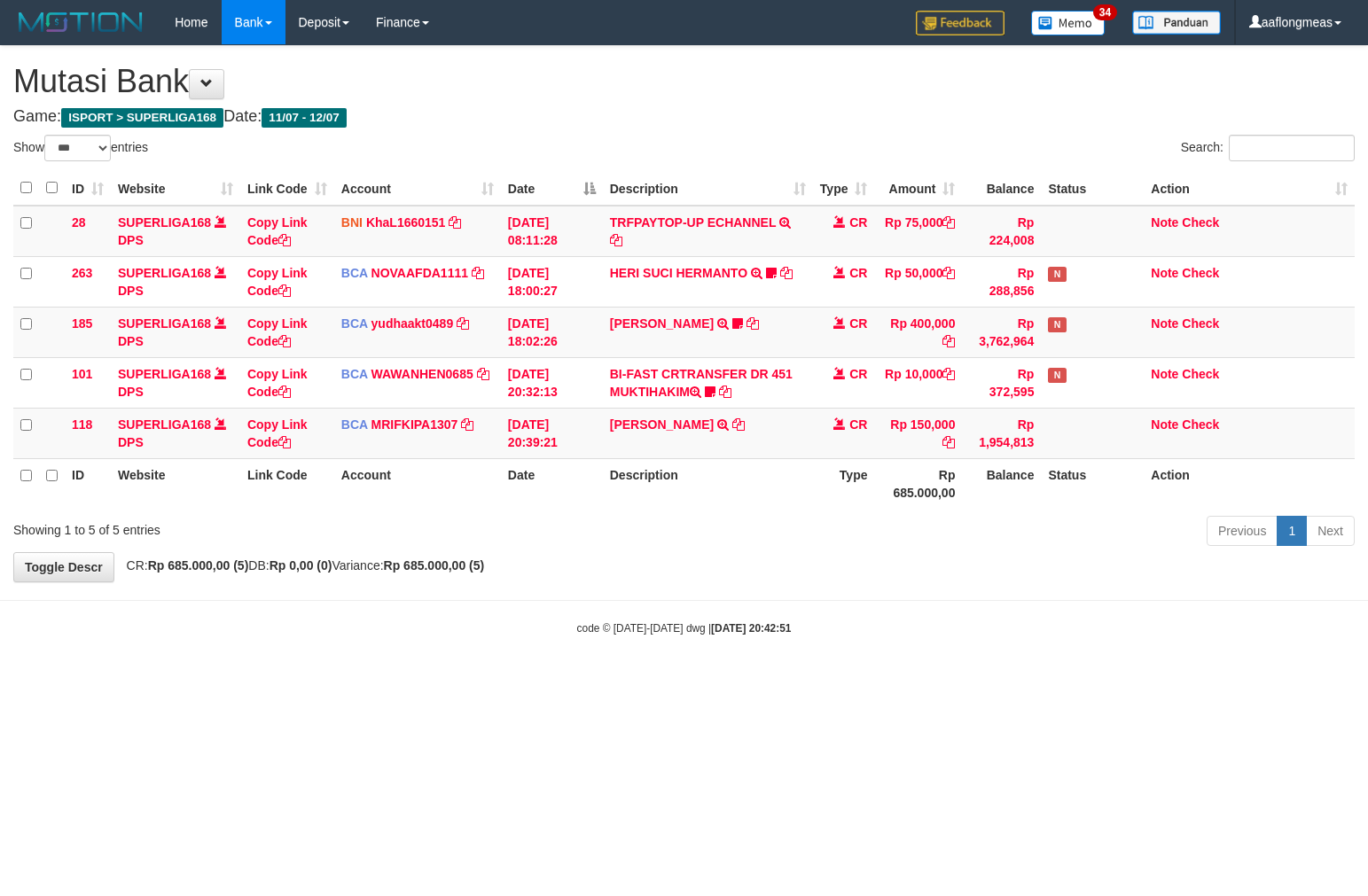select on "***" 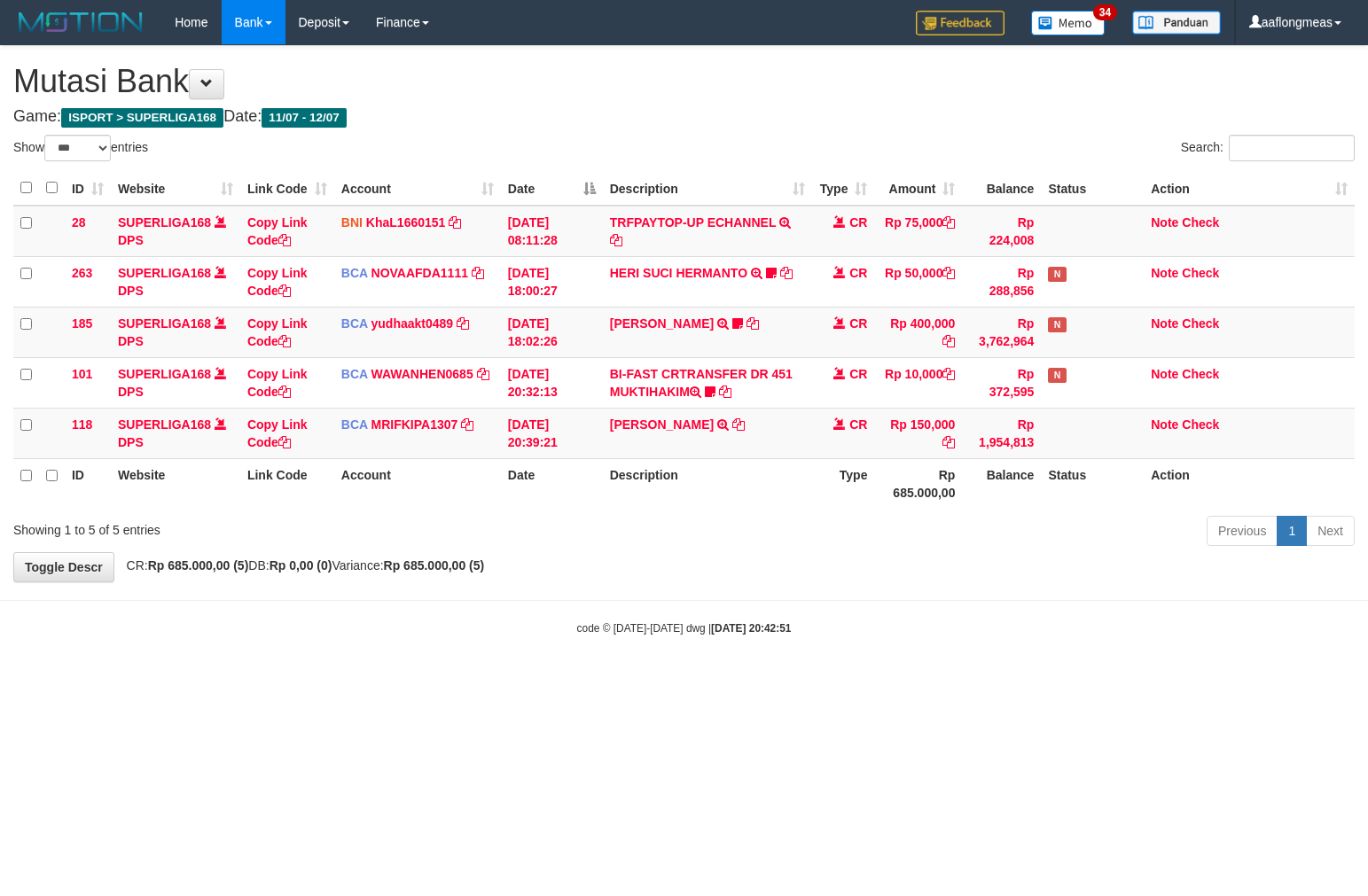 scroll, scrollTop: 0, scrollLeft: 0, axis: both 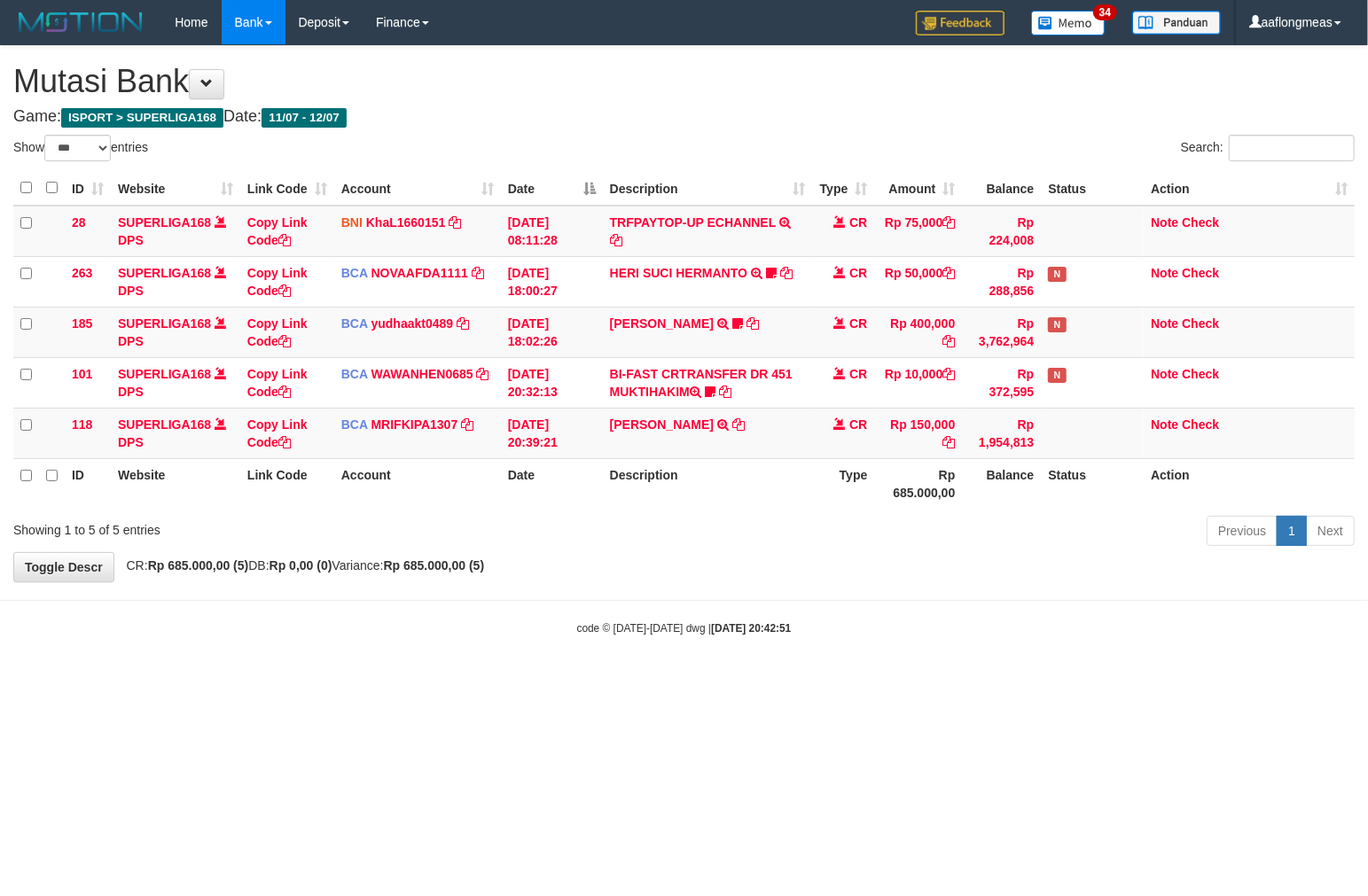 drag, startPoint x: 732, startPoint y: 555, endPoint x: 718, endPoint y: 580, distance: 28.6531 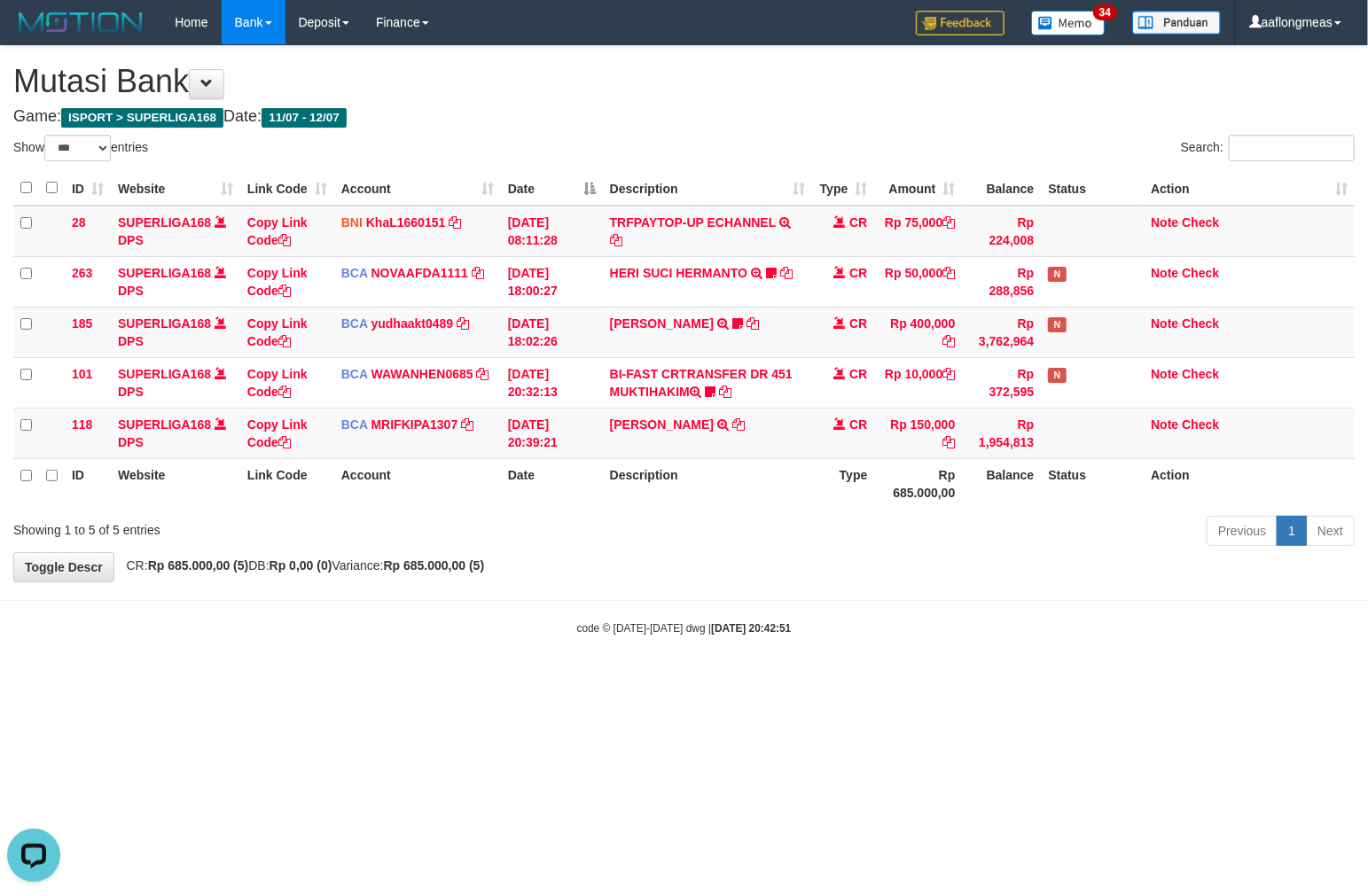 scroll, scrollTop: 0, scrollLeft: 0, axis: both 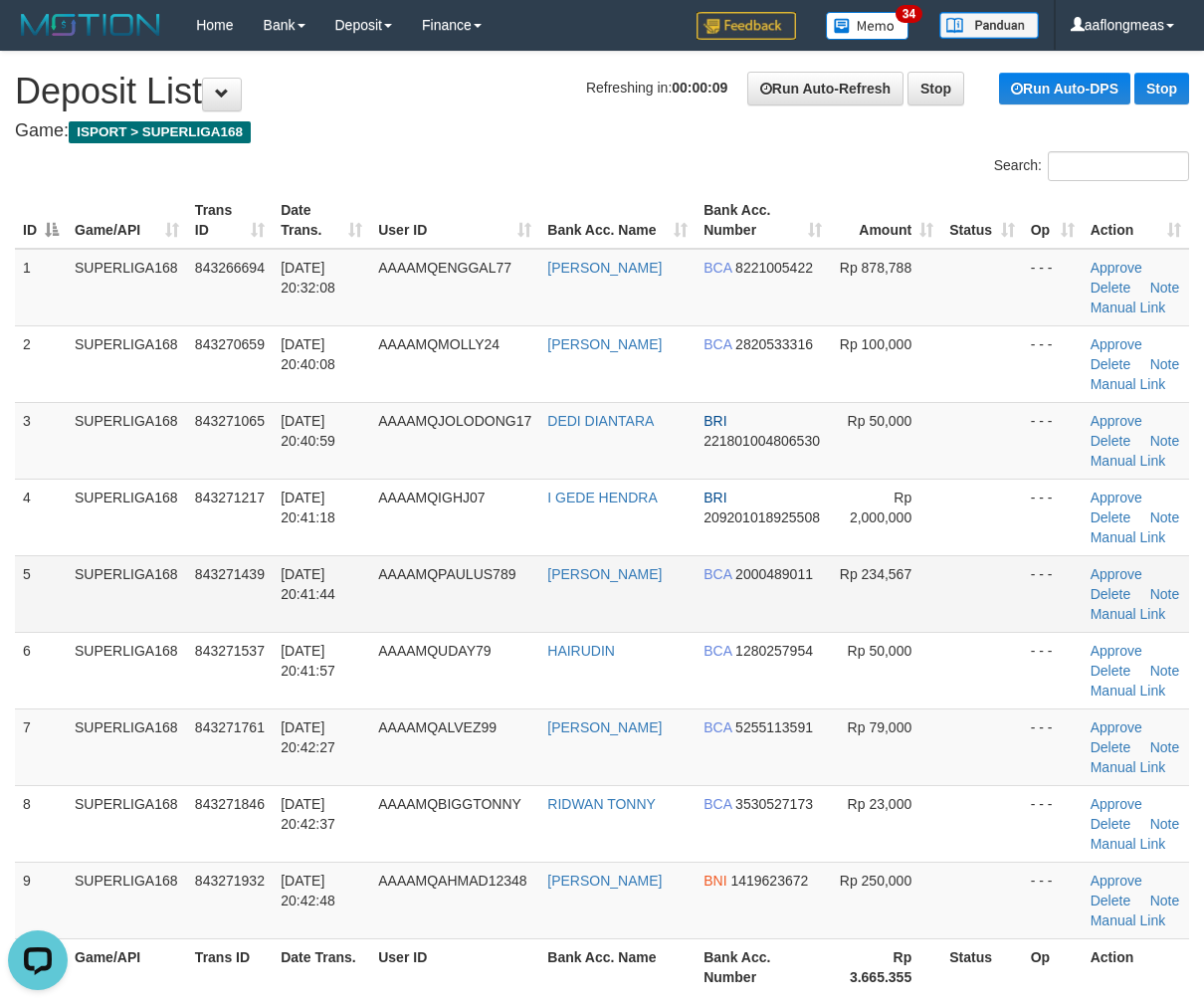 click at bounding box center [981, 593] 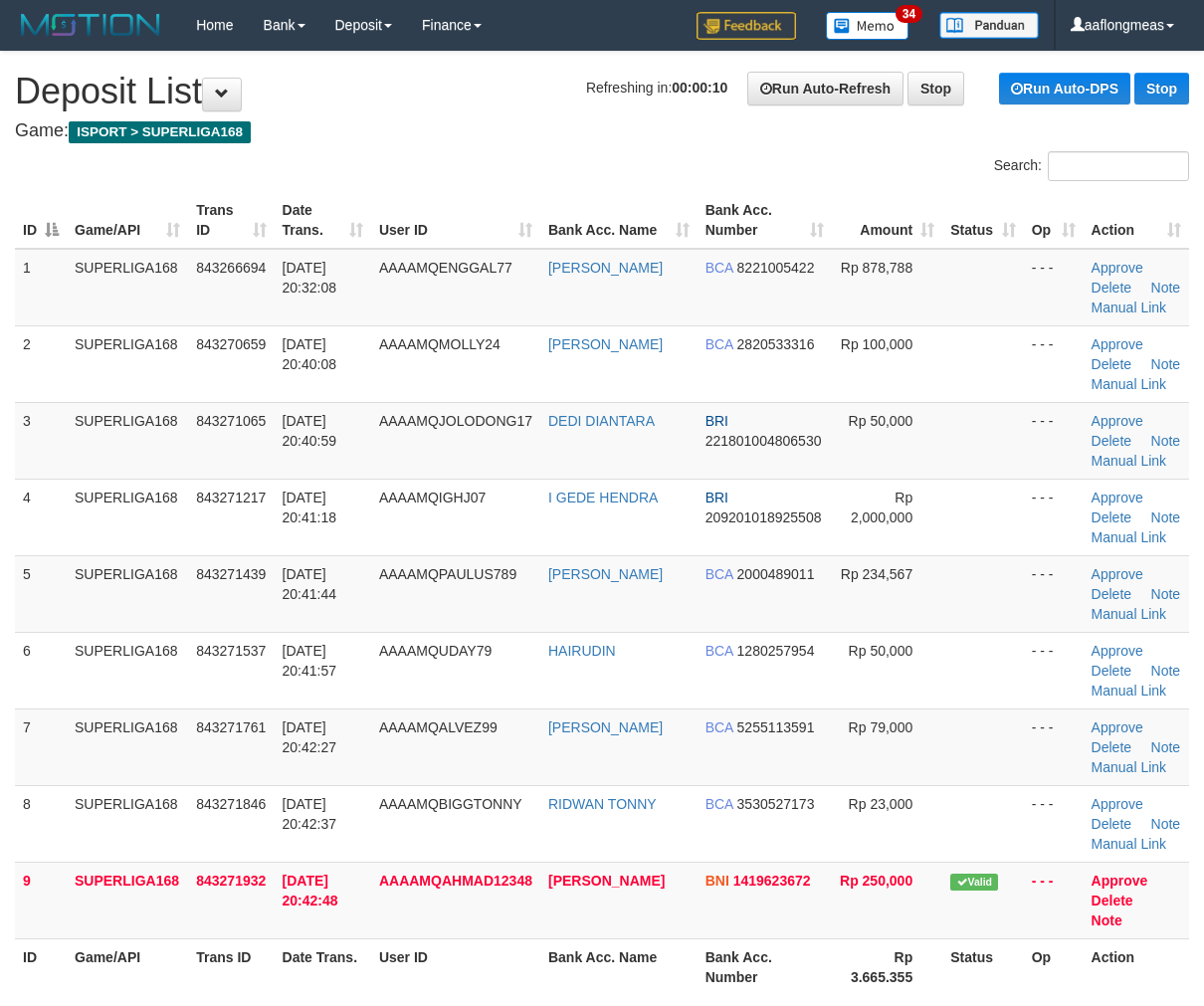 scroll, scrollTop: 0, scrollLeft: 0, axis: both 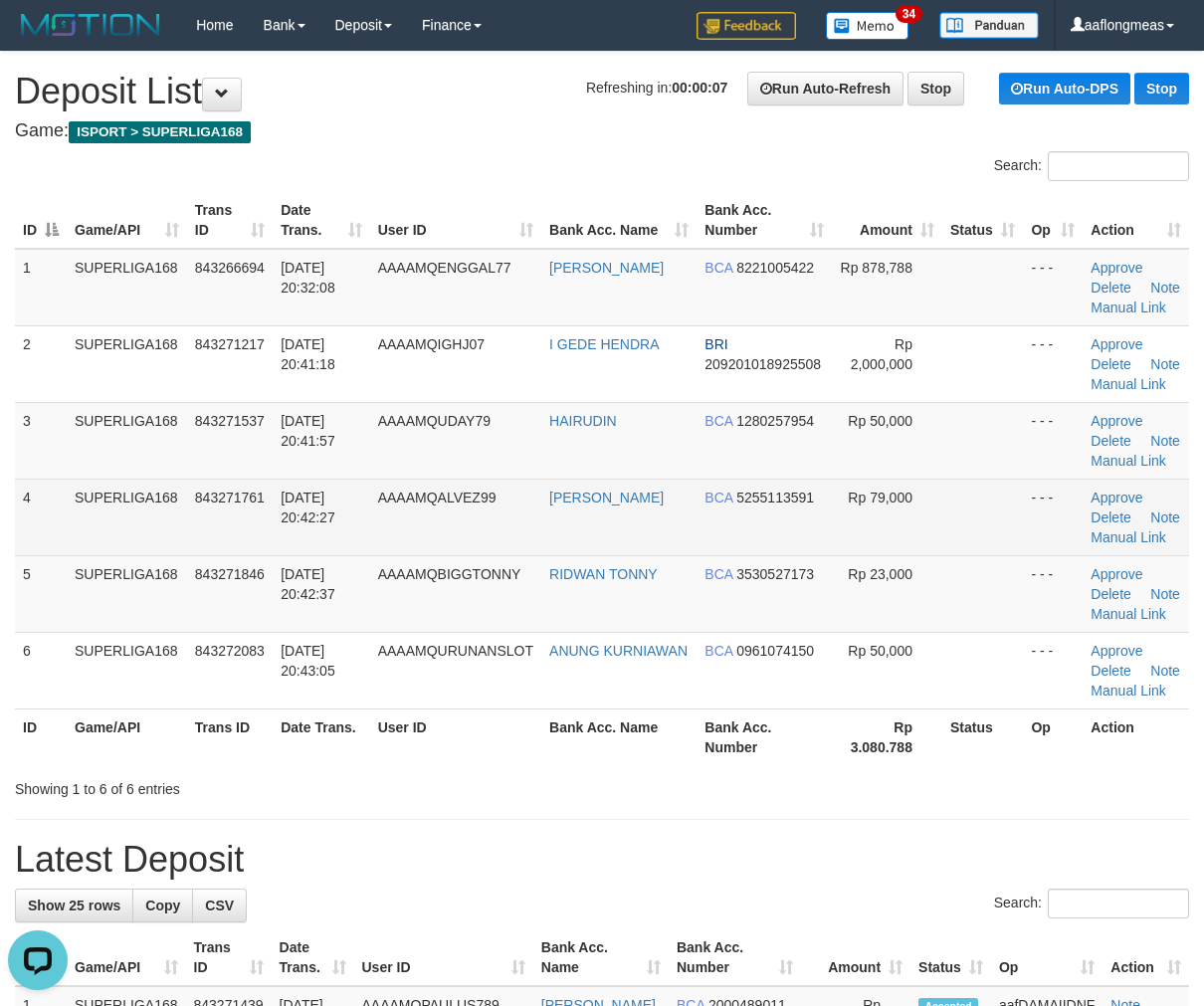 click on "Rp 79,000" at bounding box center [887, 516] 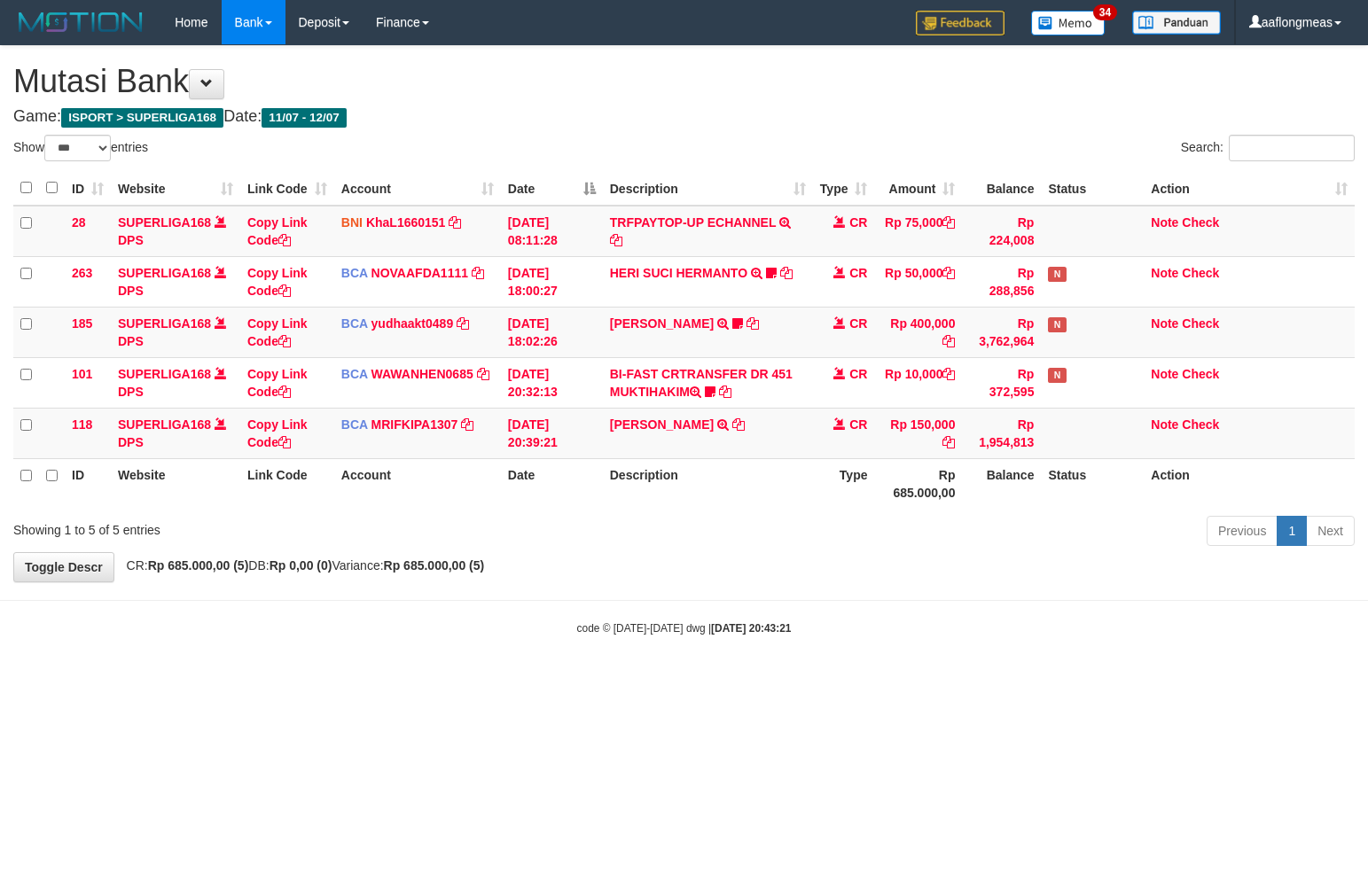select on "***" 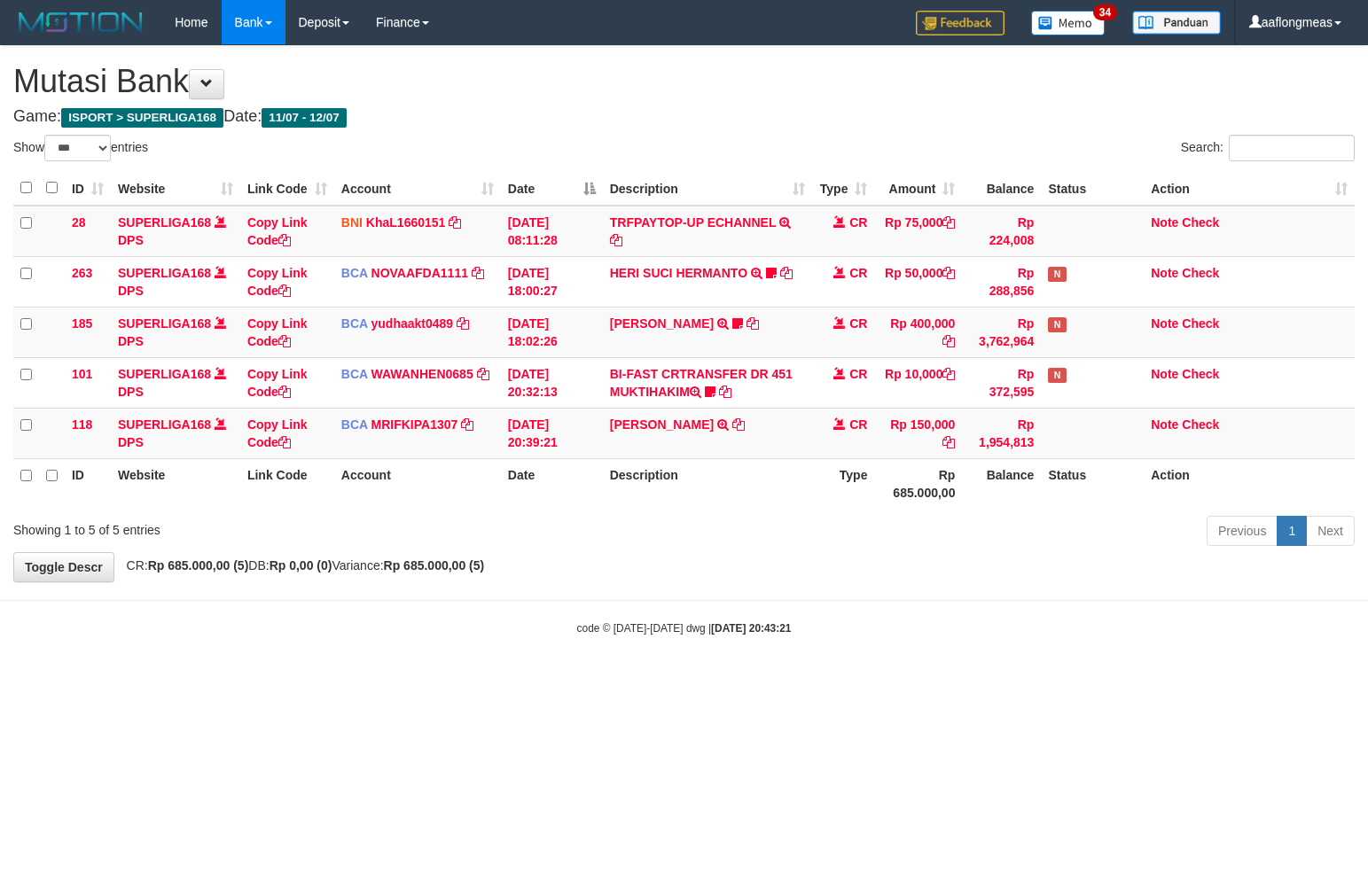 scroll, scrollTop: 0, scrollLeft: 0, axis: both 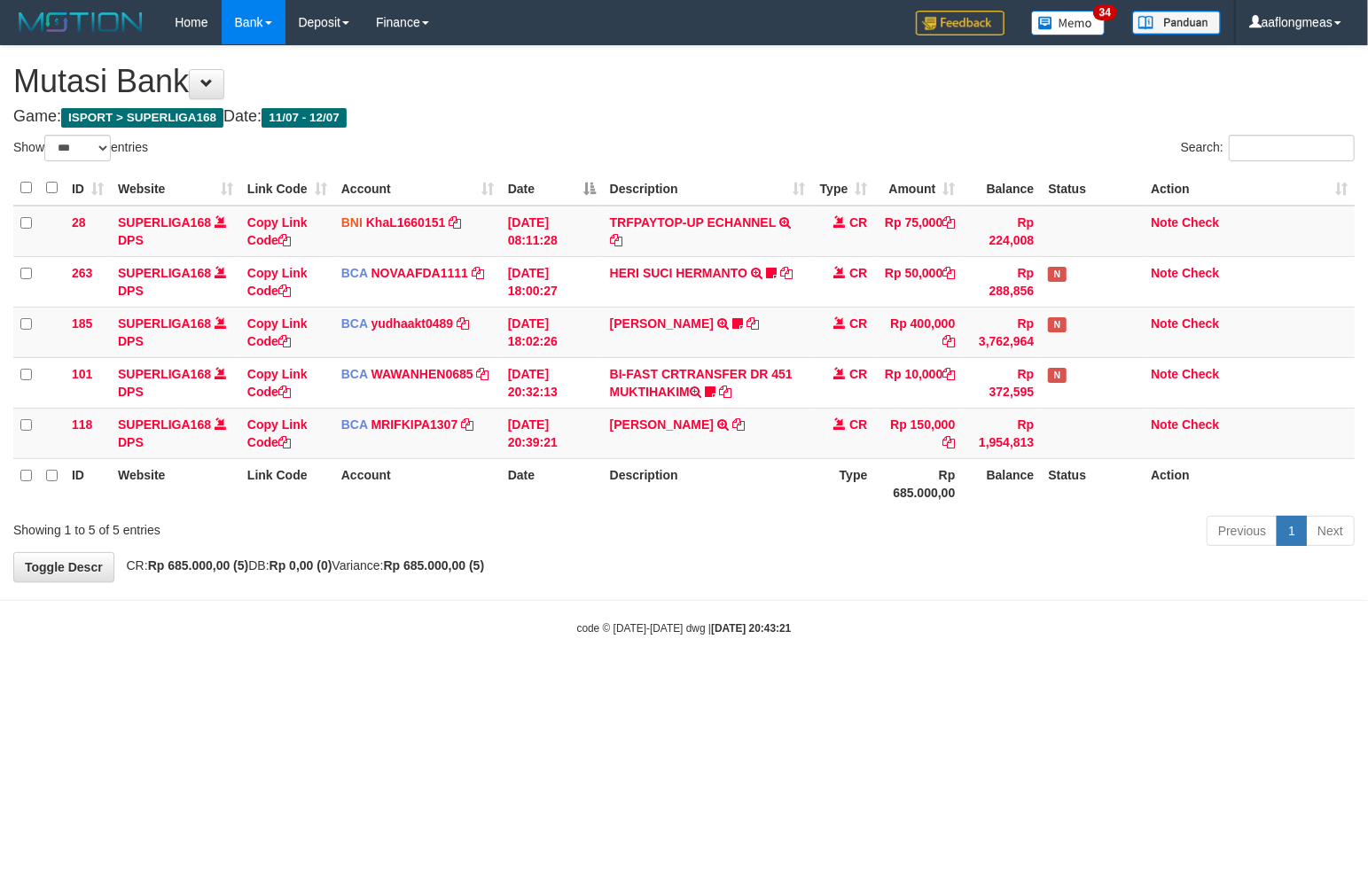 click on "**********" at bounding box center (684, 314) 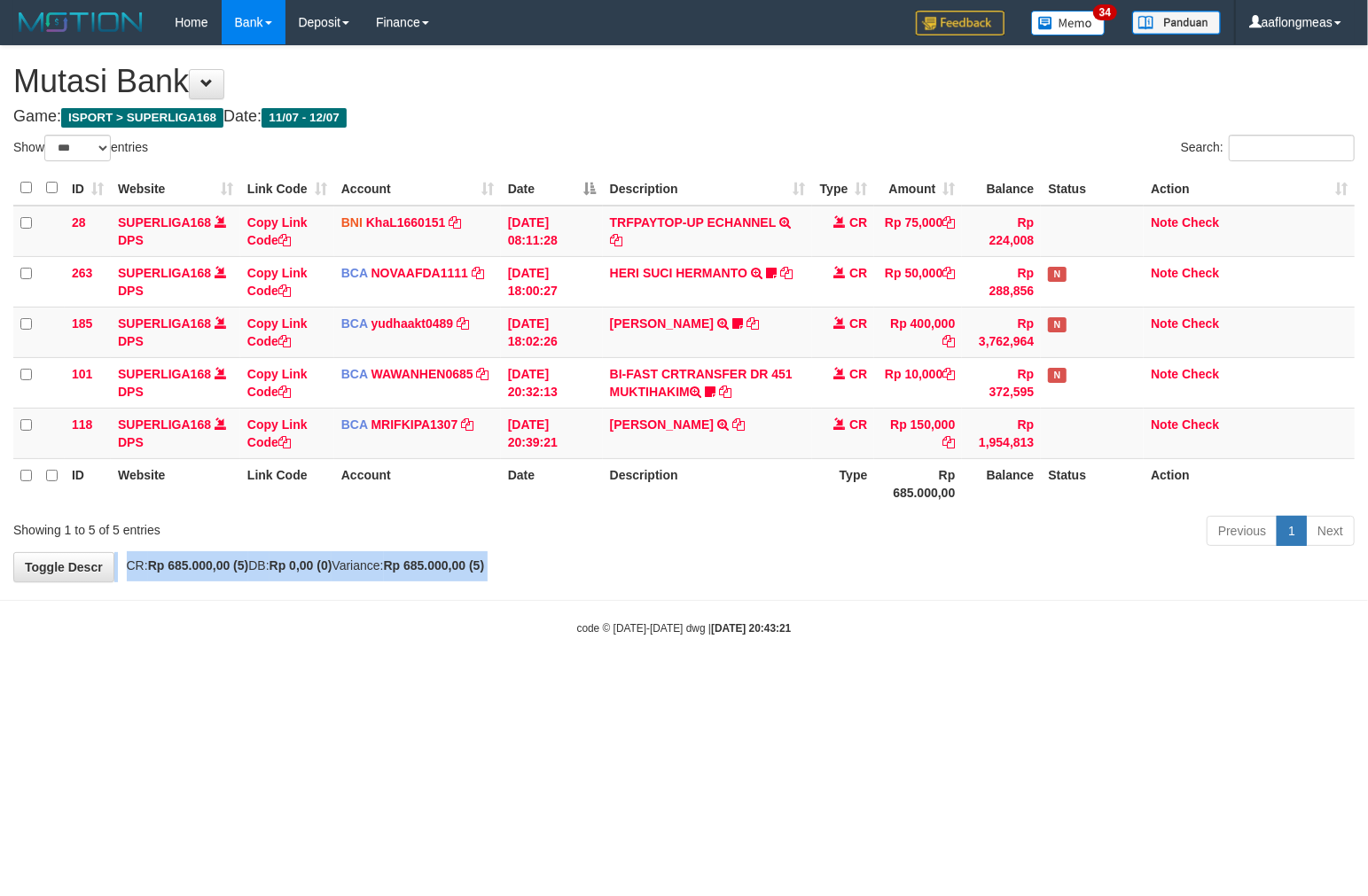 click on "**********" at bounding box center (684, 314) 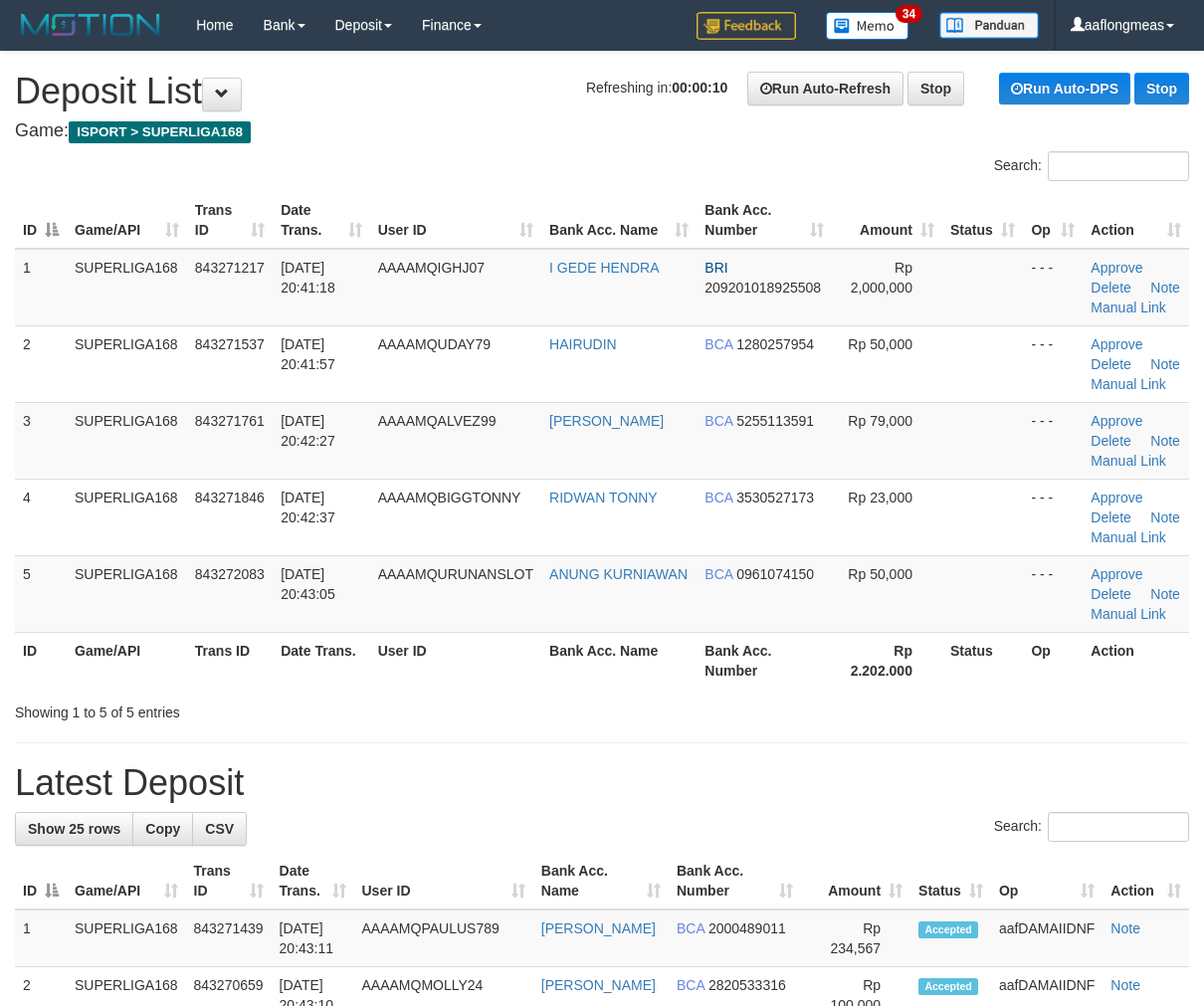scroll, scrollTop: 0, scrollLeft: 0, axis: both 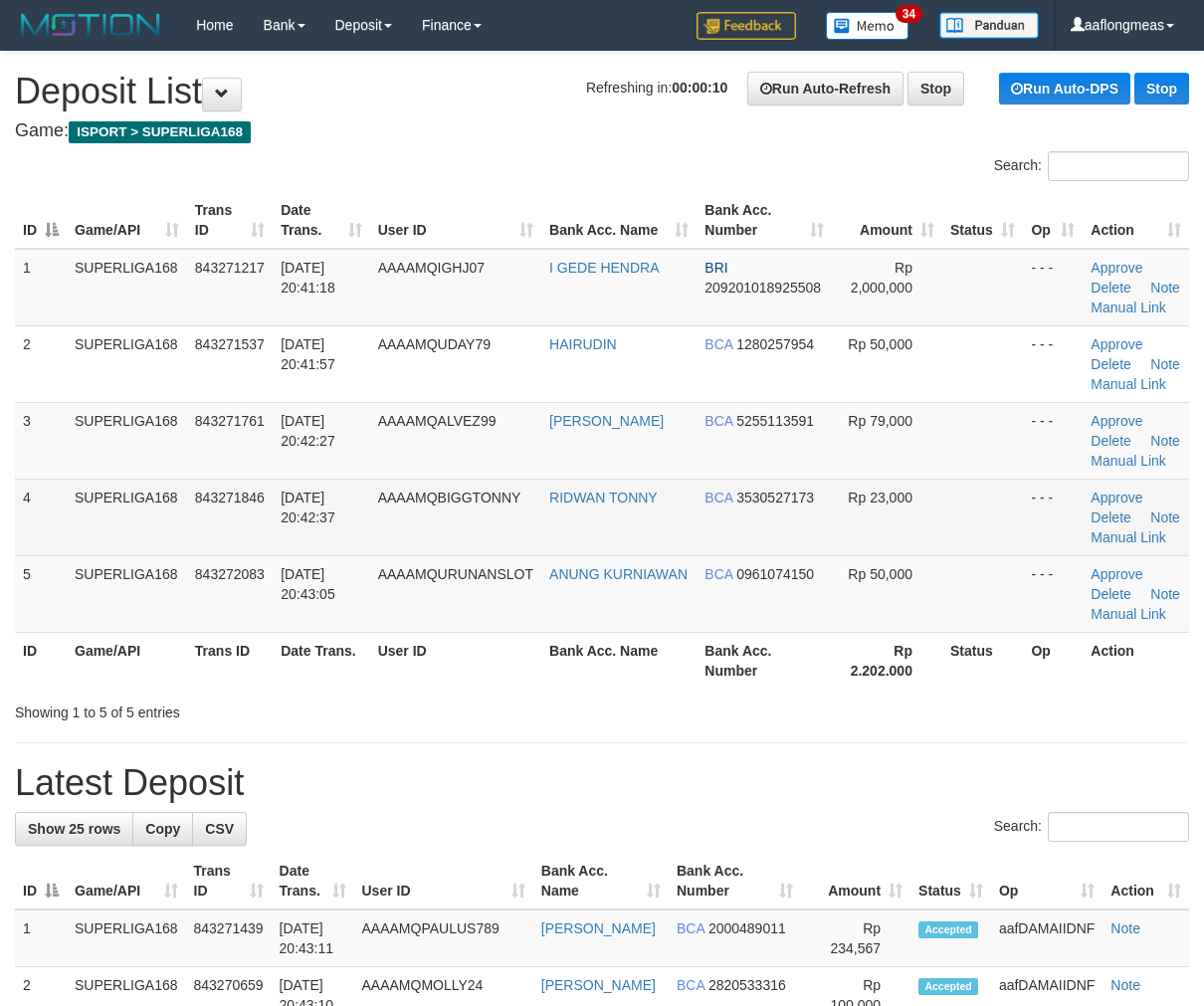 click at bounding box center [982, 516] 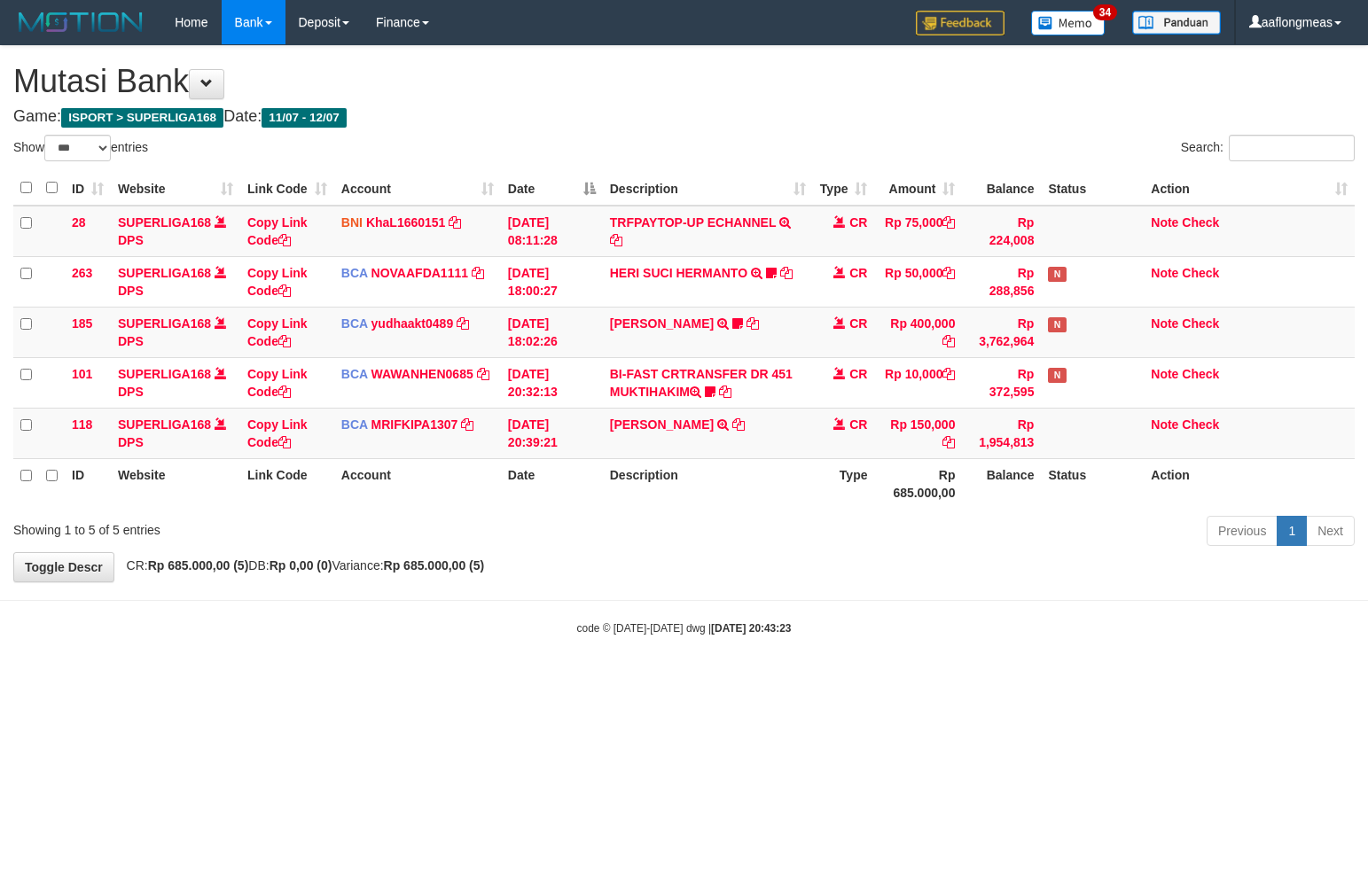 select on "***" 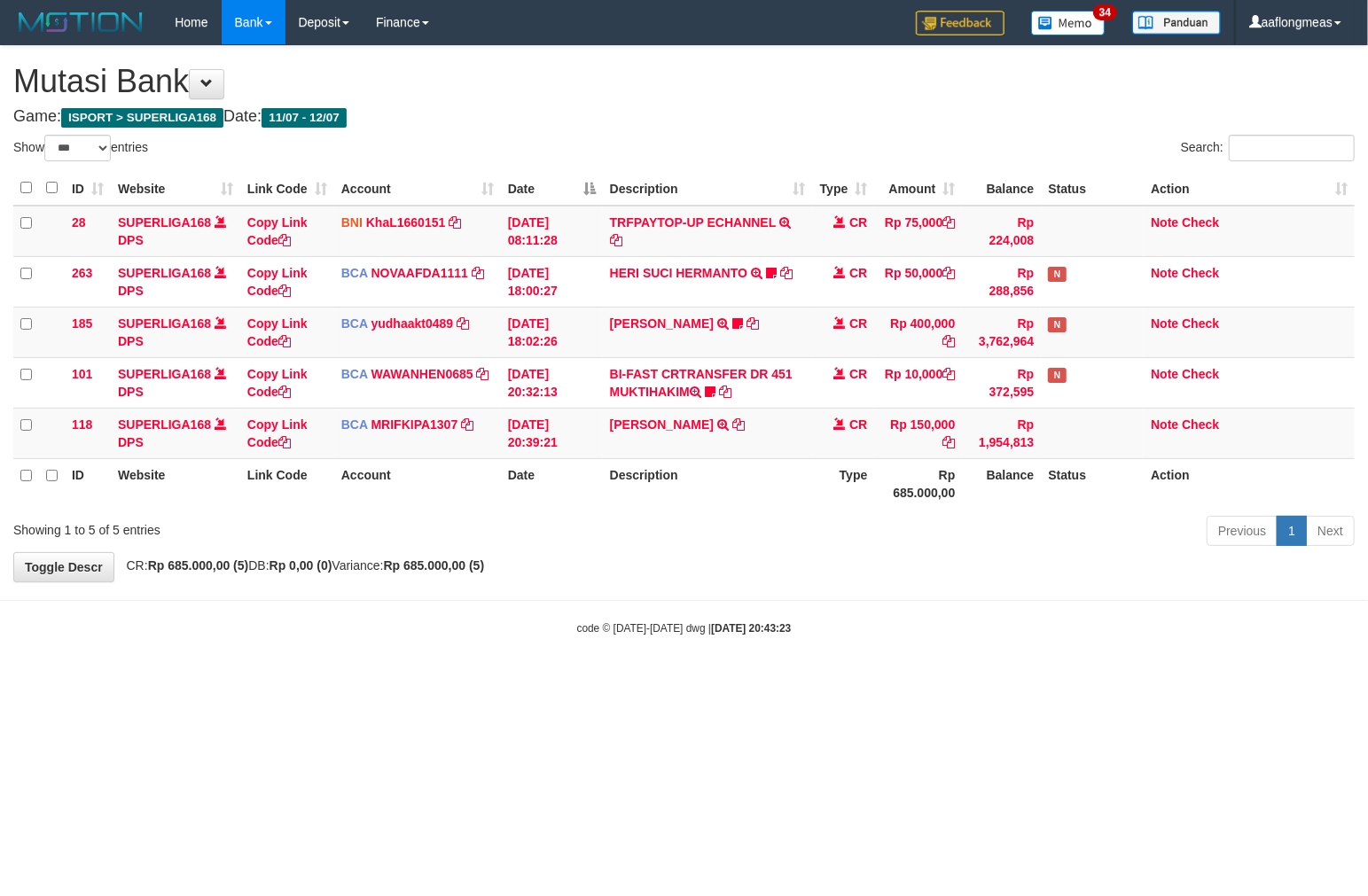 click on "Toggle navigation
Home
Bank
Account List
Load
By Website
Group
[ISPORT]													SUPERLIGA168
By Load Group (DPS)
34" at bounding box center (684, 340) 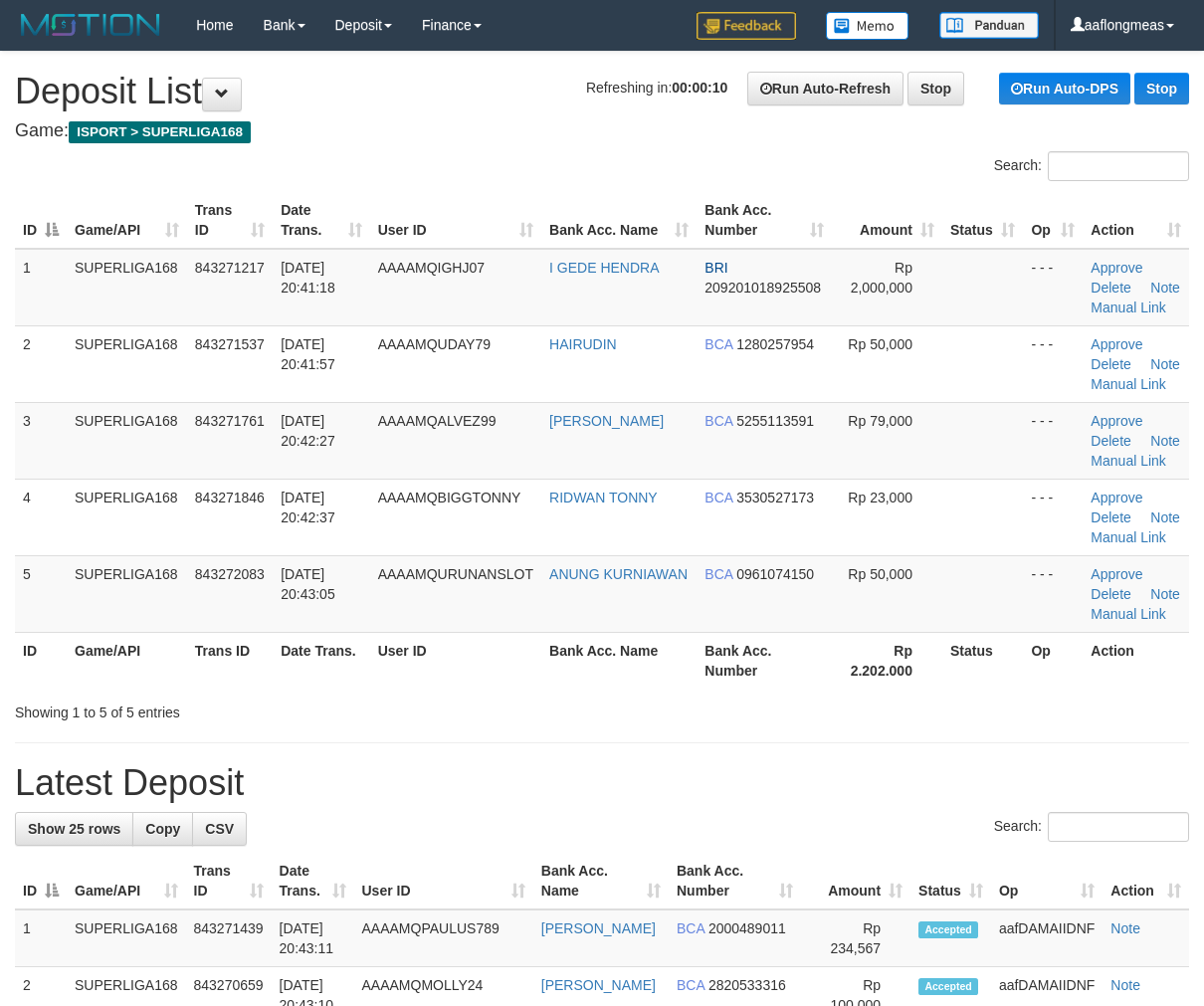 scroll, scrollTop: 0, scrollLeft: 0, axis: both 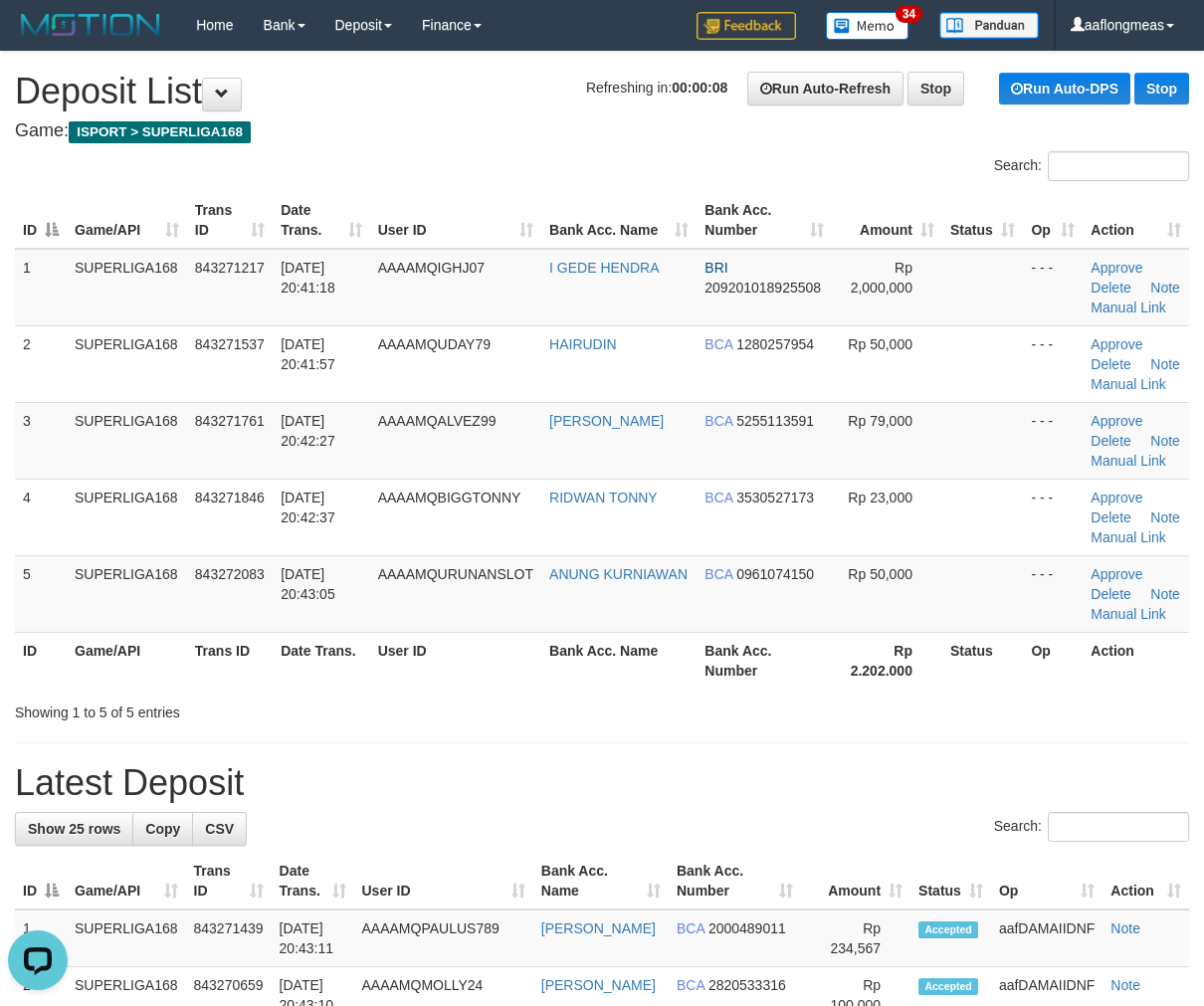 drag, startPoint x: 978, startPoint y: 551, endPoint x: 1205, endPoint y: 565, distance: 227.43131 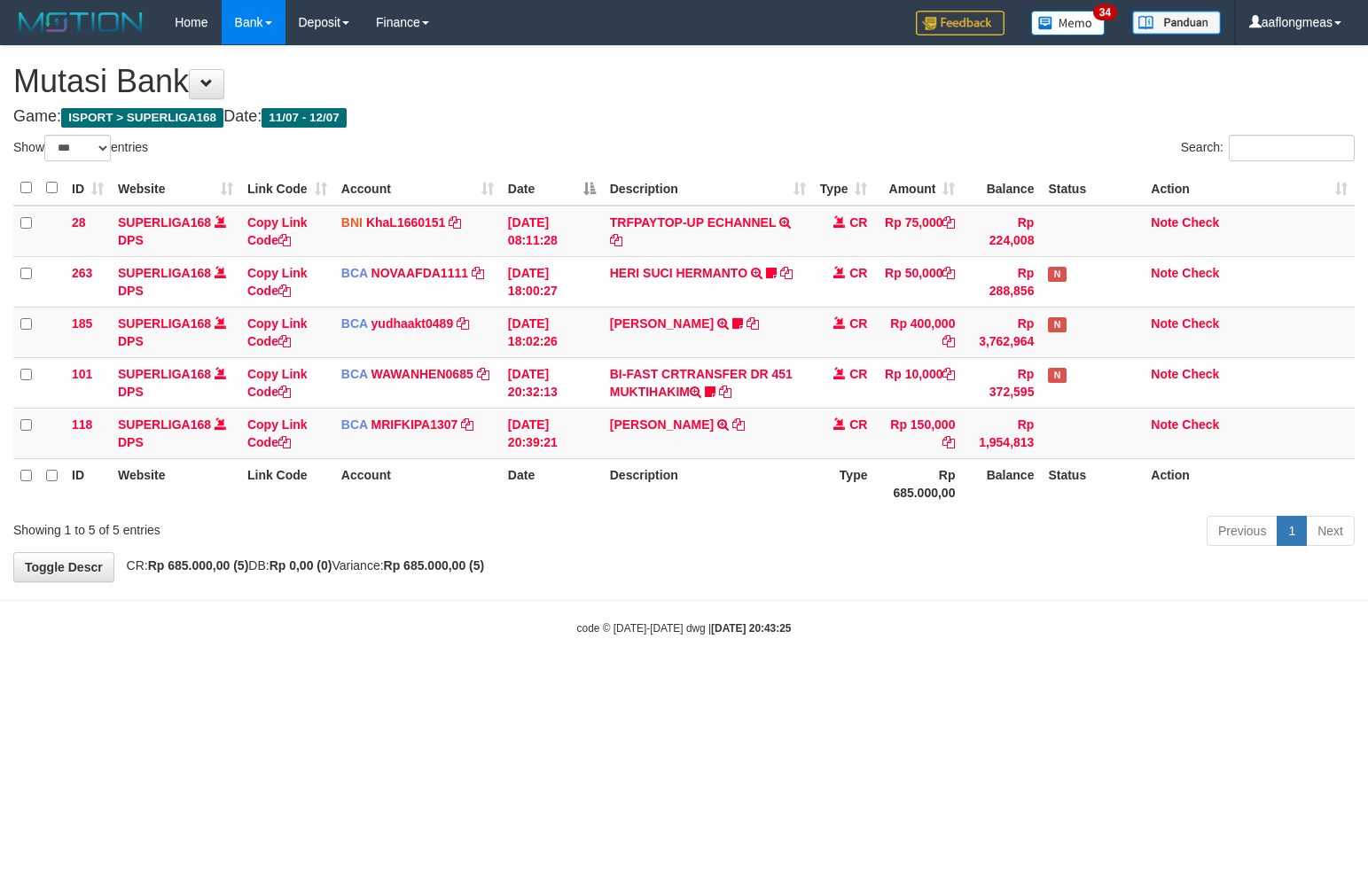 select on "***" 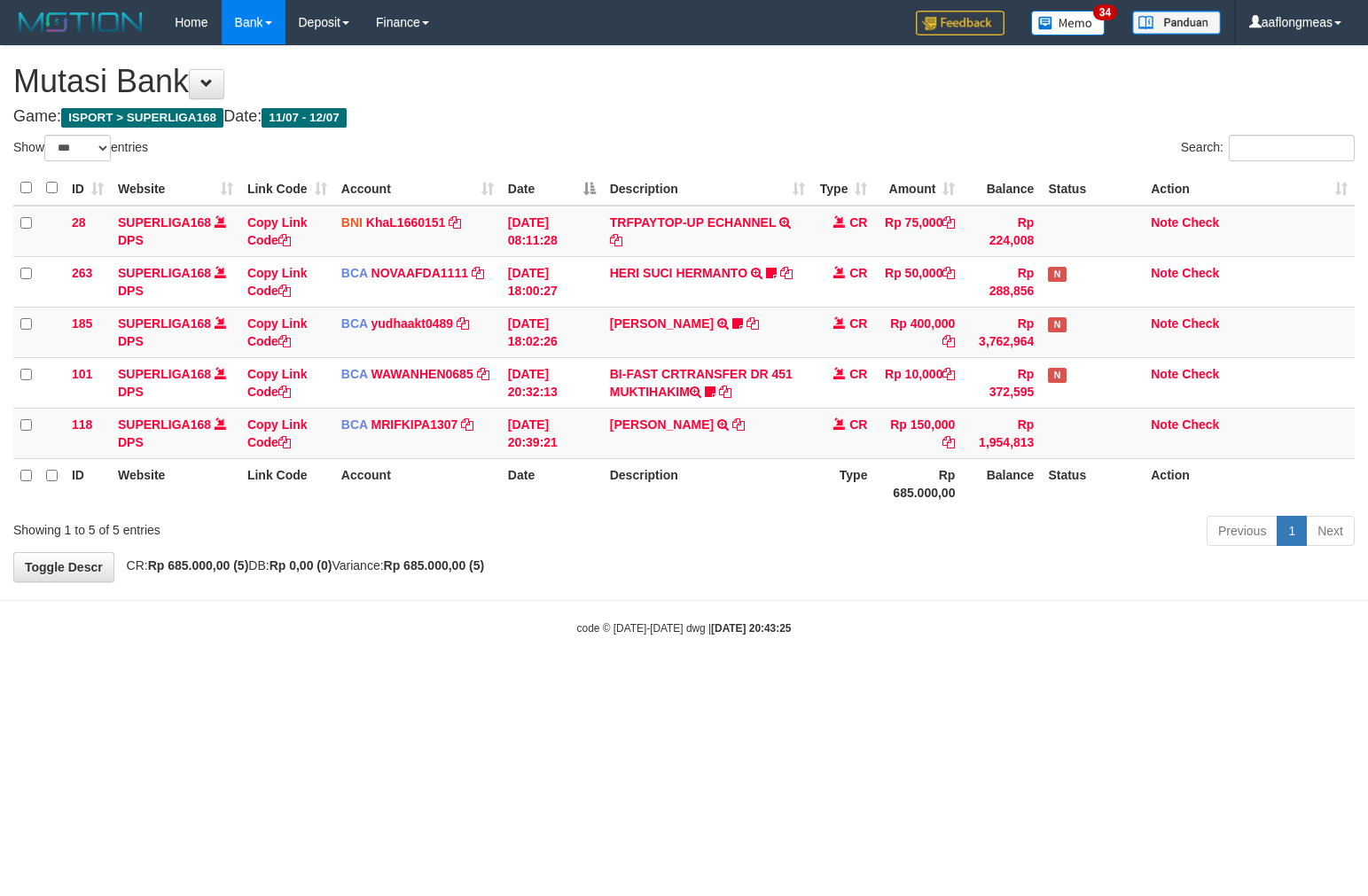 scroll, scrollTop: 0, scrollLeft: 0, axis: both 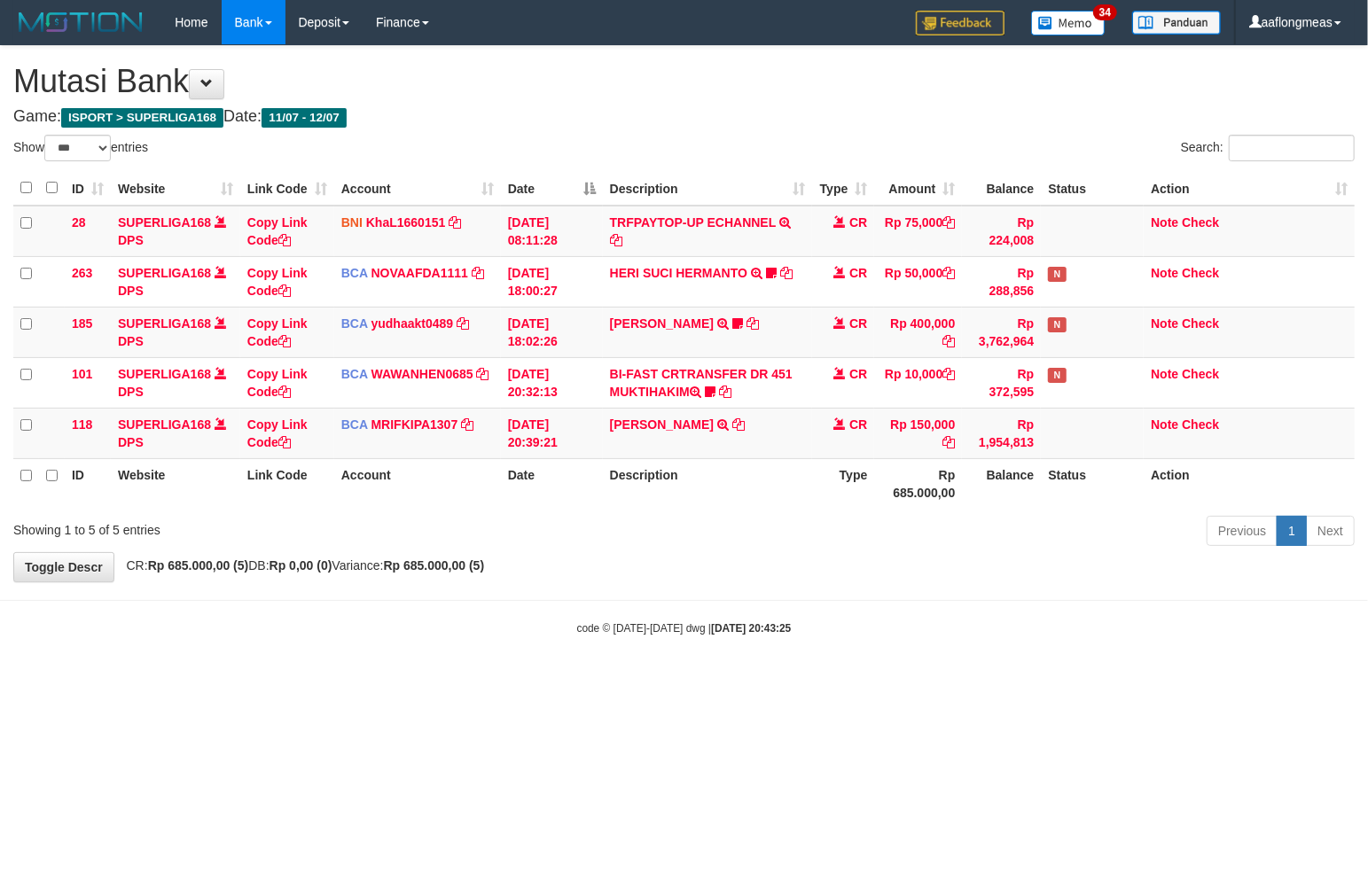click at bounding box center [684, 600] 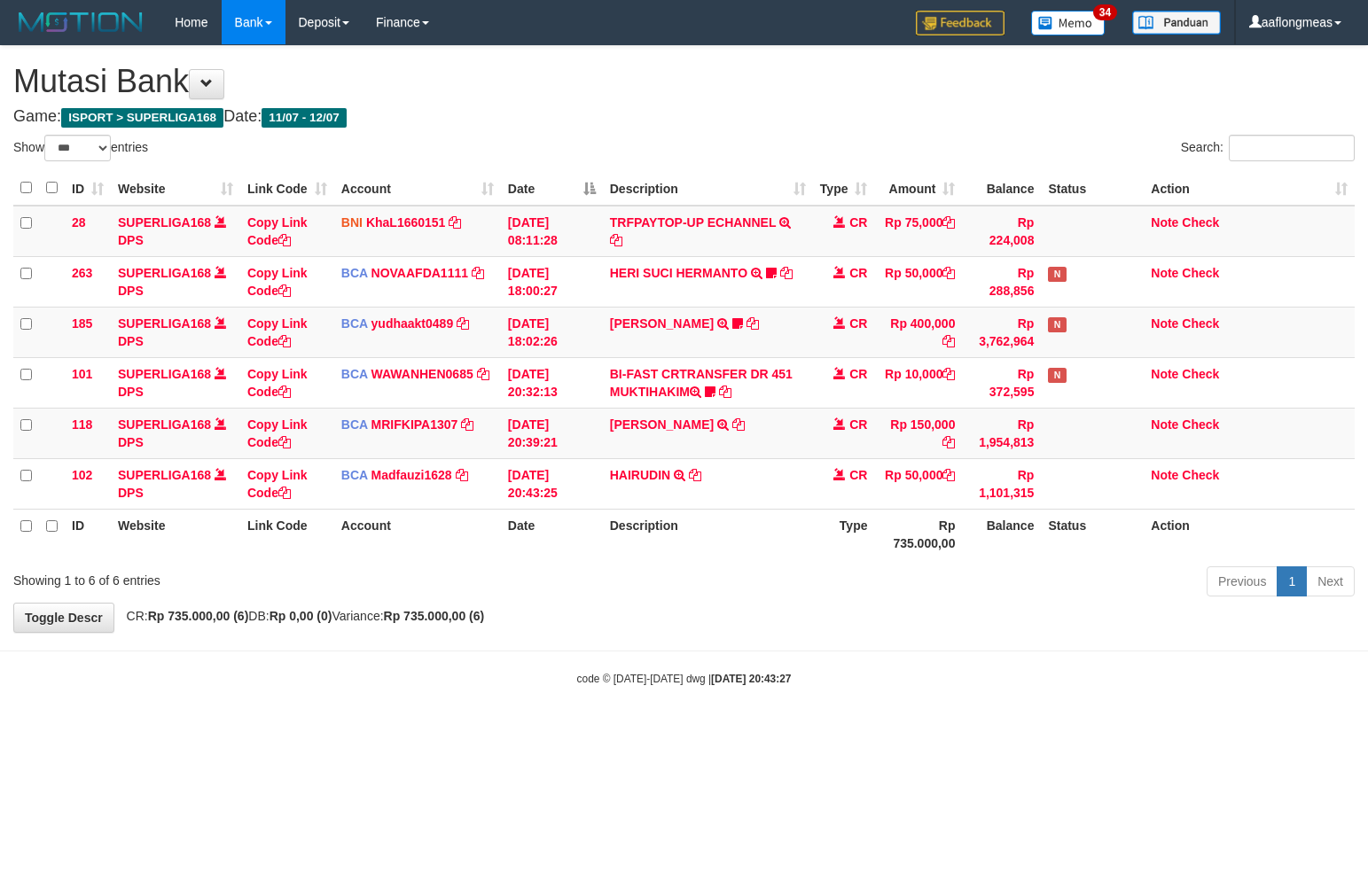 select on "***" 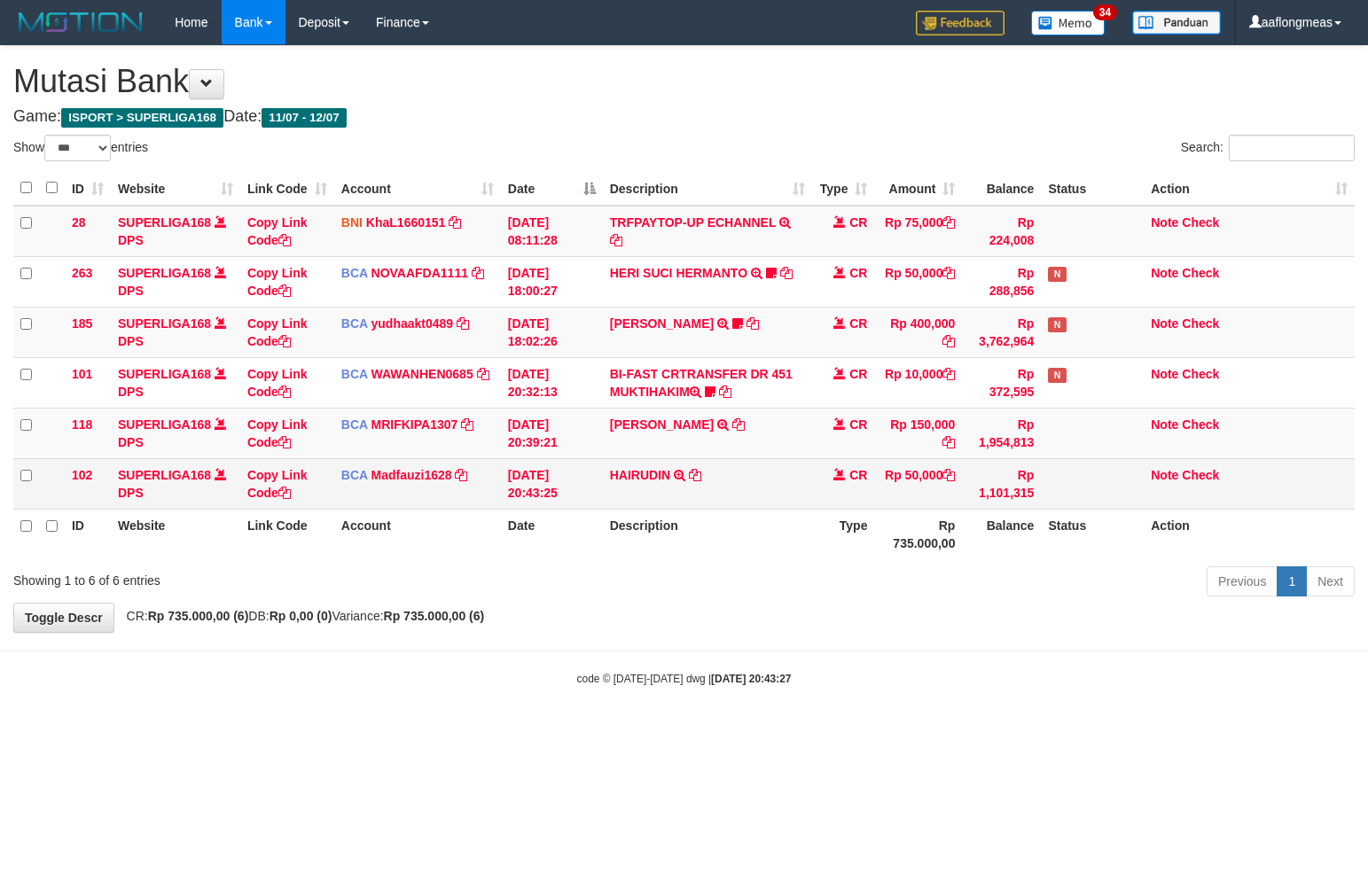 scroll, scrollTop: 0, scrollLeft: 0, axis: both 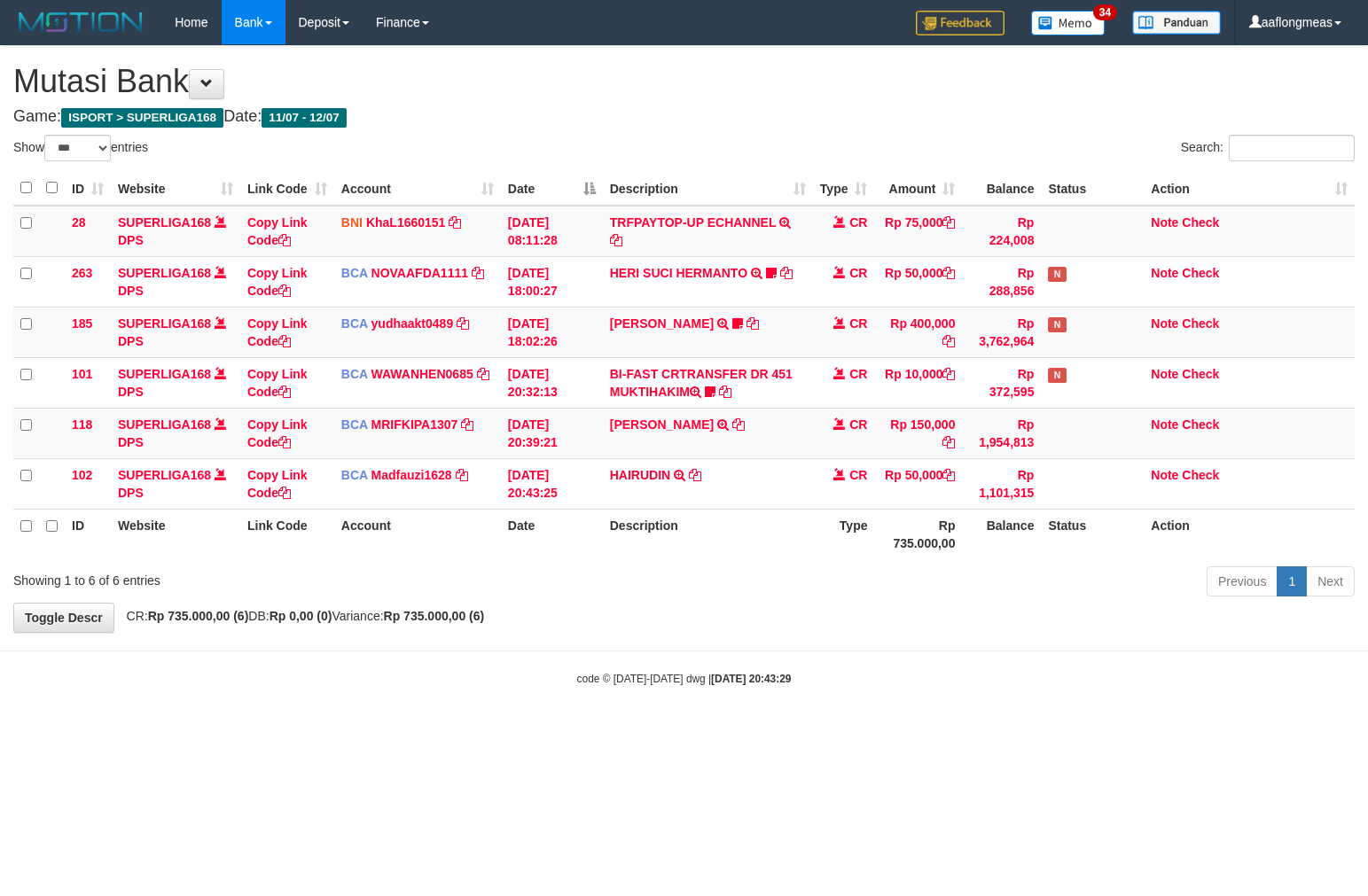 select on "***" 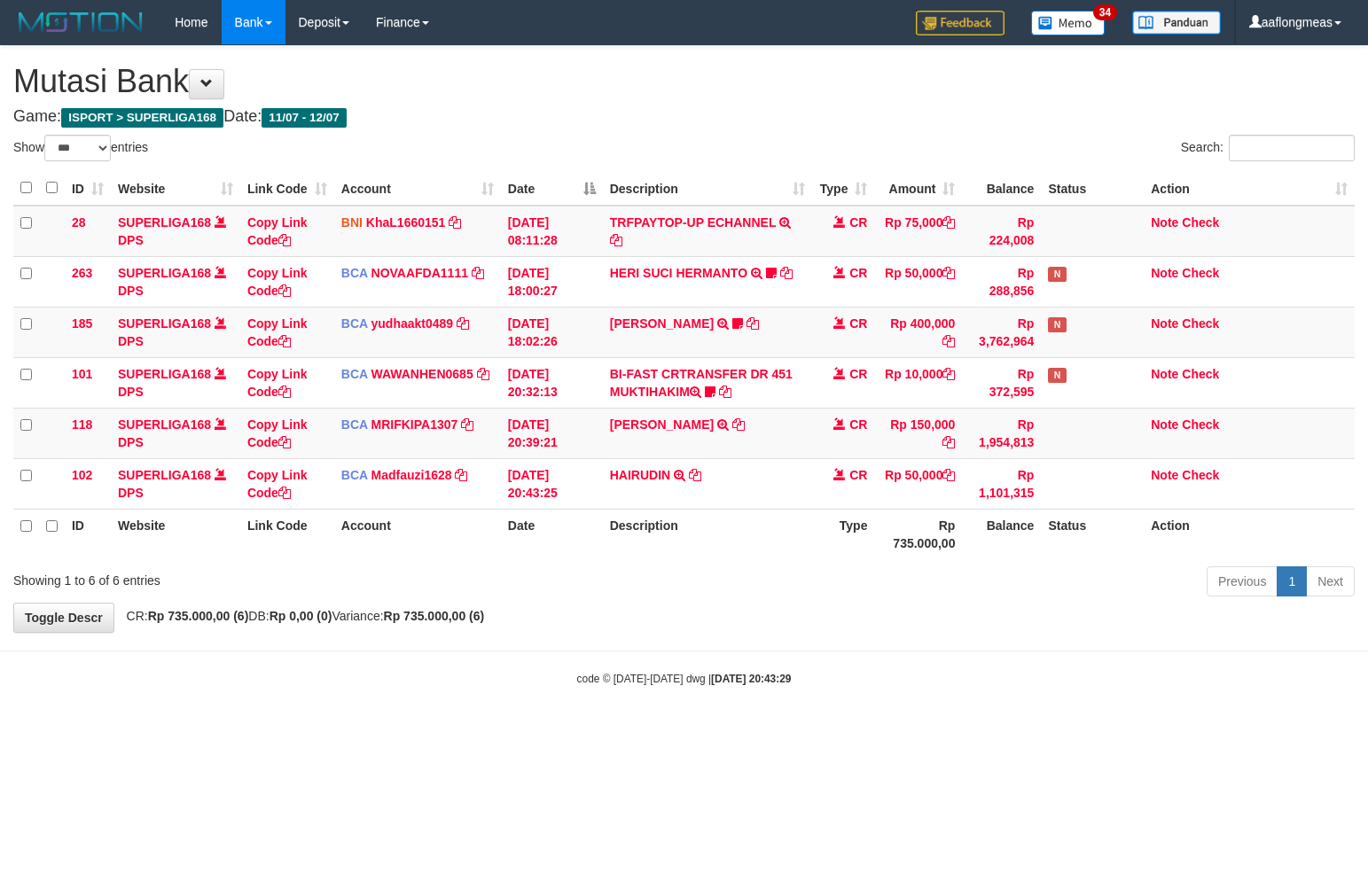 scroll, scrollTop: 0, scrollLeft: 0, axis: both 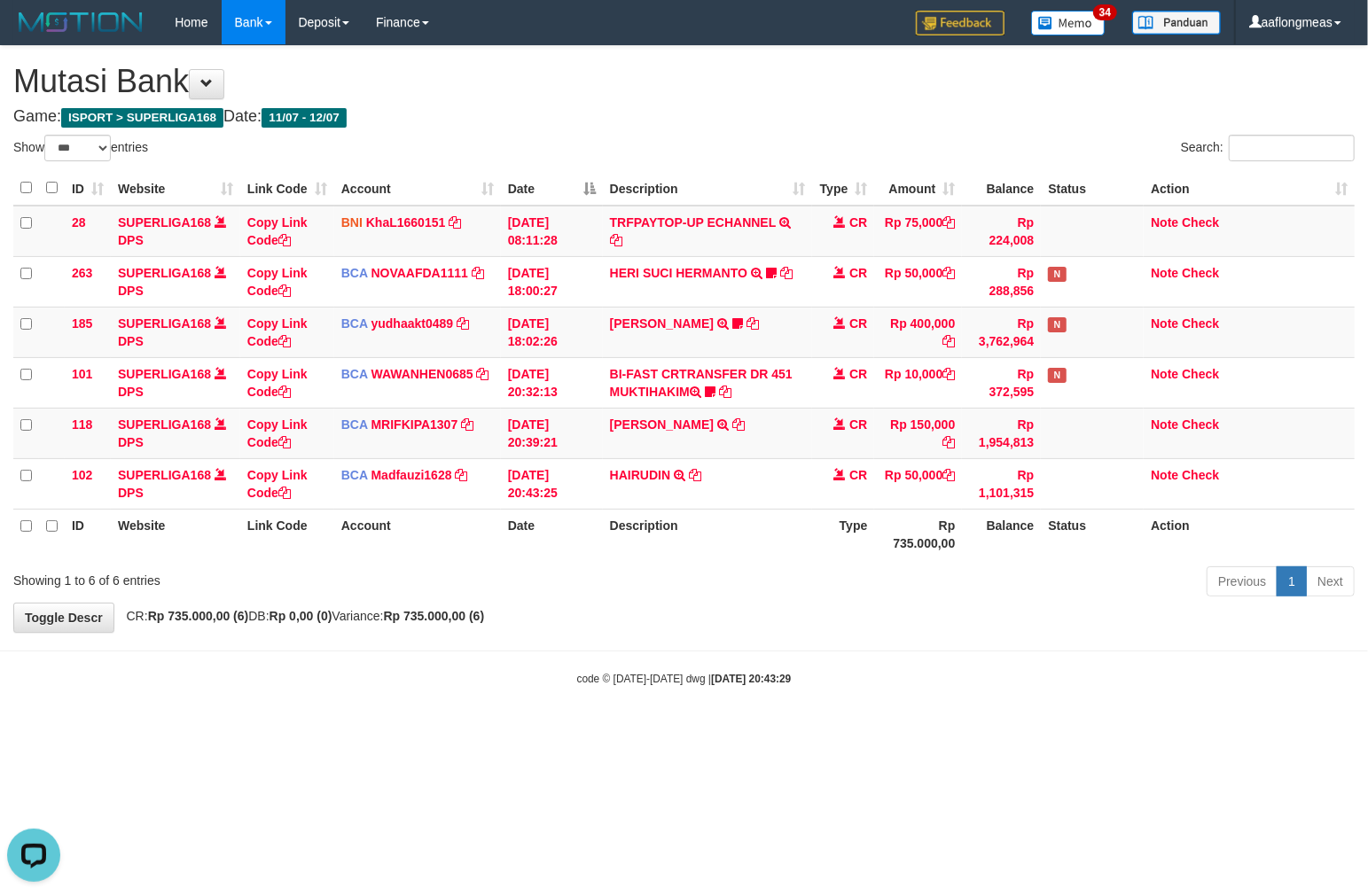click on "Previous 1 Next" at bounding box center [969, 583] 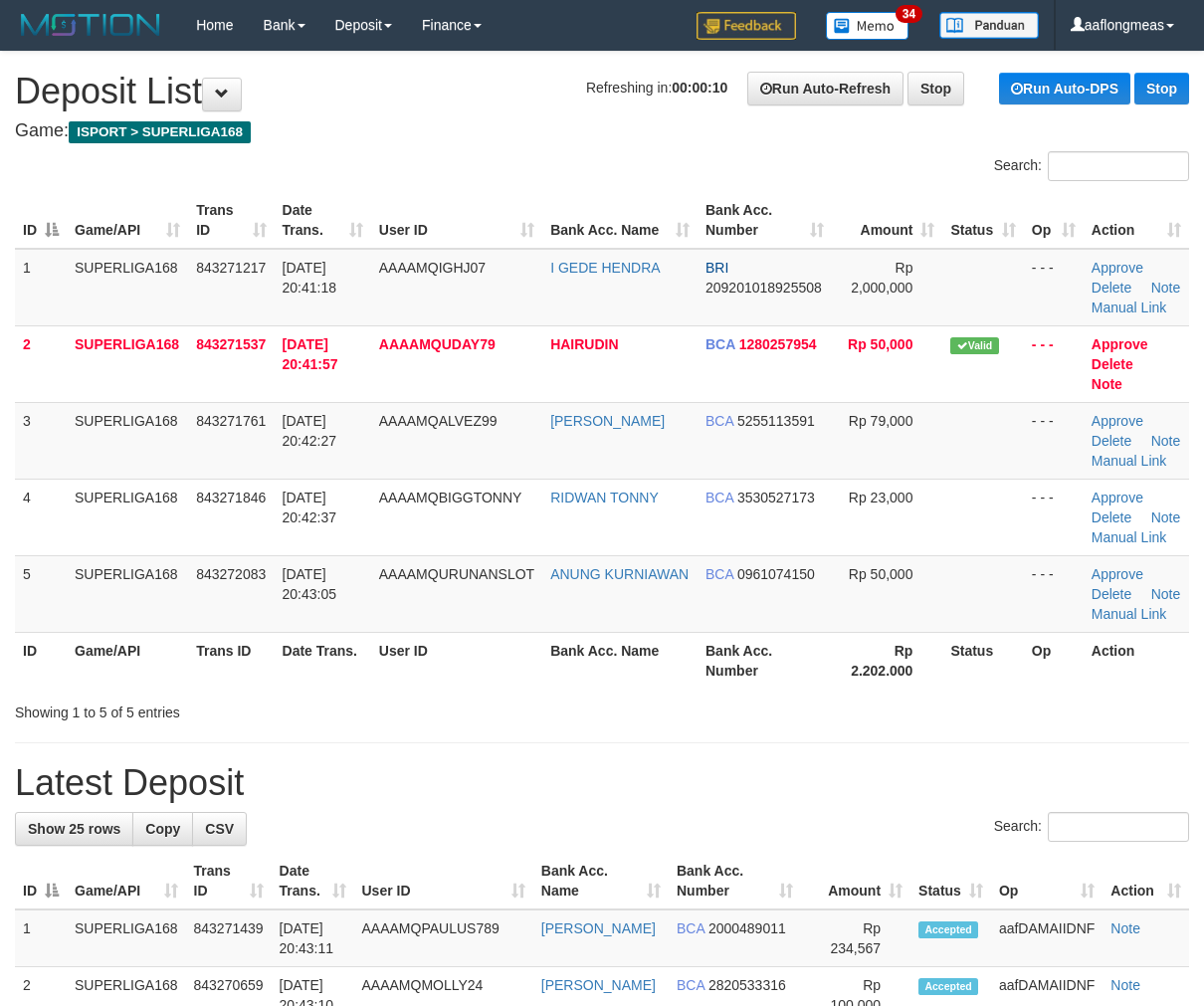 scroll, scrollTop: 0, scrollLeft: 0, axis: both 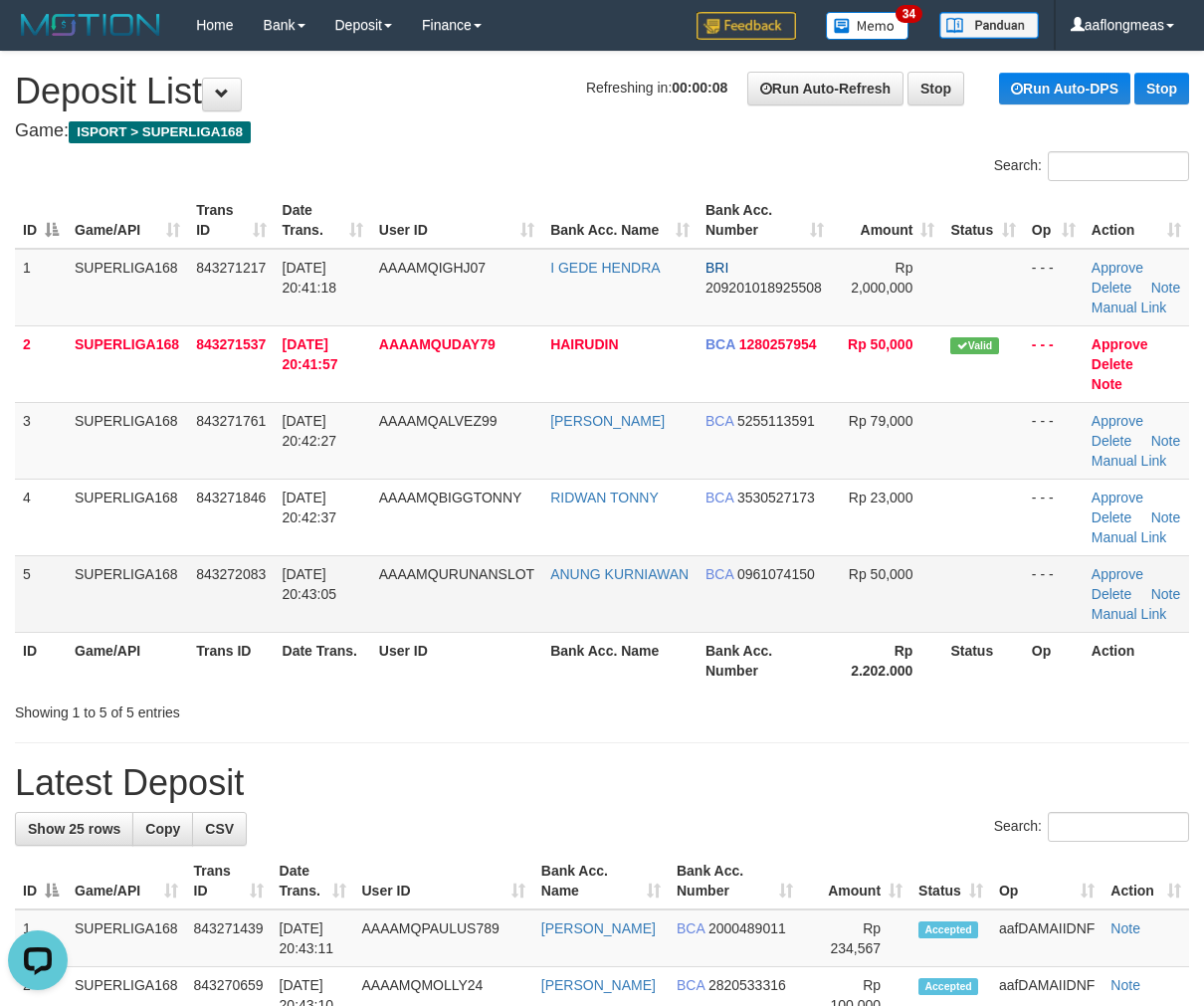 click at bounding box center (982, 593) 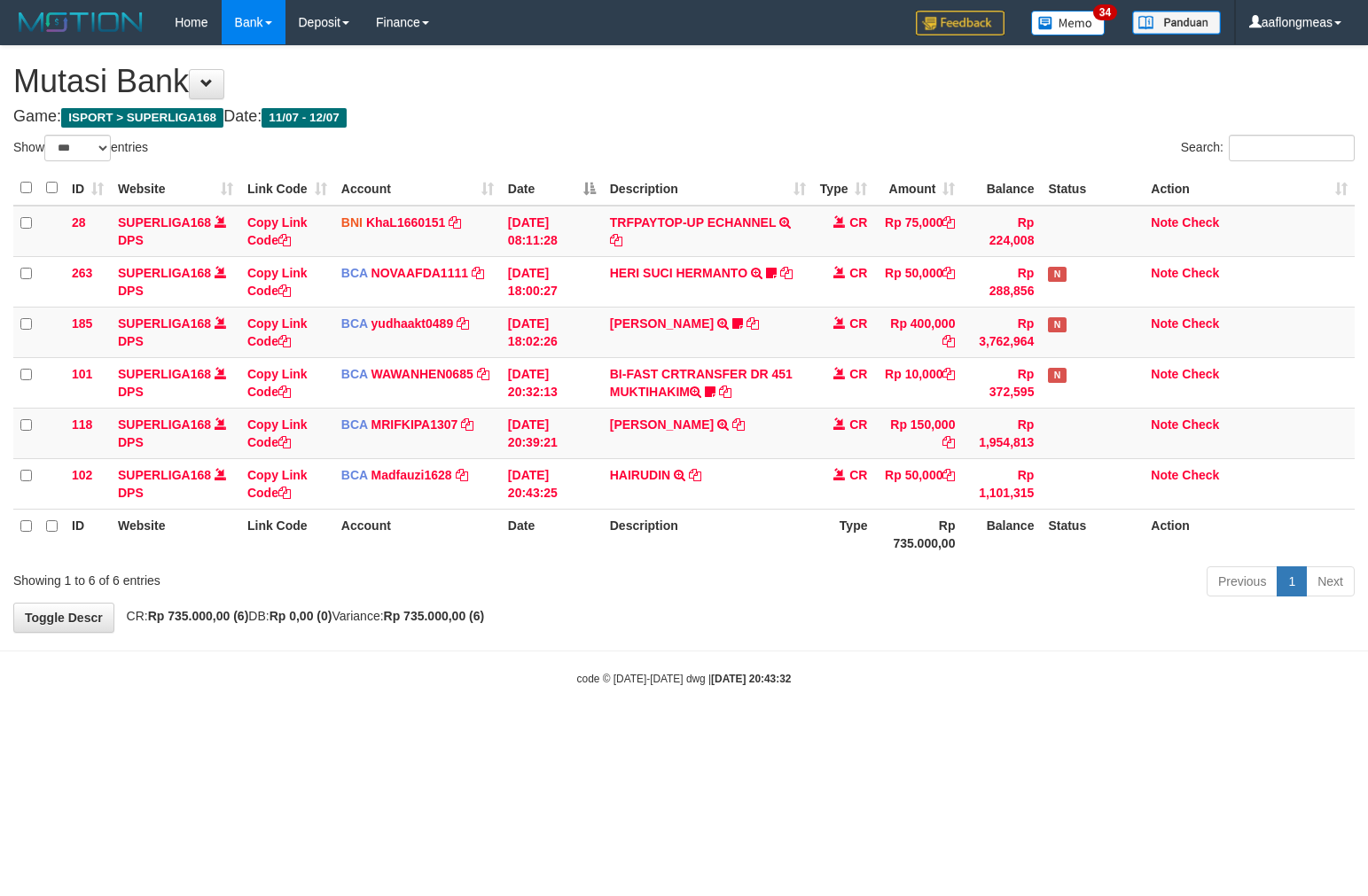 select on "***" 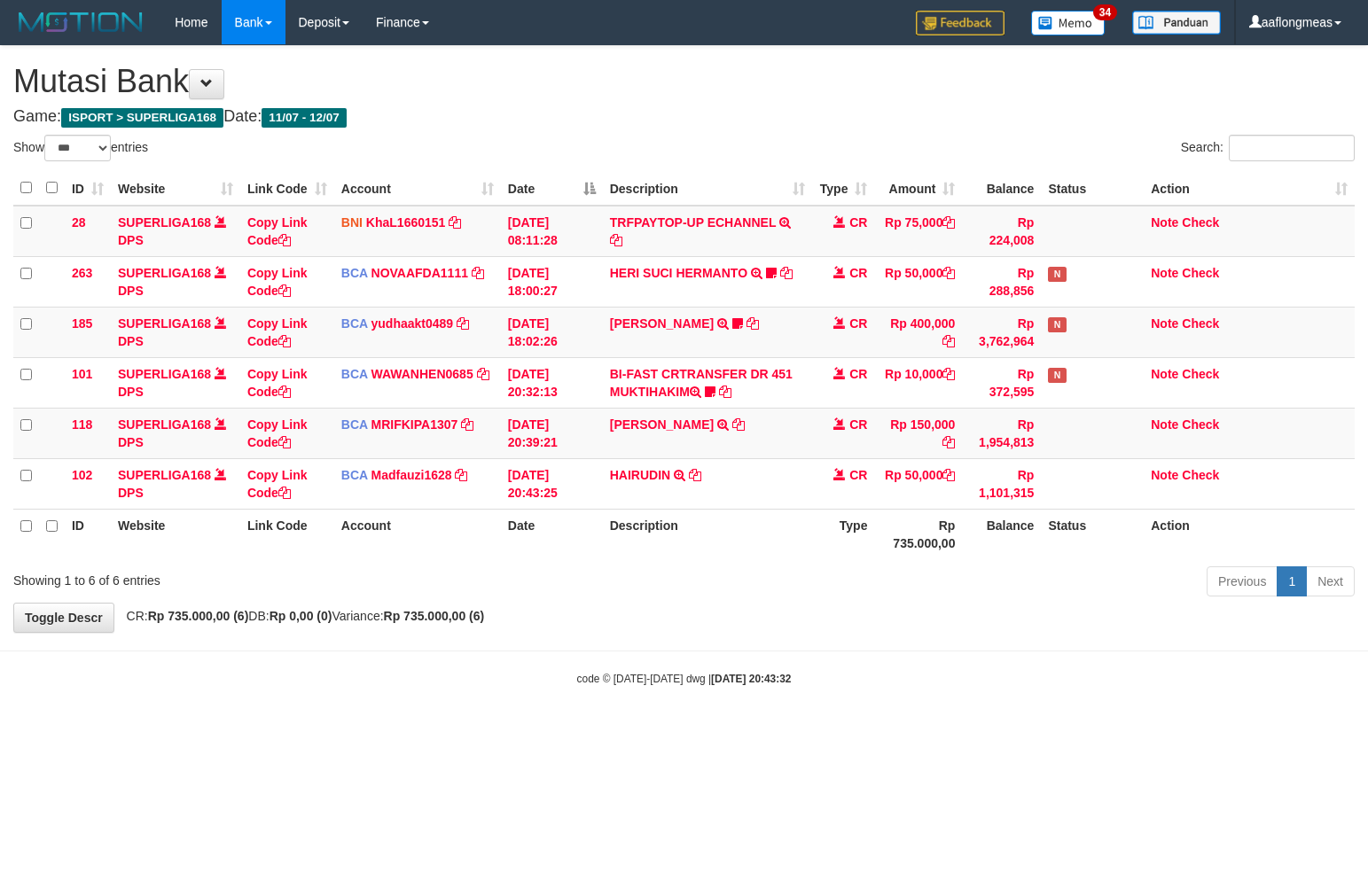scroll, scrollTop: 0, scrollLeft: 0, axis: both 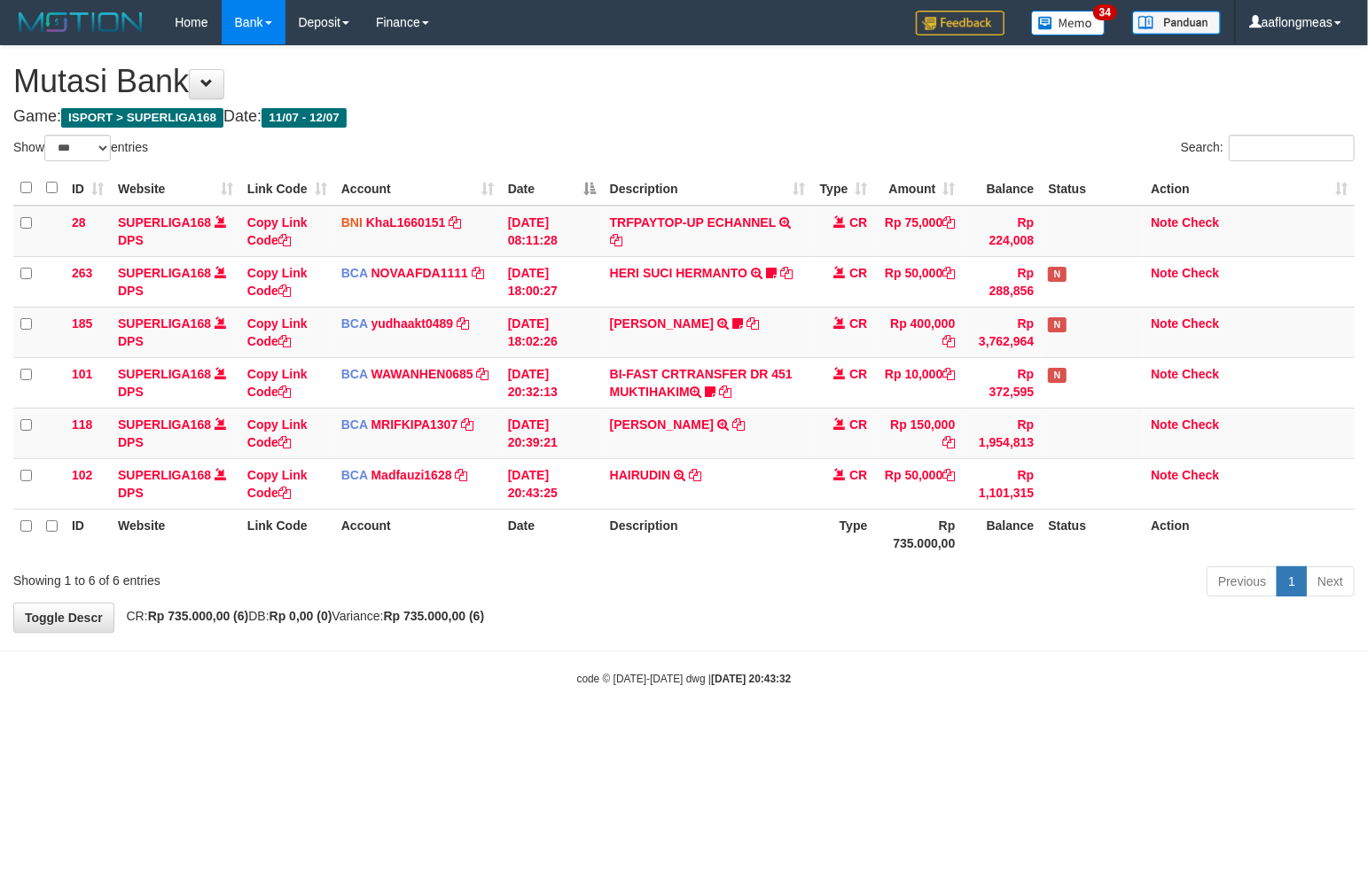 click on "**********" at bounding box center [684, 339] 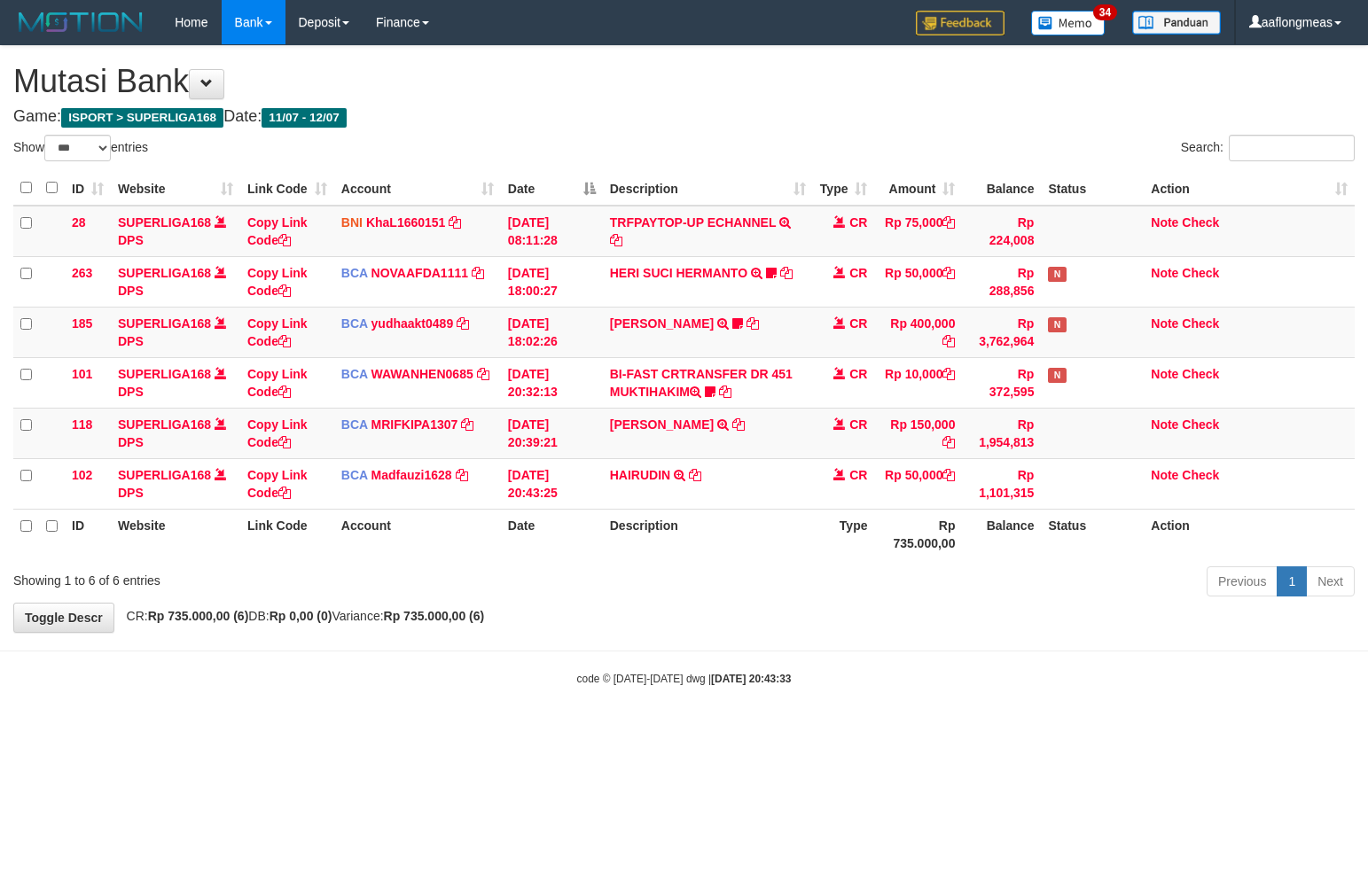 select on "***" 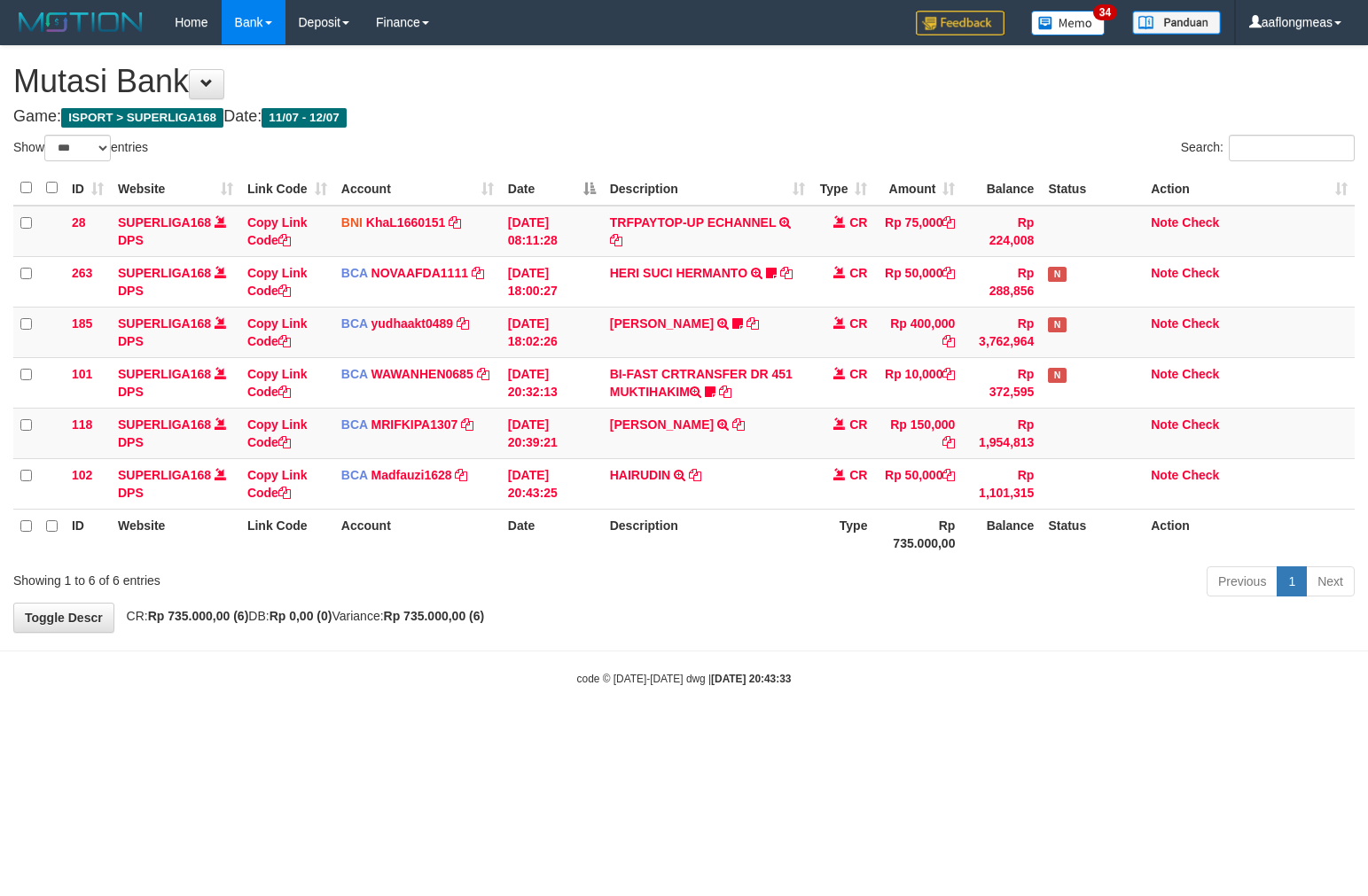 scroll, scrollTop: 0, scrollLeft: 0, axis: both 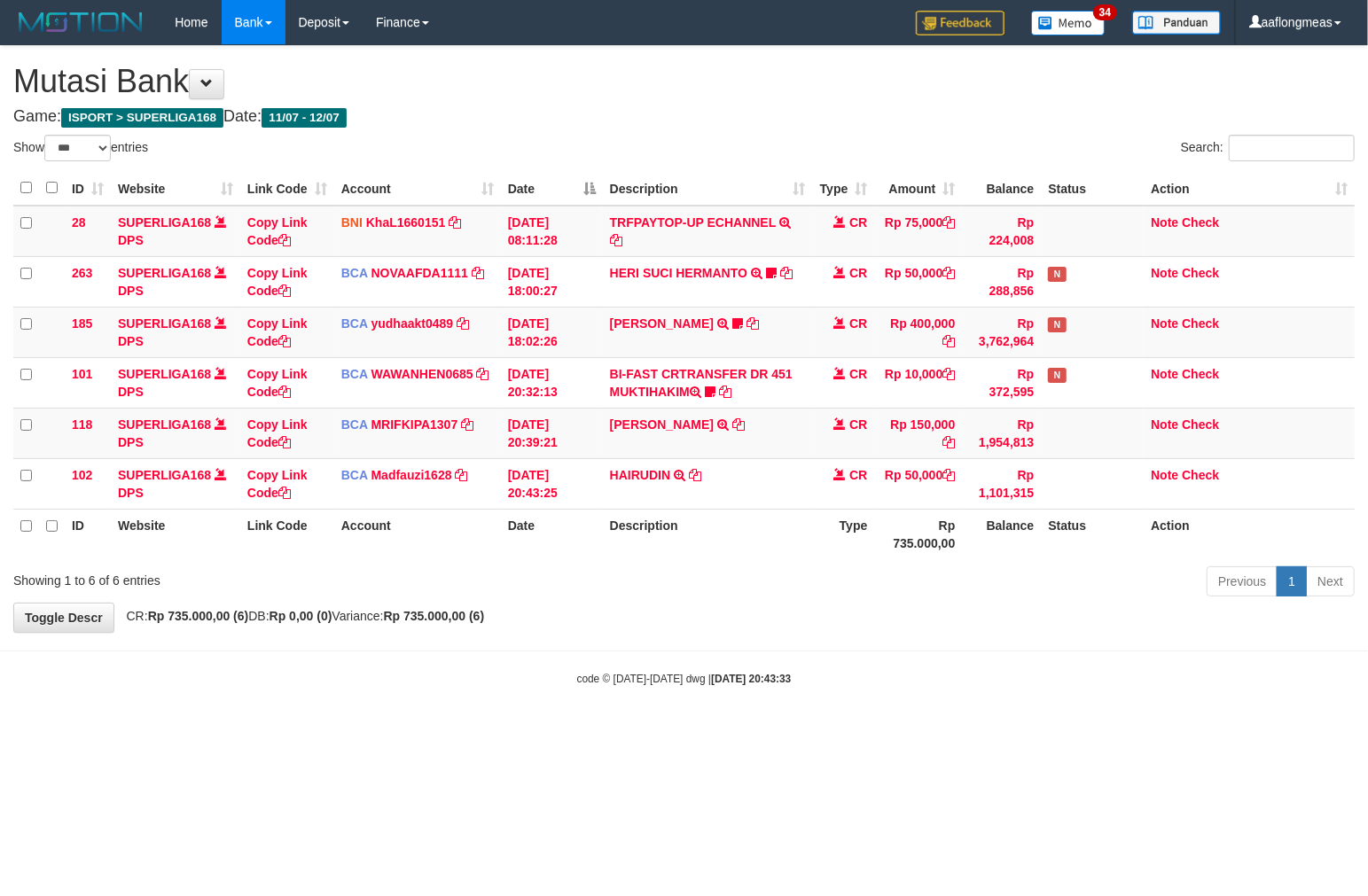 click on "**********" at bounding box center (684, 339) 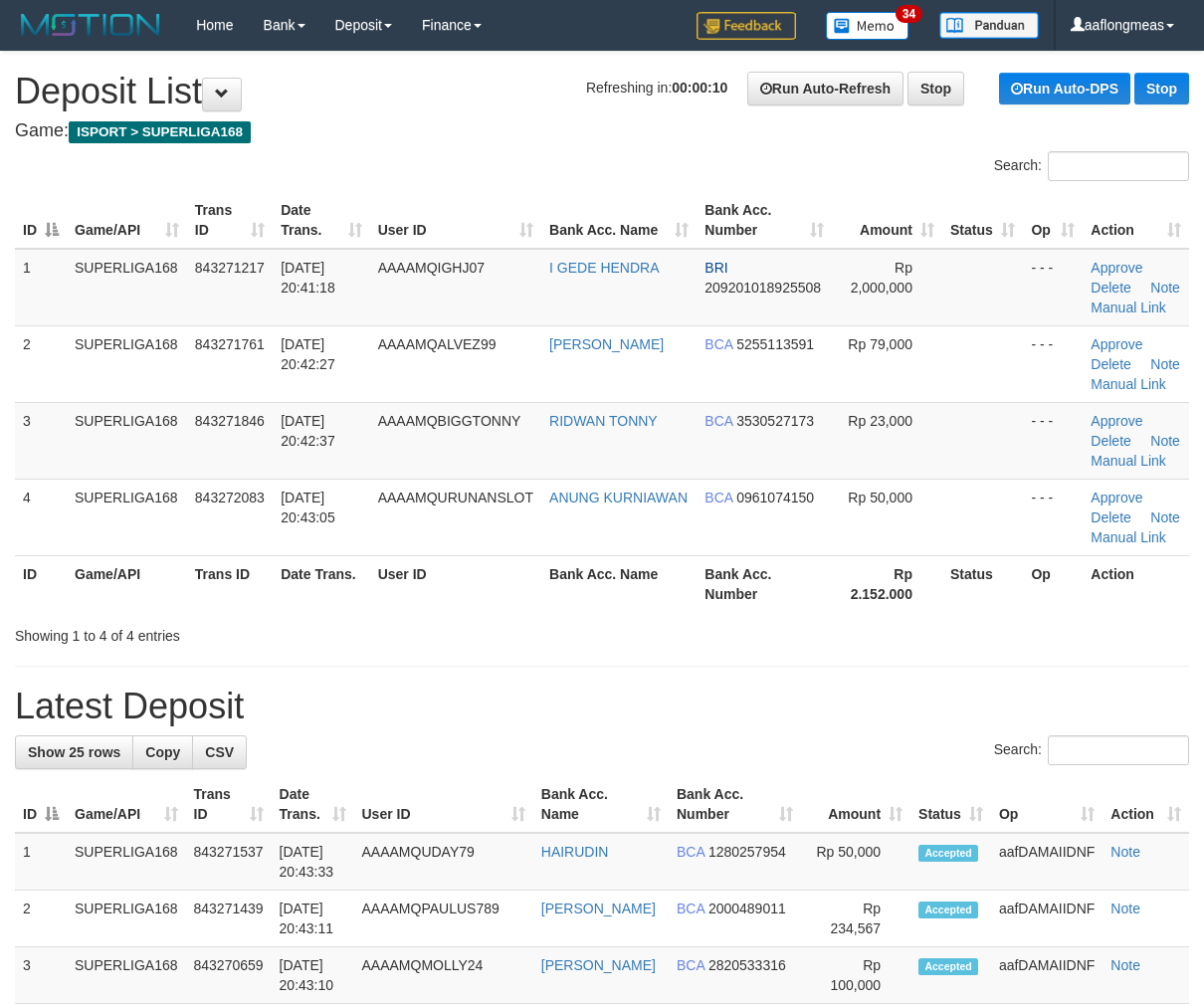 scroll, scrollTop: 0, scrollLeft: 0, axis: both 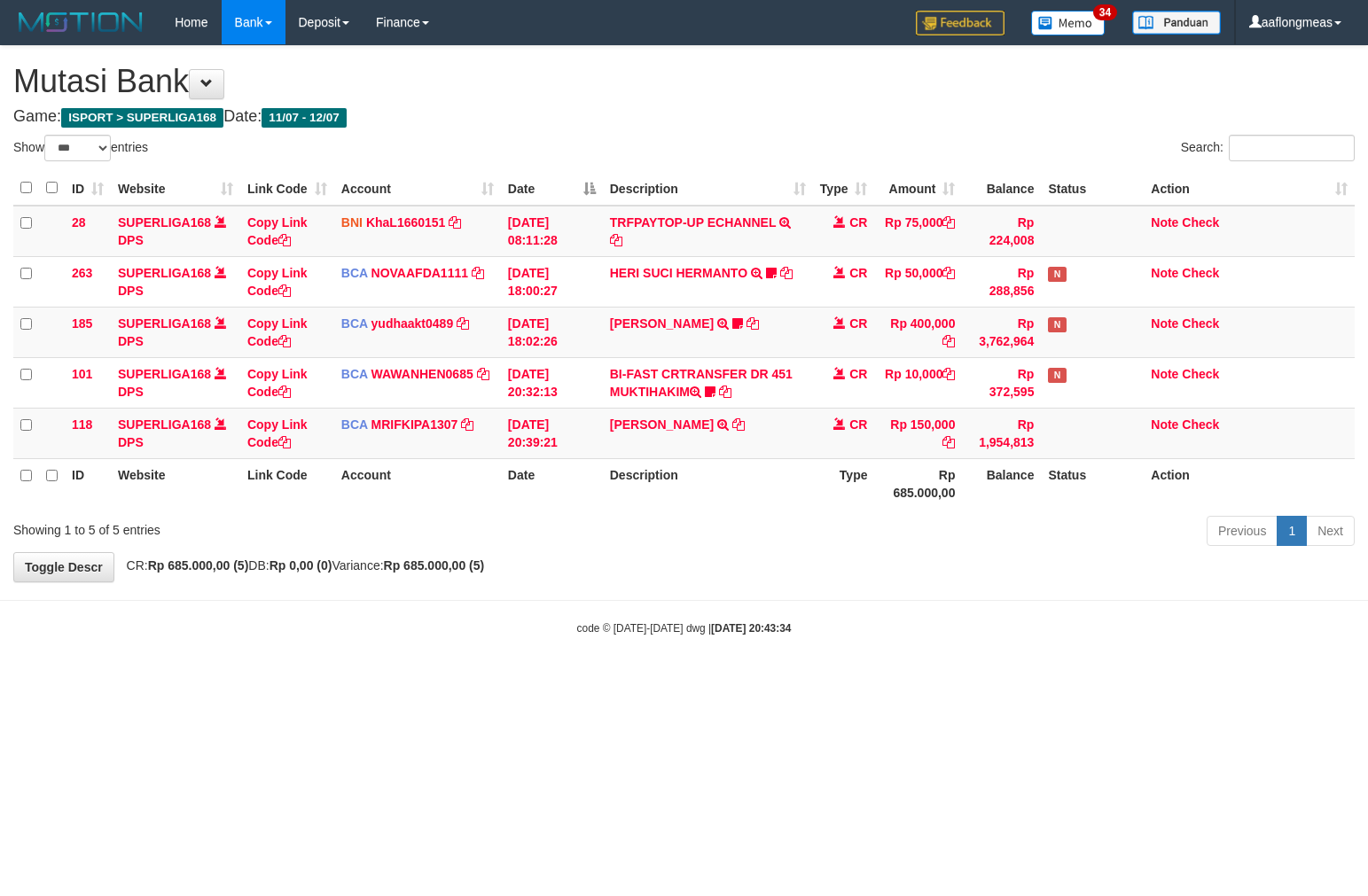 select on "***" 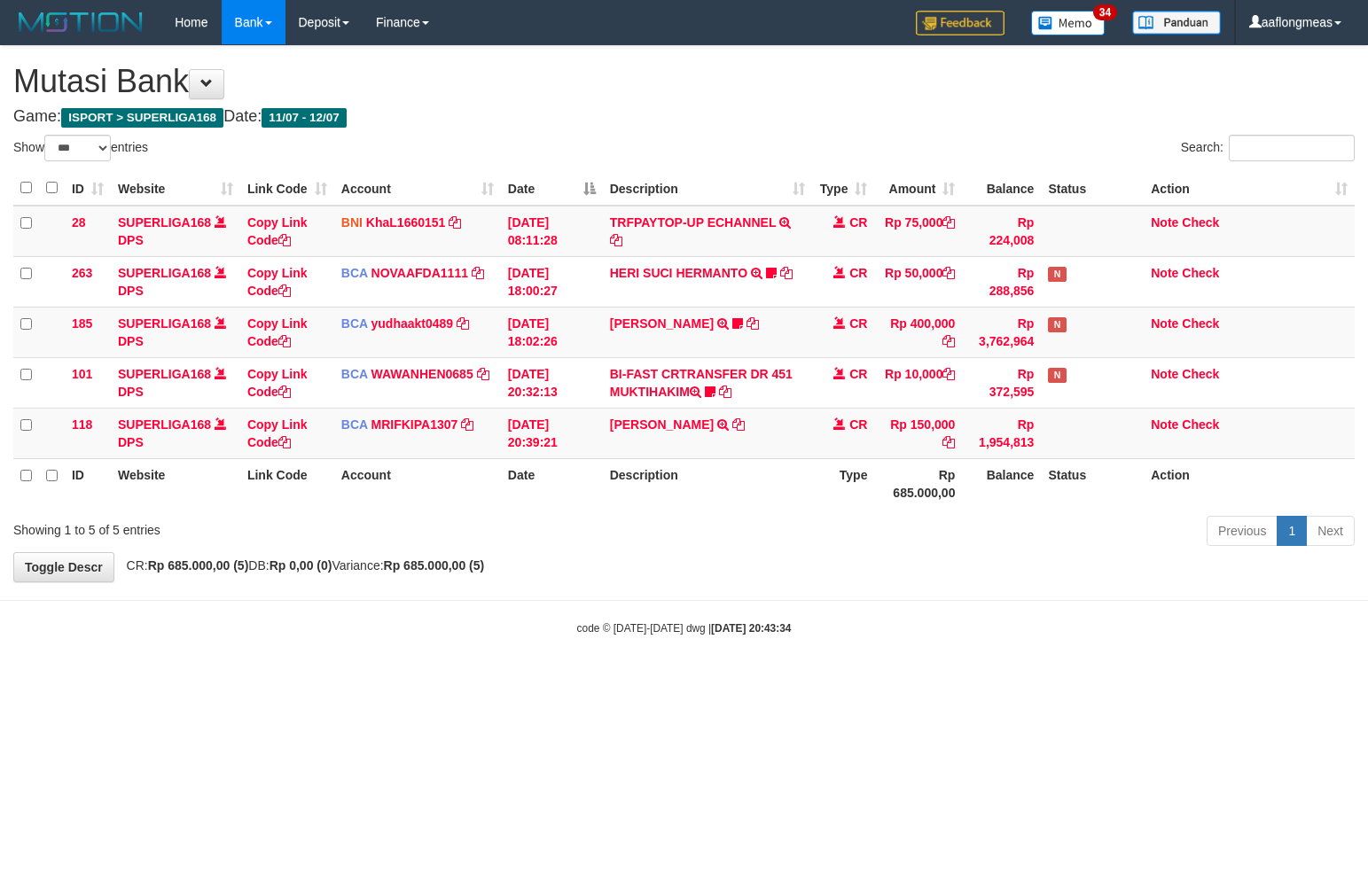 scroll, scrollTop: 0, scrollLeft: 0, axis: both 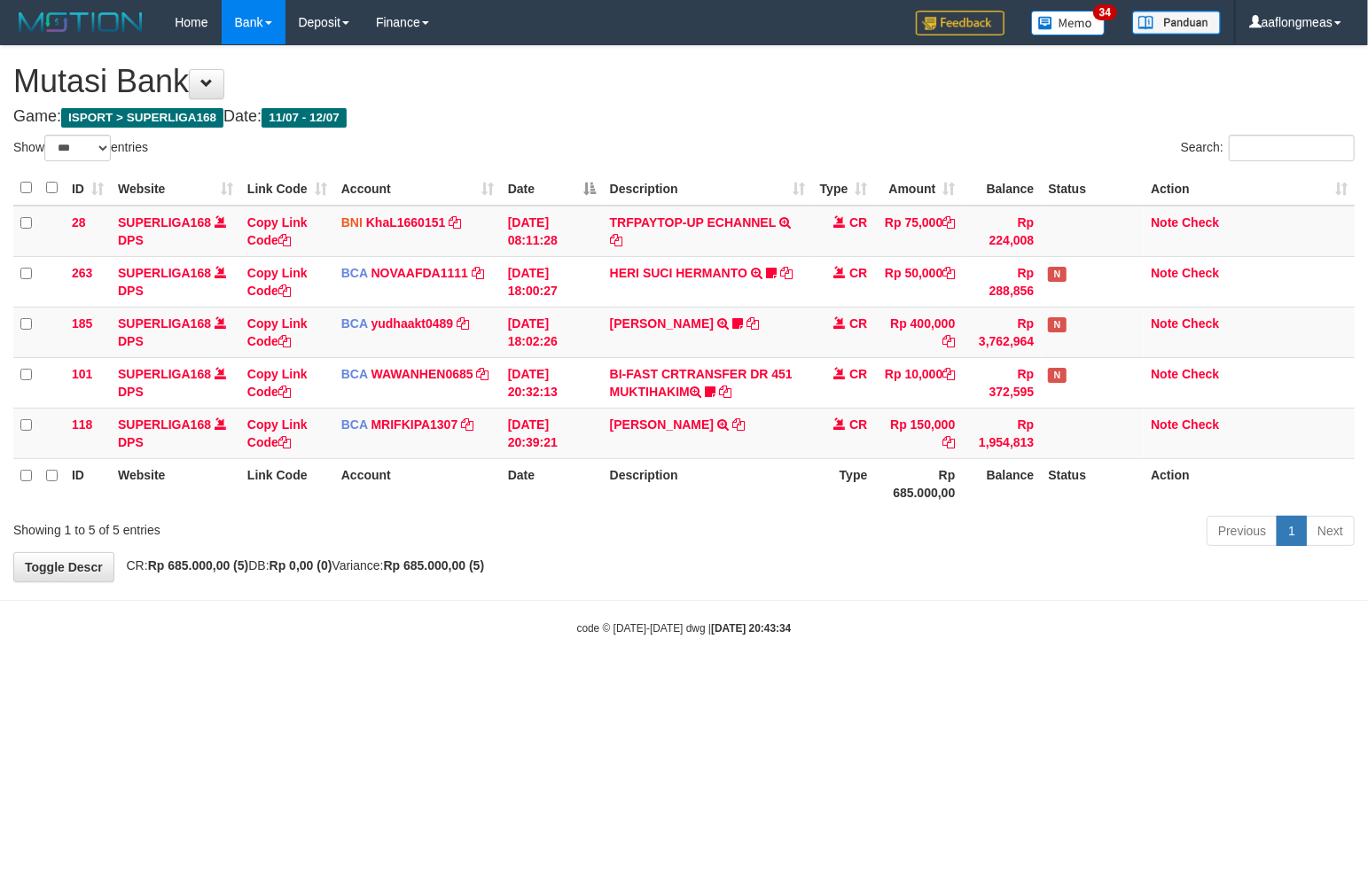 click on "**********" at bounding box center [684, 314] 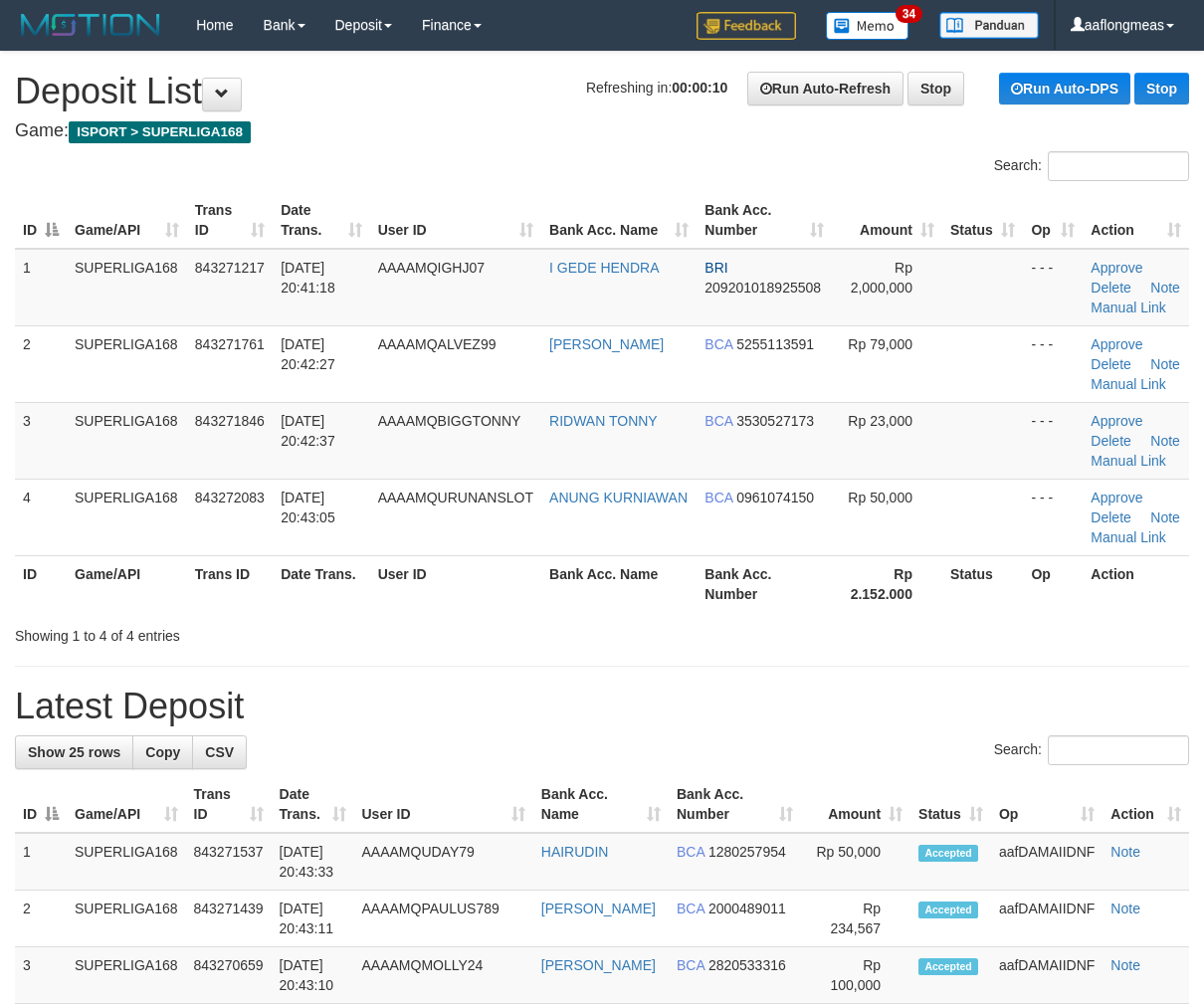scroll, scrollTop: 0, scrollLeft: 0, axis: both 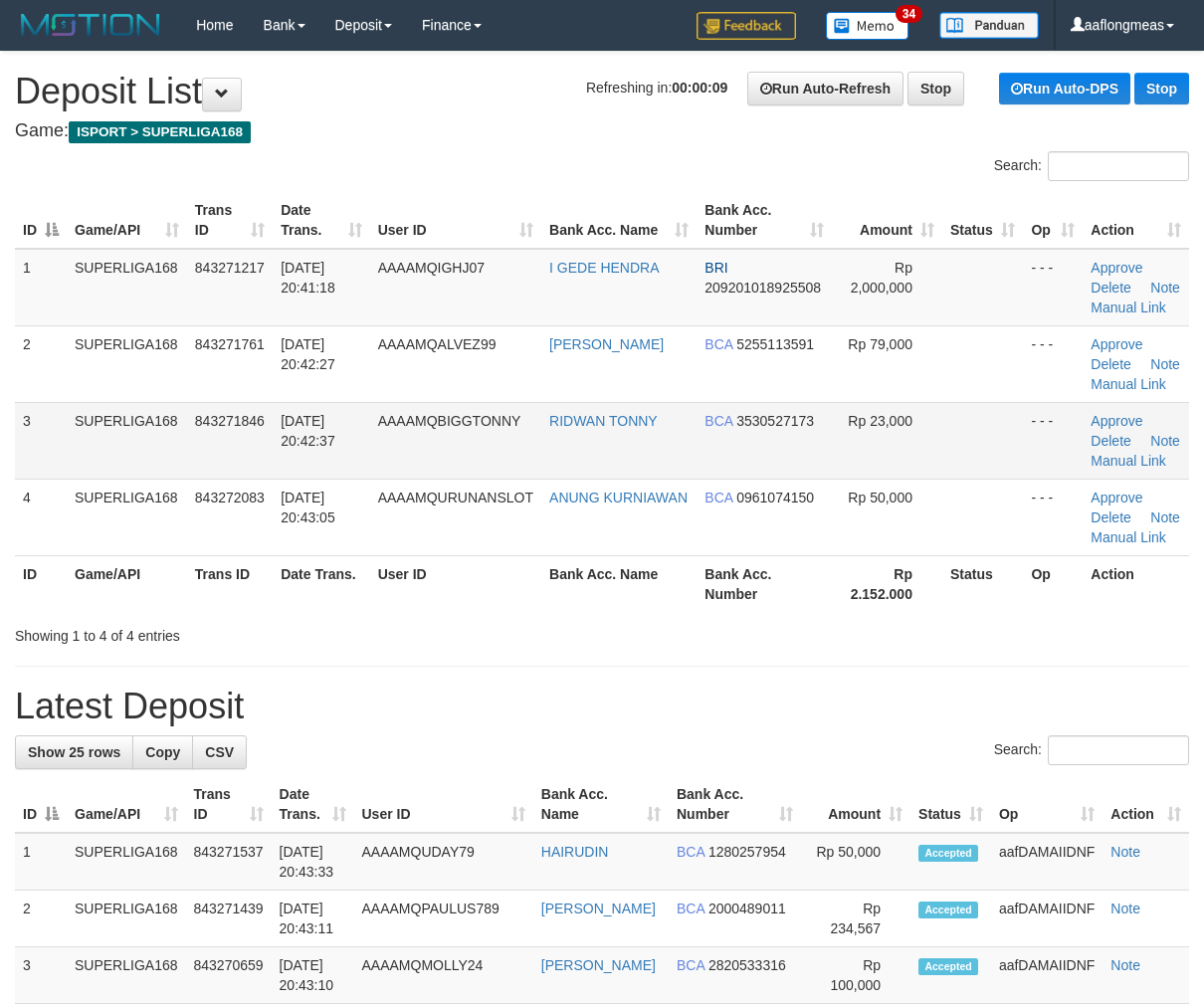 click at bounding box center [982, 440] 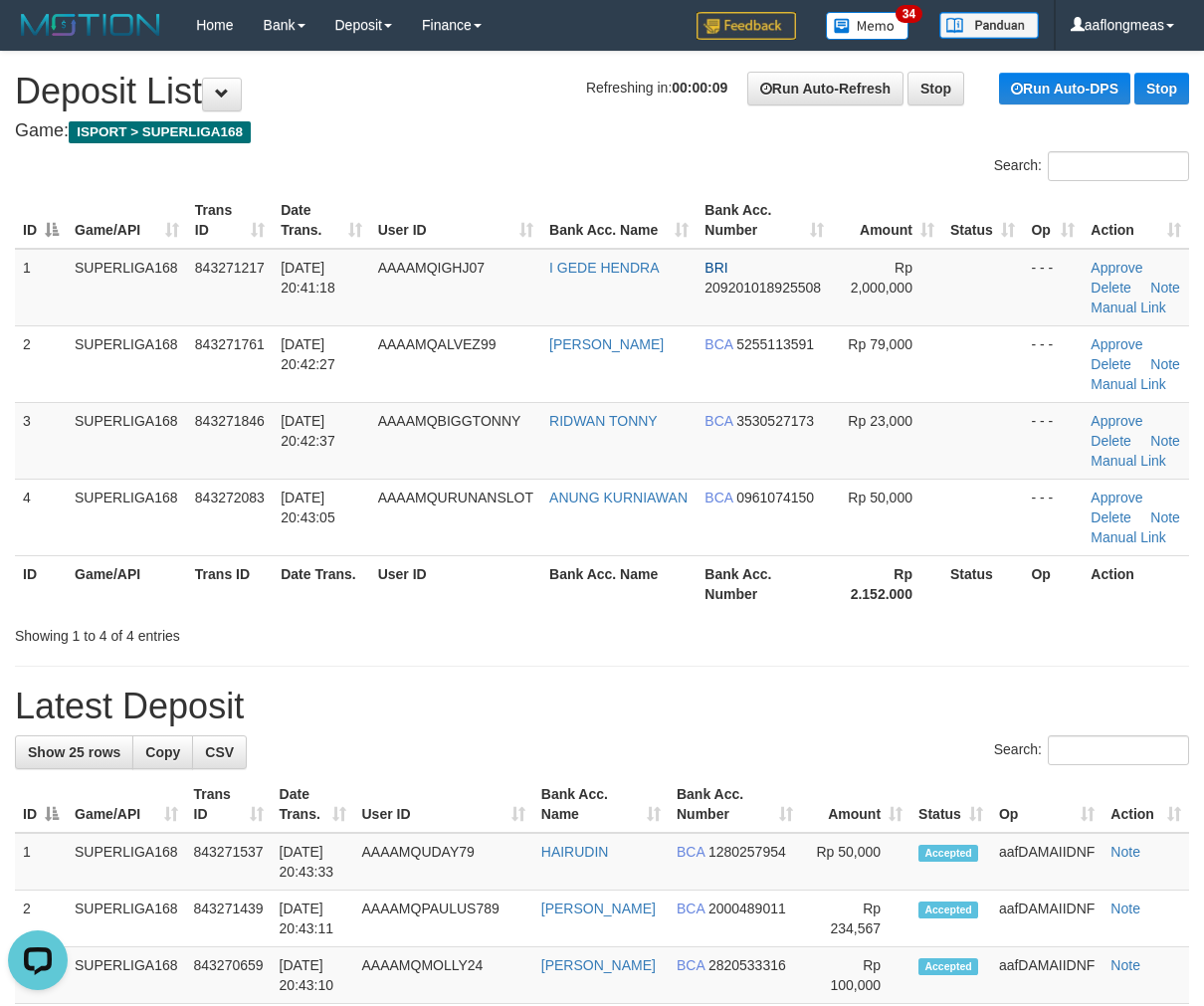 scroll, scrollTop: 0, scrollLeft: 0, axis: both 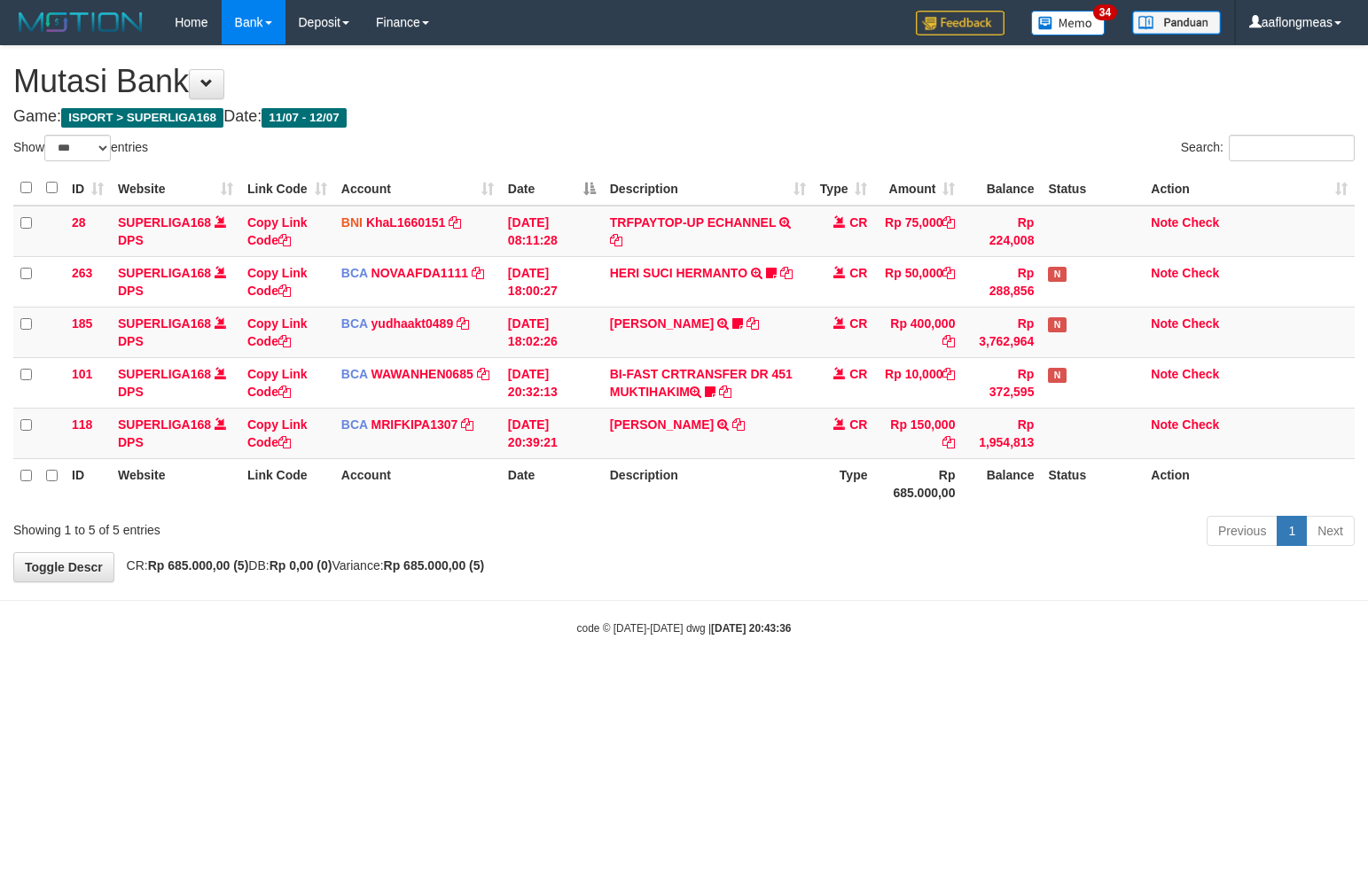 select on "***" 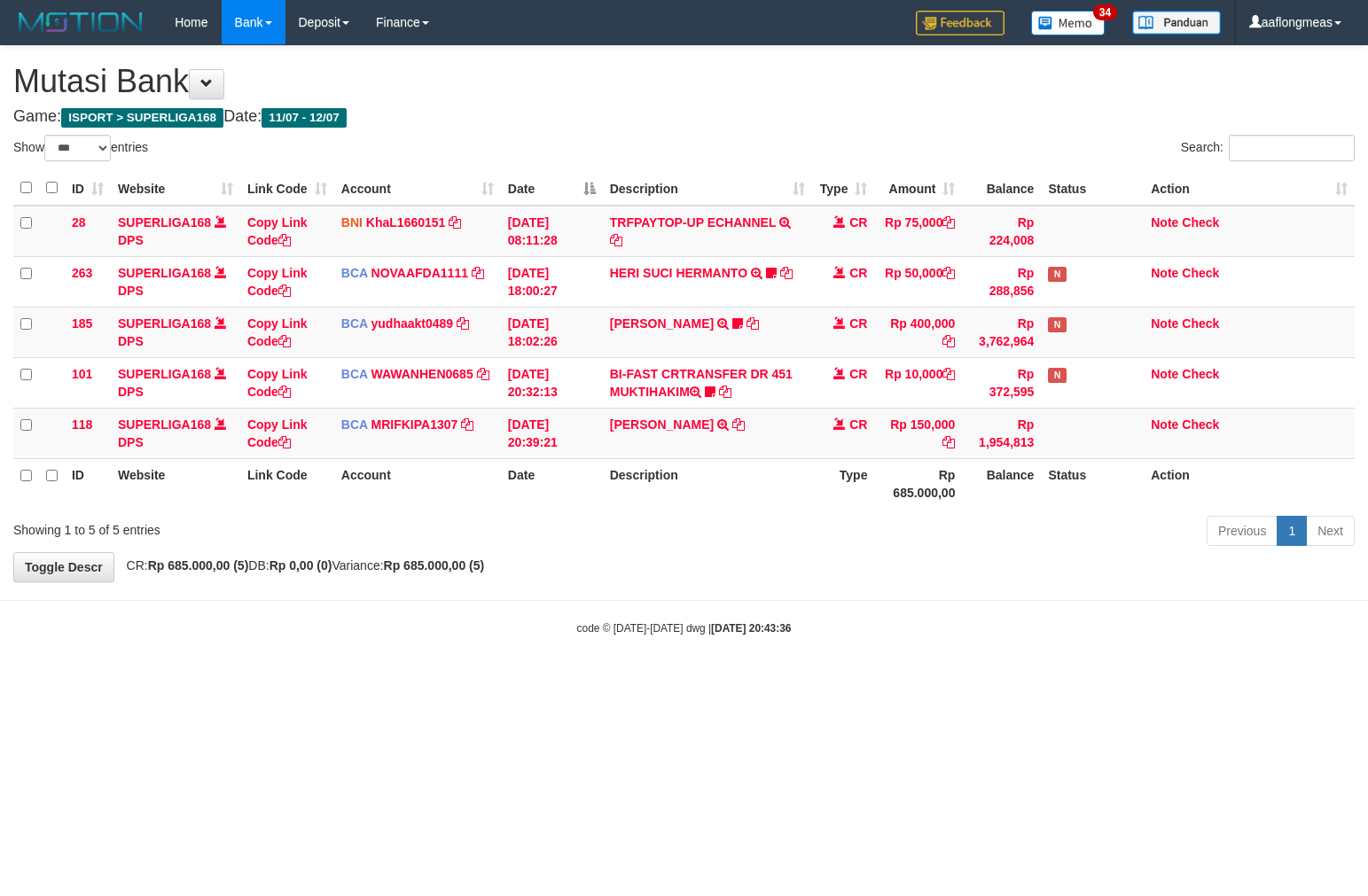 scroll, scrollTop: 0, scrollLeft: 0, axis: both 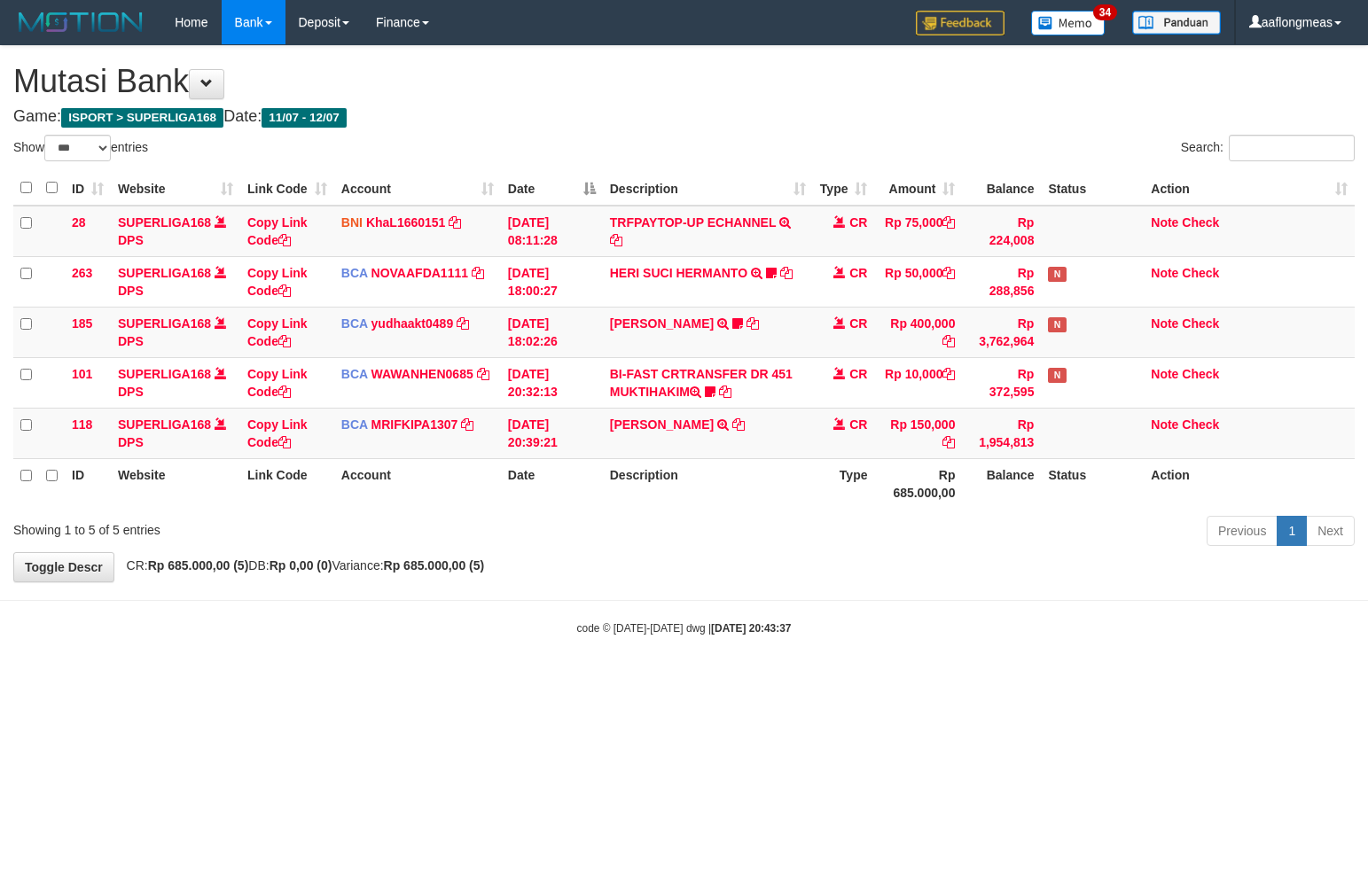 select on "***" 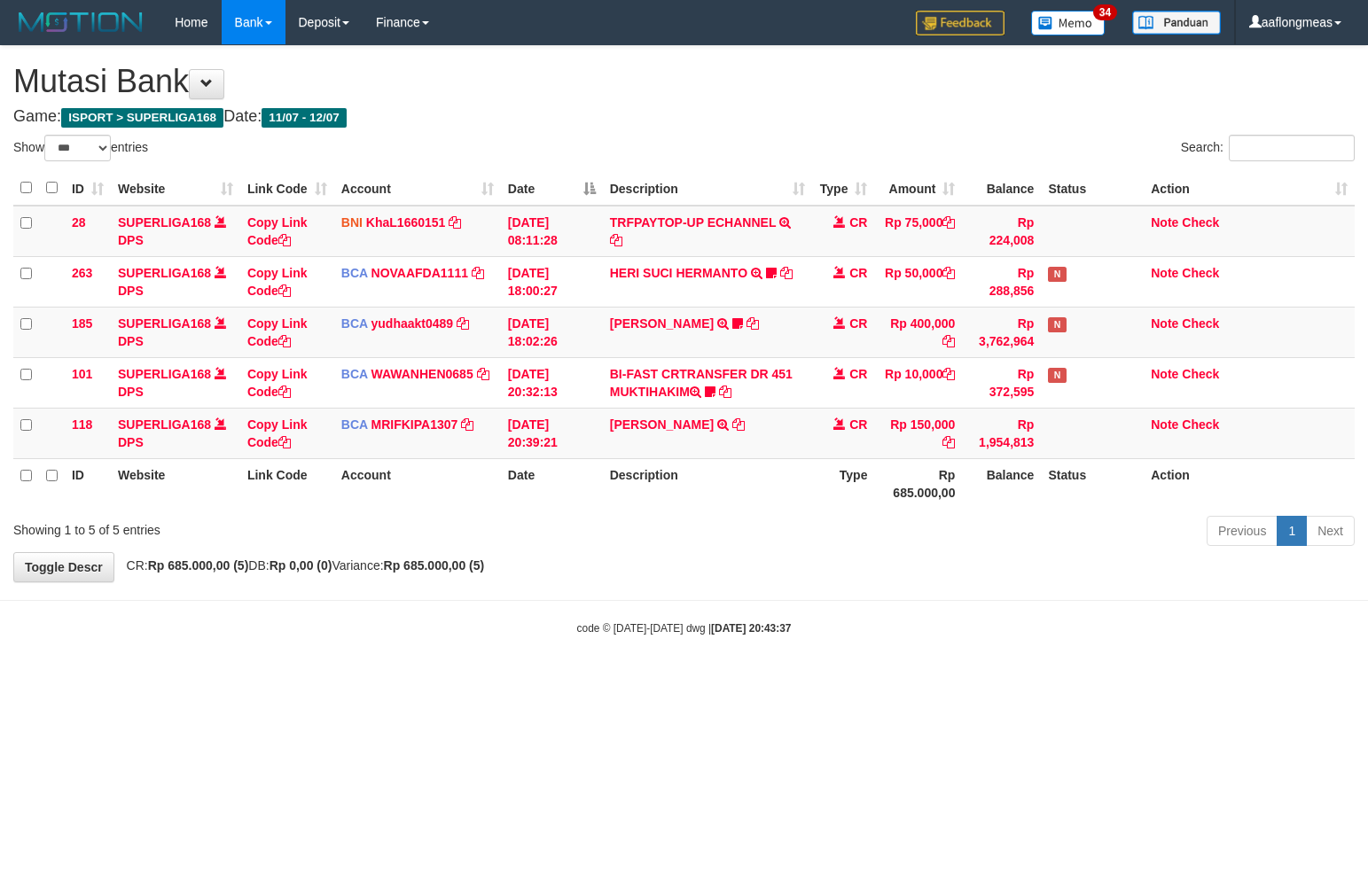 scroll, scrollTop: 0, scrollLeft: 0, axis: both 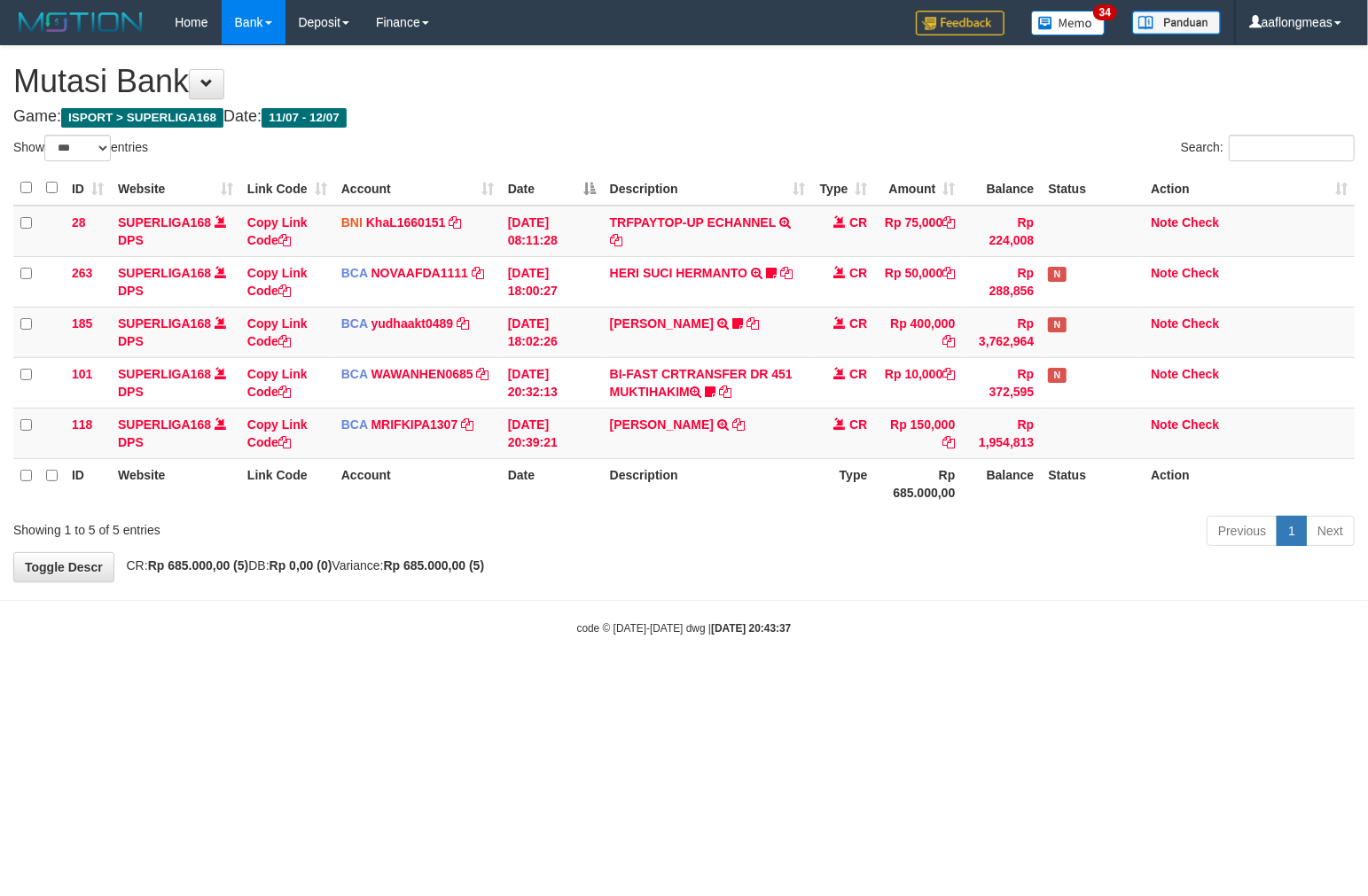 click on "Previous 1 Next" at bounding box center (969, 533) 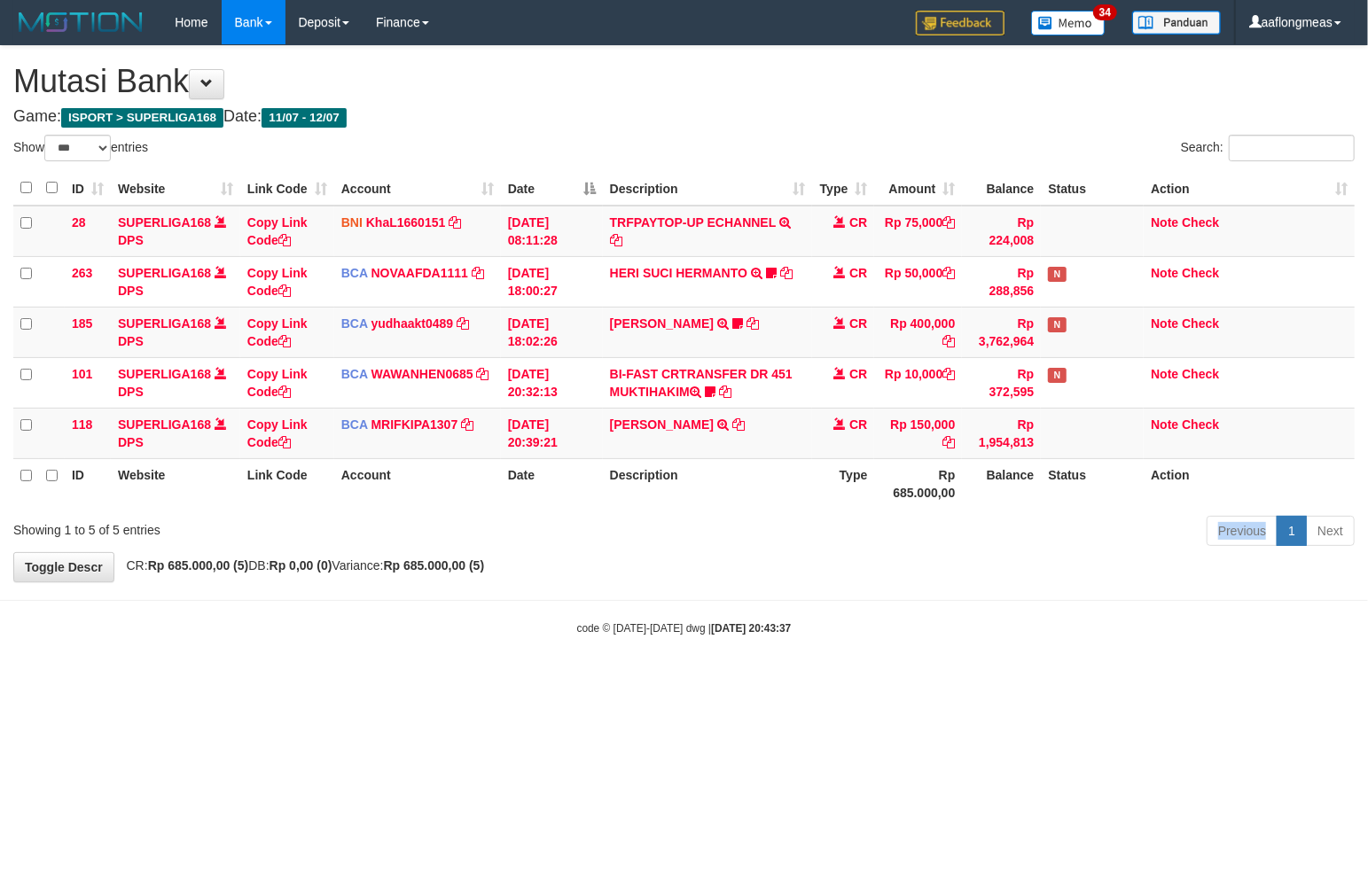 click on "Previous 1 Next" at bounding box center [969, 533] 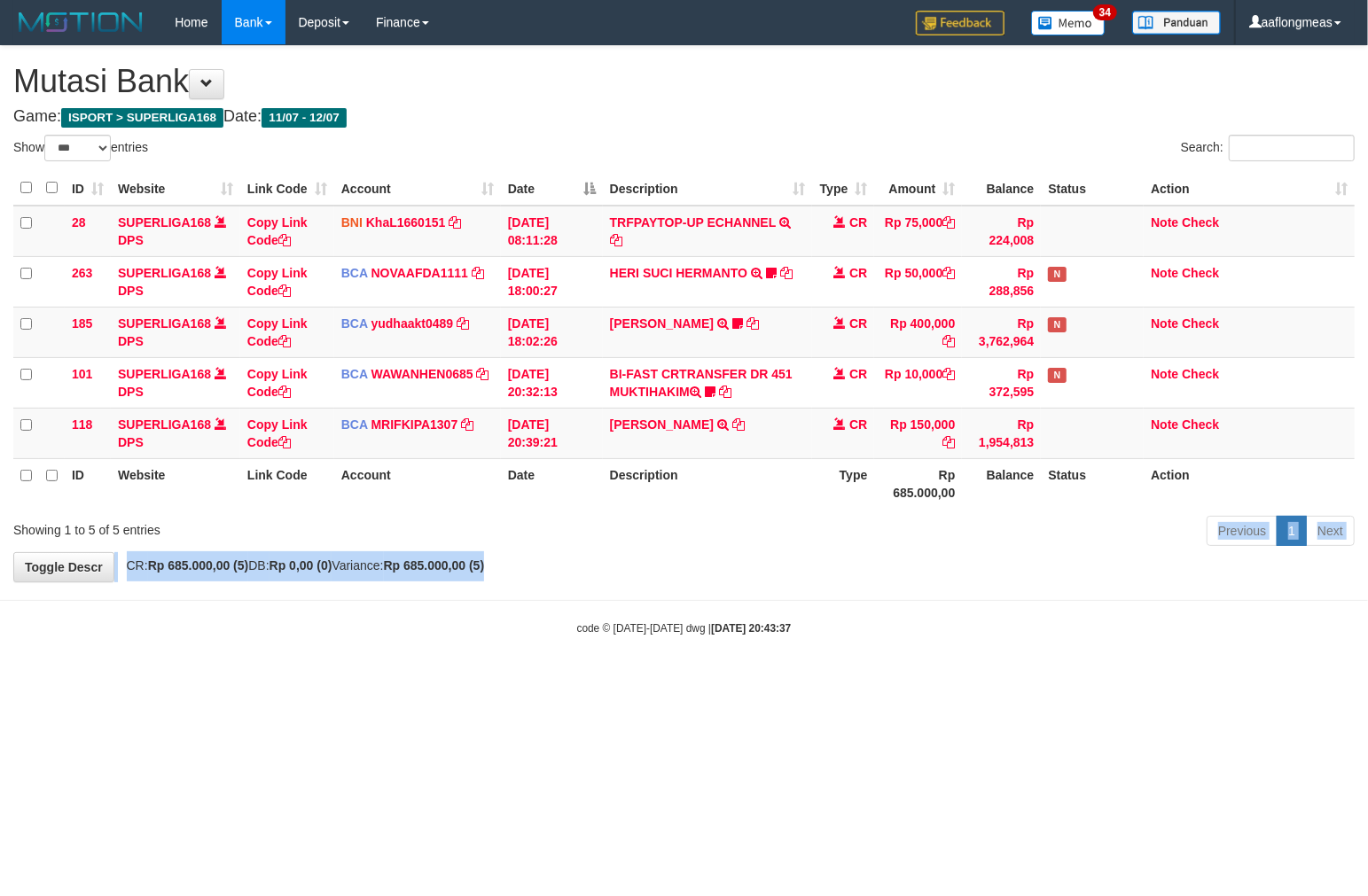 click on "**********" at bounding box center [684, 314] 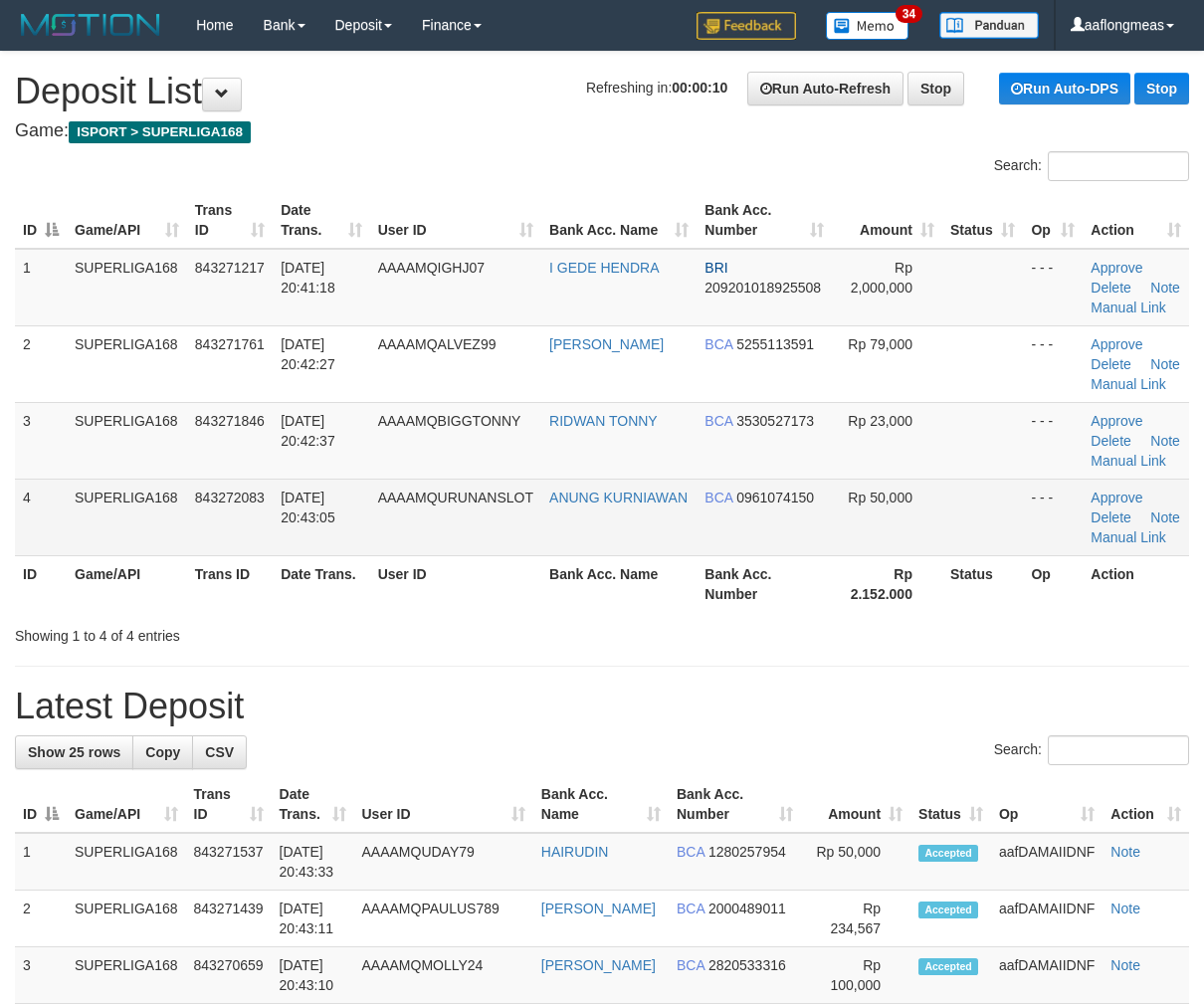 scroll, scrollTop: 0, scrollLeft: 0, axis: both 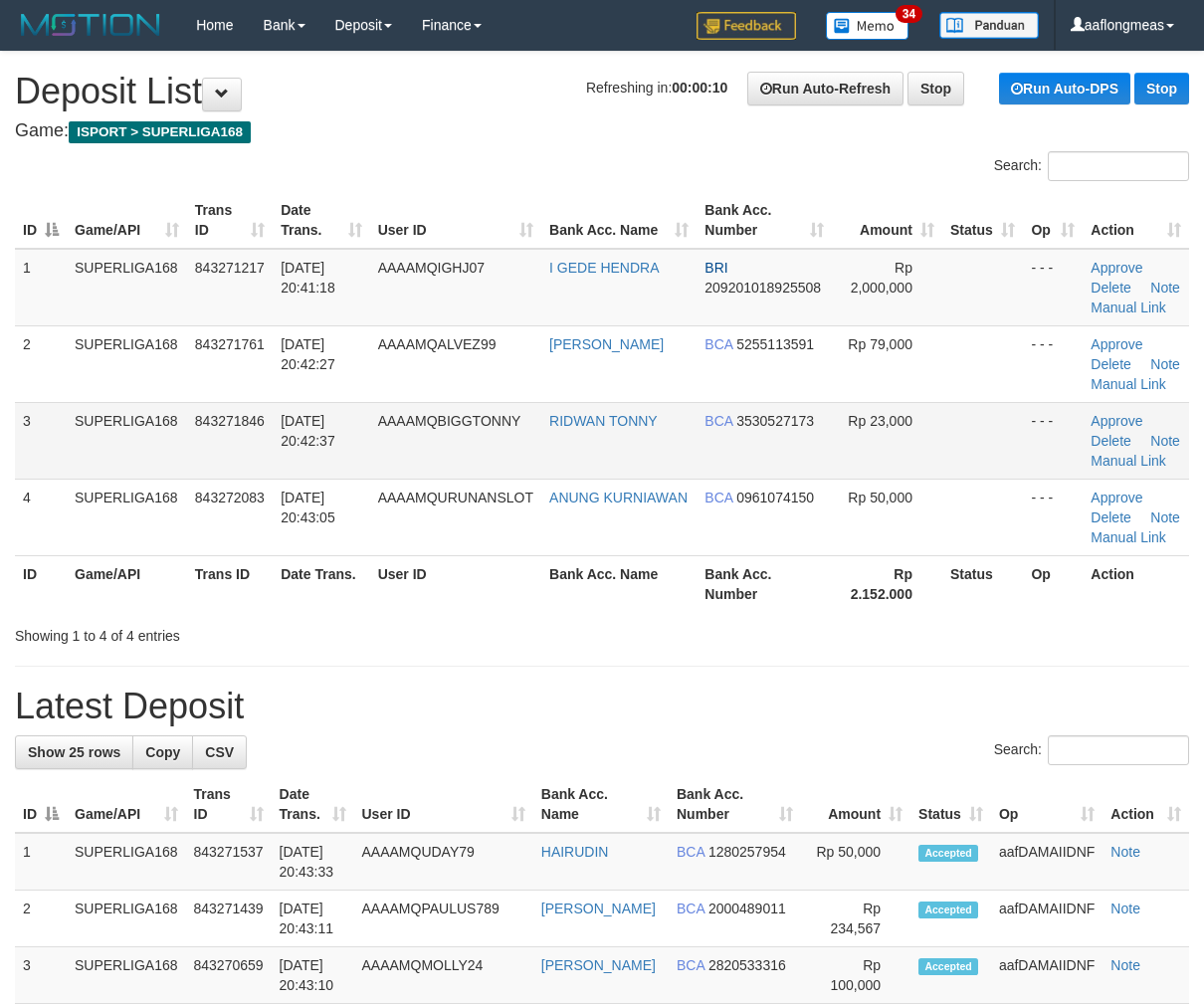 click at bounding box center (982, 440) 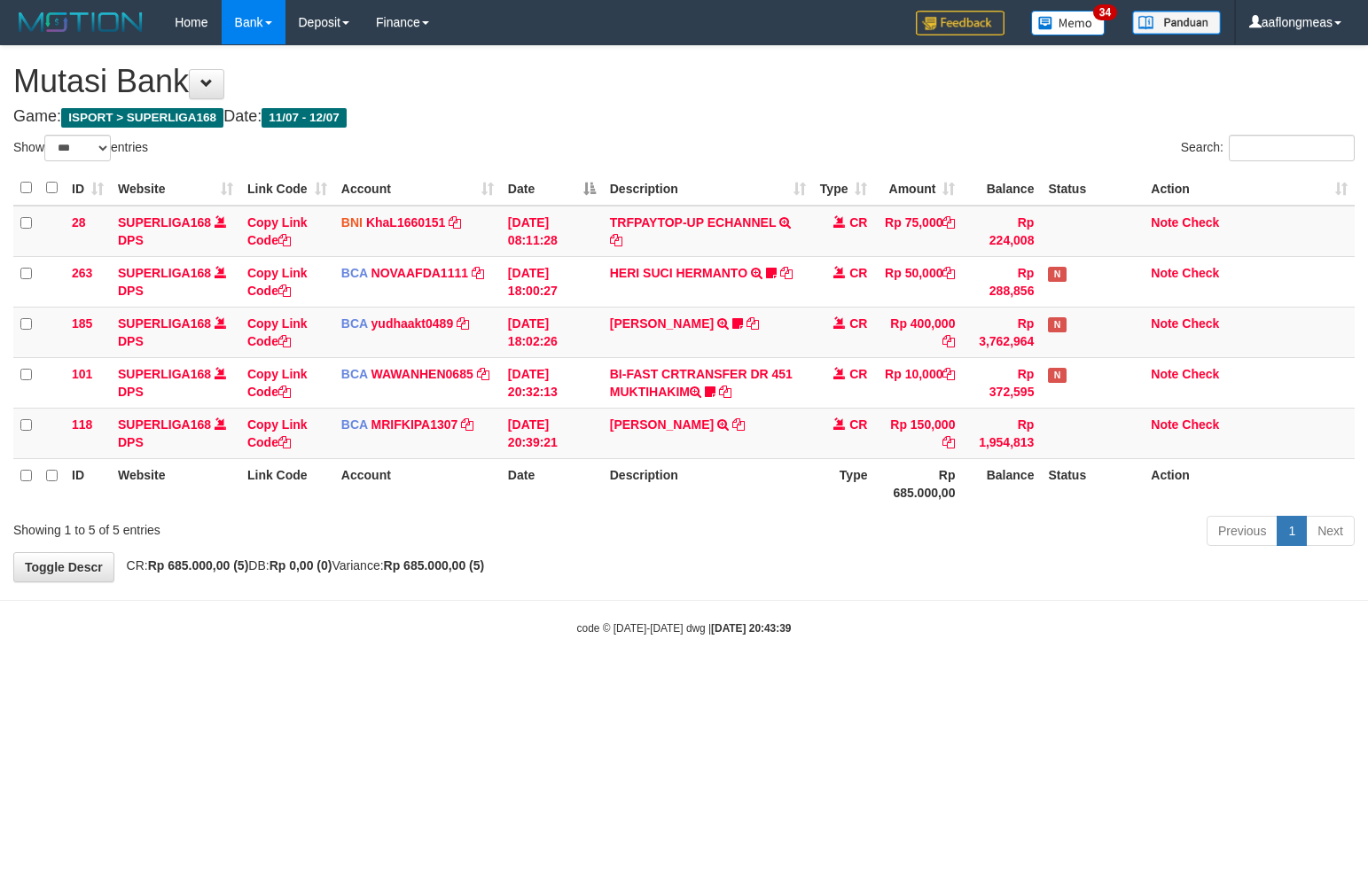 select on "***" 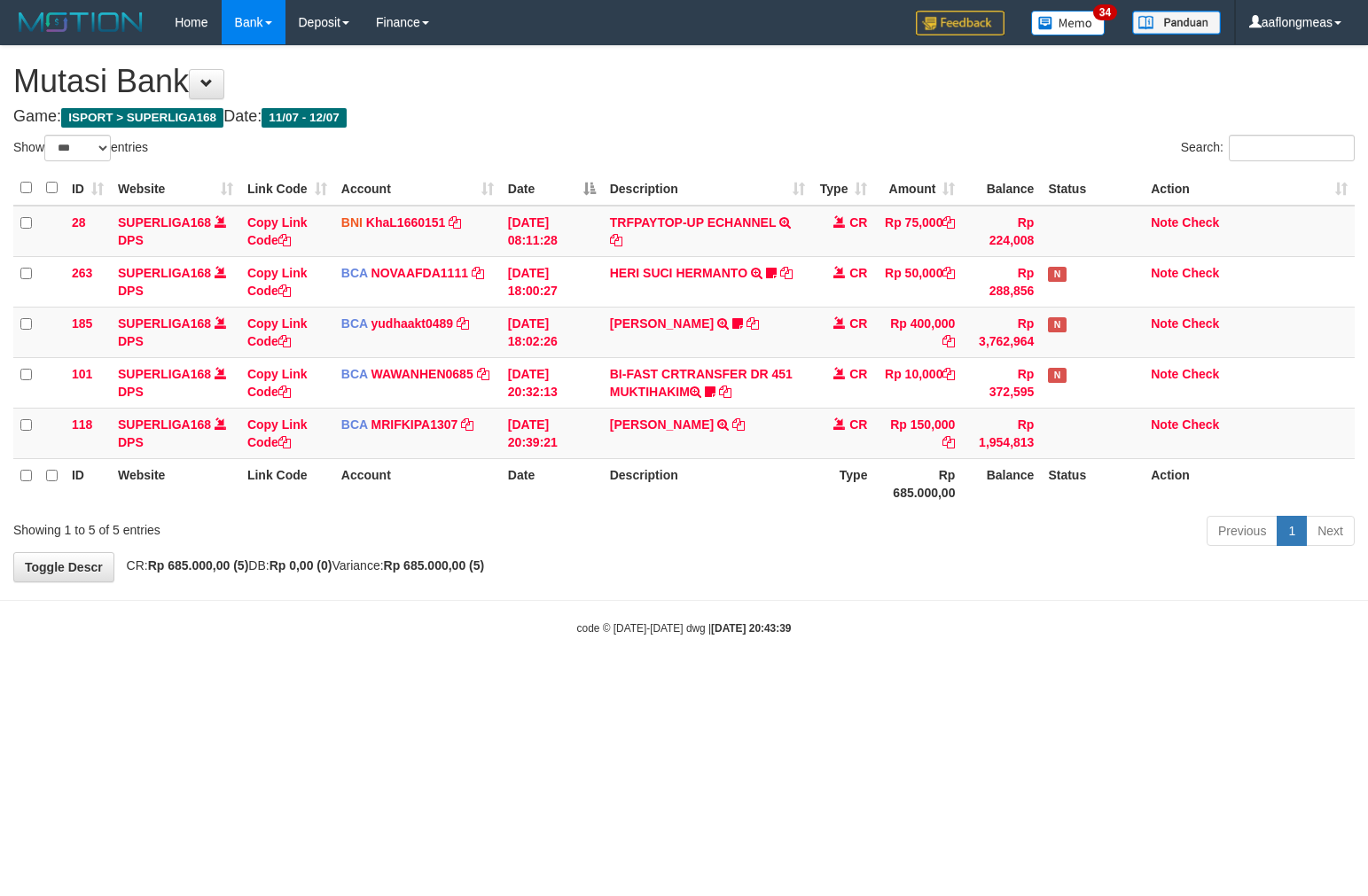 scroll, scrollTop: 0, scrollLeft: 0, axis: both 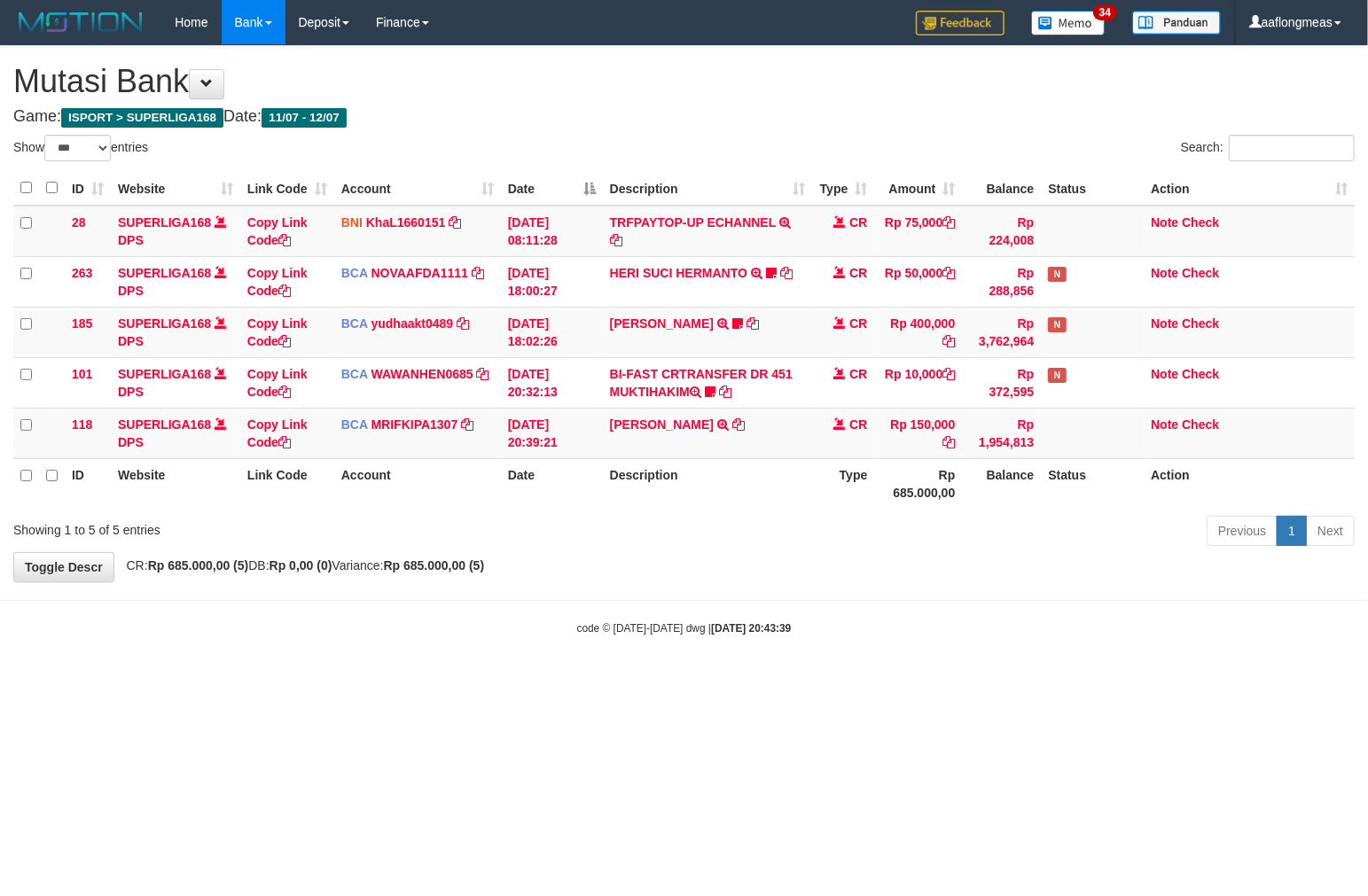 click on "Toggle navigation
Home
Bank
Account List
Load
By Website
Group
[ISPORT]													SUPERLIGA168
By Load Group (DPS)
34" at bounding box center (684, 340) 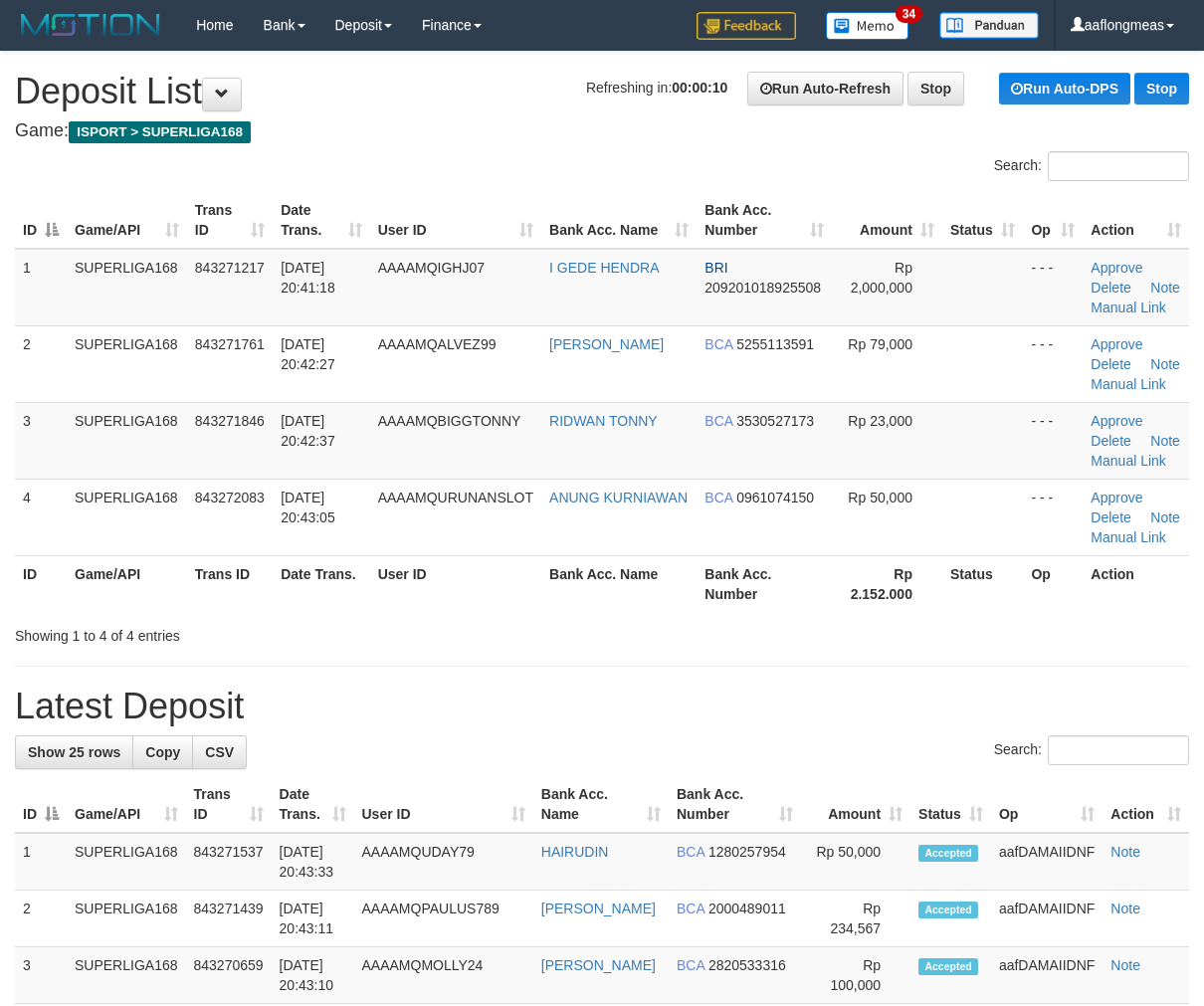 scroll, scrollTop: 0, scrollLeft: 0, axis: both 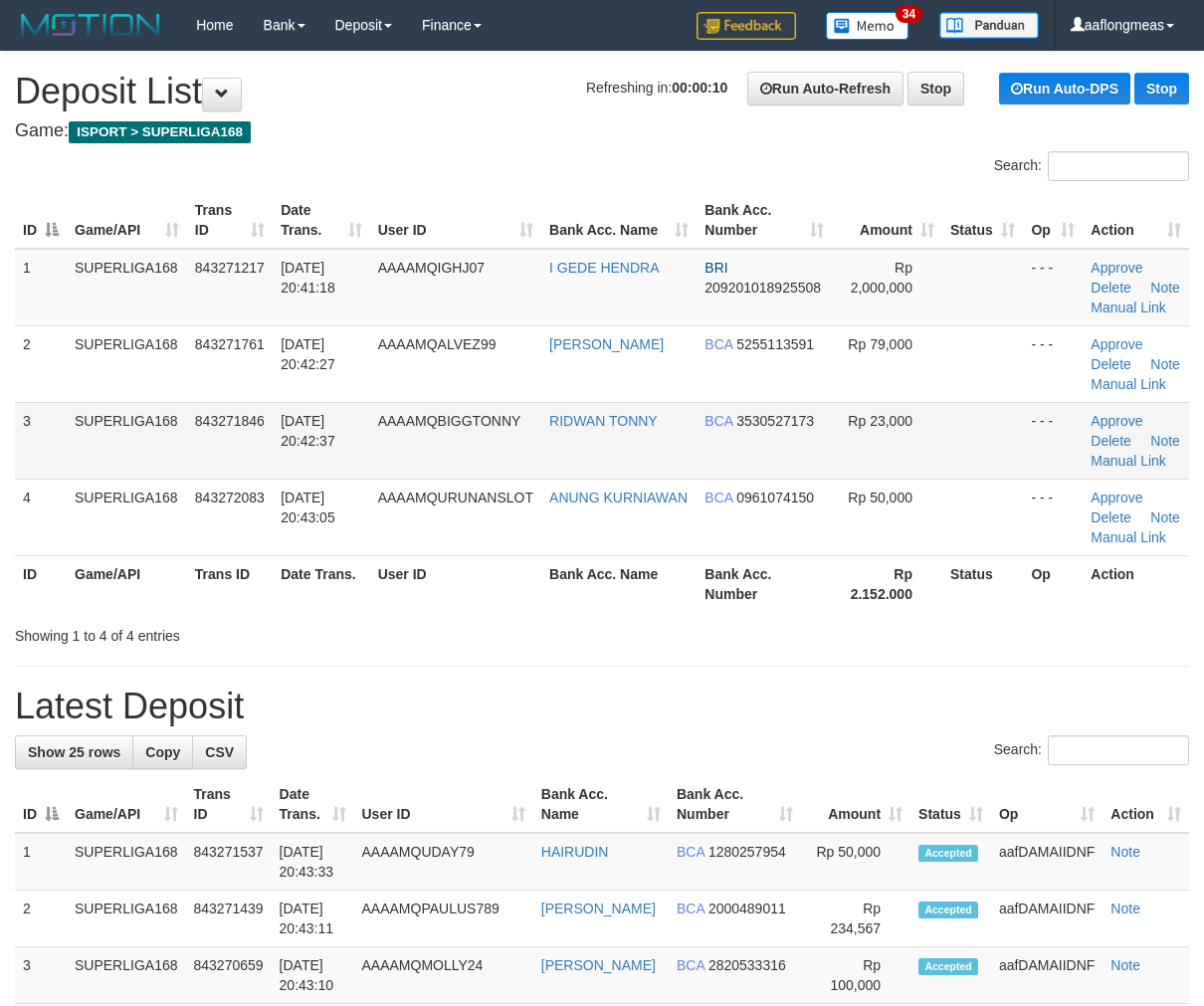 click at bounding box center [982, 440] 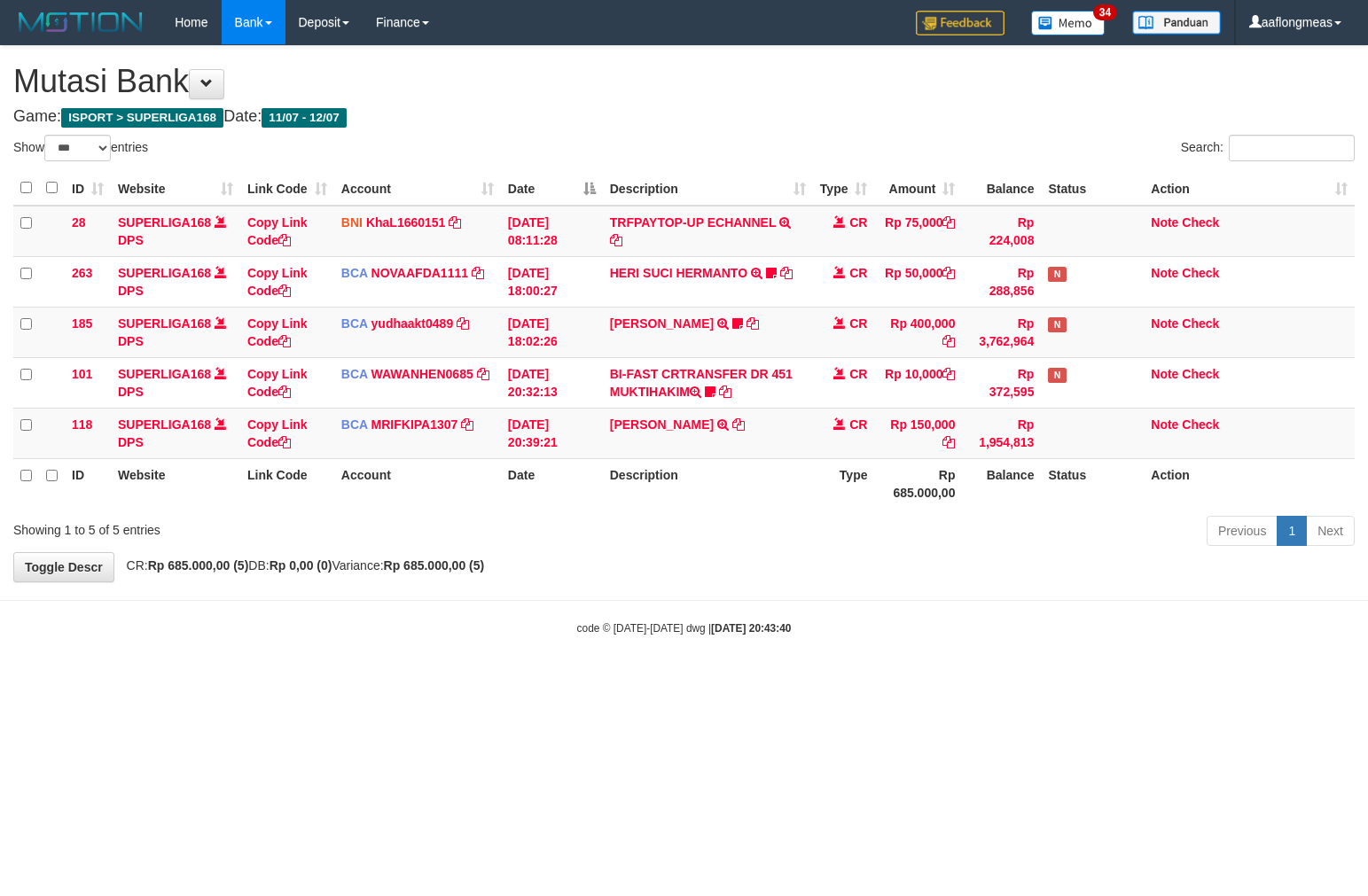 select on "***" 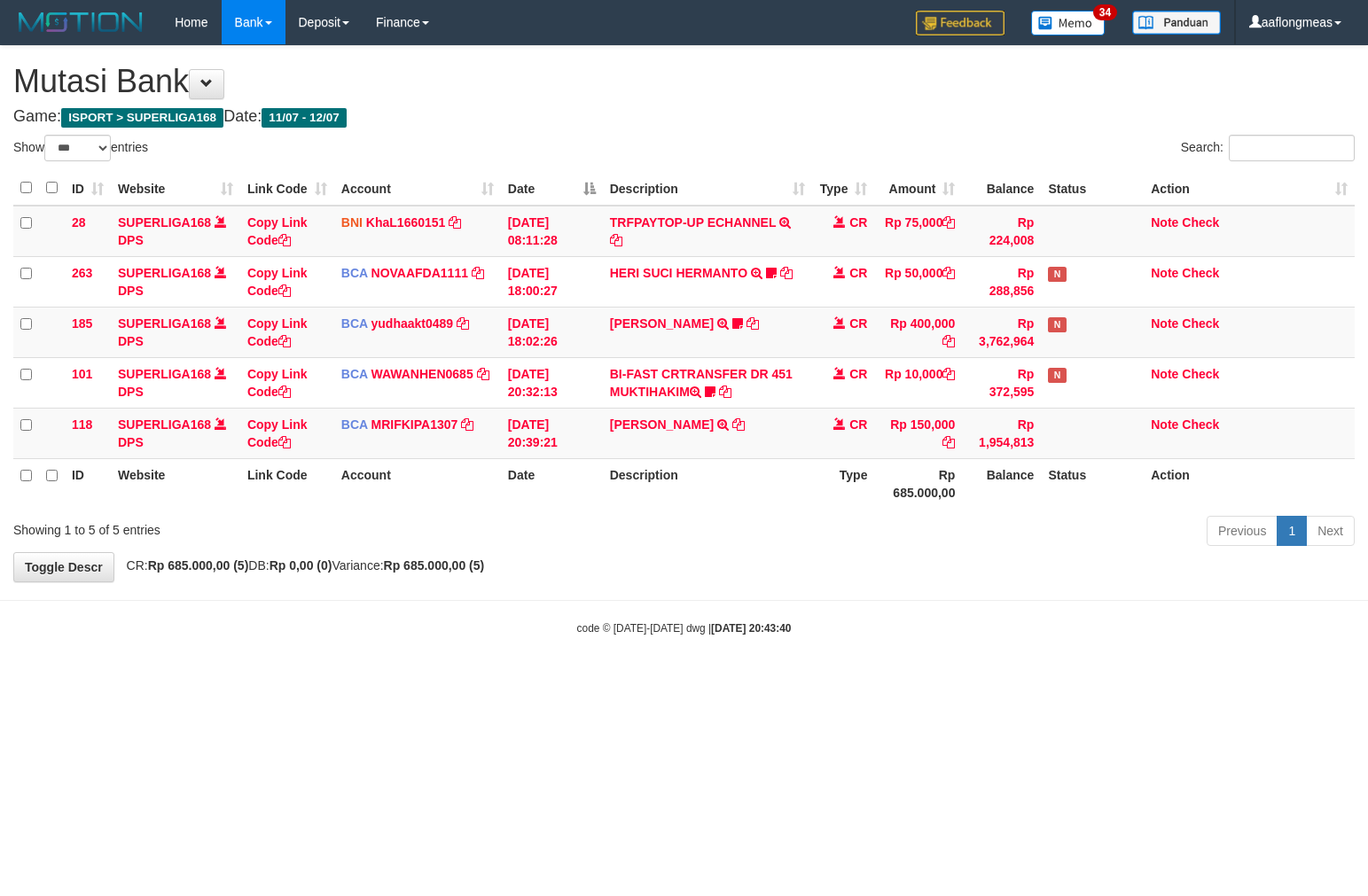 scroll, scrollTop: 0, scrollLeft: 0, axis: both 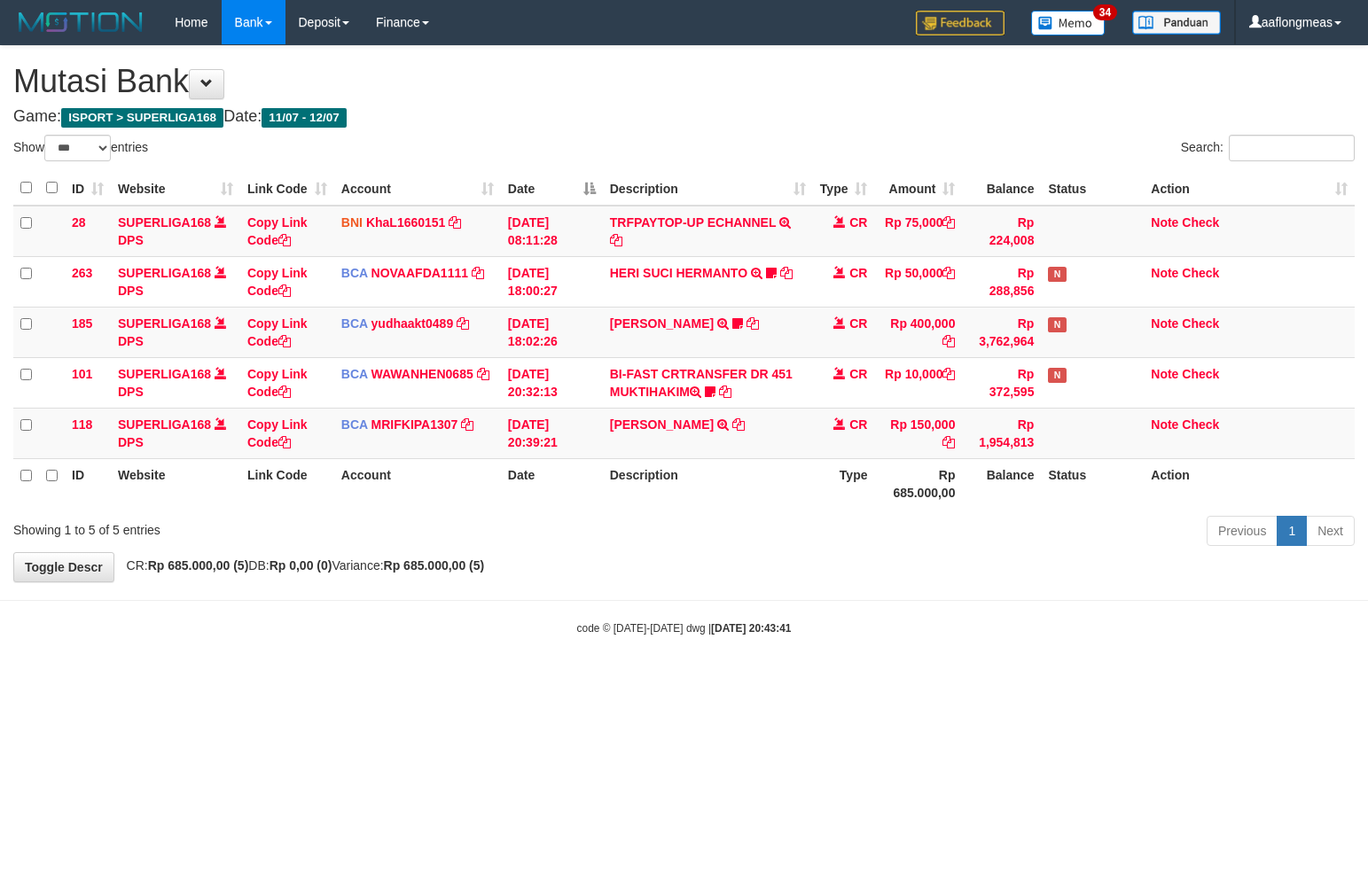 select on "***" 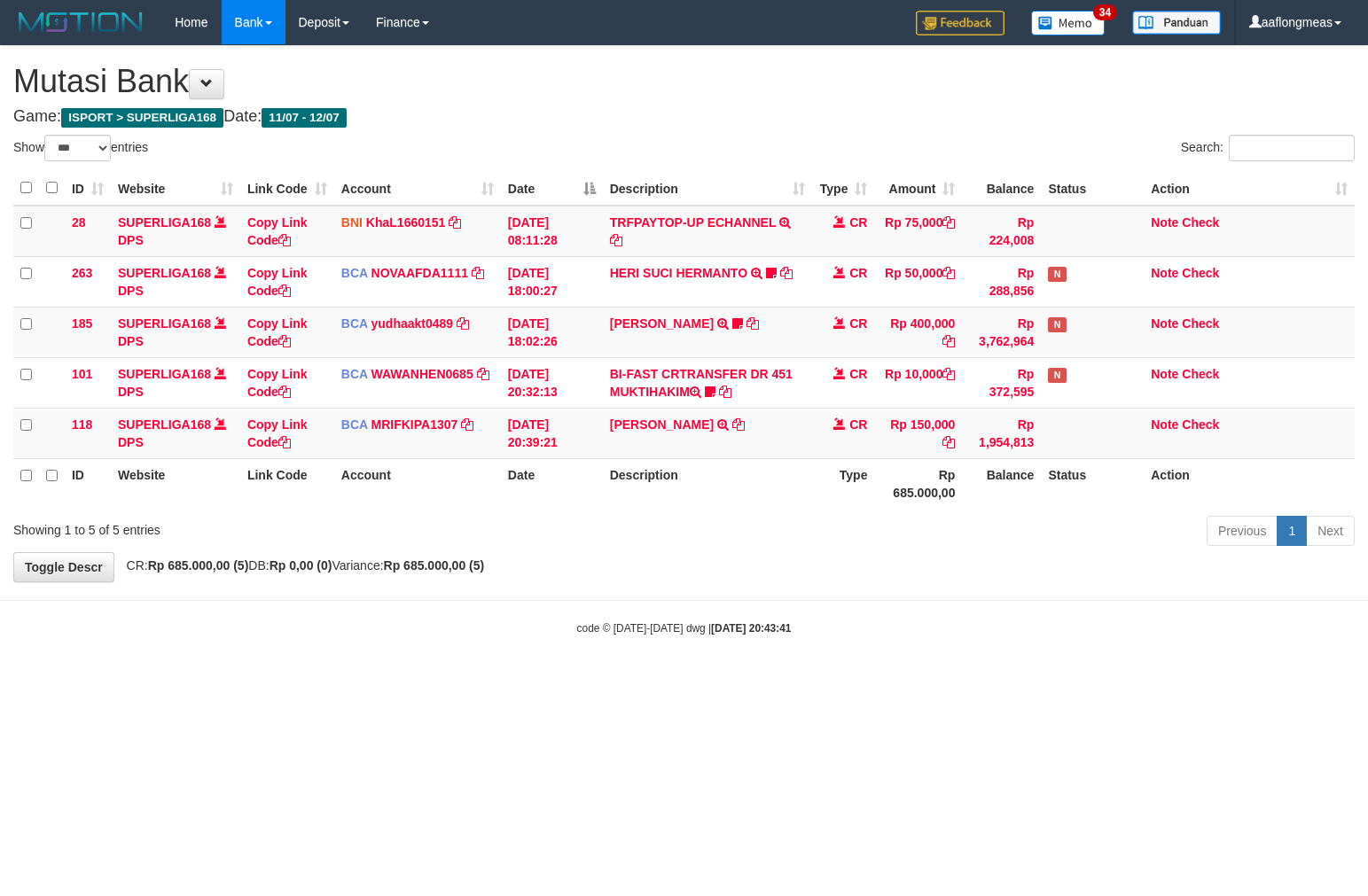 scroll, scrollTop: 0, scrollLeft: 0, axis: both 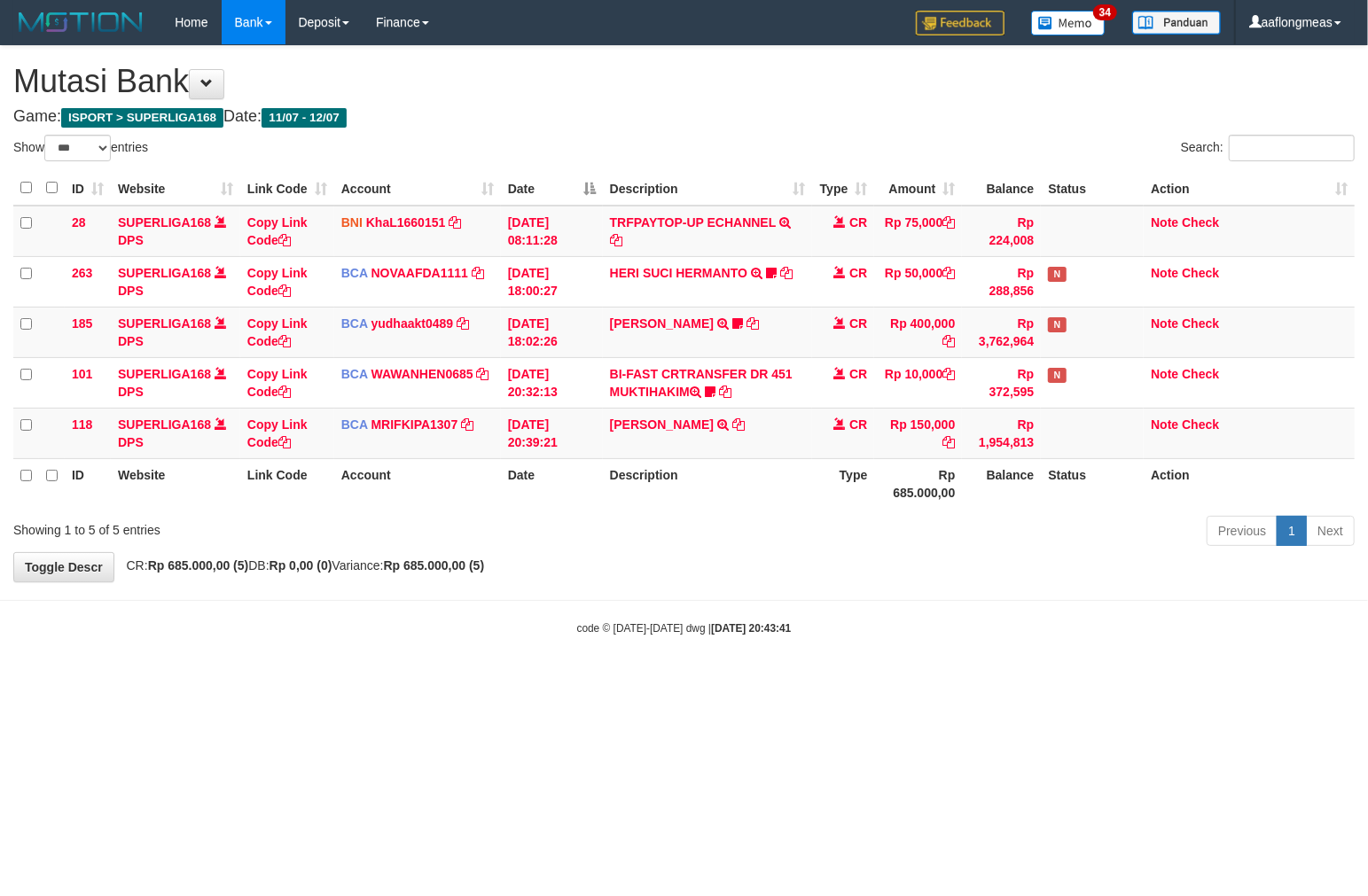 click on "Toggle navigation
Home
Bank
Account List
Load
By Website
Group
[ISPORT]													SUPERLIGA168
By Load Group (DPS)
34" at bounding box center [684, 340] 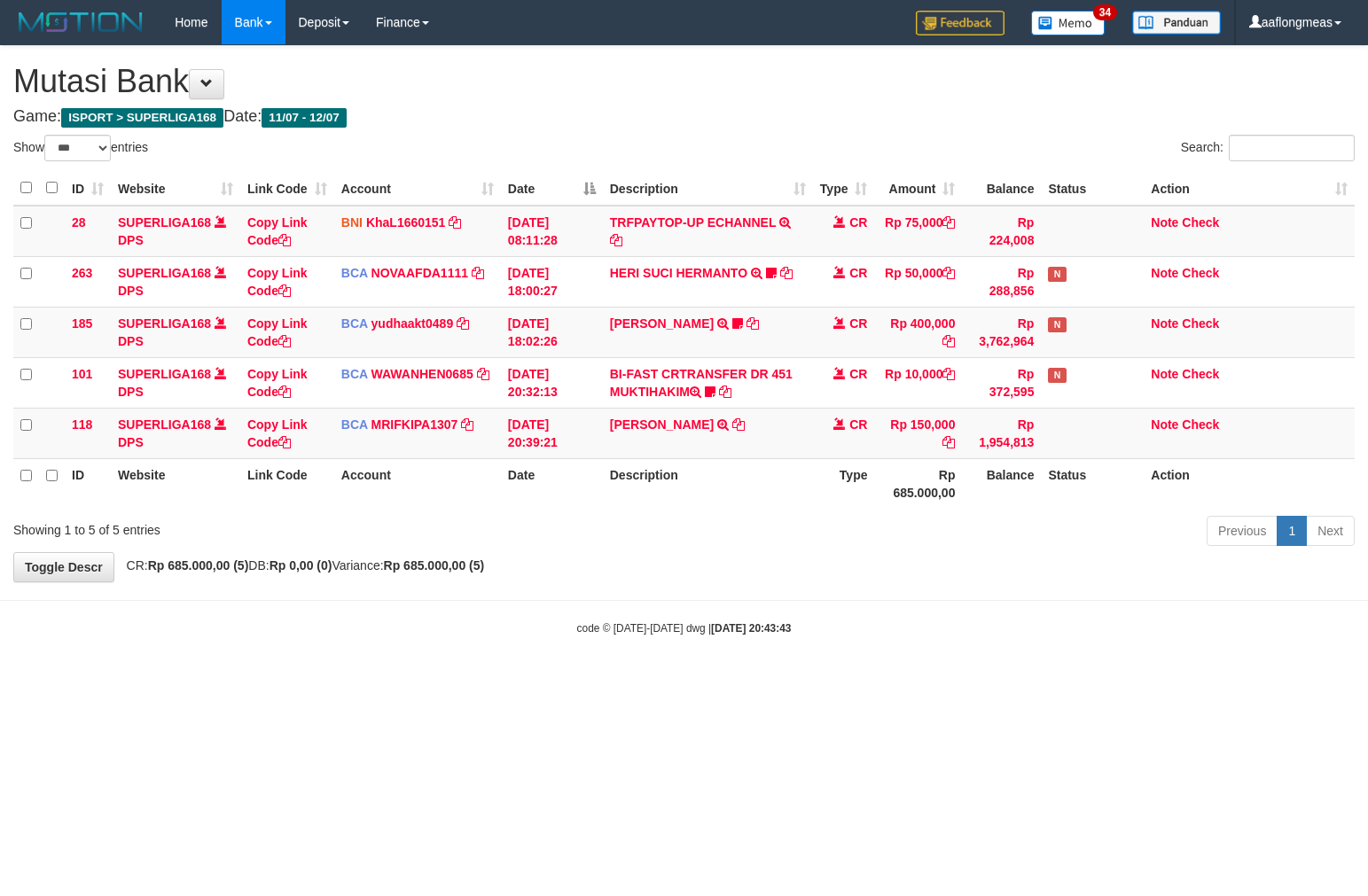 select on "***" 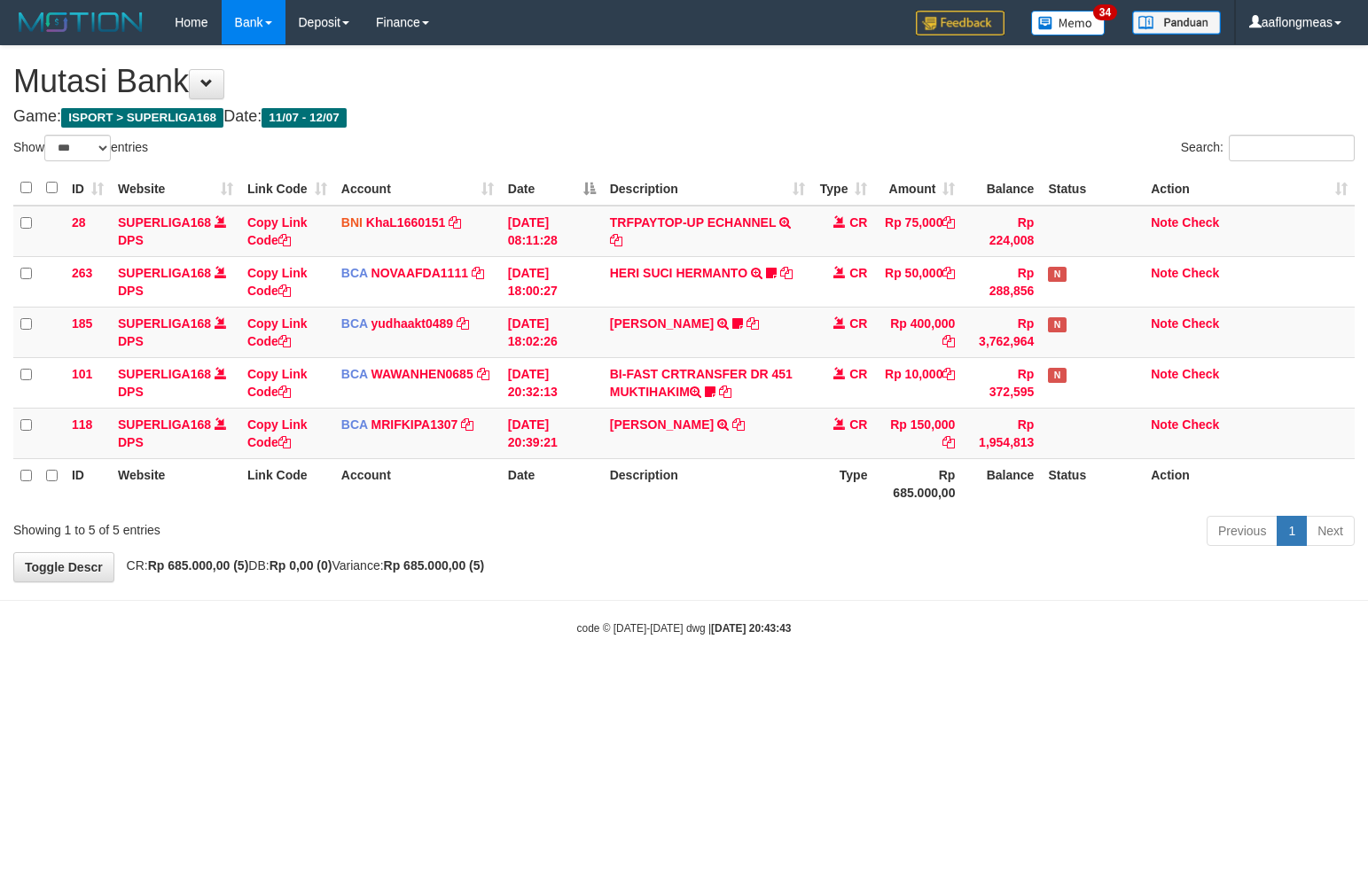scroll, scrollTop: 0, scrollLeft: 0, axis: both 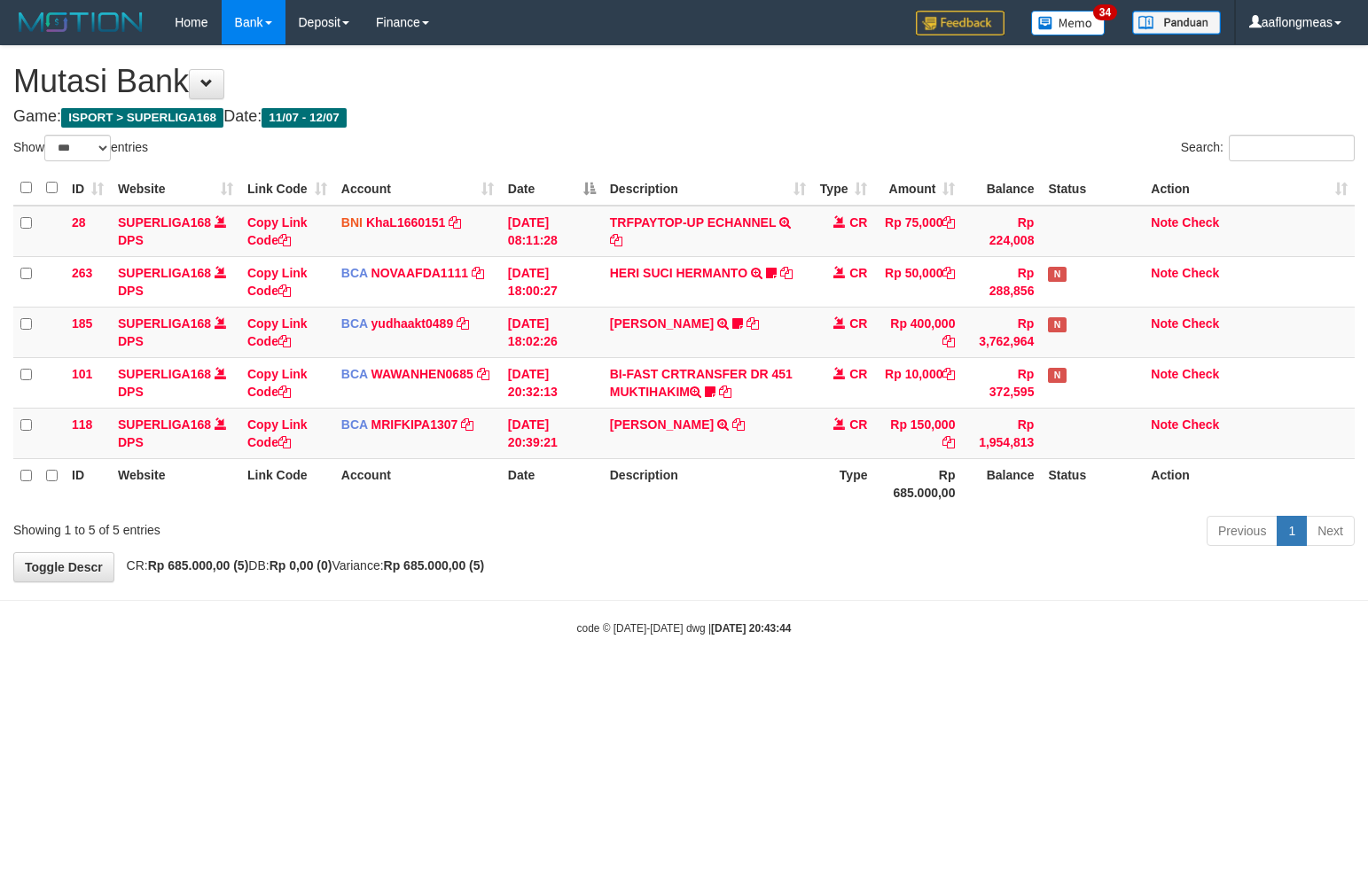 select on "***" 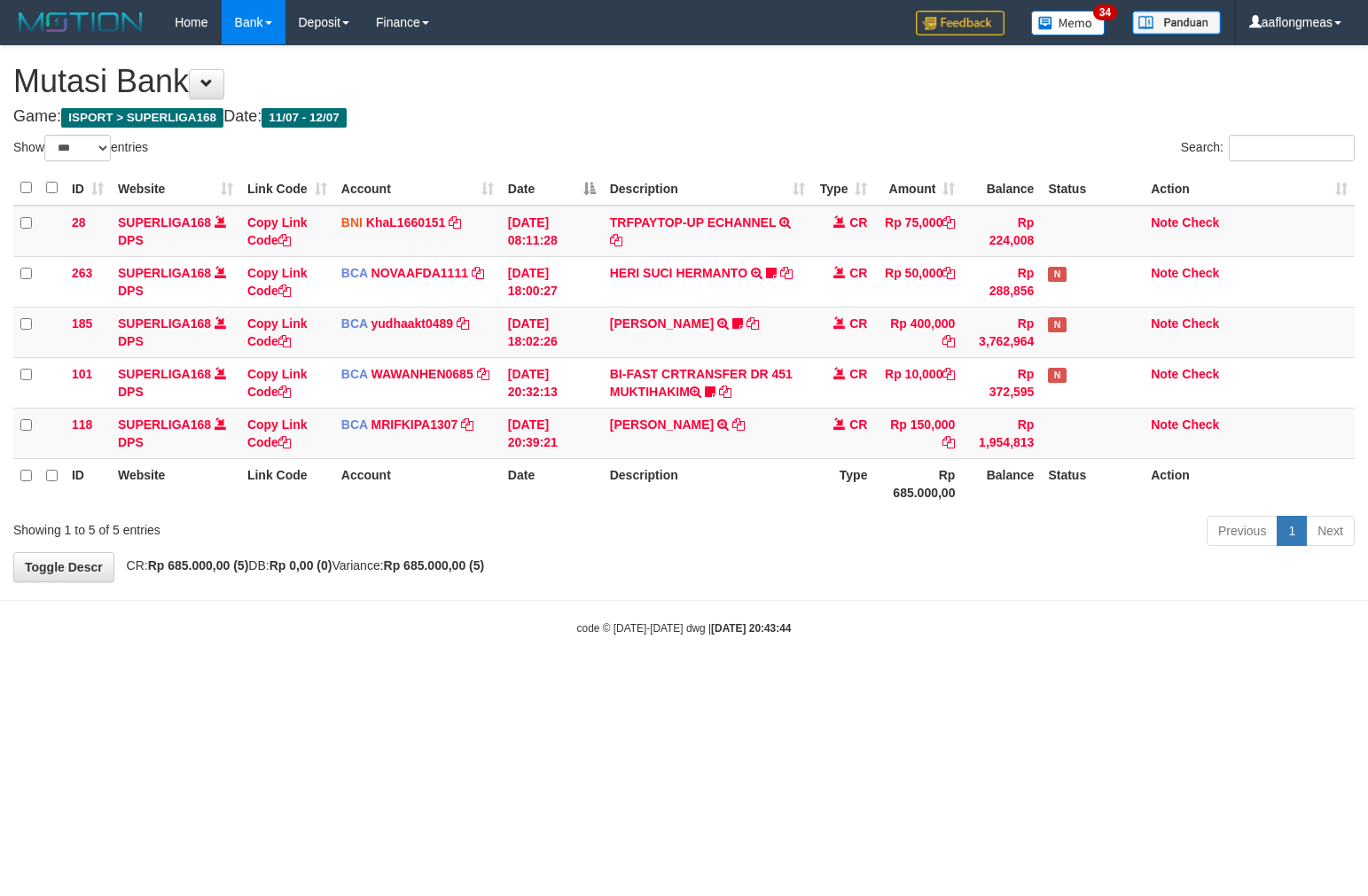 scroll, scrollTop: 0, scrollLeft: 0, axis: both 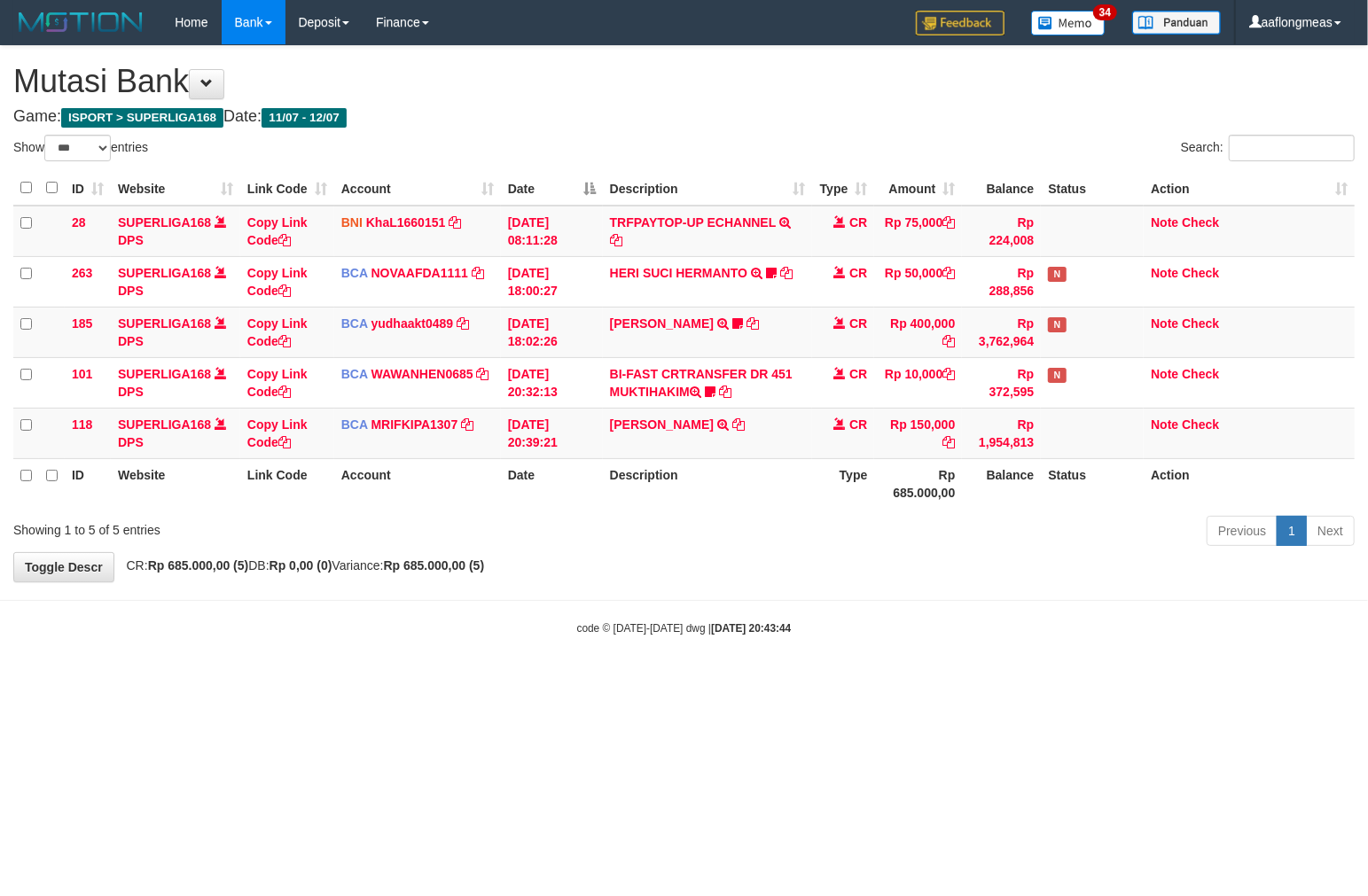 click on "Toggle navigation
Home
Bank
Account List
Load
By Website
Group
[ISPORT]													SUPERLIGA168
By Load Group (DPS)
34" at bounding box center [684, 340] 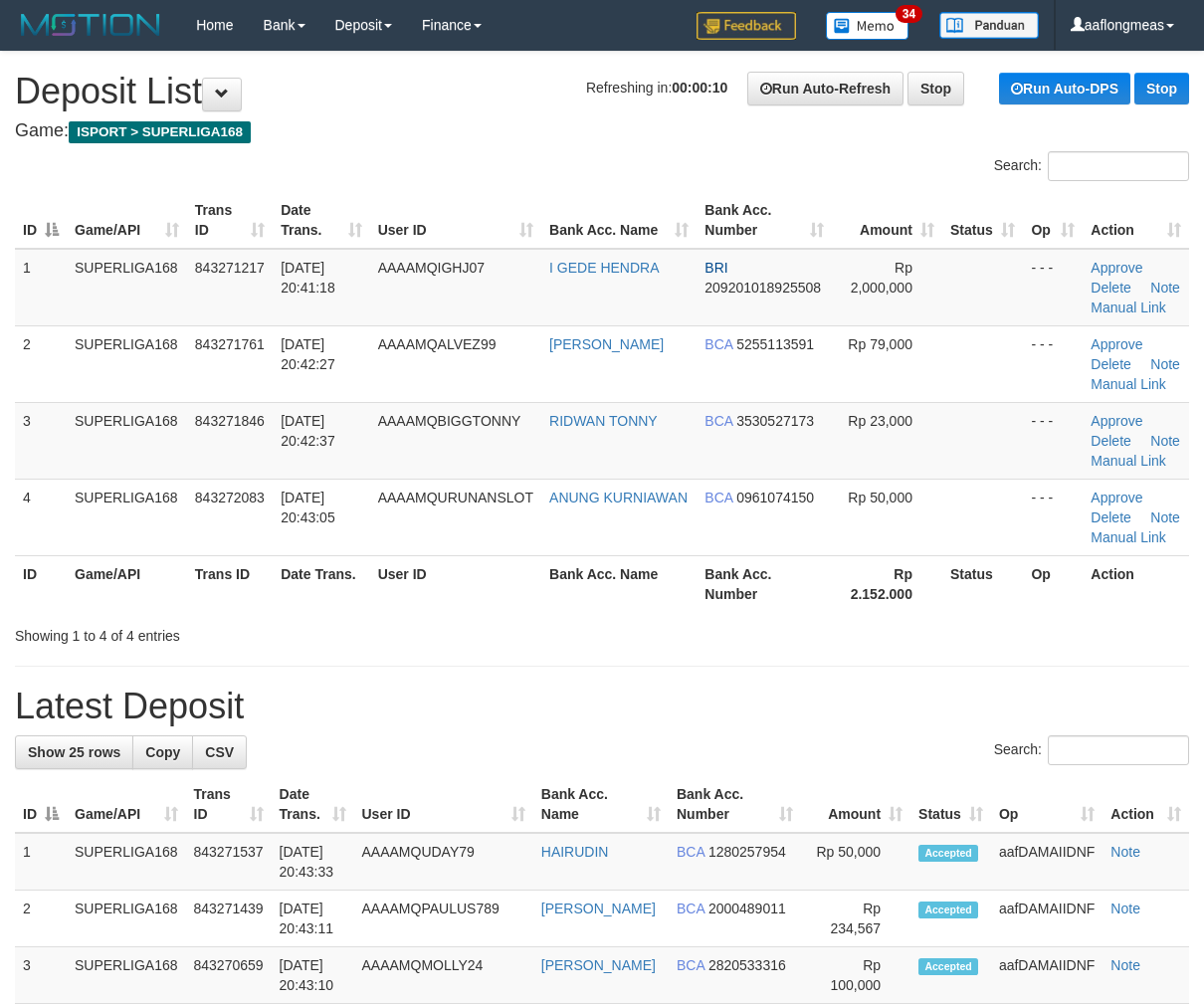 scroll, scrollTop: 0, scrollLeft: 0, axis: both 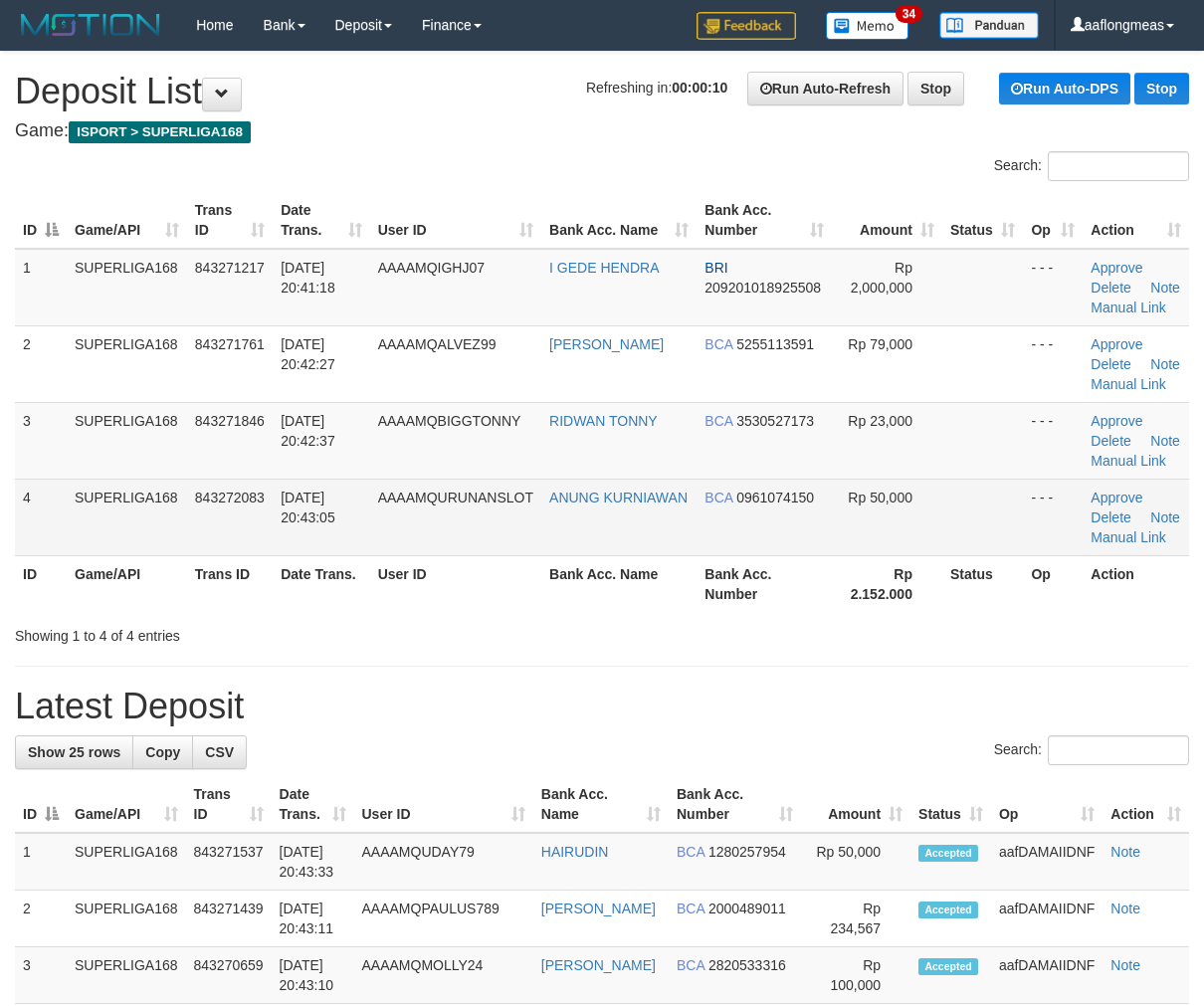 click at bounding box center (982, 516) 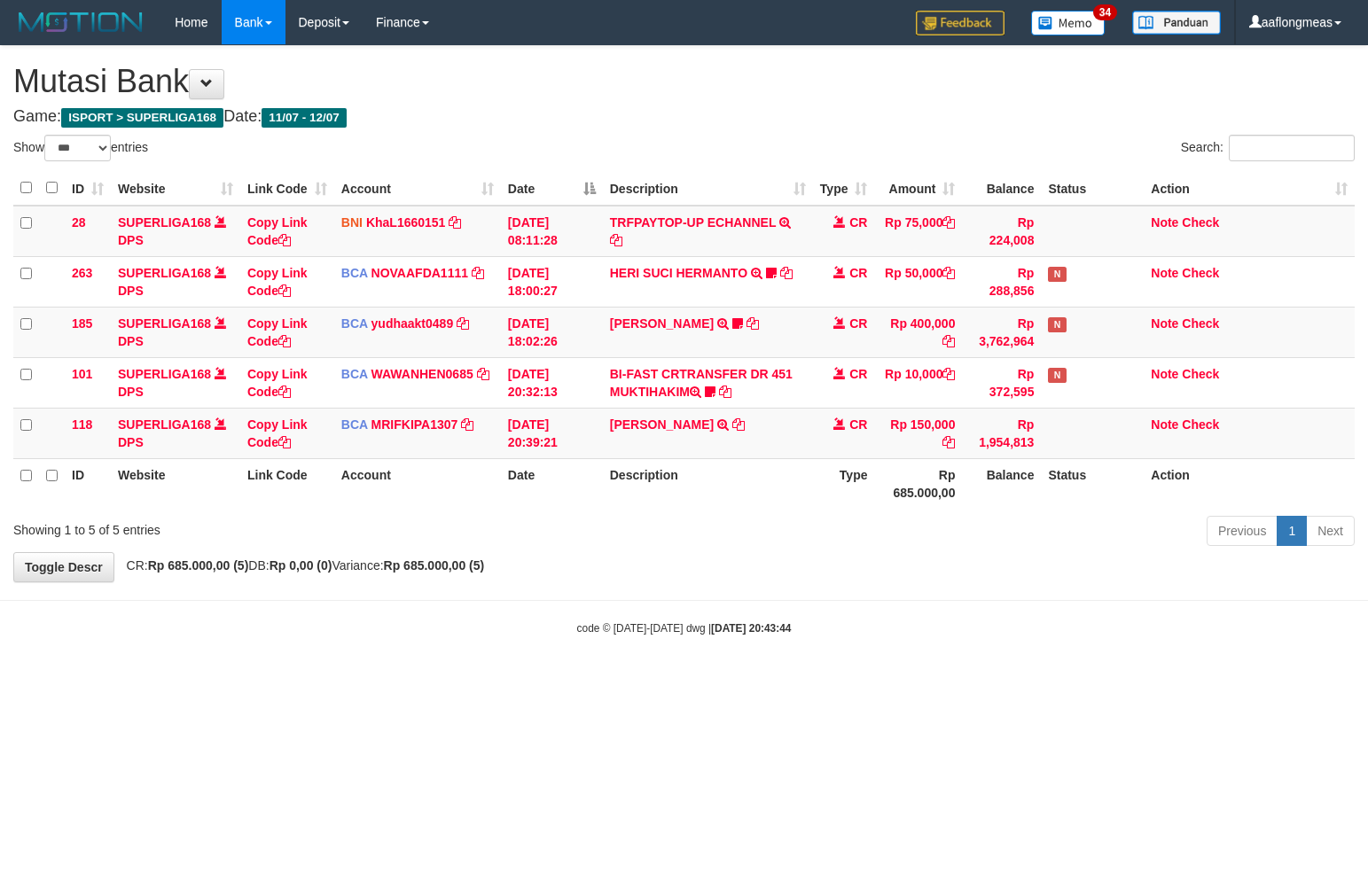 select on "***" 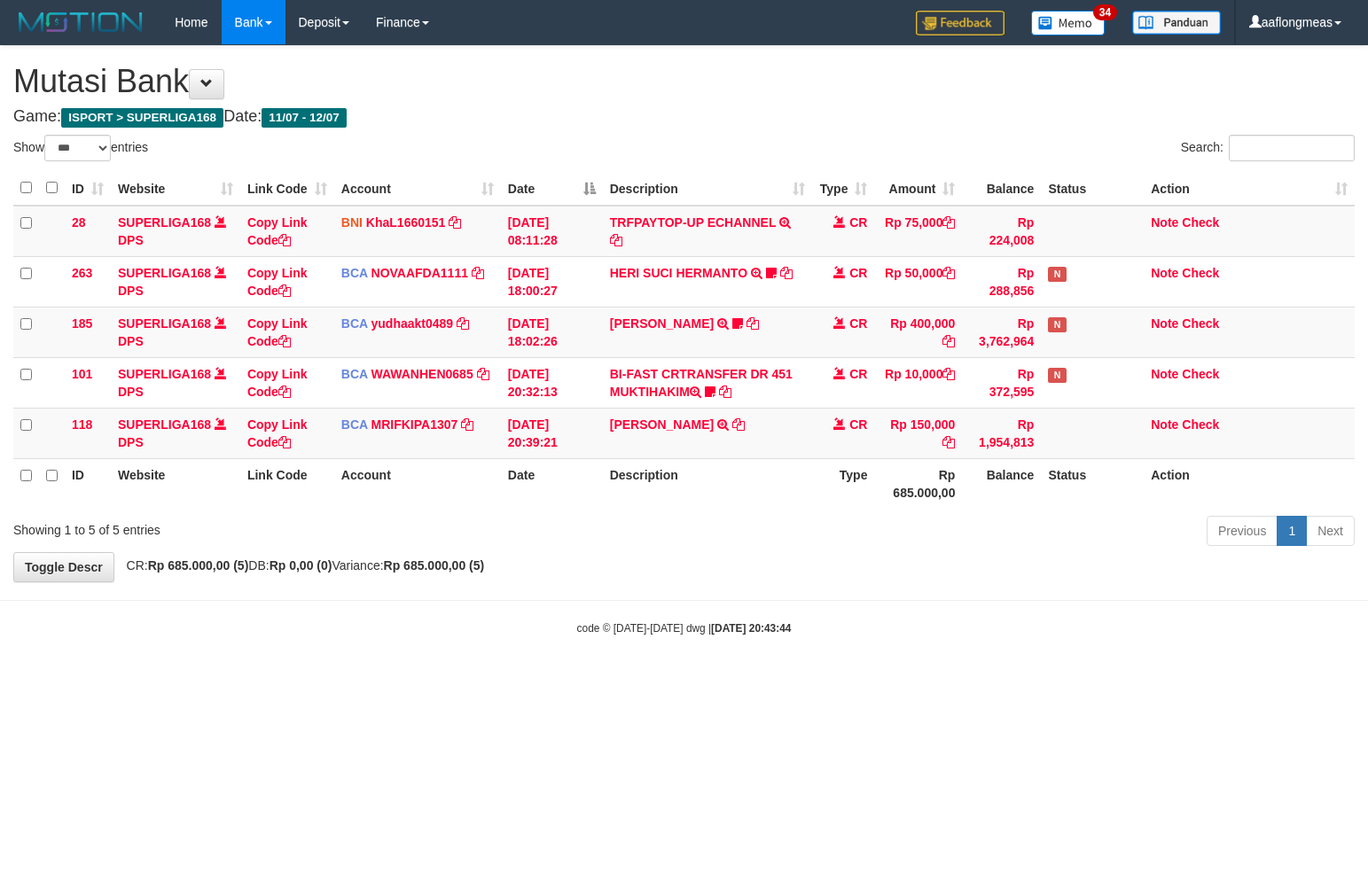 click on "Toggle navigation
Home
Bank
Account List
Load
By Website
Group
[ISPORT]													SUPERLIGA168
By Load Group (DPS)
34" at bounding box center [684, 340] 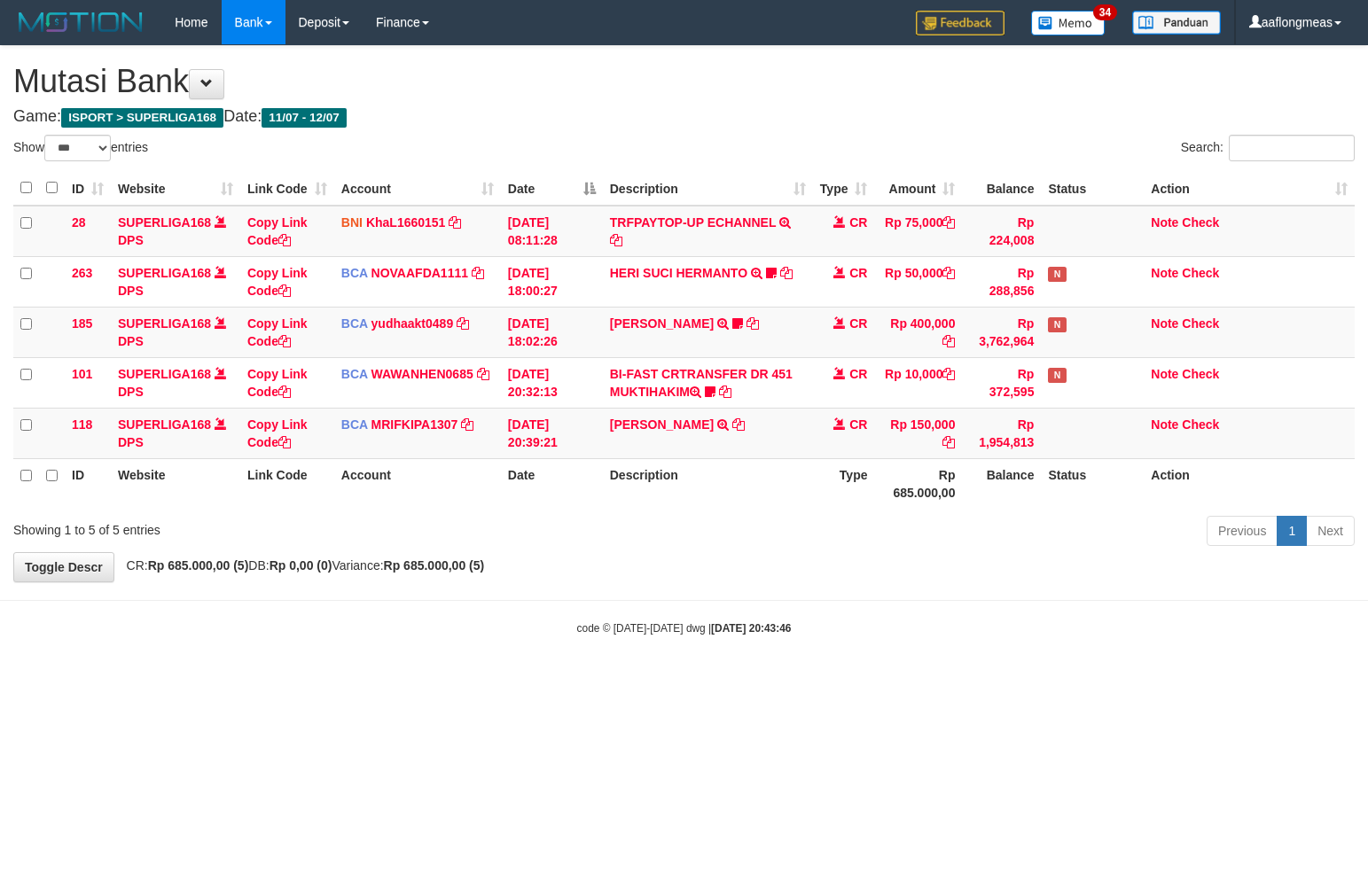 select on "***" 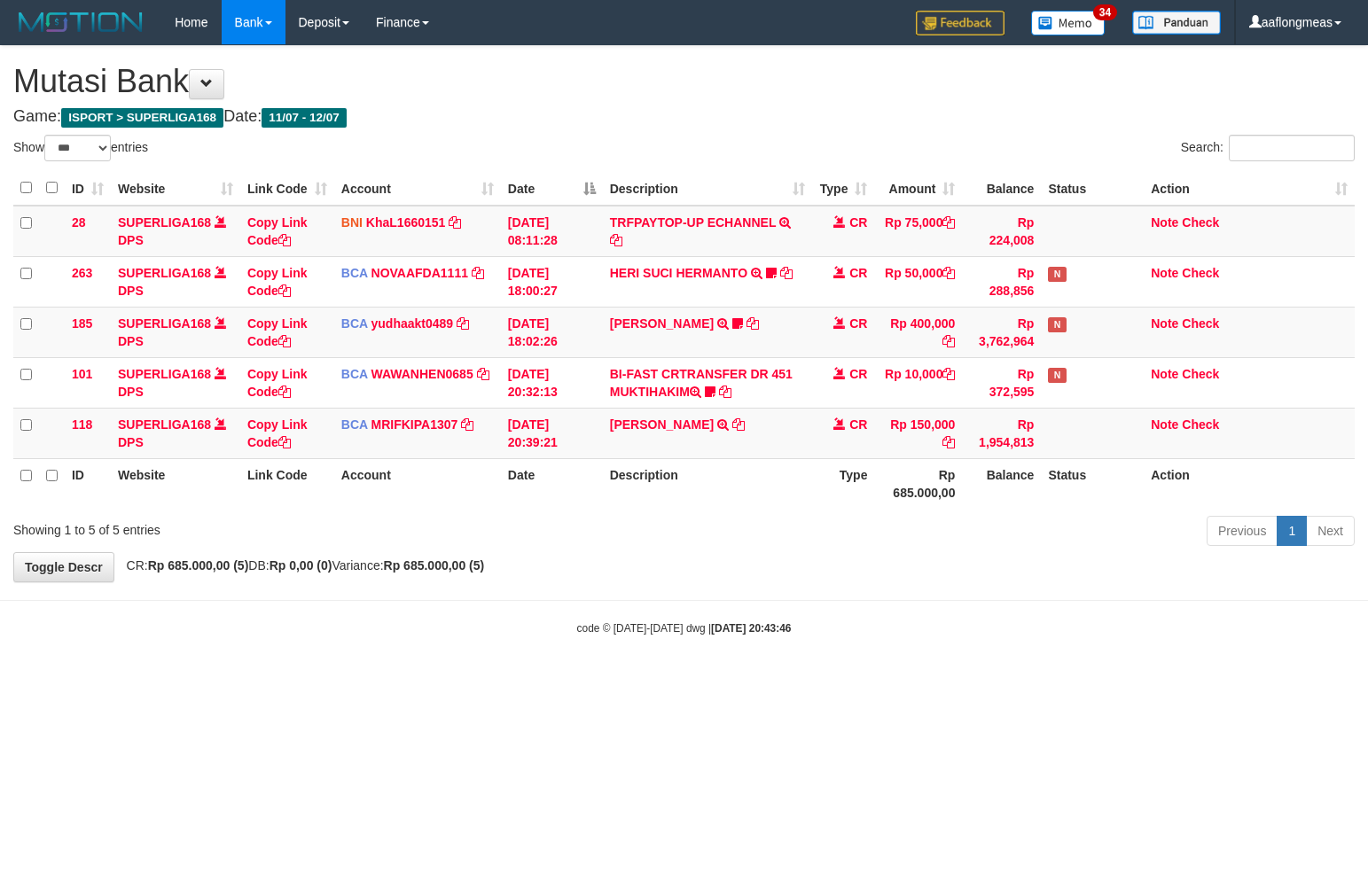 scroll, scrollTop: 0, scrollLeft: 0, axis: both 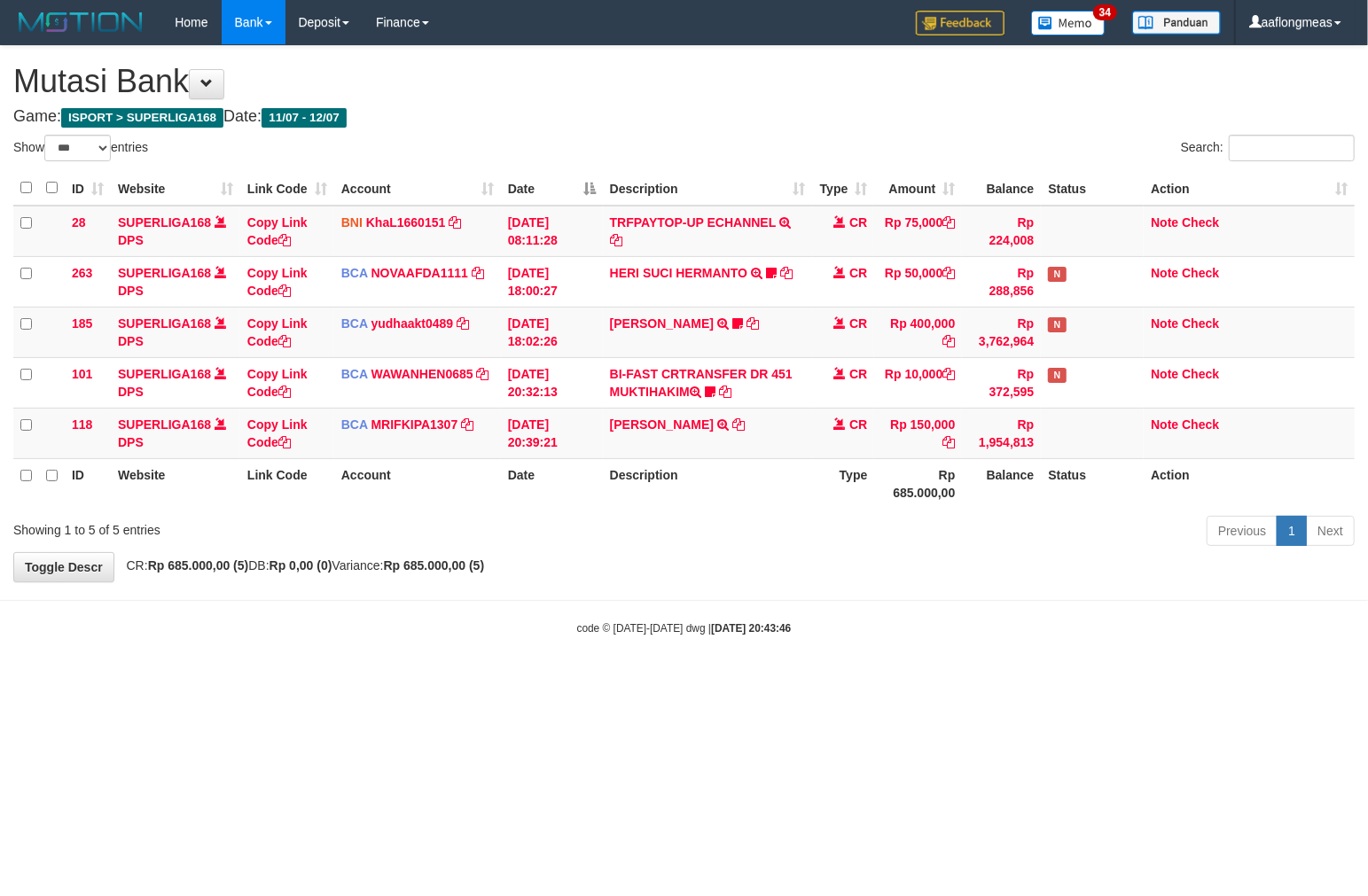 click on "**********" at bounding box center [684, 314] 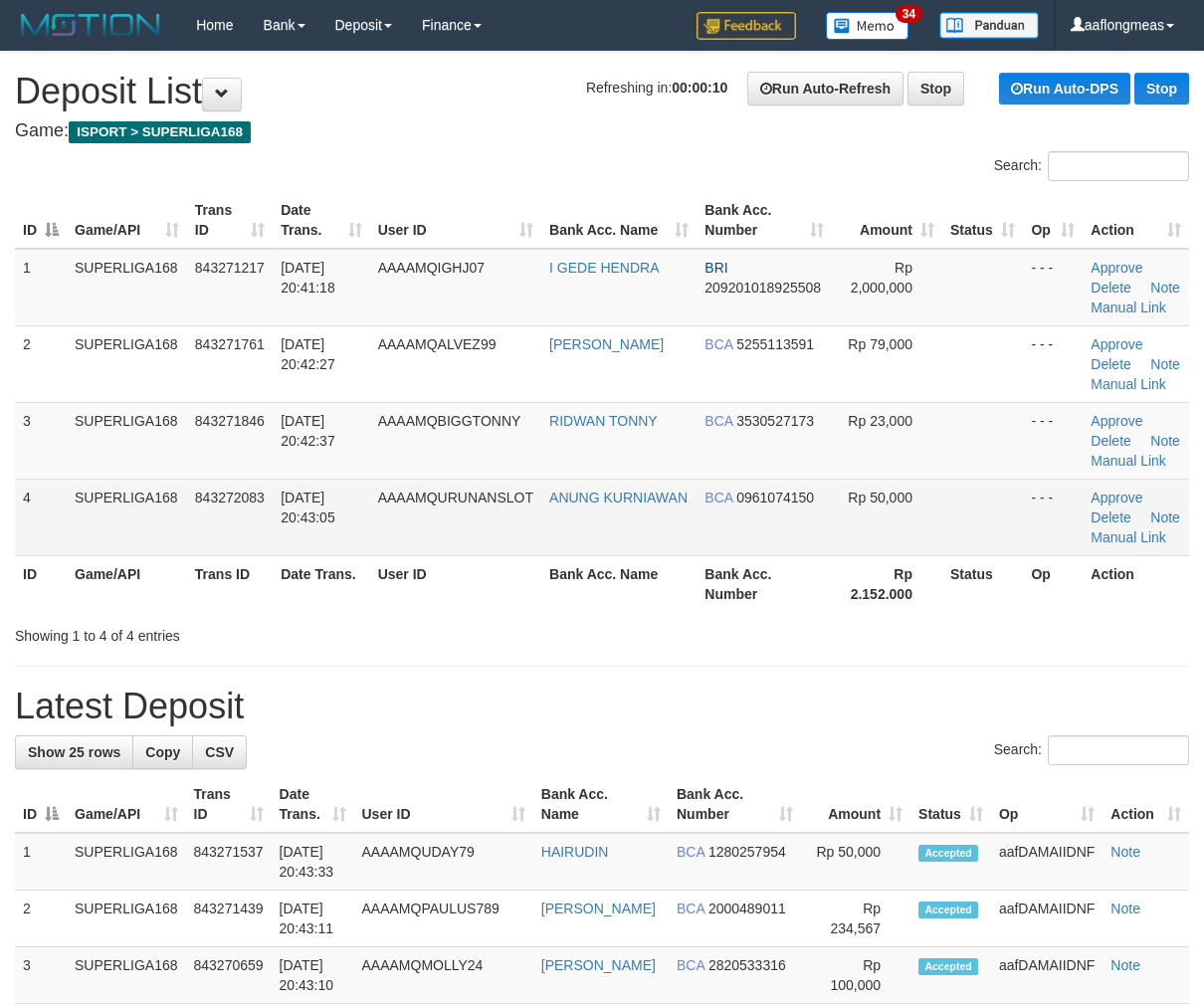 scroll, scrollTop: 0, scrollLeft: 0, axis: both 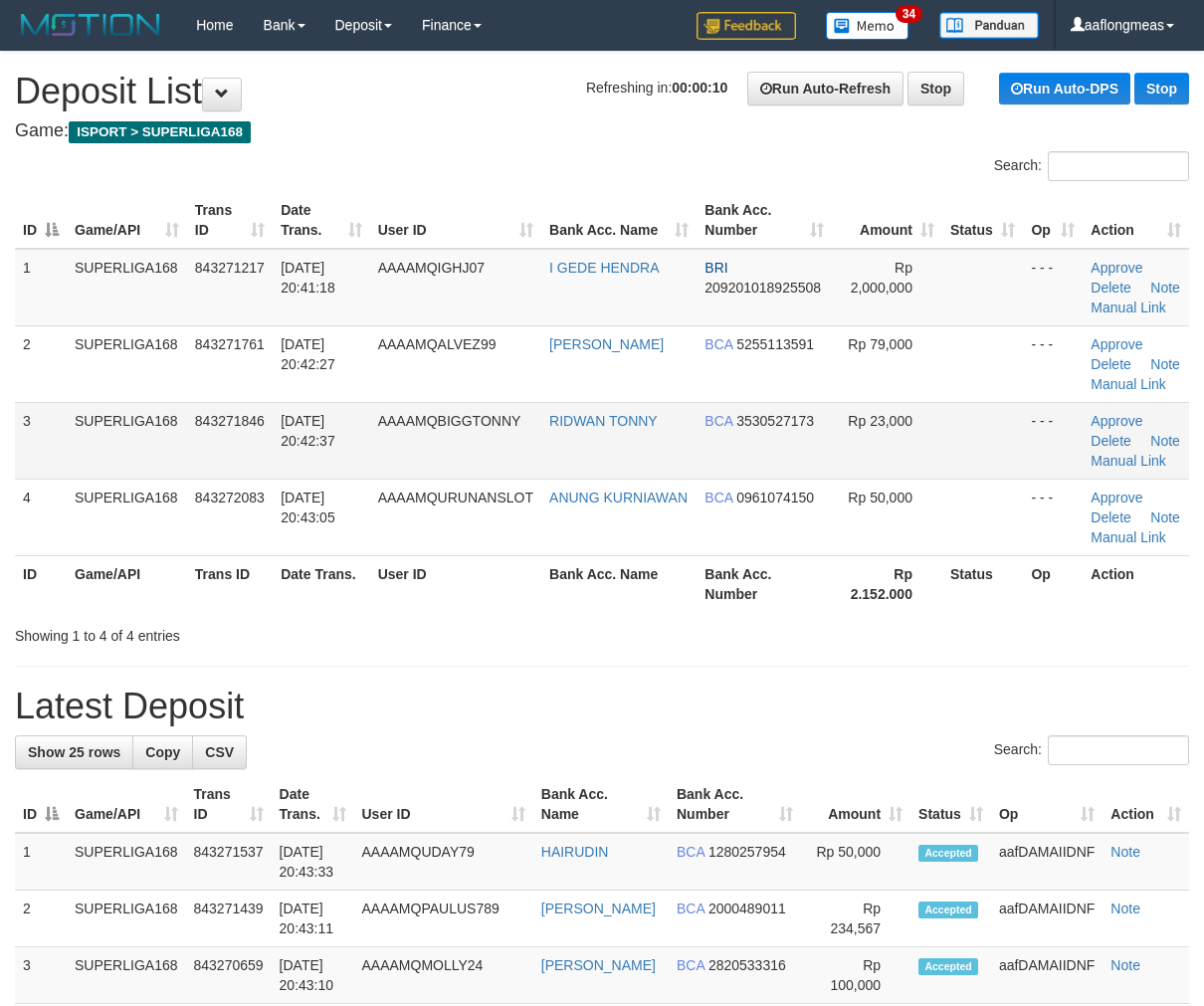 click at bounding box center [982, 440] 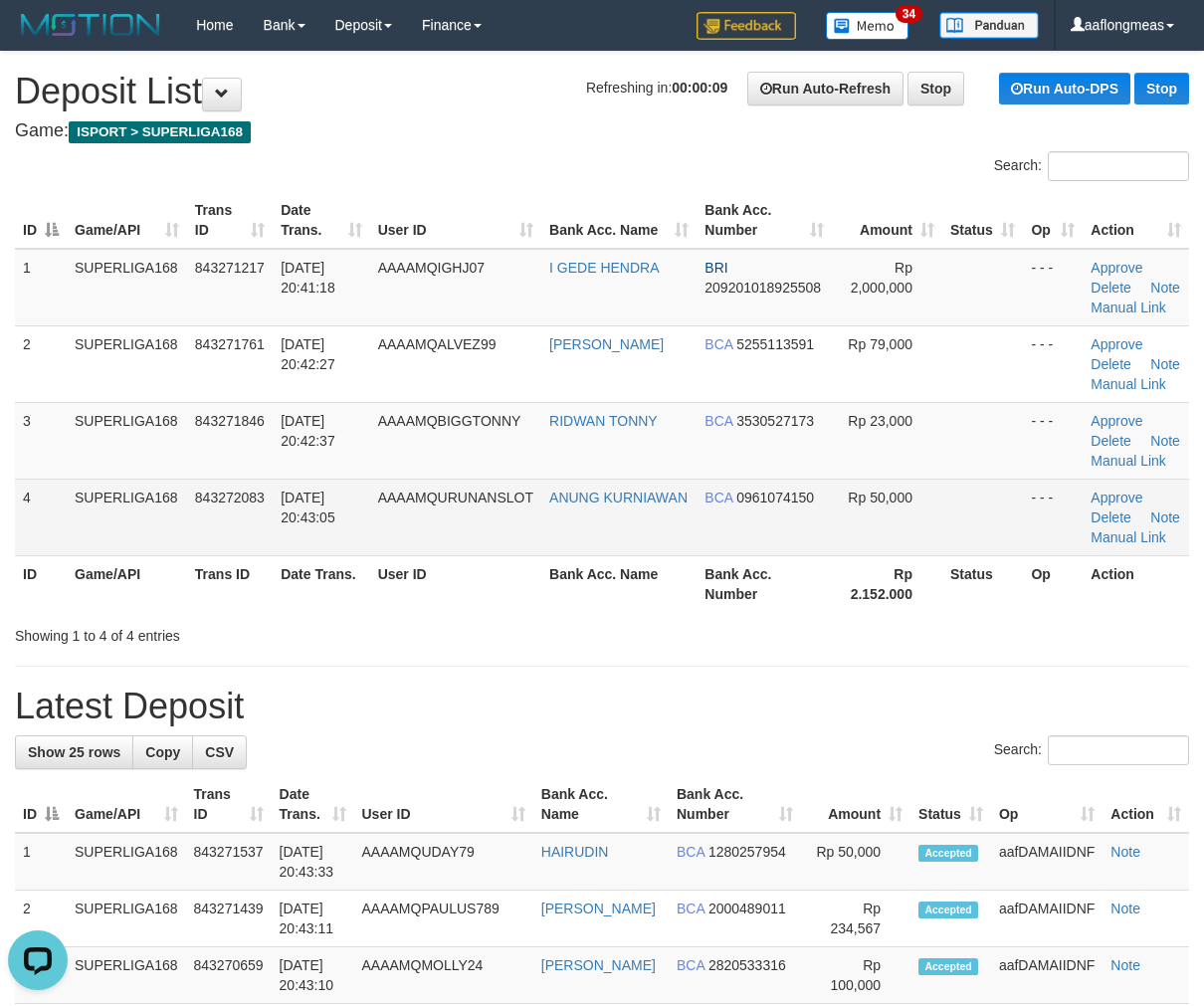scroll, scrollTop: 0, scrollLeft: 0, axis: both 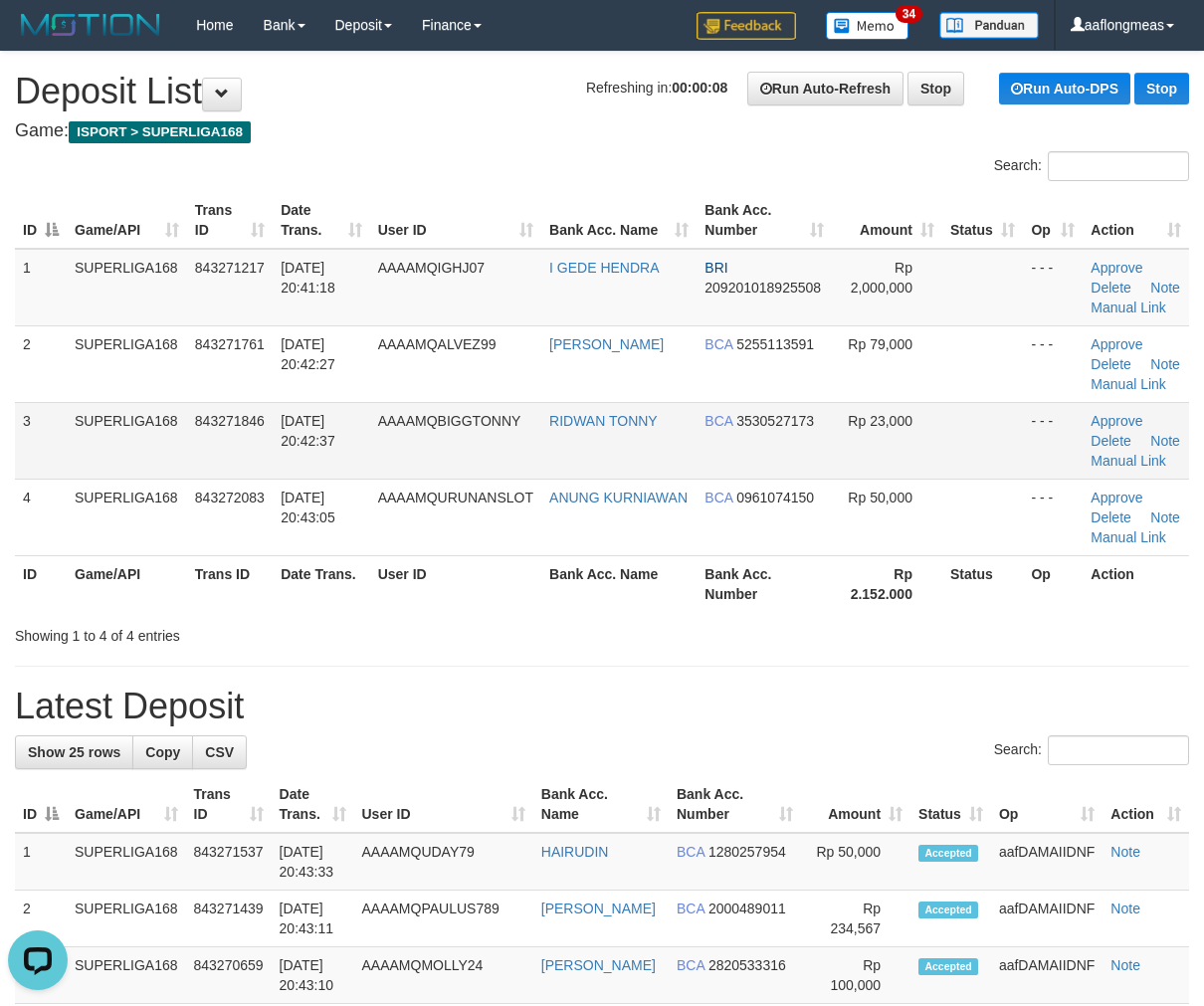 click at bounding box center (982, 440) 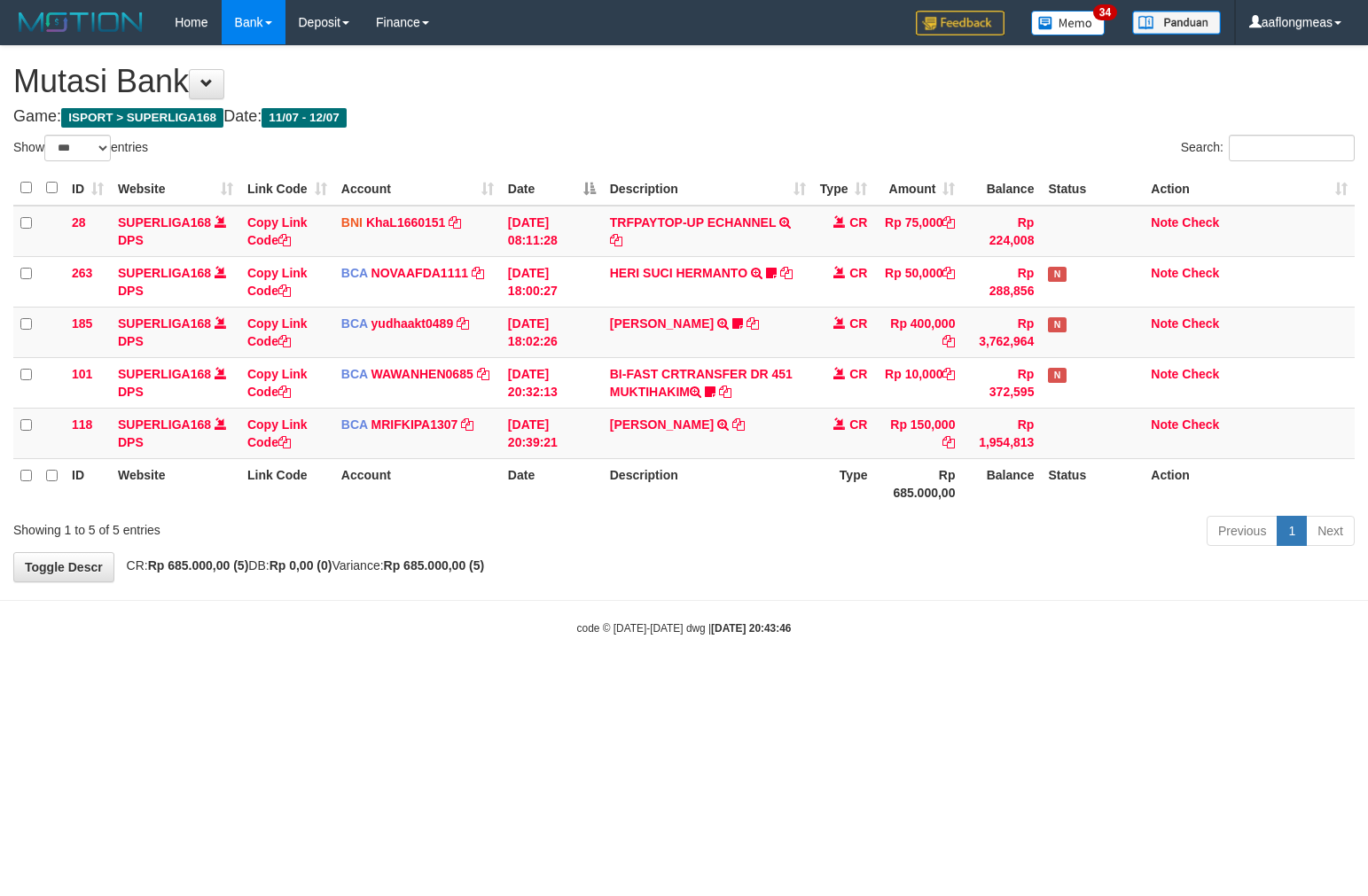 select on "***" 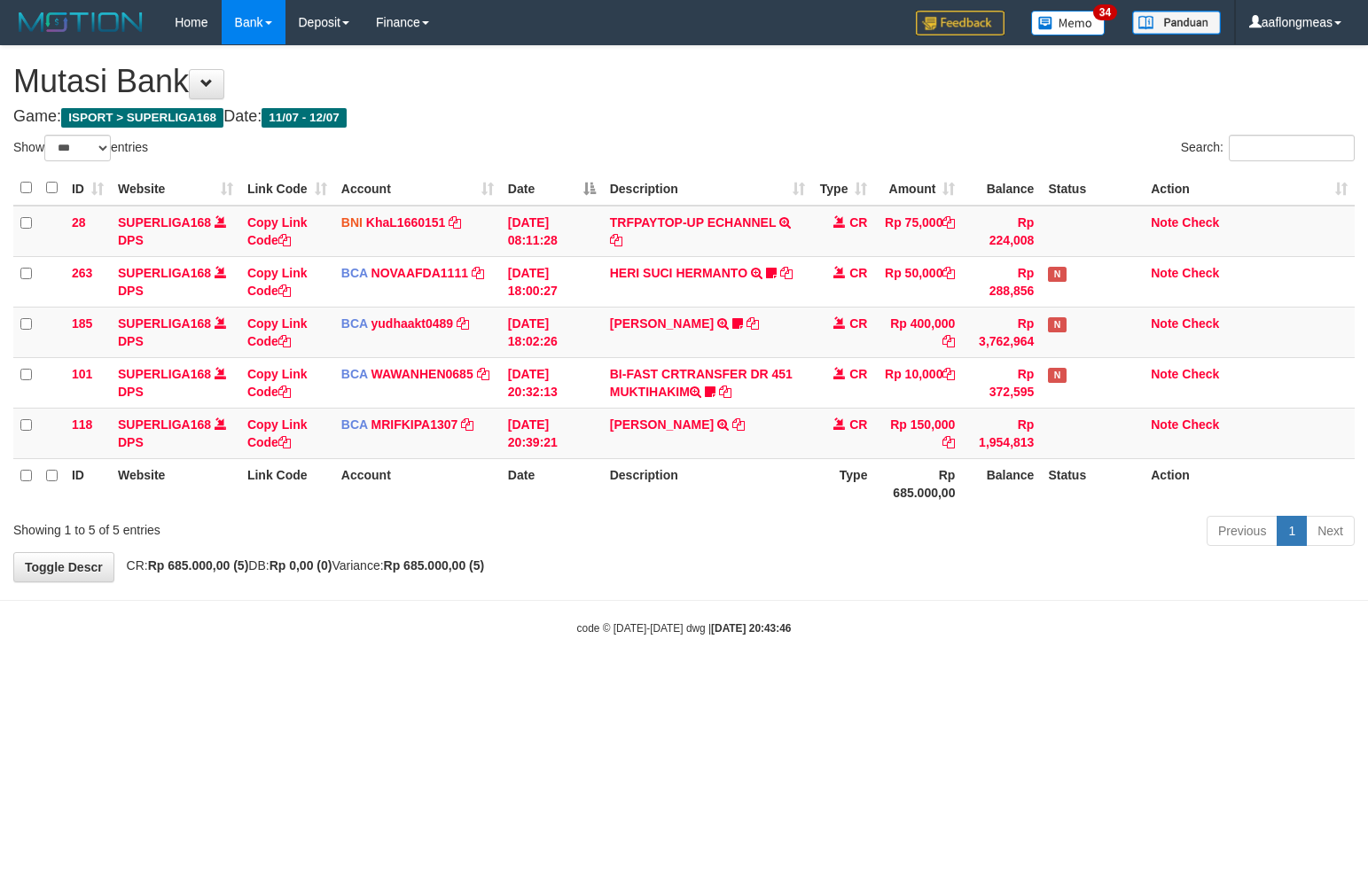 scroll, scrollTop: 0, scrollLeft: 0, axis: both 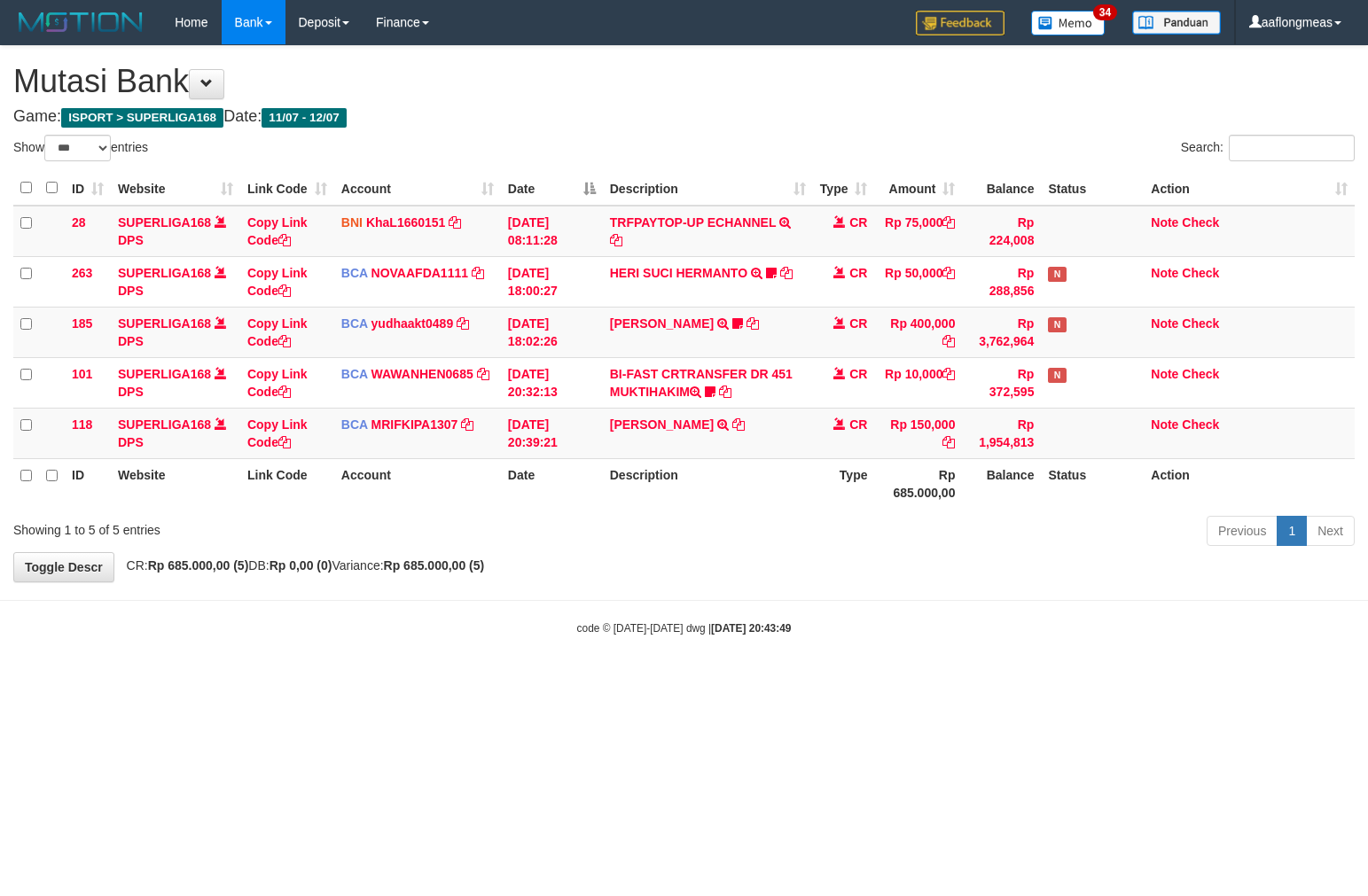 select on "***" 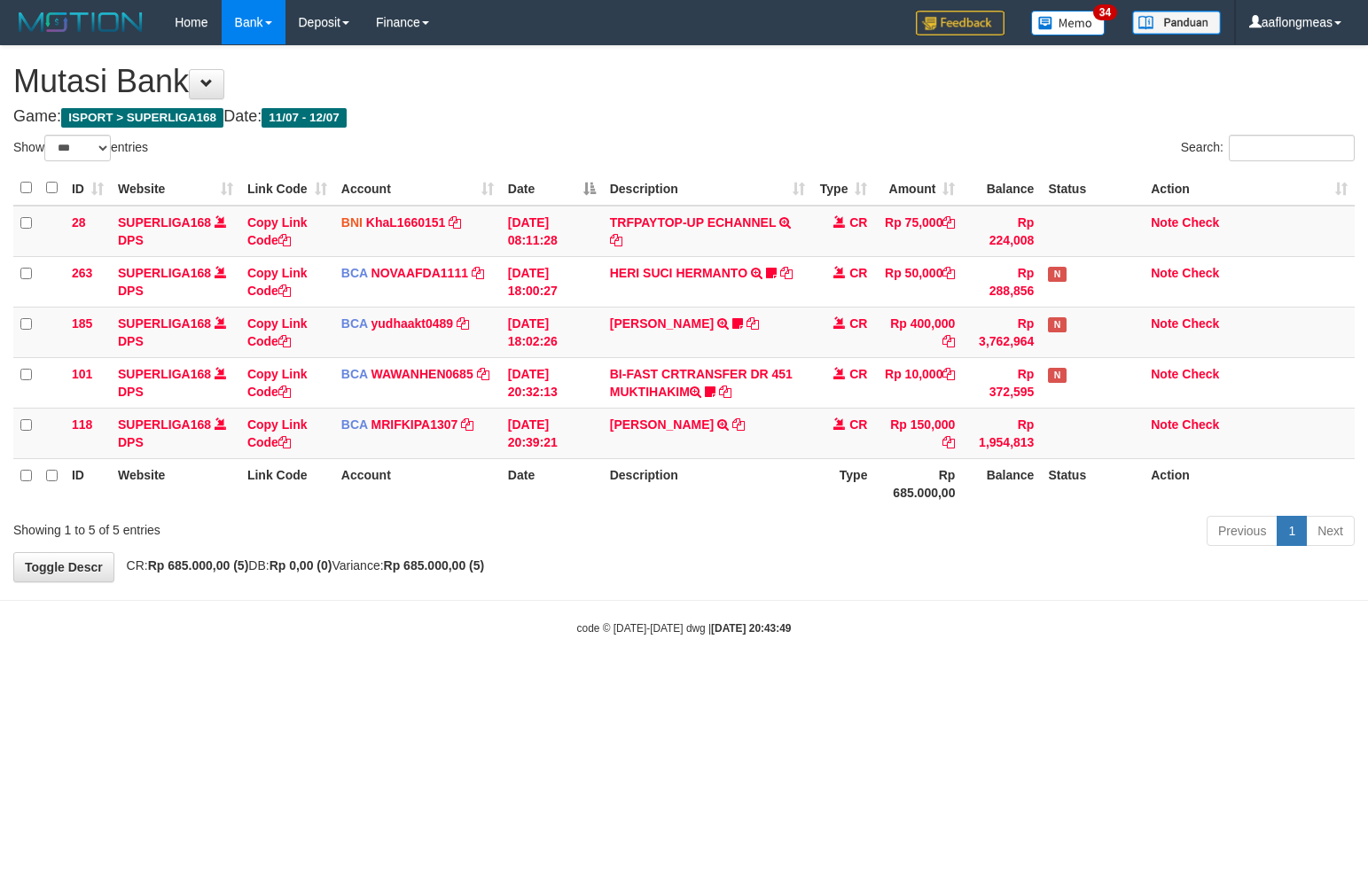scroll, scrollTop: 0, scrollLeft: 0, axis: both 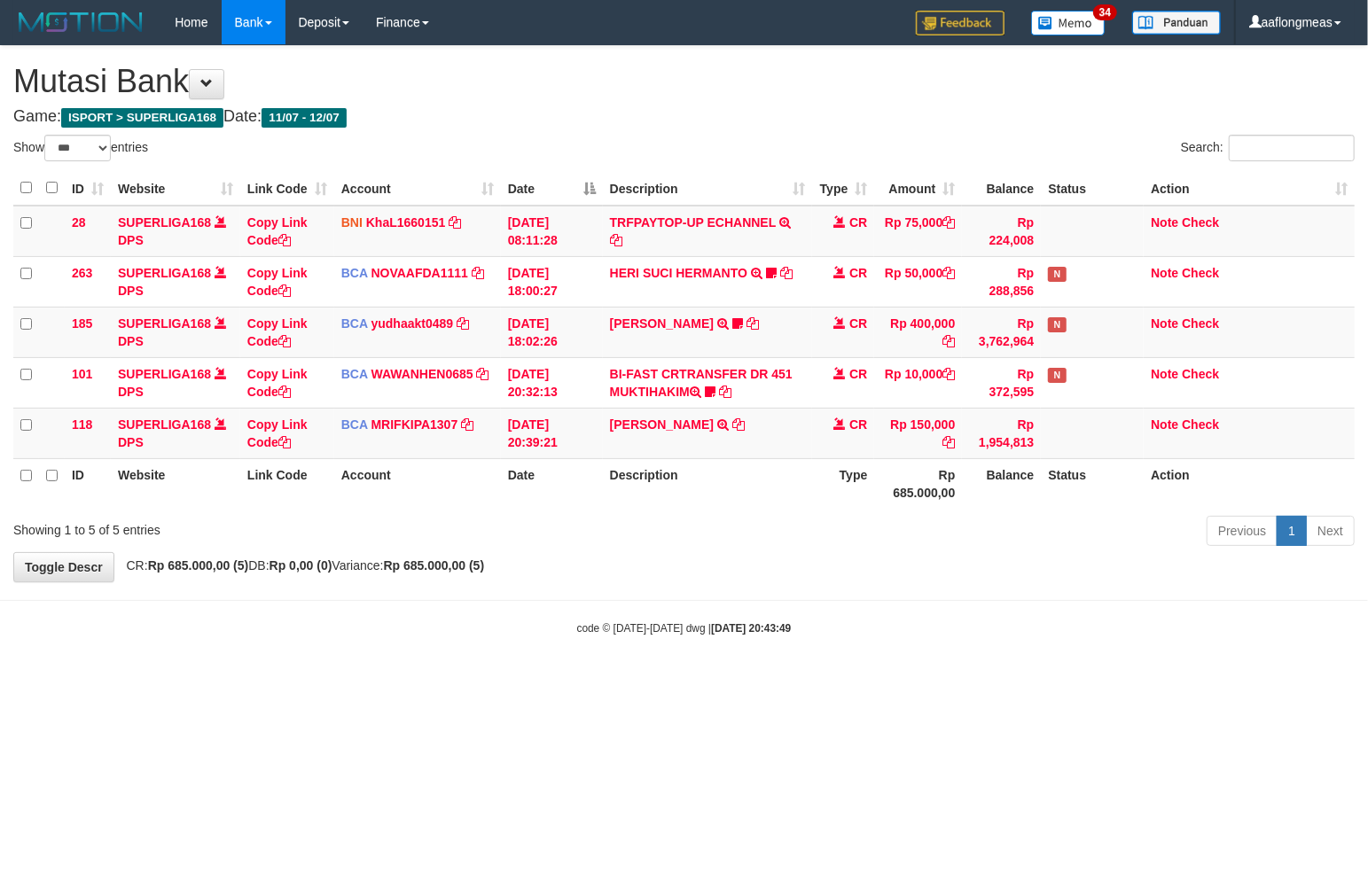 drag, startPoint x: 0, startPoint y: 0, endPoint x: 718, endPoint y: 565, distance: 913.646 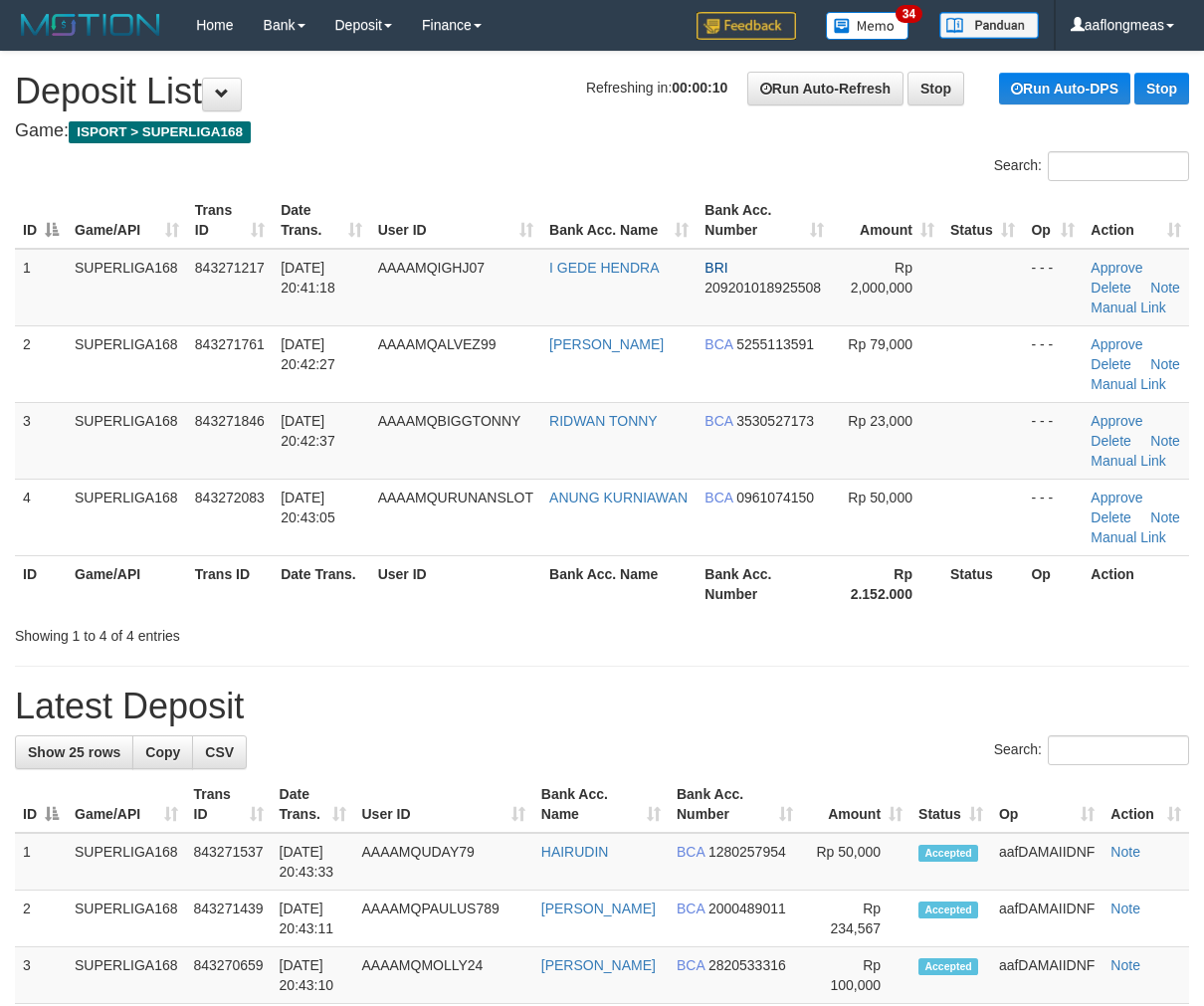 scroll, scrollTop: 0, scrollLeft: 0, axis: both 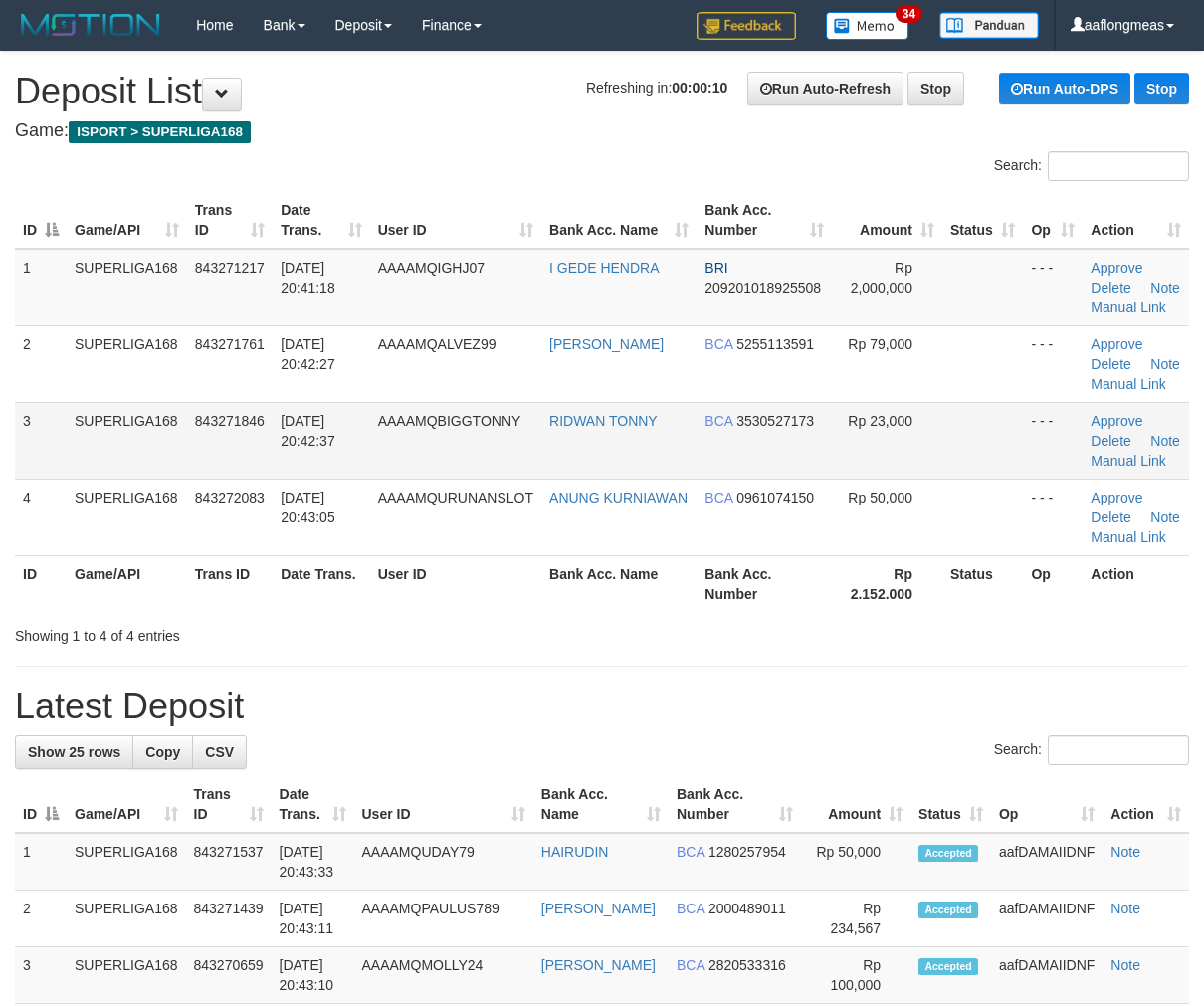 drag, startPoint x: 0, startPoint y: 0, endPoint x: 951, endPoint y: 431, distance: 1044.1082 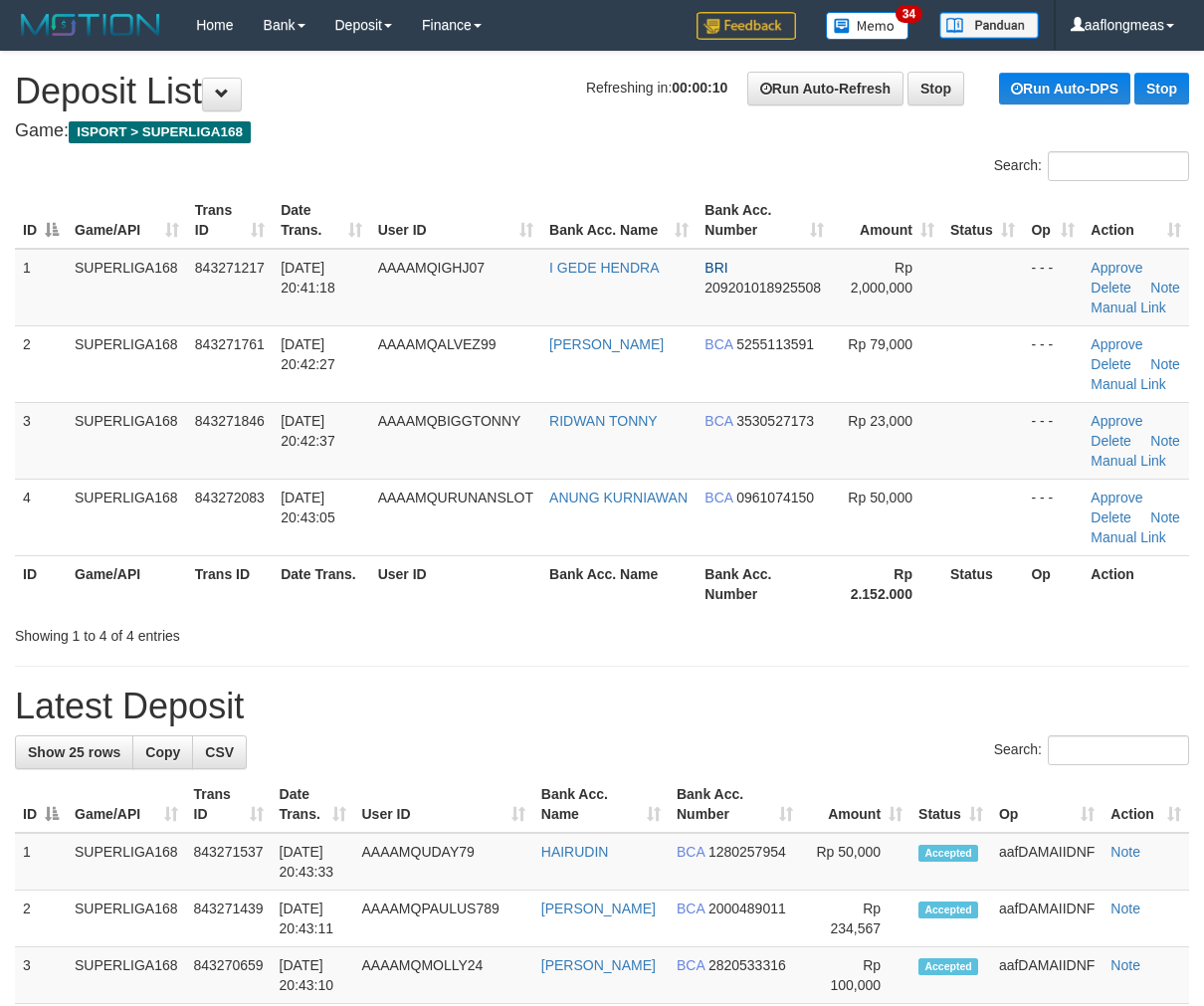 scroll, scrollTop: 0, scrollLeft: 0, axis: both 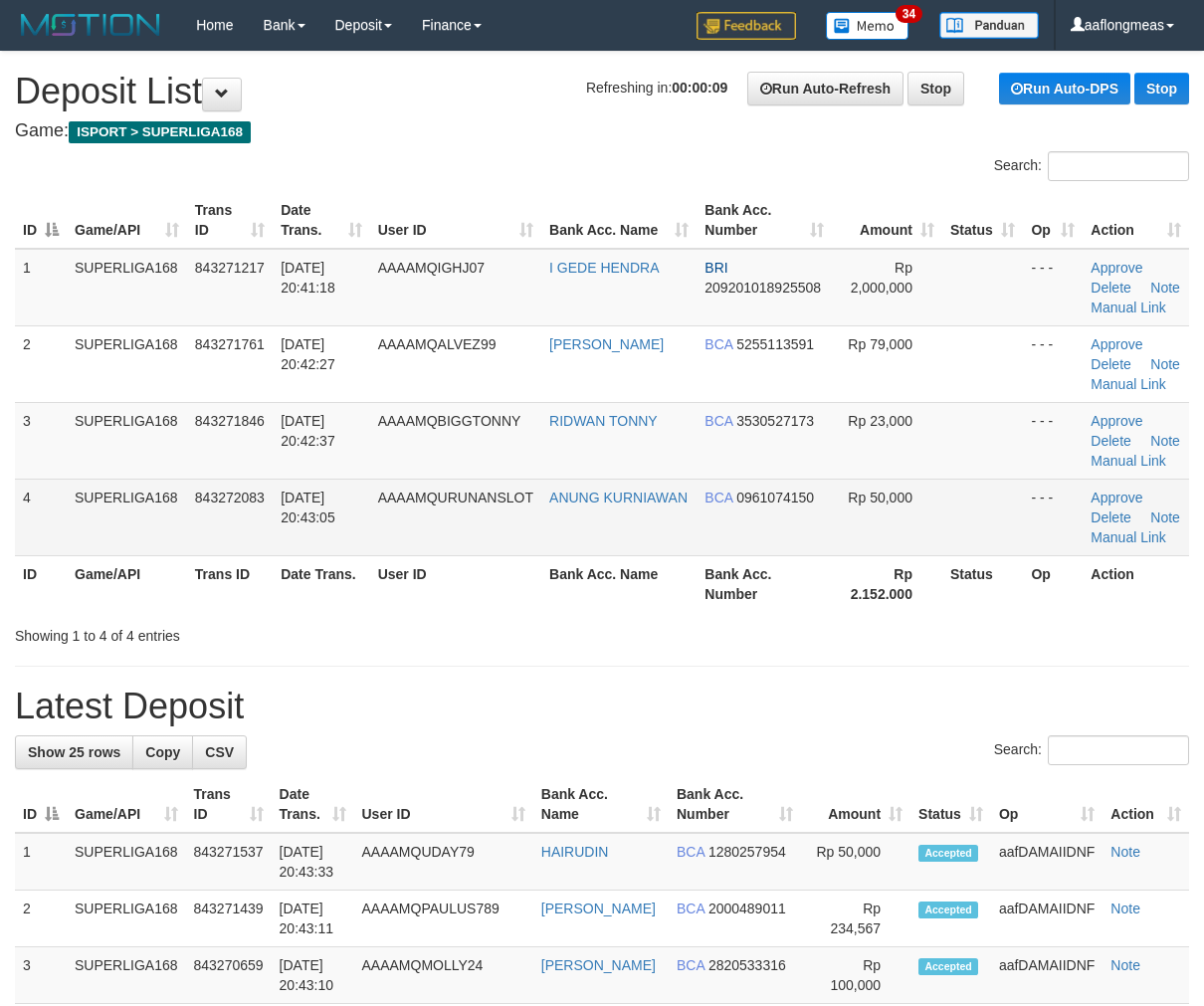 drag, startPoint x: 1037, startPoint y: 475, endPoint x: 1089, endPoint y: 486, distance: 53.15073 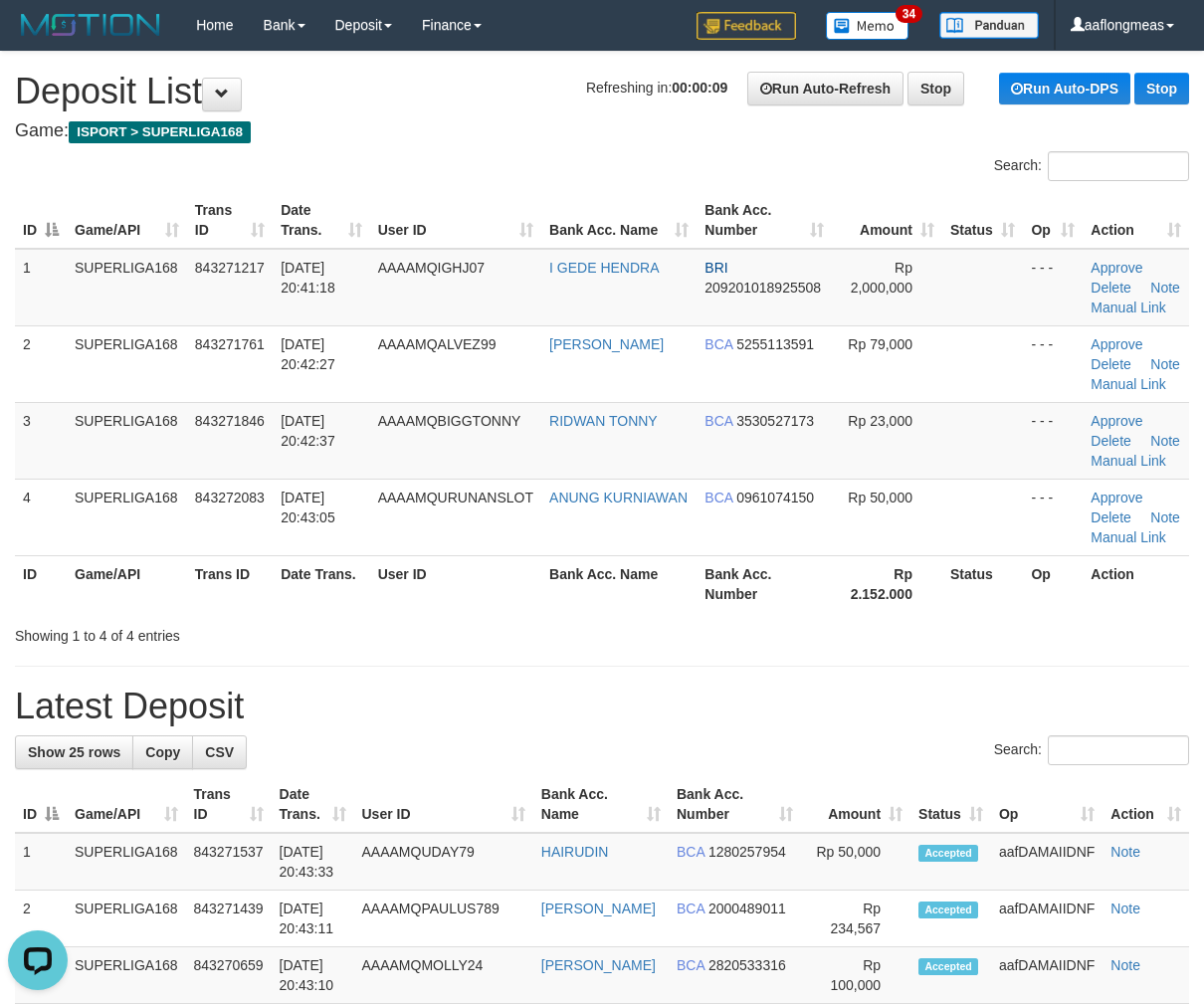 scroll, scrollTop: 0, scrollLeft: 0, axis: both 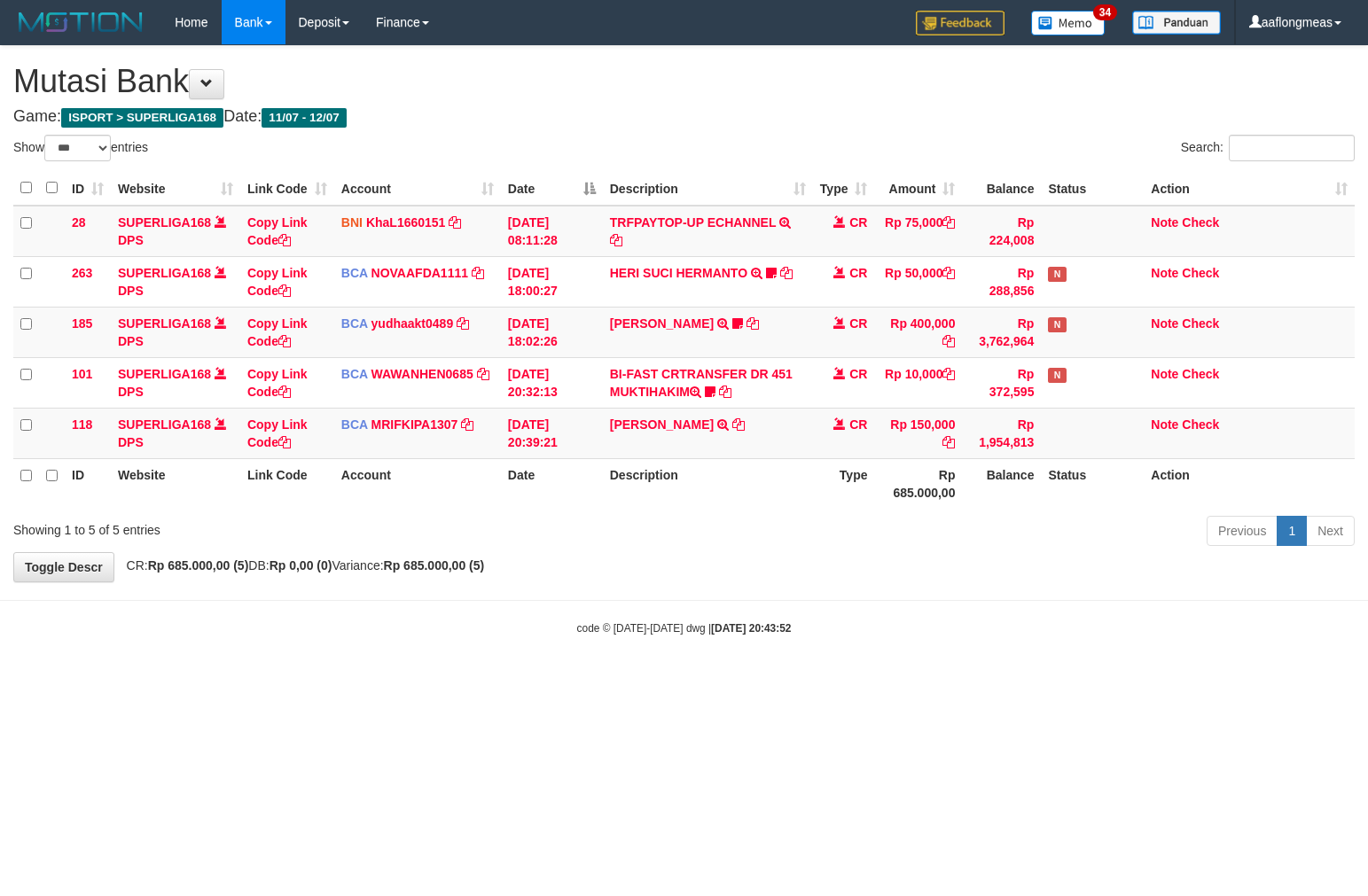 select on "***" 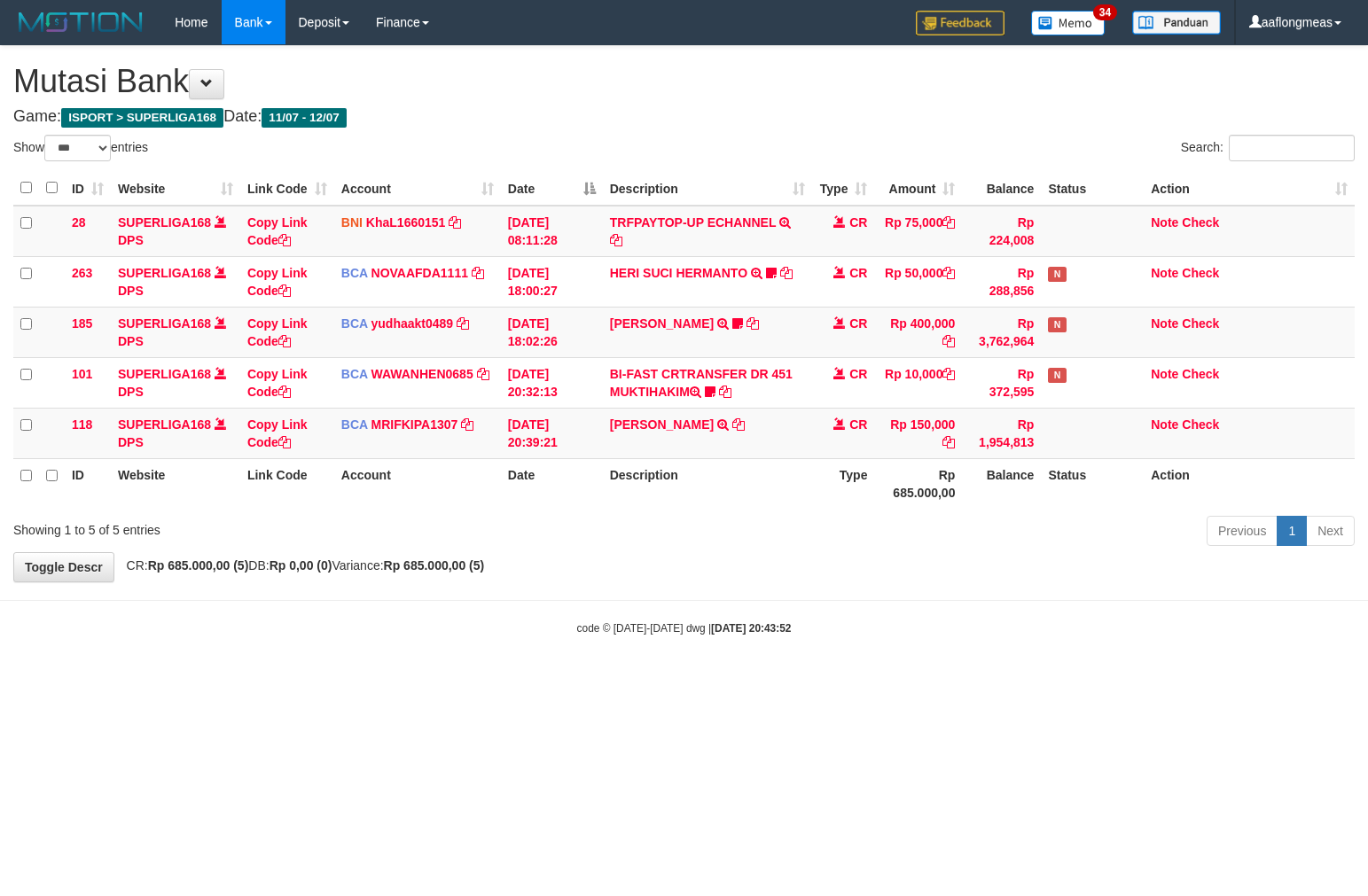 scroll, scrollTop: 0, scrollLeft: 0, axis: both 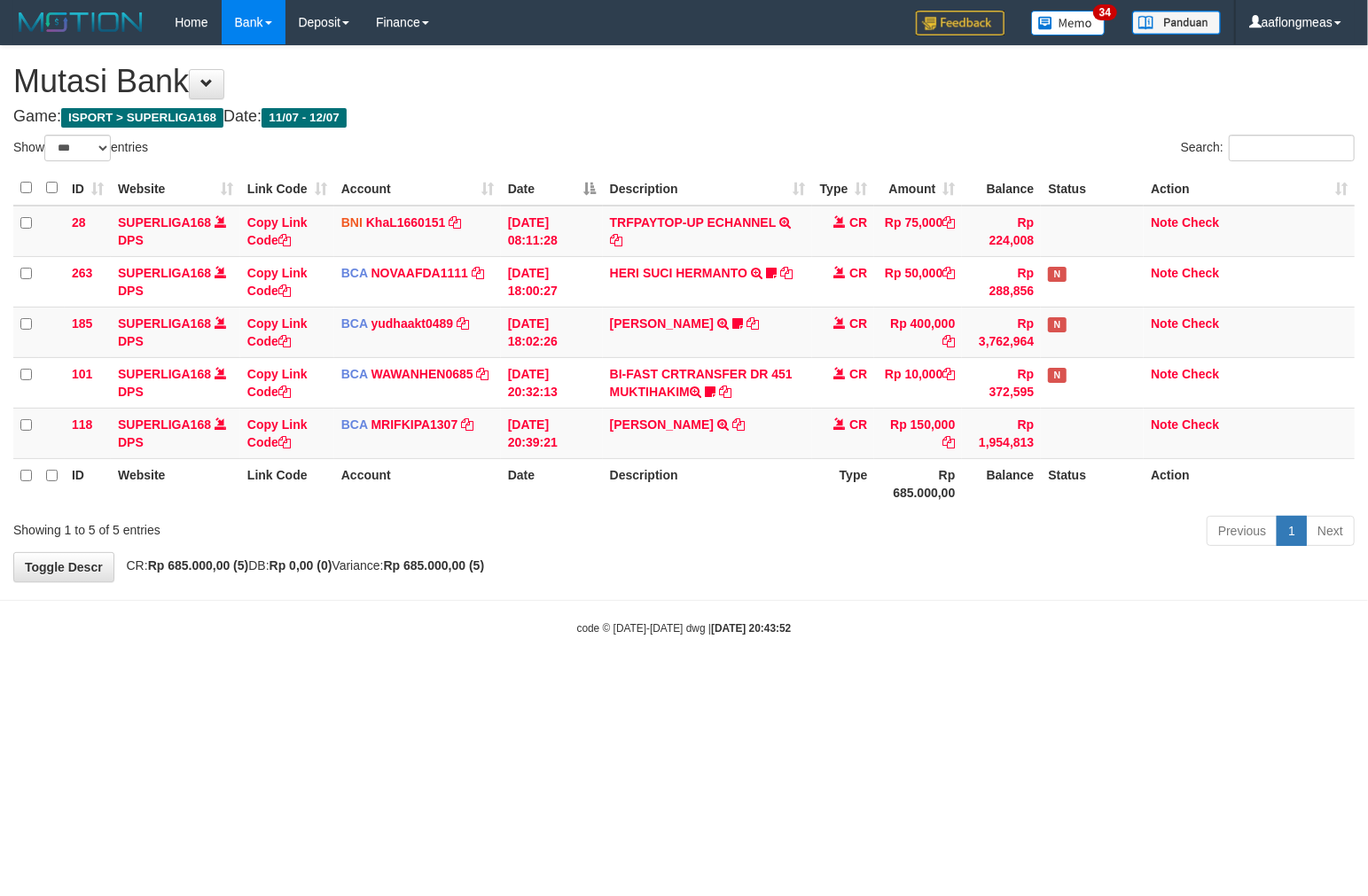 click on "Previous 1 Next" at bounding box center [969, 533] 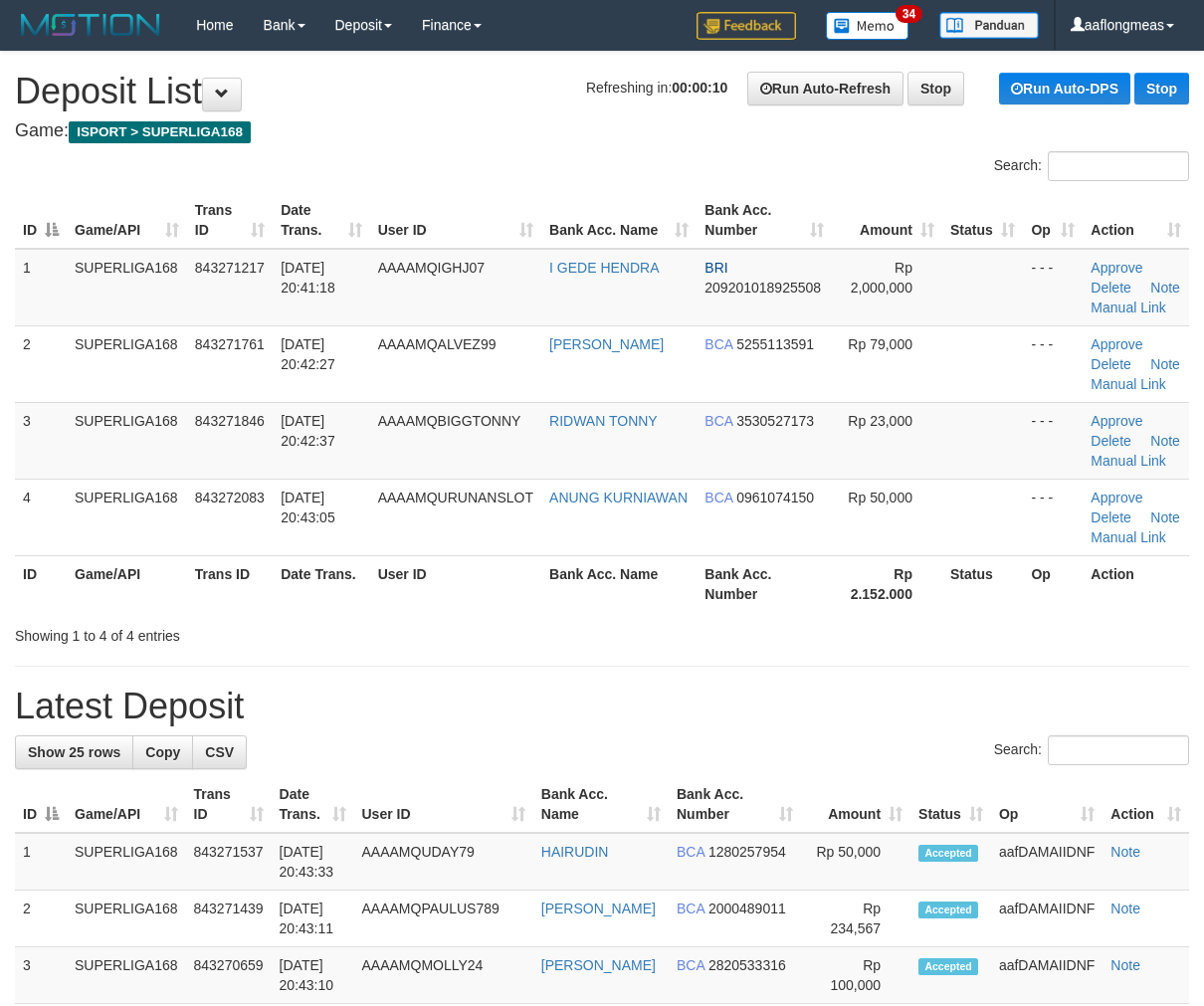 scroll, scrollTop: 0, scrollLeft: 0, axis: both 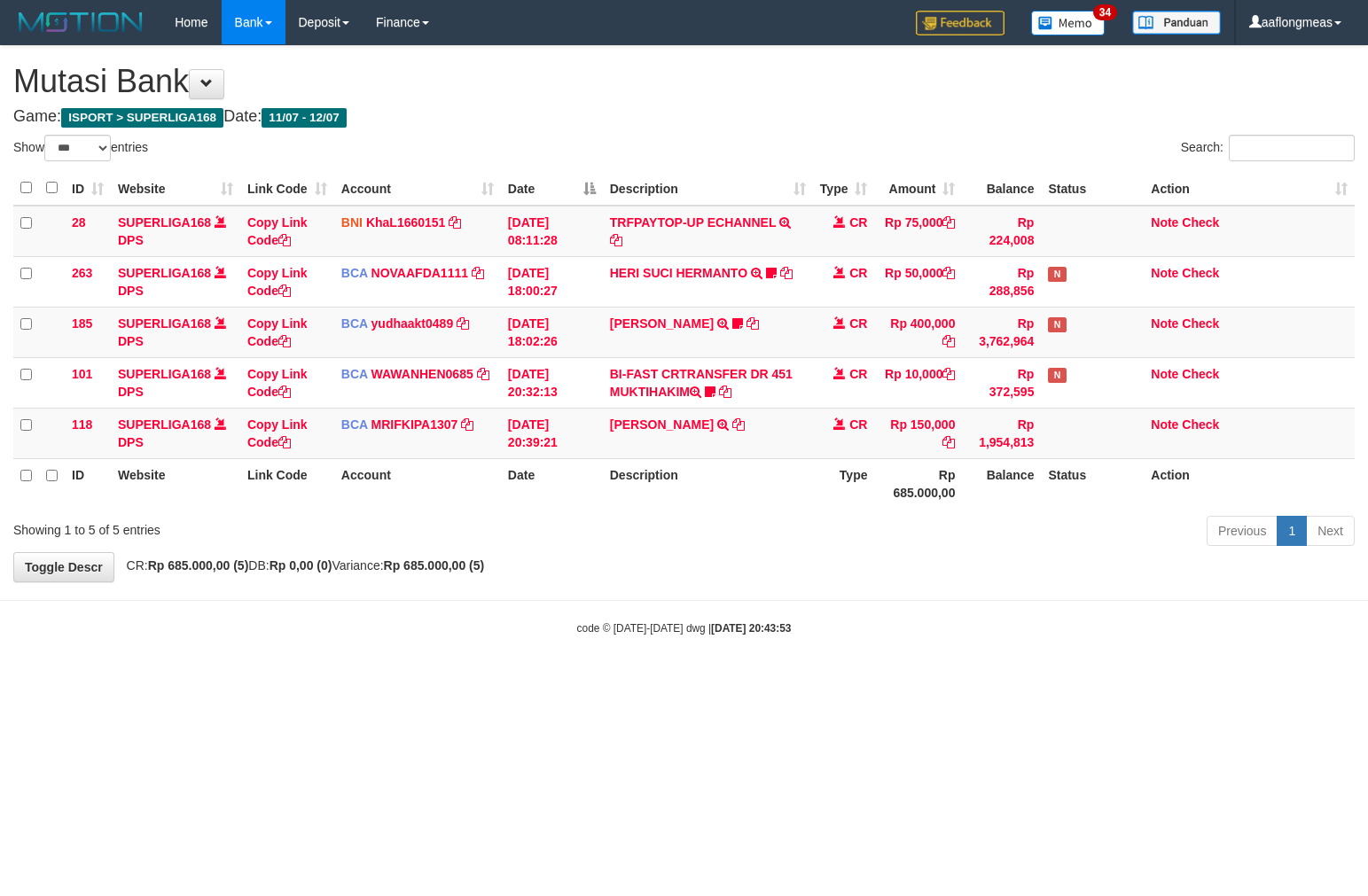select on "***" 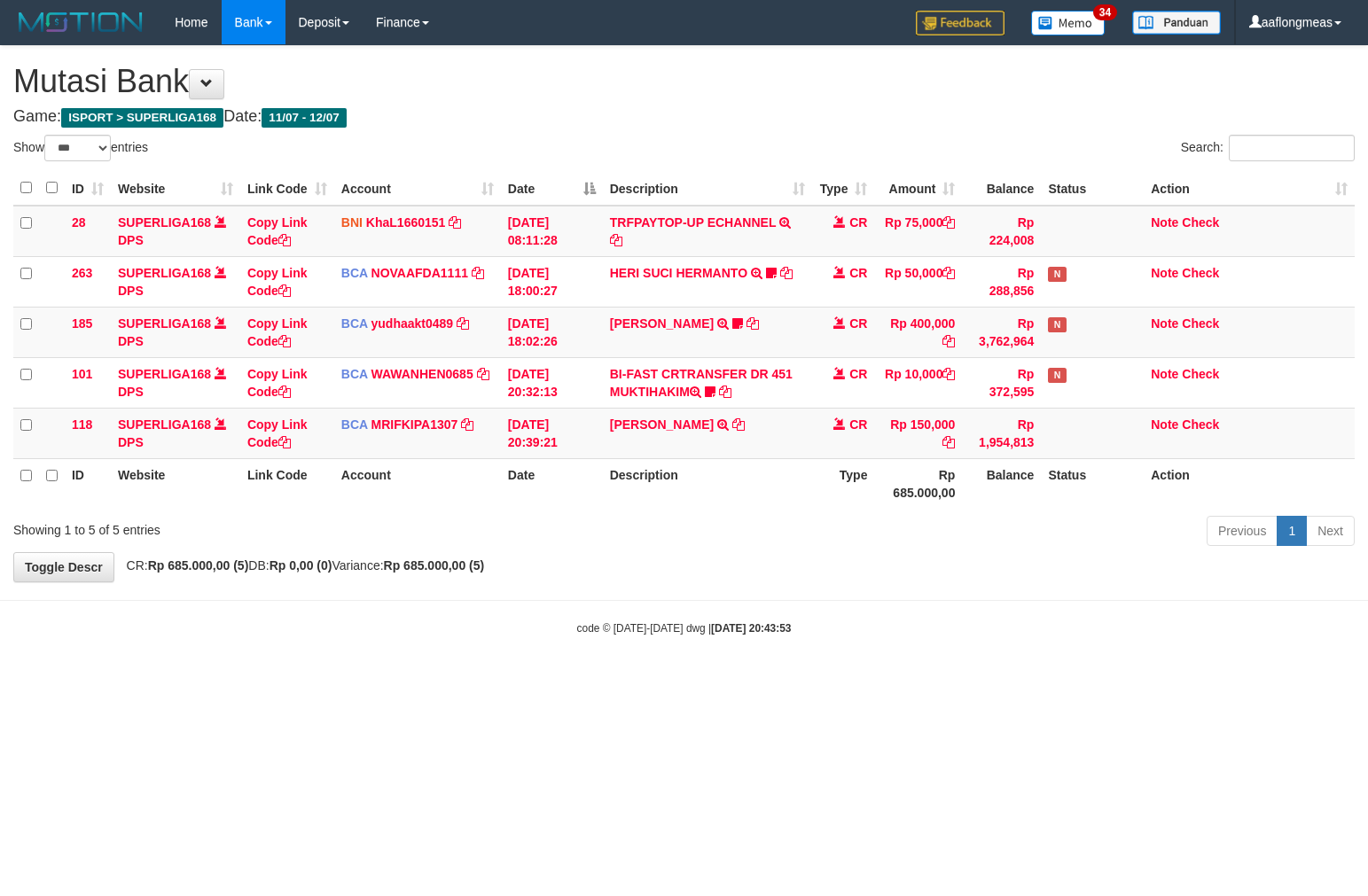 scroll, scrollTop: 0, scrollLeft: 0, axis: both 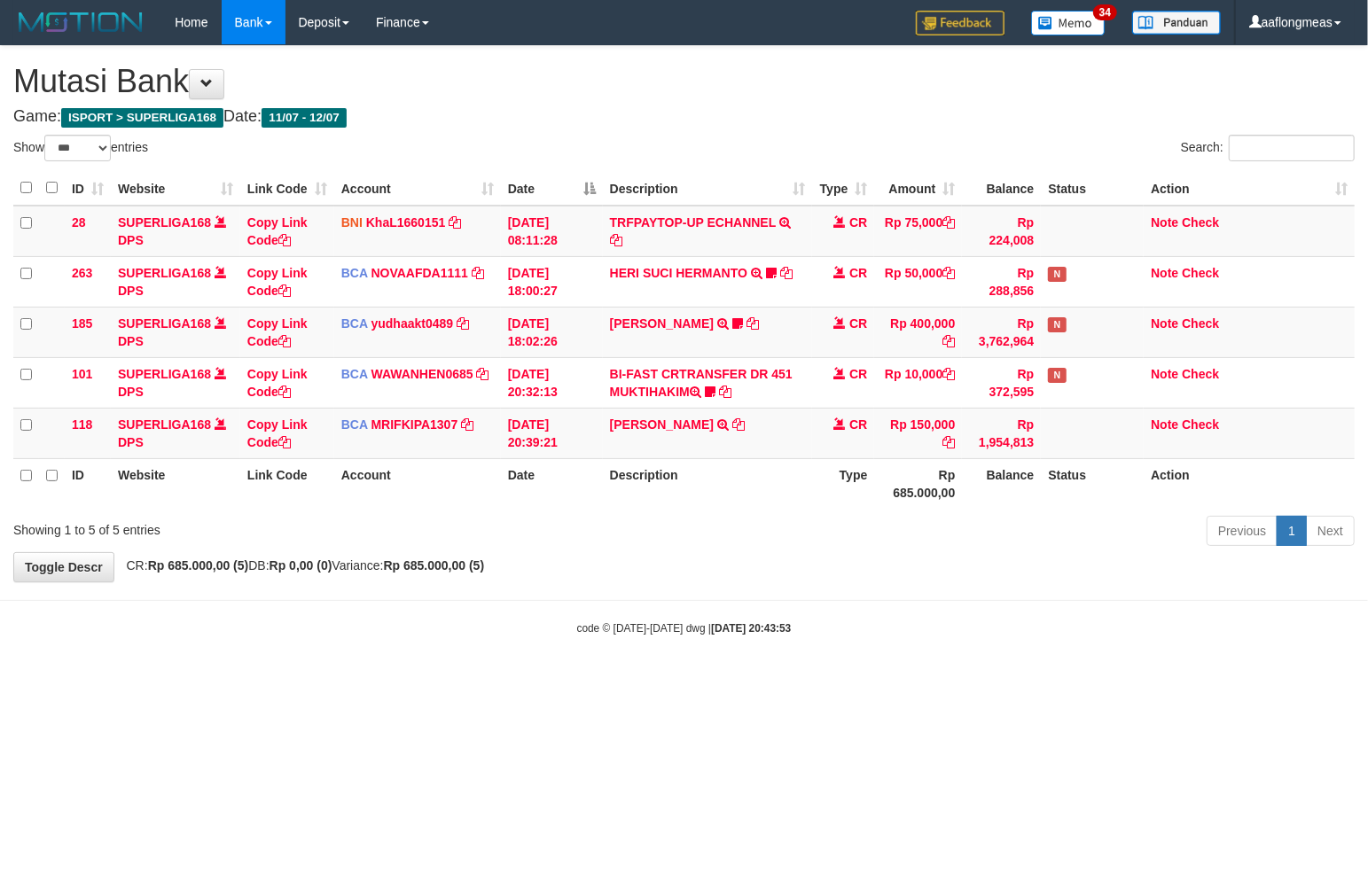 click on "**********" at bounding box center [684, 314] 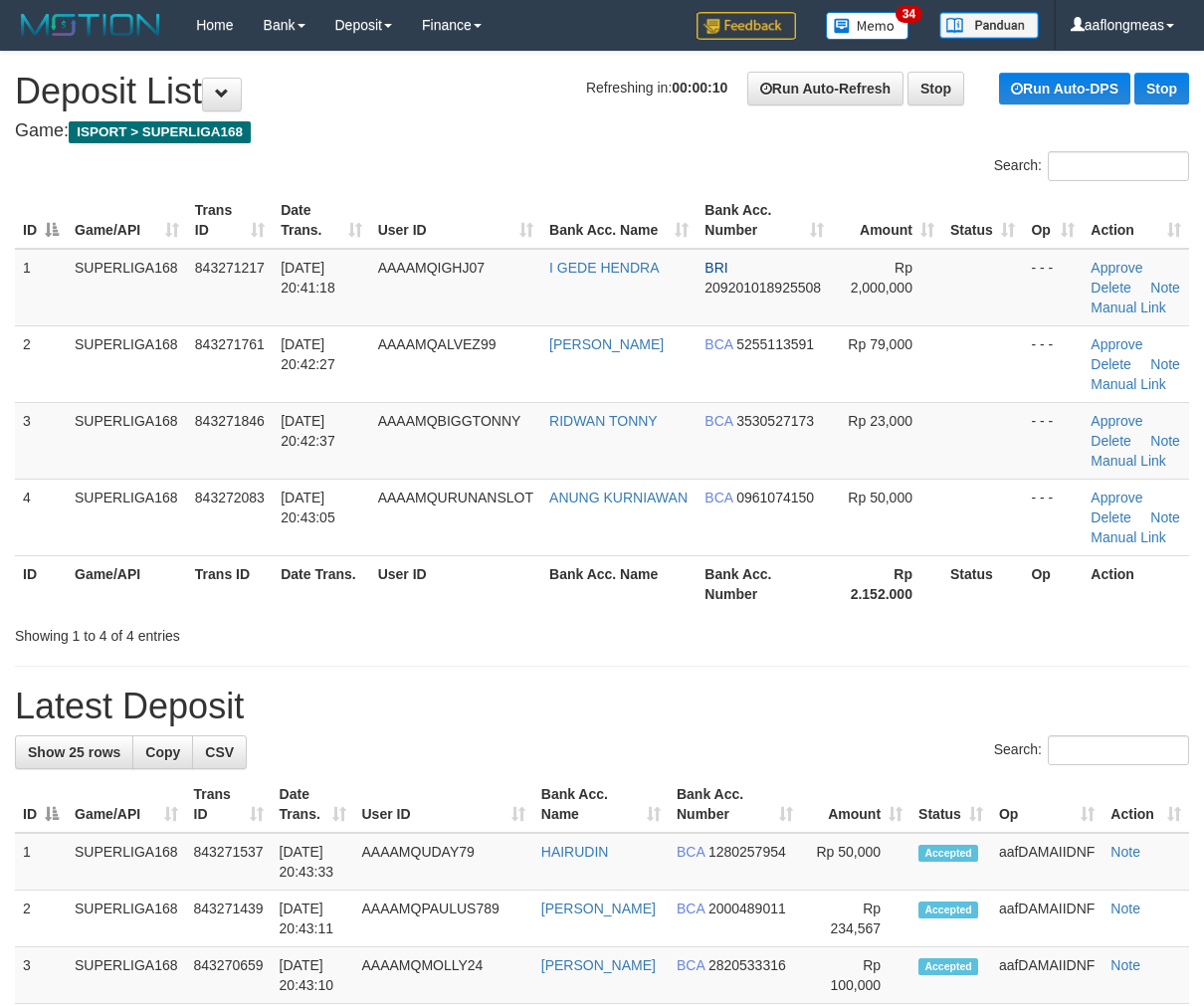 scroll, scrollTop: 0, scrollLeft: 0, axis: both 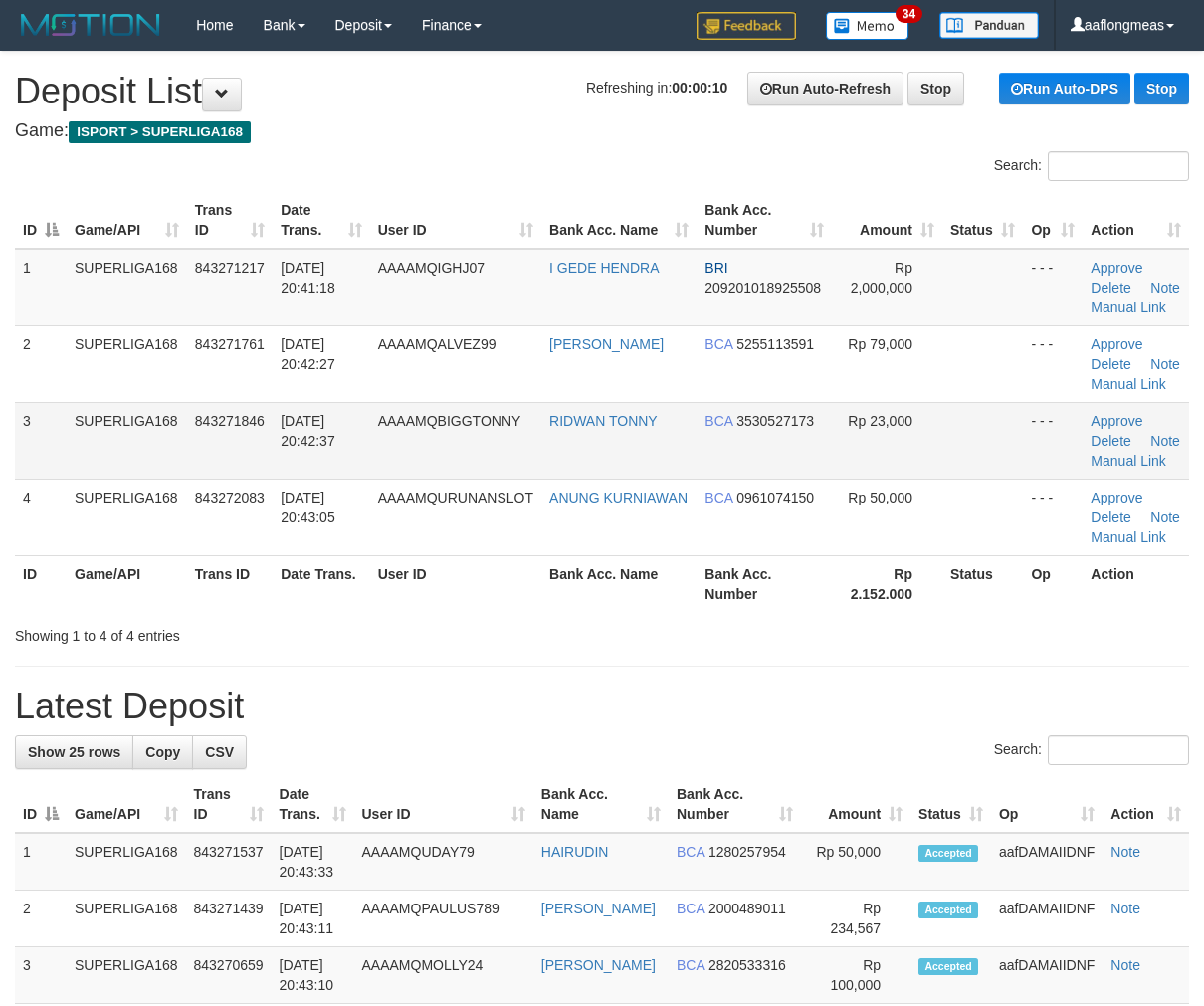 drag, startPoint x: 973, startPoint y: 465, endPoint x: 1100, endPoint y: 471, distance: 127.141653 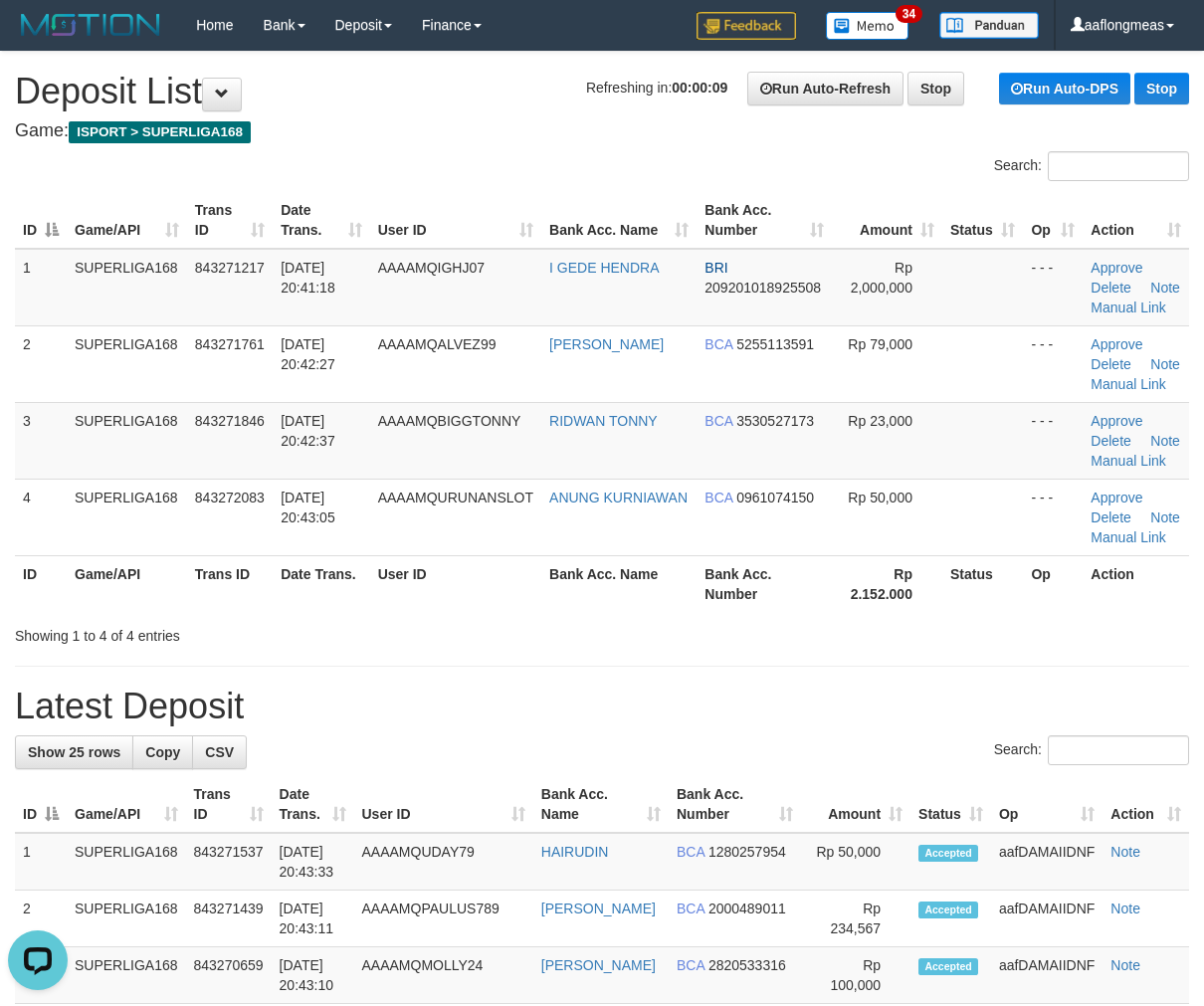 scroll, scrollTop: 0, scrollLeft: 0, axis: both 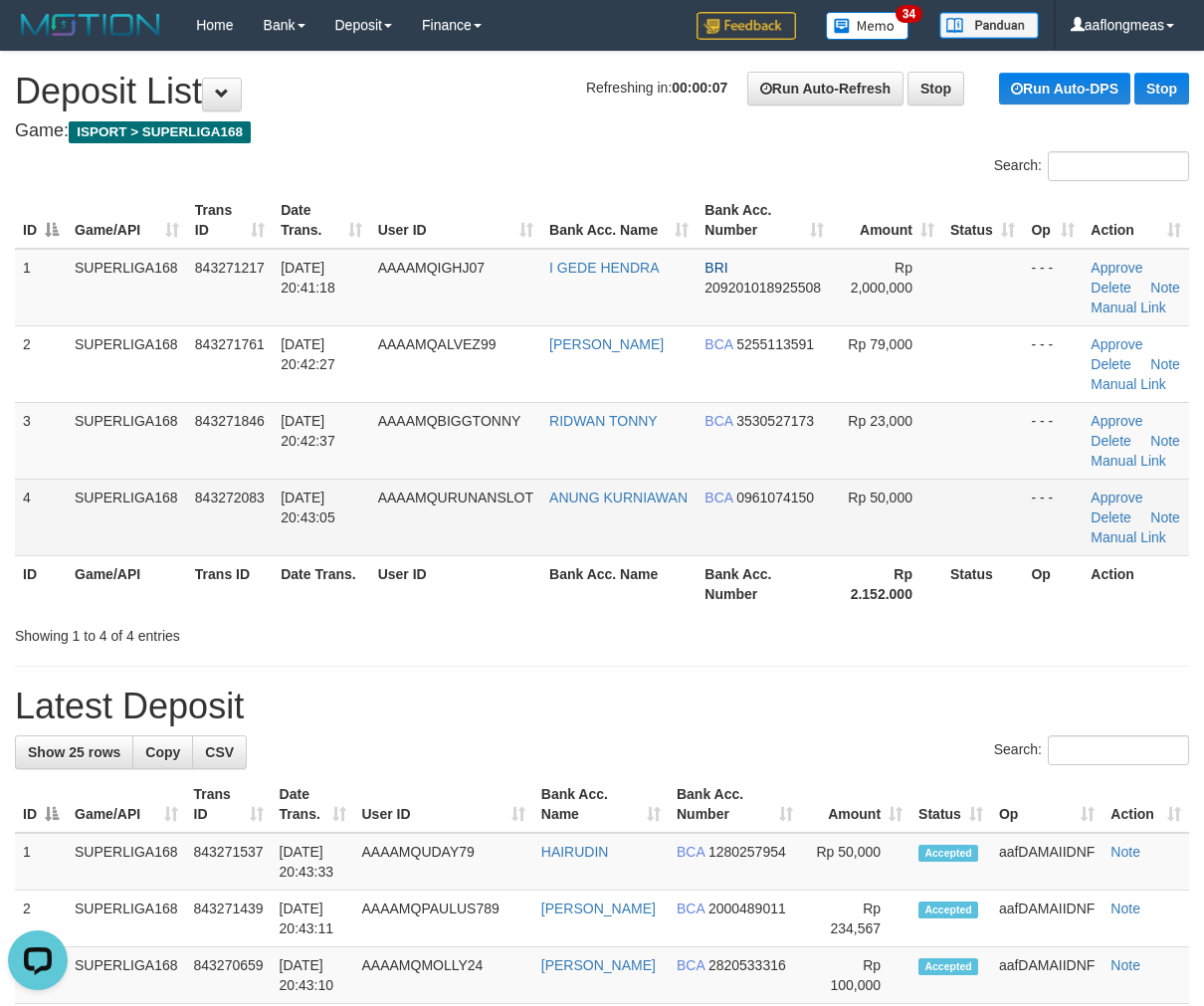 drag, startPoint x: 943, startPoint y: 493, endPoint x: 1028, endPoint y: 502, distance: 85.47514 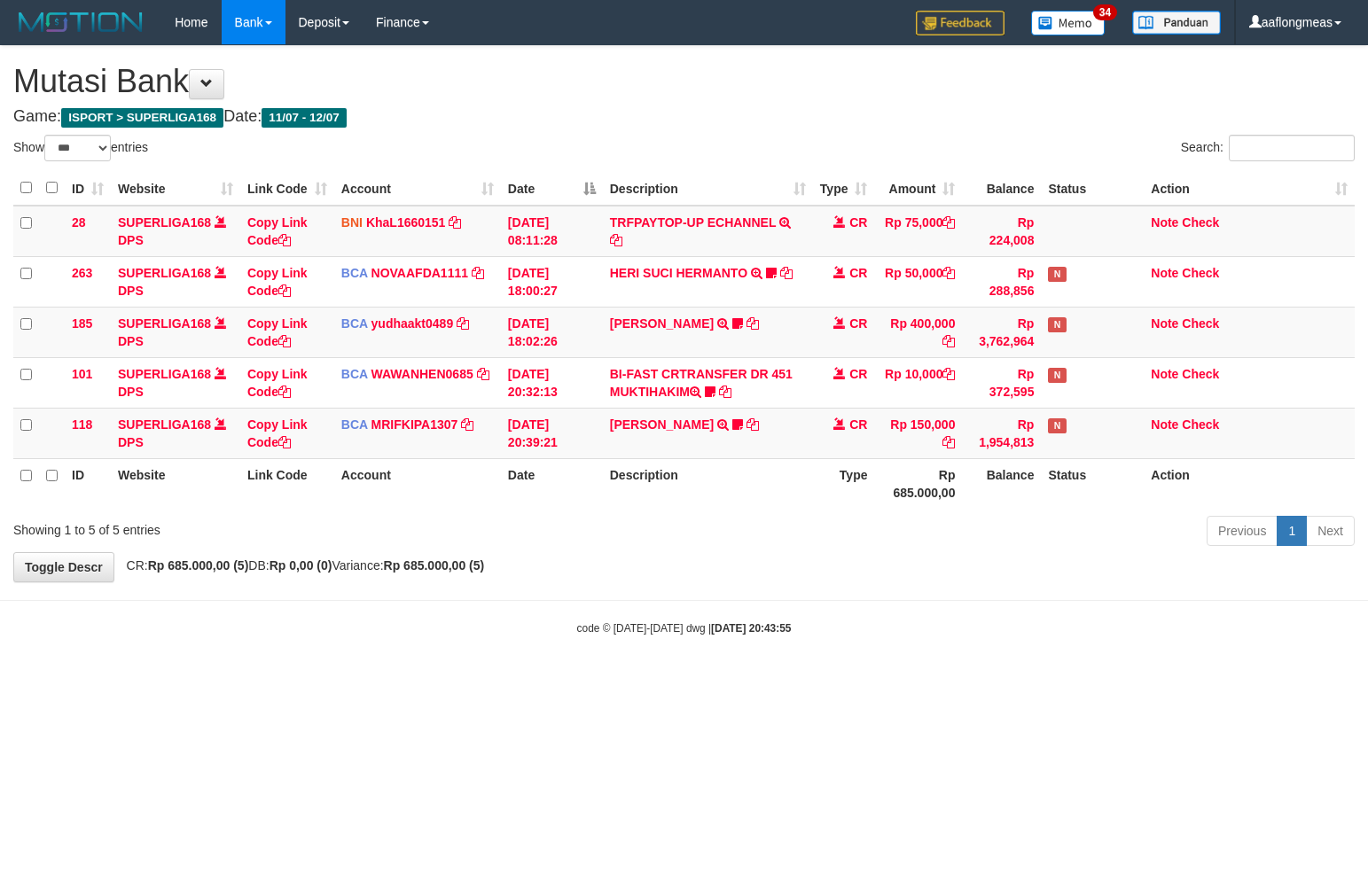 select on "***" 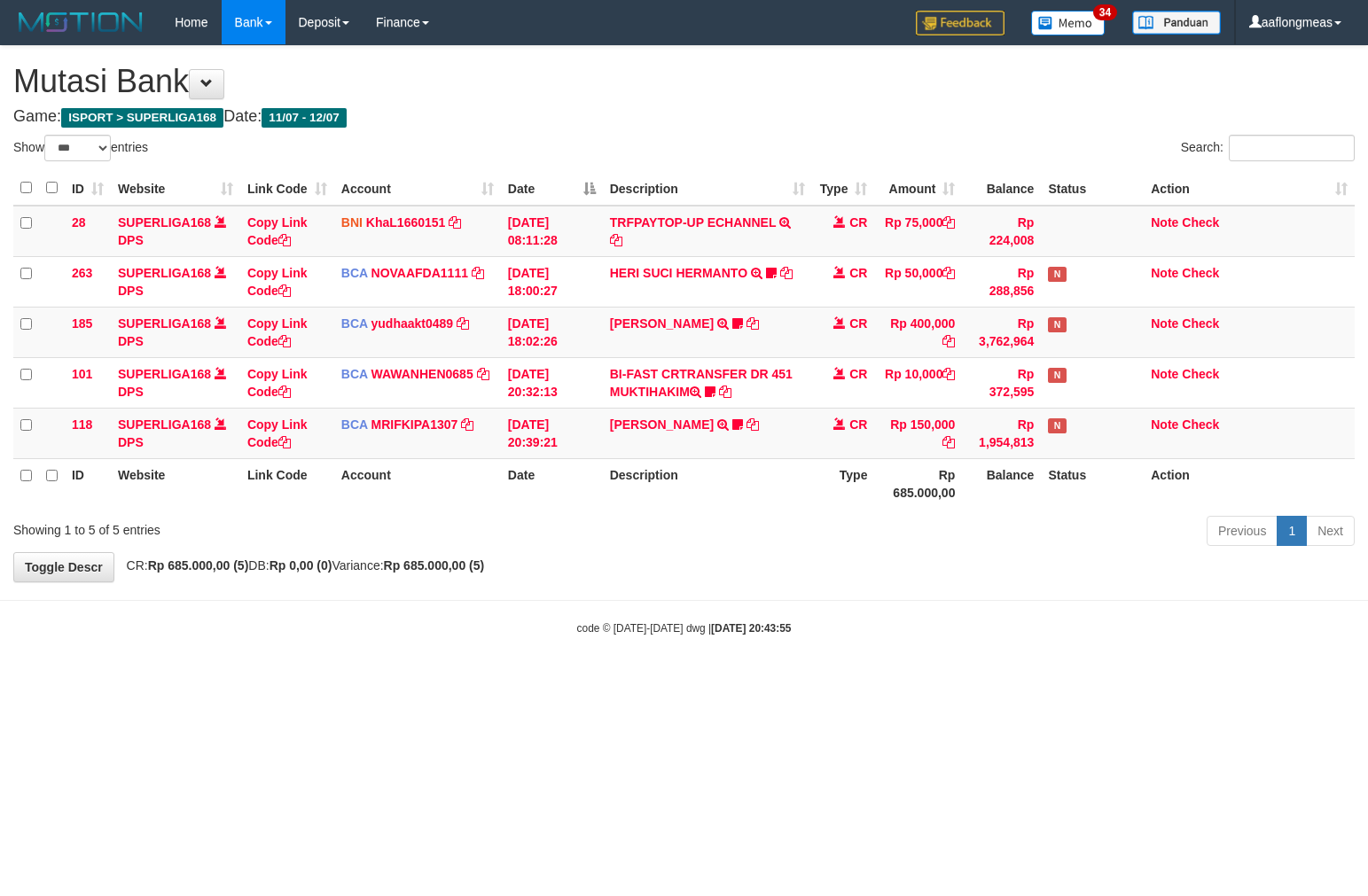 scroll, scrollTop: 0, scrollLeft: 0, axis: both 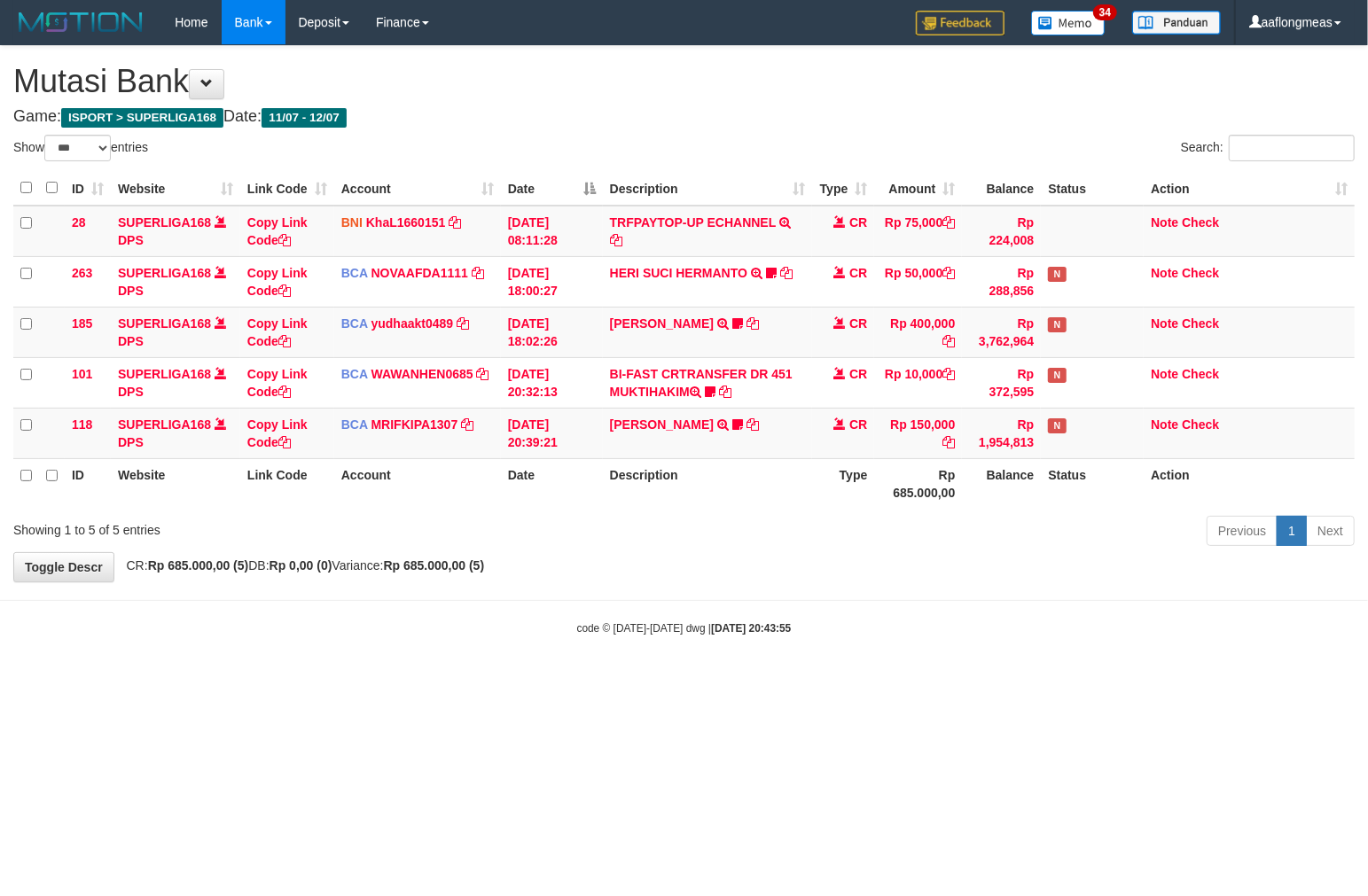 click on "Previous 1 Next" at bounding box center (969, 533) 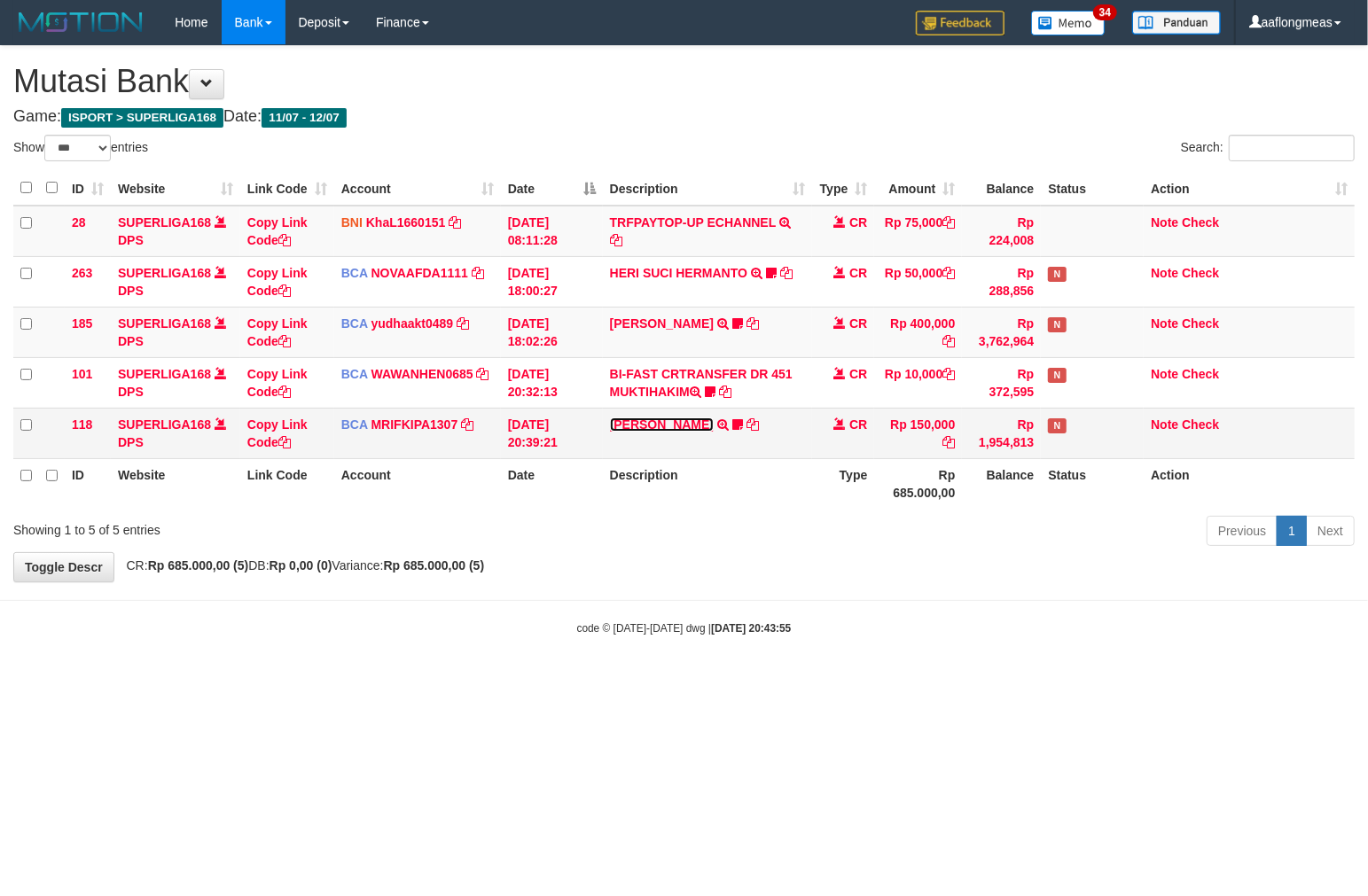 click on "[PERSON_NAME]" at bounding box center [661, 425] 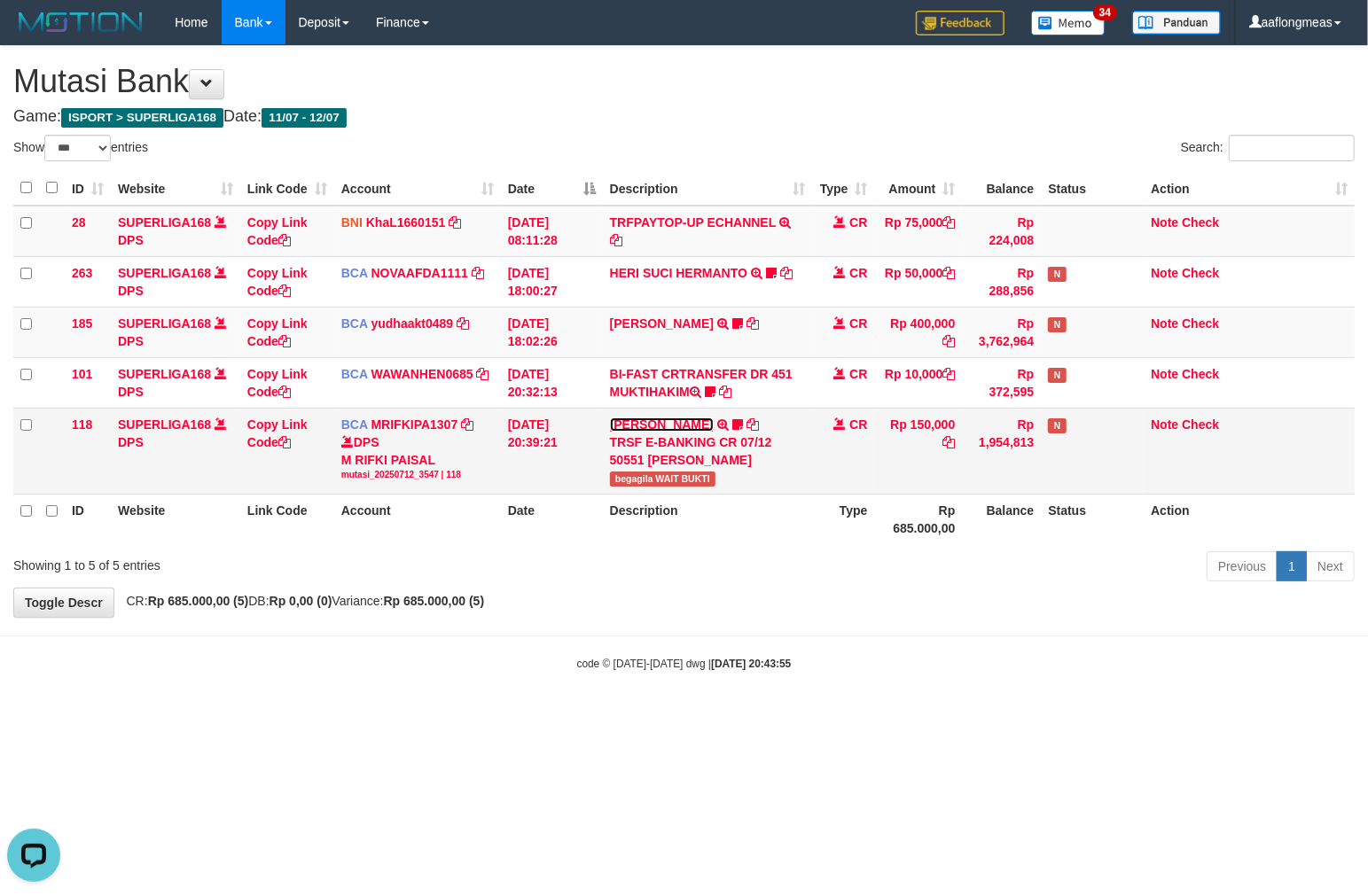 scroll, scrollTop: 0, scrollLeft: 0, axis: both 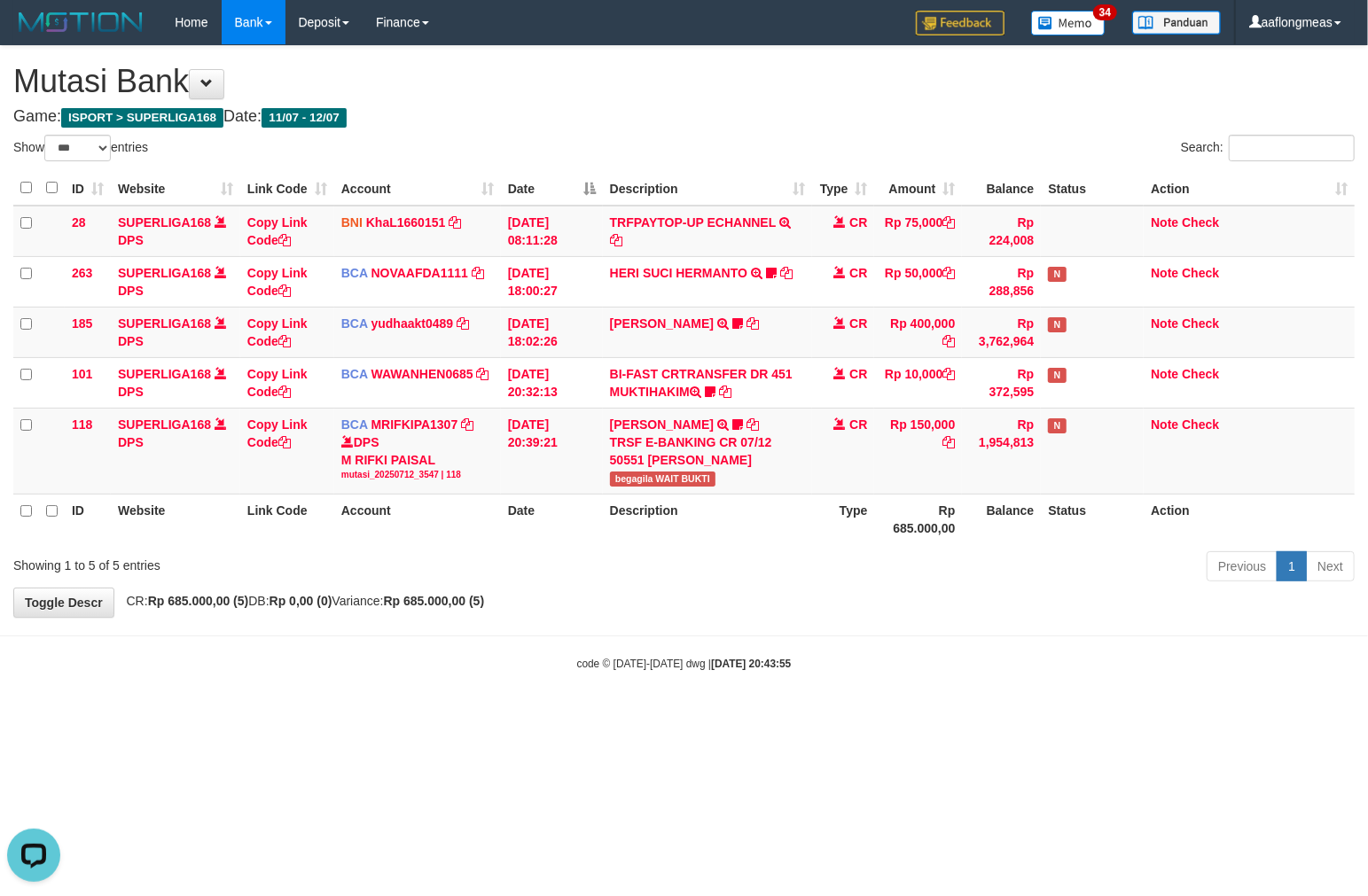 click on "Previous 1 Next" at bounding box center [969, 568] 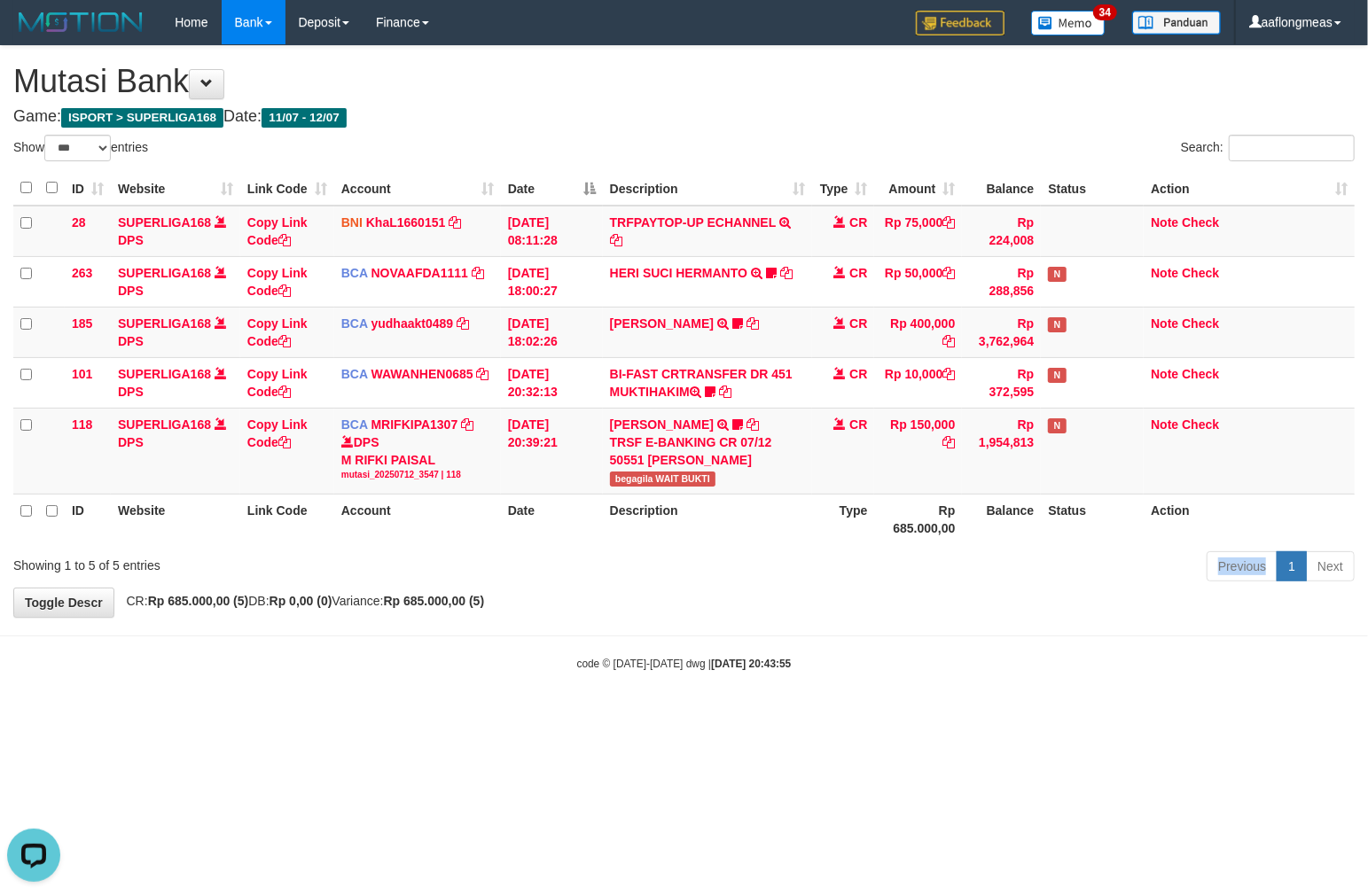 click on "Previous 1 Next" at bounding box center (969, 568) 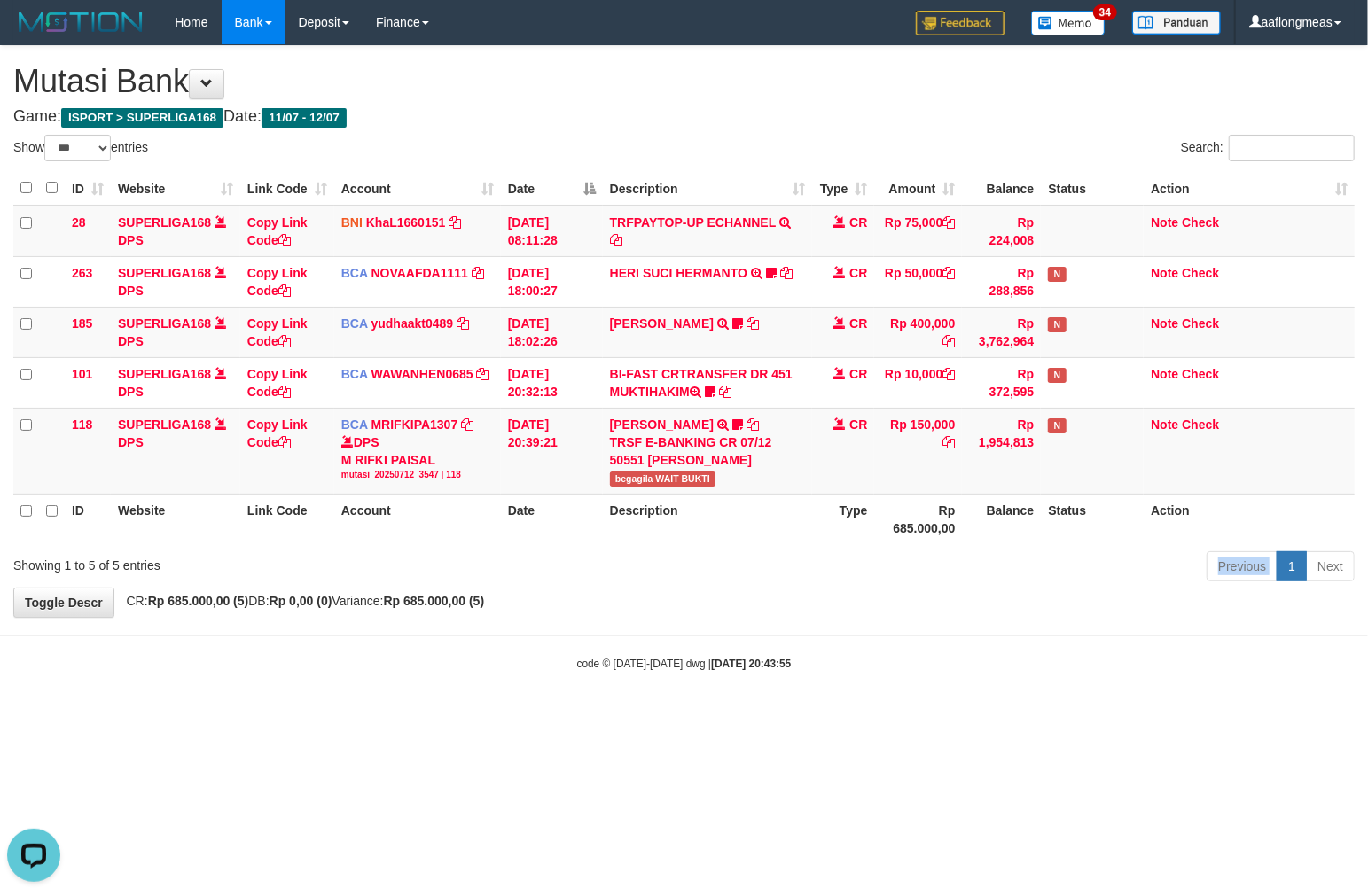 drag, startPoint x: 731, startPoint y: 573, endPoint x: 543, endPoint y: 609, distance: 191.41578 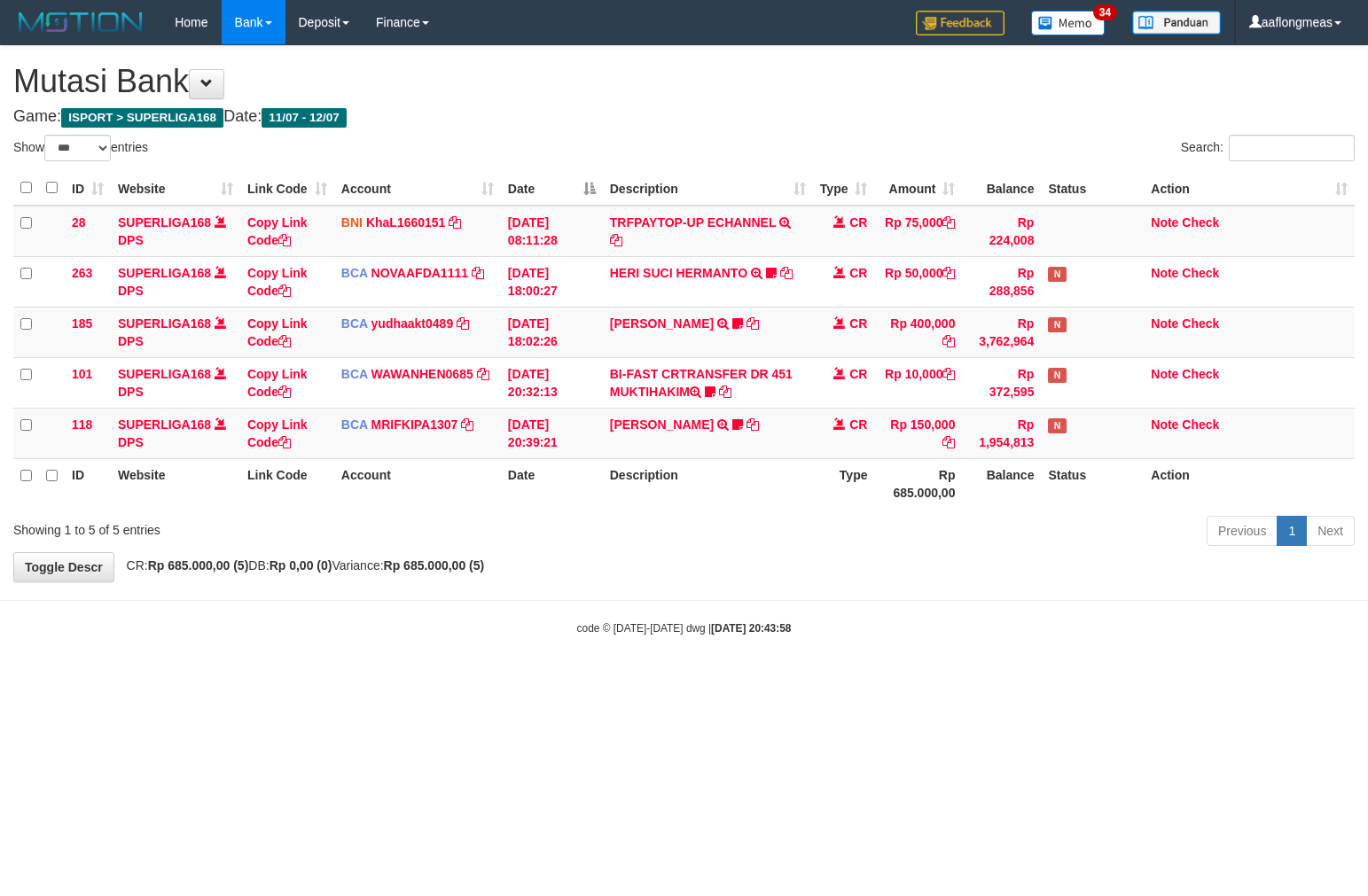 select on "***" 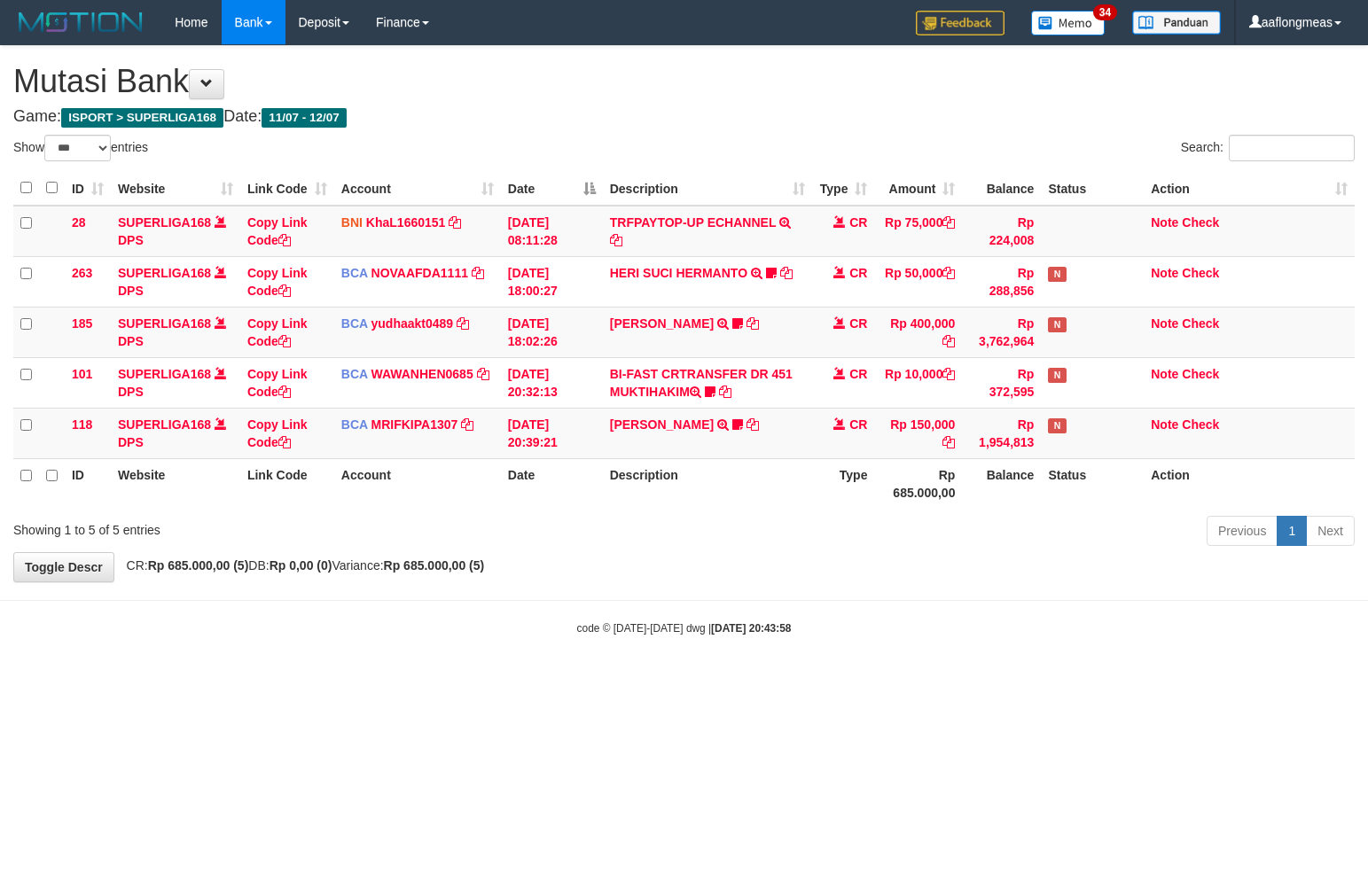 scroll, scrollTop: 0, scrollLeft: 0, axis: both 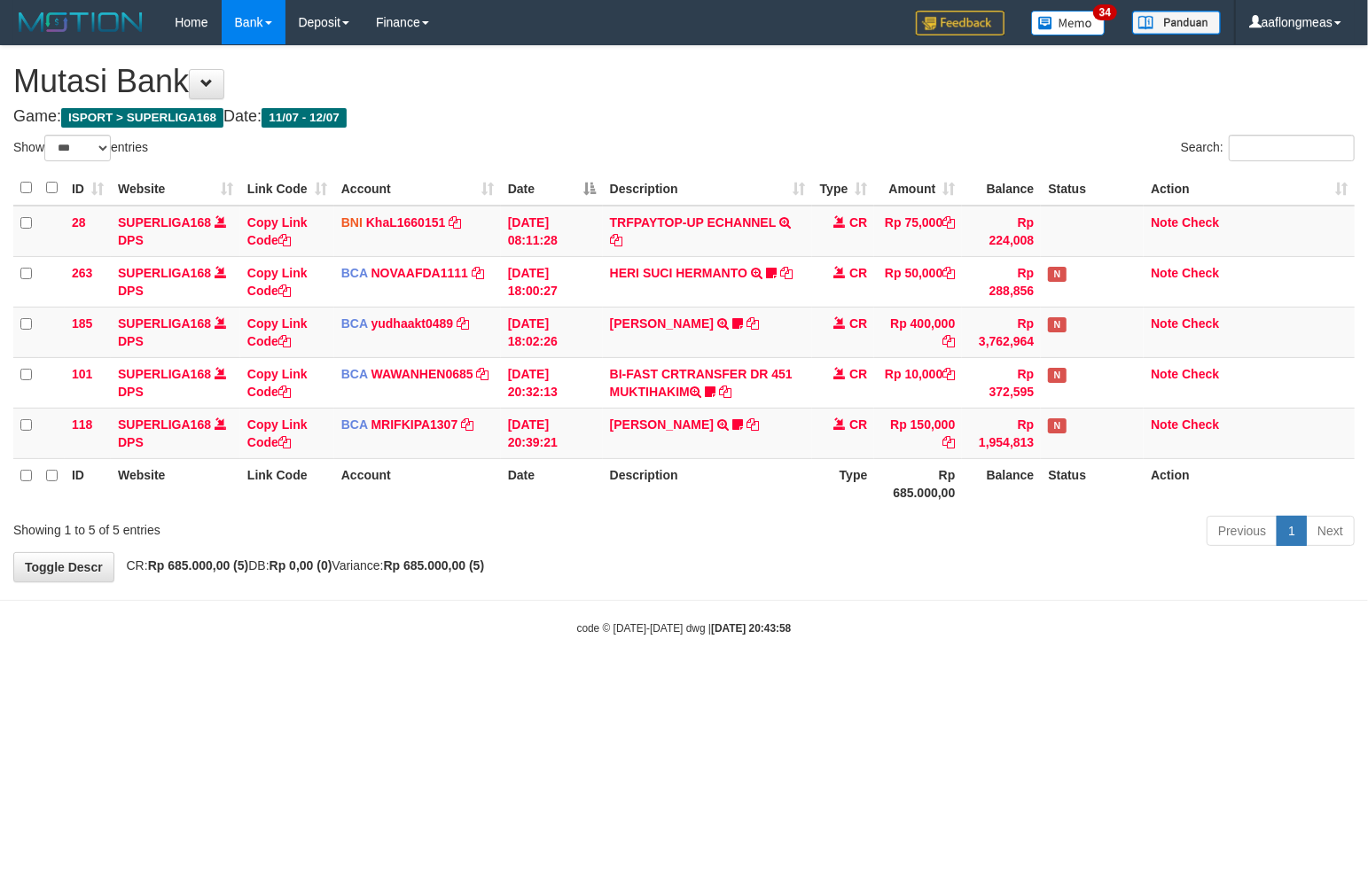 click on "Previous 1 Next" at bounding box center (969, 533) 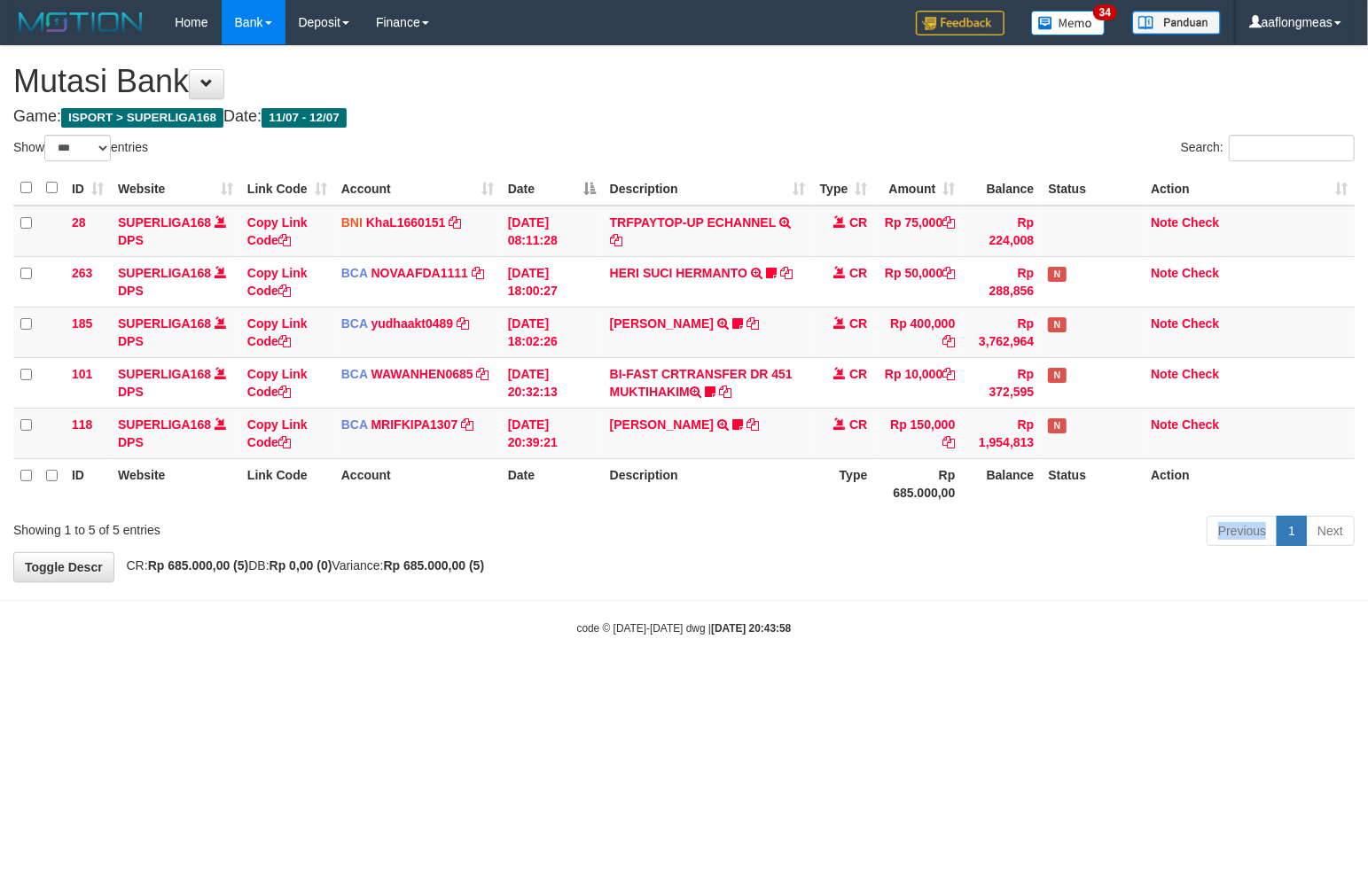 click on "Previous 1 Next" at bounding box center [969, 533] 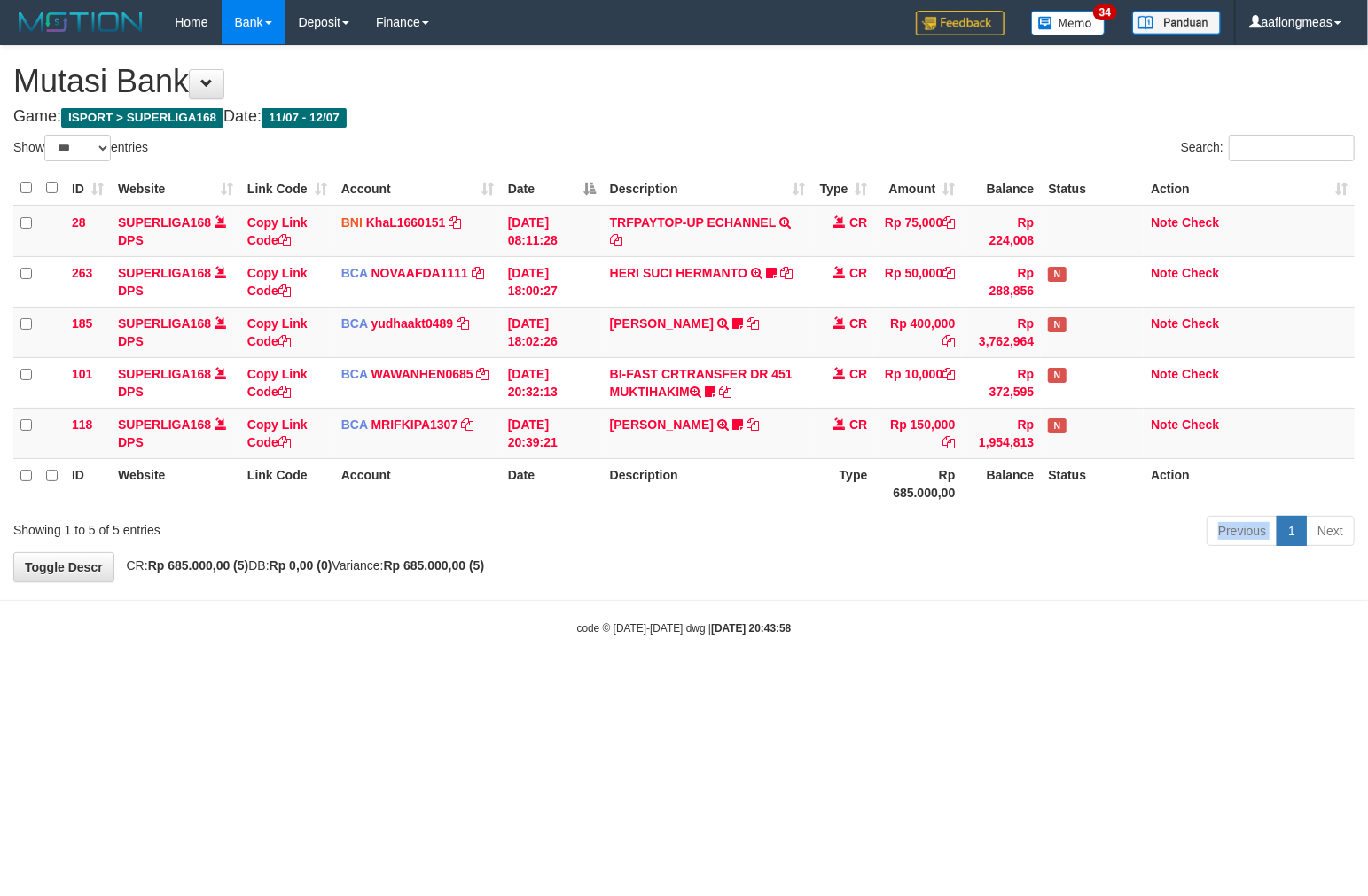 click on "Previous 1 Next" at bounding box center [969, 533] 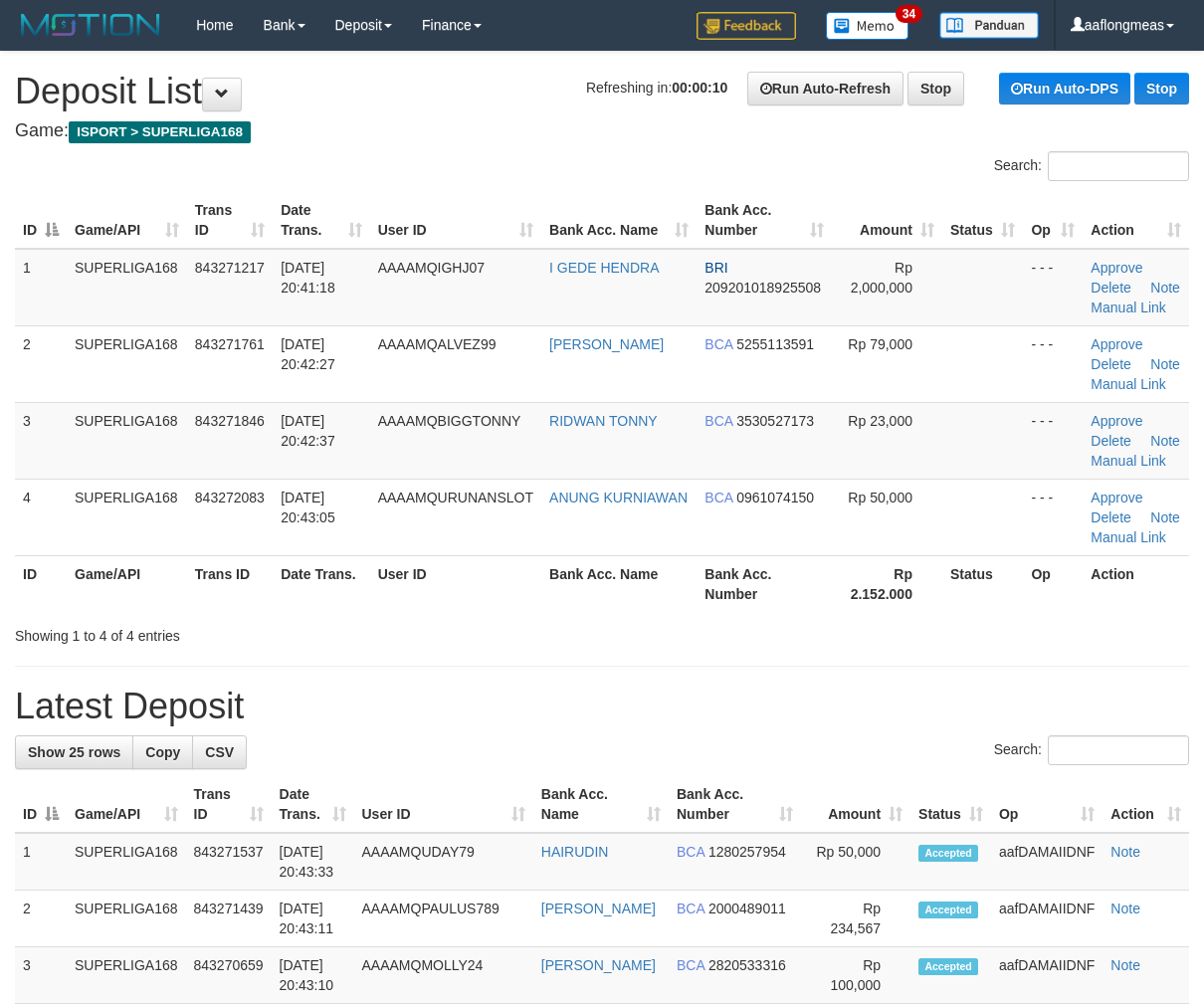 scroll, scrollTop: 0, scrollLeft: 0, axis: both 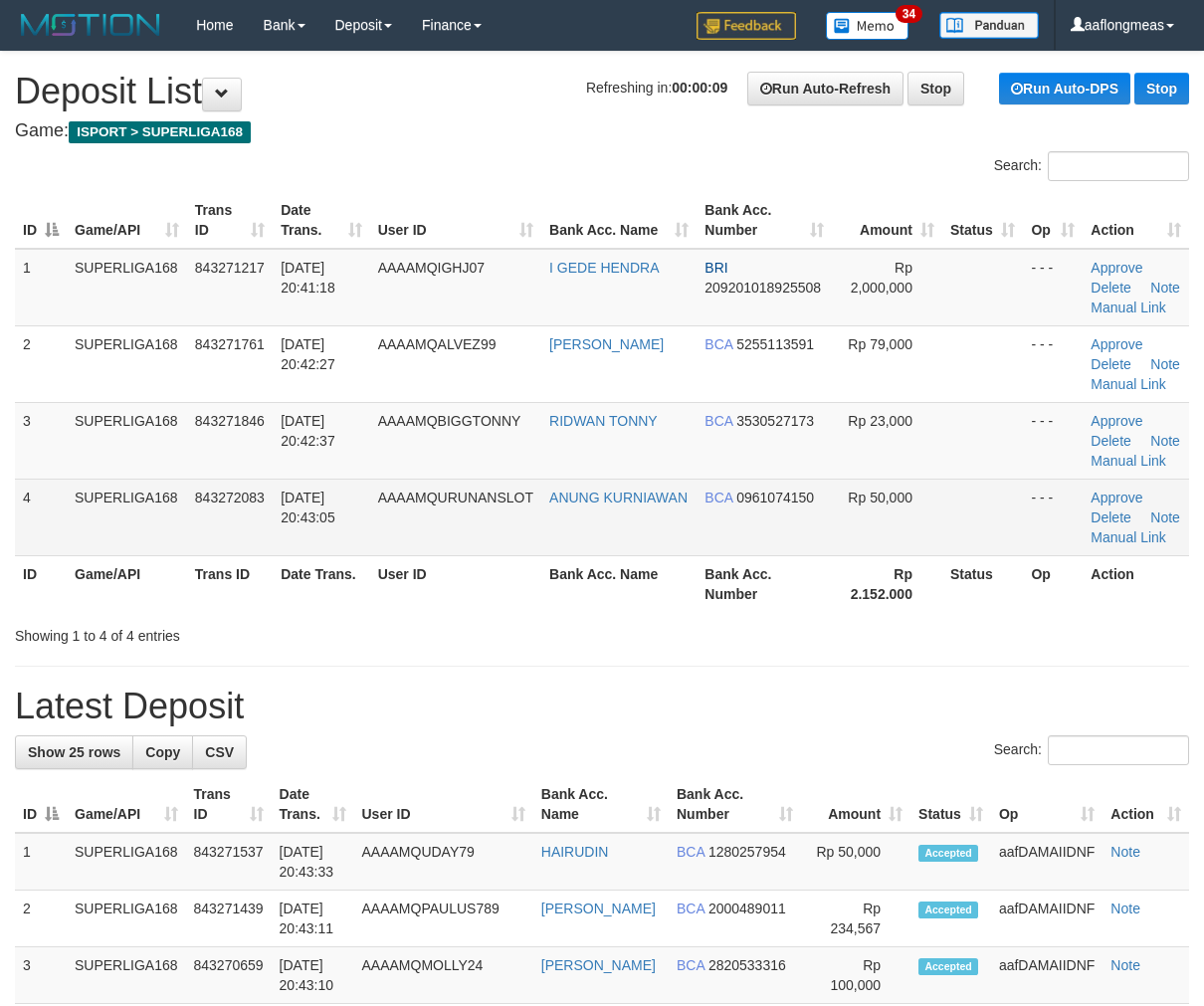drag, startPoint x: 953, startPoint y: 492, endPoint x: 996, endPoint y: 499, distance: 43.56604 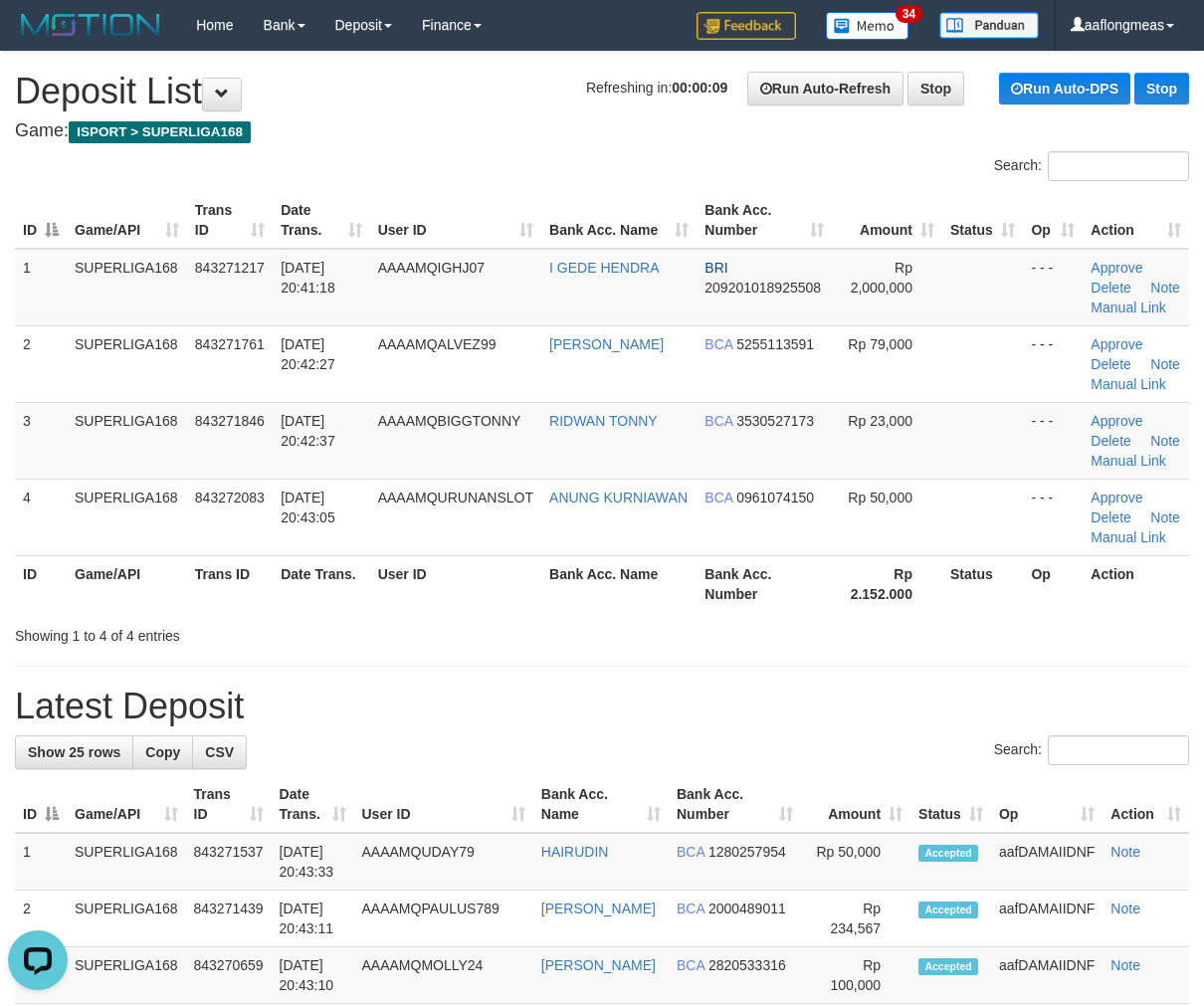 scroll, scrollTop: 0, scrollLeft: 0, axis: both 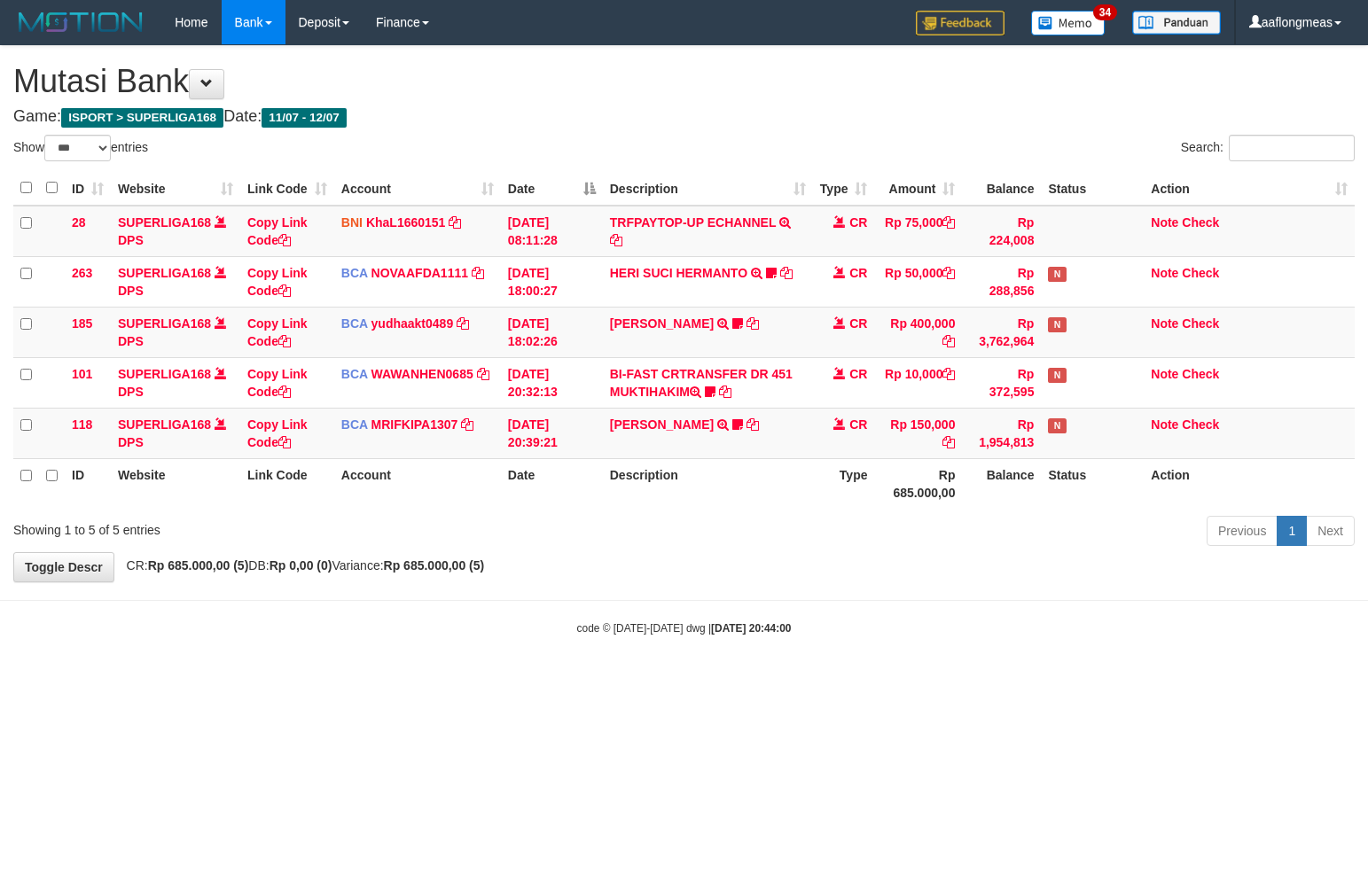 select on "***" 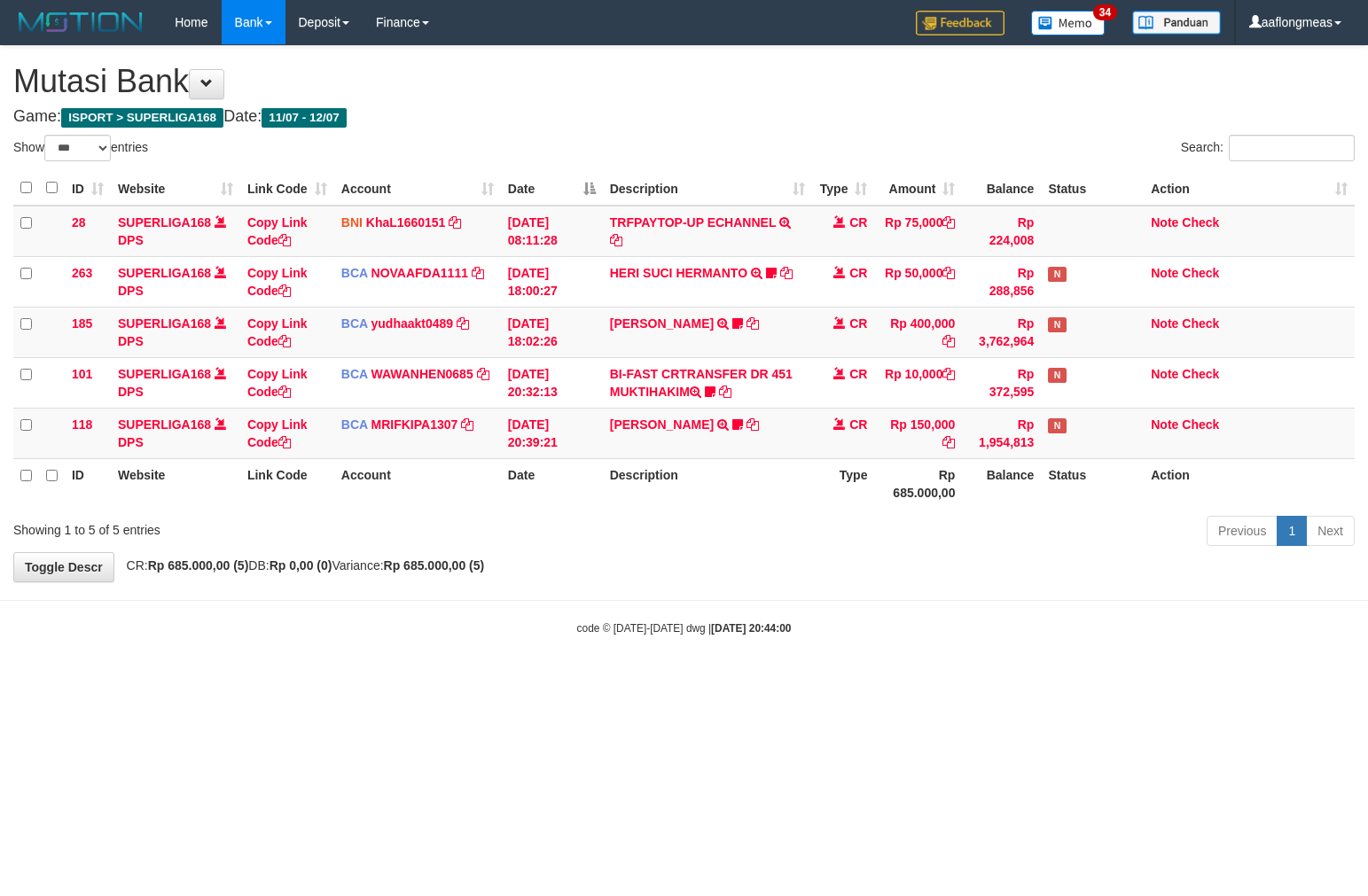 scroll, scrollTop: 0, scrollLeft: 0, axis: both 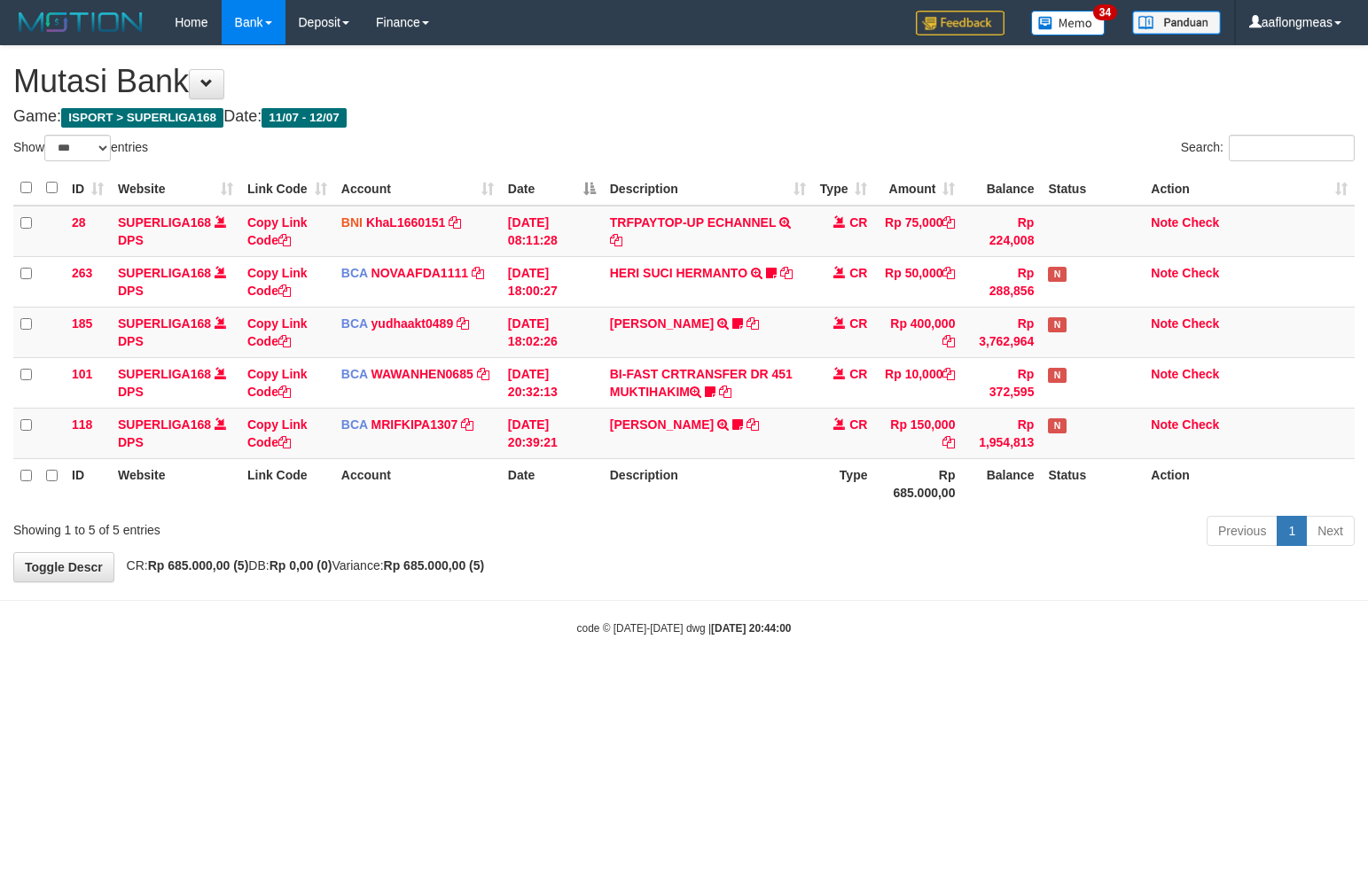 select on "***" 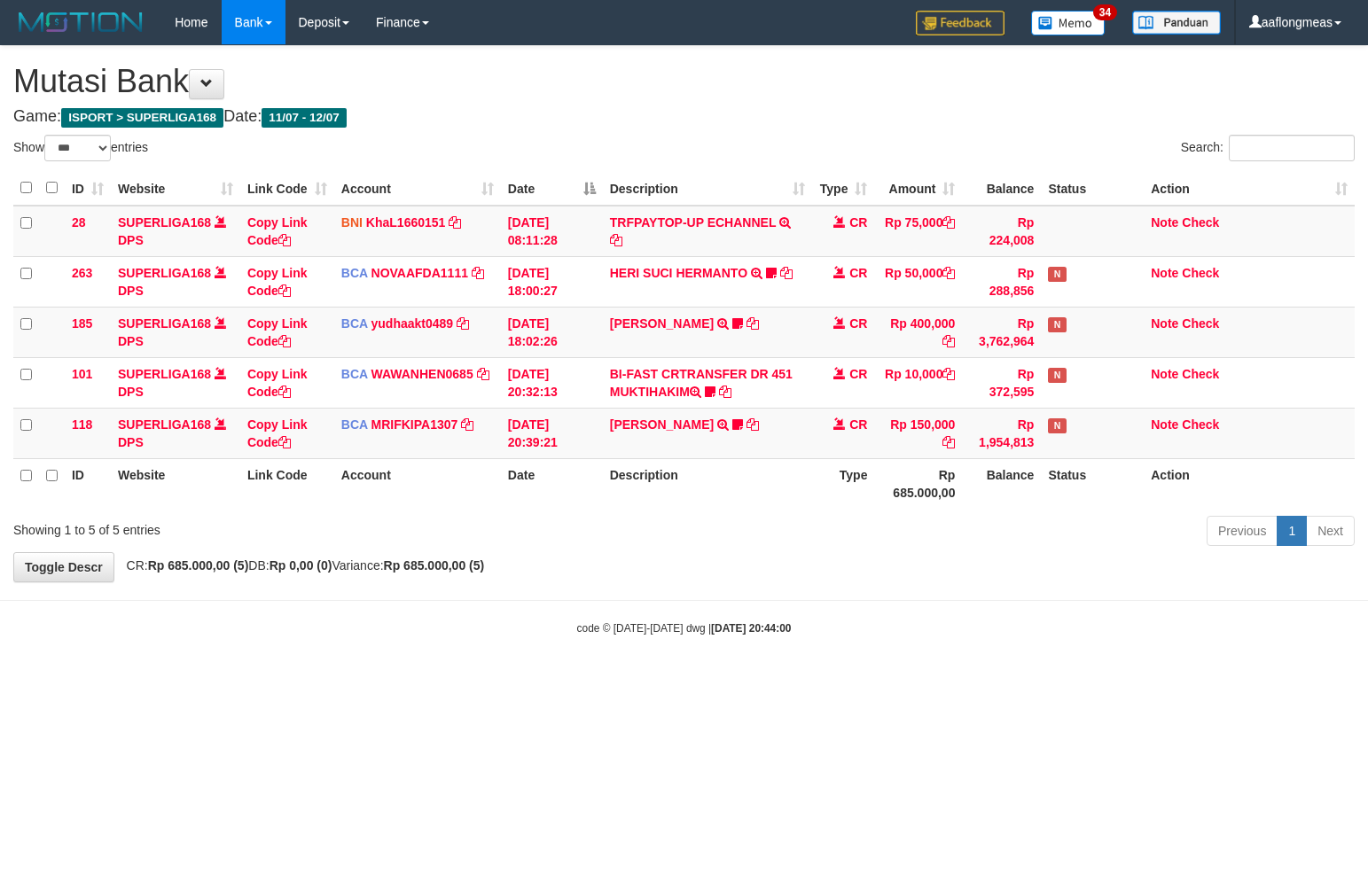 scroll, scrollTop: 0, scrollLeft: 0, axis: both 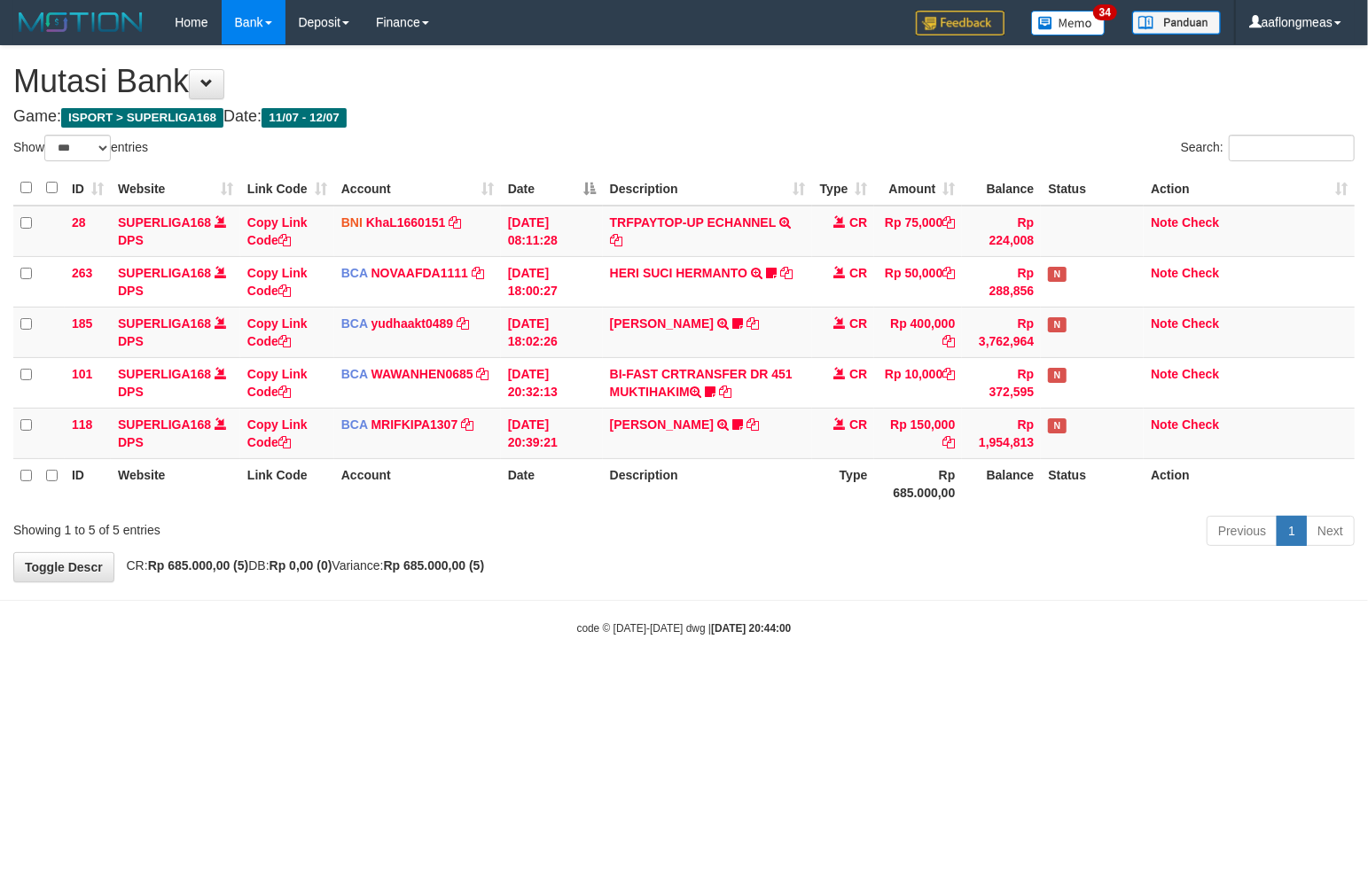 click on "Previous 1 Next" at bounding box center (969, 533) 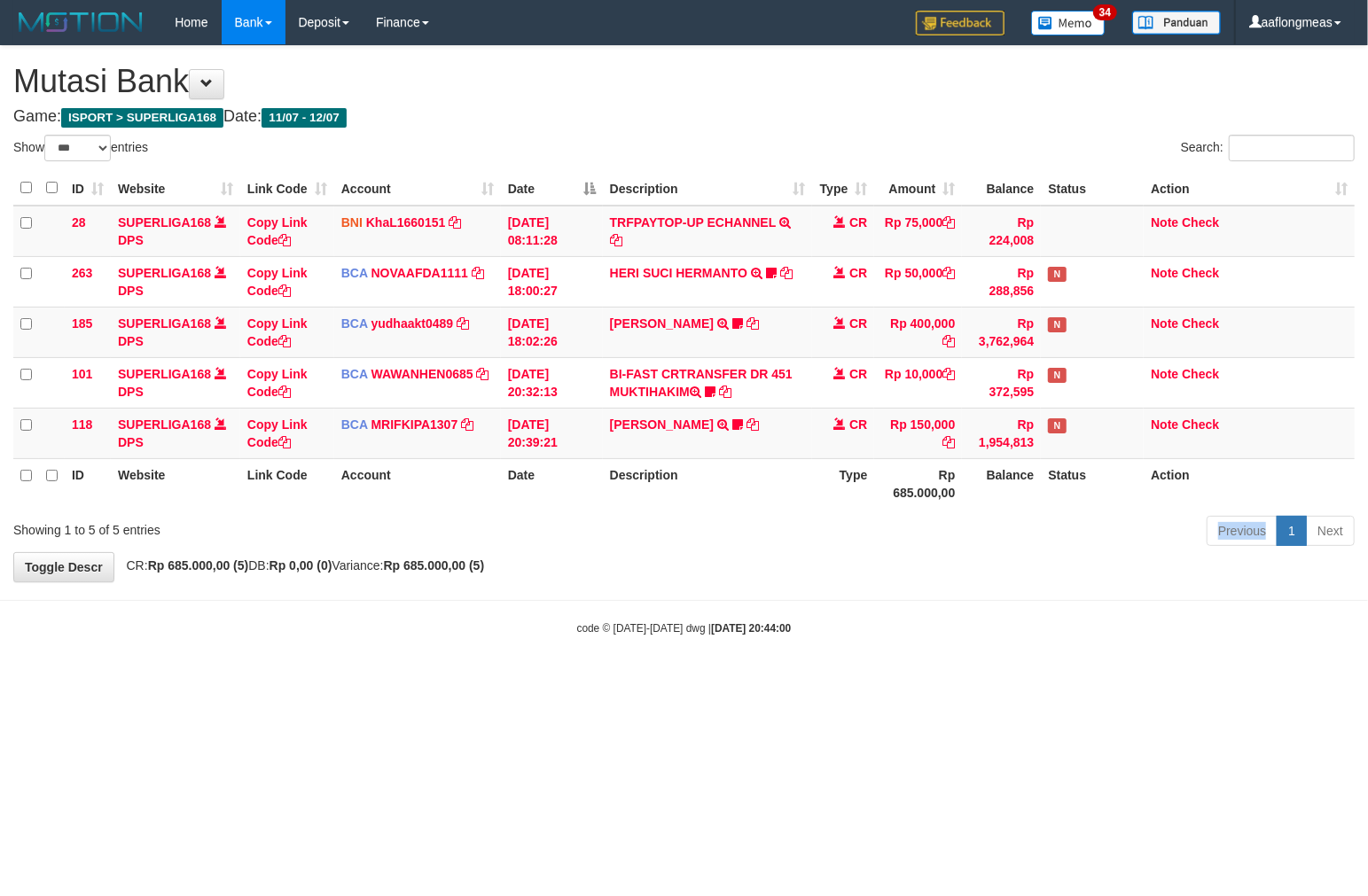 click on "Previous 1 Next" at bounding box center (969, 533) 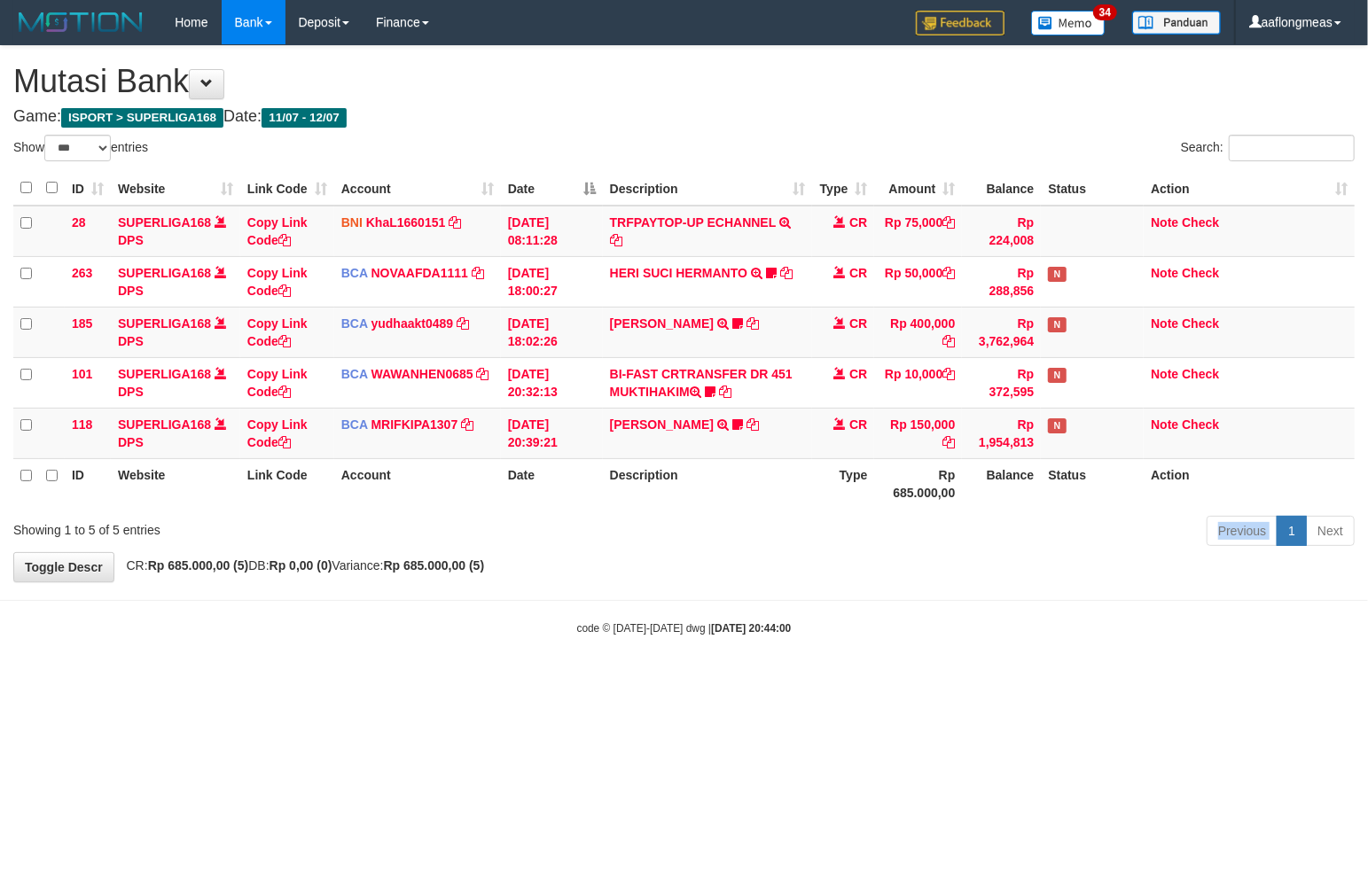 click on "Previous 1 Next" at bounding box center [969, 533] 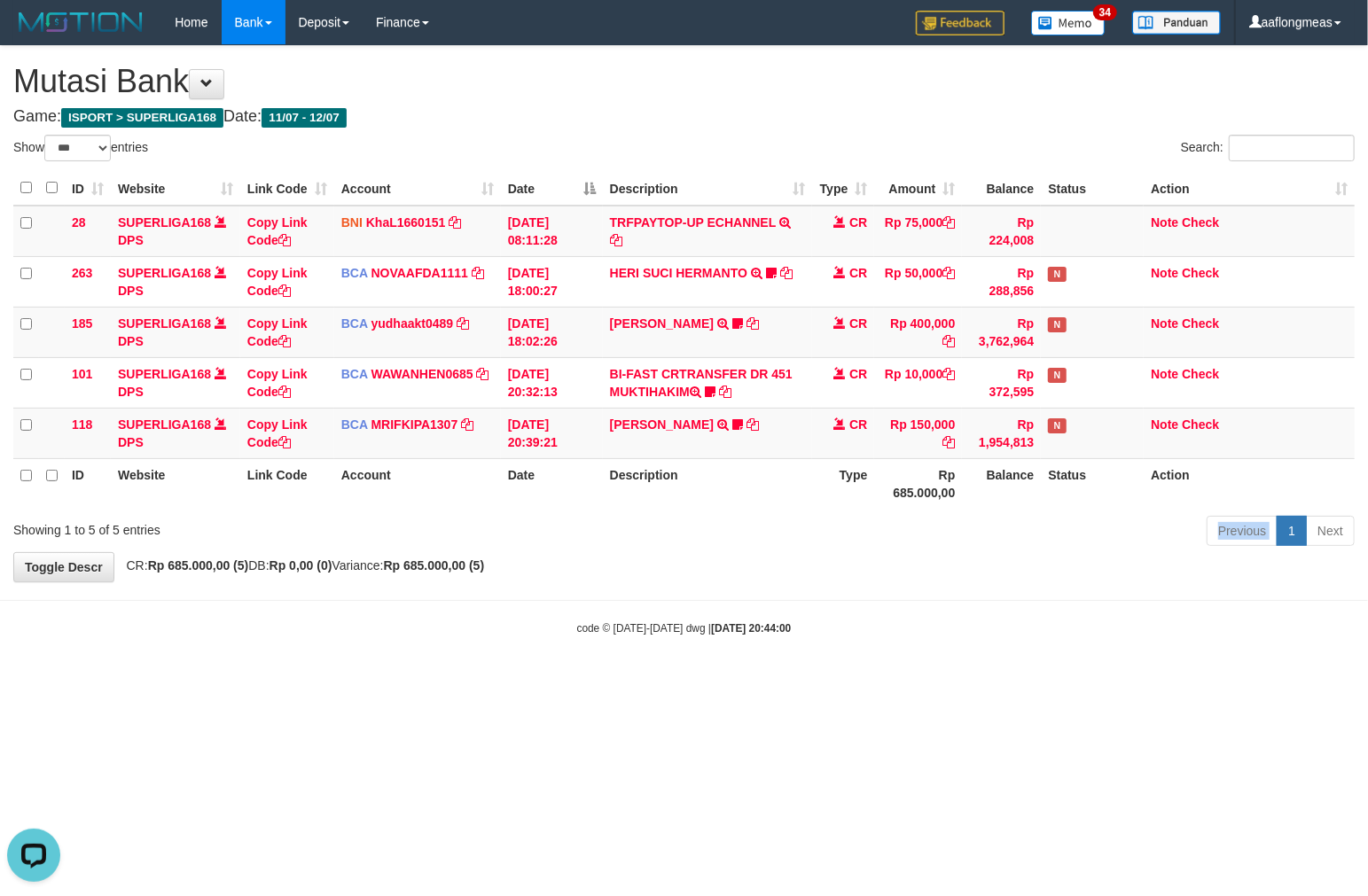 scroll, scrollTop: 0, scrollLeft: 0, axis: both 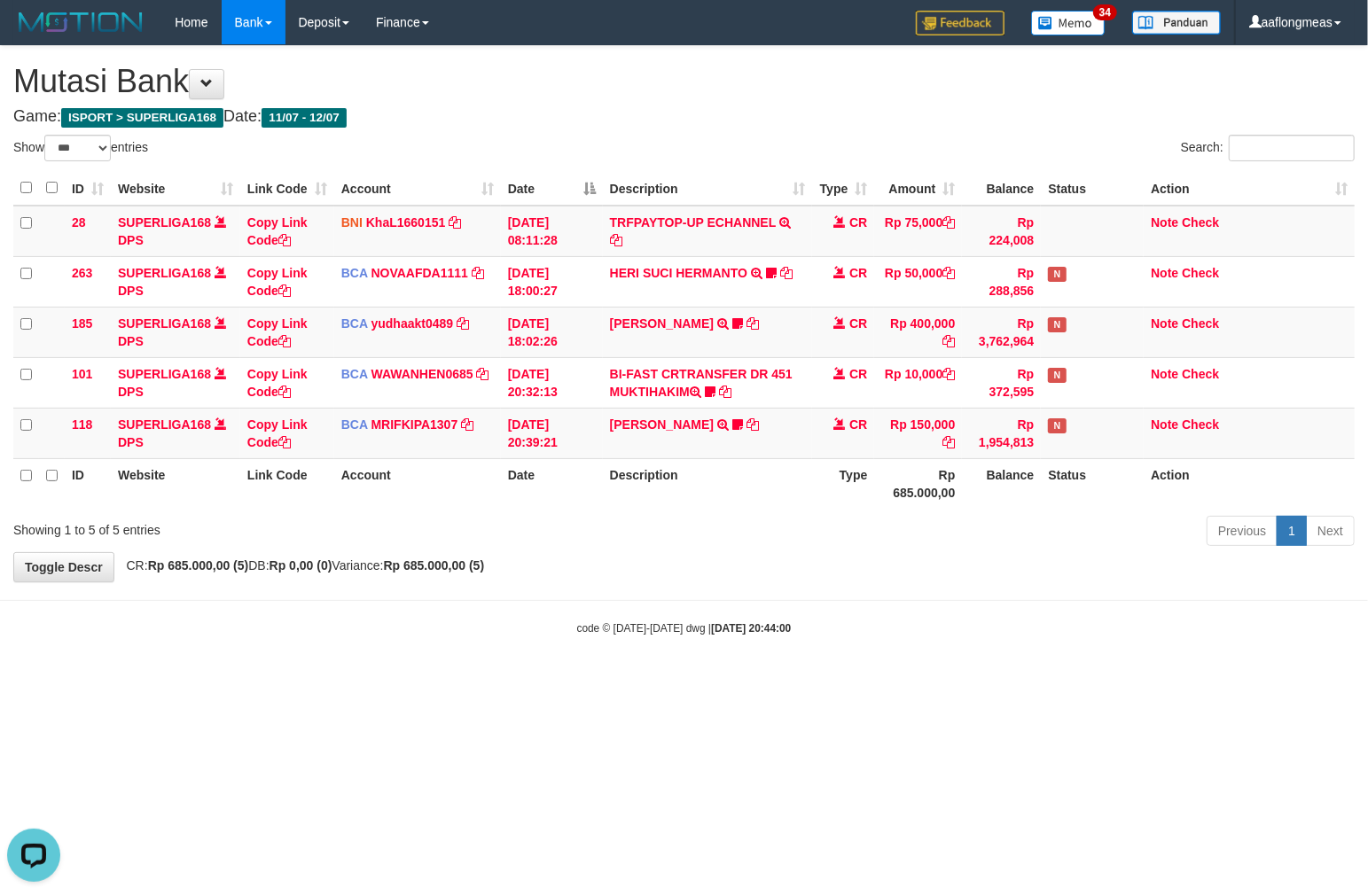 click on "Toggle navigation
Home
Bank
Account List
Load
By Website
Group
[ISPORT]													SUPERLIGA168
By Load Group (DPS)
34" at bounding box center (684, 340) 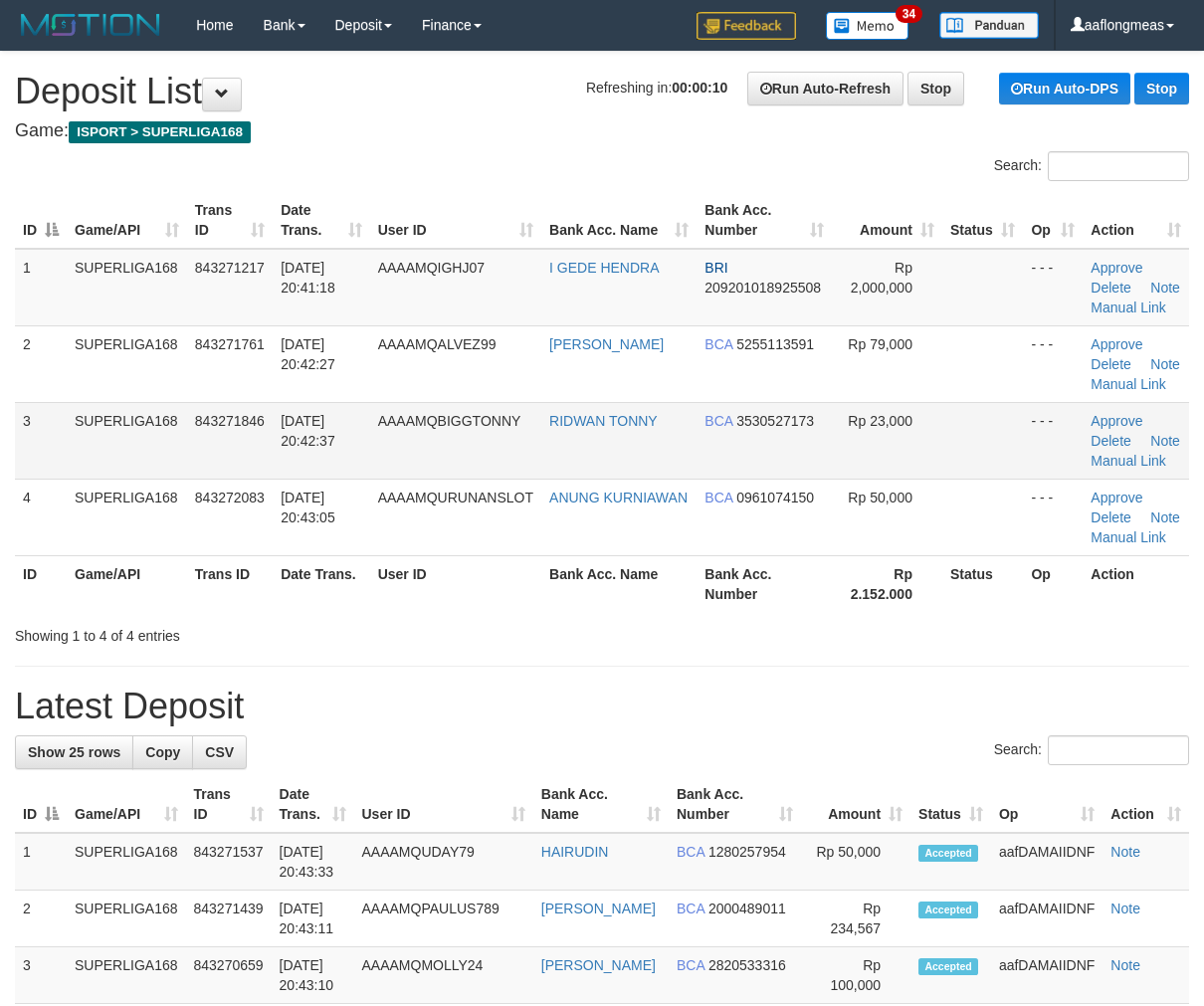 scroll, scrollTop: 0, scrollLeft: 0, axis: both 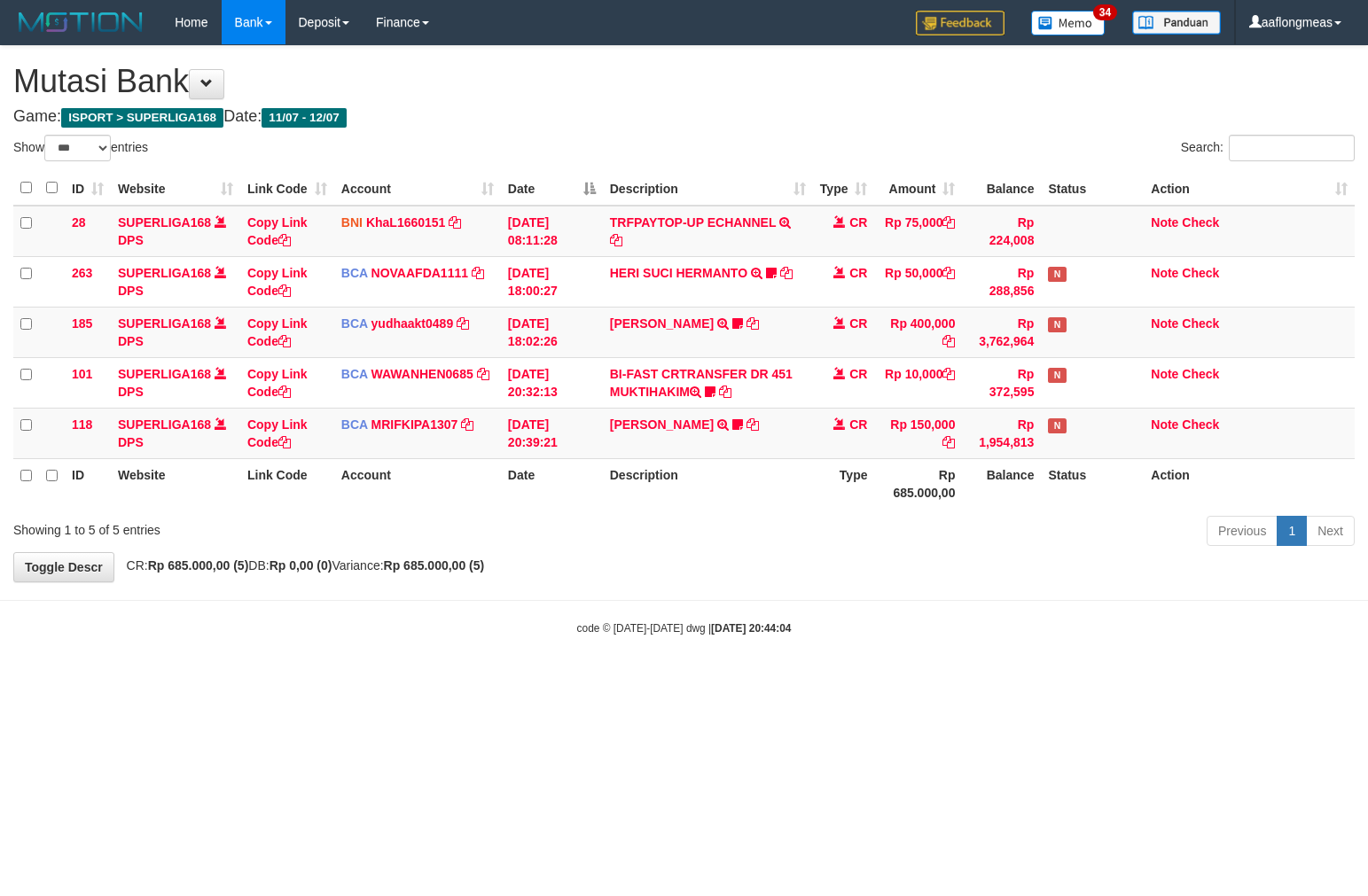 select on "***" 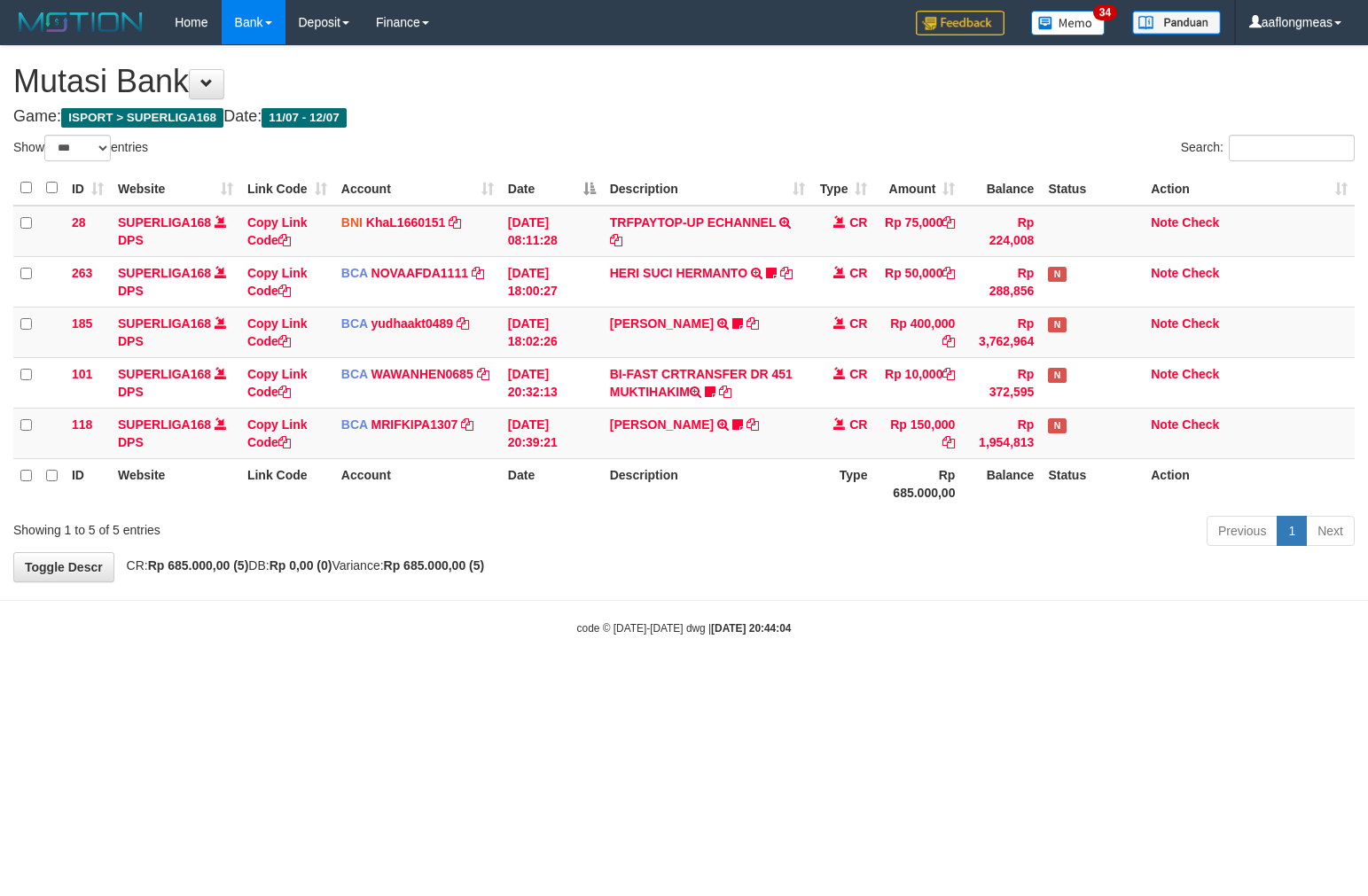 scroll, scrollTop: 0, scrollLeft: 0, axis: both 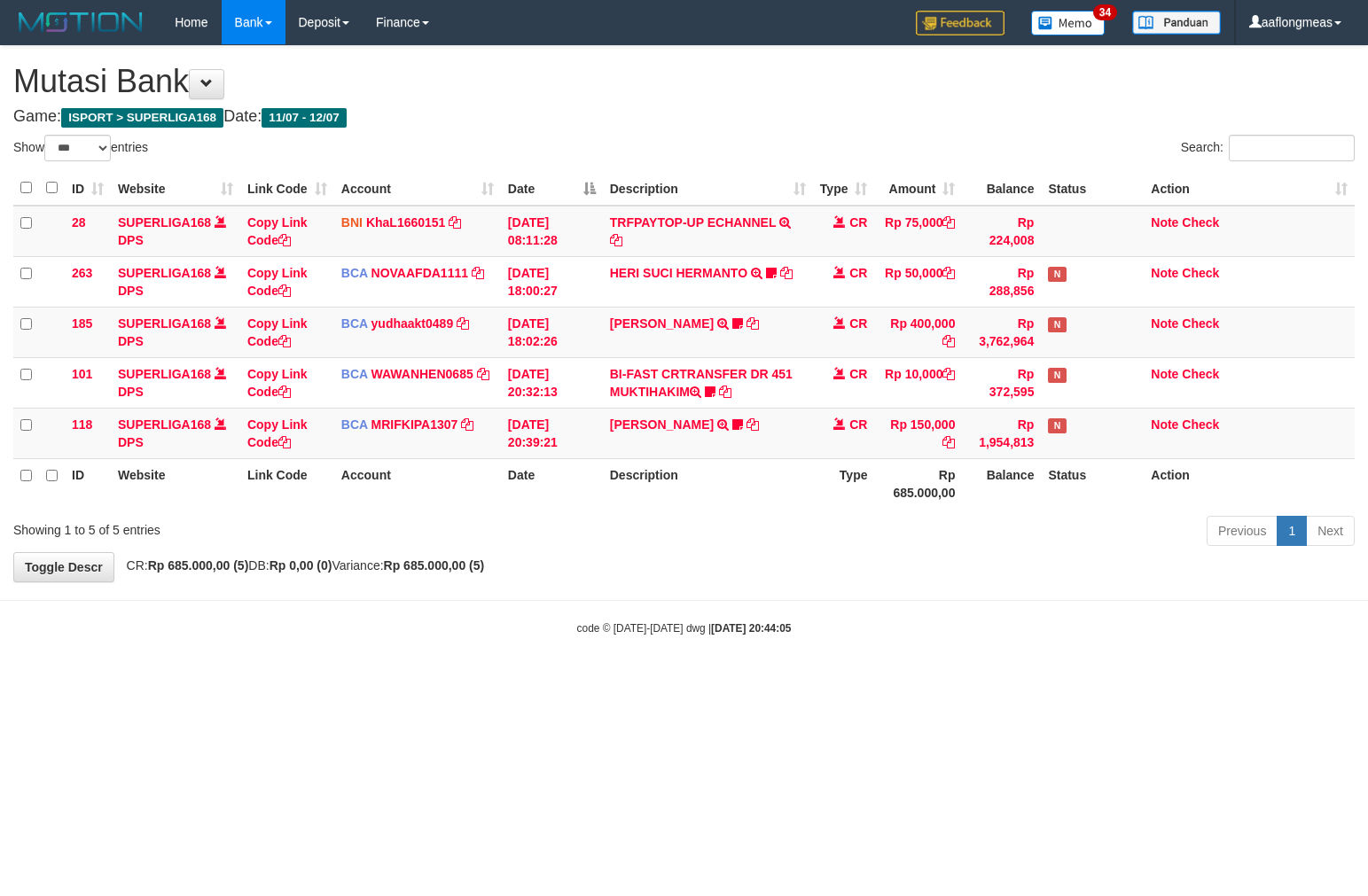 select on "***" 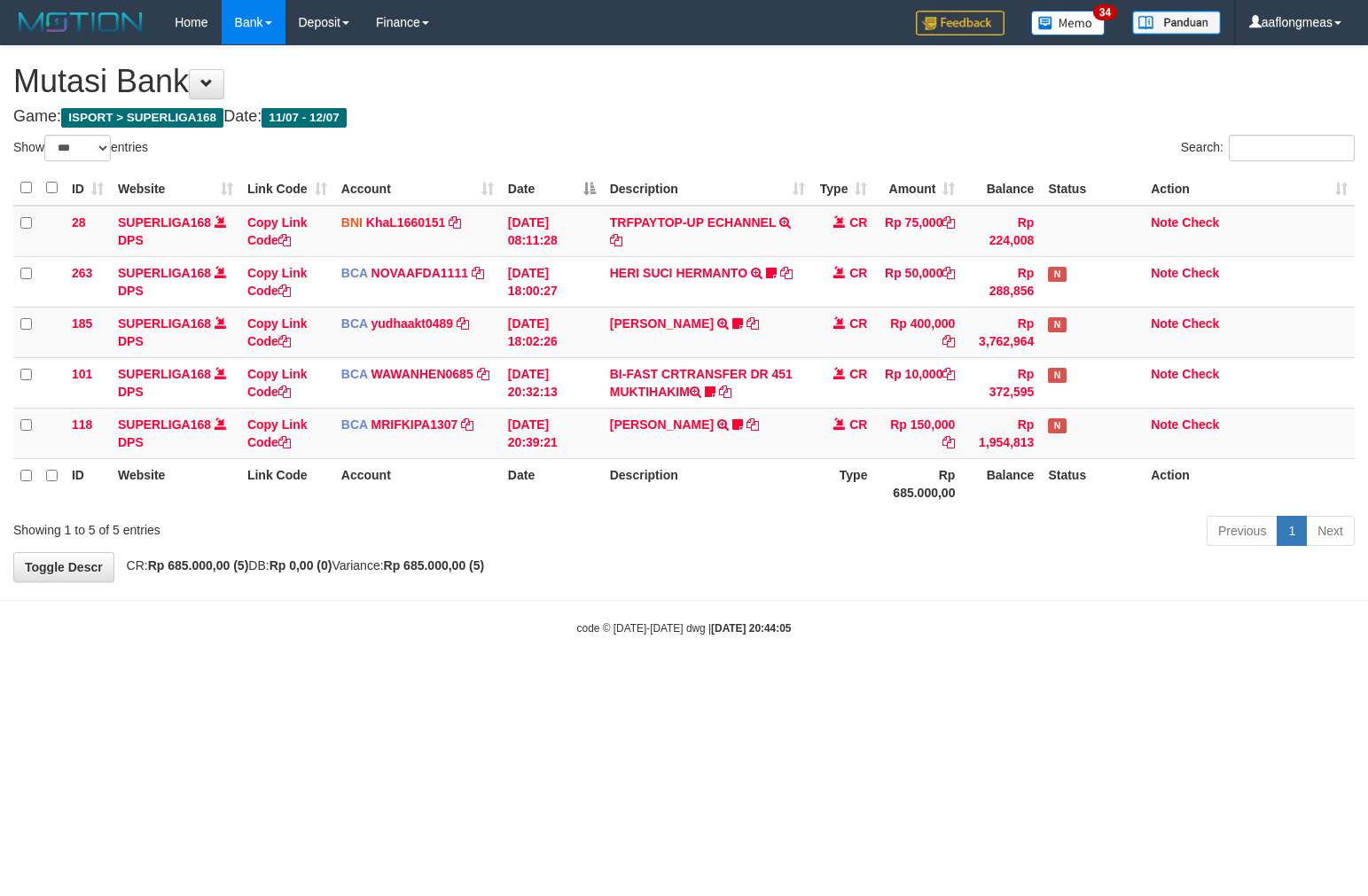 scroll, scrollTop: 0, scrollLeft: 0, axis: both 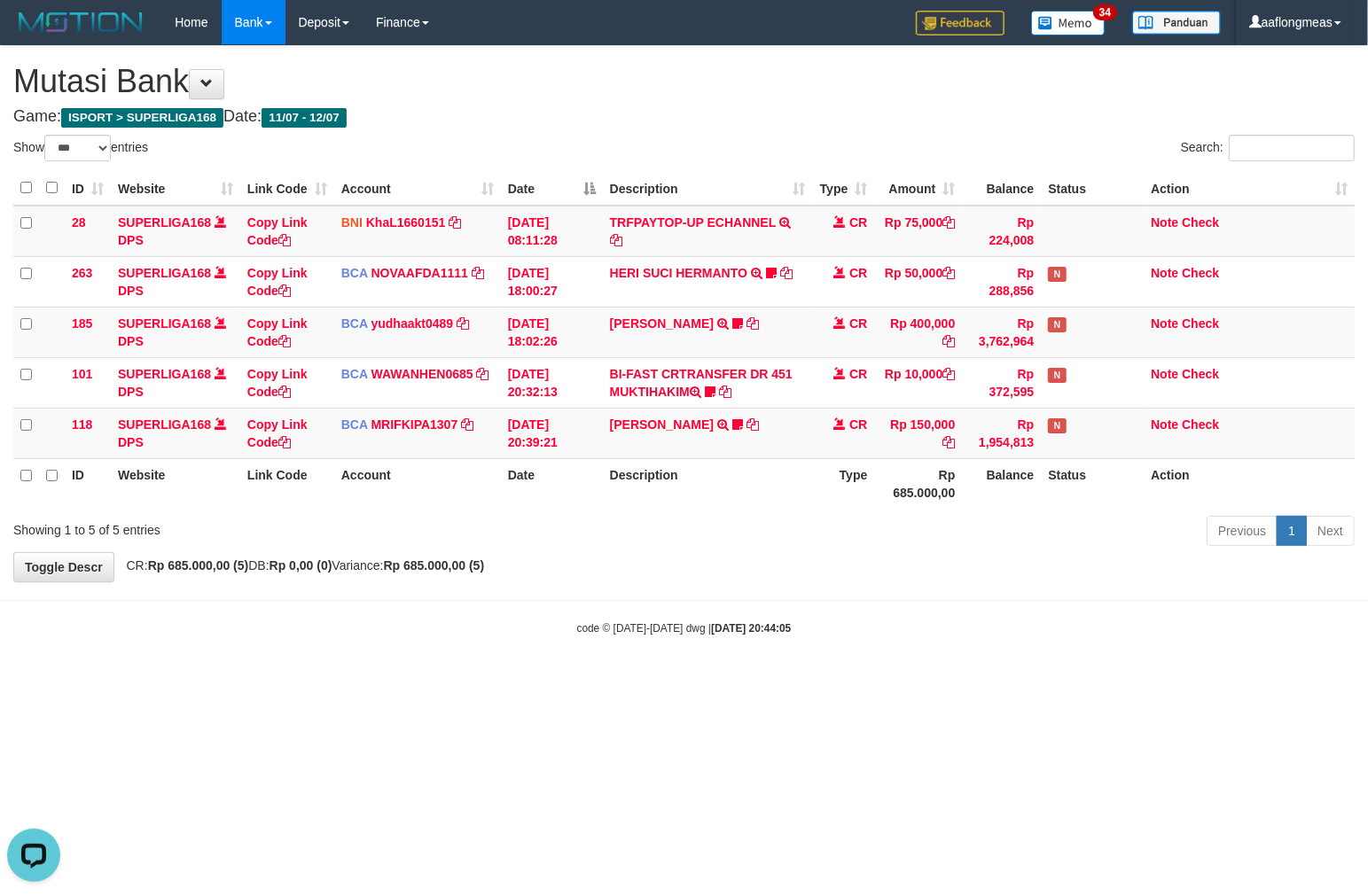 click on "**********" at bounding box center (684, 314) 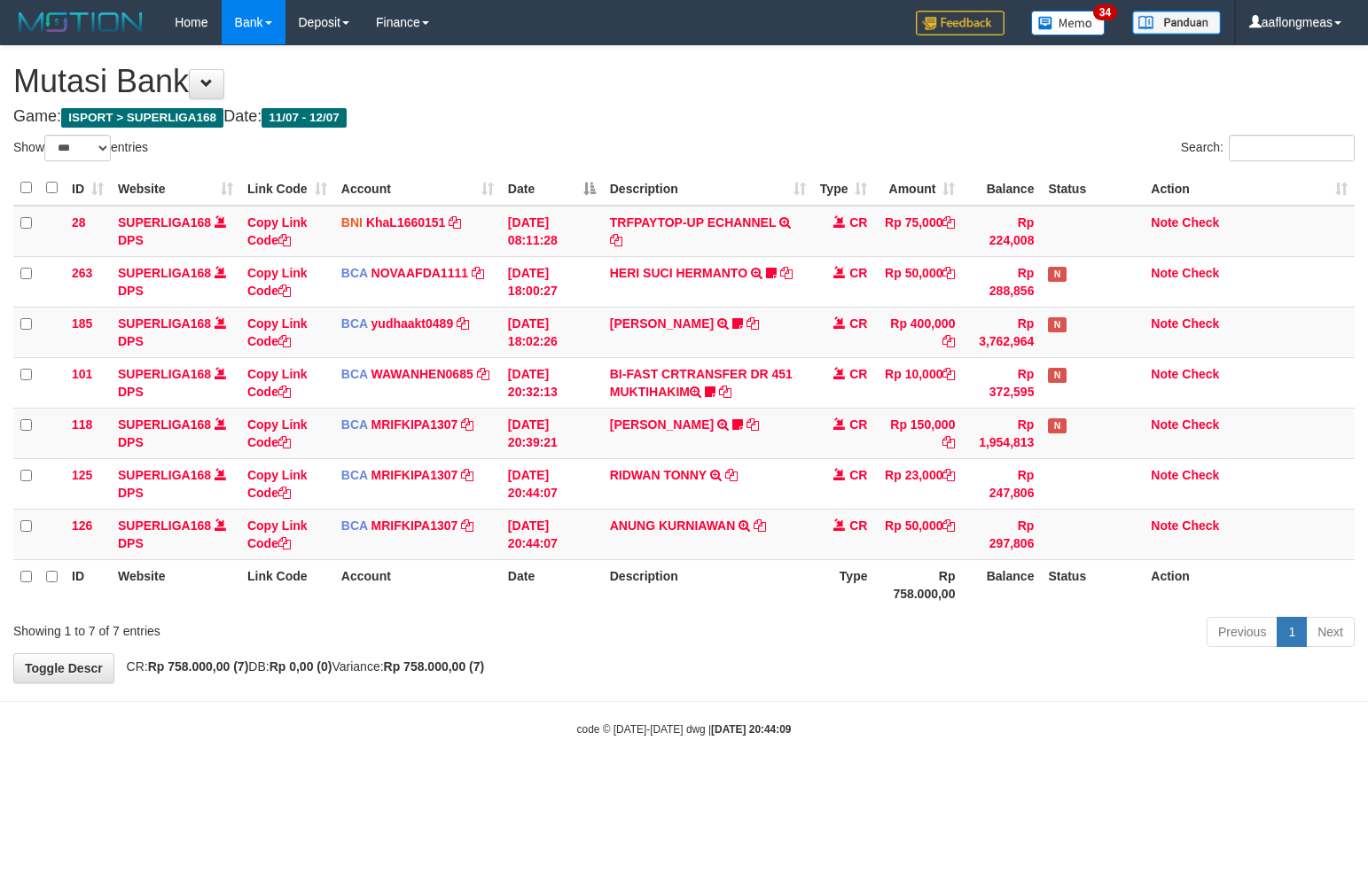 select on "***" 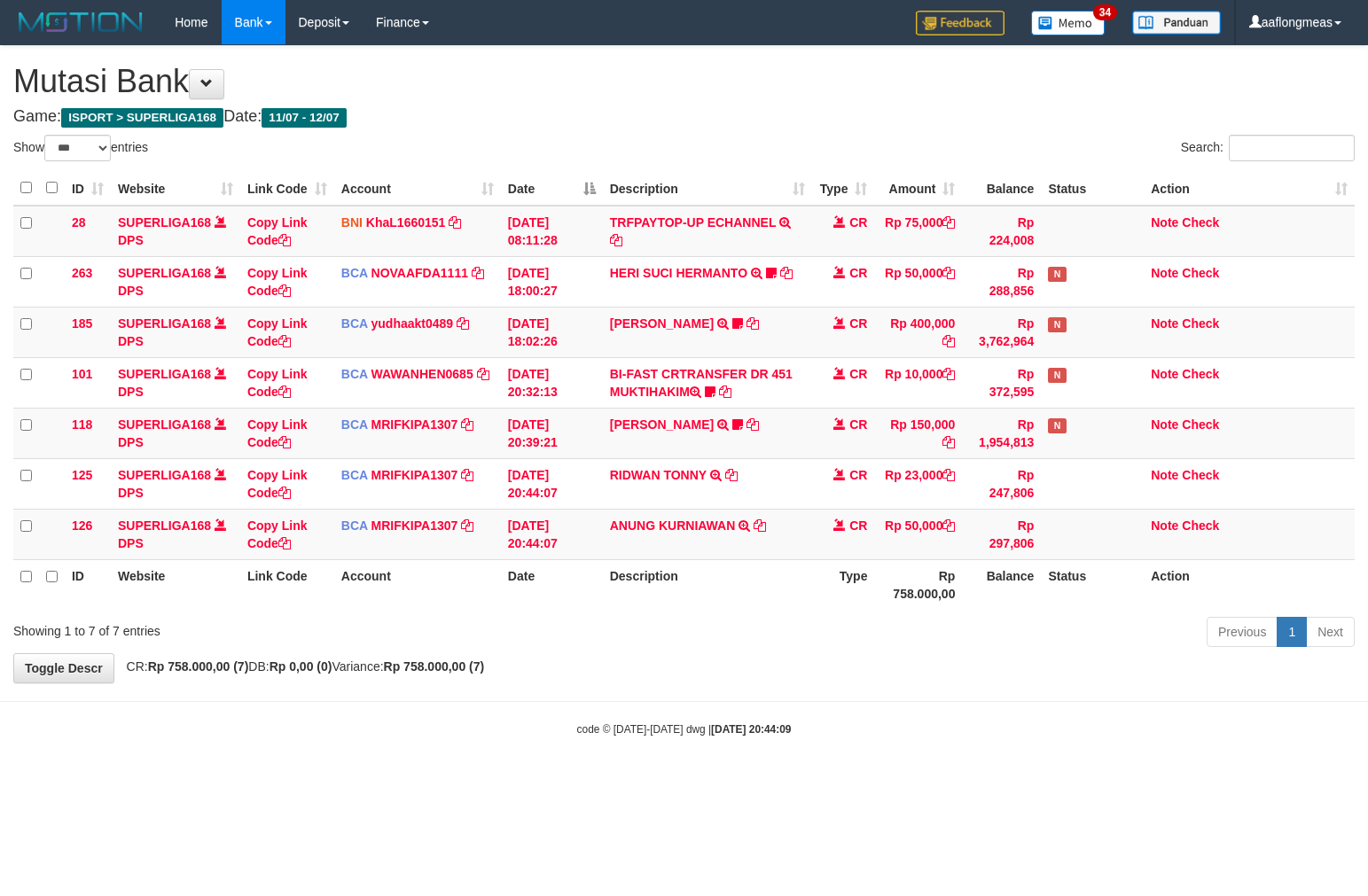 scroll, scrollTop: 0, scrollLeft: 0, axis: both 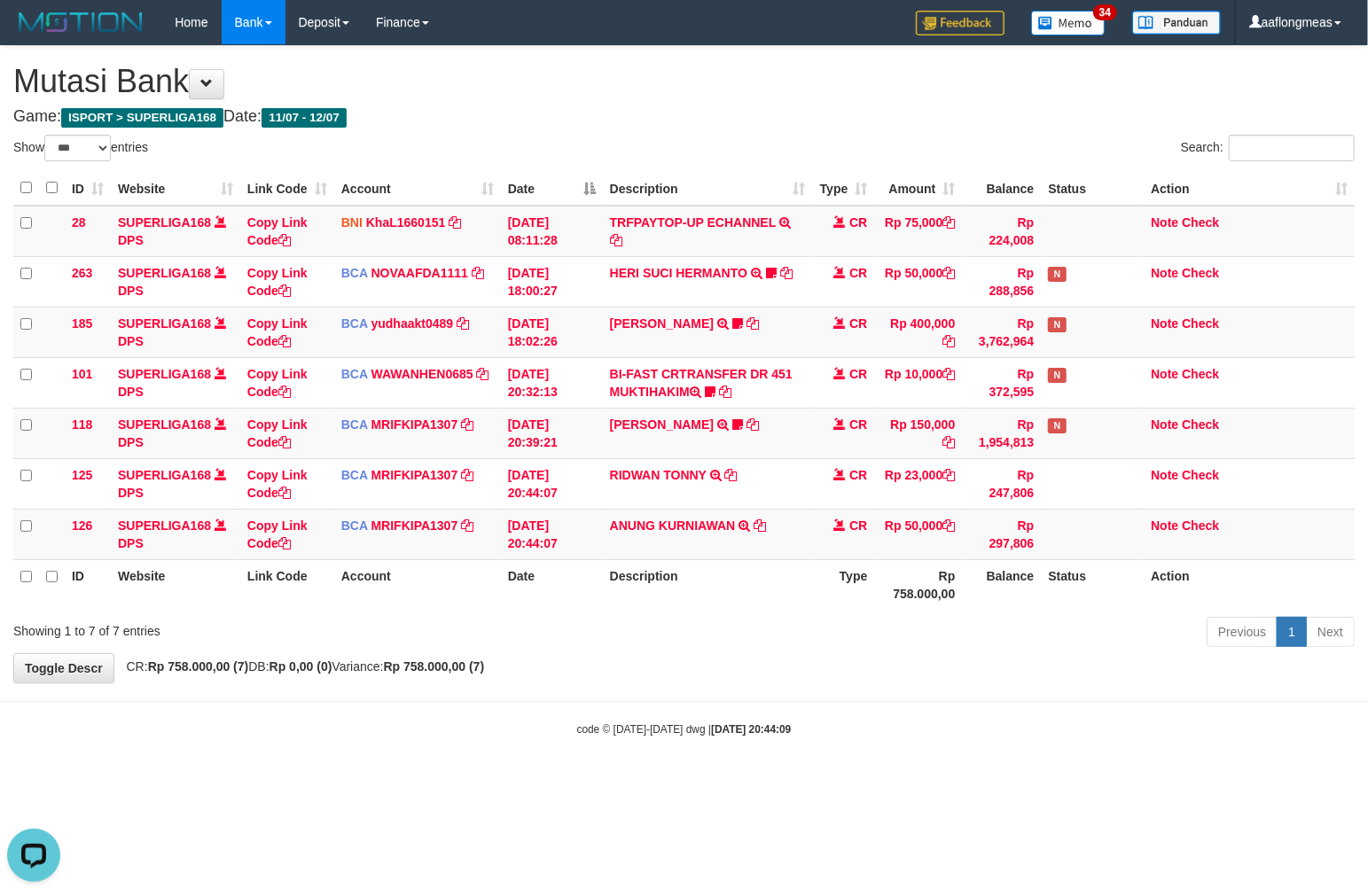 click on "Previous 1 Next" at bounding box center [969, 634] 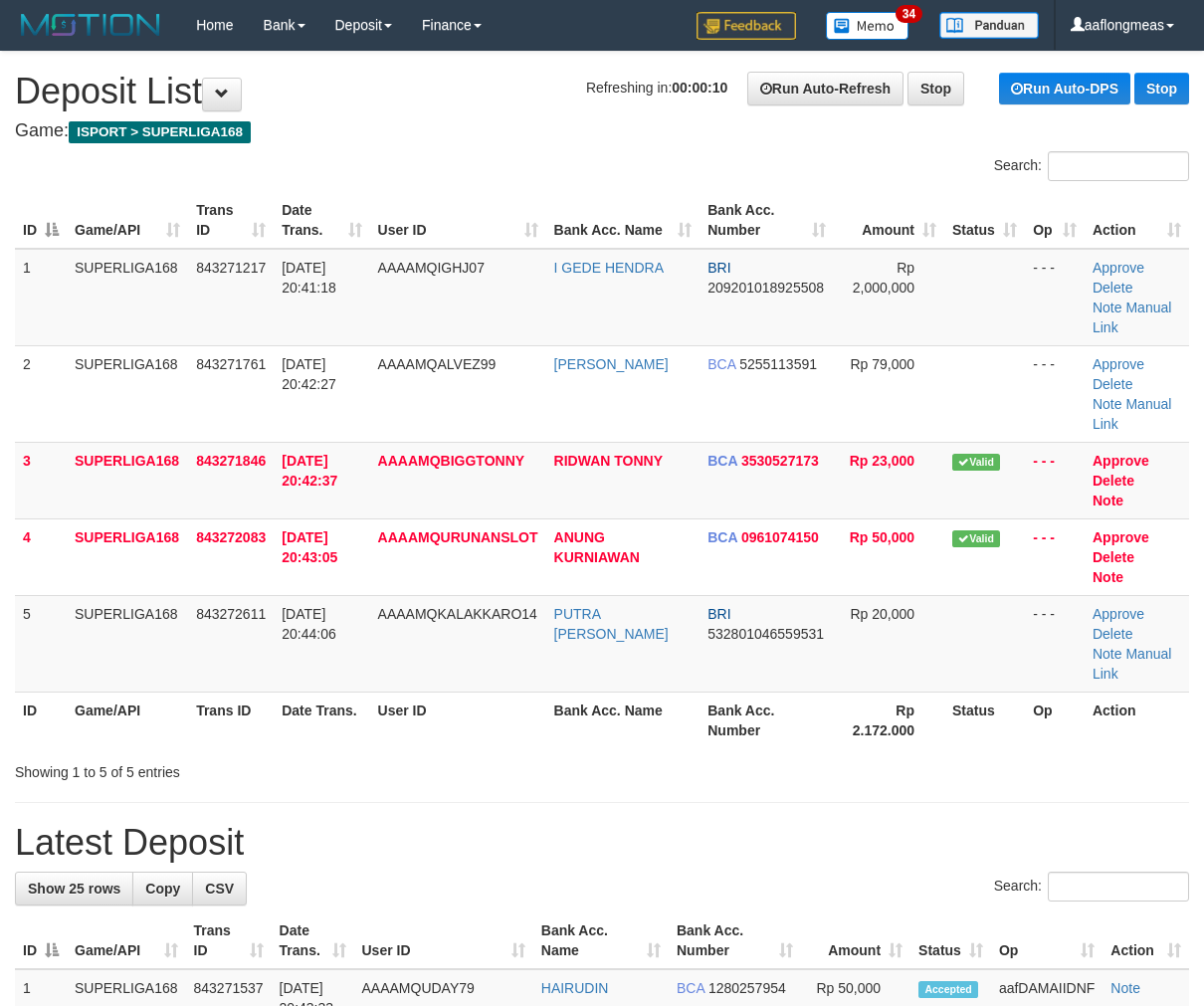 scroll, scrollTop: 0, scrollLeft: 0, axis: both 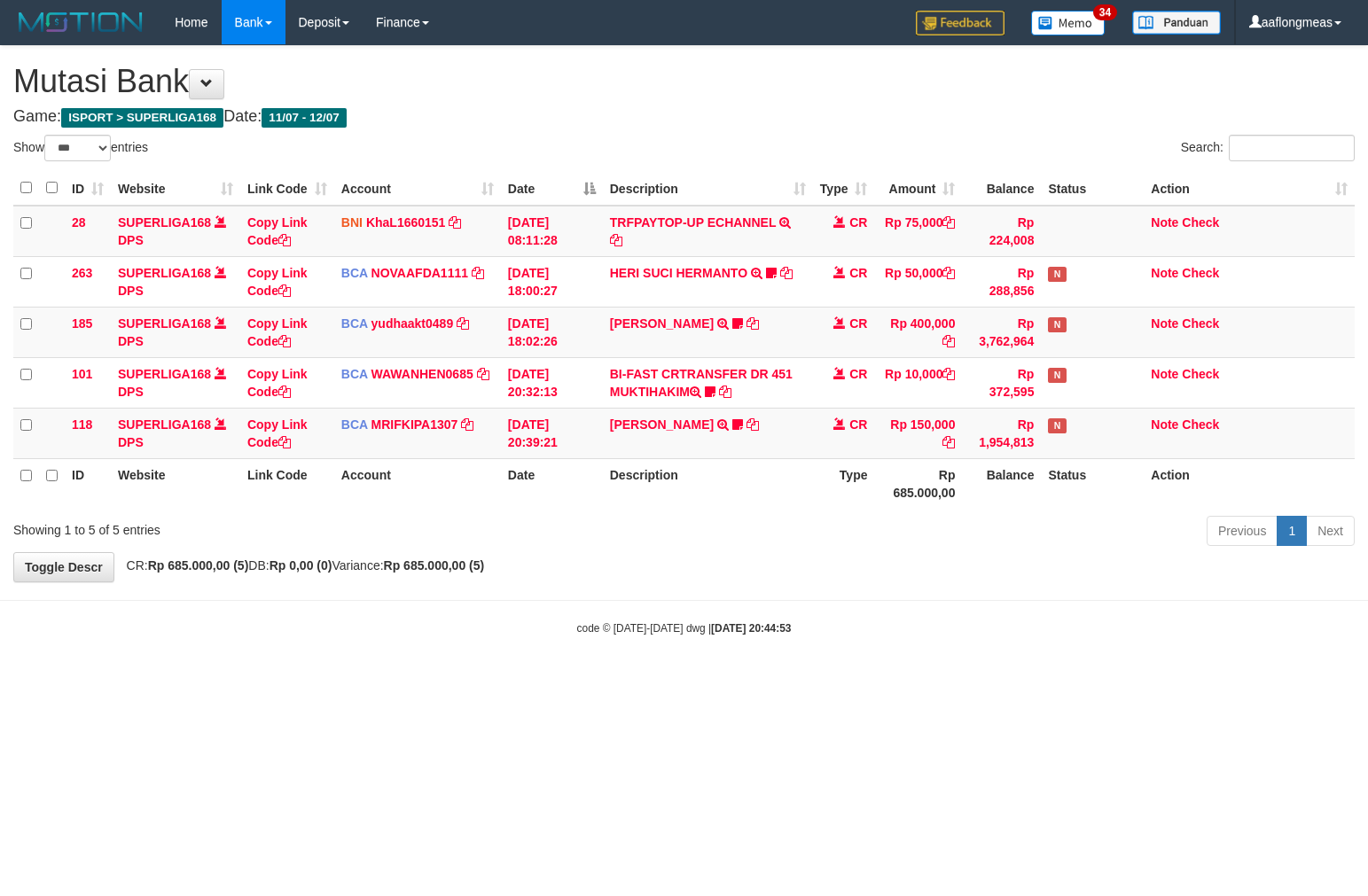 select on "***" 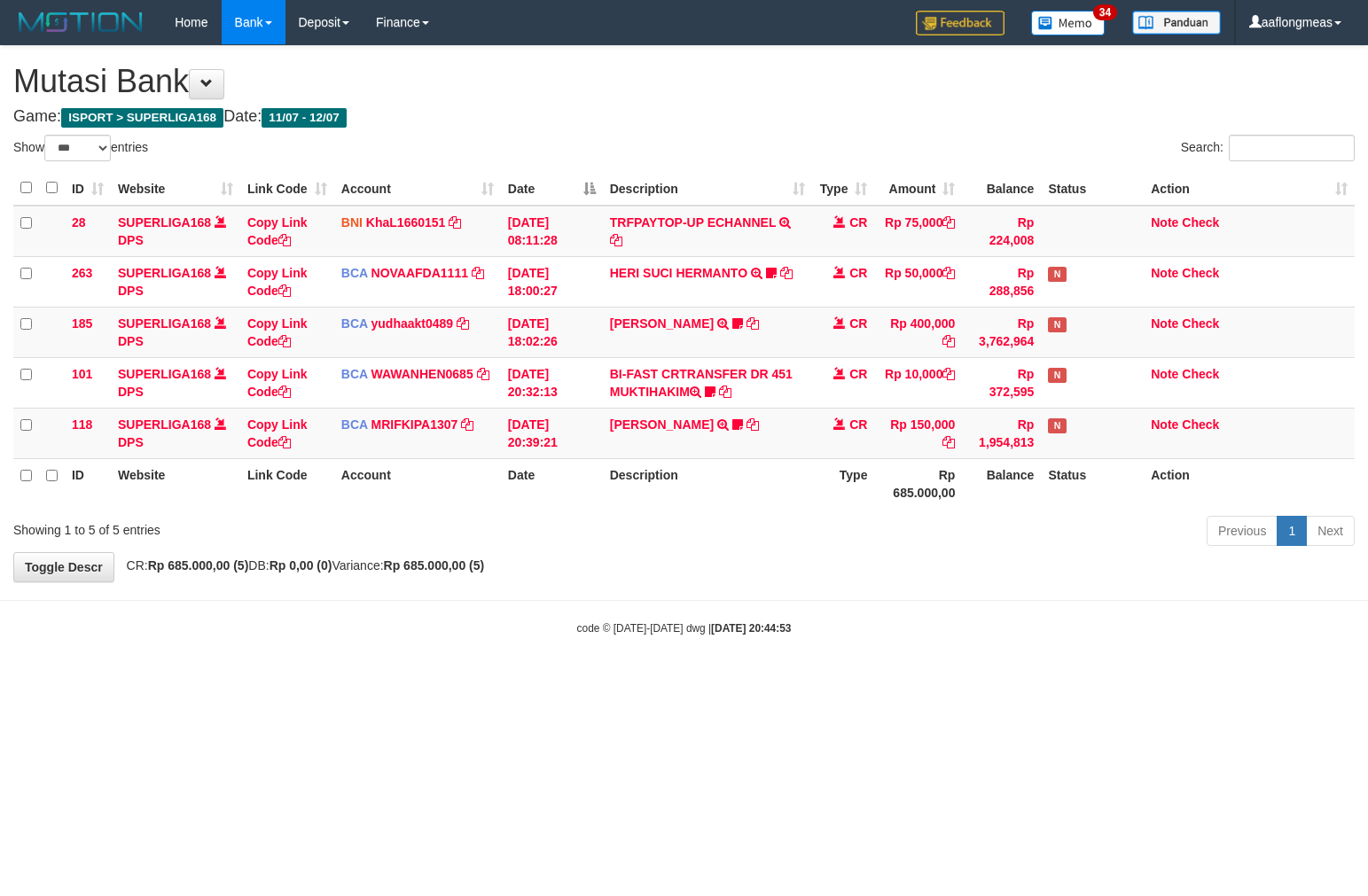 scroll, scrollTop: 0, scrollLeft: 0, axis: both 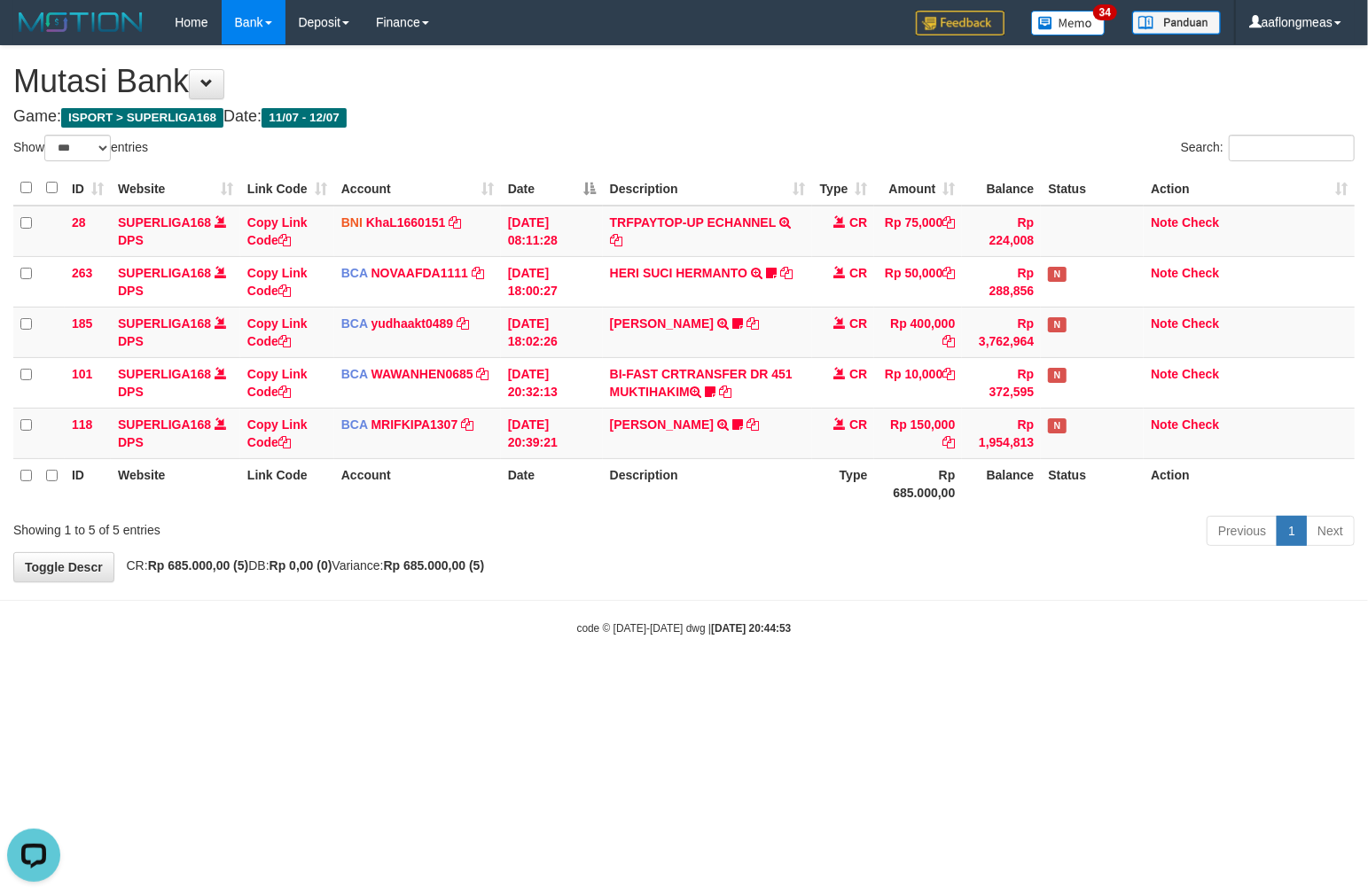 click on "[DATE] 20:44:53" at bounding box center (751, 628) 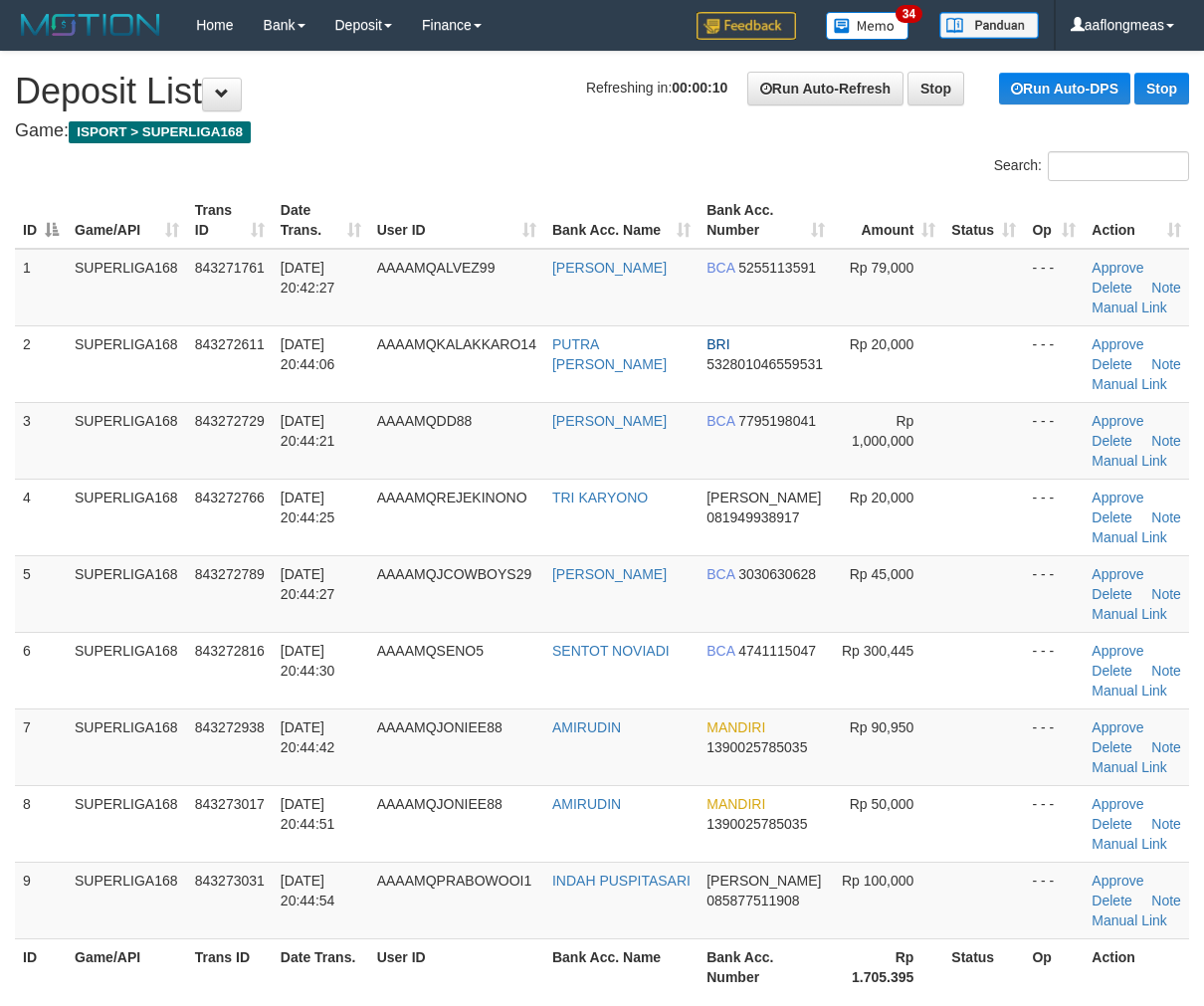 scroll, scrollTop: 0, scrollLeft: 0, axis: both 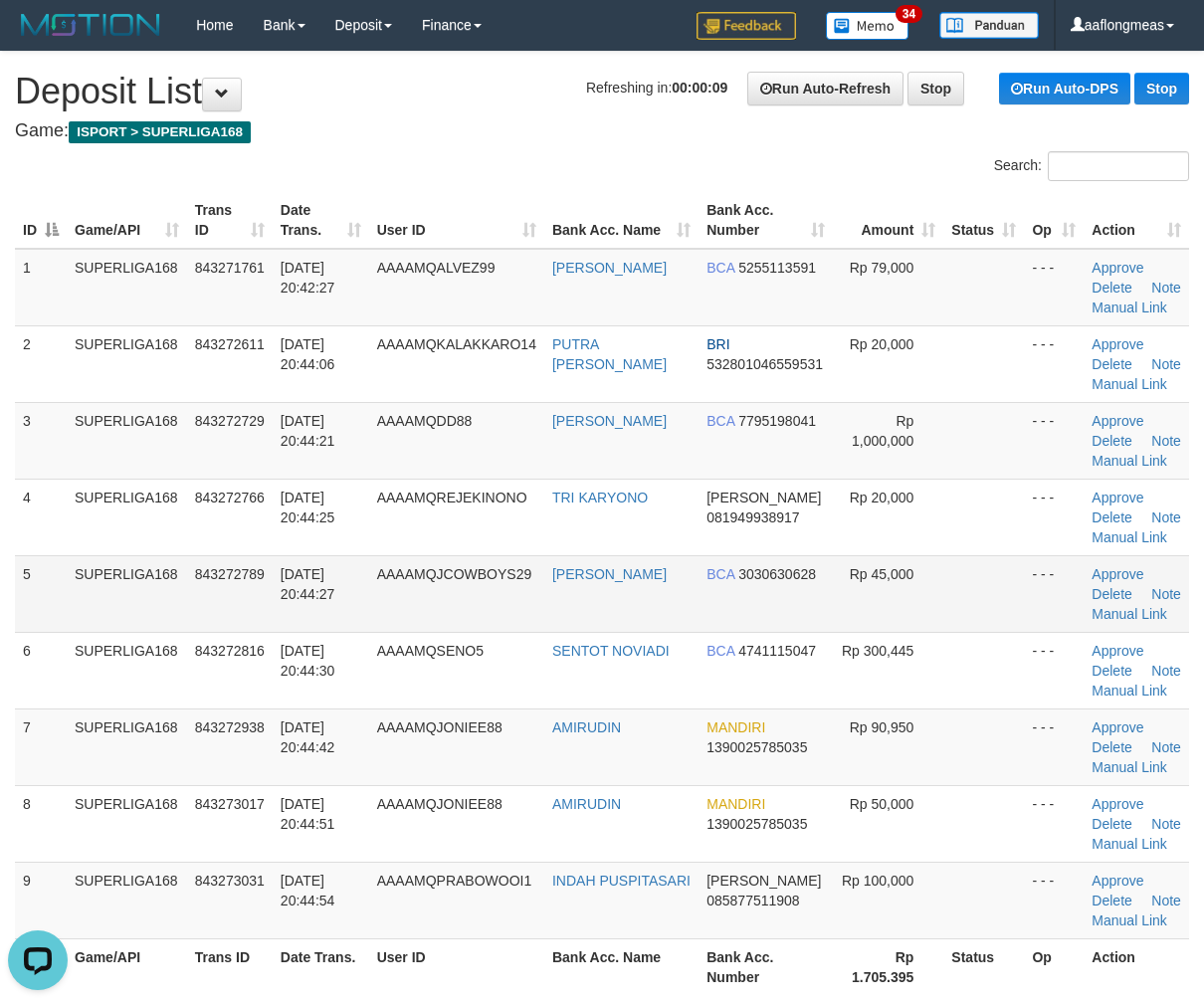 click at bounding box center [983, 593] 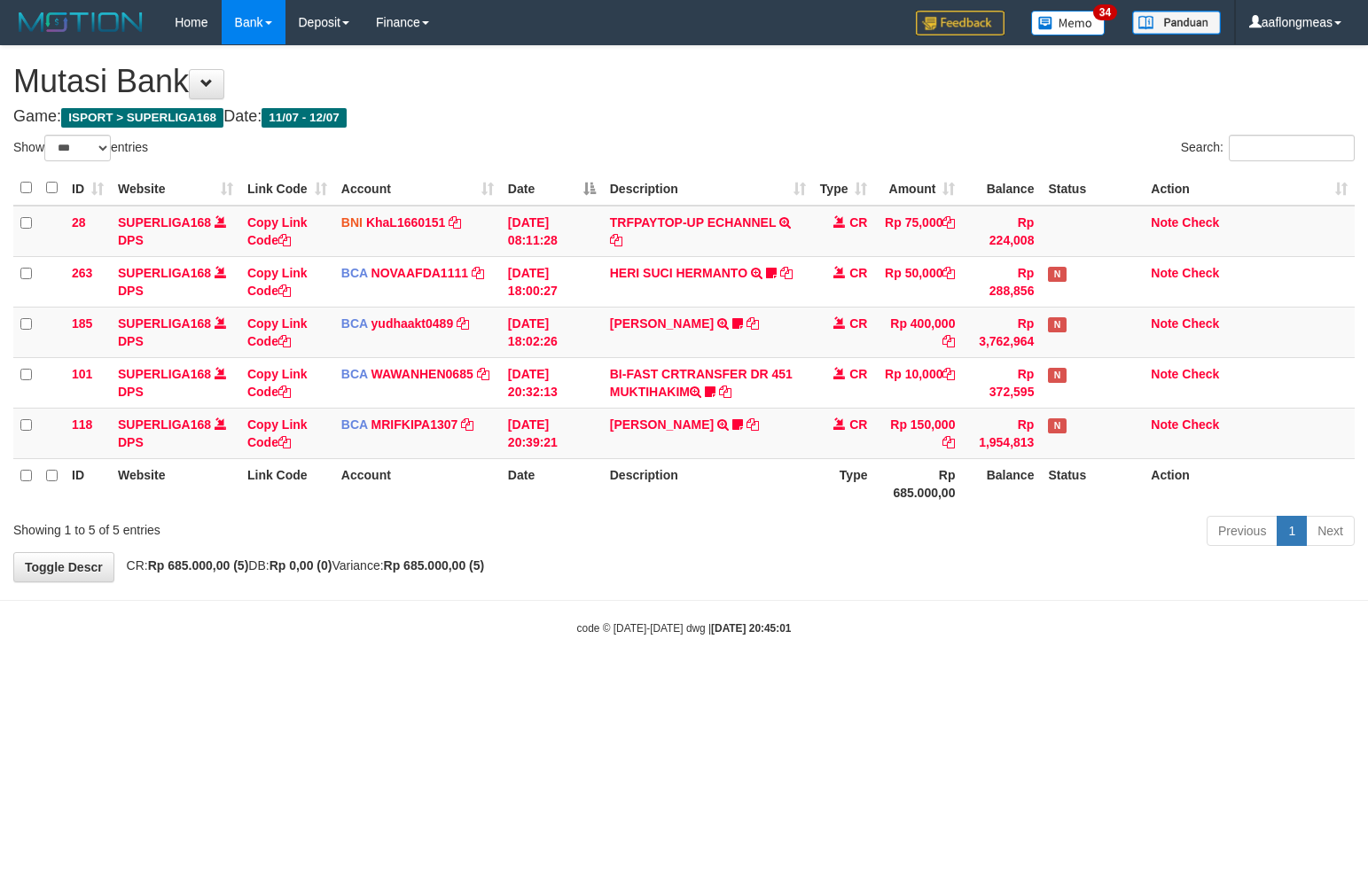 select on "***" 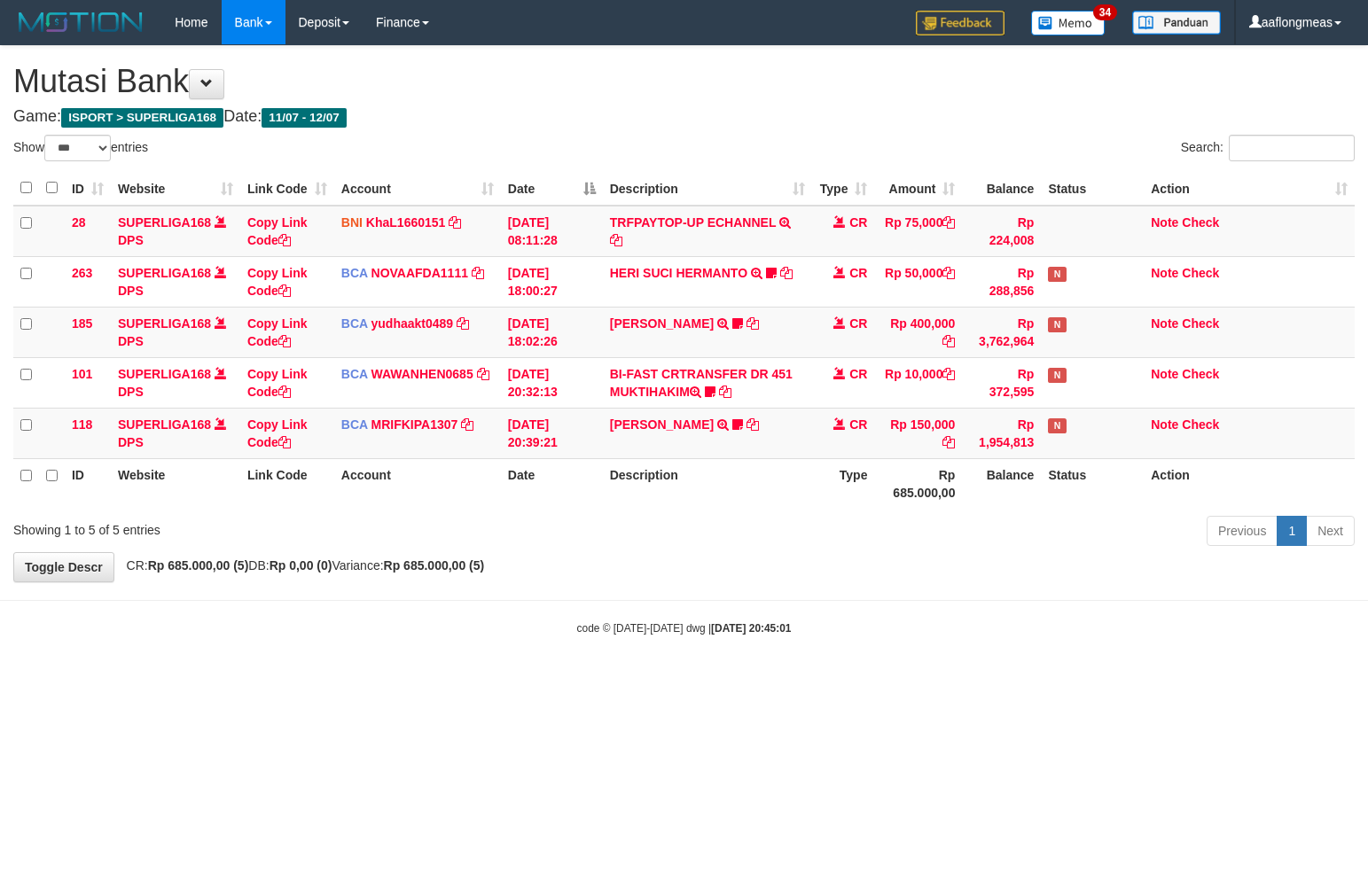 scroll, scrollTop: 0, scrollLeft: 0, axis: both 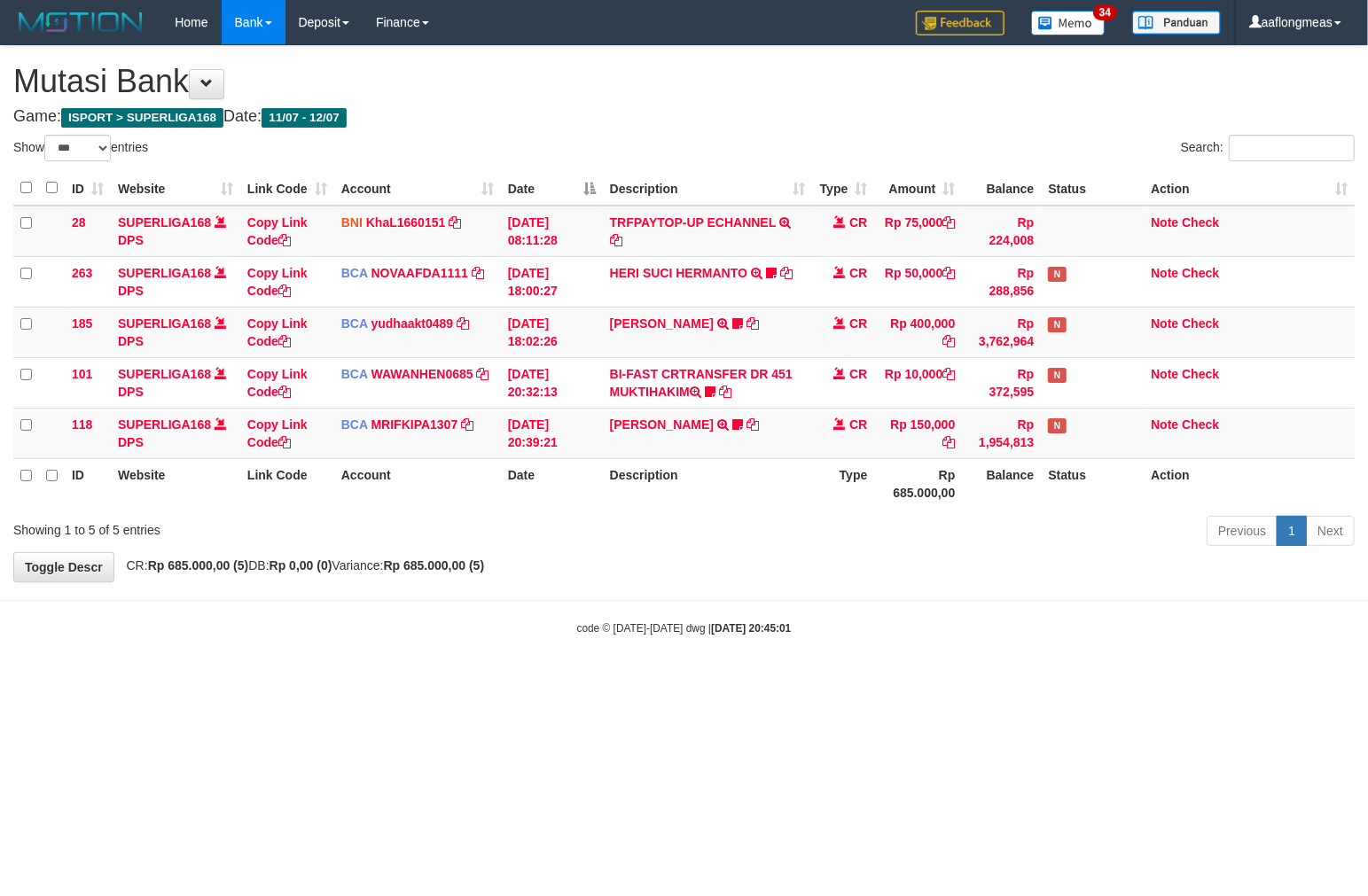 click on "**********" at bounding box center (684, 314) 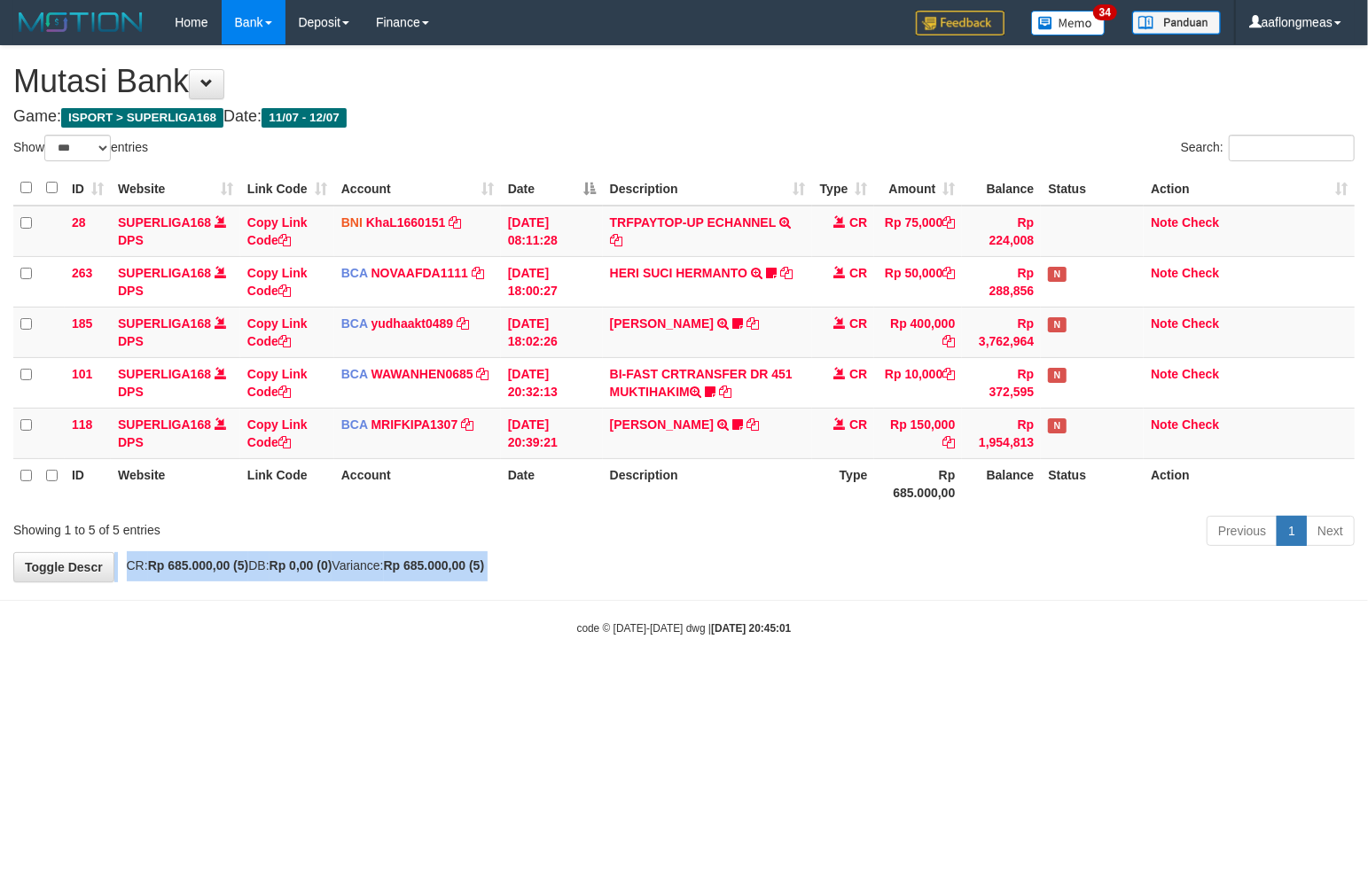 click on "**********" at bounding box center [684, 314] 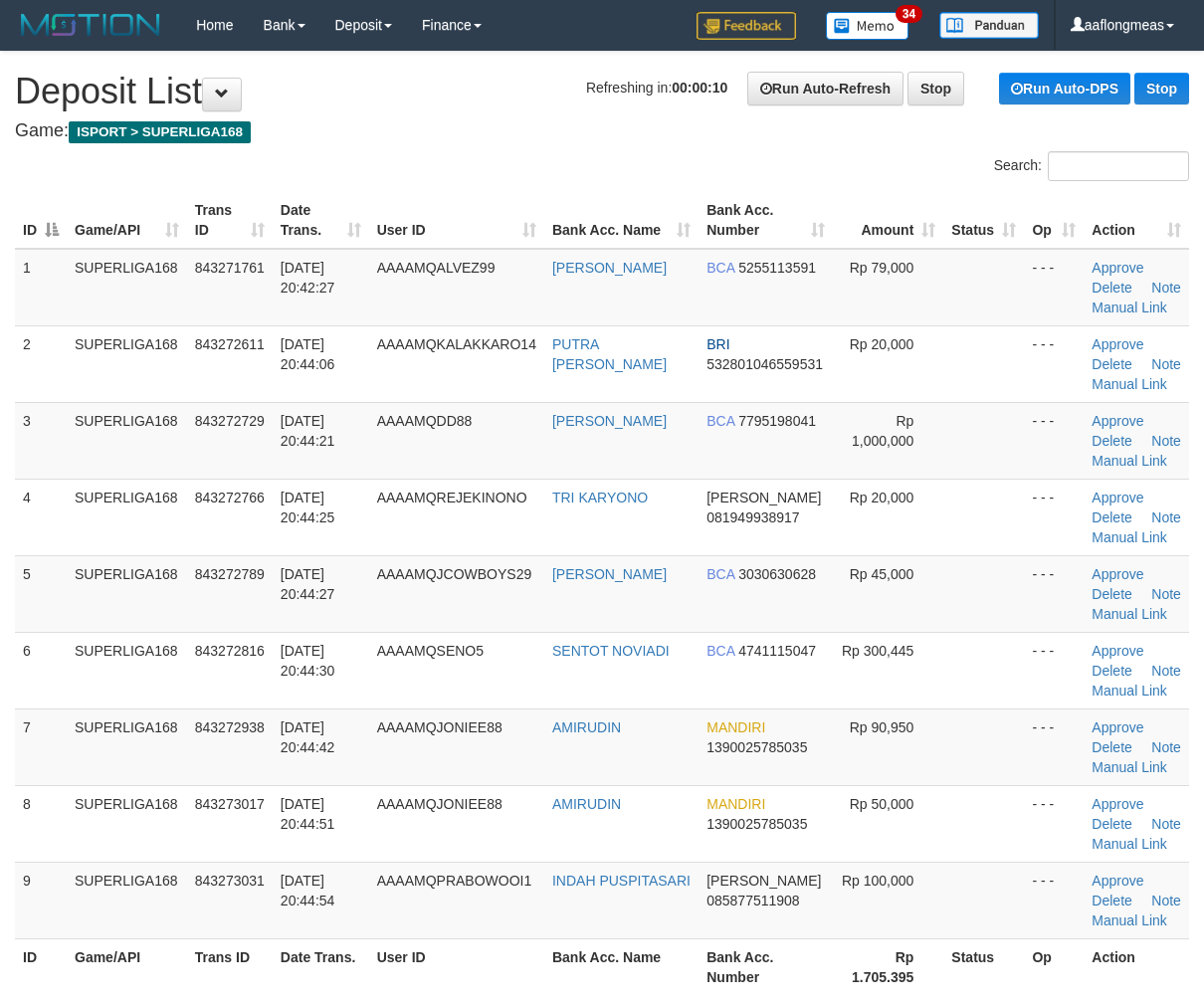 scroll, scrollTop: 0, scrollLeft: 0, axis: both 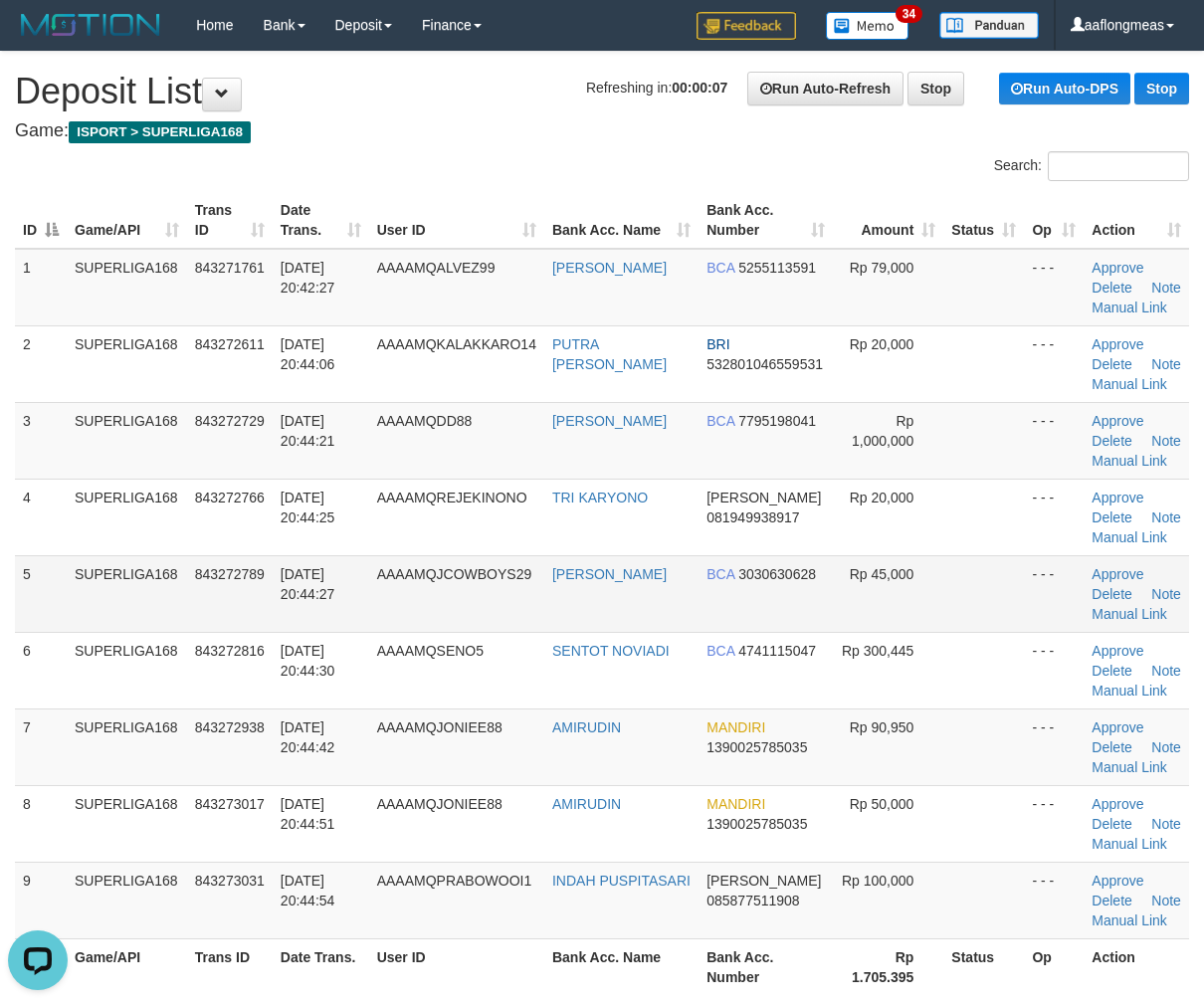 click at bounding box center [983, 593] 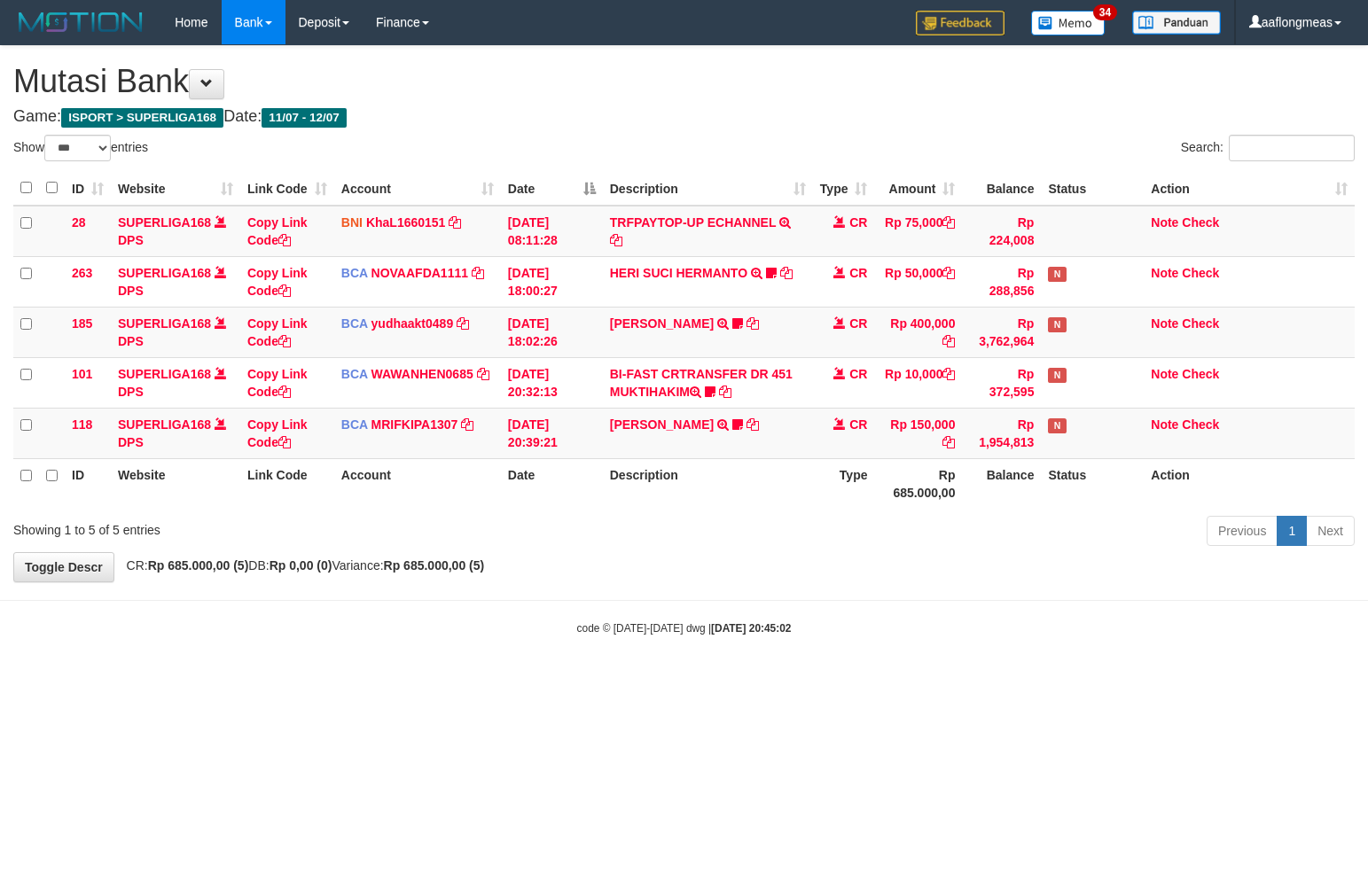 select on "***" 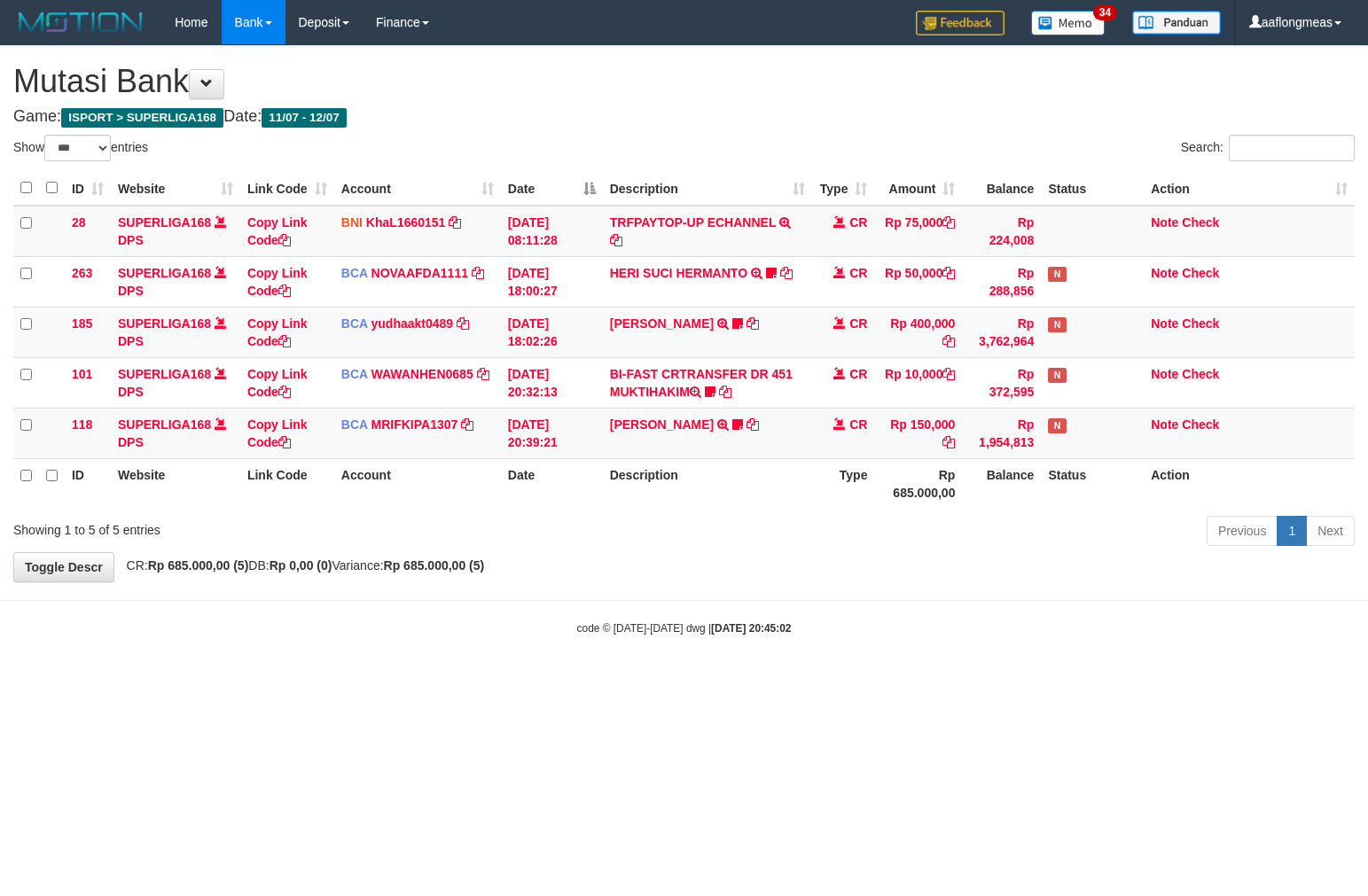 scroll, scrollTop: 0, scrollLeft: 0, axis: both 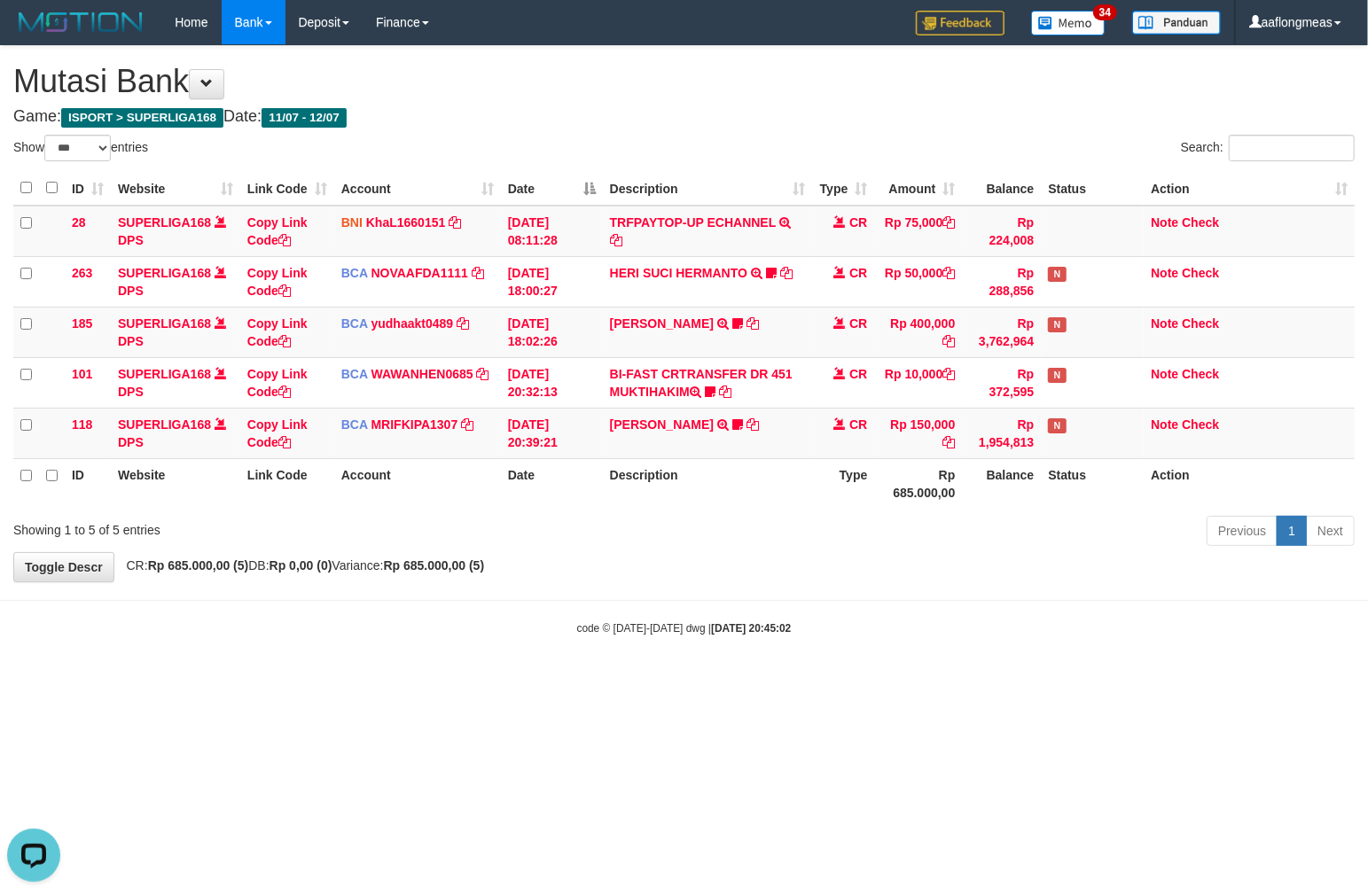 click on "**********" at bounding box center [684, 314] 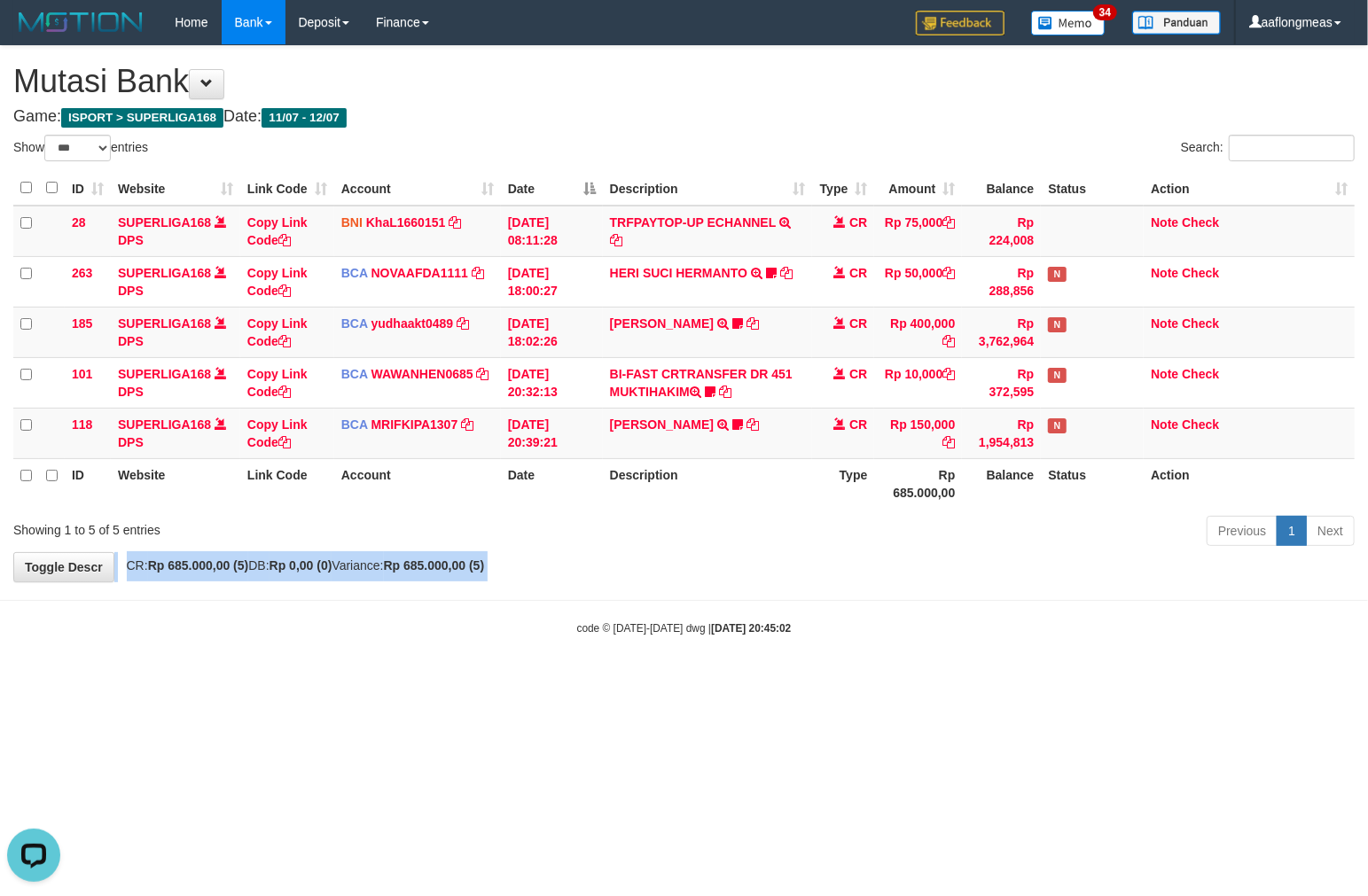 click on "**********" at bounding box center (684, 314) 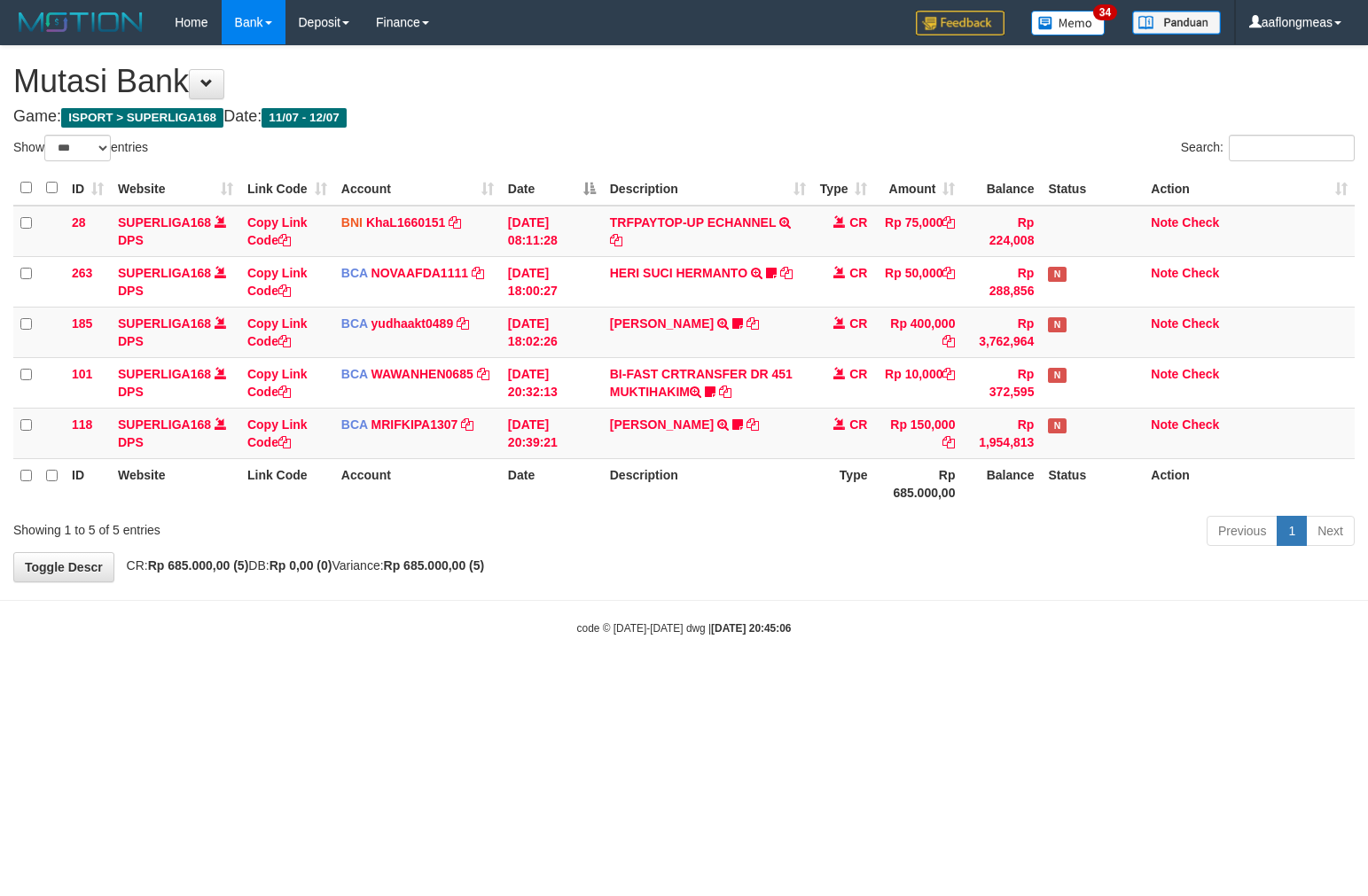 select on "***" 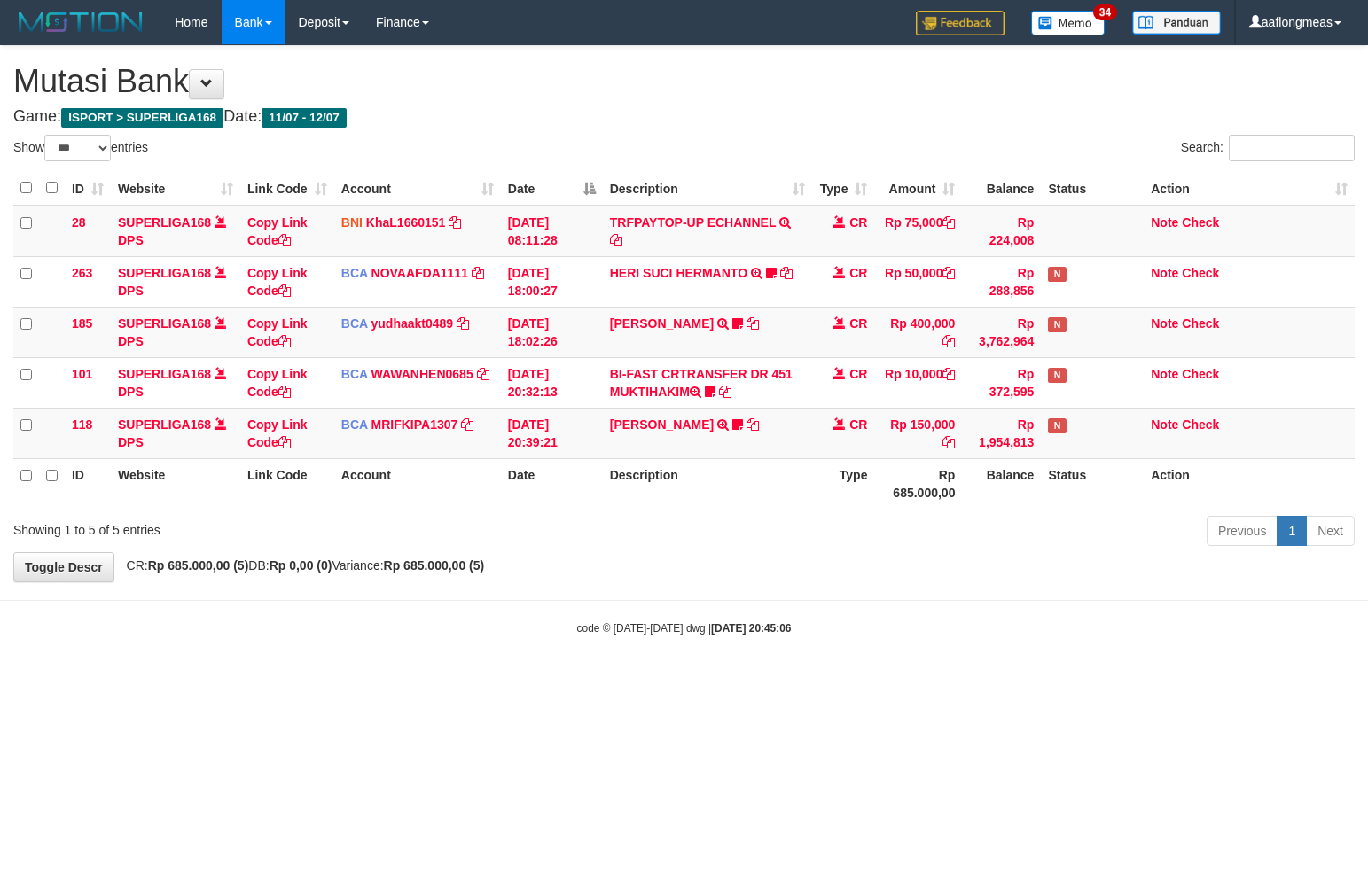 scroll, scrollTop: 0, scrollLeft: 0, axis: both 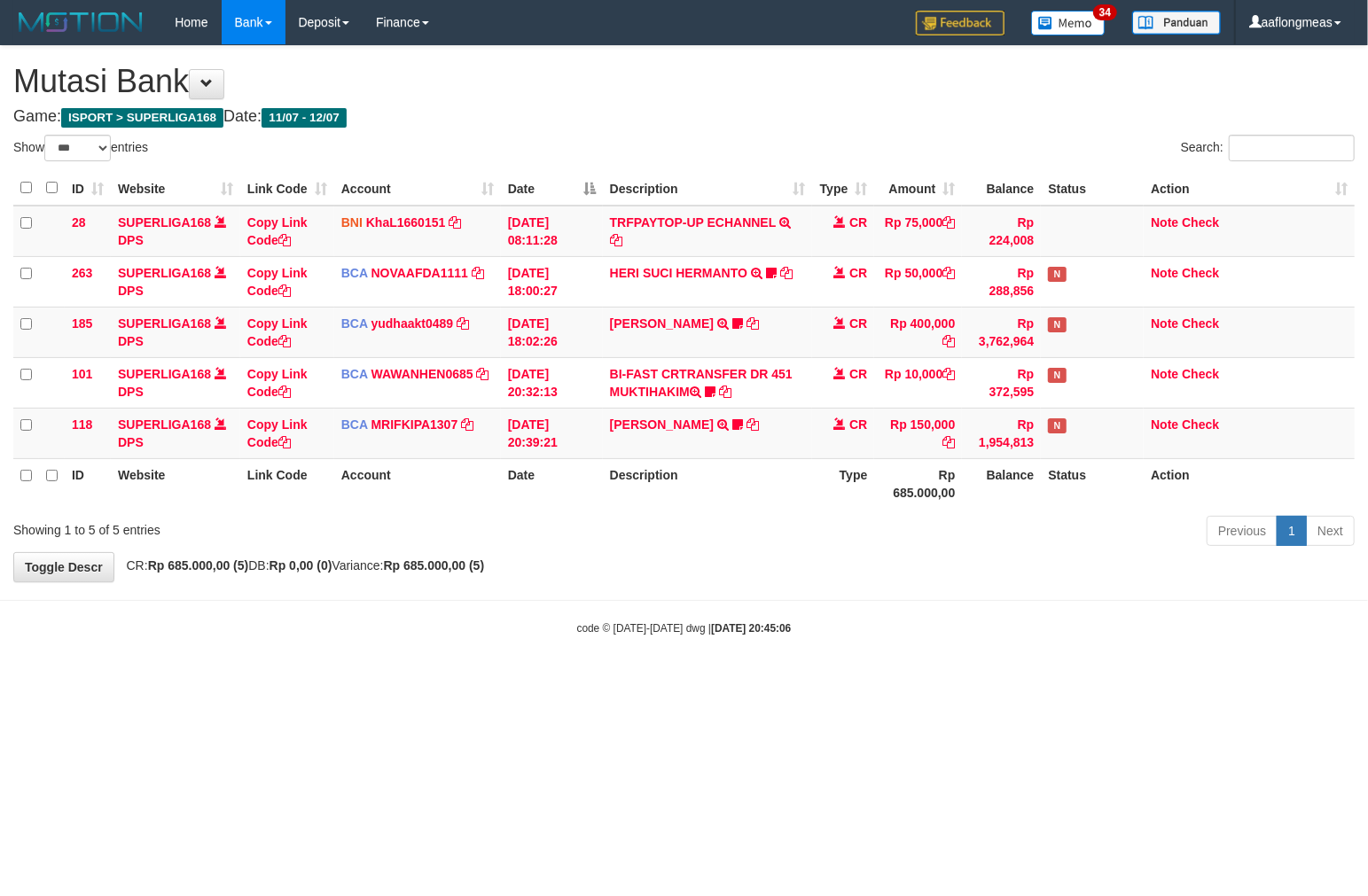 click on "**********" at bounding box center [684, 314] 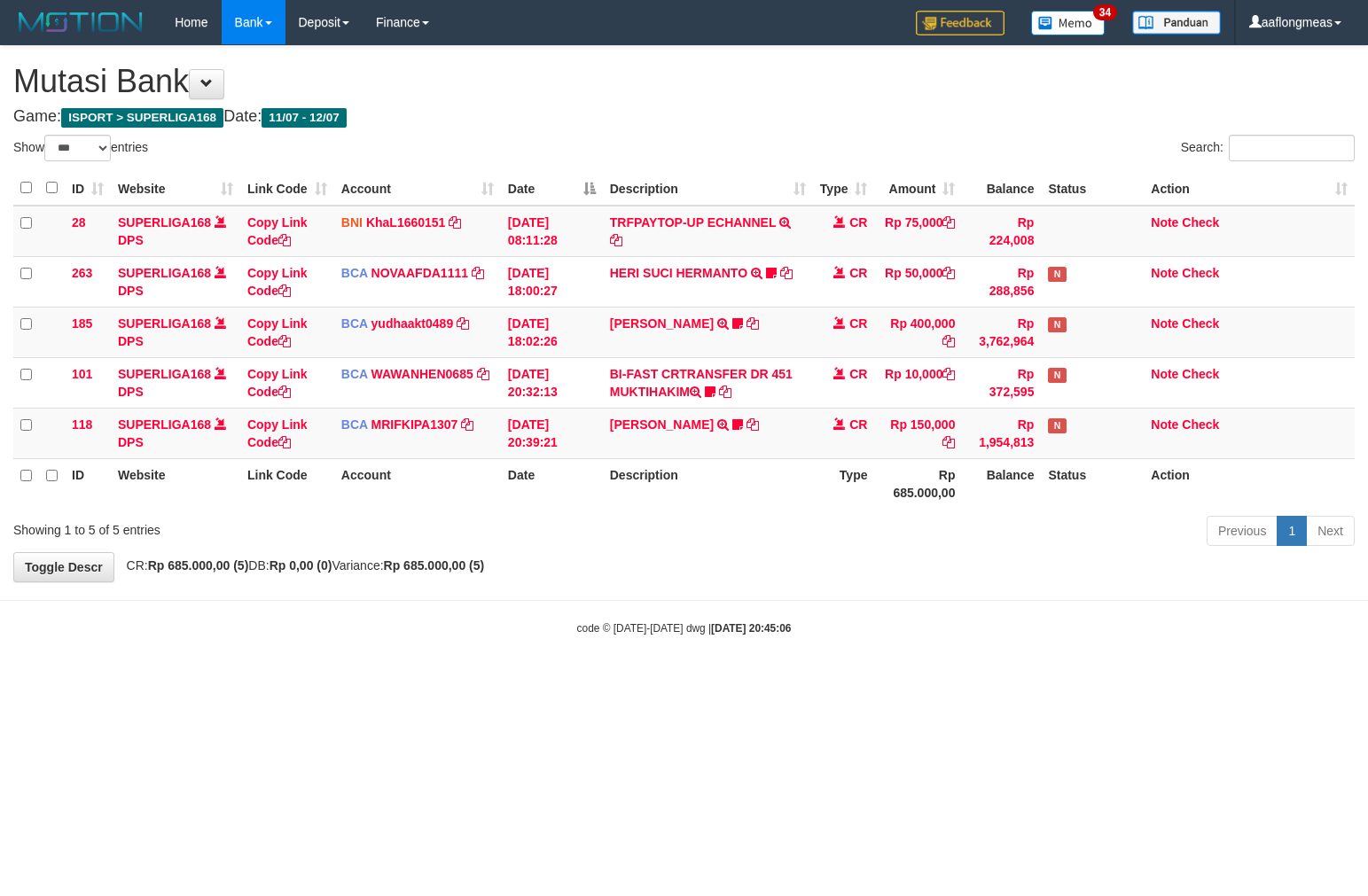 select on "***" 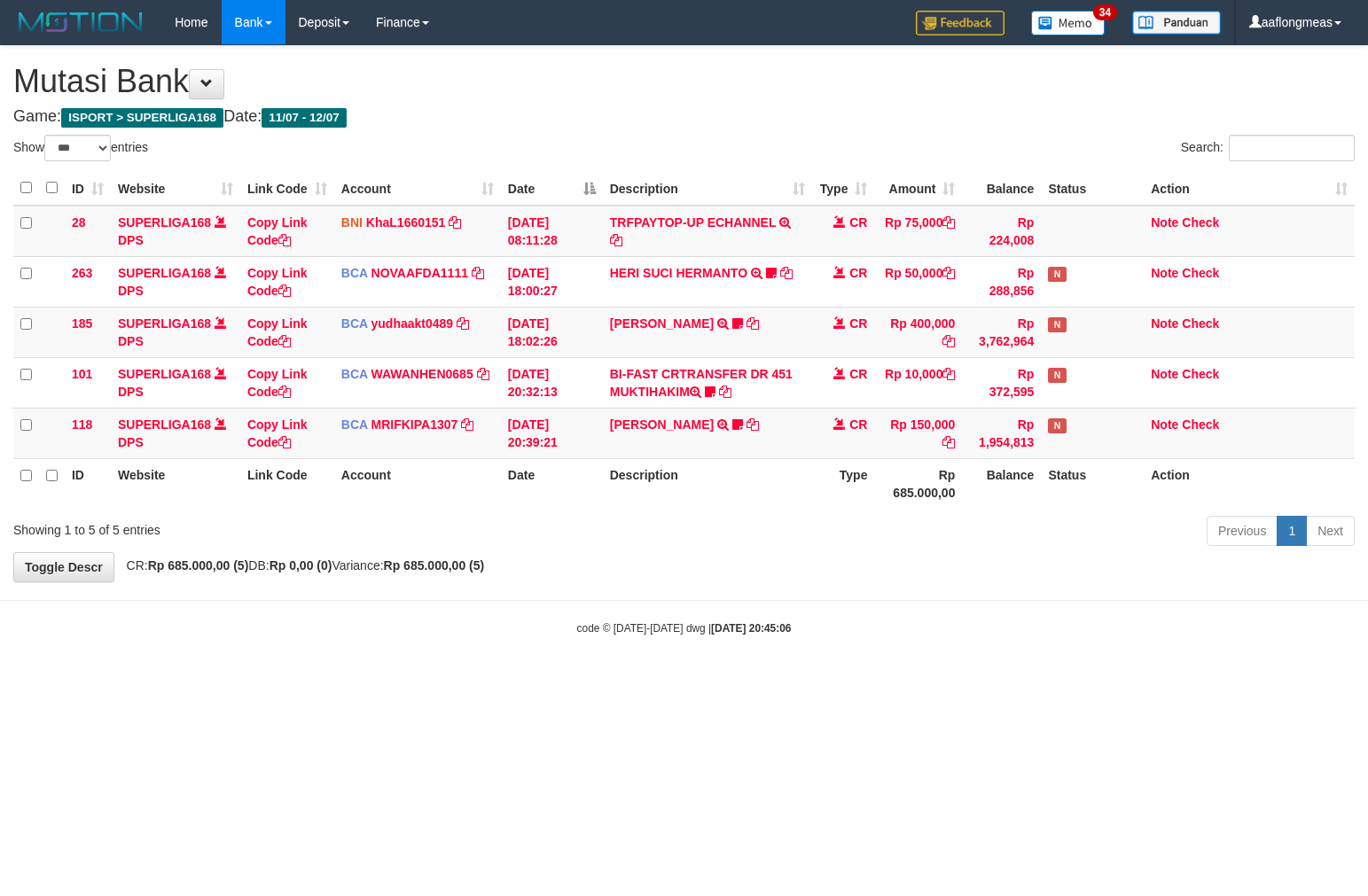 scroll, scrollTop: 0, scrollLeft: 0, axis: both 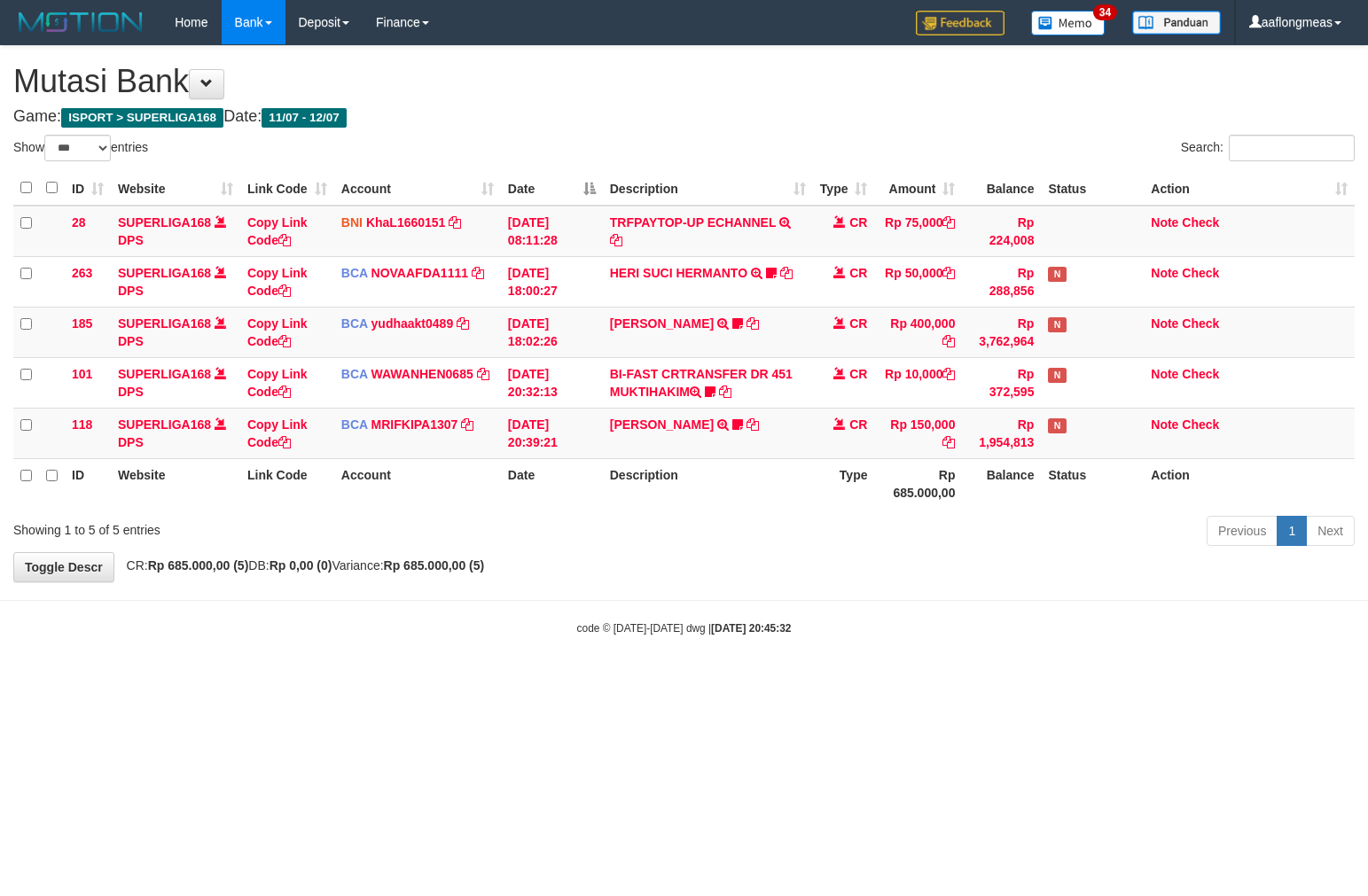select on "***" 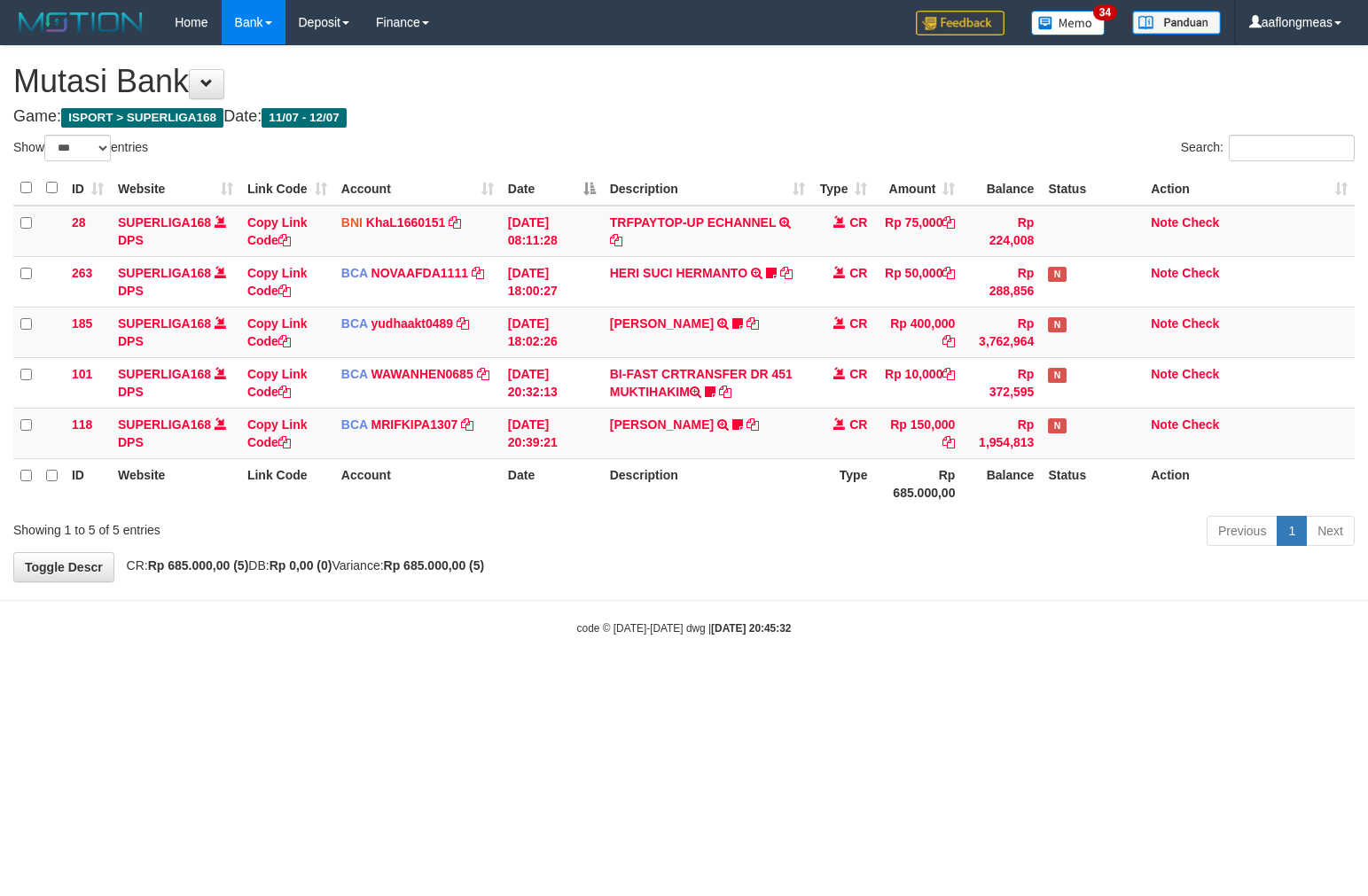 scroll, scrollTop: 0, scrollLeft: 0, axis: both 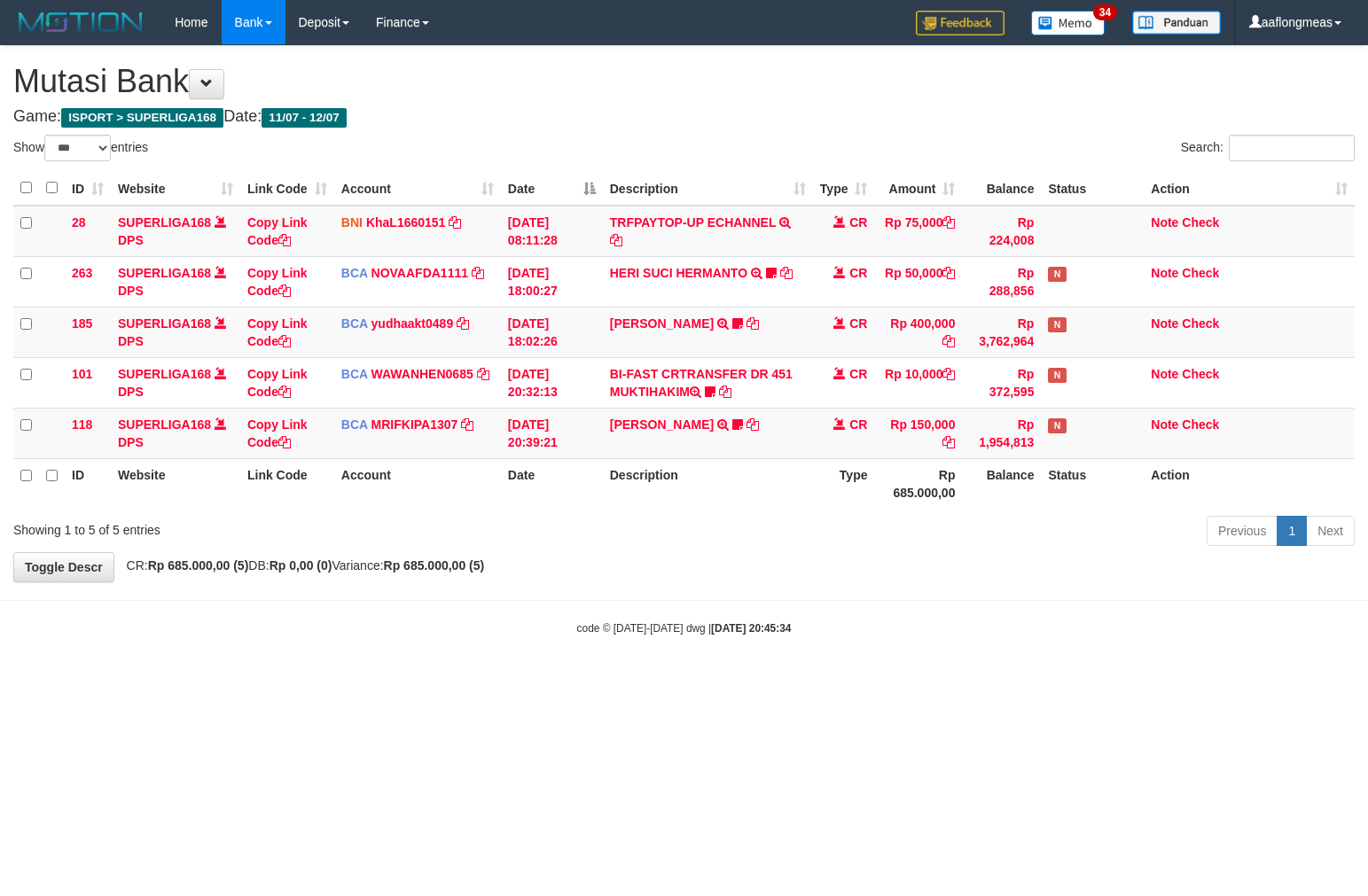 select on "***" 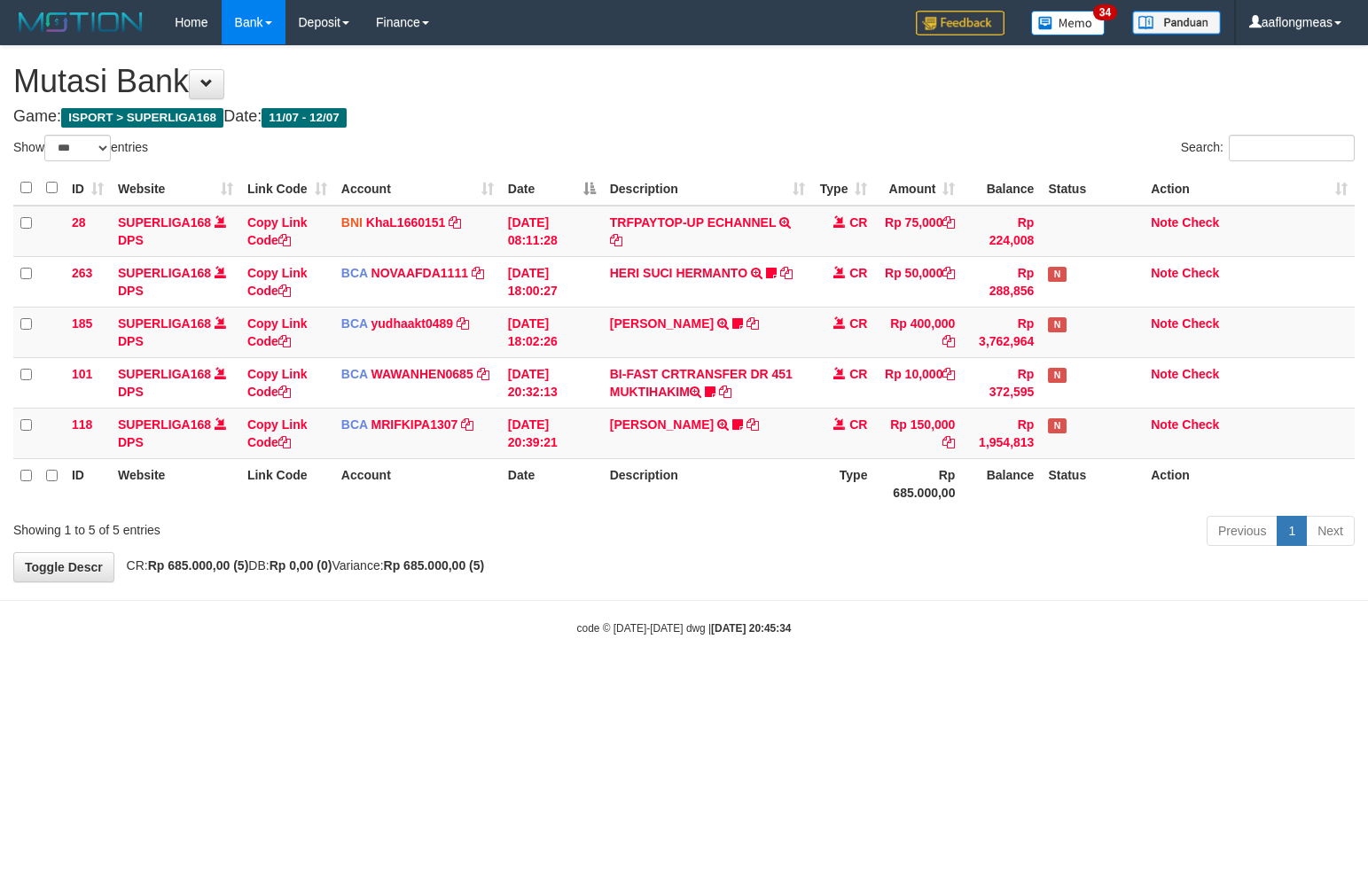 scroll, scrollTop: 0, scrollLeft: 0, axis: both 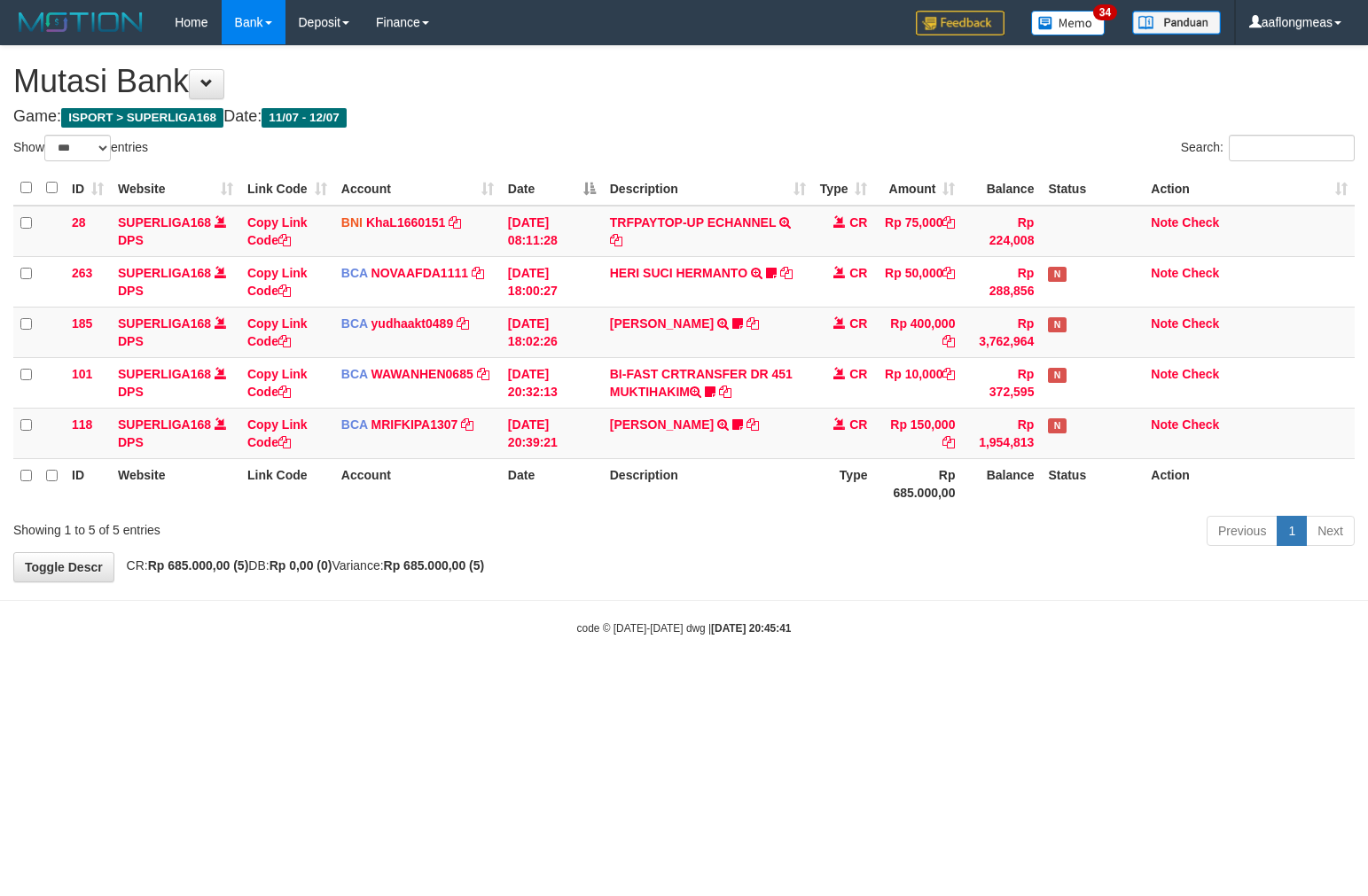 select on "***" 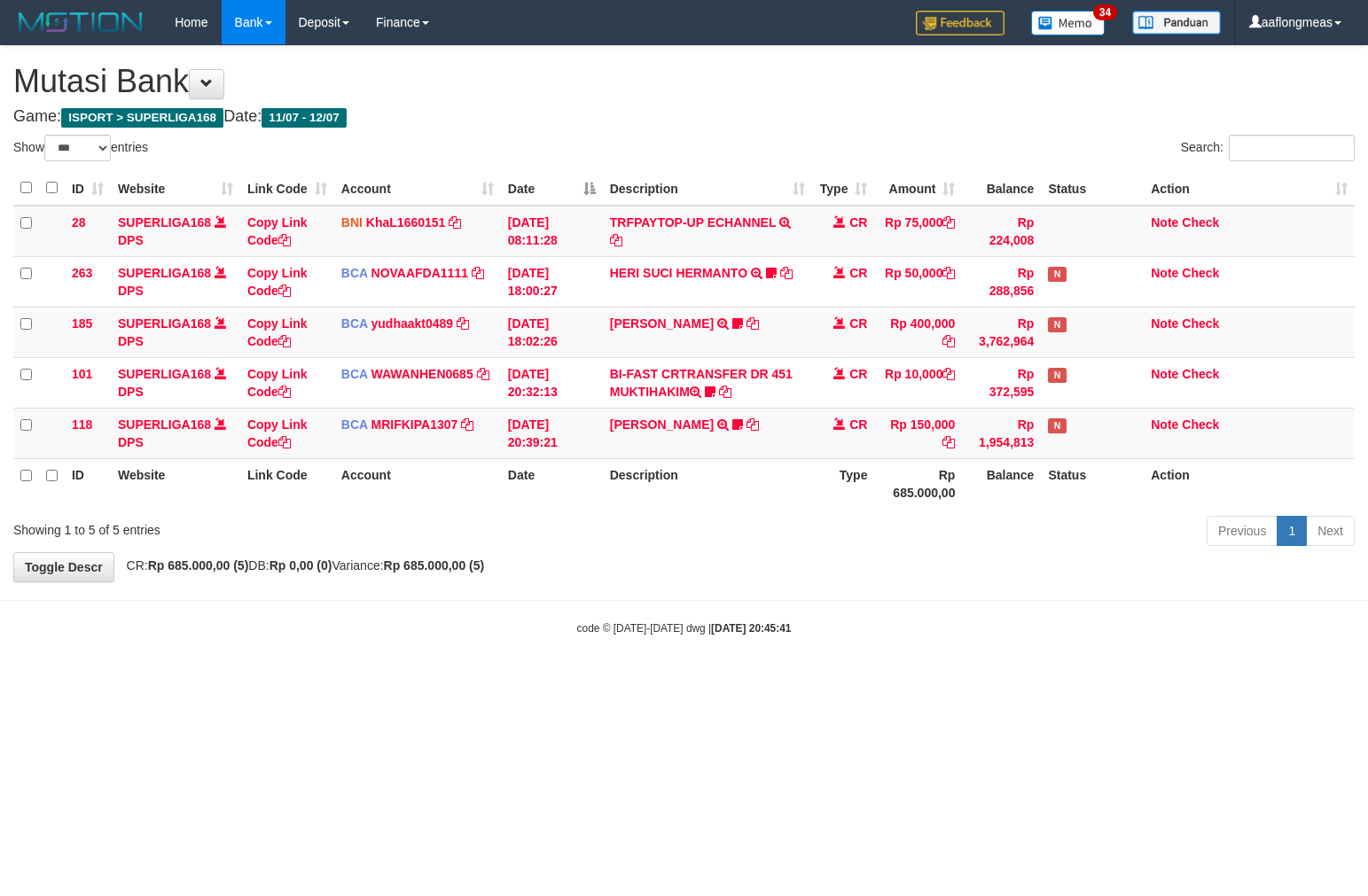 scroll, scrollTop: 0, scrollLeft: 0, axis: both 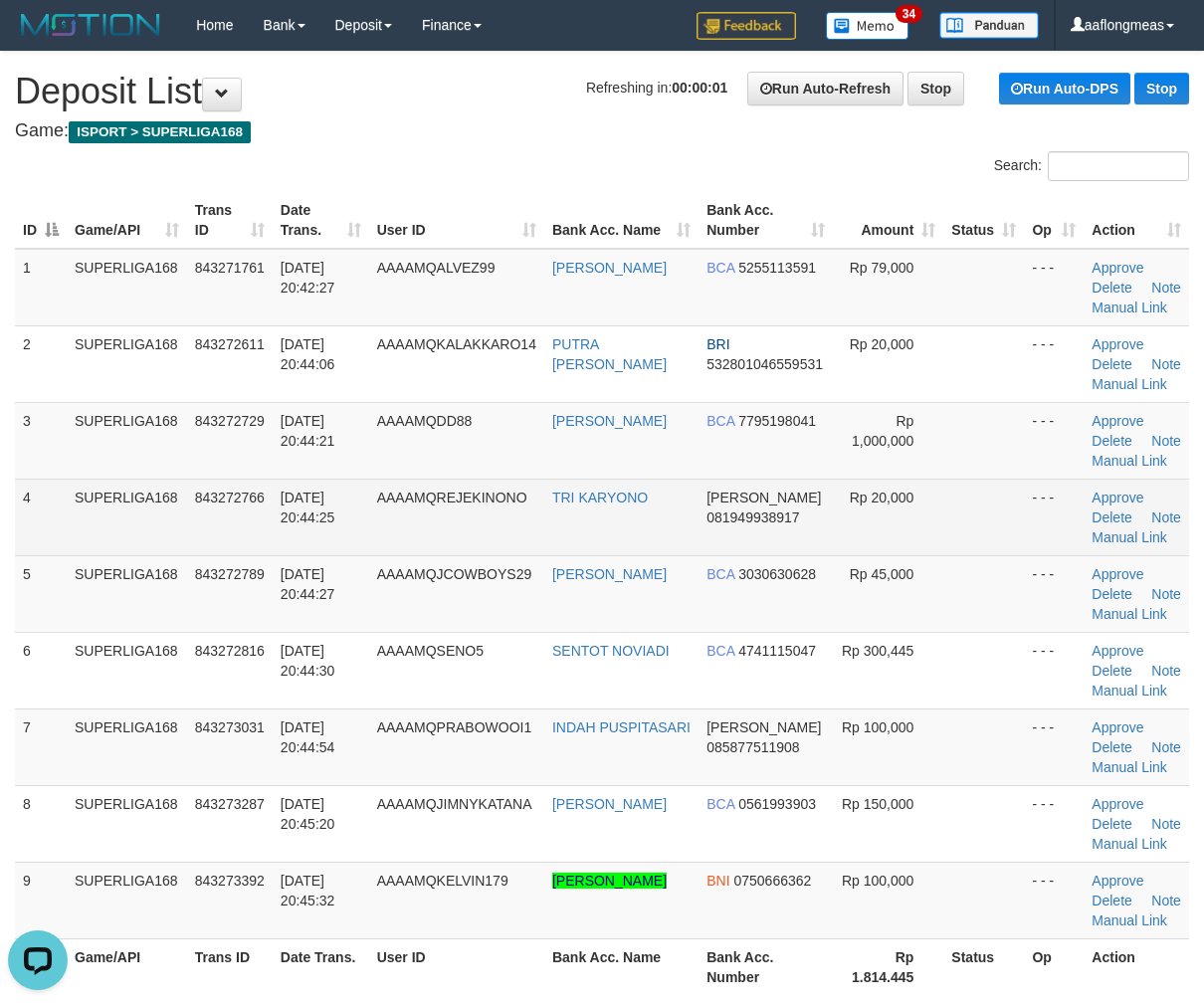 drag, startPoint x: 940, startPoint y: 553, endPoint x: 955, endPoint y: 548, distance: 15.811388 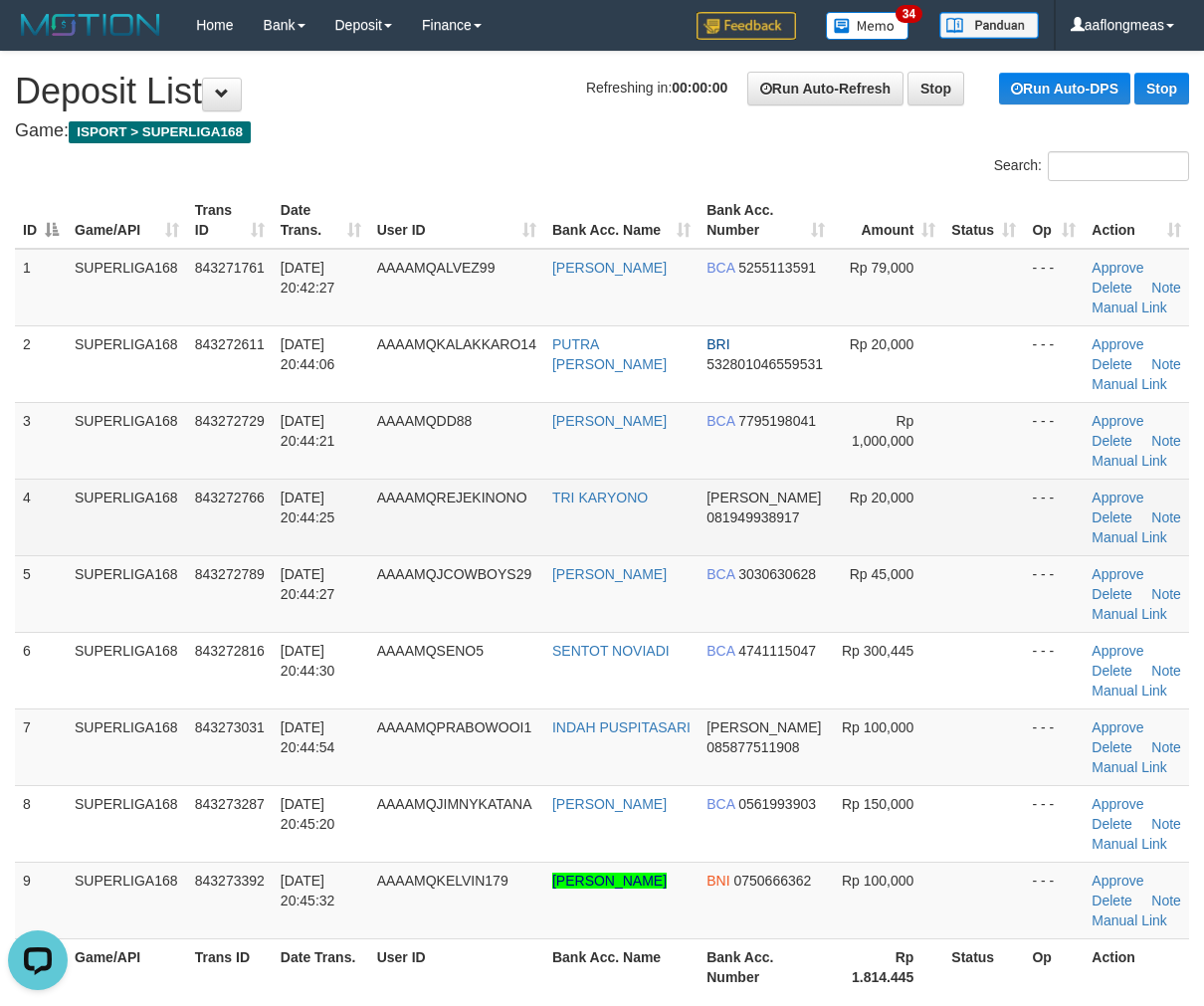 drag, startPoint x: 933, startPoint y: 485, endPoint x: 1179, endPoint y: 508, distance: 247.07286 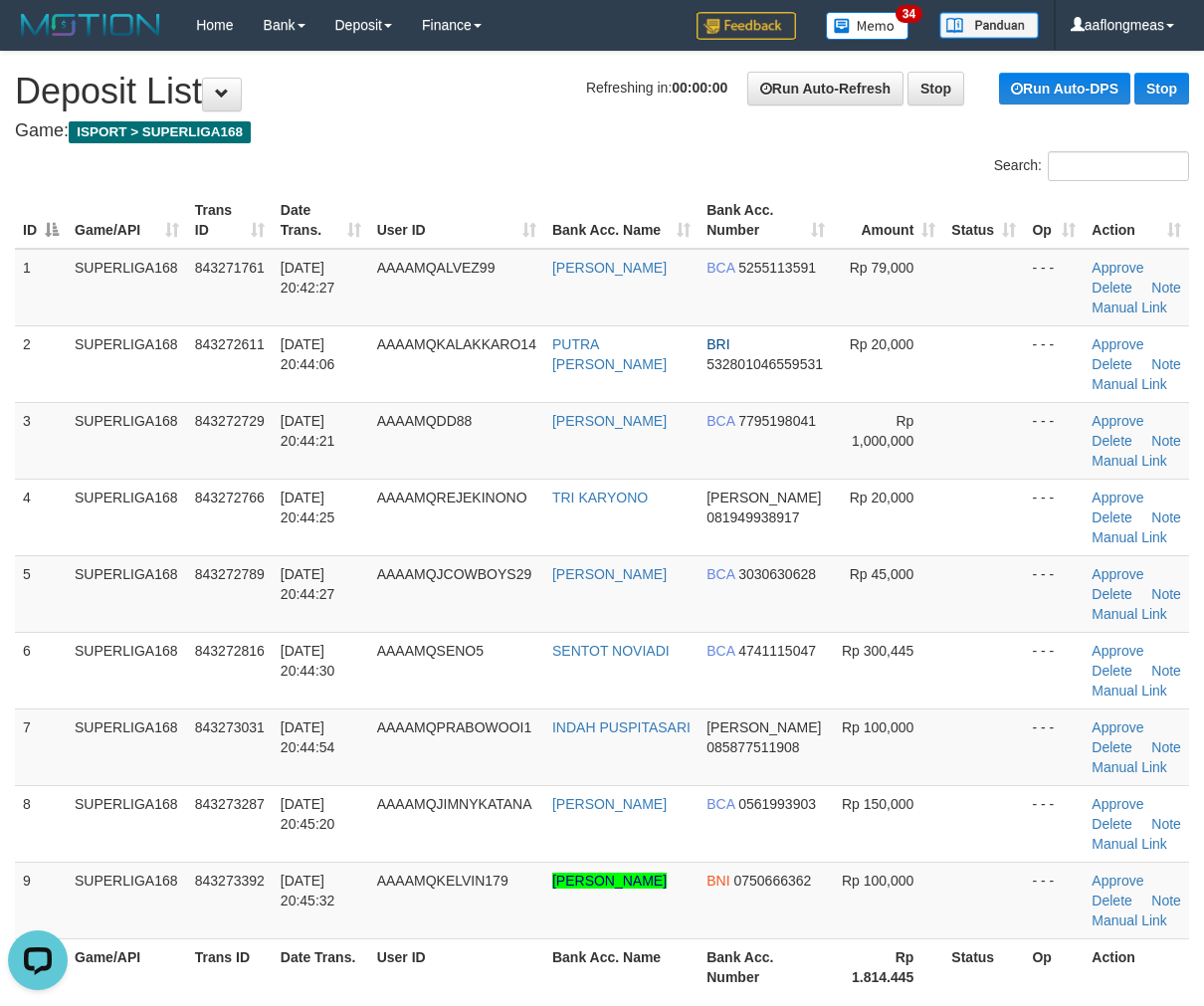 drag, startPoint x: 957, startPoint y: 555, endPoint x: 1219, endPoint y: 573, distance: 262.61759 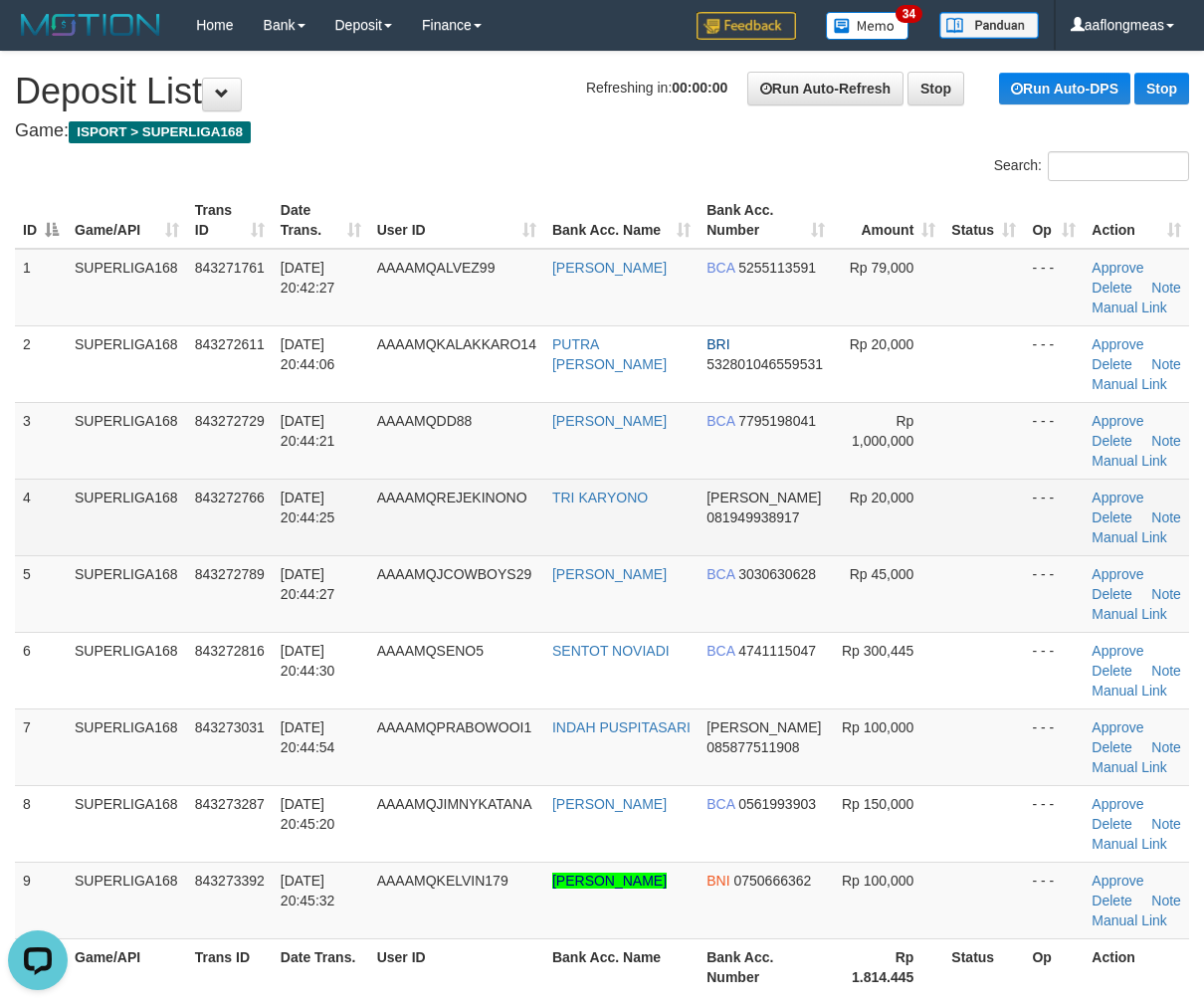 click on "Rp 20,000" at bounding box center (888, 516) 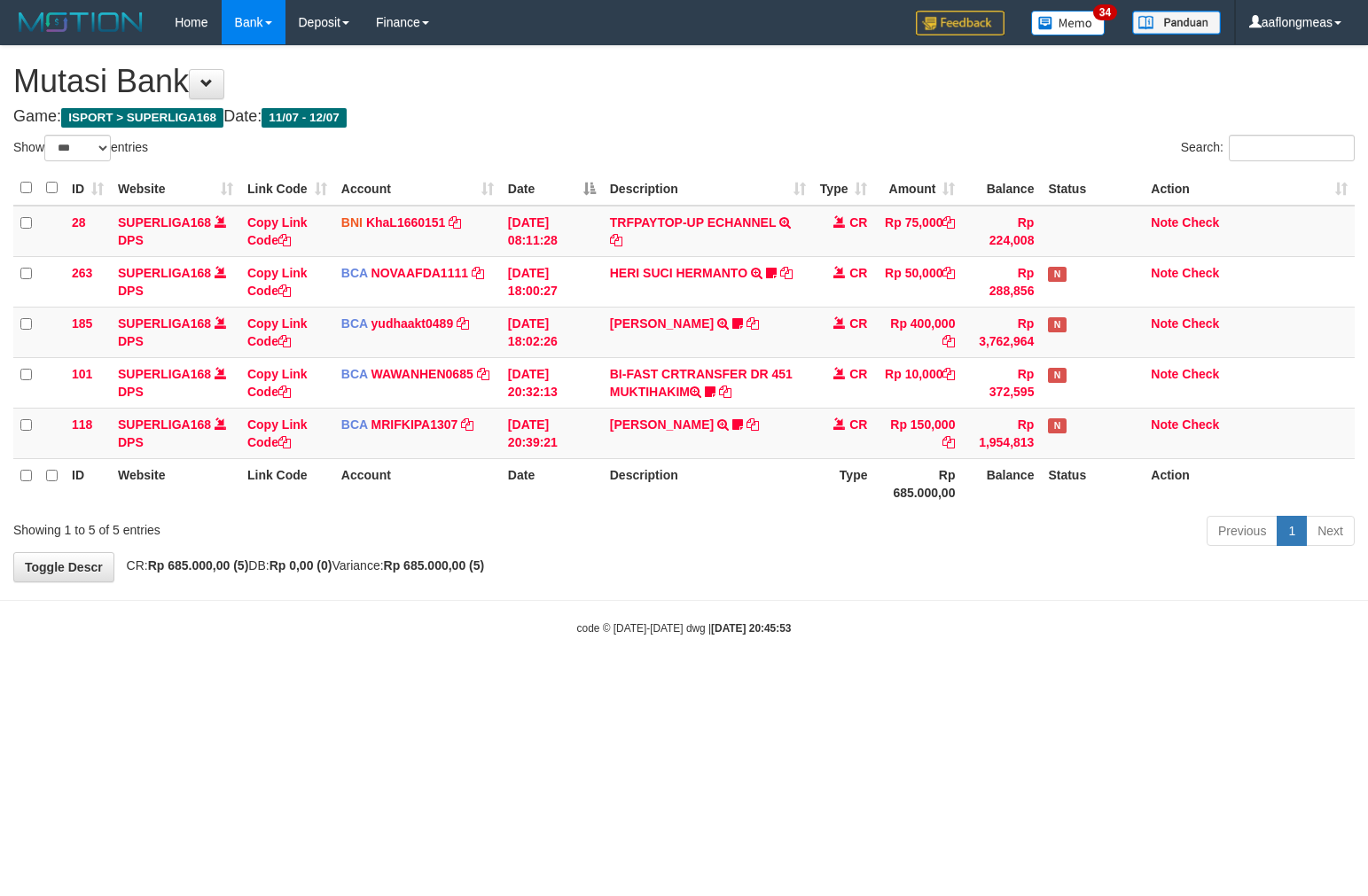 select on "***" 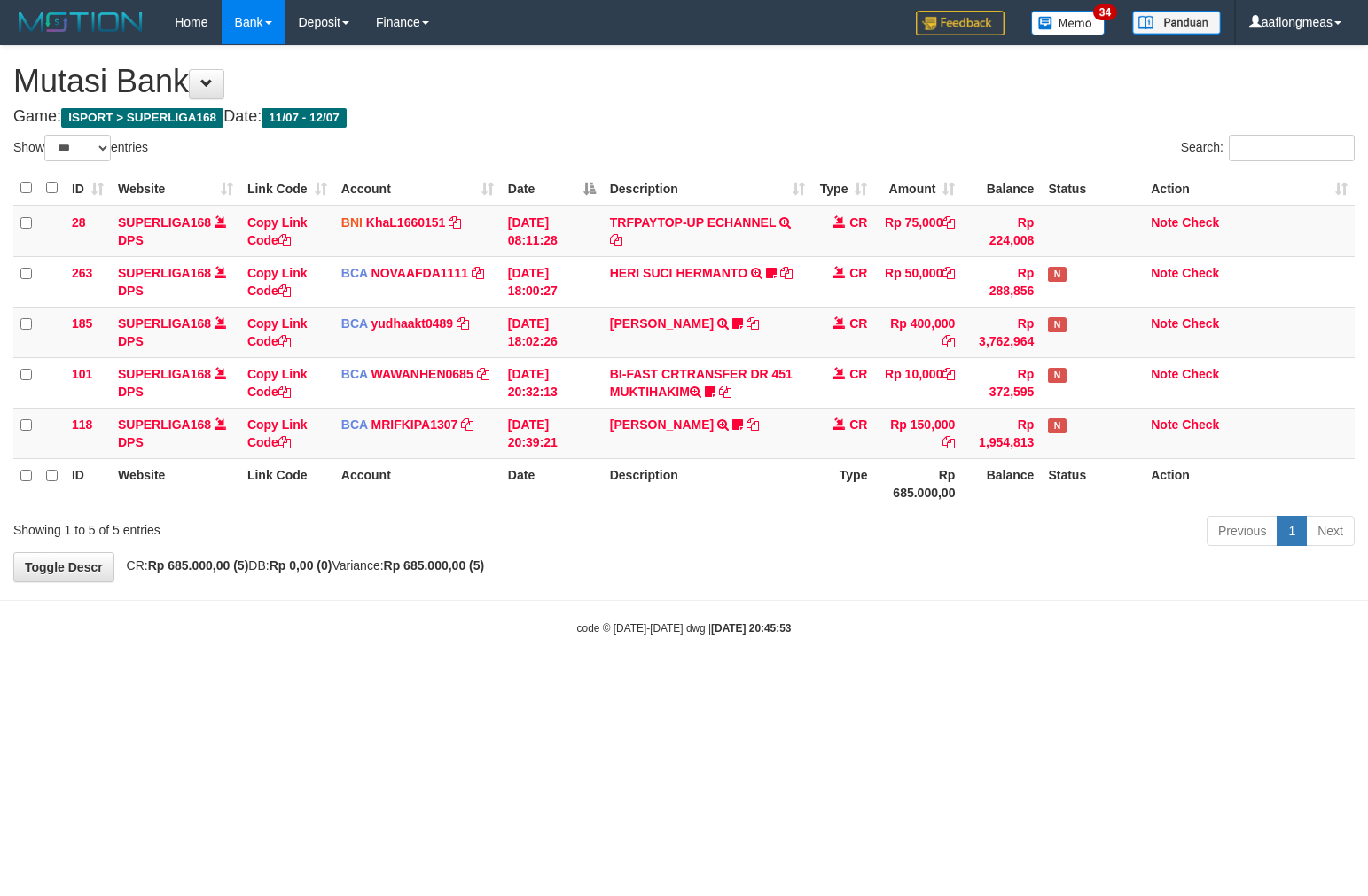 scroll, scrollTop: 0, scrollLeft: 0, axis: both 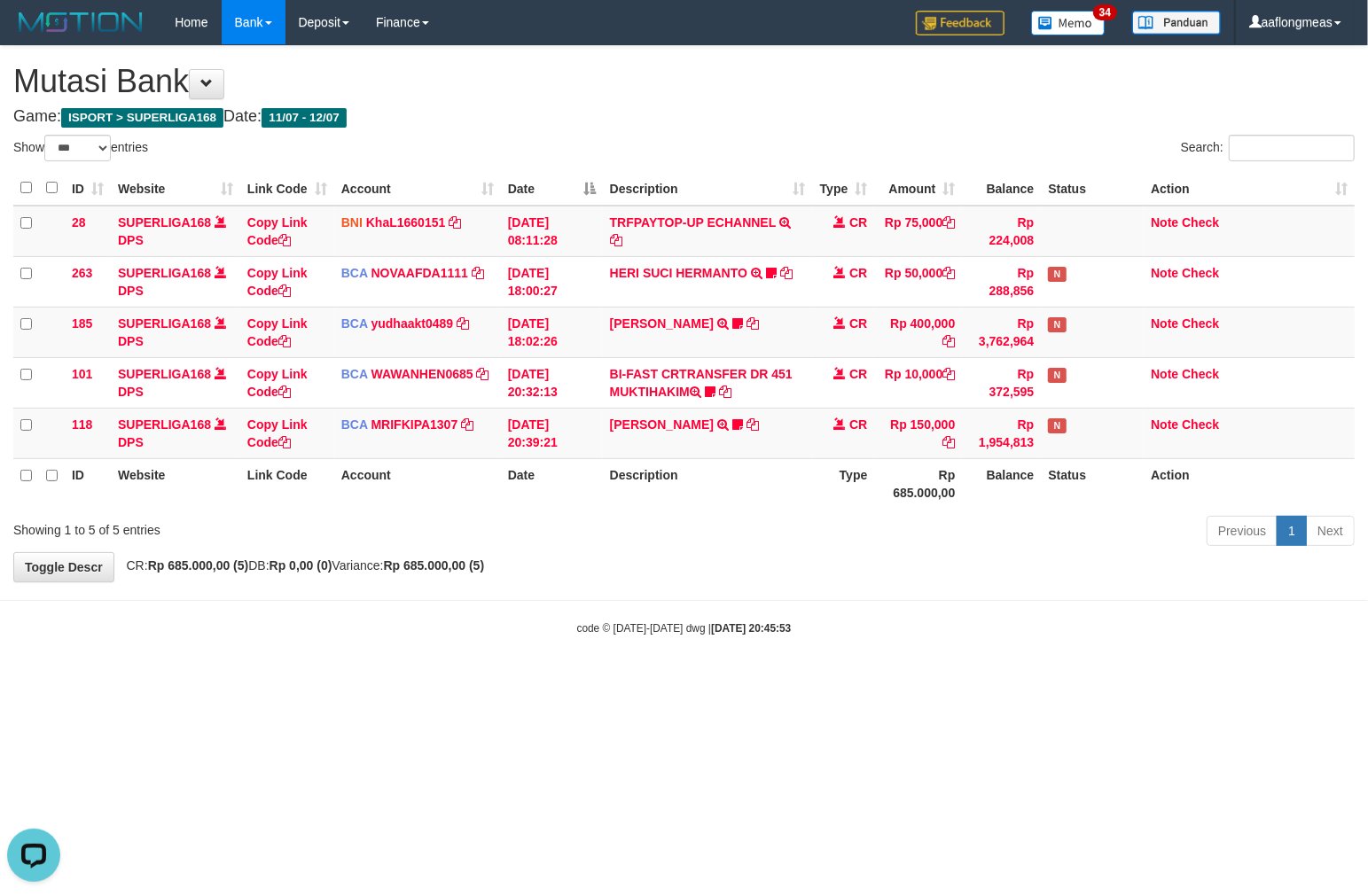 click on "**********" at bounding box center (684, 314) 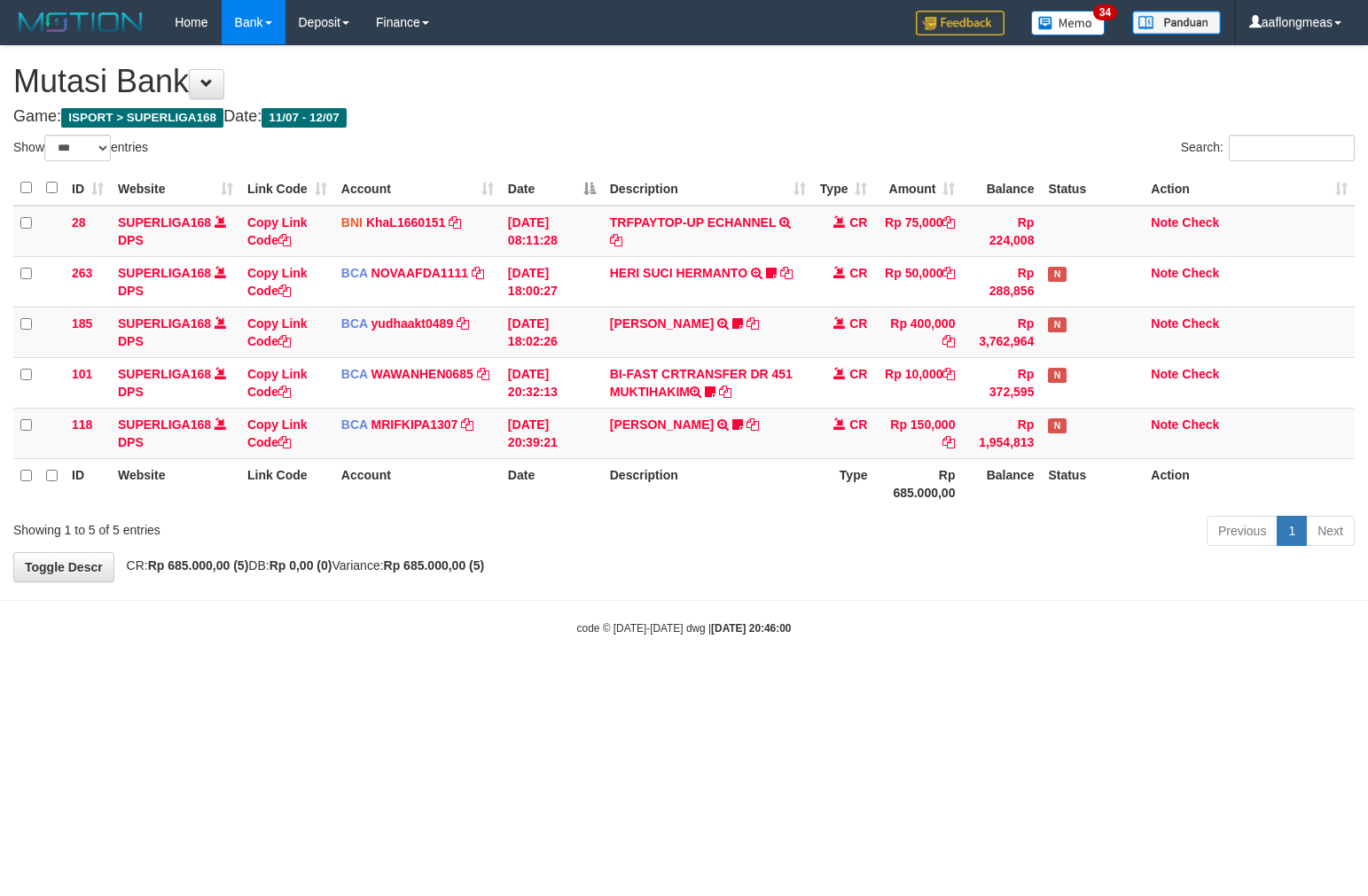 select on "***" 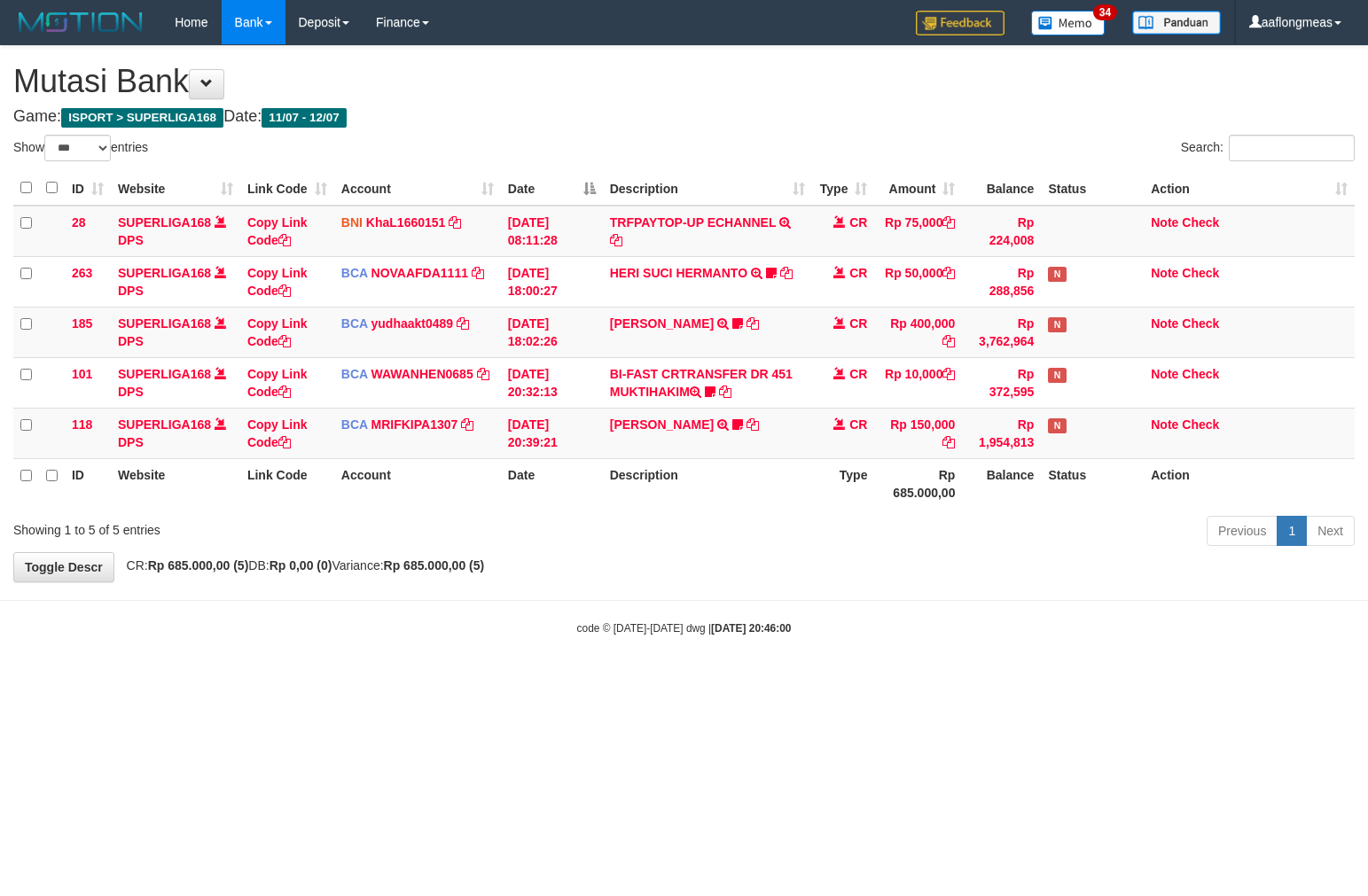scroll, scrollTop: 0, scrollLeft: 0, axis: both 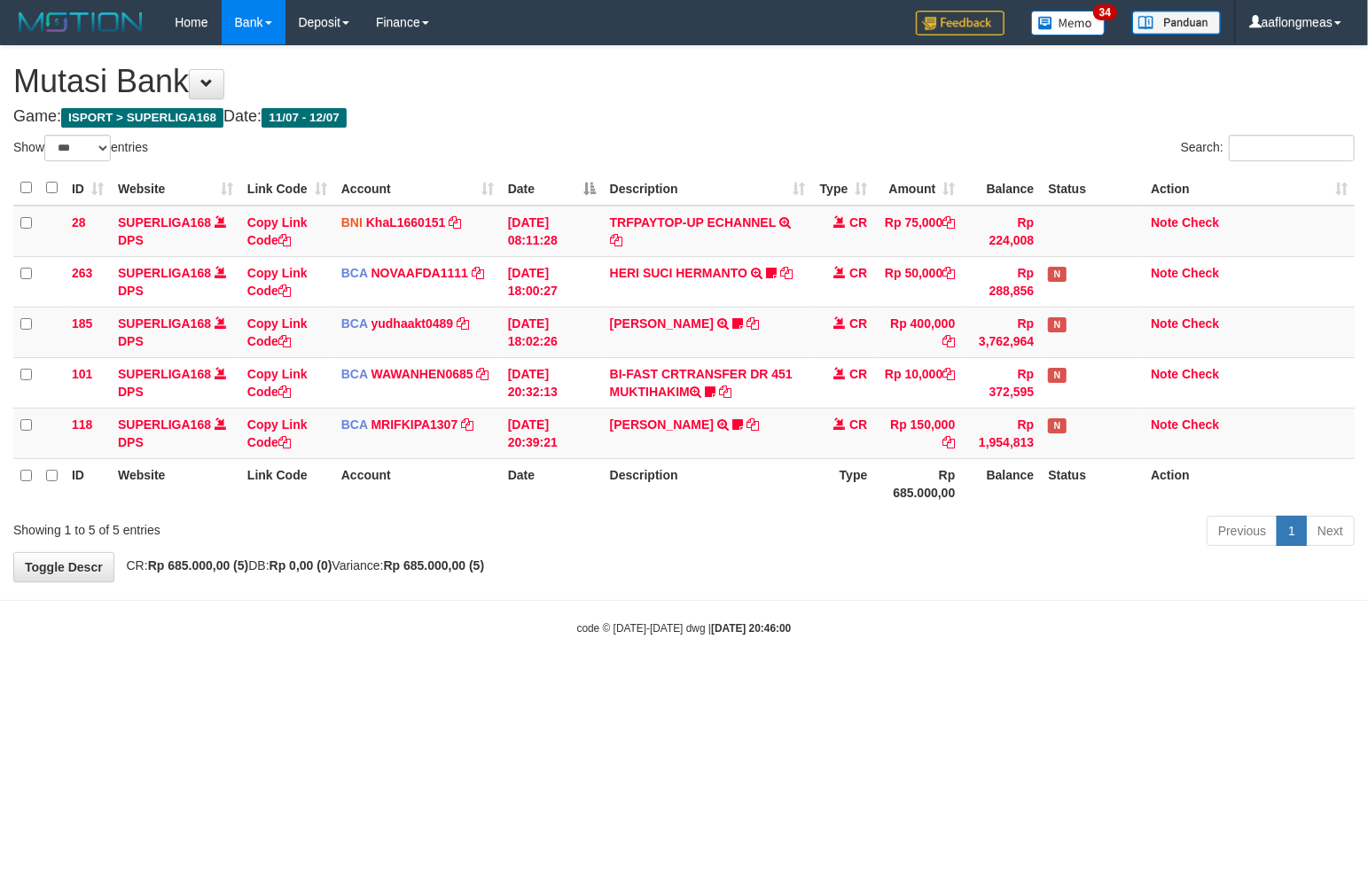 click on "**********" at bounding box center (684, 314) 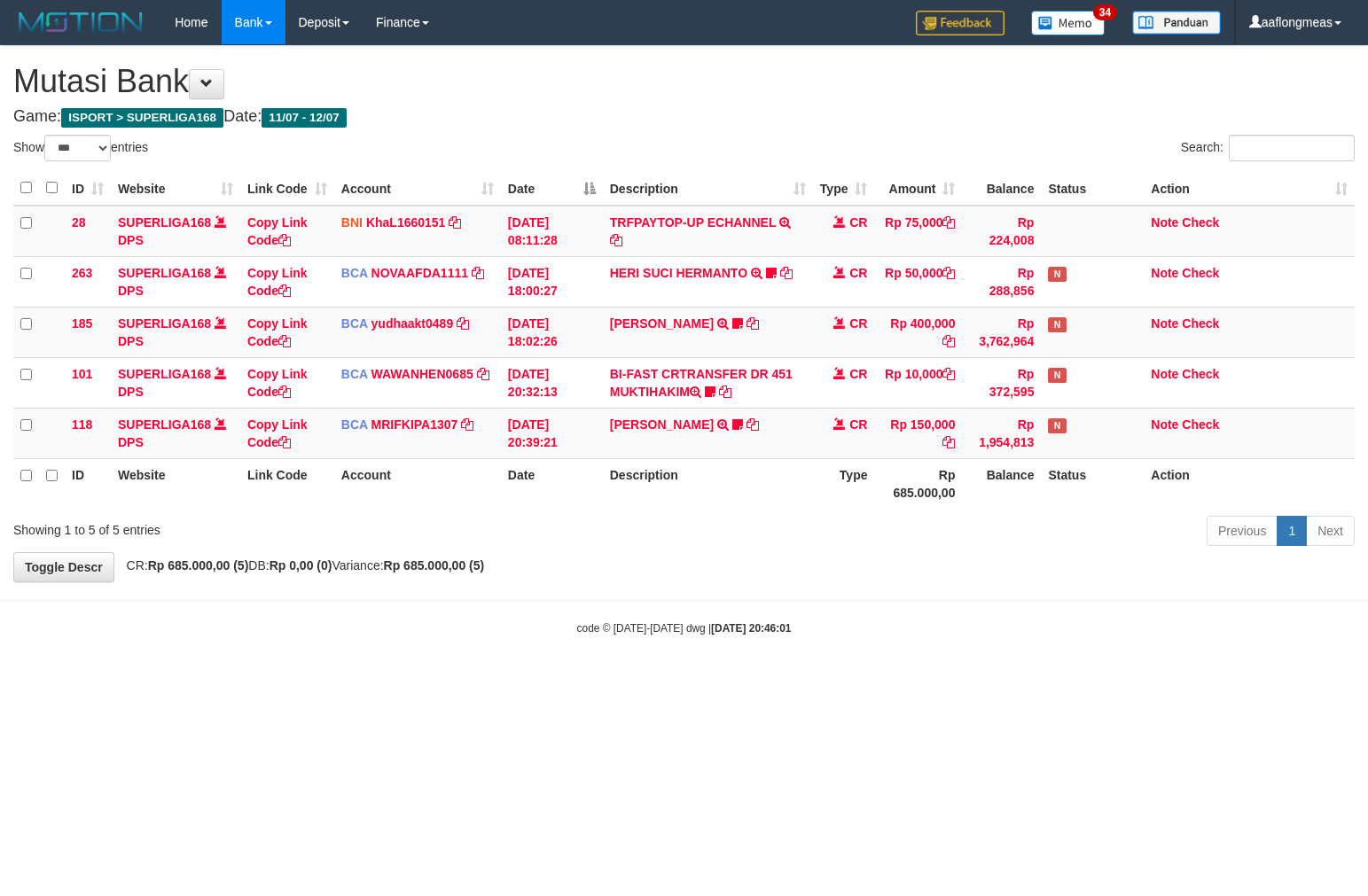 select on "***" 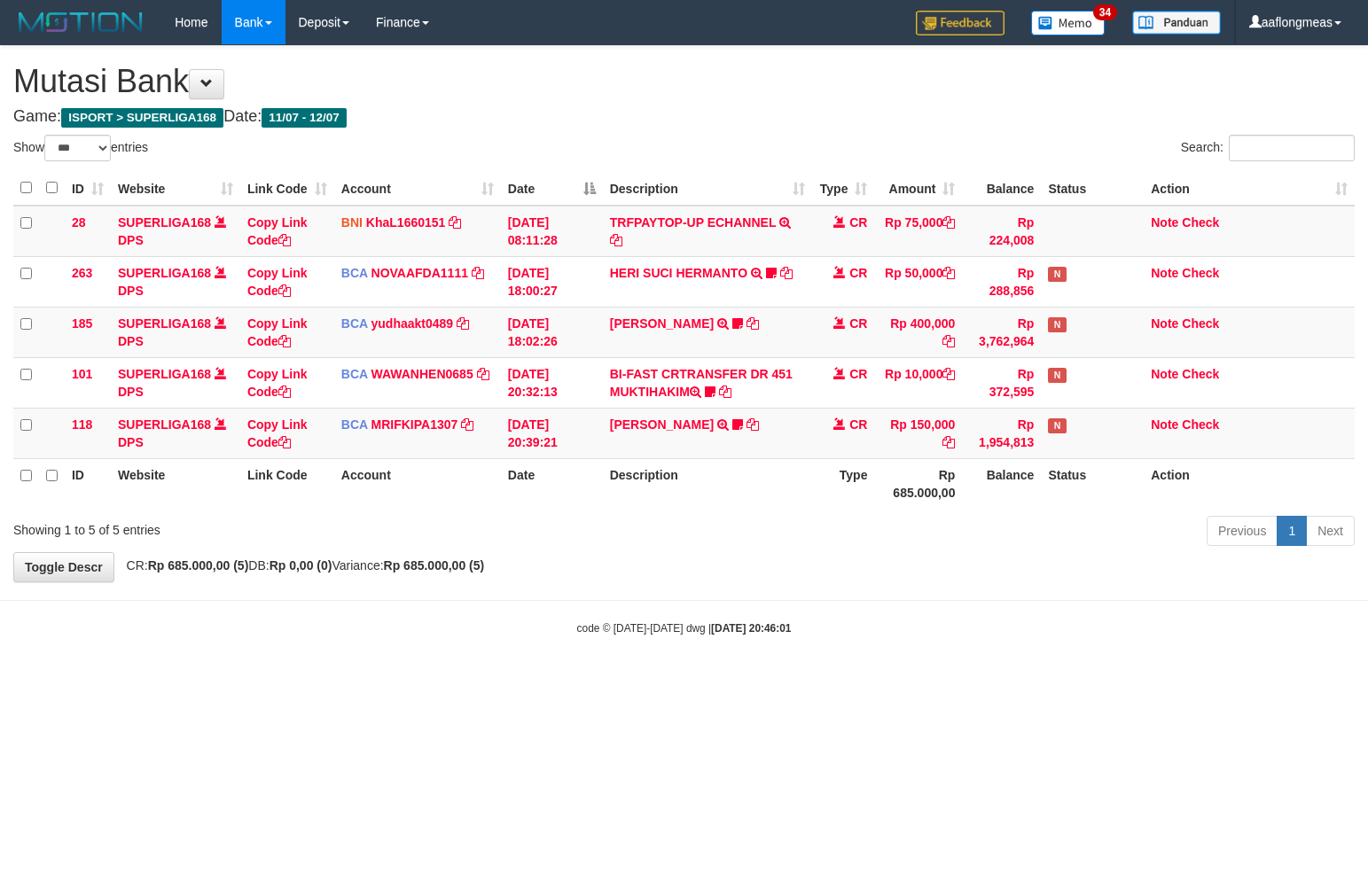 scroll, scrollTop: 0, scrollLeft: 0, axis: both 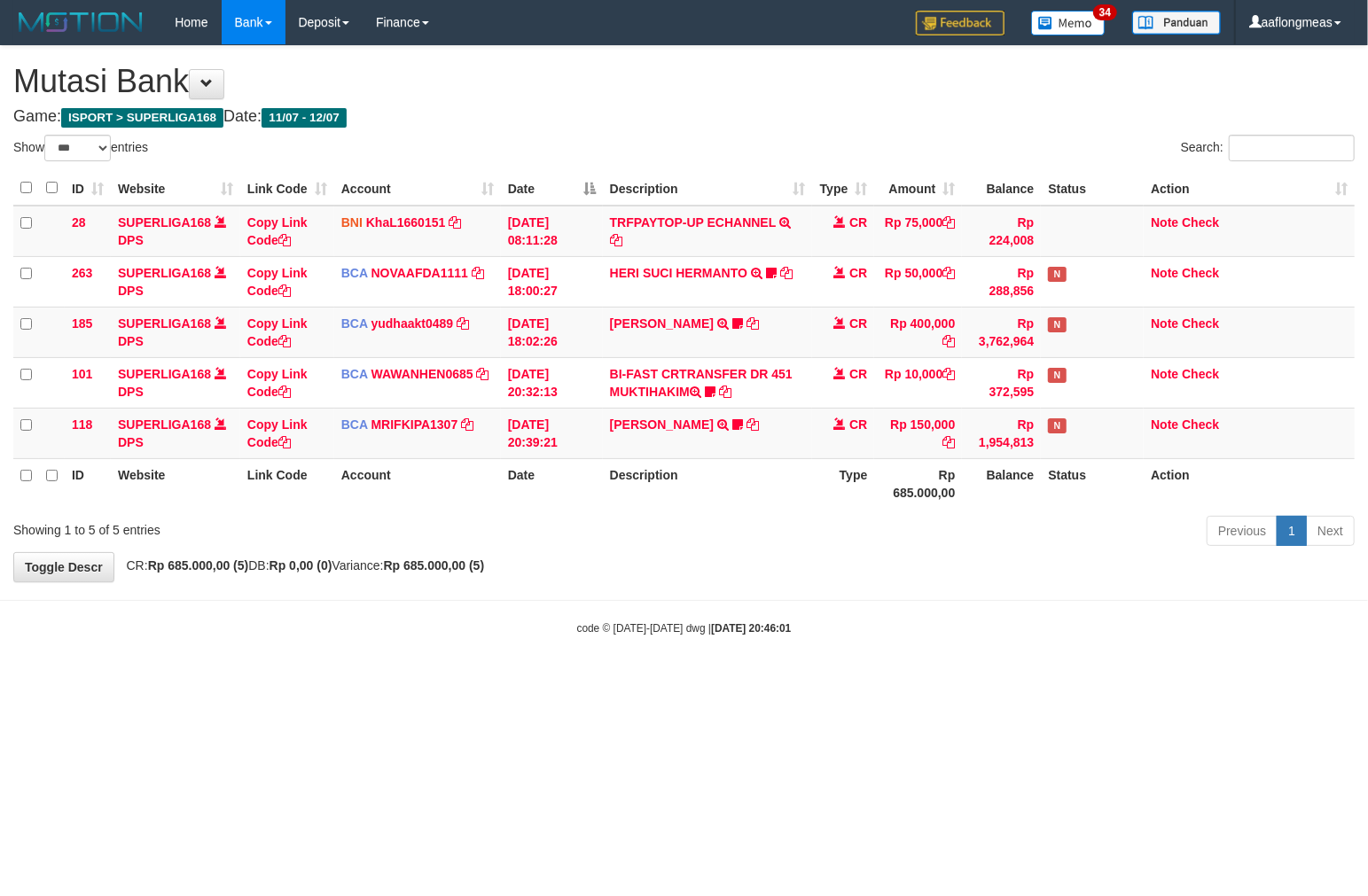 click on "Toggle navigation
Home
Bank
Account List
Load
By Website
Group
[ISPORT]													SUPERLIGA168
By Load Group (DPS)
34" at bounding box center (684, 340) 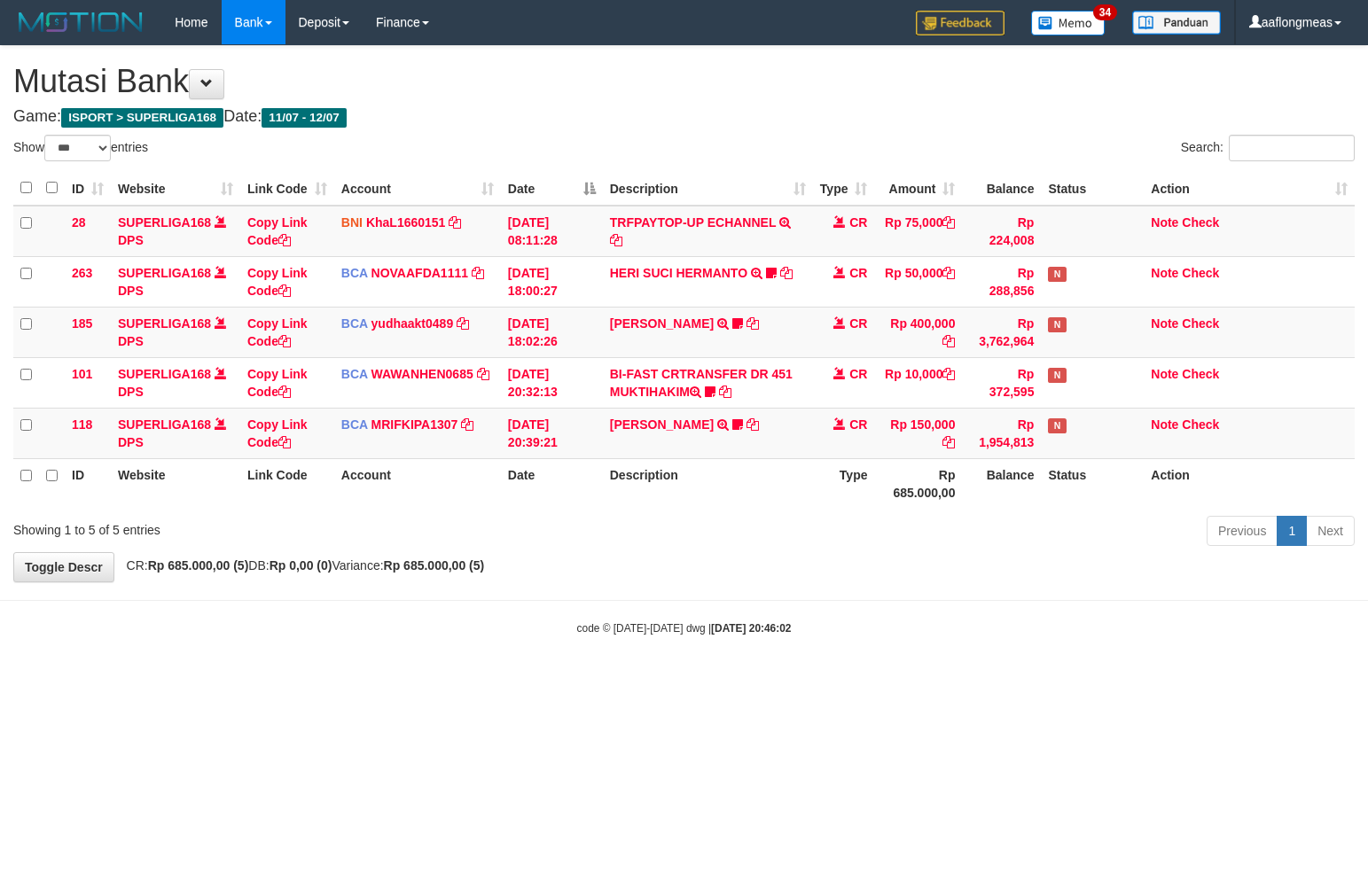 select on "***" 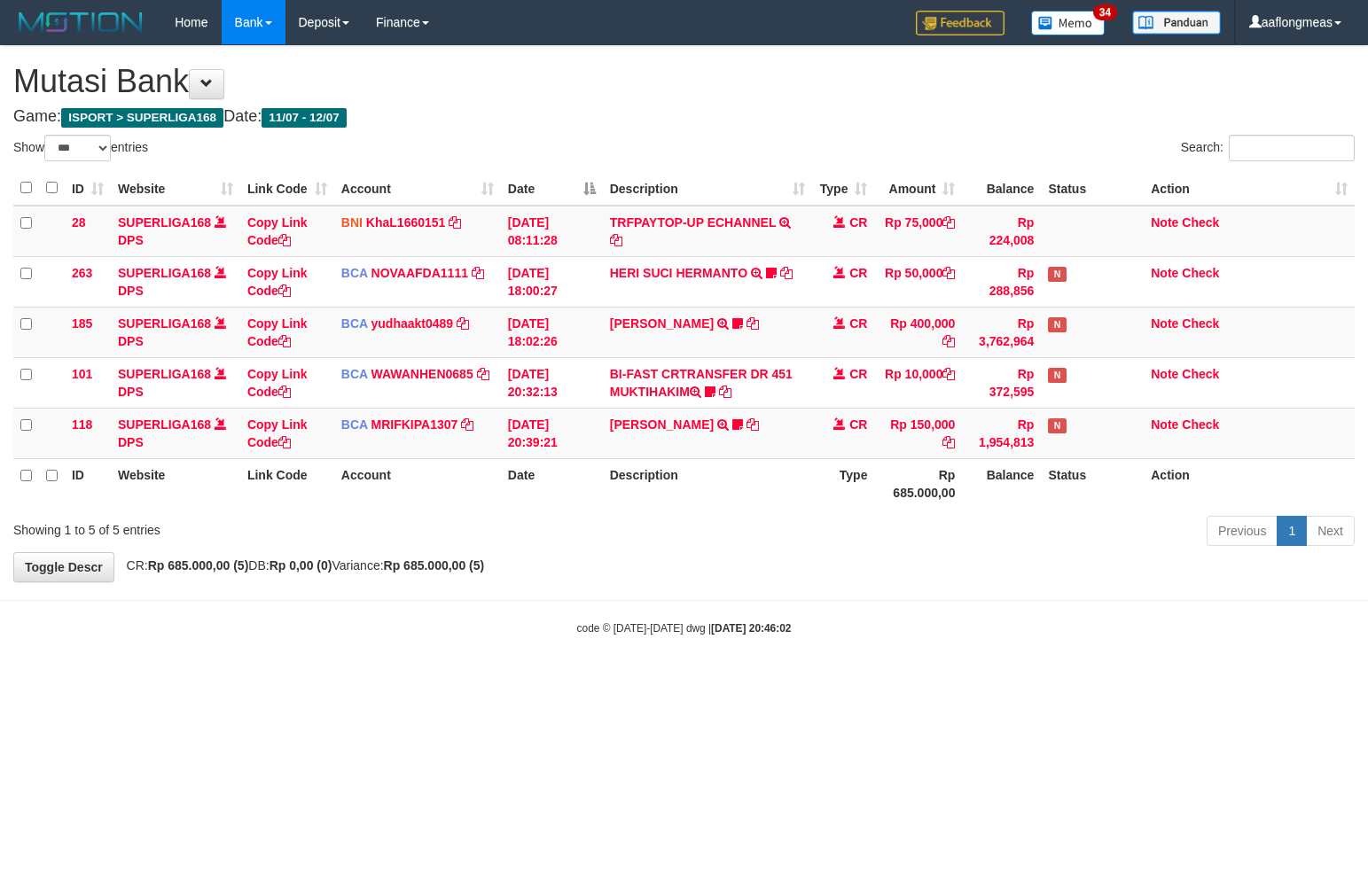 scroll, scrollTop: 0, scrollLeft: 0, axis: both 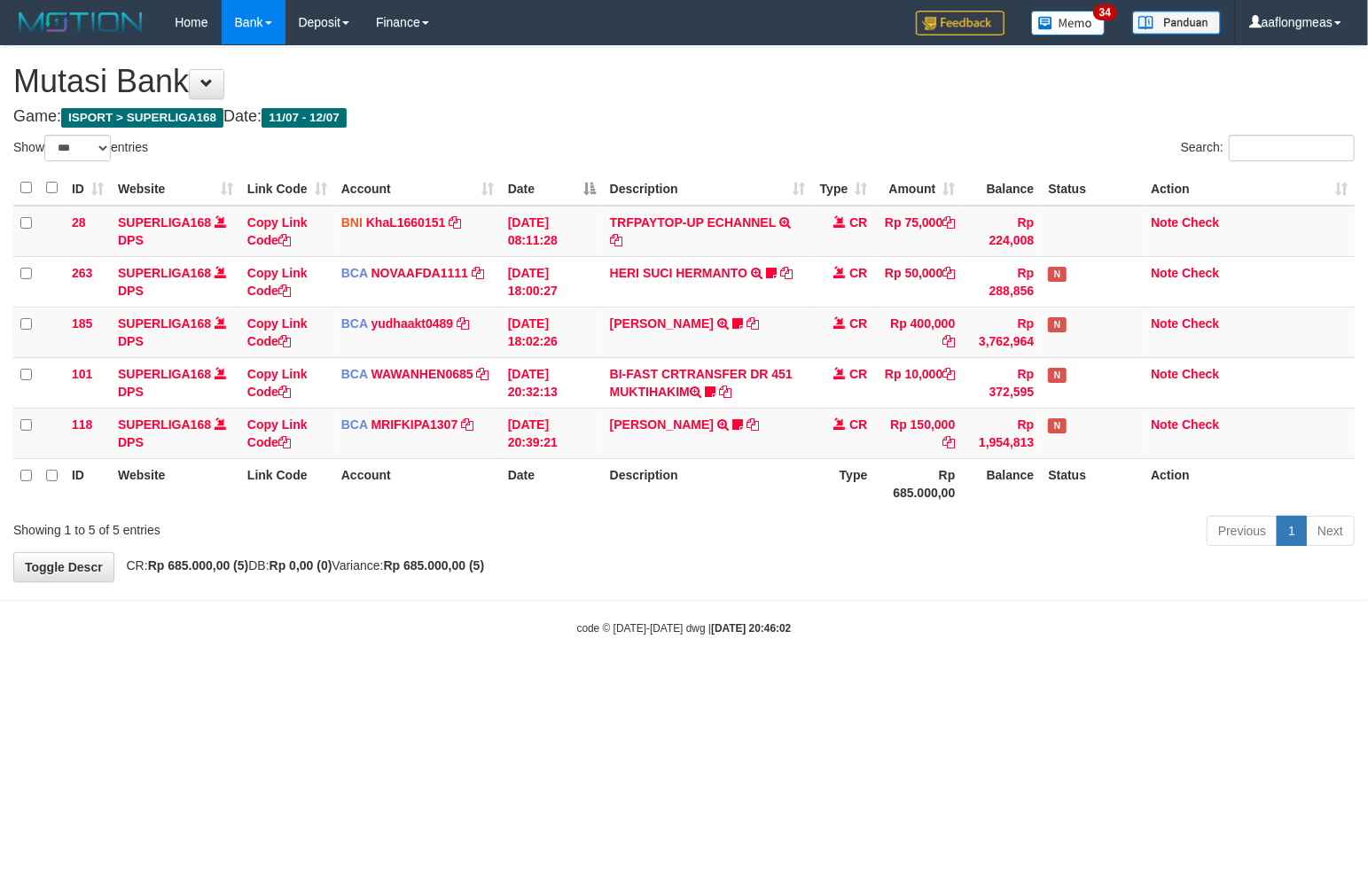 click on "Toggle navigation
Home
Bank
Account List
Load
By Website
Group
[ISPORT]													SUPERLIGA168
By Load Group (DPS)
34" at bounding box center [684, 340] 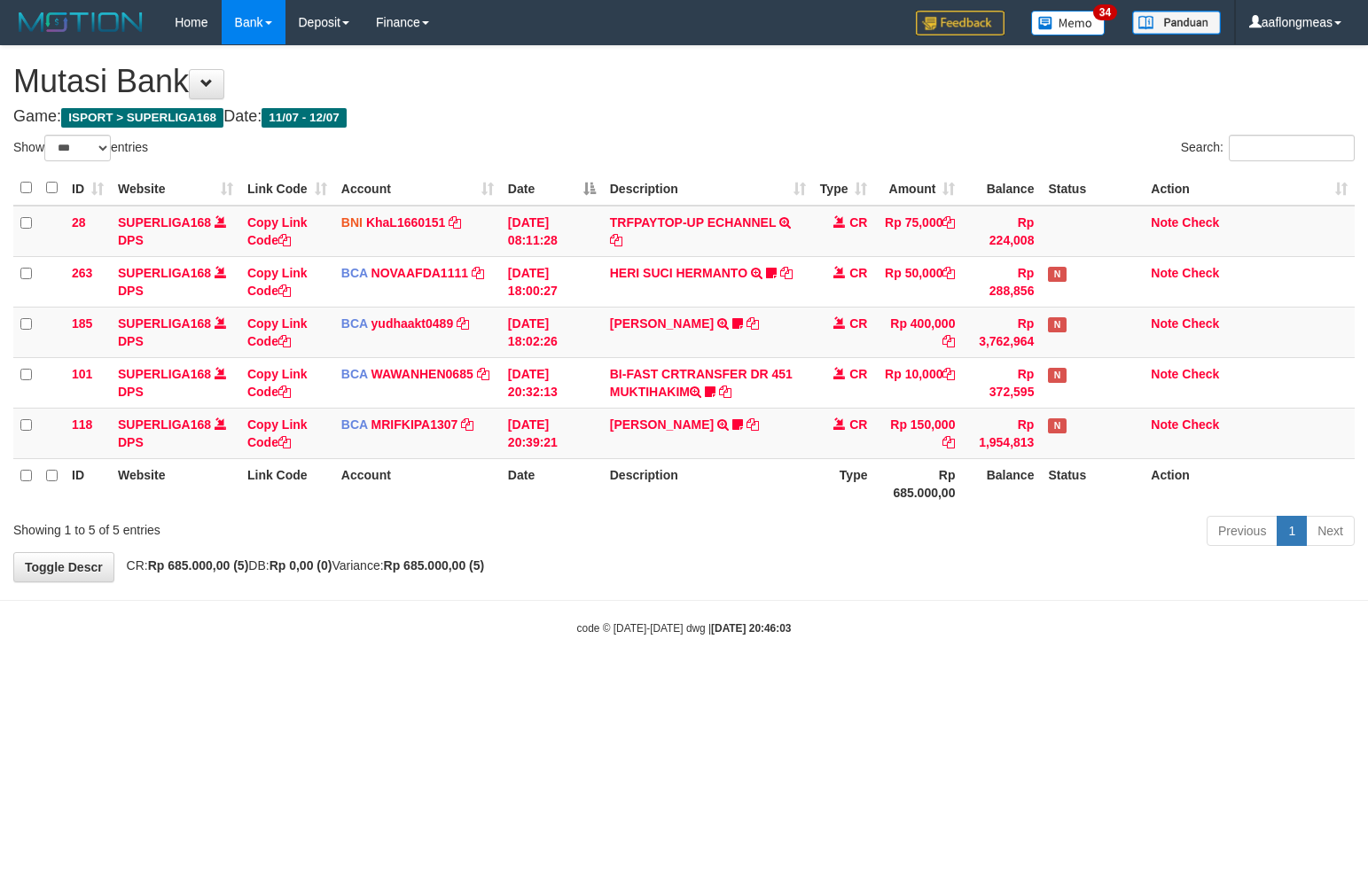 select on "***" 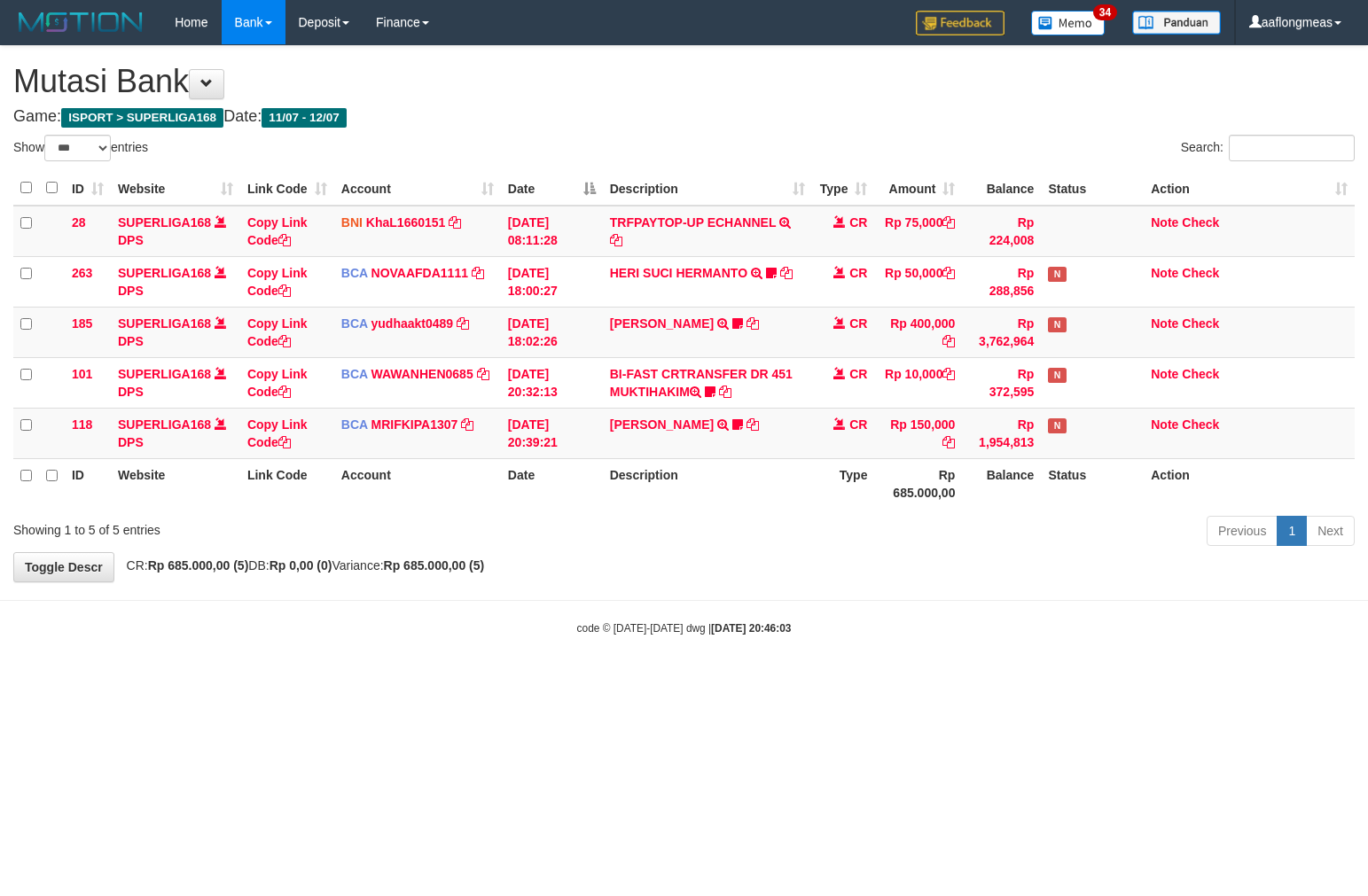 scroll, scrollTop: 0, scrollLeft: 0, axis: both 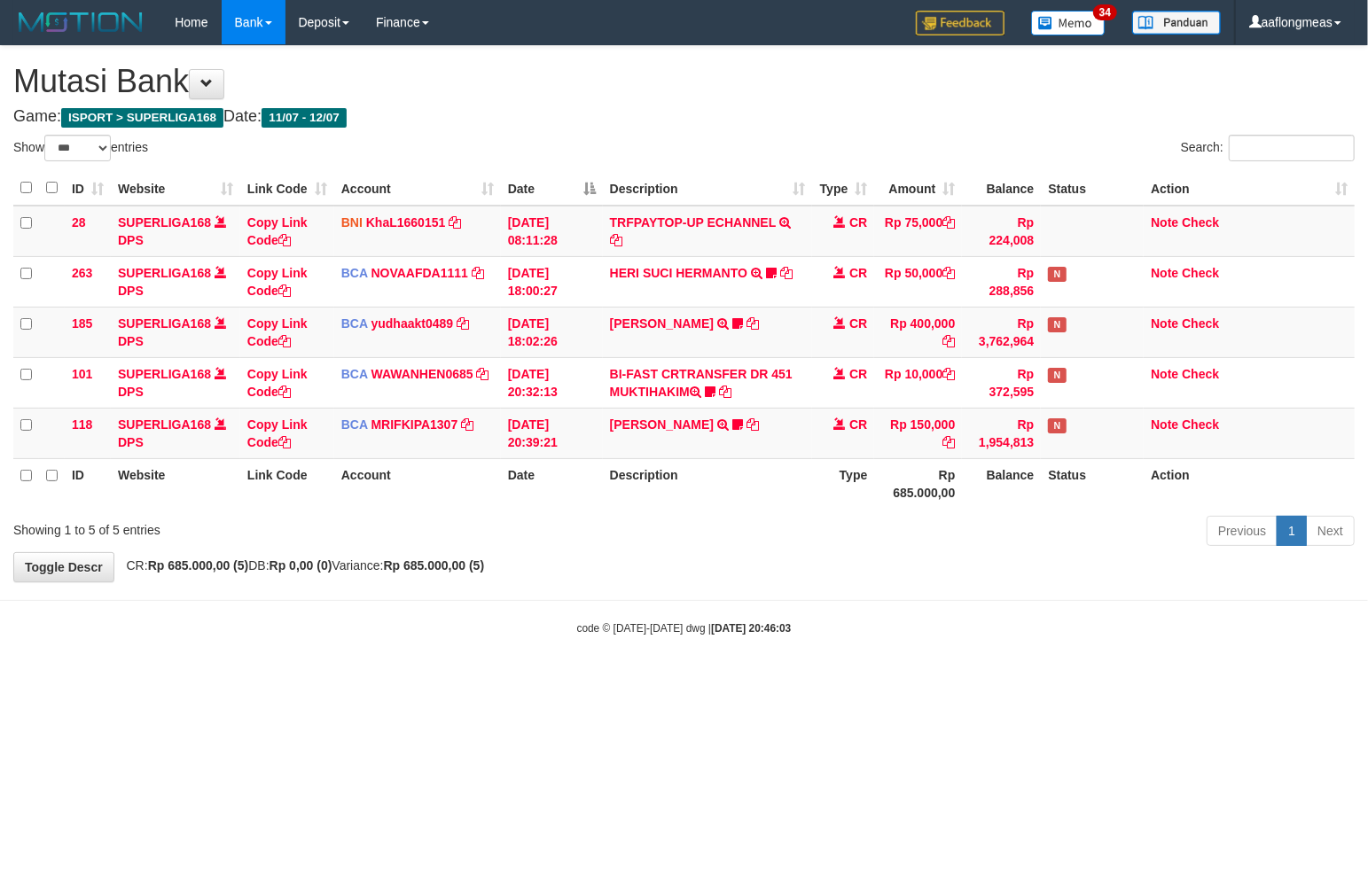 click on "**********" at bounding box center (684, 314) 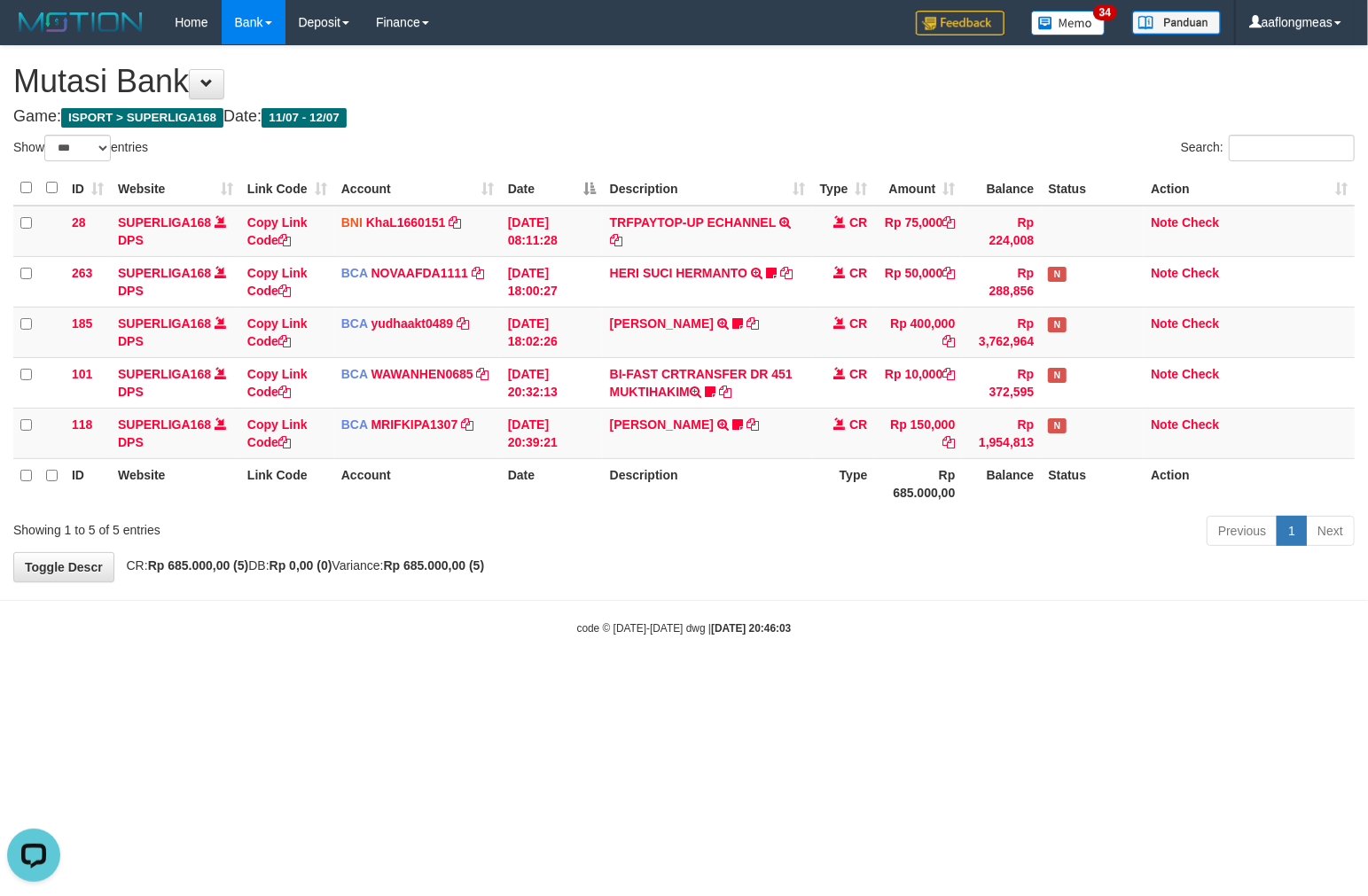 scroll, scrollTop: 0, scrollLeft: 0, axis: both 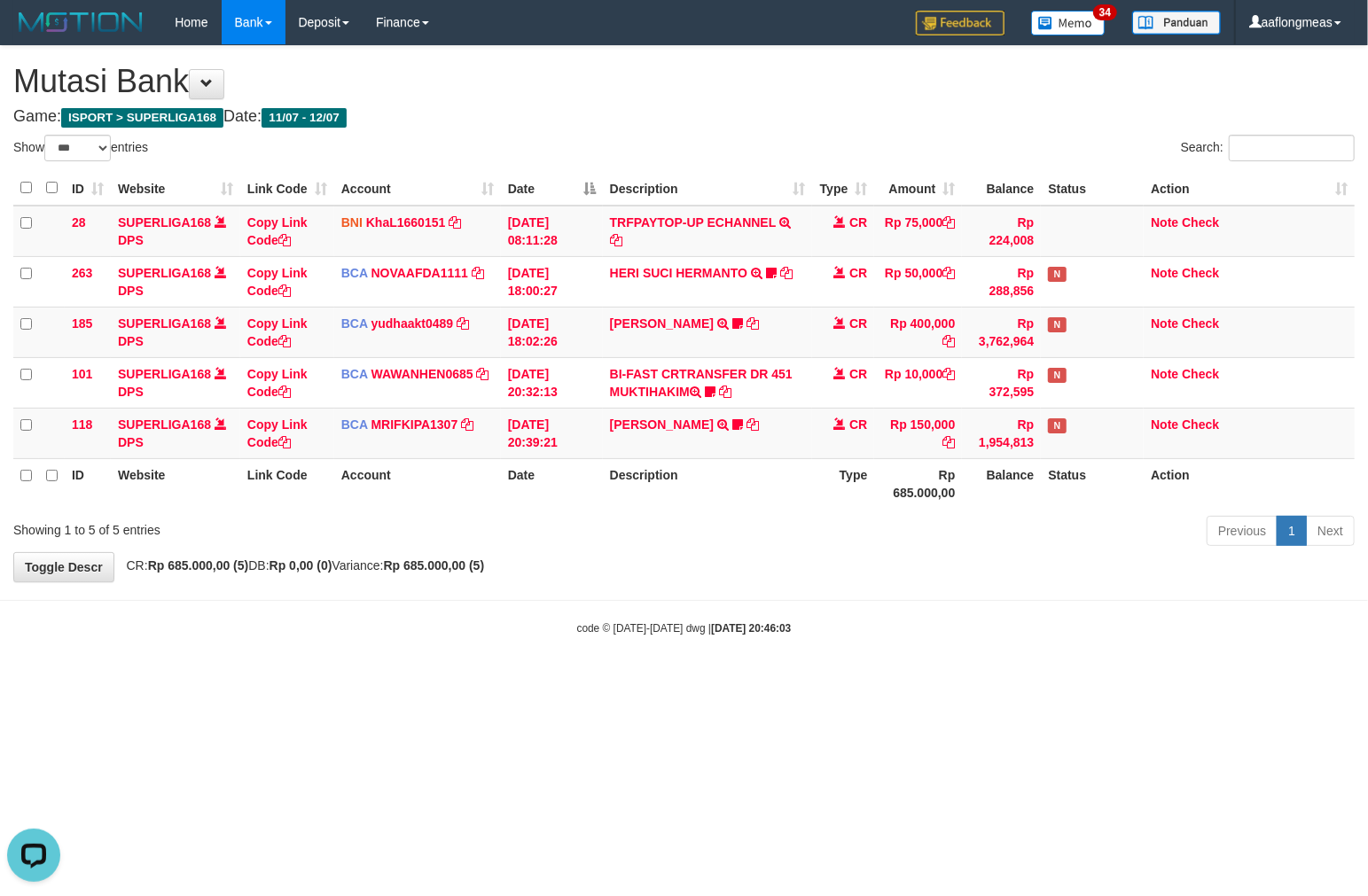 click on "**********" at bounding box center (684, 314) 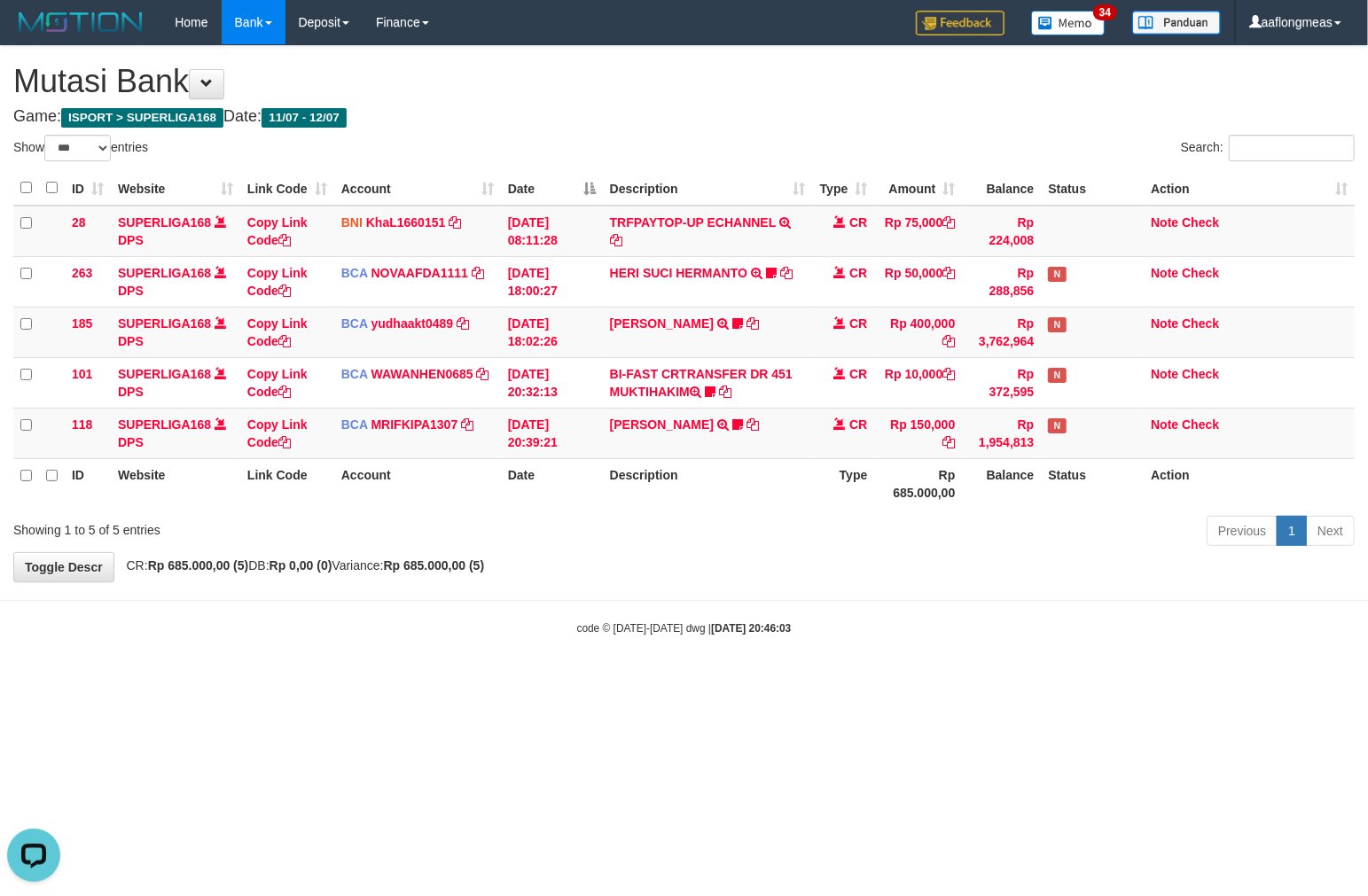 click on "Toggle navigation
Home
Bank
Account List
Load
By Website
Group
[ISPORT]													SUPERLIGA168
By Load Group (DPS)
34" at bounding box center (684, 340) 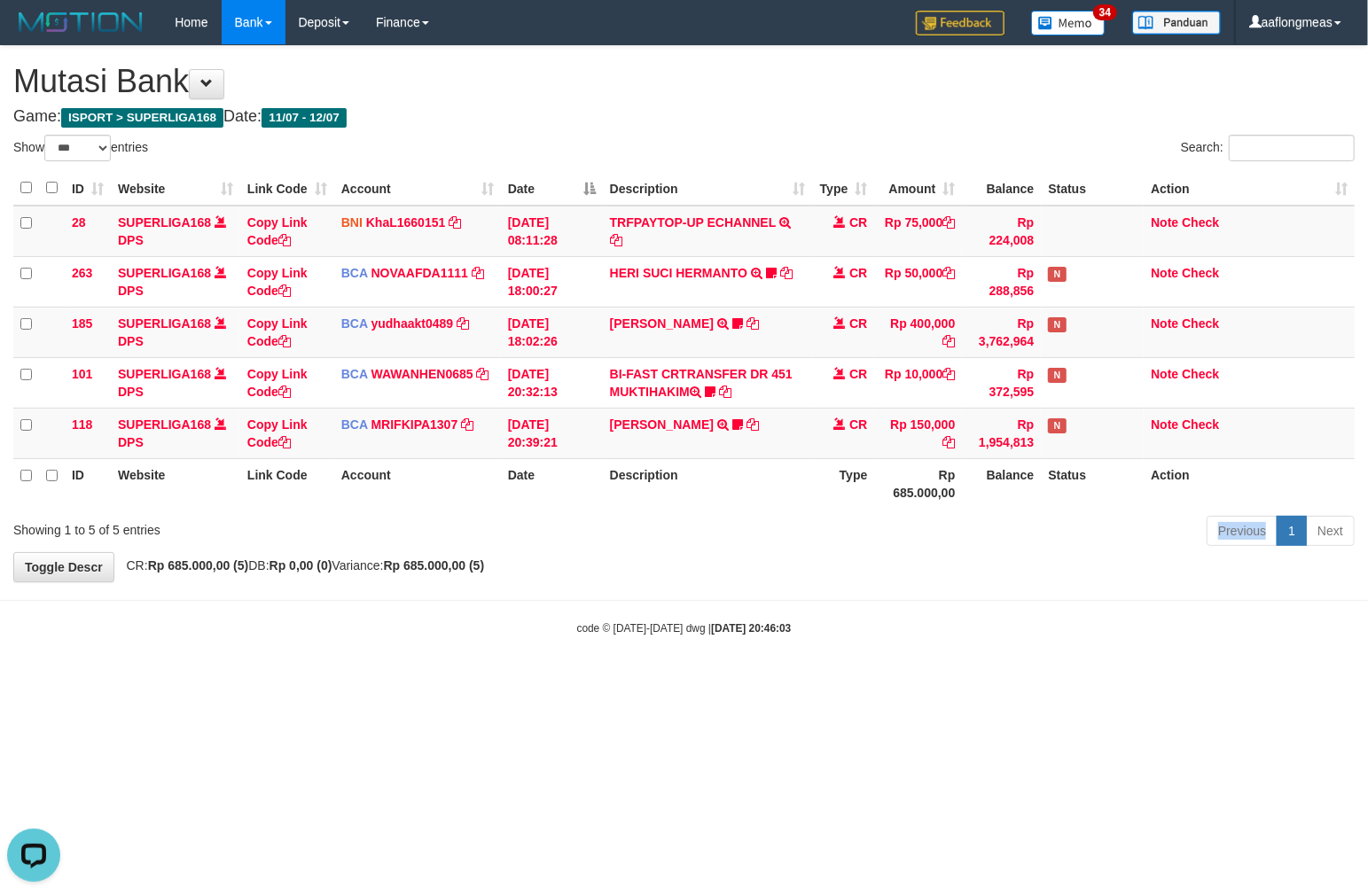 click on "Previous 1 Next" at bounding box center (969, 533) 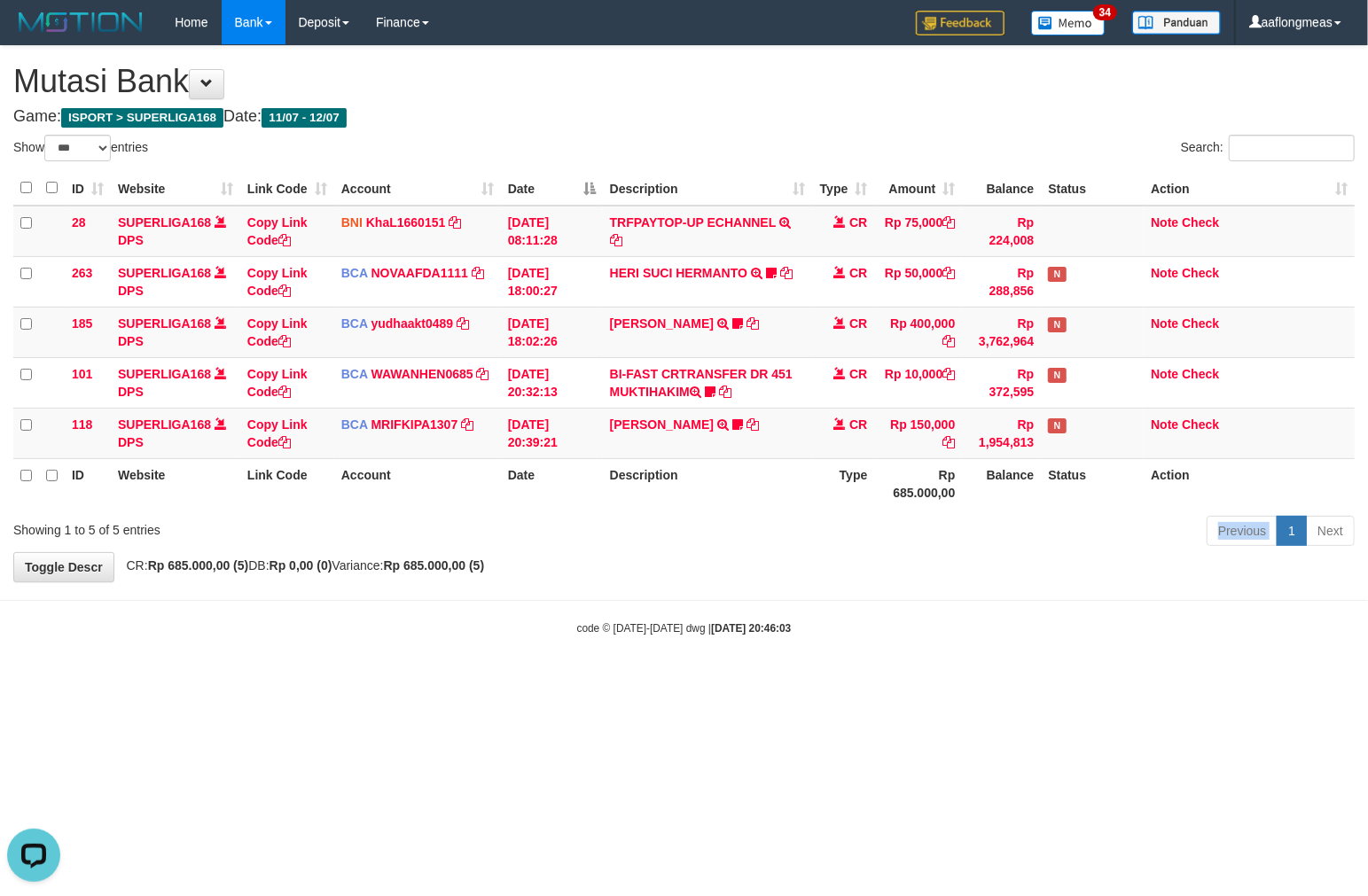 click on "Previous 1 Next" at bounding box center [969, 533] 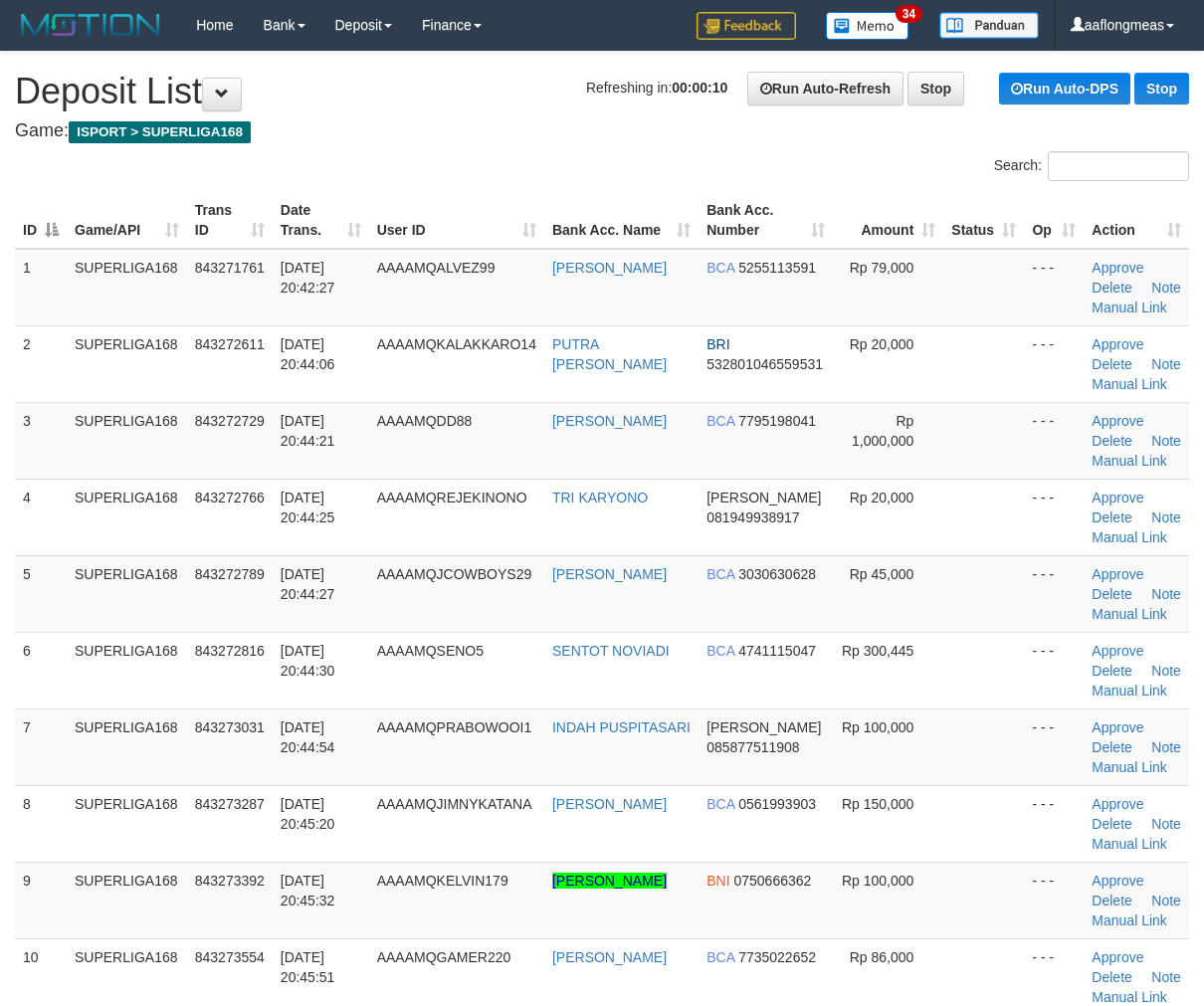 scroll, scrollTop: 0, scrollLeft: 0, axis: both 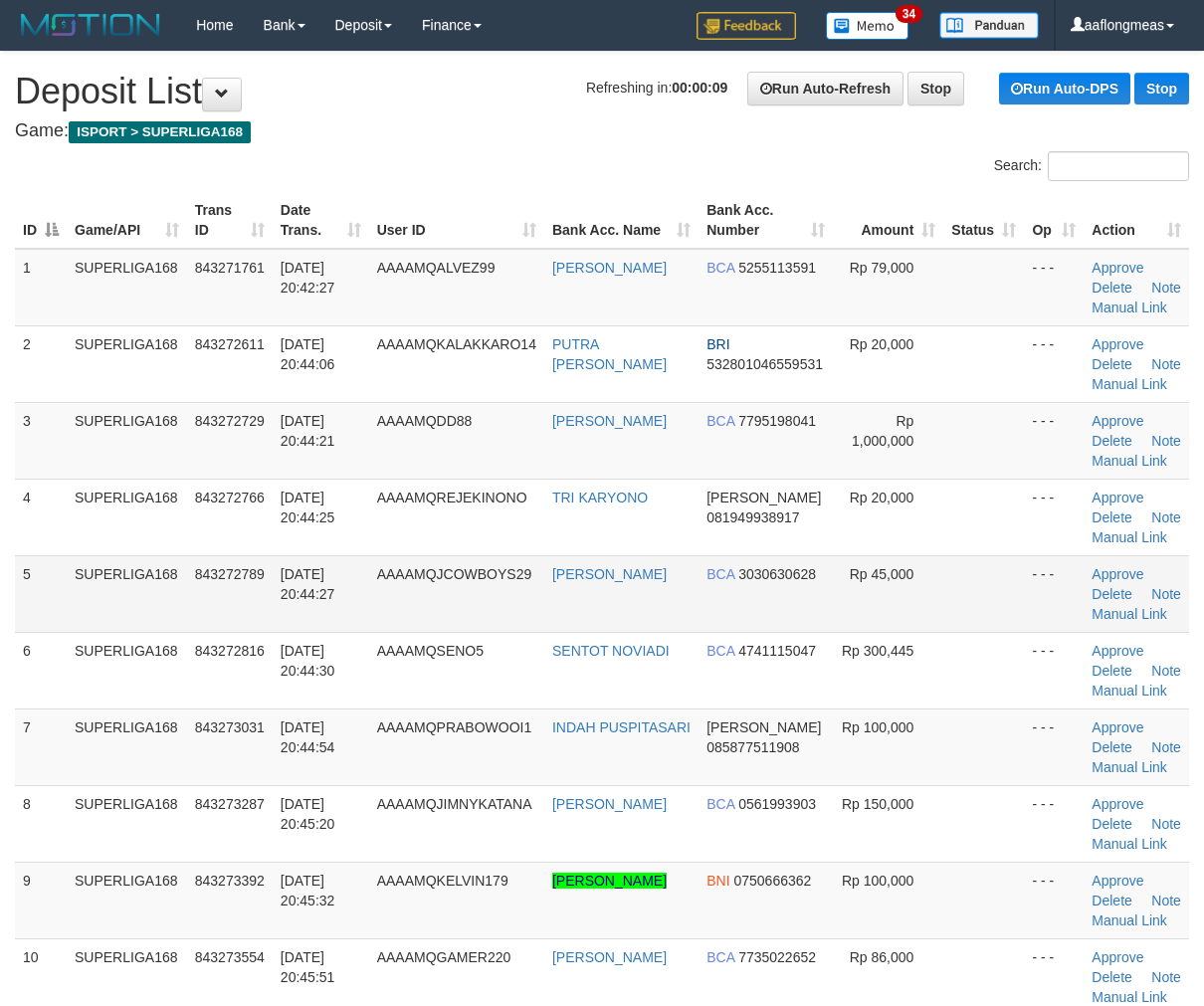 drag, startPoint x: 919, startPoint y: 557, endPoint x: 1215, endPoint y: 567, distance: 296.1689 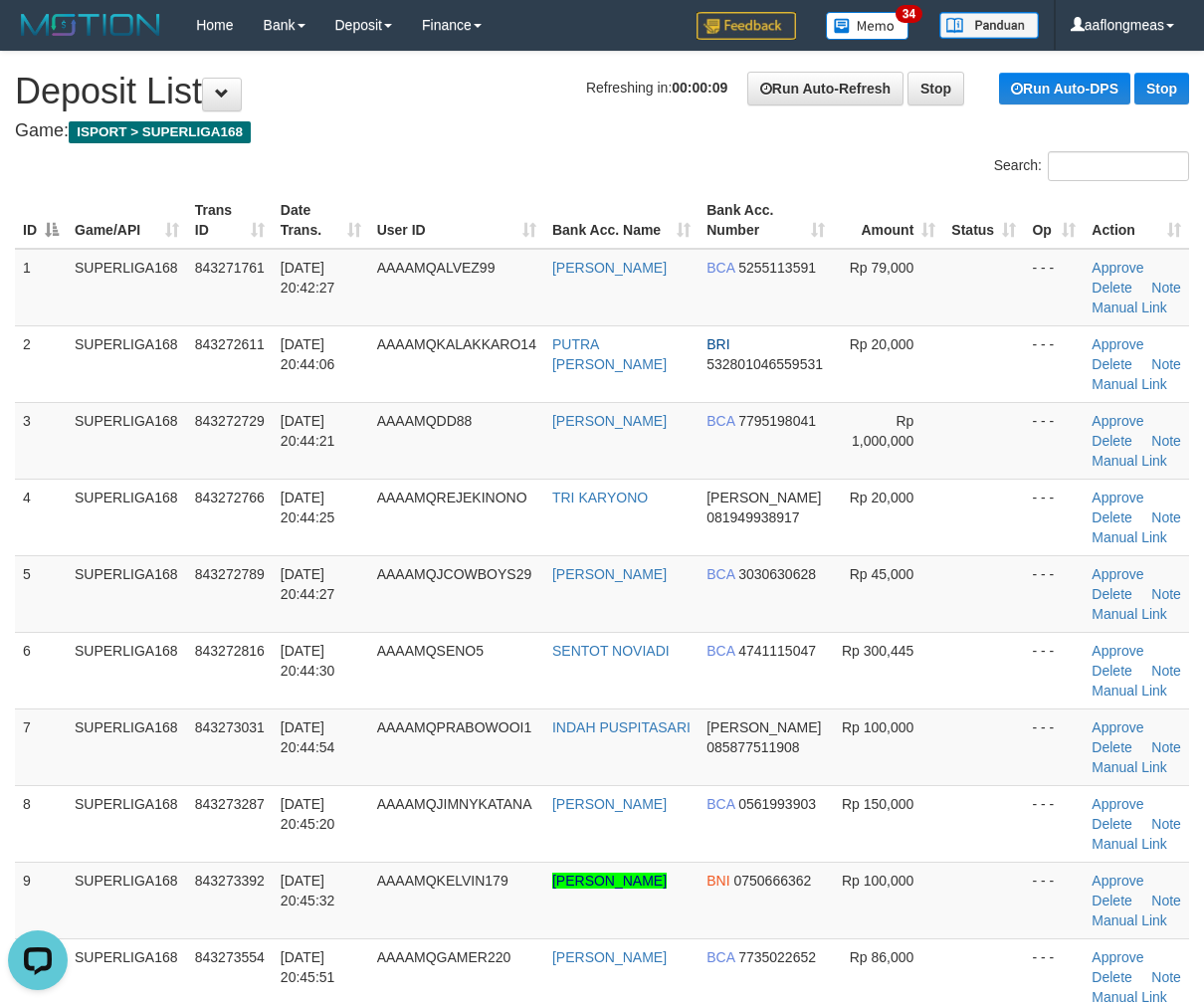scroll, scrollTop: 0, scrollLeft: 0, axis: both 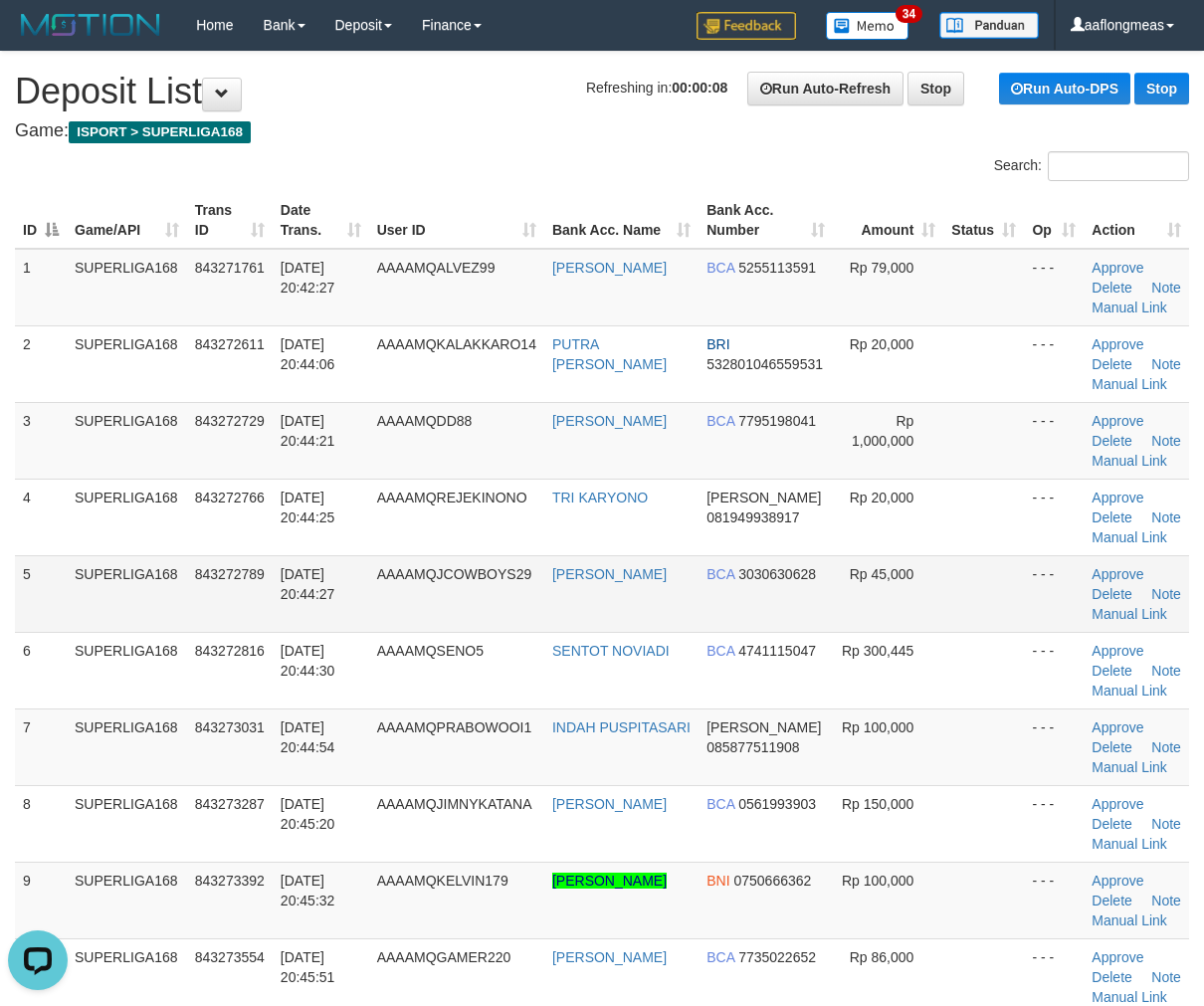 drag, startPoint x: 989, startPoint y: 570, endPoint x: 1073, endPoint y: 573, distance: 84.05355 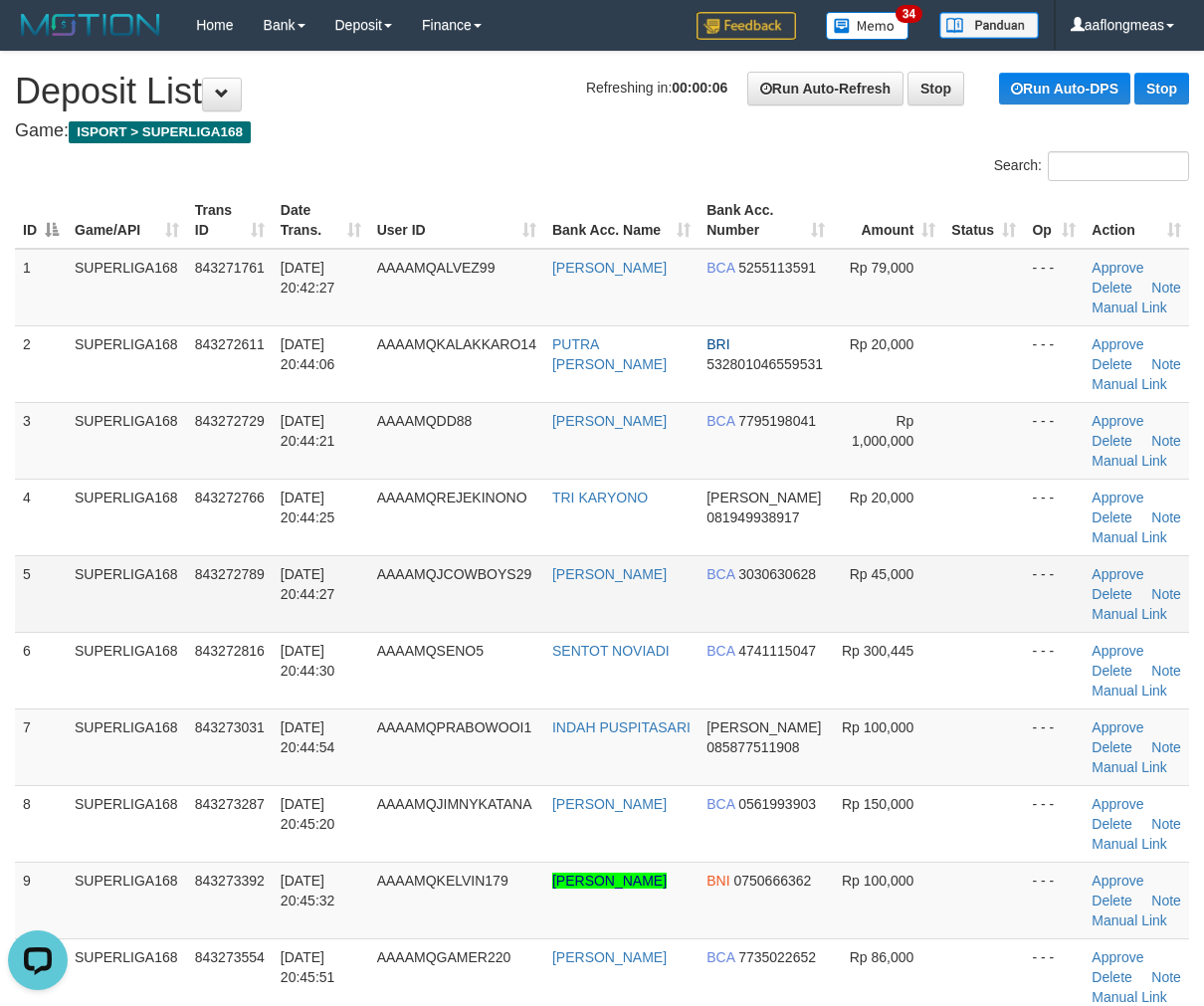 click at bounding box center (983, 593) 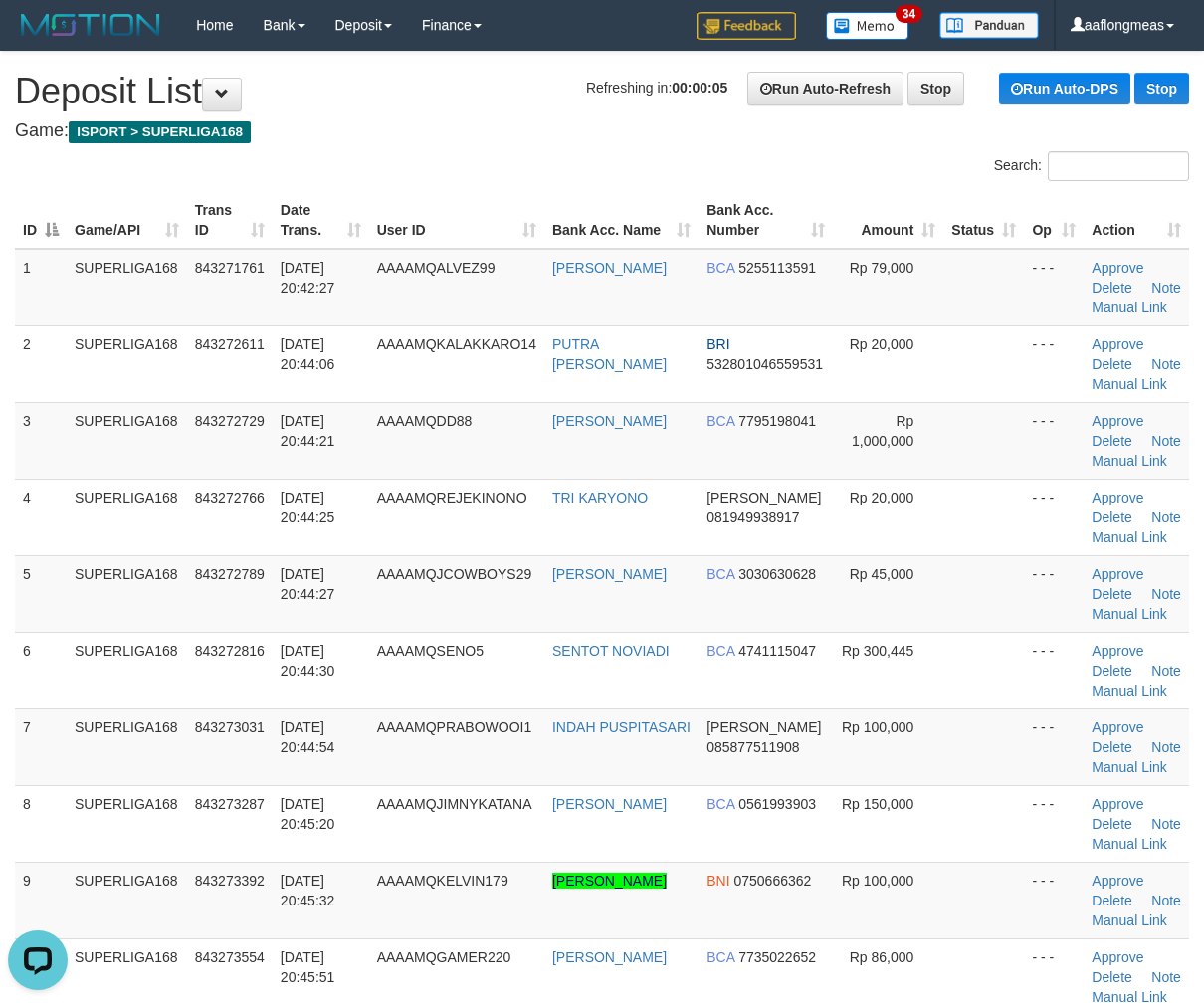 drag, startPoint x: 960, startPoint y: 601, endPoint x: 1214, endPoint y: 609, distance: 254.12595 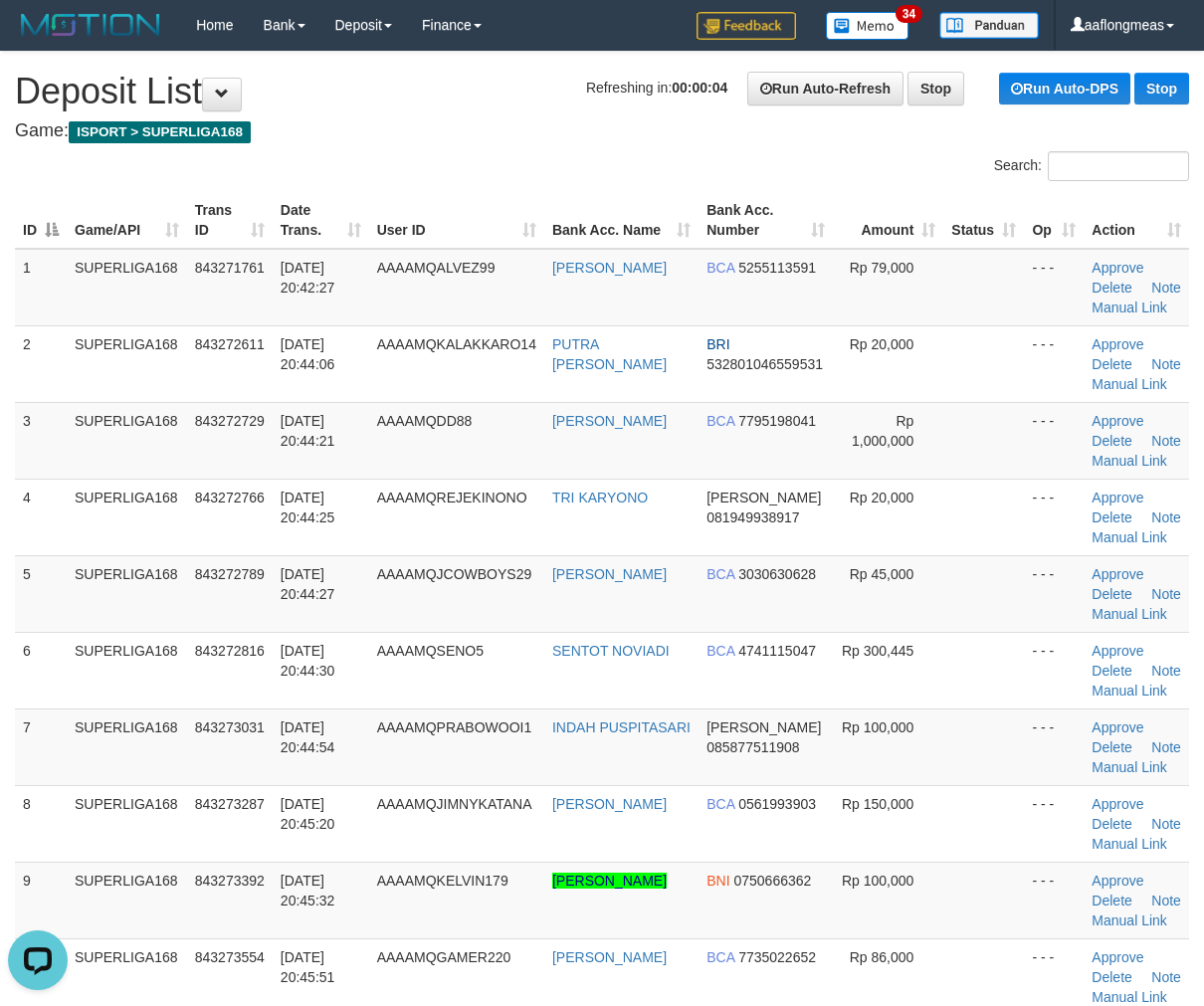 drag, startPoint x: 909, startPoint y: 575, endPoint x: 1216, endPoint y: 585, distance: 307.1628 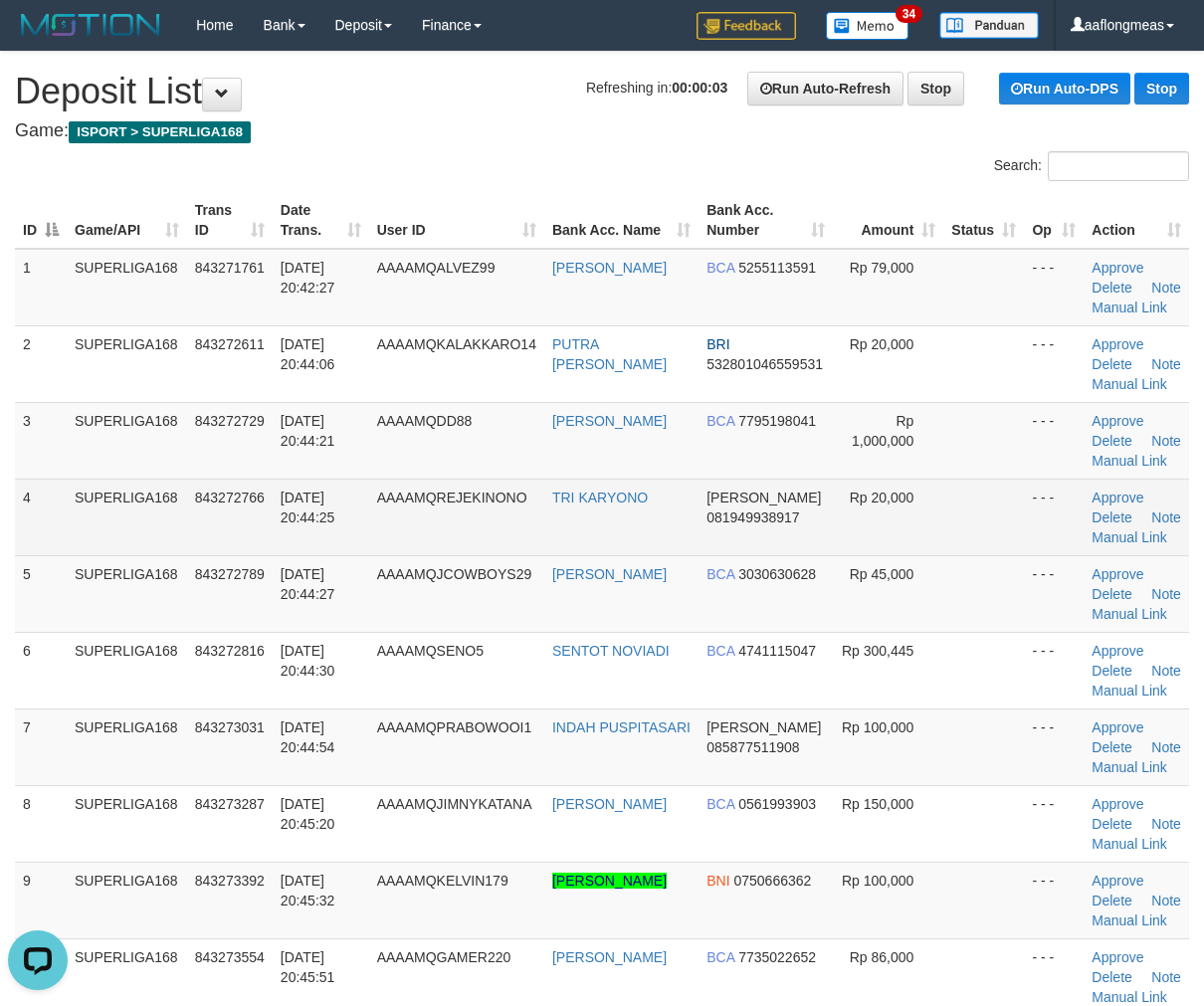 click on "Rp 20,000" at bounding box center [888, 516] 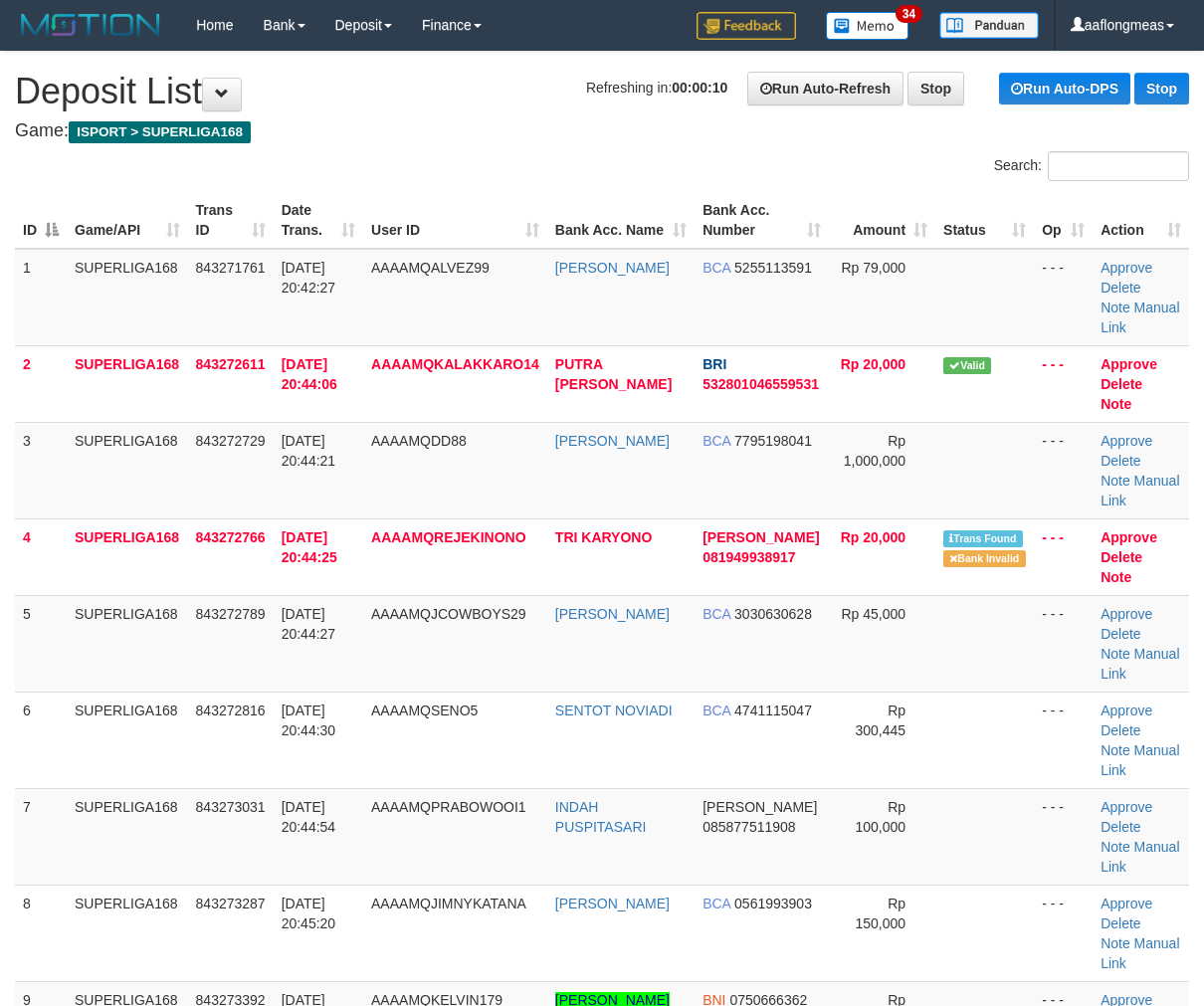 click on "Trans Found" at bounding box center (983, 538) 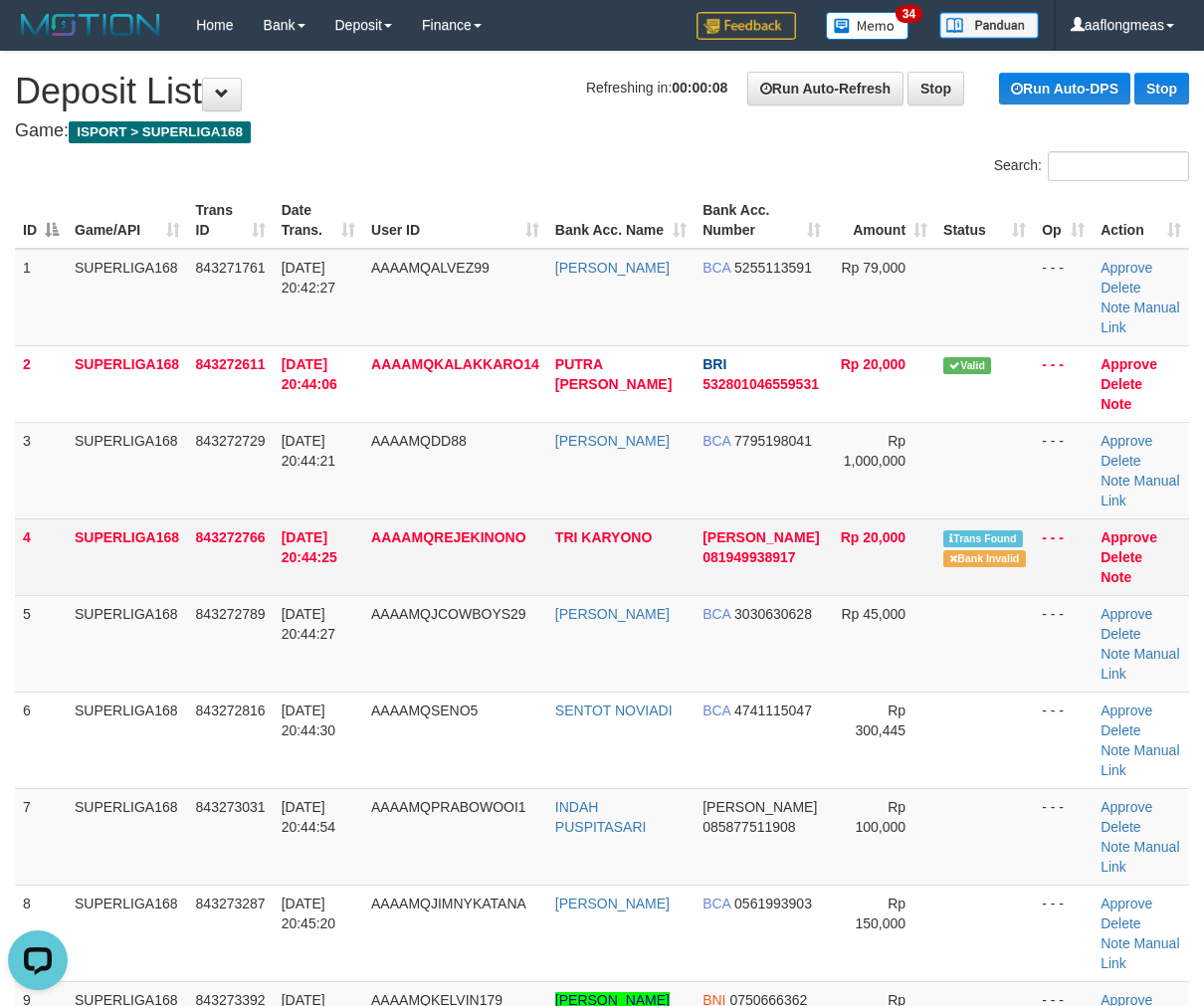 scroll, scrollTop: 0, scrollLeft: 0, axis: both 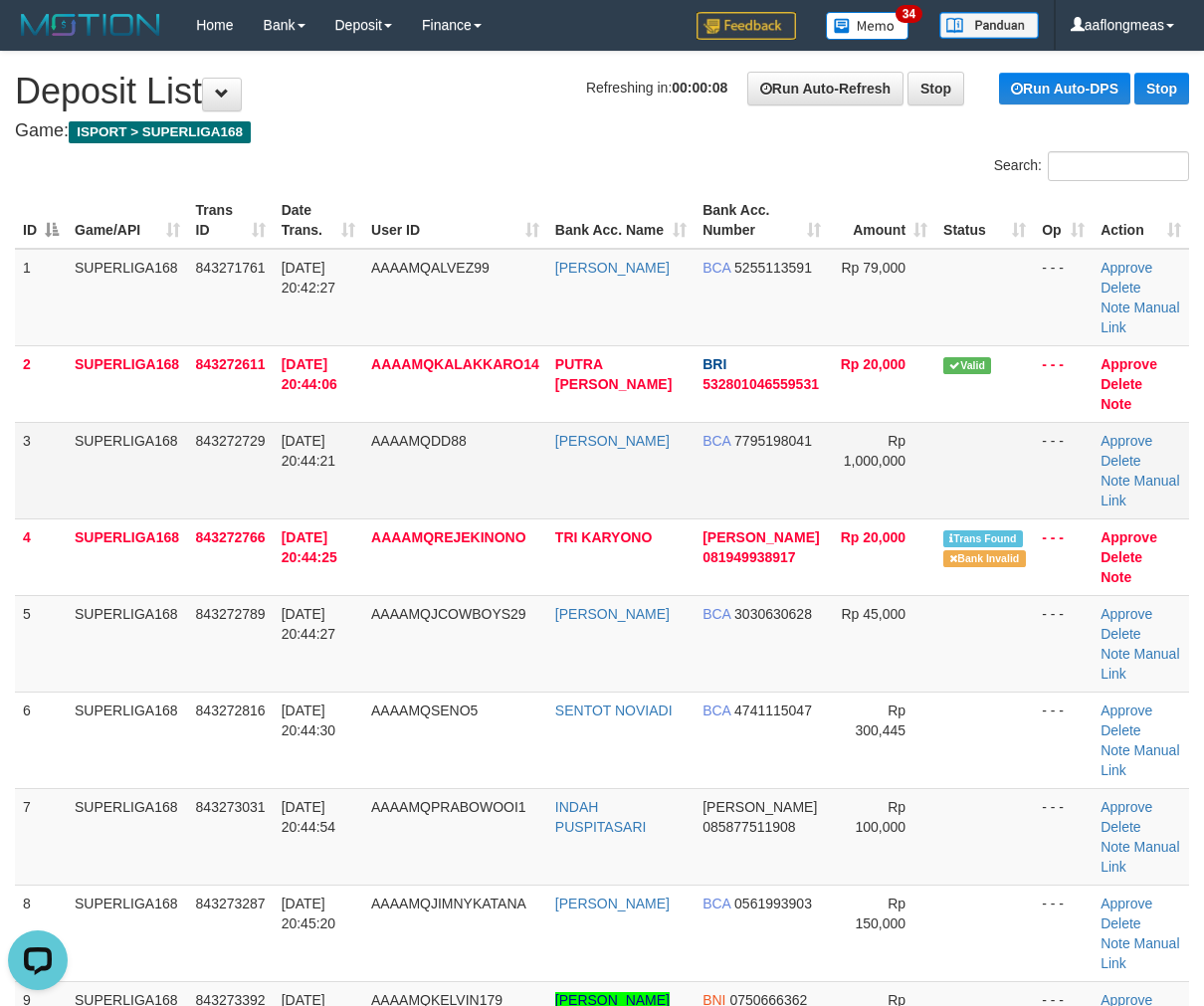 click at bounding box center (984, 470) 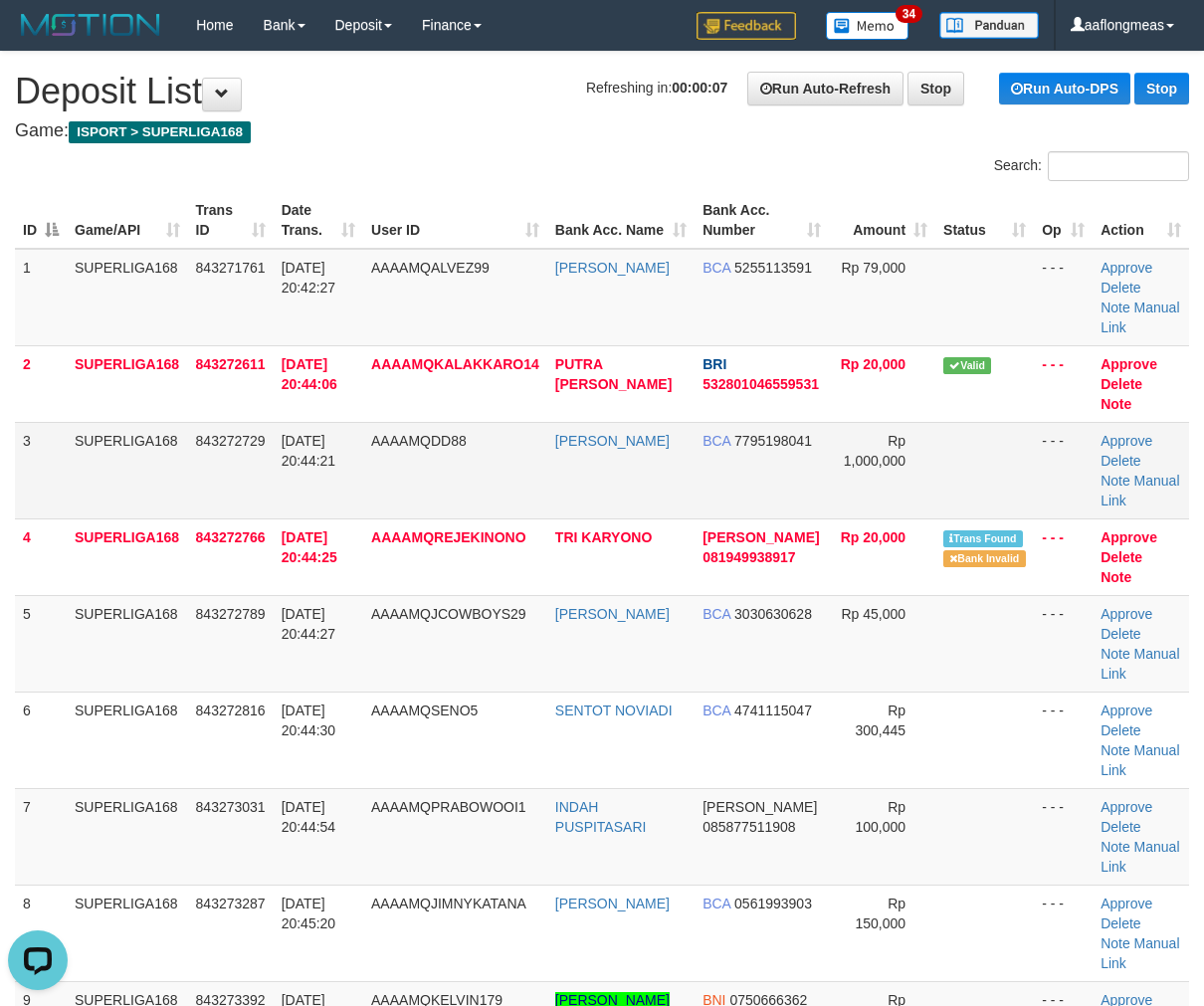 click at bounding box center (984, 470) 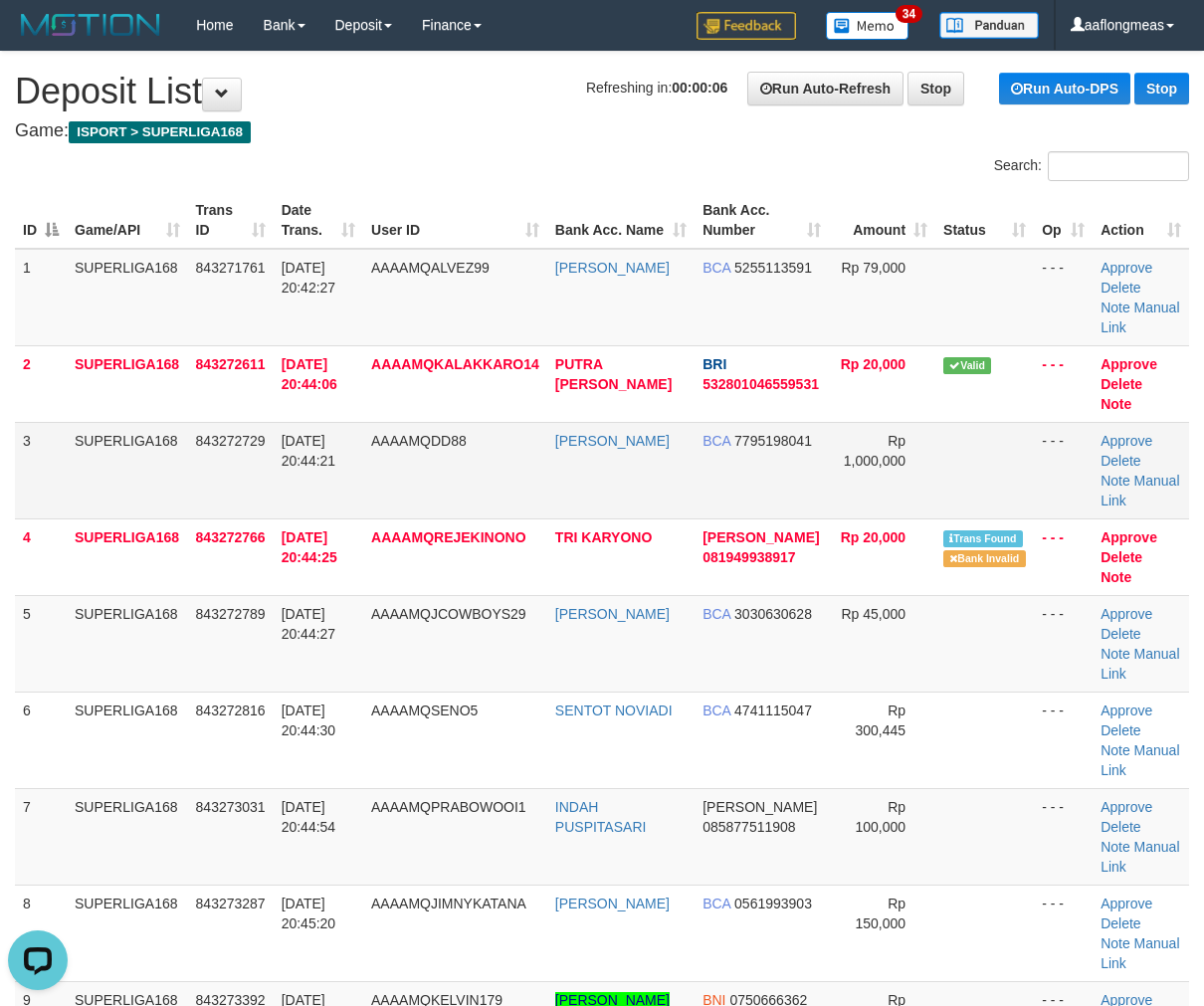 click on "Rp 1,000,000" at bounding box center [882, 470] 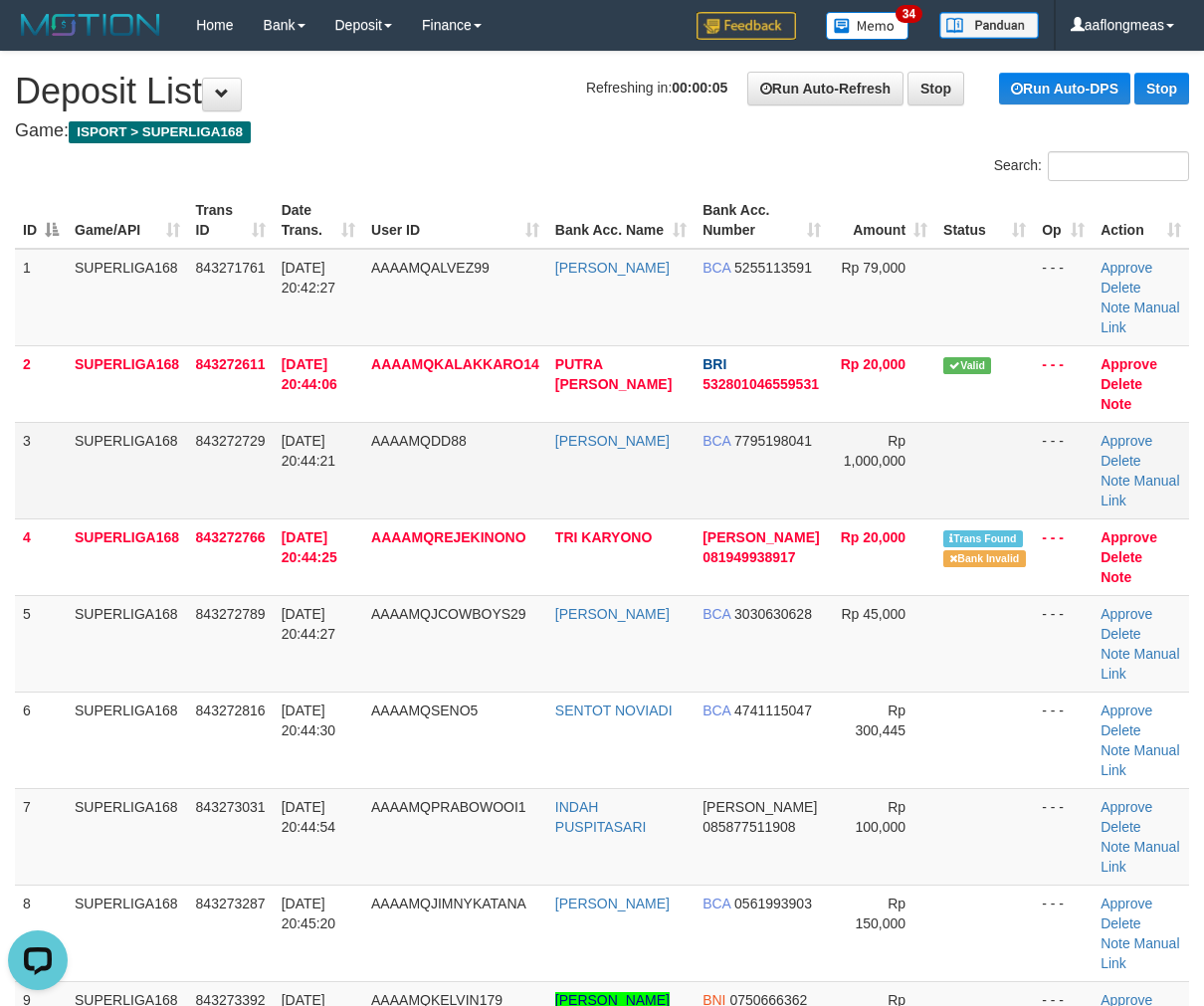 click at bounding box center (984, 470) 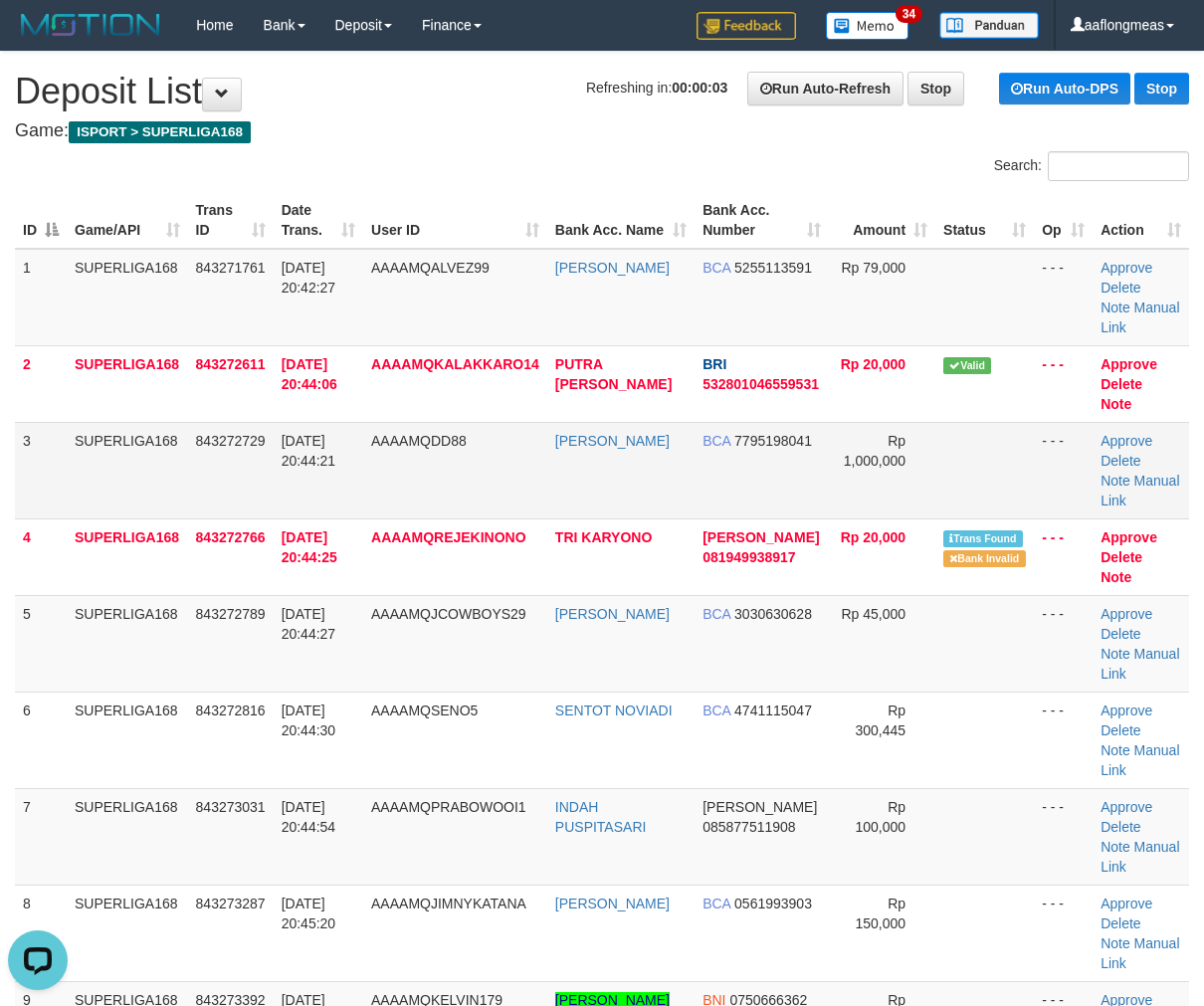 click on "Rp 1,000,000" at bounding box center (882, 470) 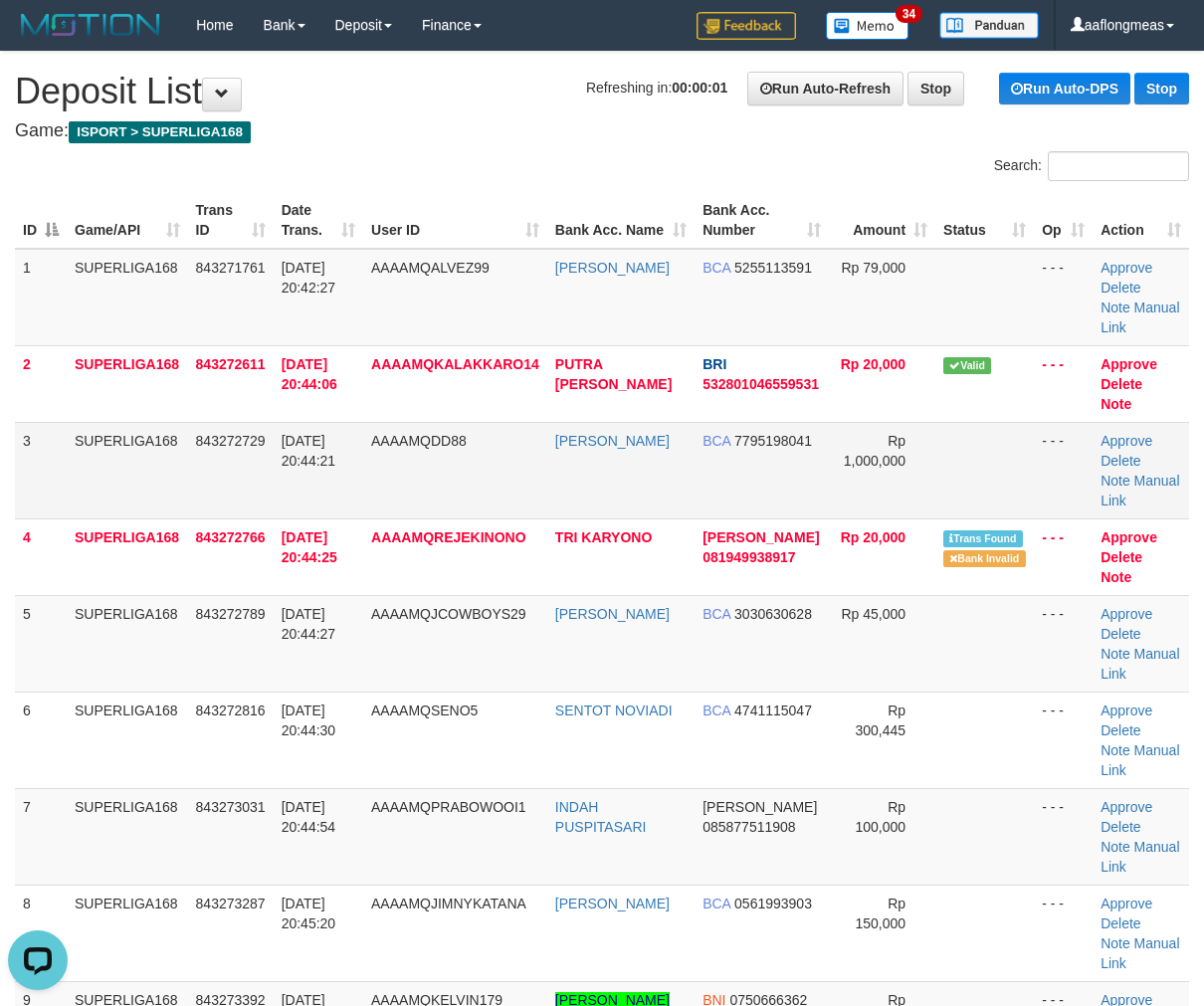 drag, startPoint x: 951, startPoint y: 484, endPoint x: 1168, endPoint y: 503, distance: 217.83021 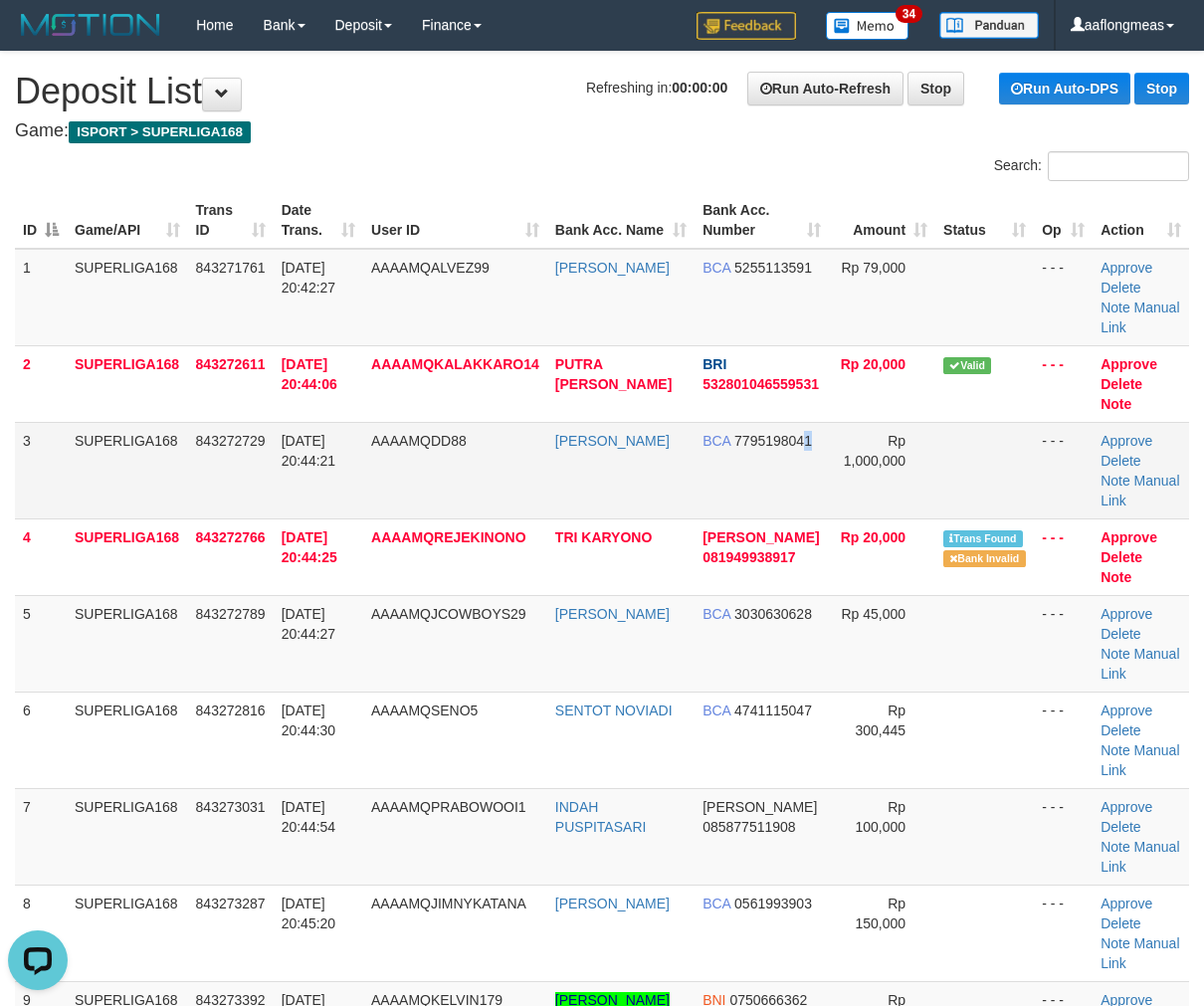 click on "BCA
7795198041" at bounding box center [761, 470] 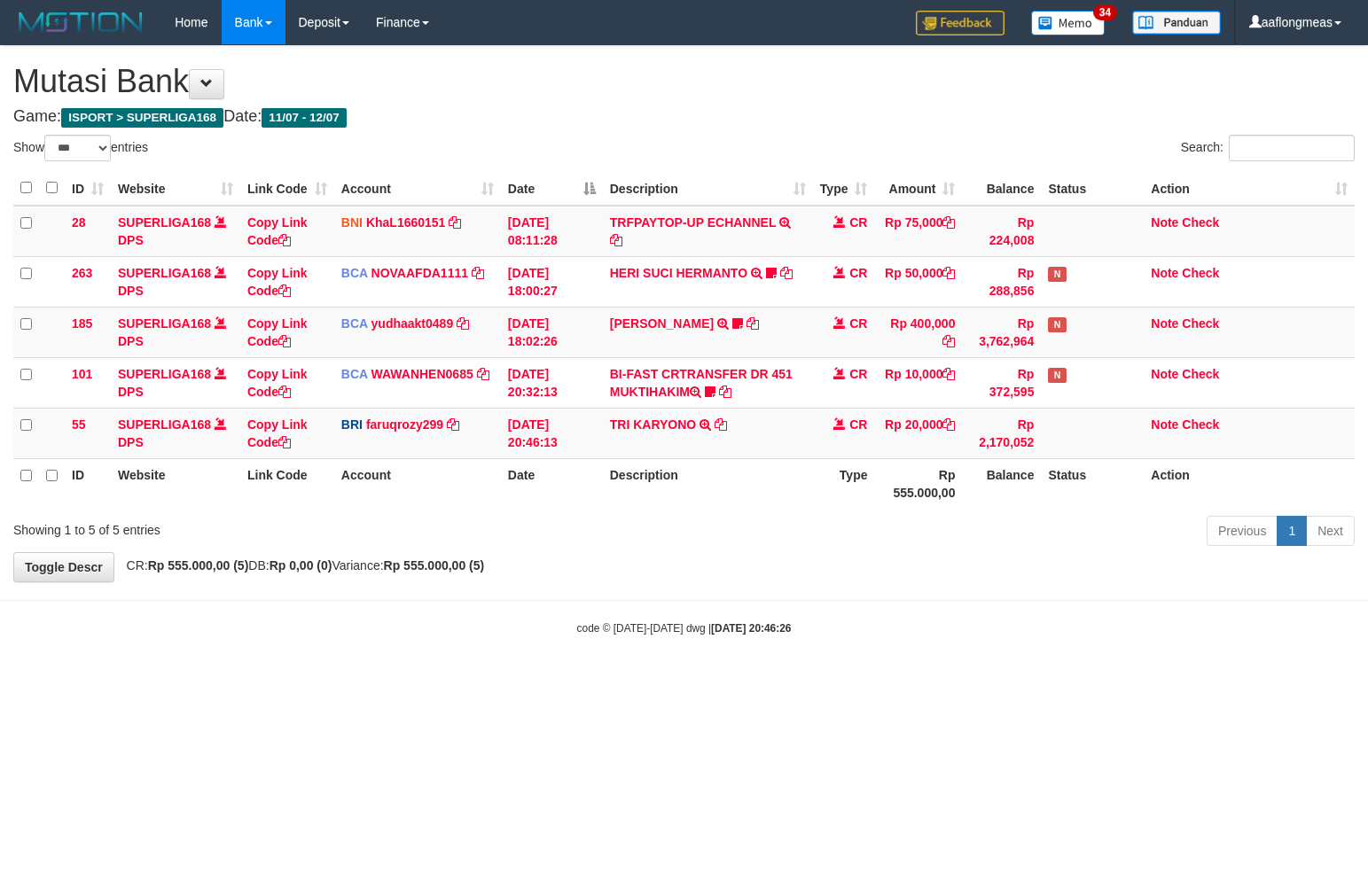 select on "***" 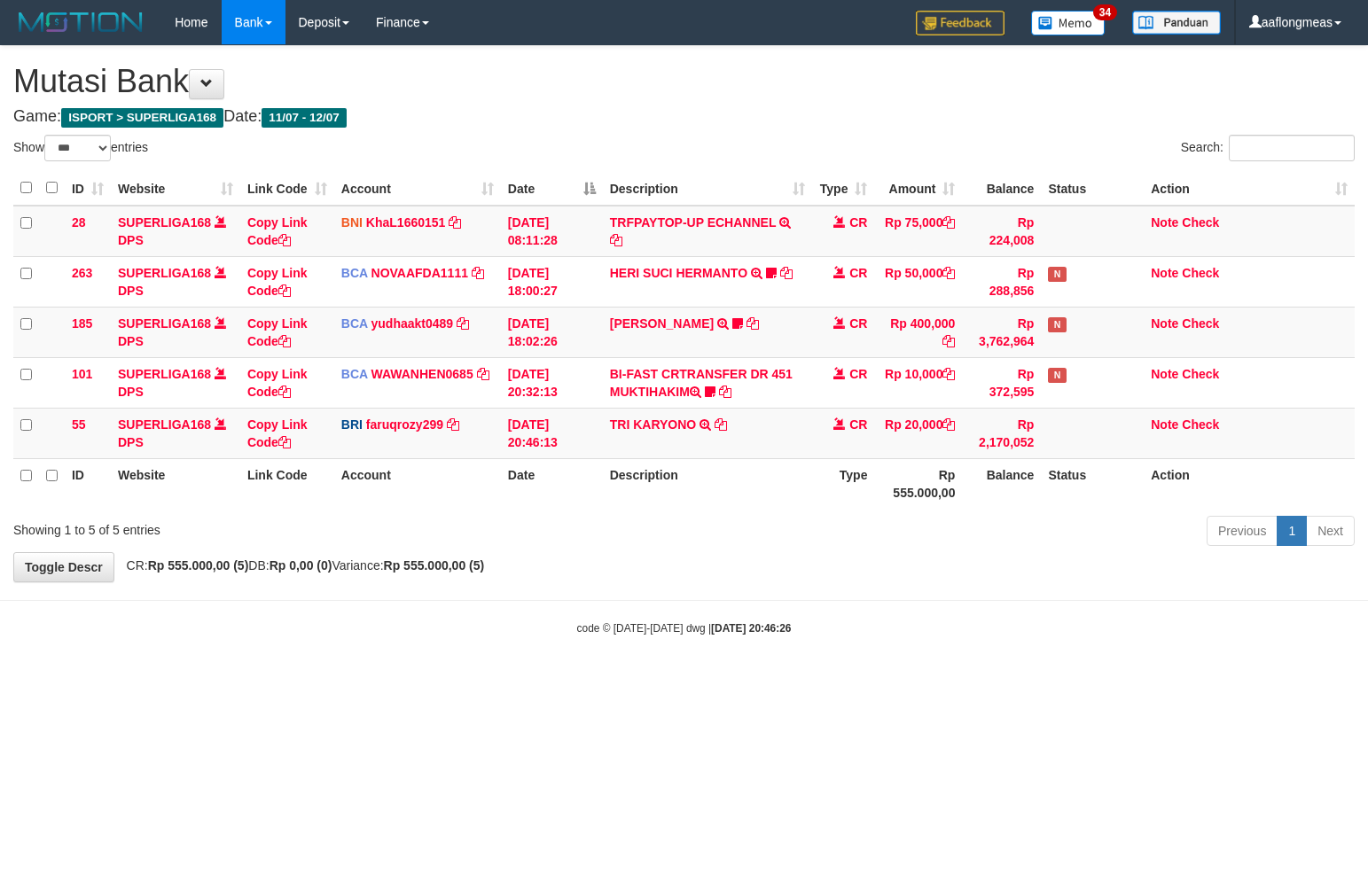 scroll, scrollTop: 0, scrollLeft: 0, axis: both 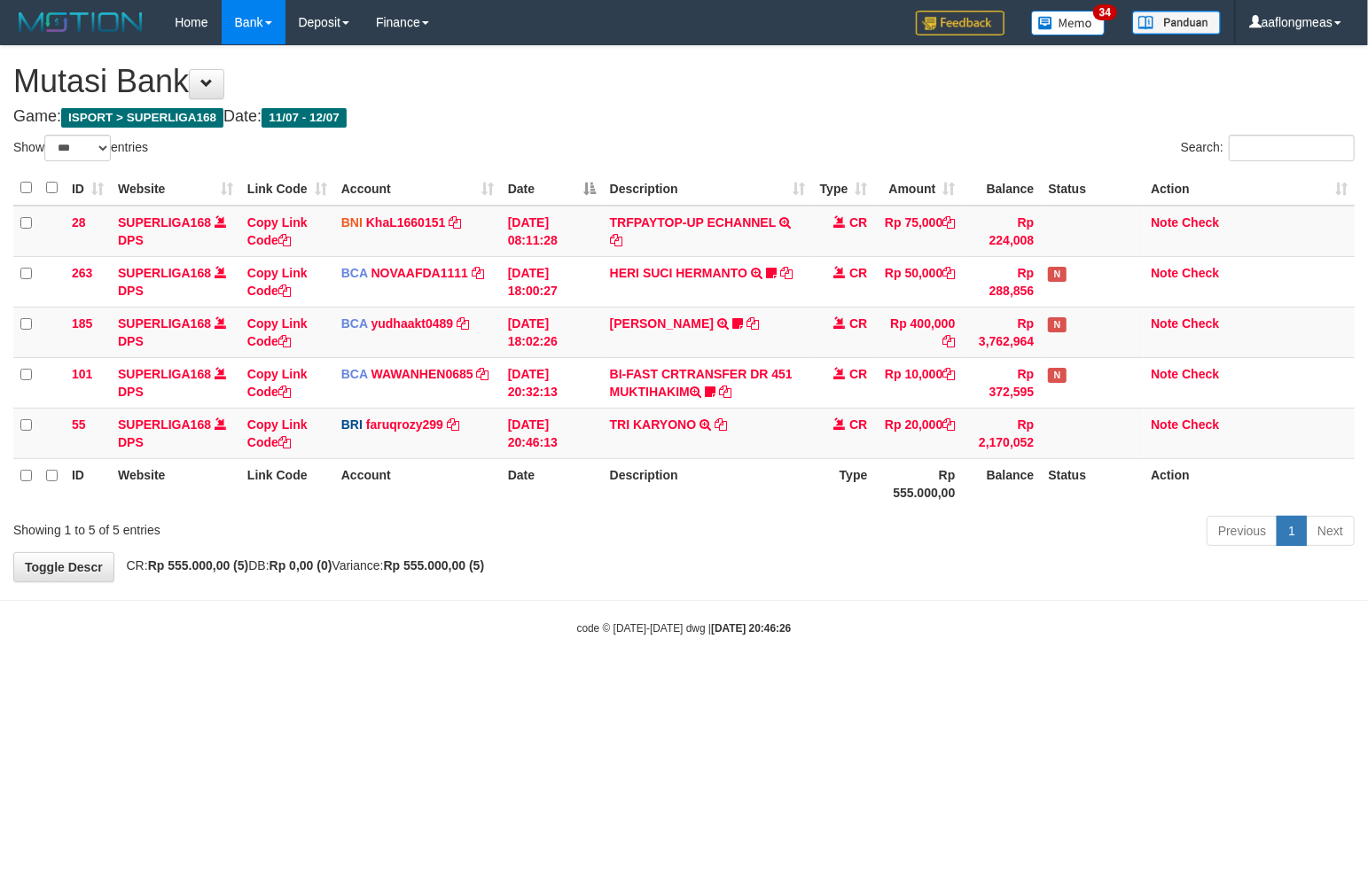 click on "**********" at bounding box center (684, 314) 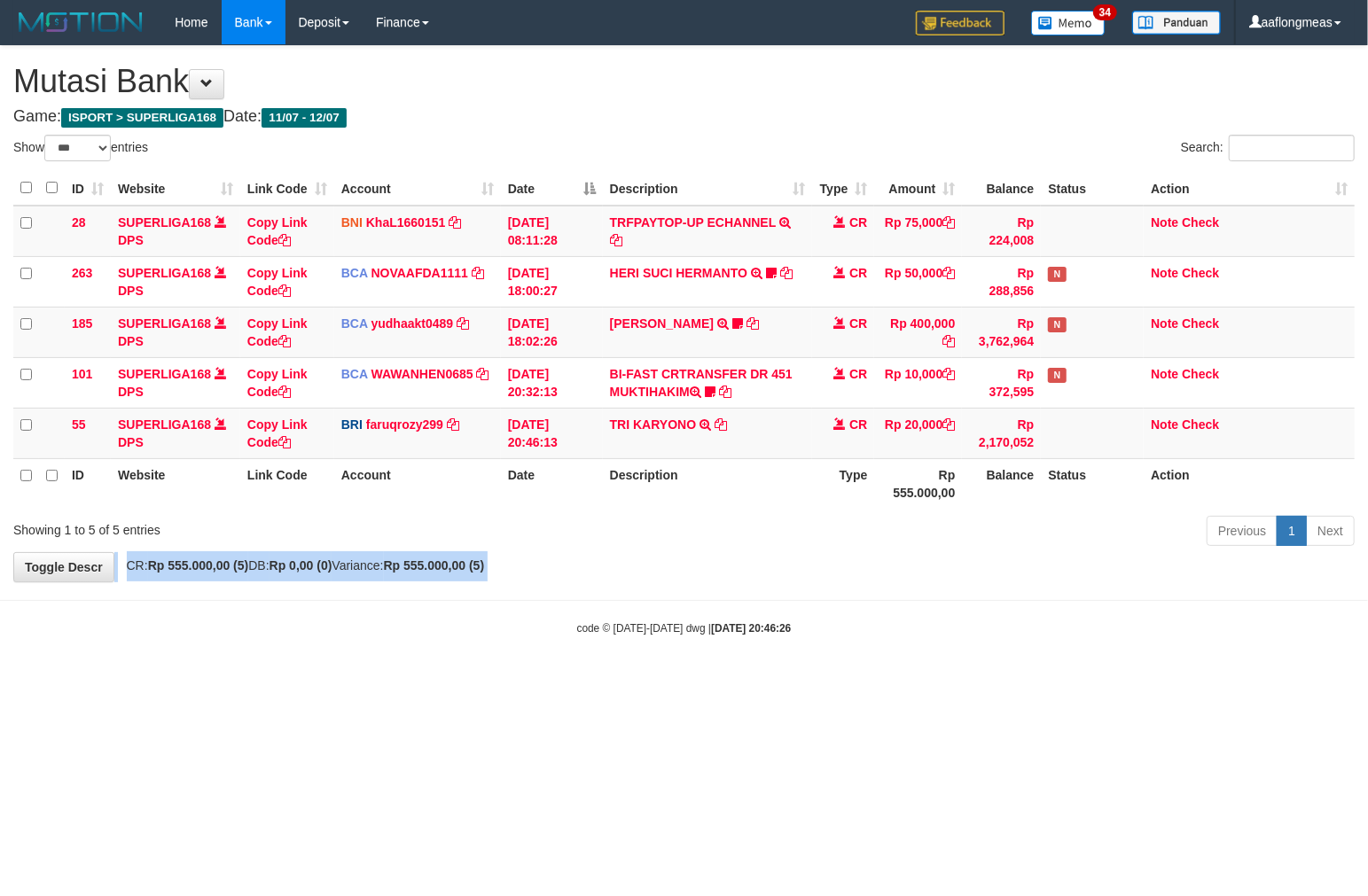 click on "**********" at bounding box center [684, 314] 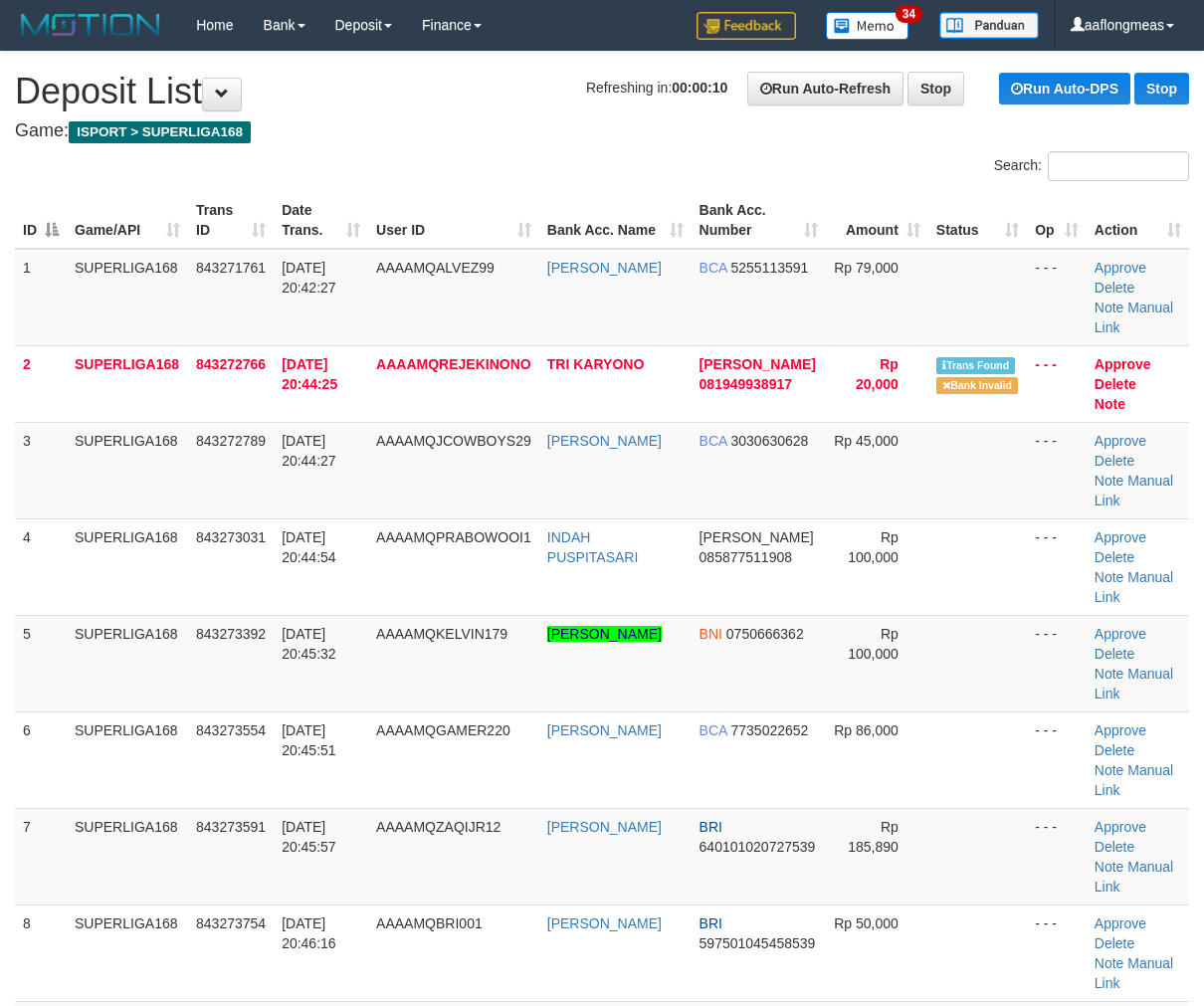 scroll, scrollTop: 0, scrollLeft: 0, axis: both 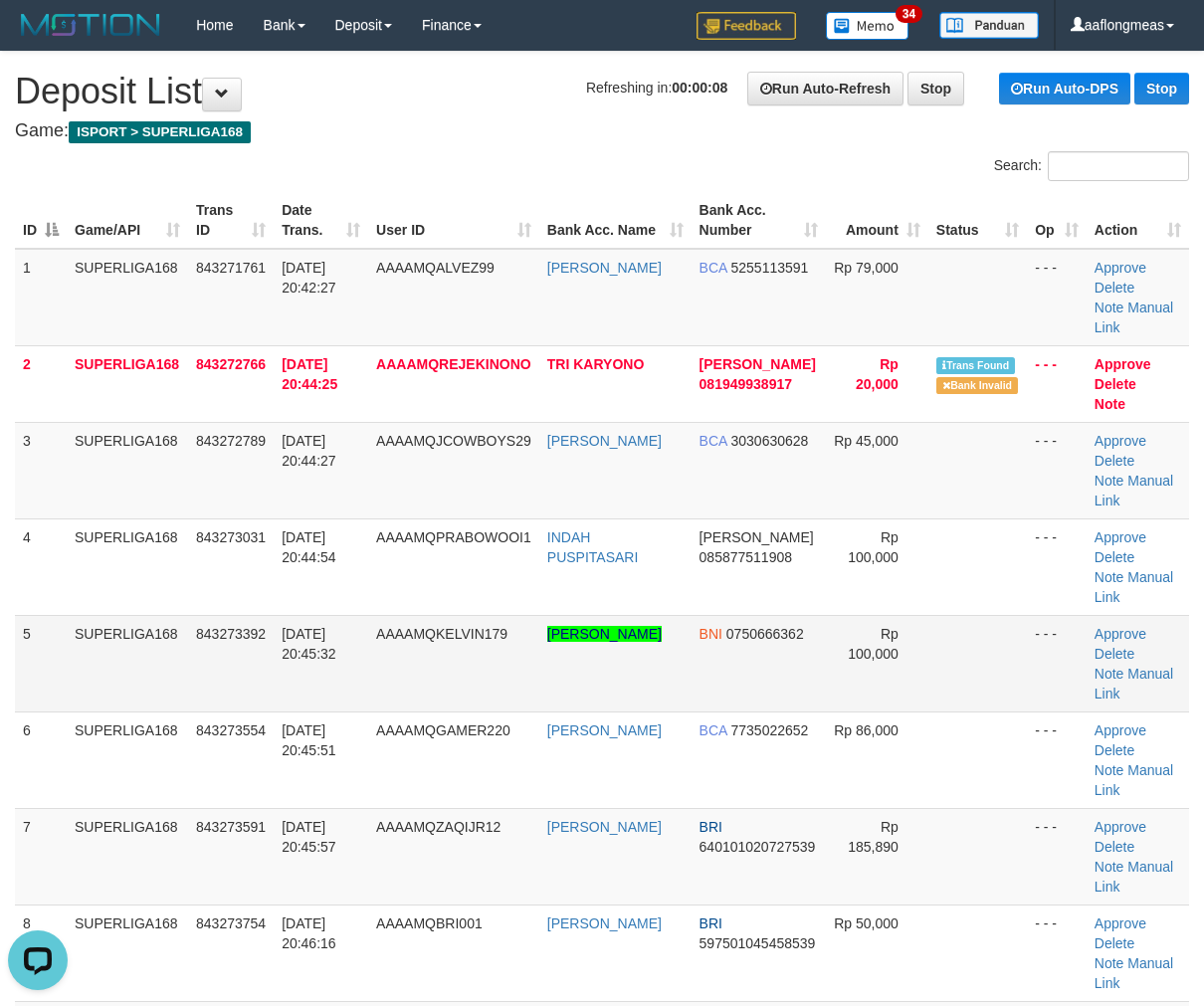 click at bounding box center (977, 663) 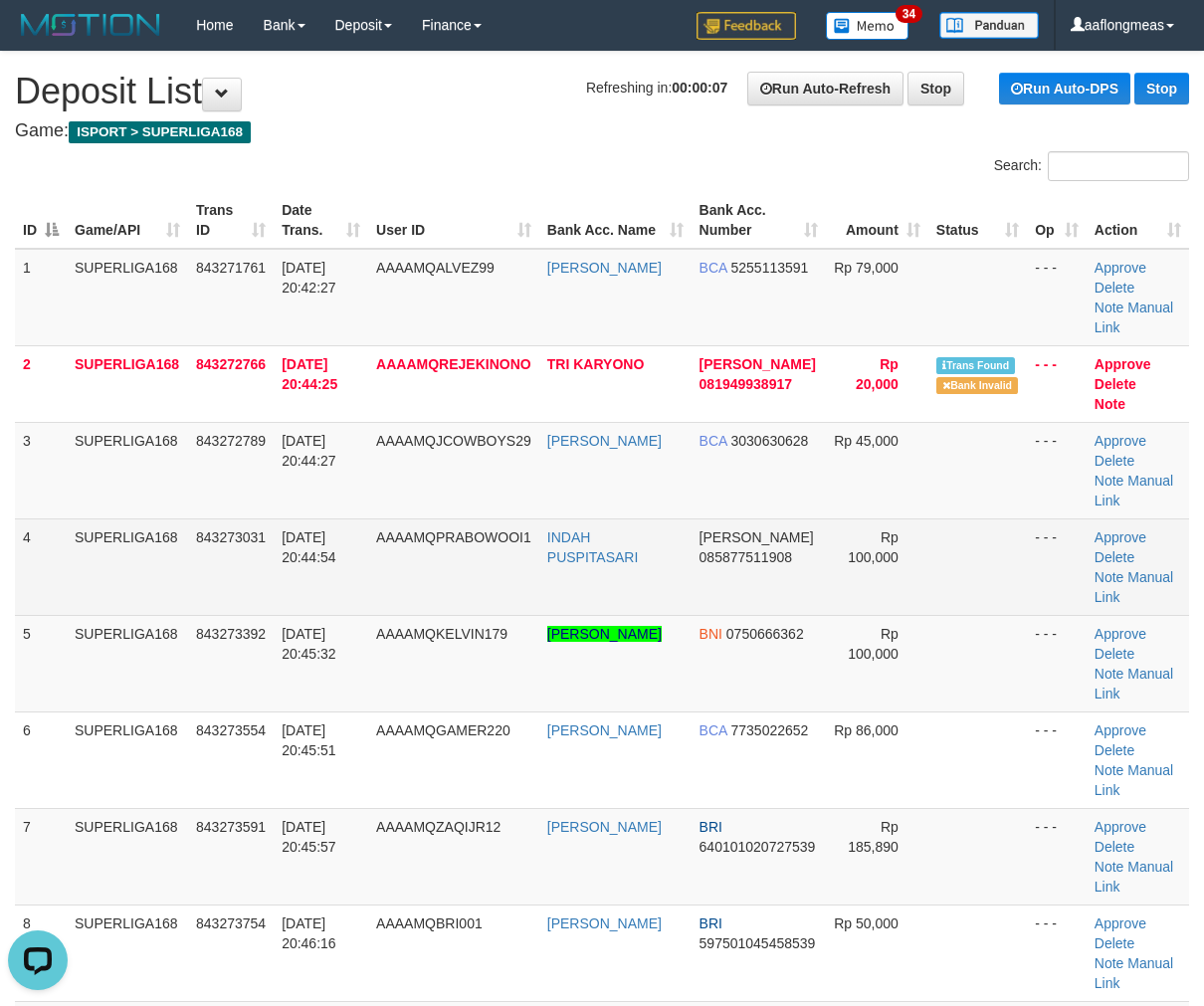 click on "Rp 100,000" at bounding box center (877, 566) 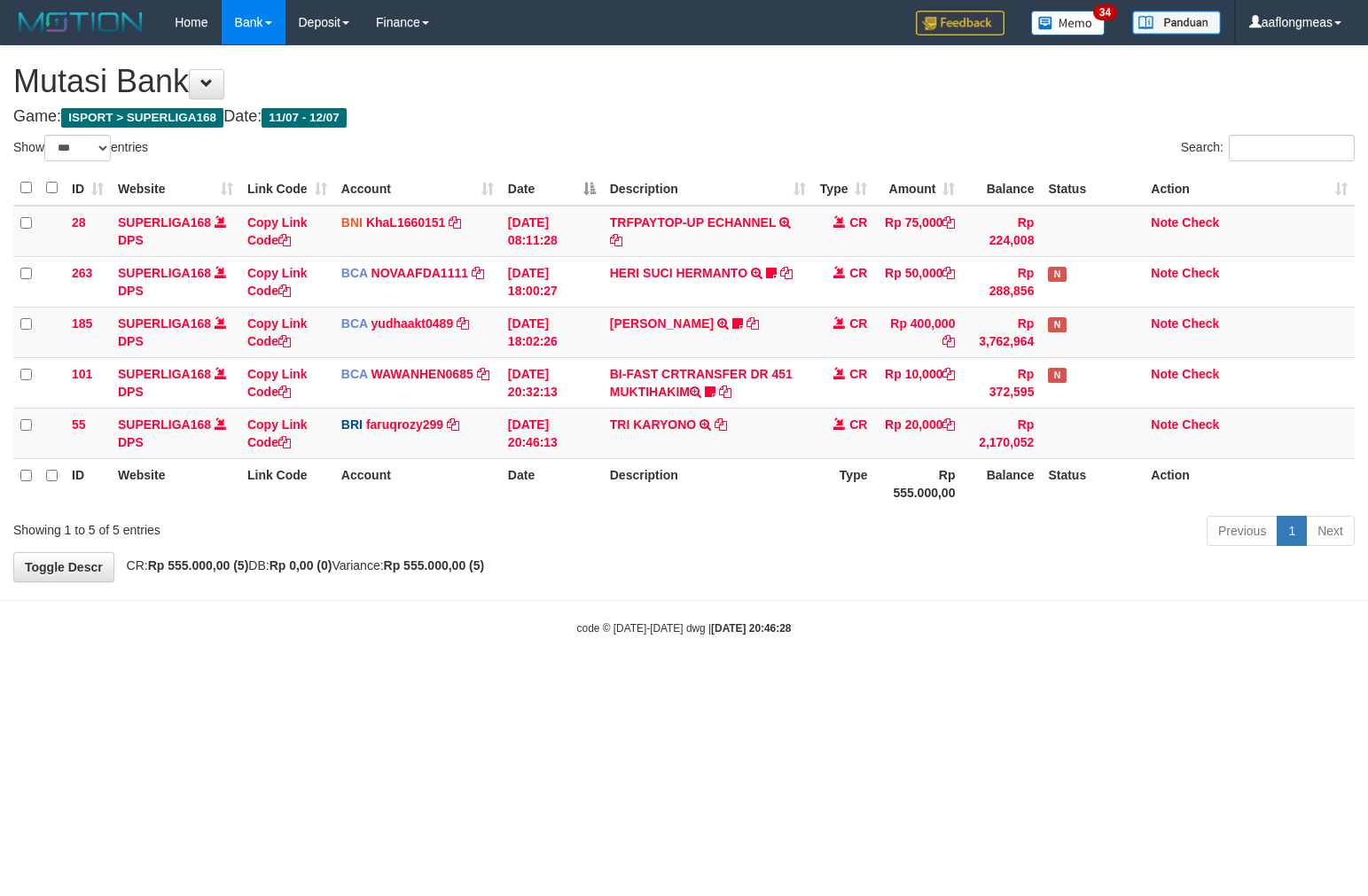 select on "***" 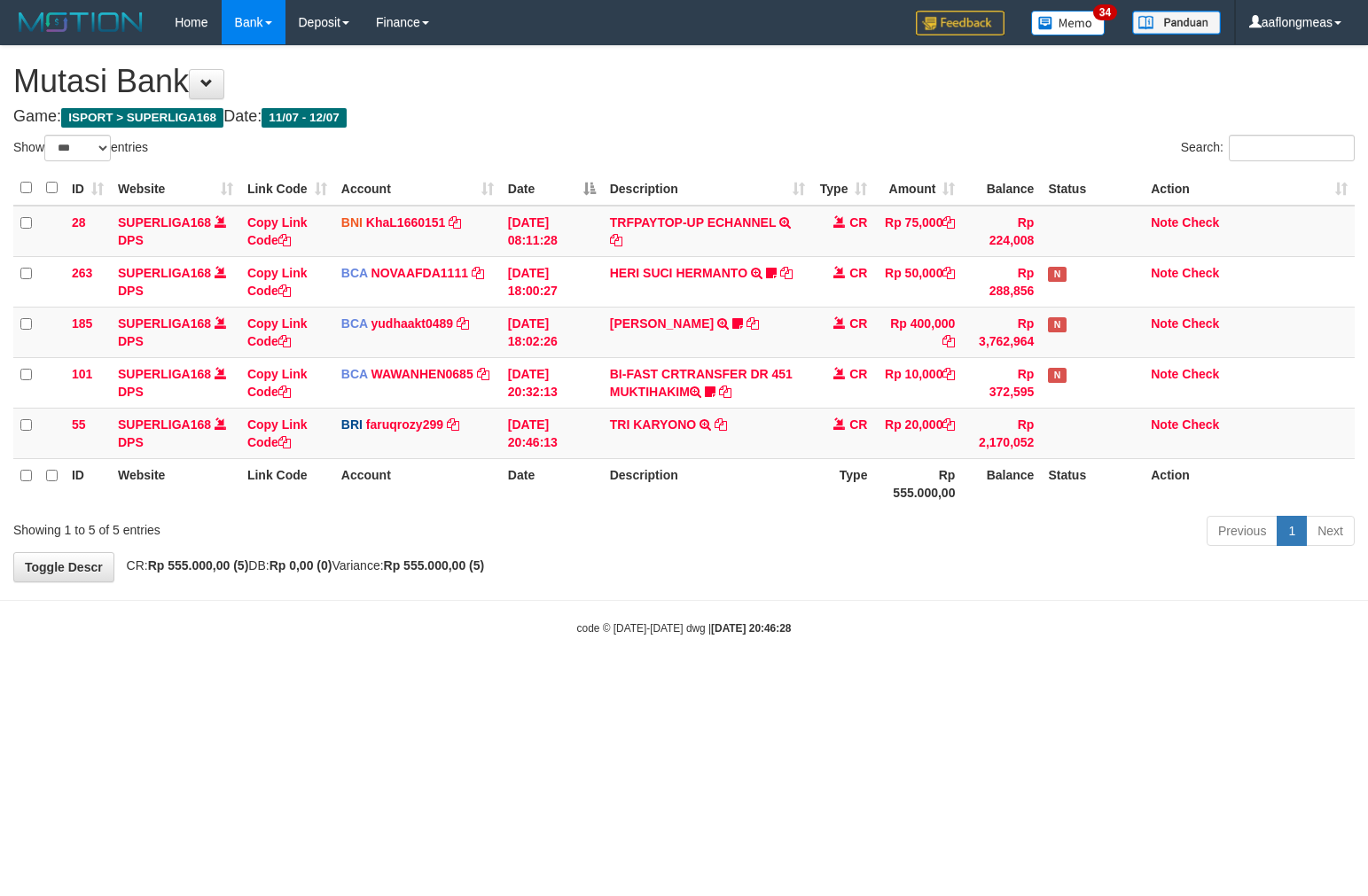 scroll, scrollTop: 0, scrollLeft: 0, axis: both 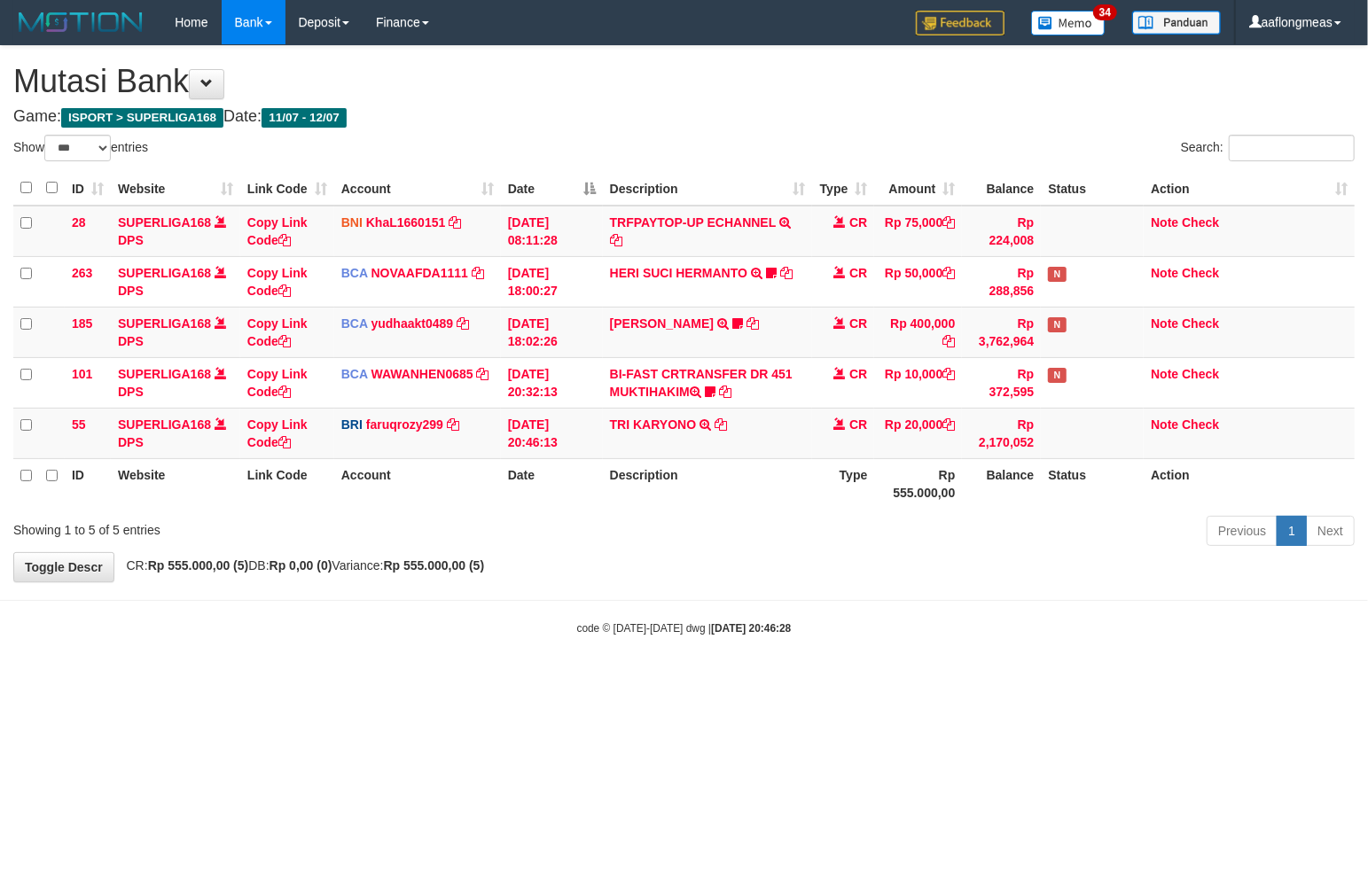 click on "**********" at bounding box center (684, 314) 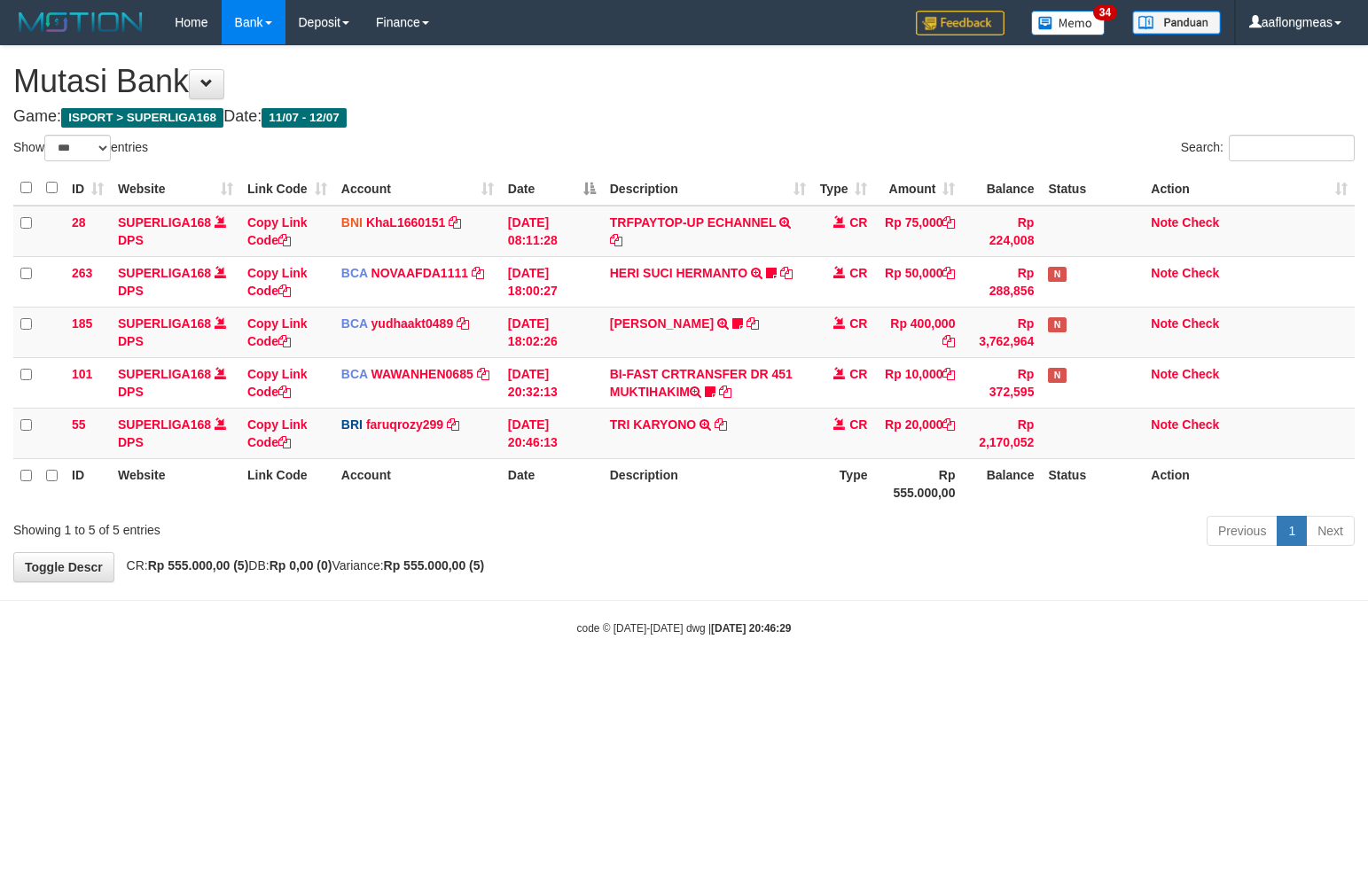 select on "***" 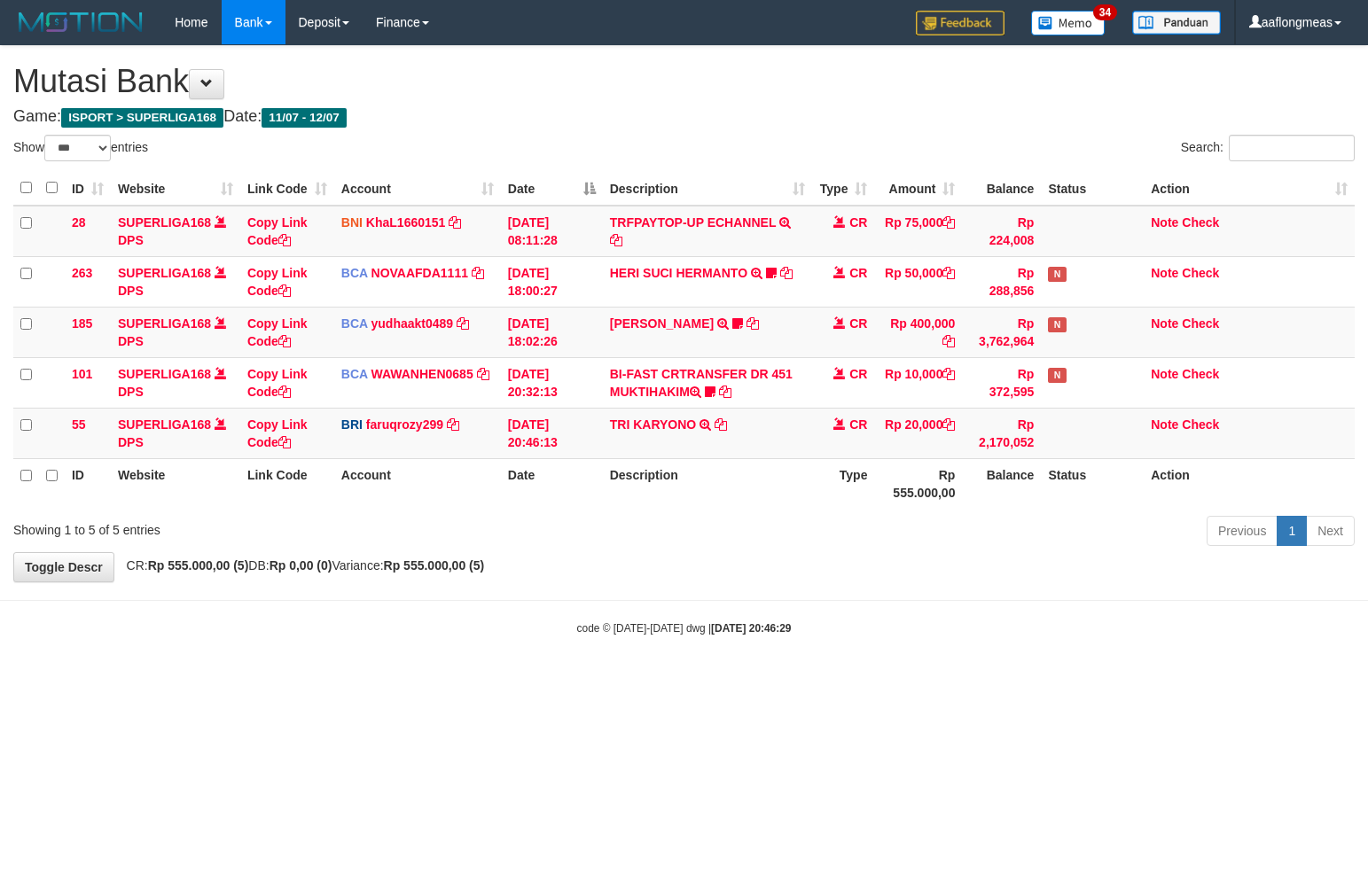 scroll, scrollTop: 0, scrollLeft: 0, axis: both 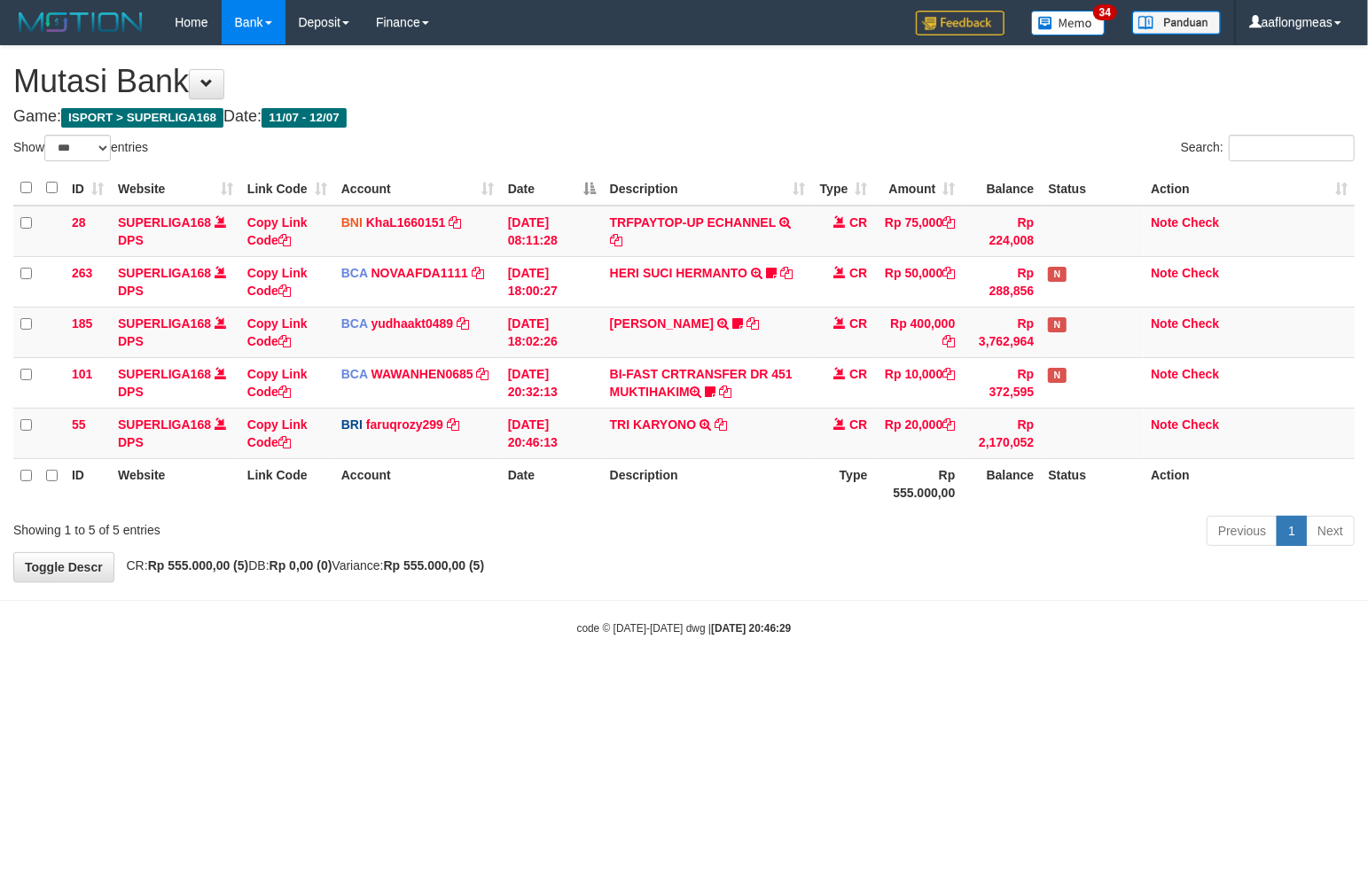 drag, startPoint x: 713, startPoint y: 558, endPoint x: 5, endPoint y: 574, distance: 708.181 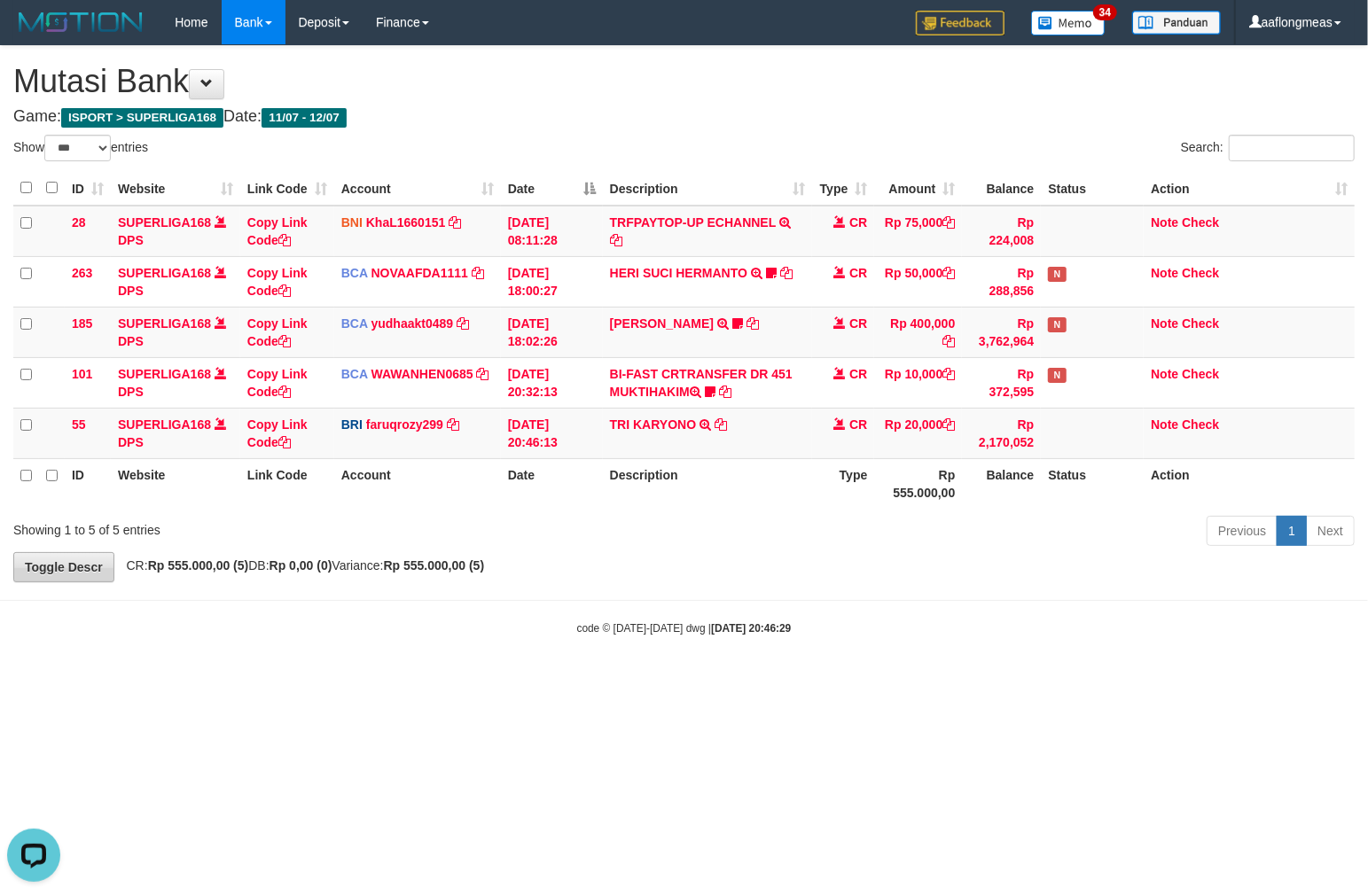 scroll, scrollTop: 0, scrollLeft: 0, axis: both 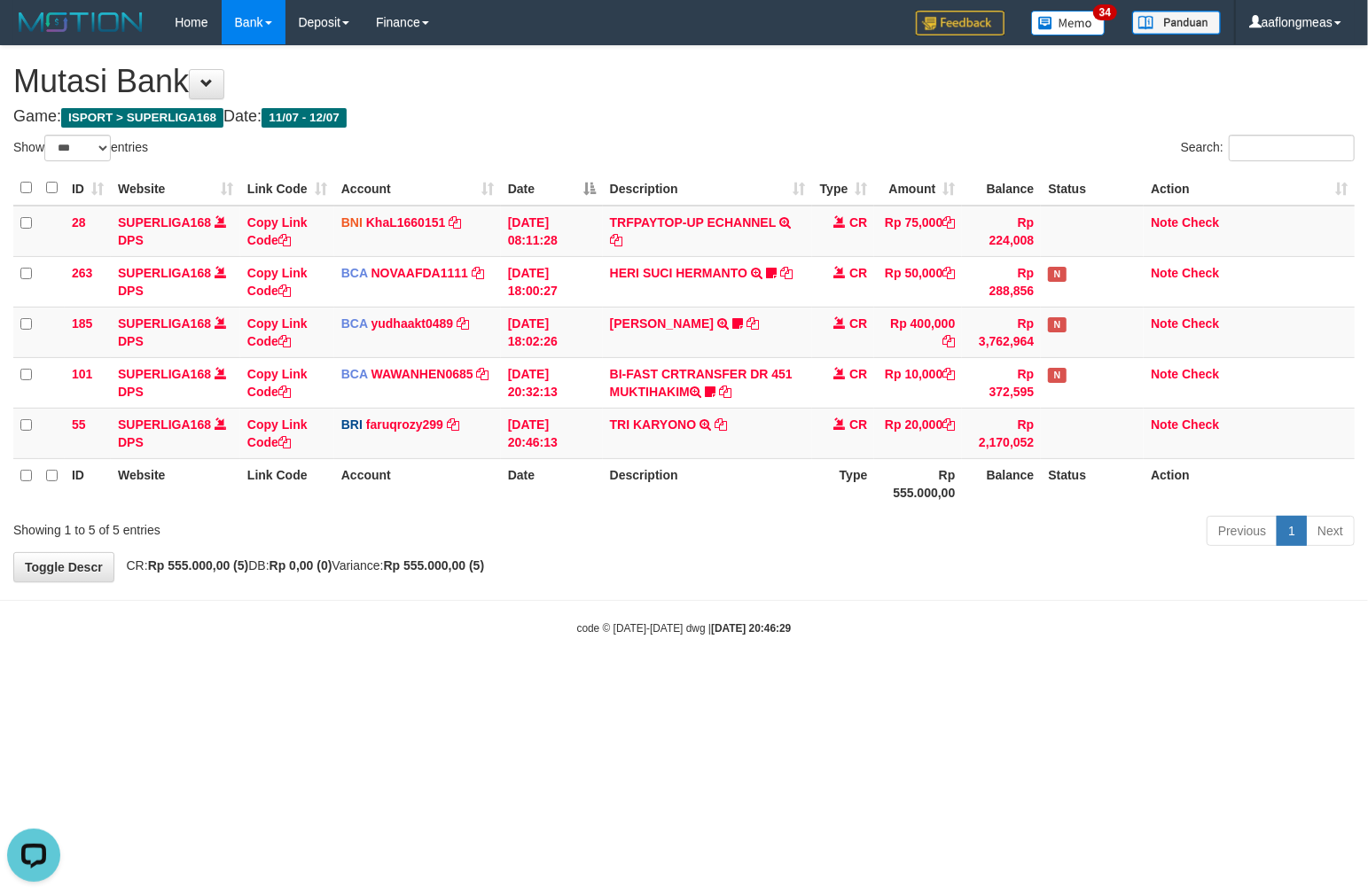 drag, startPoint x: 705, startPoint y: 588, endPoint x: 674, endPoint y: 614, distance: 40.459857 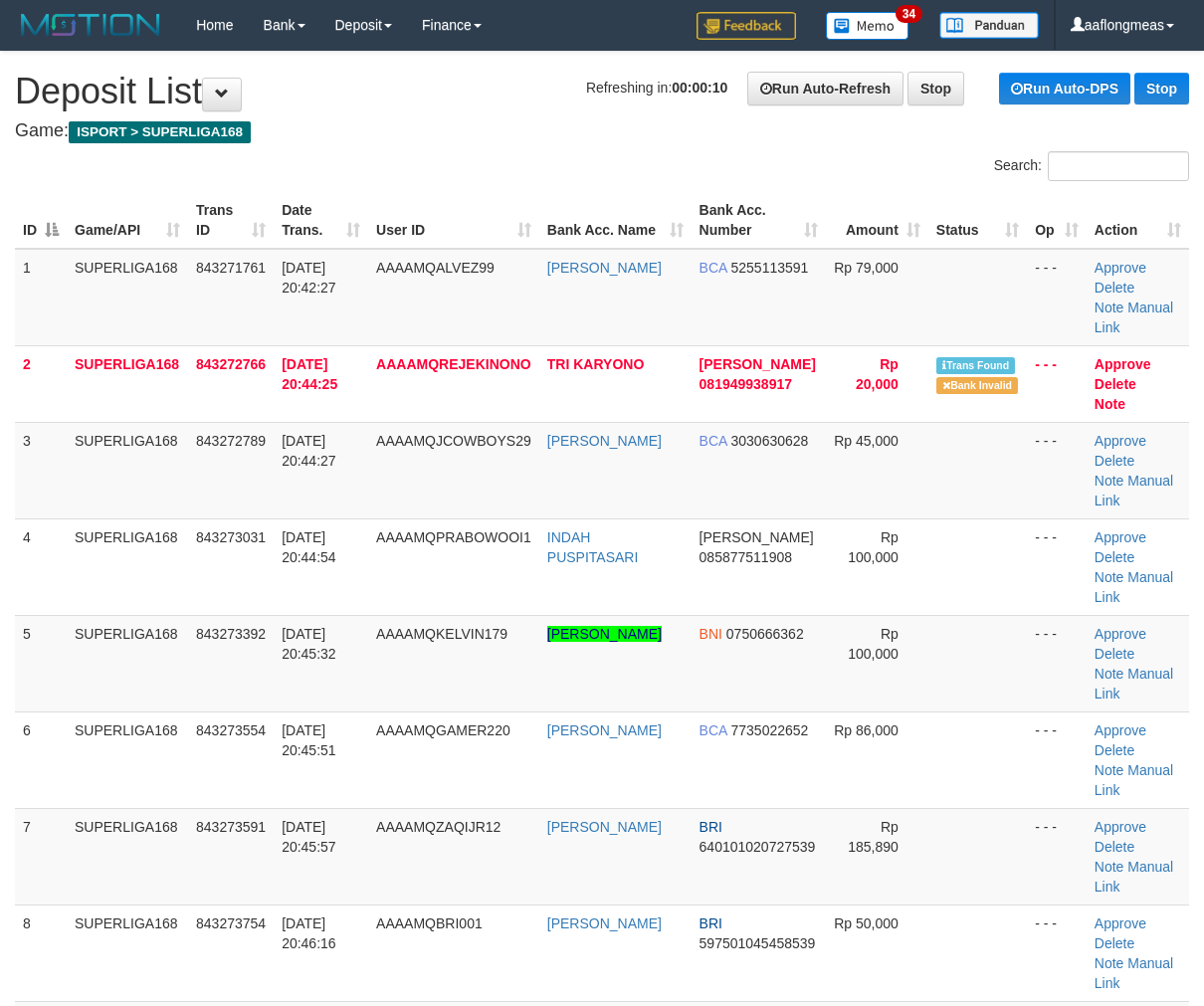 scroll, scrollTop: 0, scrollLeft: 0, axis: both 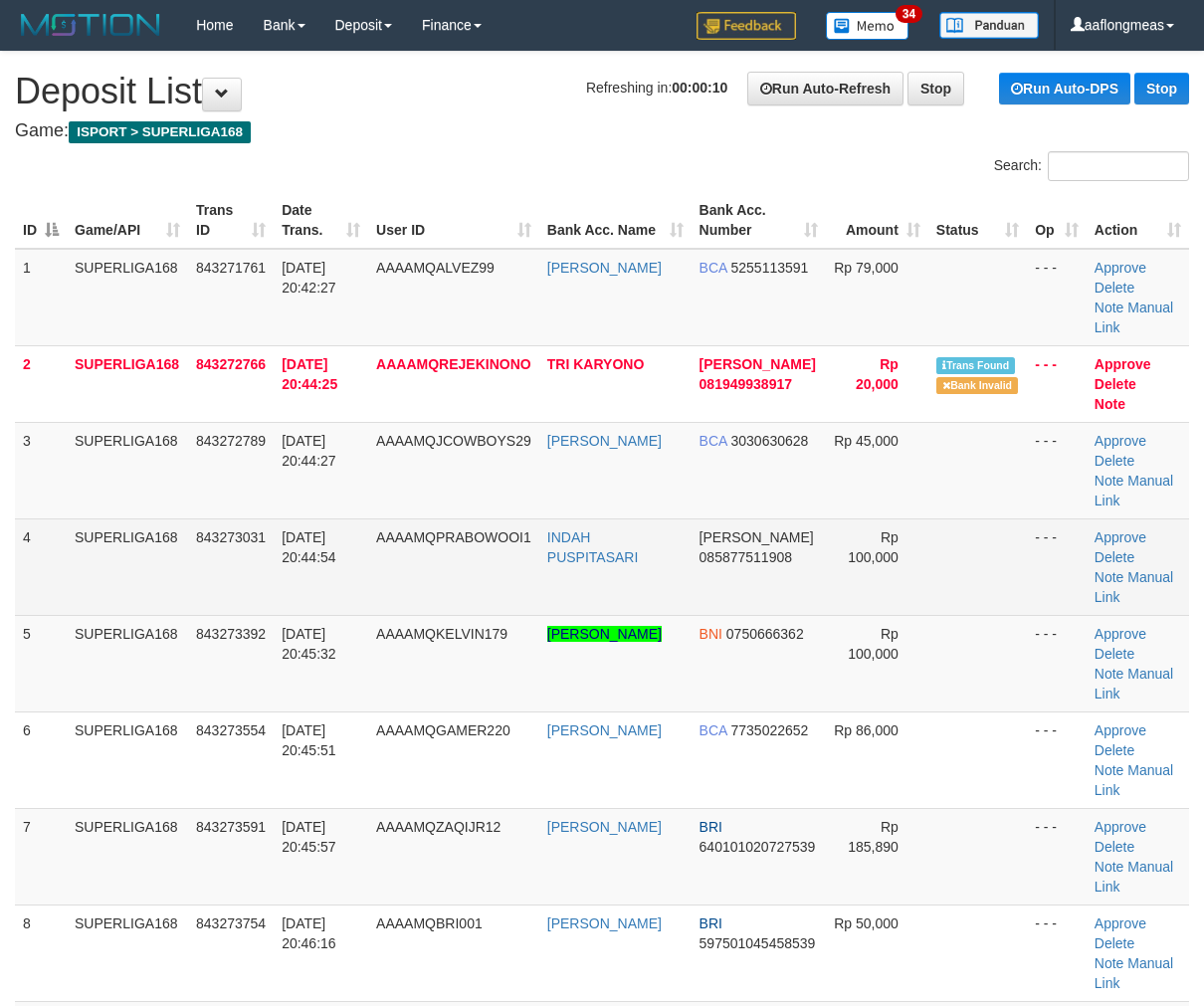click at bounding box center [977, 566] 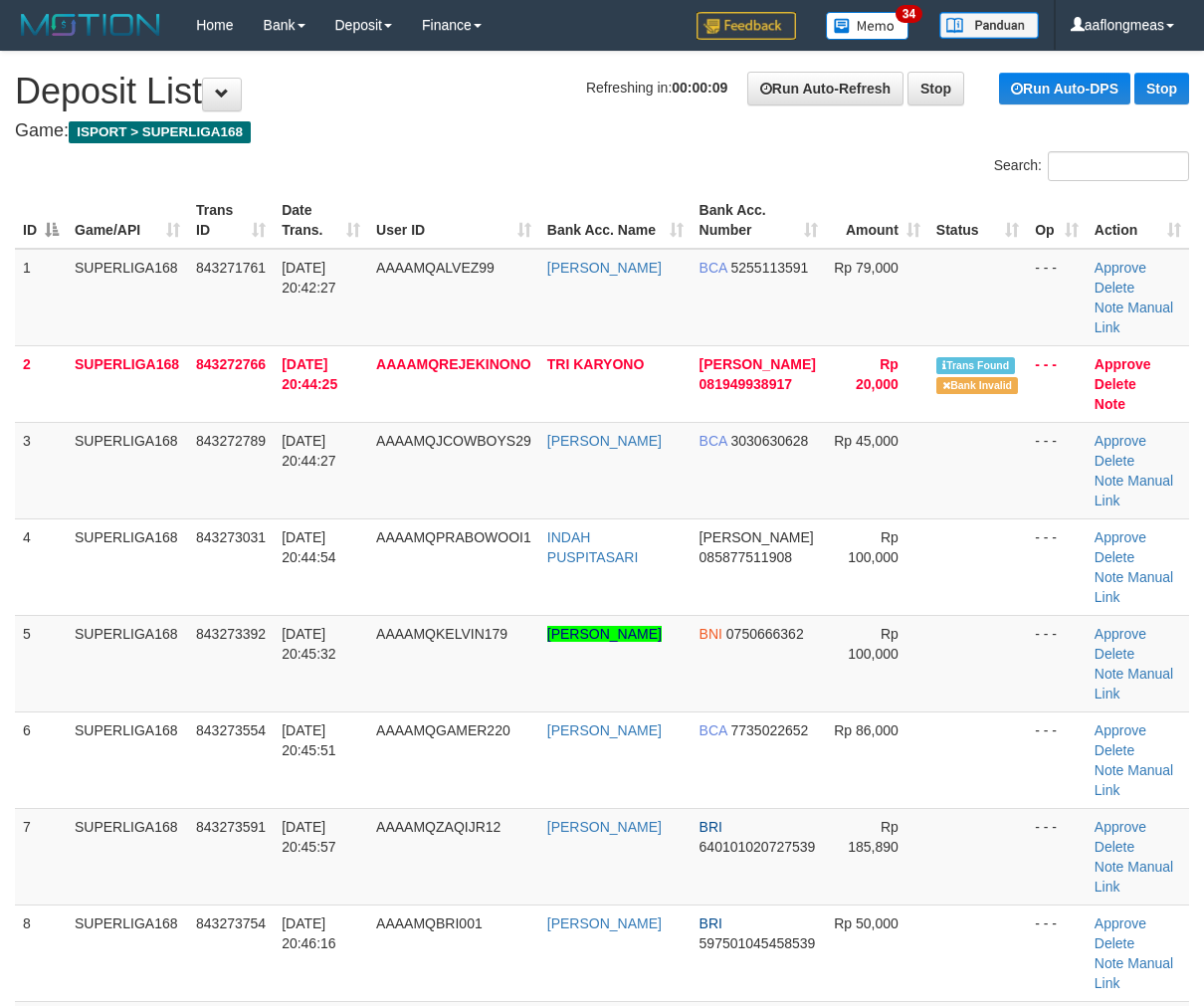 drag, startPoint x: 919, startPoint y: 574, endPoint x: 1211, endPoint y: 631, distance: 297.5113 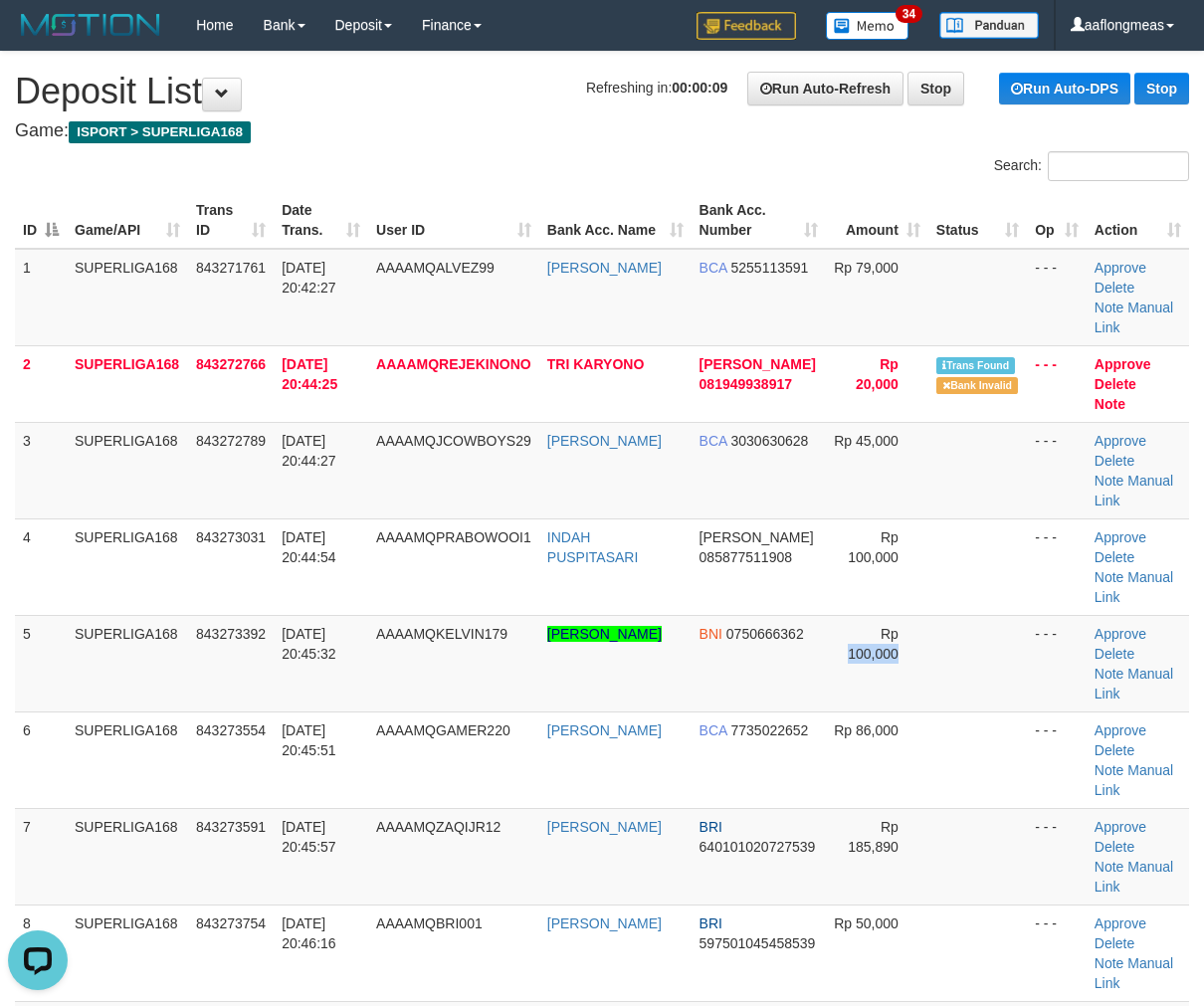 scroll, scrollTop: 0, scrollLeft: 0, axis: both 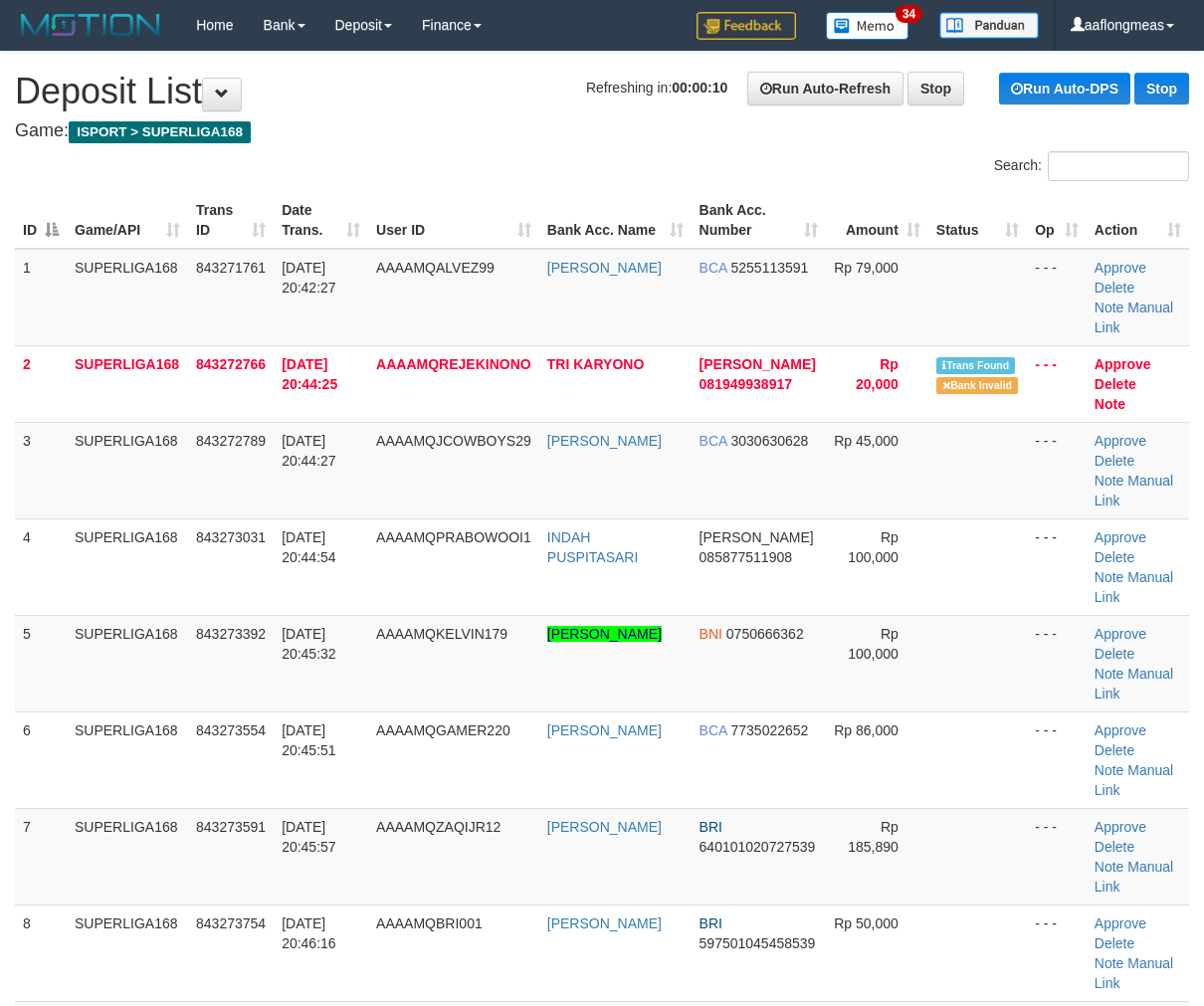 drag, startPoint x: 831, startPoint y: 561, endPoint x: 1215, endPoint y: 581, distance: 384.5205 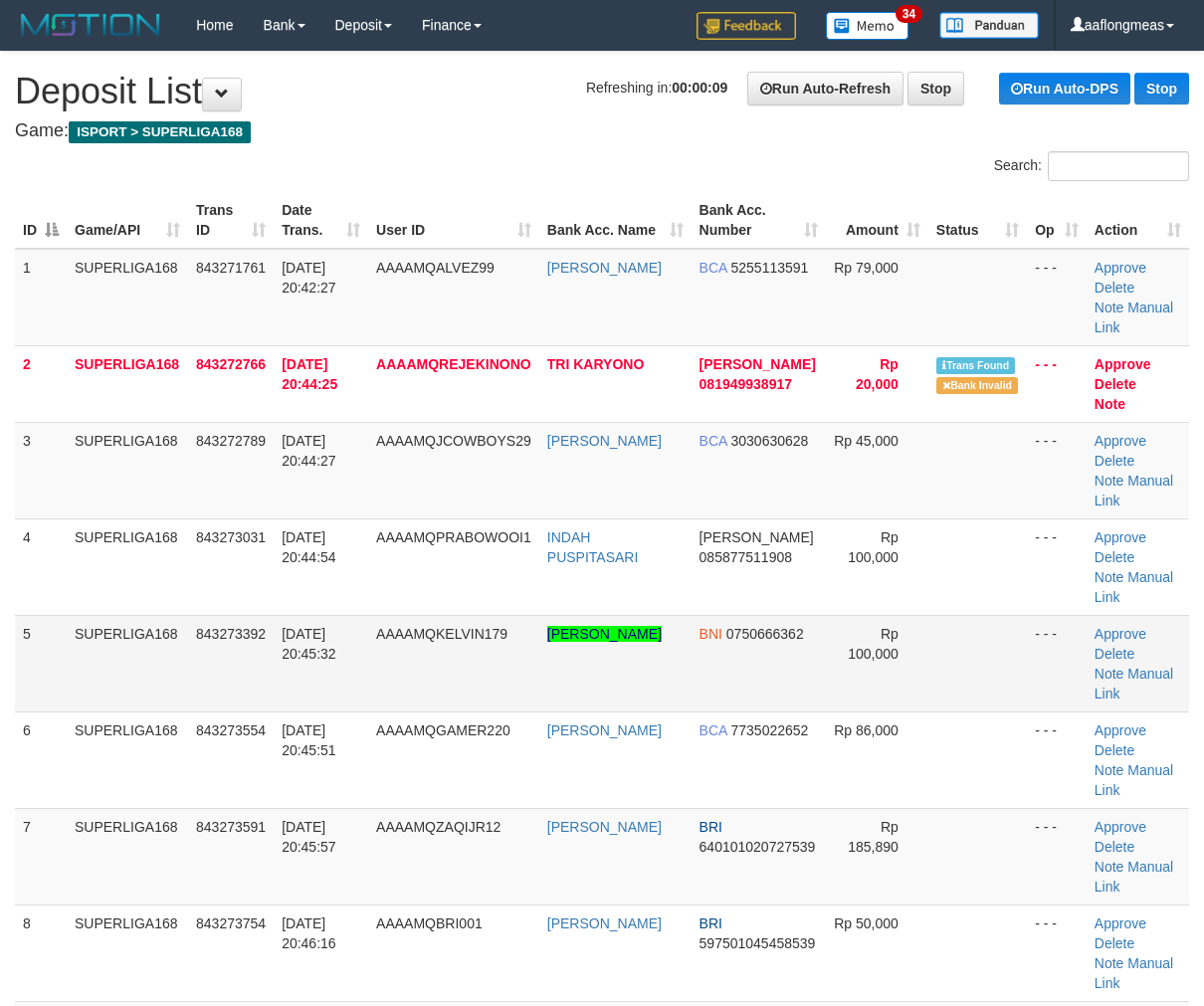 drag, startPoint x: 936, startPoint y: 595, endPoint x: 1210, endPoint y: 605, distance: 274.18242 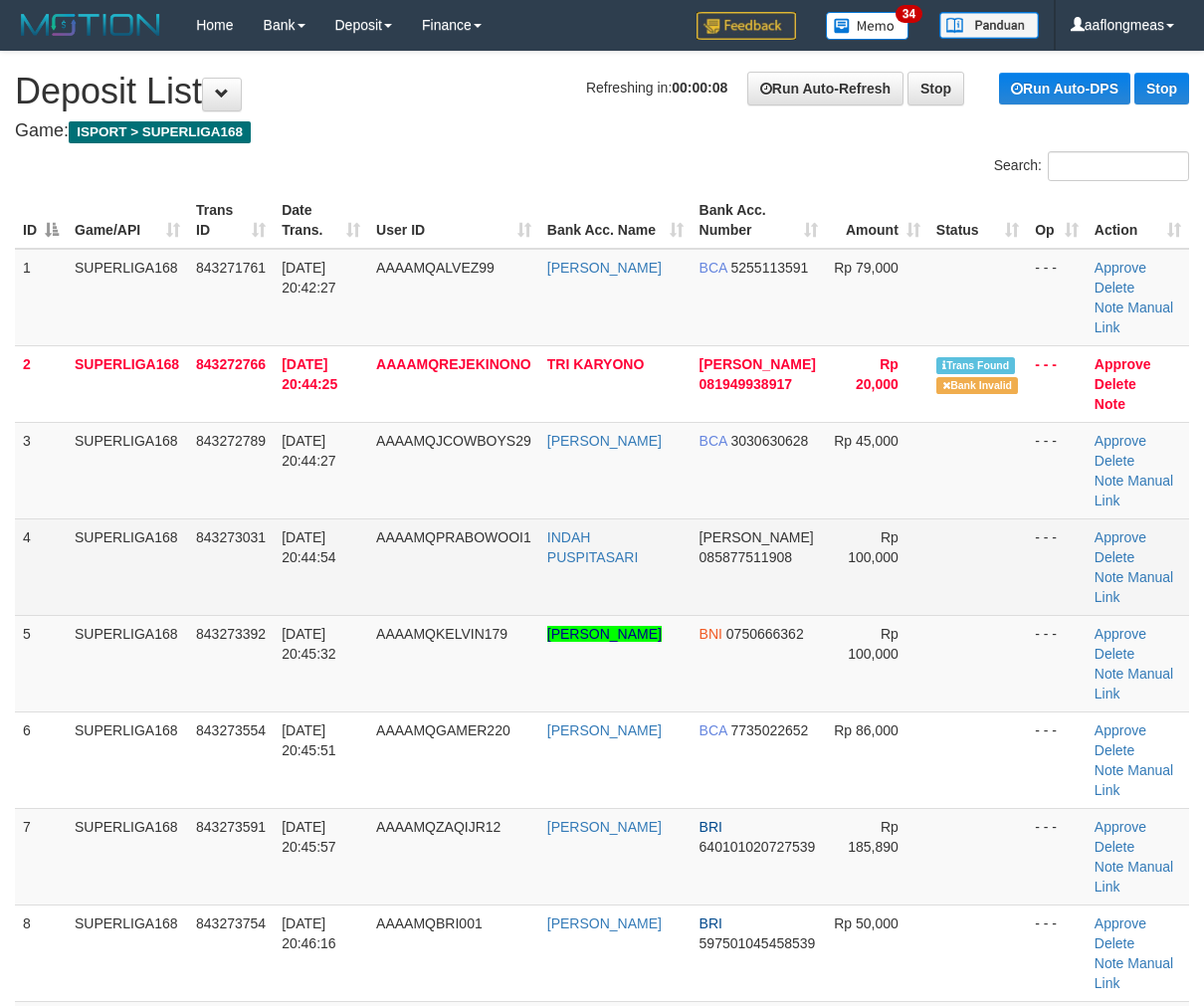 drag, startPoint x: 819, startPoint y: 535, endPoint x: 837, endPoint y: 529, distance: 18.973666 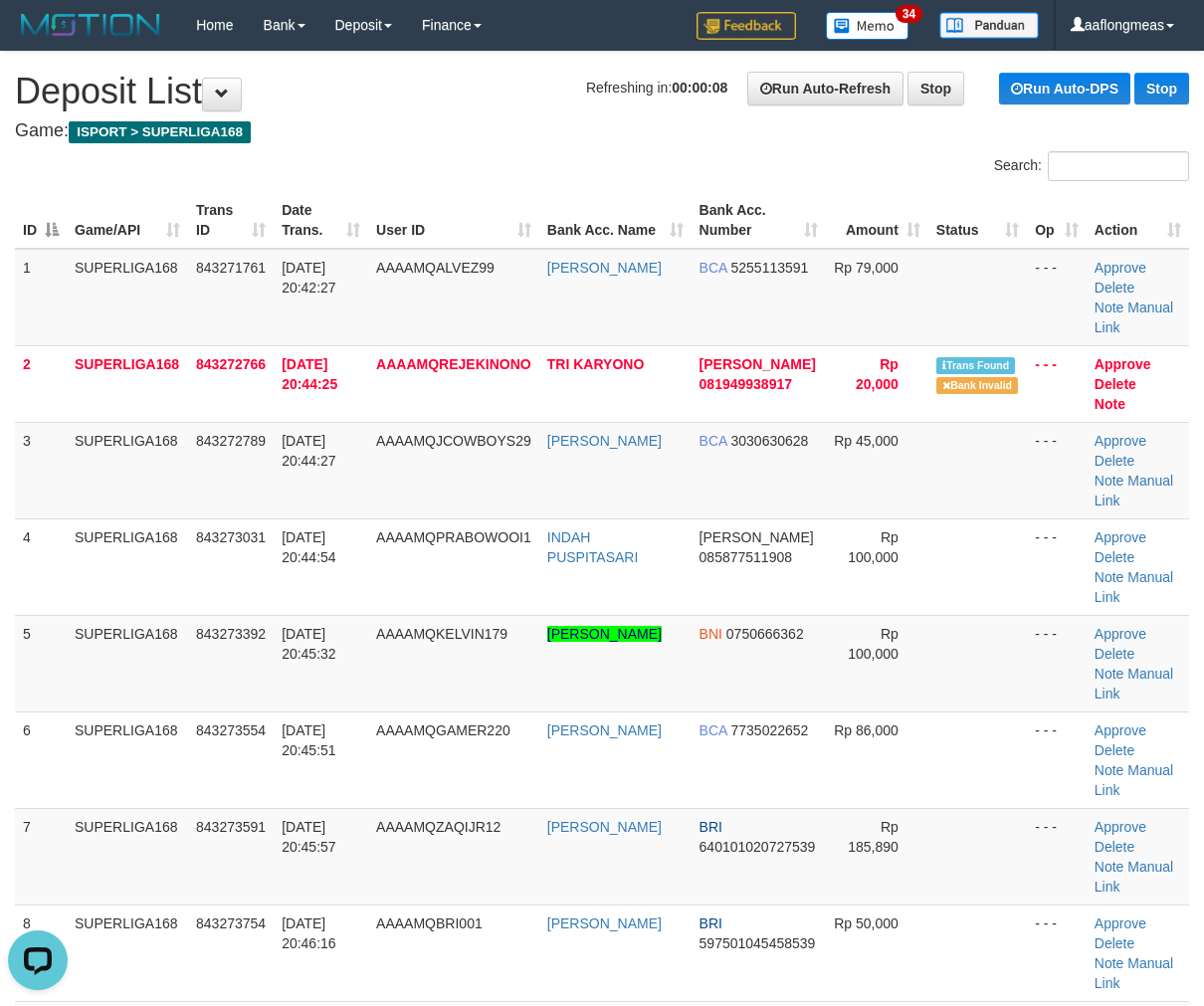 scroll, scrollTop: 0, scrollLeft: 0, axis: both 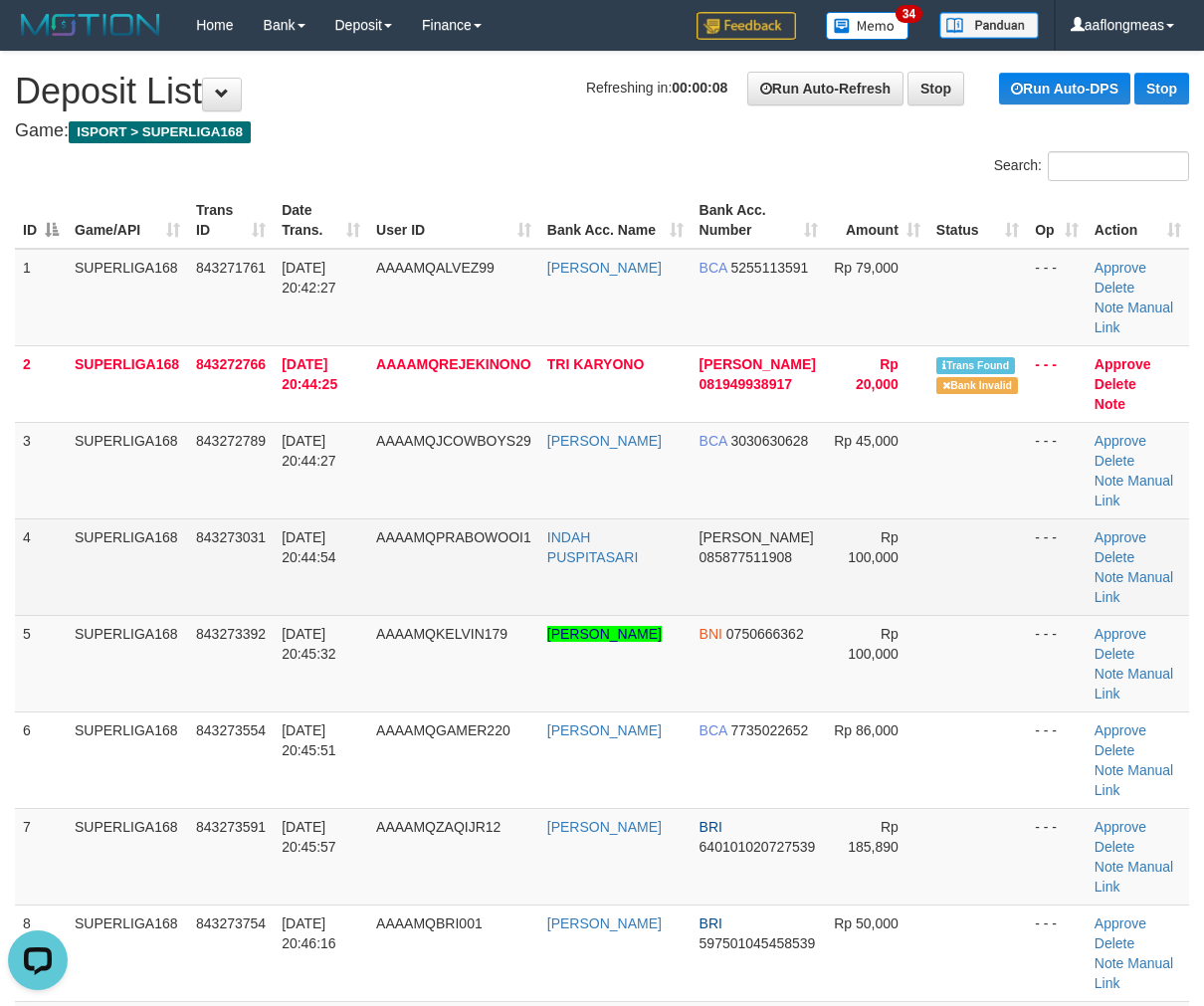 drag, startPoint x: 850, startPoint y: 513, endPoint x: 1003, endPoint y: 532, distance: 154.17522 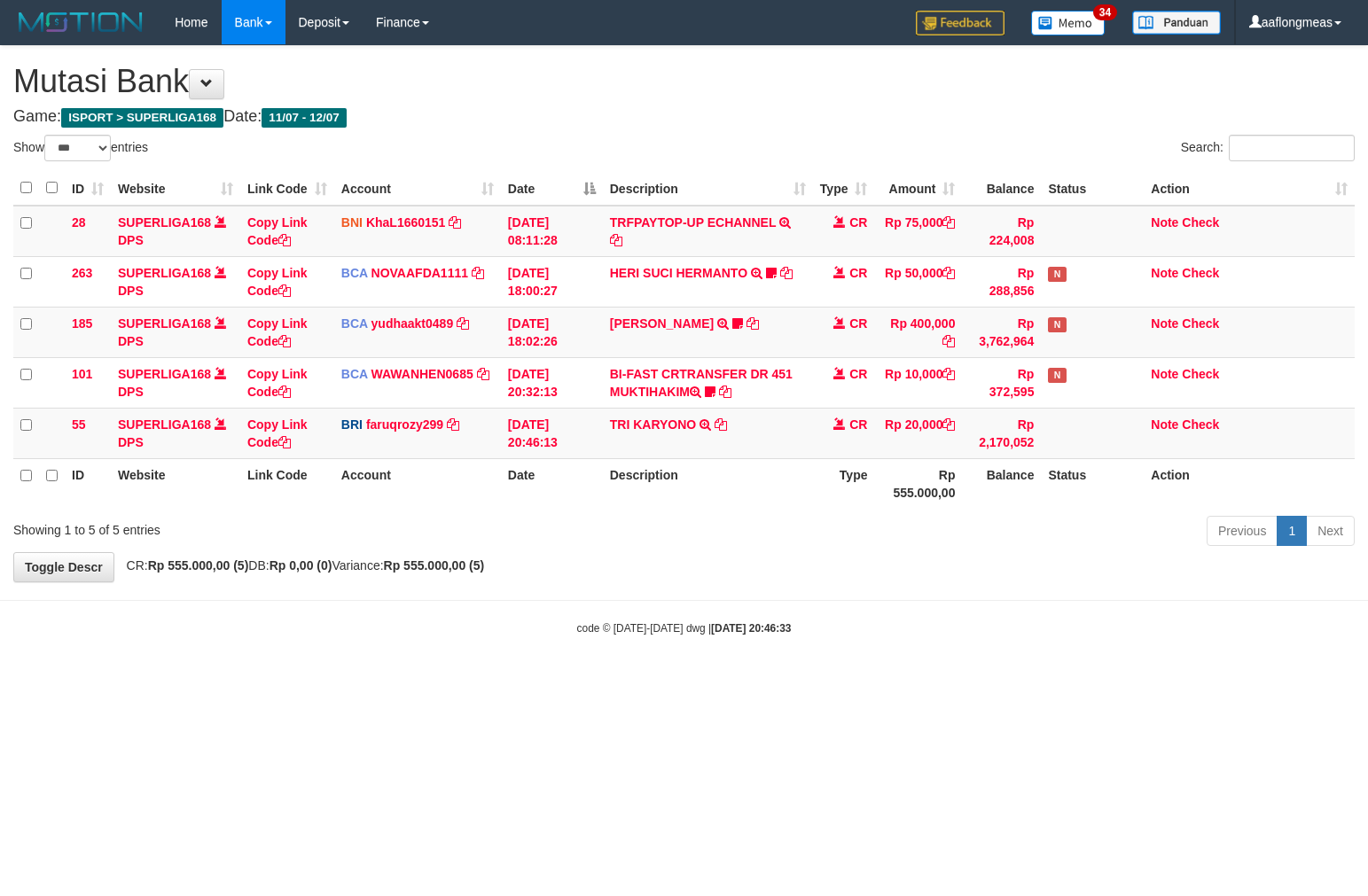select on "***" 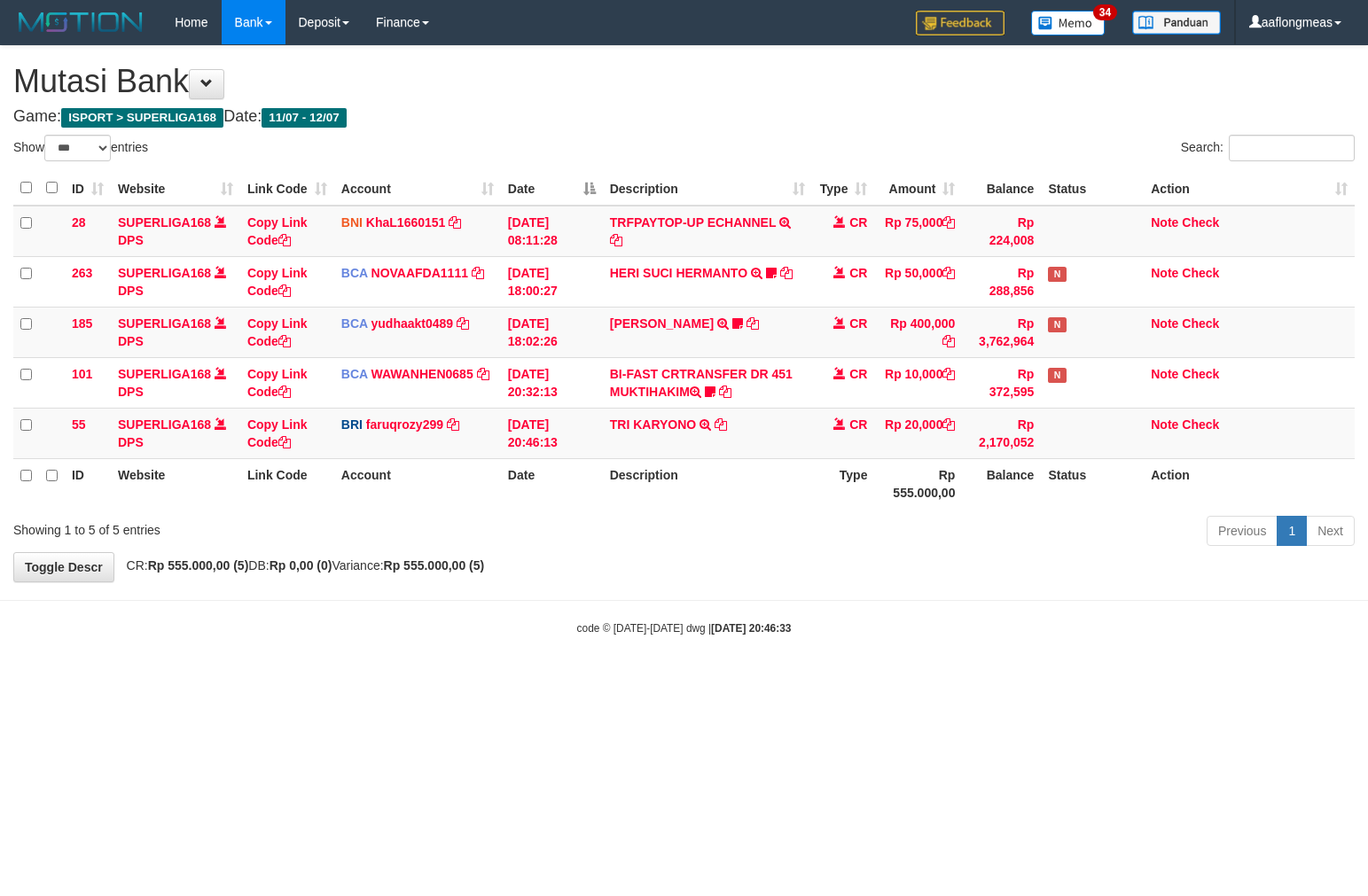 scroll, scrollTop: 0, scrollLeft: 0, axis: both 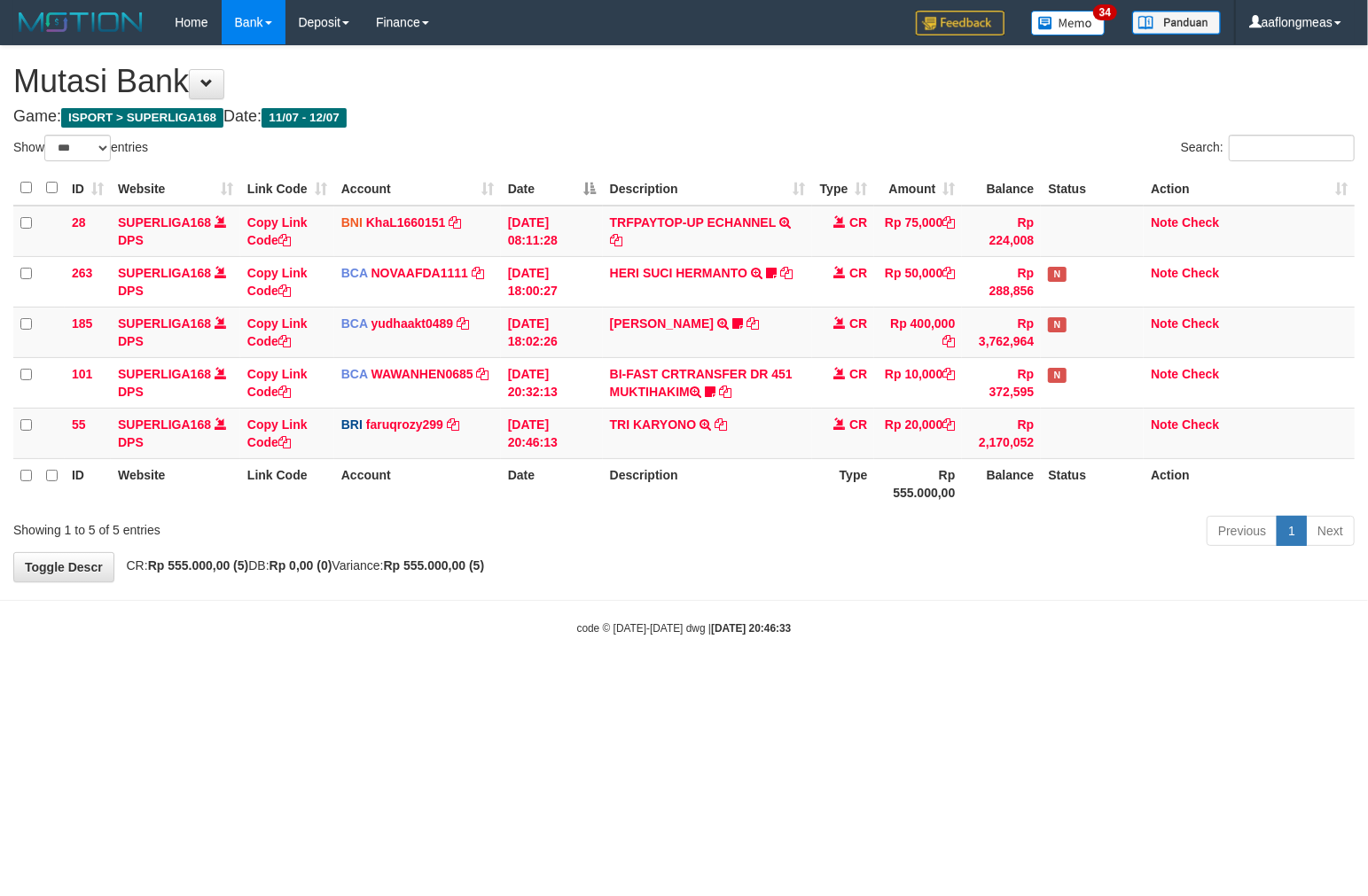drag, startPoint x: 801, startPoint y: 572, endPoint x: 485, endPoint y: 596, distance: 316.91008 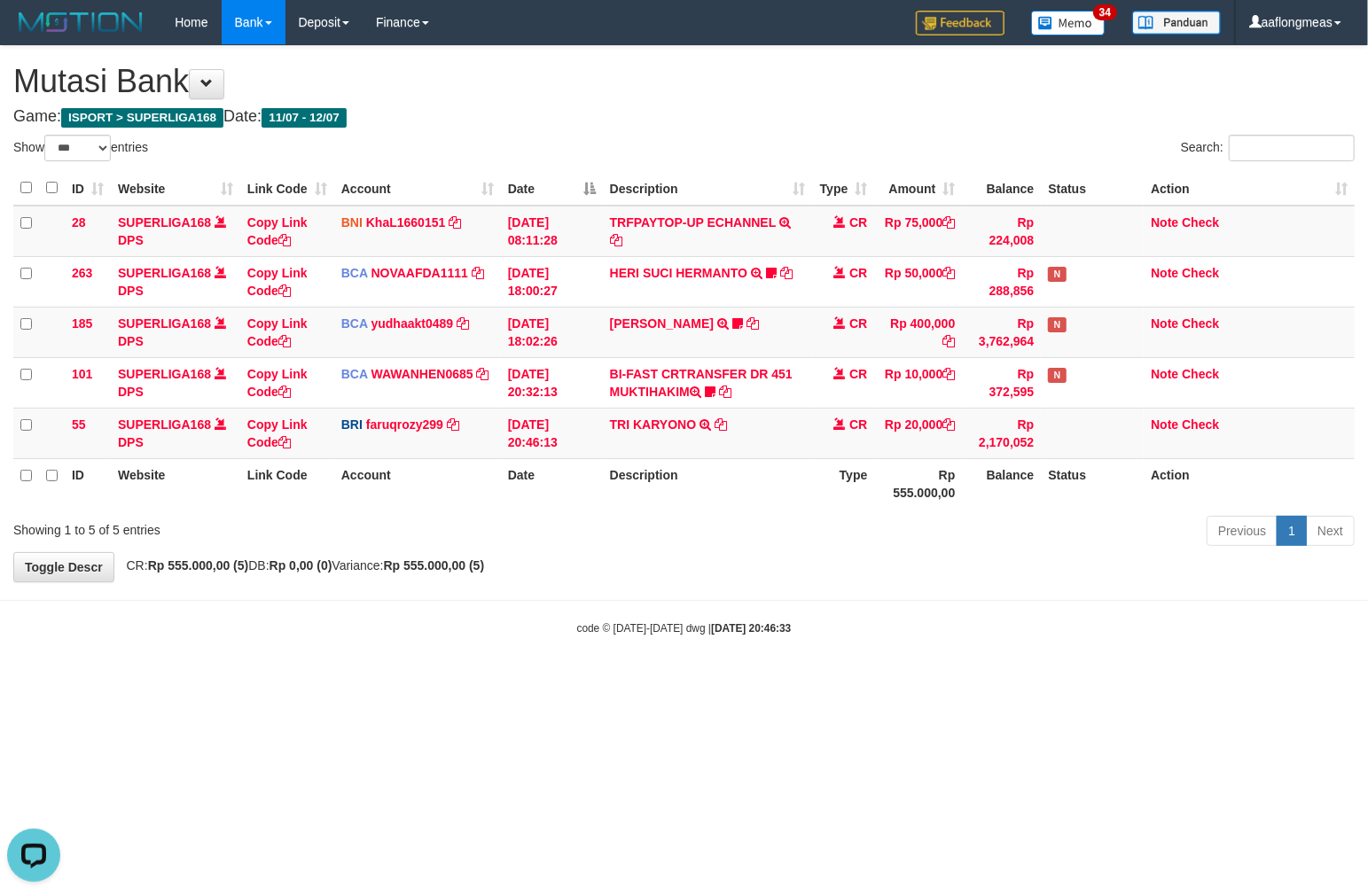 scroll, scrollTop: 0, scrollLeft: 0, axis: both 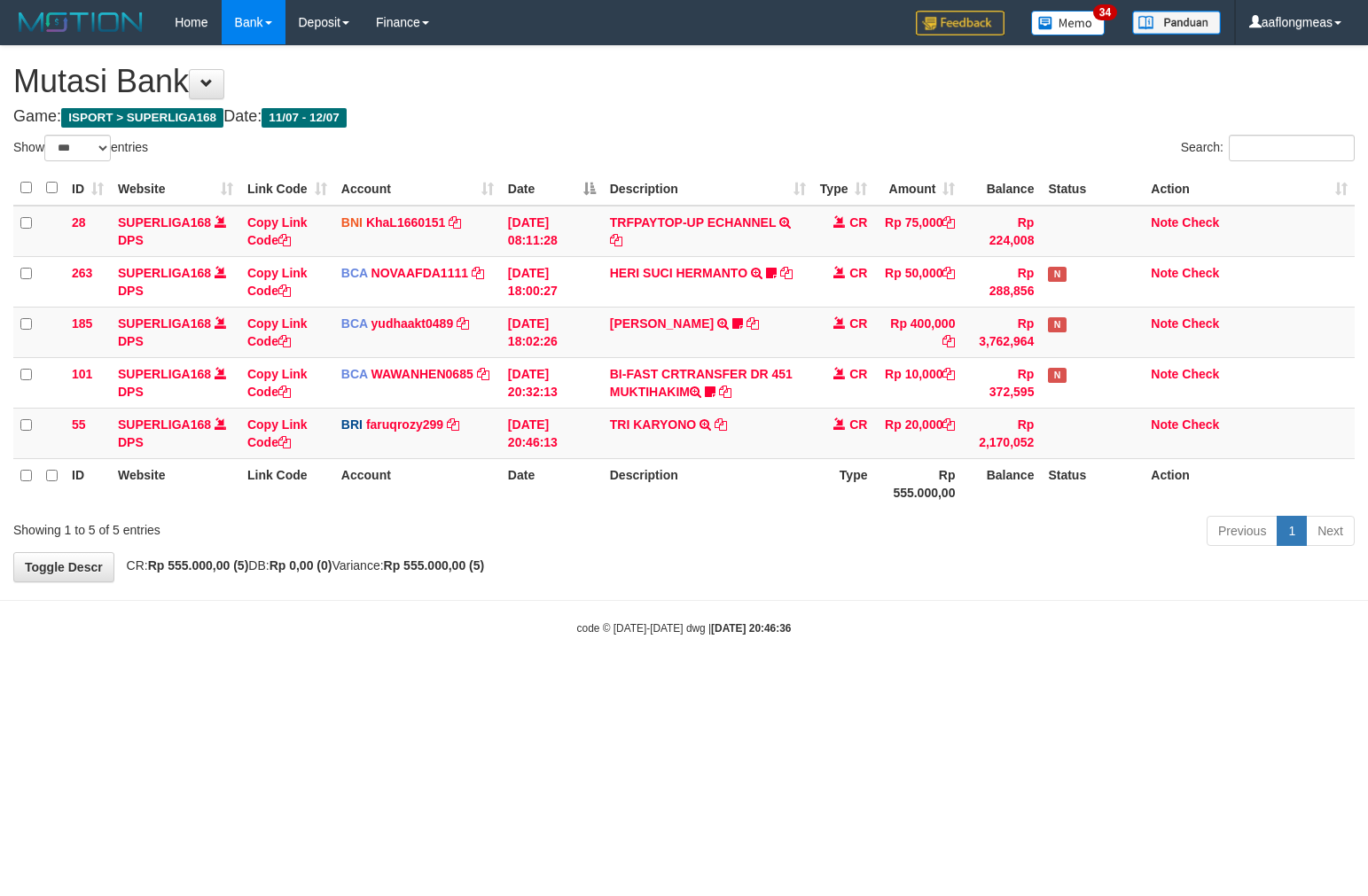 select on "***" 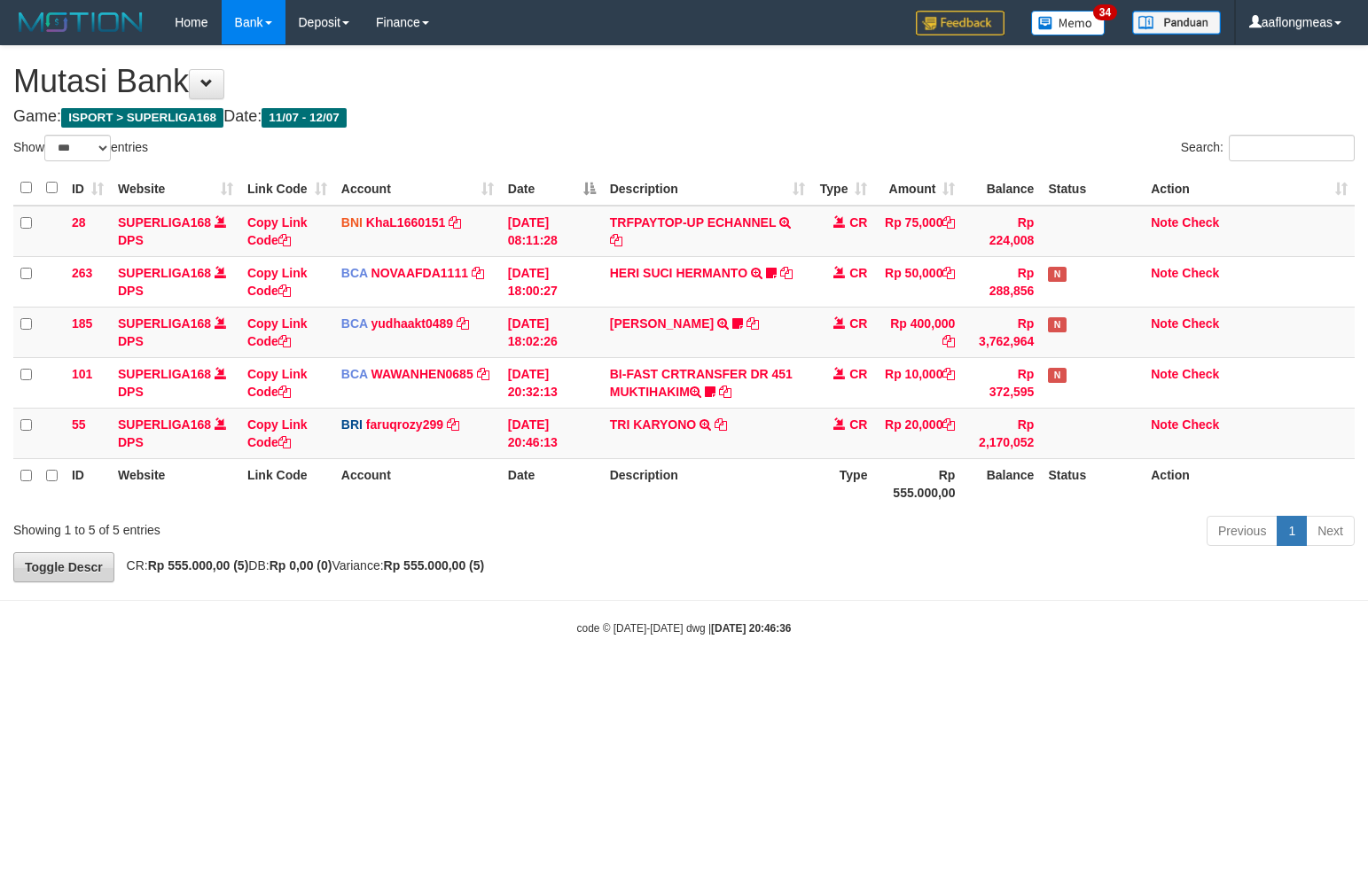 scroll, scrollTop: 0, scrollLeft: 0, axis: both 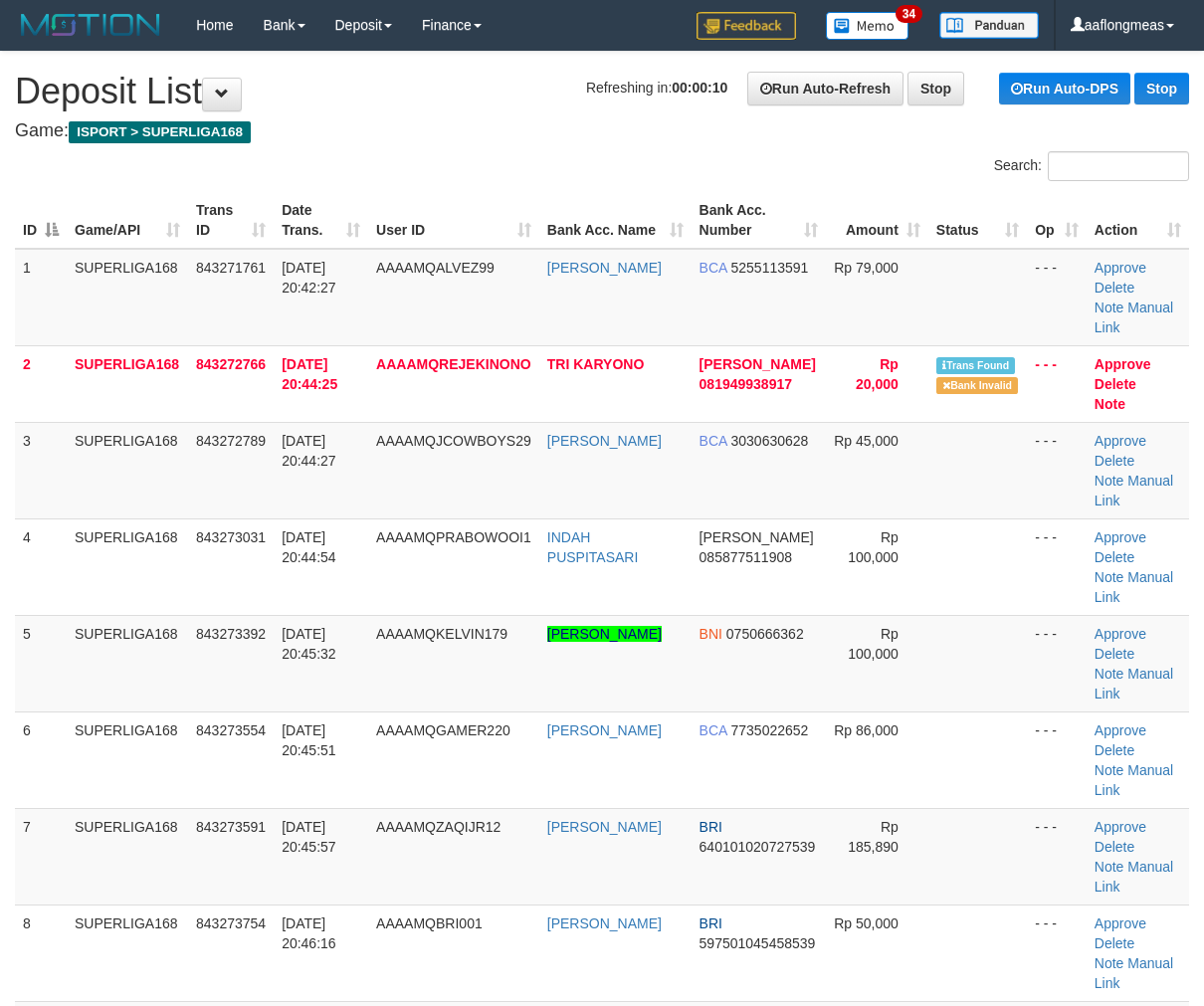drag, startPoint x: 864, startPoint y: 533, endPoint x: 1209, endPoint y: 538, distance: 345.036 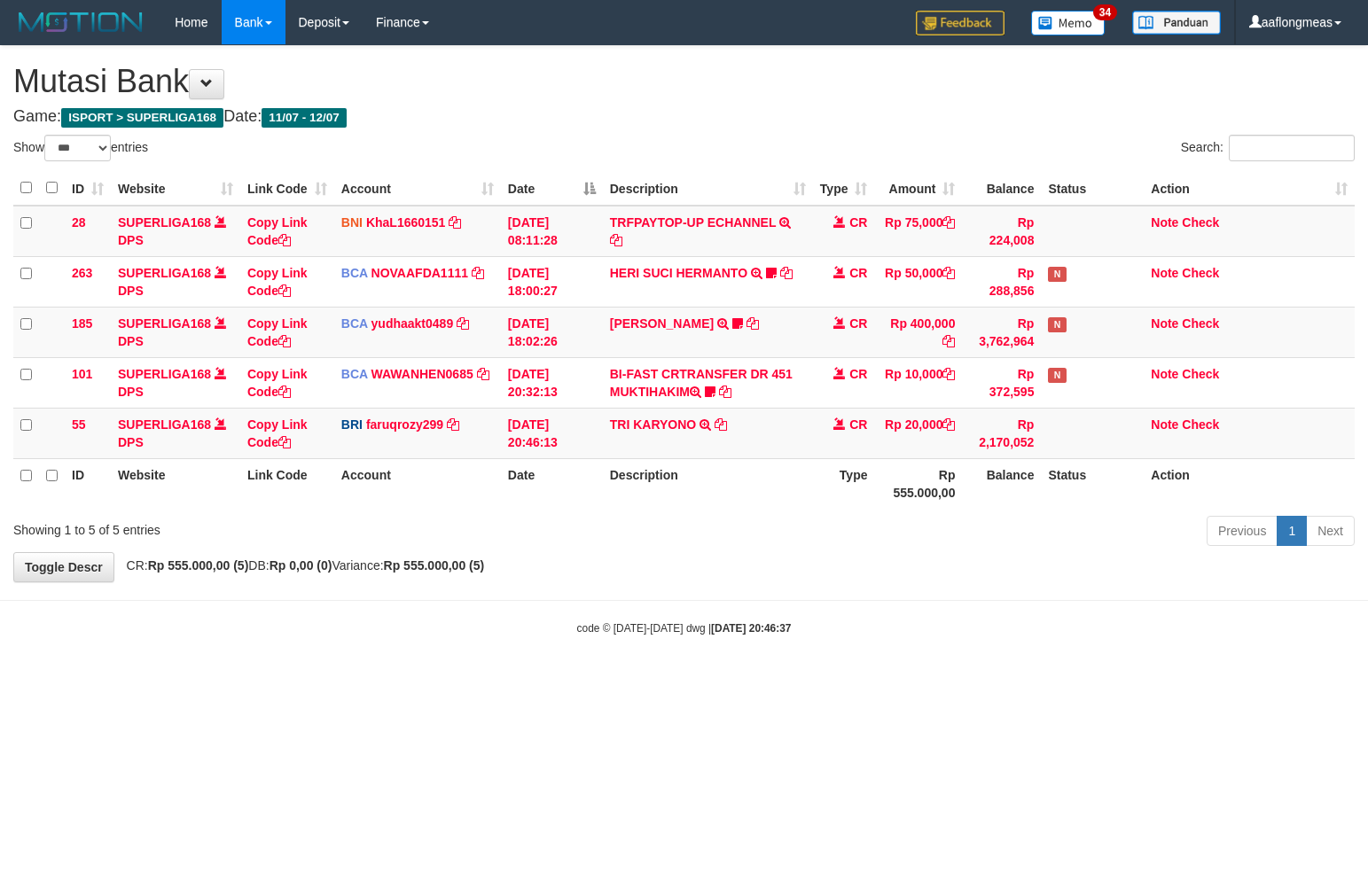 select on "***" 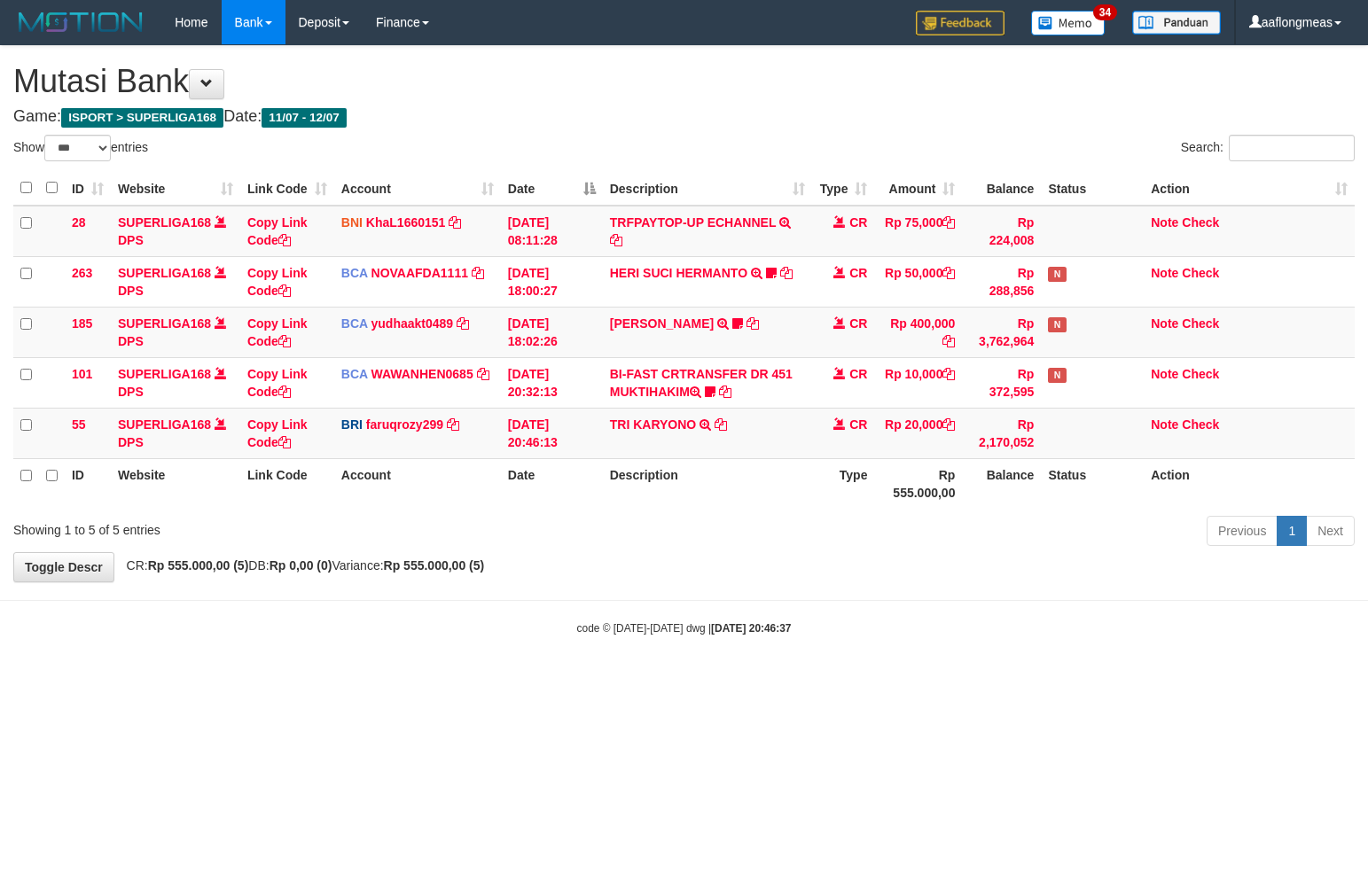 scroll, scrollTop: 0, scrollLeft: 0, axis: both 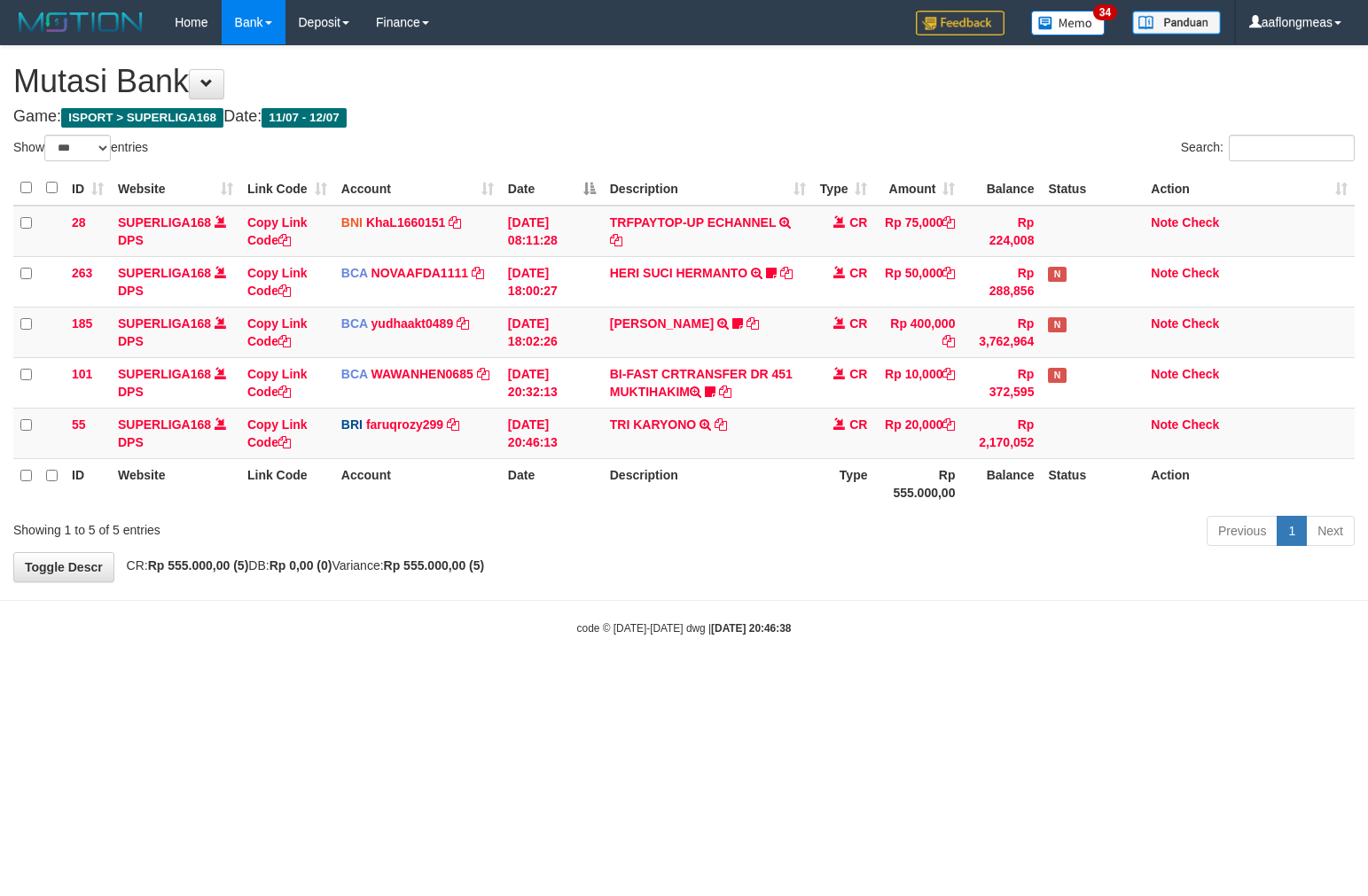 select on "***" 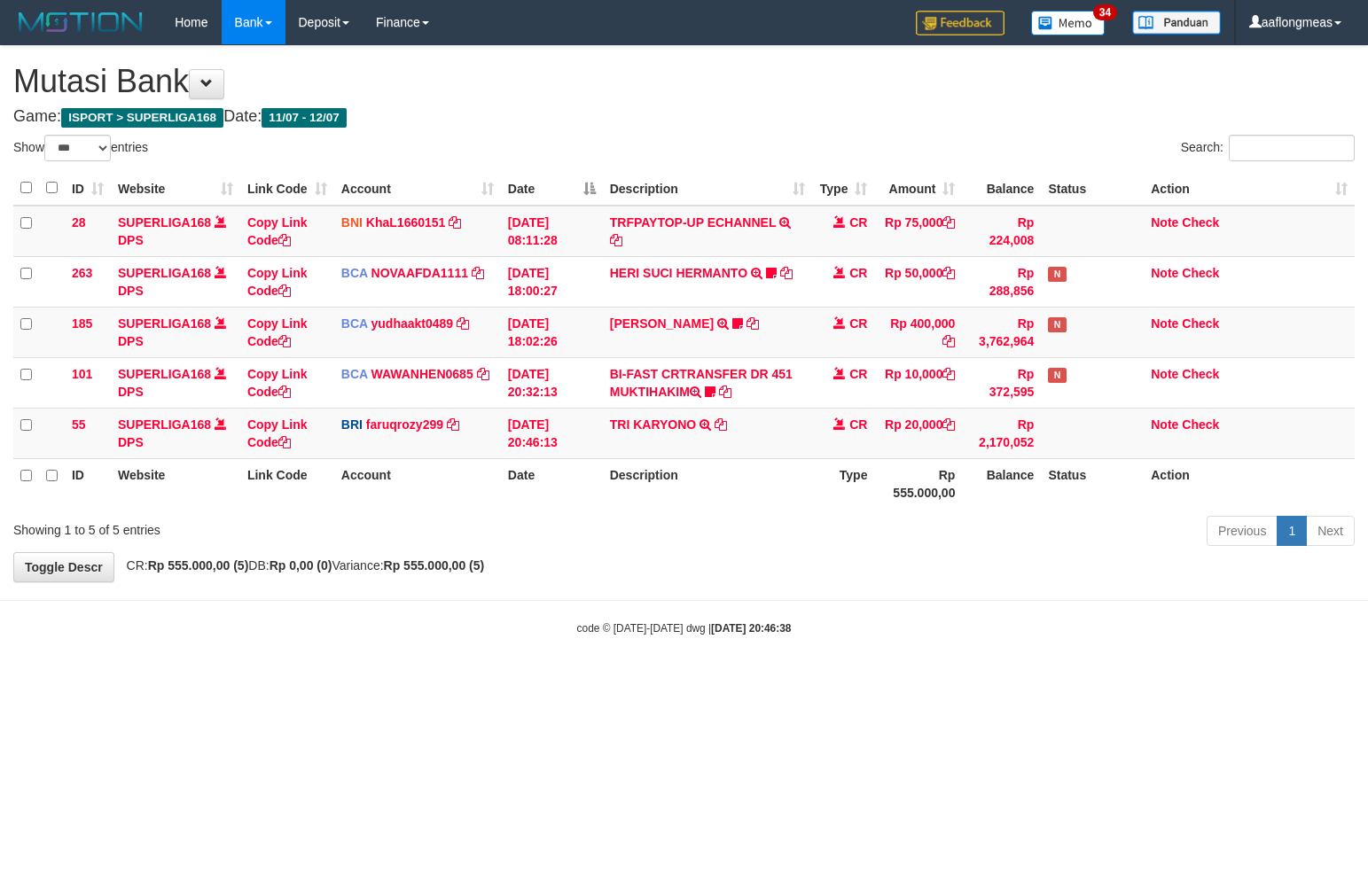 scroll, scrollTop: 0, scrollLeft: 0, axis: both 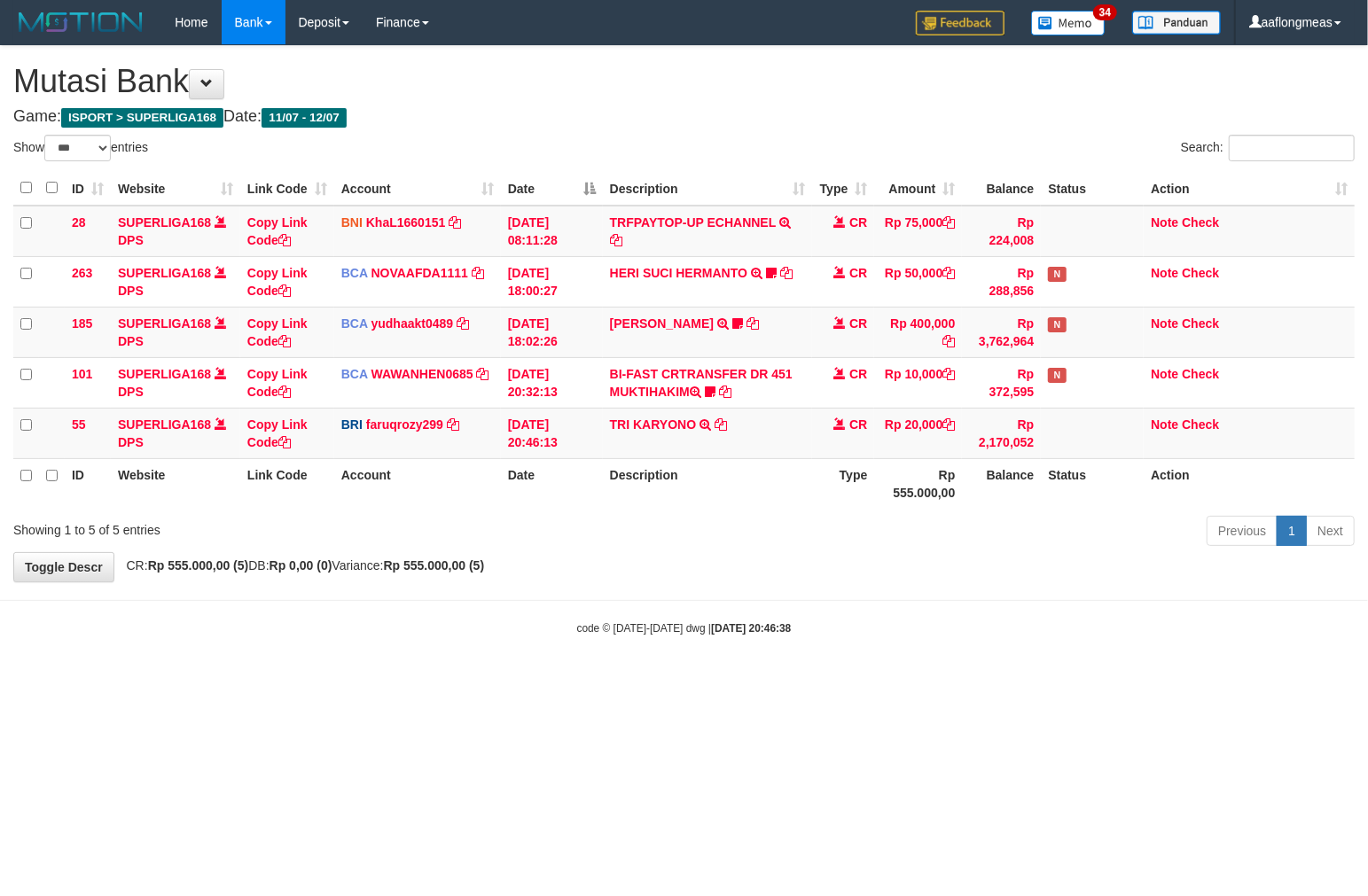 drag, startPoint x: 642, startPoint y: 554, endPoint x: 168, endPoint y: 541, distance: 474.1782 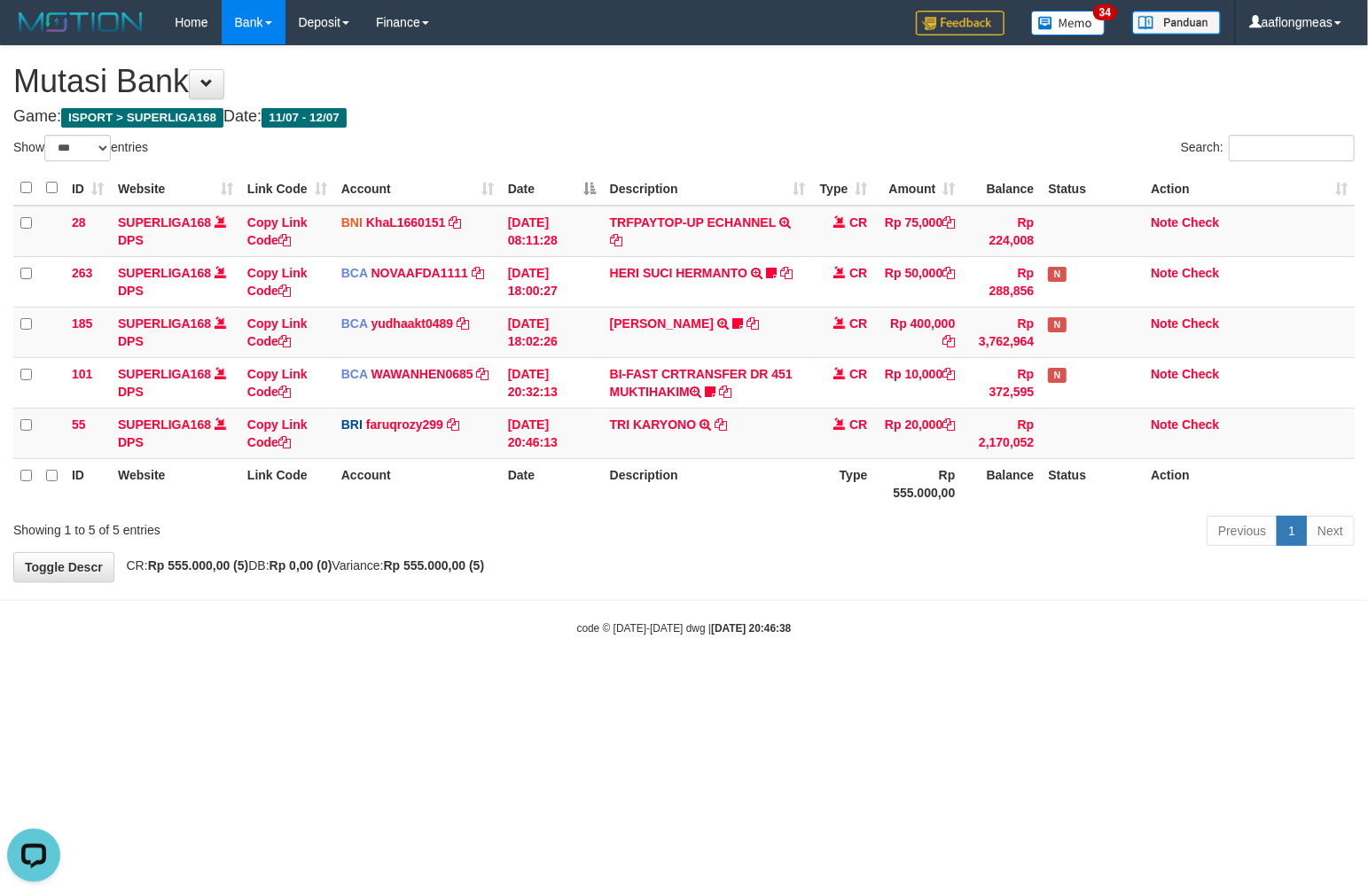 scroll, scrollTop: 0, scrollLeft: 0, axis: both 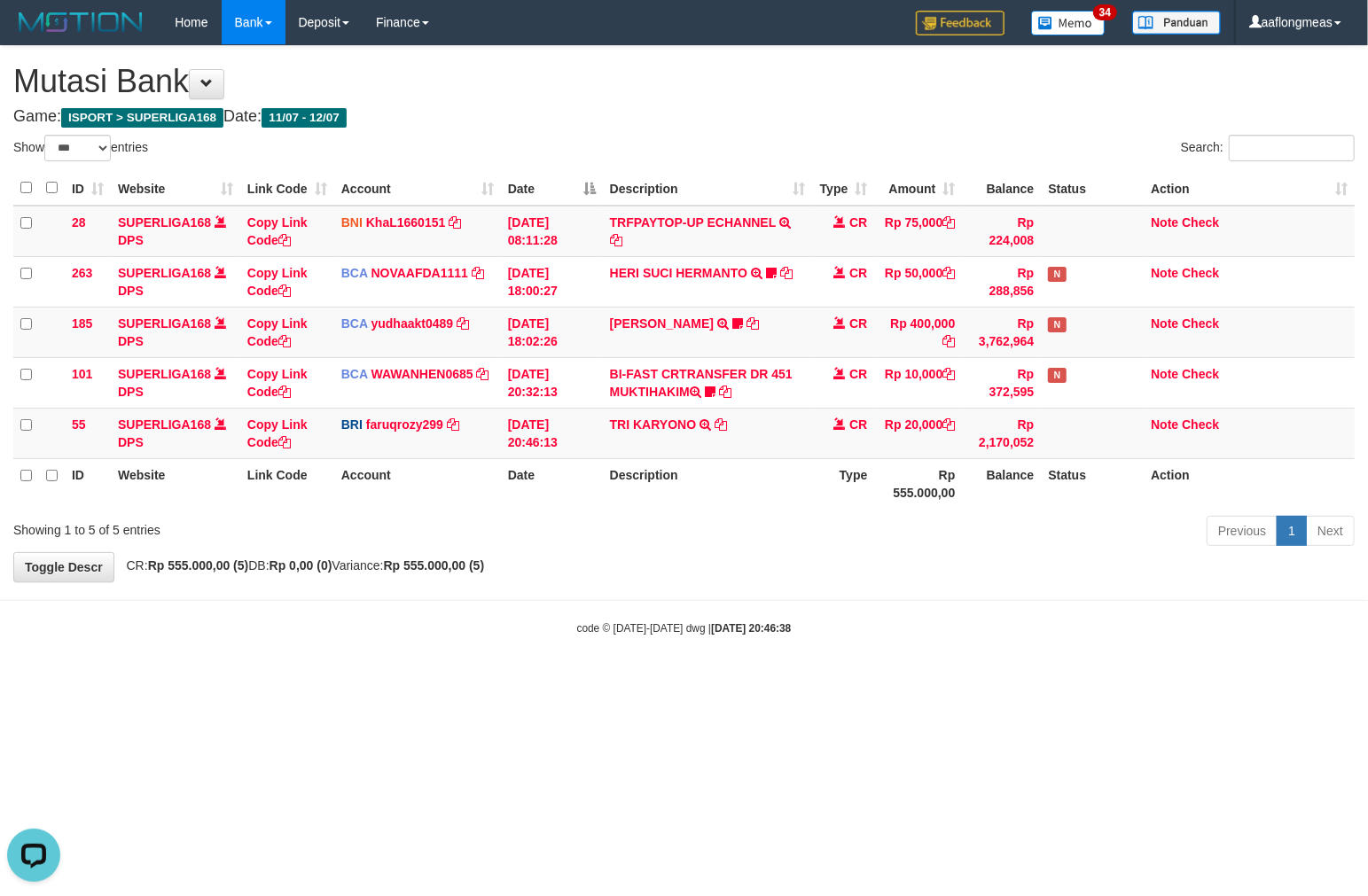 drag, startPoint x: 728, startPoint y: 537, endPoint x: 235, endPoint y: 555, distance: 493.3285 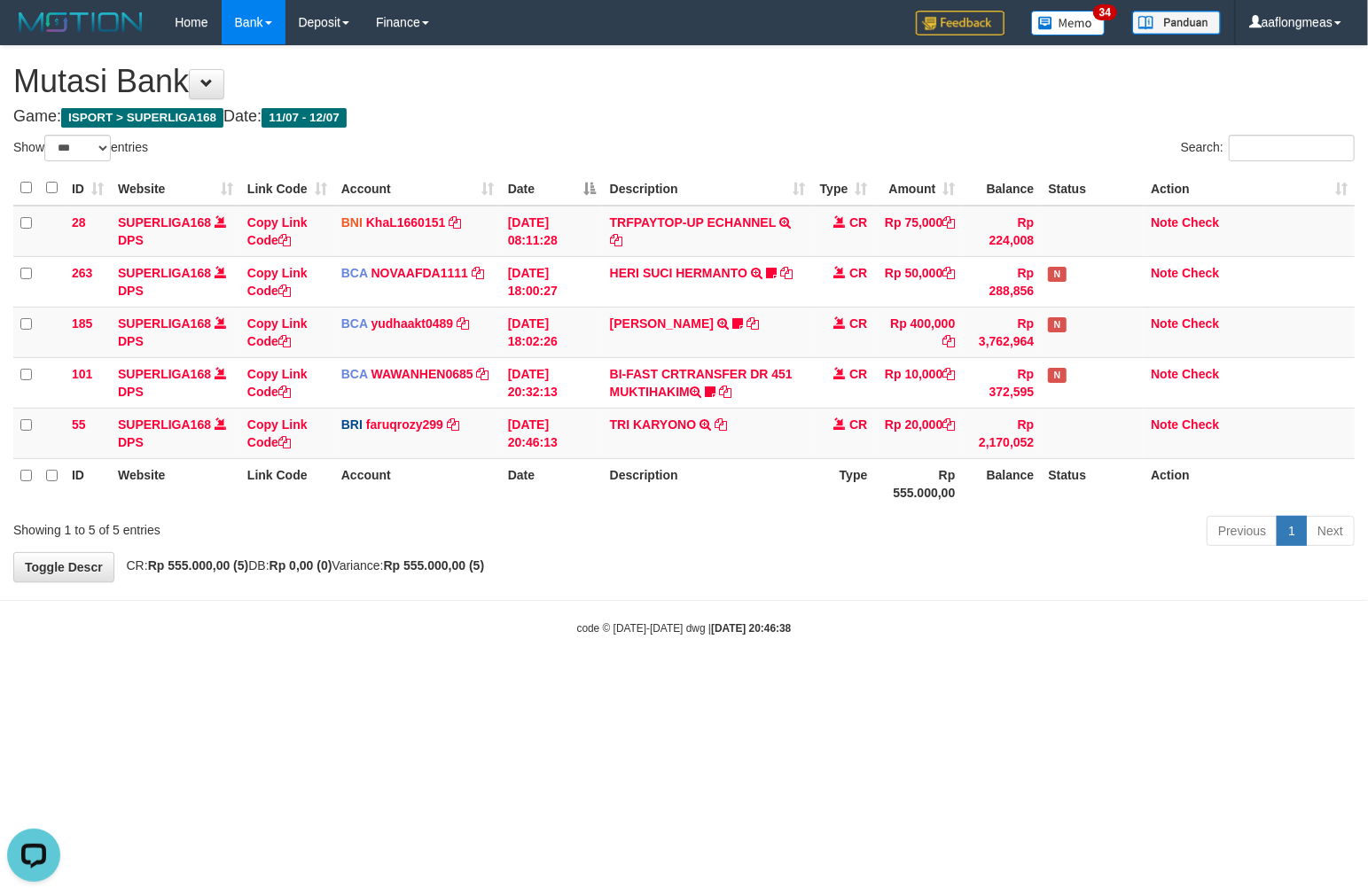 click on "Previous 1 Next" at bounding box center (969, 533) 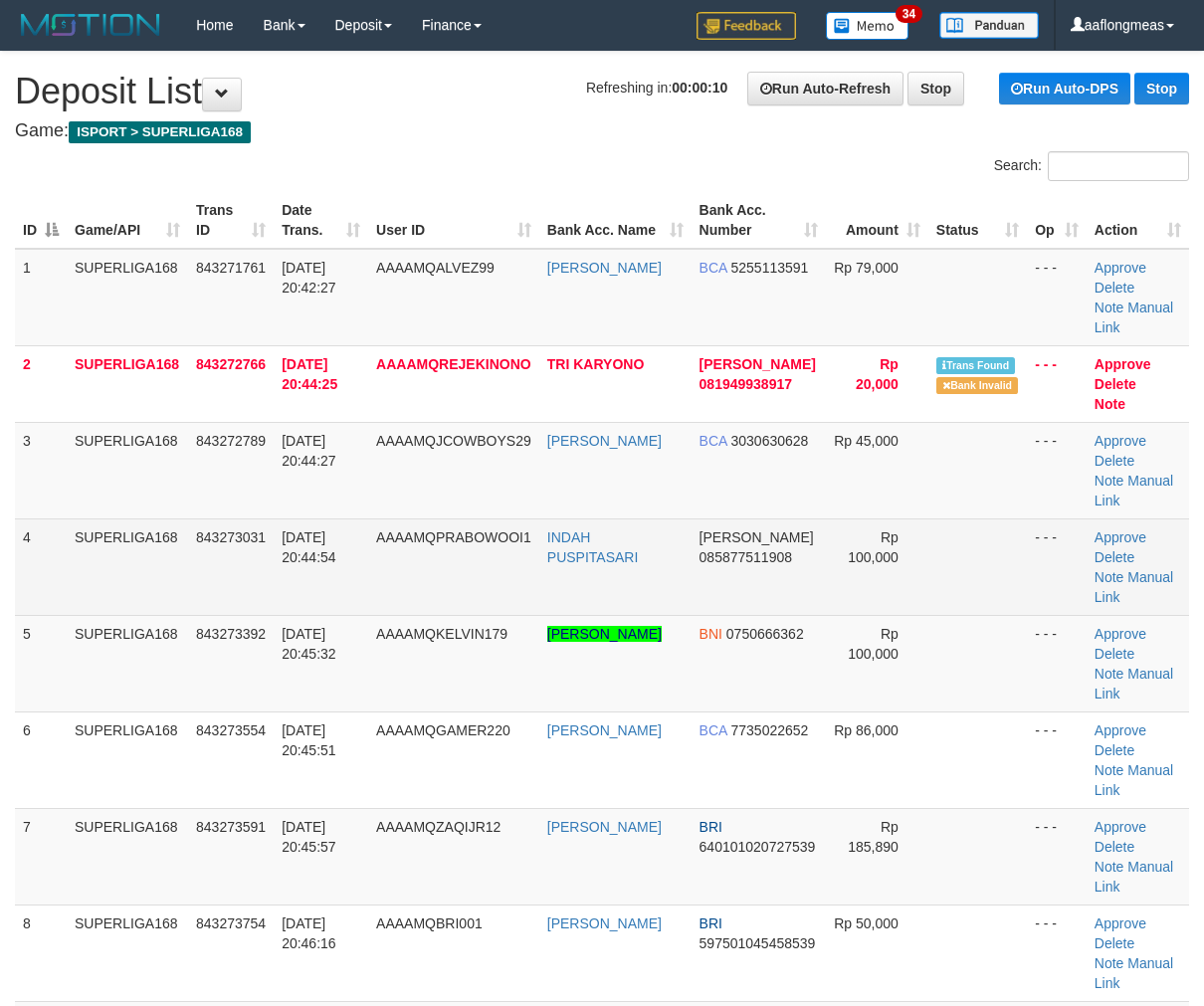 scroll, scrollTop: 0, scrollLeft: 0, axis: both 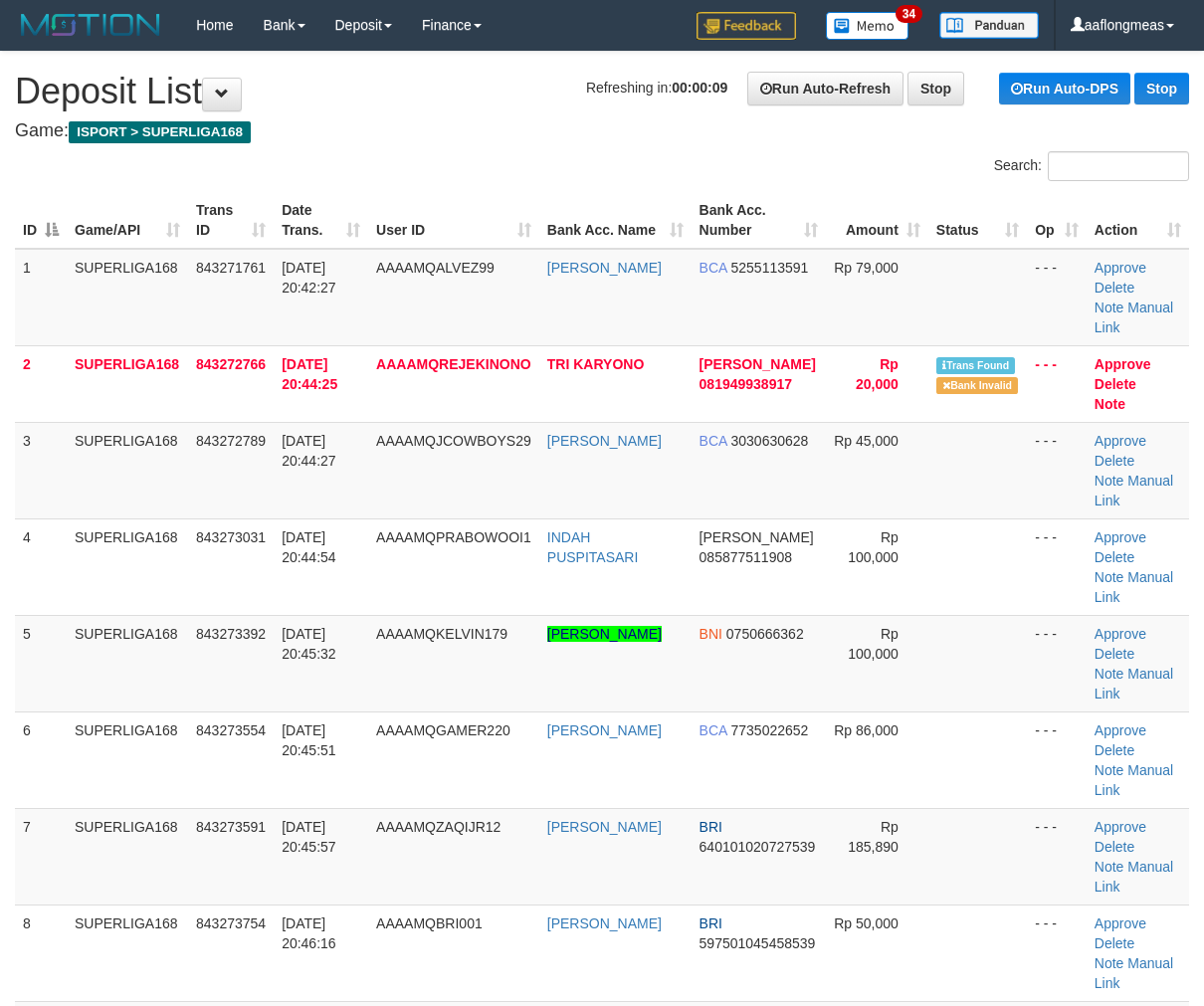 drag, startPoint x: 997, startPoint y: 509, endPoint x: 1217, endPoint y: 532, distance: 221.199 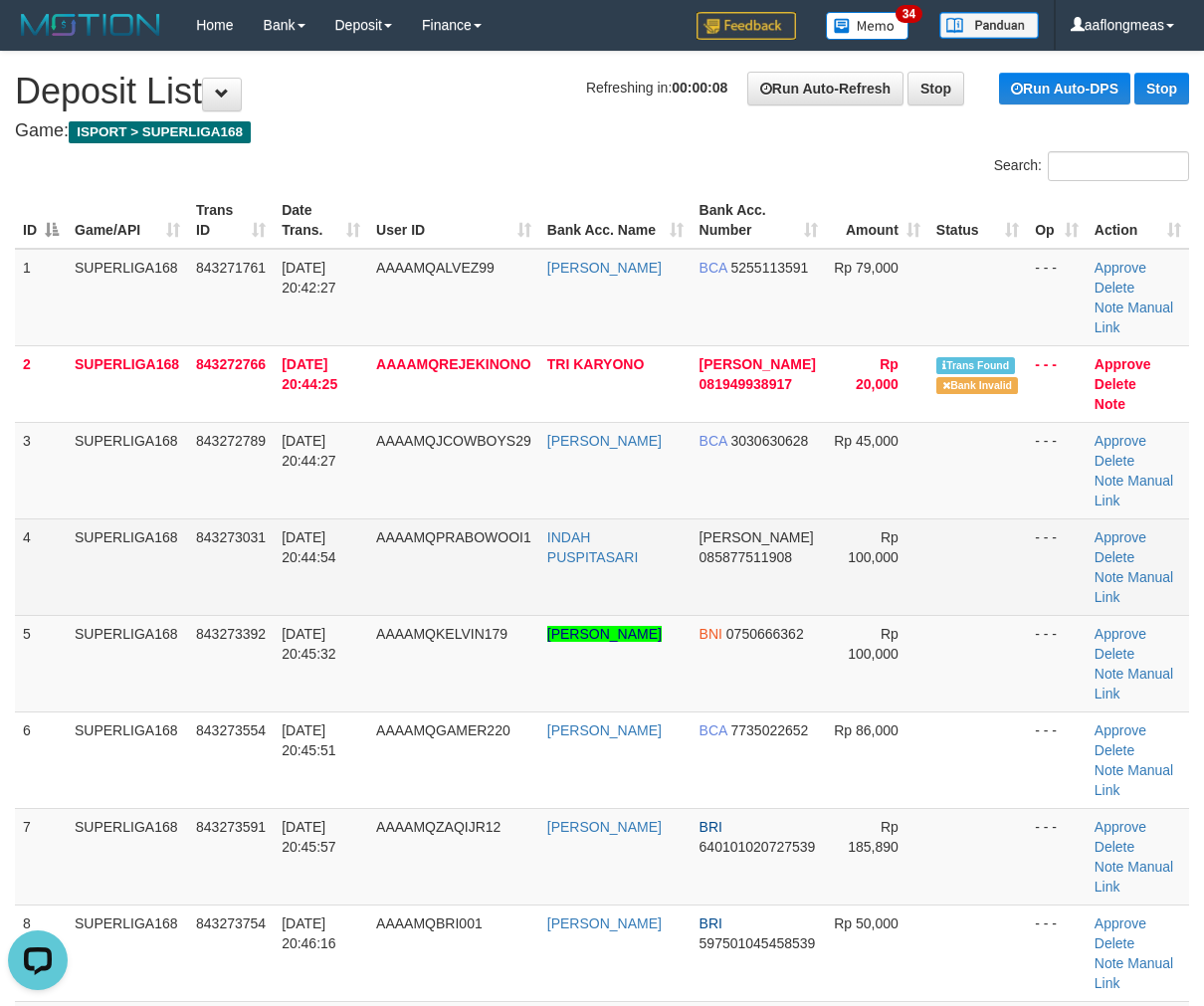 scroll, scrollTop: 0, scrollLeft: 0, axis: both 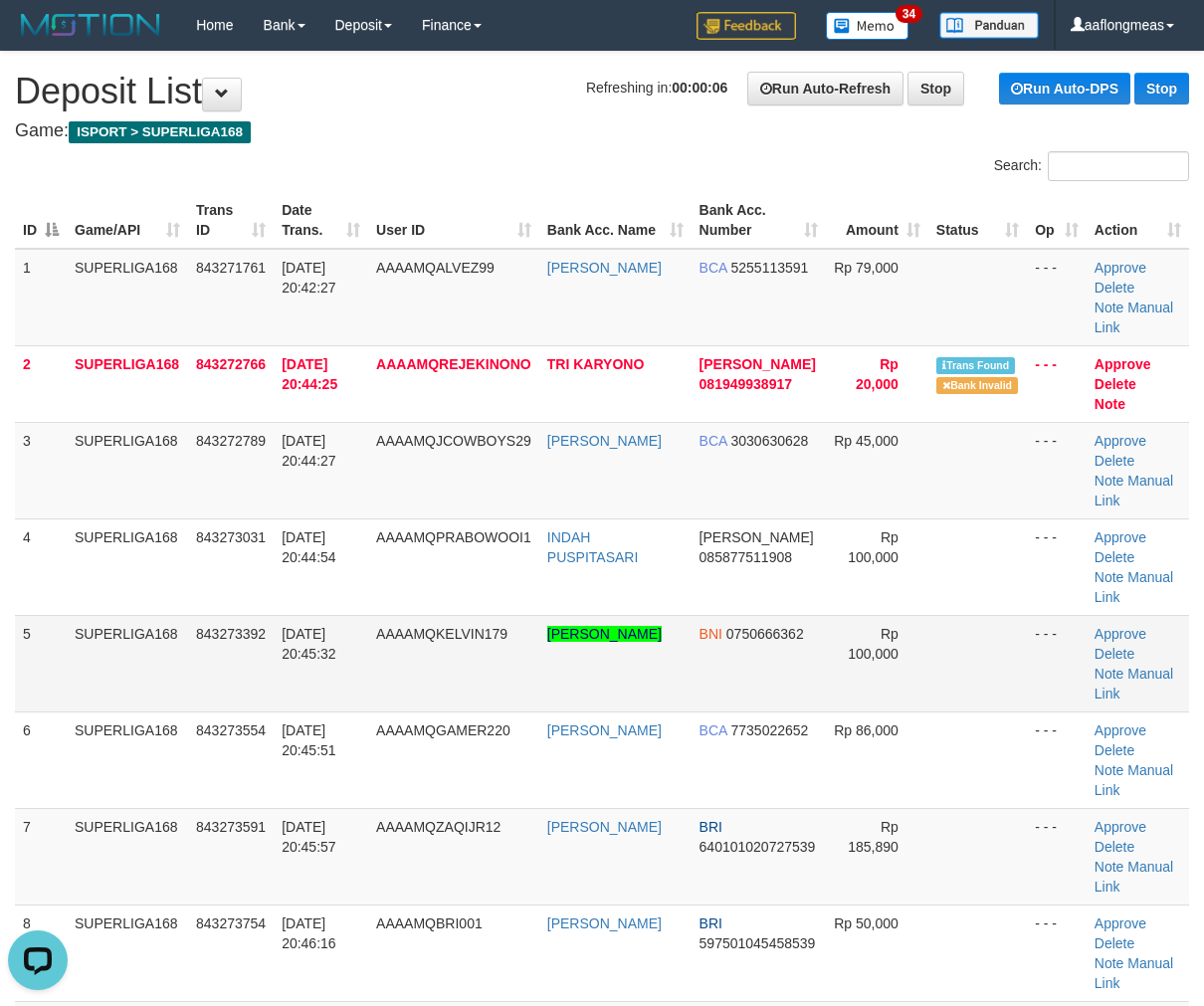 drag, startPoint x: 876, startPoint y: 545, endPoint x: 991, endPoint y: 557, distance: 115.62439 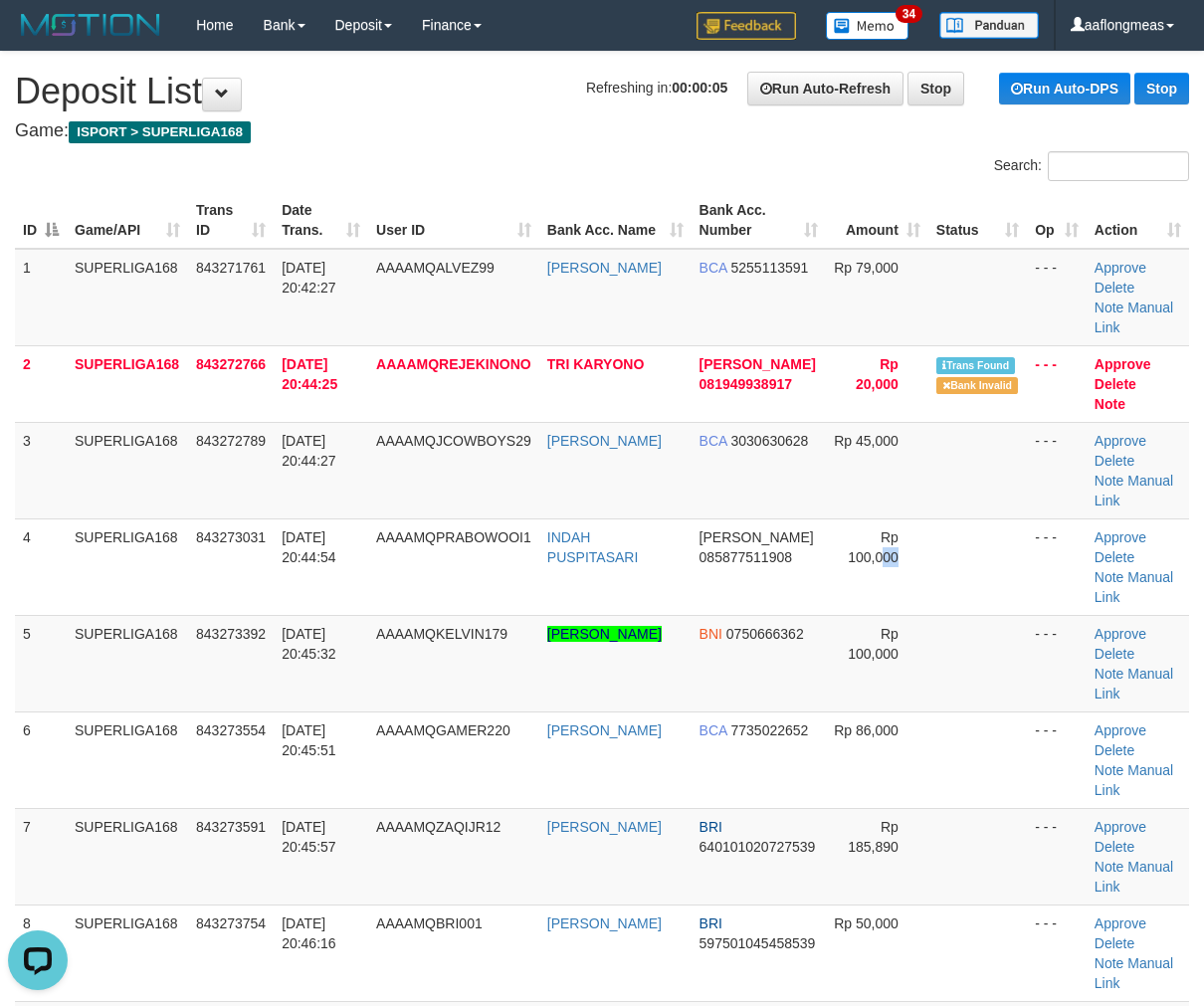 drag, startPoint x: 942, startPoint y: 521, endPoint x: 1209, endPoint y: 550, distance: 268.57029 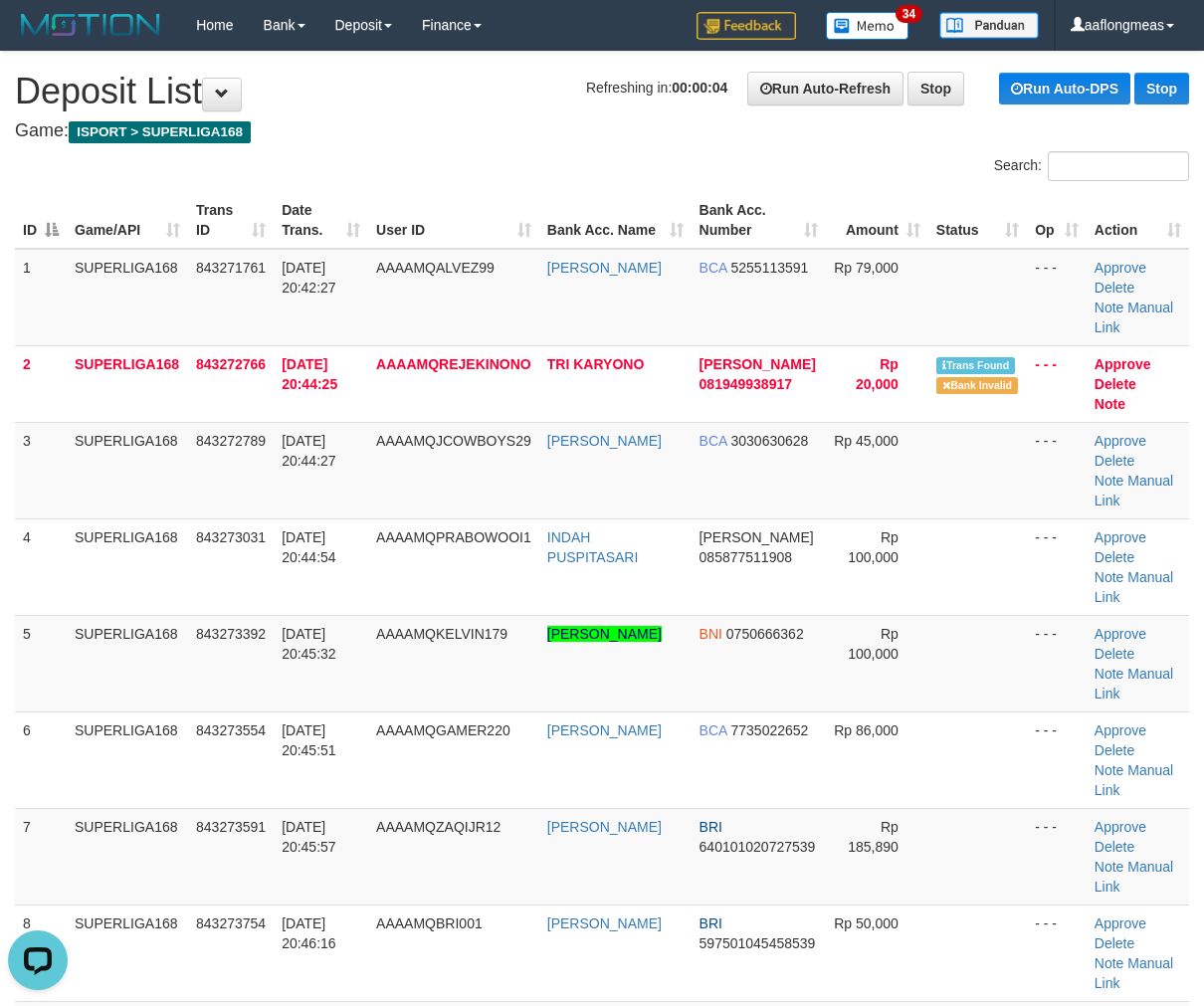 drag, startPoint x: 1003, startPoint y: 575, endPoint x: 1218, endPoint y: 590, distance: 215.5226 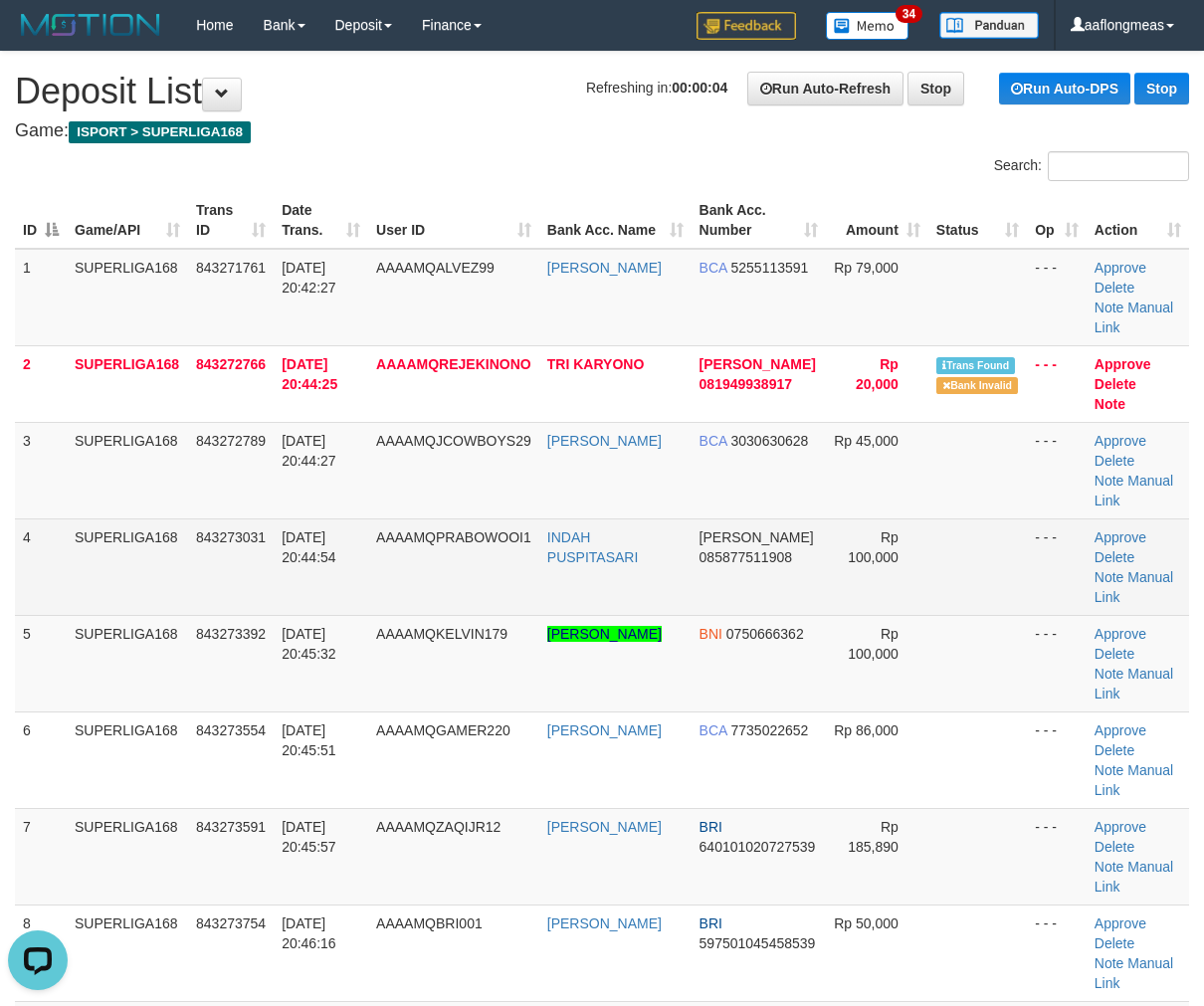 click on "Rp 100,000" at bounding box center (877, 566) 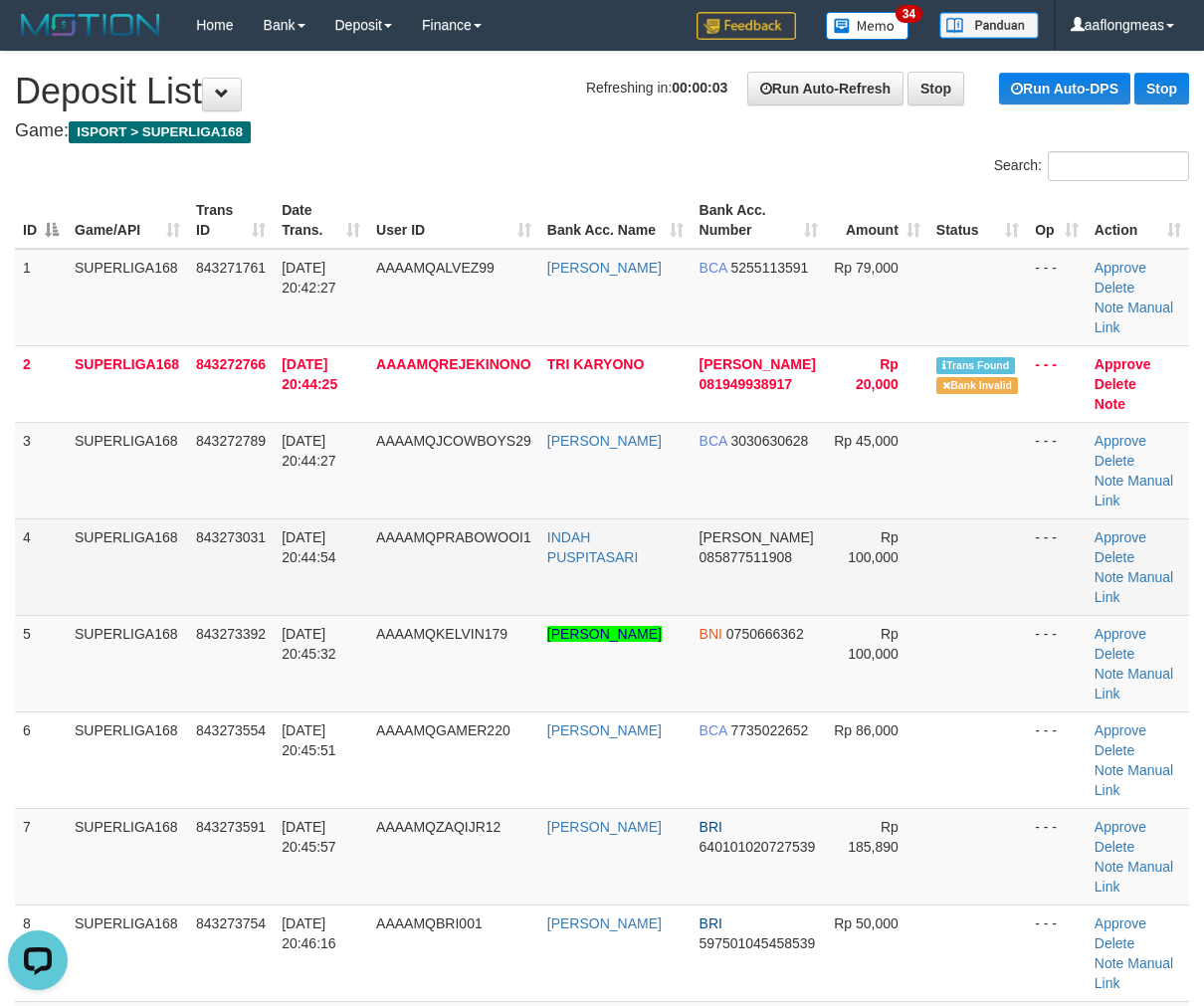 click on "Rp 100,000" at bounding box center [877, 566] 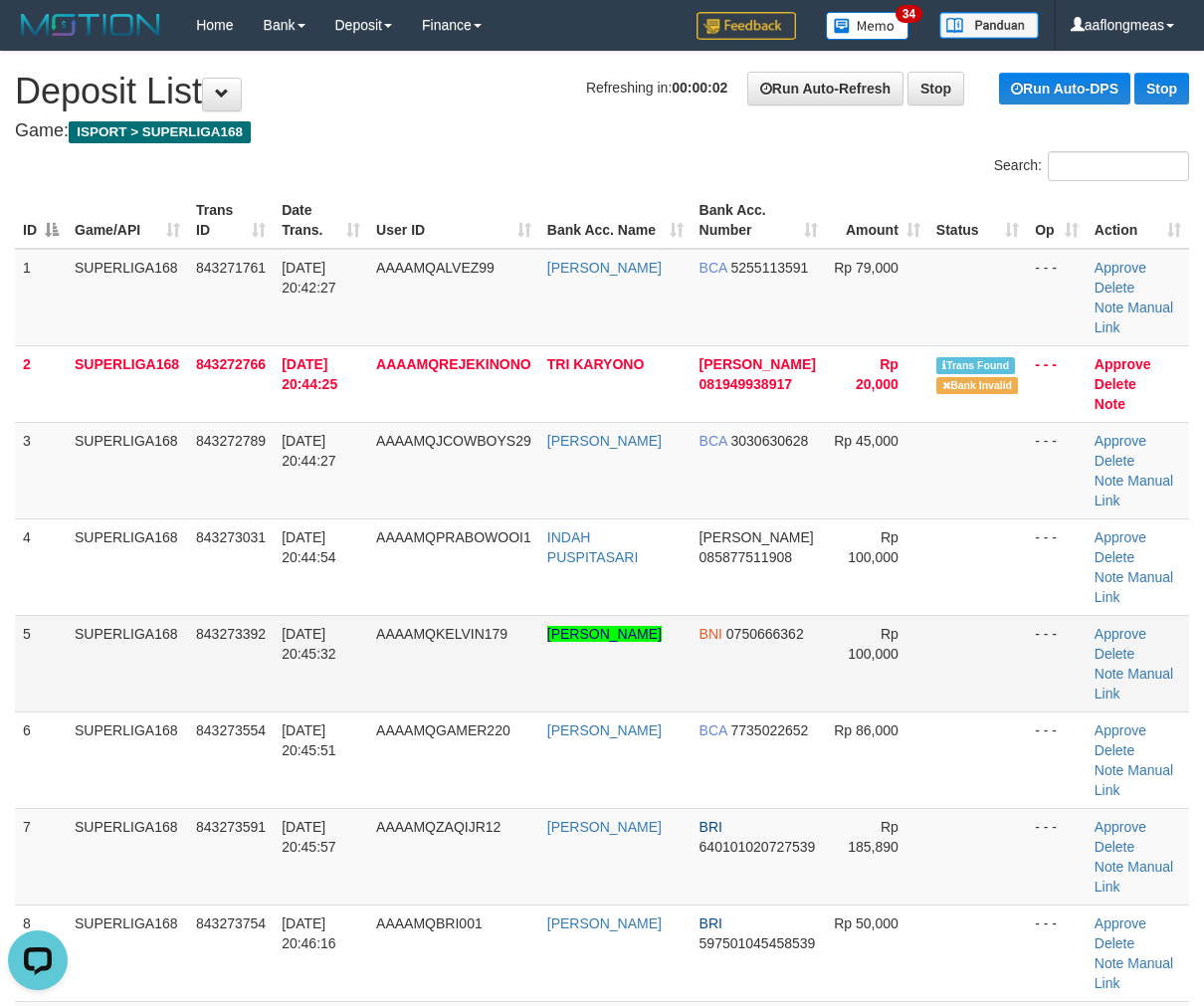 drag, startPoint x: 976, startPoint y: 571, endPoint x: 1218, endPoint y: 572, distance: 242.00207 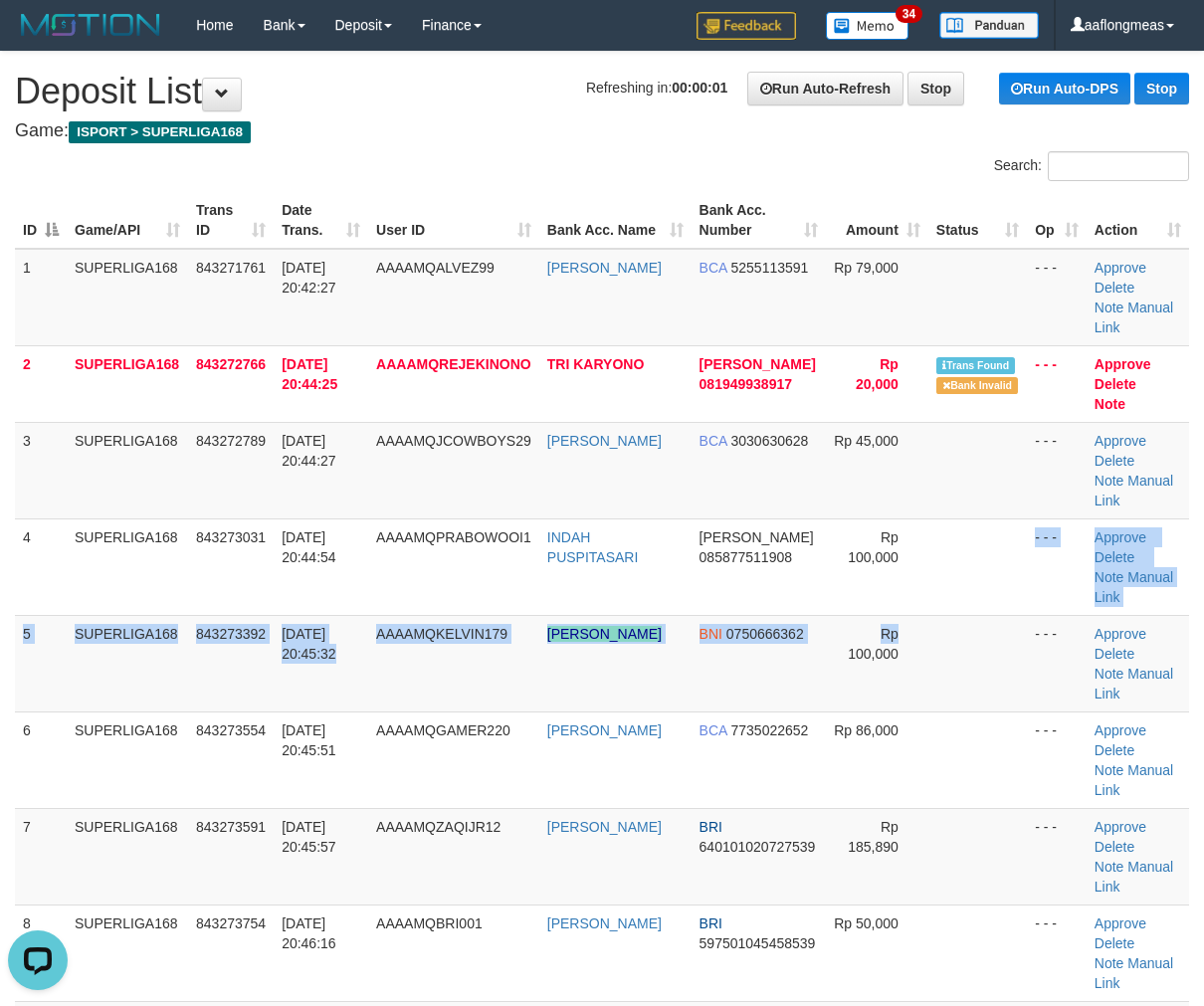 drag, startPoint x: 891, startPoint y: 553, endPoint x: 1215, endPoint y: 558, distance: 324.03858 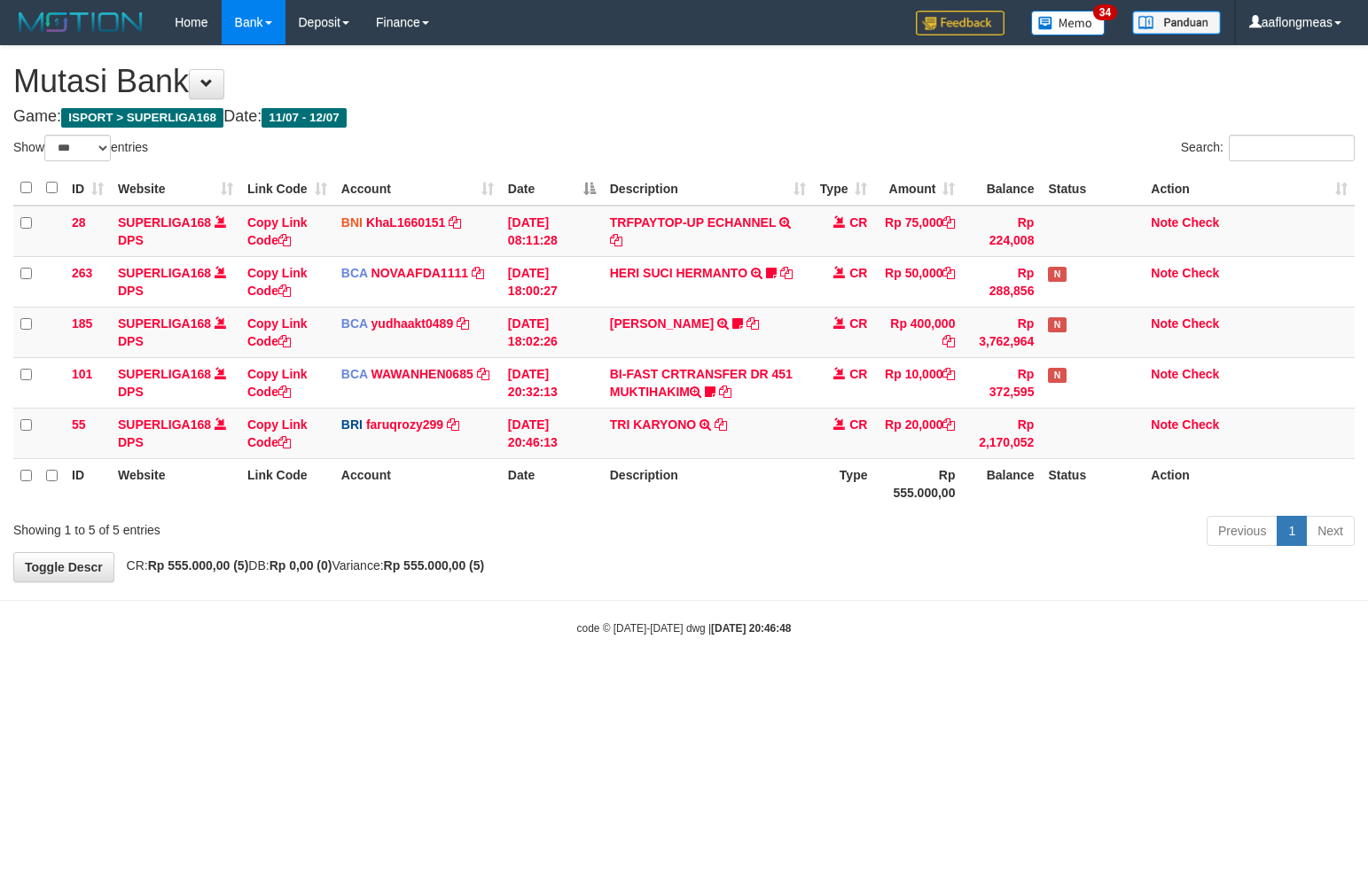 select on "***" 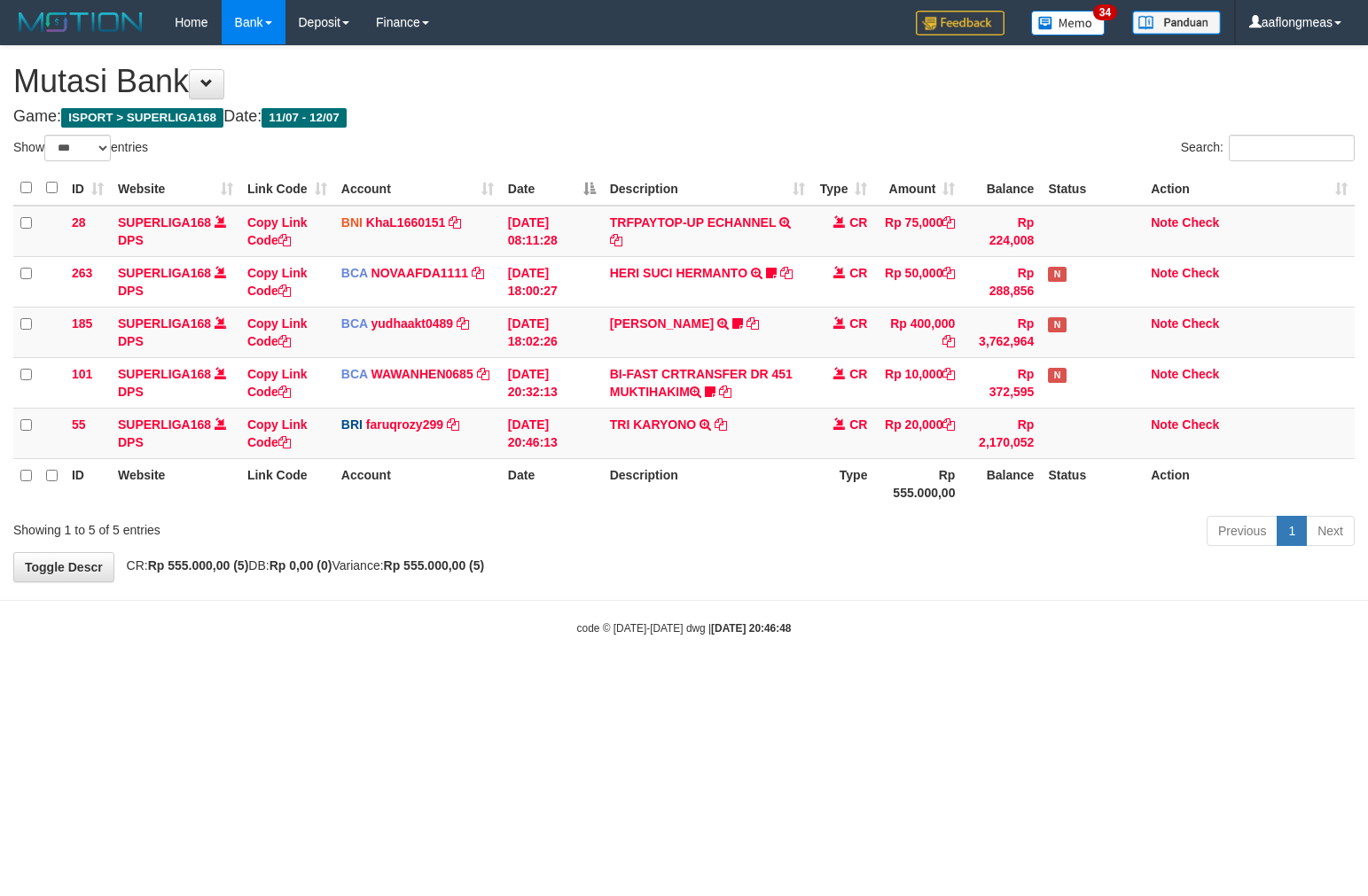 scroll, scrollTop: 0, scrollLeft: 0, axis: both 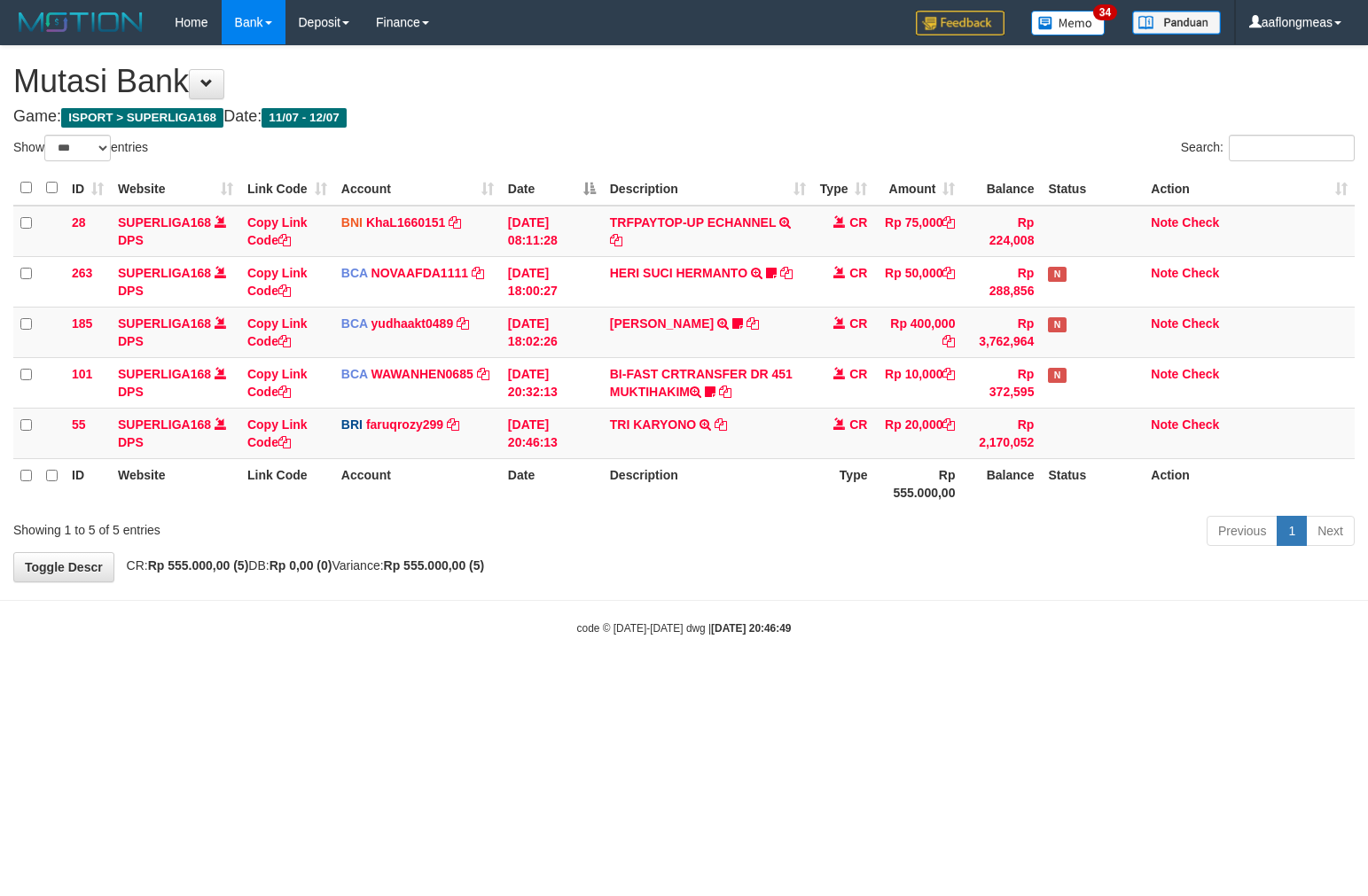 select on "***" 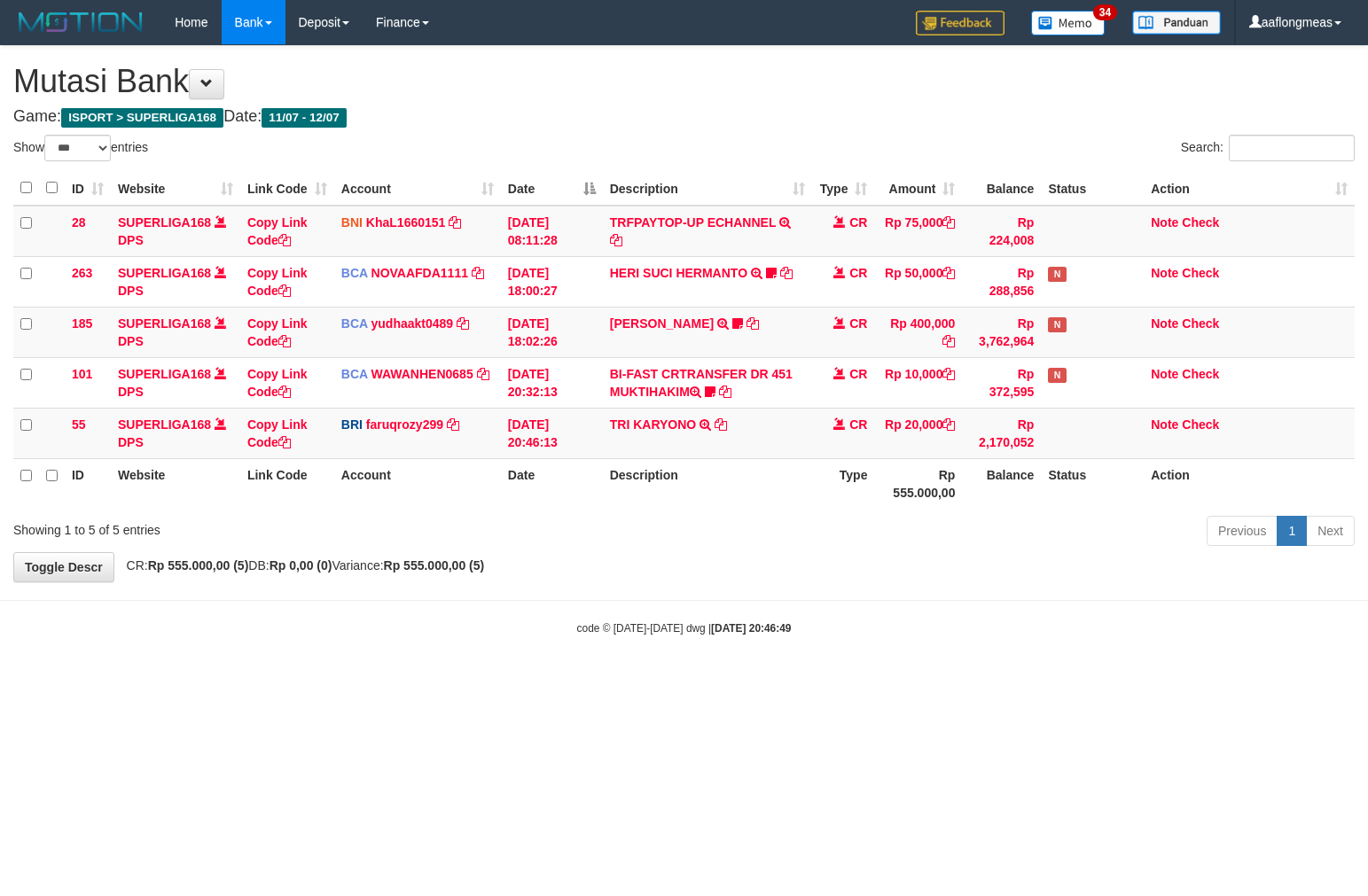 scroll, scrollTop: 0, scrollLeft: 0, axis: both 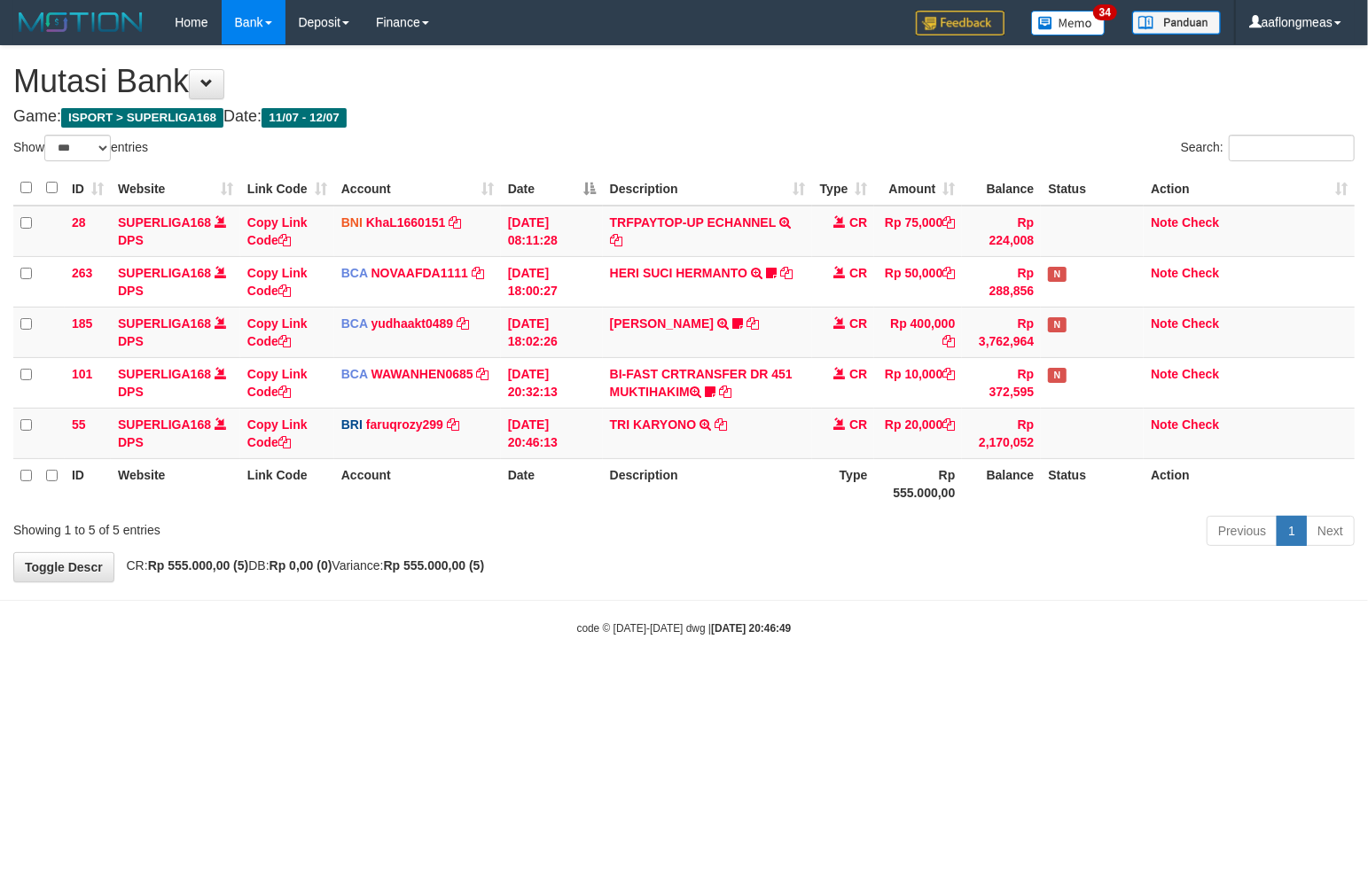 drag, startPoint x: 556, startPoint y: 529, endPoint x: 312, endPoint y: 542, distance: 244.34607 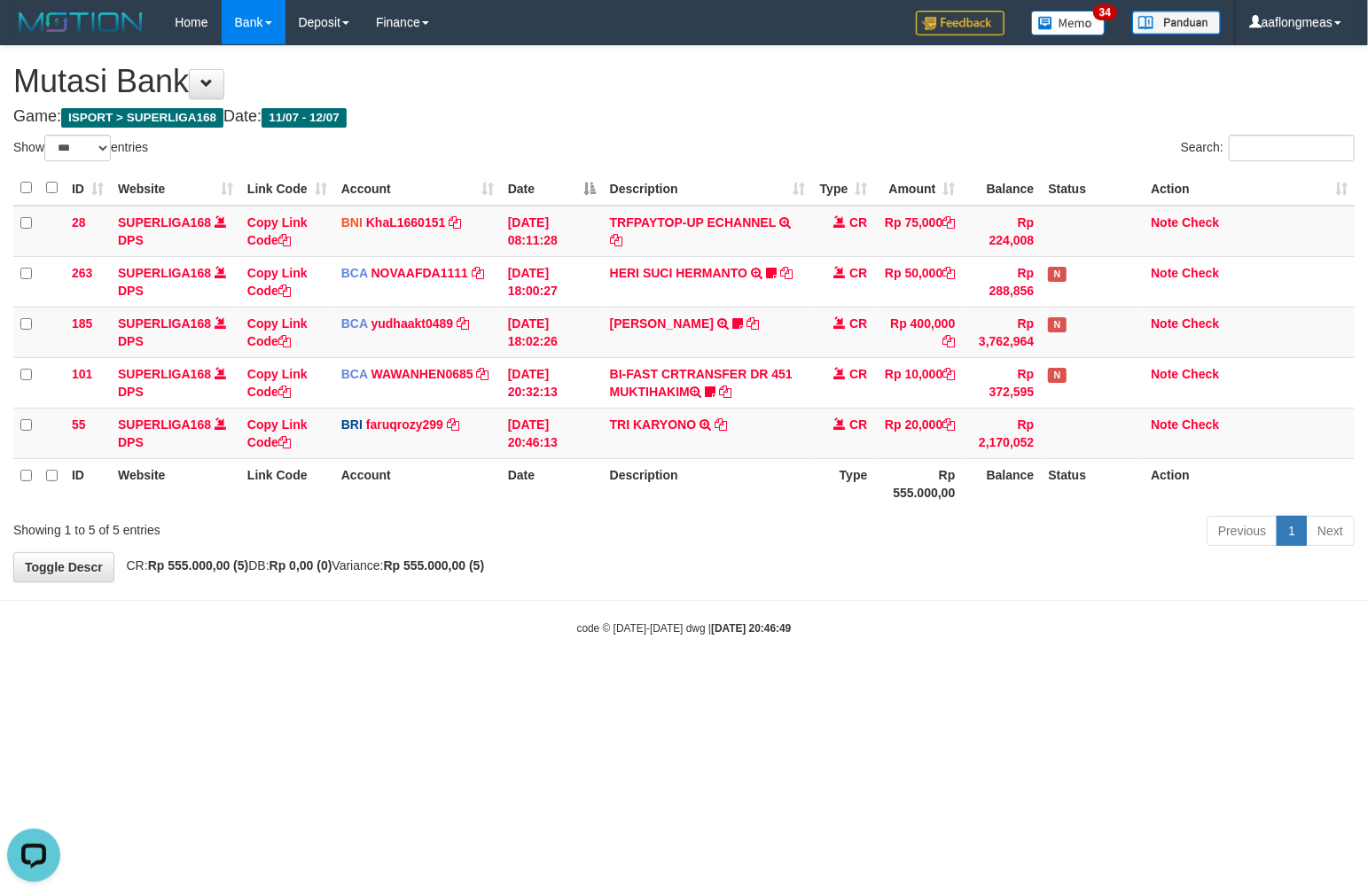 scroll, scrollTop: 0, scrollLeft: 0, axis: both 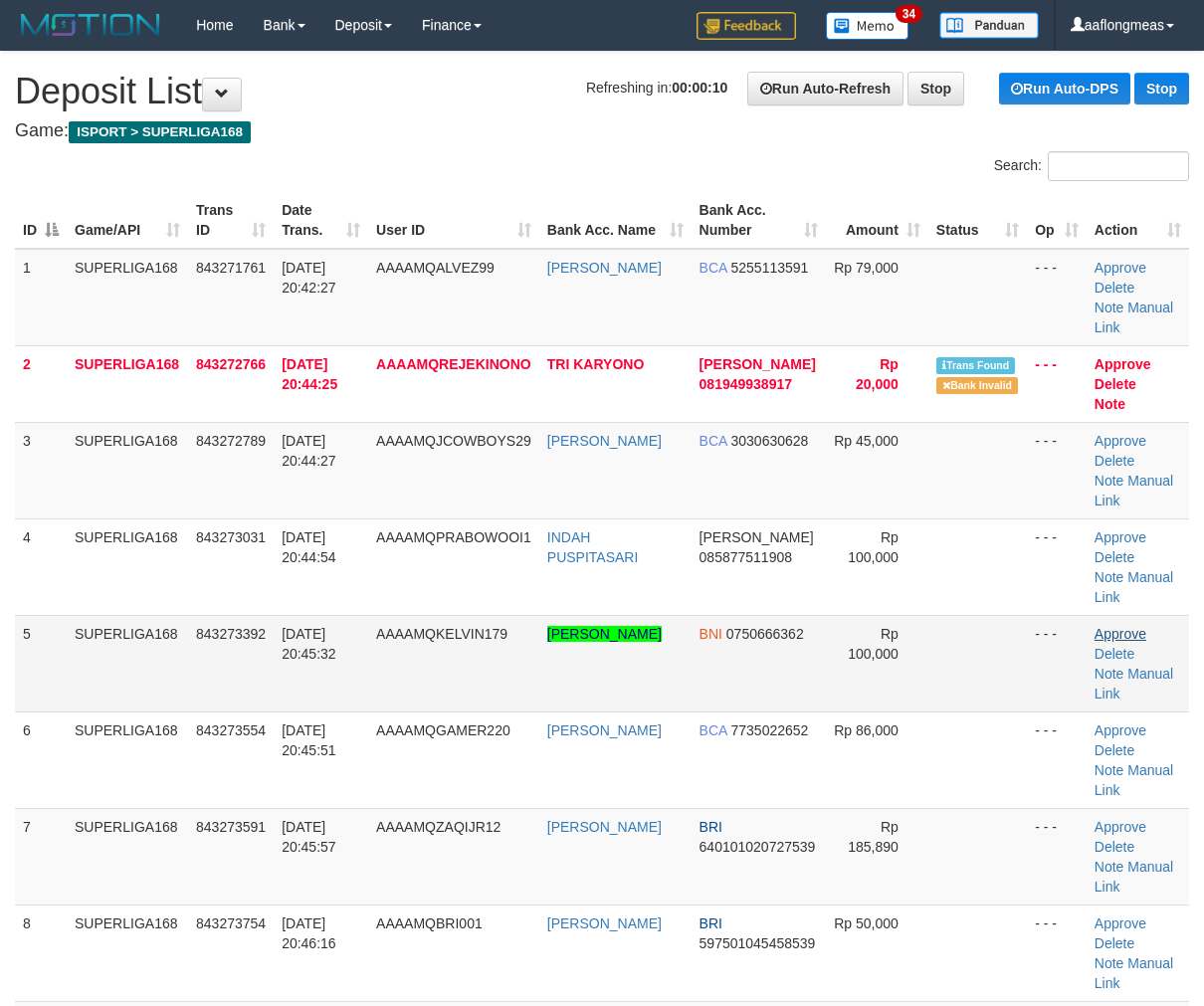 drag, startPoint x: 913, startPoint y: 555, endPoint x: 1138, endPoint y: 565, distance: 225.22211 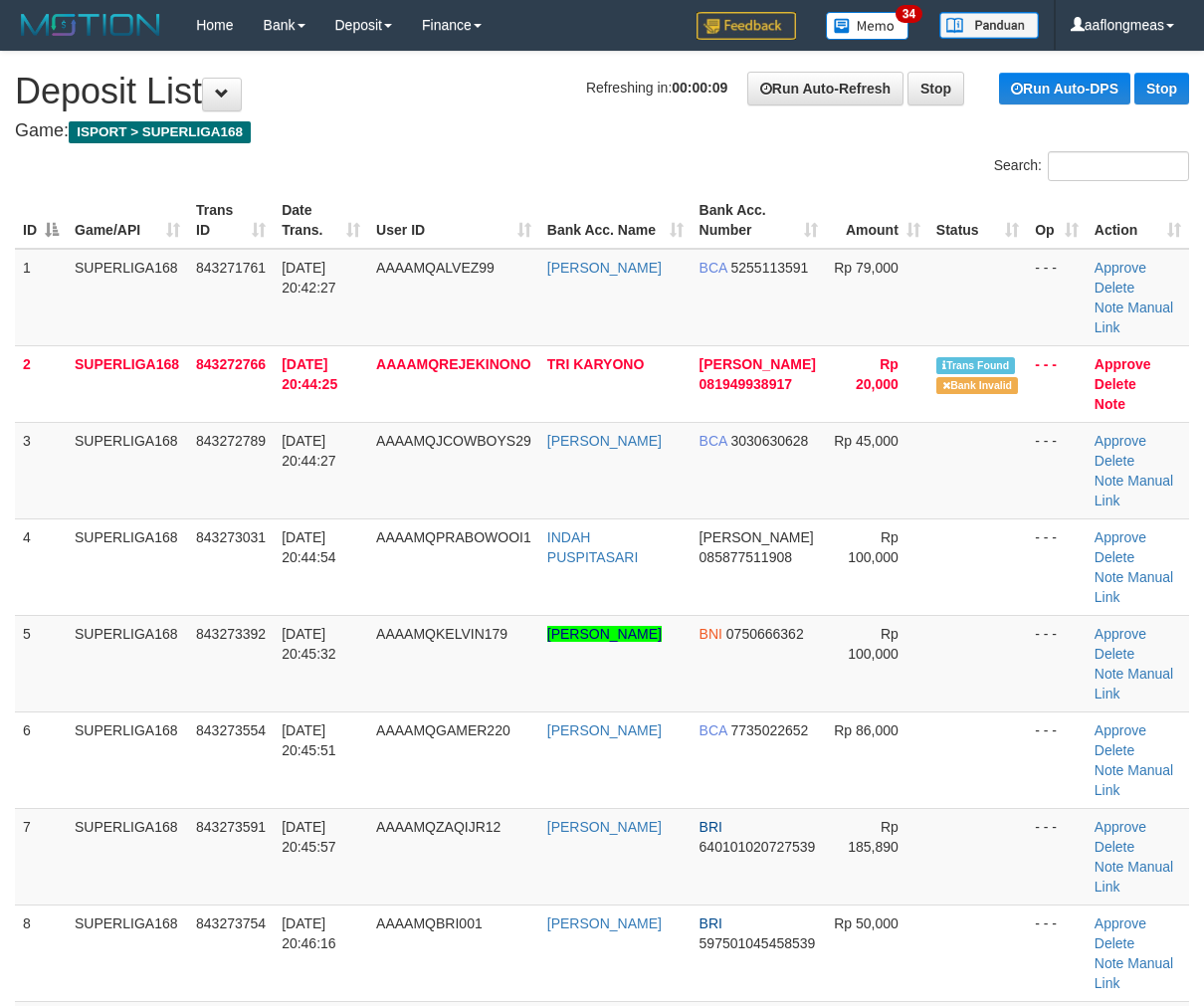 drag, startPoint x: 937, startPoint y: 541, endPoint x: 1210, endPoint y: 577, distance: 275.3634 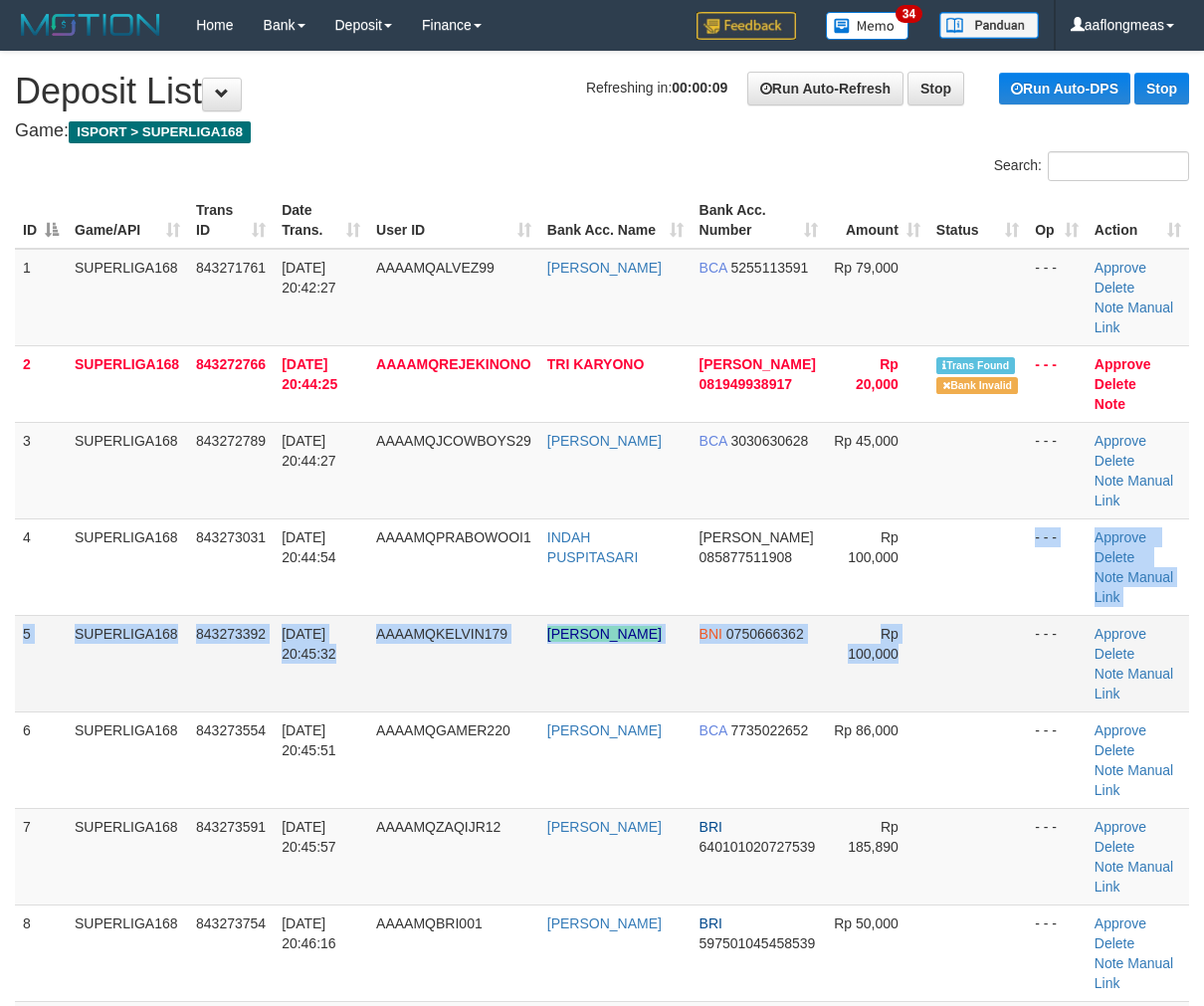click on "Rp 100,000" at bounding box center [877, 663] 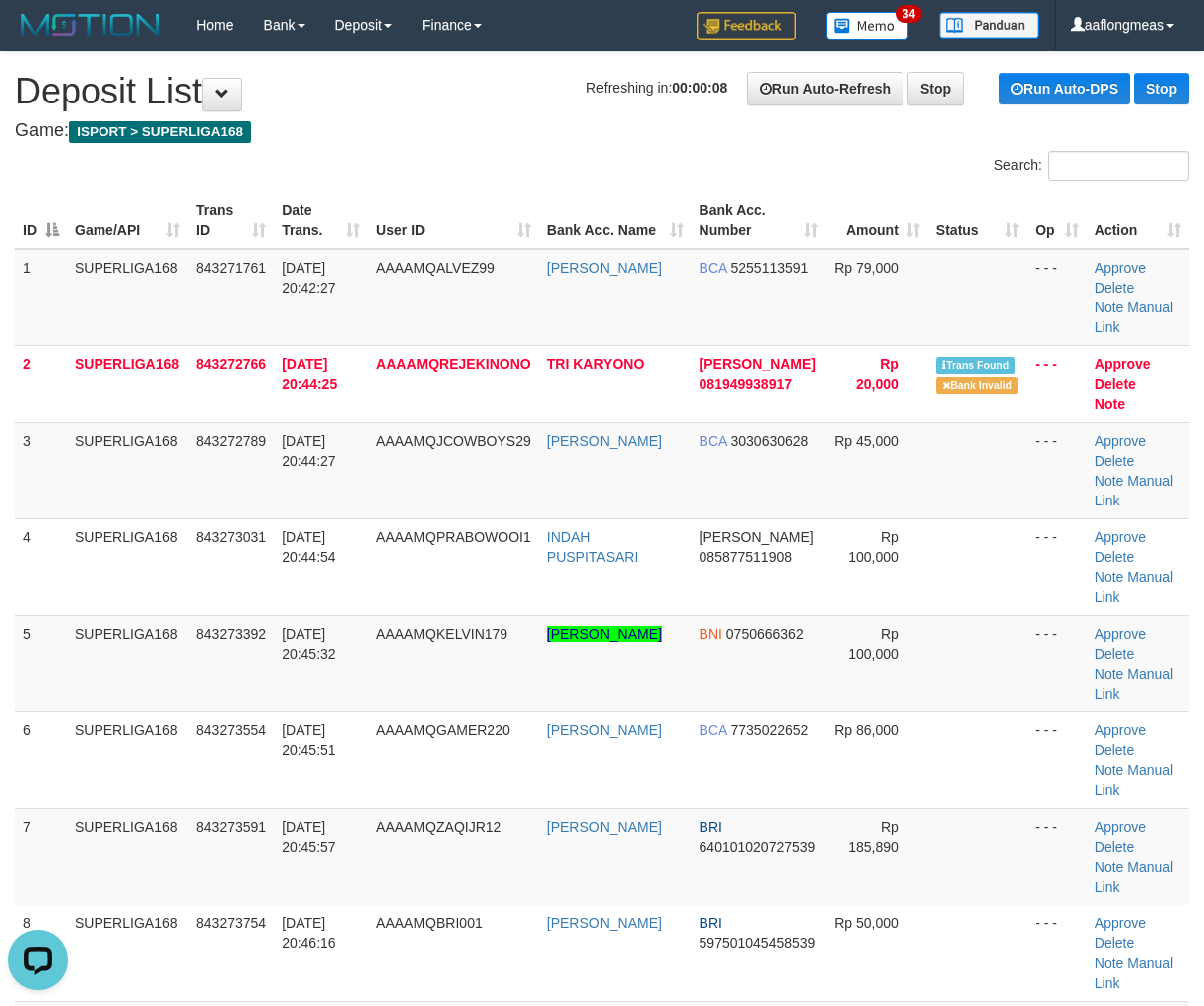 scroll, scrollTop: 0, scrollLeft: 0, axis: both 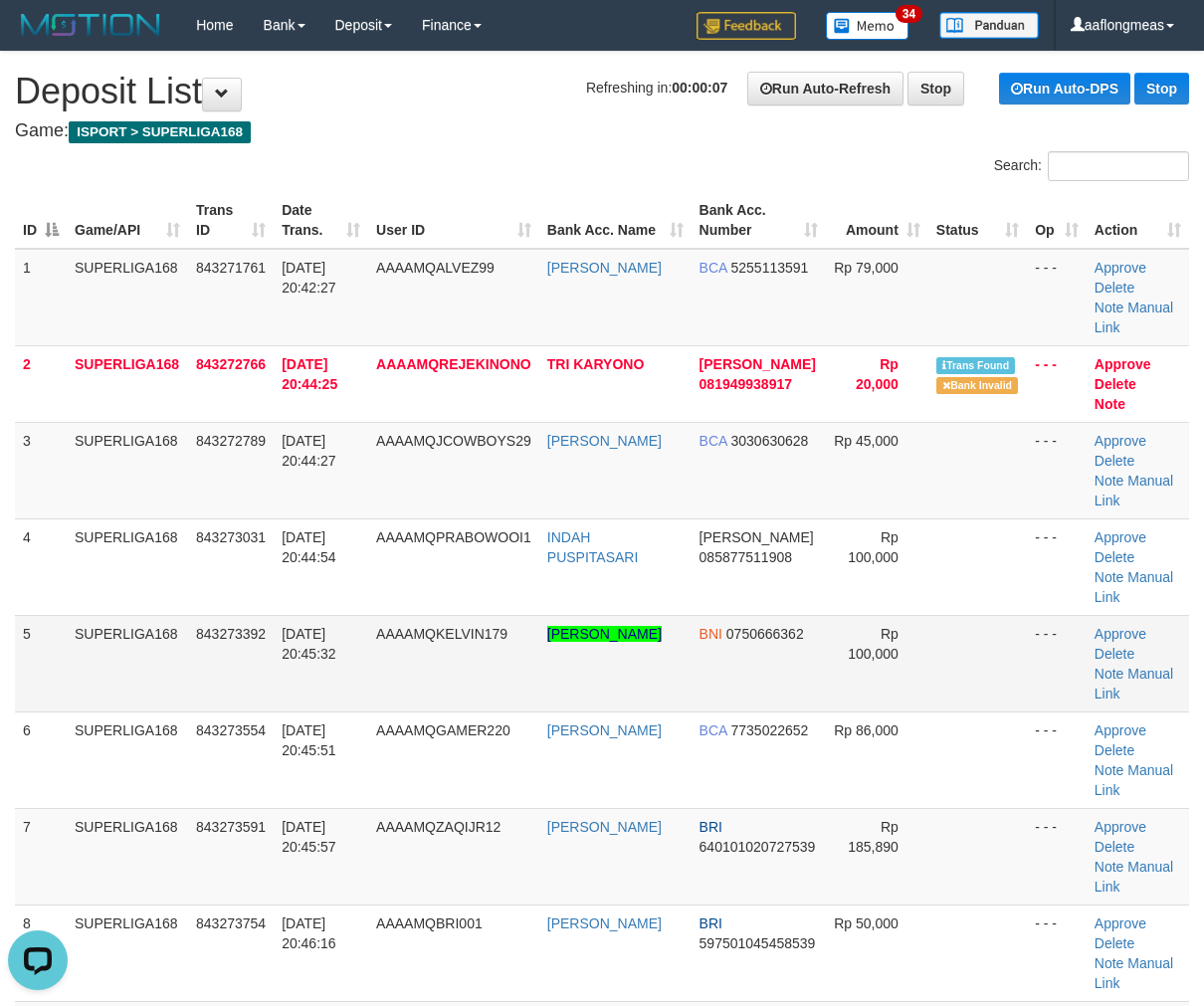 drag, startPoint x: 913, startPoint y: 579, endPoint x: 933, endPoint y: 583, distance: 20.396078 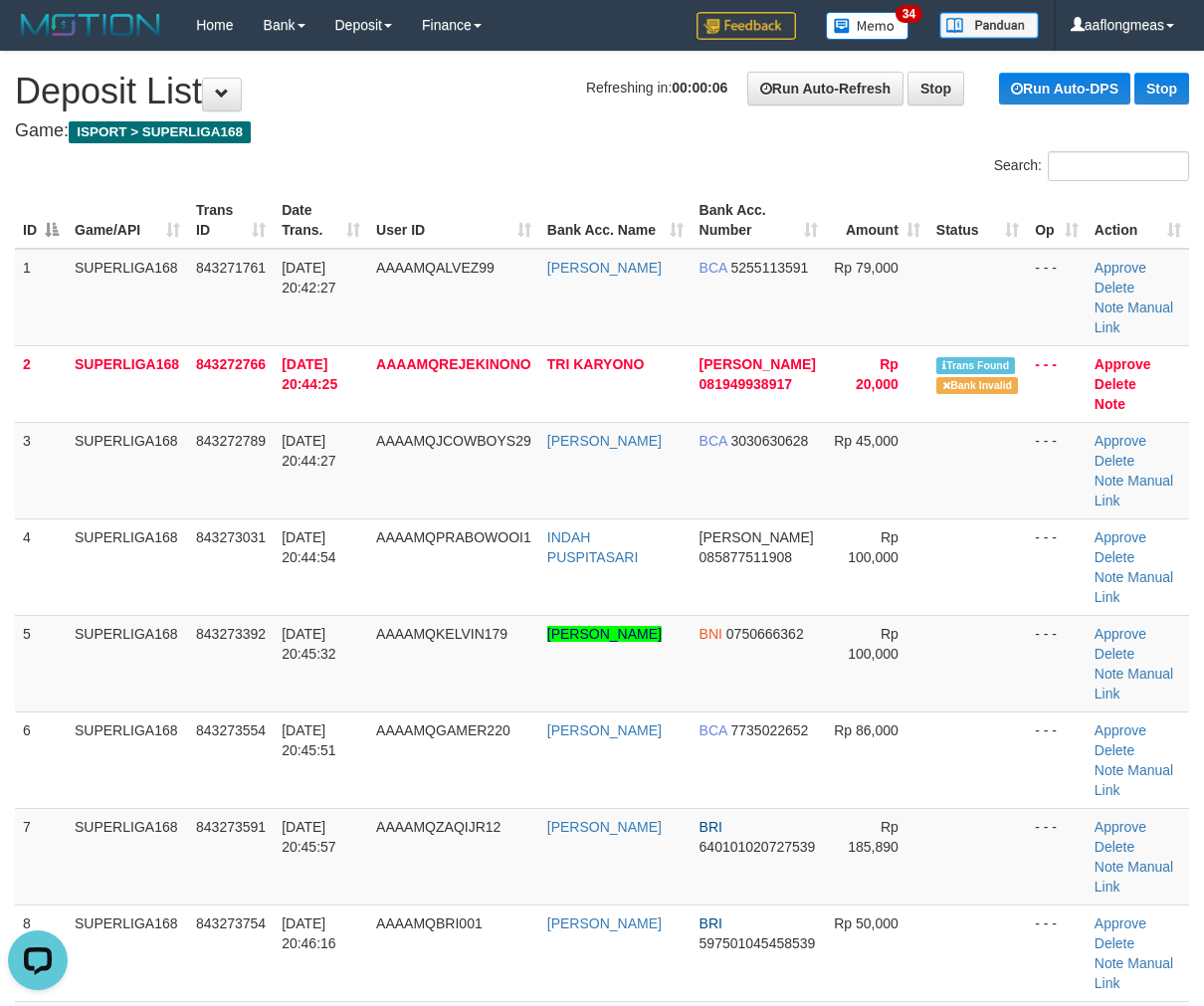 drag, startPoint x: 906, startPoint y: 552, endPoint x: 1217, endPoint y: 579, distance: 312.16983 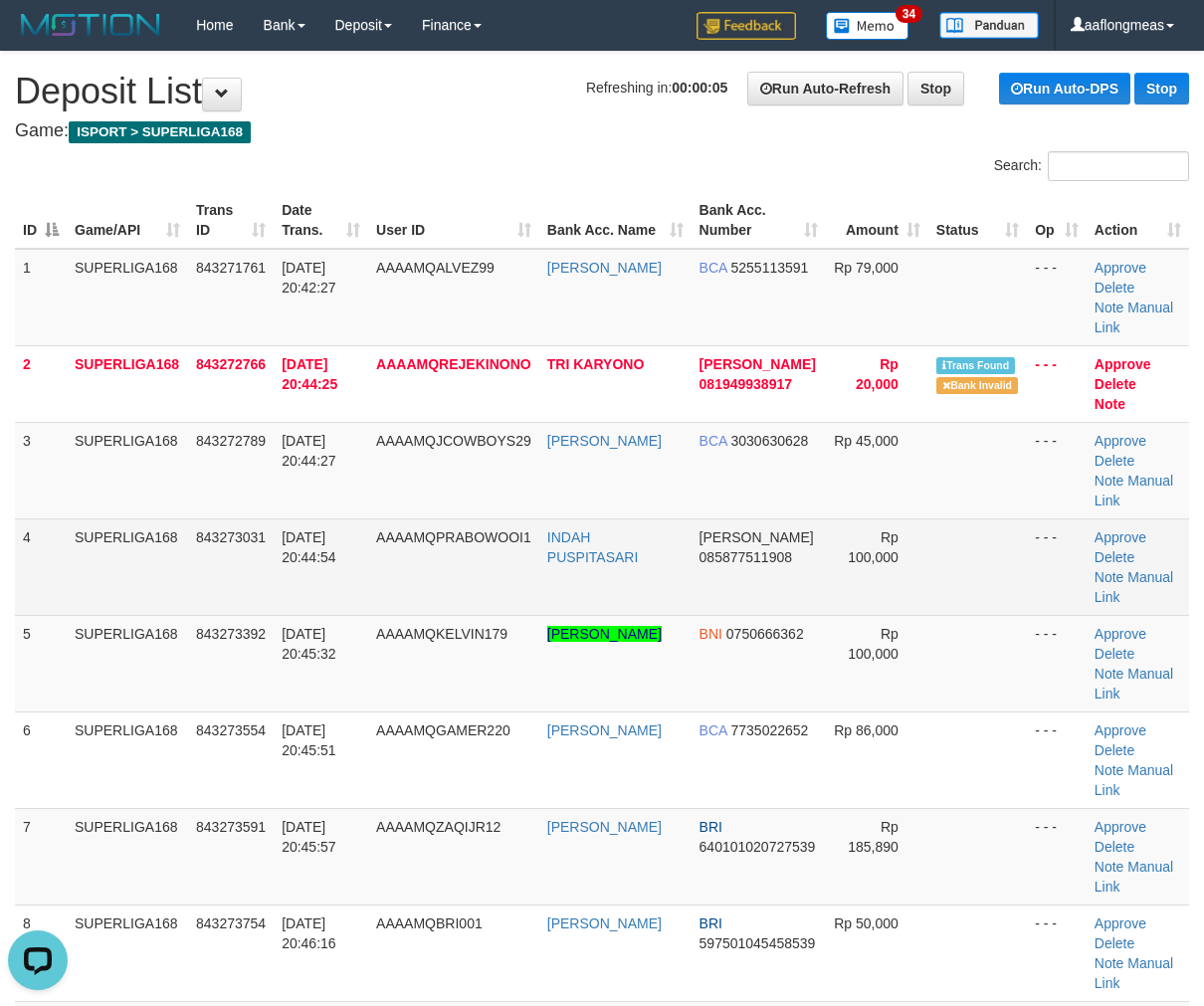 click on "Rp 100,000" at bounding box center (877, 566) 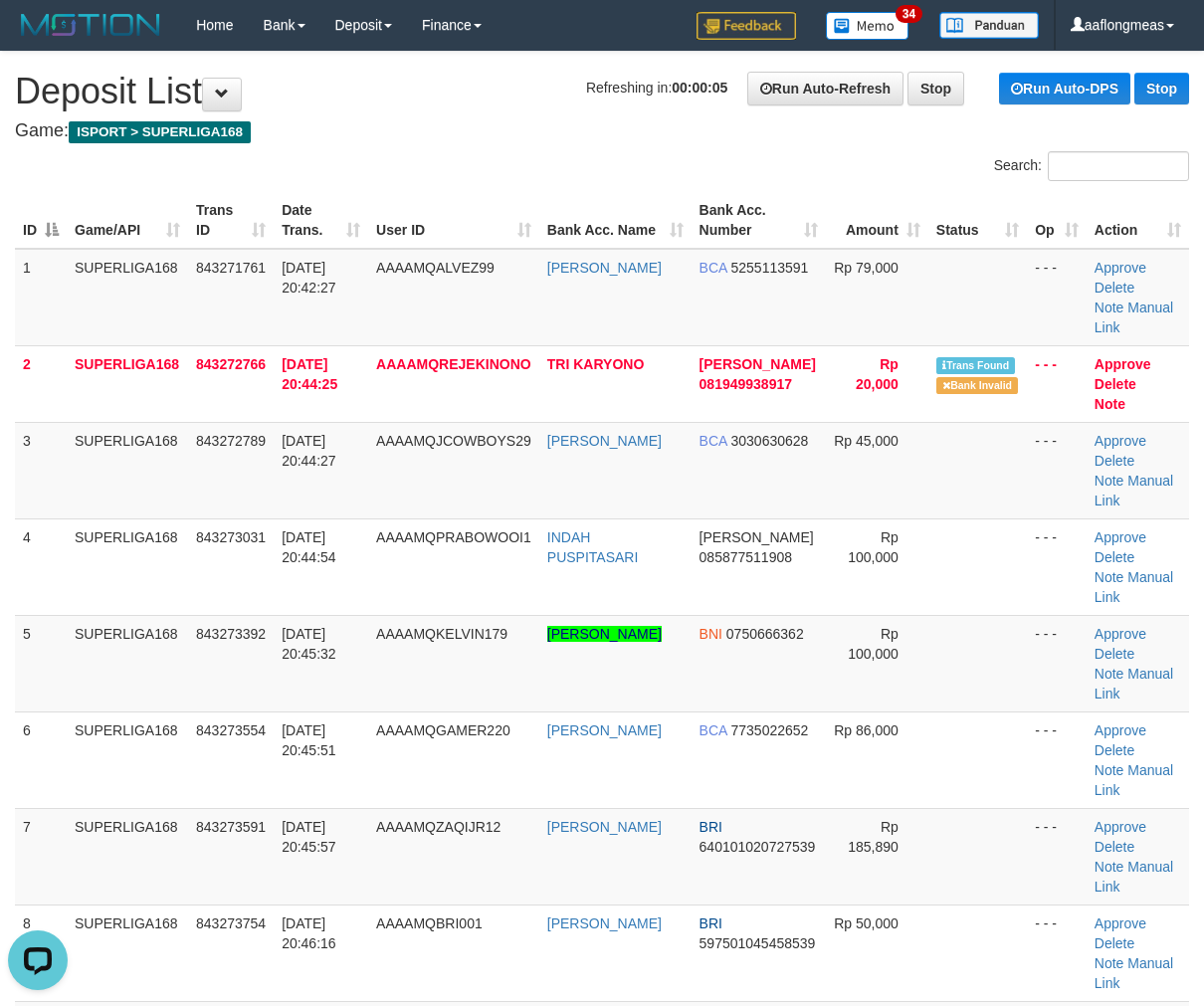 drag, startPoint x: 907, startPoint y: 540, endPoint x: 1214, endPoint y: 554, distance: 307.31905 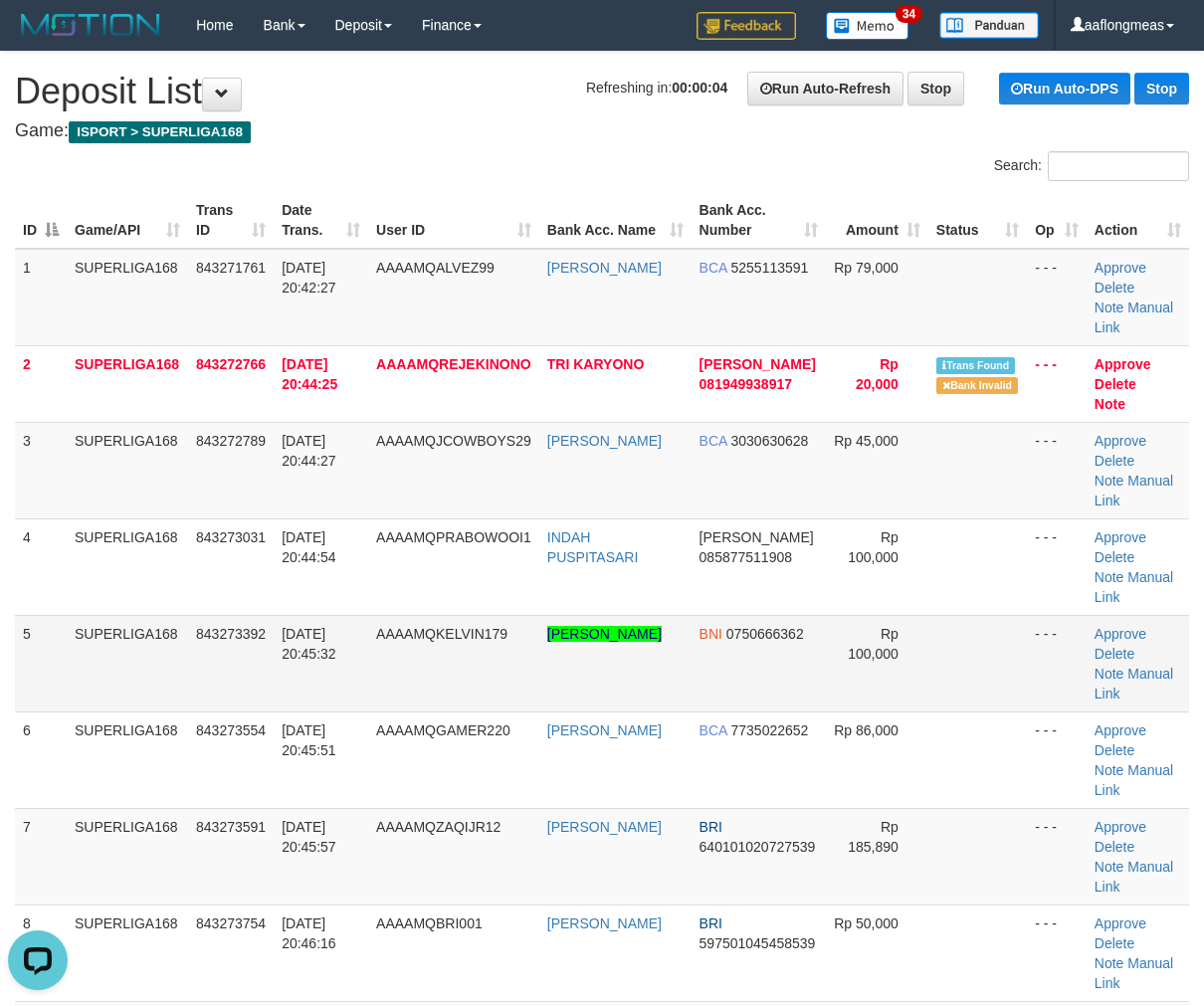 click on "Rp 100,000" at bounding box center [877, 663] 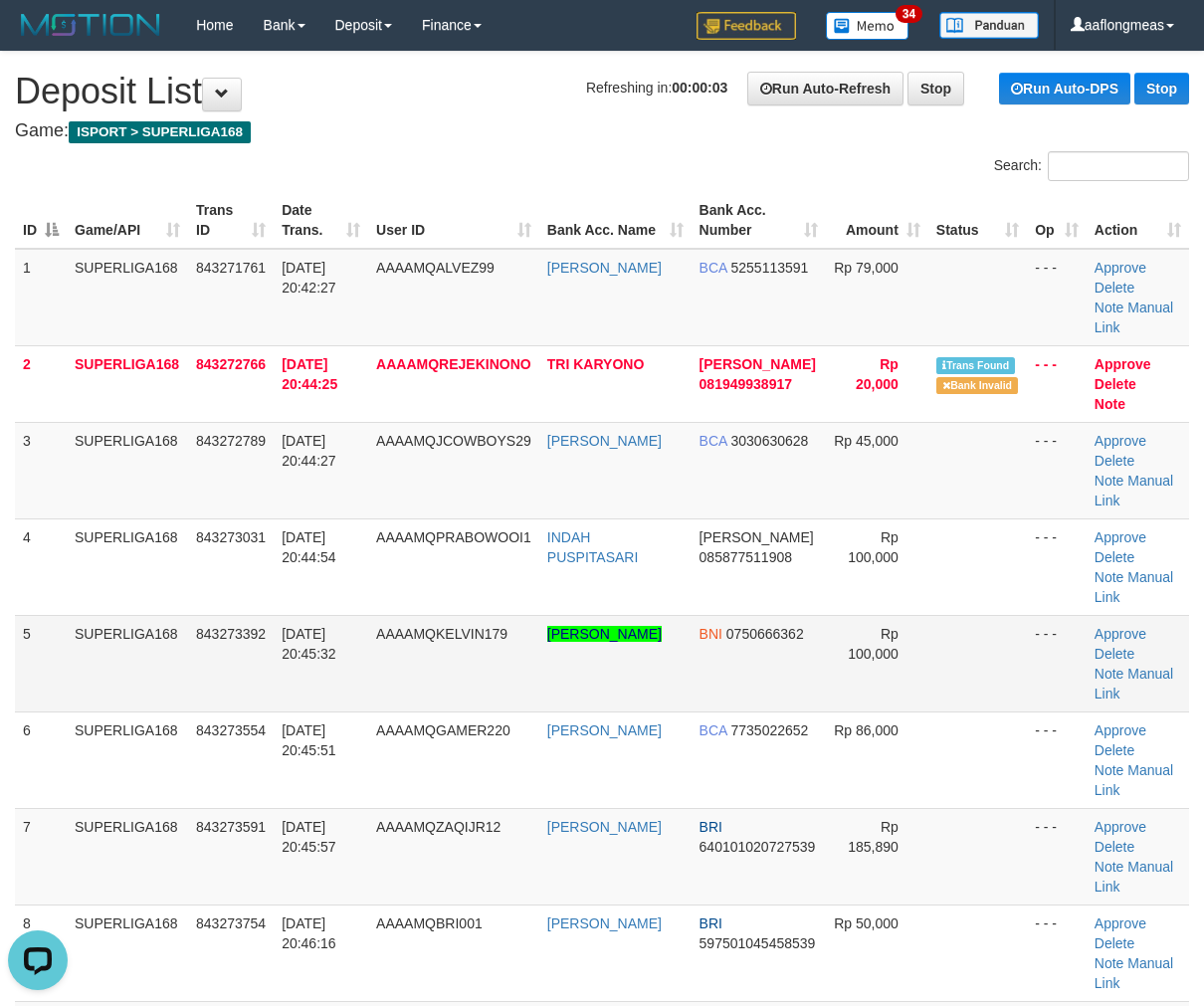 drag, startPoint x: 981, startPoint y: 567, endPoint x: 1068, endPoint y: 575, distance: 87.36704 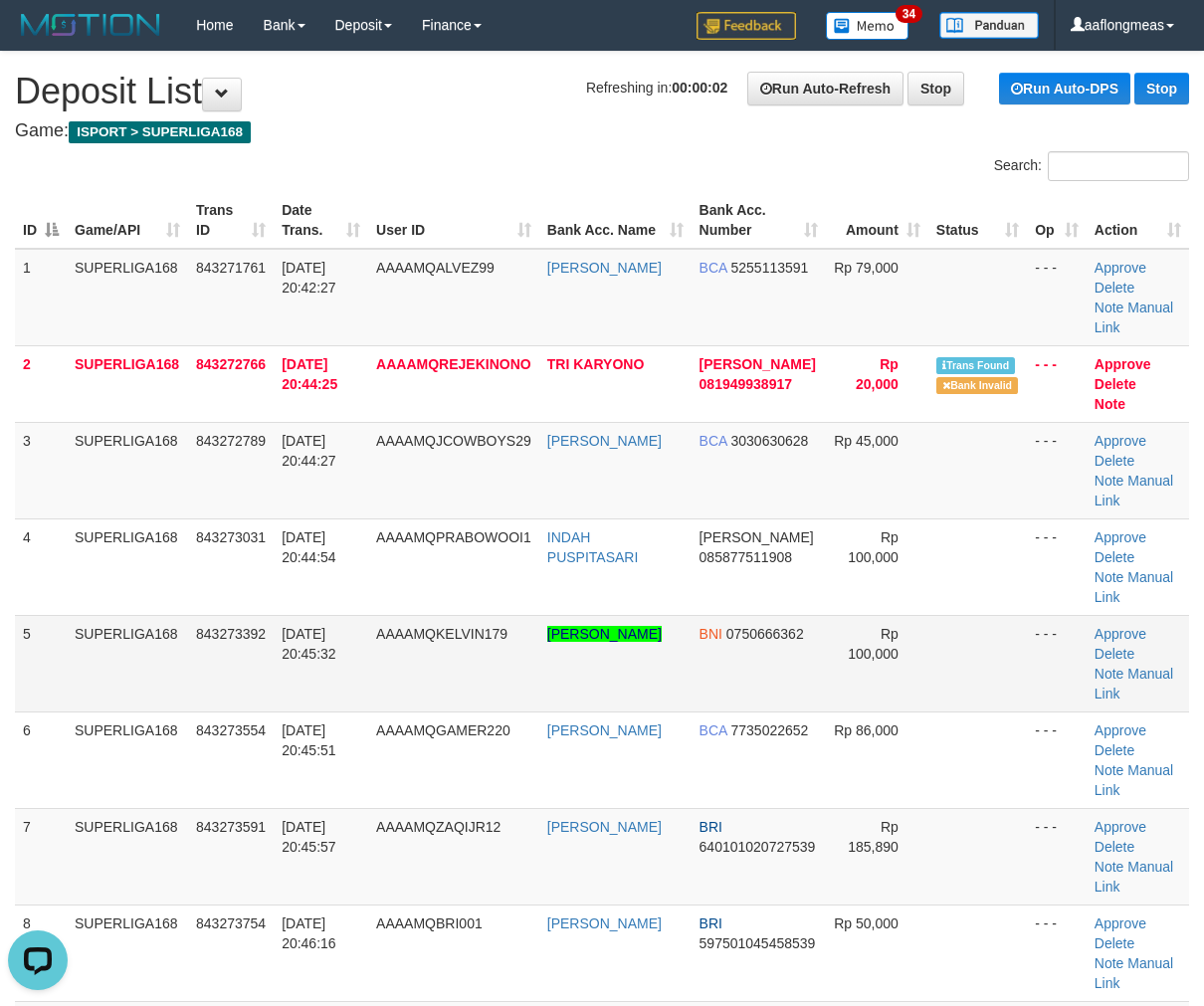 drag, startPoint x: 965, startPoint y: 550, endPoint x: 1079, endPoint y: 555, distance: 114.1096 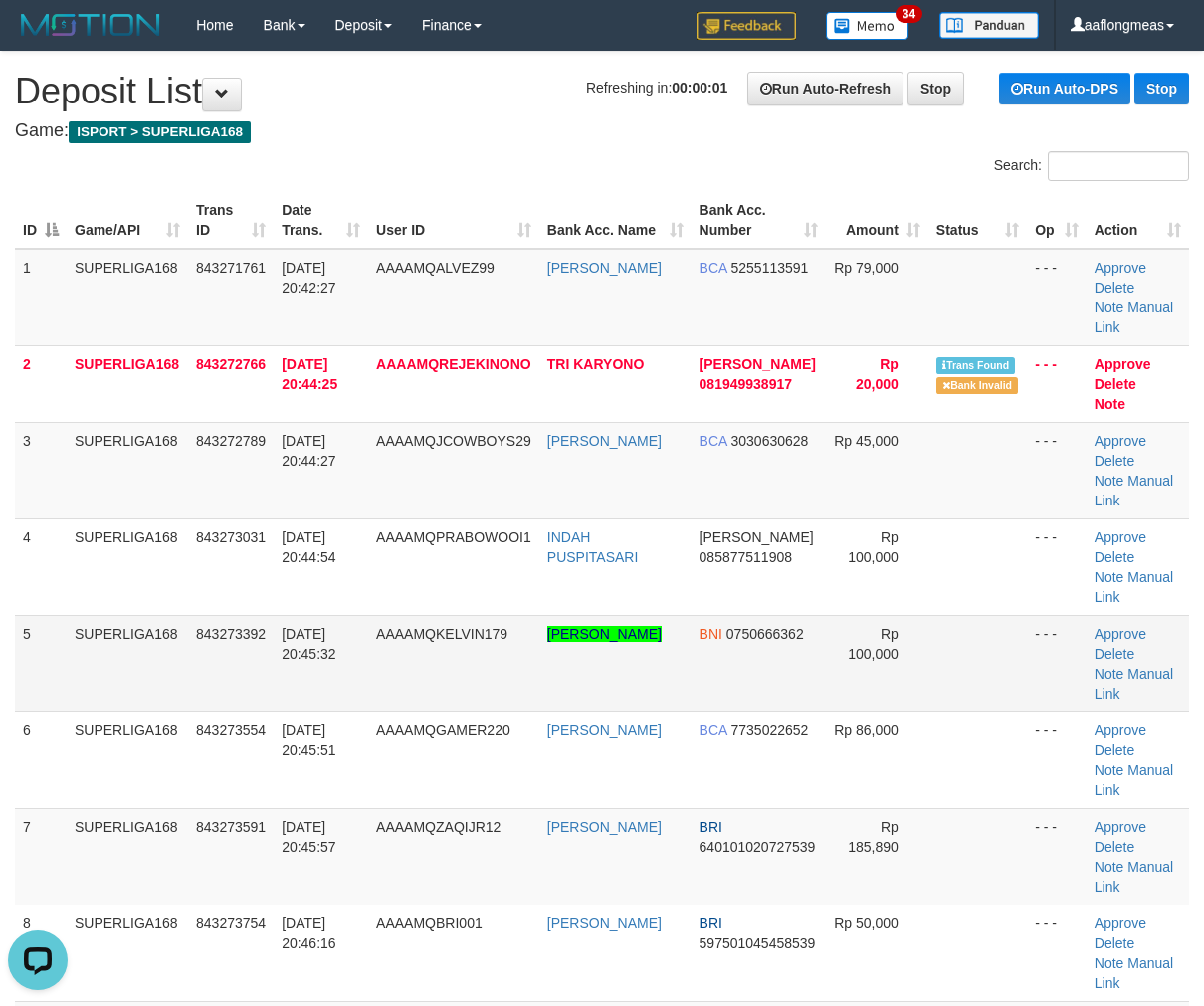 click on "Rp 100,000" at bounding box center [877, 663] 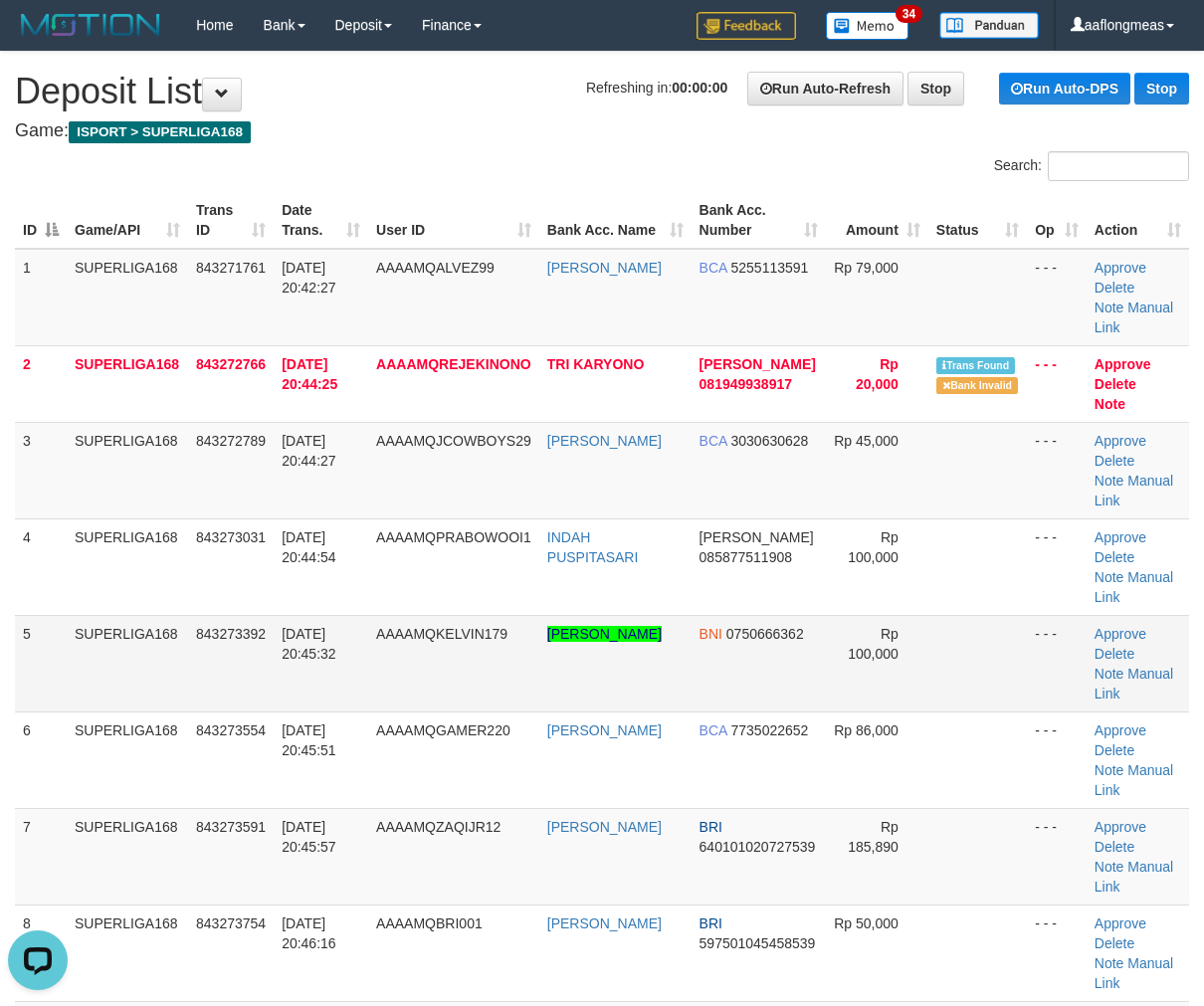 click on "Rp 100,000" at bounding box center [877, 663] 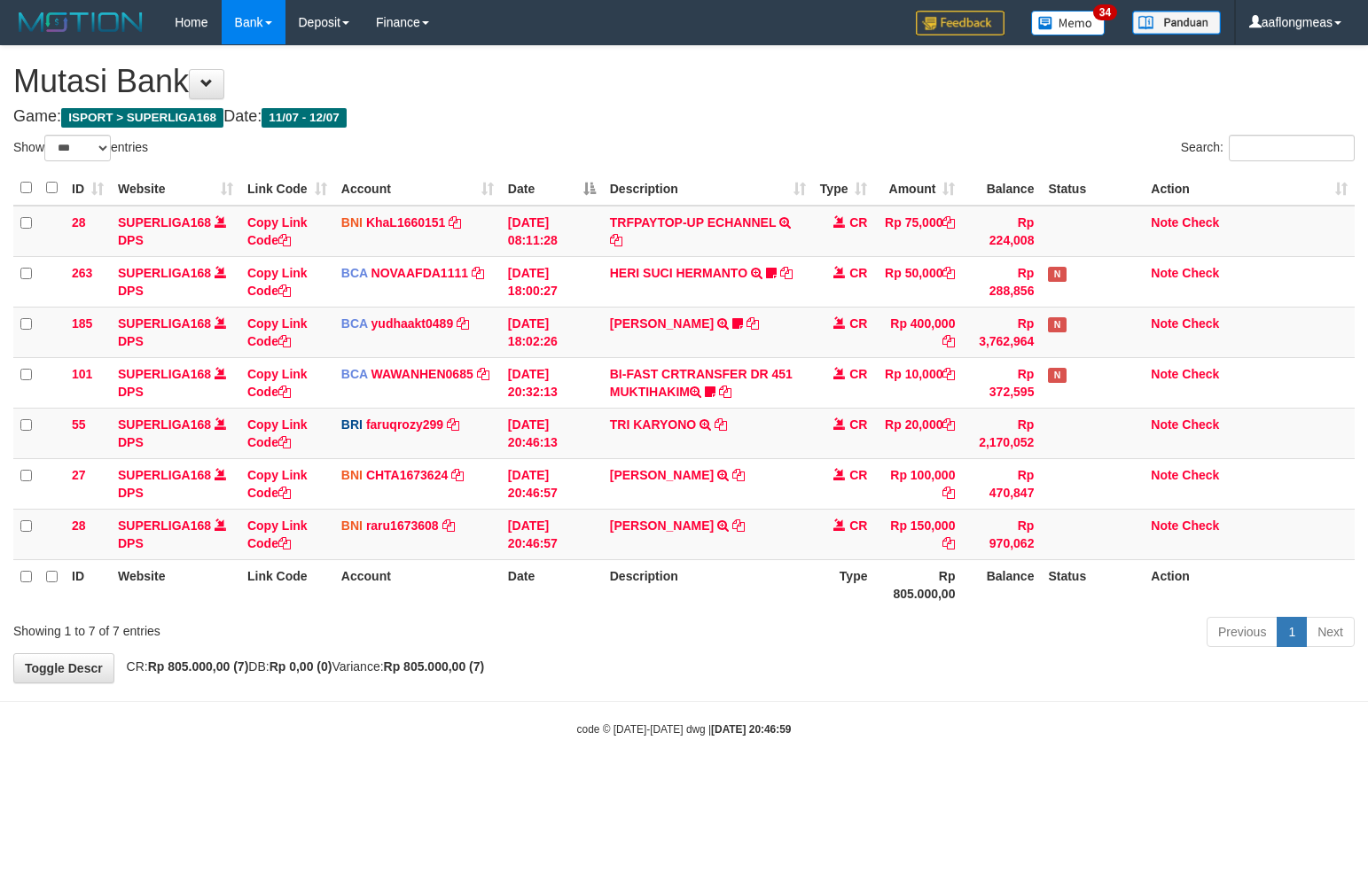 select on "***" 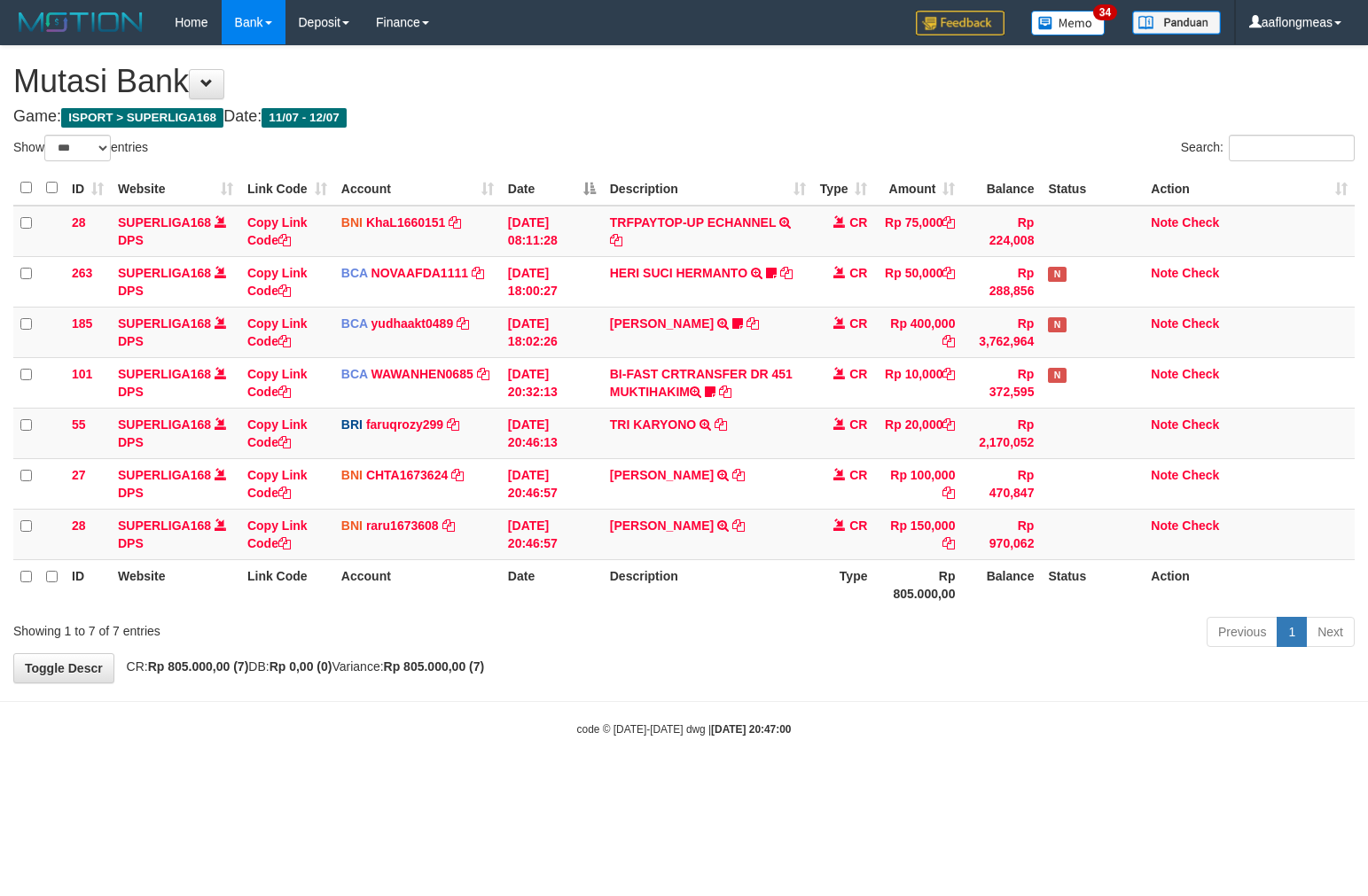 select on "***" 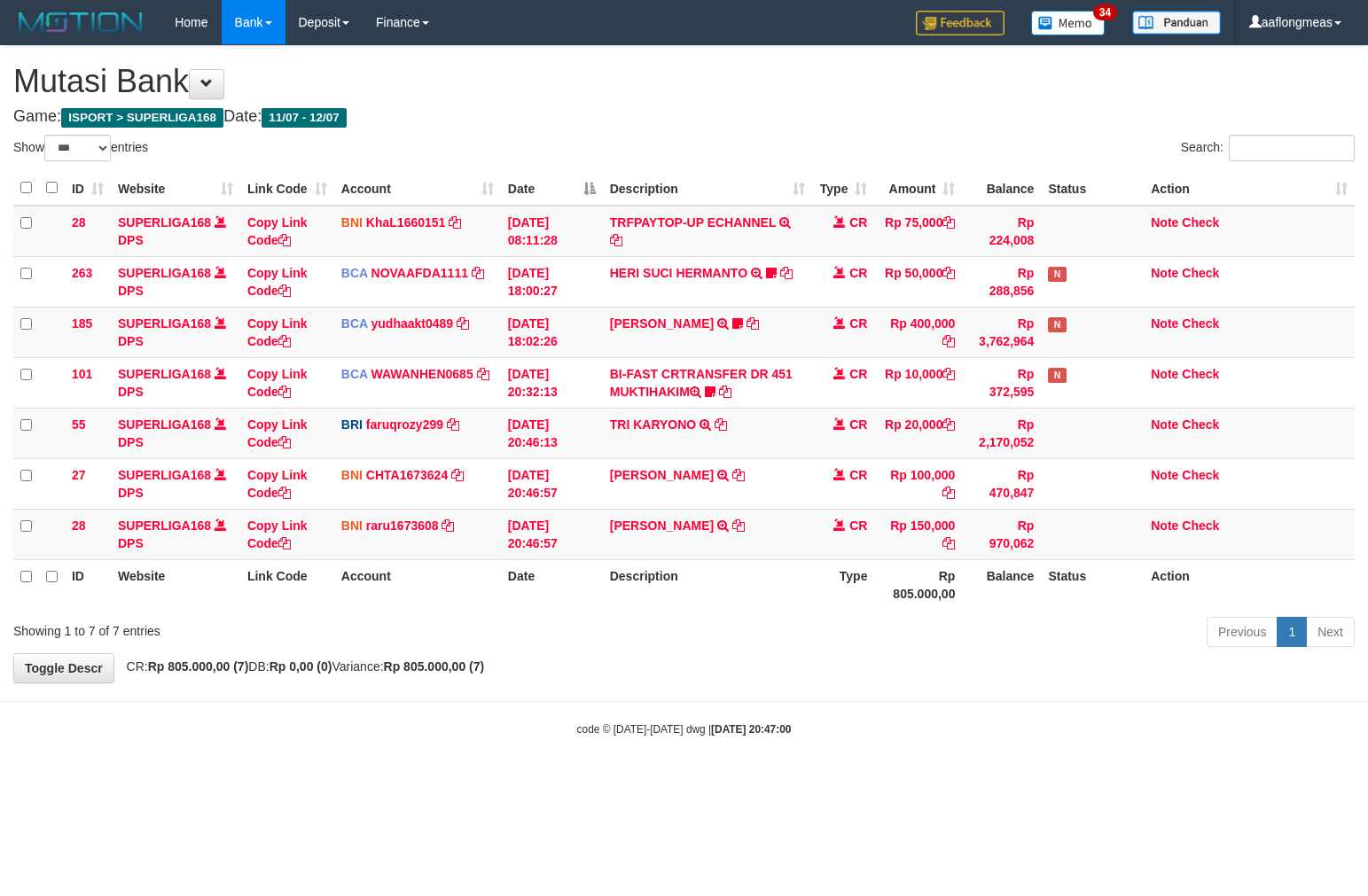 scroll, scrollTop: 0, scrollLeft: 0, axis: both 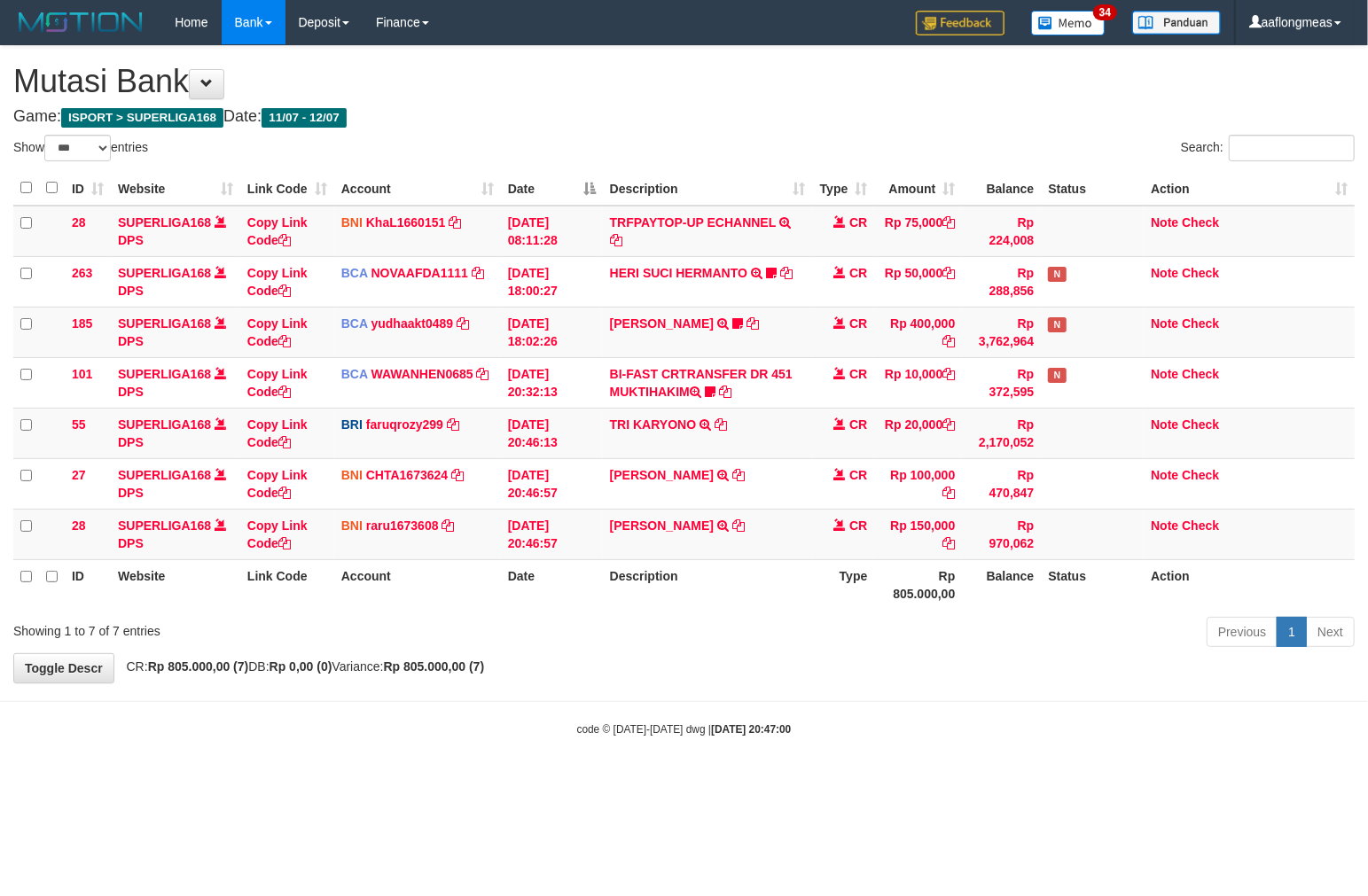 drag, startPoint x: 749, startPoint y: 639, endPoint x: 740, endPoint y: 633, distance: 10.816654 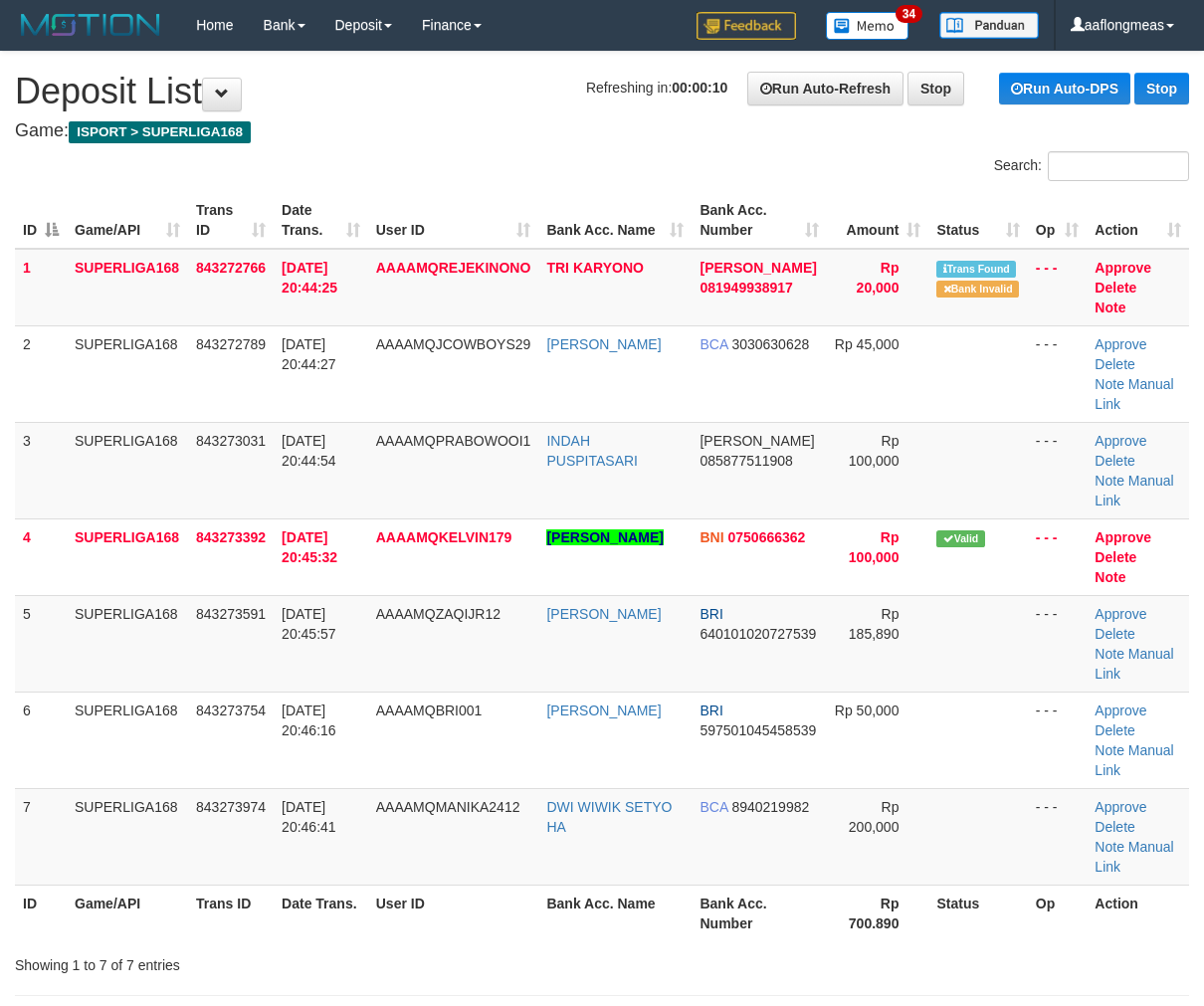 scroll, scrollTop: 0, scrollLeft: 0, axis: both 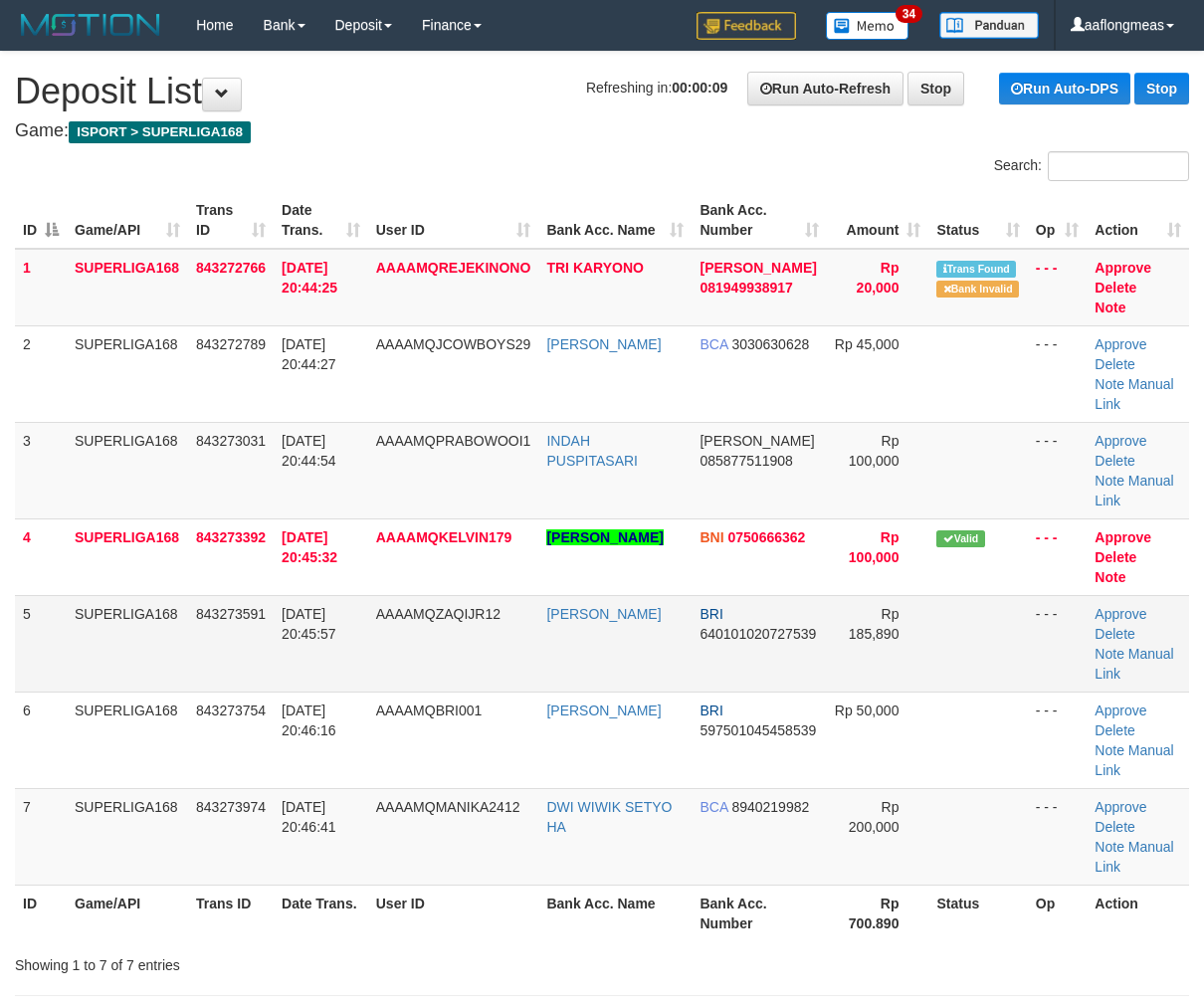 drag, startPoint x: 1000, startPoint y: 584, endPoint x: 1206, endPoint y: 624, distance: 209.84756 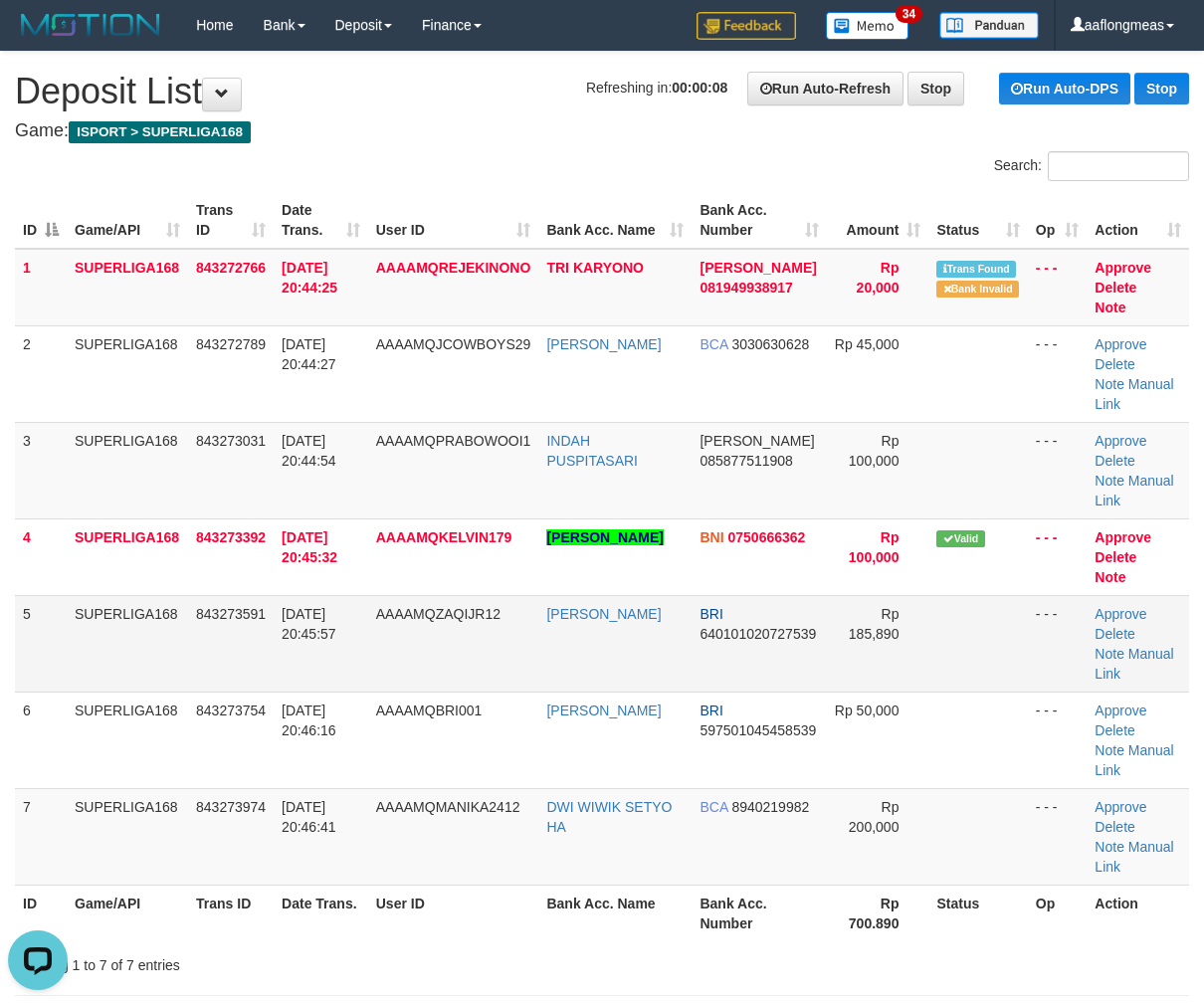 scroll, scrollTop: 0, scrollLeft: 0, axis: both 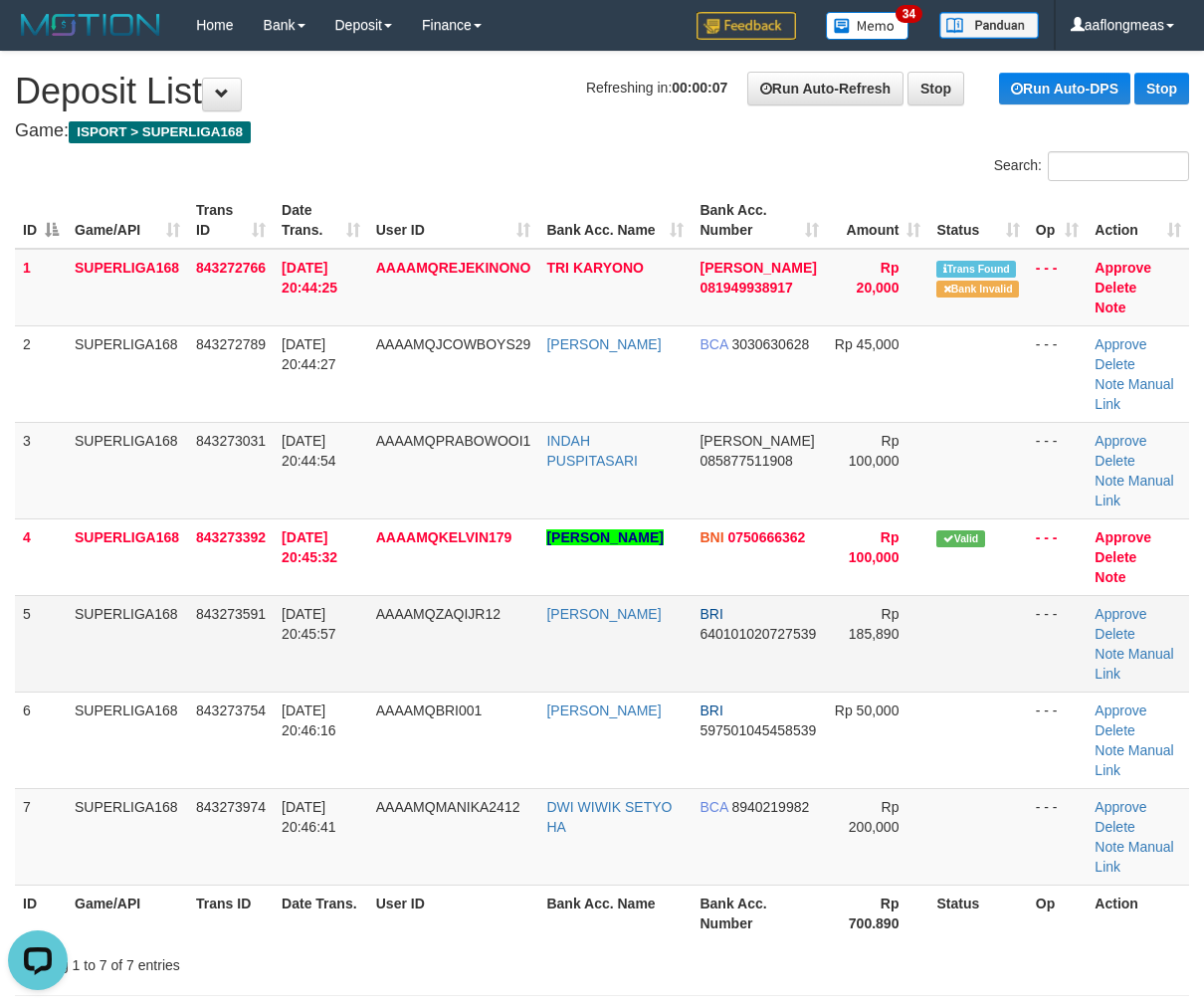 click on "- - -" at bounding box center [1058, 643] 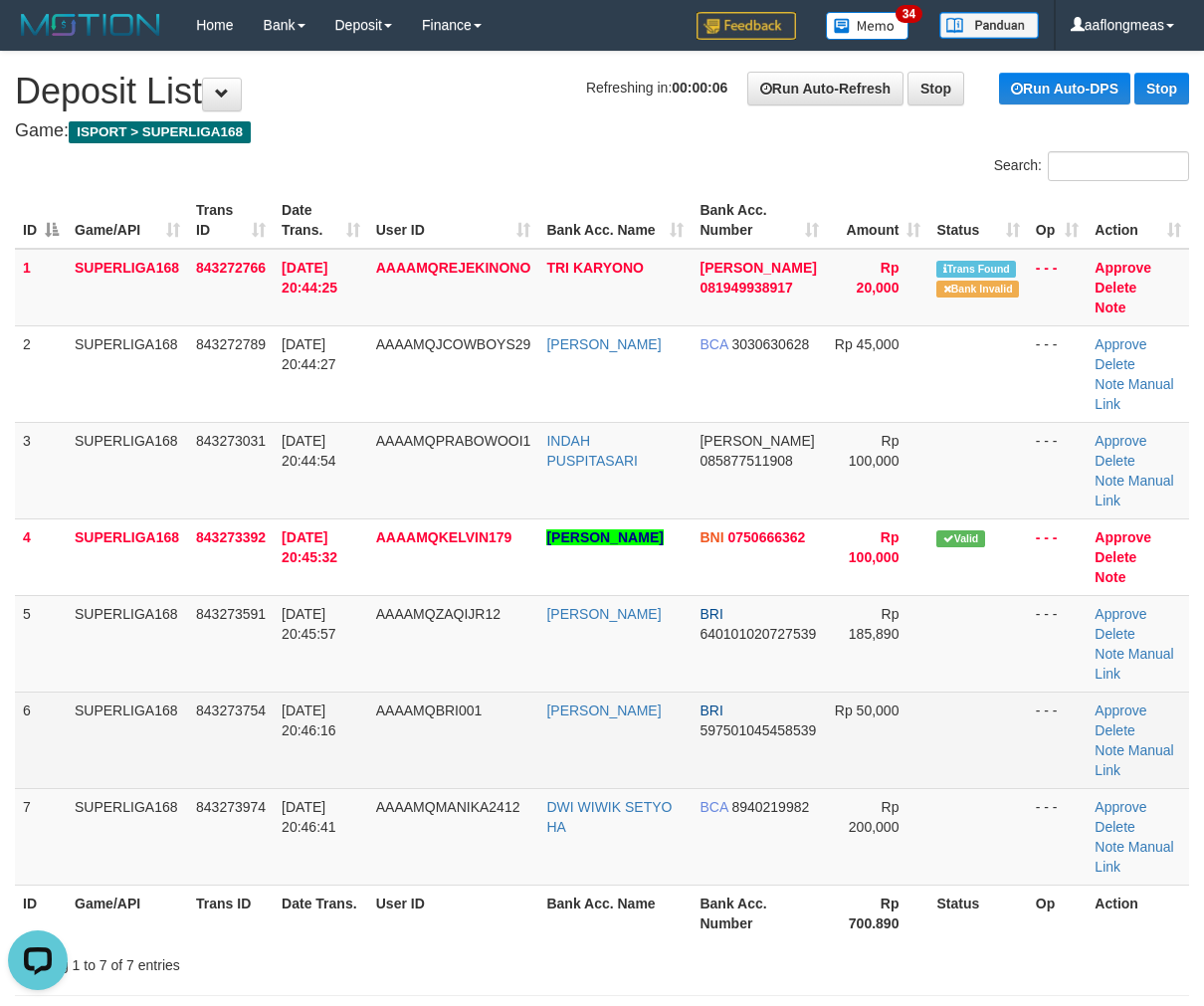 click at bounding box center [977, 739] 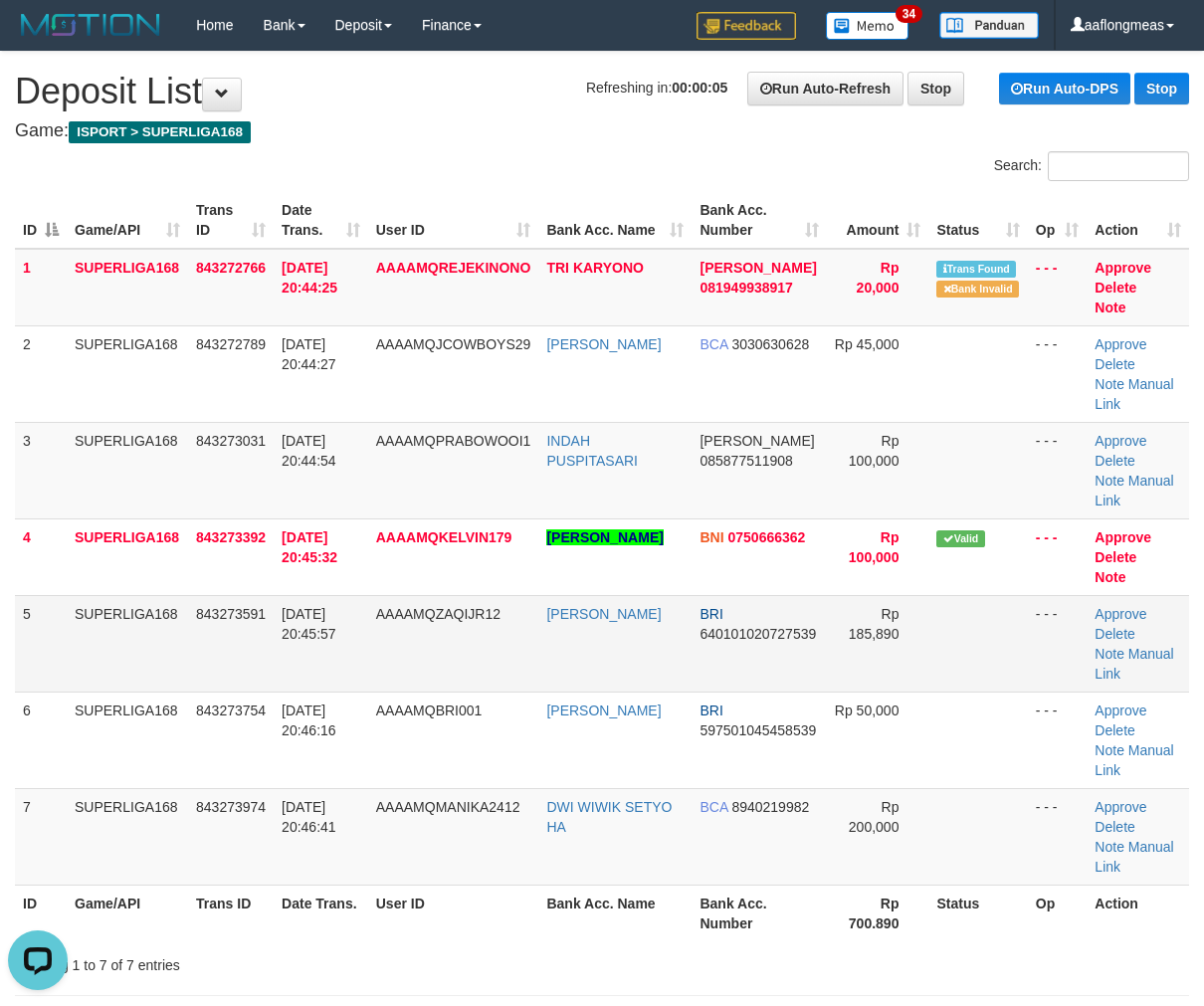 drag, startPoint x: 850, startPoint y: 627, endPoint x: 863, endPoint y: 627, distance: 13 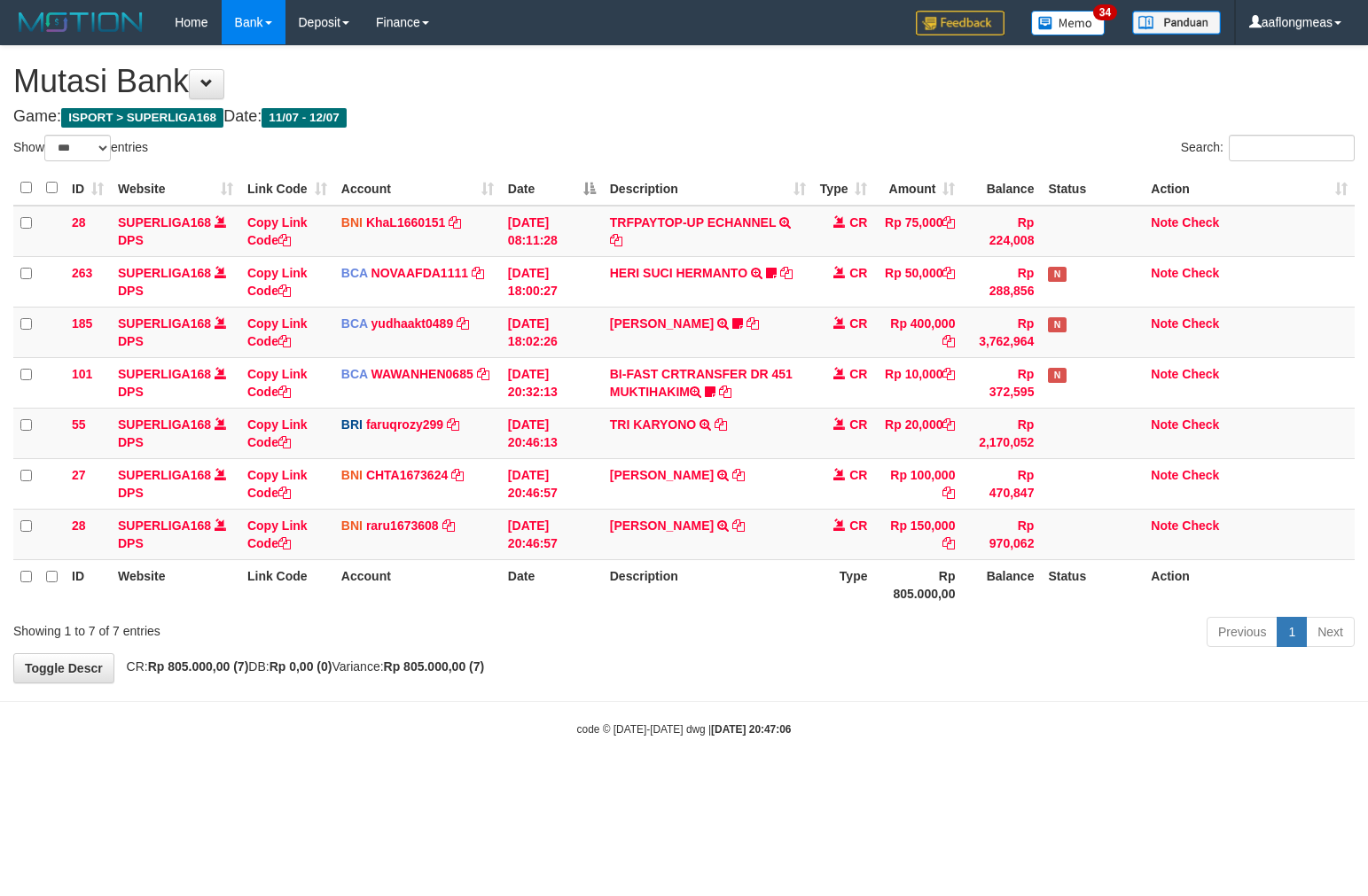 select on "***" 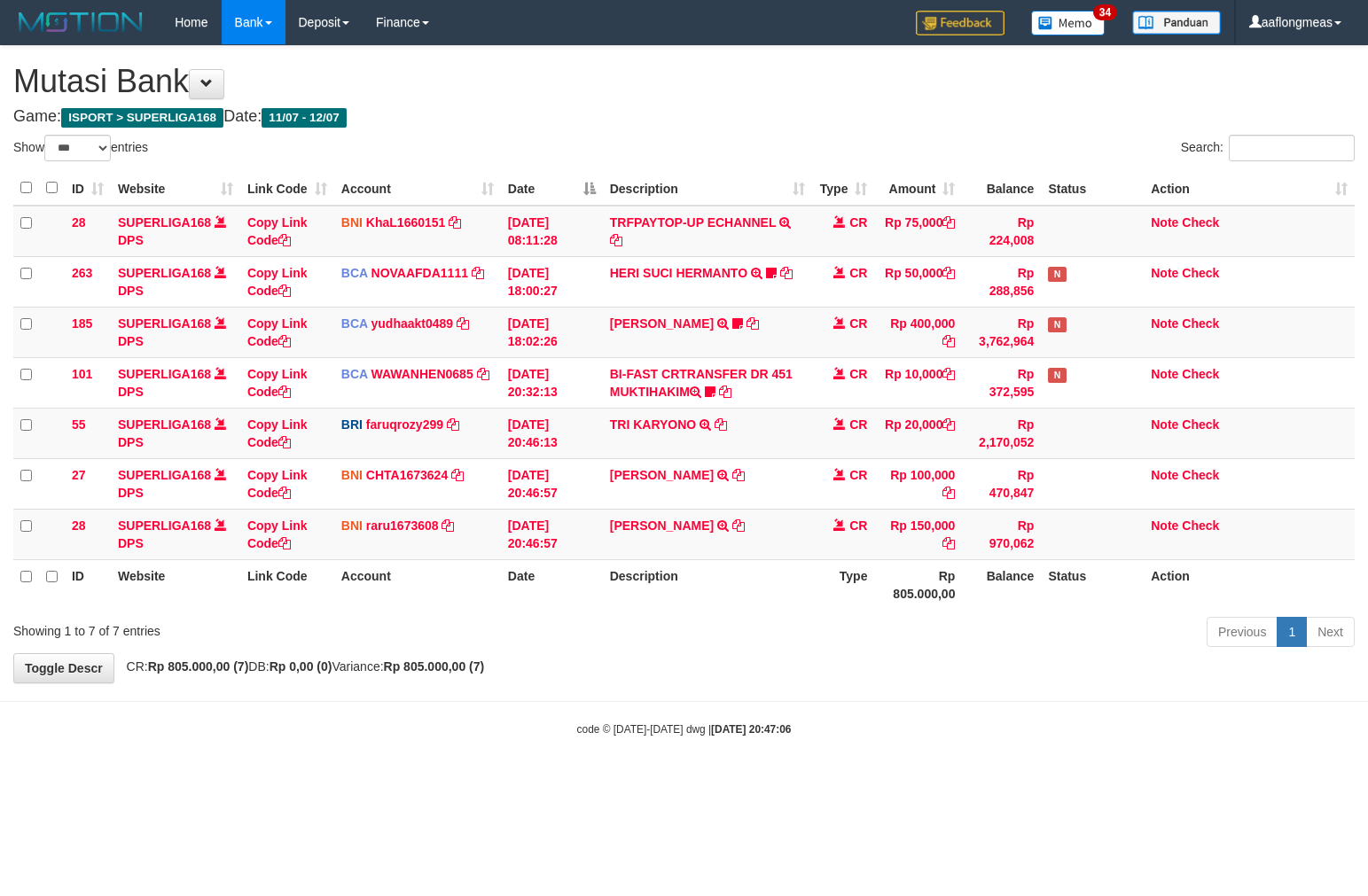scroll, scrollTop: 0, scrollLeft: 0, axis: both 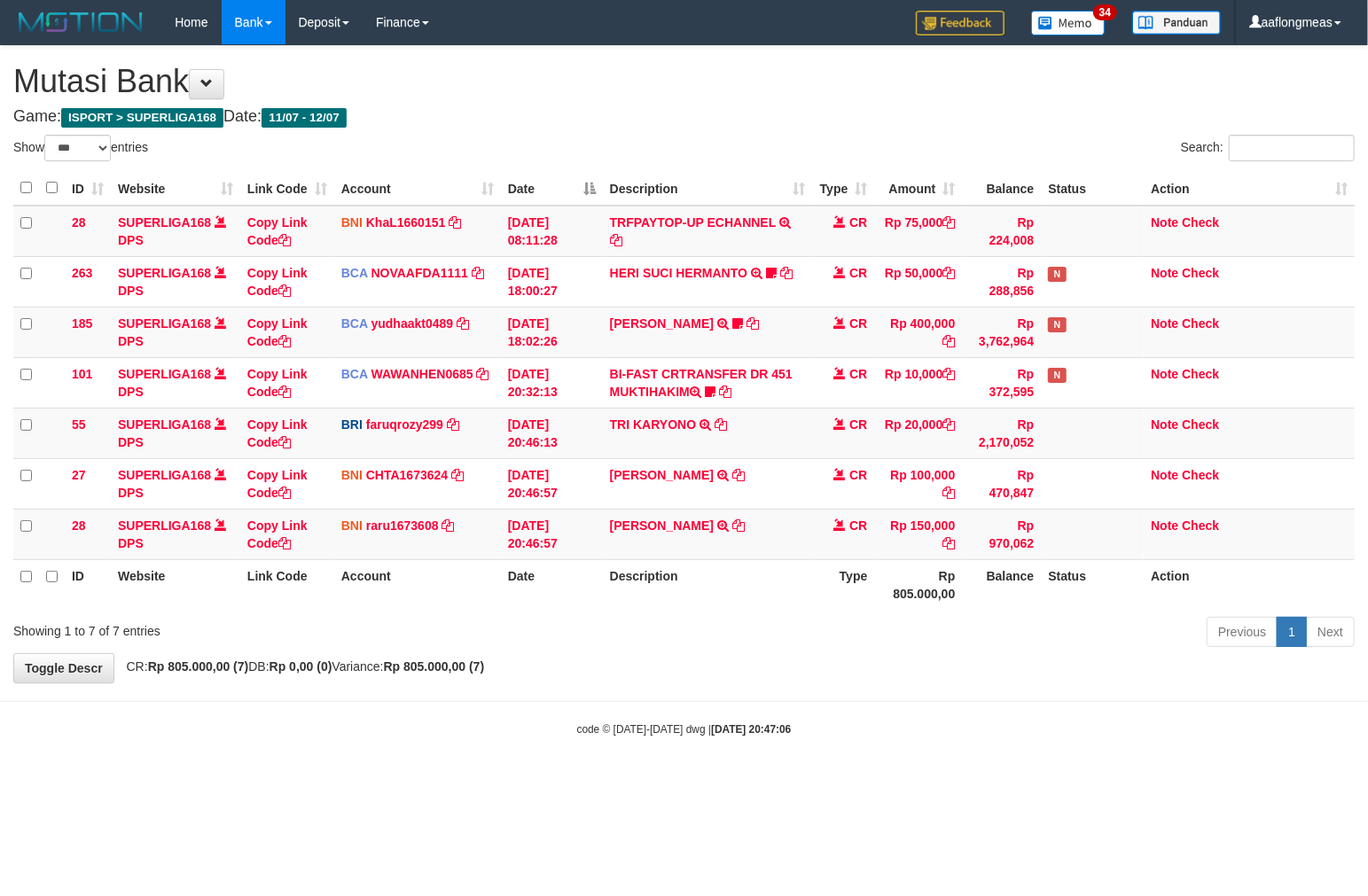 click on "**********" at bounding box center [684, 364] 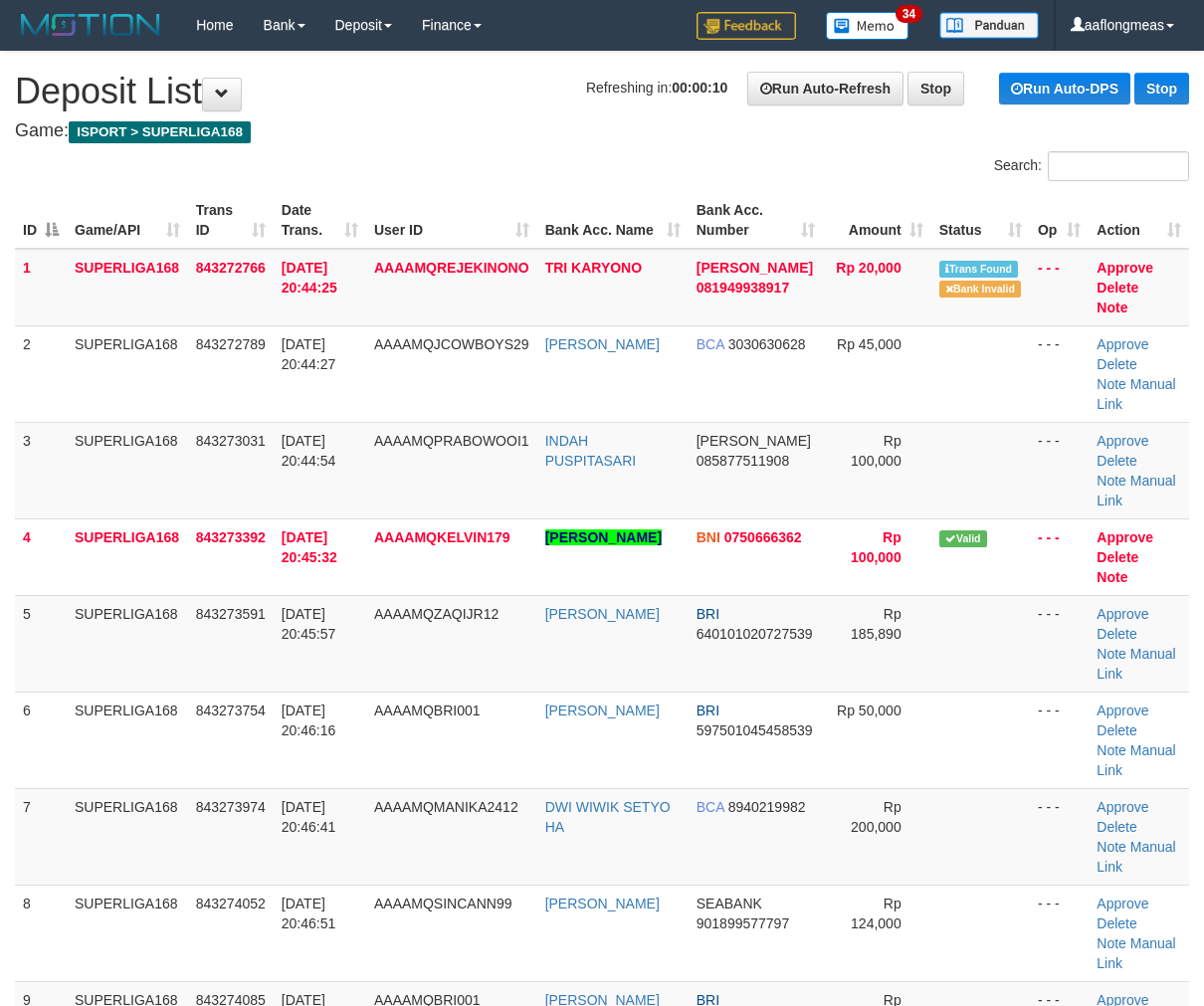 scroll, scrollTop: 0, scrollLeft: 0, axis: both 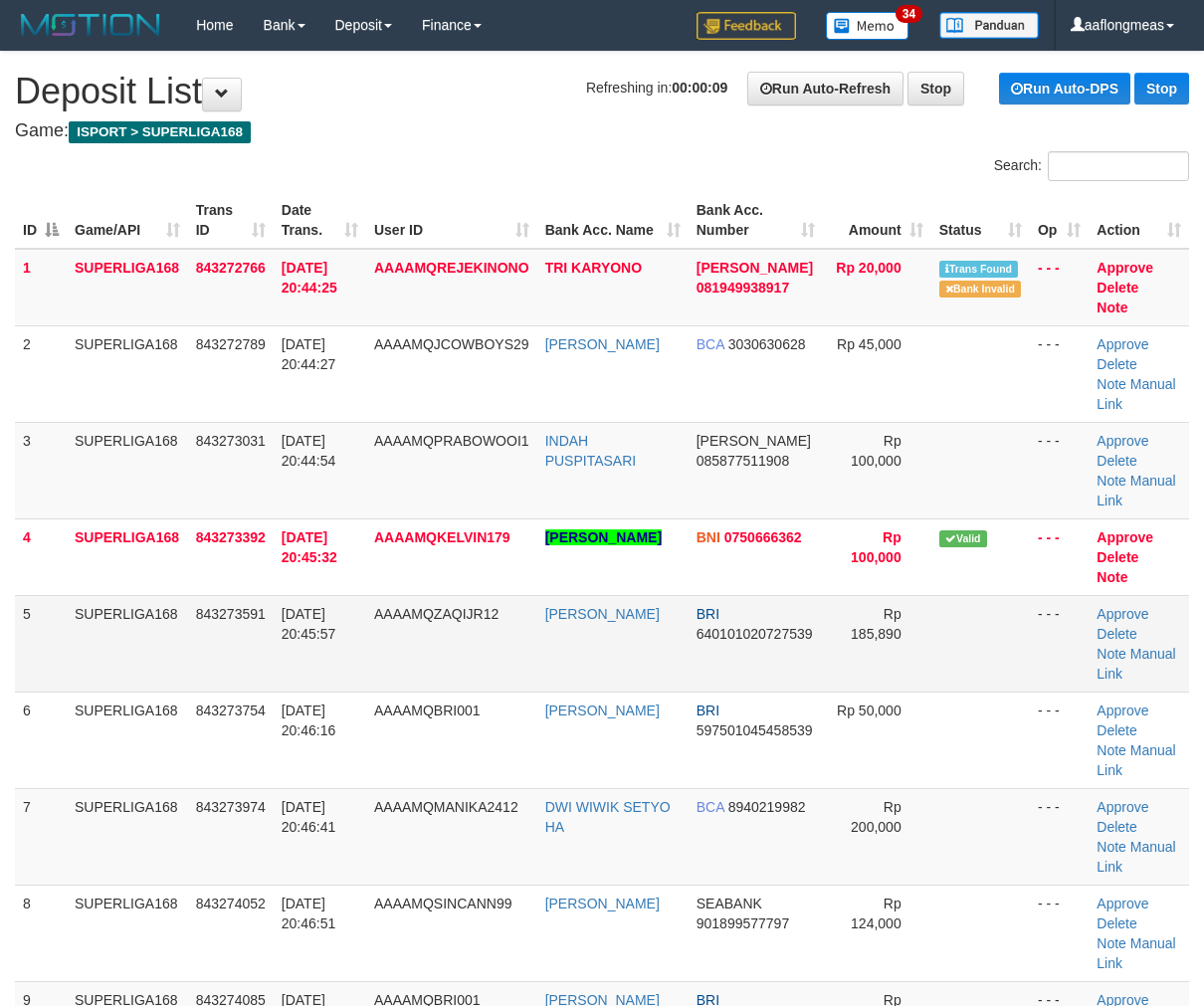 click at bounding box center [980, 643] 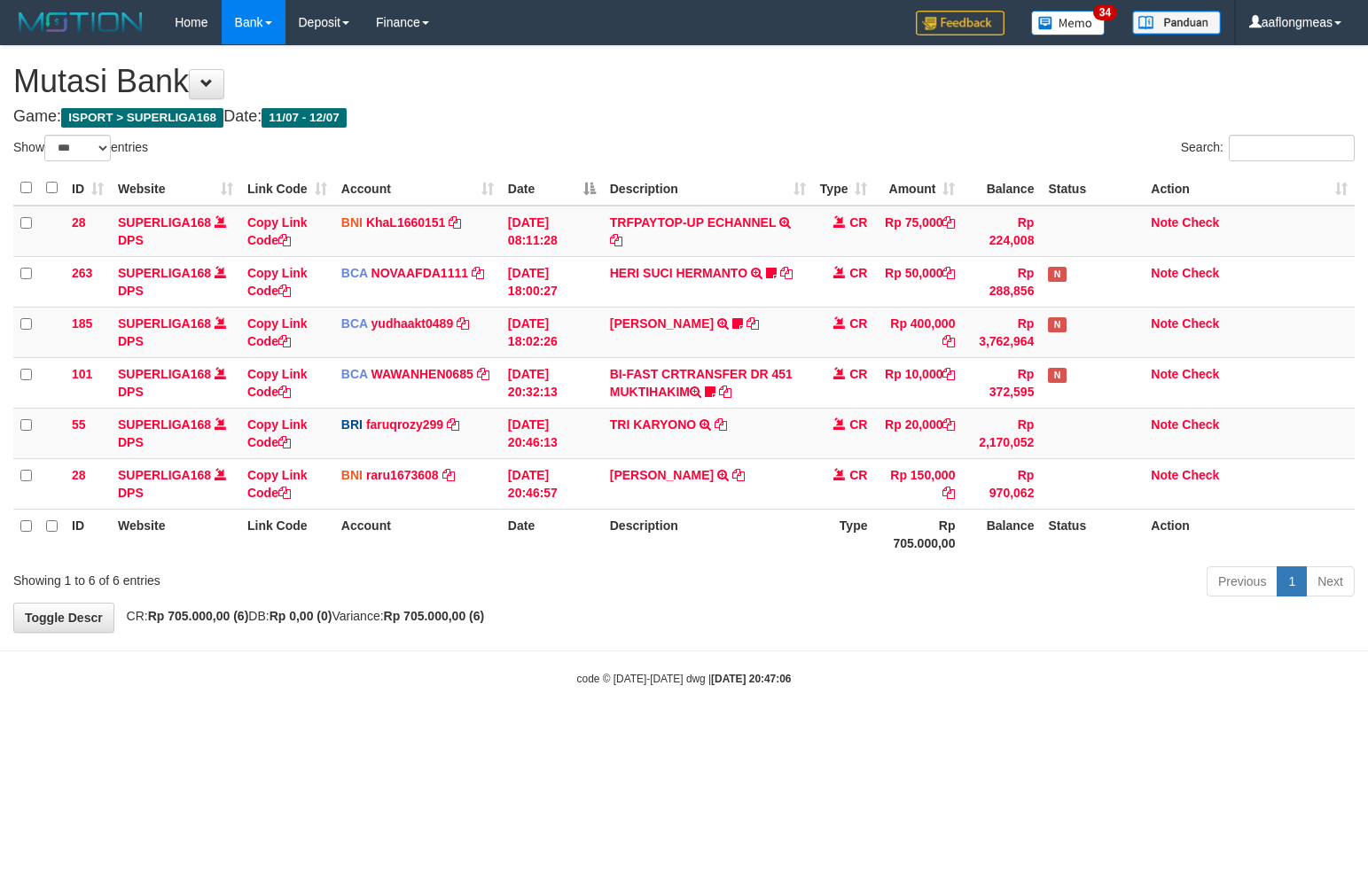 select on "***" 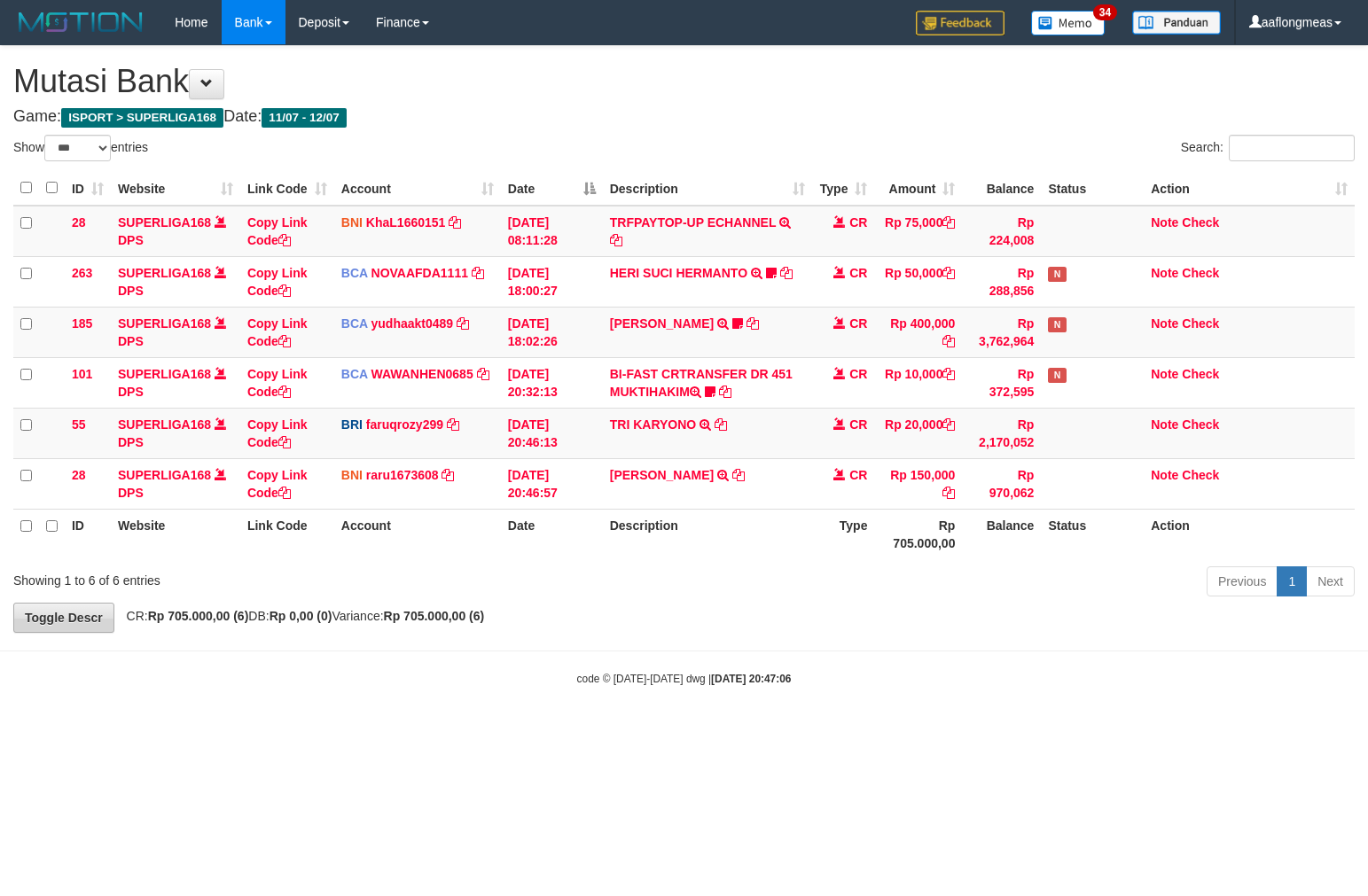 scroll, scrollTop: 0, scrollLeft: 0, axis: both 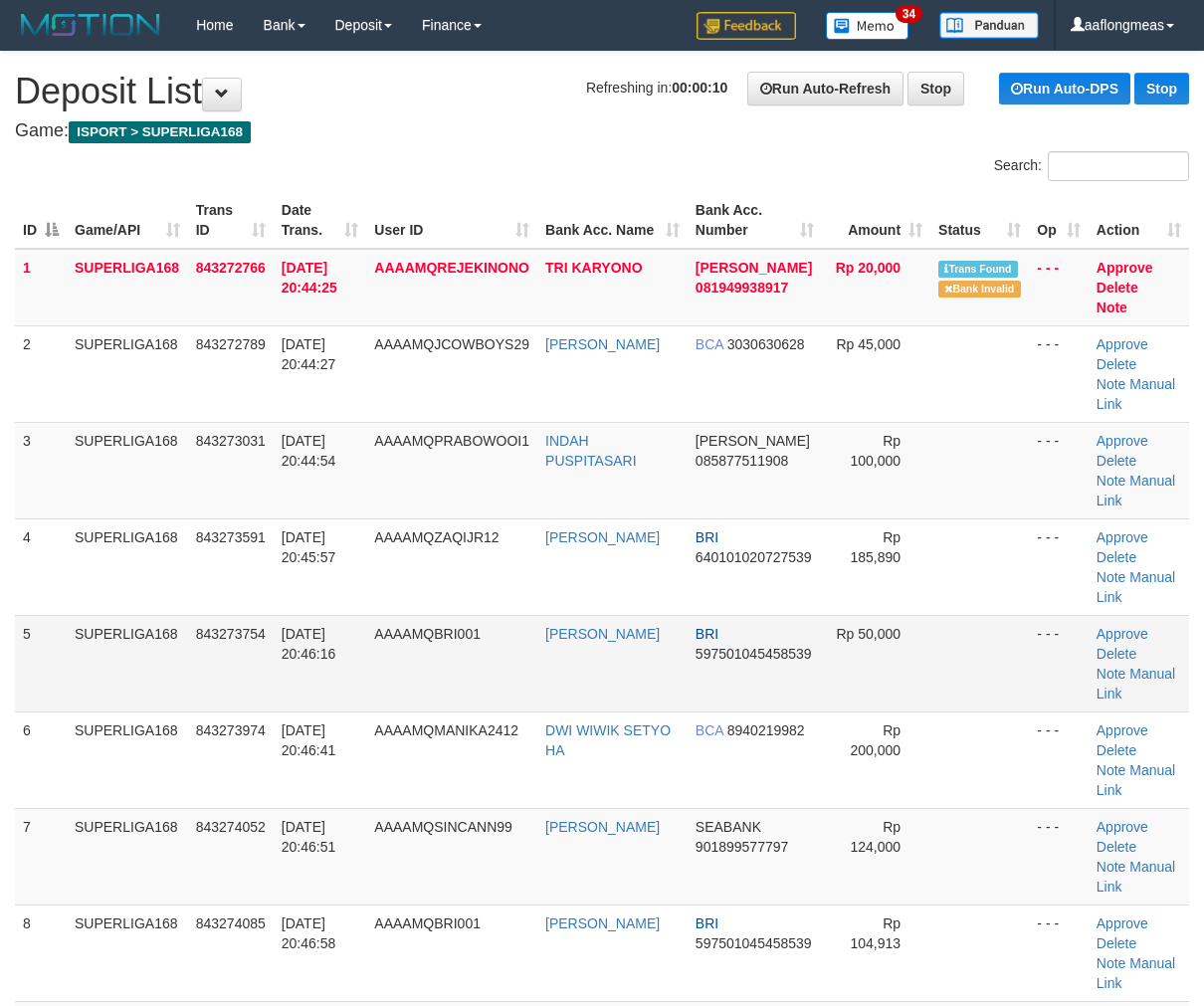 drag, startPoint x: 903, startPoint y: 630, endPoint x: 1185, endPoint y: 631, distance: 282.00177 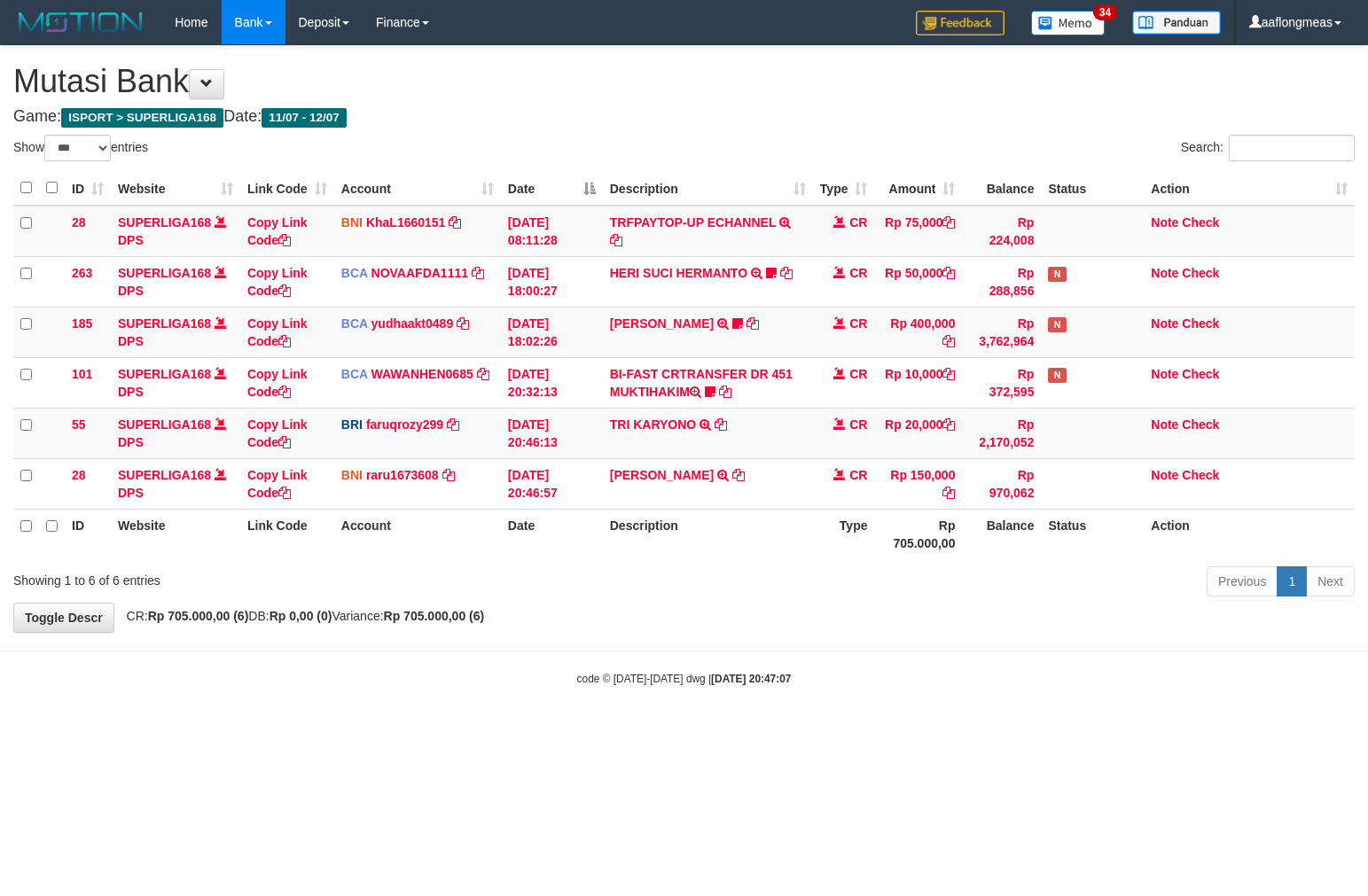 select on "***" 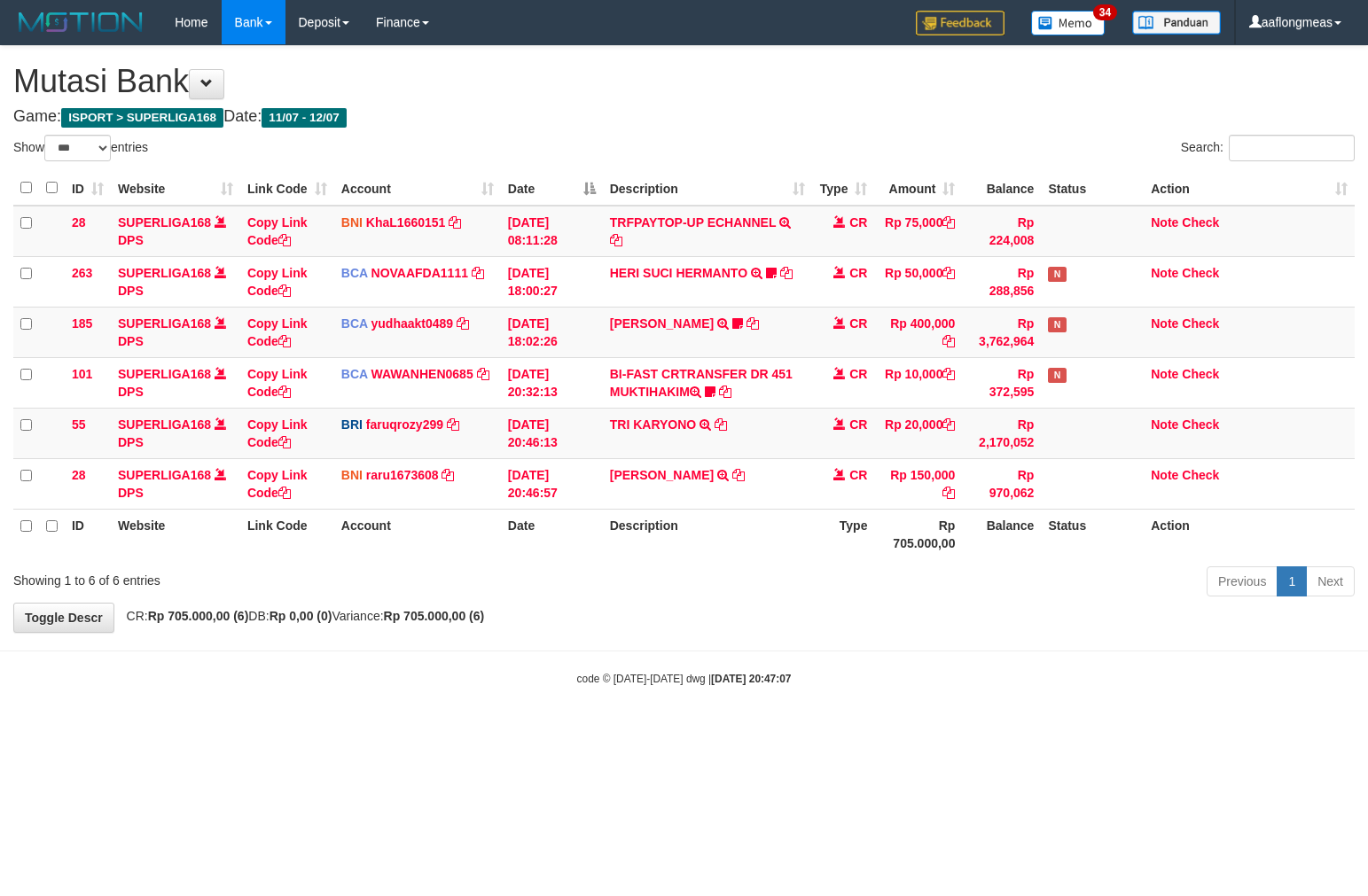scroll, scrollTop: 0, scrollLeft: 0, axis: both 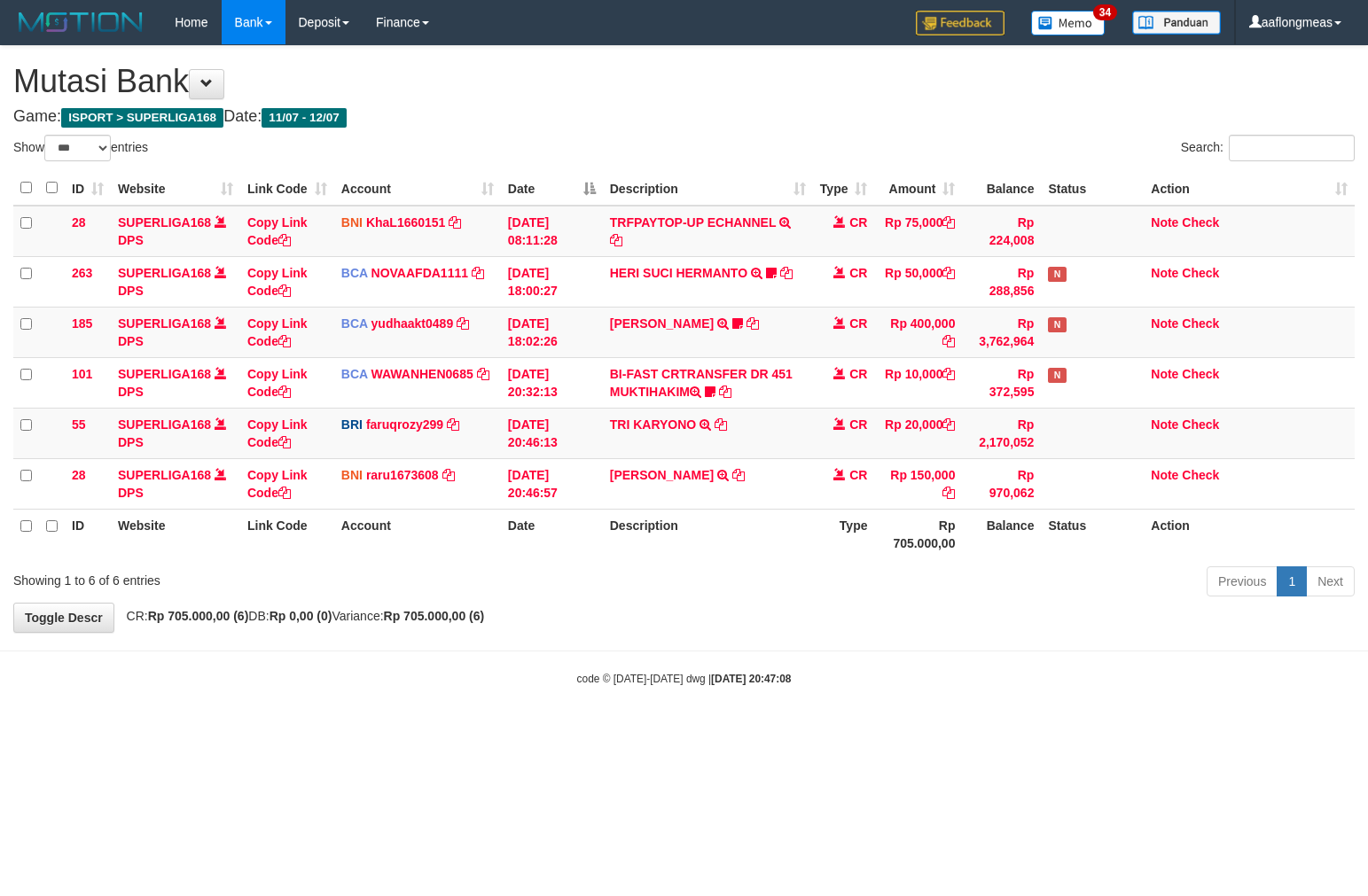 select on "***" 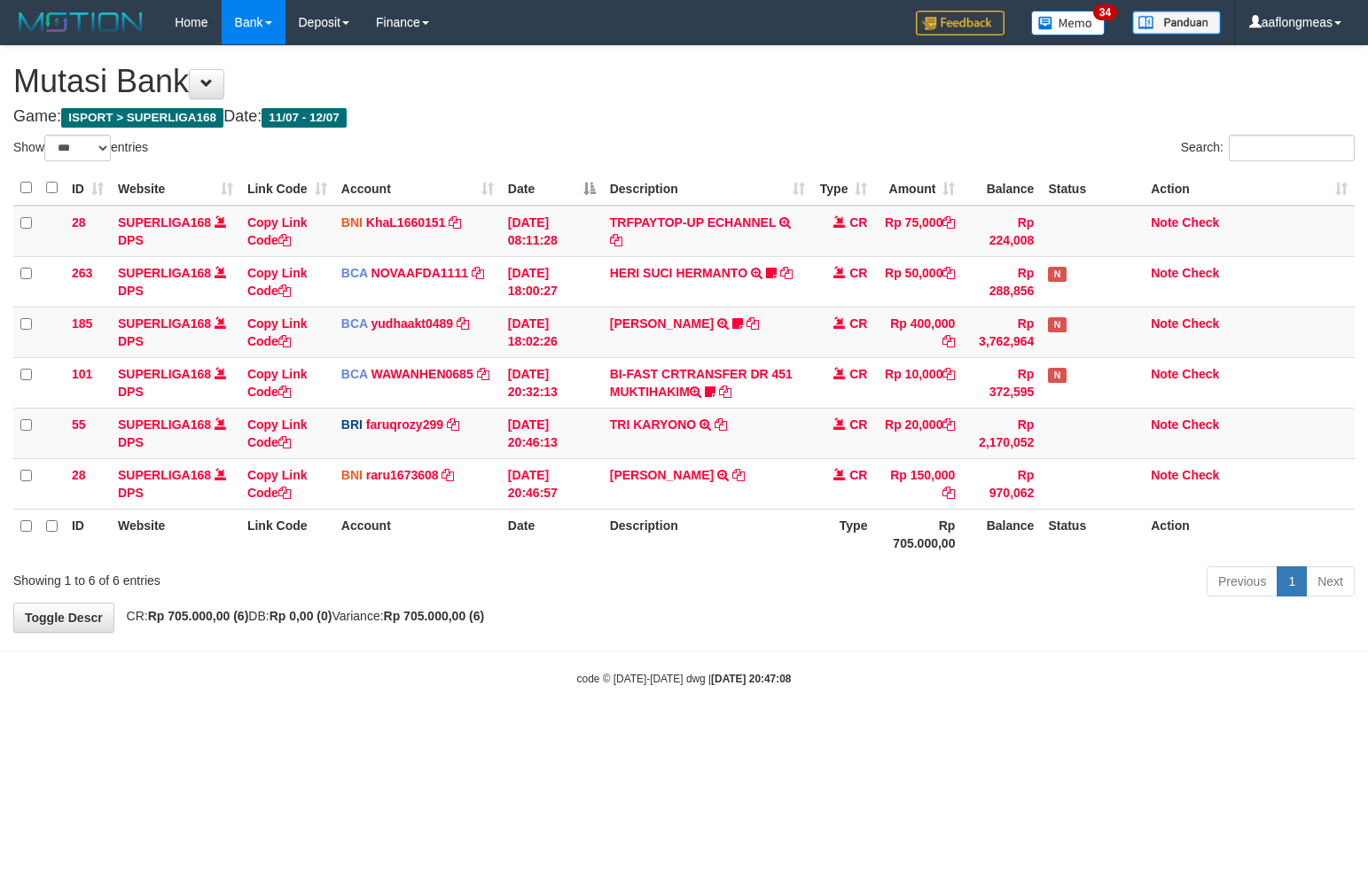scroll, scrollTop: 0, scrollLeft: 0, axis: both 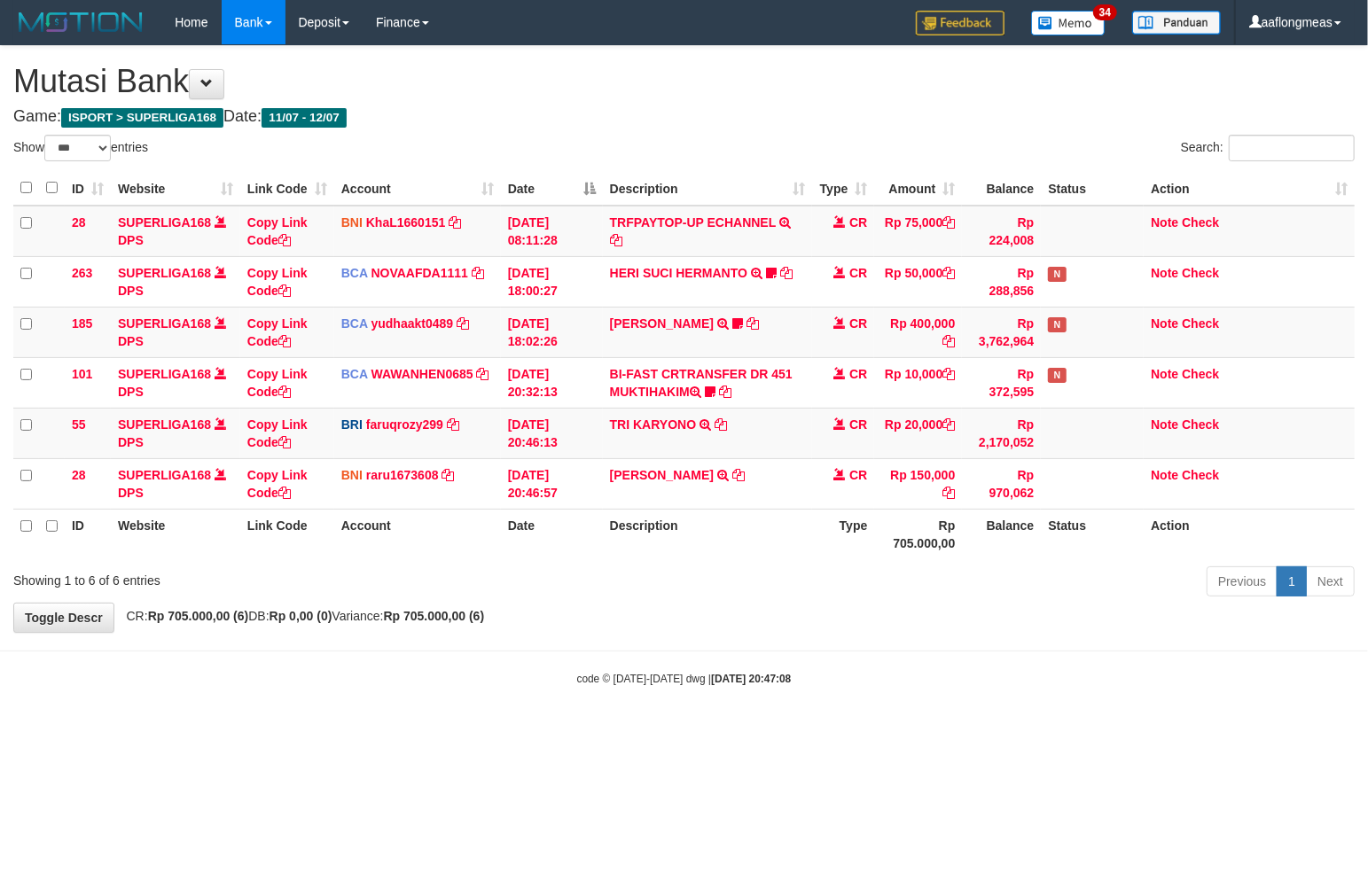 click on "Previous 1 Next" at bounding box center (969, 583) 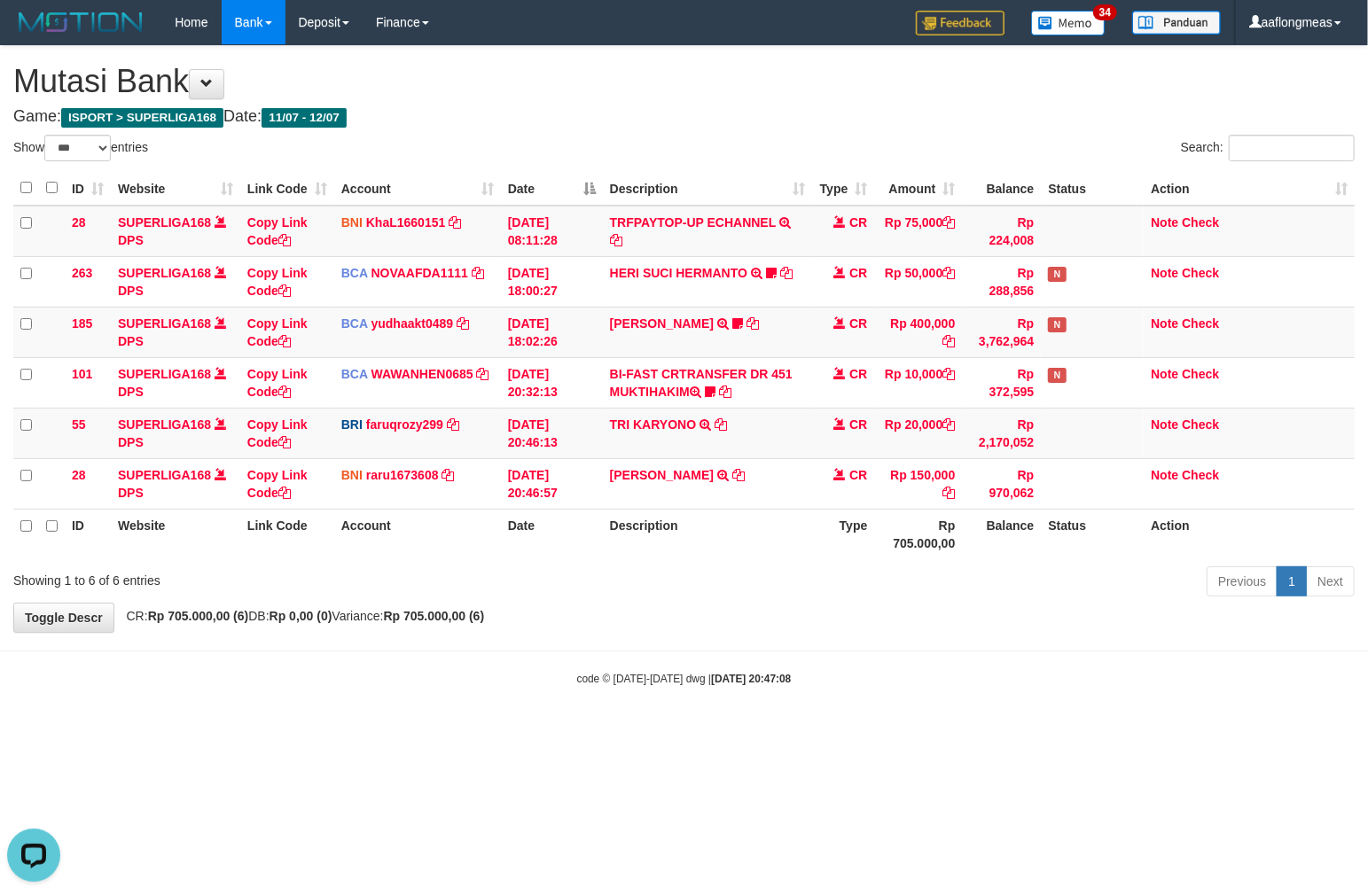 scroll, scrollTop: 0, scrollLeft: 0, axis: both 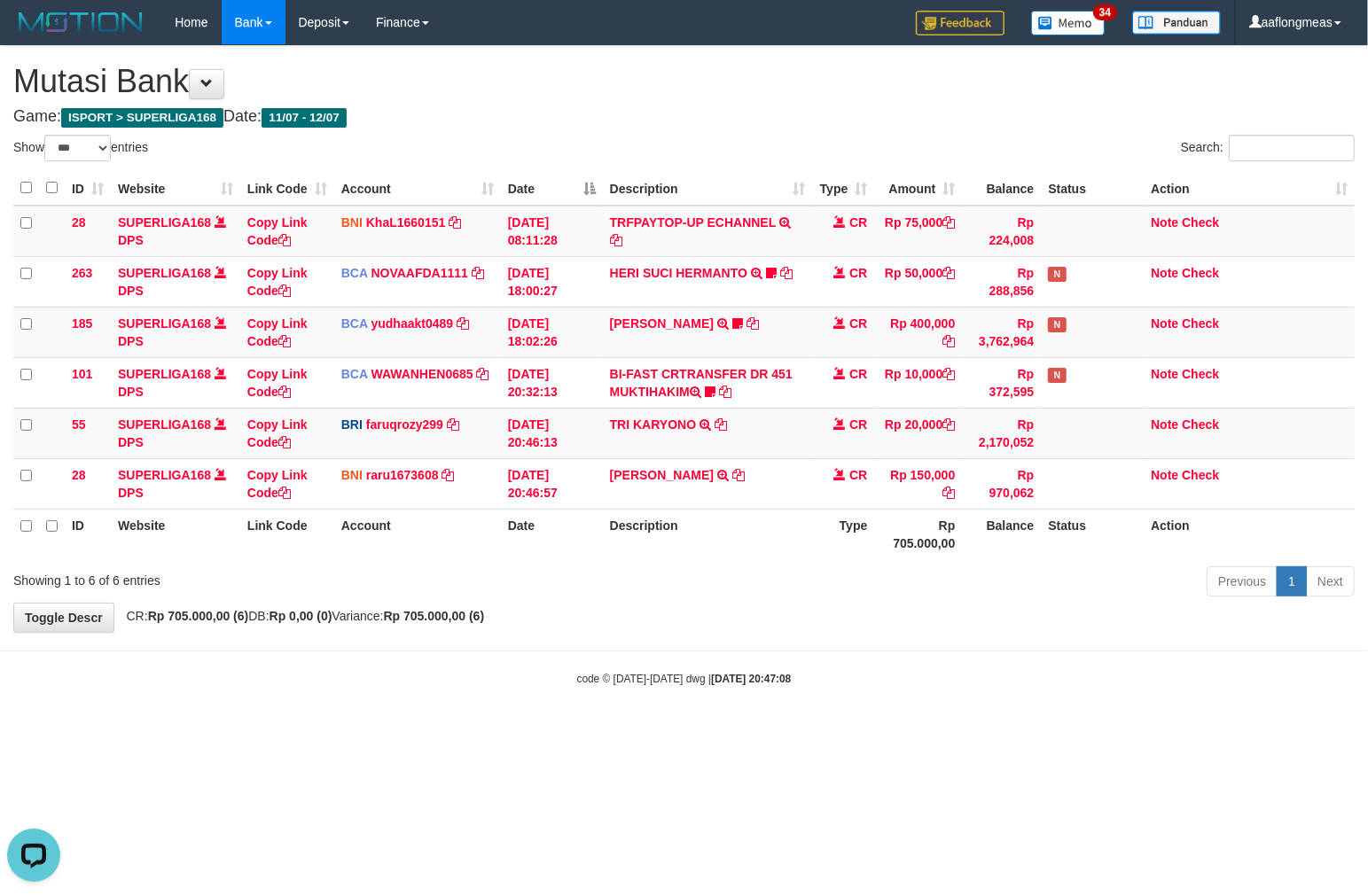 drag, startPoint x: 714, startPoint y: 596, endPoint x: 6, endPoint y: 596, distance: 708 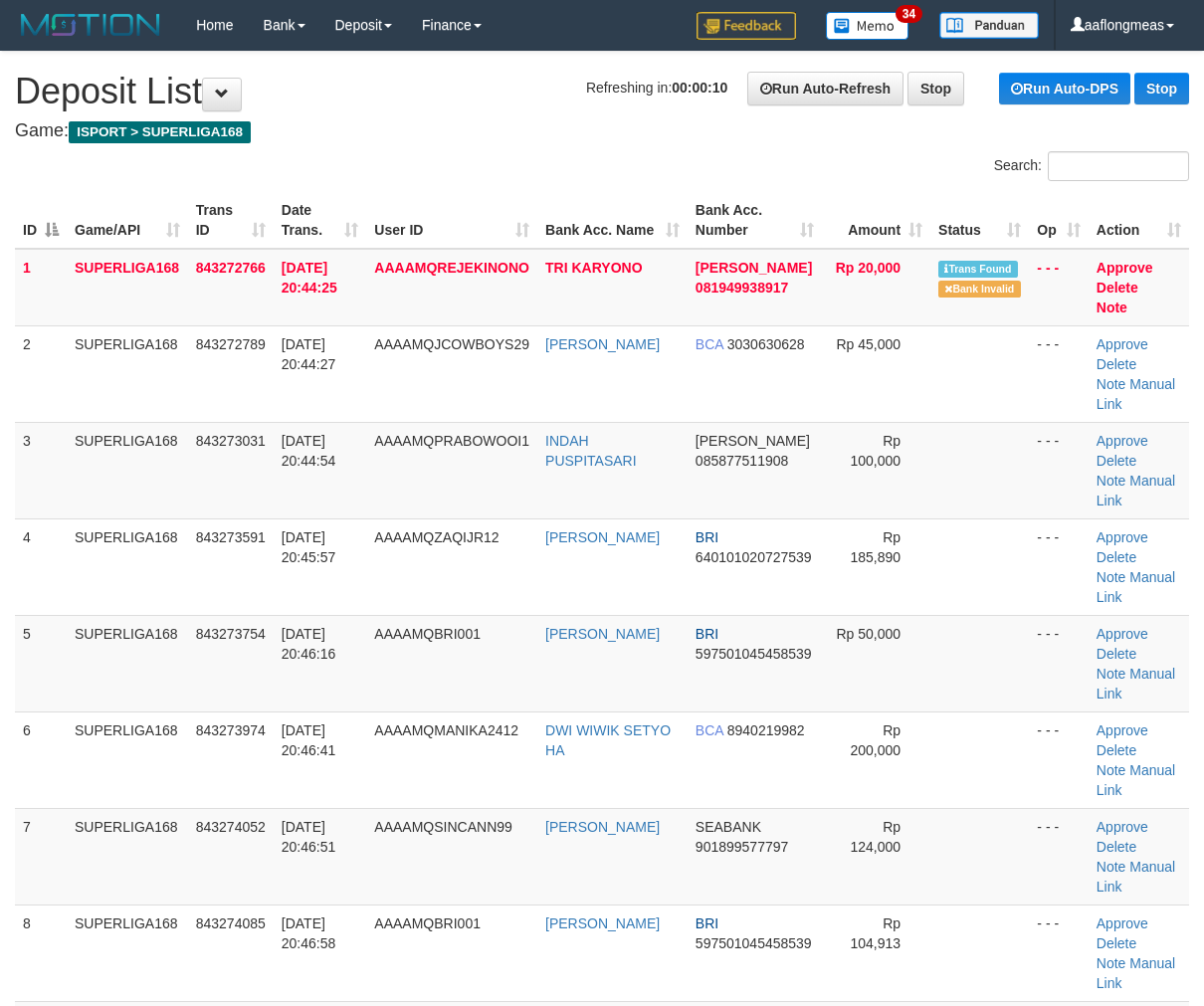 scroll, scrollTop: 0, scrollLeft: 0, axis: both 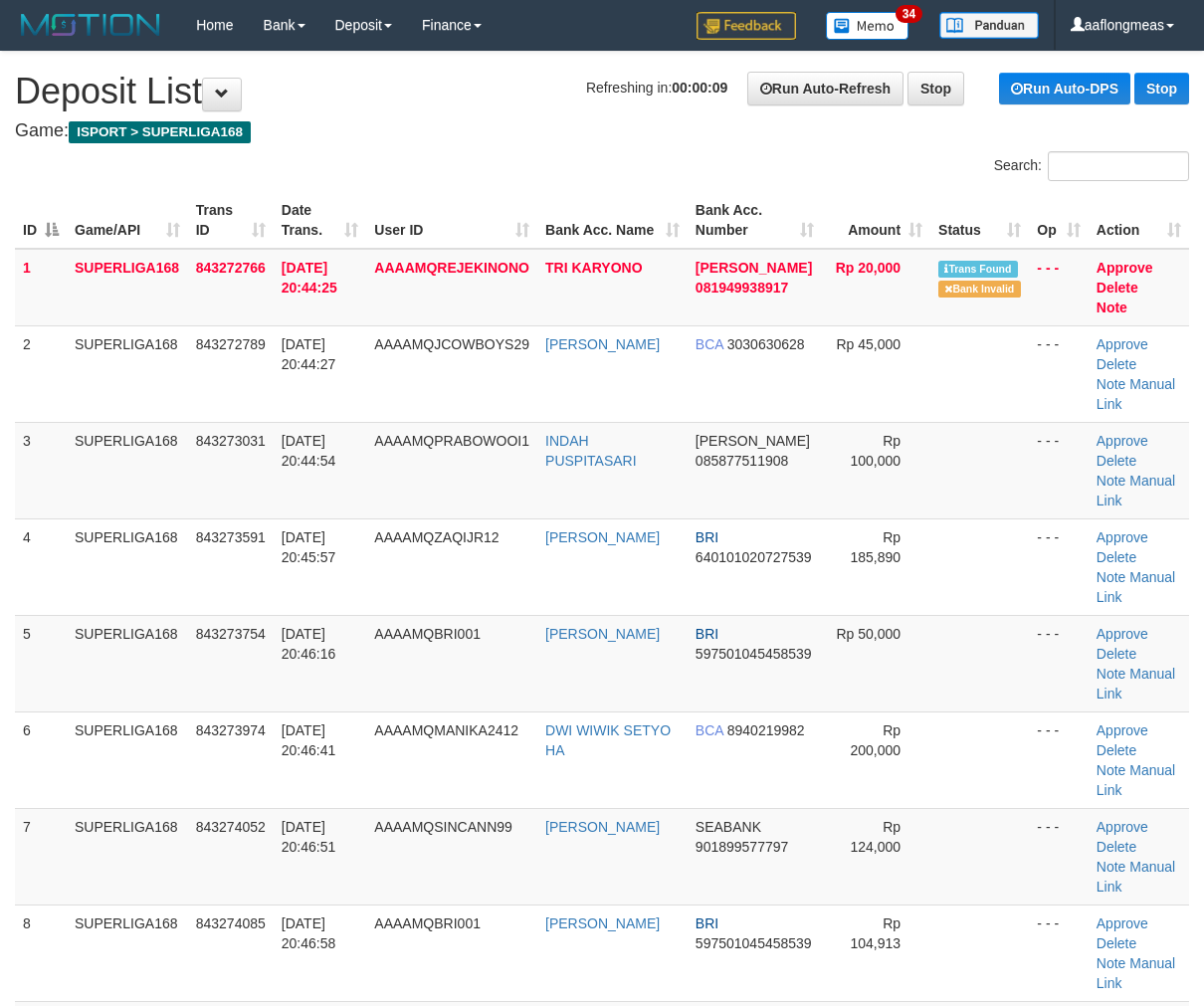 drag, startPoint x: 955, startPoint y: 578, endPoint x: 1218, endPoint y: 599, distance: 263.83707 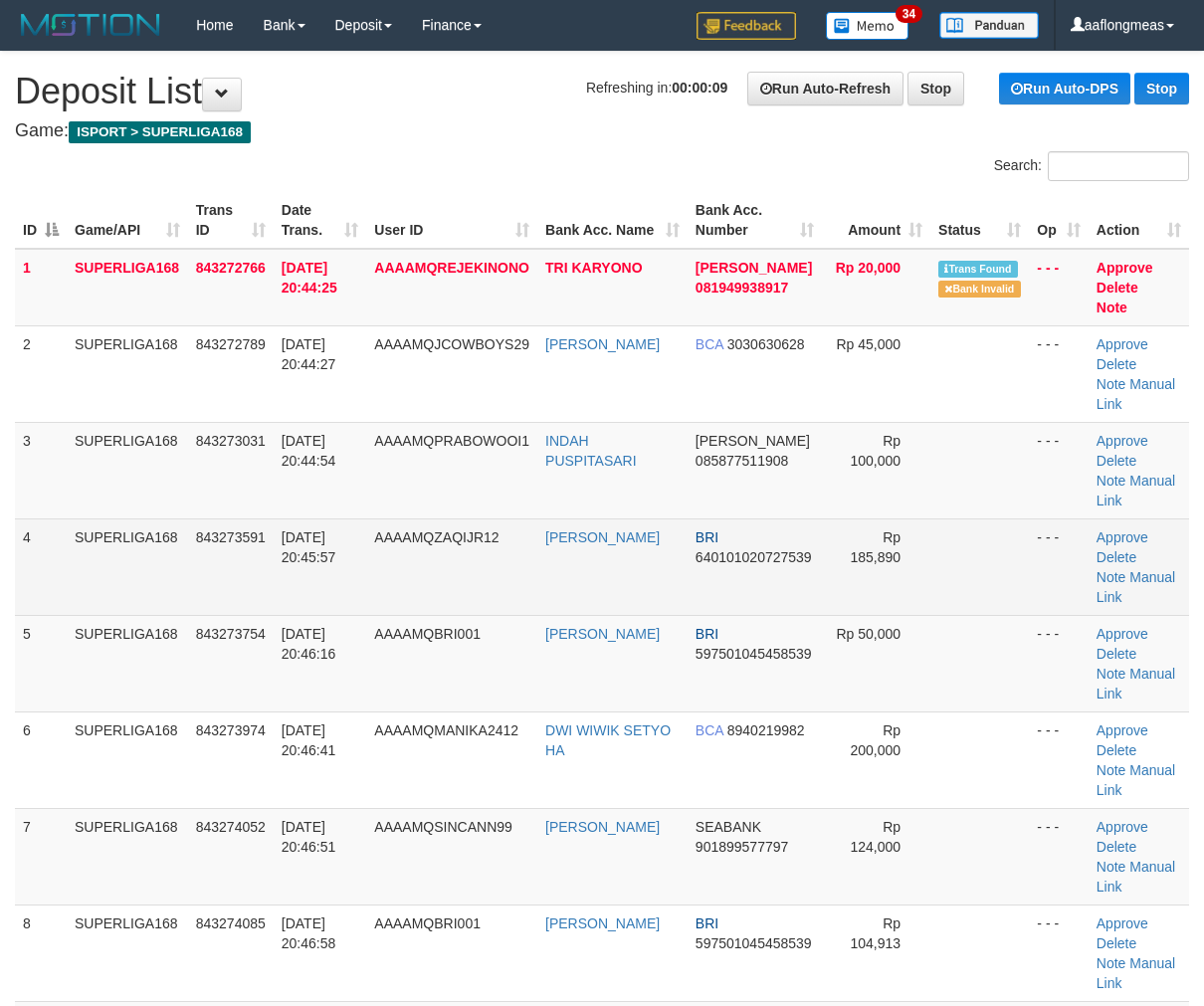 drag, startPoint x: 908, startPoint y: 545, endPoint x: 1017, endPoint y: 550, distance: 109.11462 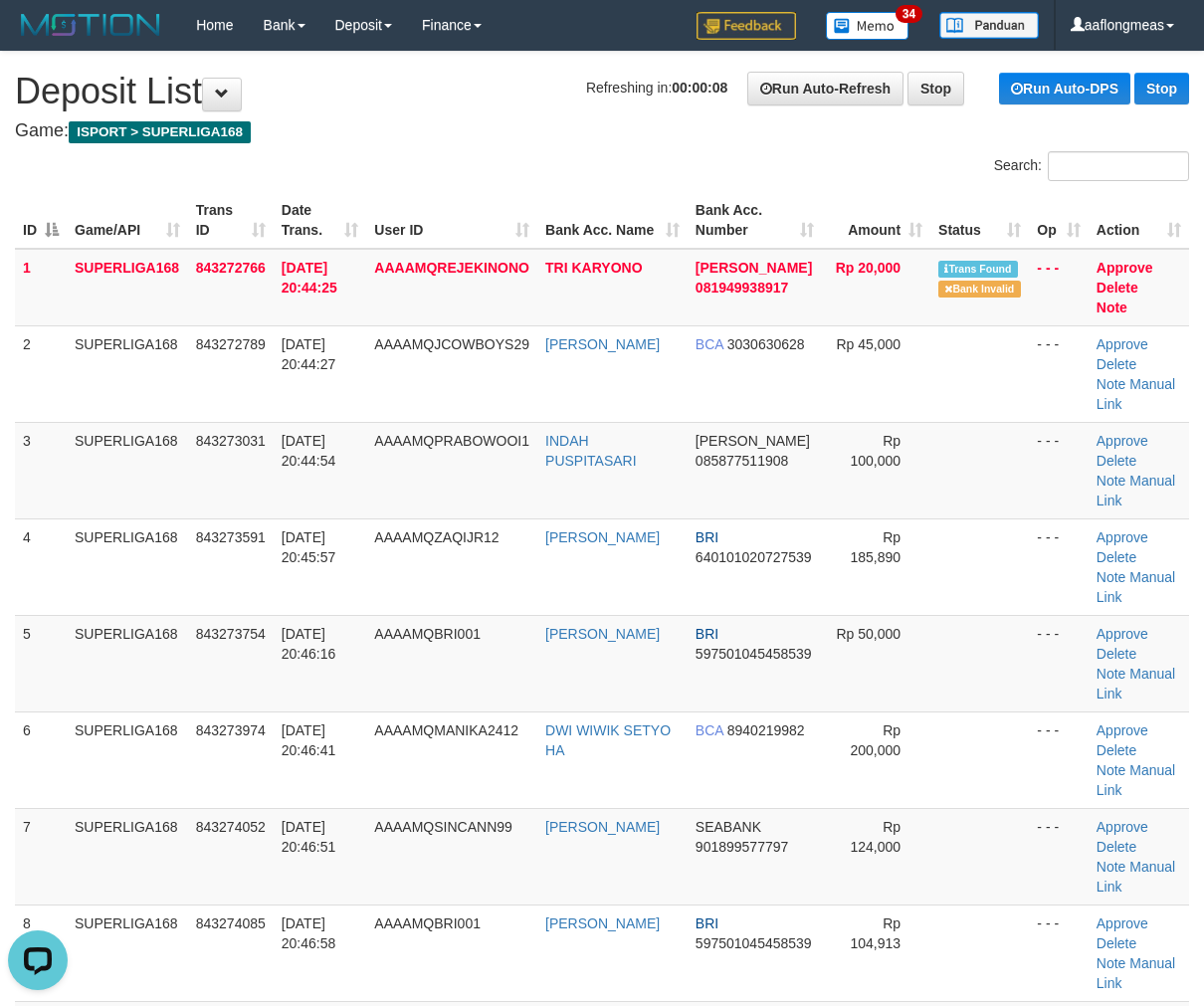 scroll, scrollTop: 0, scrollLeft: 0, axis: both 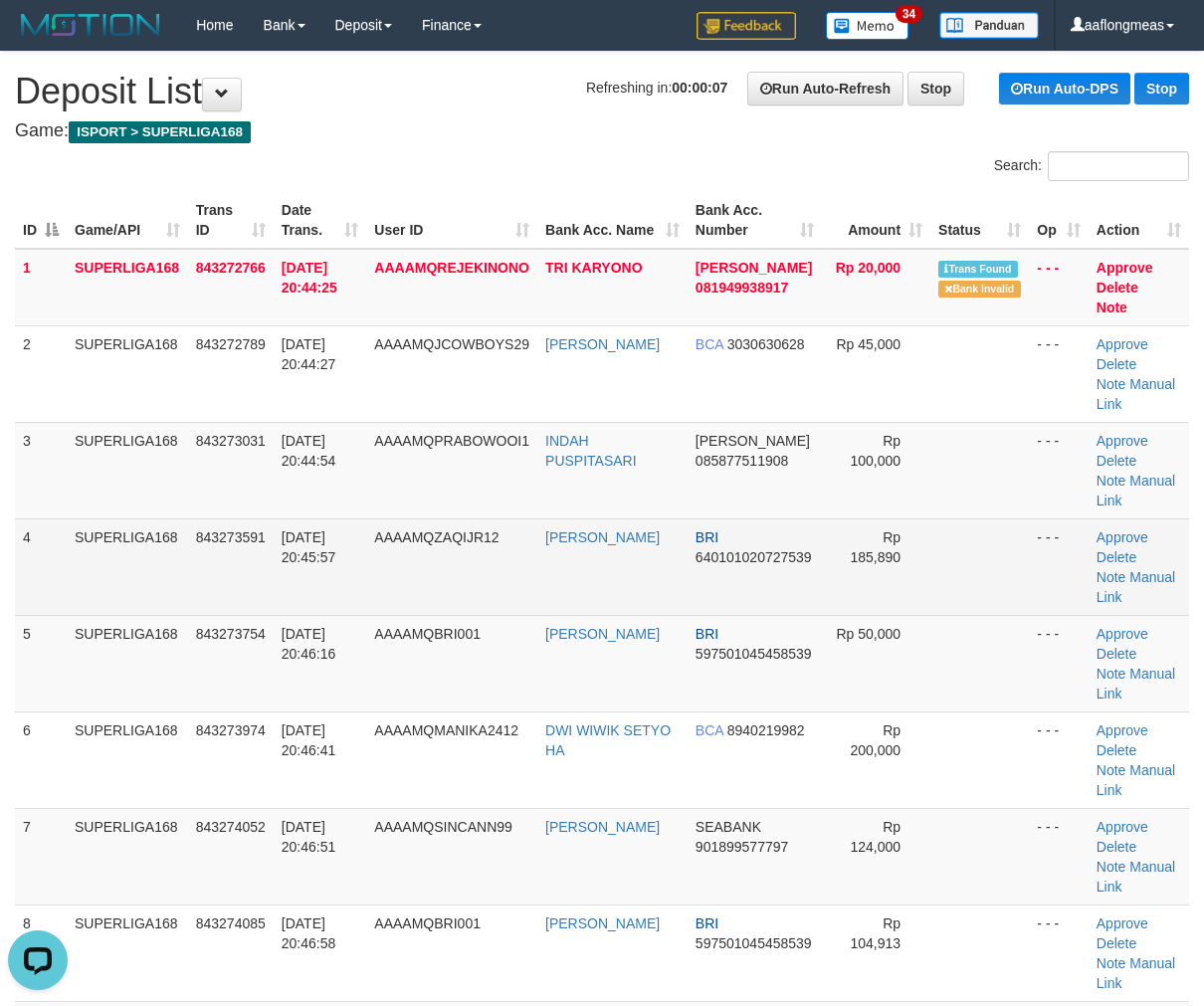 drag, startPoint x: 874, startPoint y: 578, endPoint x: 888, endPoint y: 584, distance: 15.231546 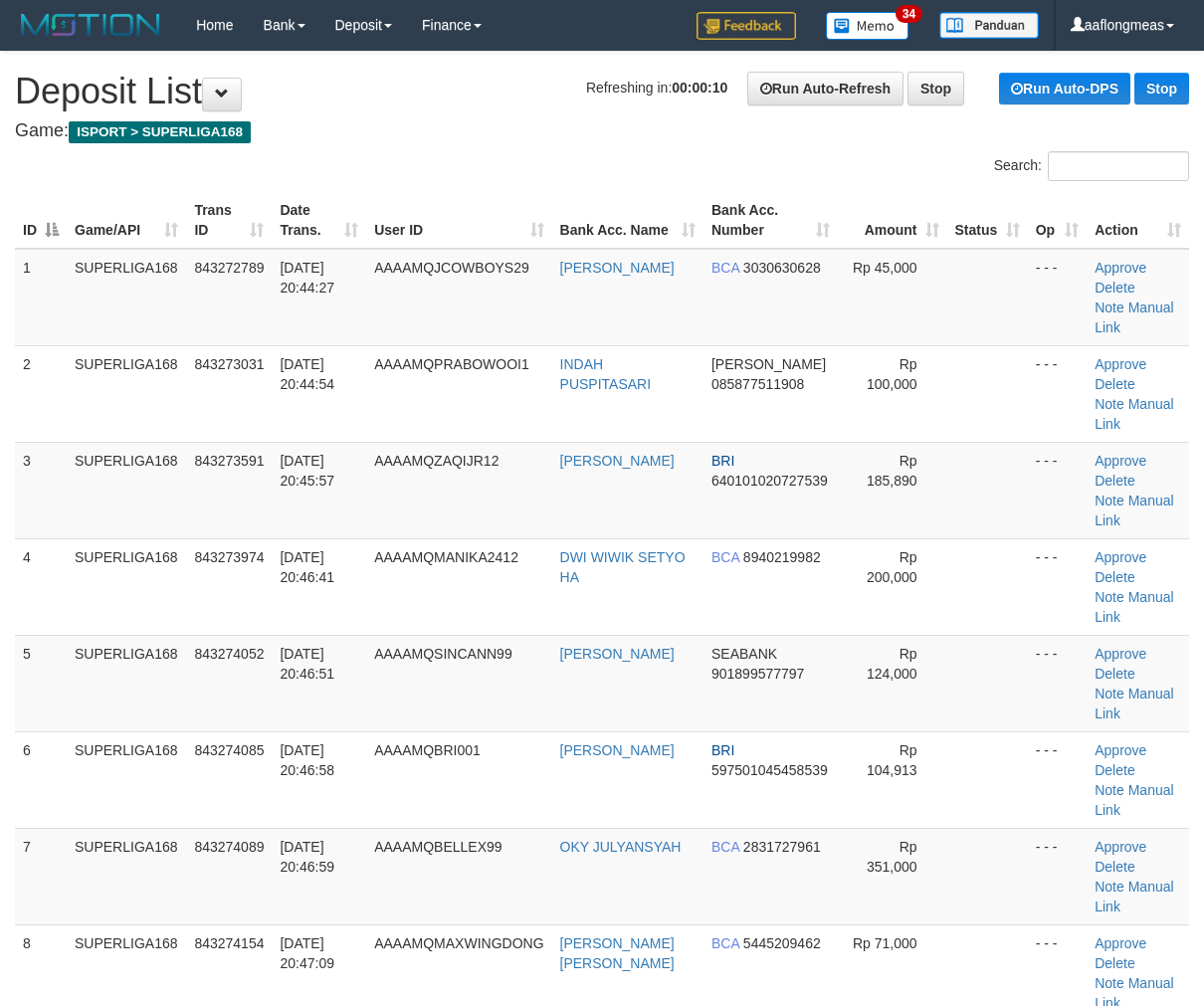 scroll, scrollTop: 0, scrollLeft: 0, axis: both 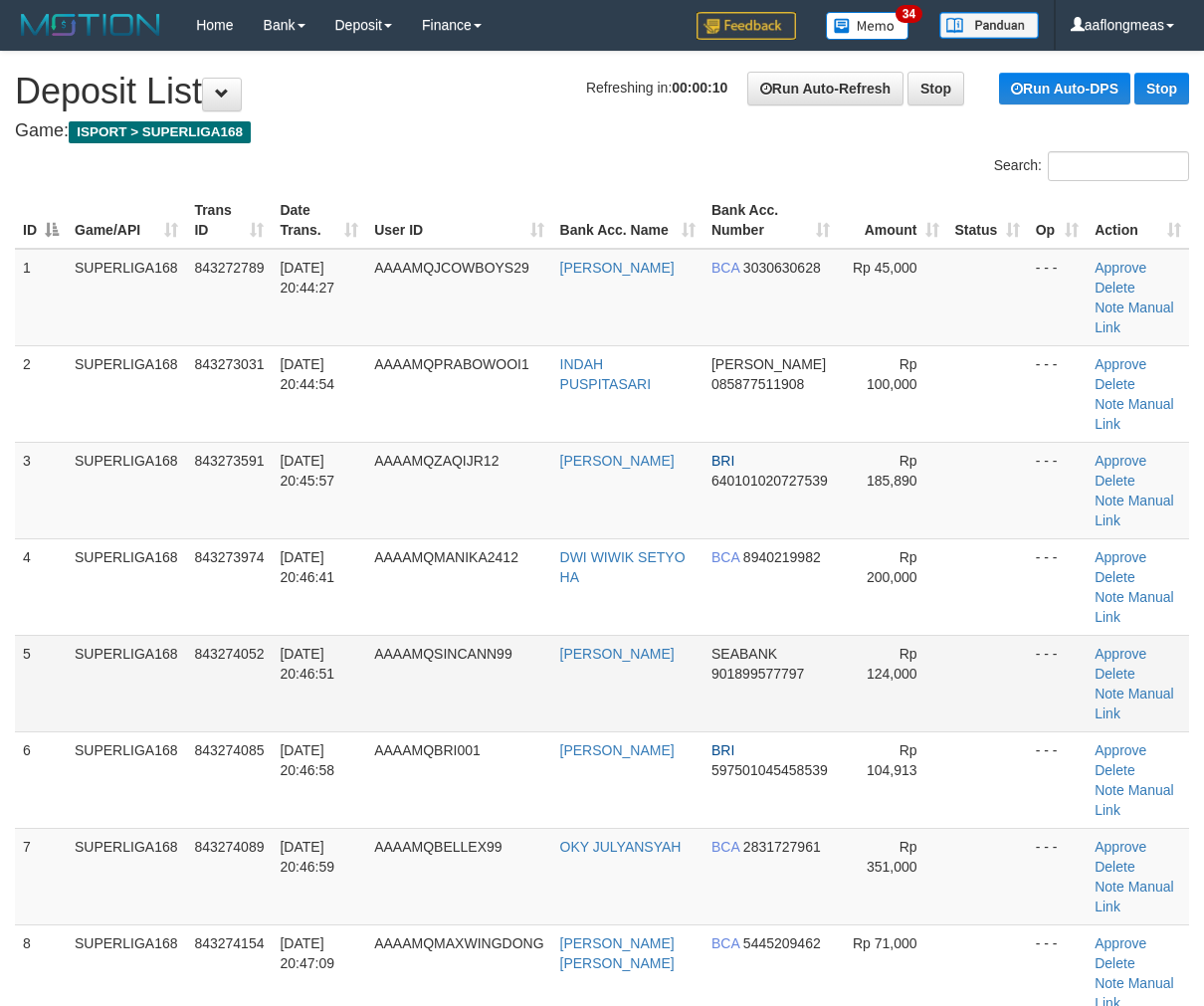 drag, startPoint x: 935, startPoint y: 598, endPoint x: 1214, endPoint y: 589, distance: 279.1451 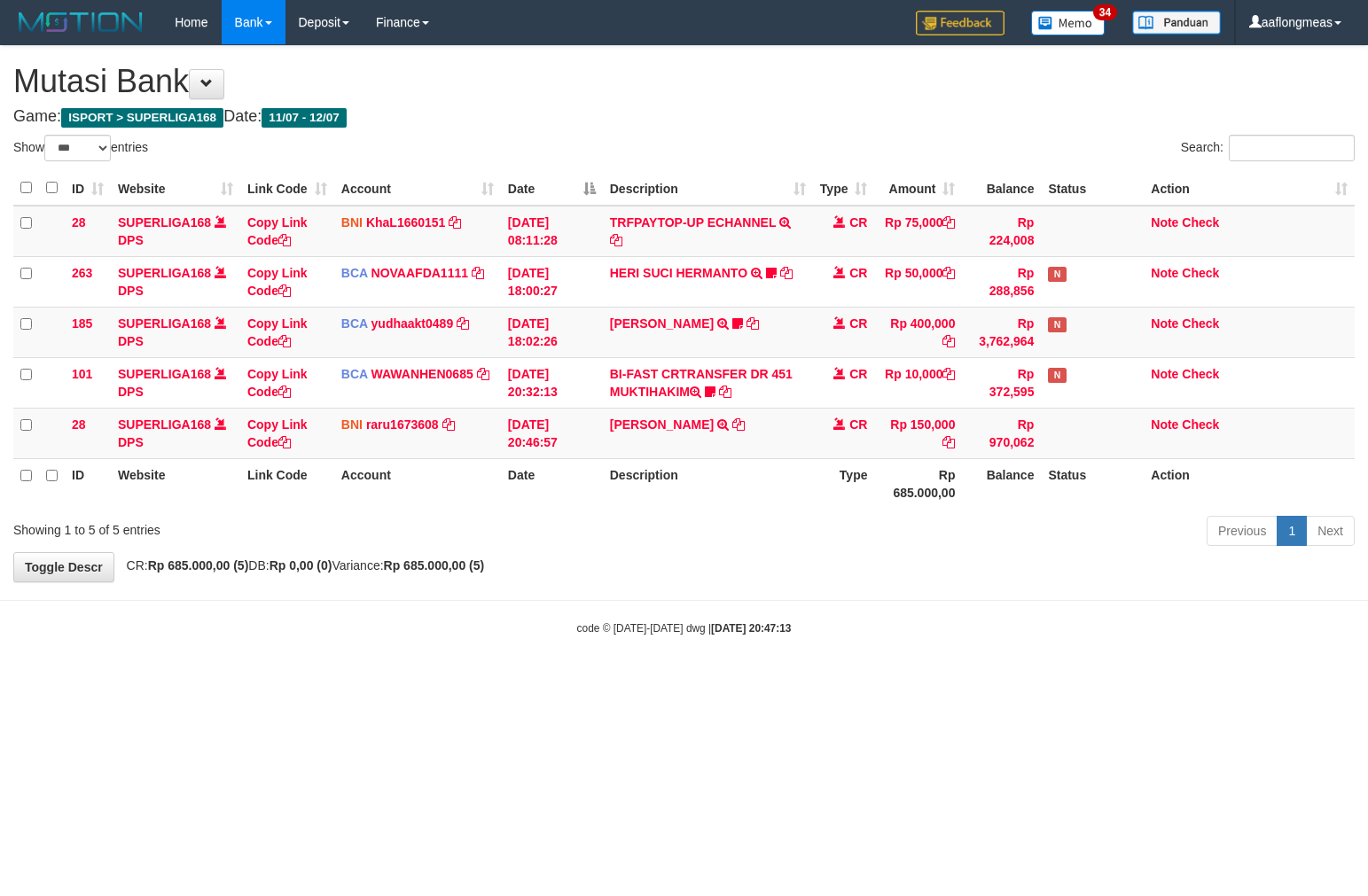select on "***" 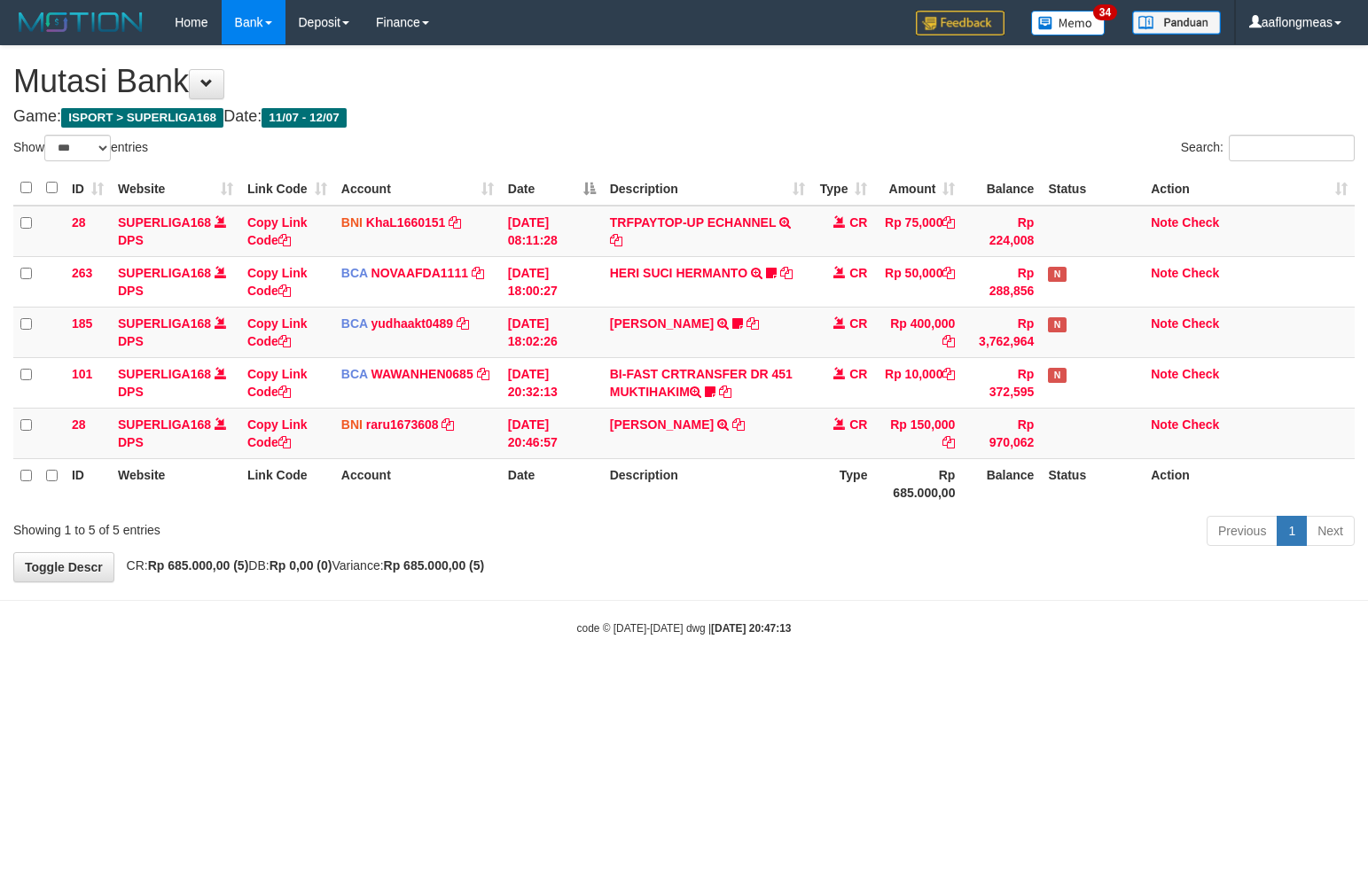 scroll, scrollTop: 0, scrollLeft: 0, axis: both 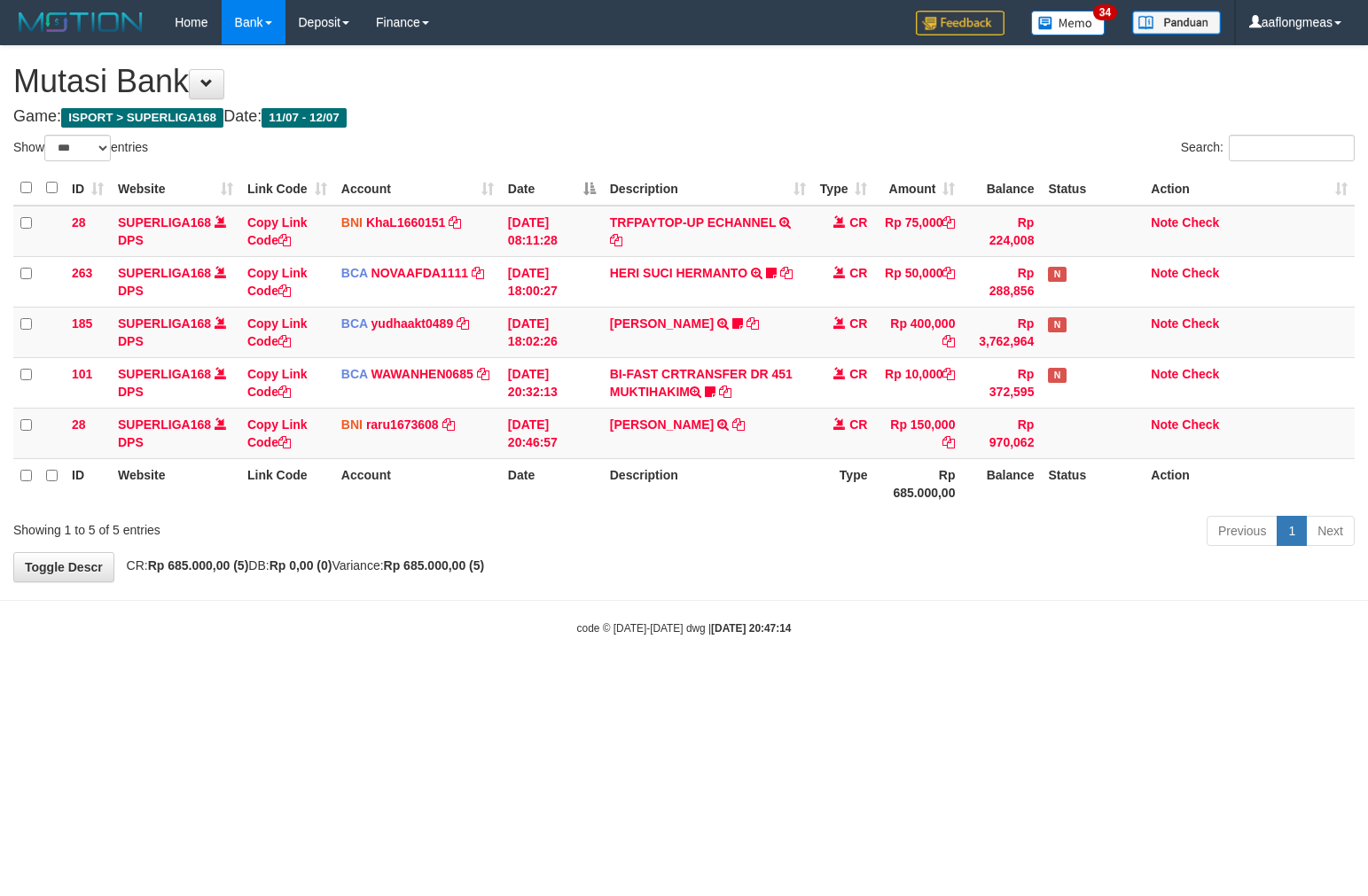 select on "***" 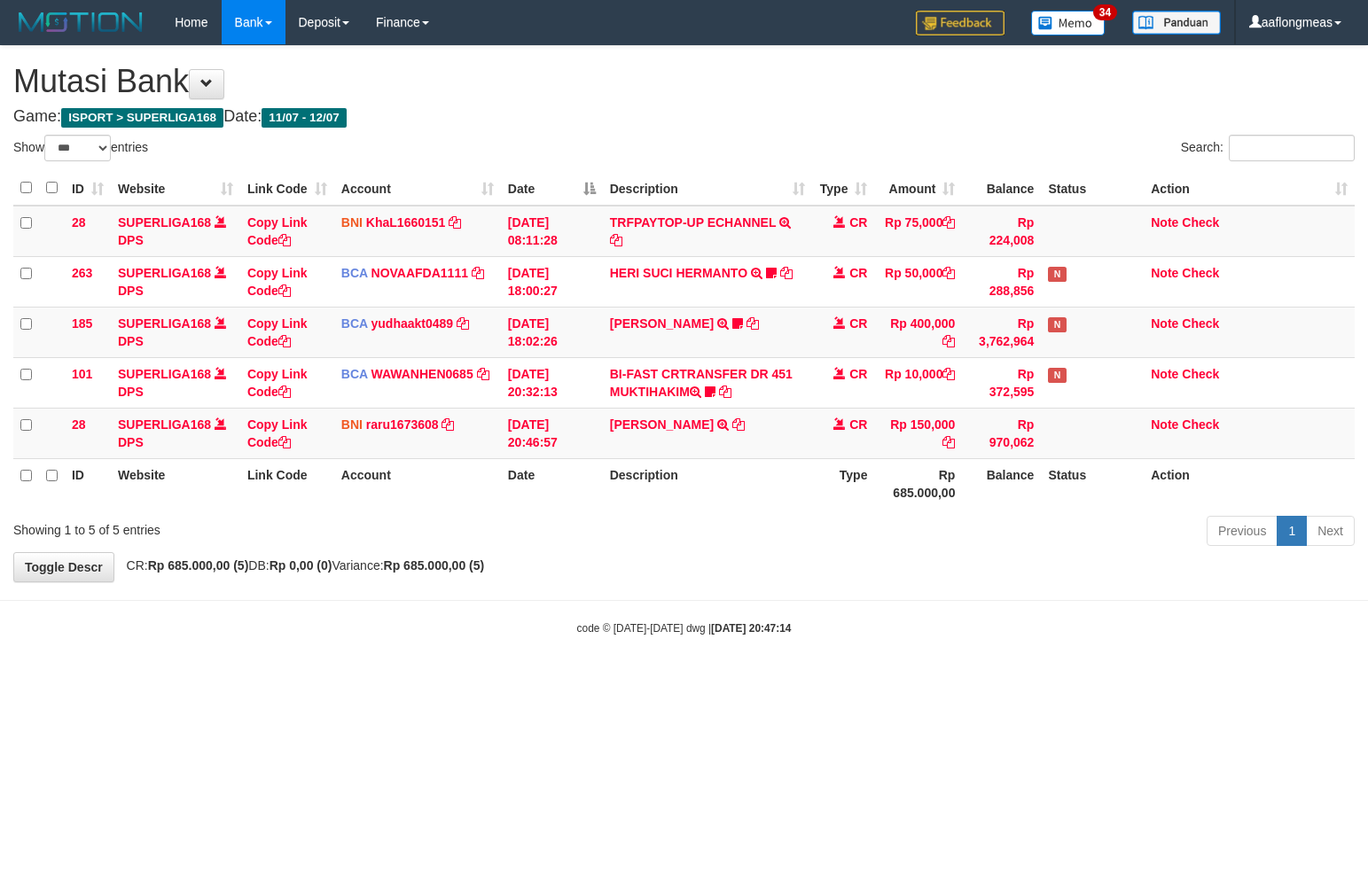 scroll, scrollTop: 0, scrollLeft: 0, axis: both 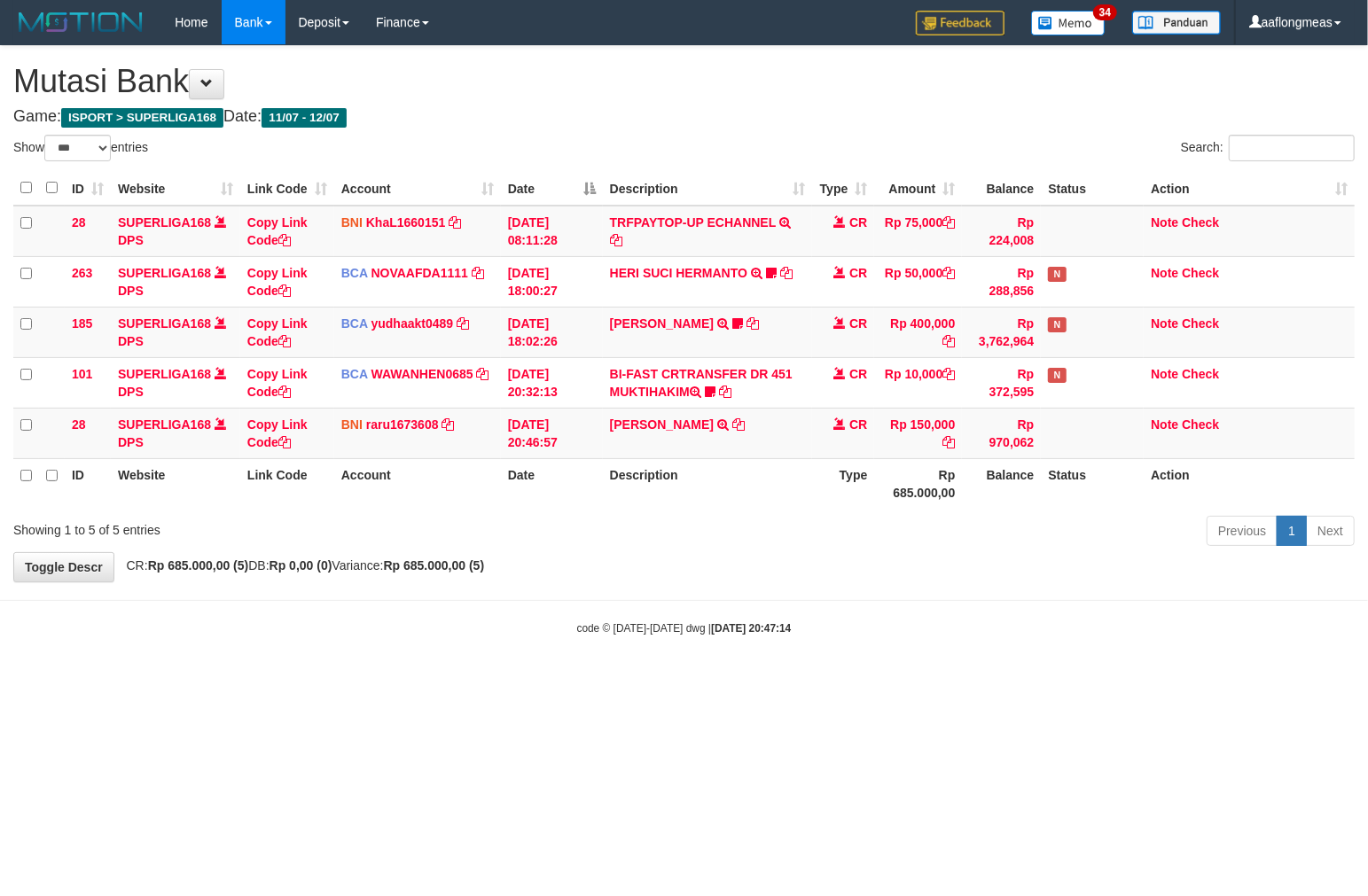 click on "Previous 1 Next" at bounding box center [969, 533] 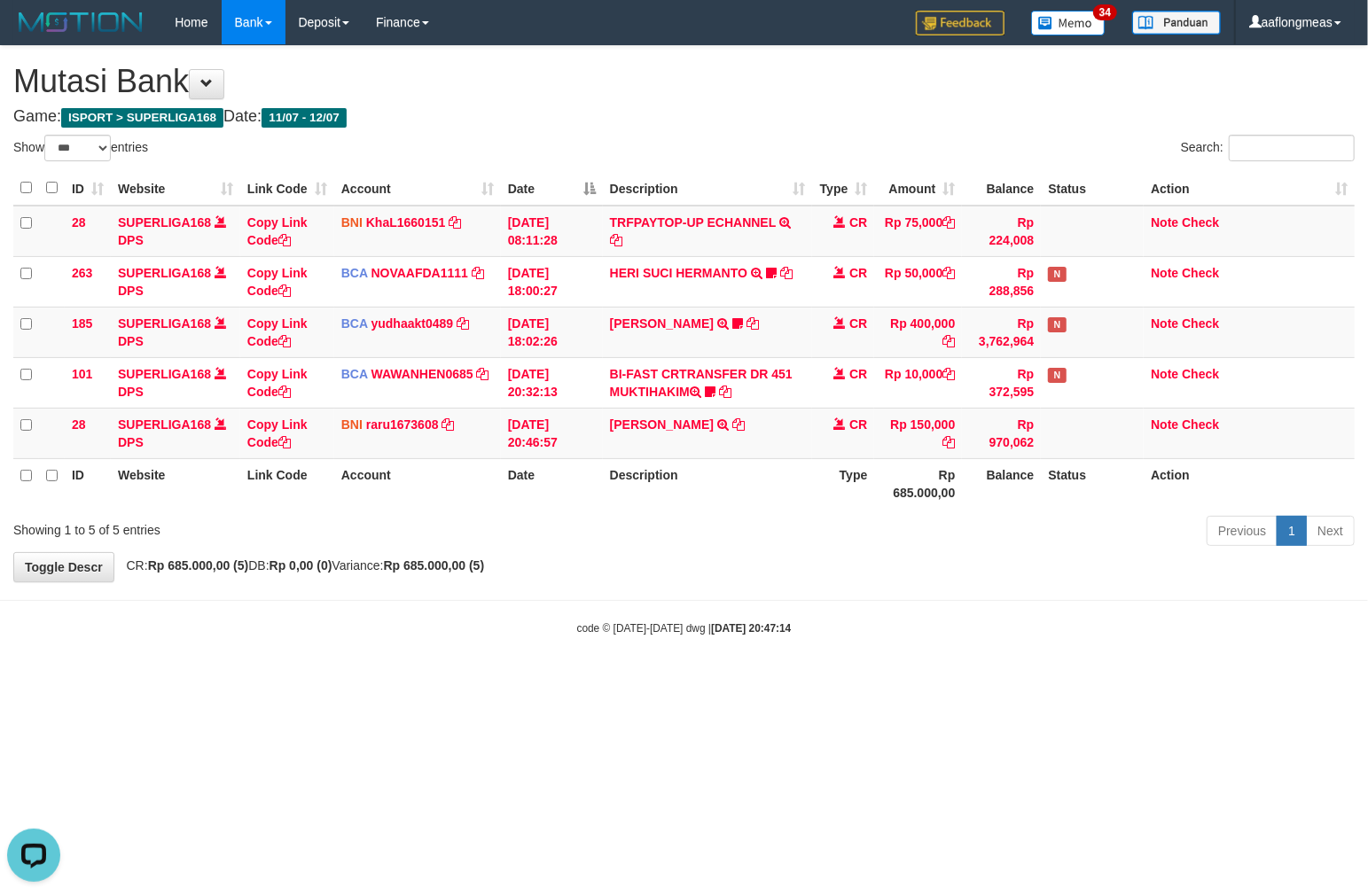 scroll, scrollTop: 0, scrollLeft: 0, axis: both 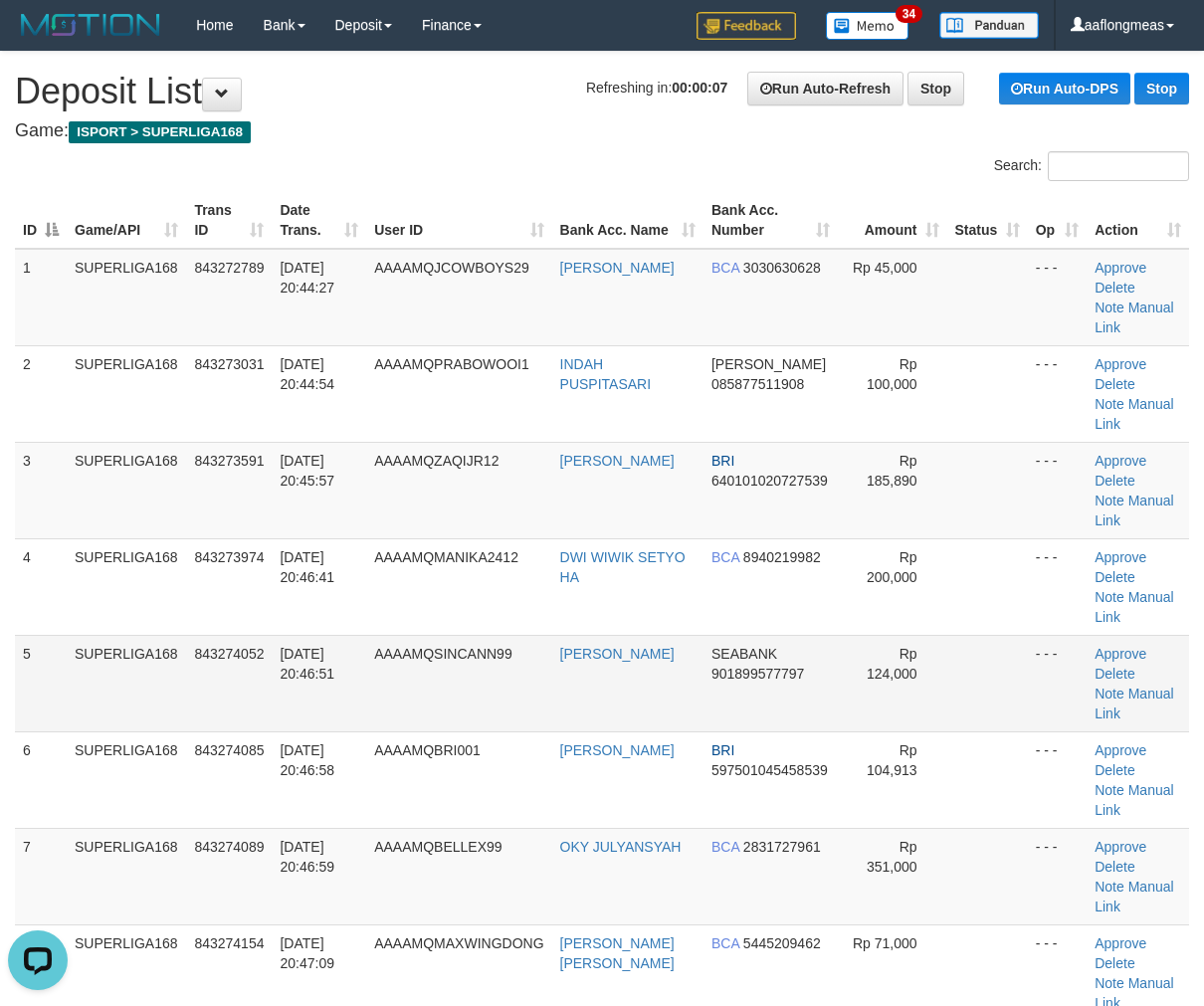 click at bounding box center (987, 683) 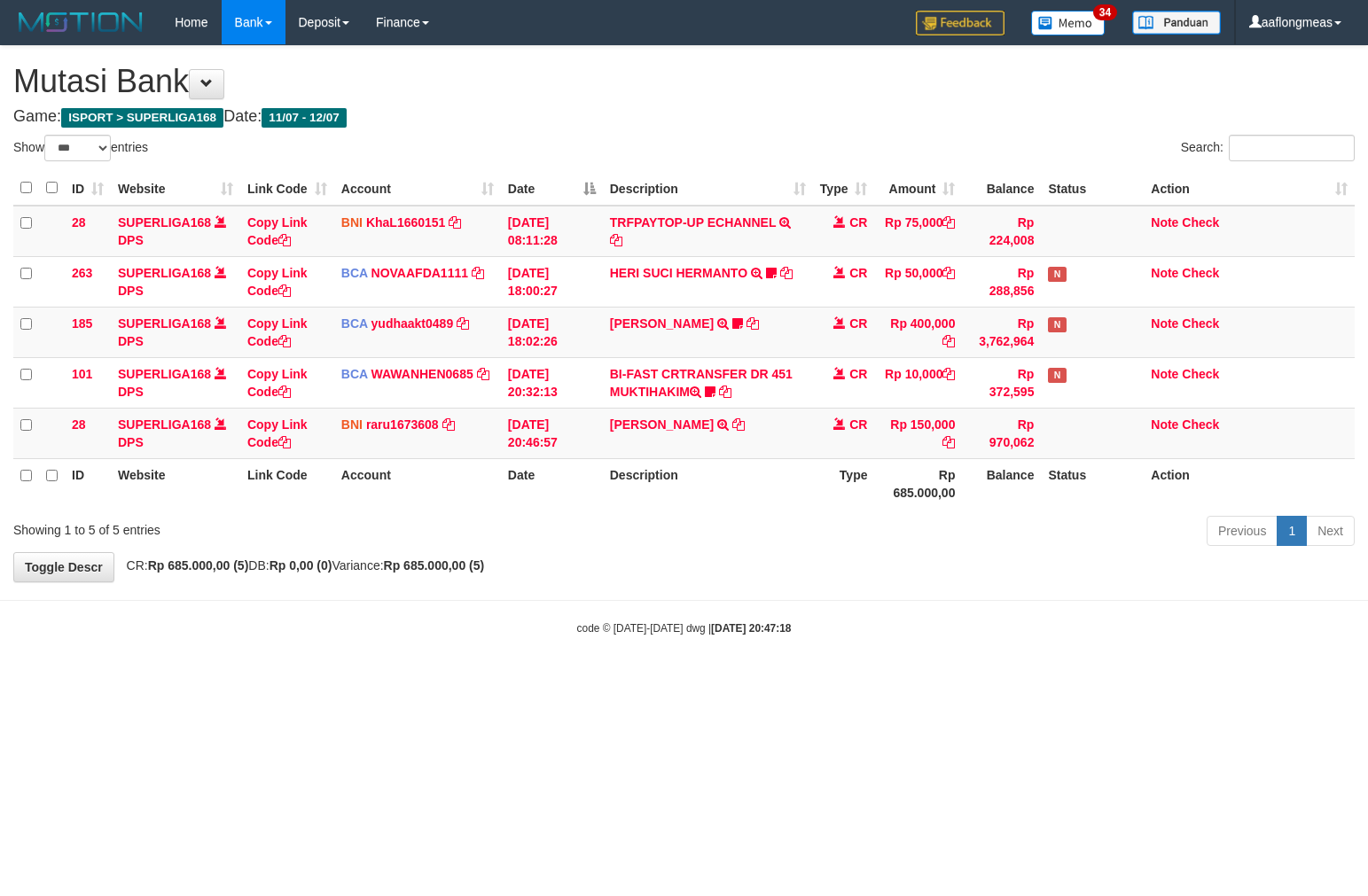 select on "***" 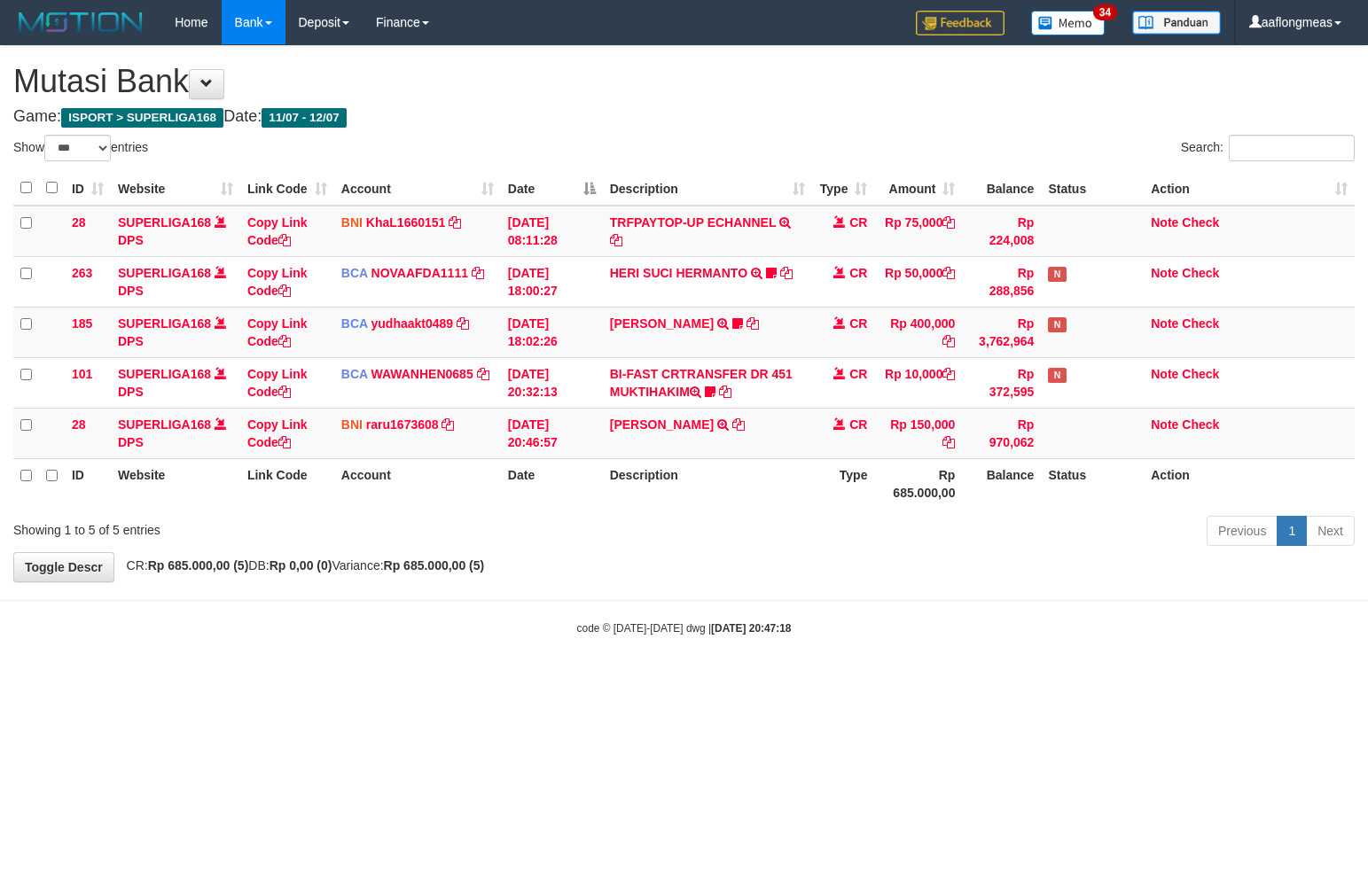 scroll, scrollTop: 0, scrollLeft: 0, axis: both 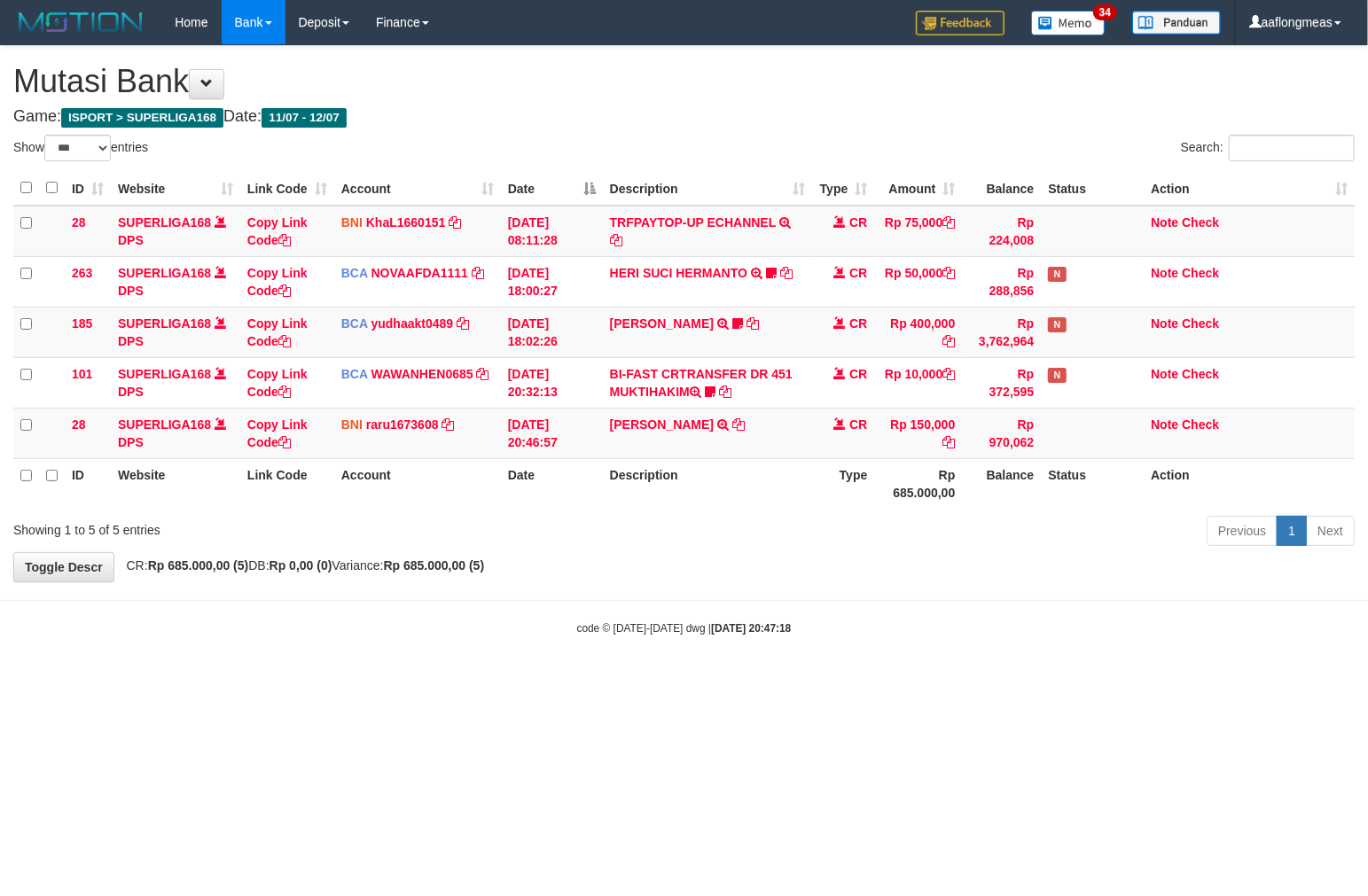 click on "**********" at bounding box center [684, 314] 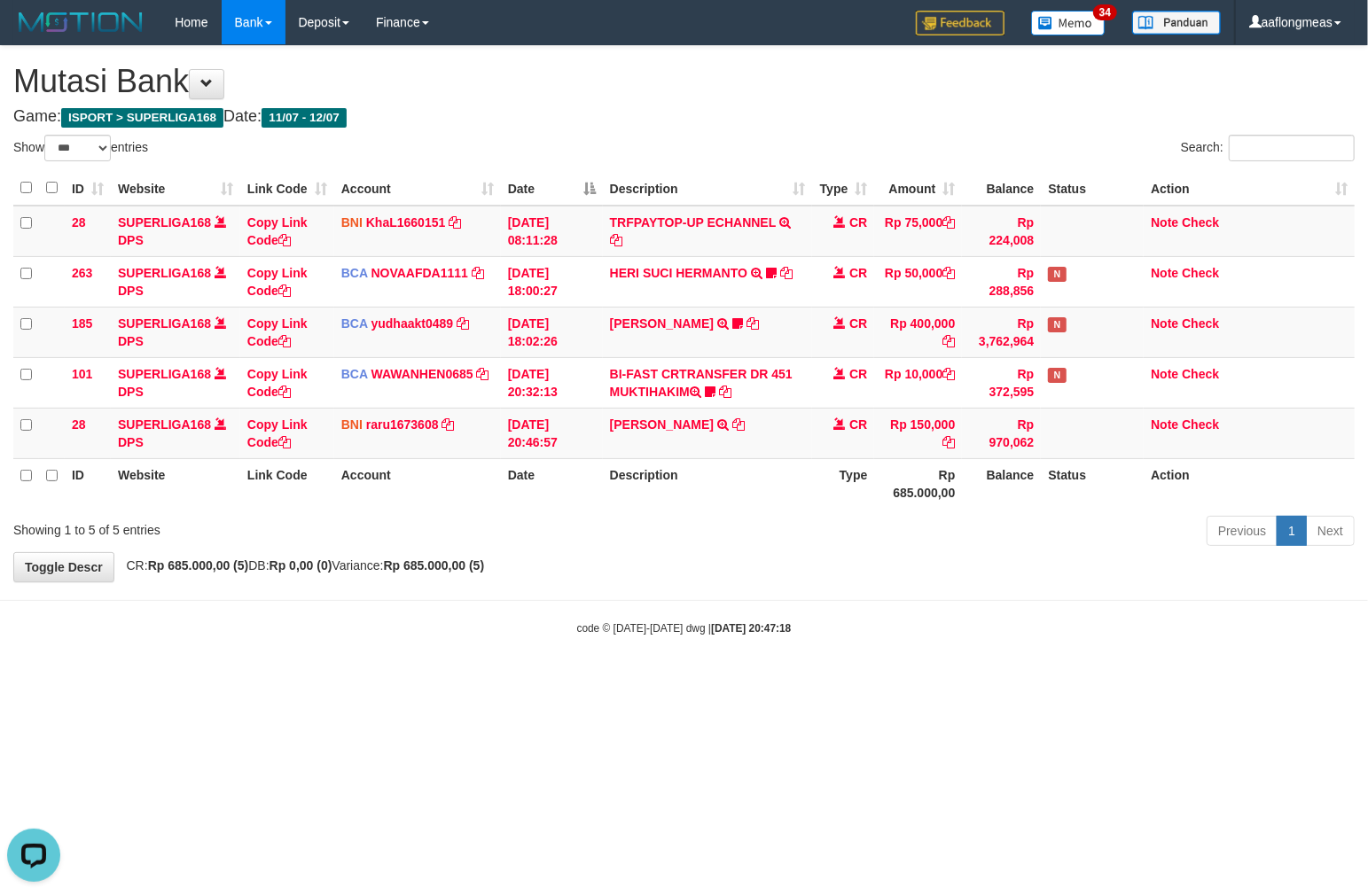 scroll, scrollTop: 0, scrollLeft: 0, axis: both 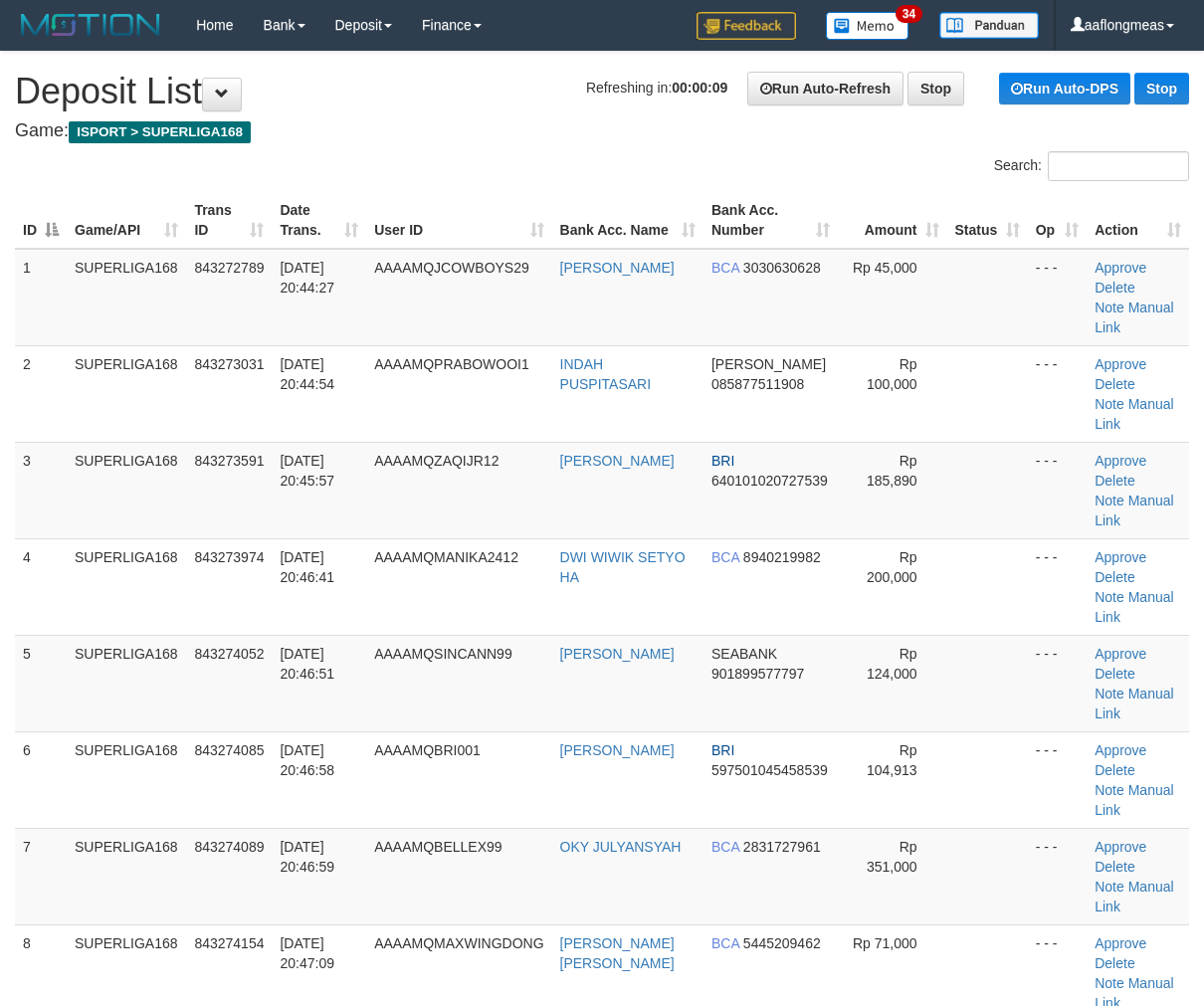 drag, startPoint x: 897, startPoint y: 543, endPoint x: 1209, endPoint y: 573, distance: 313.43899 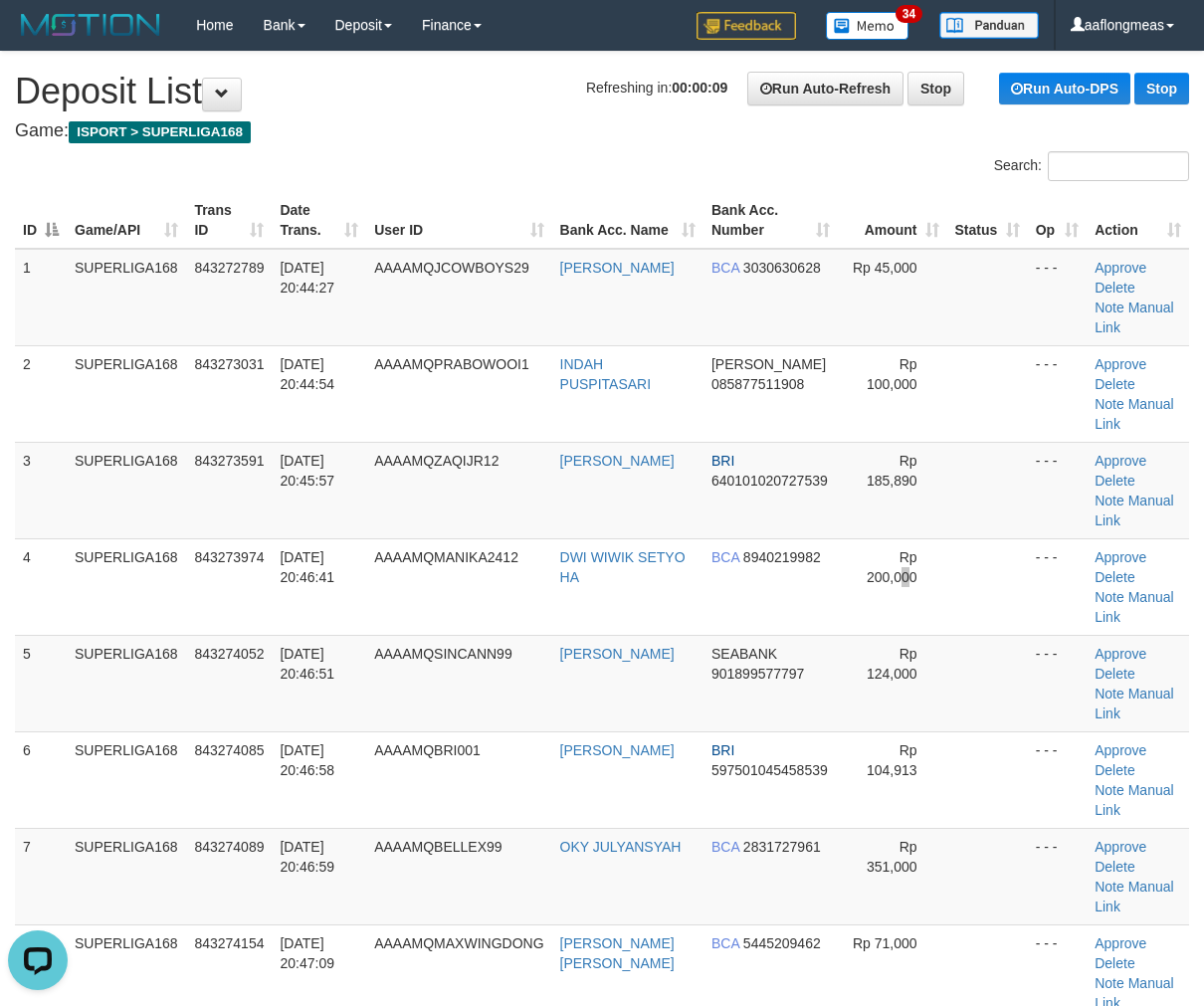 scroll, scrollTop: 0, scrollLeft: 0, axis: both 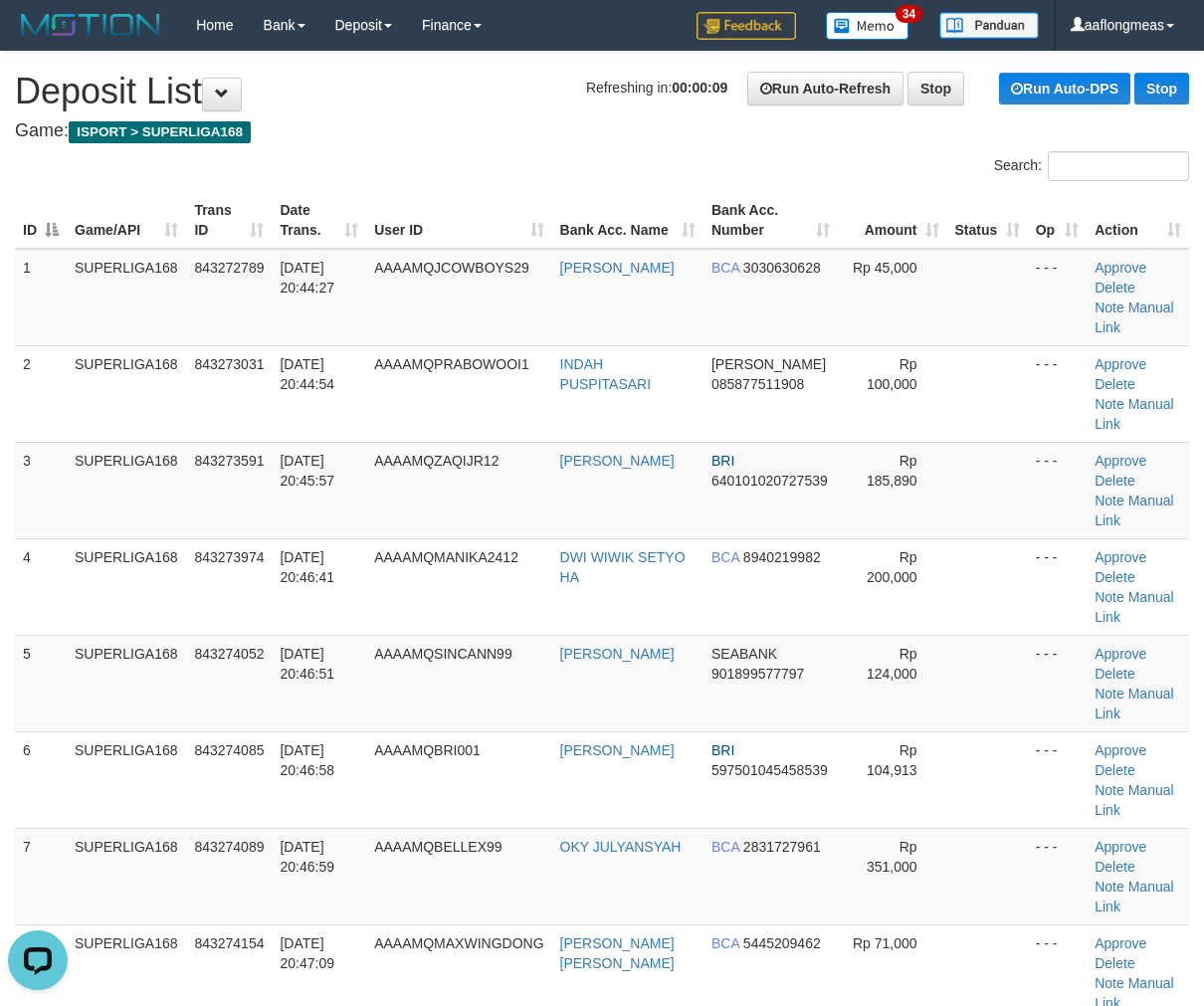 drag, startPoint x: 977, startPoint y: 589, endPoint x: 1214, endPoint y: 604, distance: 237.47421 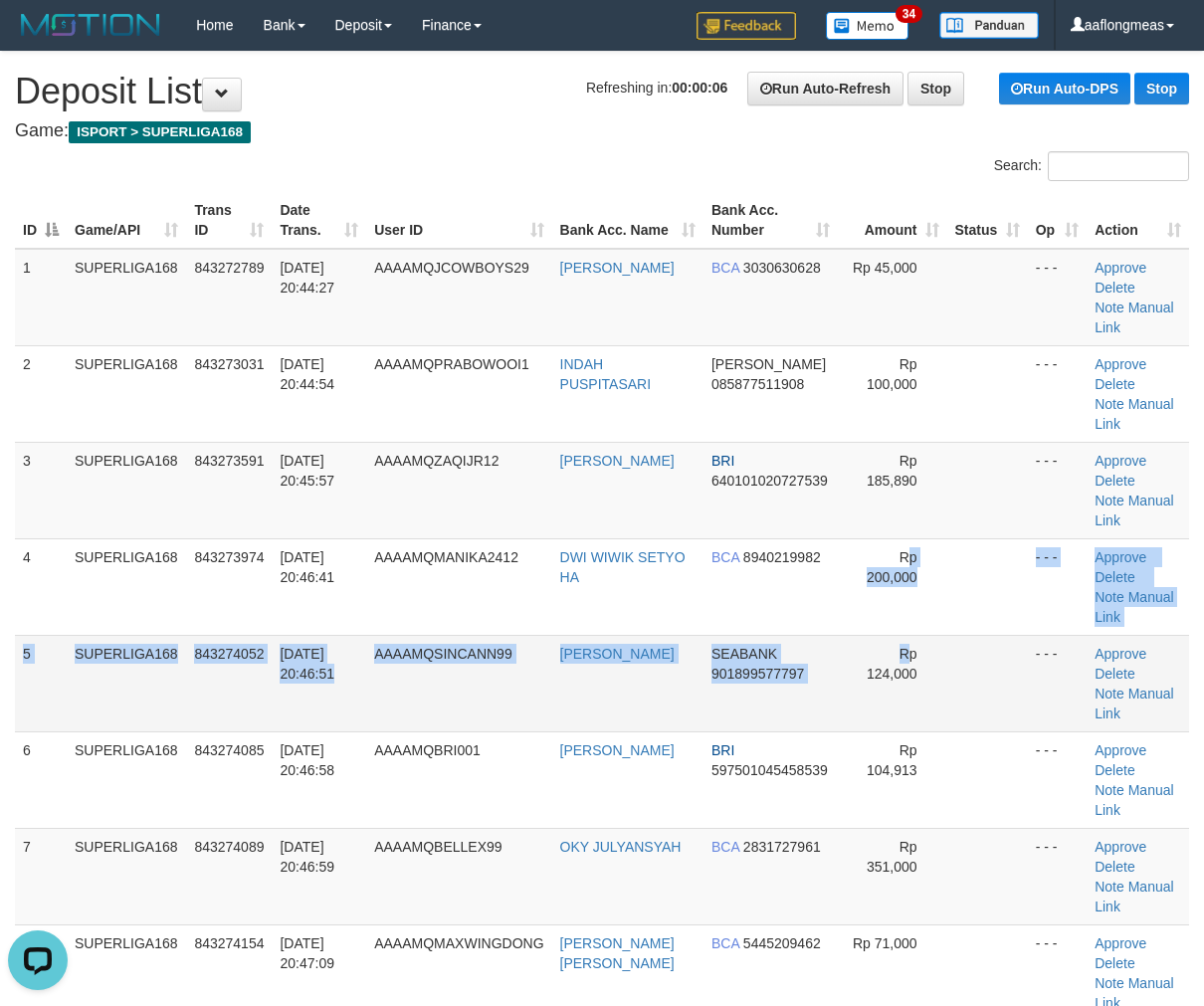drag, startPoint x: 852, startPoint y: 552, endPoint x: 1172, endPoint y: 557, distance: 320.03906 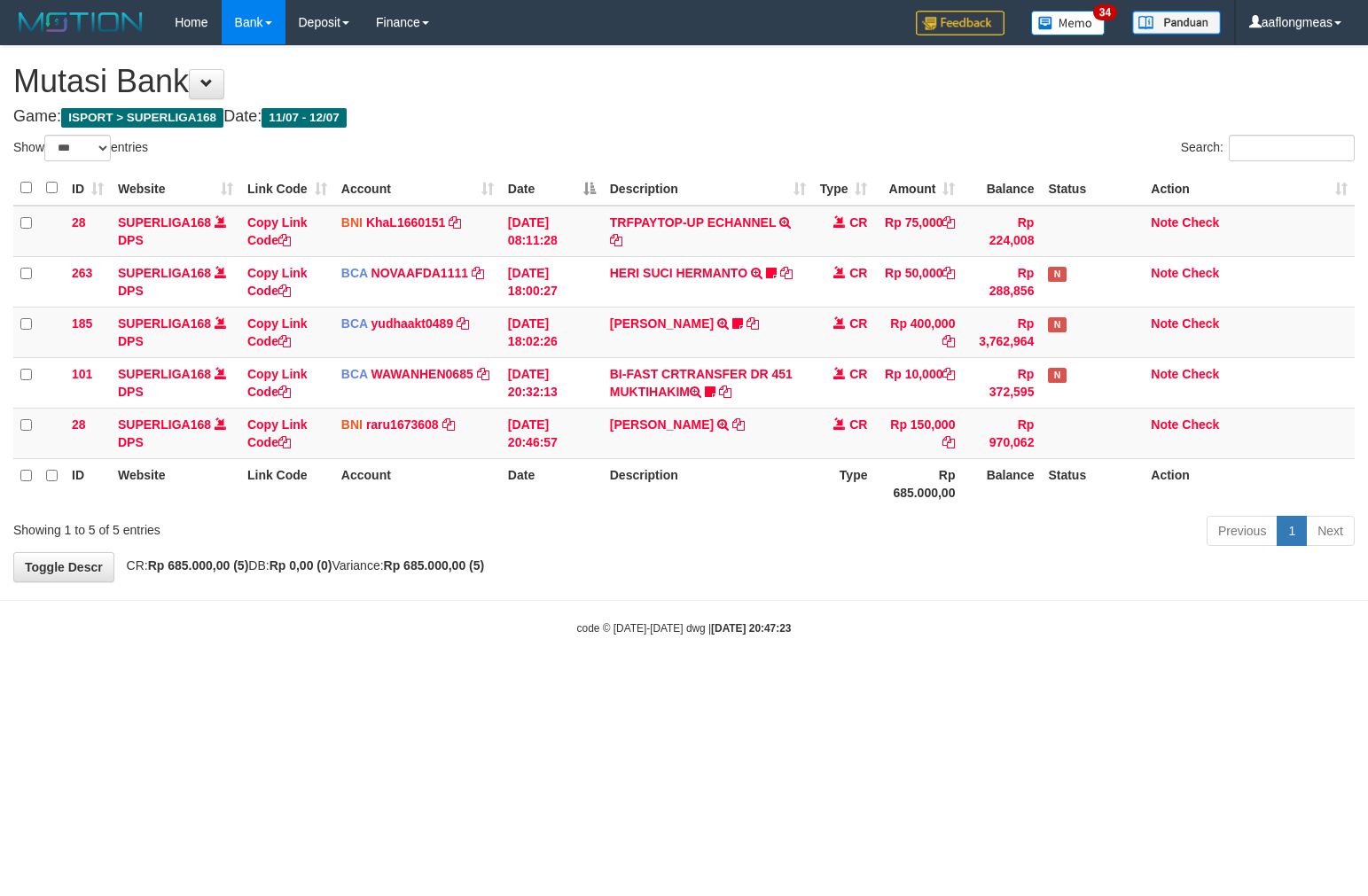 select on "***" 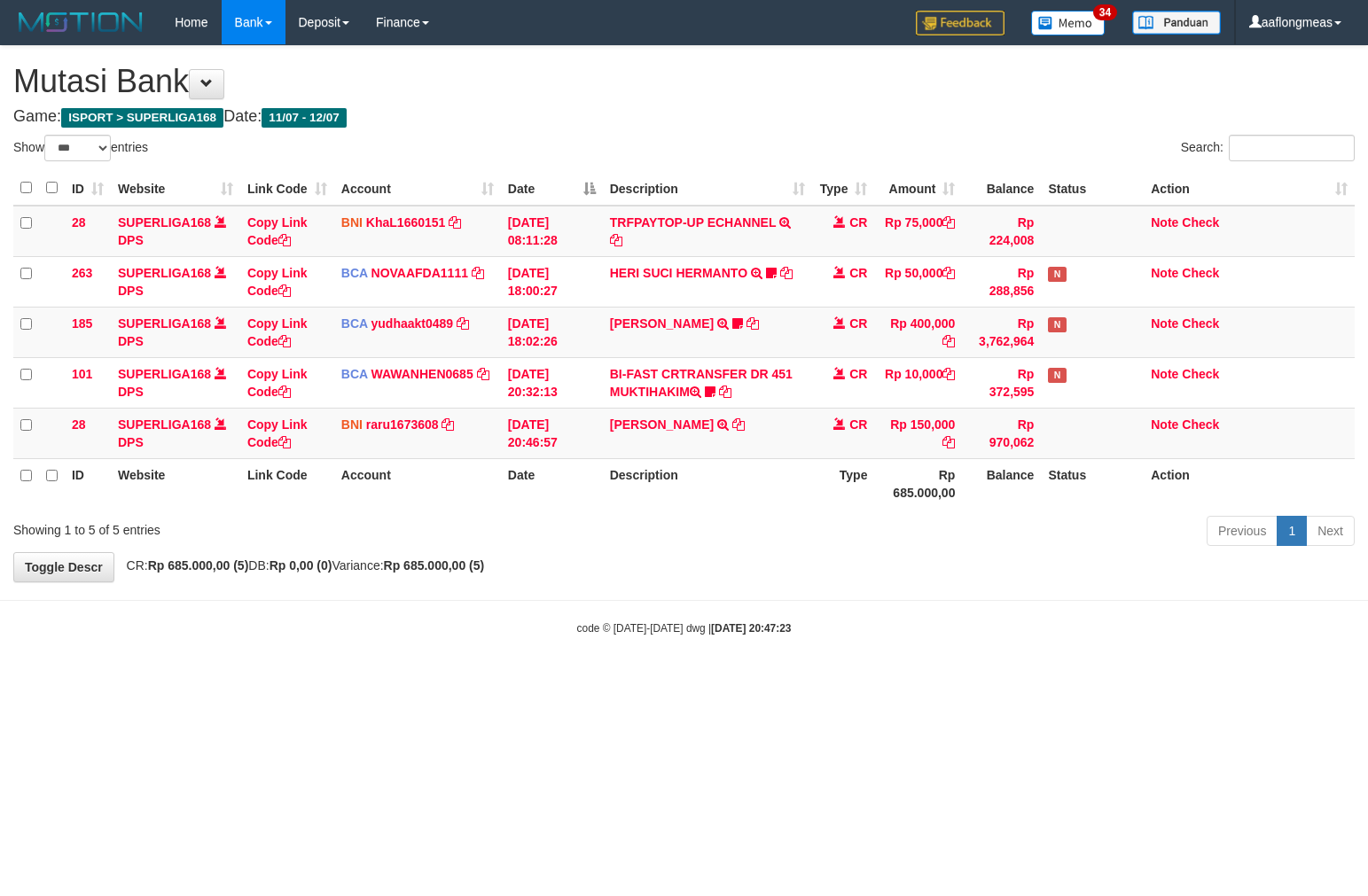 scroll, scrollTop: 0, scrollLeft: 0, axis: both 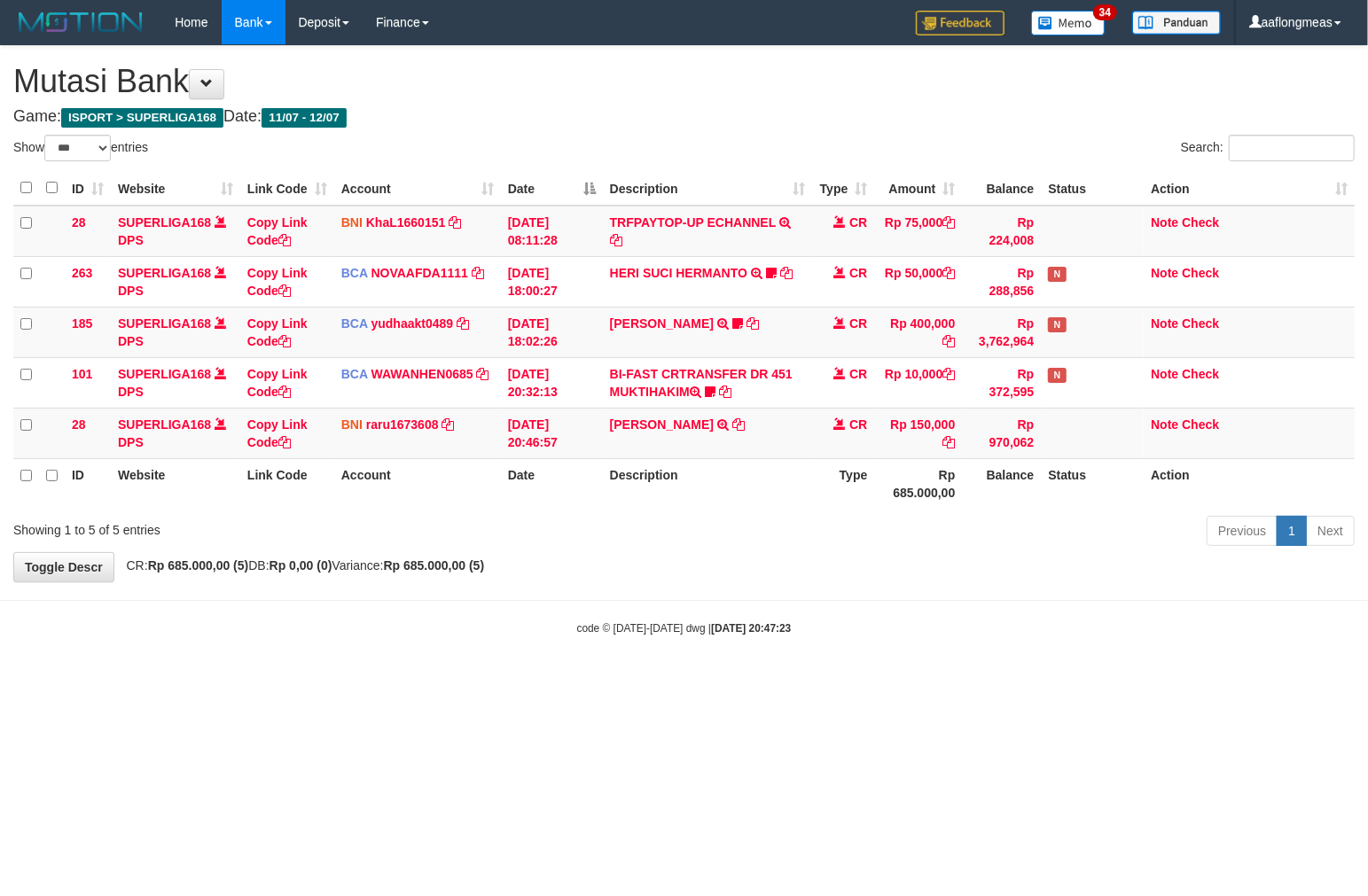 click on "**********" at bounding box center (684, 314) 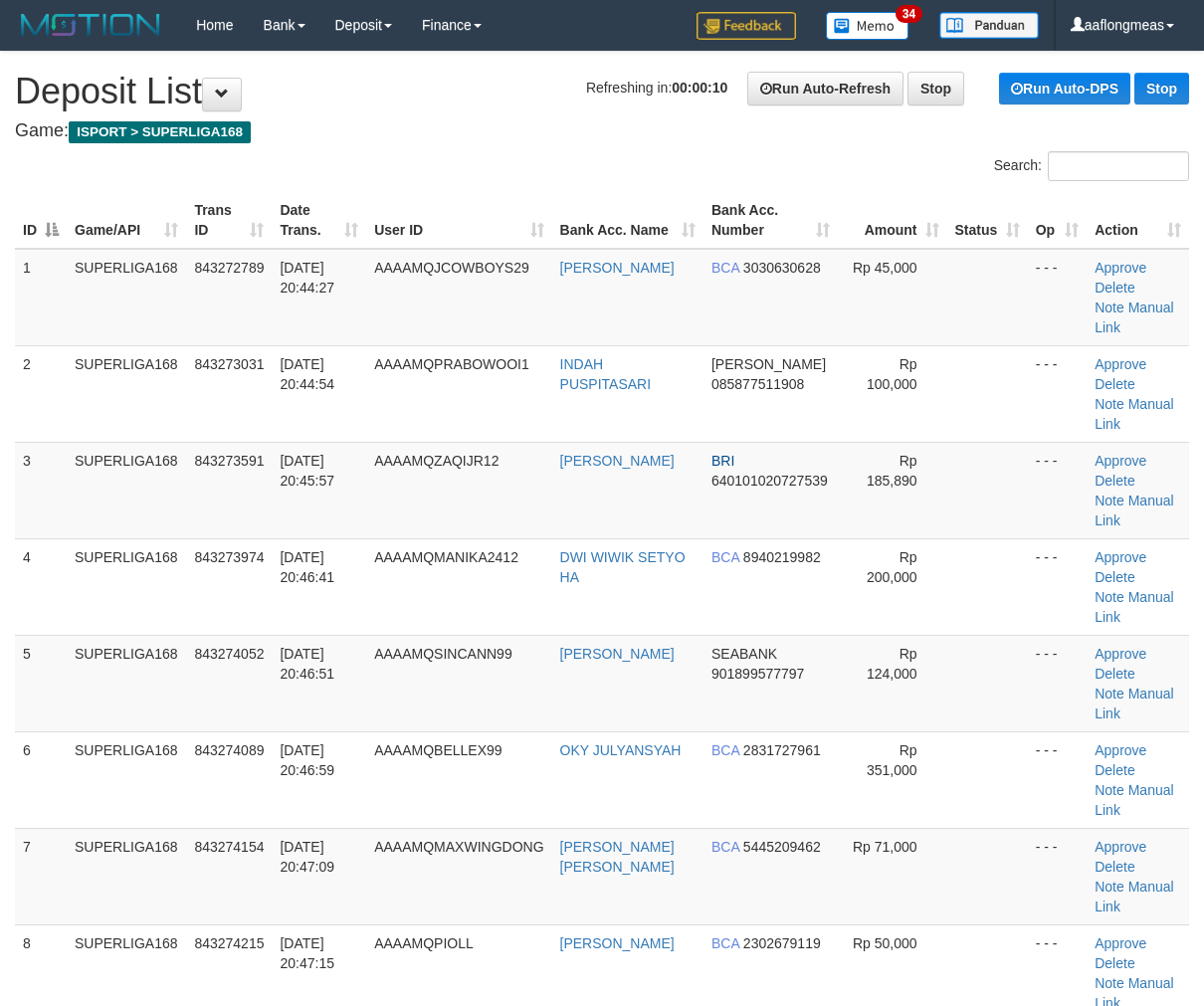 scroll, scrollTop: 0, scrollLeft: 0, axis: both 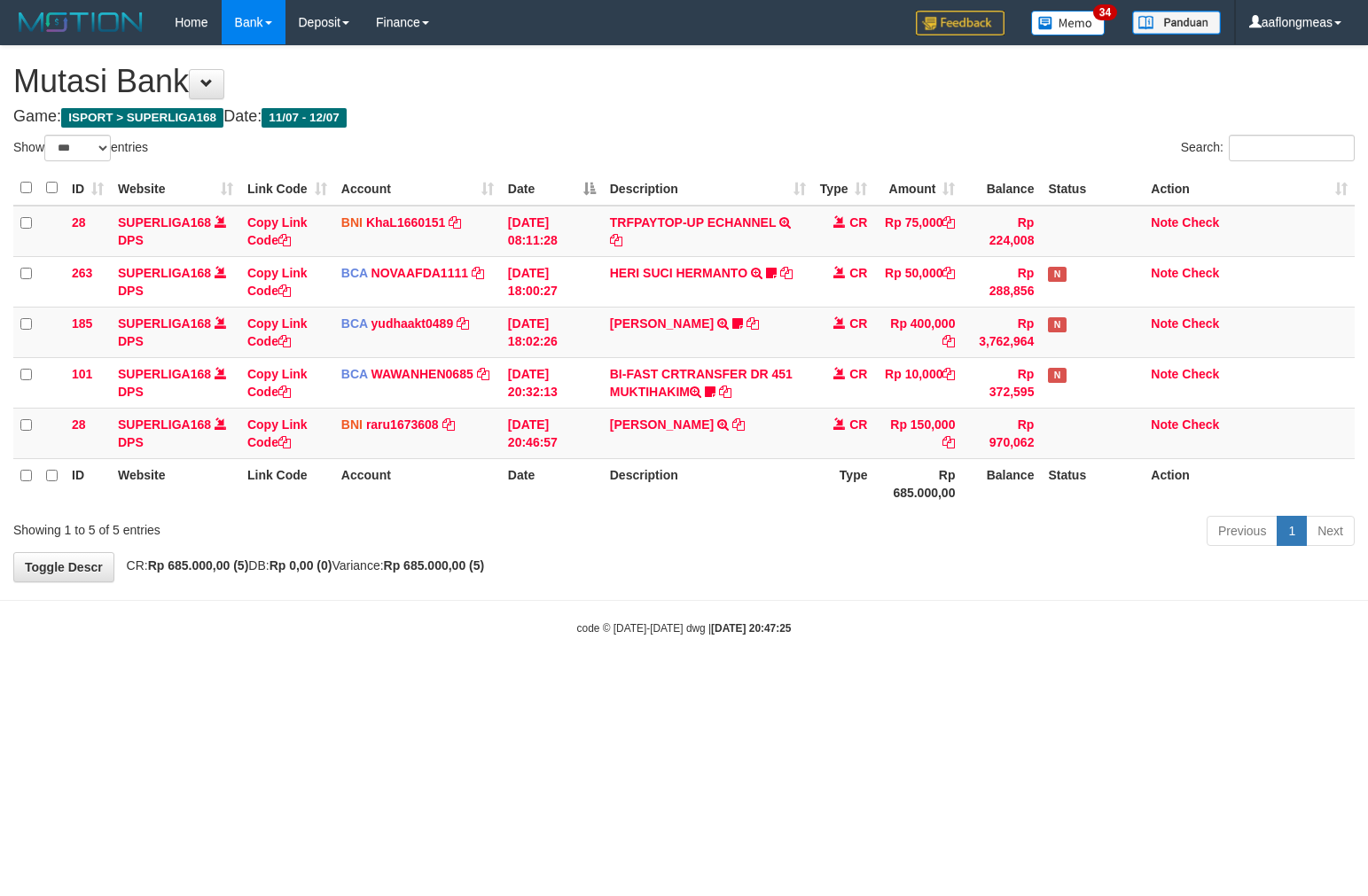 select on "***" 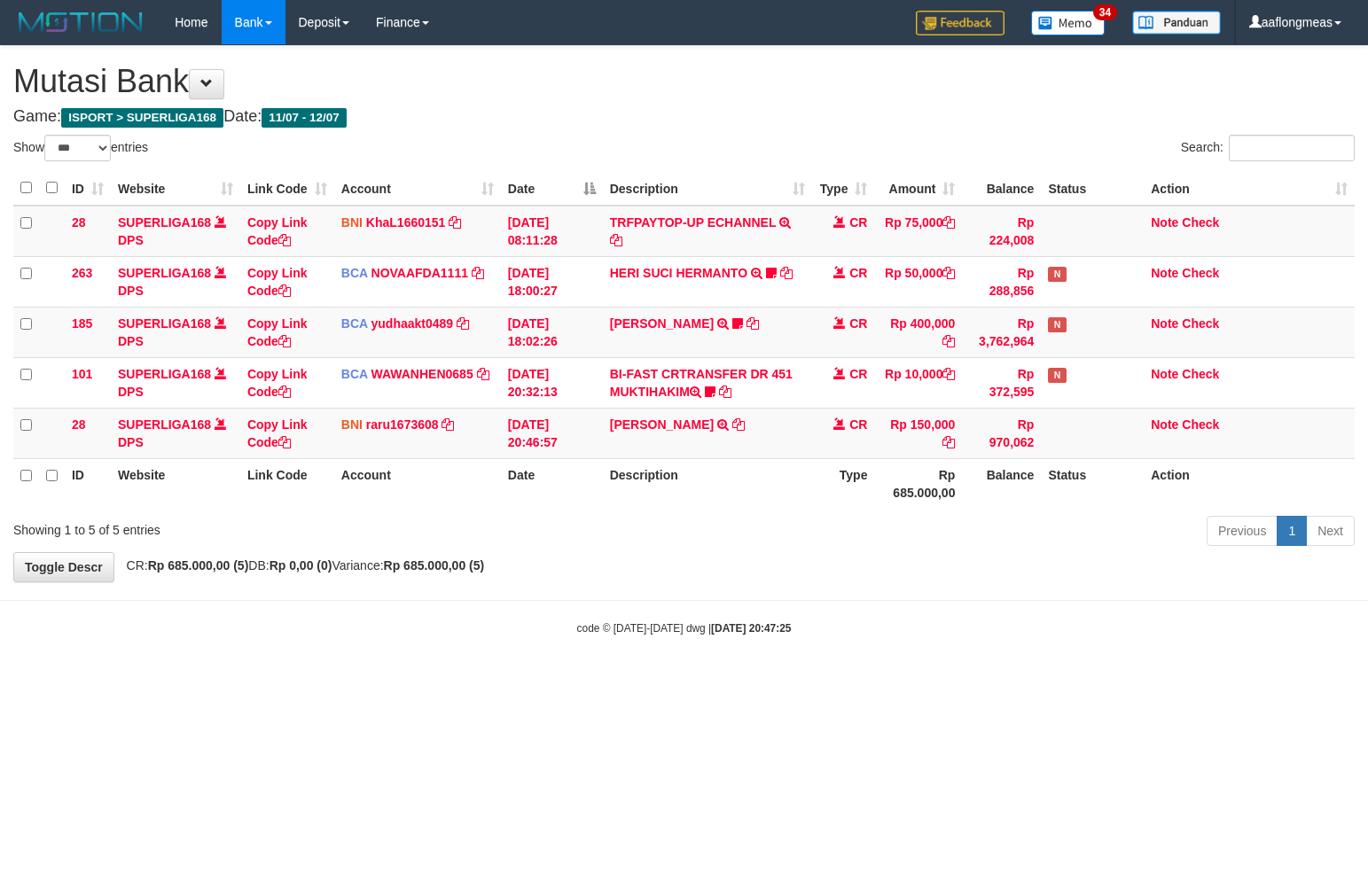 scroll, scrollTop: 0, scrollLeft: 0, axis: both 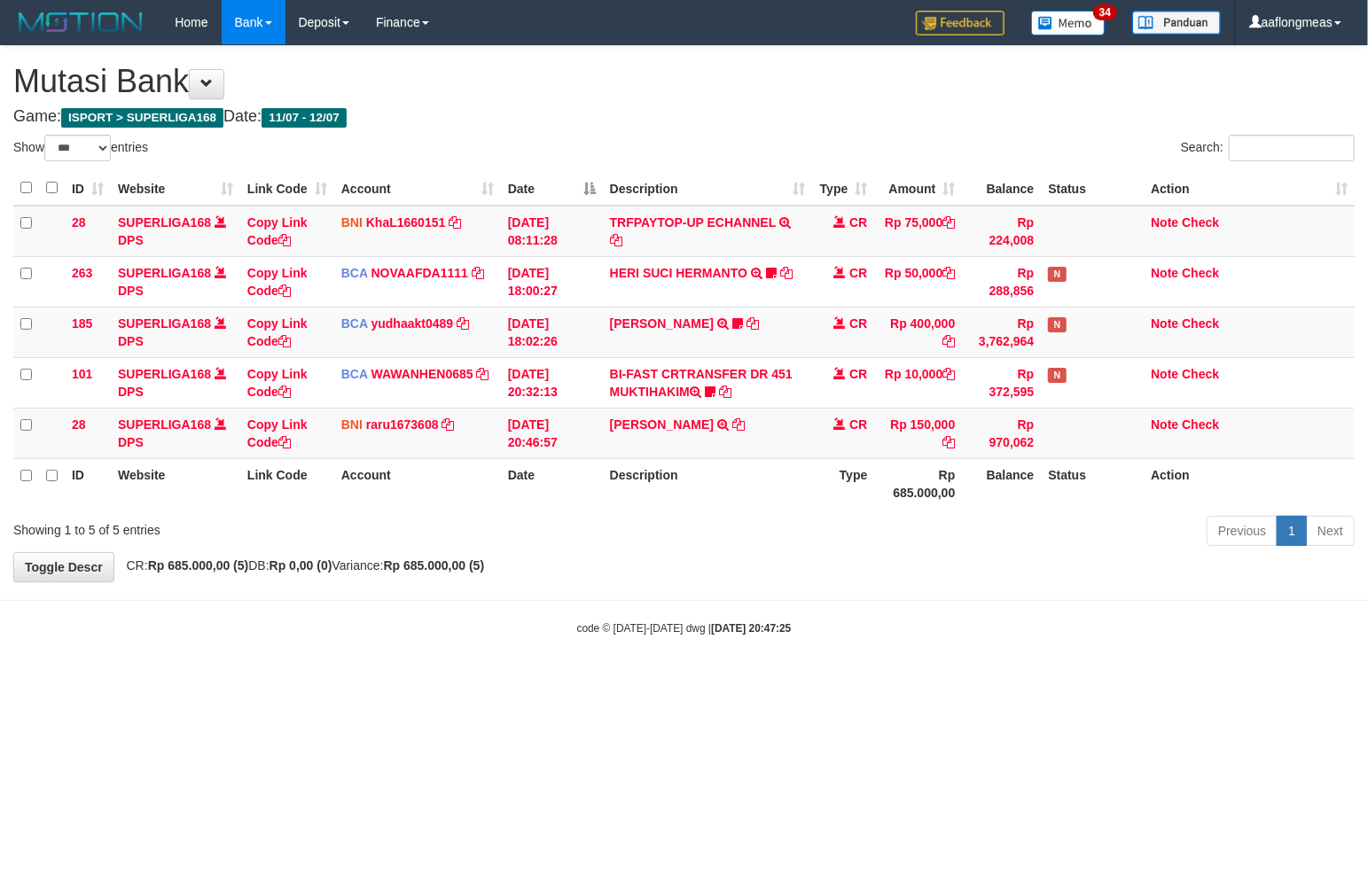 click on "**********" at bounding box center [684, 314] 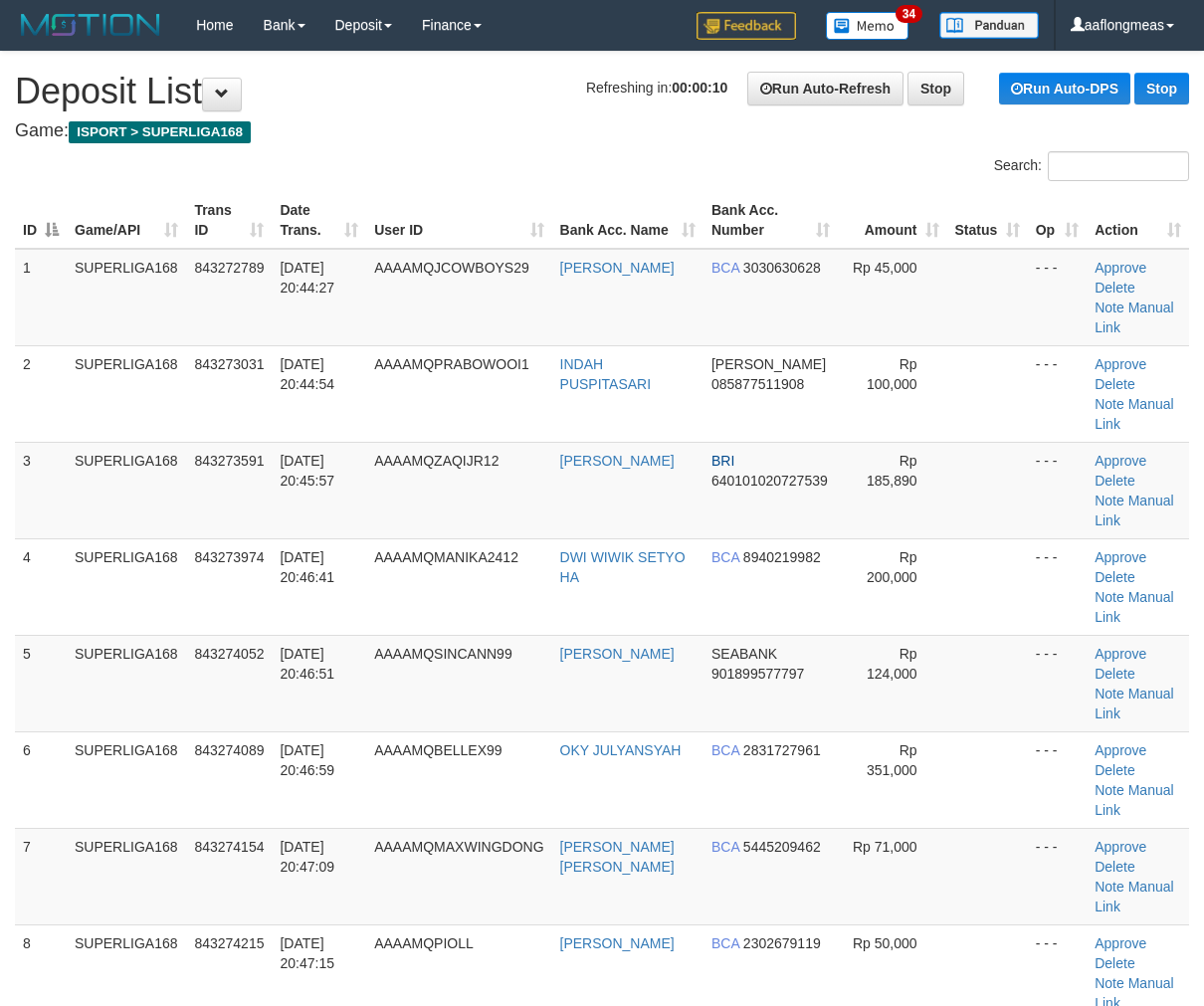 scroll, scrollTop: 0, scrollLeft: 0, axis: both 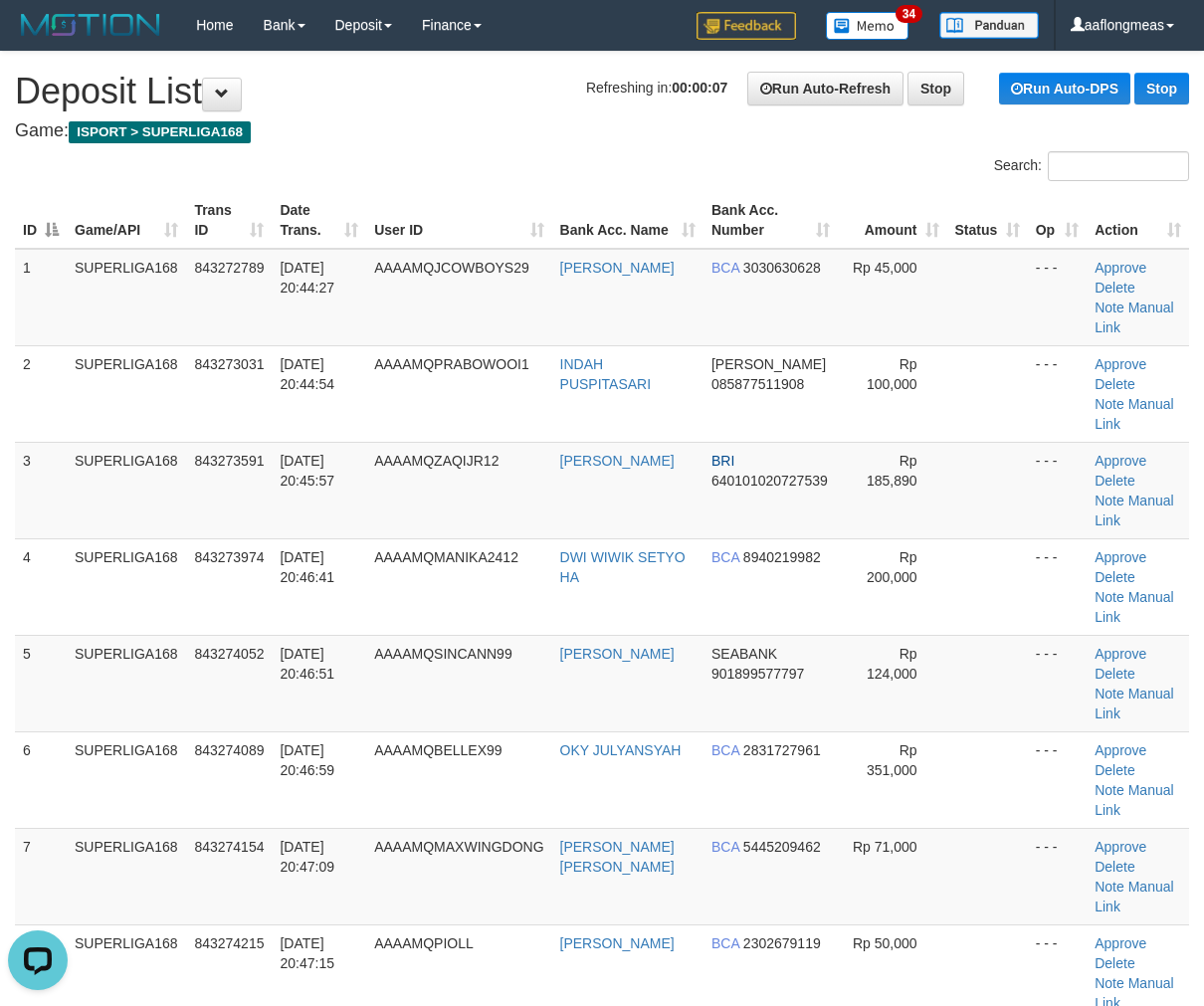drag, startPoint x: 963, startPoint y: 588, endPoint x: 1219, endPoint y: 585, distance: 256.01758 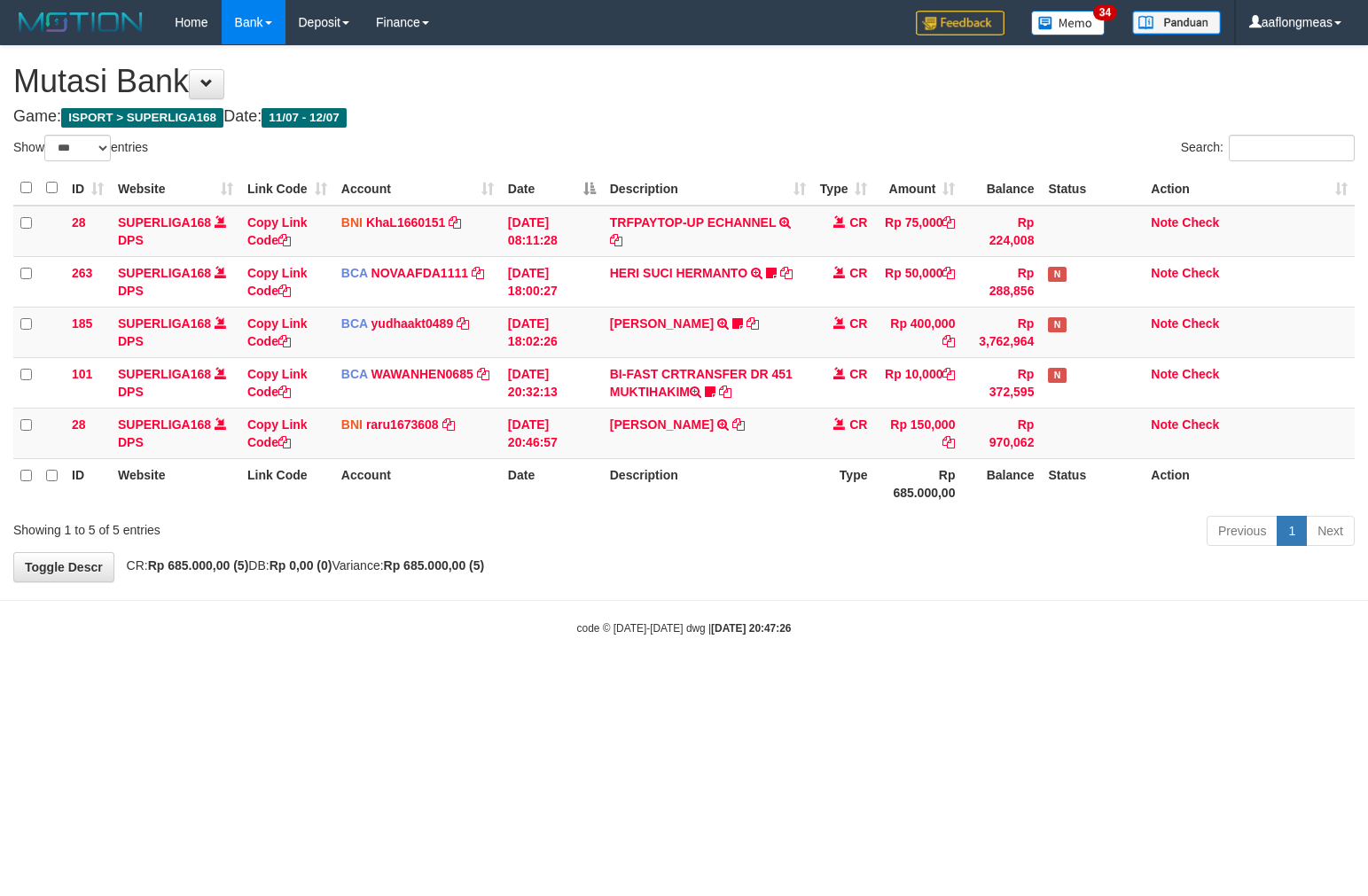 select on "***" 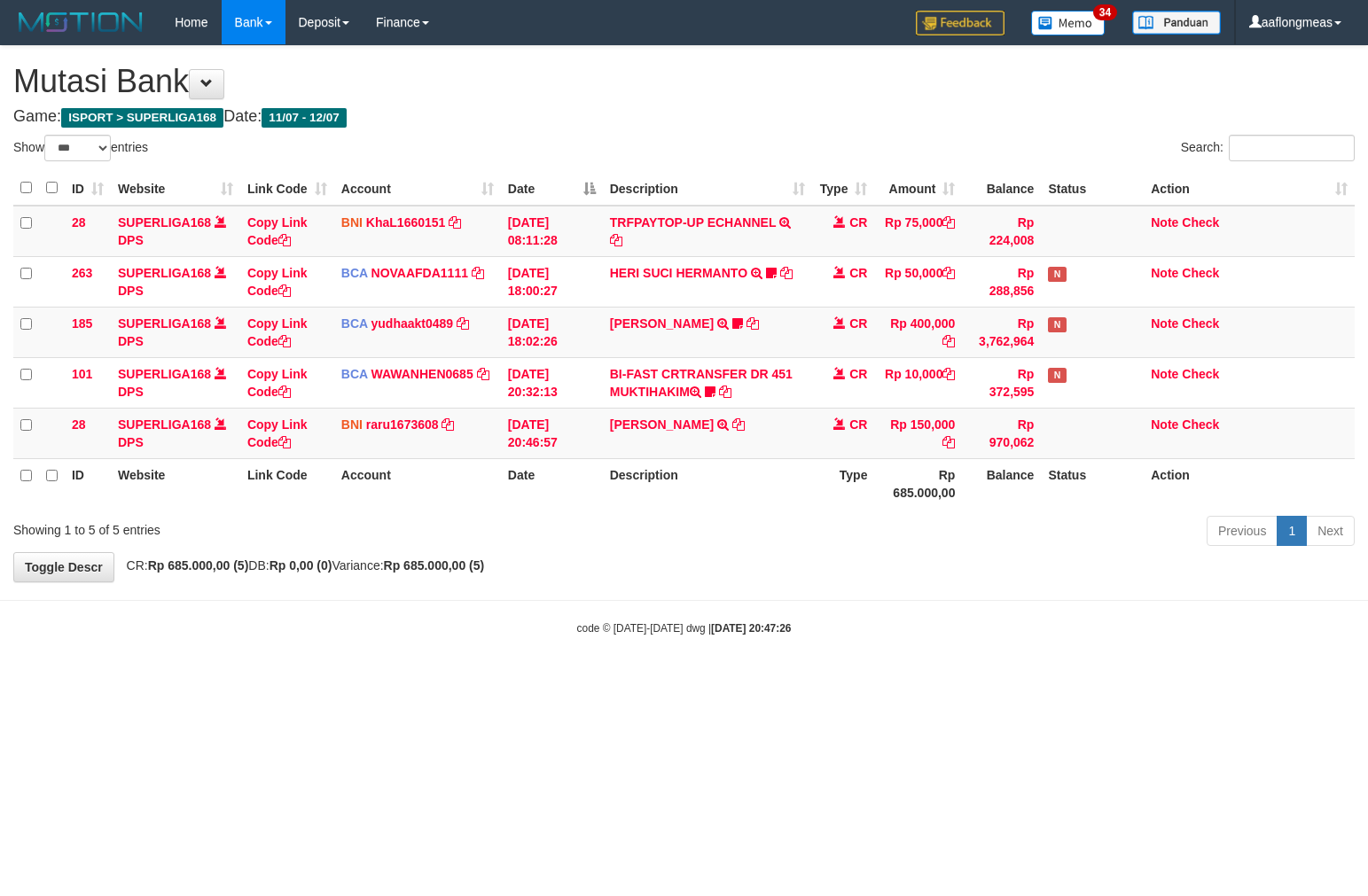 scroll, scrollTop: 0, scrollLeft: 0, axis: both 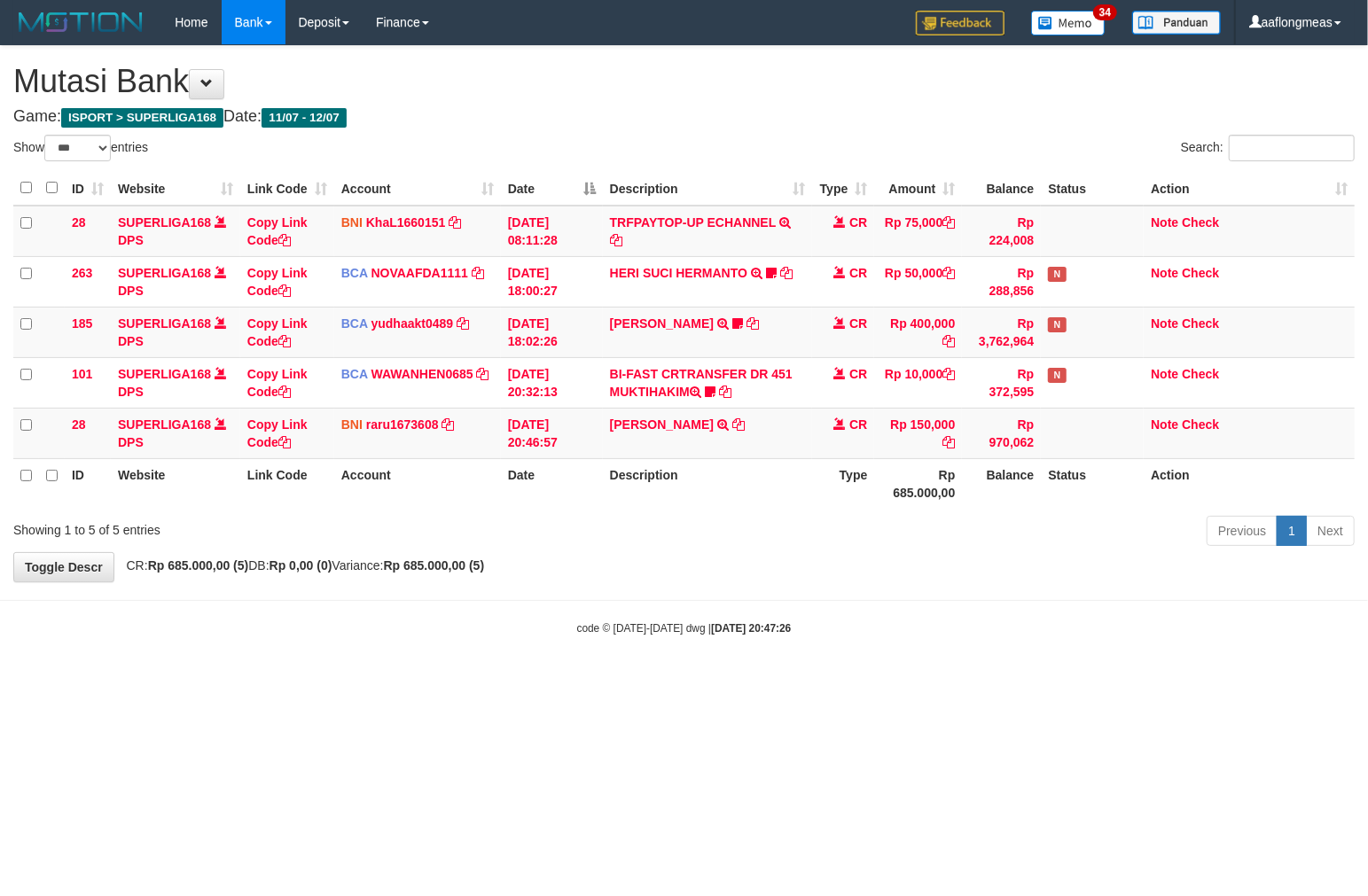 click on "Previous 1 Next" at bounding box center [969, 533] 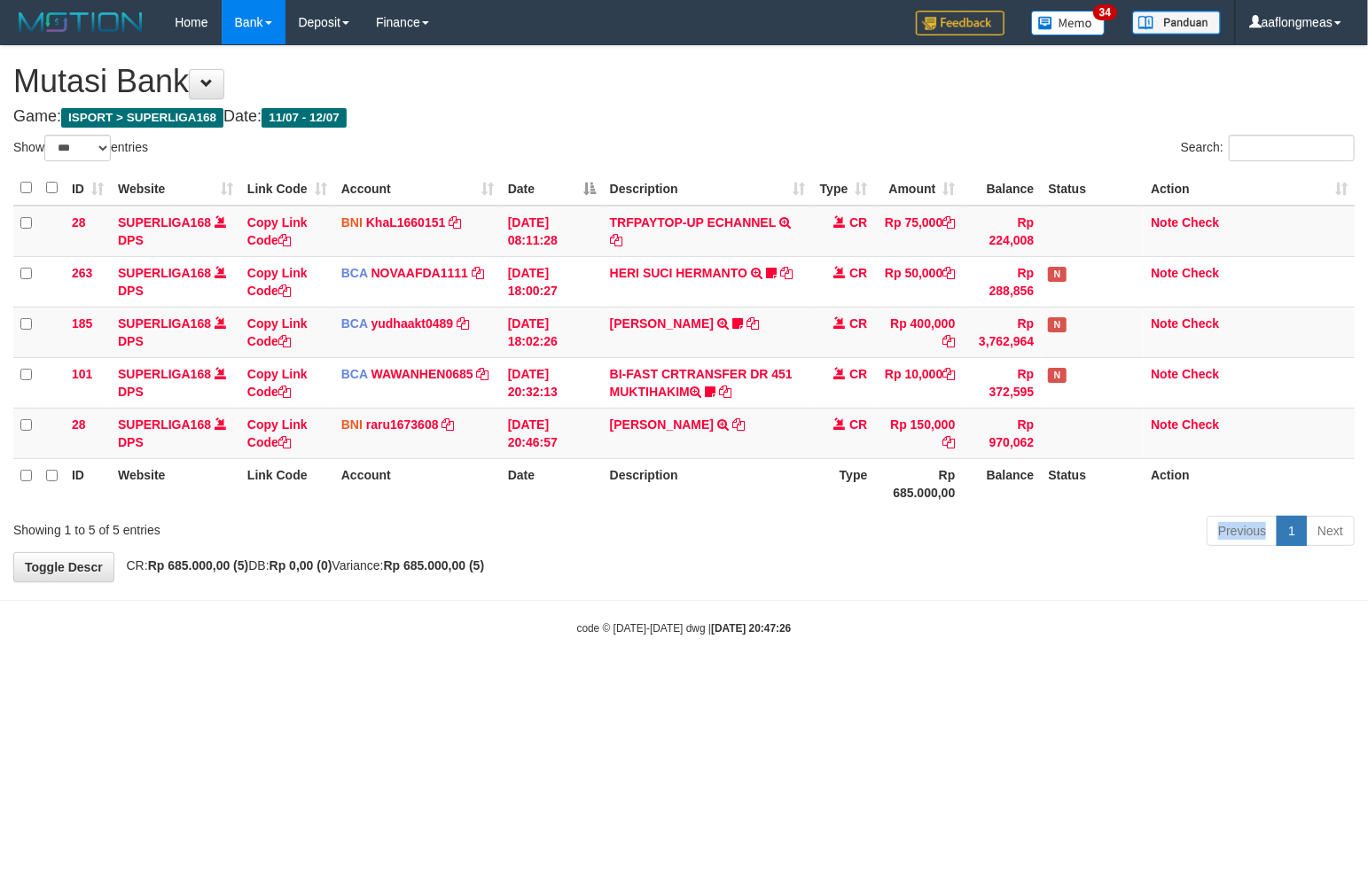click on "Previous 1 Next" at bounding box center [969, 533] 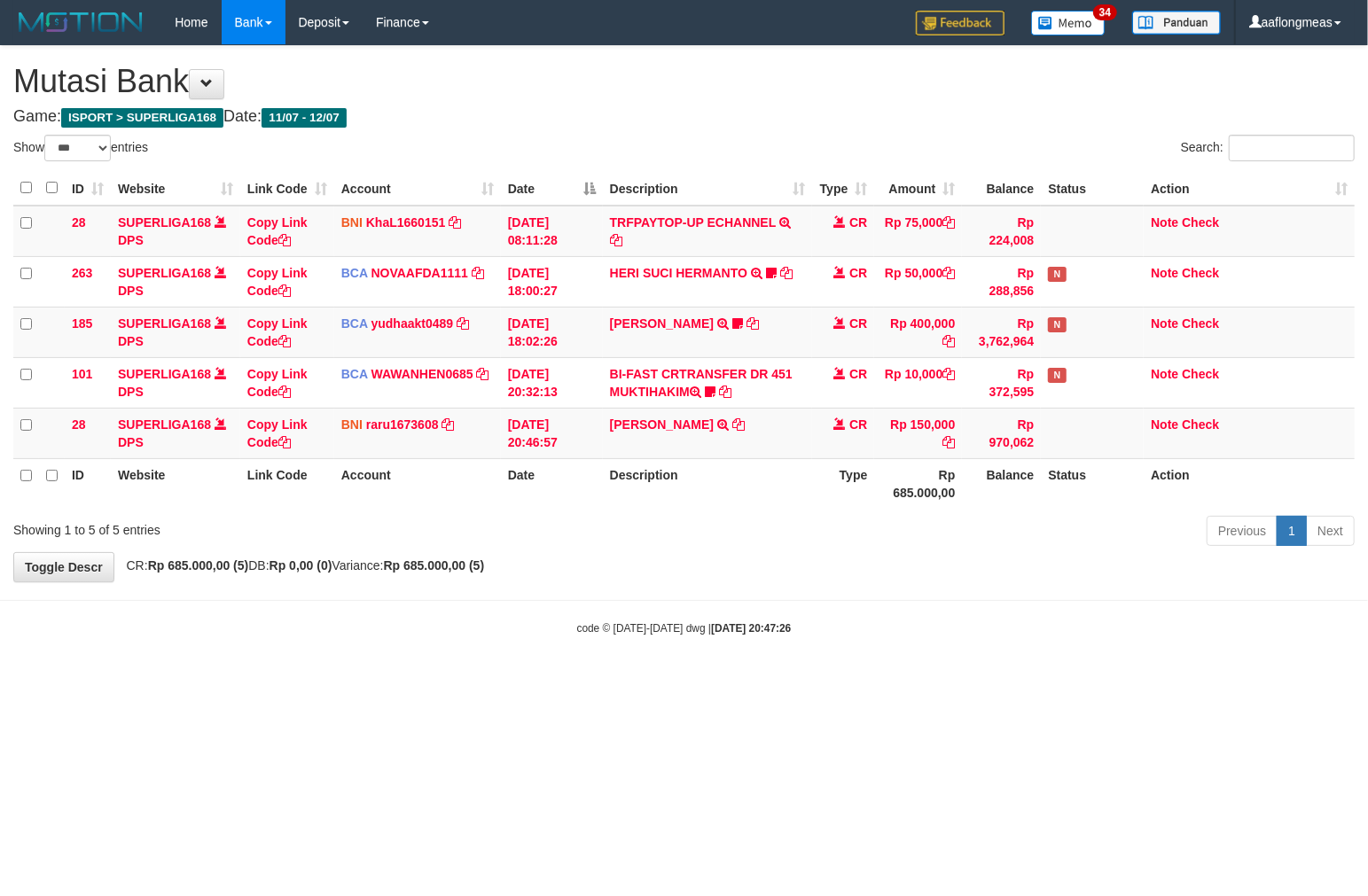 click on "**********" at bounding box center (684, 314) 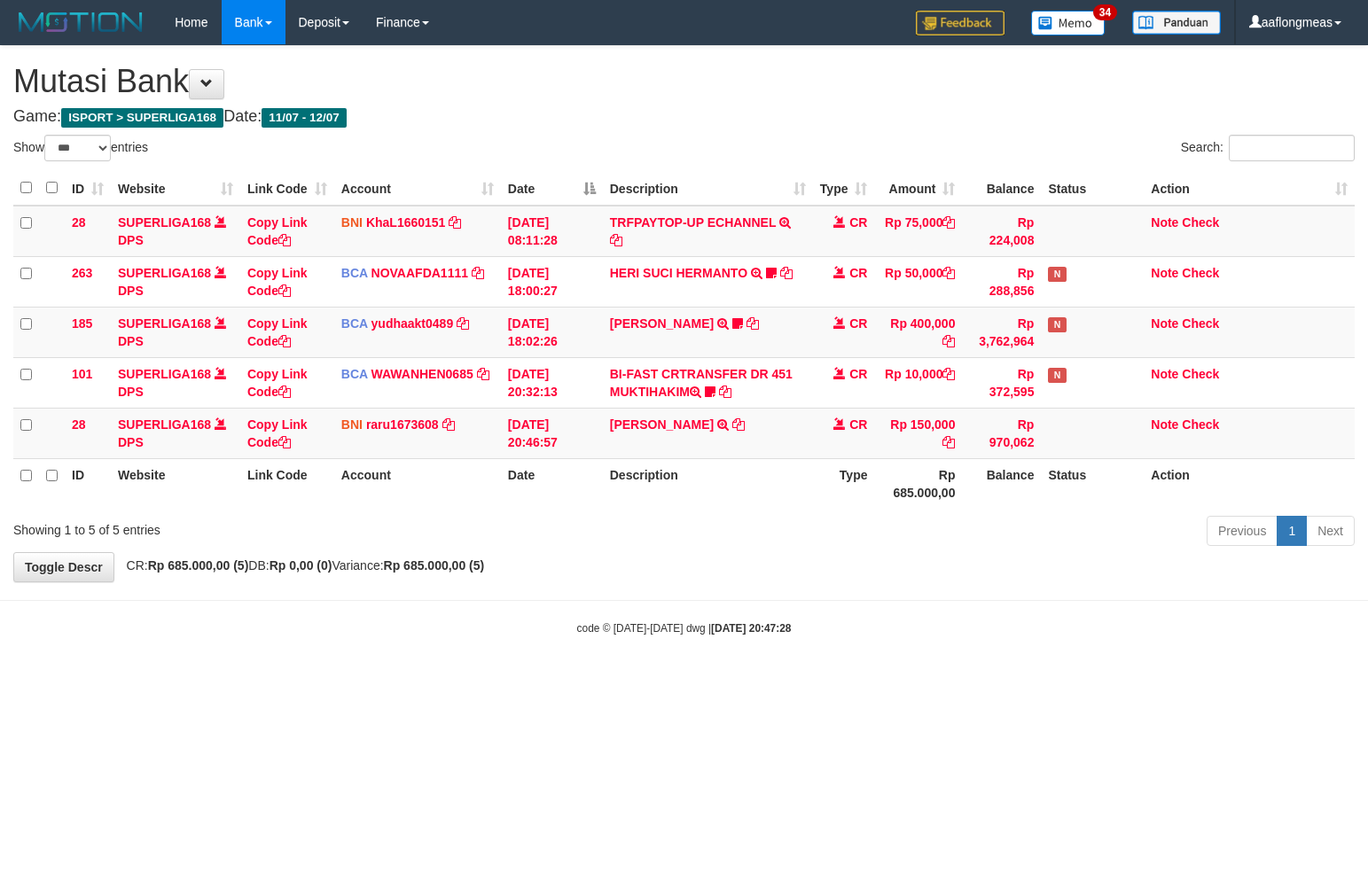 select on "***" 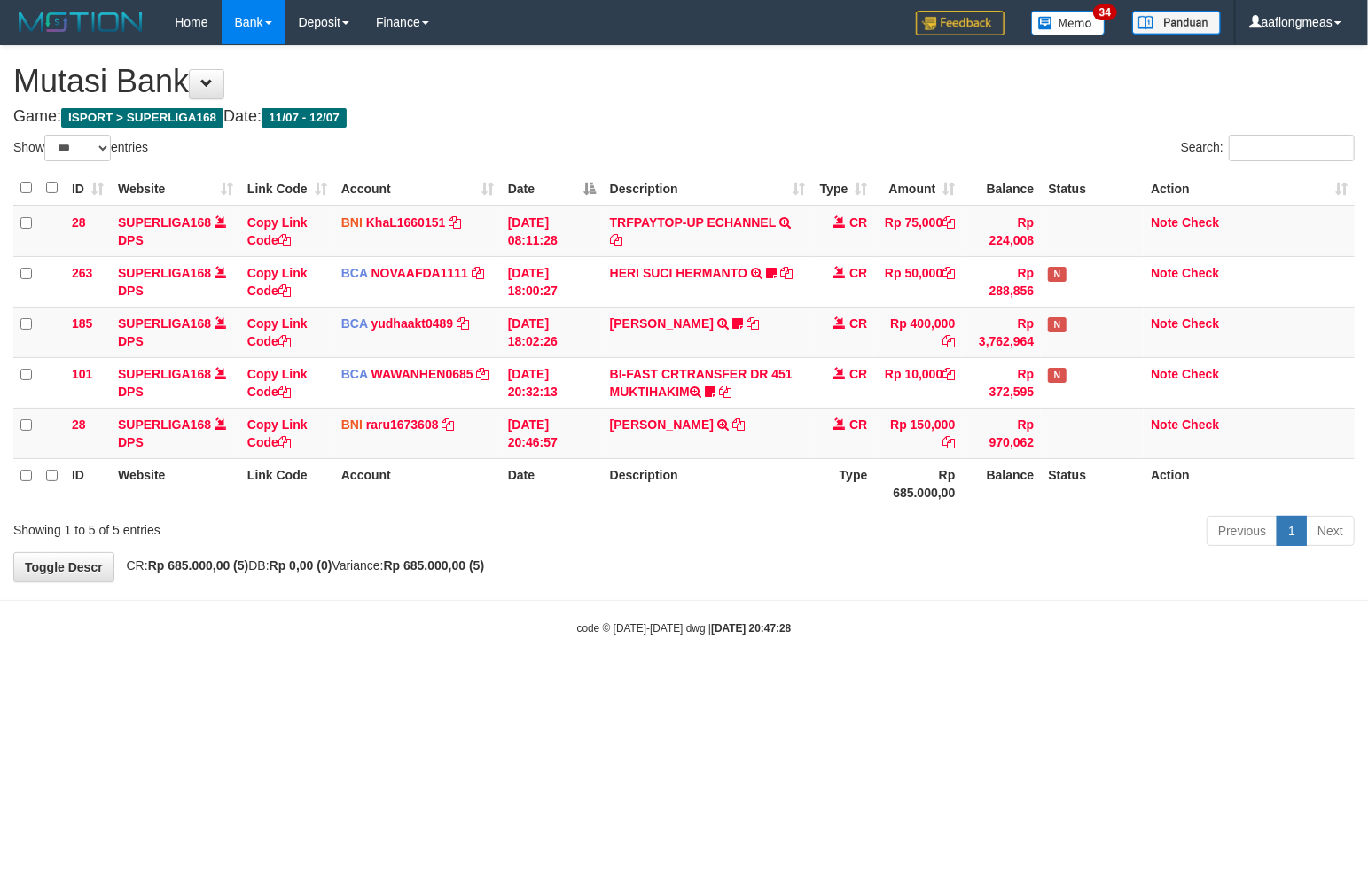 click on "**********" at bounding box center [684, 314] 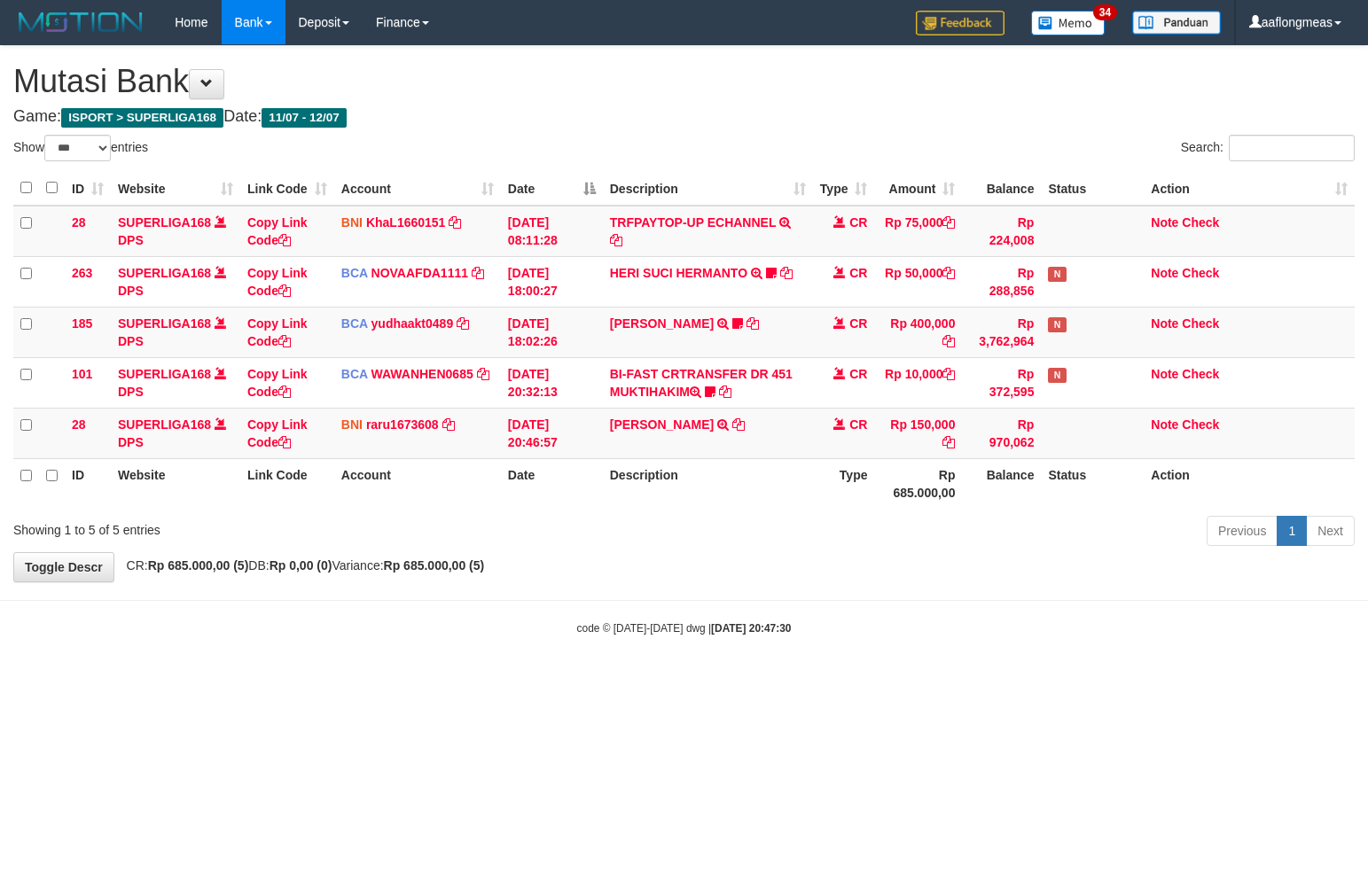 select on "***" 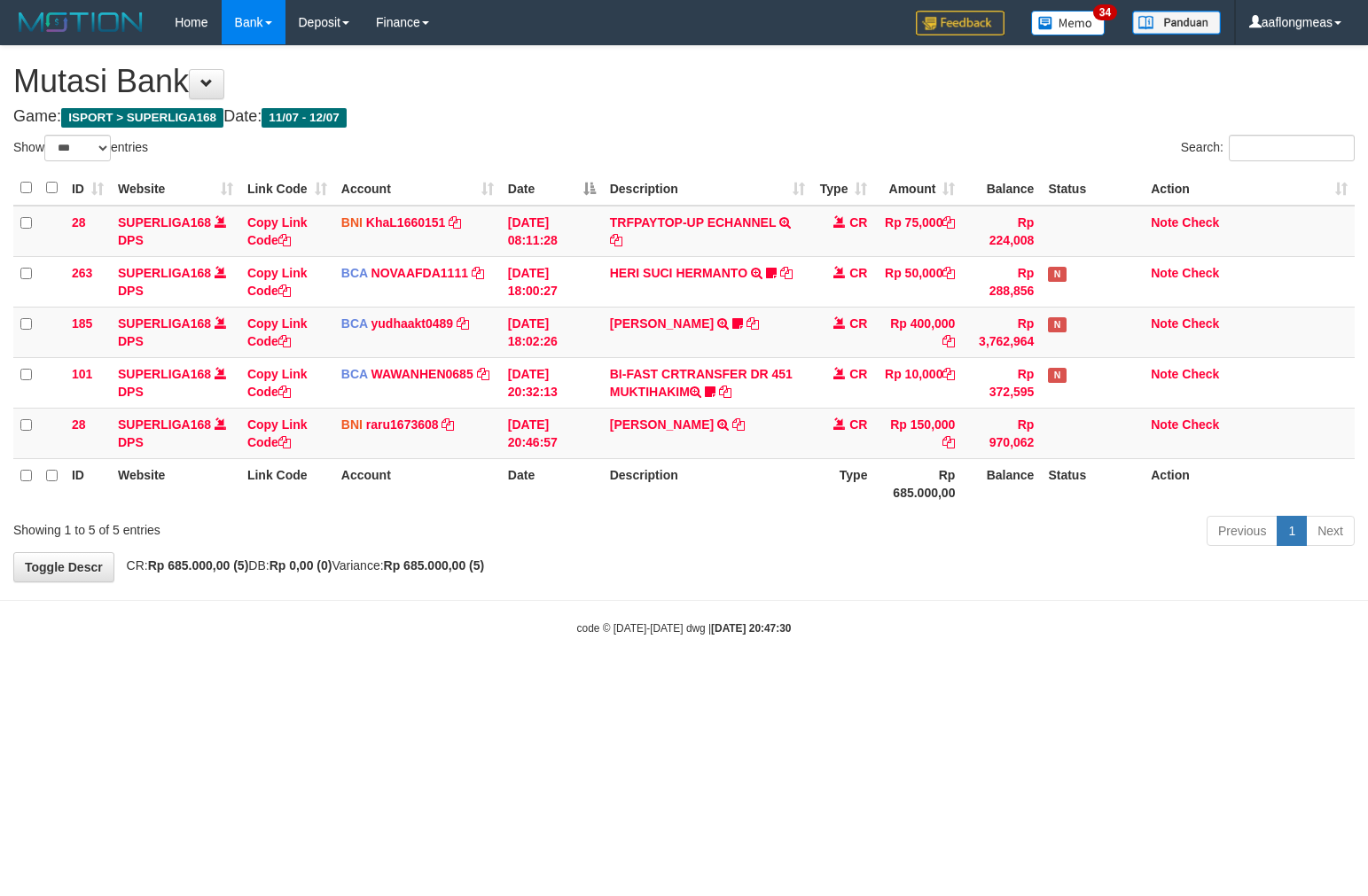 scroll, scrollTop: 0, scrollLeft: 0, axis: both 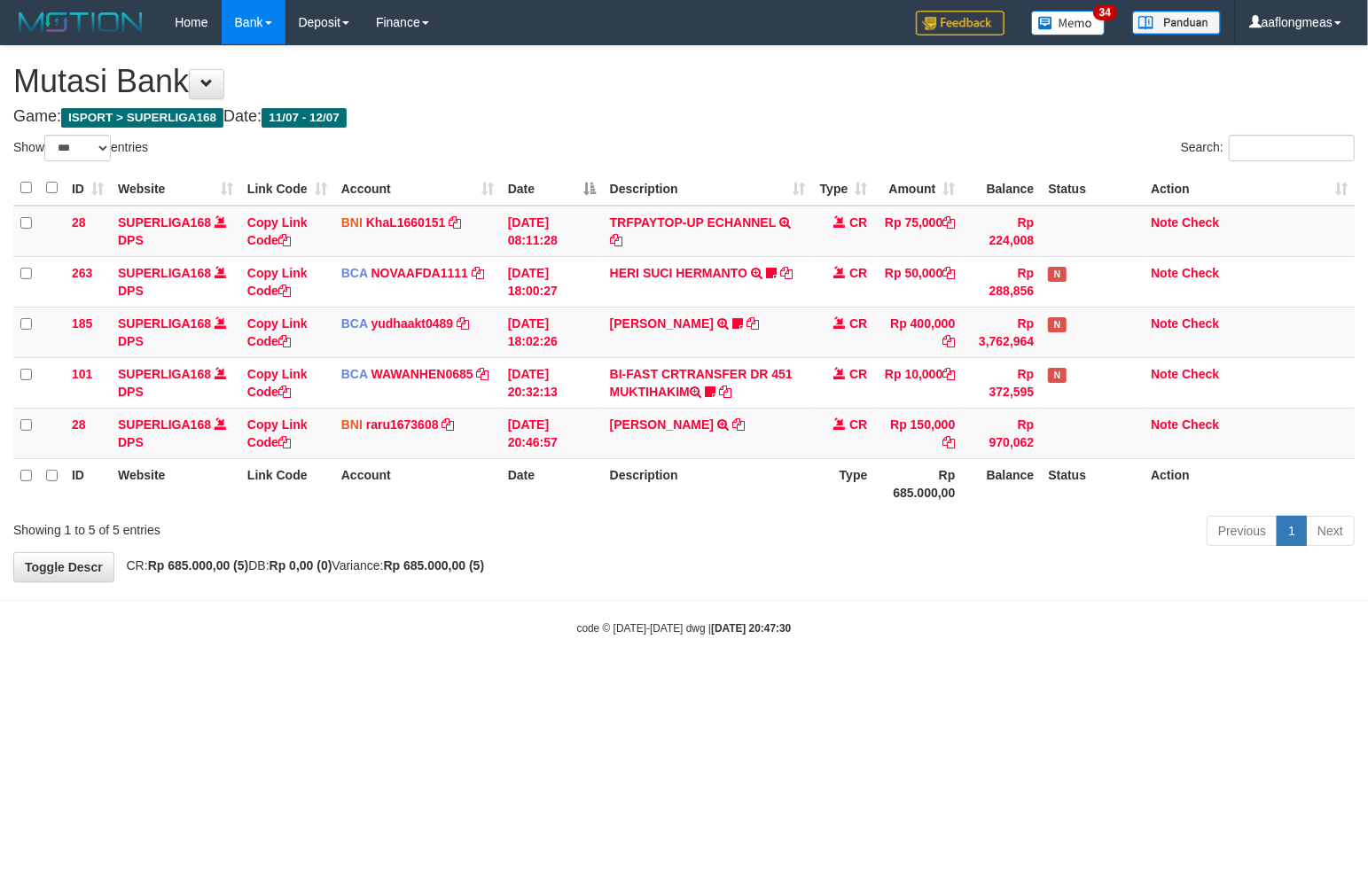 click on "**********" at bounding box center [684, 314] 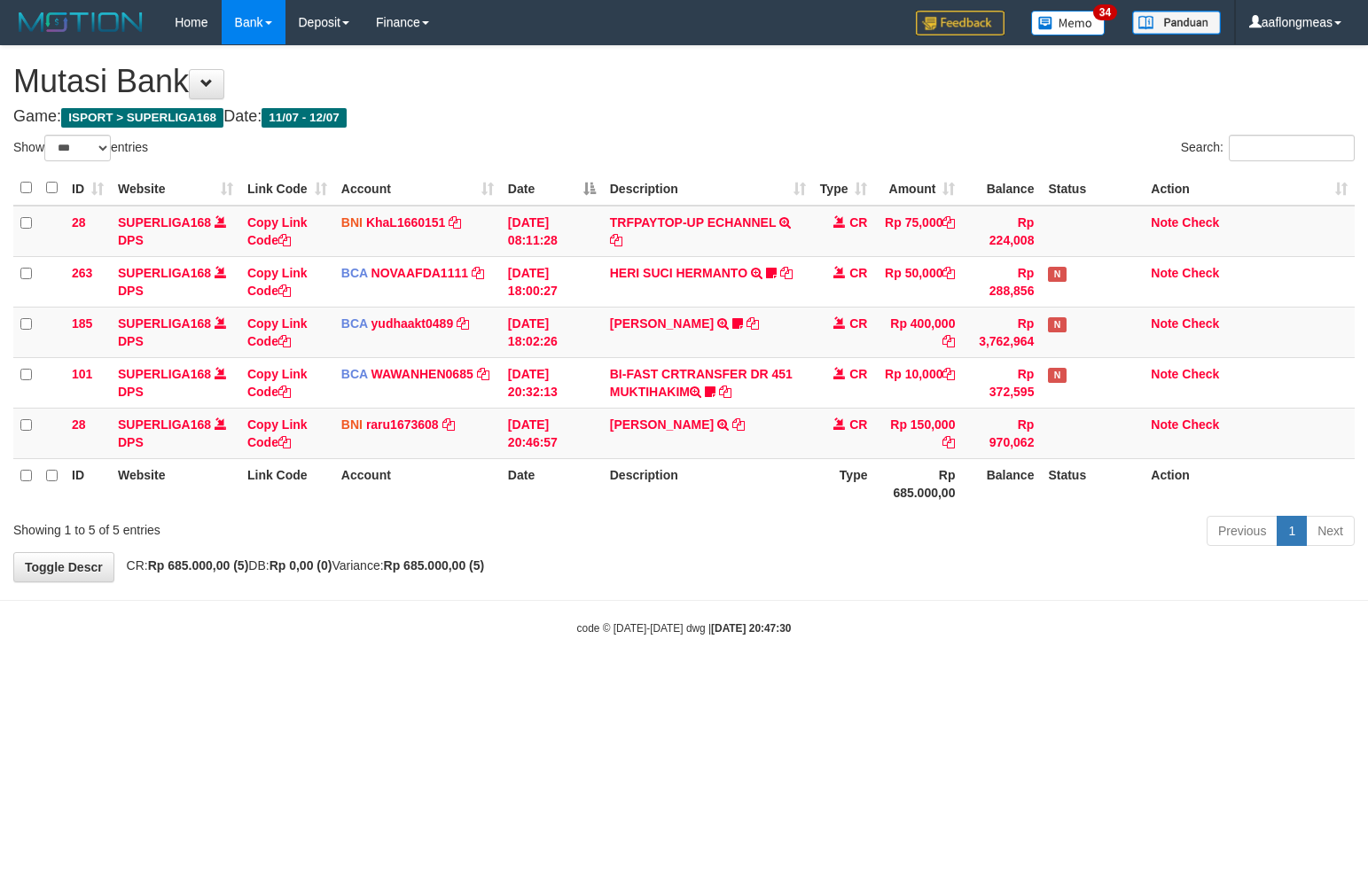 select on "***" 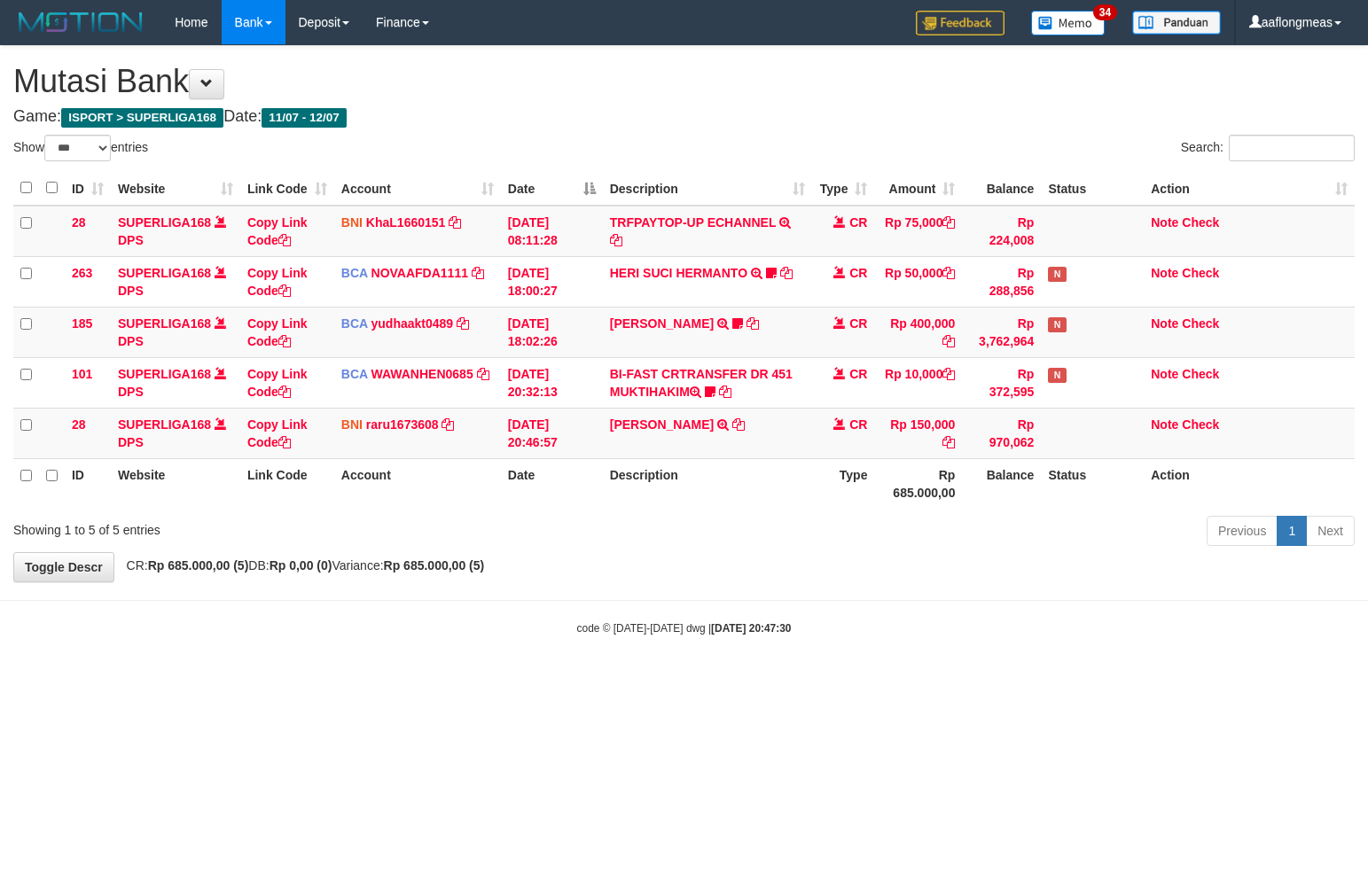 scroll, scrollTop: 0, scrollLeft: 0, axis: both 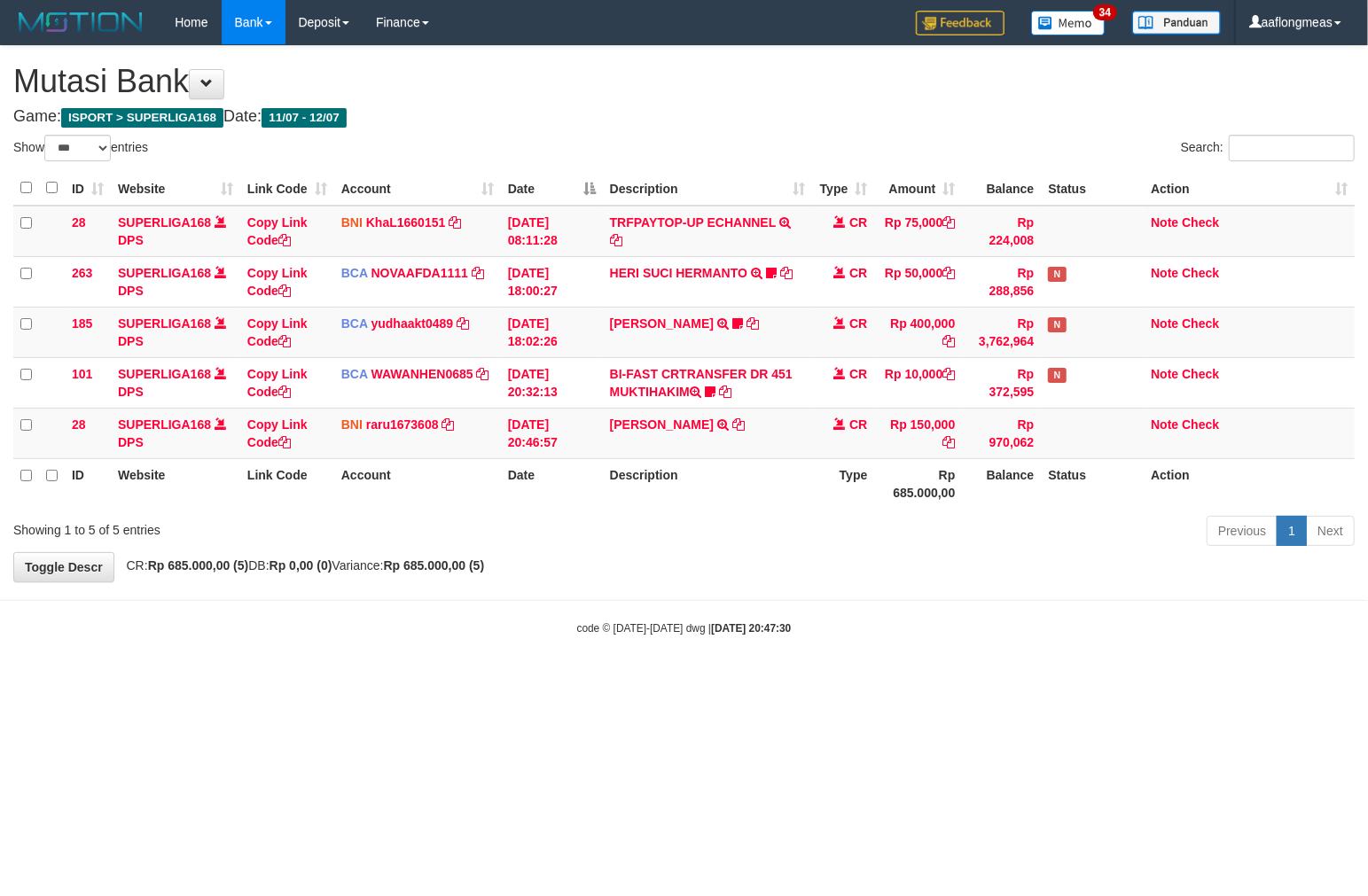 click on "**********" at bounding box center [684, 314] 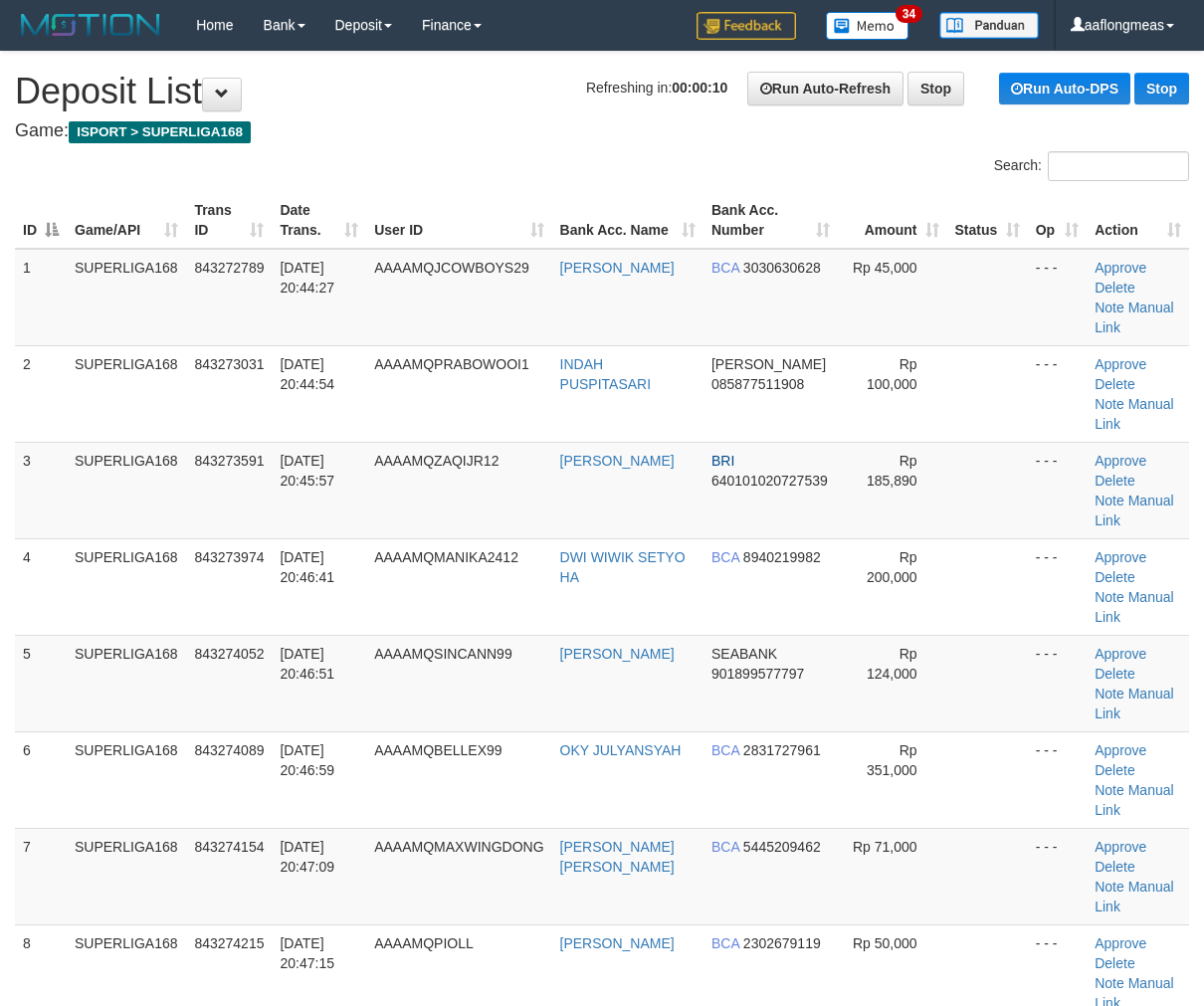 scroll, scrollTop: 0, scrollLeft: 0, axis: both 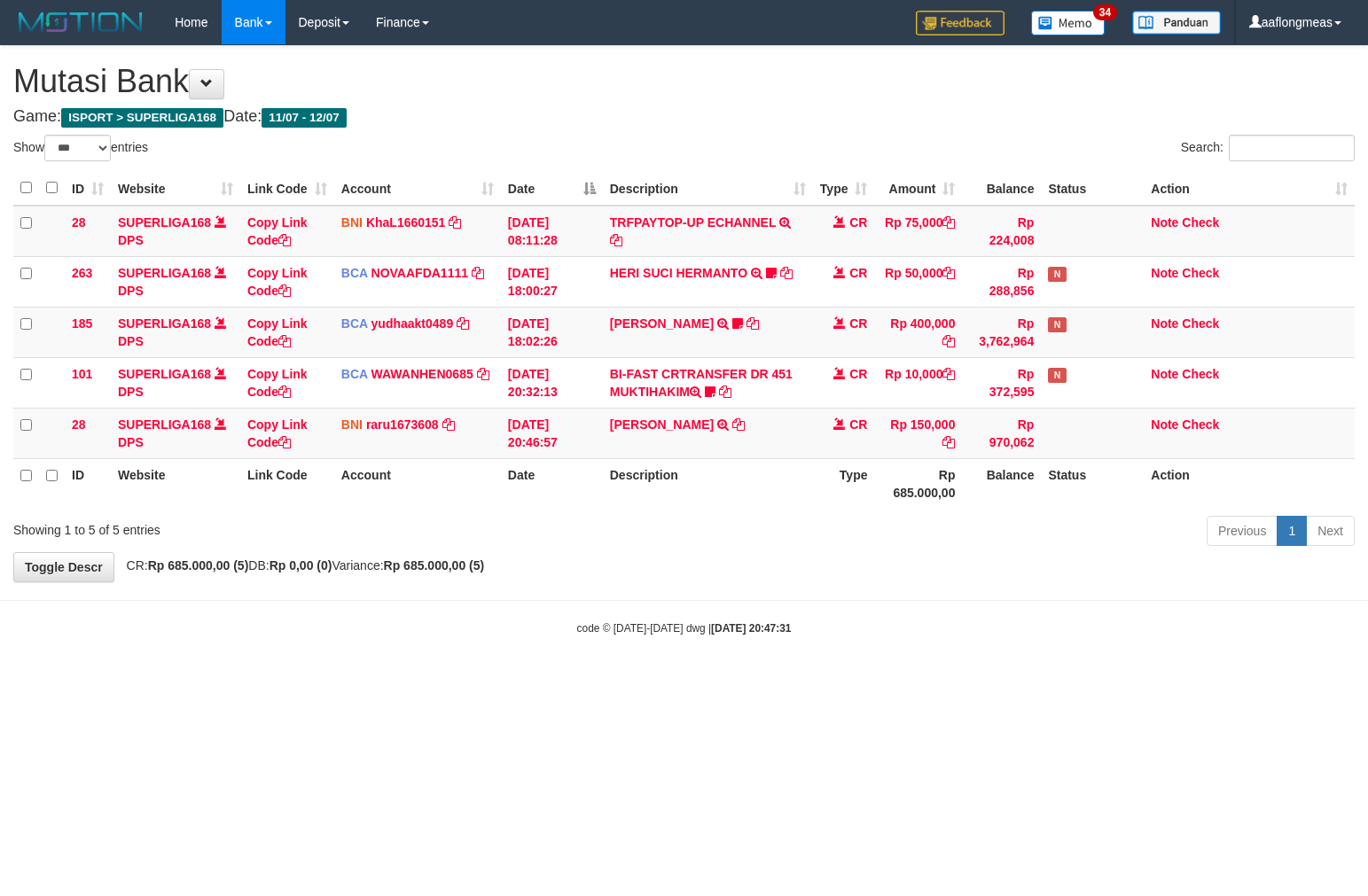 select on "***" 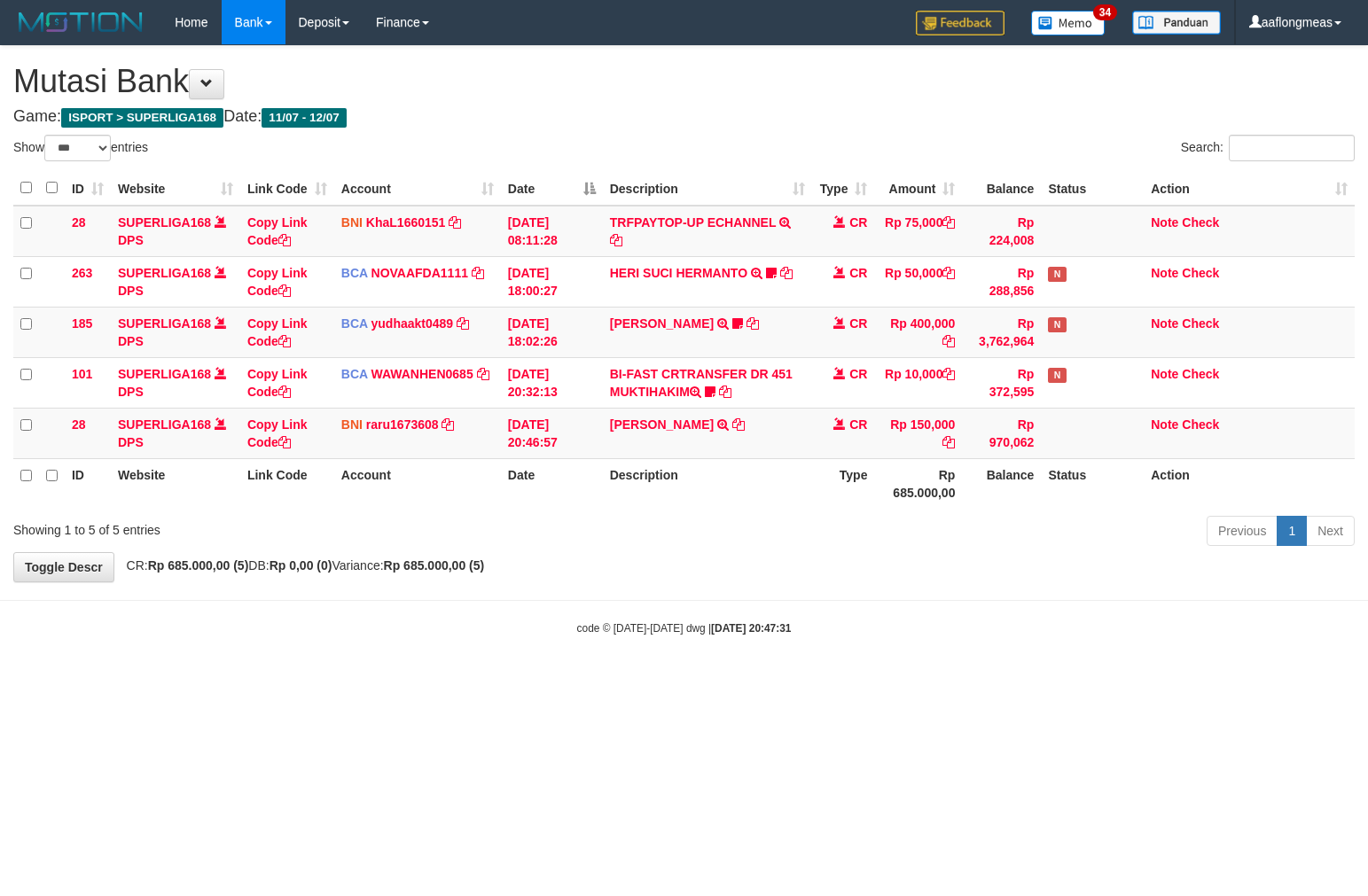 scroll, scrollTop: 0, scrollLeft: 0, axis: both 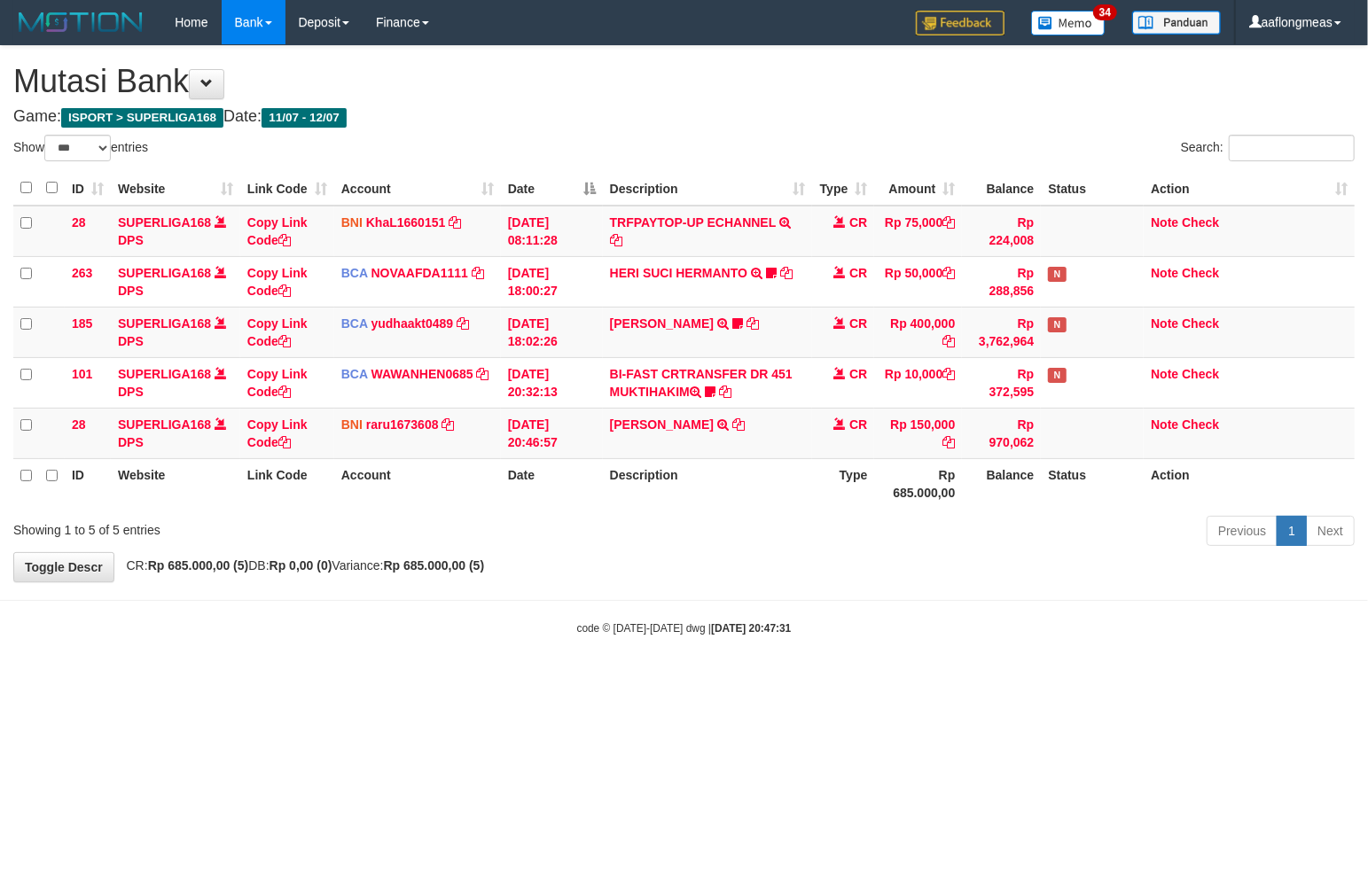 drag, startPoint x: 785, startPoint y: 550, endPoint x: 666, endPoint y: 565, distance: 119.94165 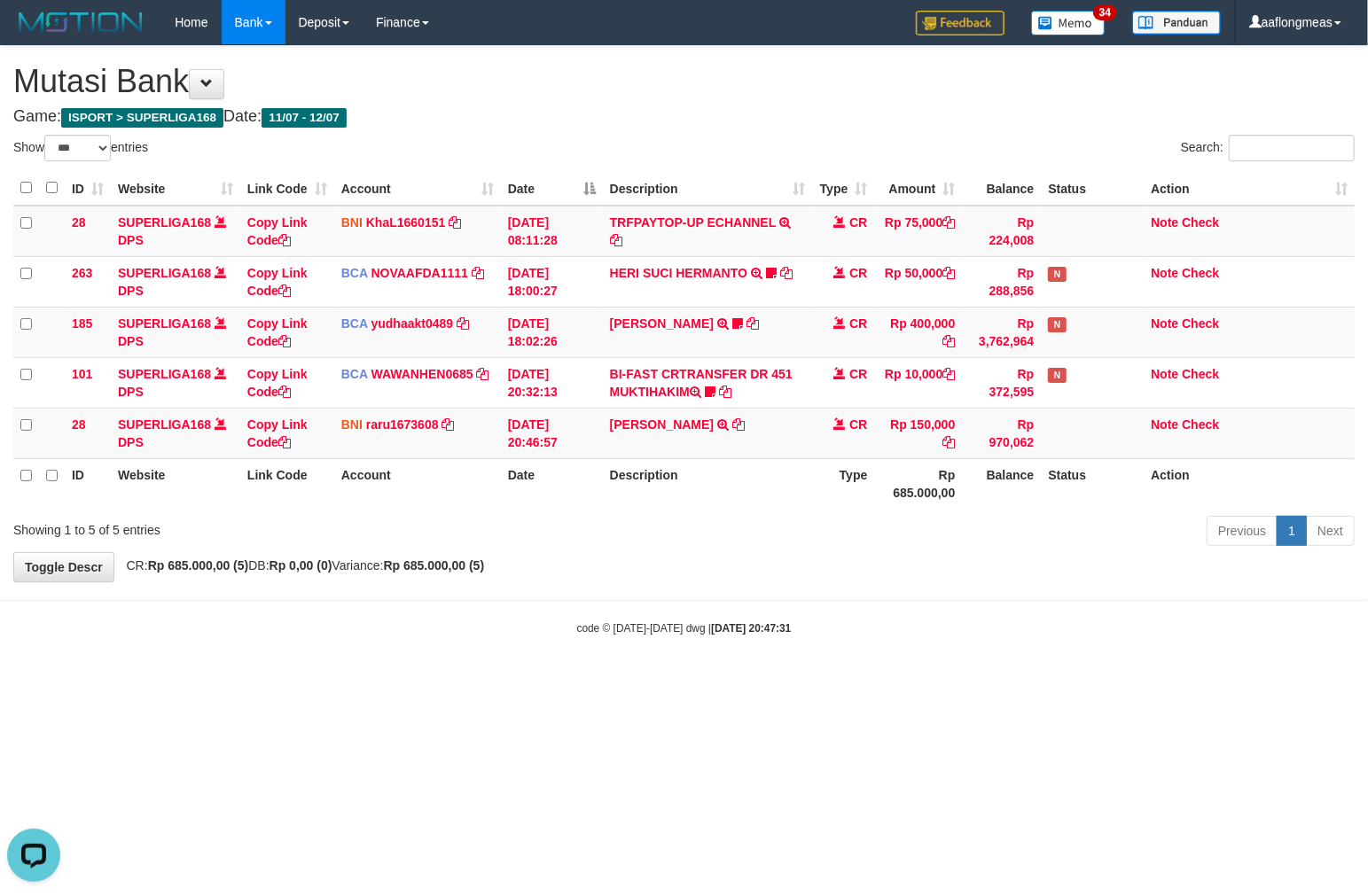 scroll, scrollTop: 0, scrollLeft: 0, axis: both 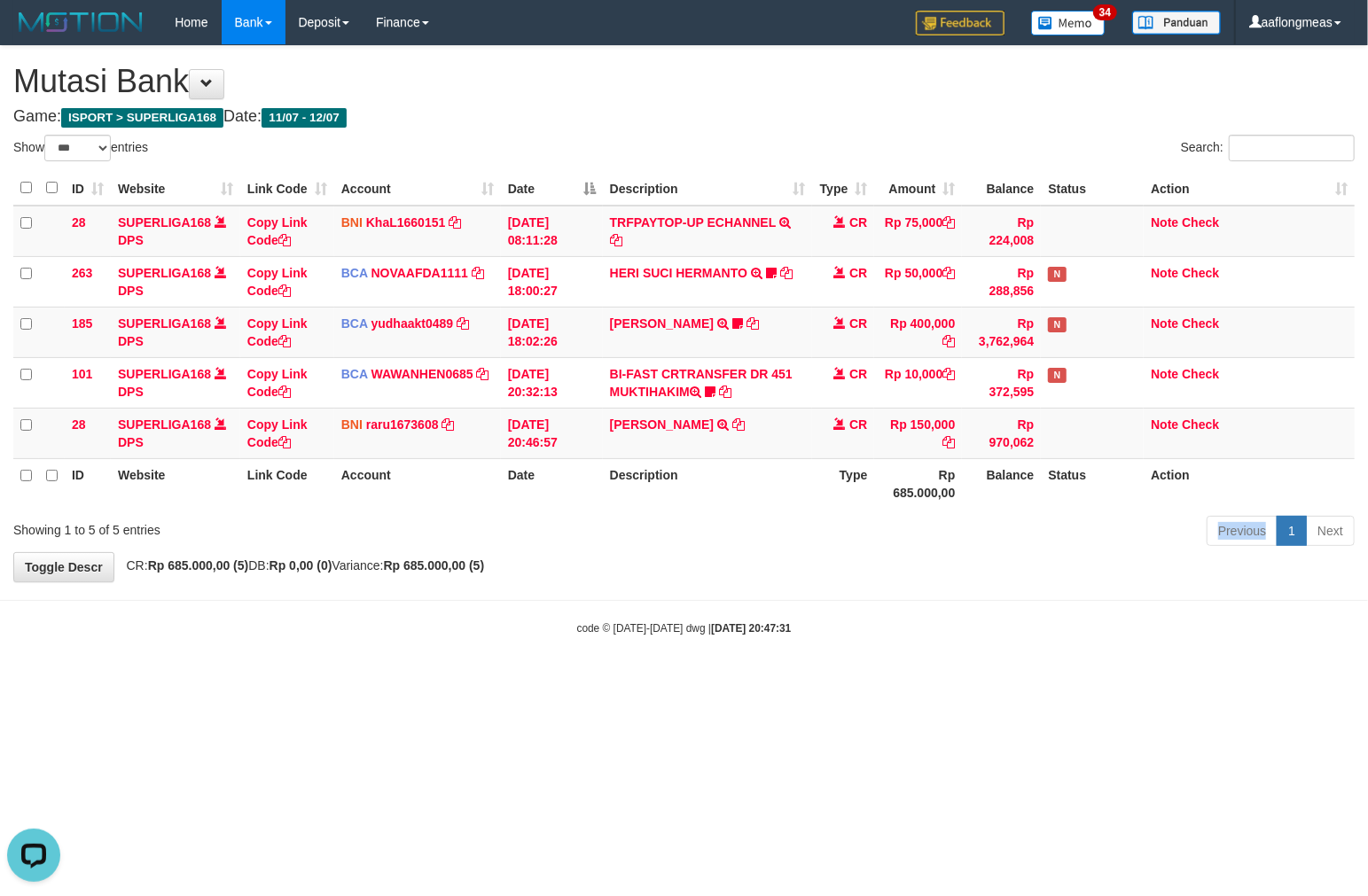 click on "Previous 1 Next" at bounding box center [969, 533] 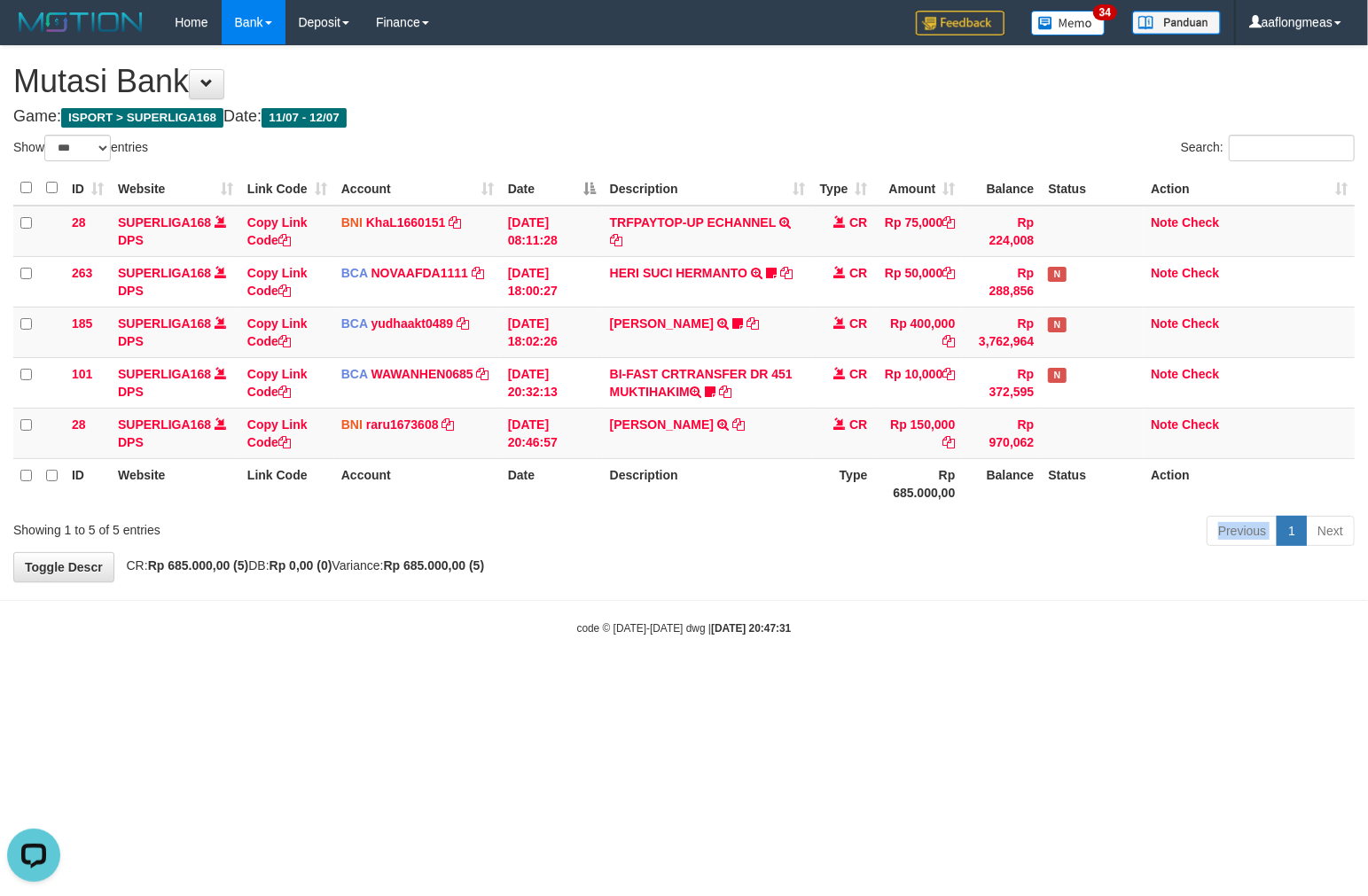 click on "Previous 1 Next" at bounding box center (969, 533) 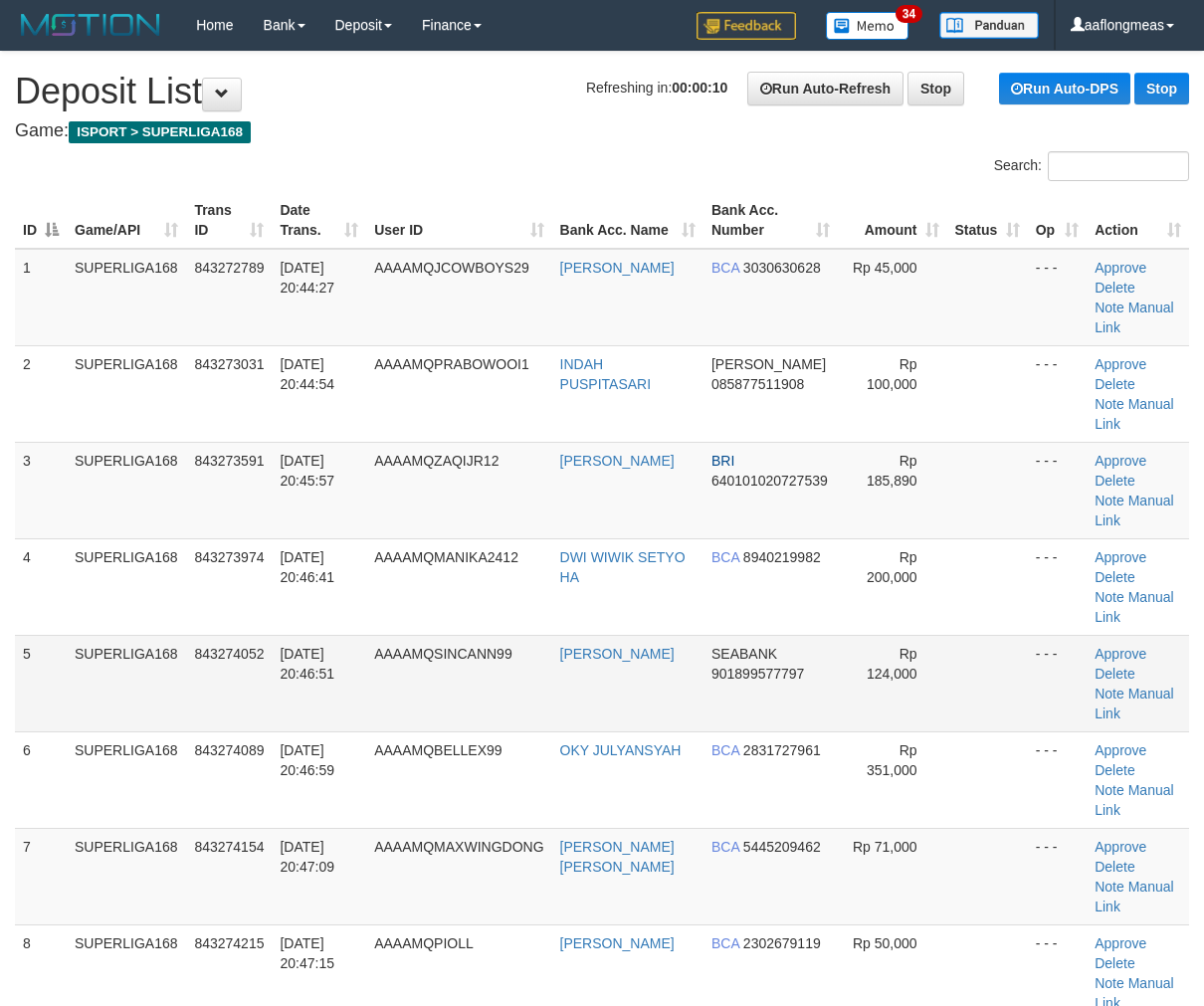 scroll, scrollTop: 0, scrollLeft: 0, axis: both 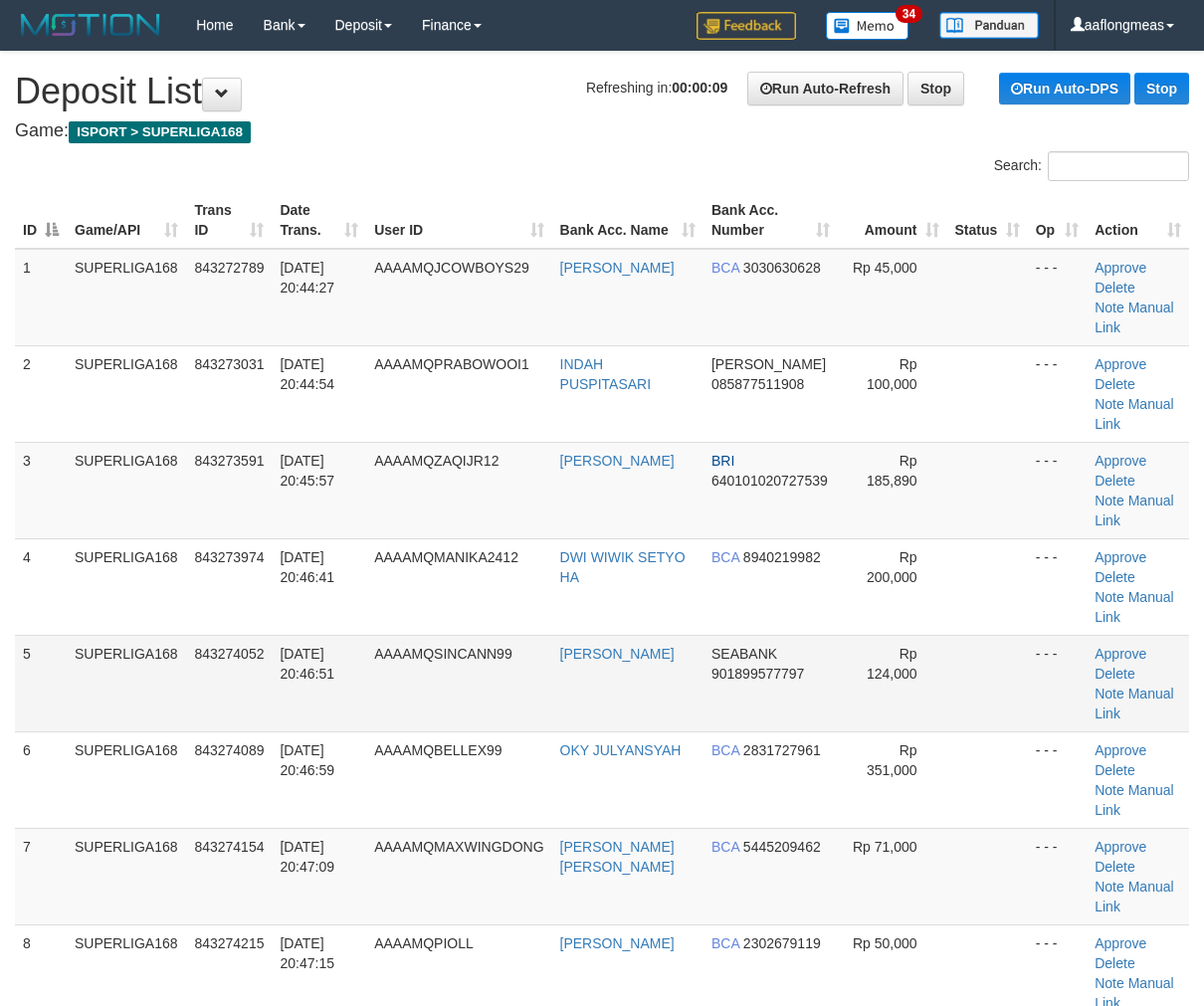 drag, startPoint x: 998, startPoint y: 575, endPoint x: 1047, endPoint y: 582, distance: 49.497475 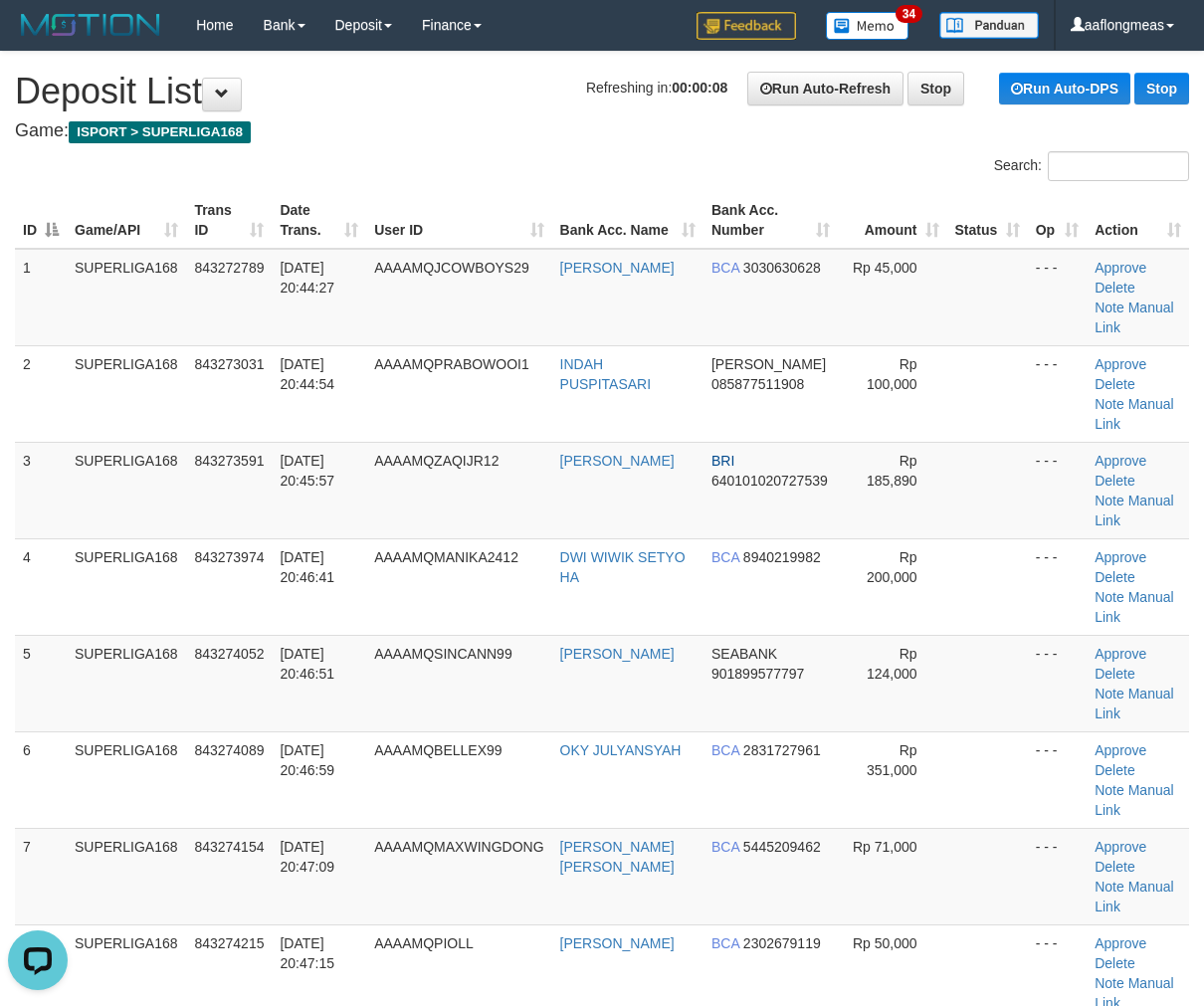 scroll, scrollTop: 0, scrollLeft: 0, axis: both 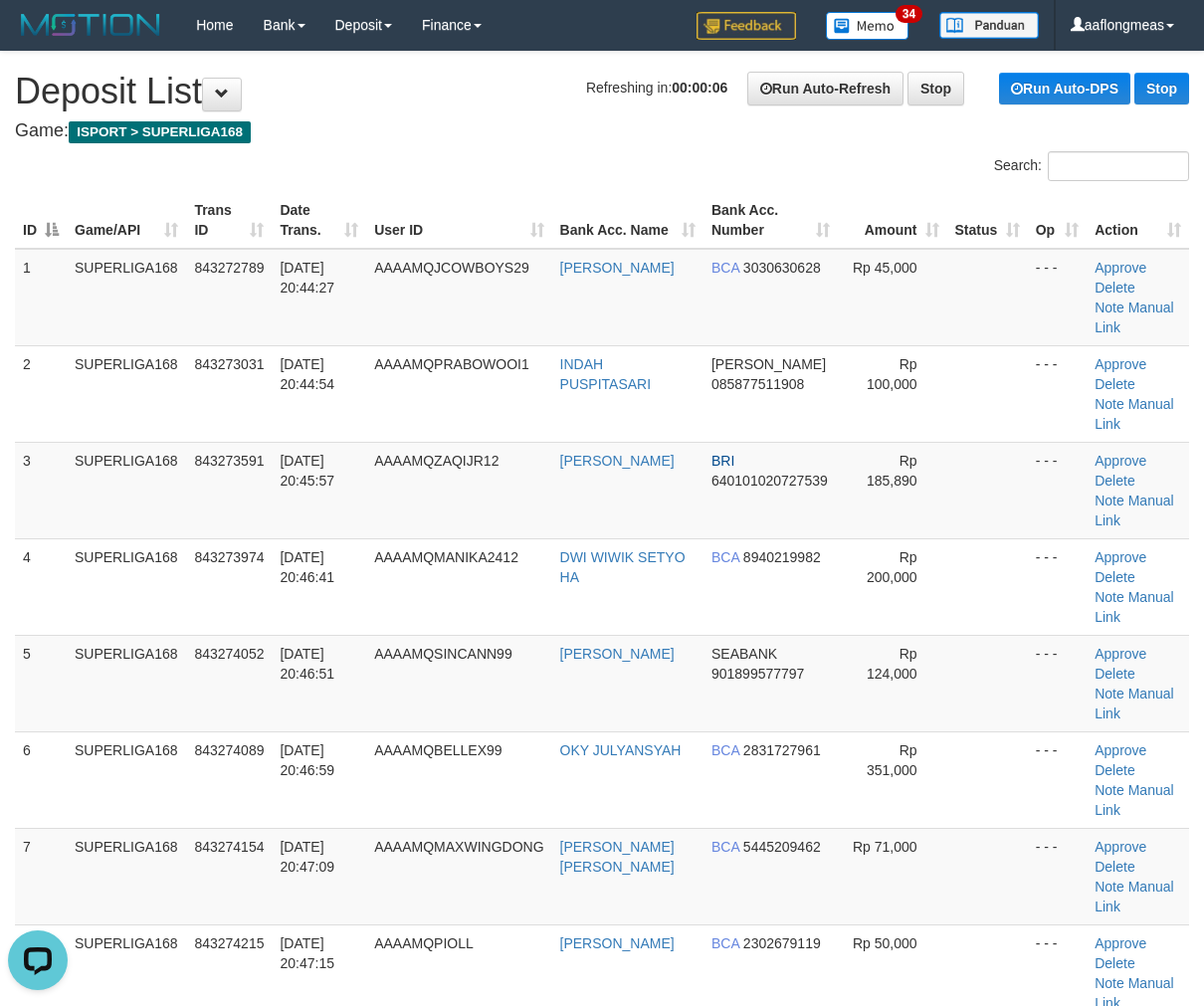 drag, startPoint x: 937, startPoint y: 520, endPoint x: 1216, endPoint y: 537, distance: 279.5174 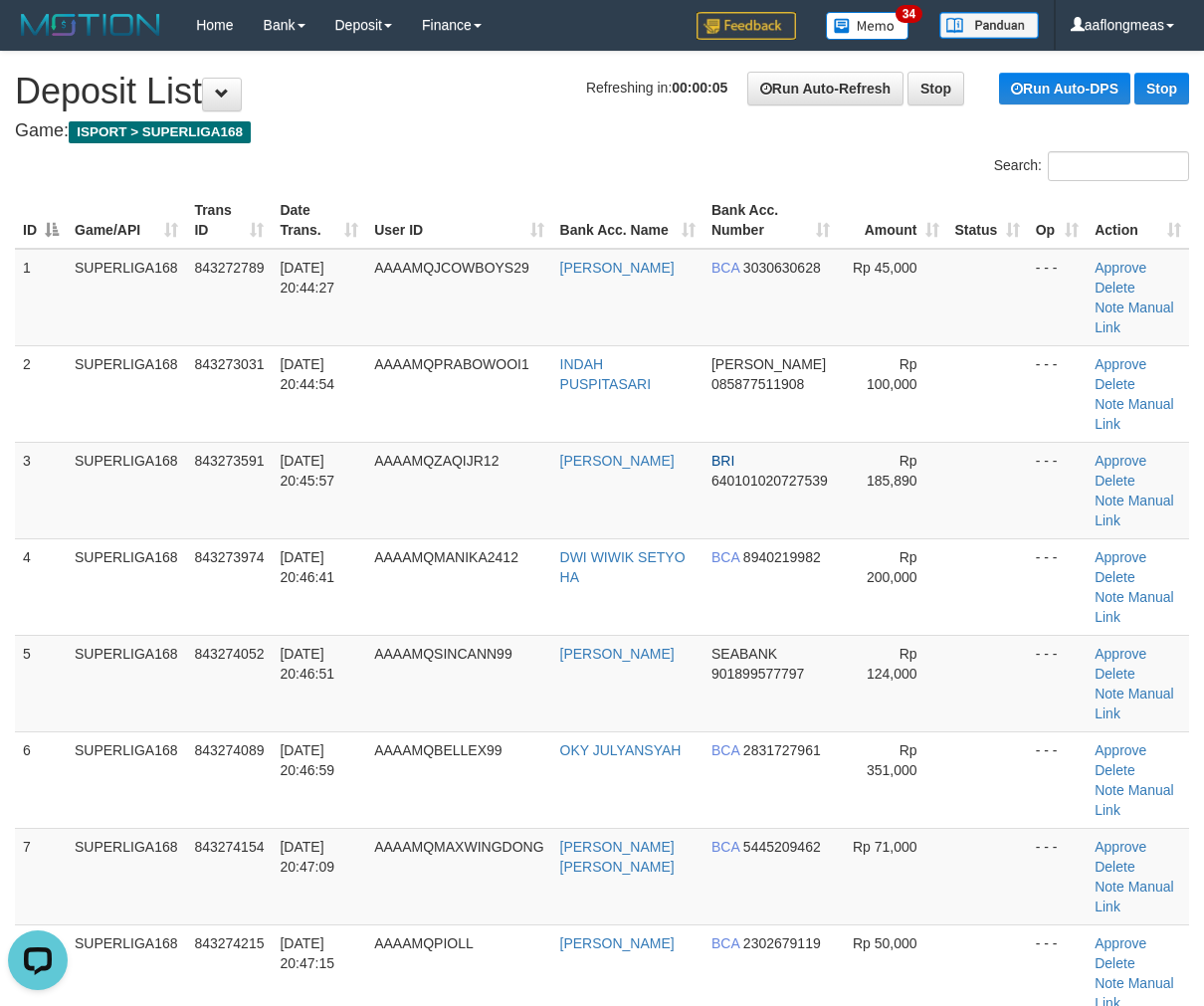 drag, startPoint x: 1001, startPoint y: 545, endPoint x: 1215, endPoint y: 568, distance: 215.23243 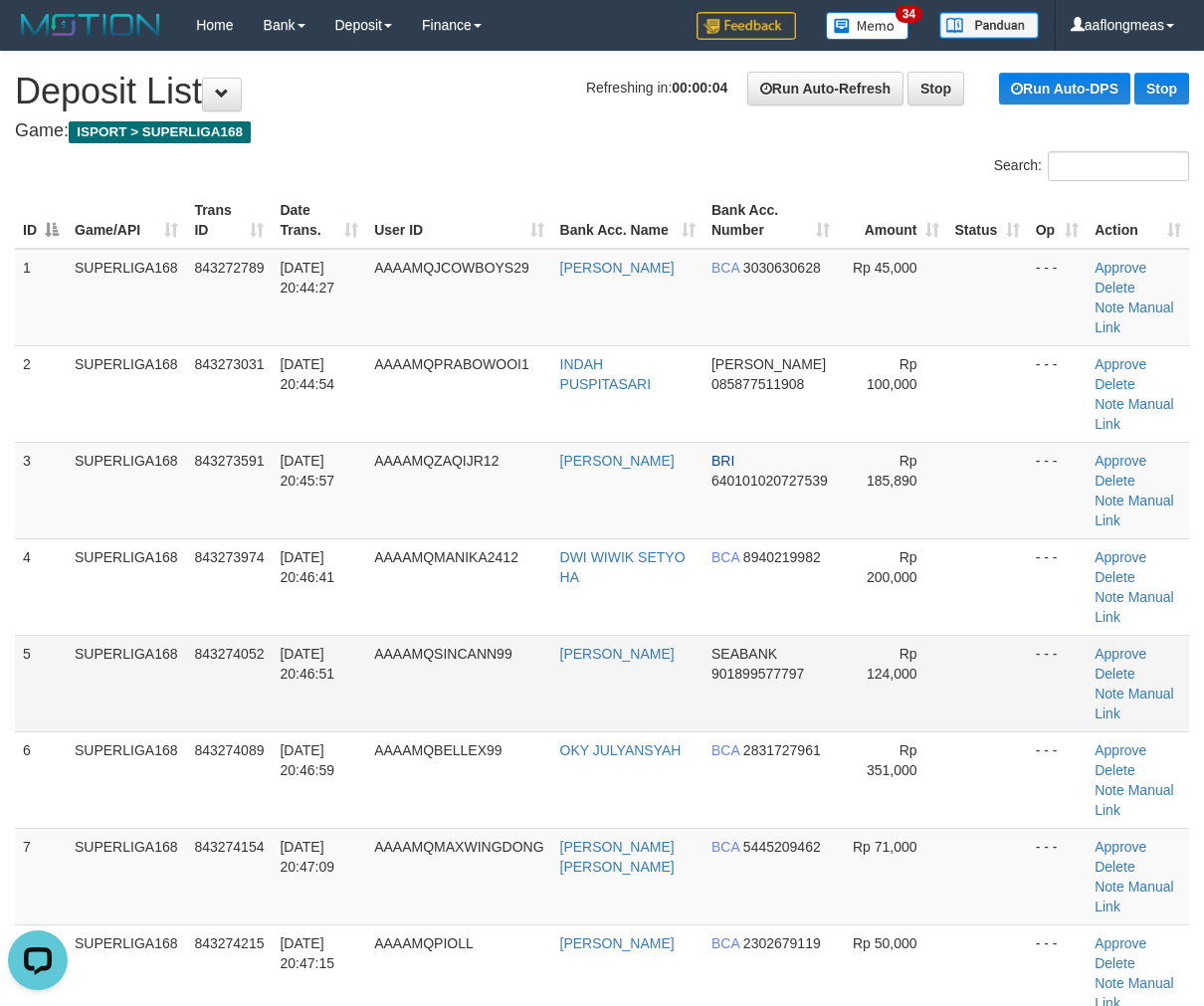 click at bounding box center [987, 683] 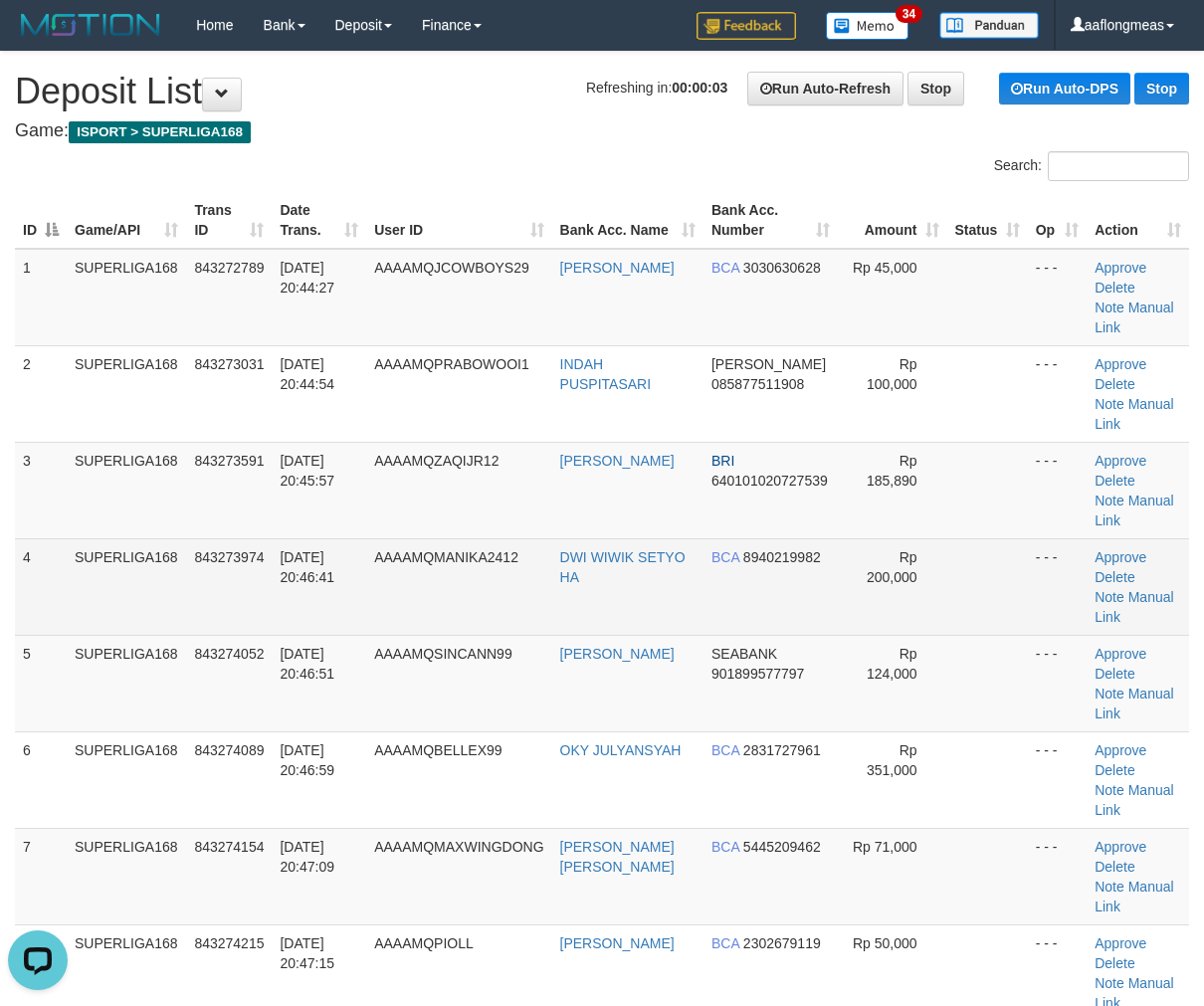 click on "Rp 200,000" at bounding box center (893, 586) 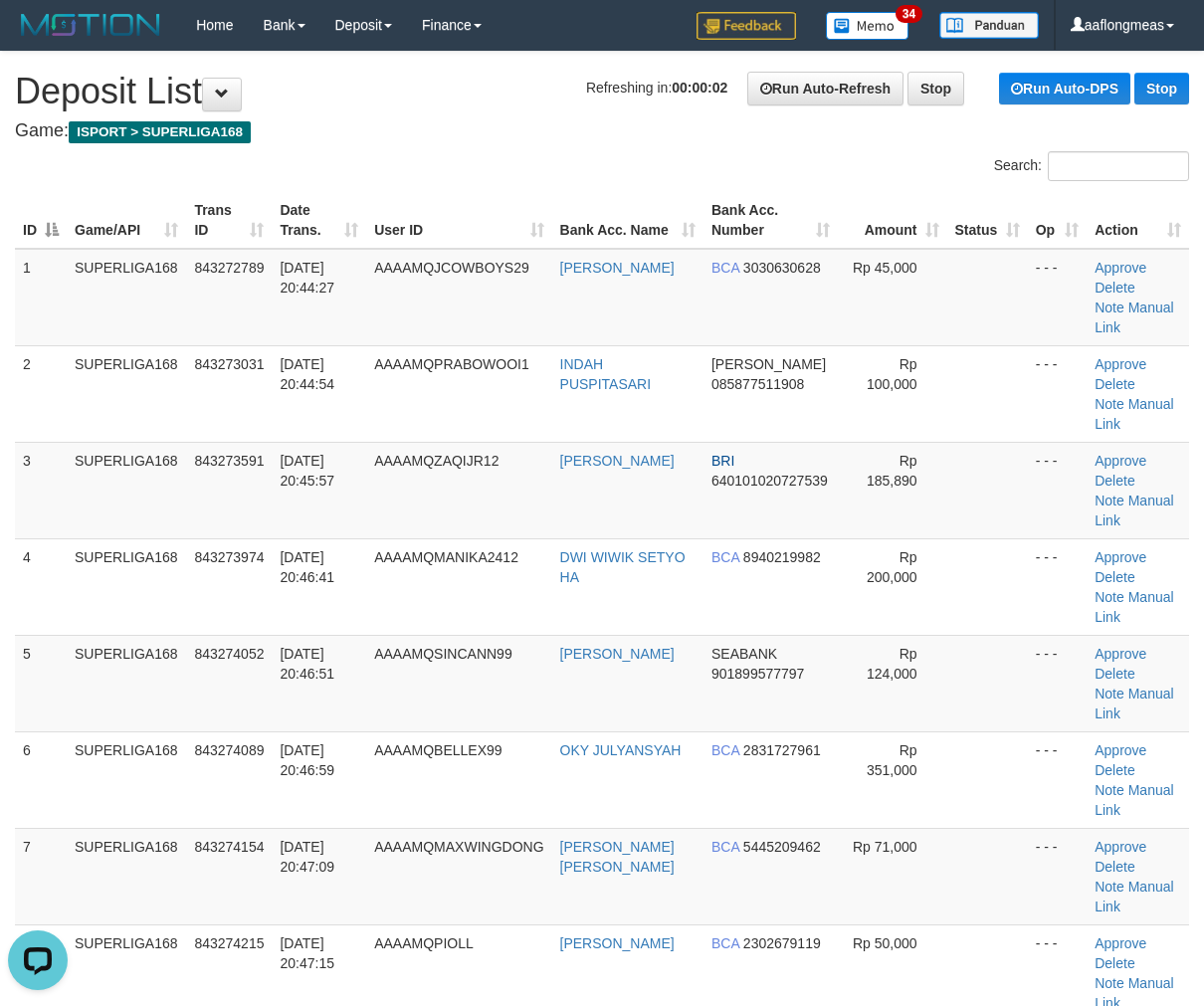 drag, startPoint x: 891, startPoint y: 578, endPoint x: 1216, endPoint y: 579, distance: 325.00154 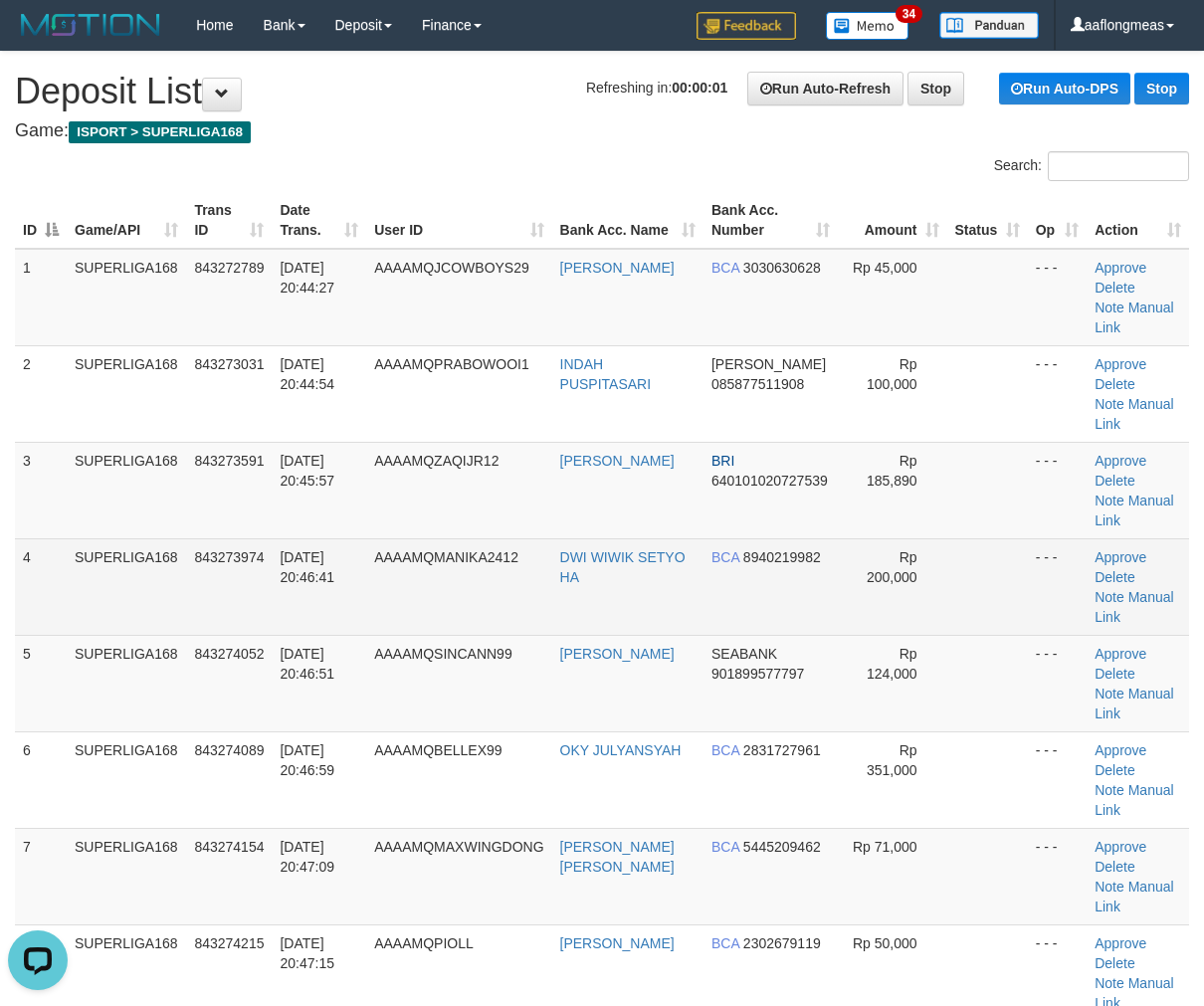 drag, startPoint x: 982, startPoint y: 559, endPoint x: 1144, endPoint y: 550, distance: 162.24981 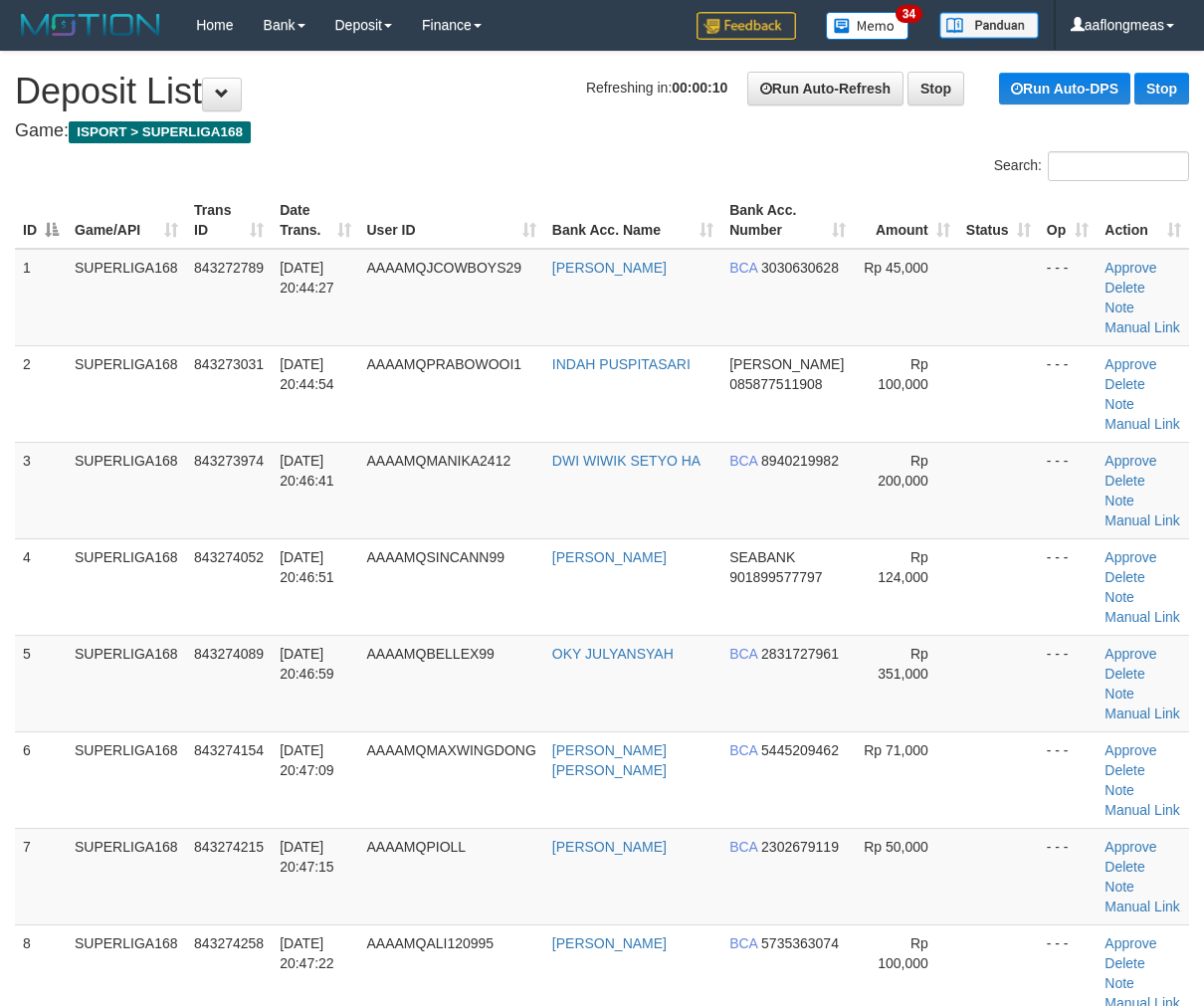 scroll, scrollTop: 0, scrollLeft: 0, axis: both 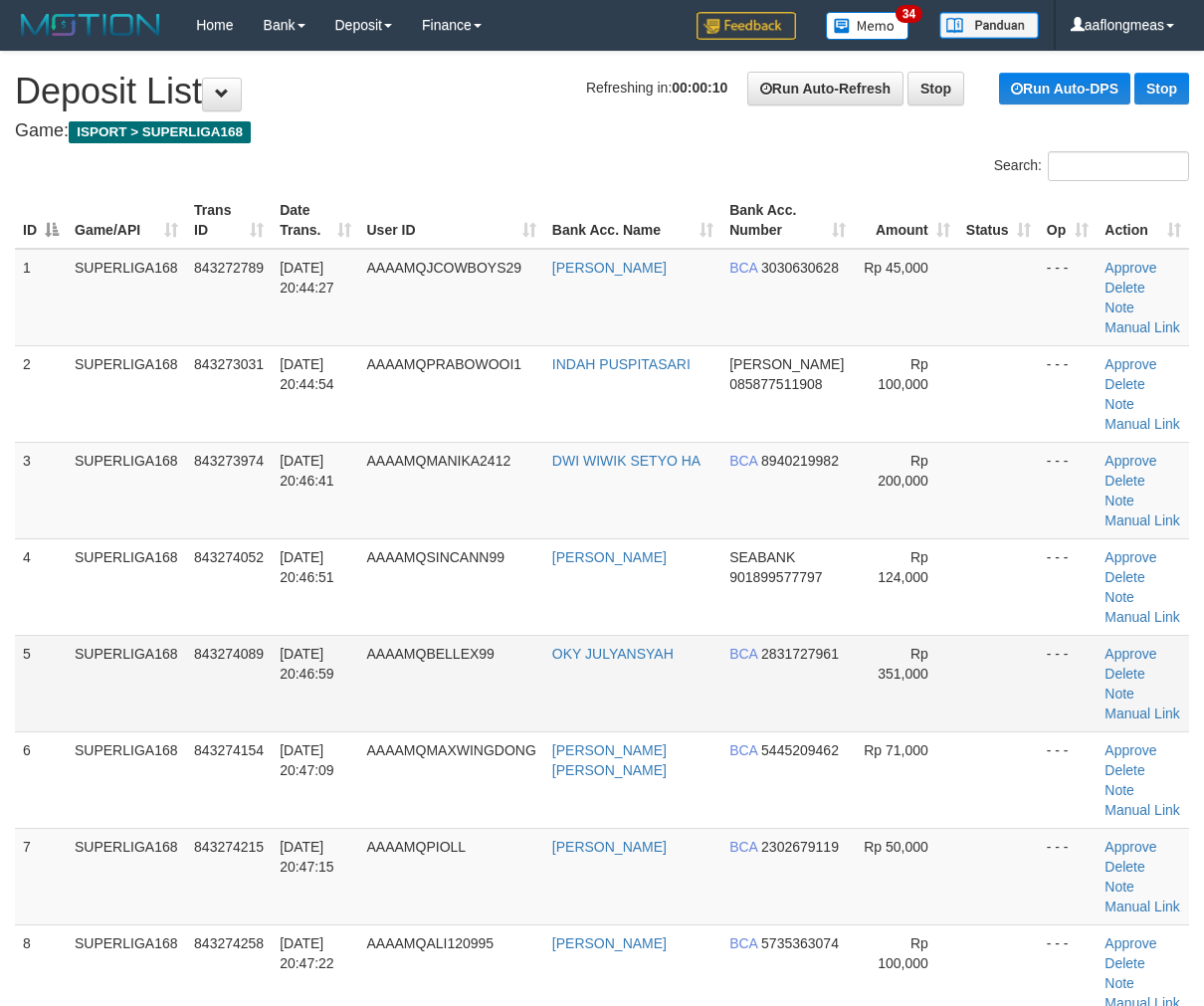 drag, startPoint x: 860, startPoint y: 561, endPoint x: 1003, endPoint y: 564, distance: 143.03147 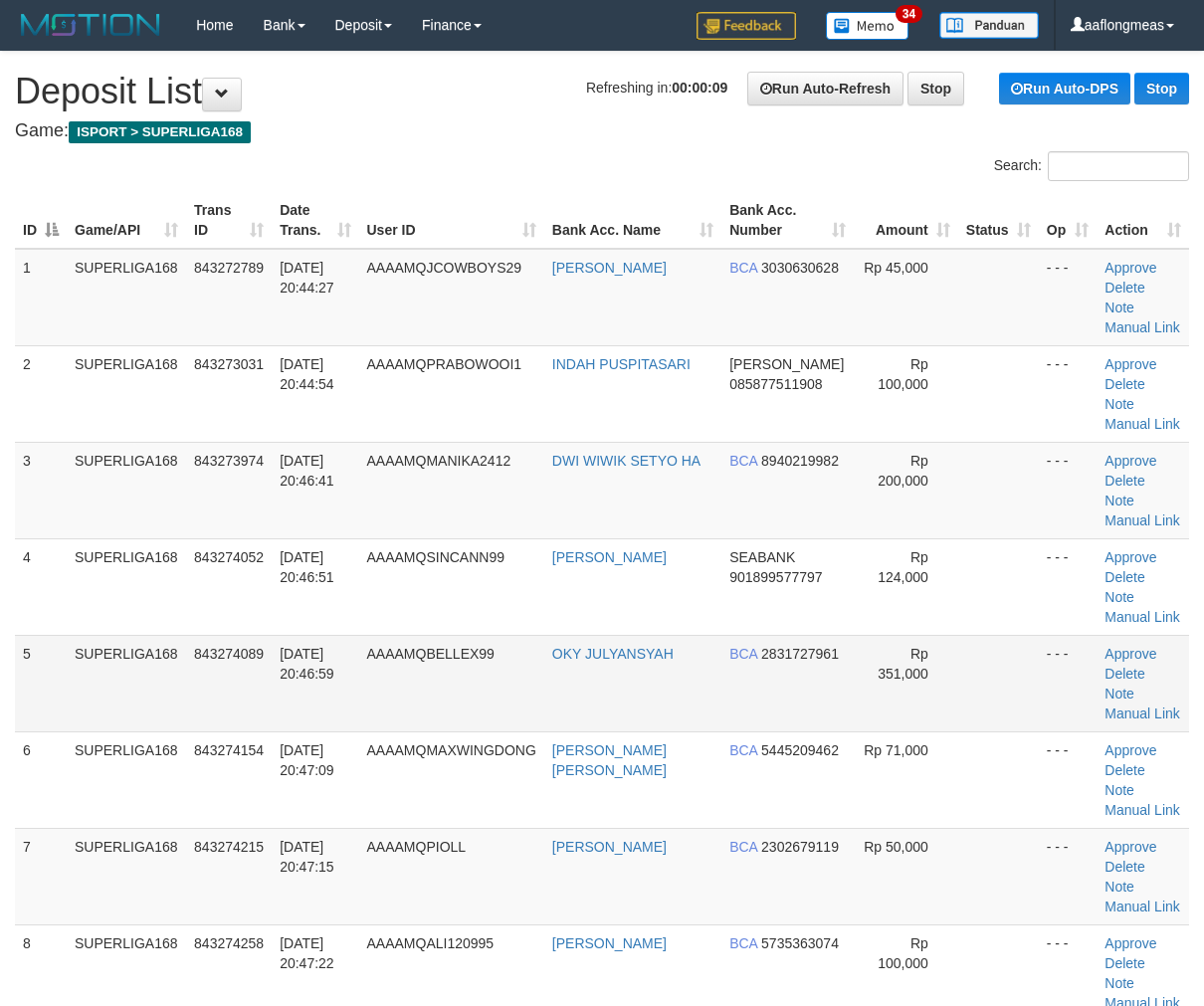 drag, startPoint x: 917, startPoint y: 557, endPoint x: 1049, endPoint y: 557, distance: 132 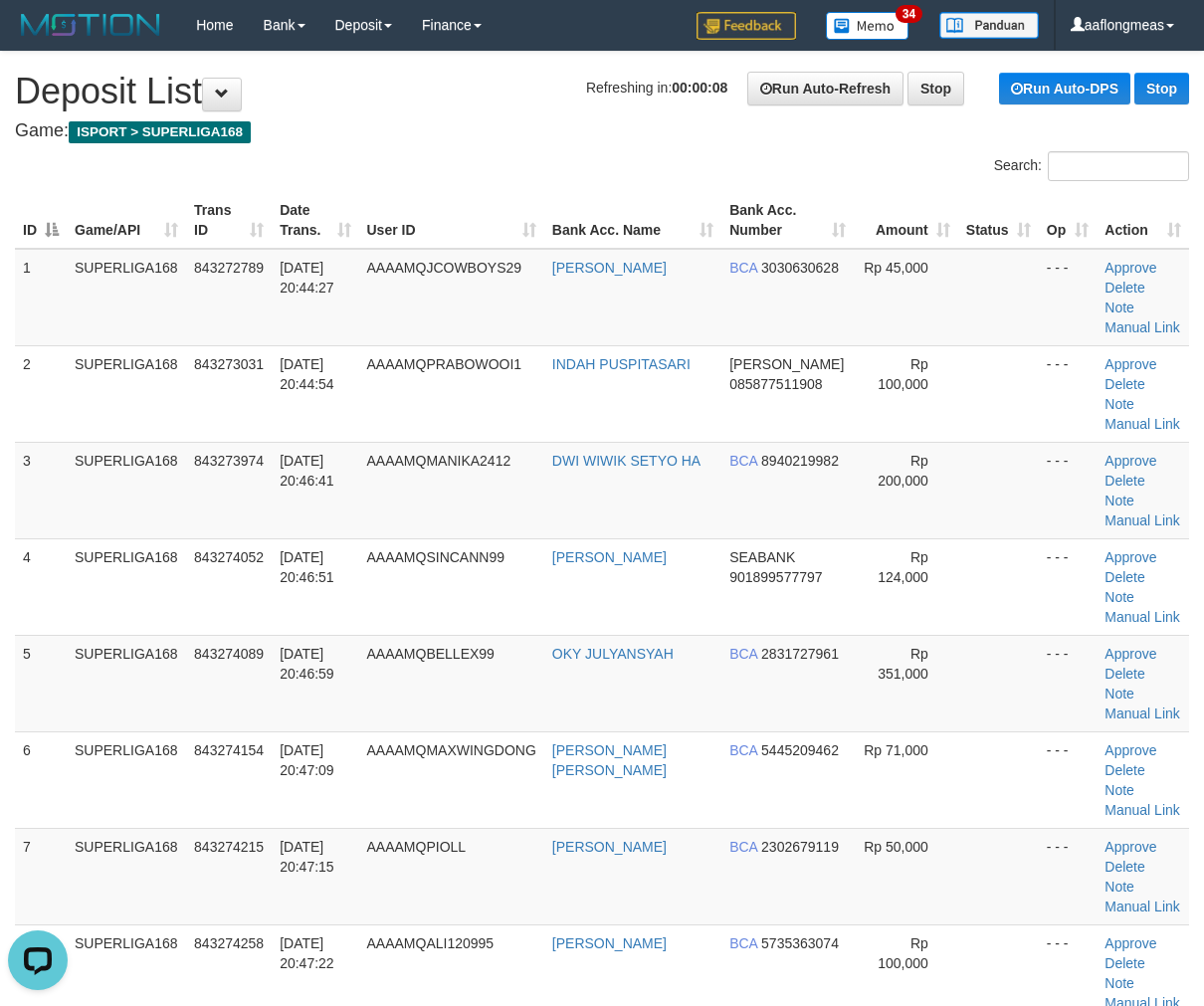 scroll, scrollTop: 0, scrollLeft: 0, axis: both 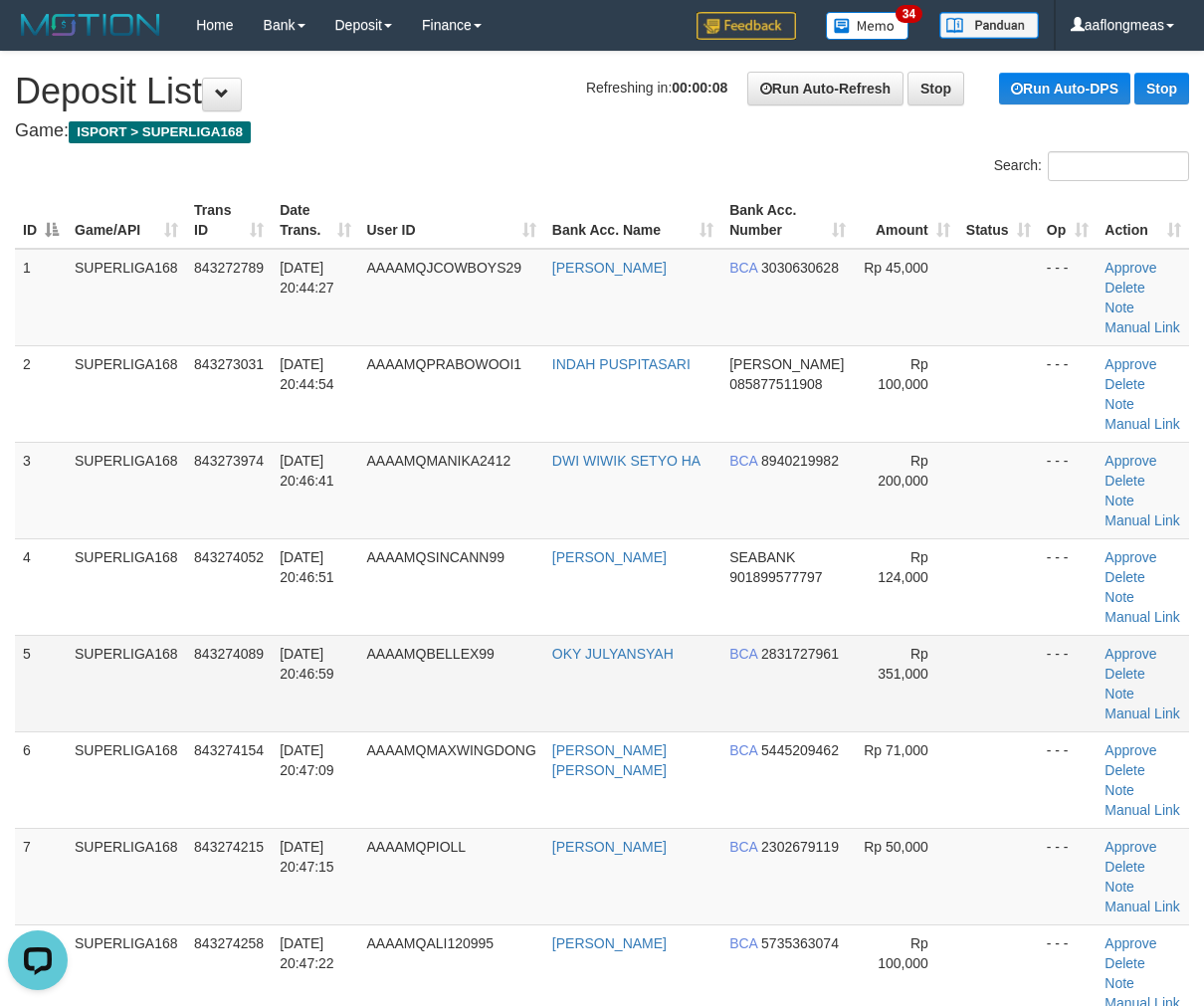 click at bounding box center [998, 683] 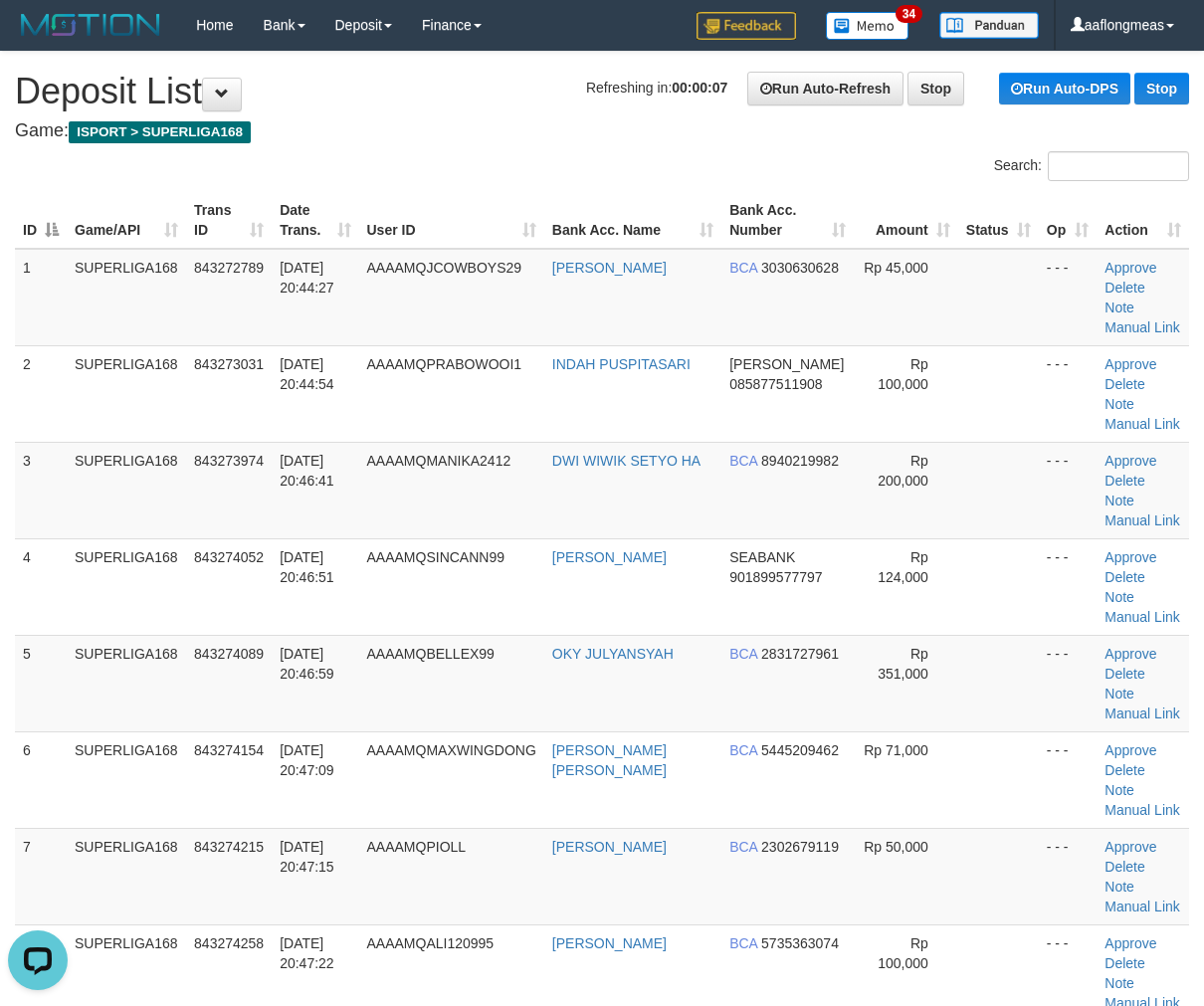 drag, startPoint x: 918, startPoint y: 543, endPoint x: 1219, endPoint y: 569, distance: 302.12084 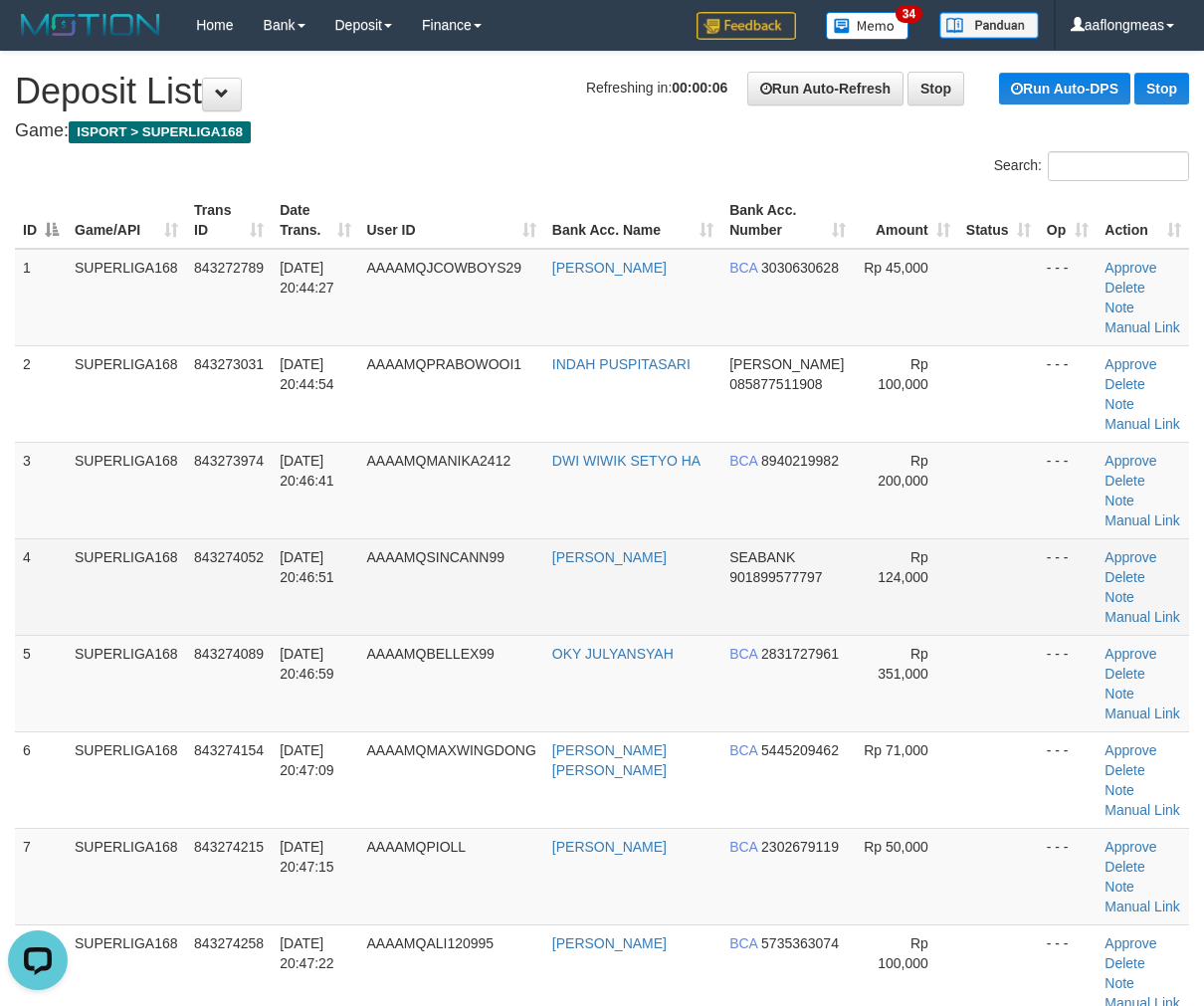 click at bounding box center [998, 586] 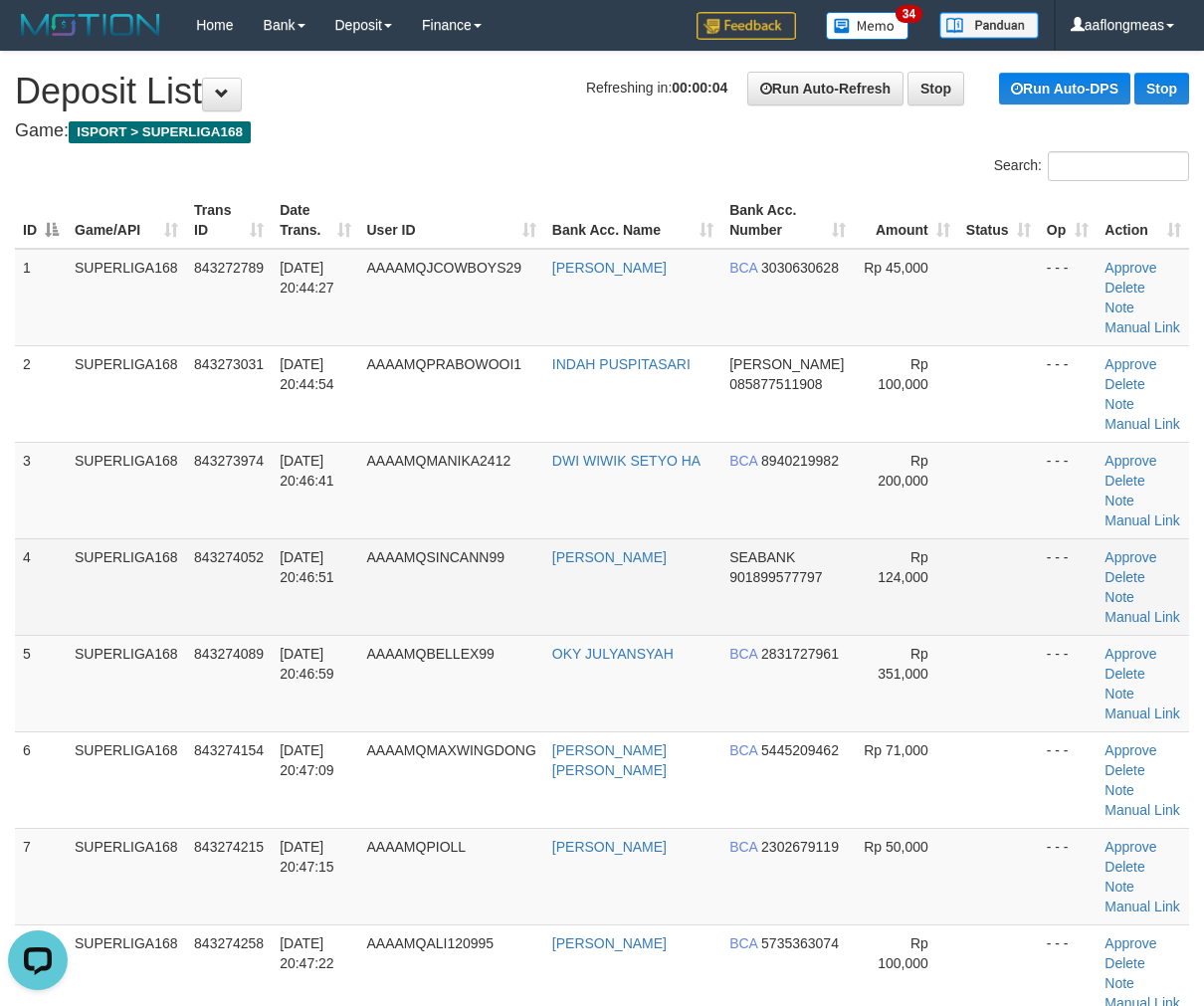 click at bounding box center (998, 586) 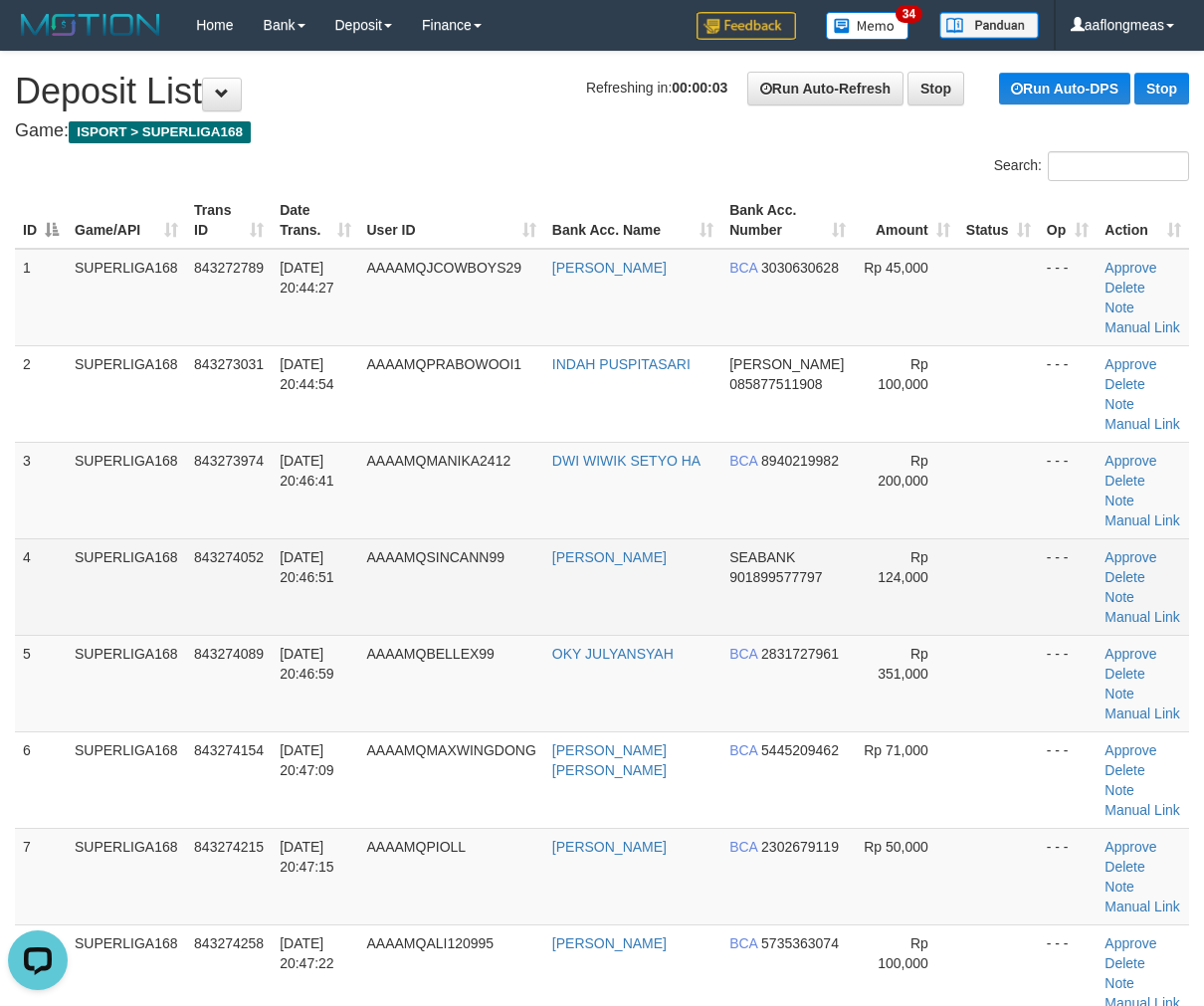 click at bounding box center [998, 586] 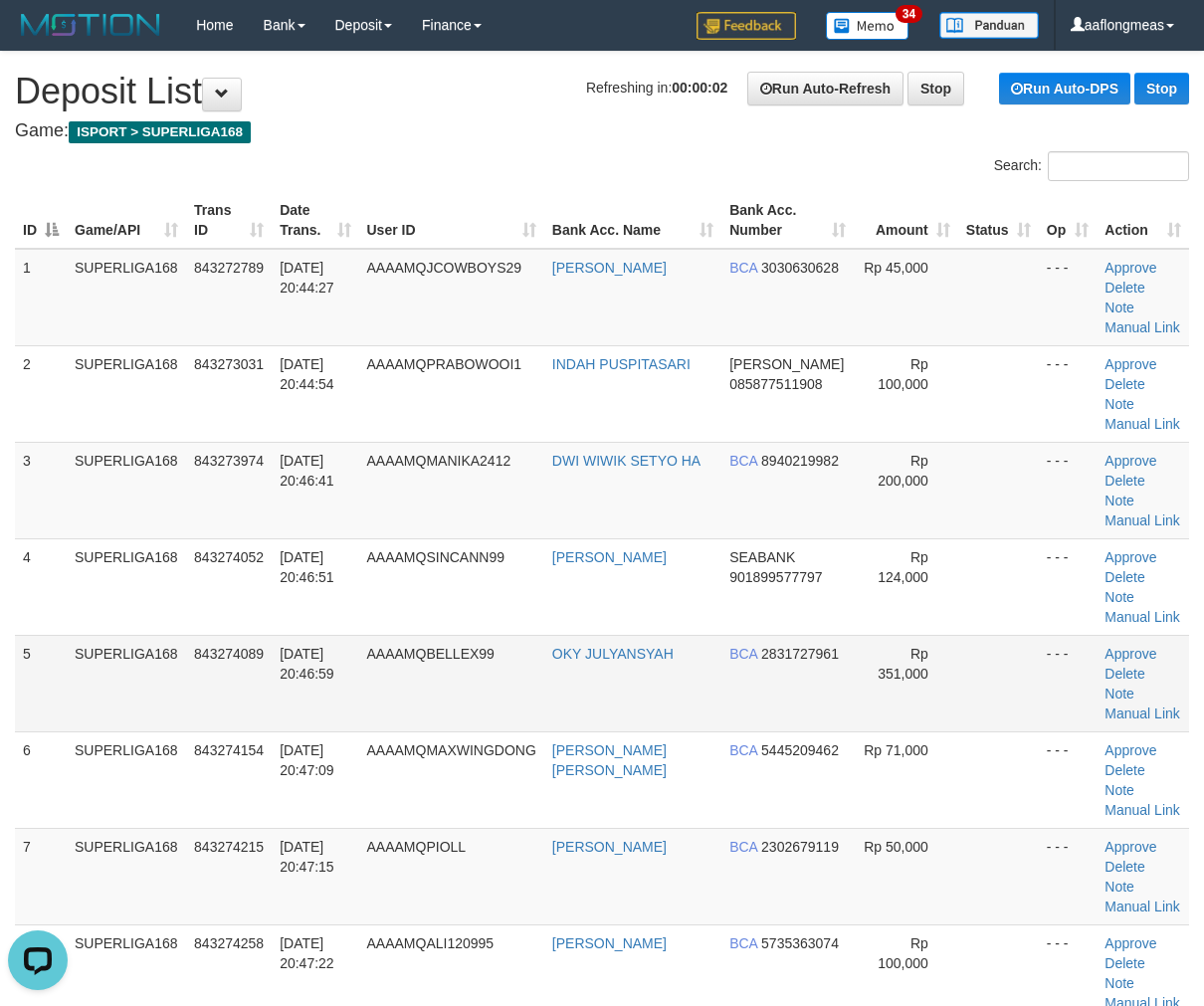 click on "- - -" at bounding box center (1068, 683) 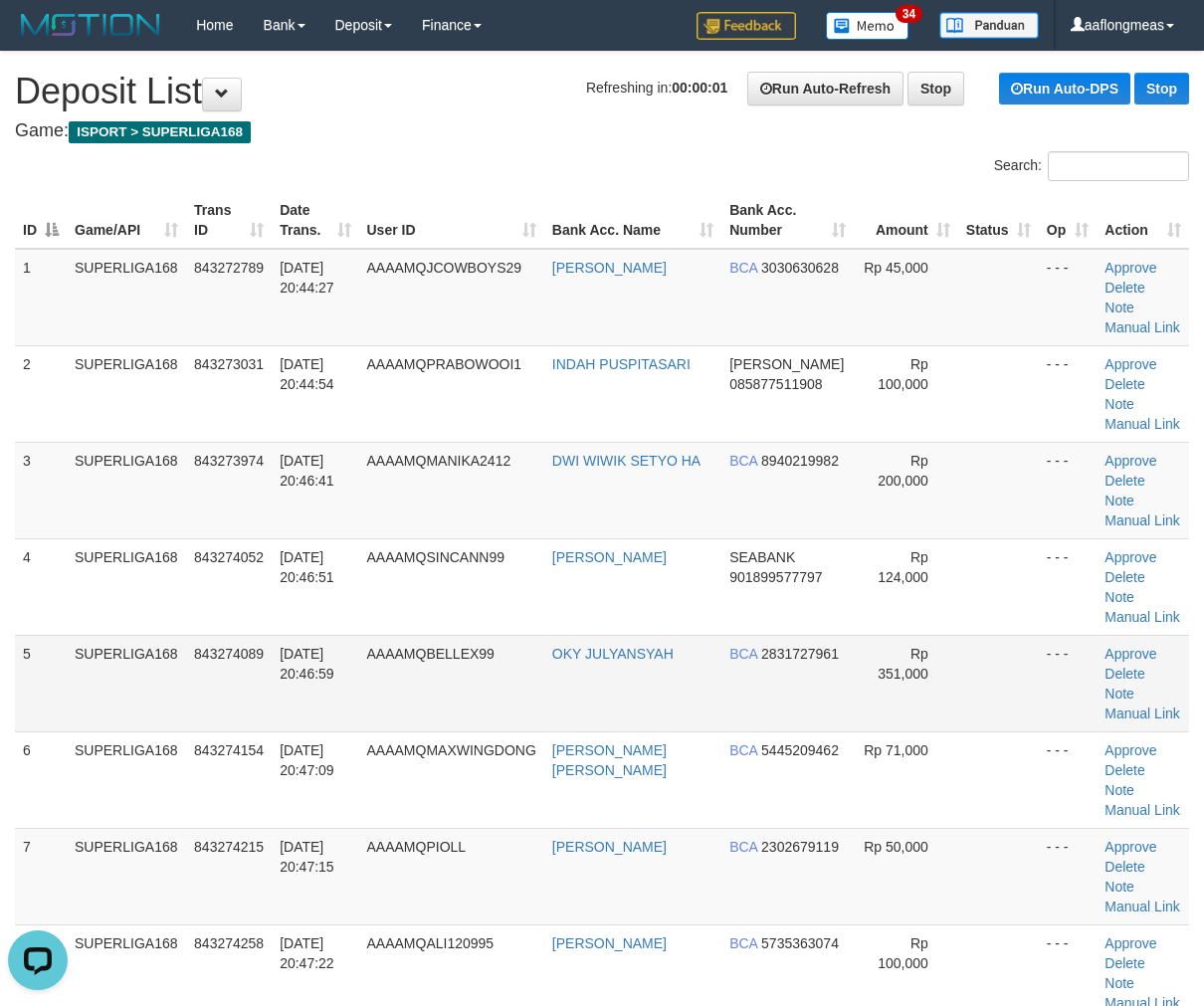 click at bounding box center [998, 683] 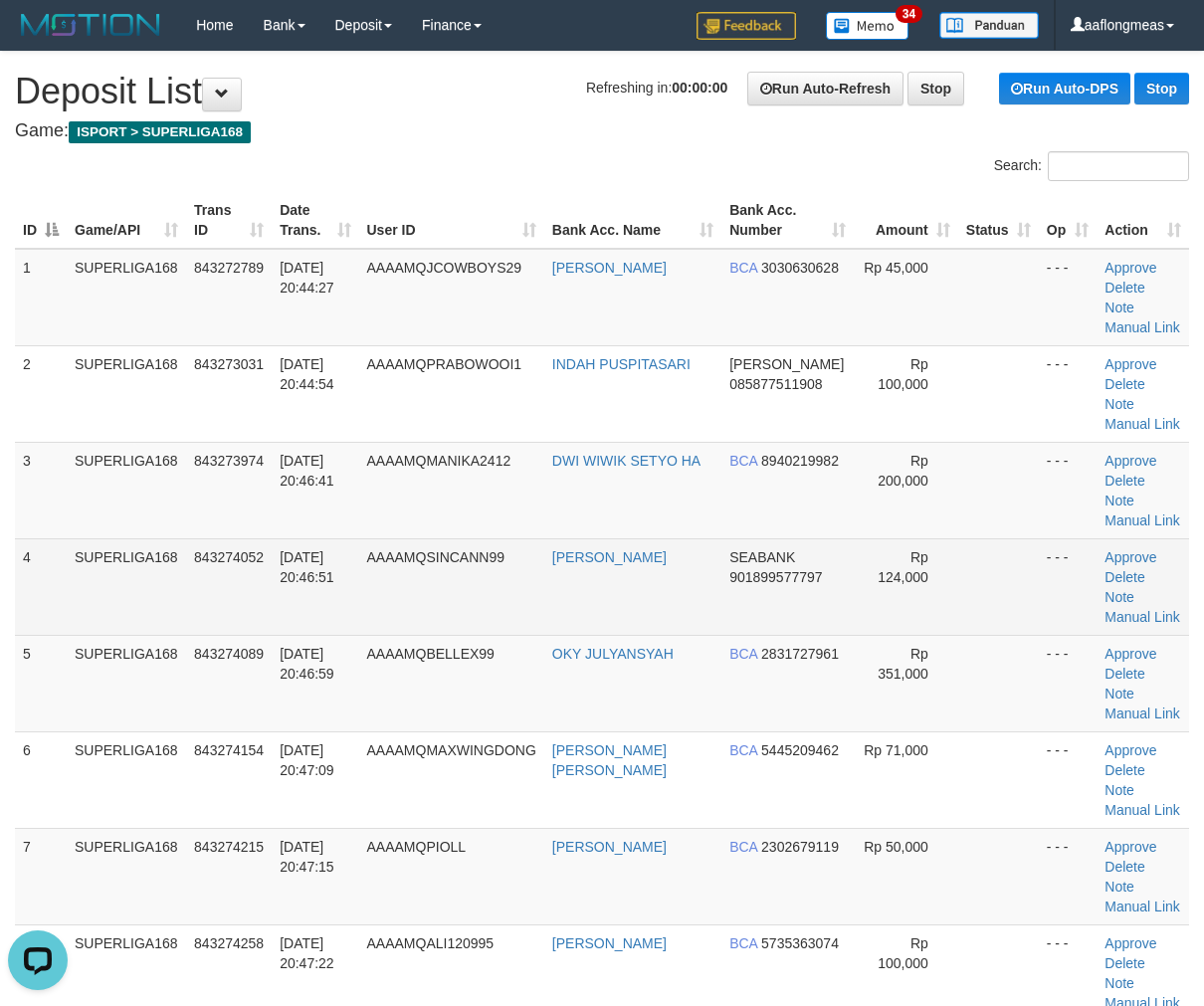 click at bounding box center [998, 586] 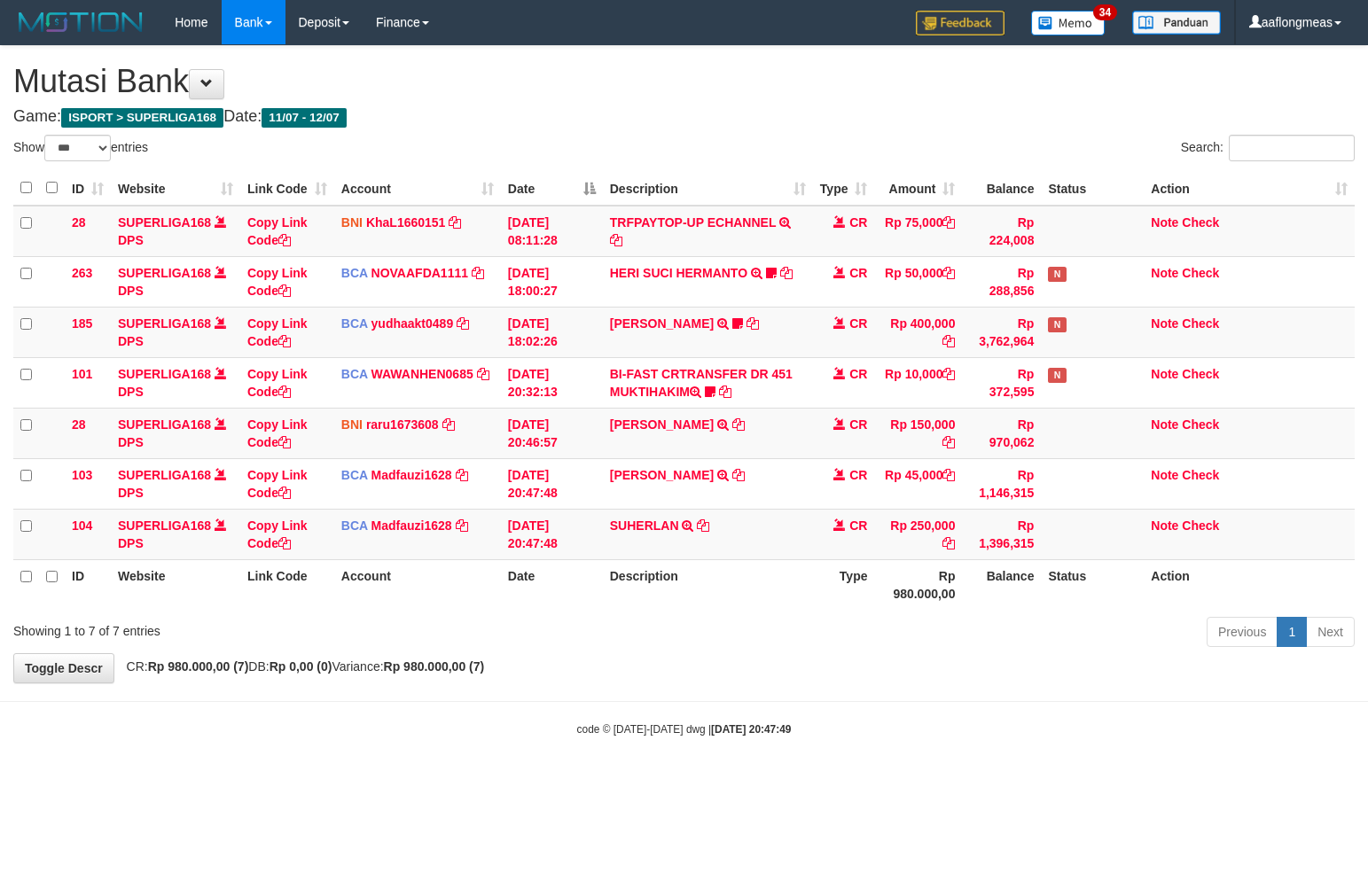select on "***" 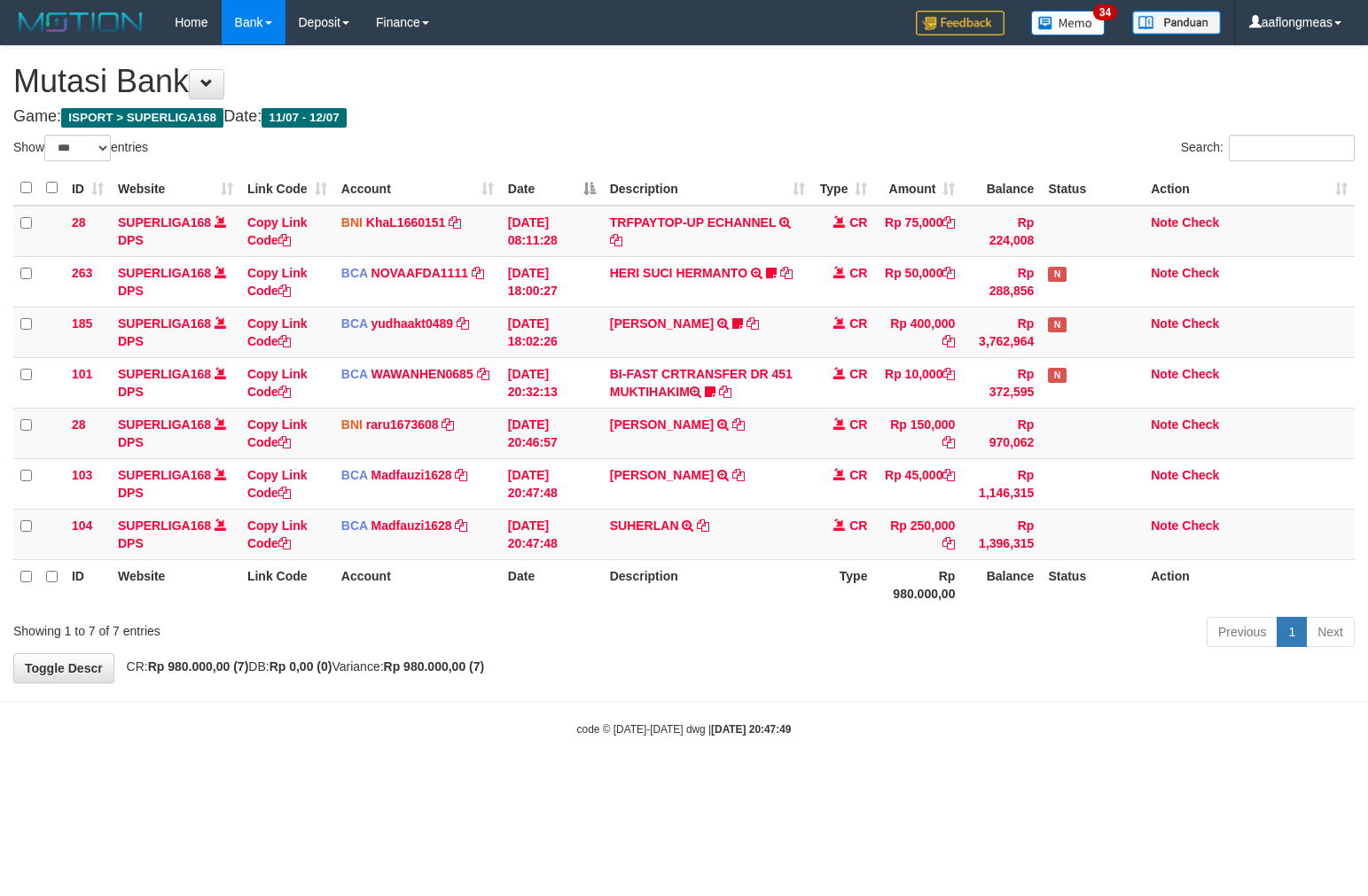 scroll, scrollTop: 0, scrollLeft: 0, axis: both 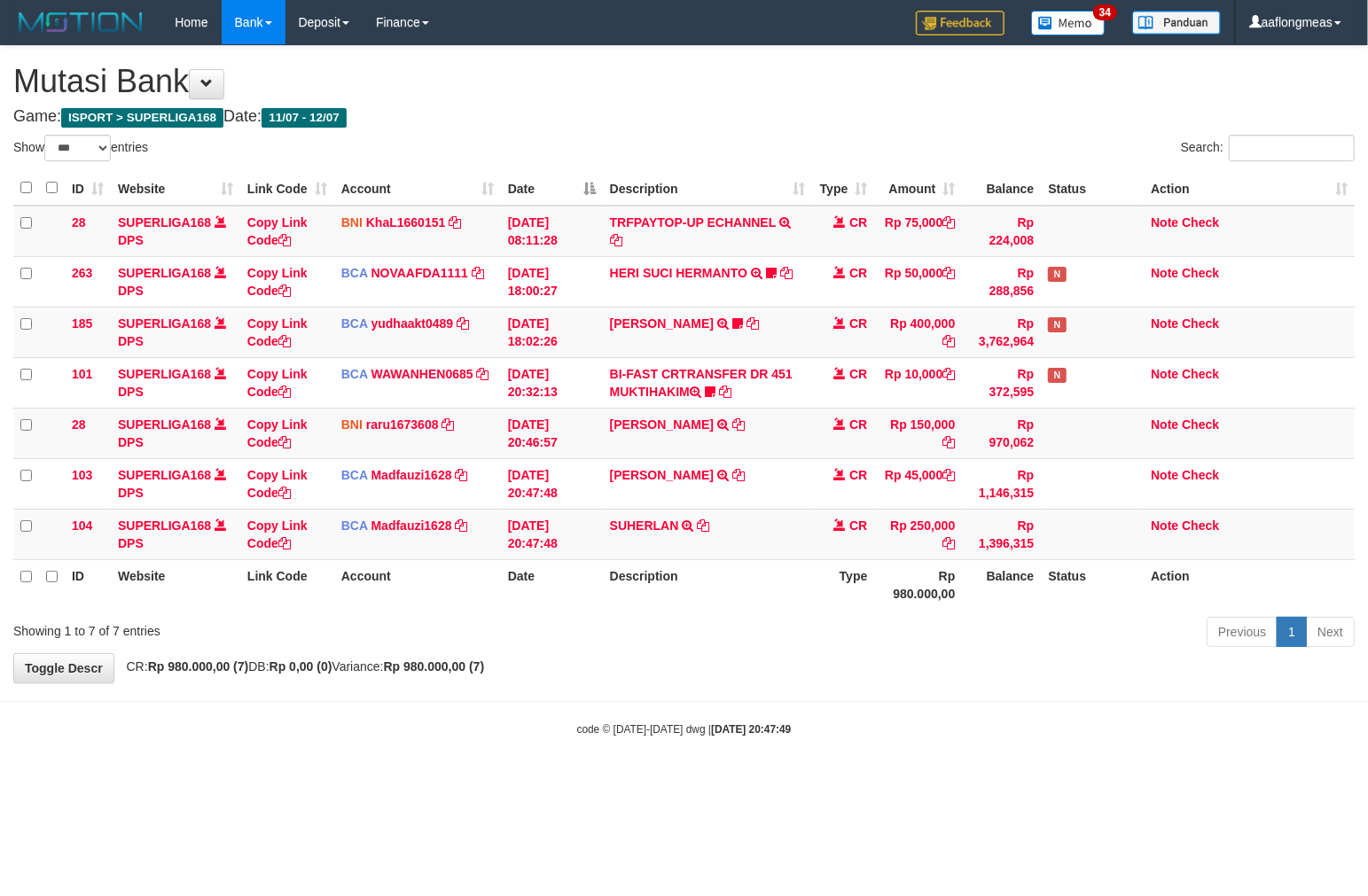 click on "Description" at bounding box center (707, 584) 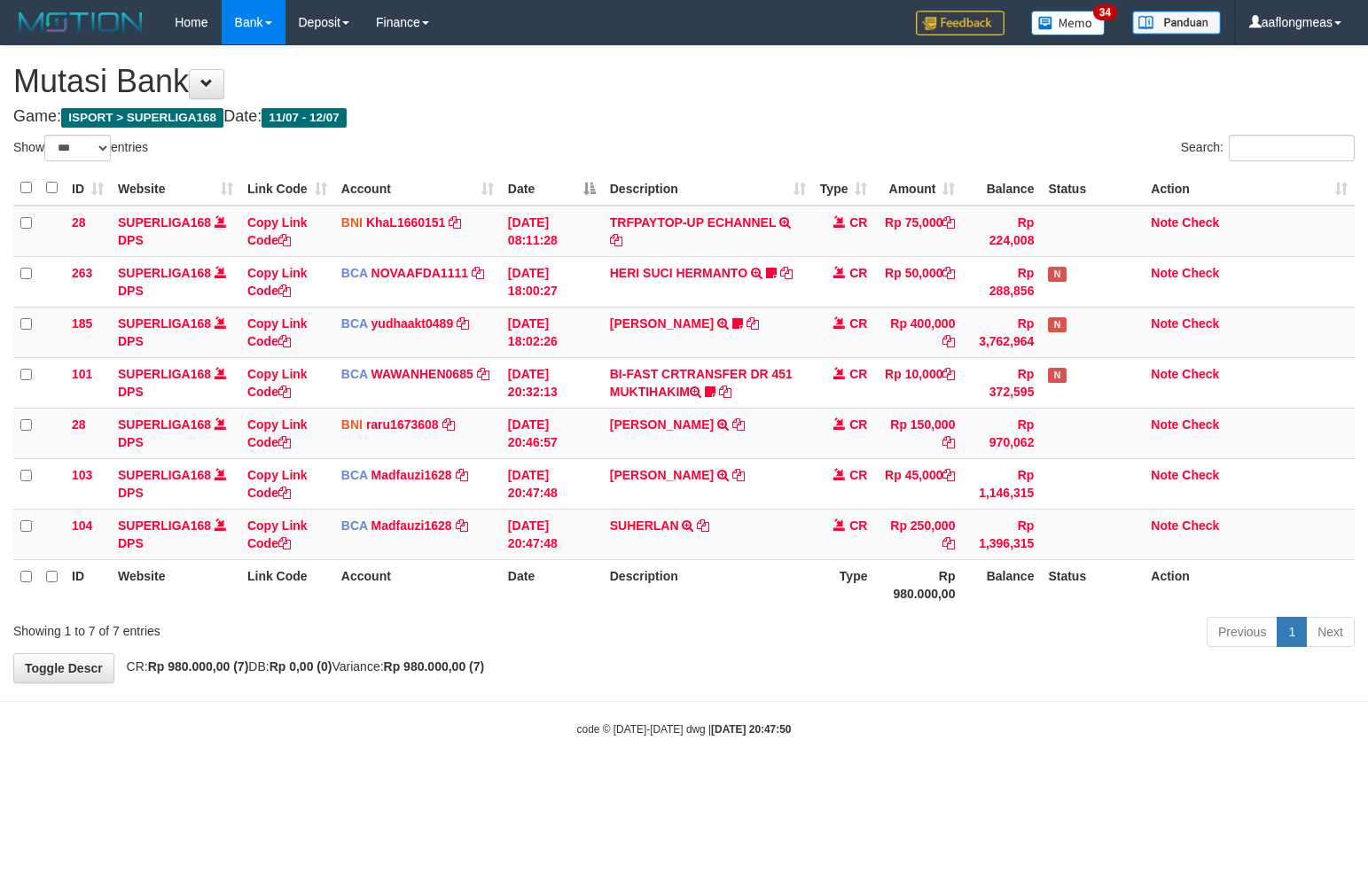 select on "***" 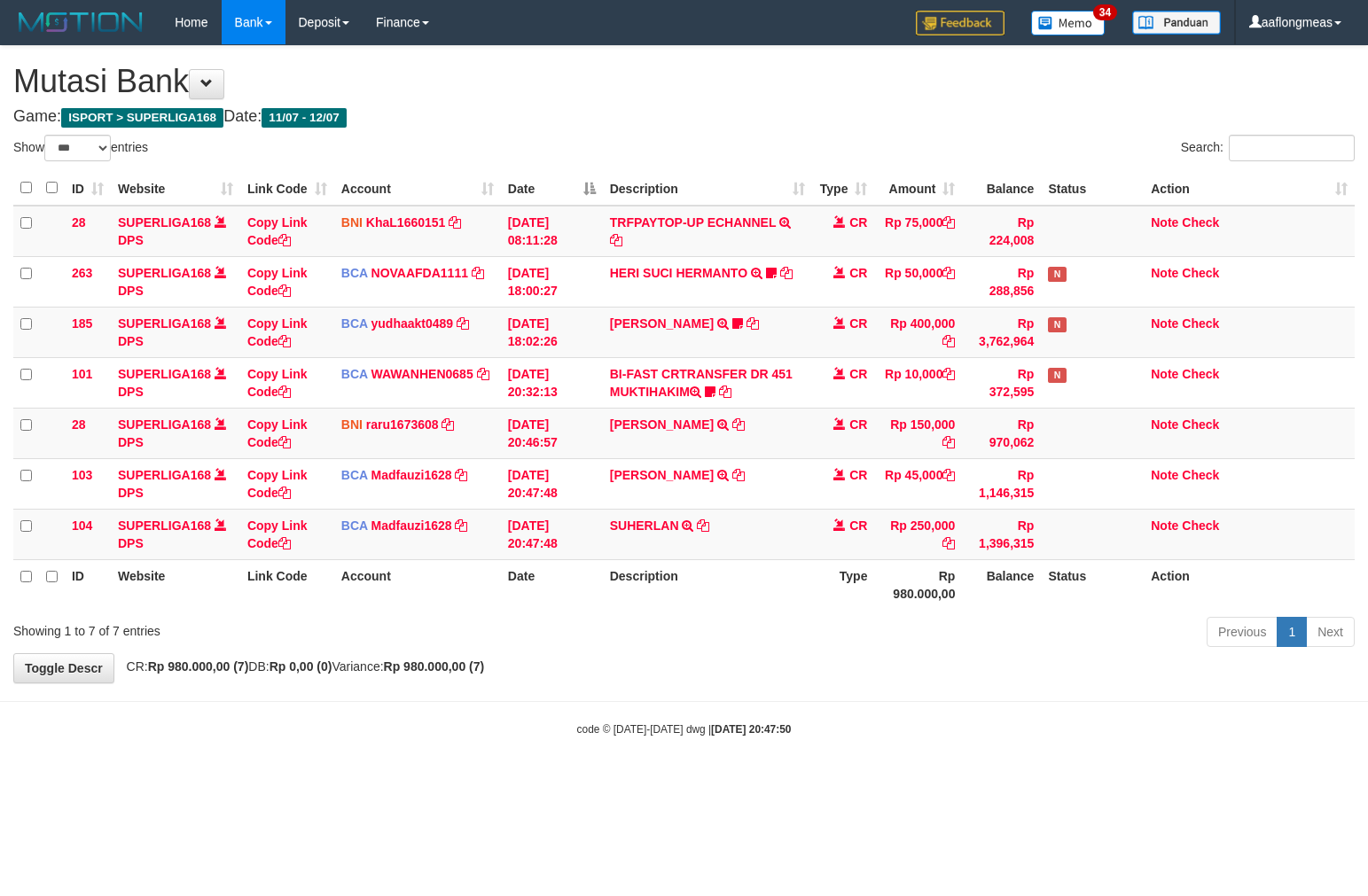 scroll, scrollTop: 0, scrollLeft: 0, axis: both 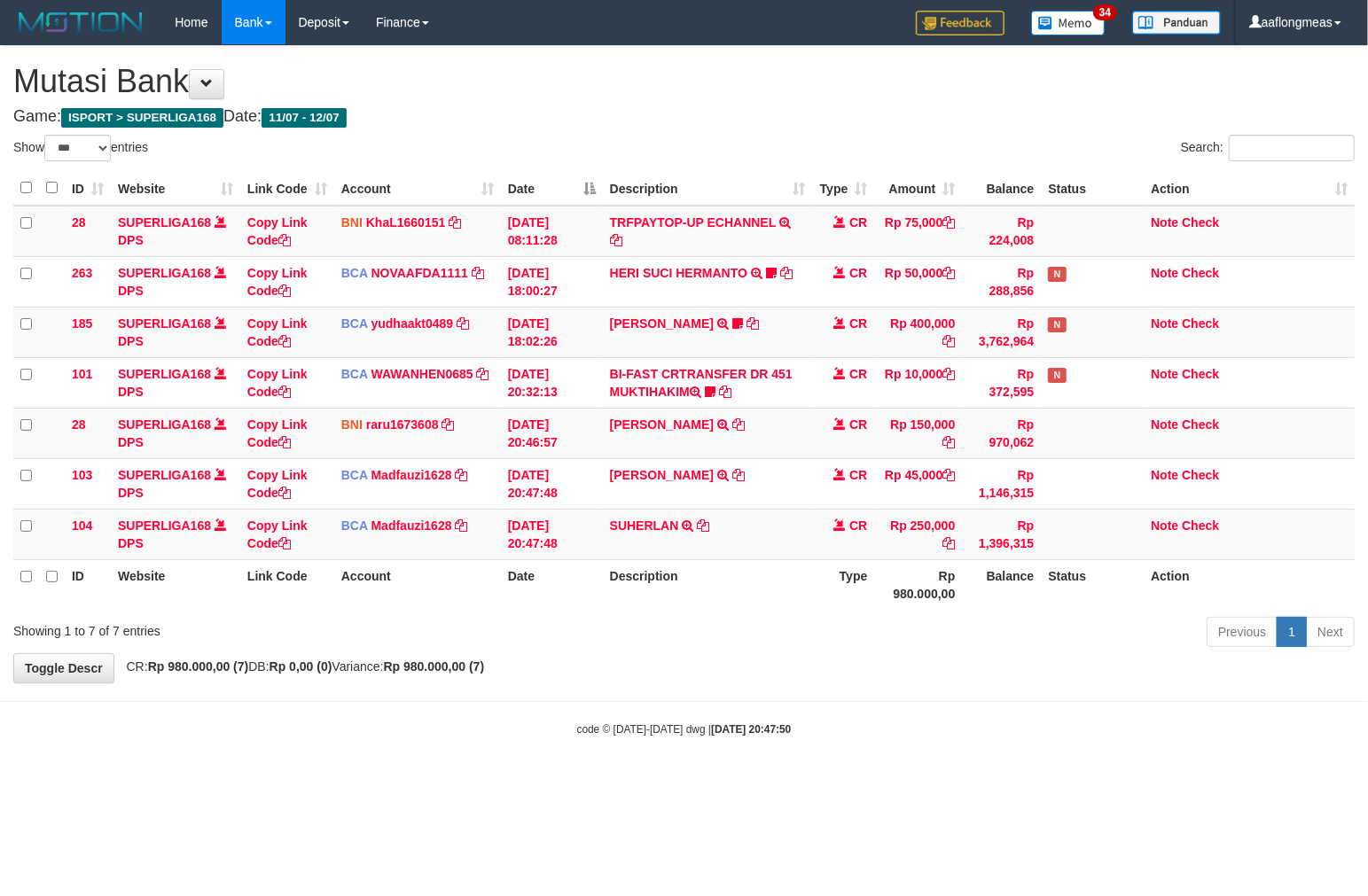 click on "Previous 1 Next" at bounding box center (969, 634) 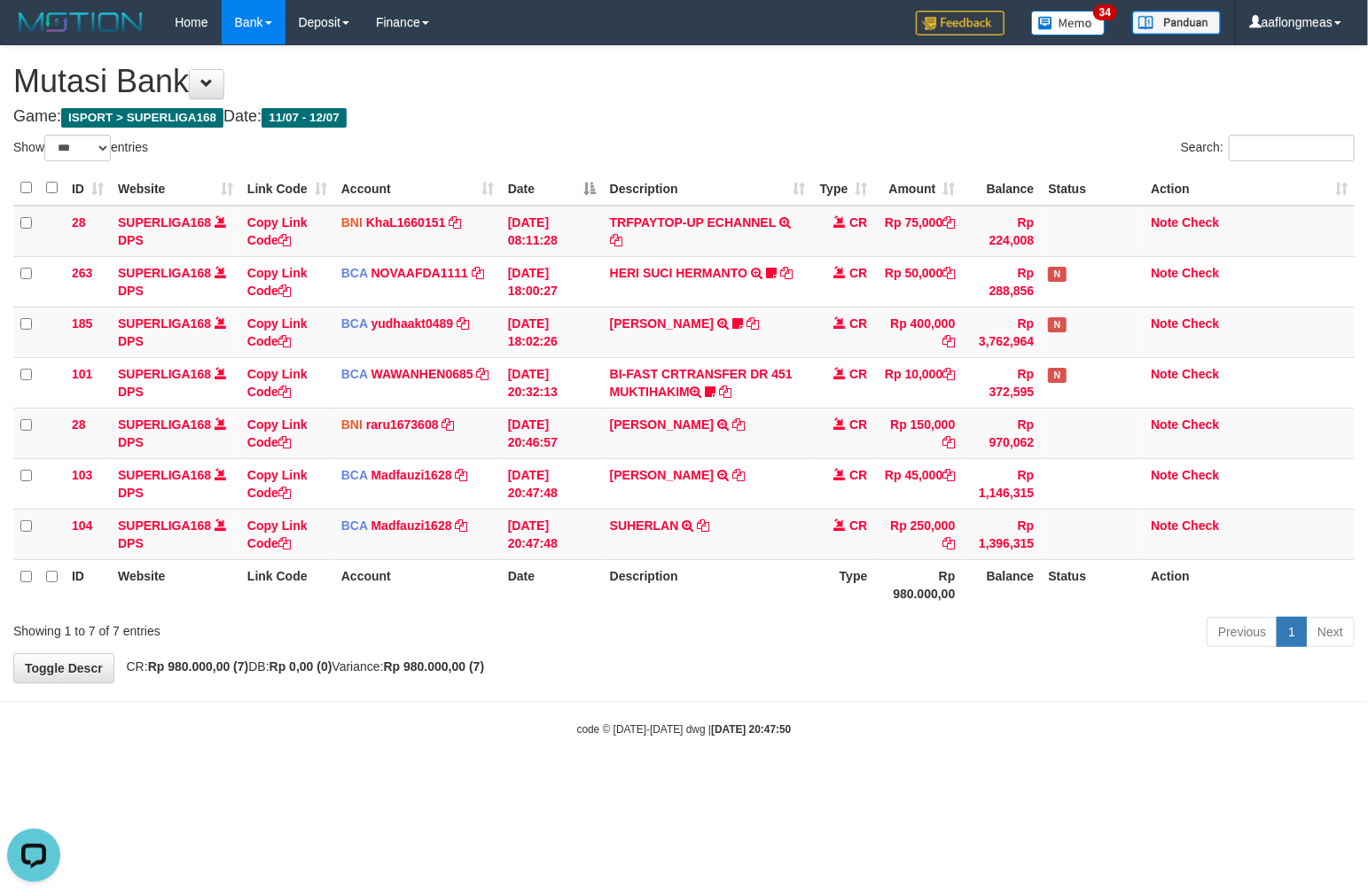 scroll, scrollTop: 0, scrollLeft: 0, axis: both 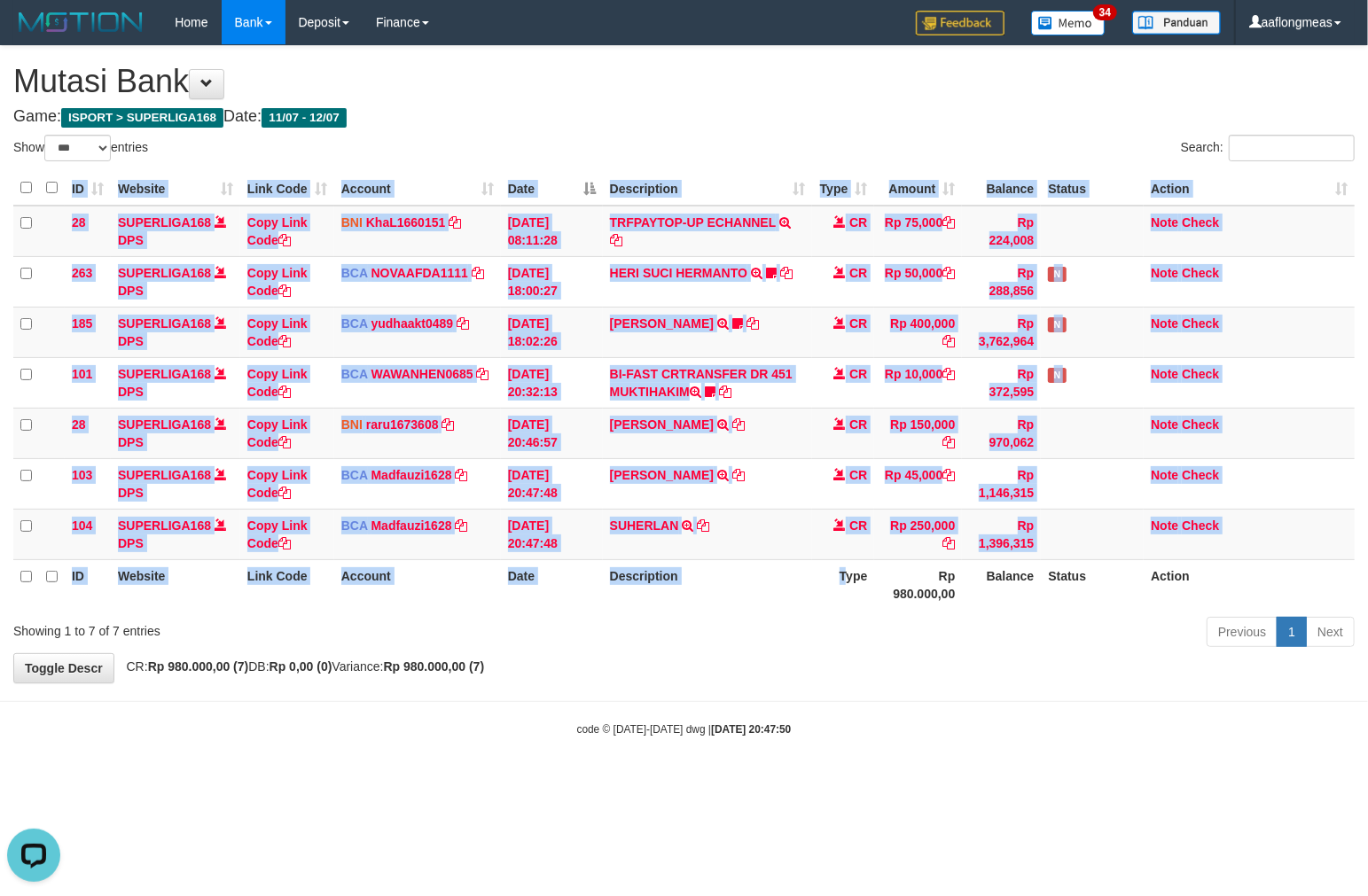 drag, startPoint x: 836, startPoint y: 610, endPoint x: 814, endPoint y: 612, distance: 22.090722 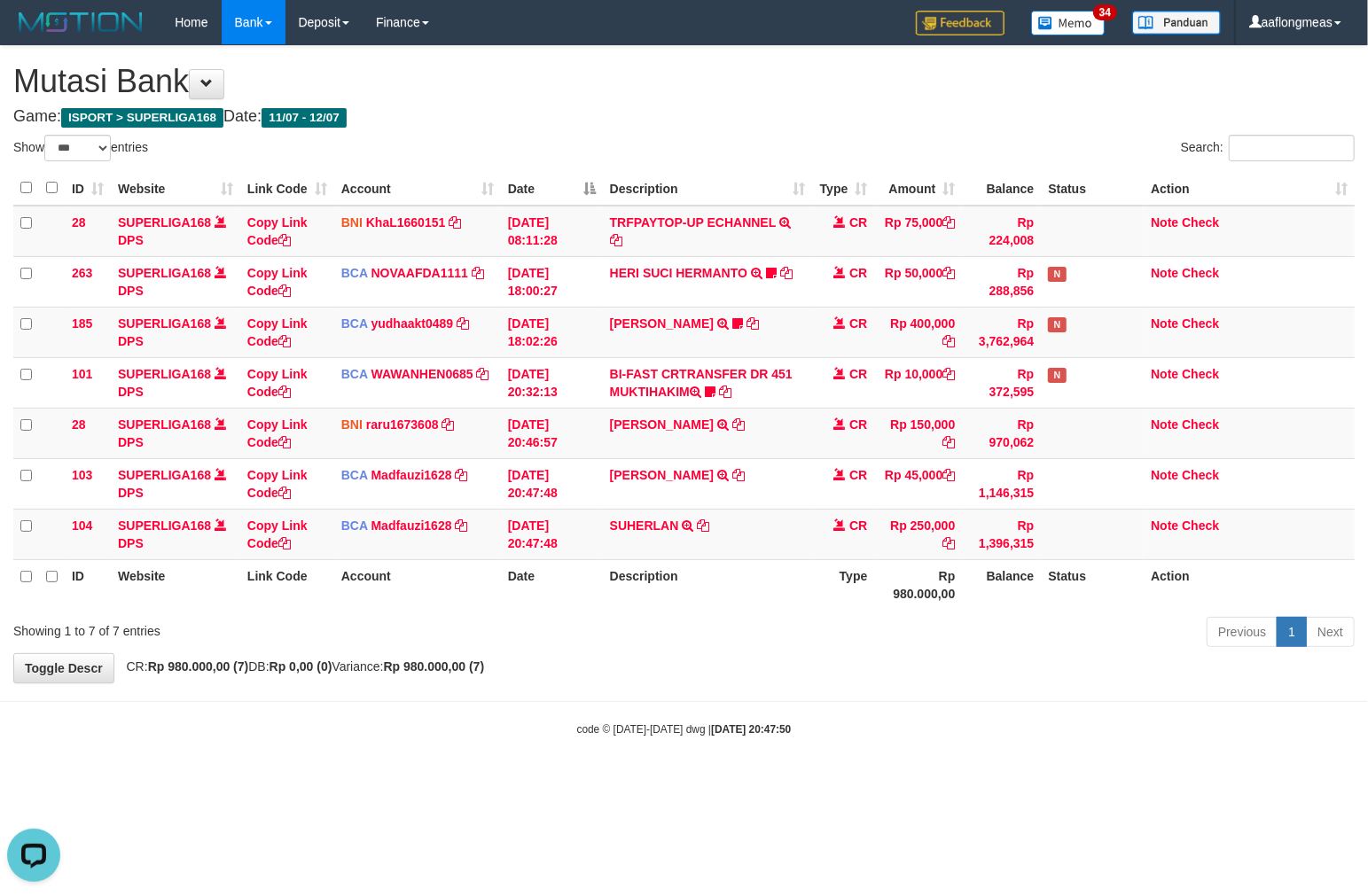 drag, startPoint x: 773, startPoint y: 643, endPoint x: 375, endPoint y: 670, distance: 398.9148 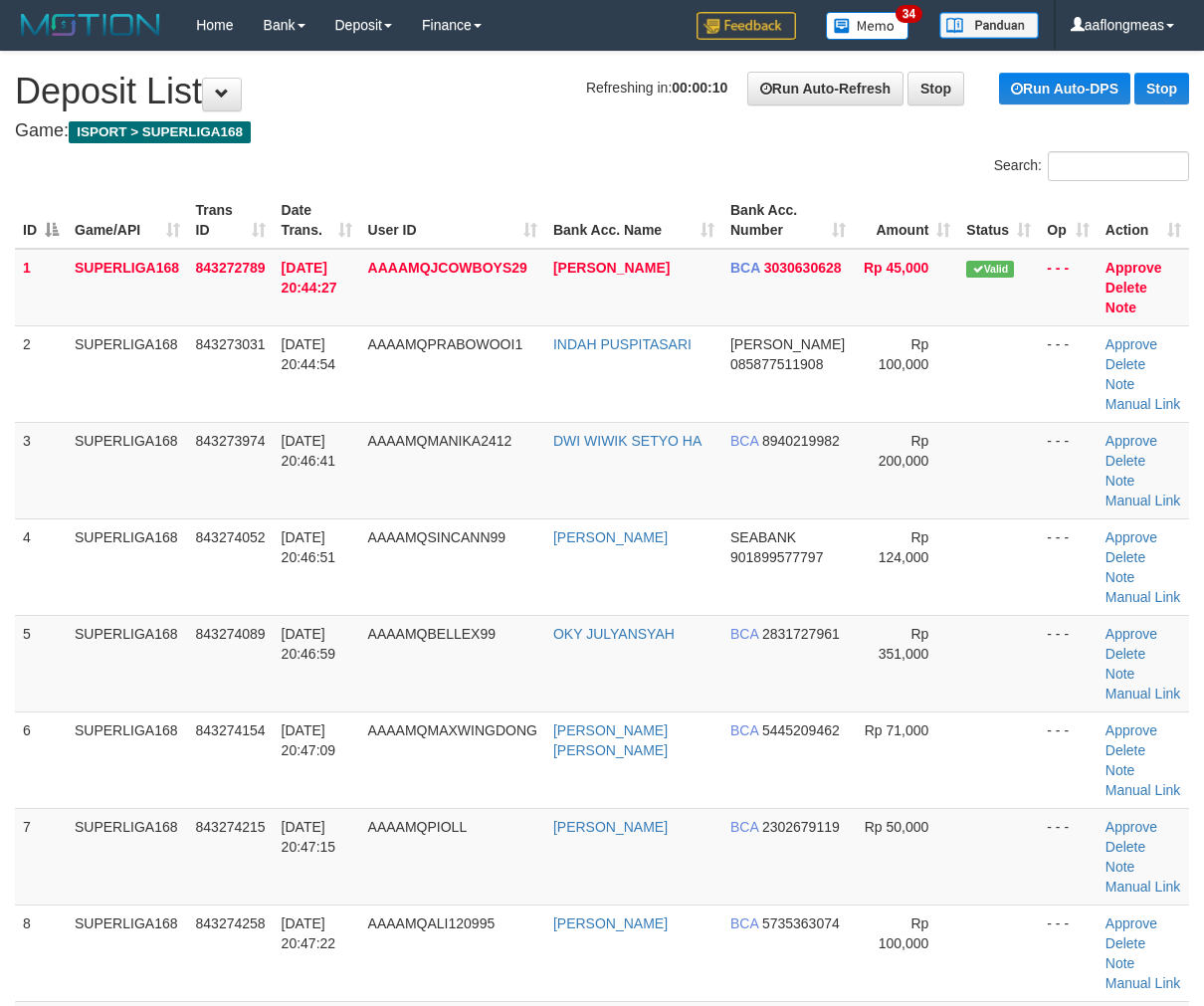 click at bounding box center (998, 663) 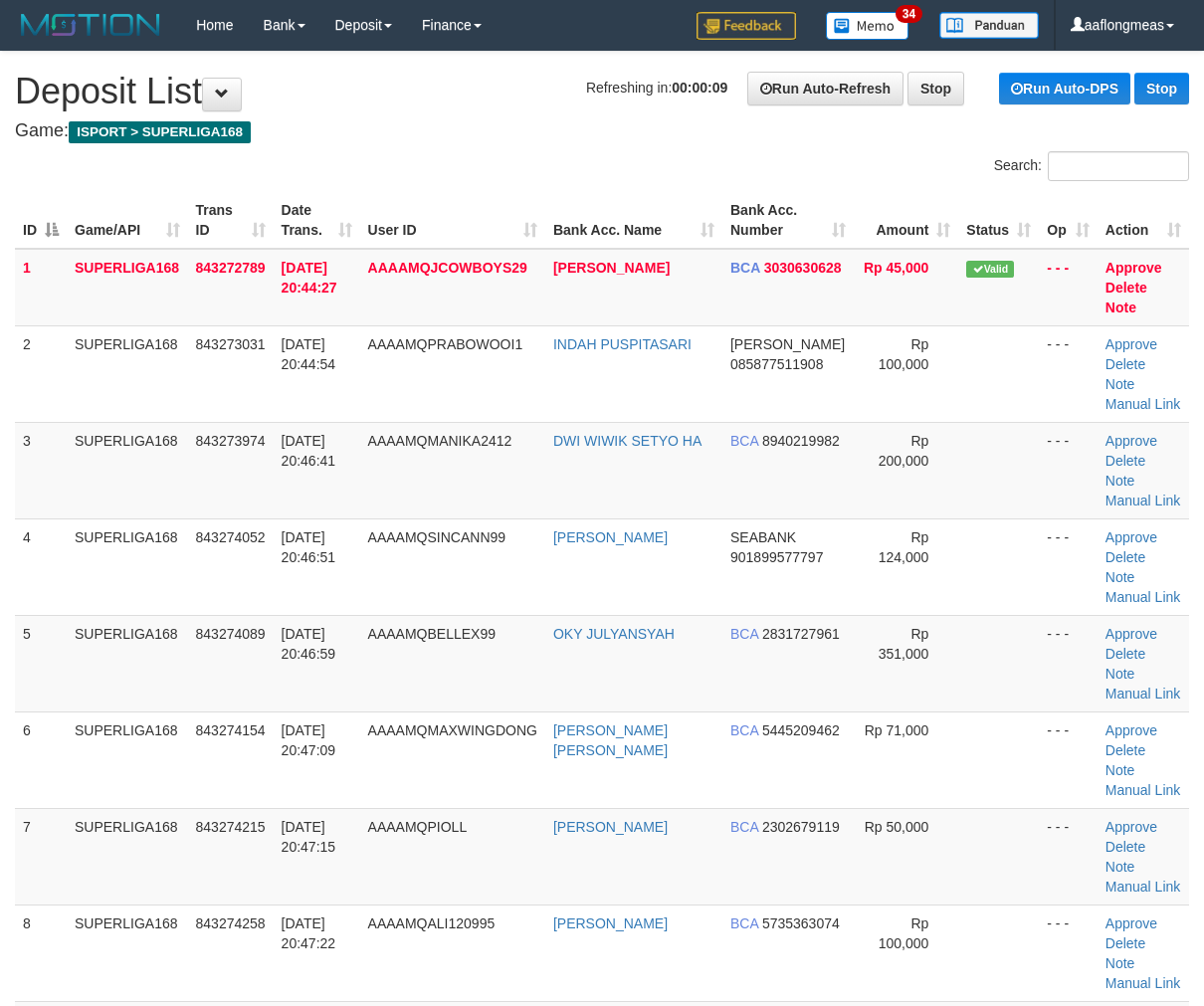 drag, startPoint x: 939, startPoint y: 545, endPoint x: 1211, endPoint y: 591, distance: 275.86228 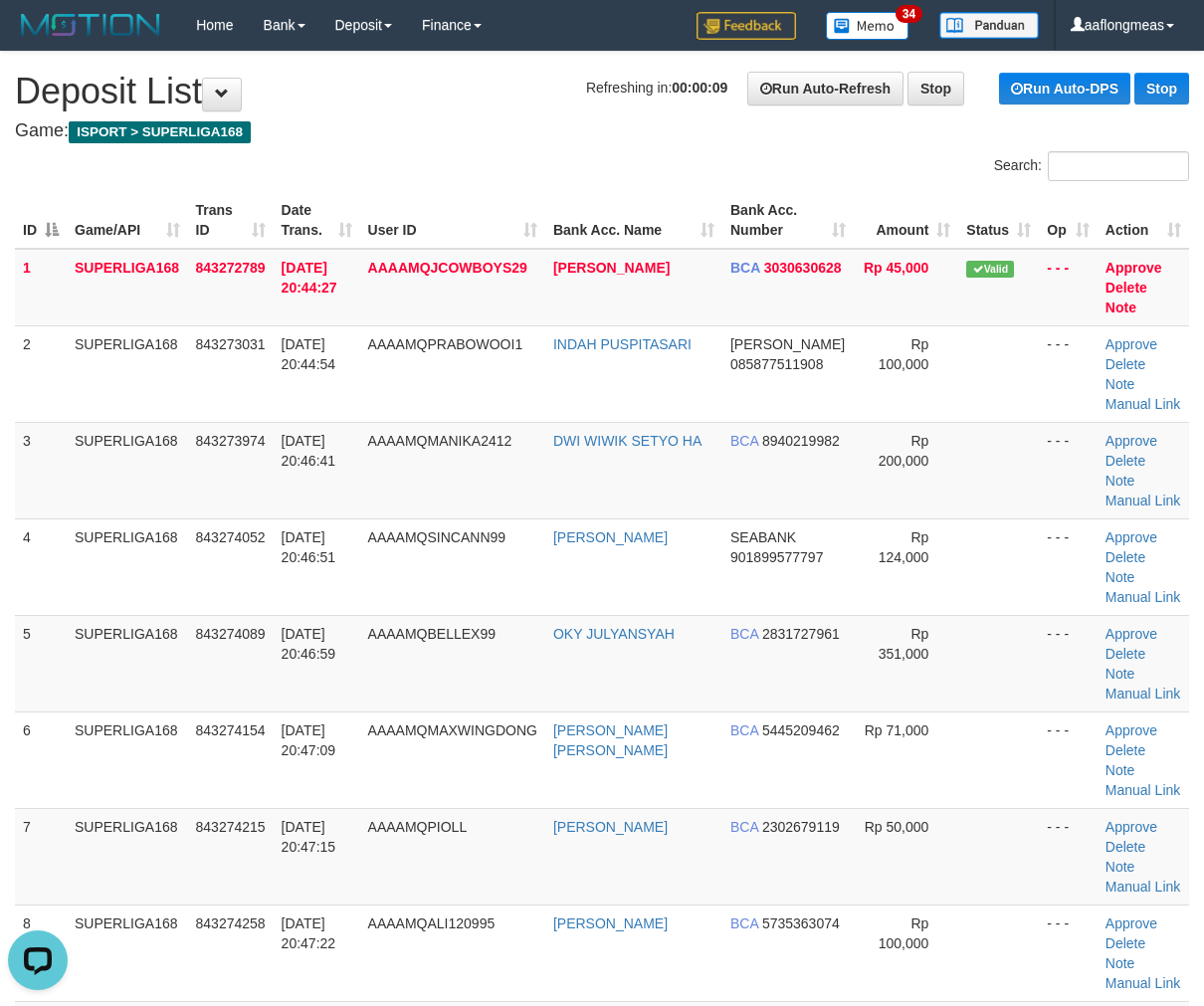 scroll, scrollTop: 0, scrollLeft: 0, axis: both 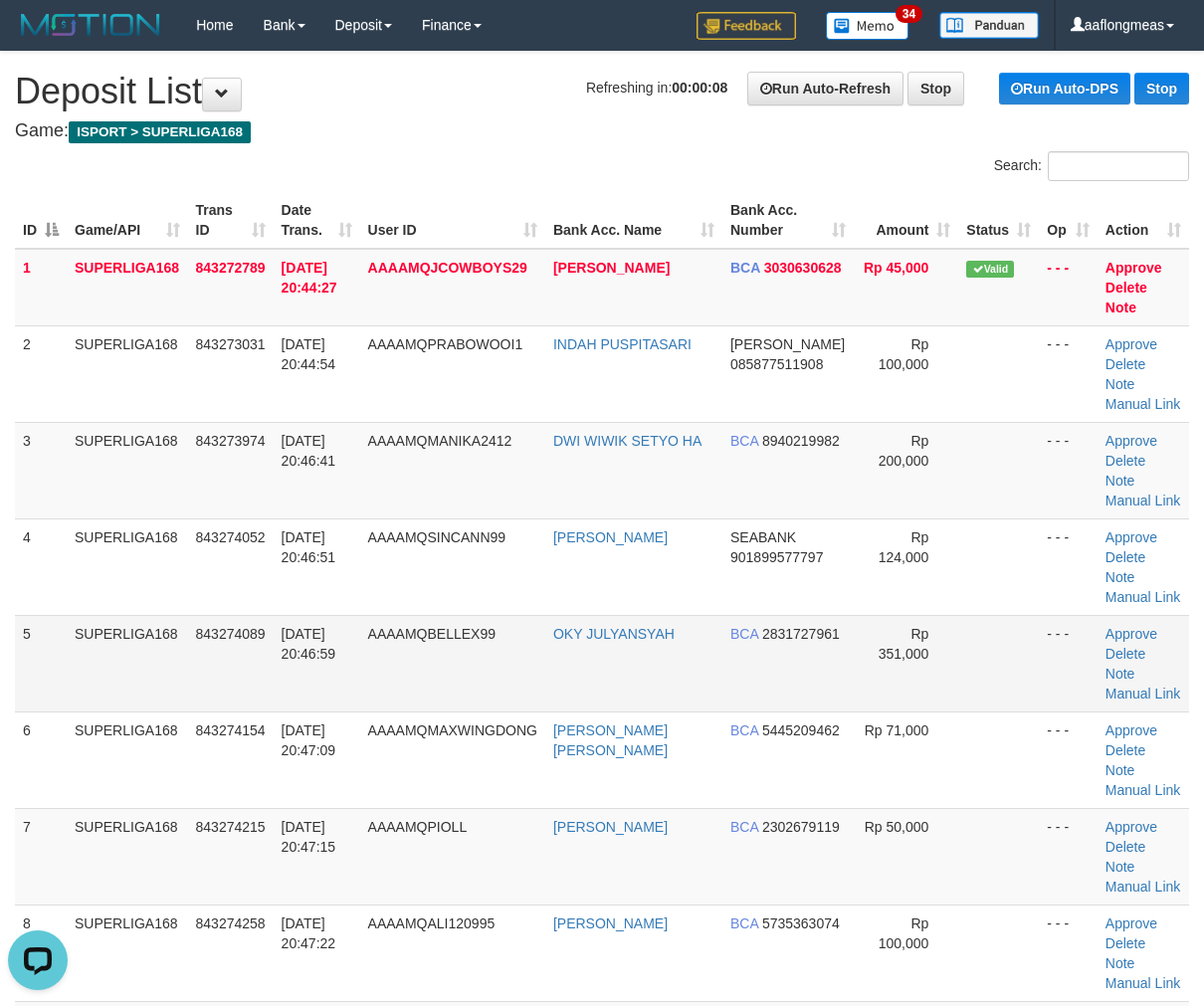 click at bounding box center [998, 663] 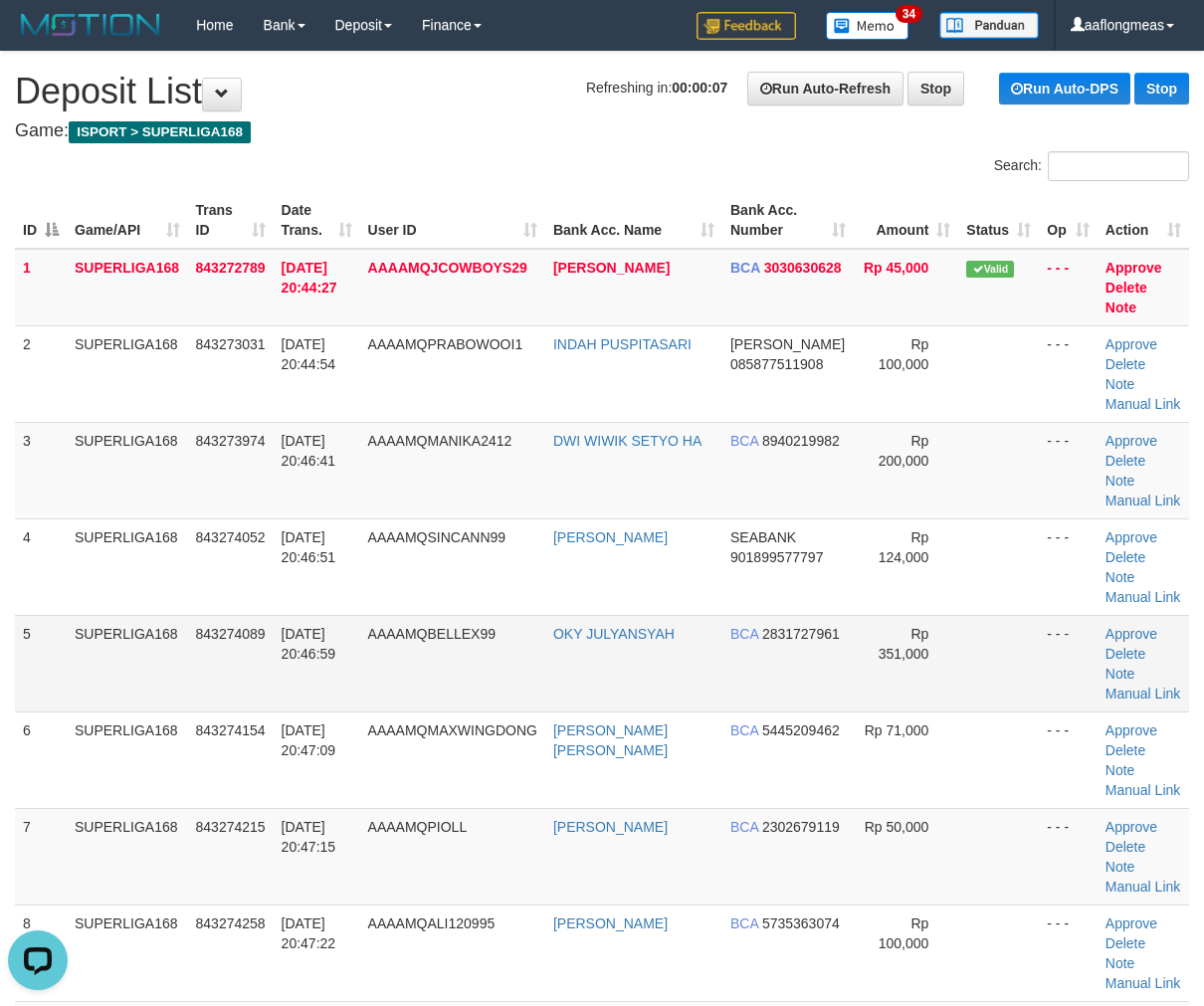 click at bounding box center [998, 663] 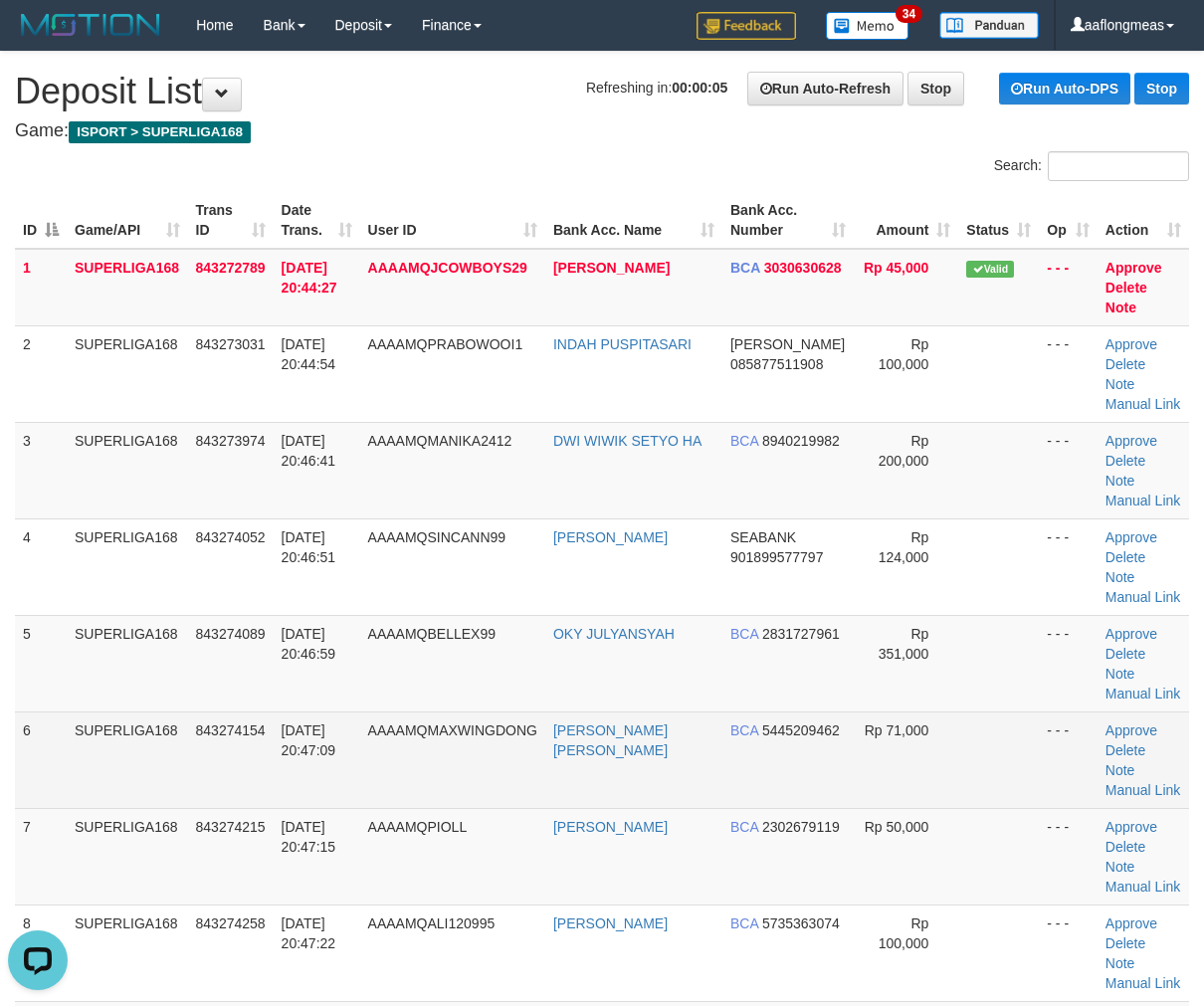 click at bounding box center [998, 759] 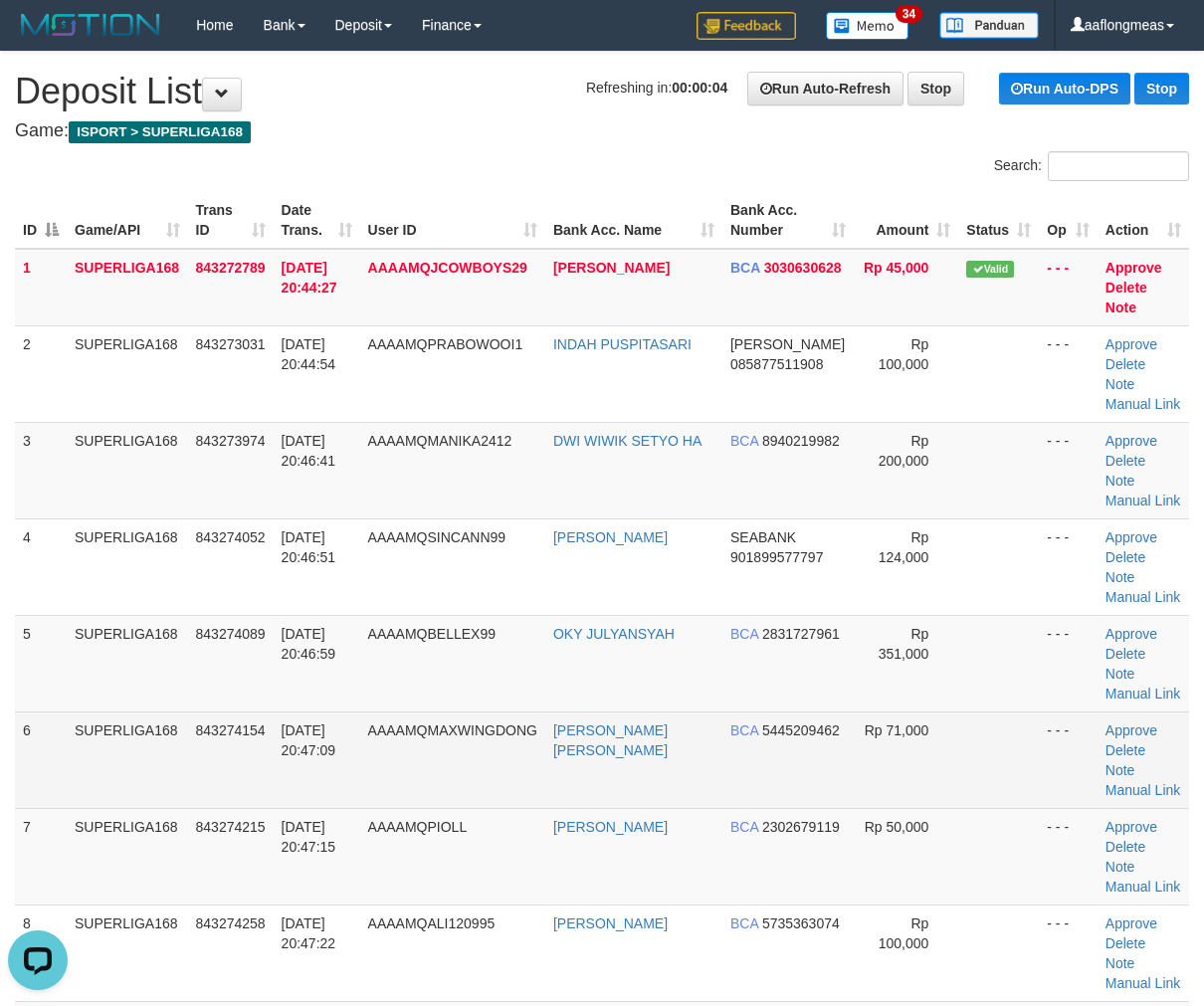 click at bounding box center (998, 759) 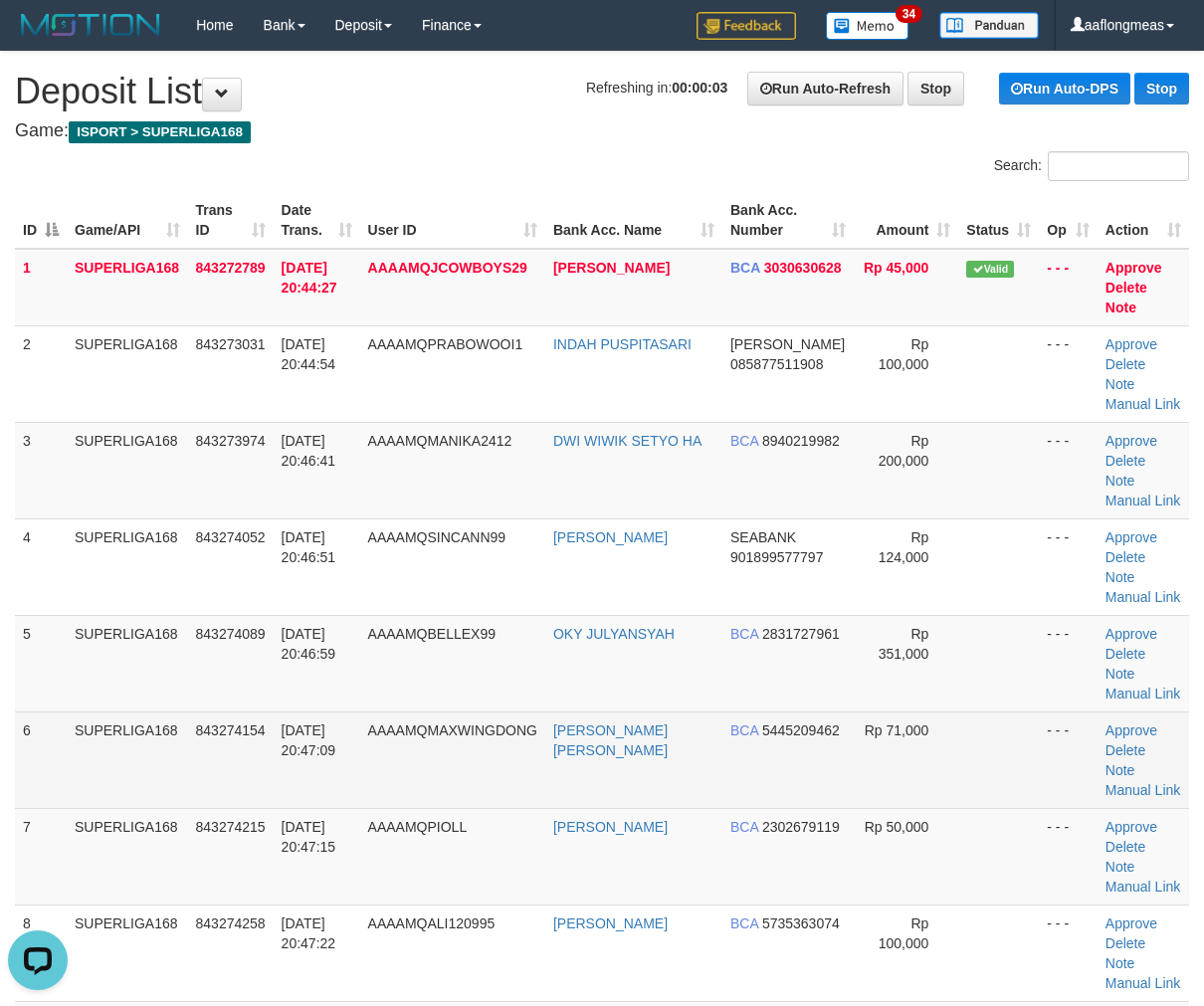 drag, startPoint x: 968, startPoint y: 629, endPoint x: 1010, endPoint y: 630, distance: 42.0119 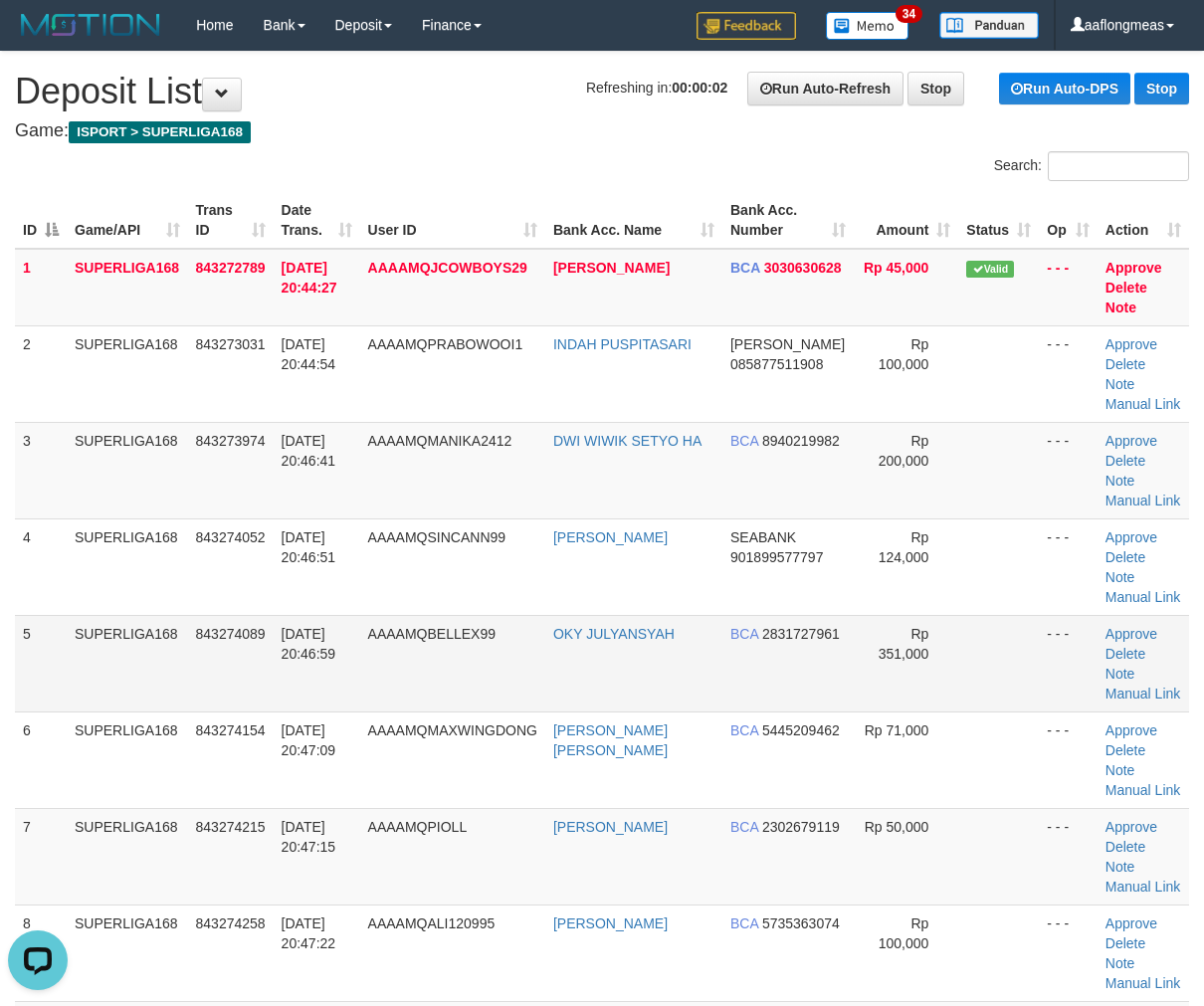 drag, startPoint x: 923, startPoint y: 605, endPoint x: 1216, endPoint y: 621, distance: 293.43653 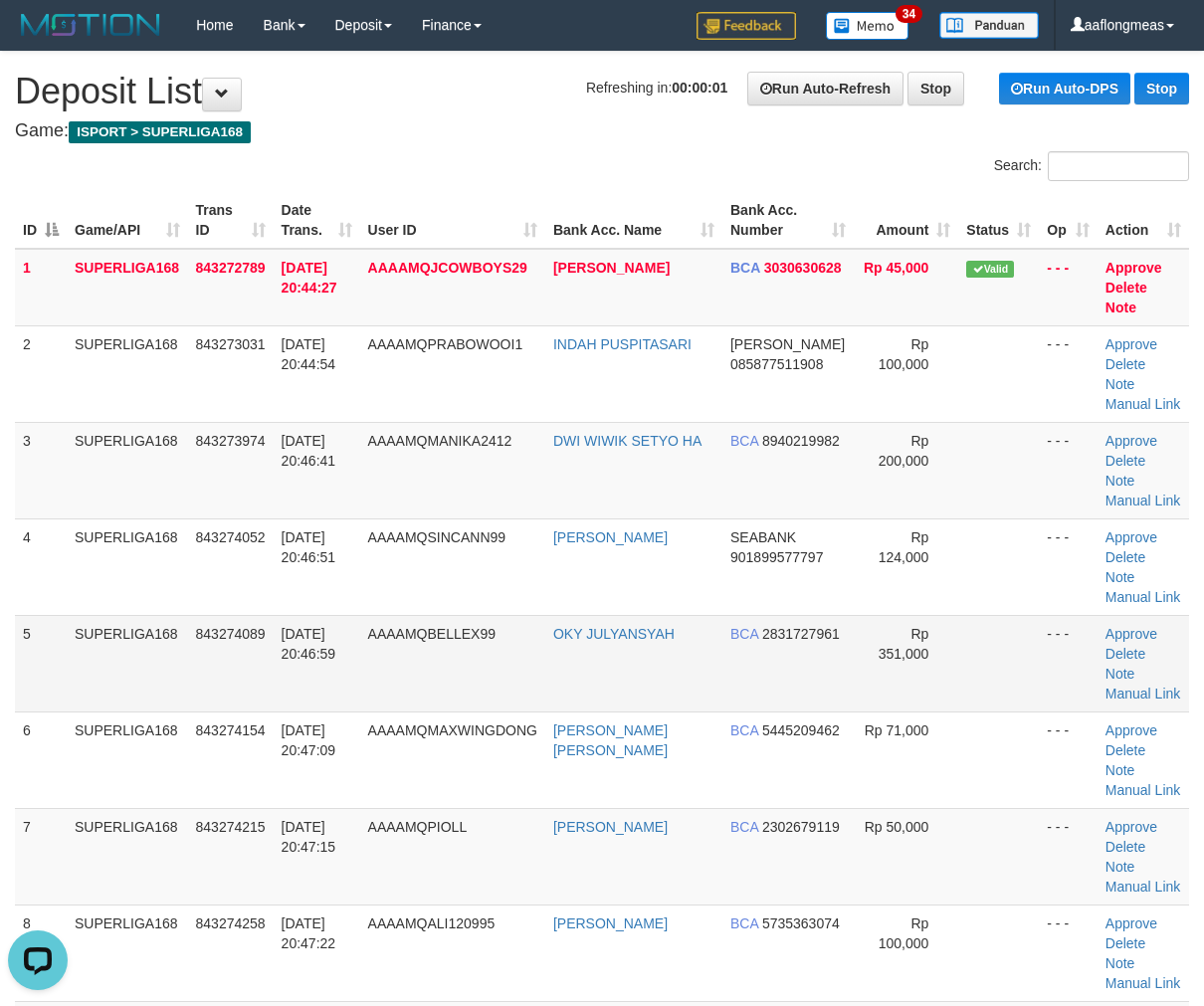 drag, startPoint x: 985, startPoint y: 571, endPoint x: 1043, endPoint y: 575, distance: 58.137767 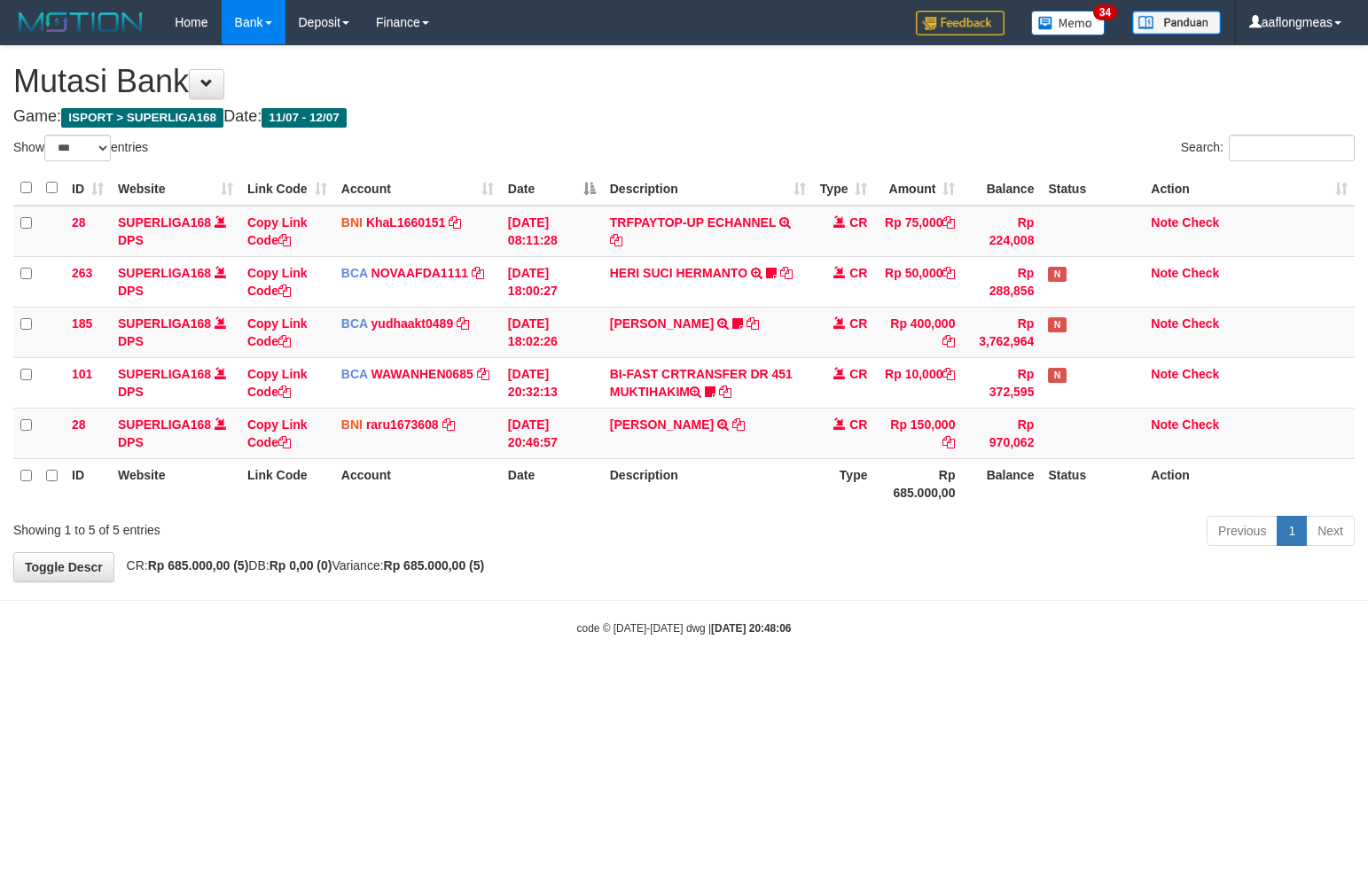 select on "***" 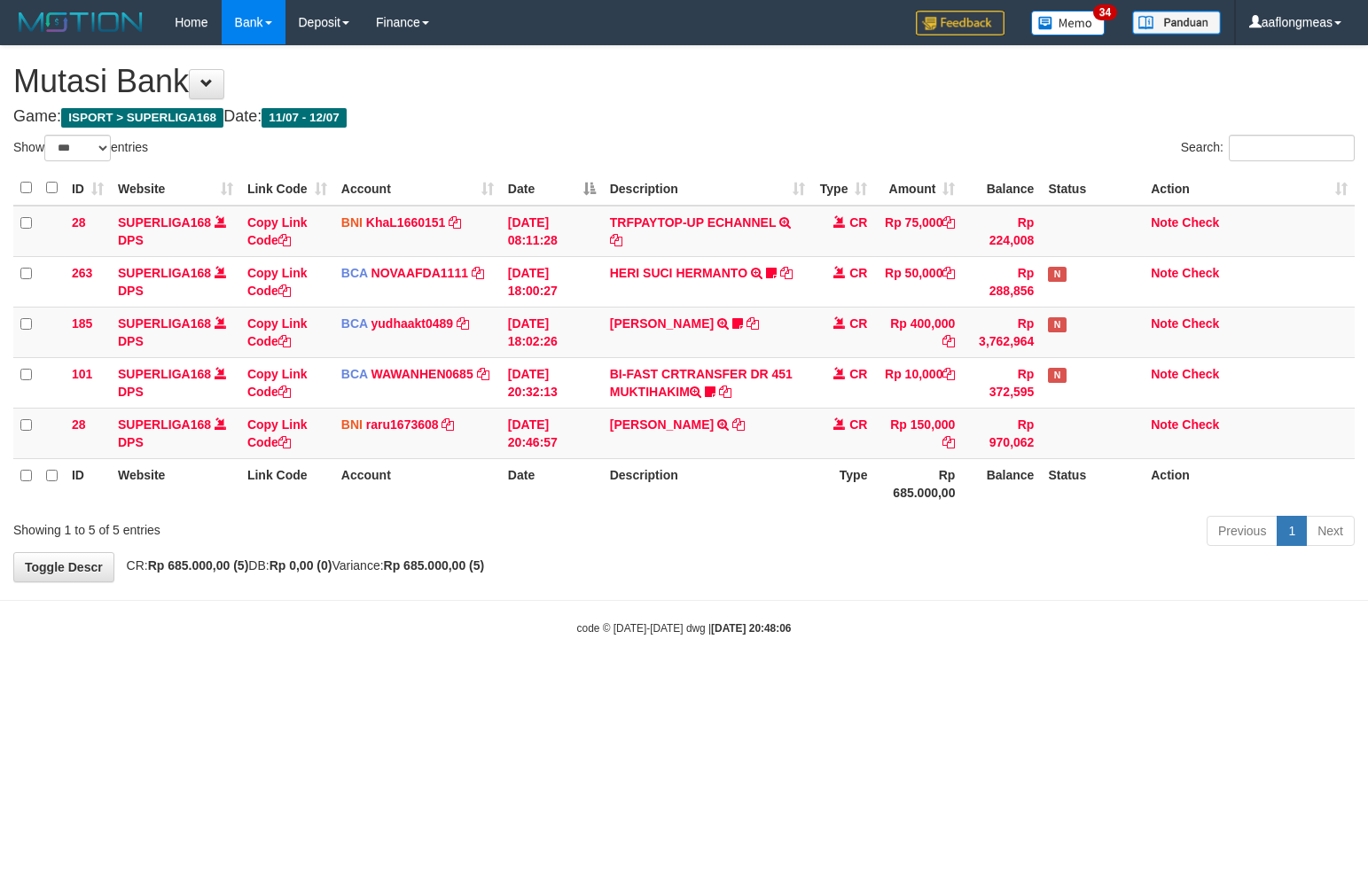 scroll, scrollTop: 0, scrollLeft: 0, axis: both 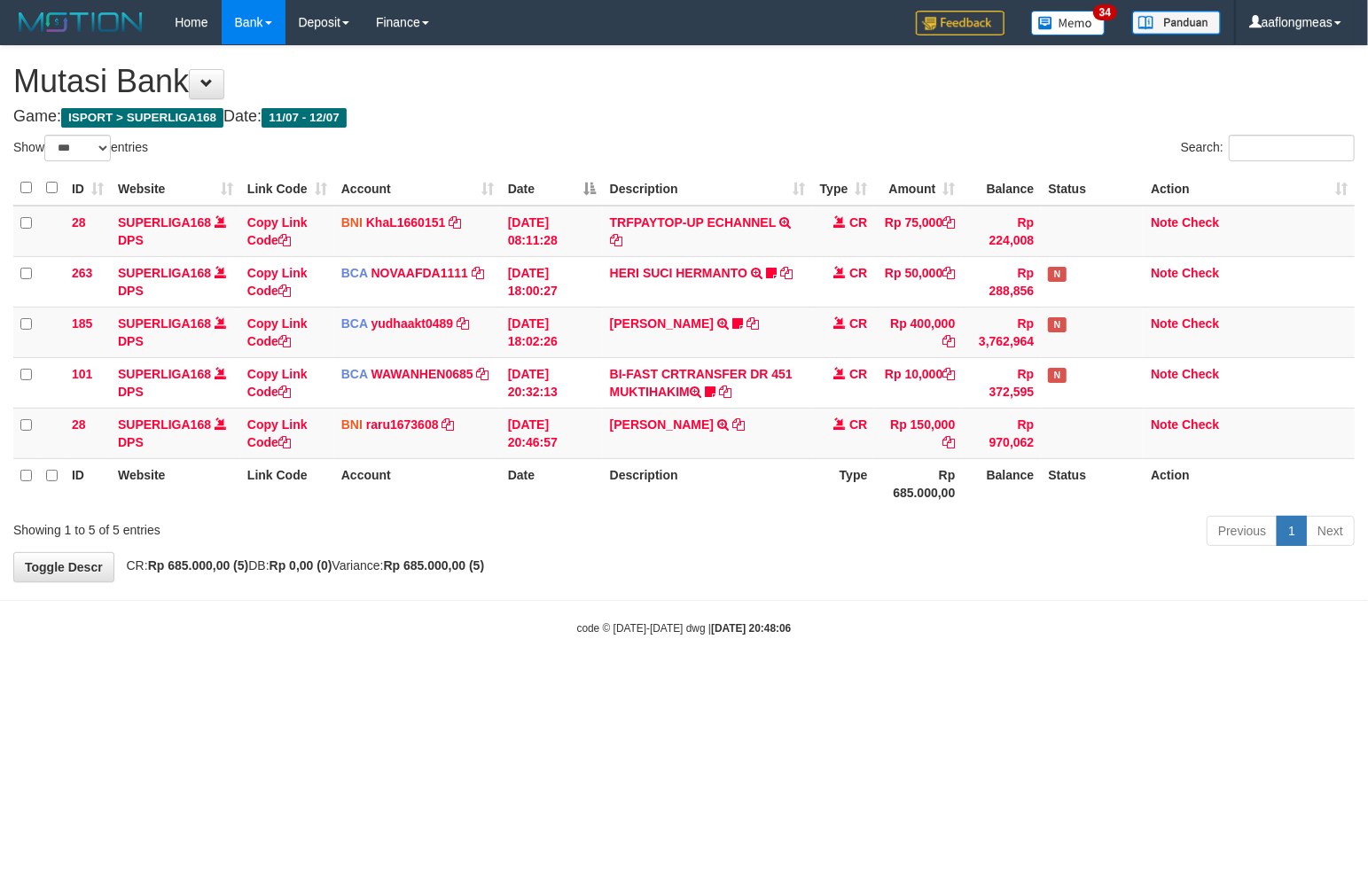 click on "**********" at bounding box center [684, 314] 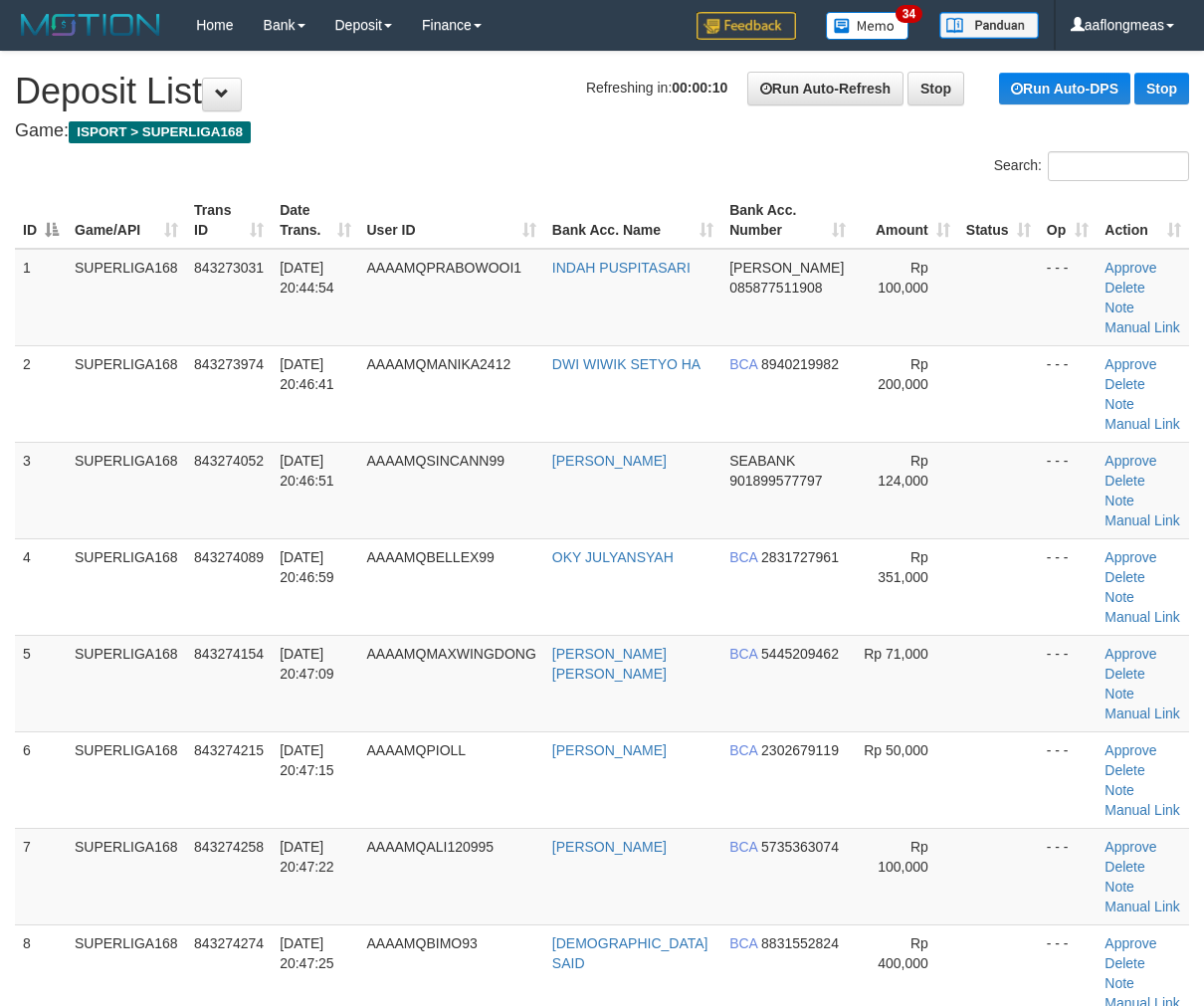 scroll, scrollTop: 0, scrollLeft: 0, axis: both 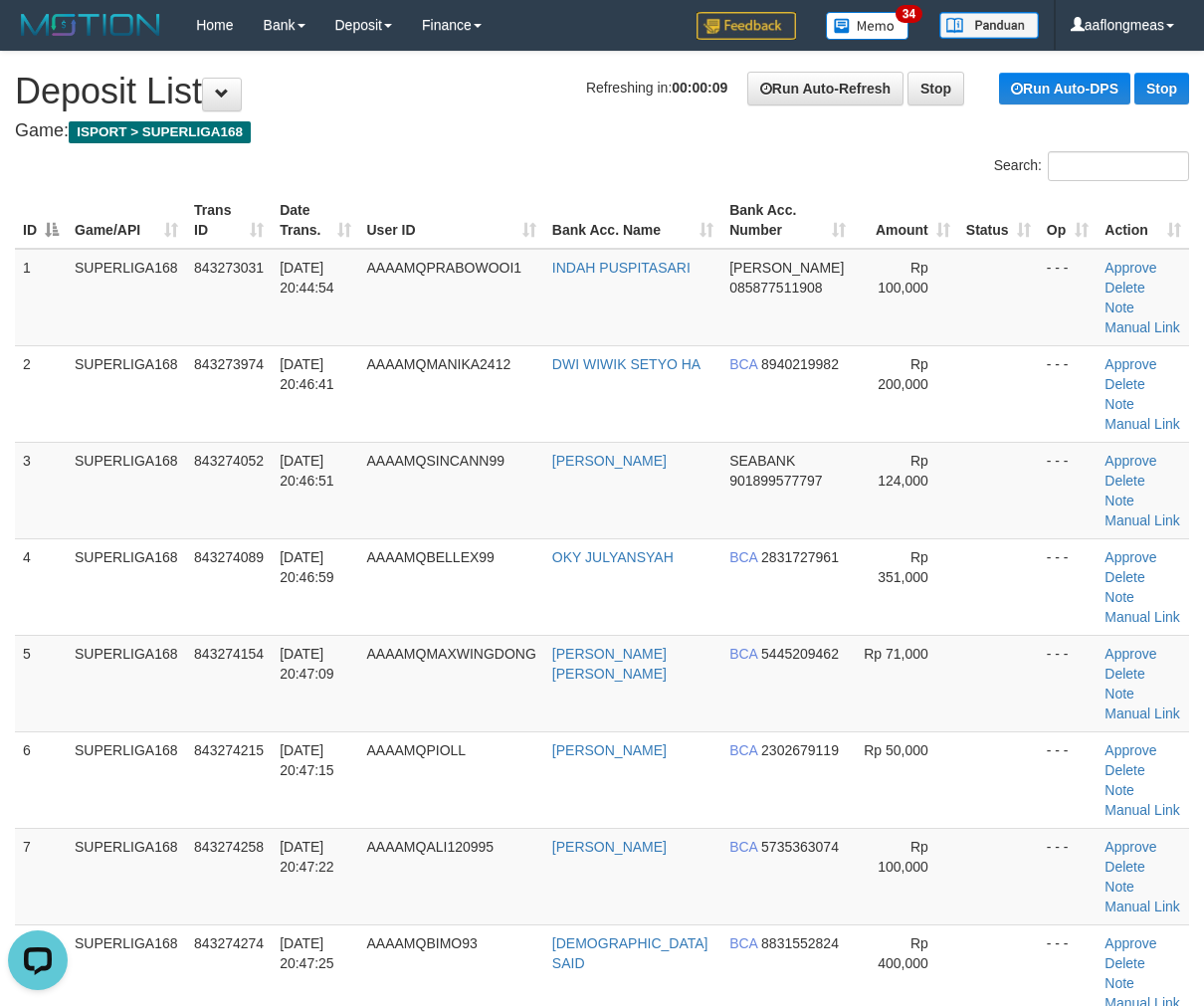 drag, startPoint x: 908, startPoint y: 562, endPoint x: 1216, endPoint y: 574, distance: 308.2337 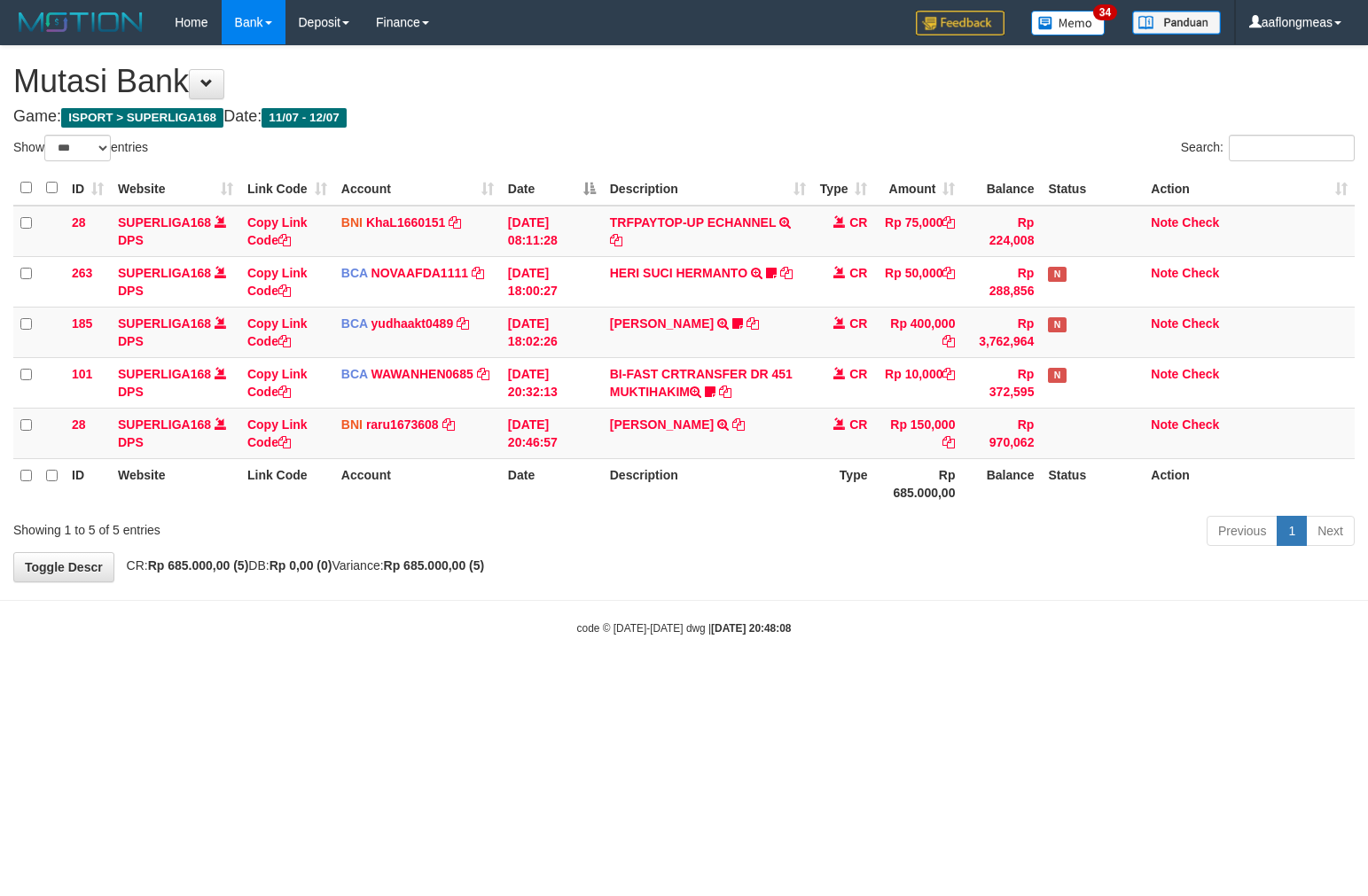 select on "***" 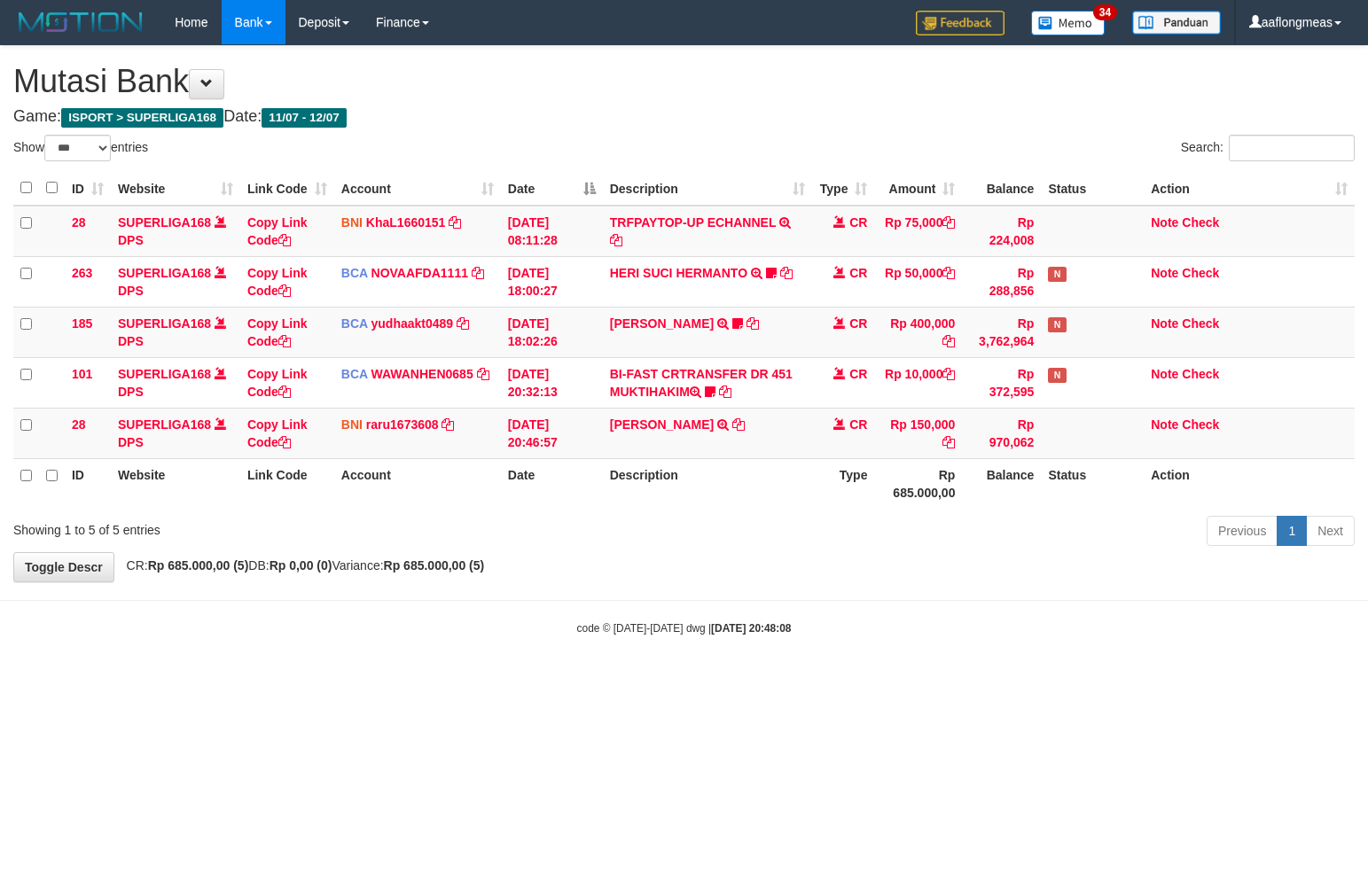 click on "**********" at bounding box center (684, 314) 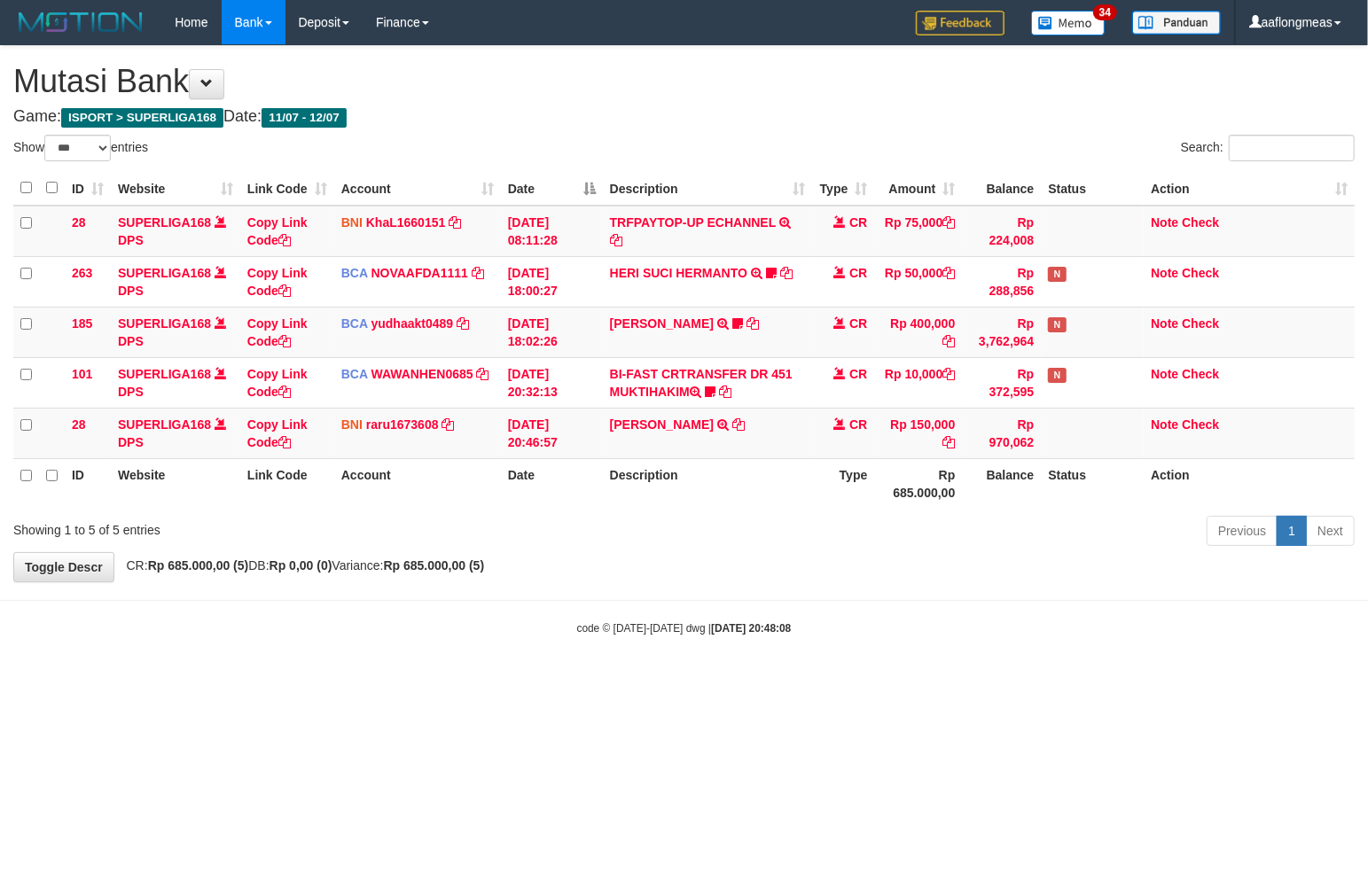 drag, startPoint x: 671, startPoint y: 563, endPoint x: 364, endPoint y: 580, distance: 307.47032 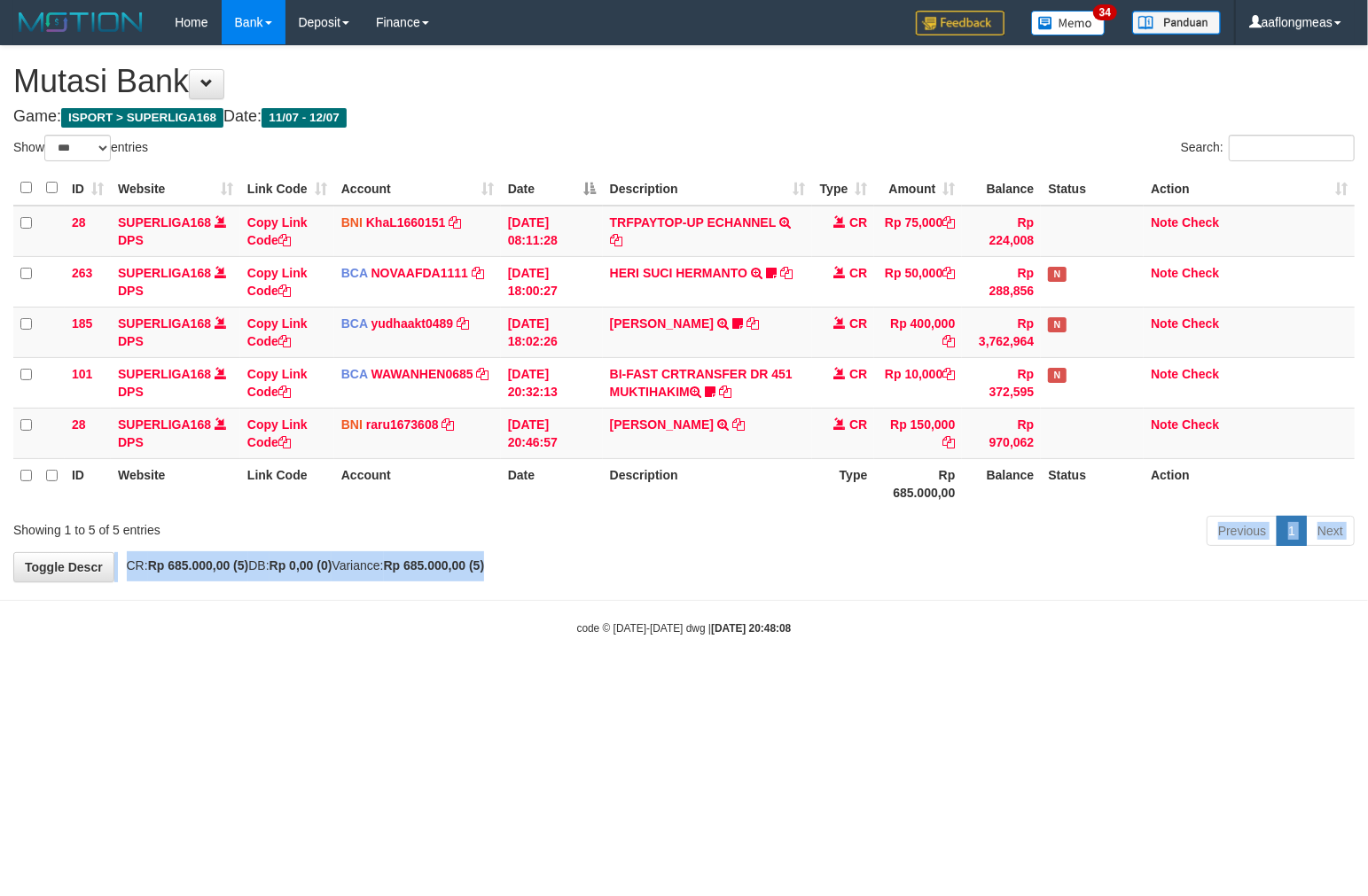 drag, startPoint x: 591, startPoint y: 554, endPoint x: 246, endPoint y: 576, distance: 345.70074 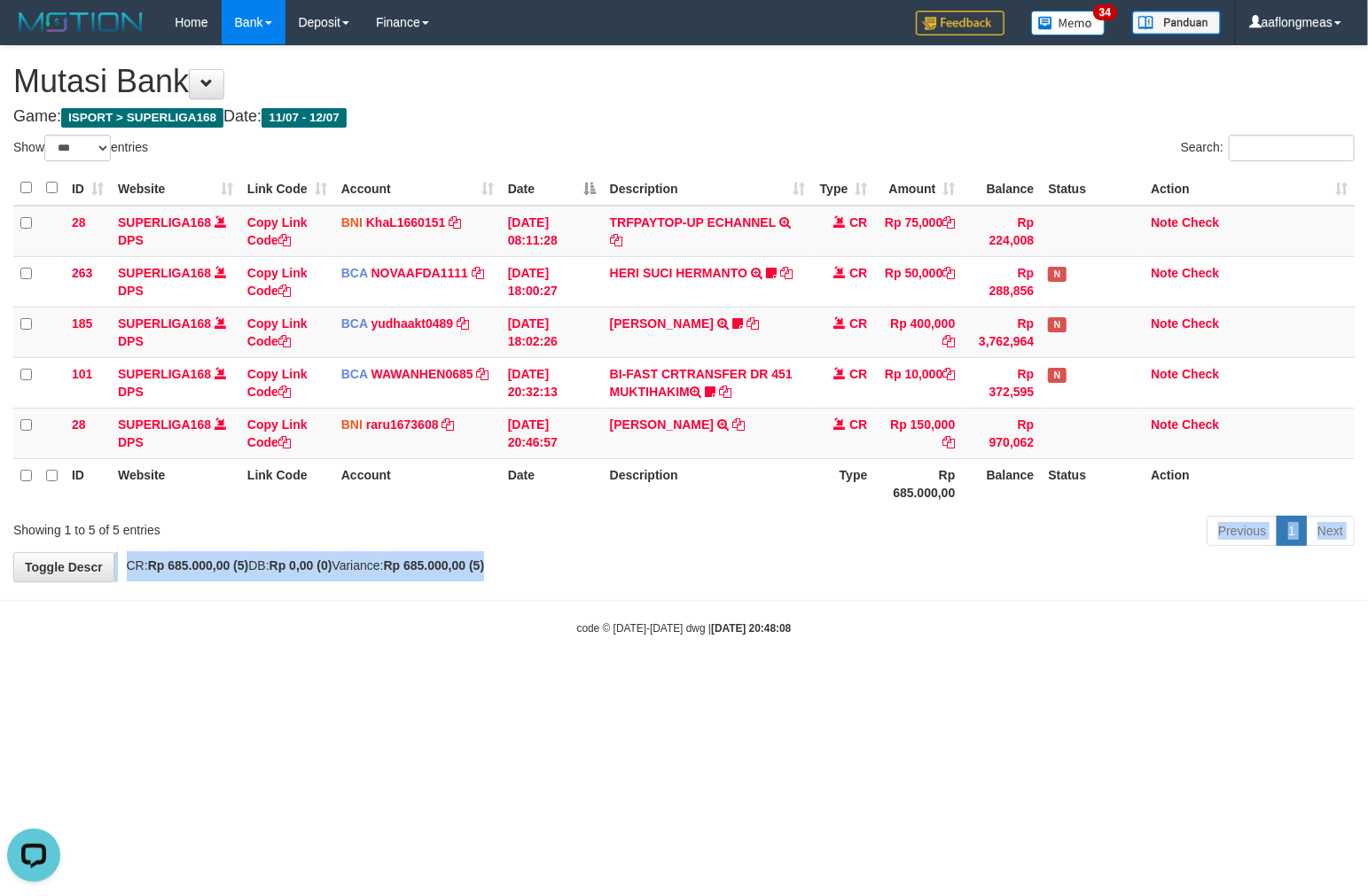 scroll, scrollTop: 0, scrollLeft: 0, axis: both 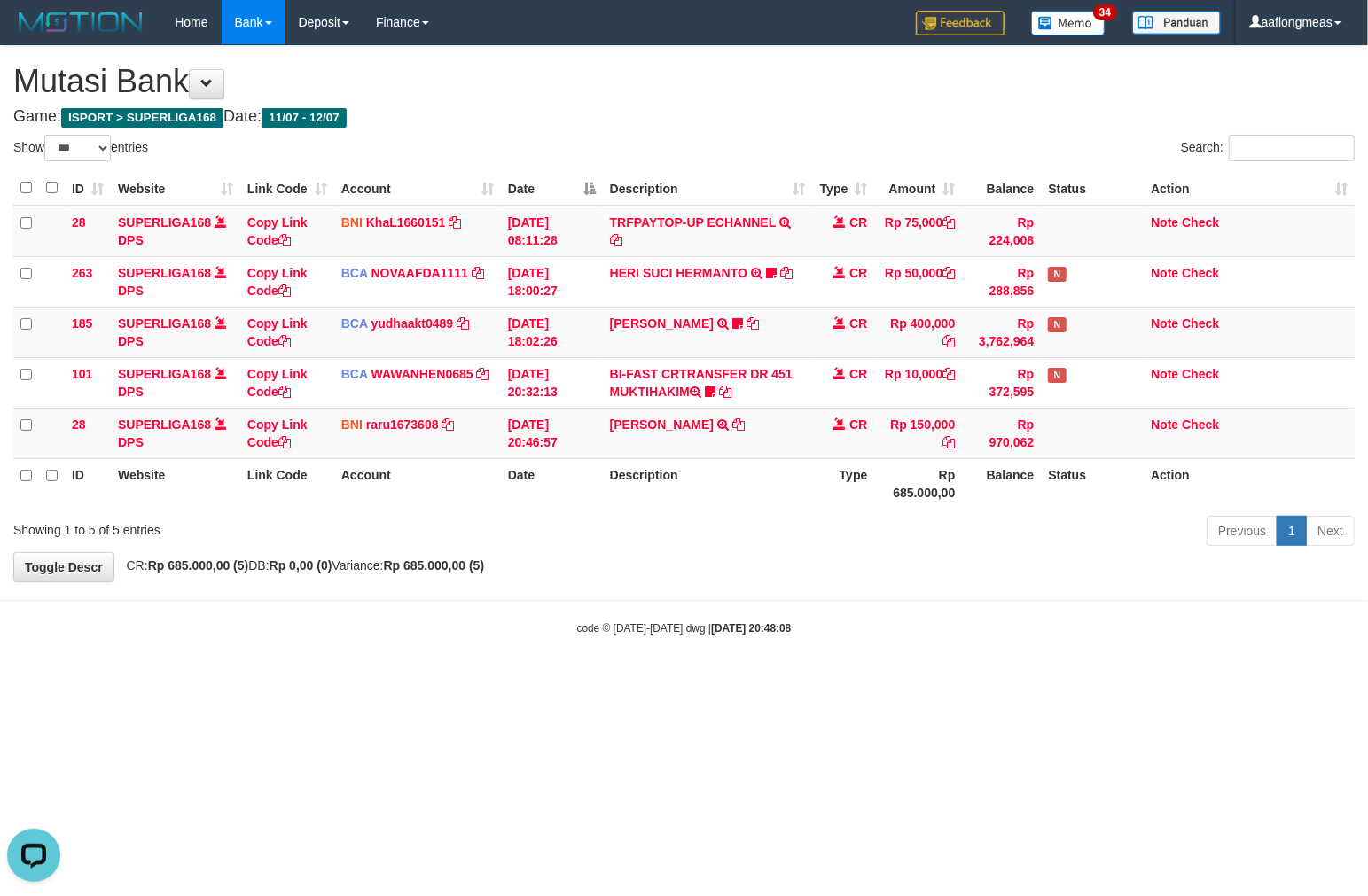 click on "**********" at bounding box center [684, 314] 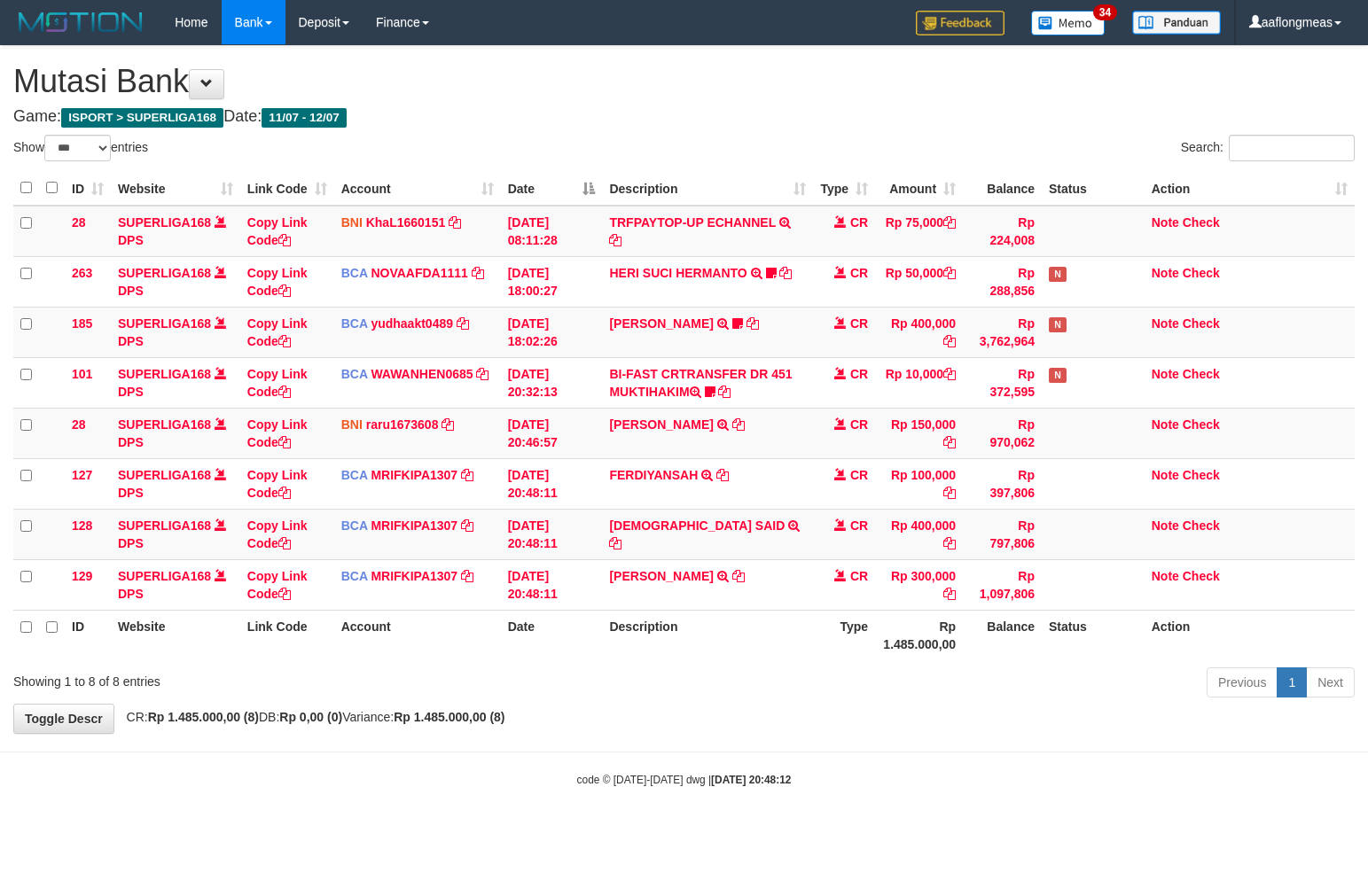 select on "***" 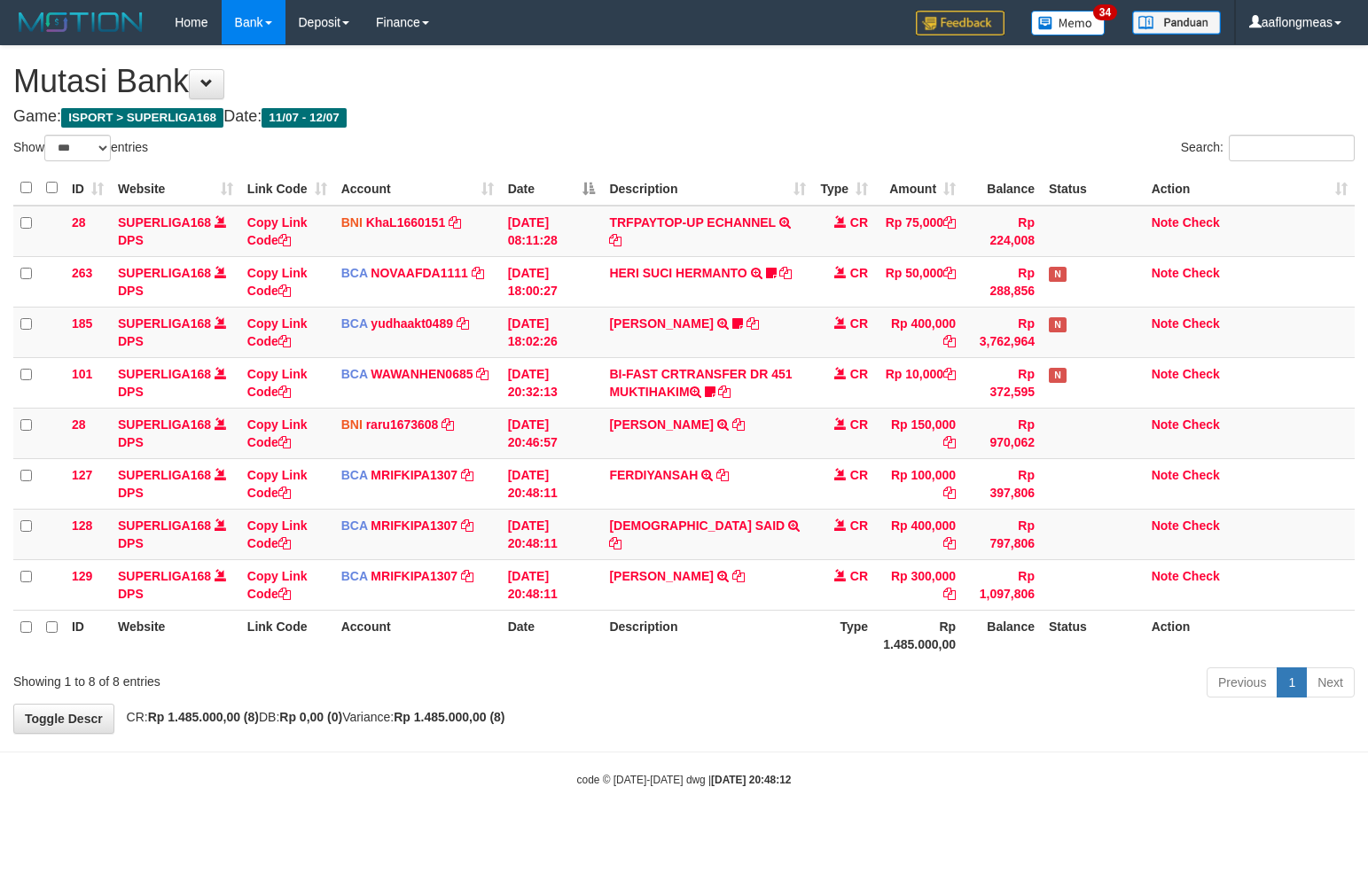 scroll, scrollTop: 0, scrollLeft: 0, axis: both 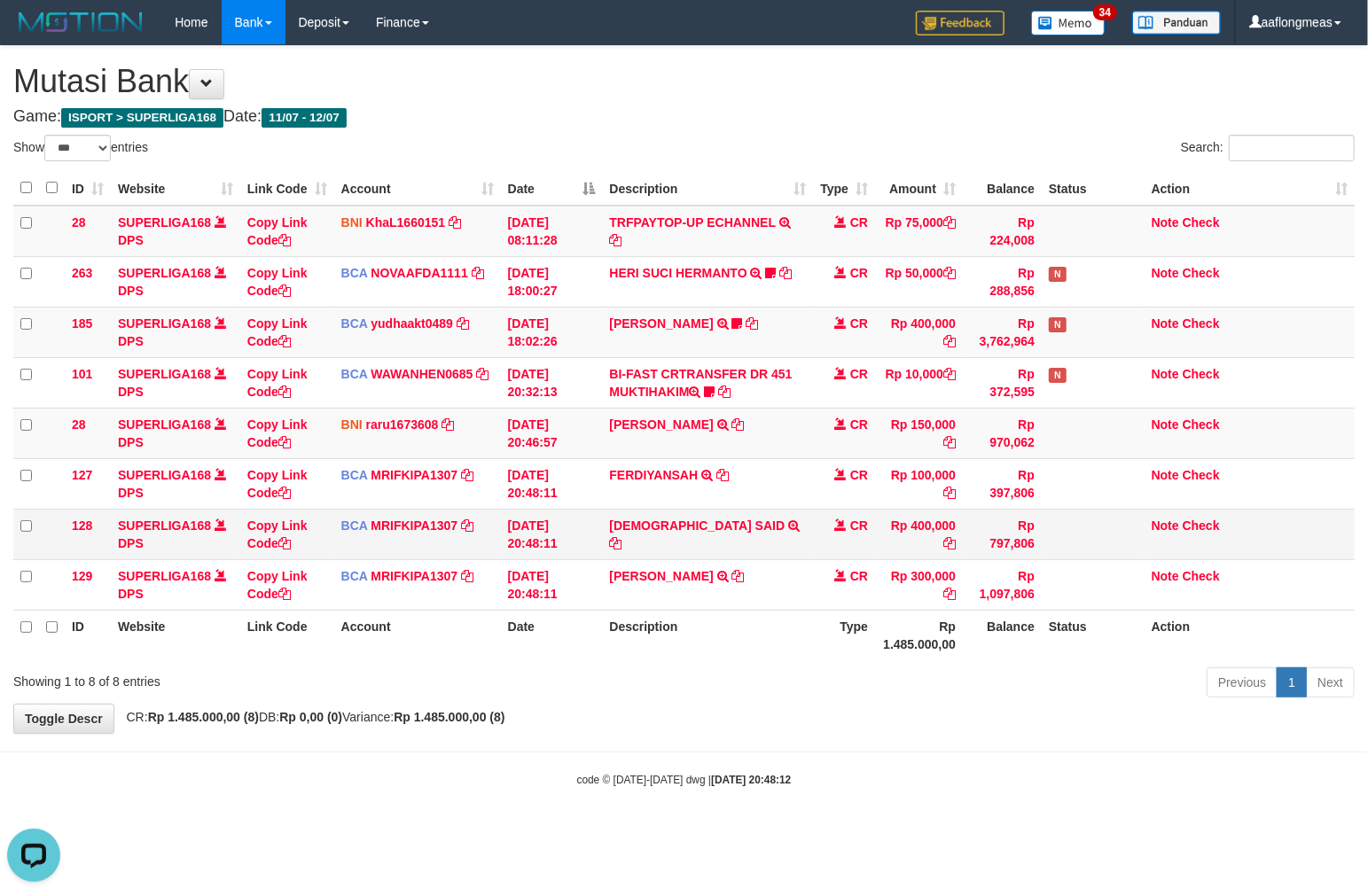 click on "[DEMOGRAPHIC_DATA] SAID         TRSF E-BANKING CR 1207/FTSCY/WS95031
400000.00[PERSON_NAME]" at bounding box center [707, 534] 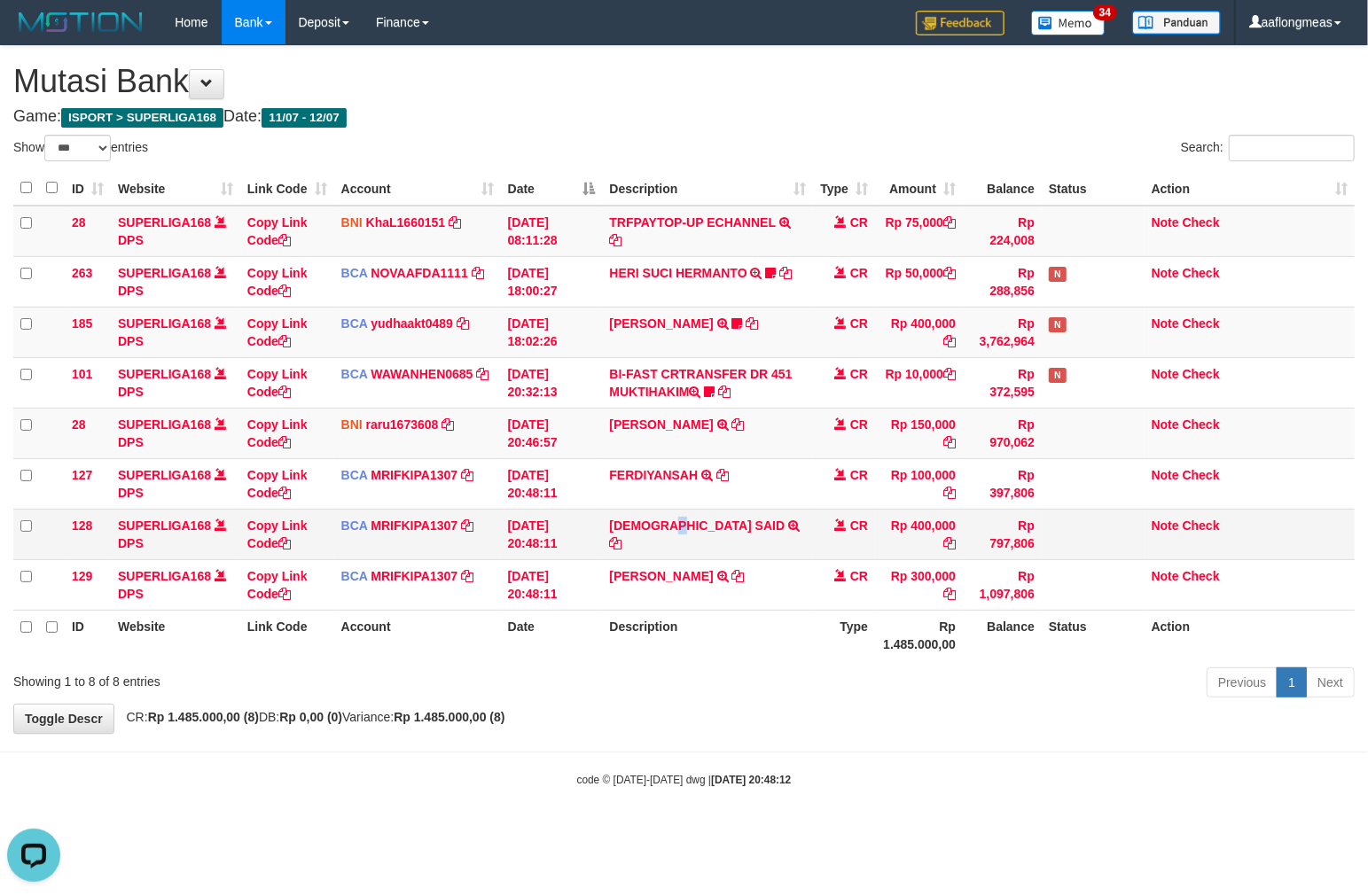 click on "[DEMOGRAPHIC_DATA] SAID         TRSF E-BANKING CR 1207/FTSCY/WS95031
400000.00[PERSON_NAME]" at bounding box center (707, 534) 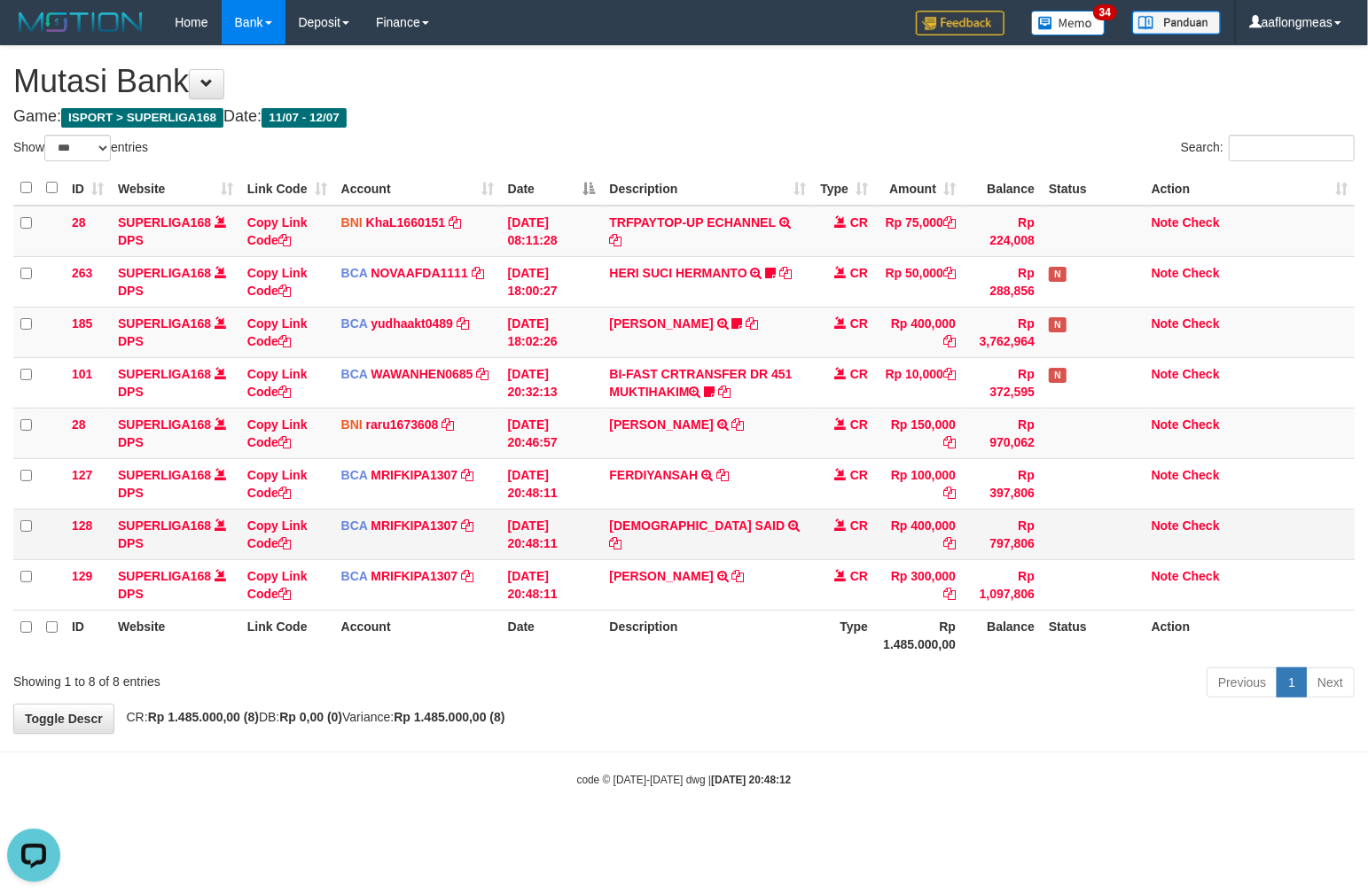 click on "[DEMOGRAPHIC_DATA] SAID         TRSF E-BANKING CR 1207/FTSCY/WS95031
400000.00[PERSON_NAME]" at bounding box center [707, 534] 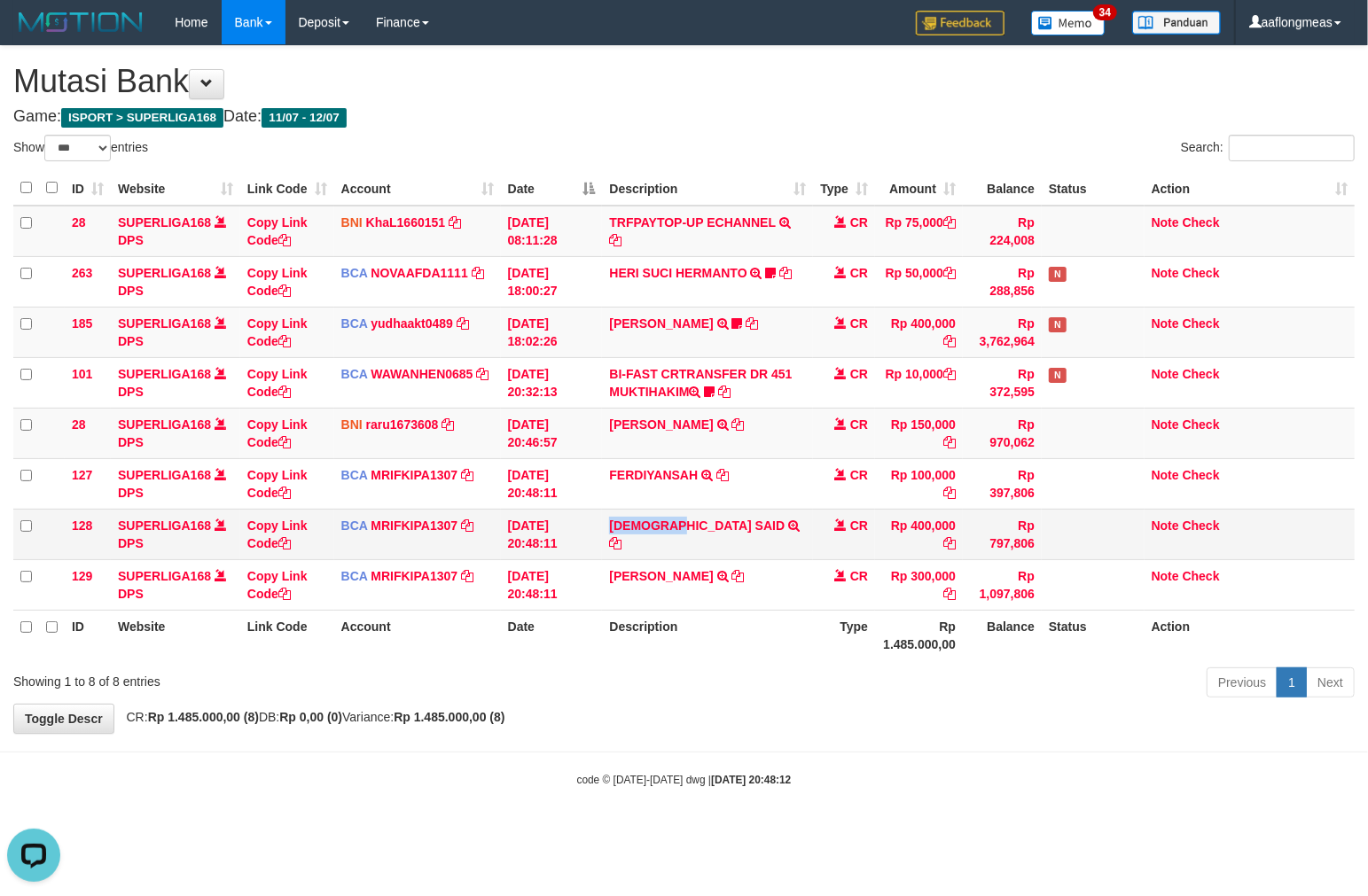 click on "MUHAMMAD SAID         TRSF E-BANKING CR 1207/FTSCY/WS95031
400000.00MUHAMMAD SAID" at bounding box center [707, 534] 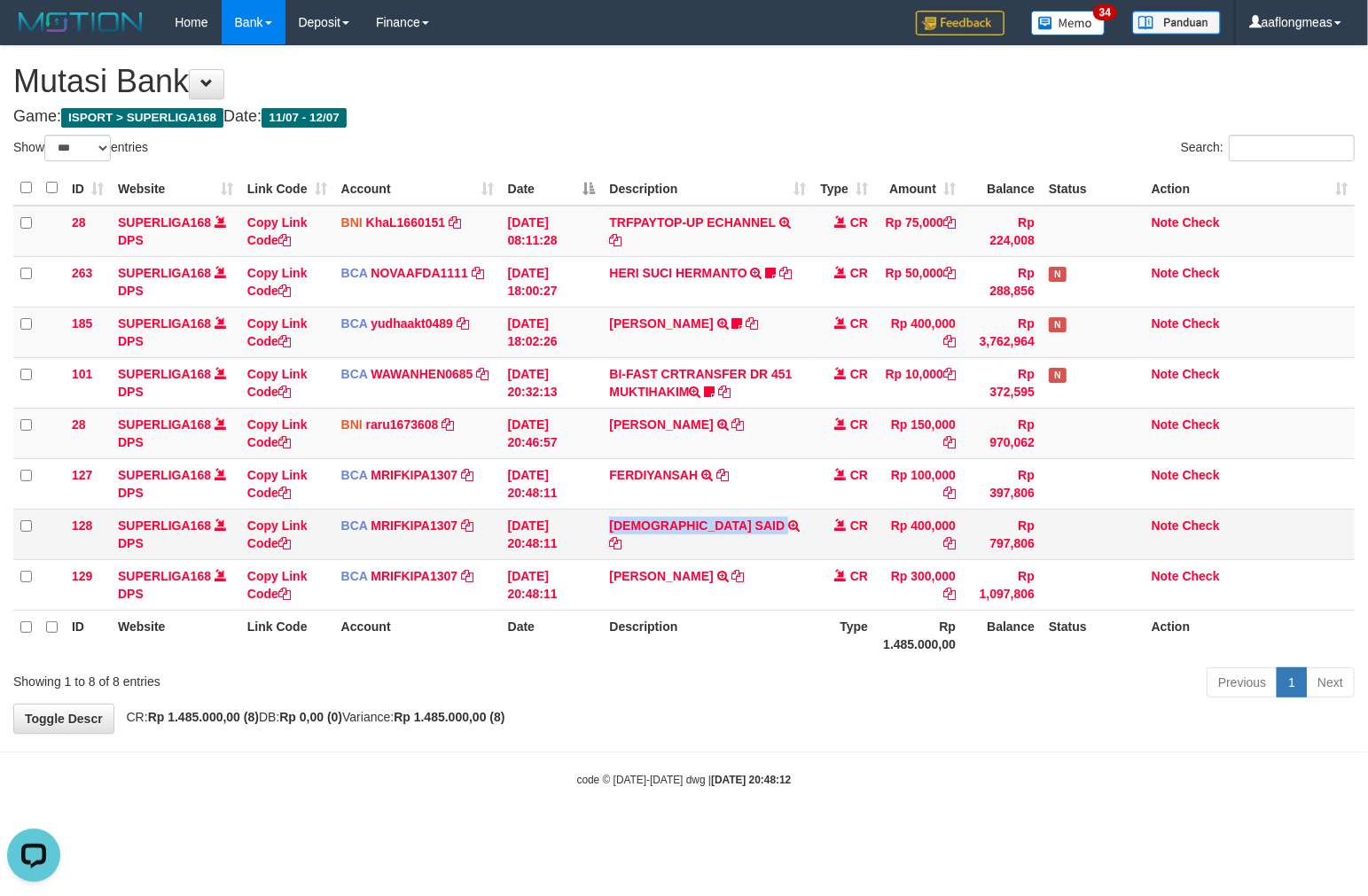 click on "MUHAMMAD SAID         TRSF E-BANKING CR 1207/FTSCY/WS95031
400000.00MUHAMMAD SAID" at bounding box center [707, 534] 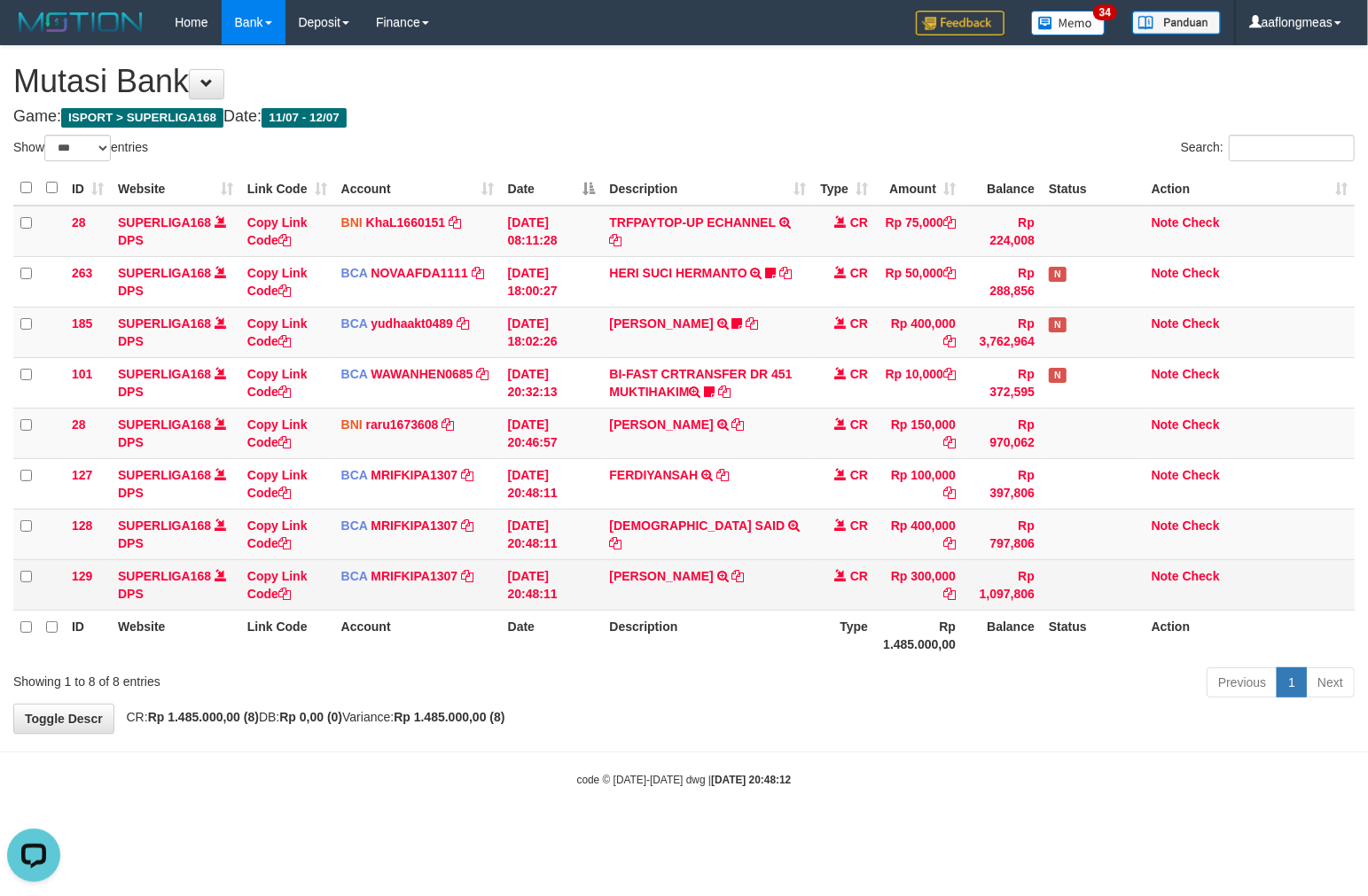 click on "TITA PURNAMA         TRSF E-BANKING CR 07/12 ZDV91
TITA PURNAMA" at bounding box center (707, 584) 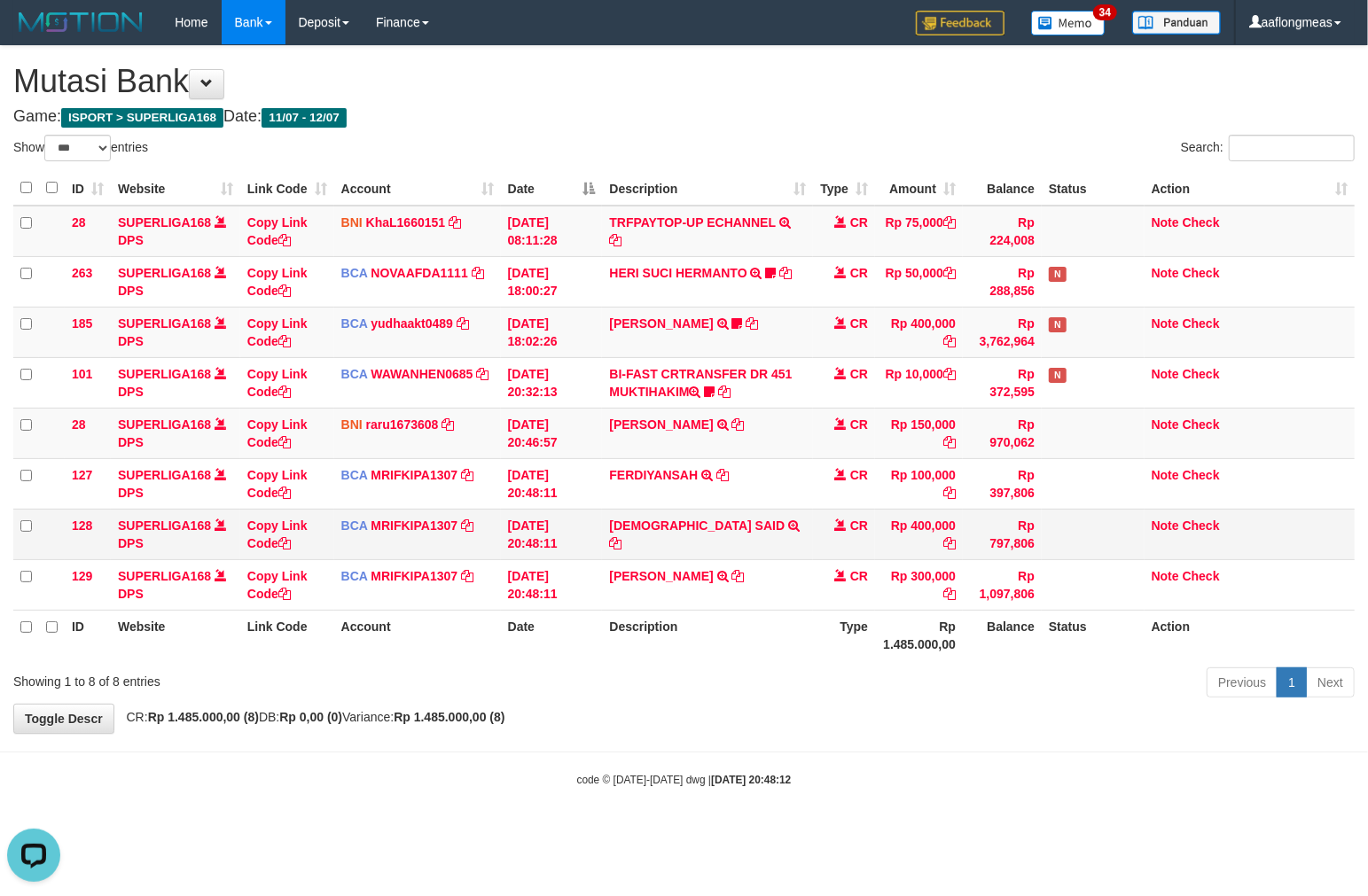 click on "MUHAMMAD SAID         TRSF E-BANKING CR 1207/FTSCY/WS95031
400000.00MUHAMMAD SAID" at bounding box center (707, 534) 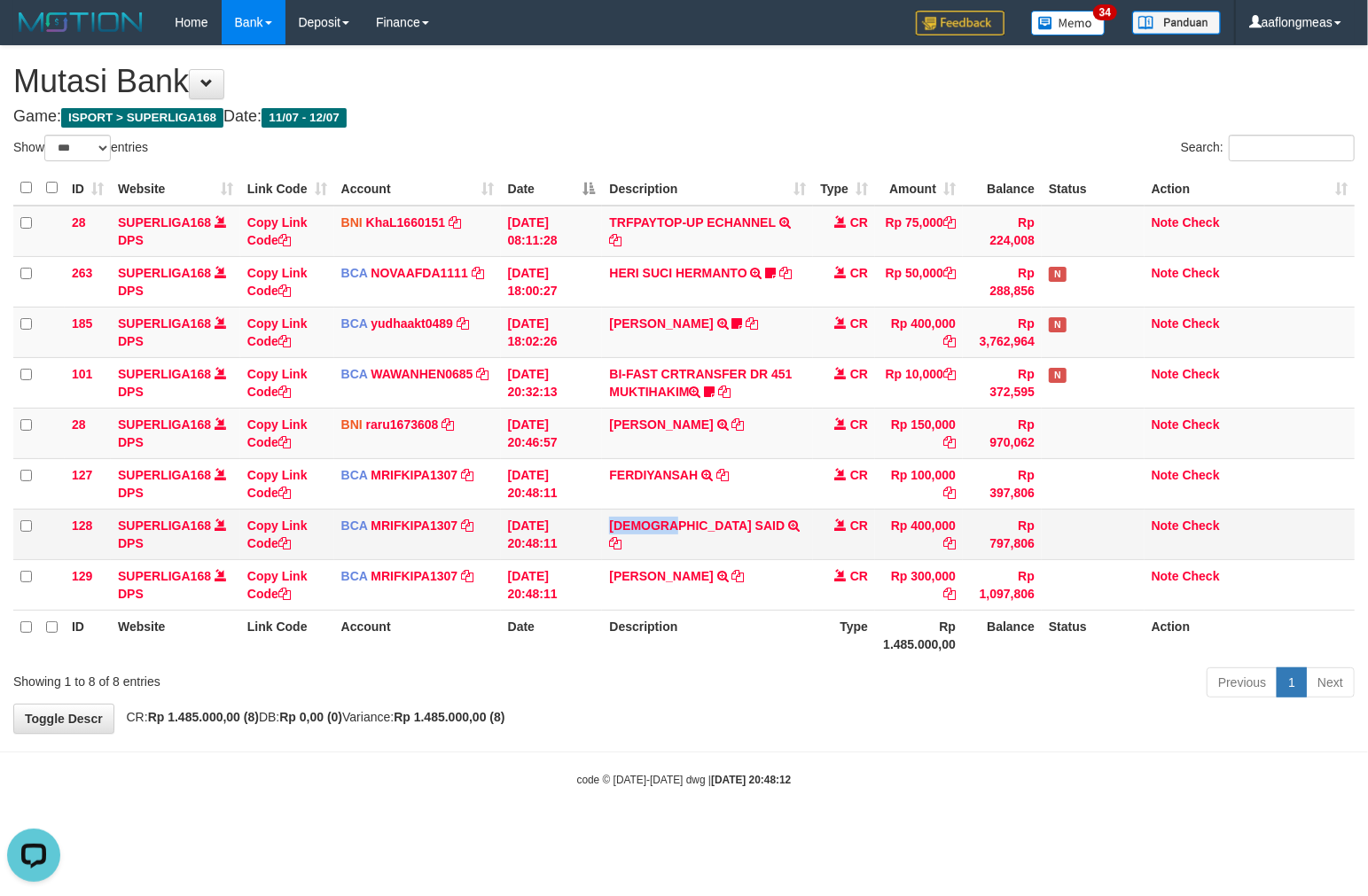 click on "MUHAMMAD SAID         TRSF E-BANKING CR 1207/FTSCY/WS95031
400000.00MUHAMMAD SAID" at bounding box center [707, 534] 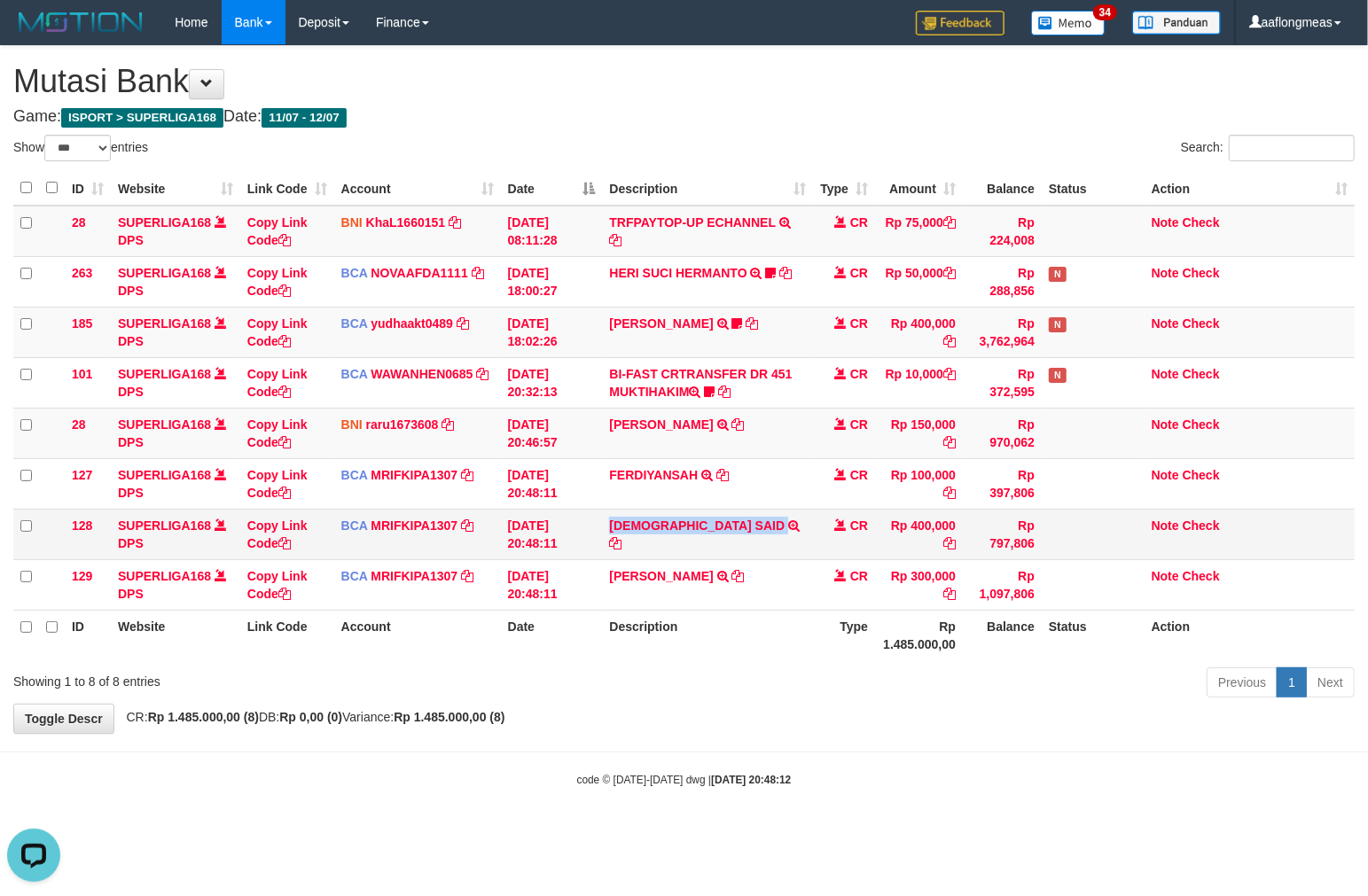 click on "MUHAMMAD SAID         TRSF E-BANKING CR 1207/FTSCY/WS95031
400000.00MUHAMMAD SAID" at bounding box center (707, 534) 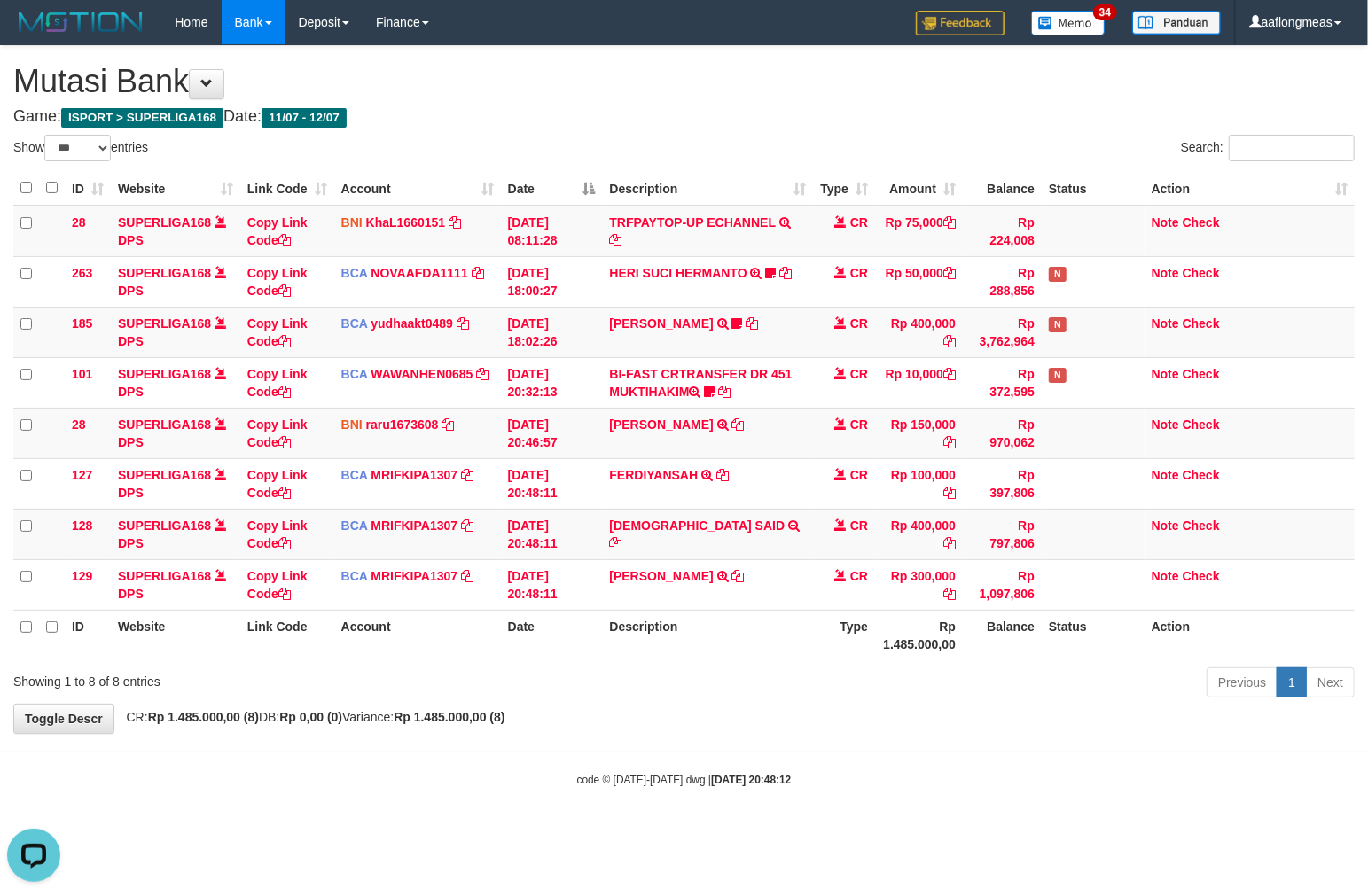 drag, startPoint x: 657, startPoint y: 642, endPoint x: 293, endPoint y: 614, distance: 365.07533 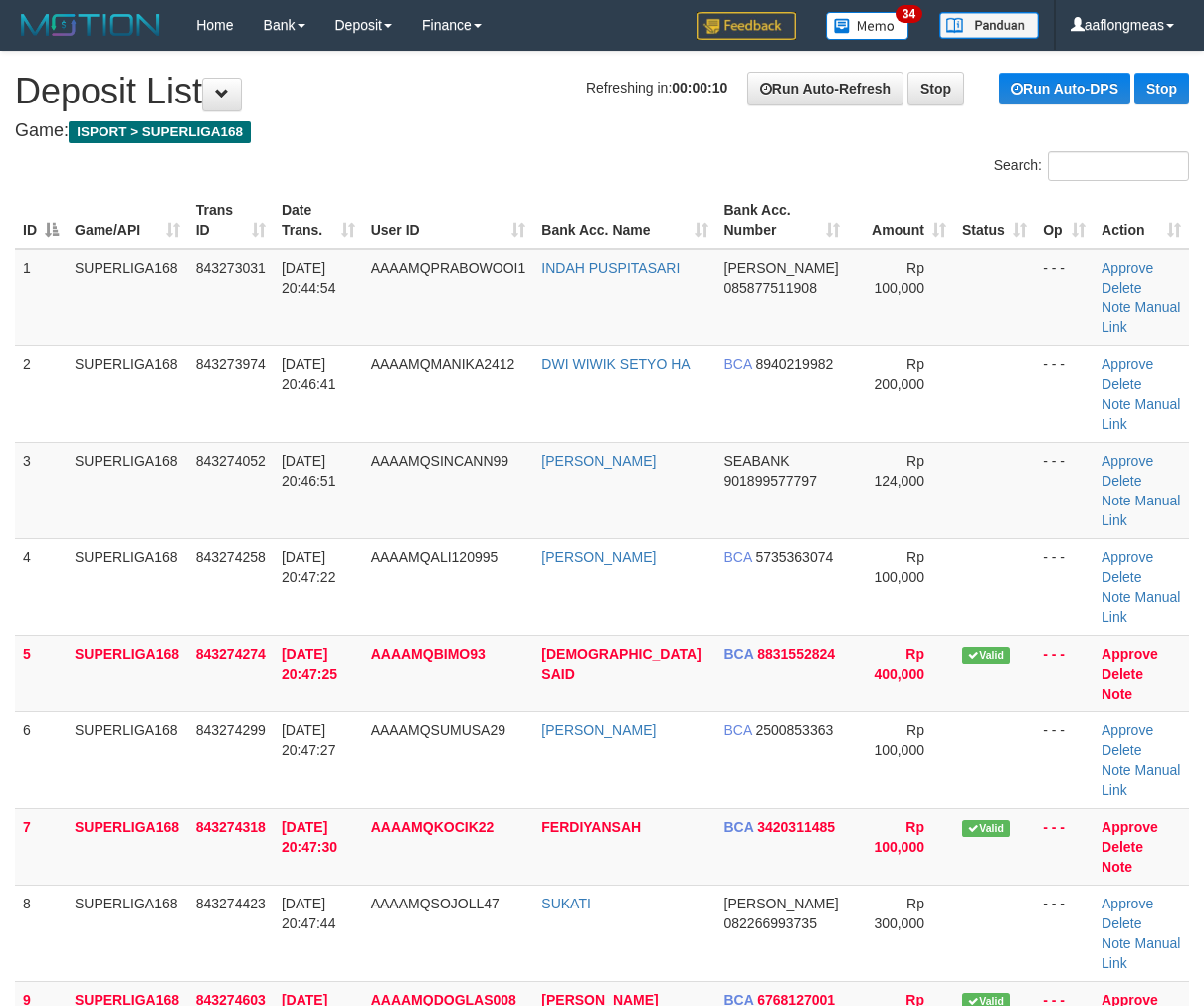 scroll, scrollTop: 0, scrollLeft: 0, axis: both 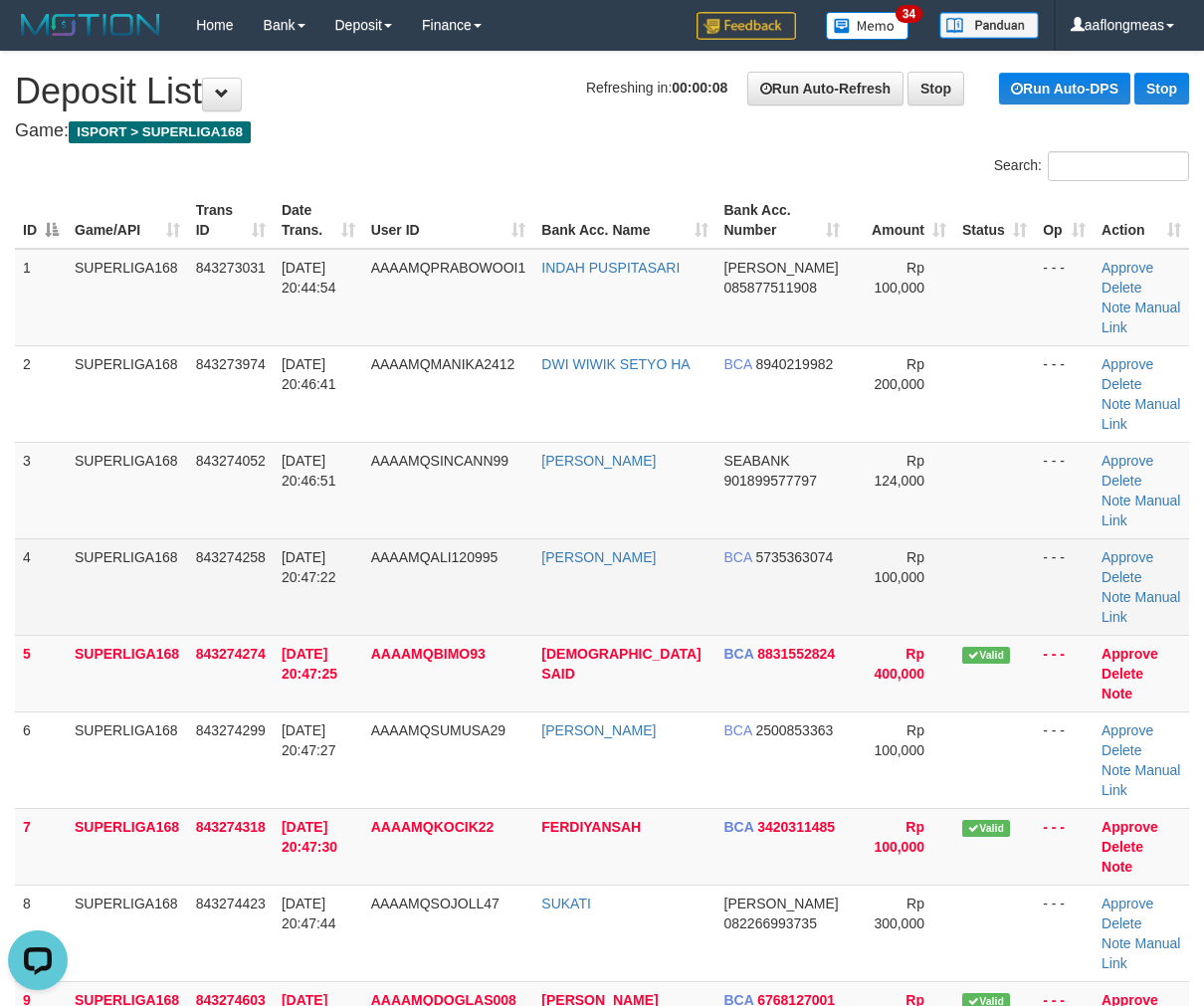 drag, startPoint x: 857, startPoint y: 505, endPoint x: 927, endPoint y: 505, distance: 70 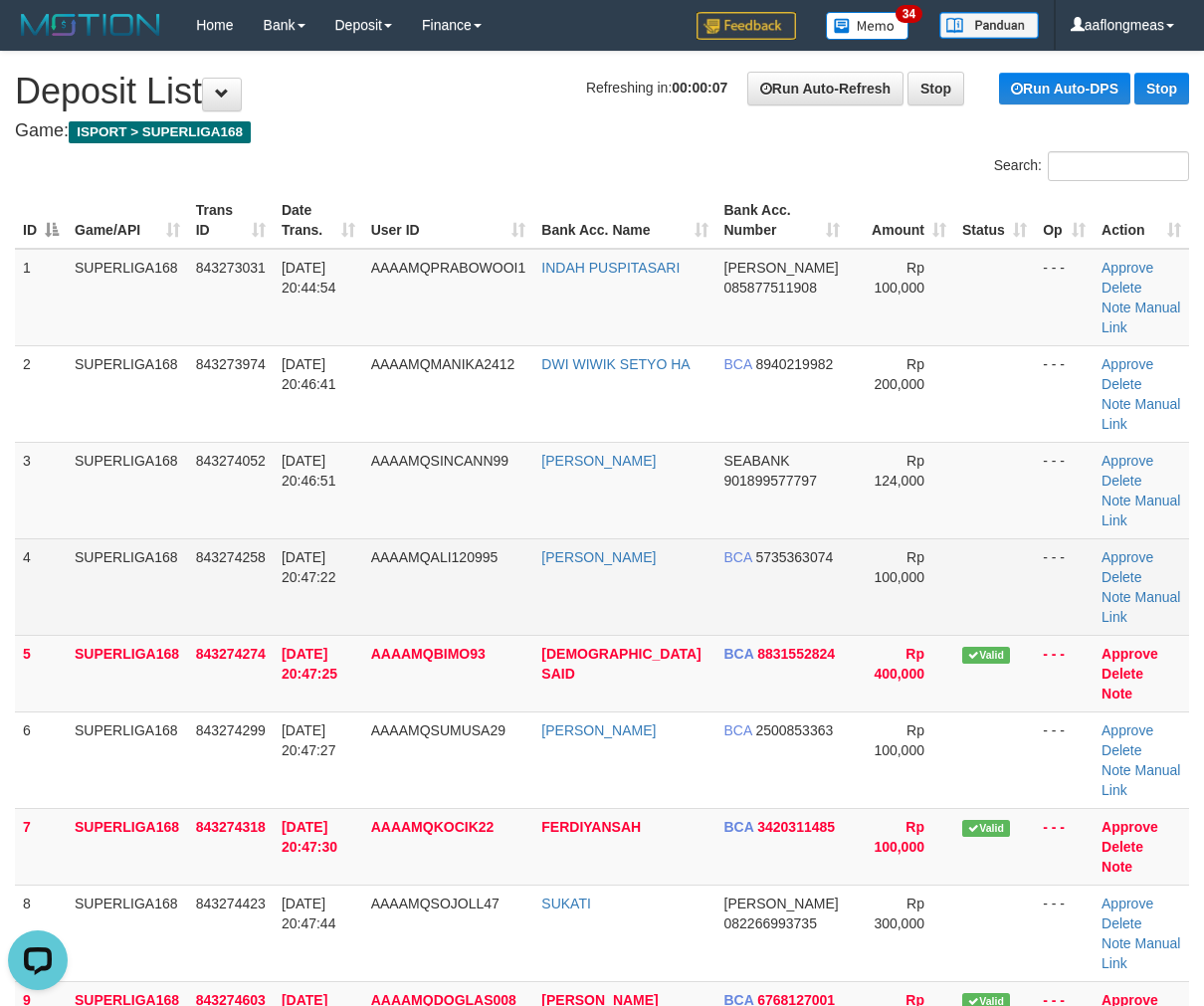 click at bounding box center (994, 586) 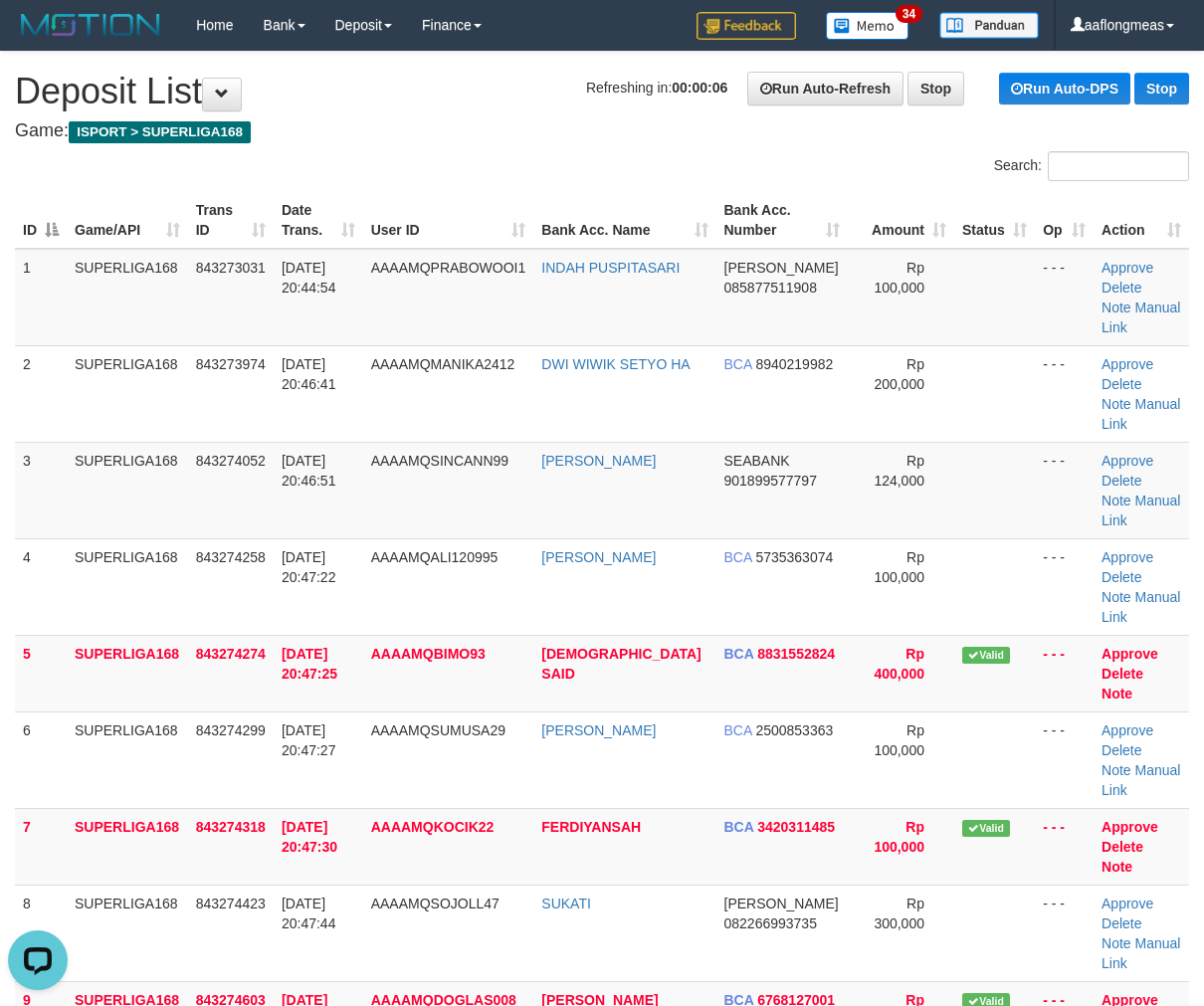 drag, startPoint x: 969, startPoint y: 489, endPoint x: 1214, endPoint y: 525, distance: 247.63077 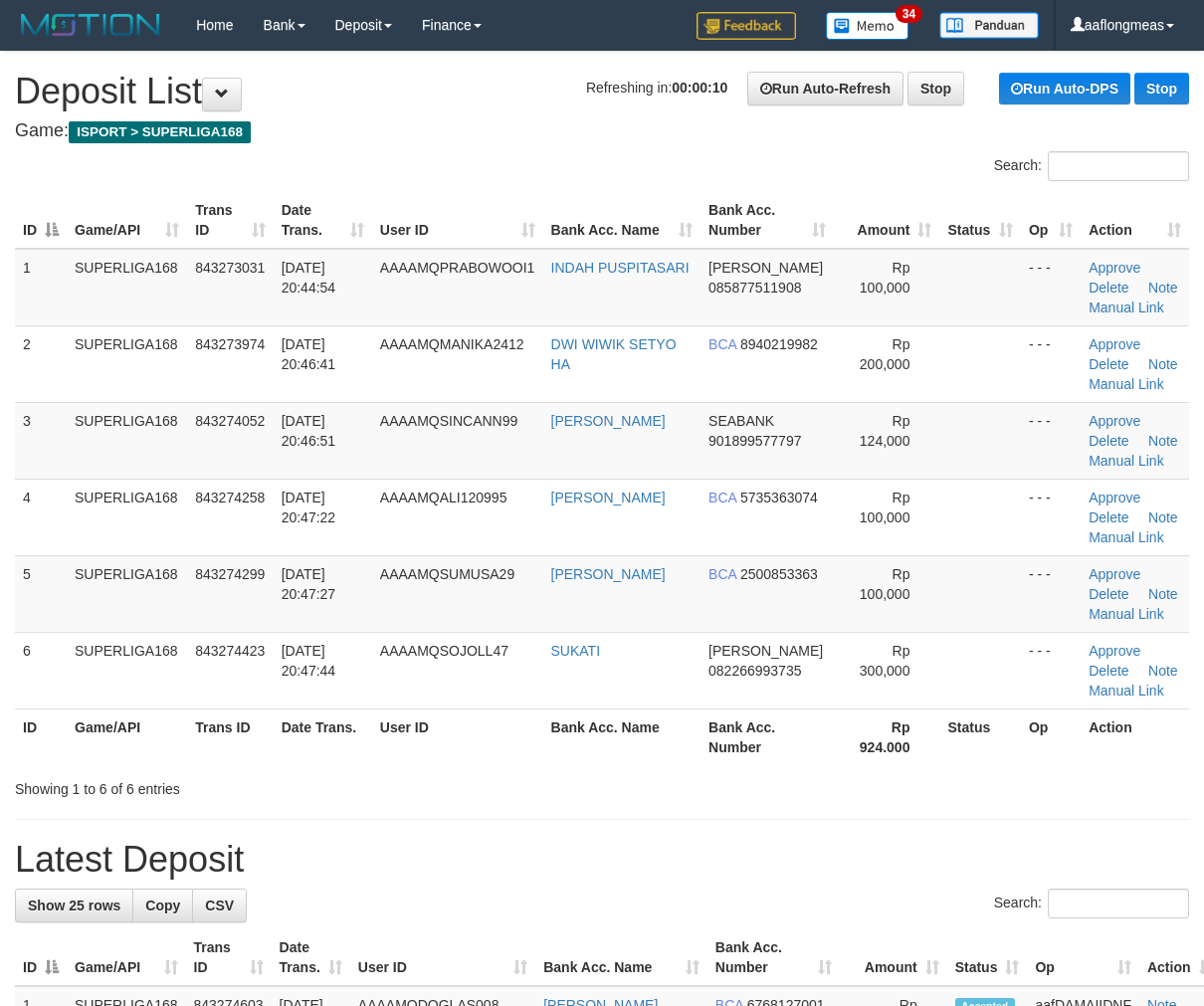 scroll, scrollTop: 0, scrollLeft: 0, axis: both 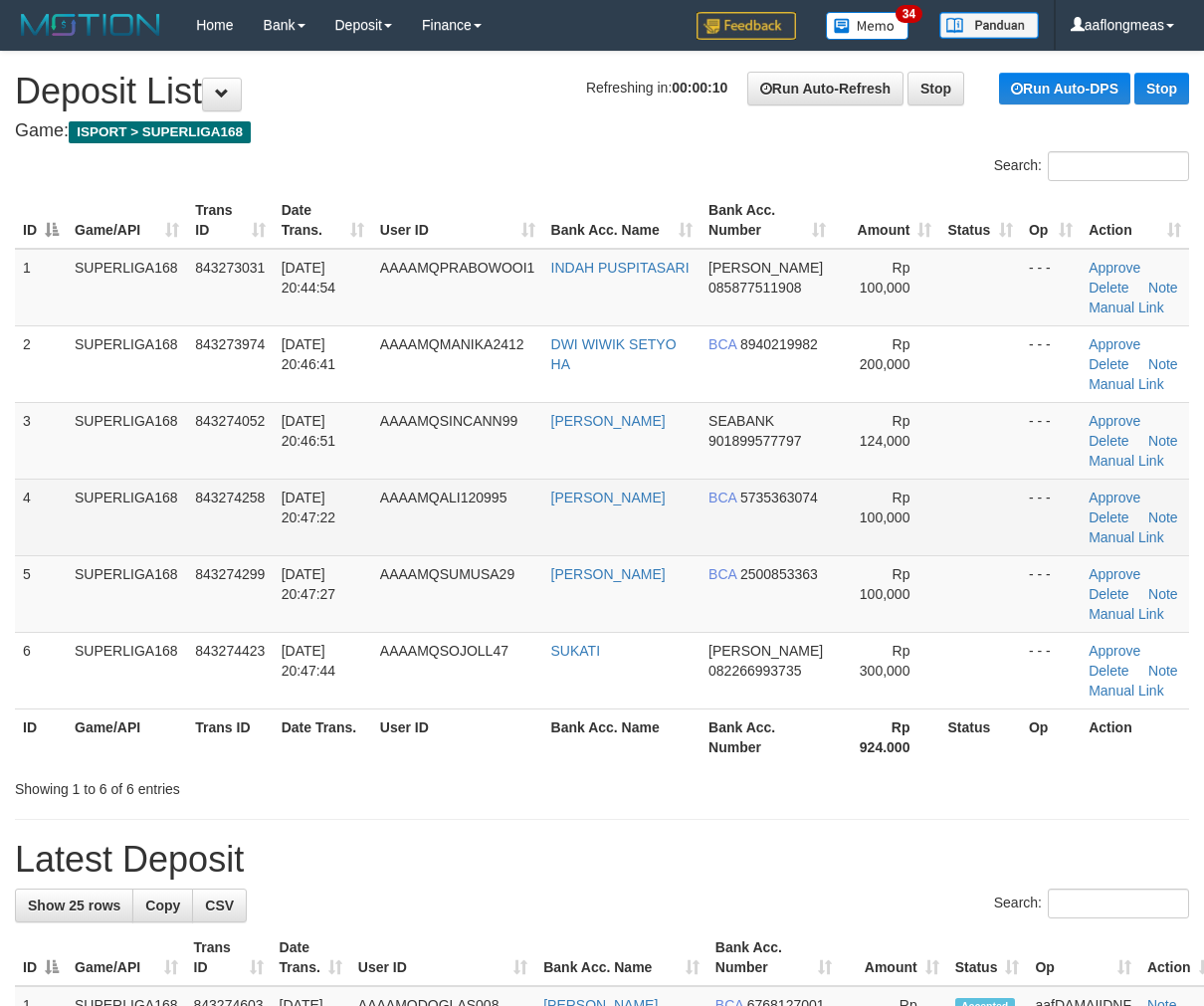 click on "- - -" at bounding box center [1051, 516] 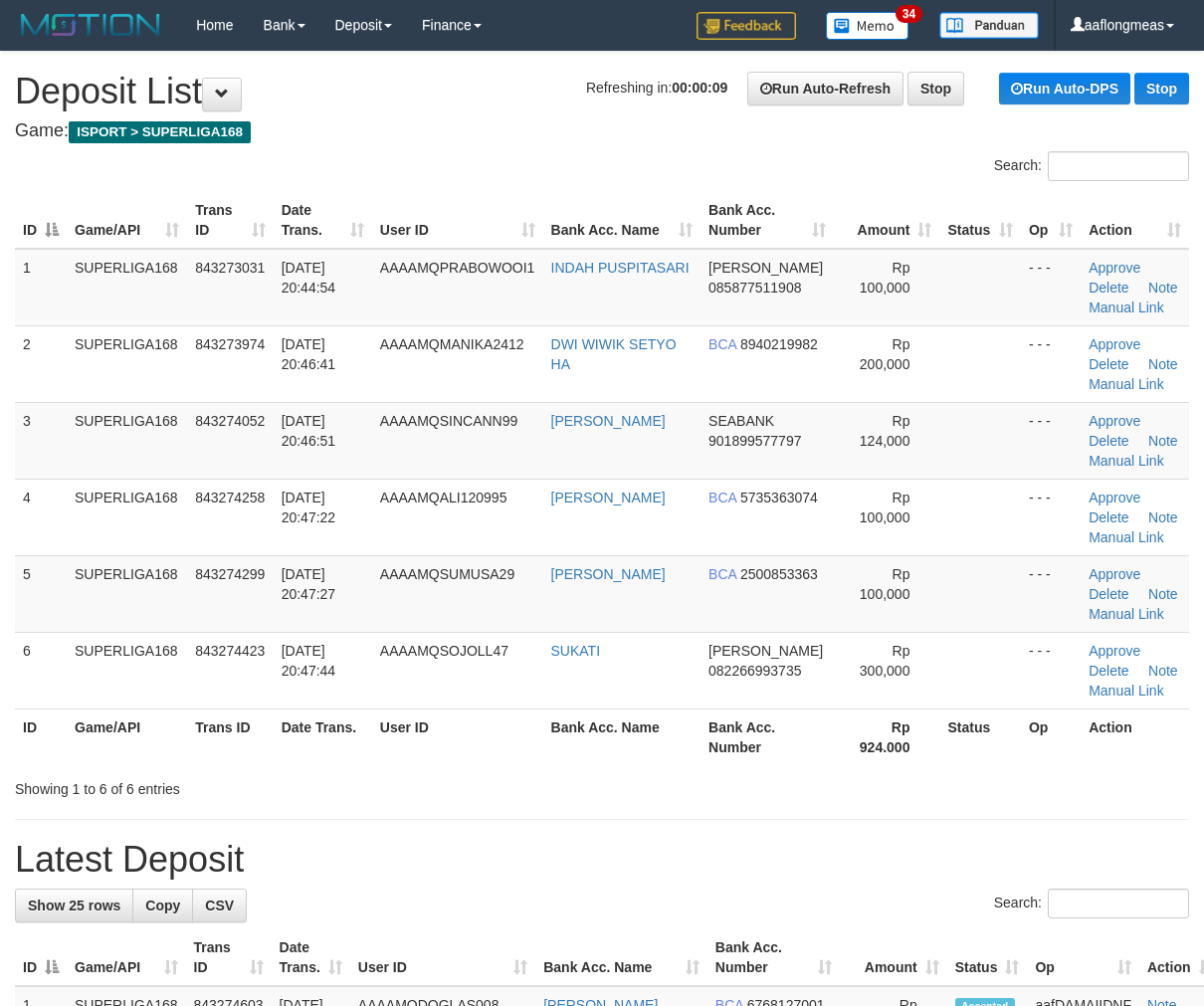 scroll, scrollTop: 623, scrollLeft: 0, axis: vertical 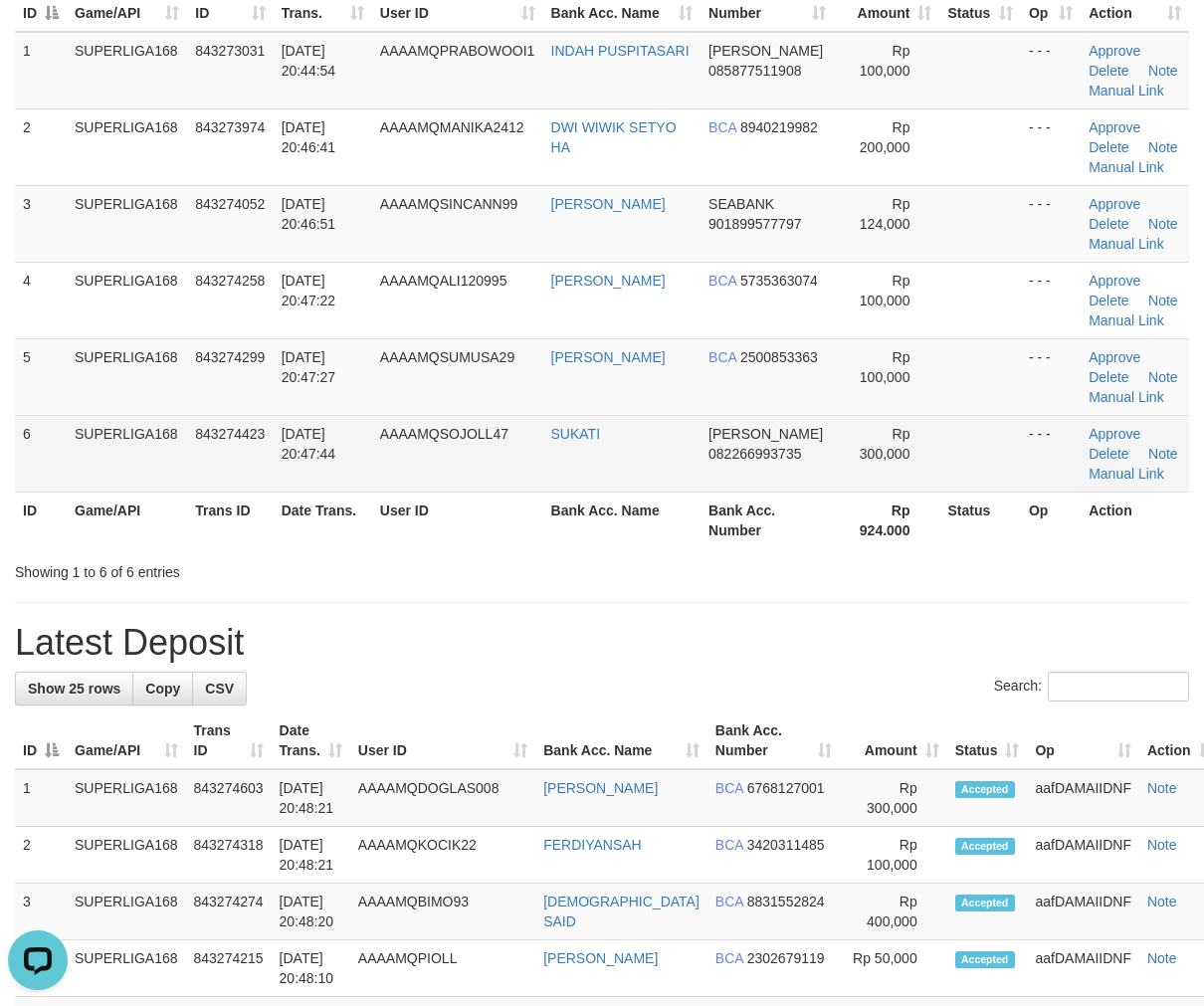 drag, startPoint x: 949, startPoint y: 409, endPoint x: 1060, endPoint y: 416, distance: 111.220502 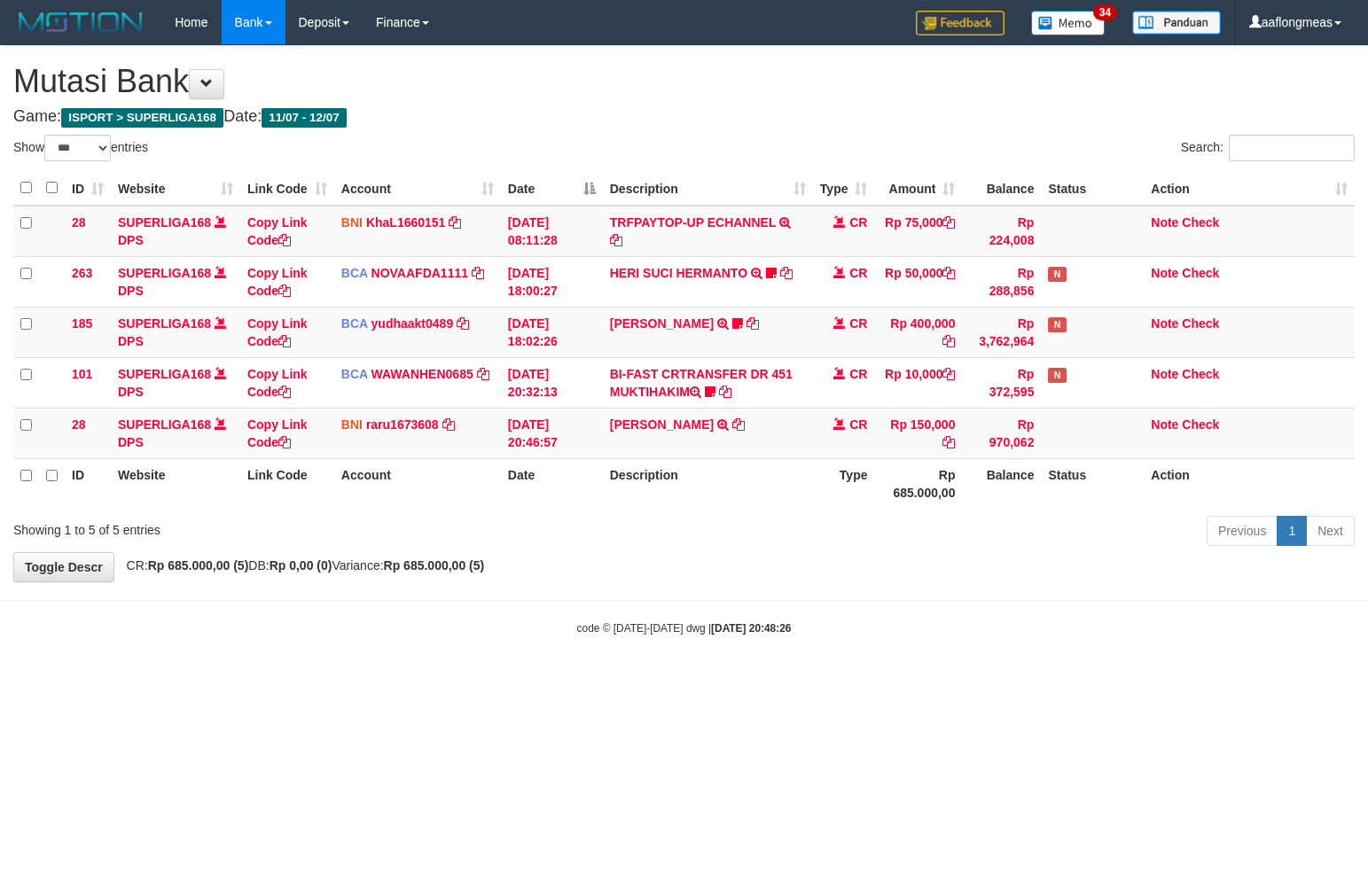 select on "***" 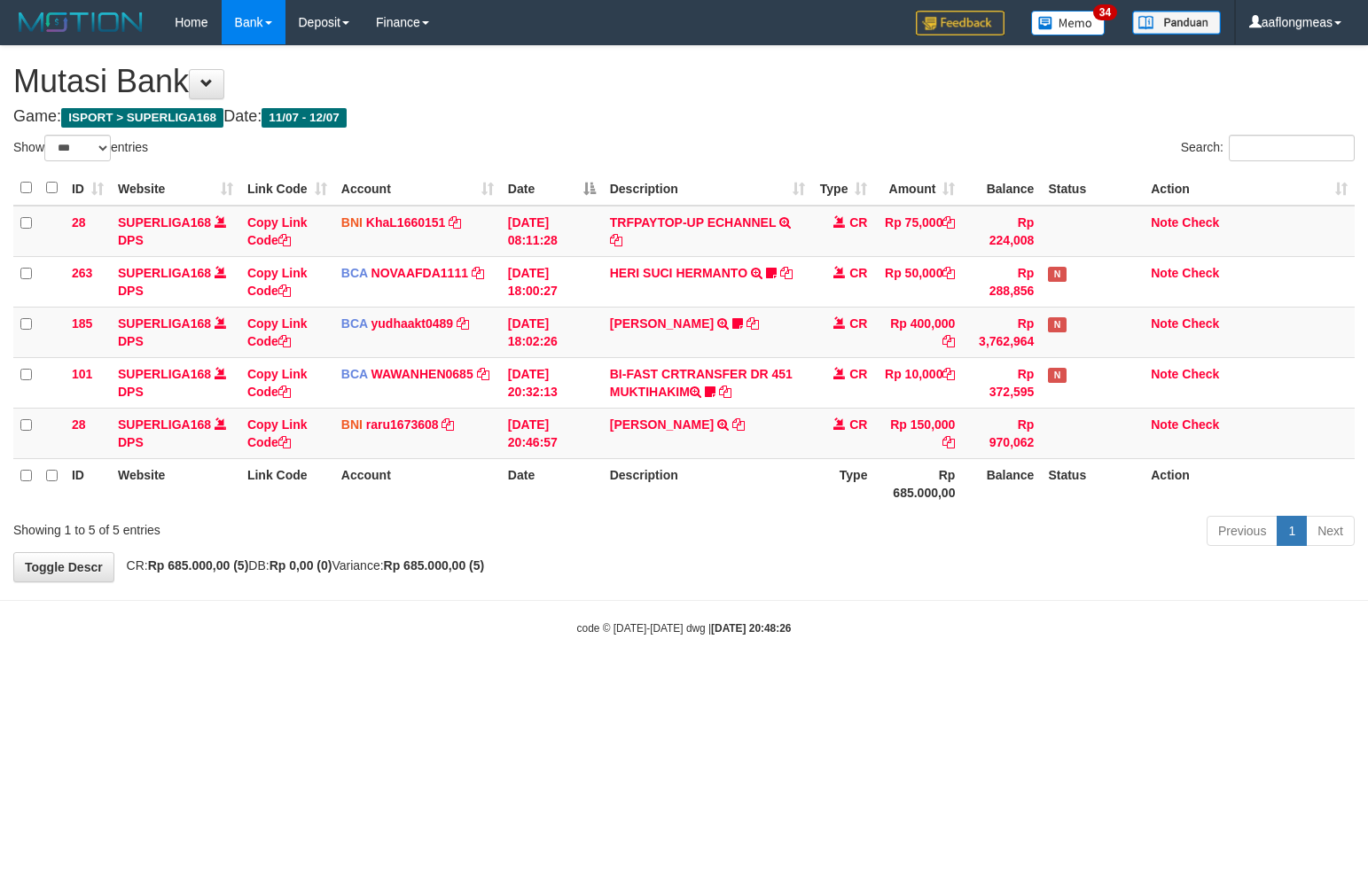 scroll, scrollTop: 0, scrollLeft: 0, axis: both 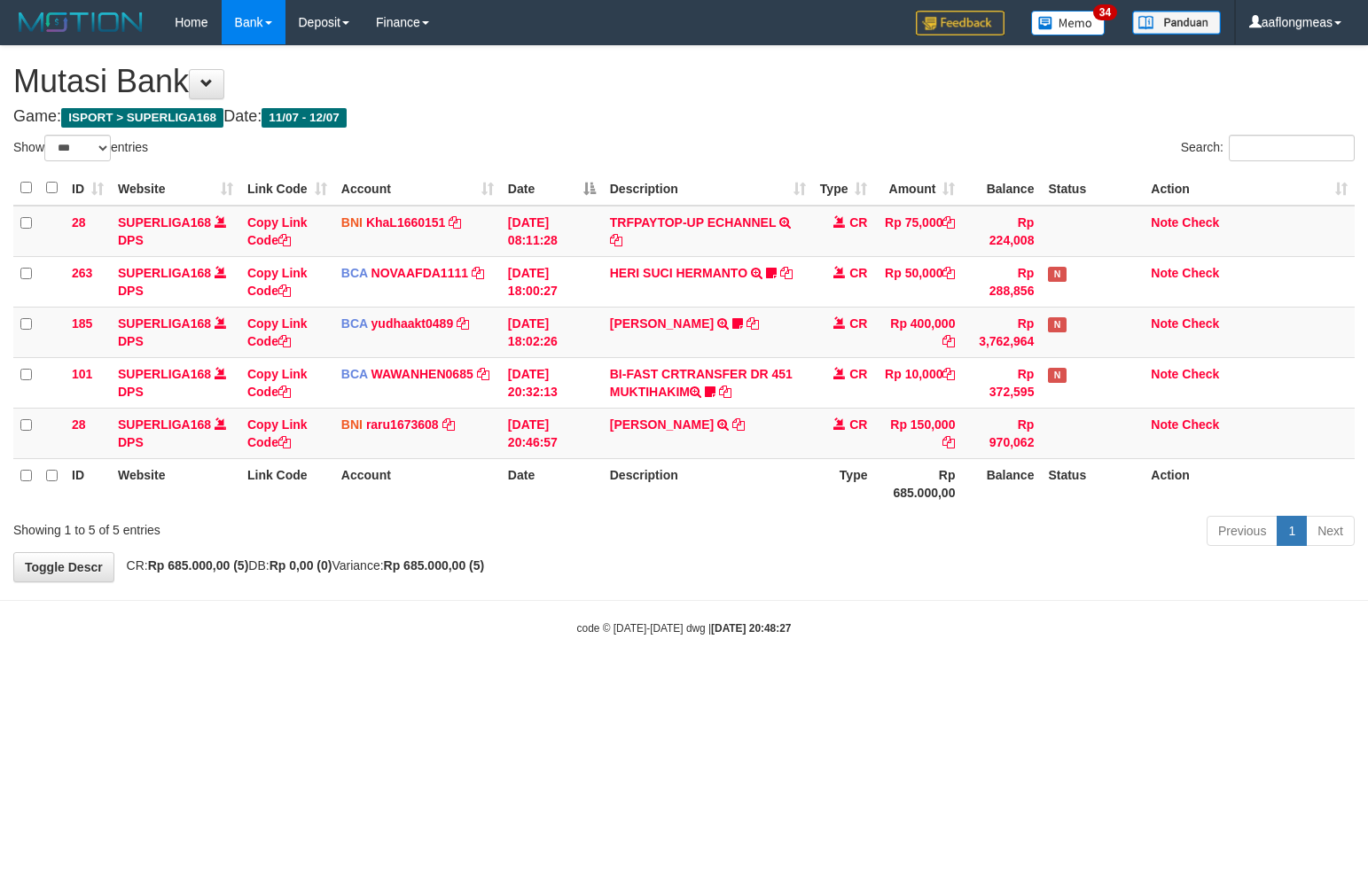 select on "***" 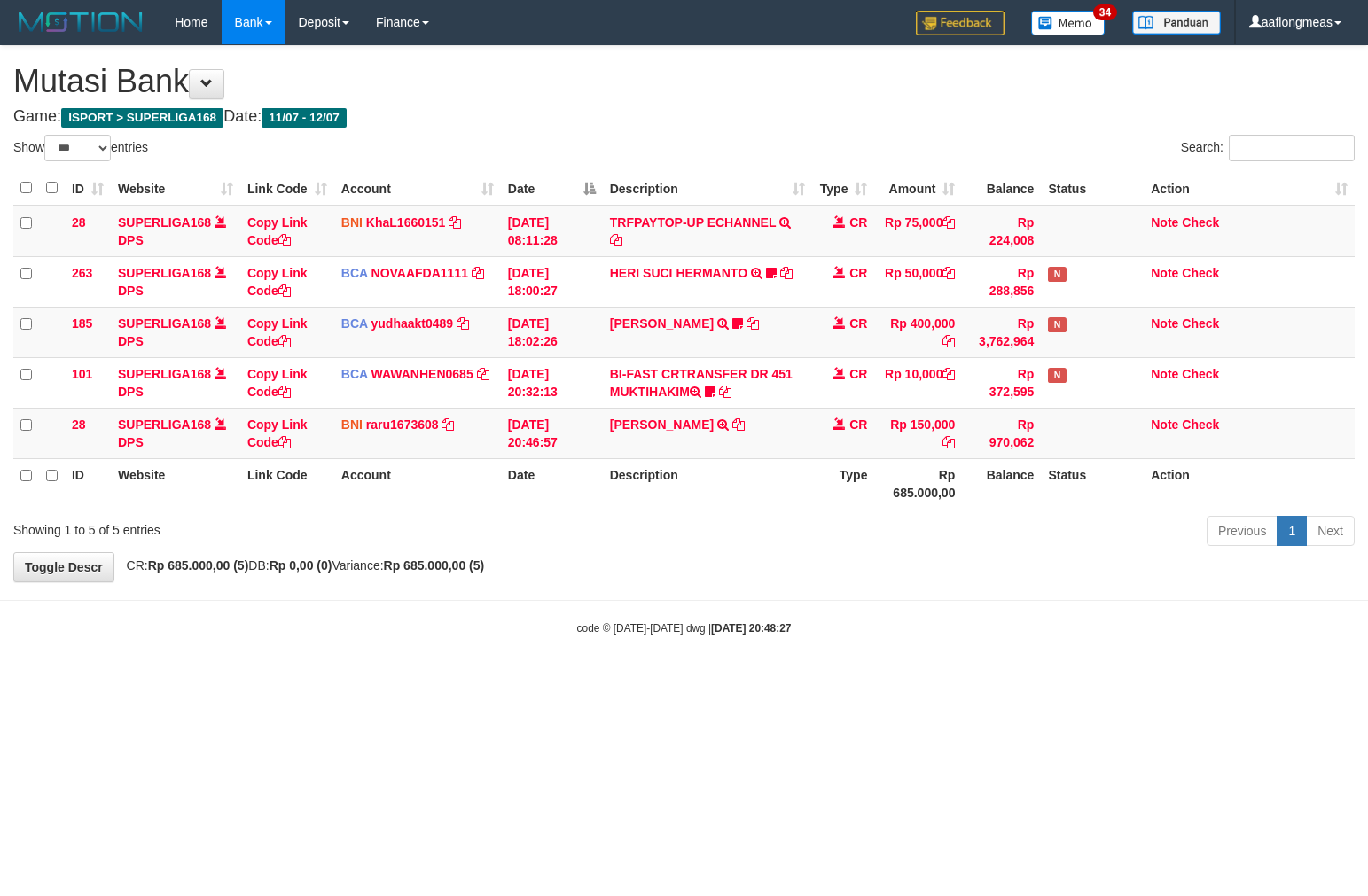 scroll, scrollTop: 0, scrollLeft: 0, axis: both 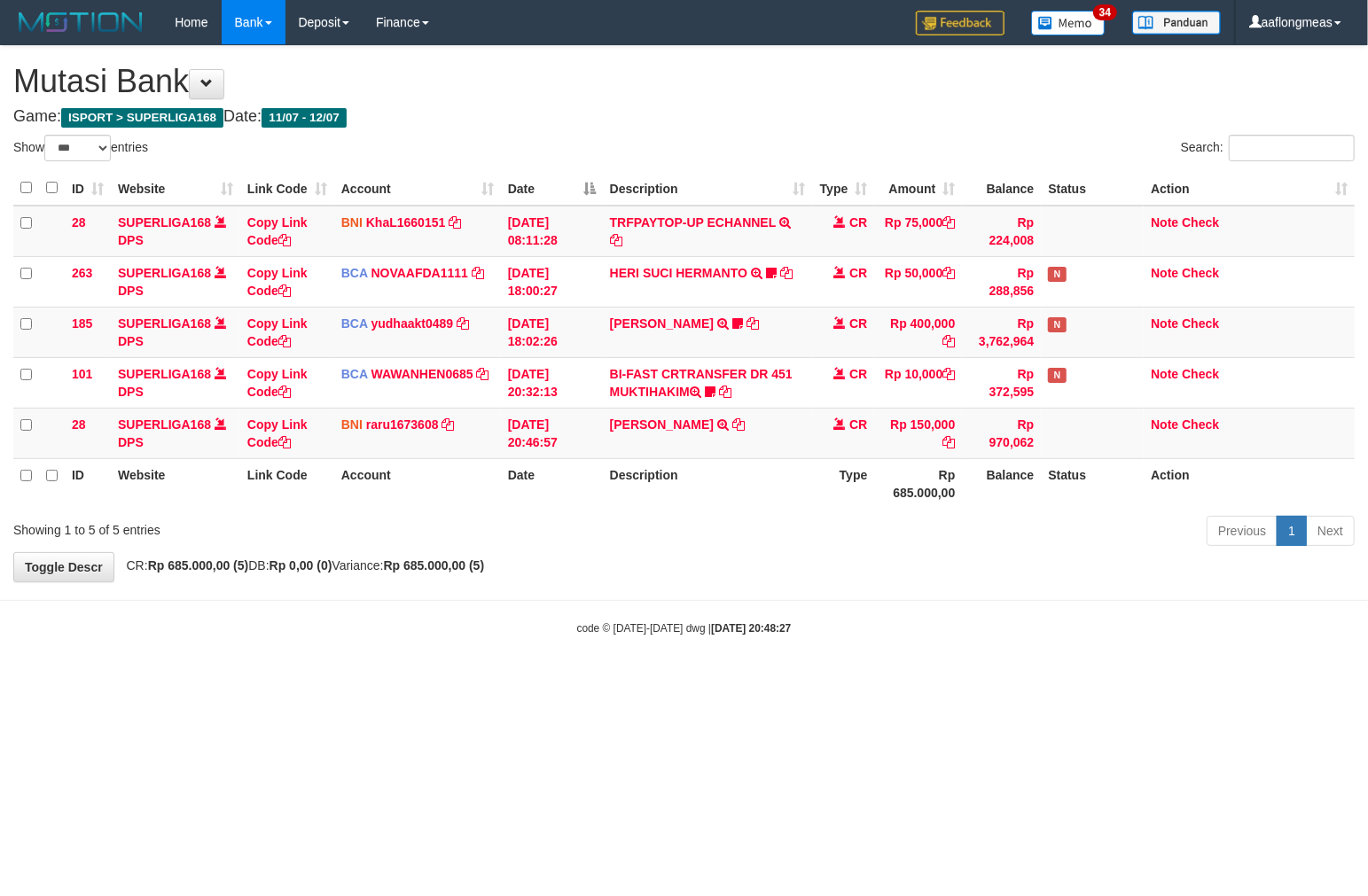 click on "**********" at bounding box center (684, 314) 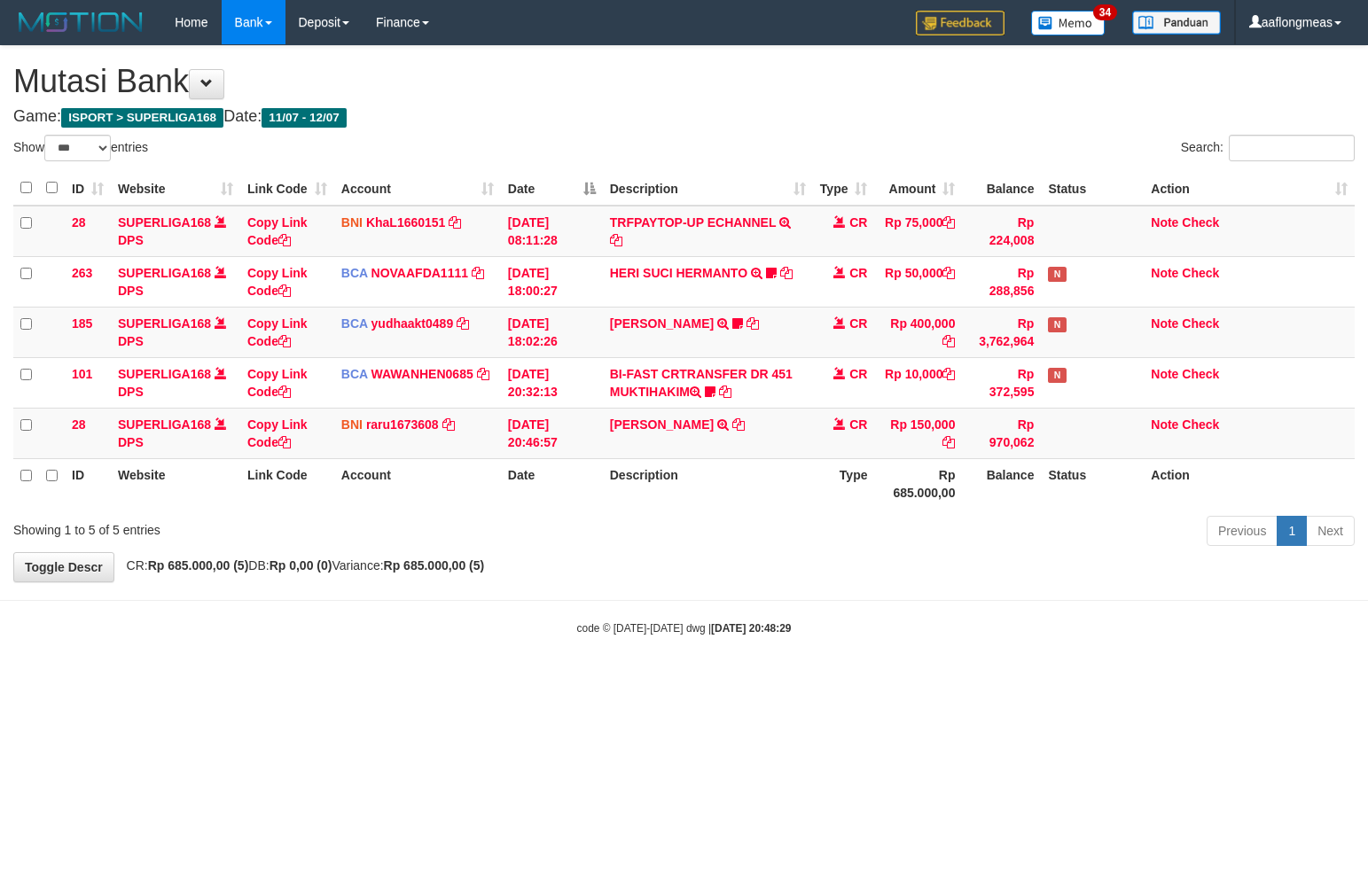 select on "***" 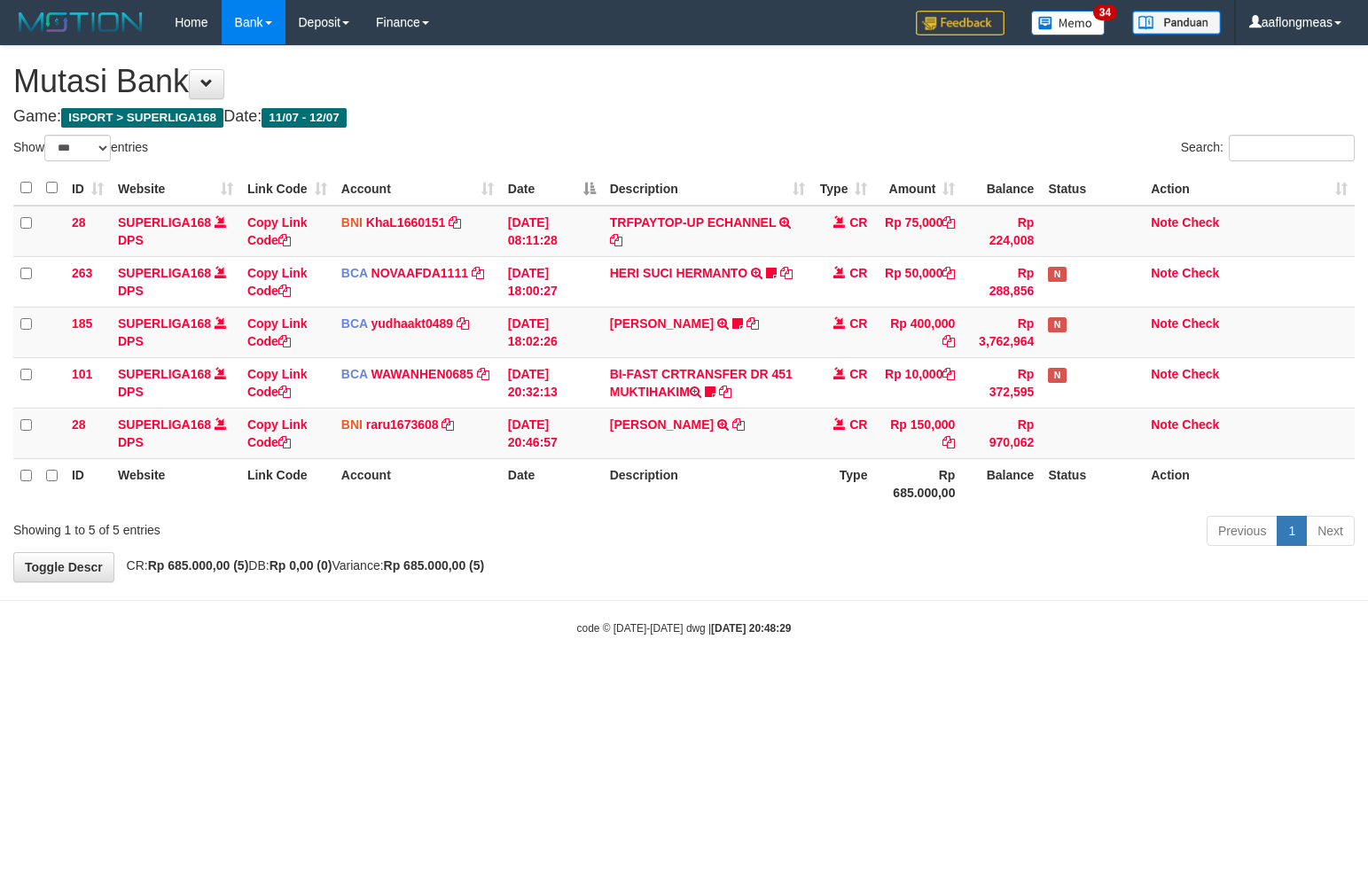 scroll, scrollTop: 0, scrollLeft: 0, axis: both 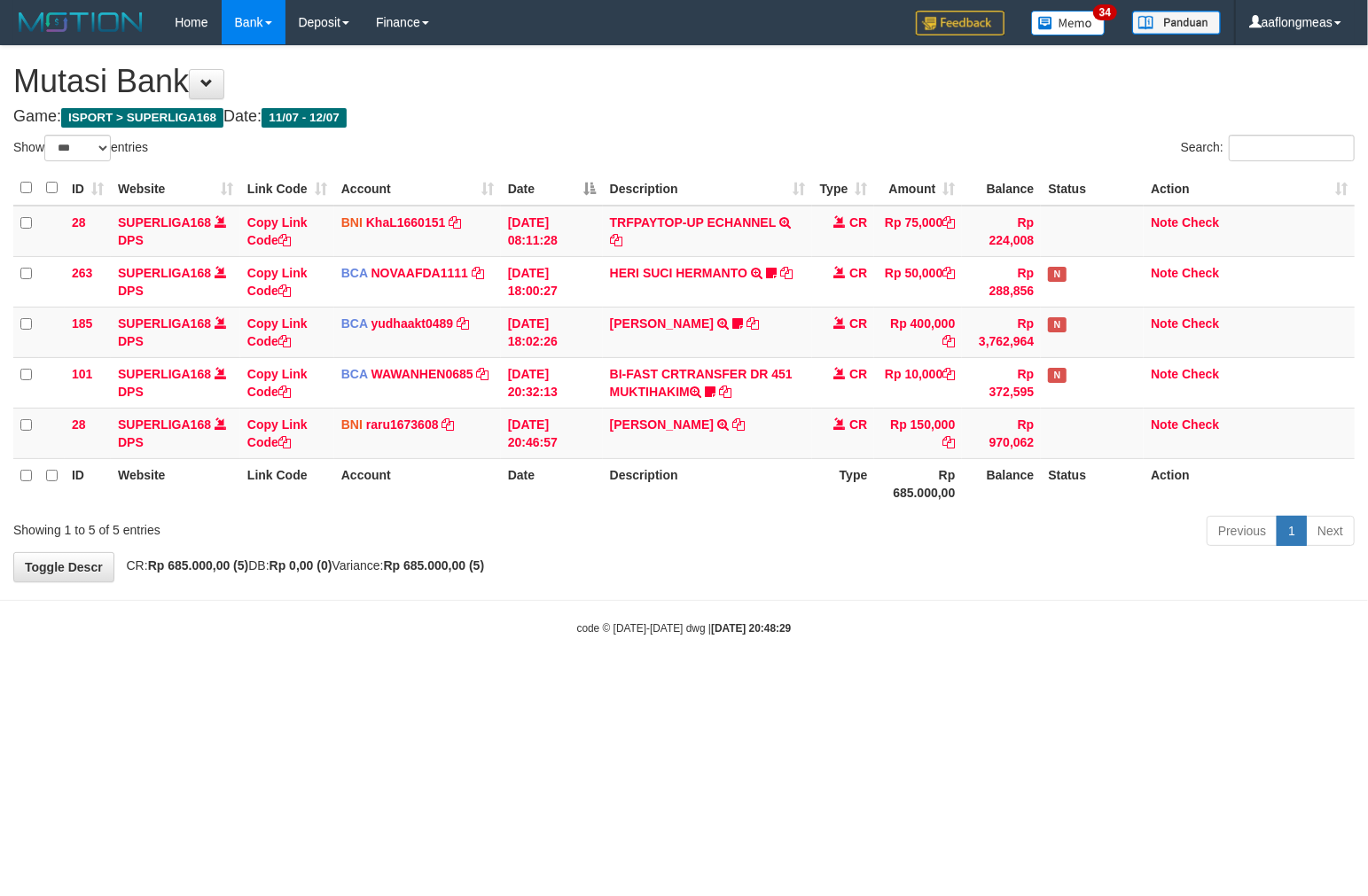 click on "Previous 1 Next" at bounding box center [969, 533] 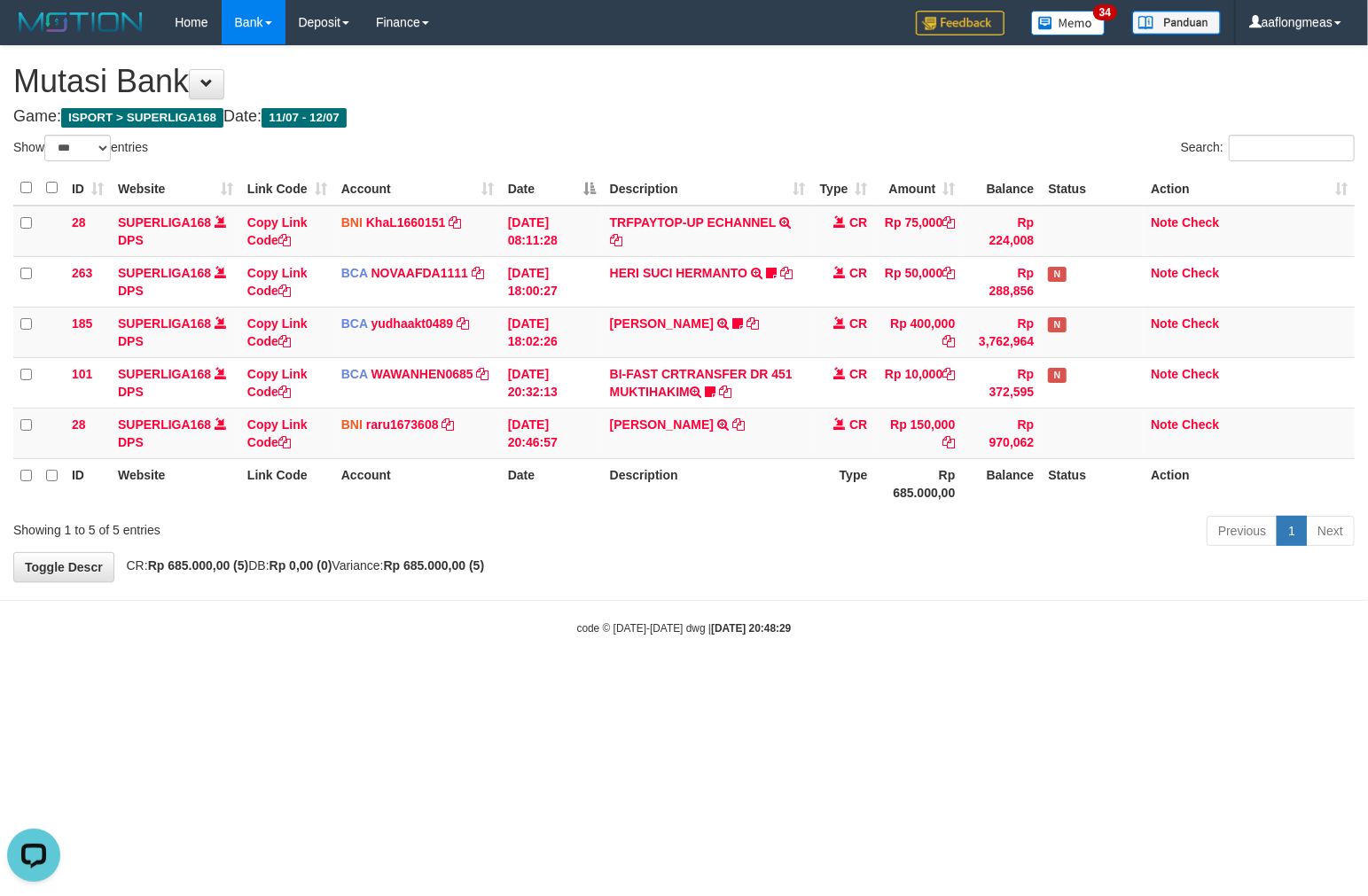 scroll, scrollTop: 0, scrollLeft: 0, axis: both 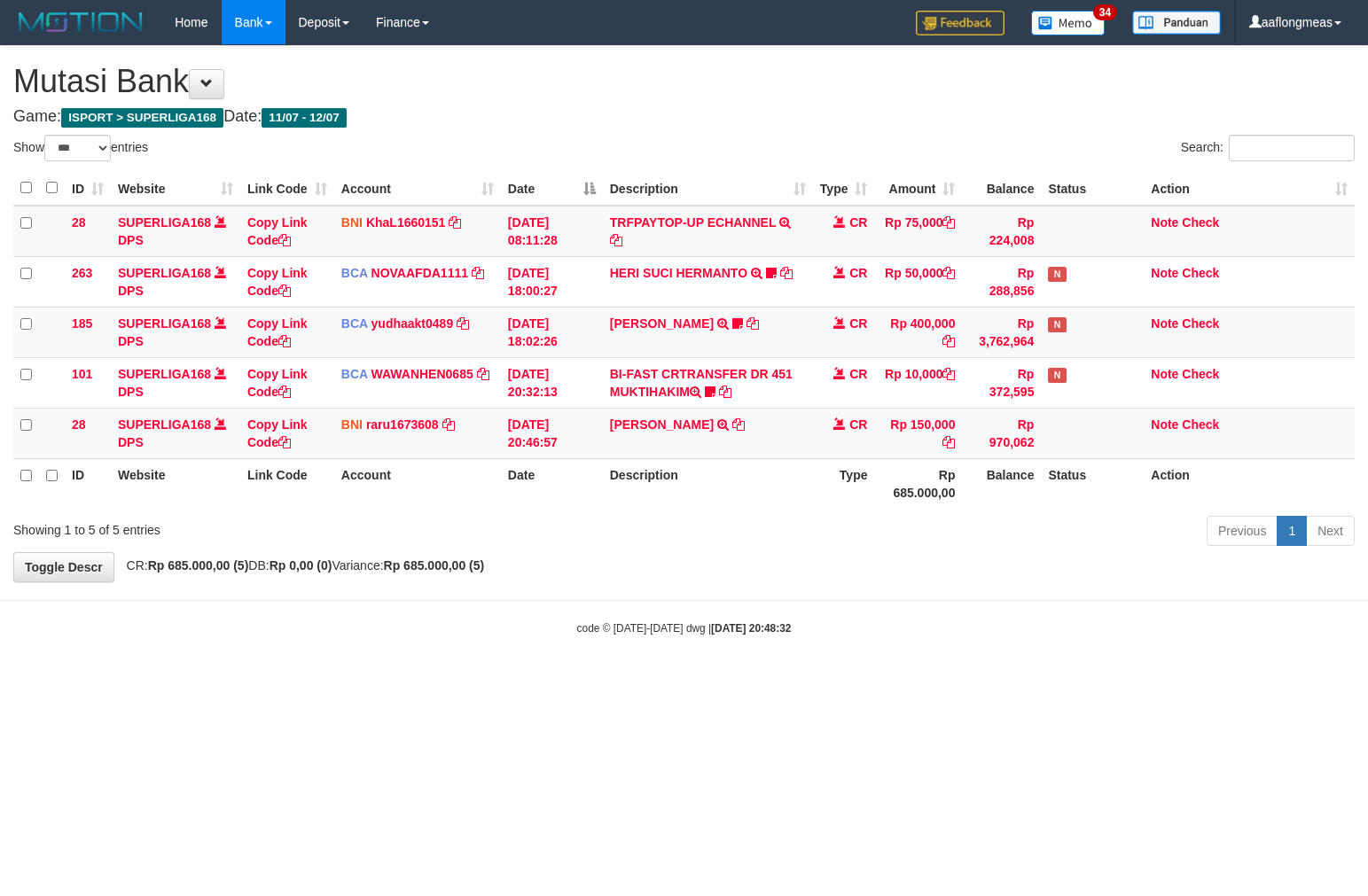 select on "***" 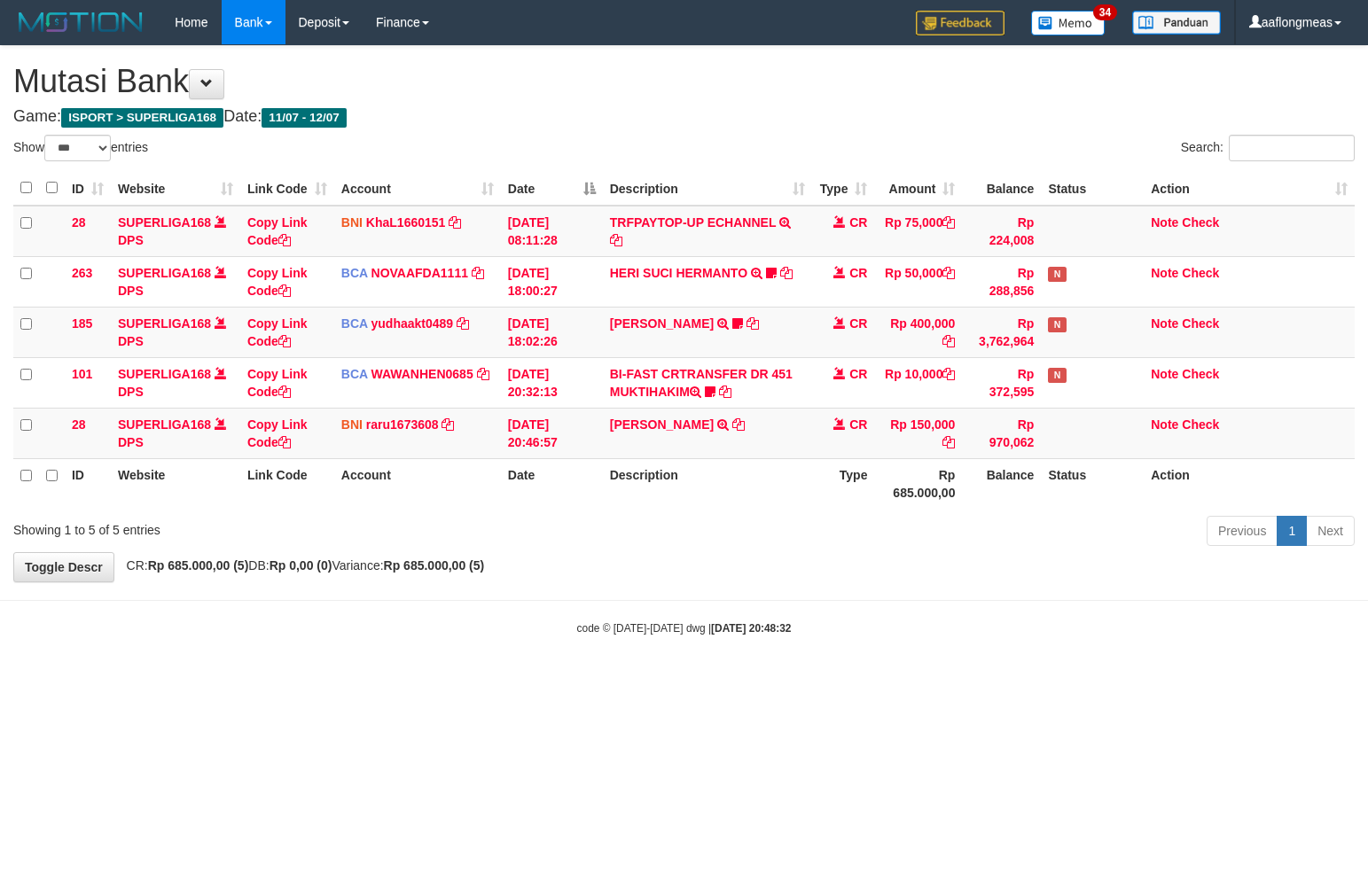 scroll, scrollTop: 0, scrollLeft: 0, axis: both 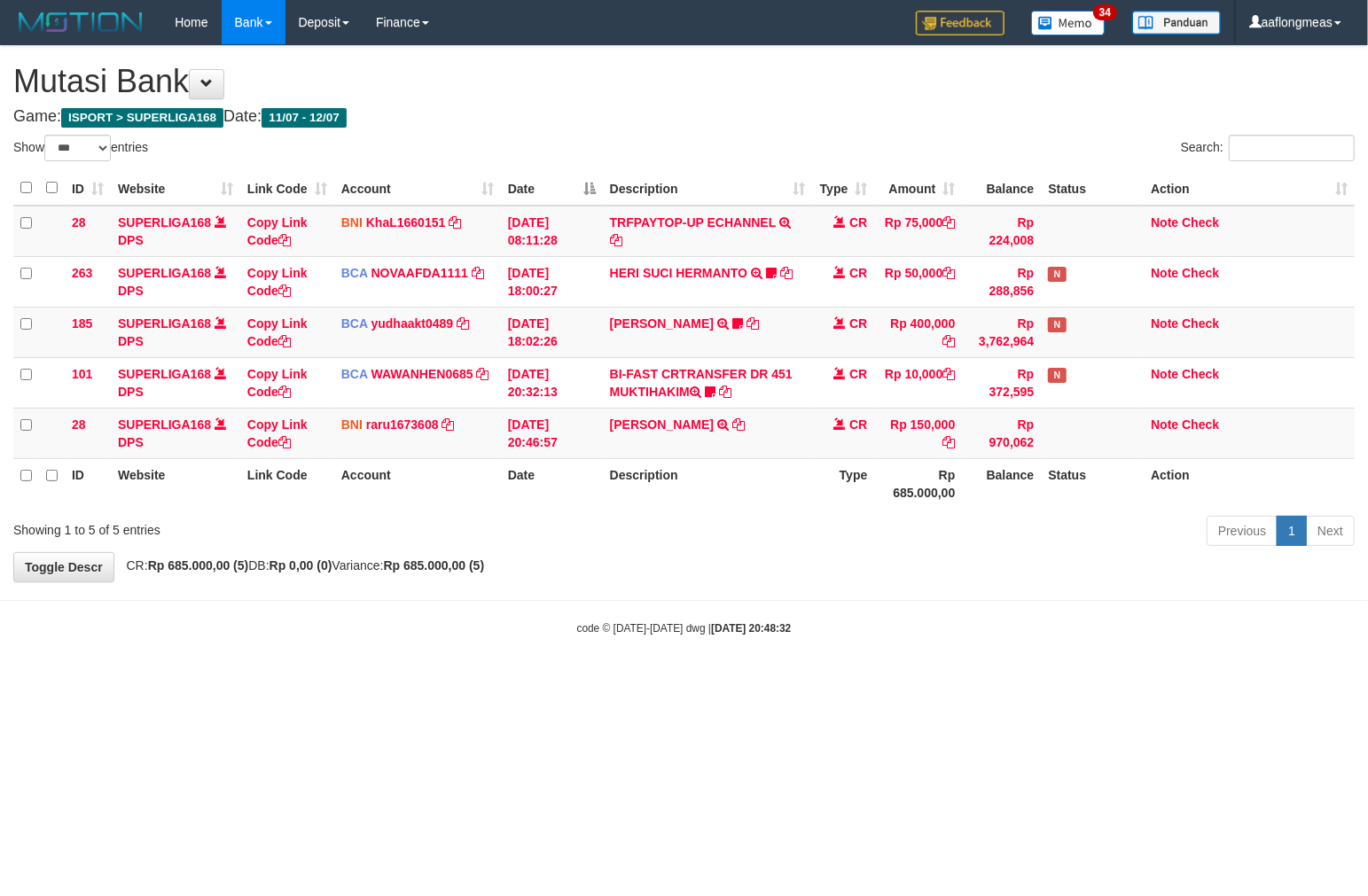 click on "Previous 1 Next" at bounding box center (969, 533) 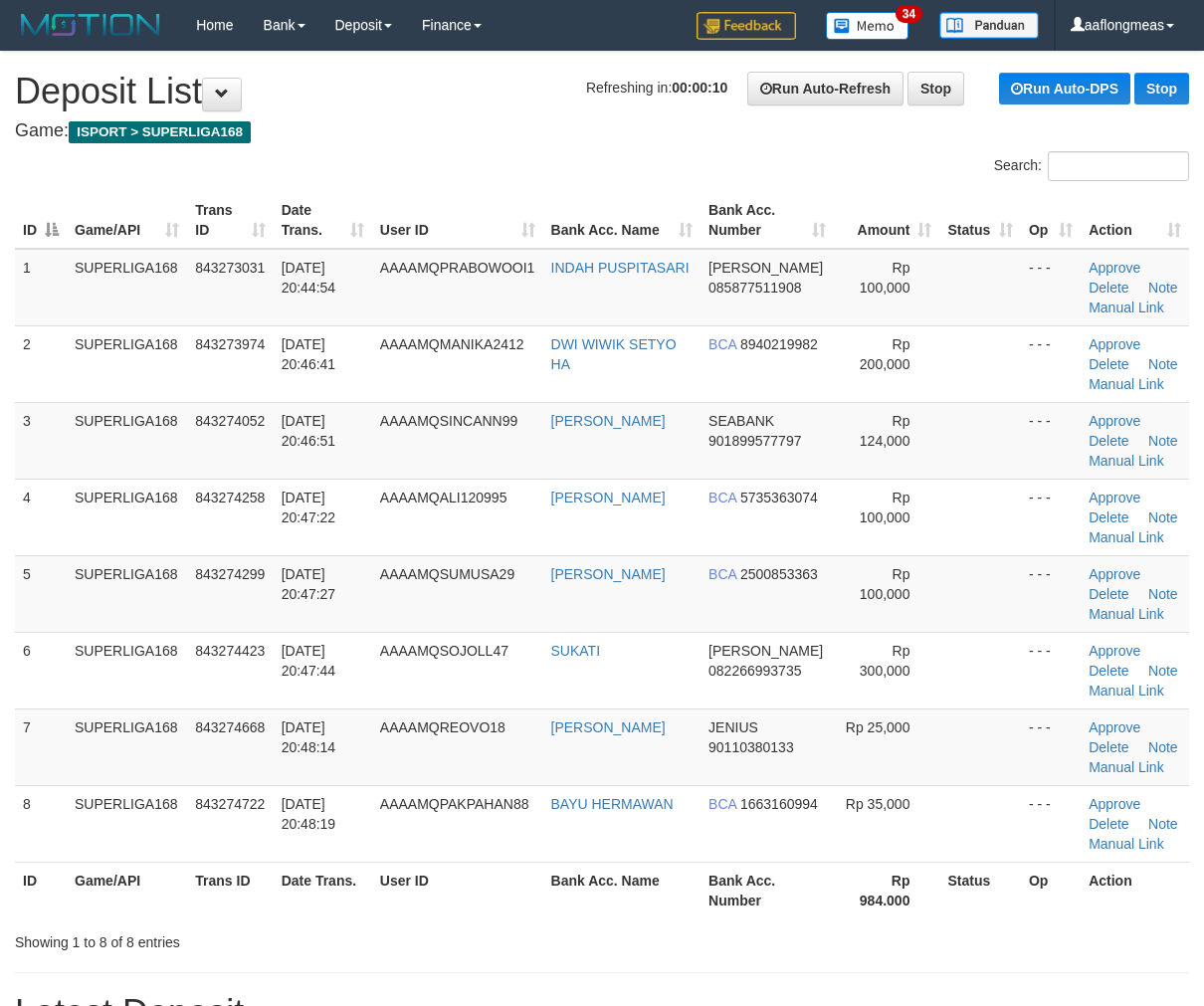 scroll, scrollTop: 0, scrollLeft: 0, axis: both 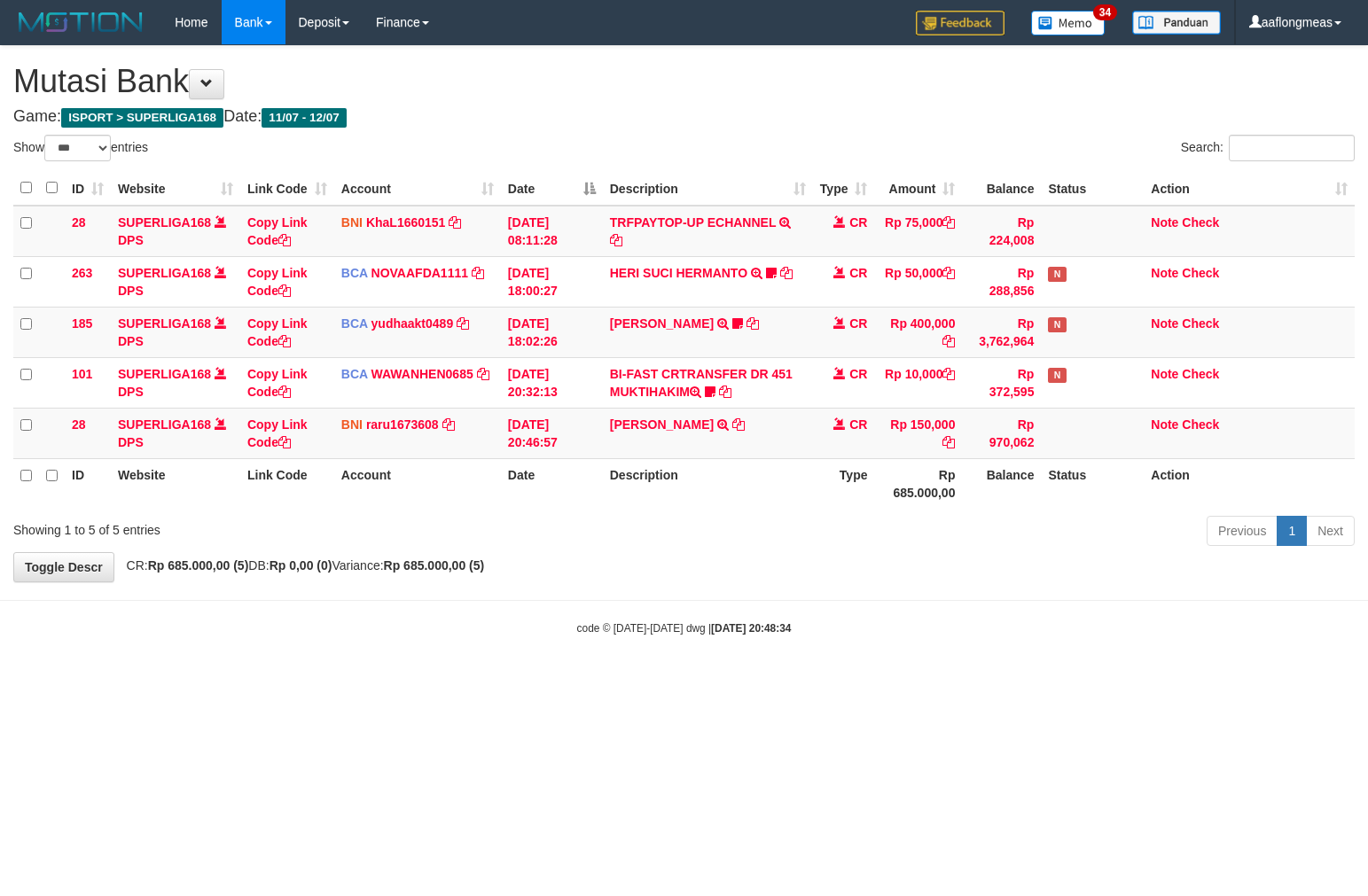 select on "***" 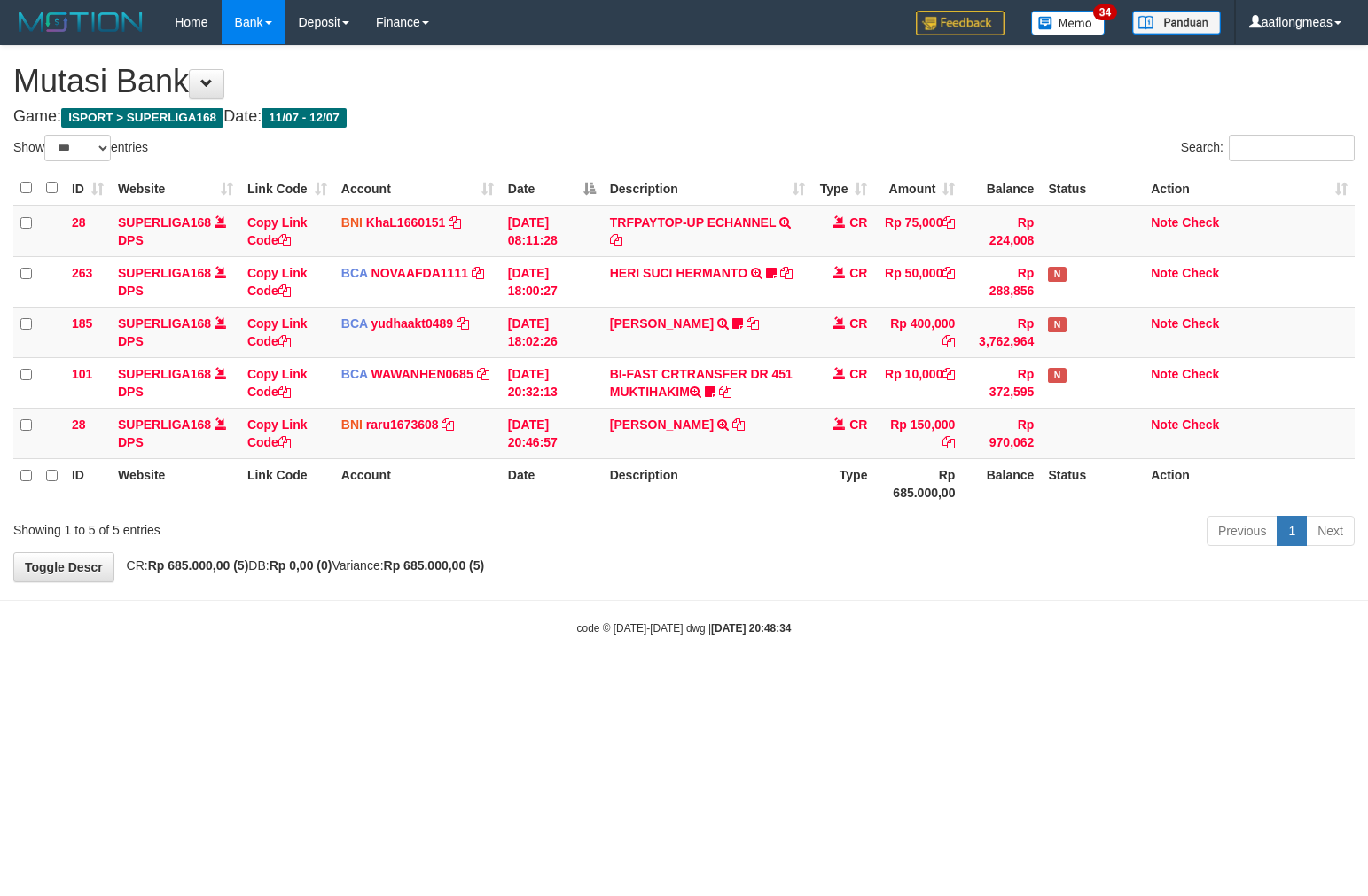 scroll, scrollTop: 0, scrollLeft: 0, axis: both 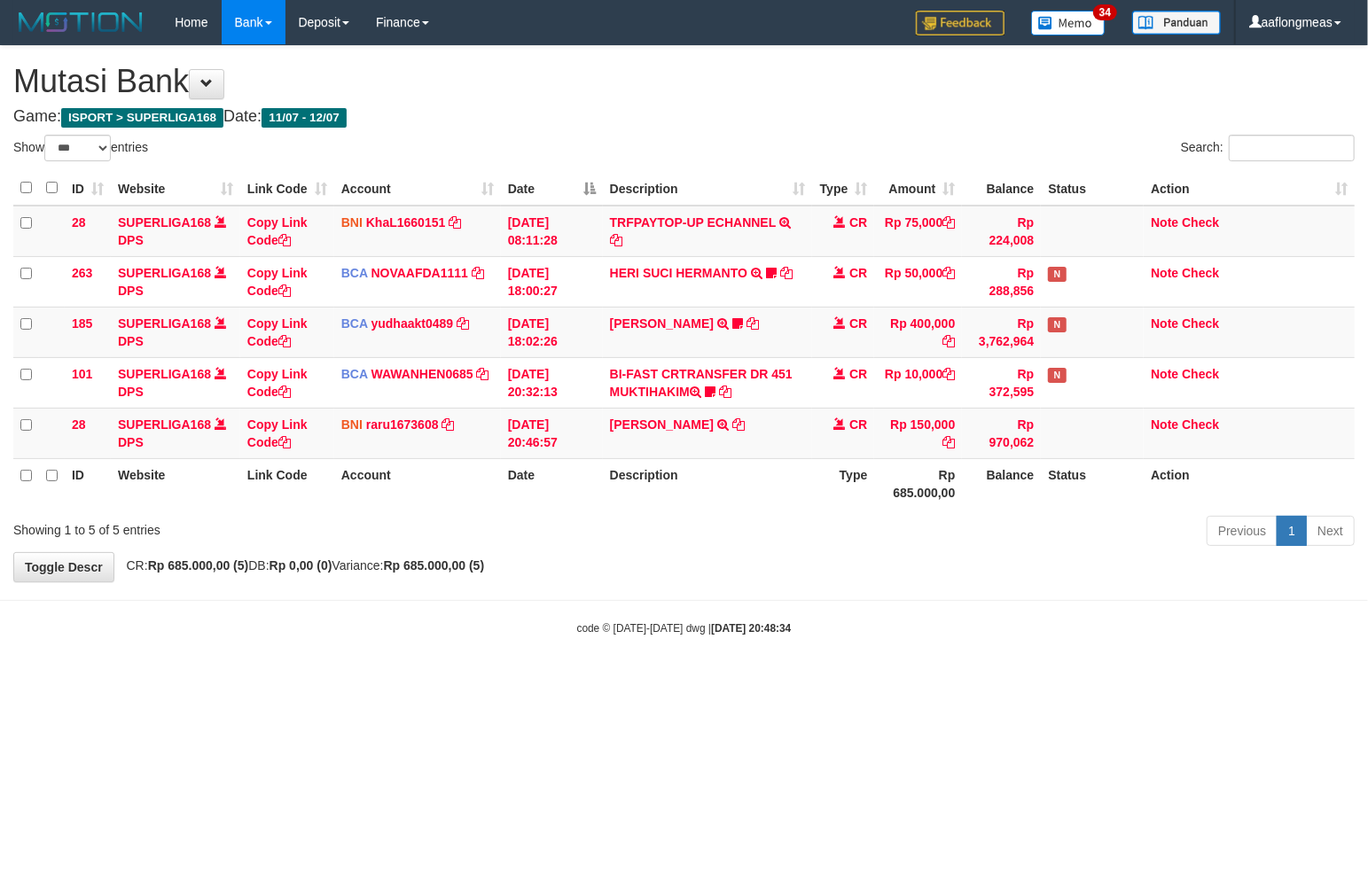 click on "**********" at bounding box center [684, 314] 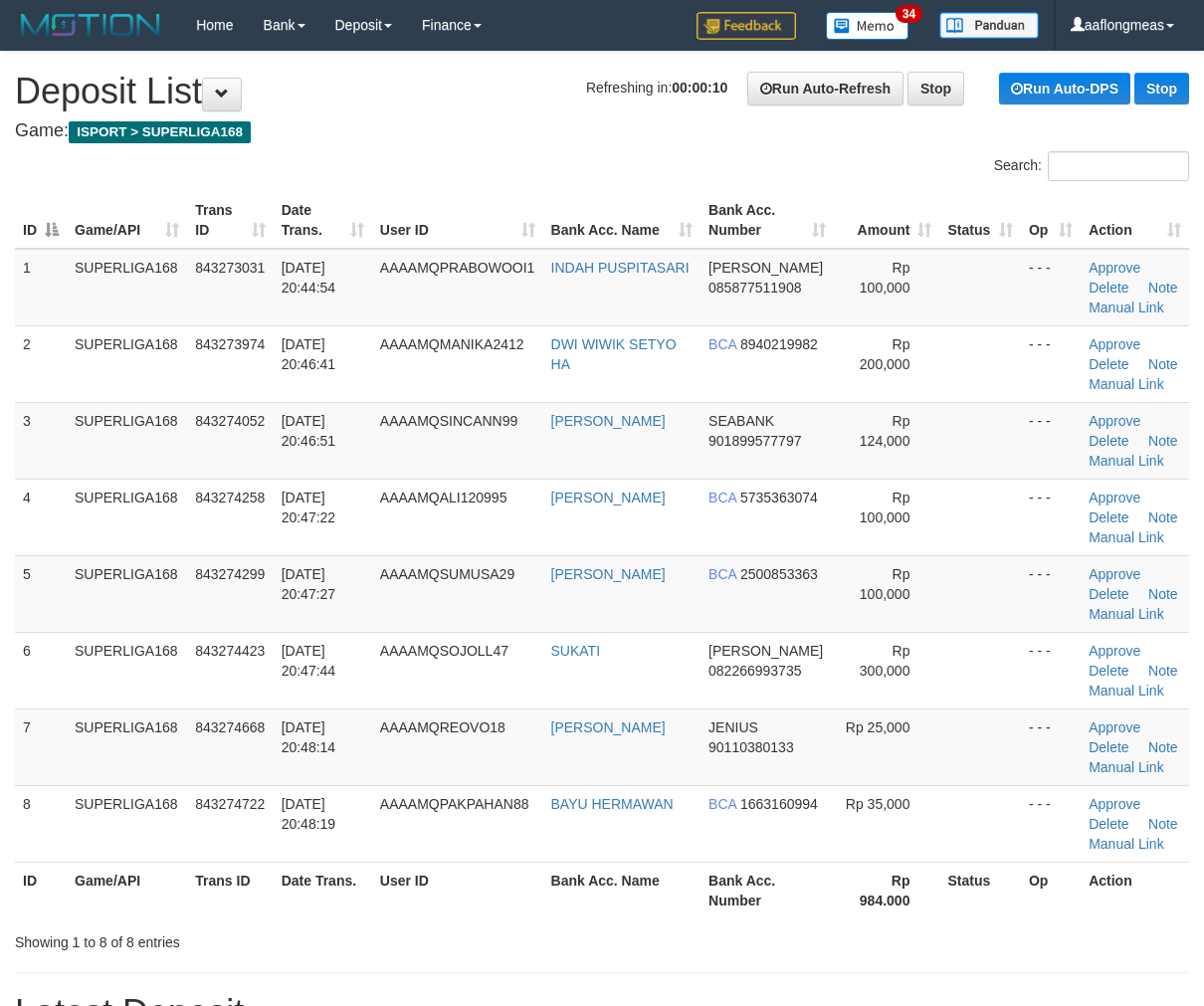 scroll, scrollTop: 0, scrollLeft: 0, axis: both 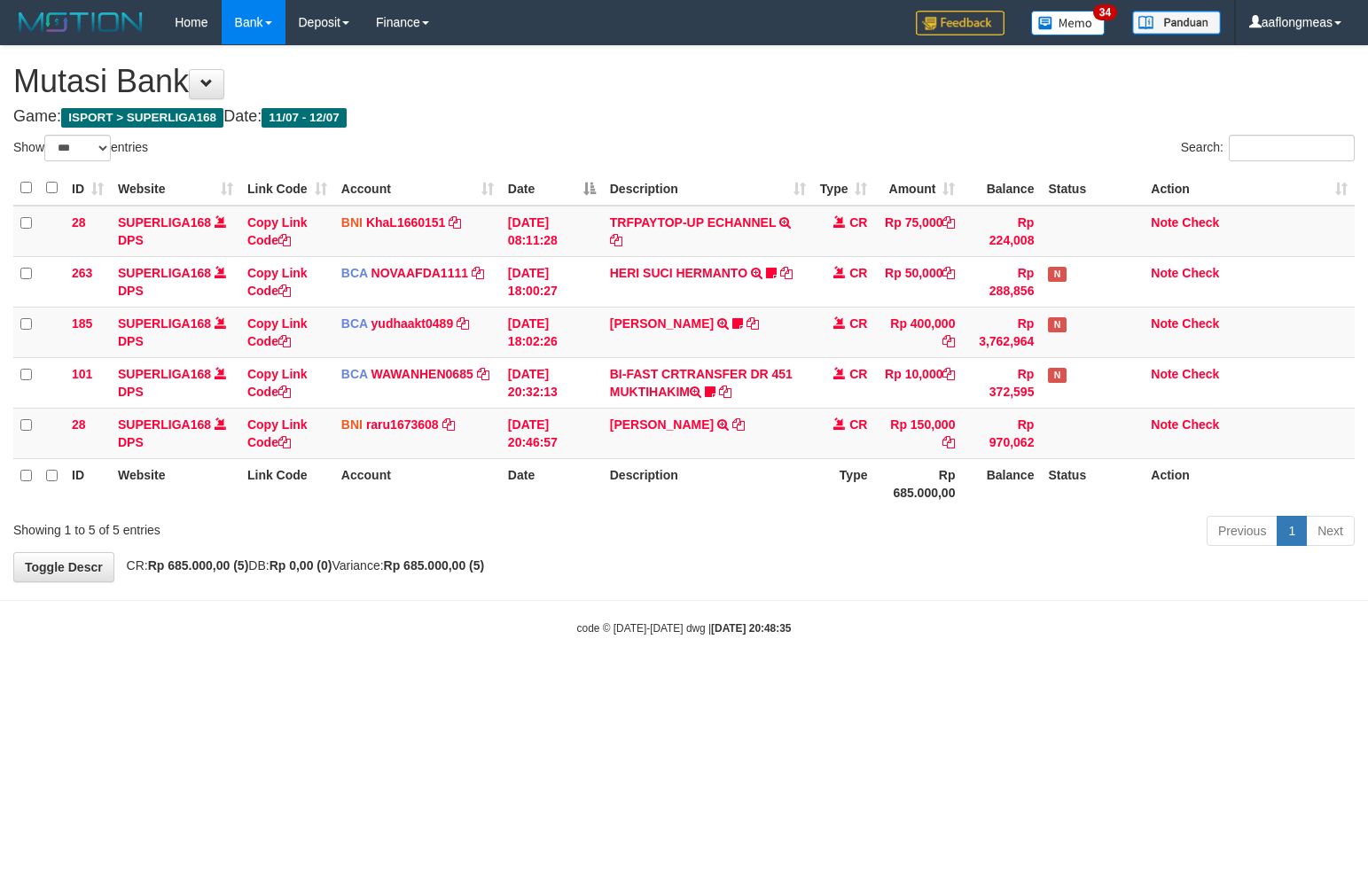 select on "***" 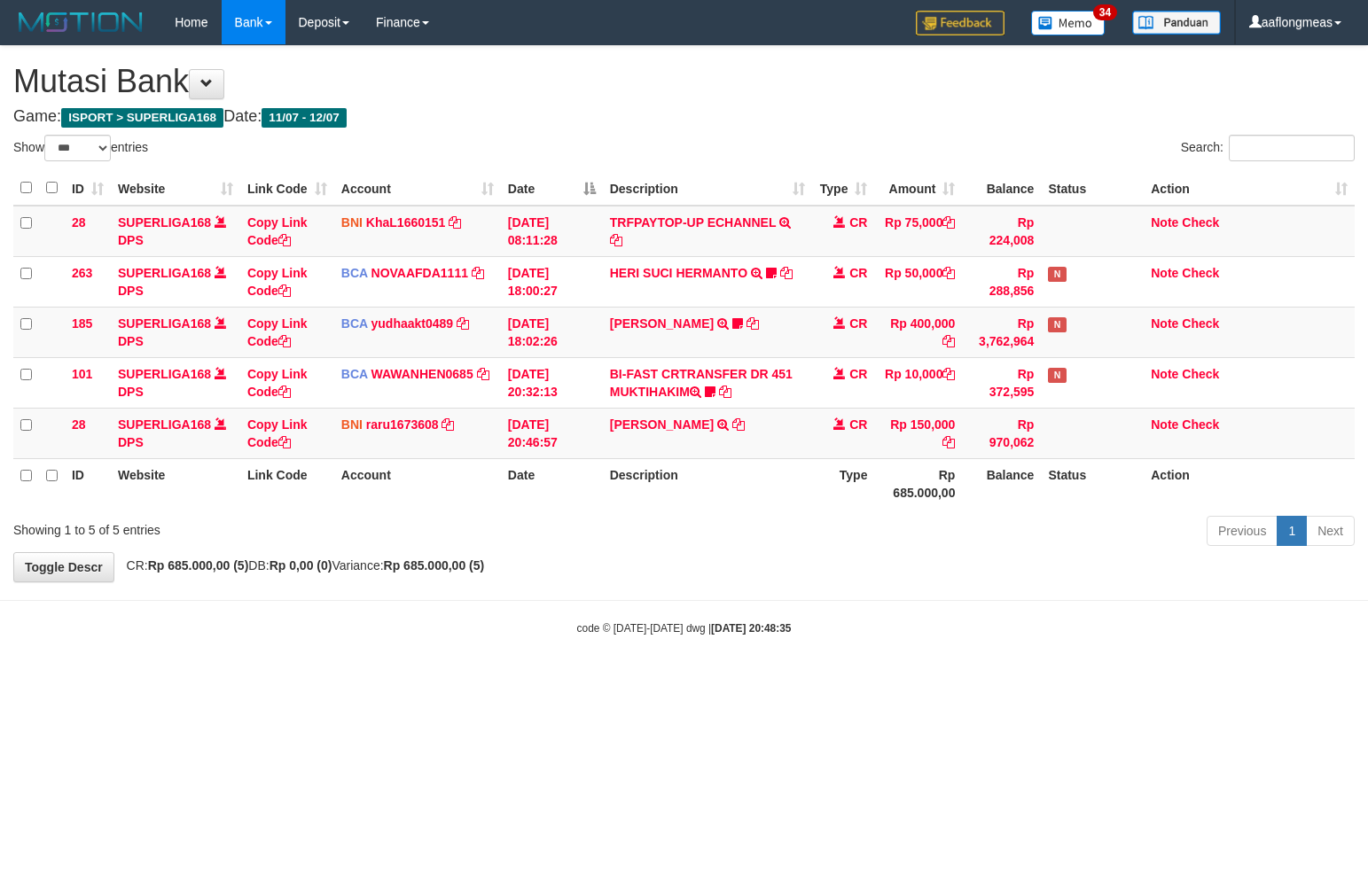 scroll, scrollTop: 0, scrollLeft: 0, axis: both 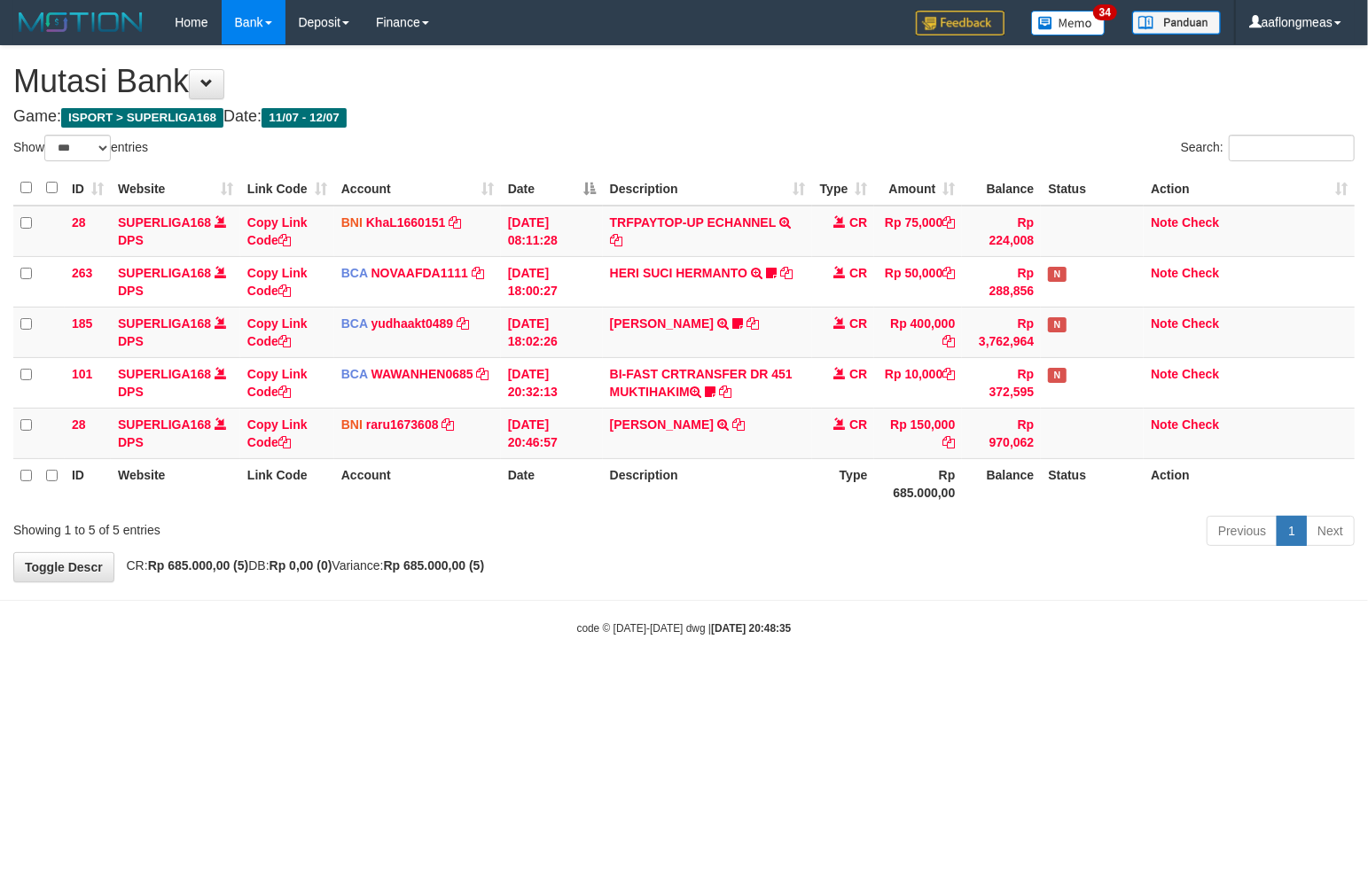 drag, startPoint x: 754, startPoint y: 610, endPoint x: 463, endPoint y: 640, distance: 292.5423 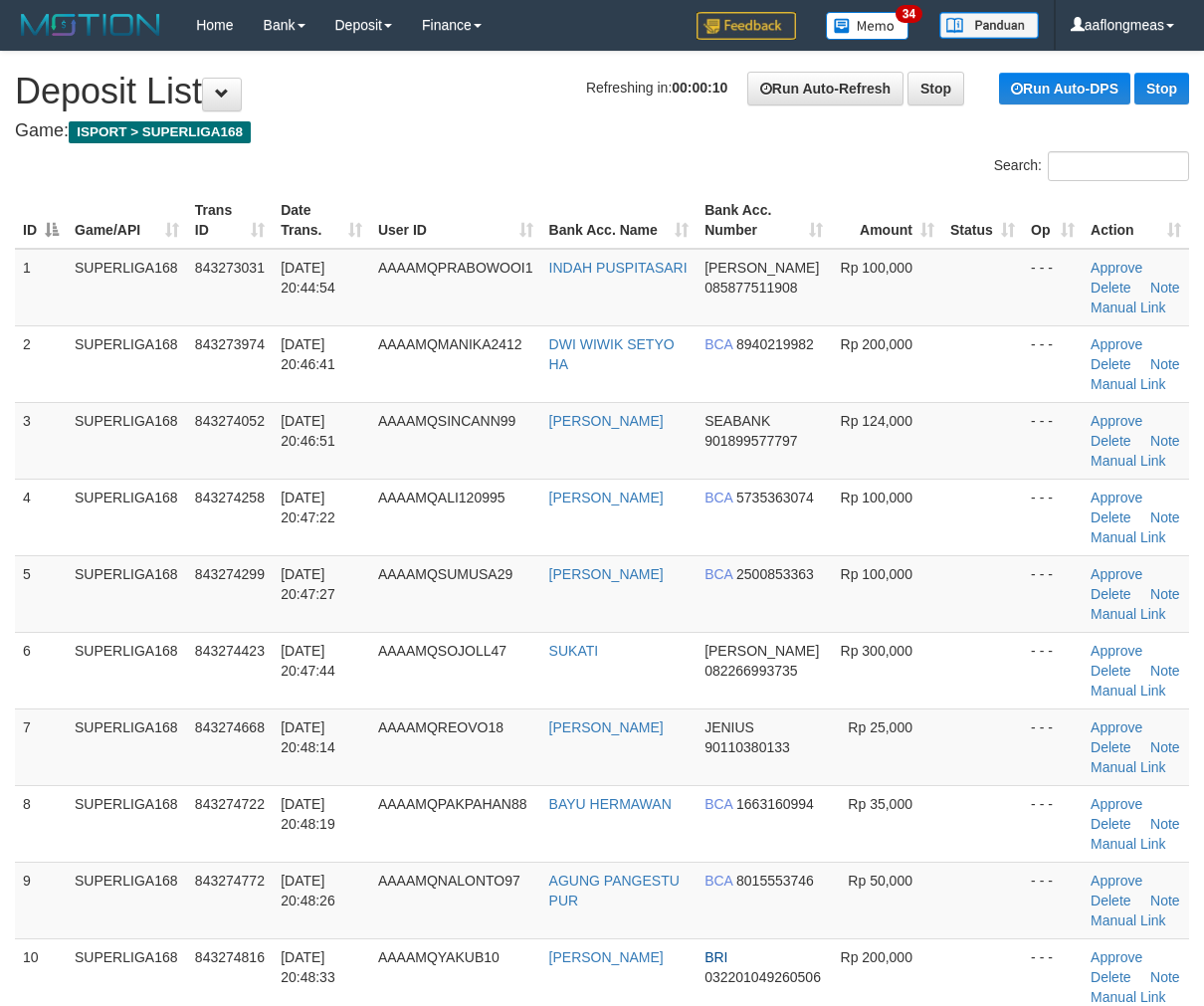 scroll, scrollTop: 0, scrollLeft: 0, axis: both 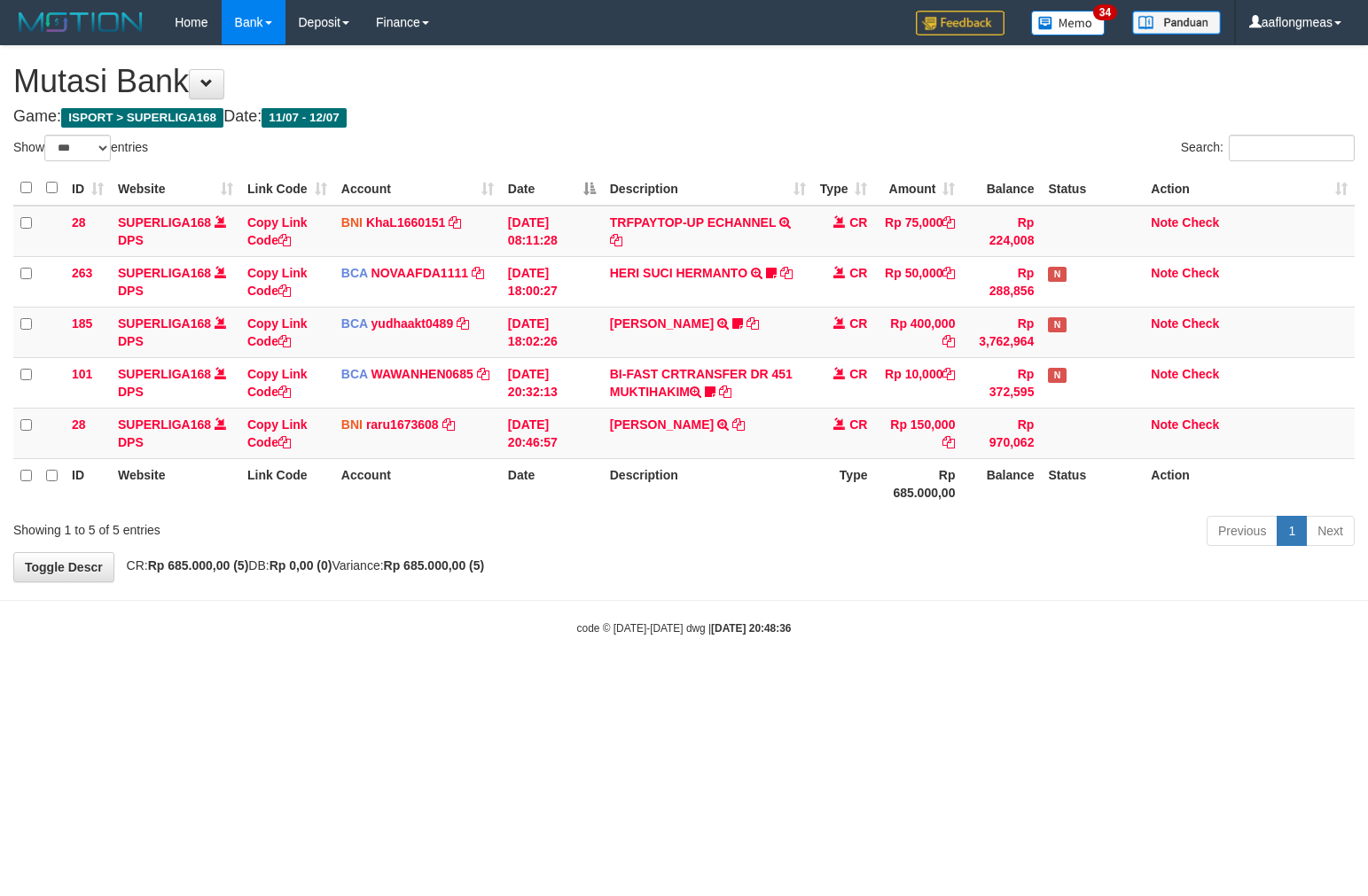 select on "***" 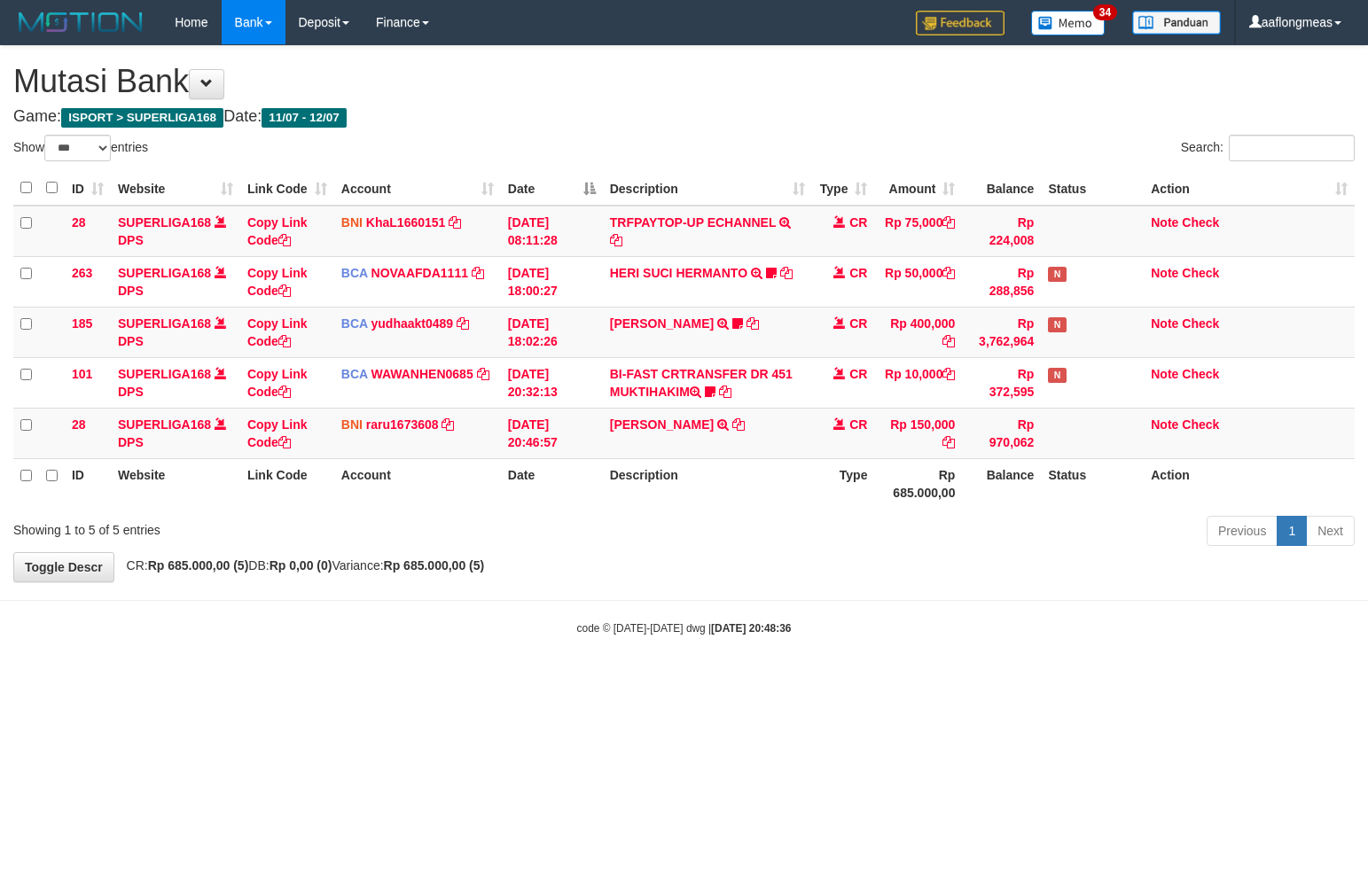 scroll, scrollTop: 0, scrollLeft: 0, axis: both 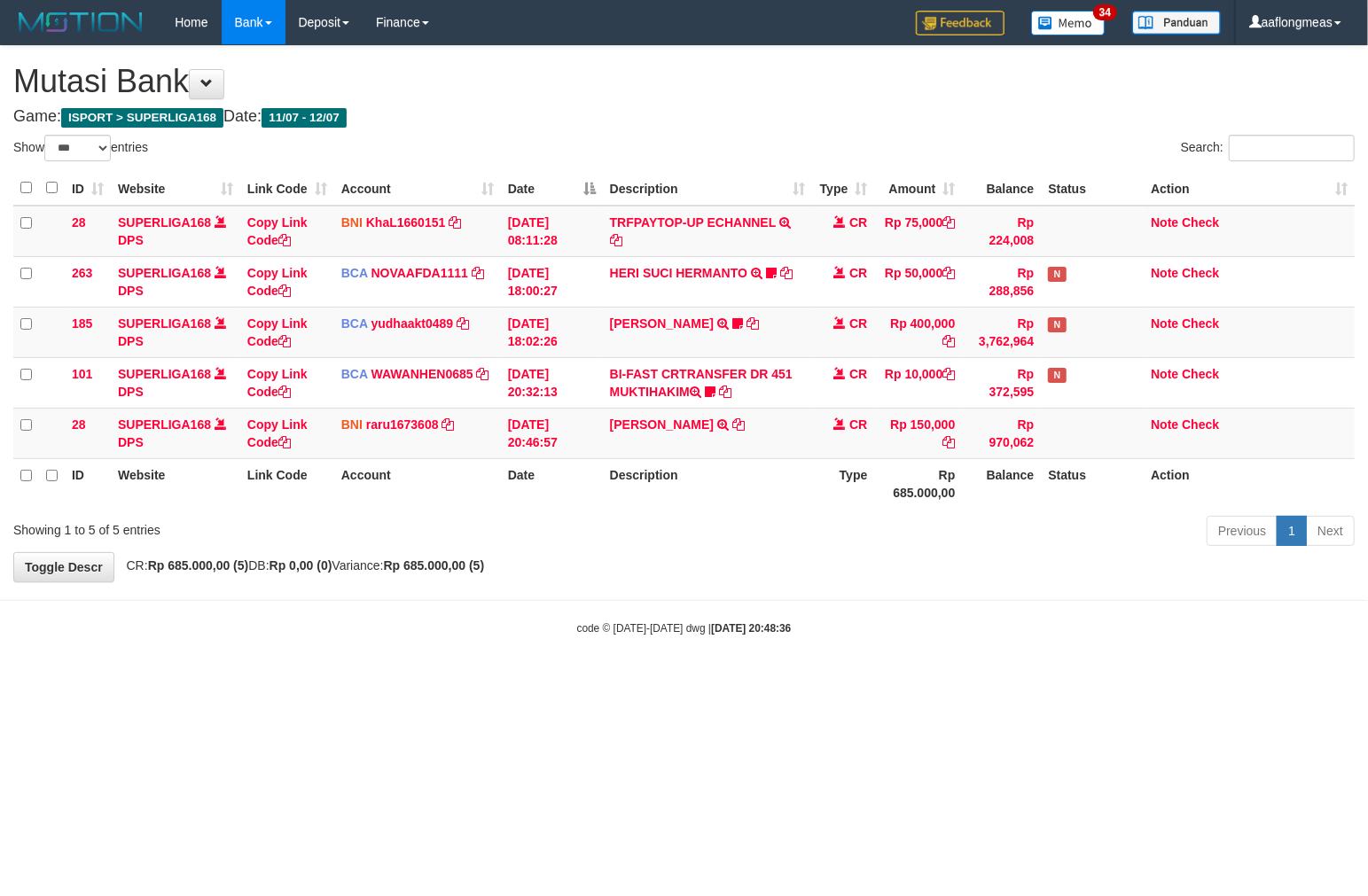 click on "Toggle navigation
Home
Bank
Account List
Load
By Website
Group
[ISPORT]													SUPERLIGA168
By Load Group (DPS)
34" at bounding box center [684, 340] 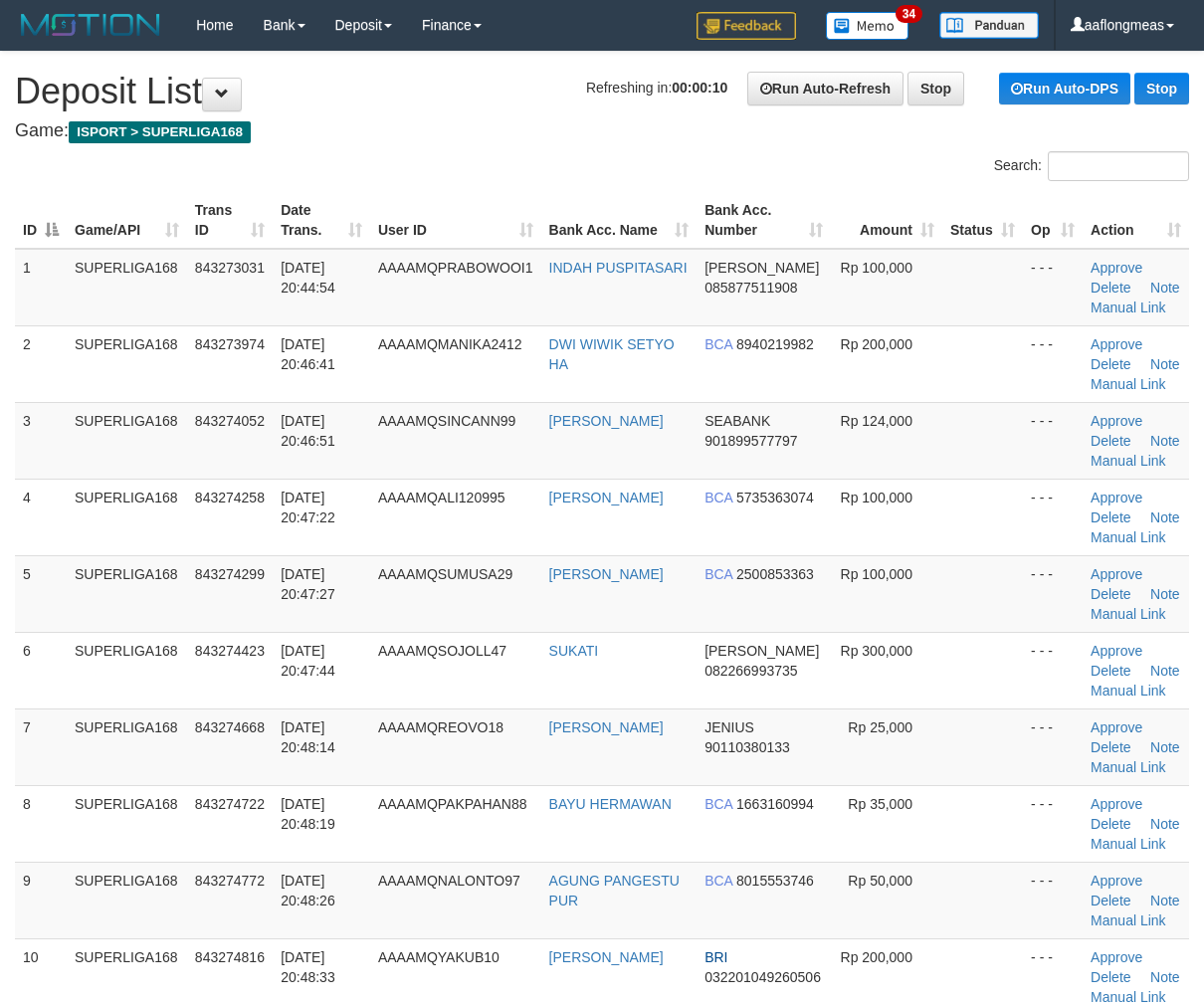 scroll, scrollTop: 0, scrollLeft: 0, axis: both 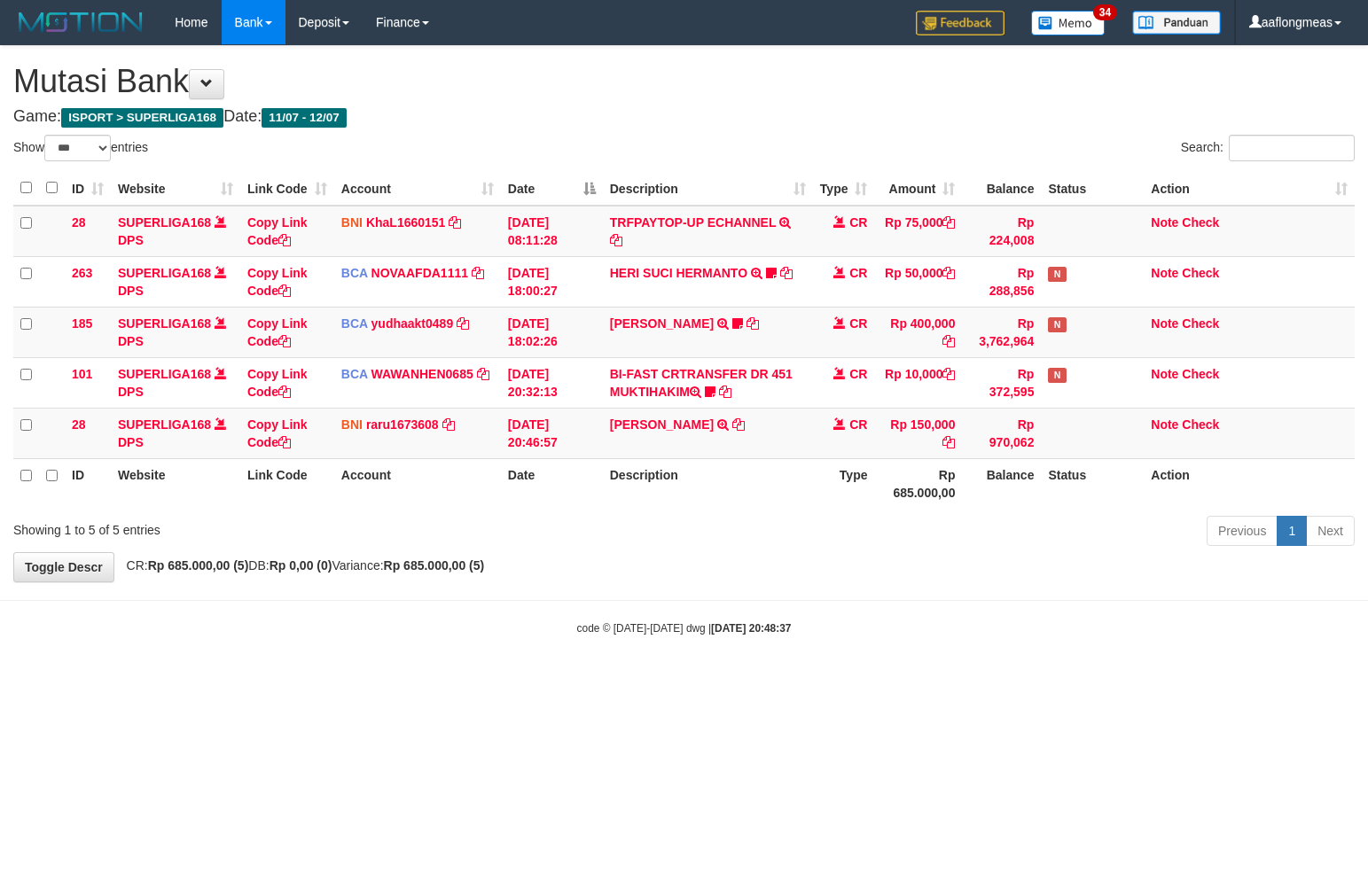 select on "***" 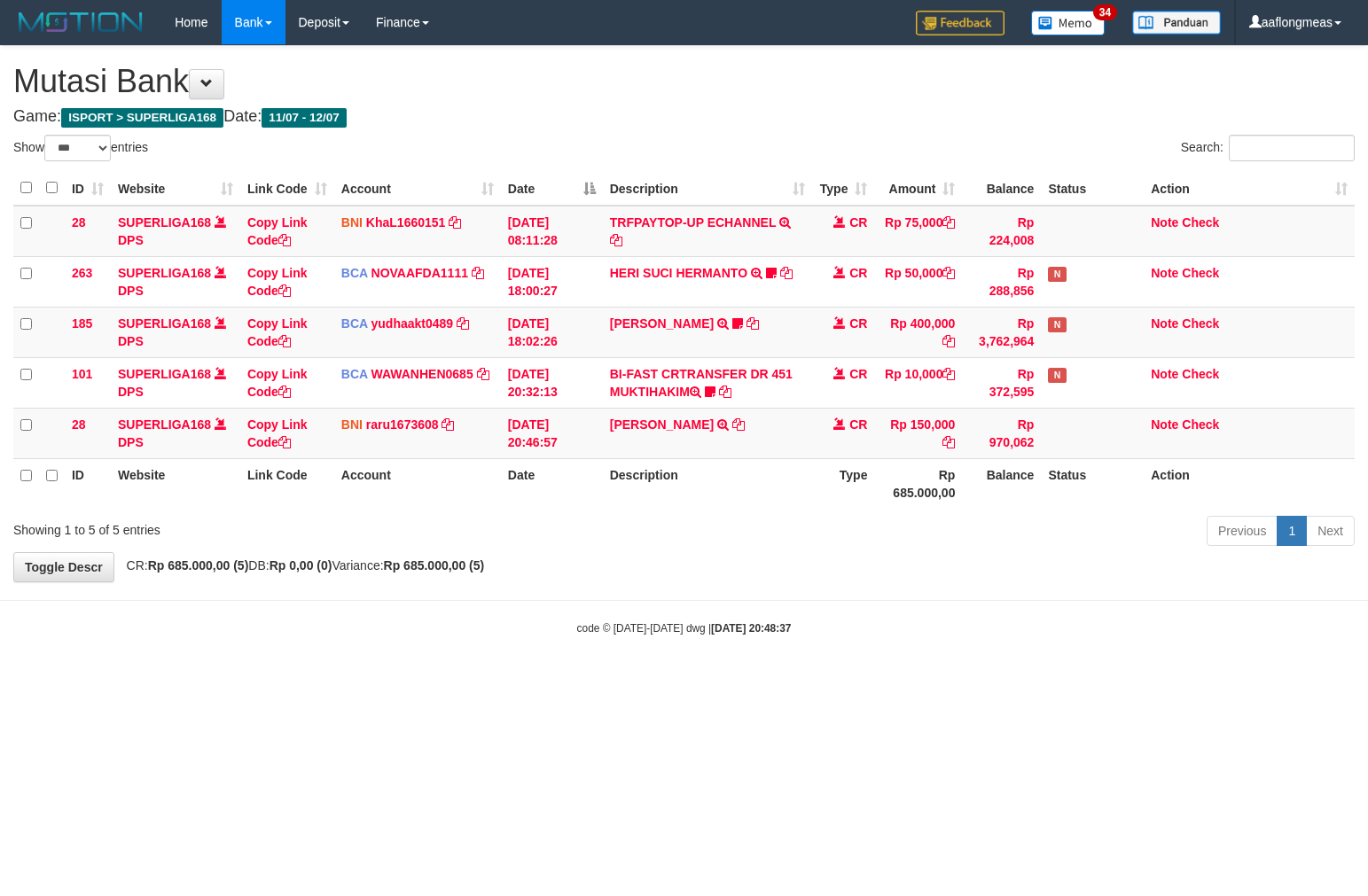 scroll, scrollTop: 0, scrollLeft: 0, axis: both 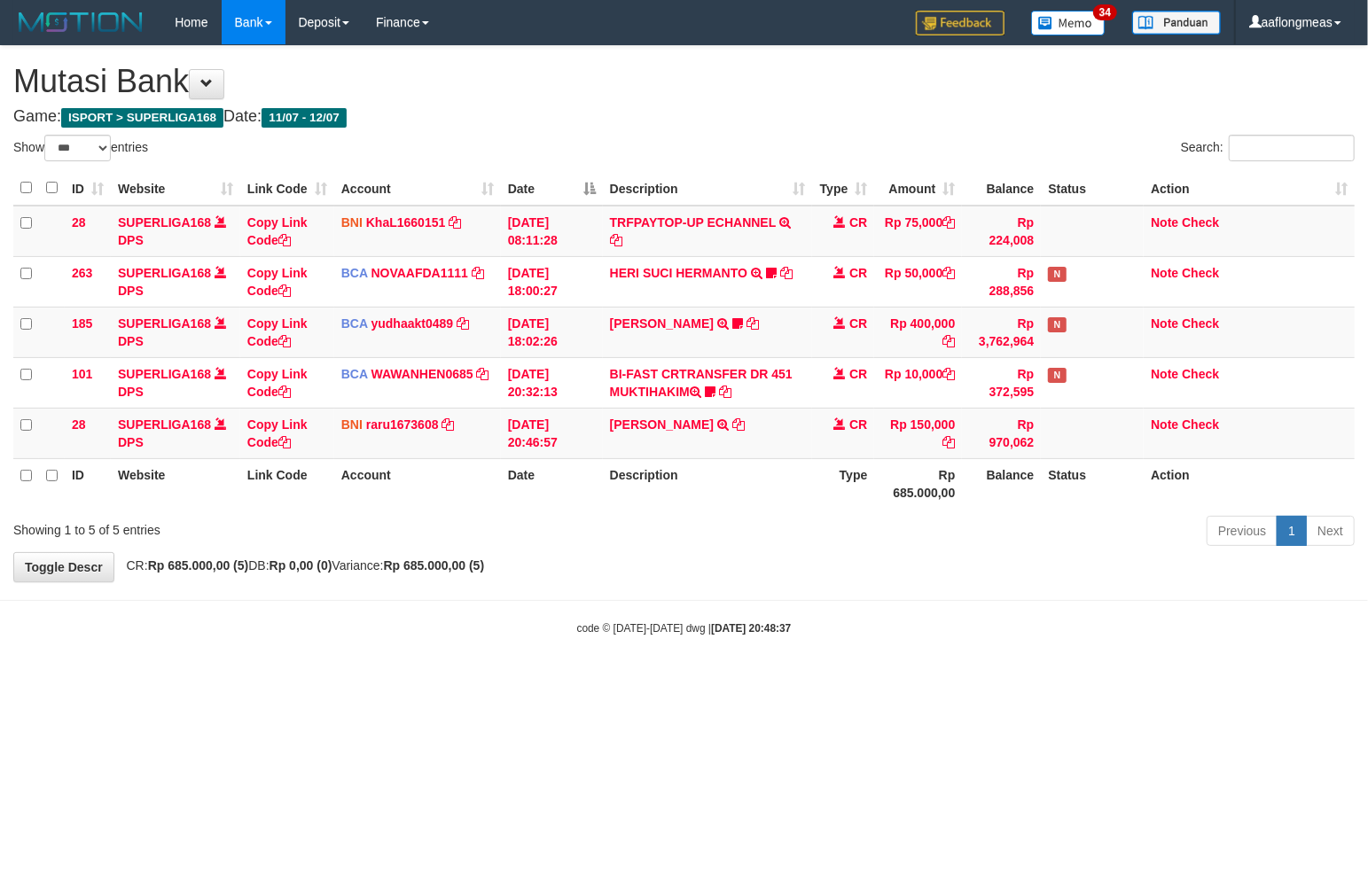 click on "Toggle navigation
Home
Bank
Account List
Load
By Website
Group
[ISPORT]													SUPERLIGA168
By Load Group (DPS)
34" at bounding box center (684, 340) 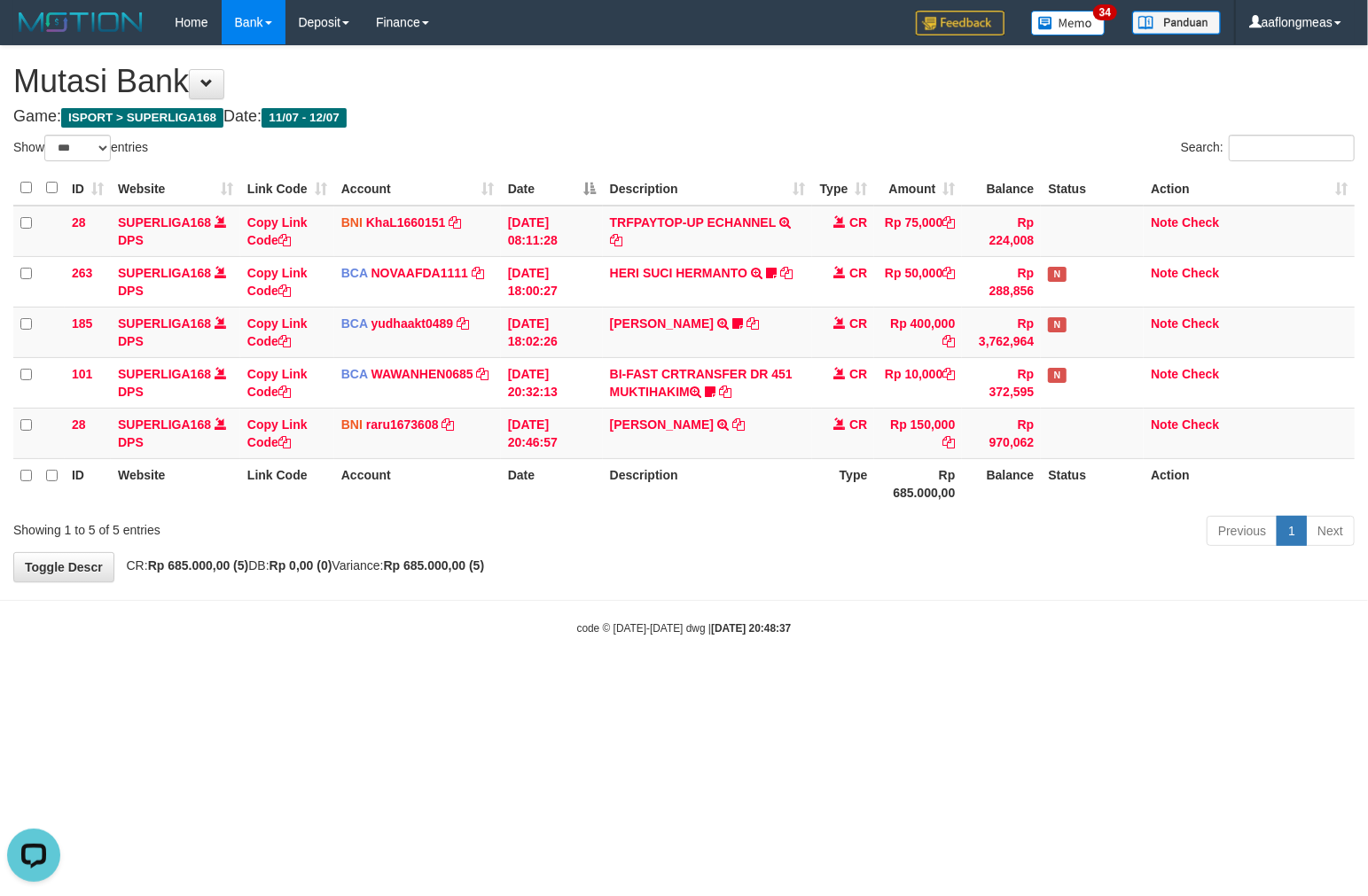 scroll, scrollTop: 0, scrollLeft: 0, axis: both 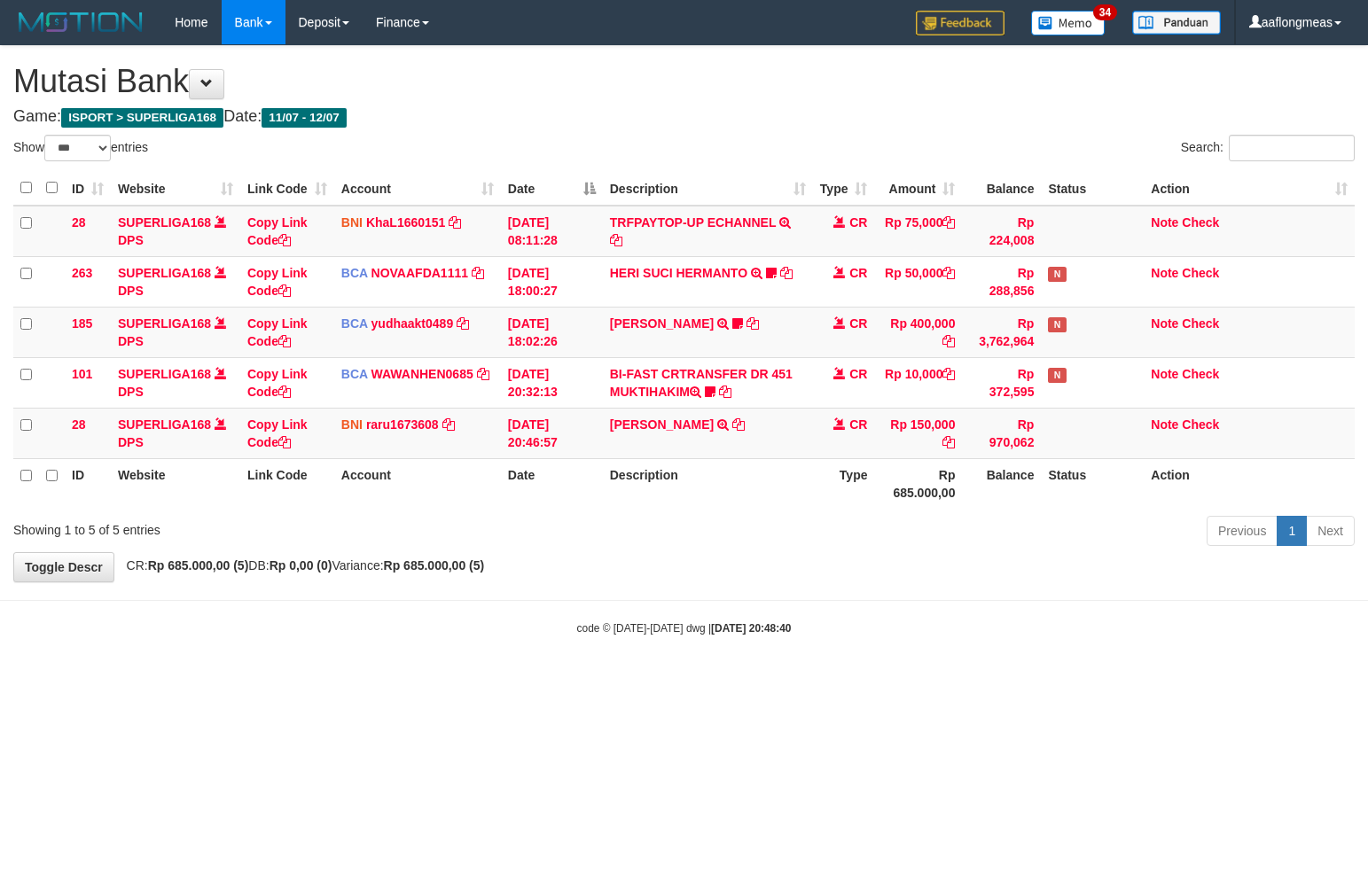 select on "***" 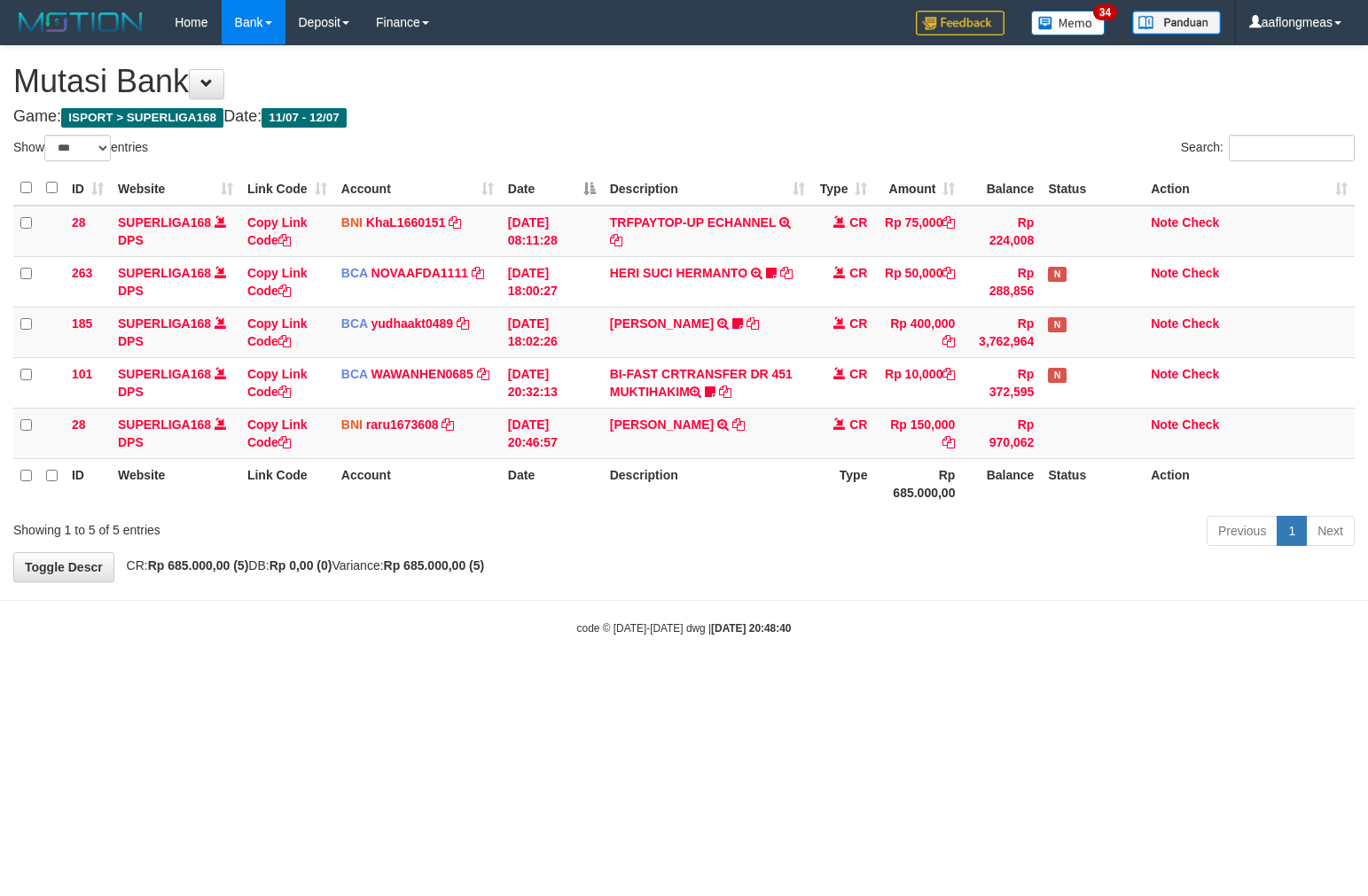 scroll, scrollTop: 0, scrollLeft: 0, axis: both 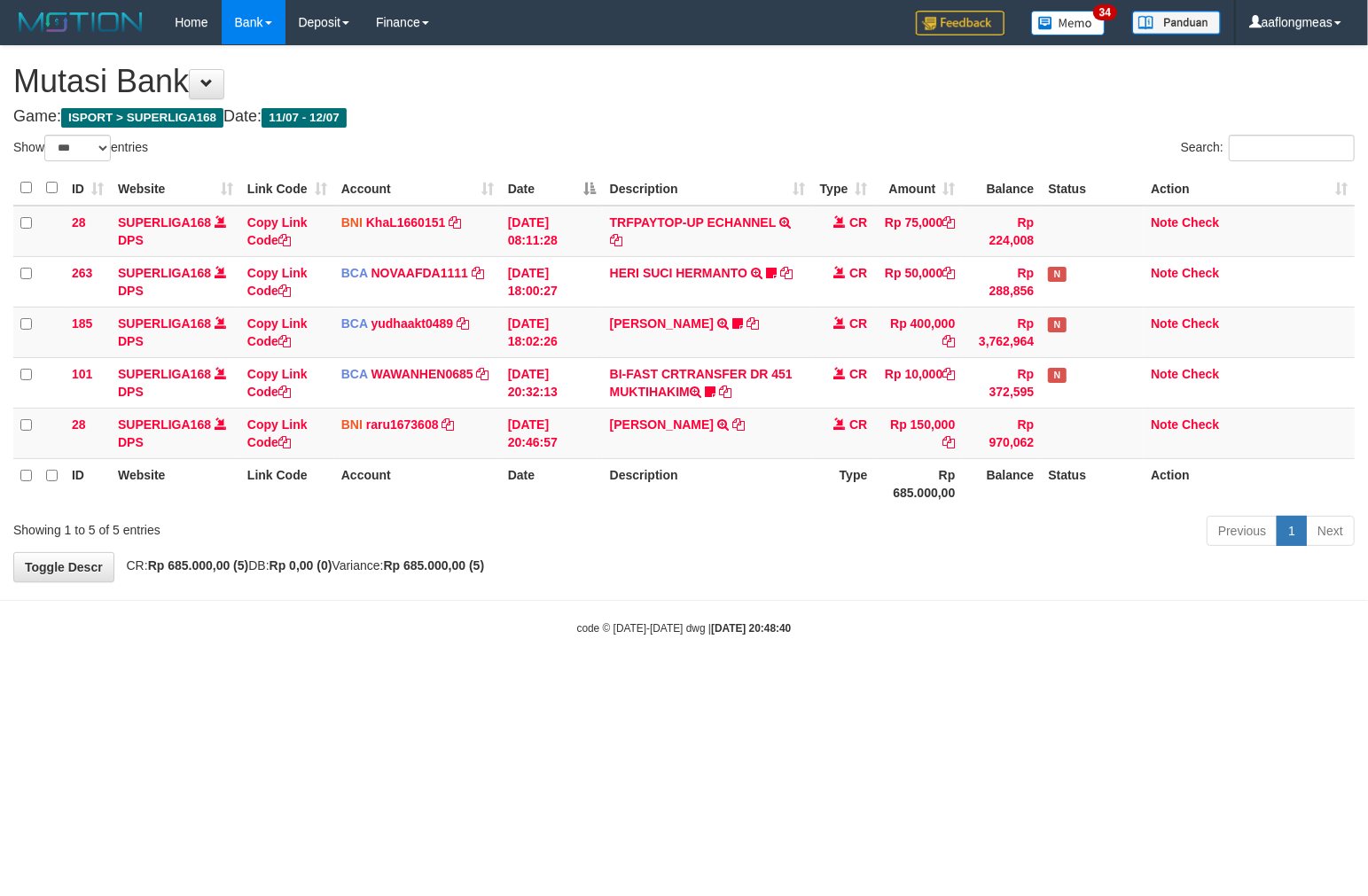click on "Toggle navigation
Home
Bank
Account List
Load
By Website
Group
[ISPORT]													SUPERLIGA168
By Load Group (DPS)" at bounding box center (684, 340) 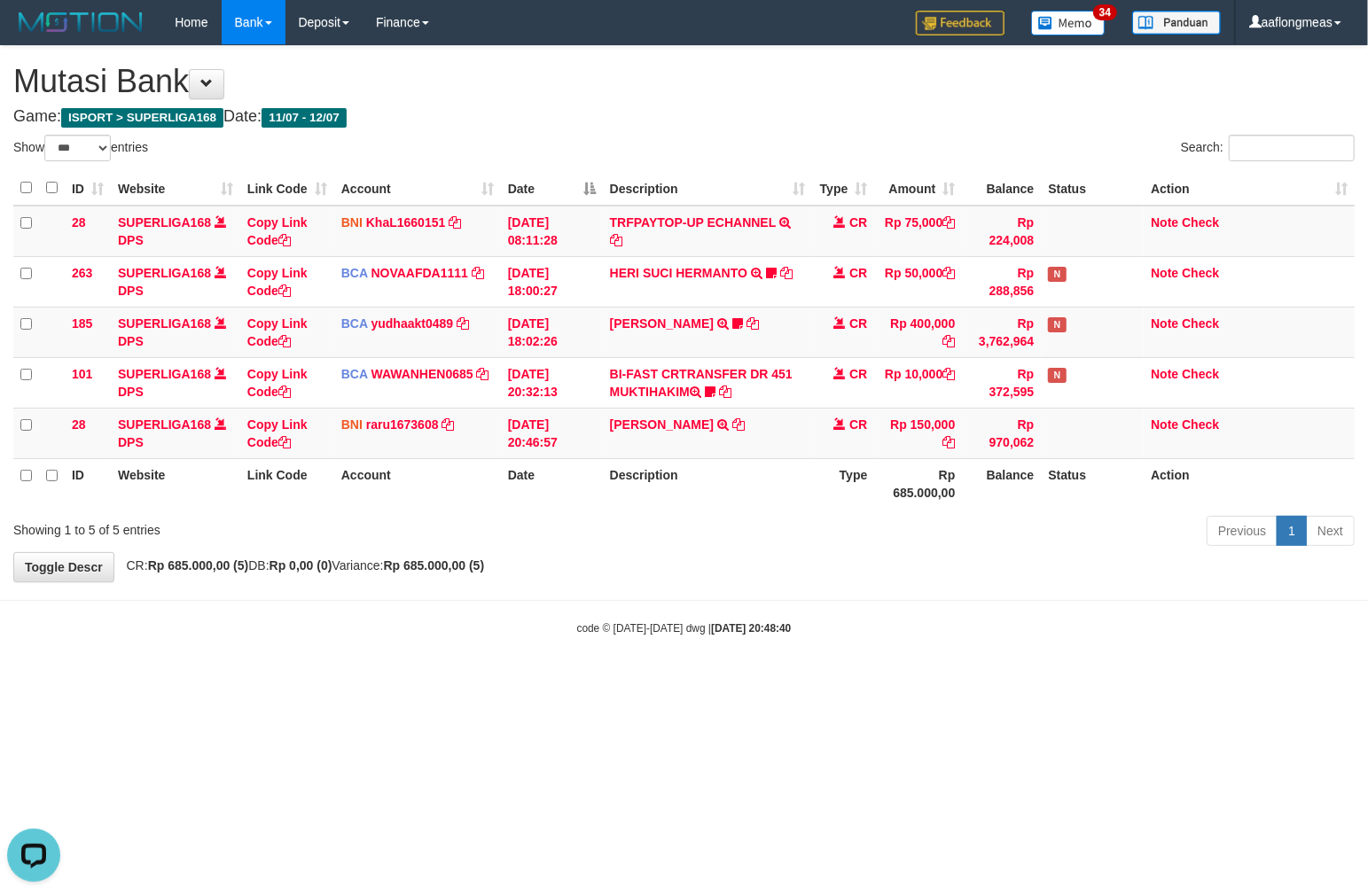 scroll, scrollTop: 0, scrollLeft: 0, axis: both 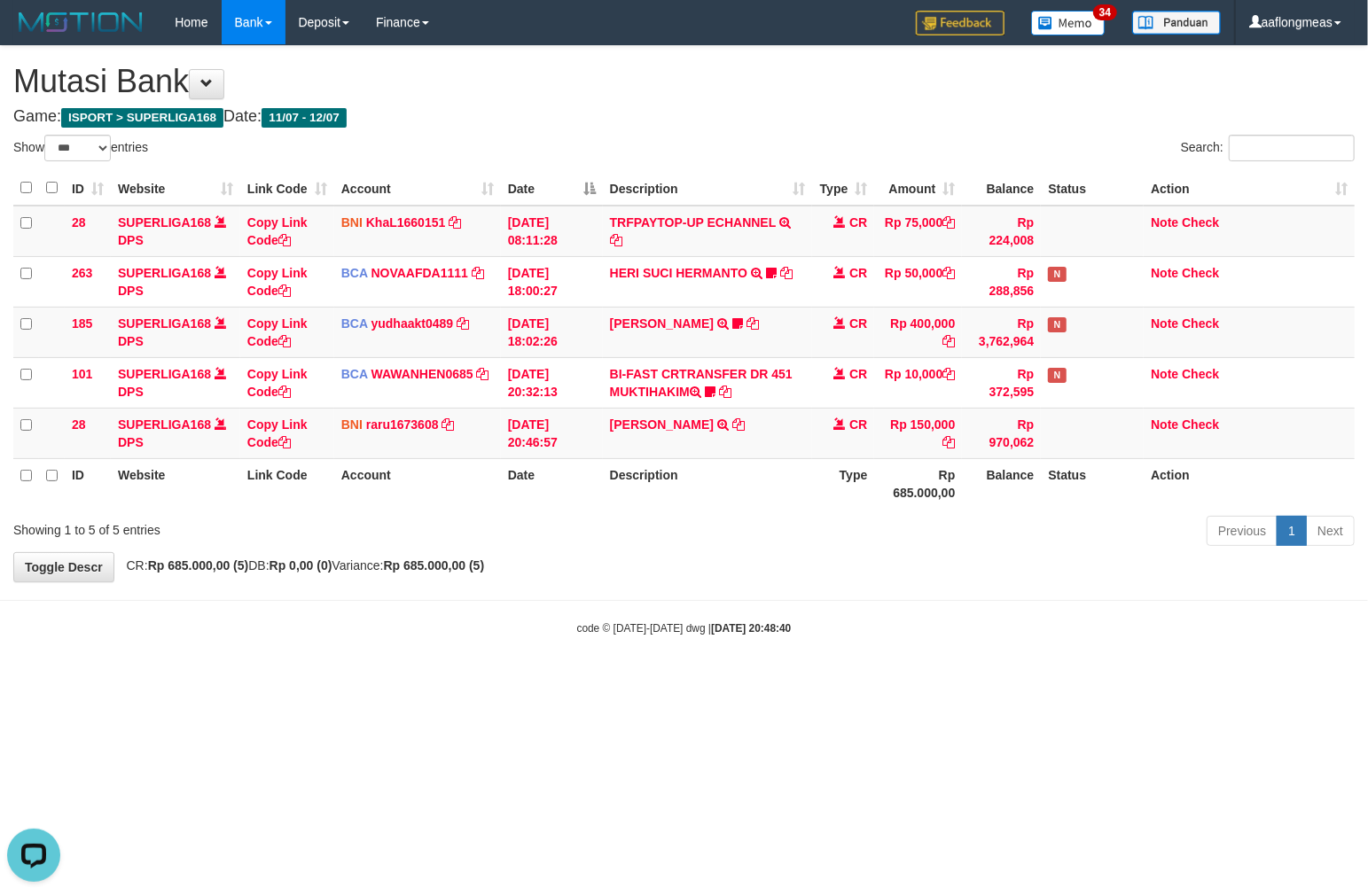 click on "**********" at bounding box center (684, 314) 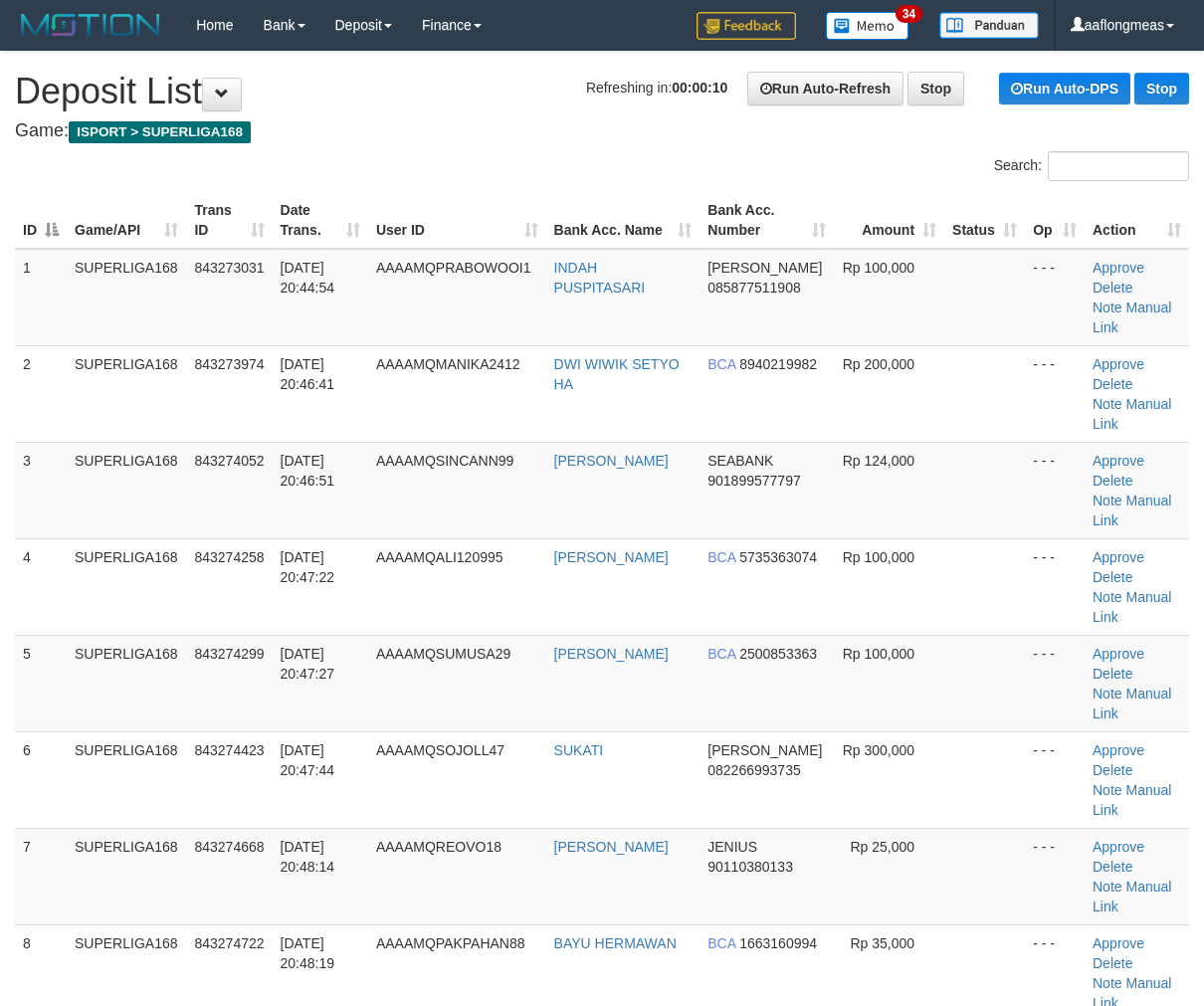 scroll, scrollTop: 0, scrollLeft: 0, axis: both 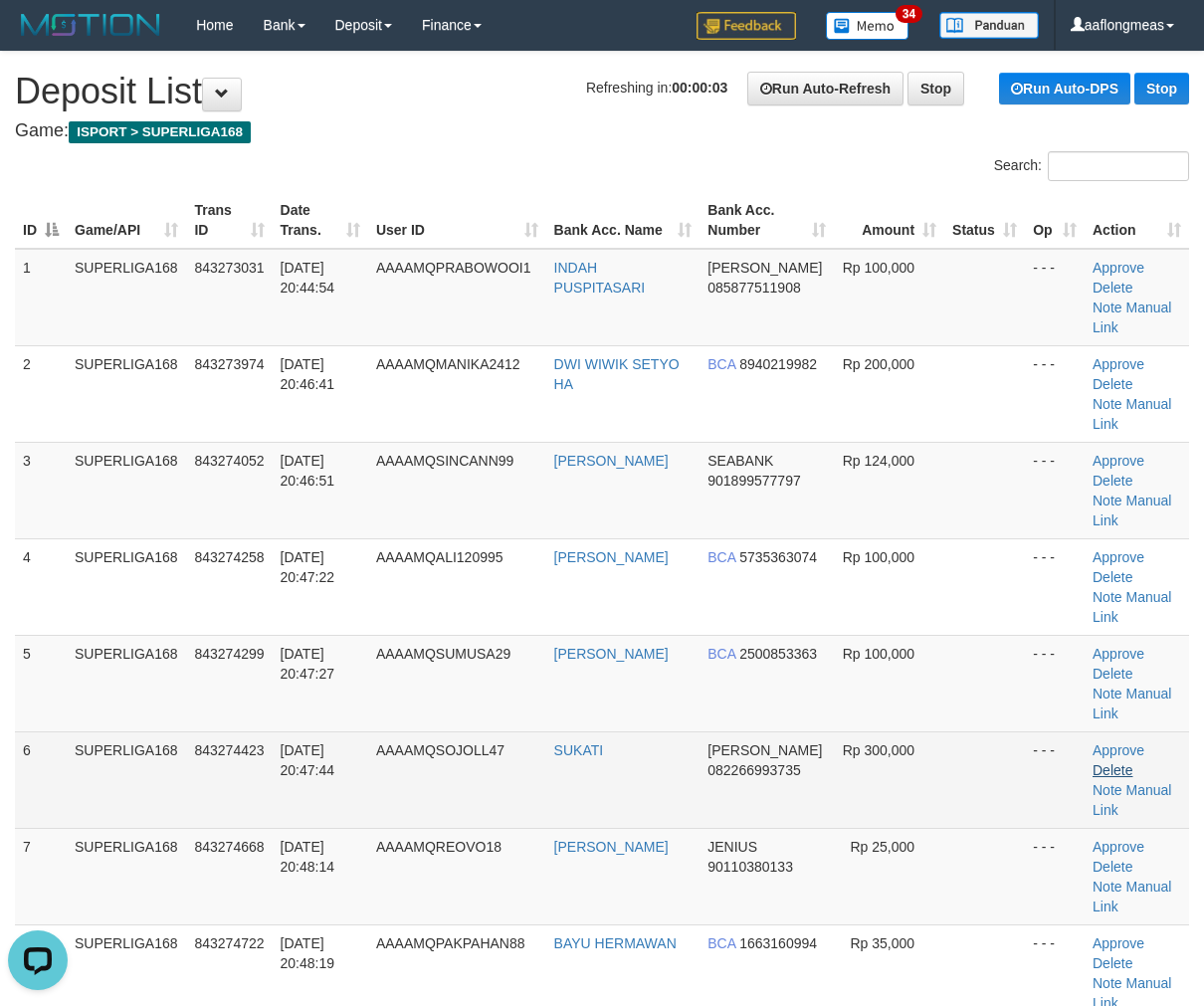 drag, startPoint x: 759, startPoint y: 698, endPoint x: 1108, endPoint y: 669, distance: 350.2028 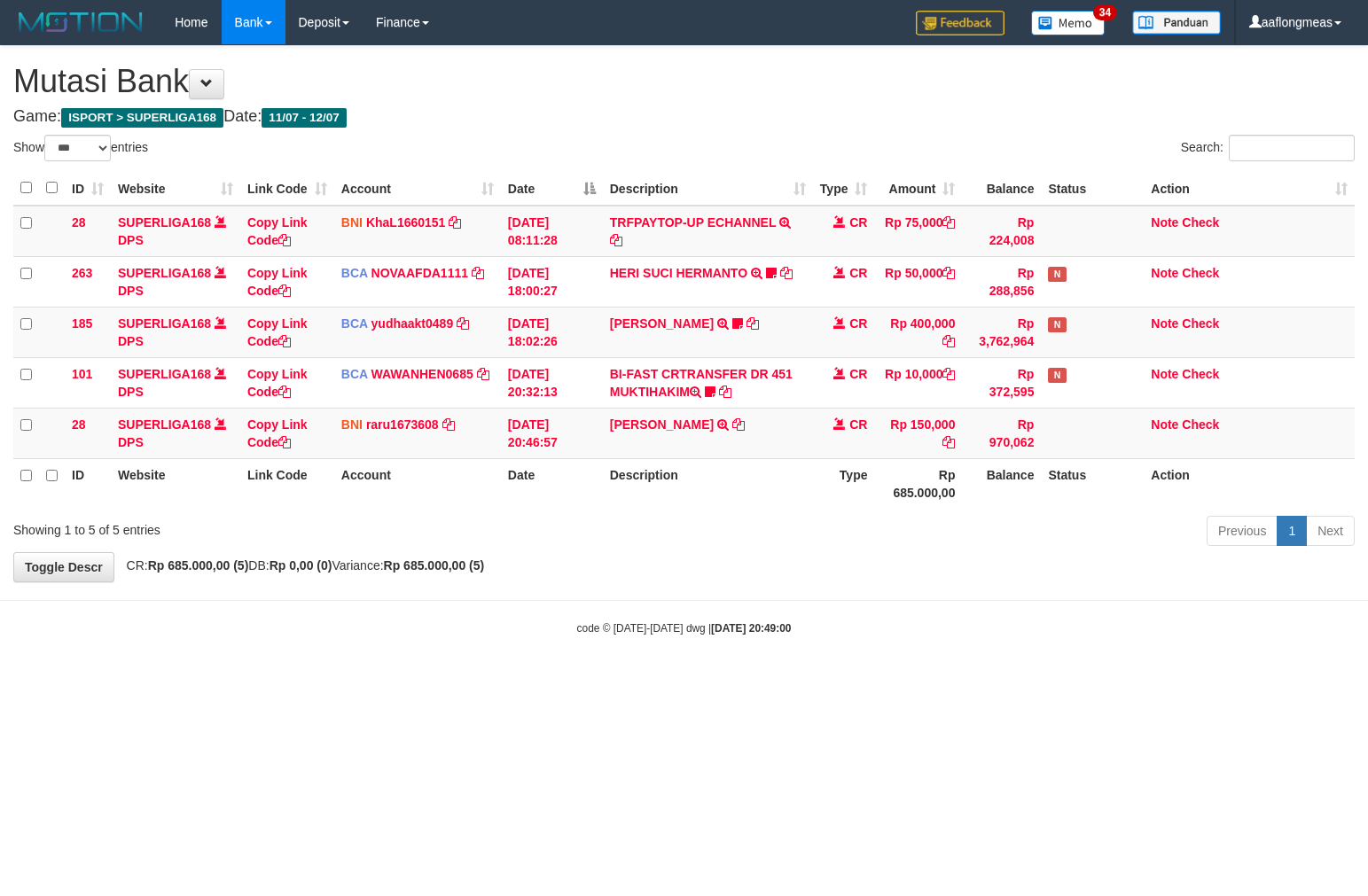 select on "***" 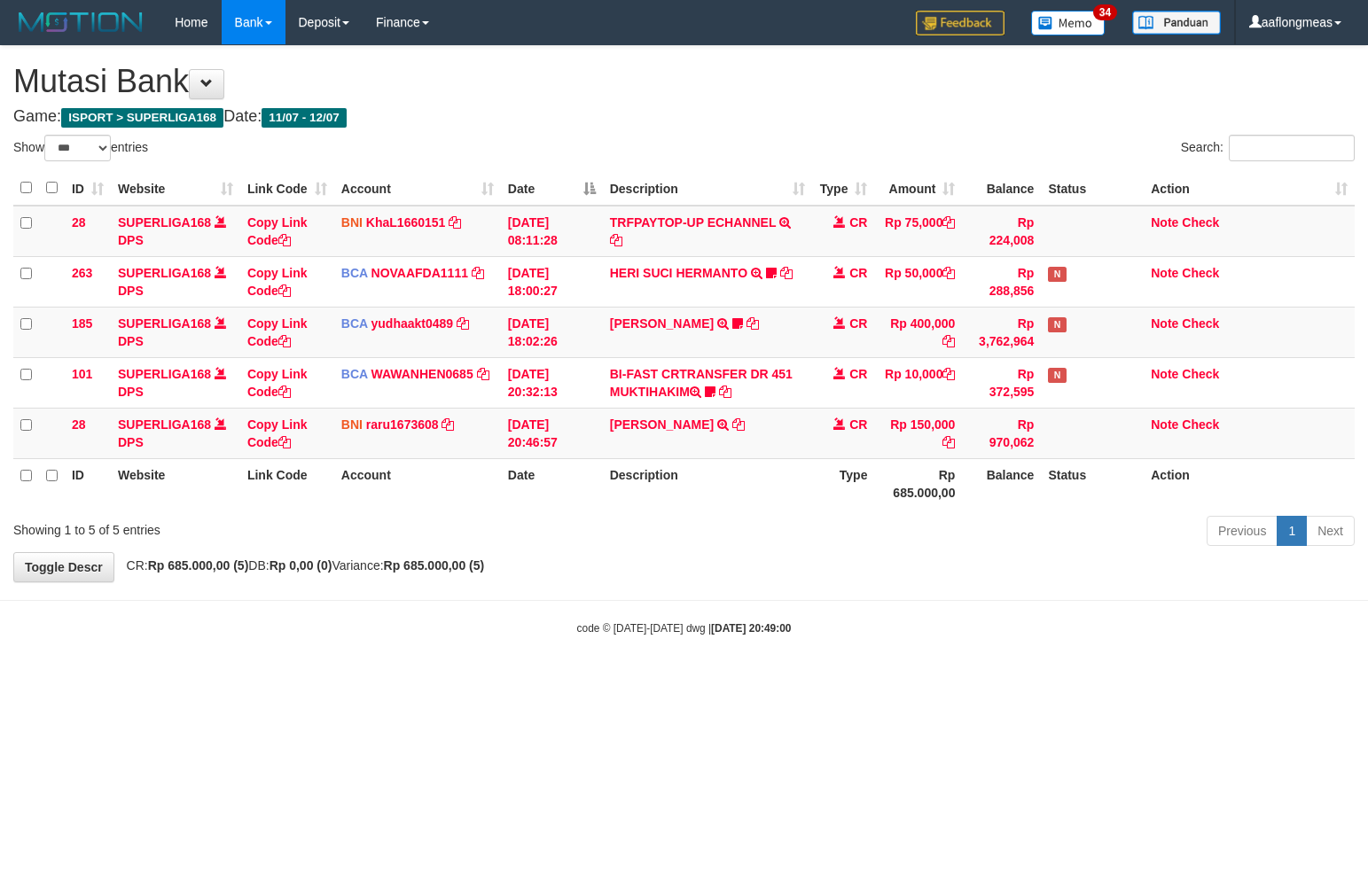 scroll, scrollTop: 0, scrollLeft: 0, axis: both 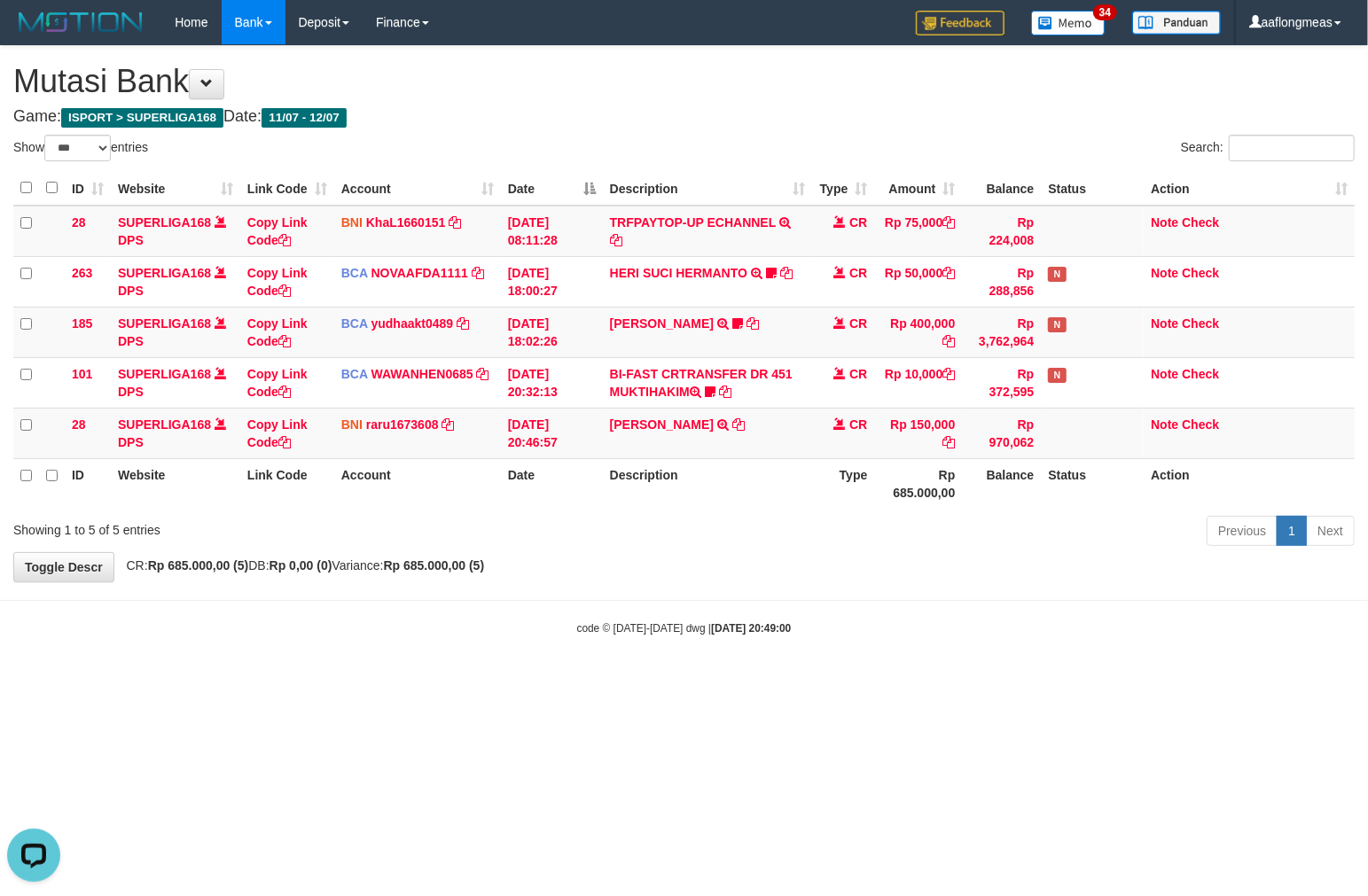 drag, startPoint x: 618, startPoint y: 629, endPoint x: 5, endPoint y: 681, distance: 615.2016 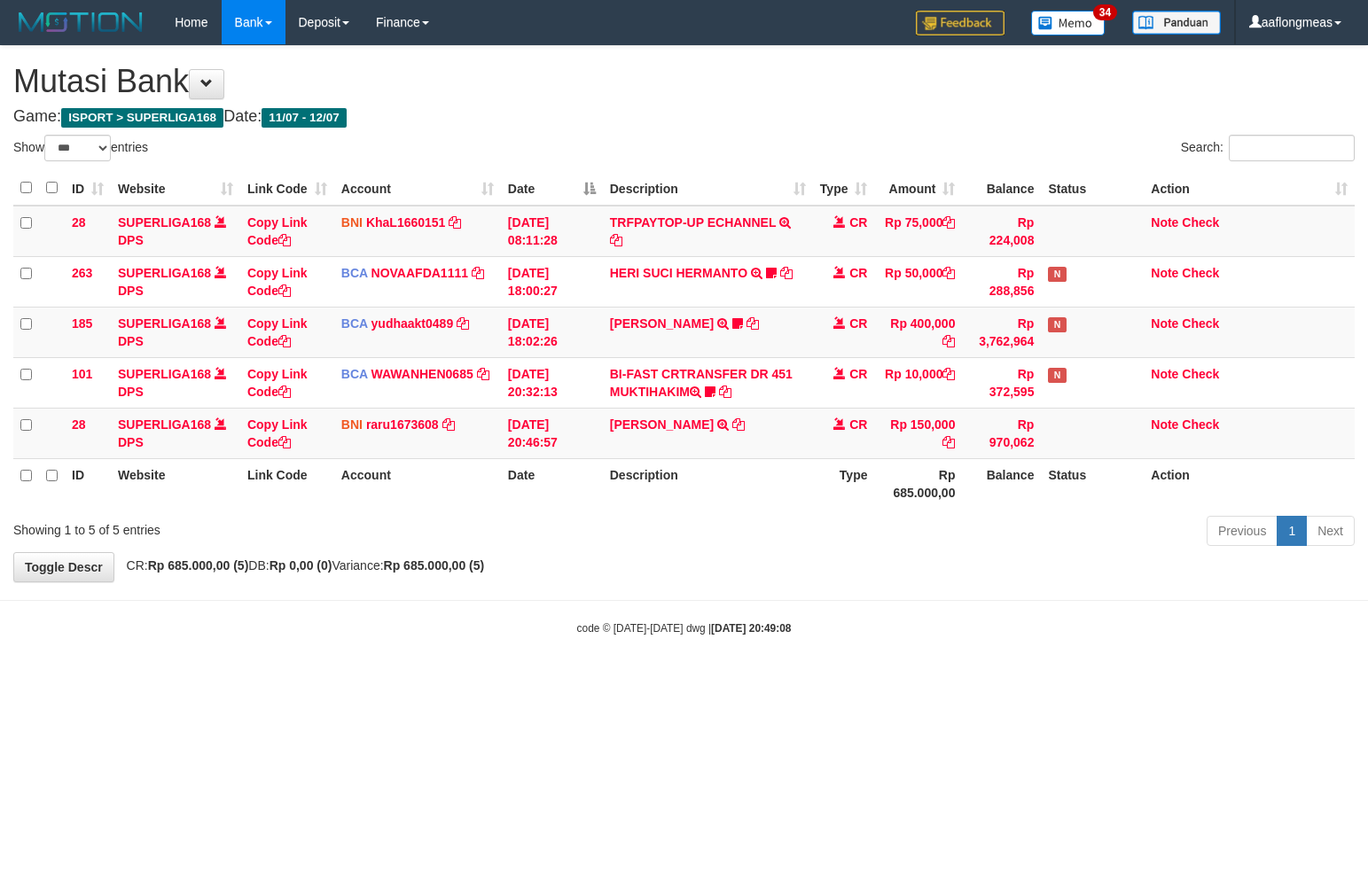 select on "***" 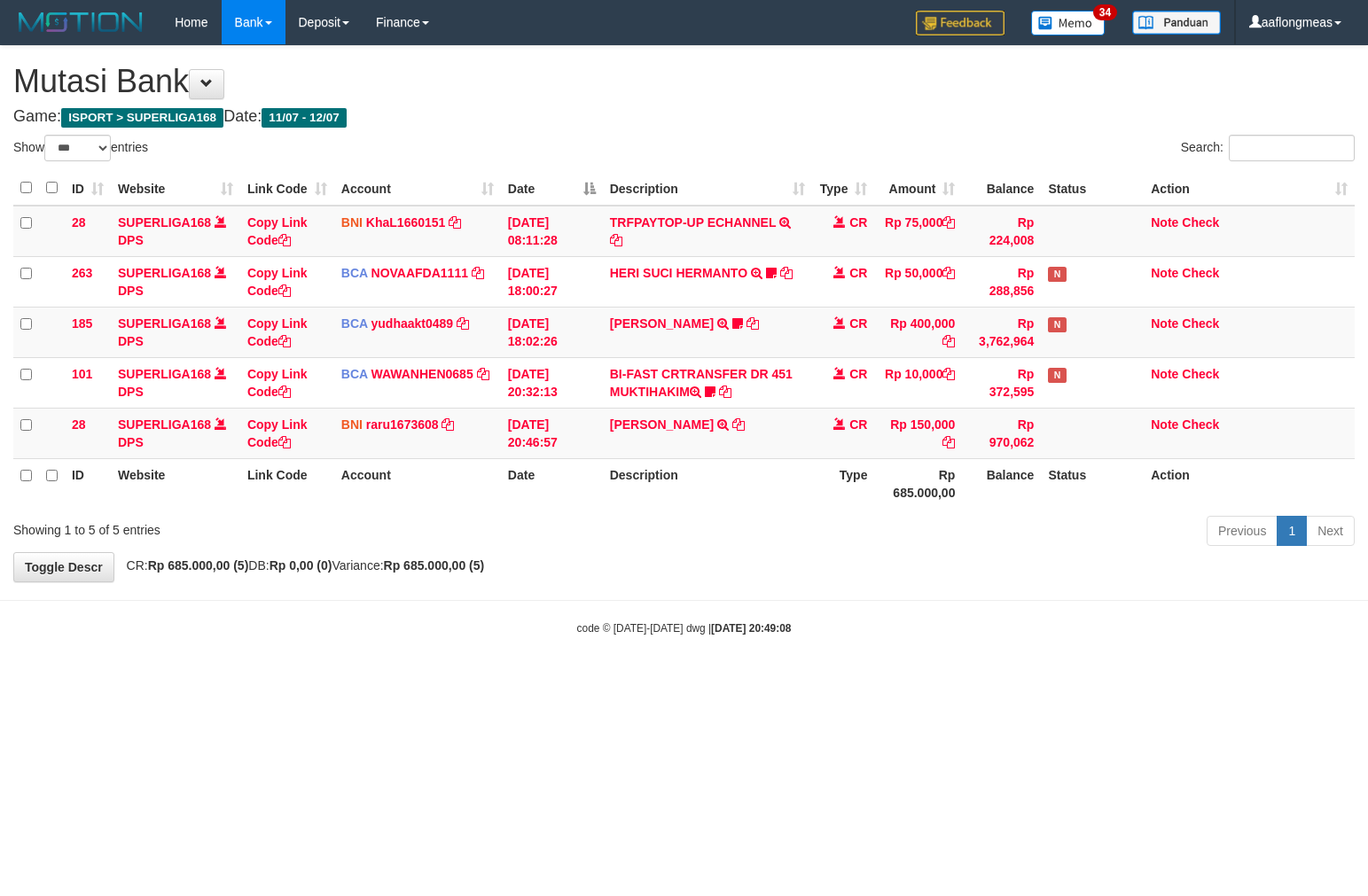 scroll, scrollTop: 0, scrollLeft: 0, axis: both 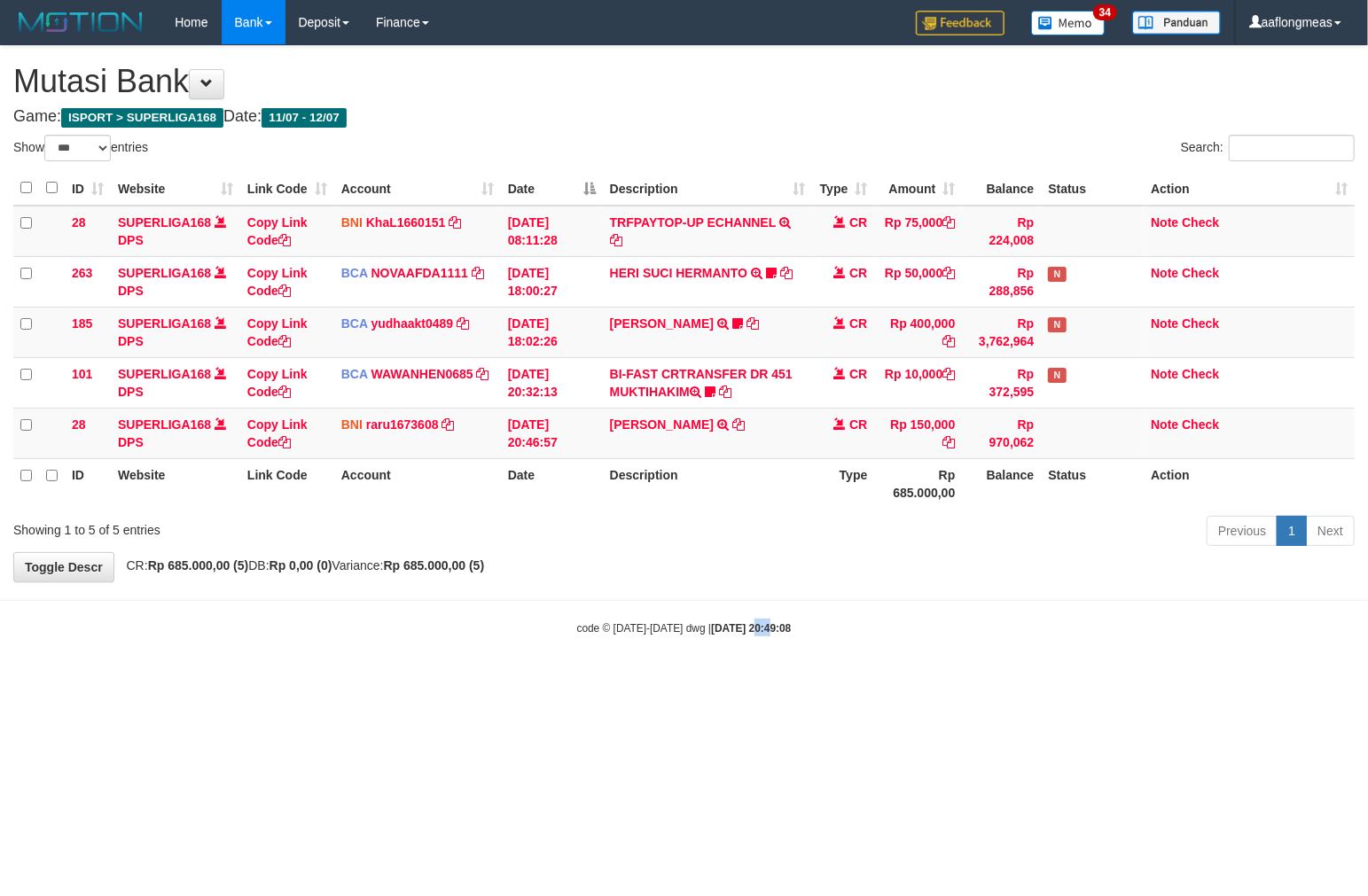 click on "Toggle navigation
Home
Bank
Account List
Load
By Website
Group
[ISPORT]													SUPERLIGA168
By Load Group (DPS)
34" at bounding box center [684, 340] 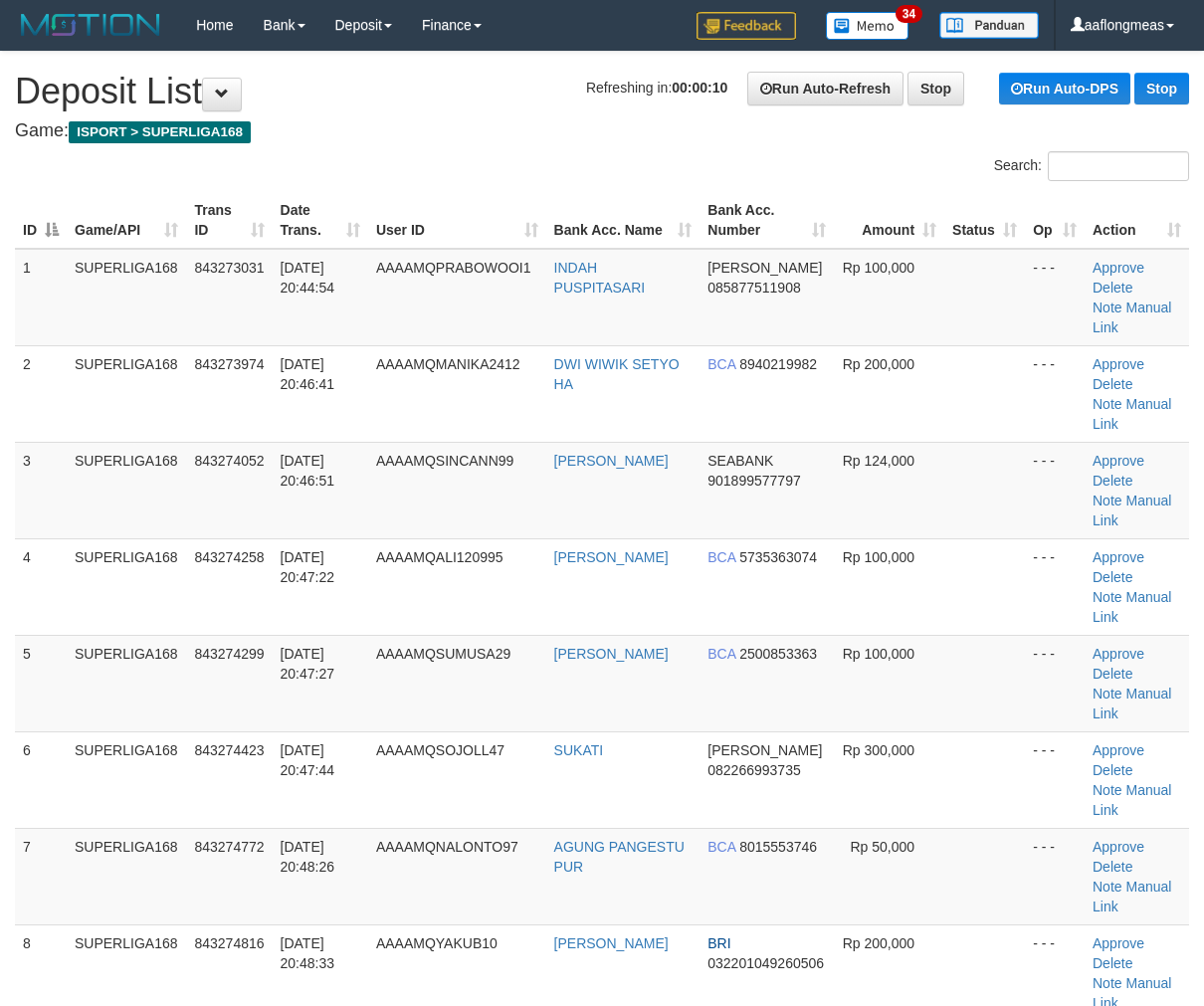 scroll, scrollTop: 0, scrollLeft: 0, axis: both 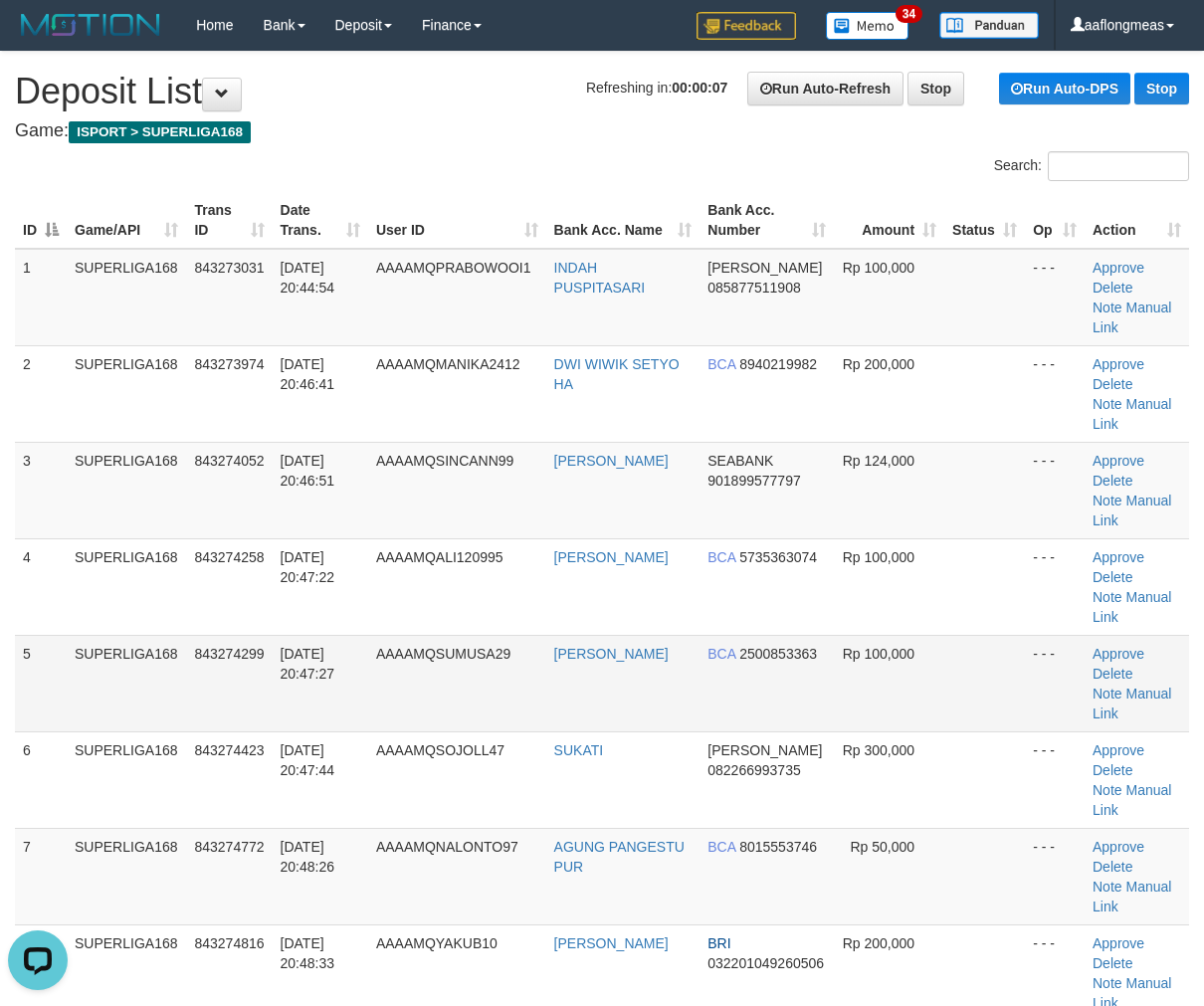 click at bounding box center [984, 683] 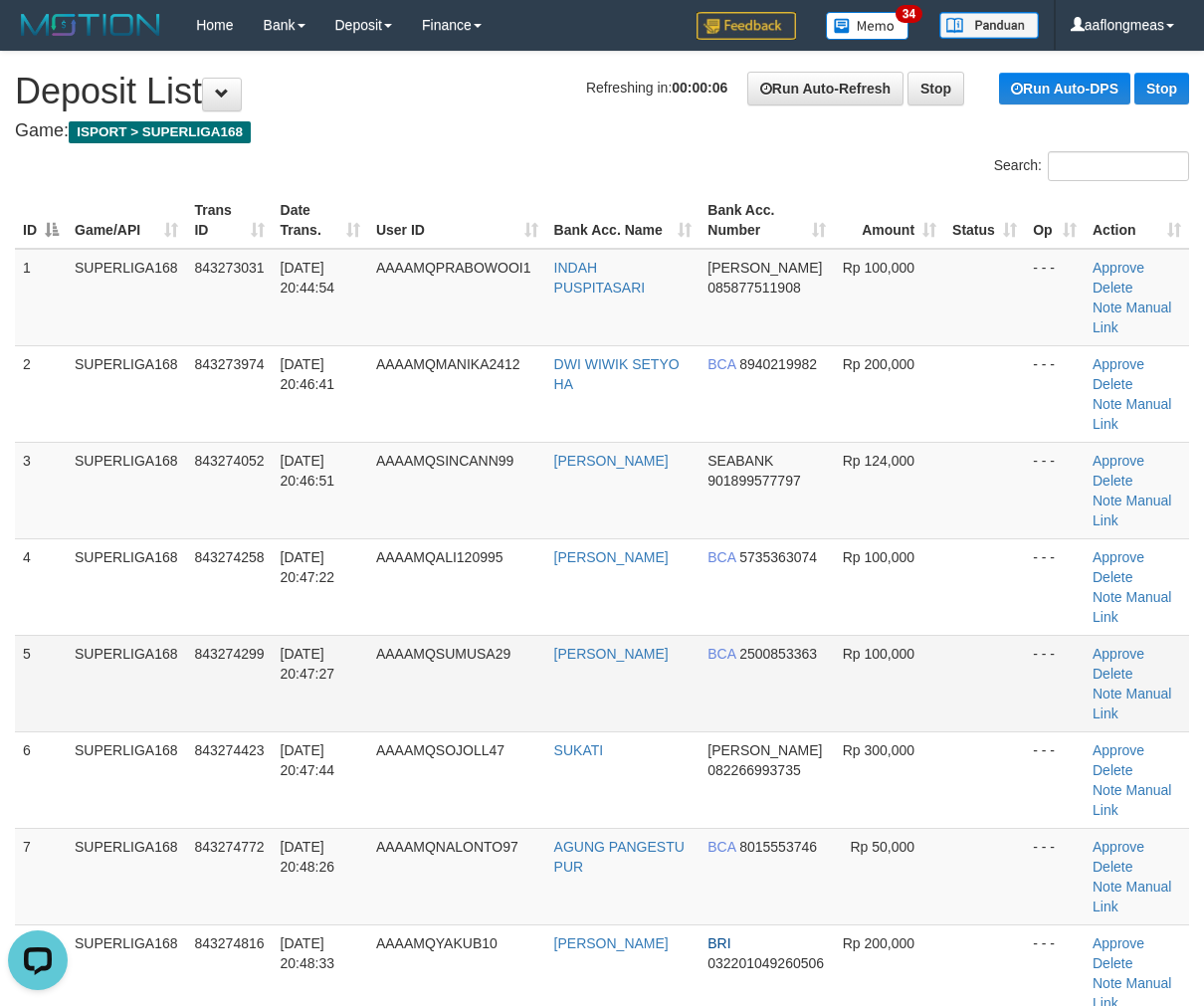 click on "Rp 100,000" at bounding box center (889, 683) 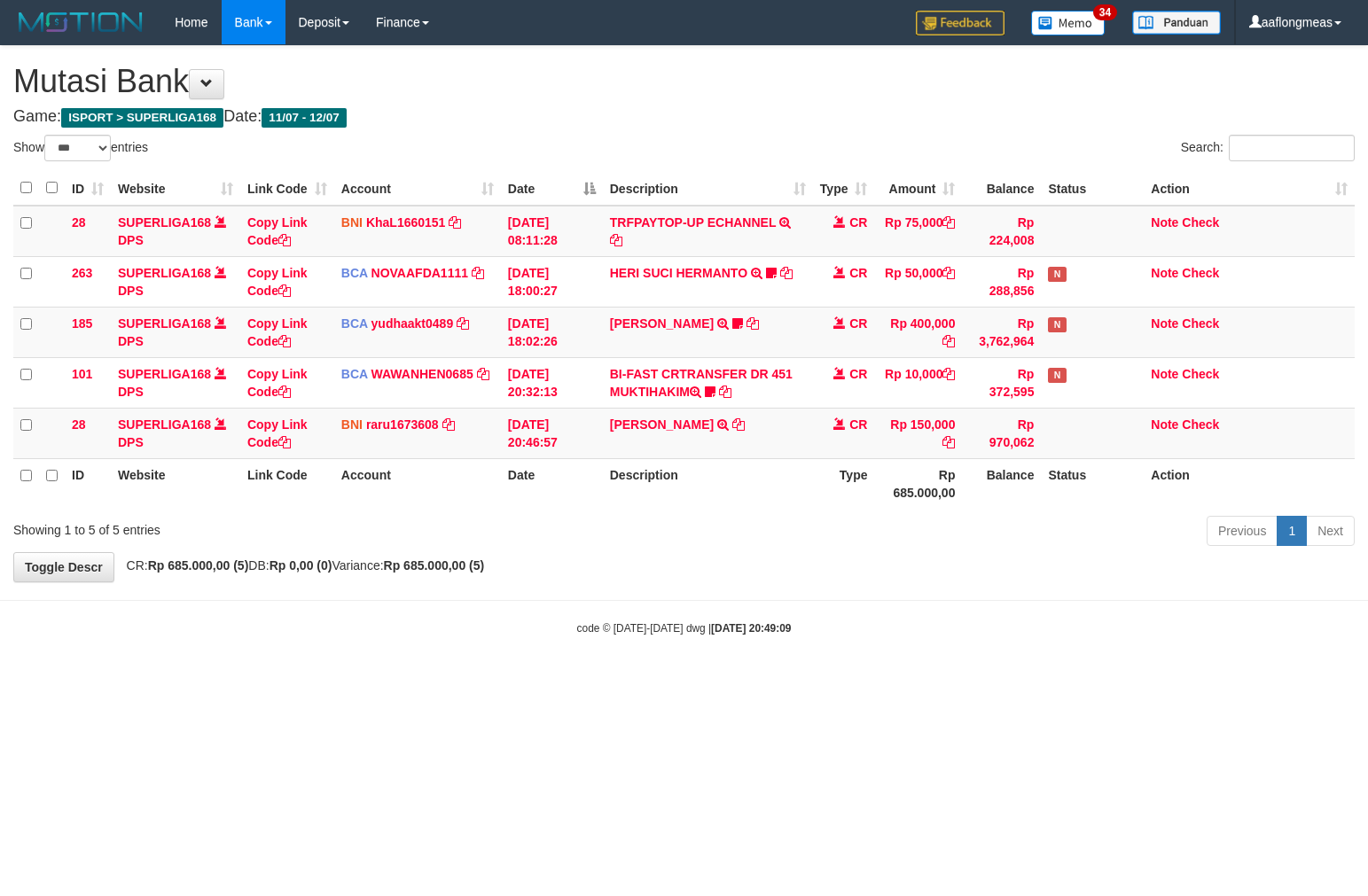 select on "***" 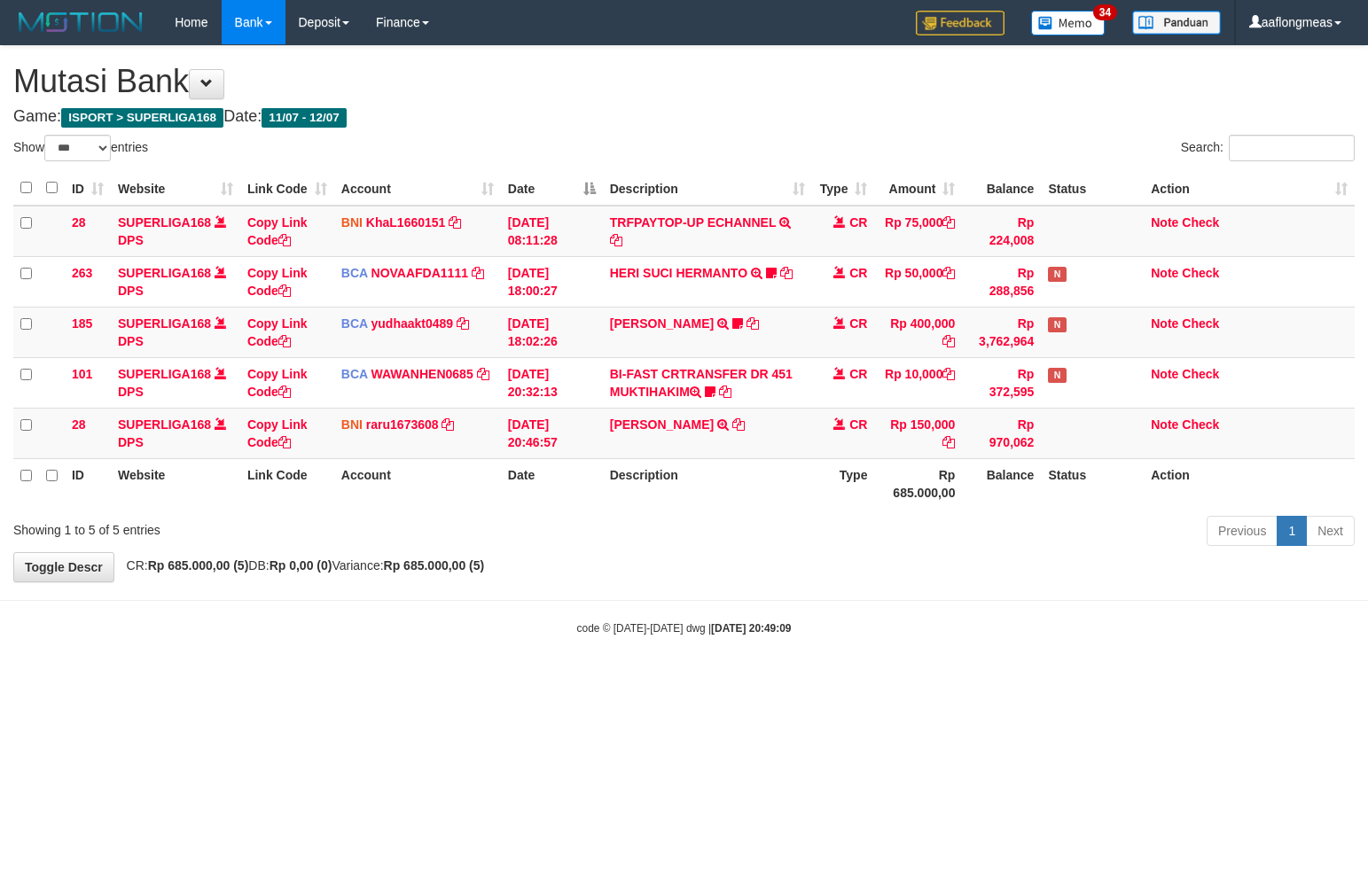 scroll, scrollTop: 0, scrollLeft: 0, axis: both 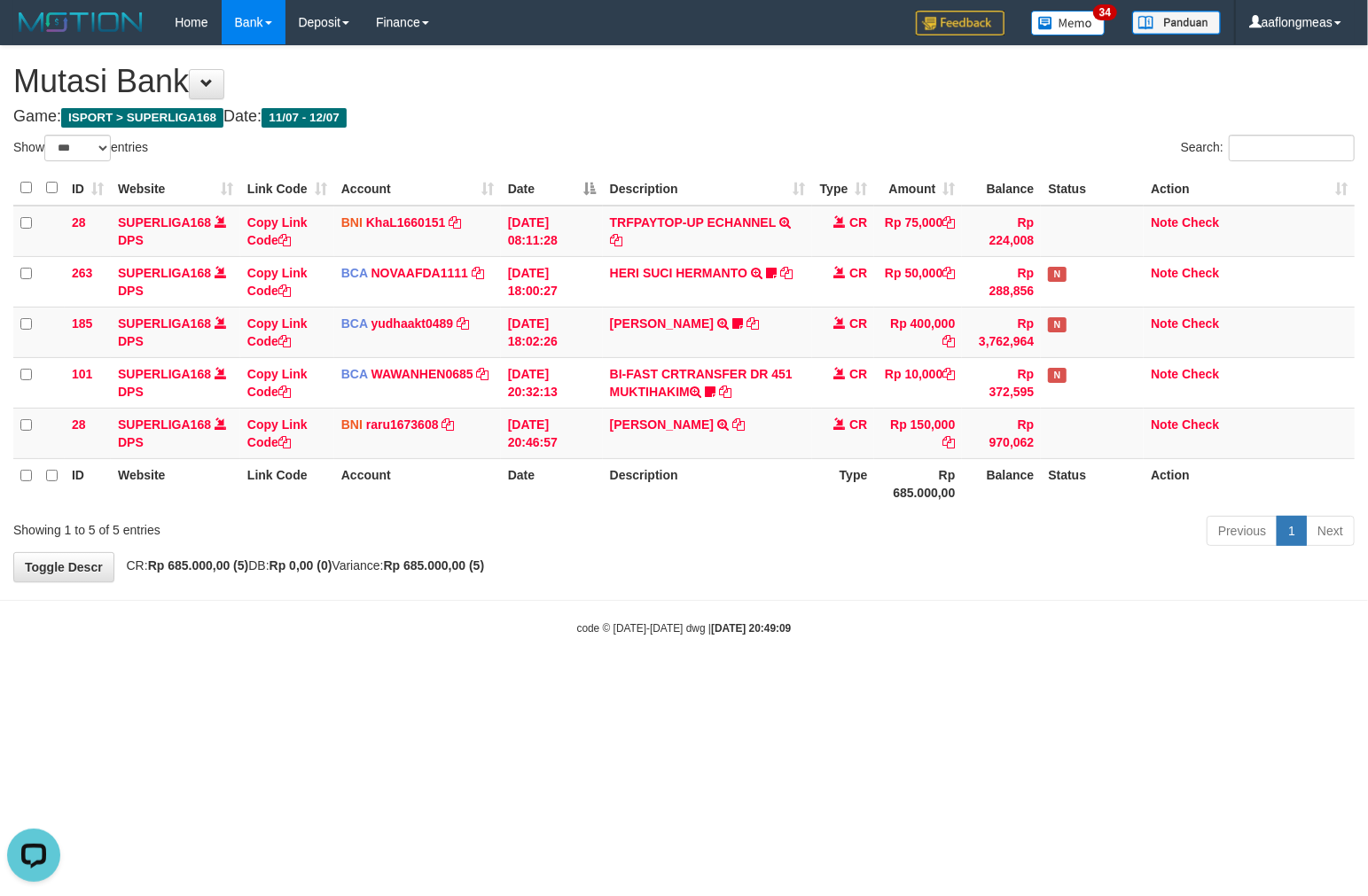click on "Toggle navigation
Home
Bank
Account List
Load
By Website
Group
[ISPORT]													SUPERLIGA168
By Load Group (DPS)
34" at bounding box center (684, 340) 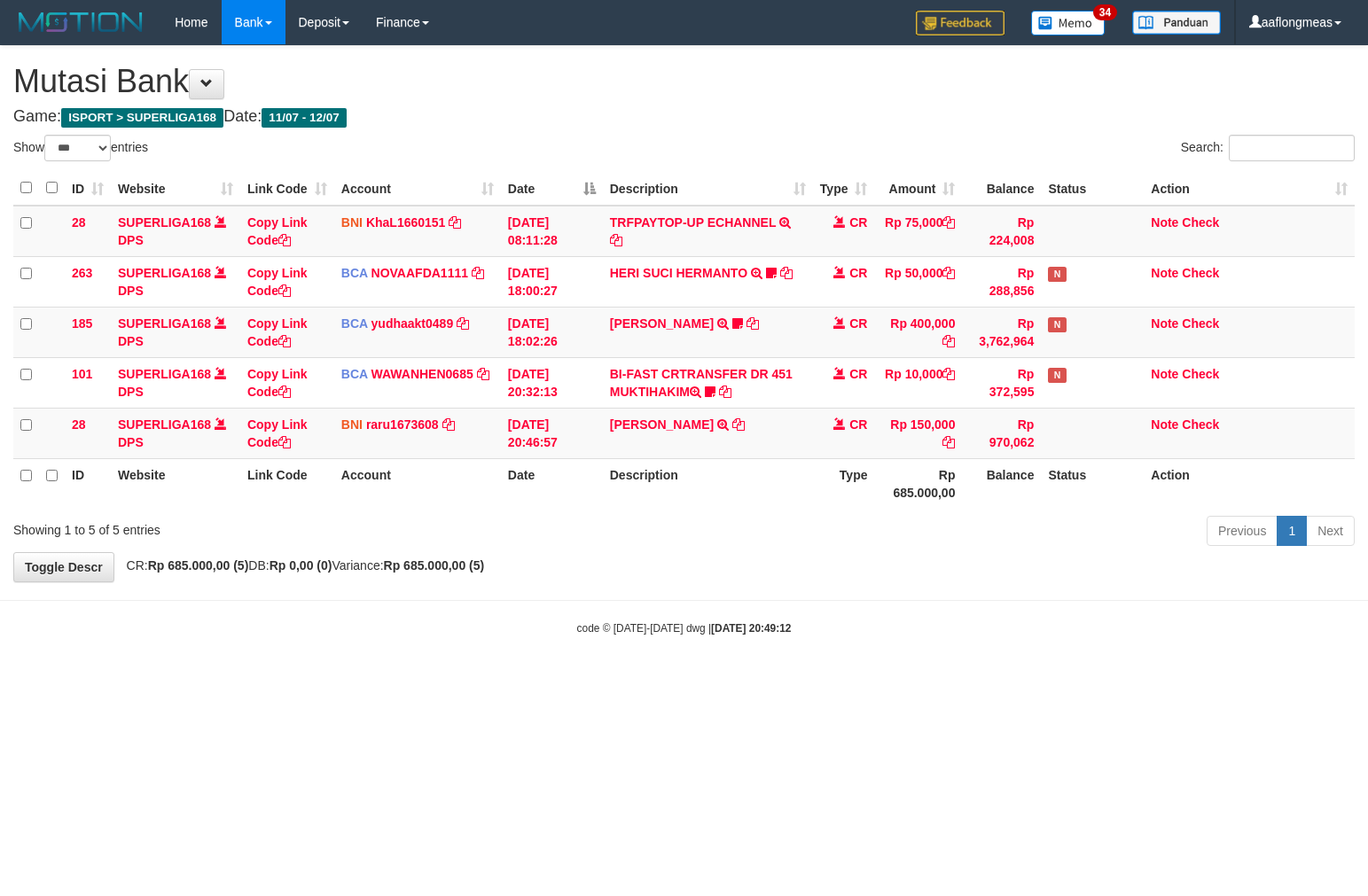 select on "***" 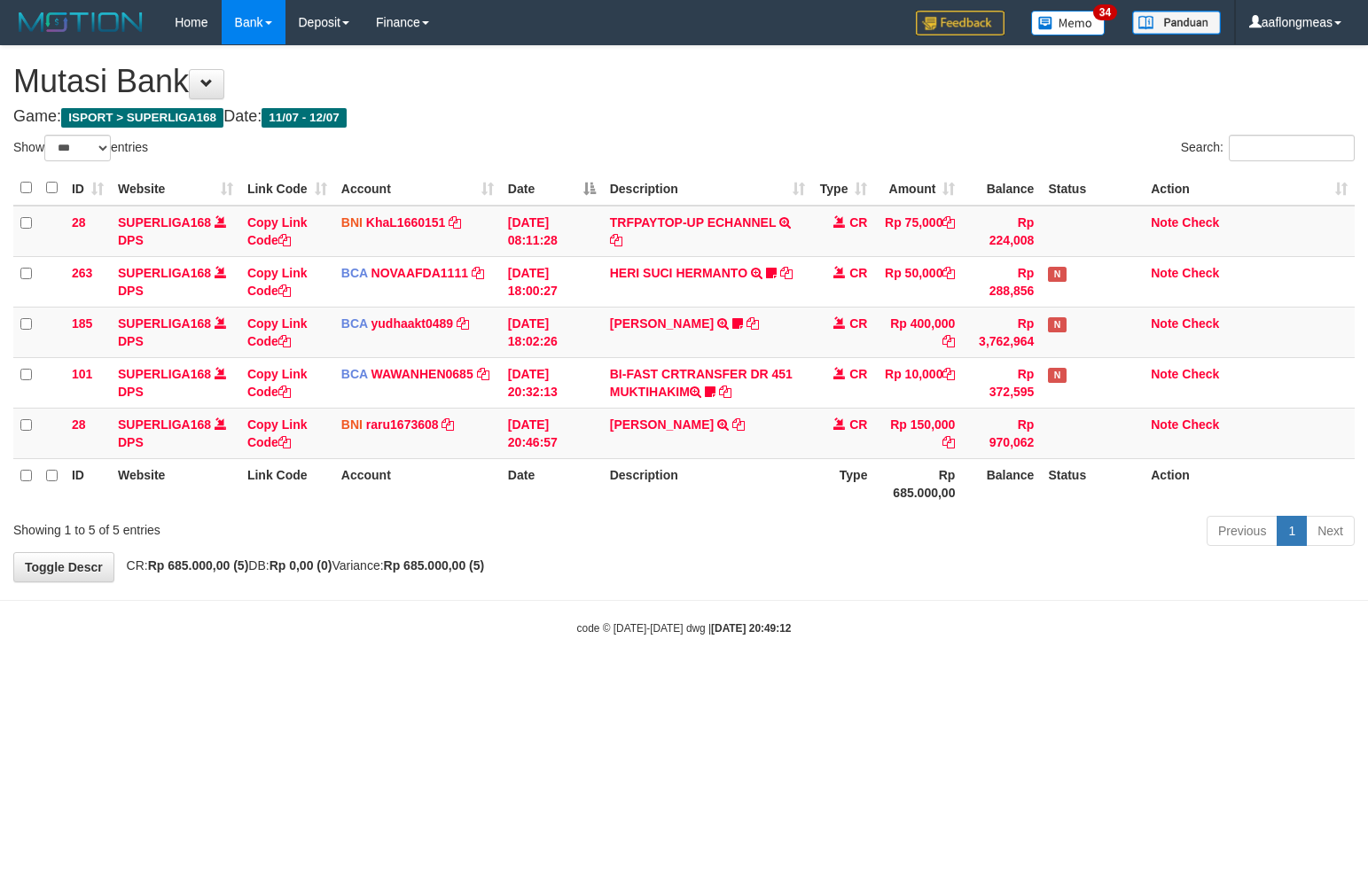 scroll, scrollTop: 0, scrollLeft: 0, axis: both 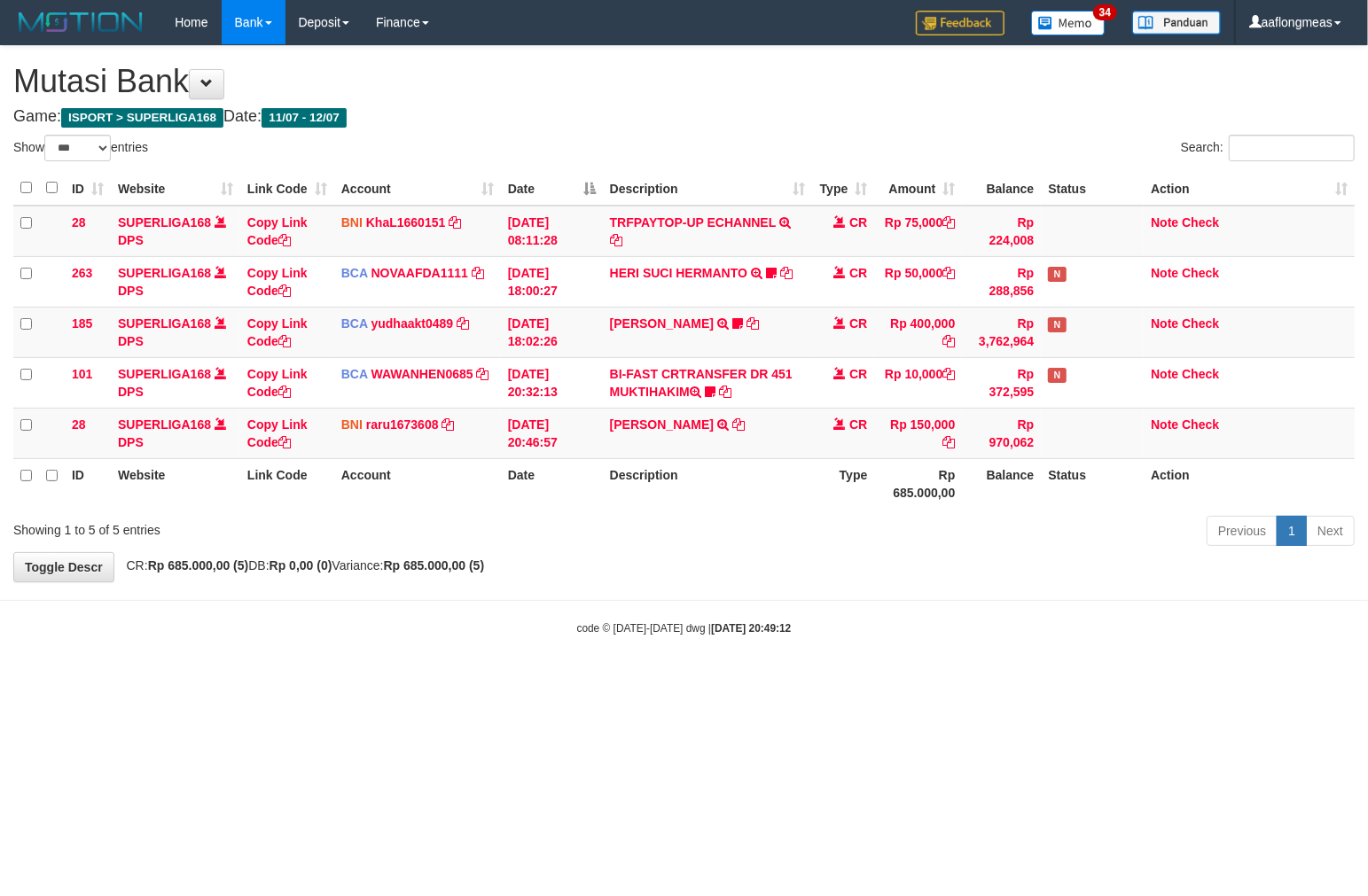 click on "Toggle navigation
Home
Bank
Account List
Load
By Website
Group
[ISPORT]													SUPERLIGA168
By Load Group (DPS)
34" at bounding box center (684, 340) 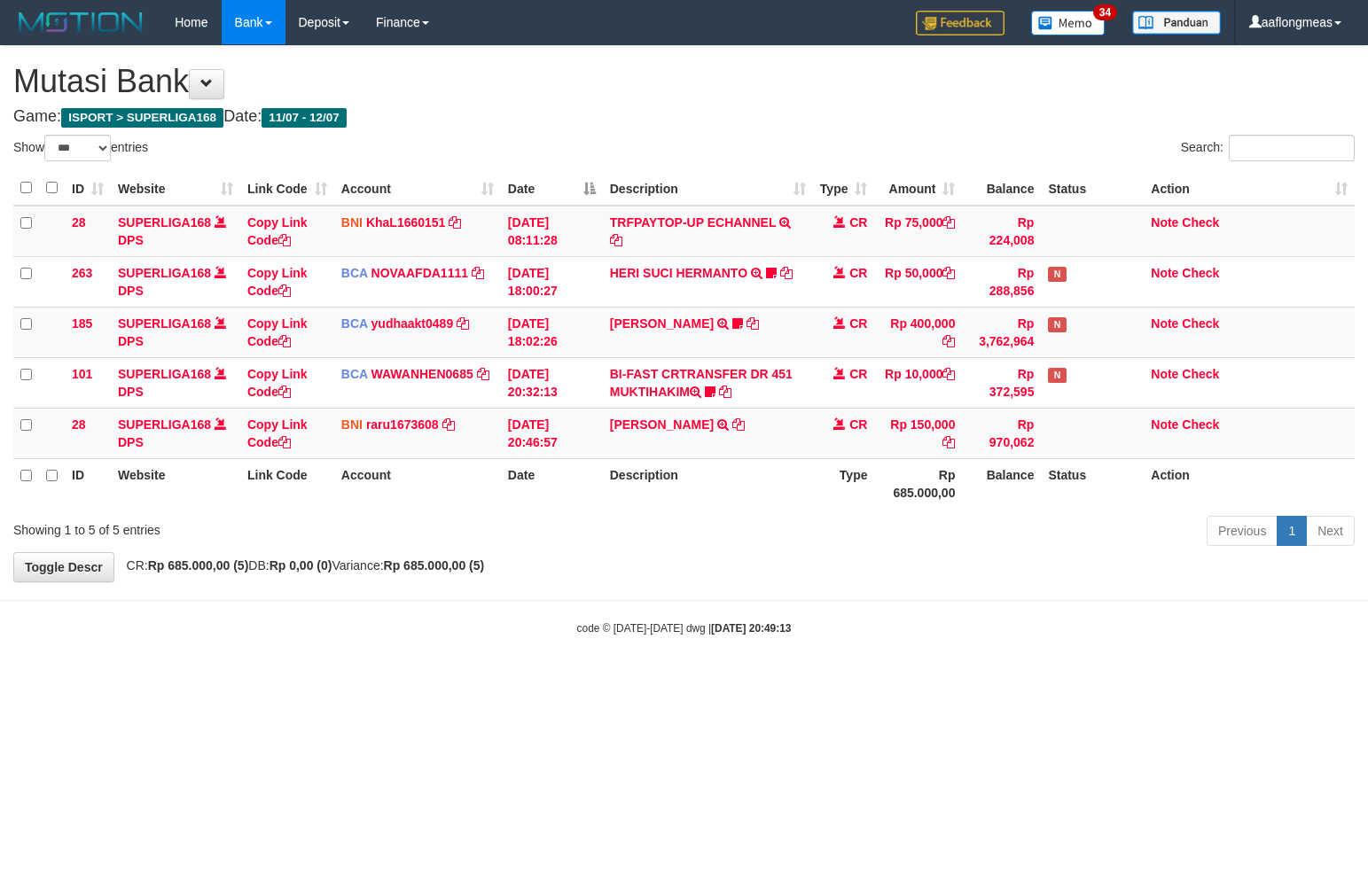 select on "***" 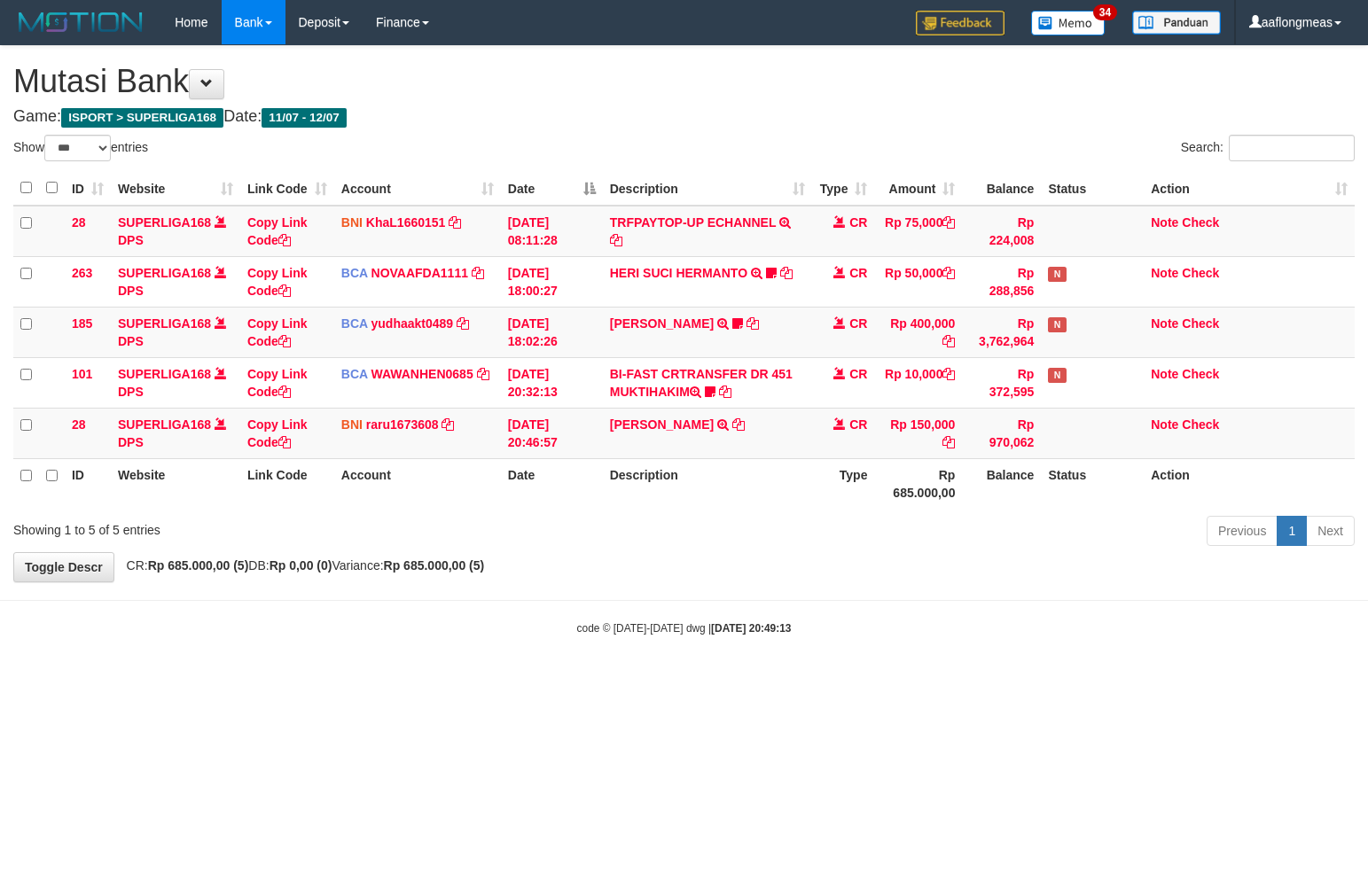 scroll, scrollTop: 0, scrollLeft: 0, axis: both 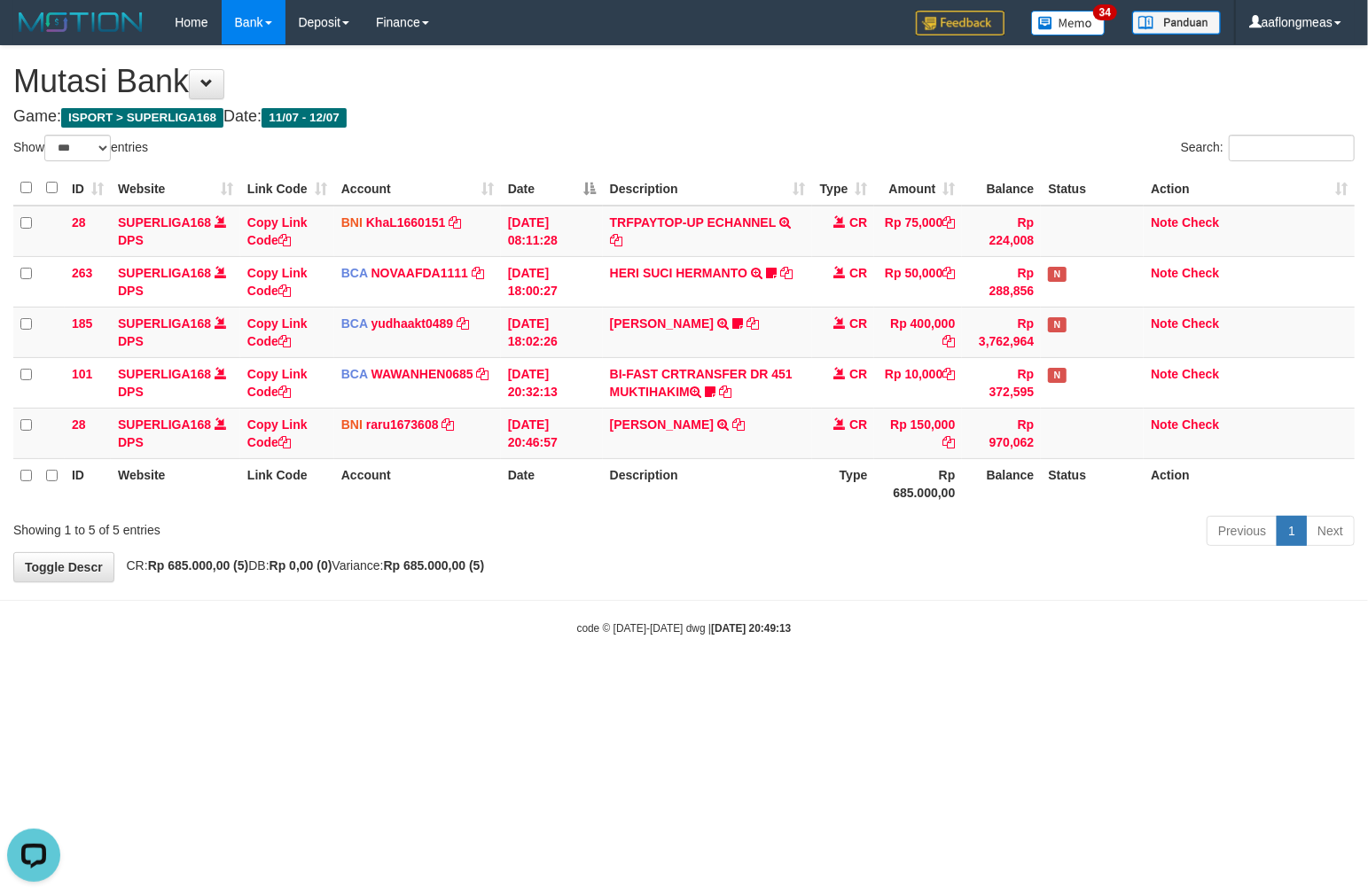 drag, startPoint x: 764, startPoint y: 589, endPoint x: 747, endPoint y: 596, distance: 18.384776 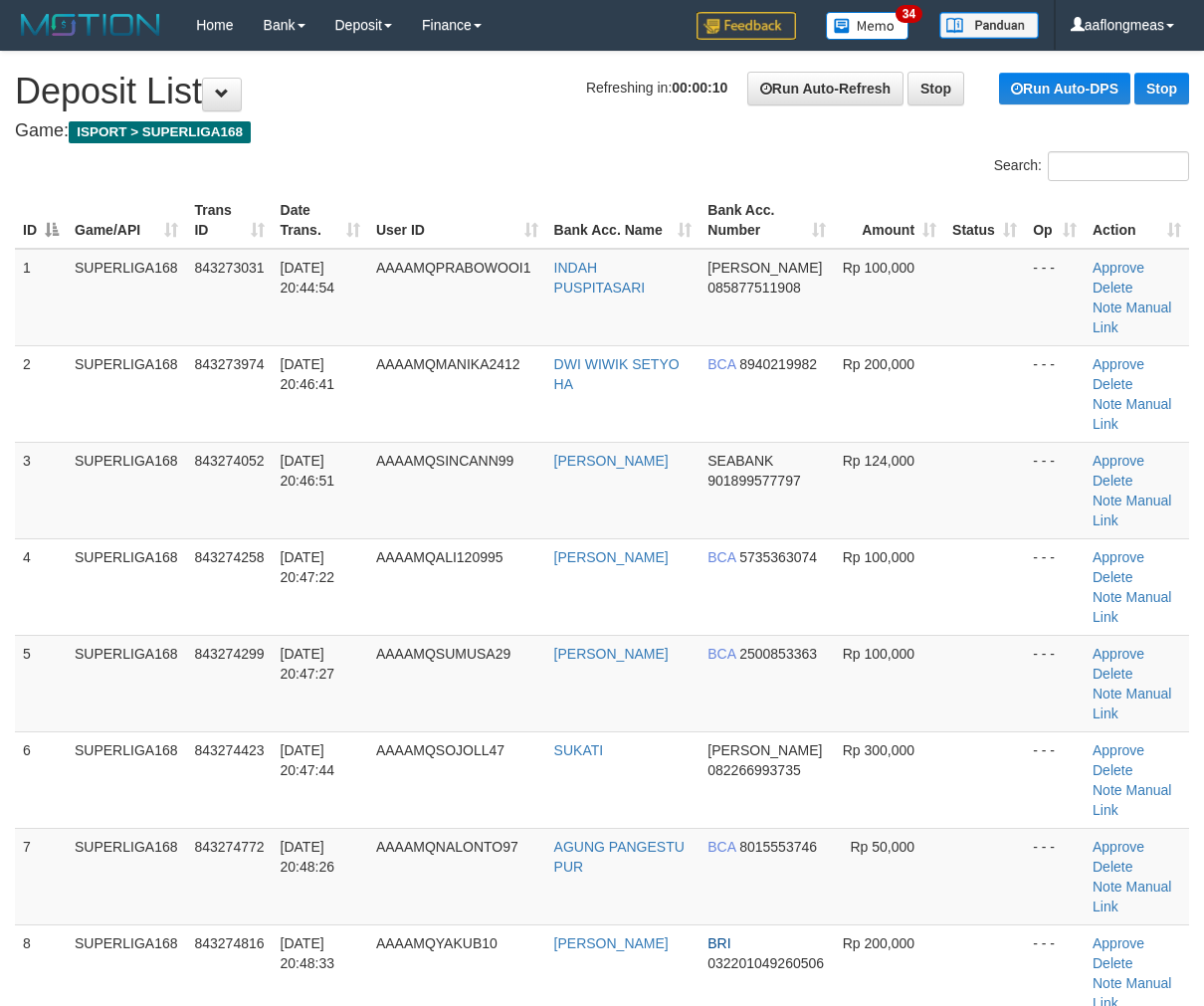 scroll, scrollTop: 0, scrollLeft: 0, axis: both 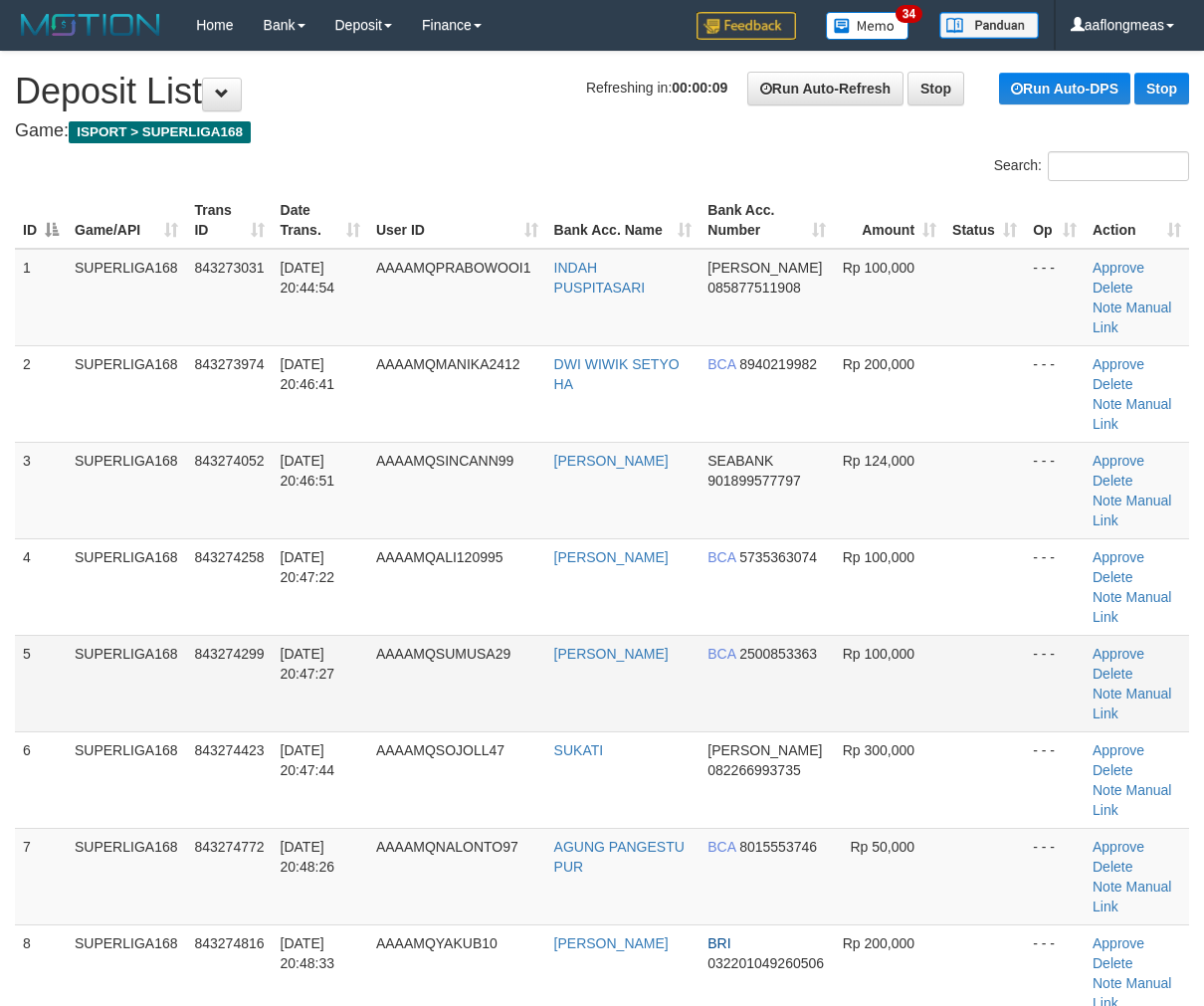drag, startPoint x: 961, startPoint y: 561, endPoint x: 1215, endPoint y: 572, distance: 254.23808 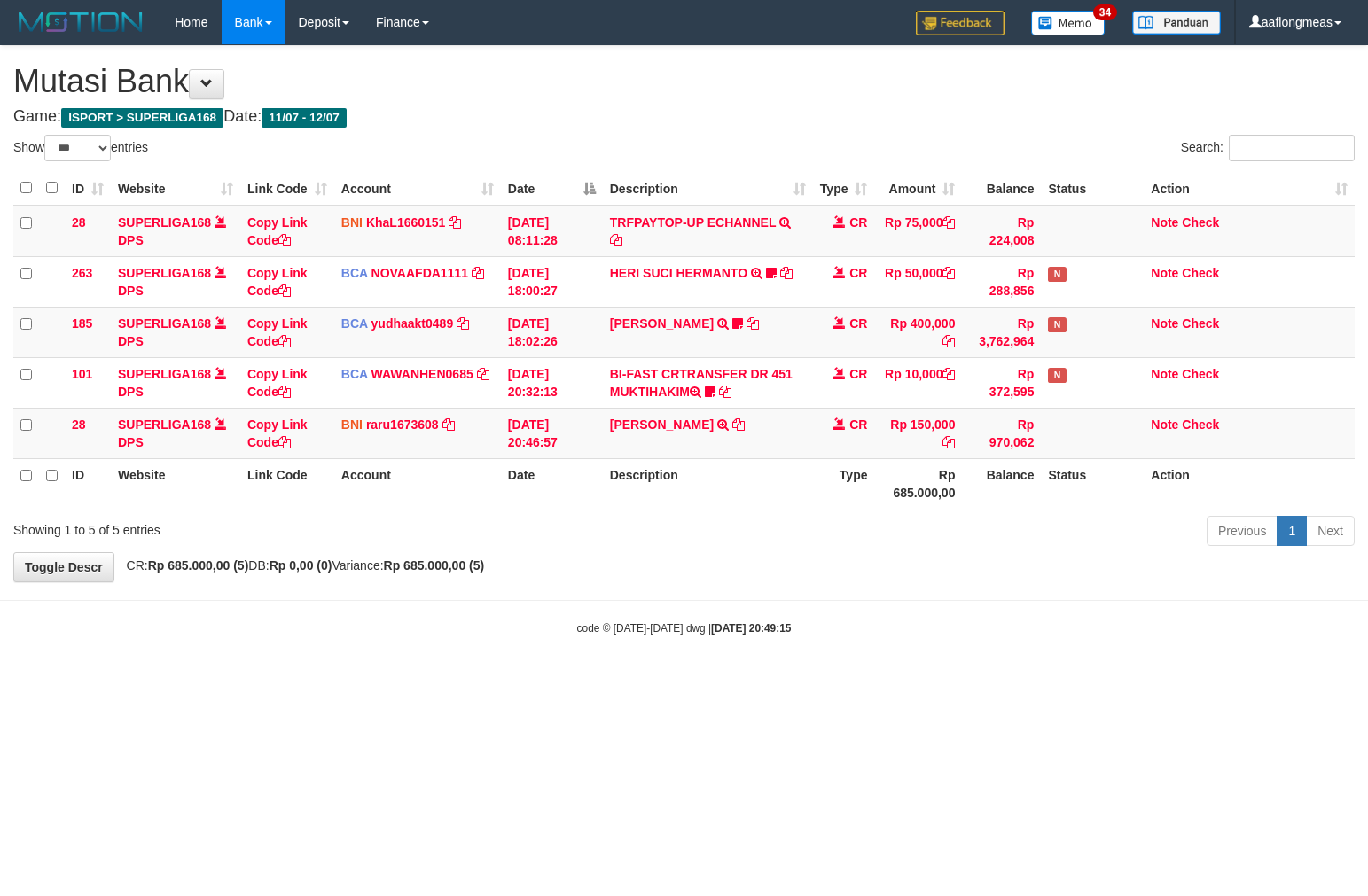select on "***" 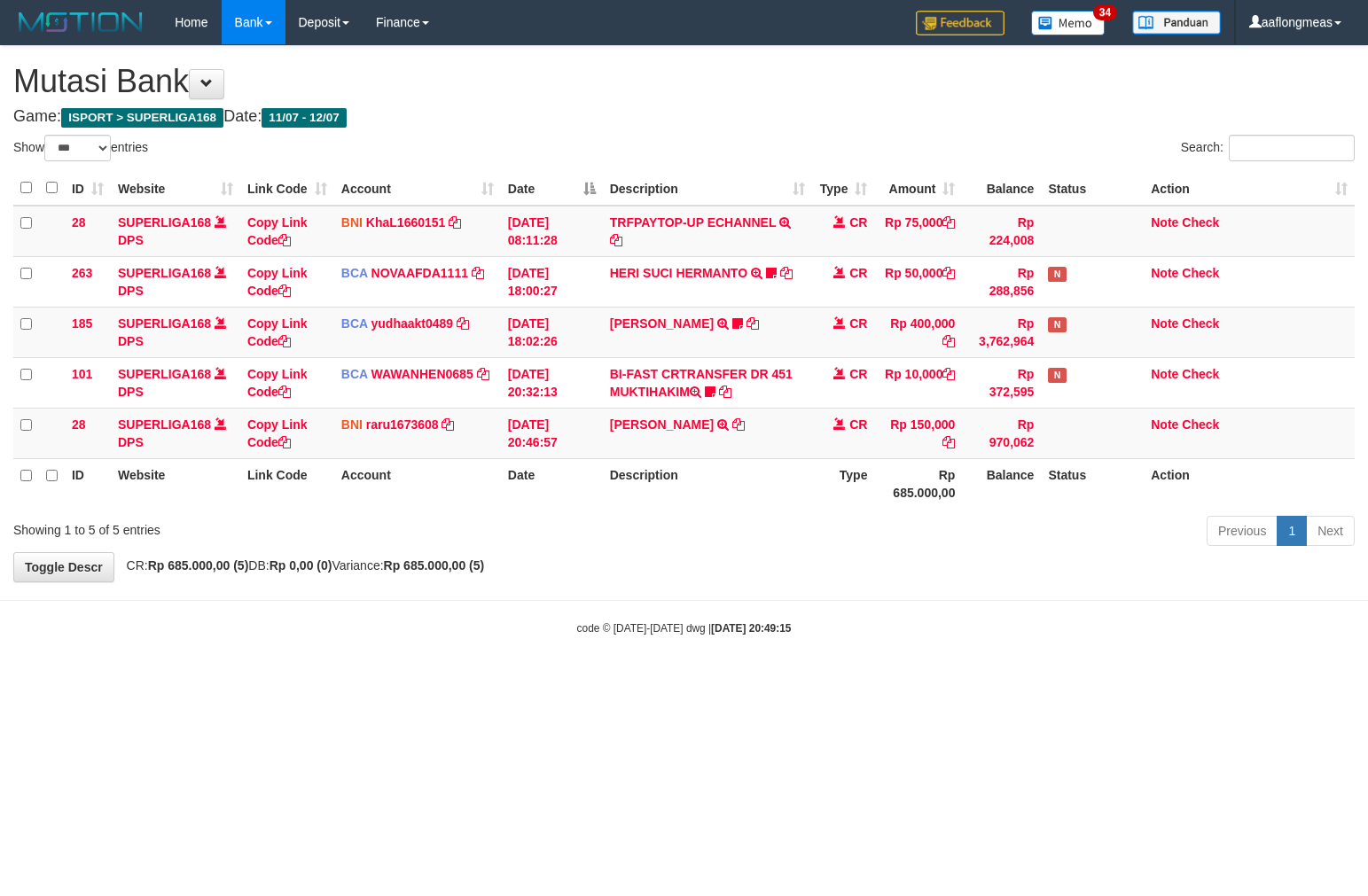 scroll, scrollTop: 0, scrollLeft: 0, axis: both 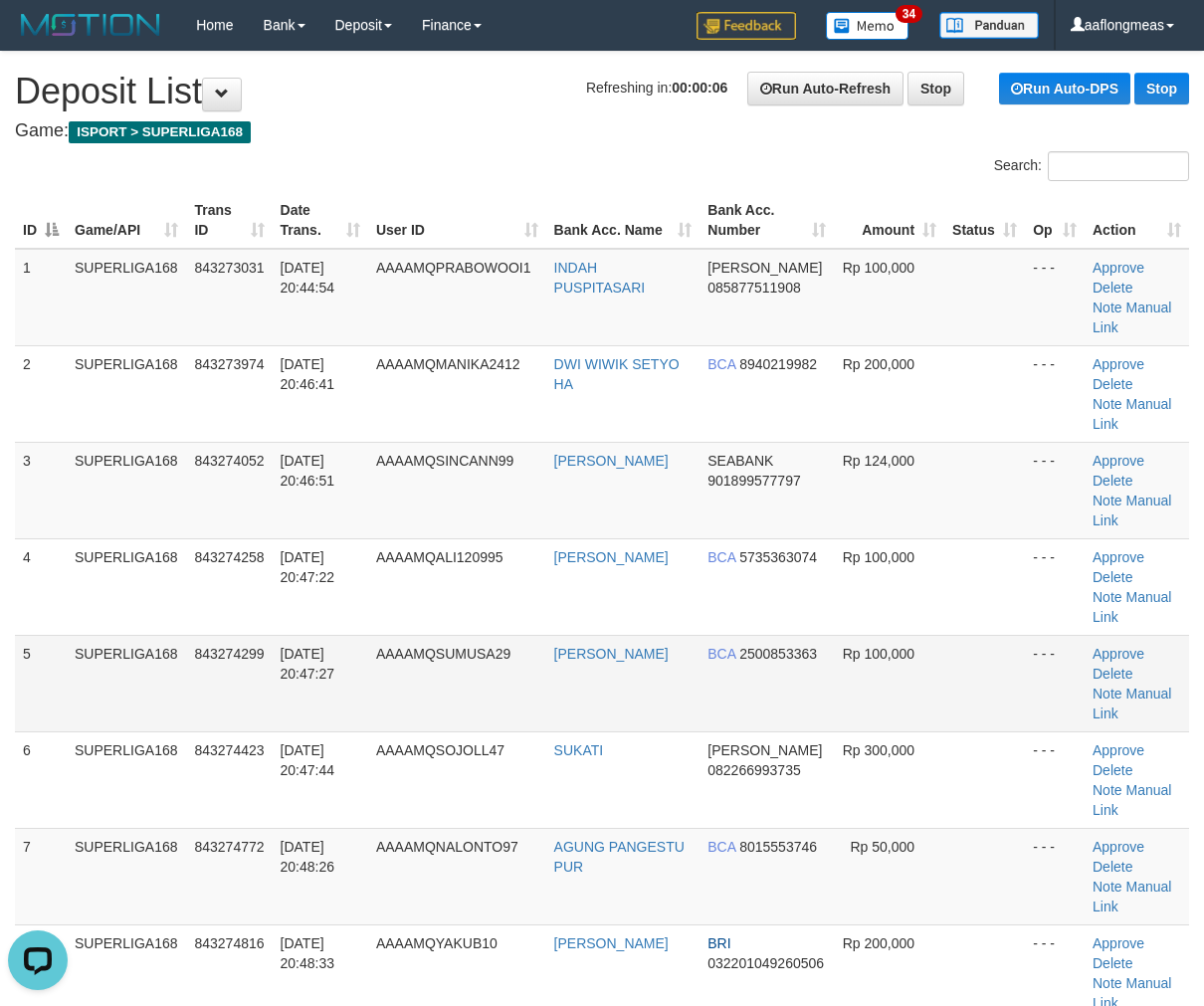 click on "Rp 100,000" at bounding box center (889, 683) 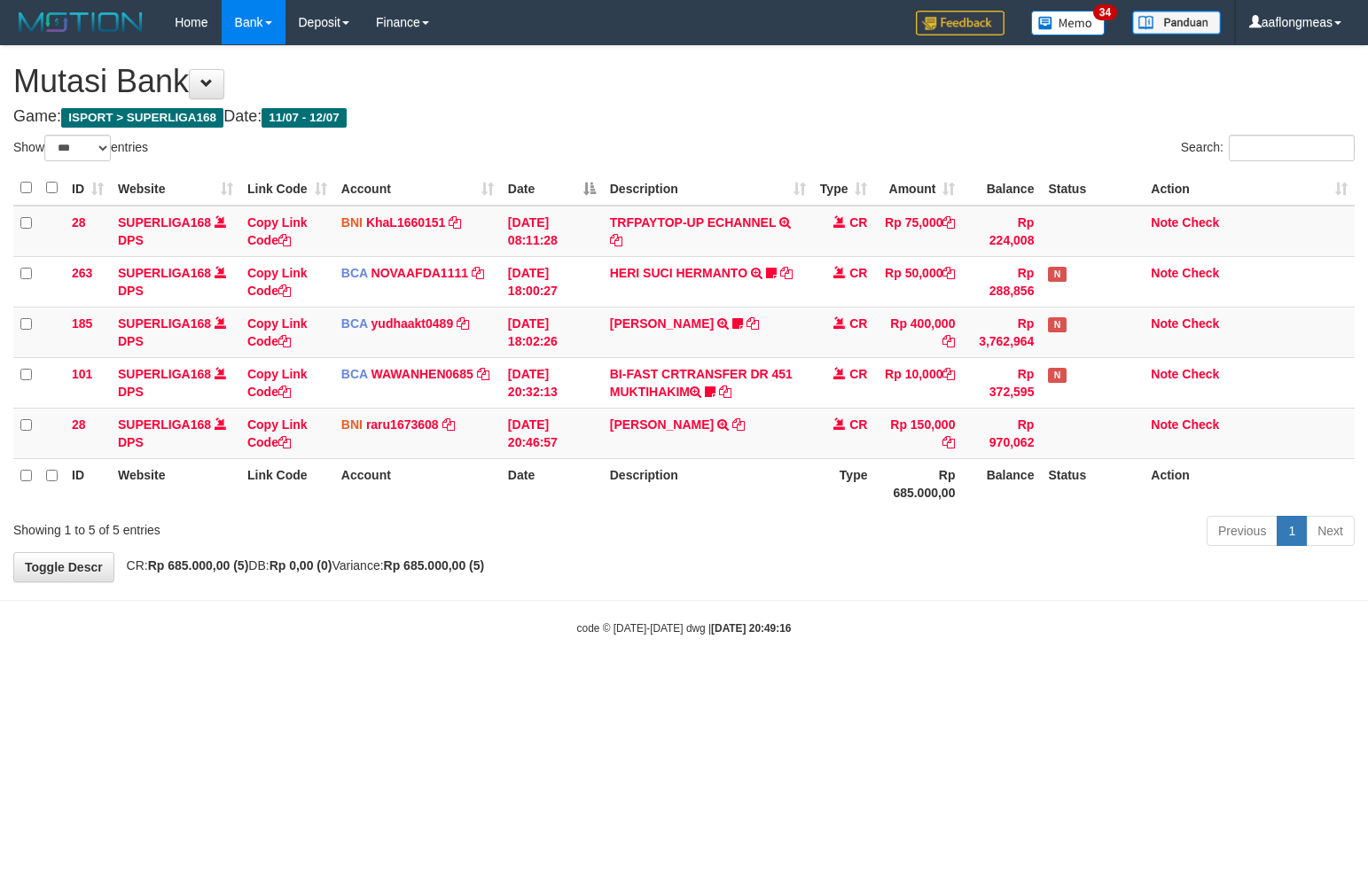select on "***" 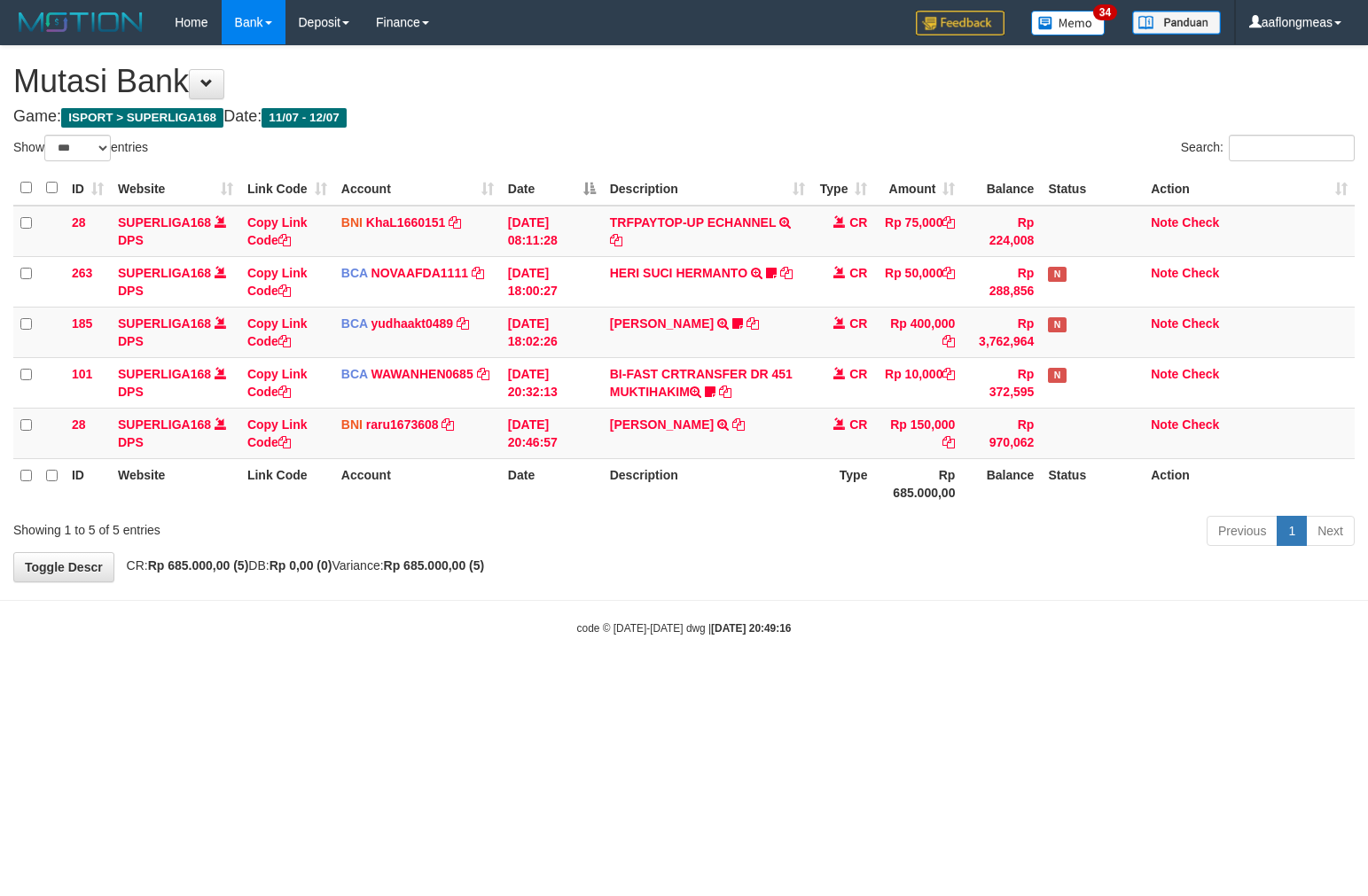 scroll, scrollTop: 0, scrollLeft: 0, axis: both 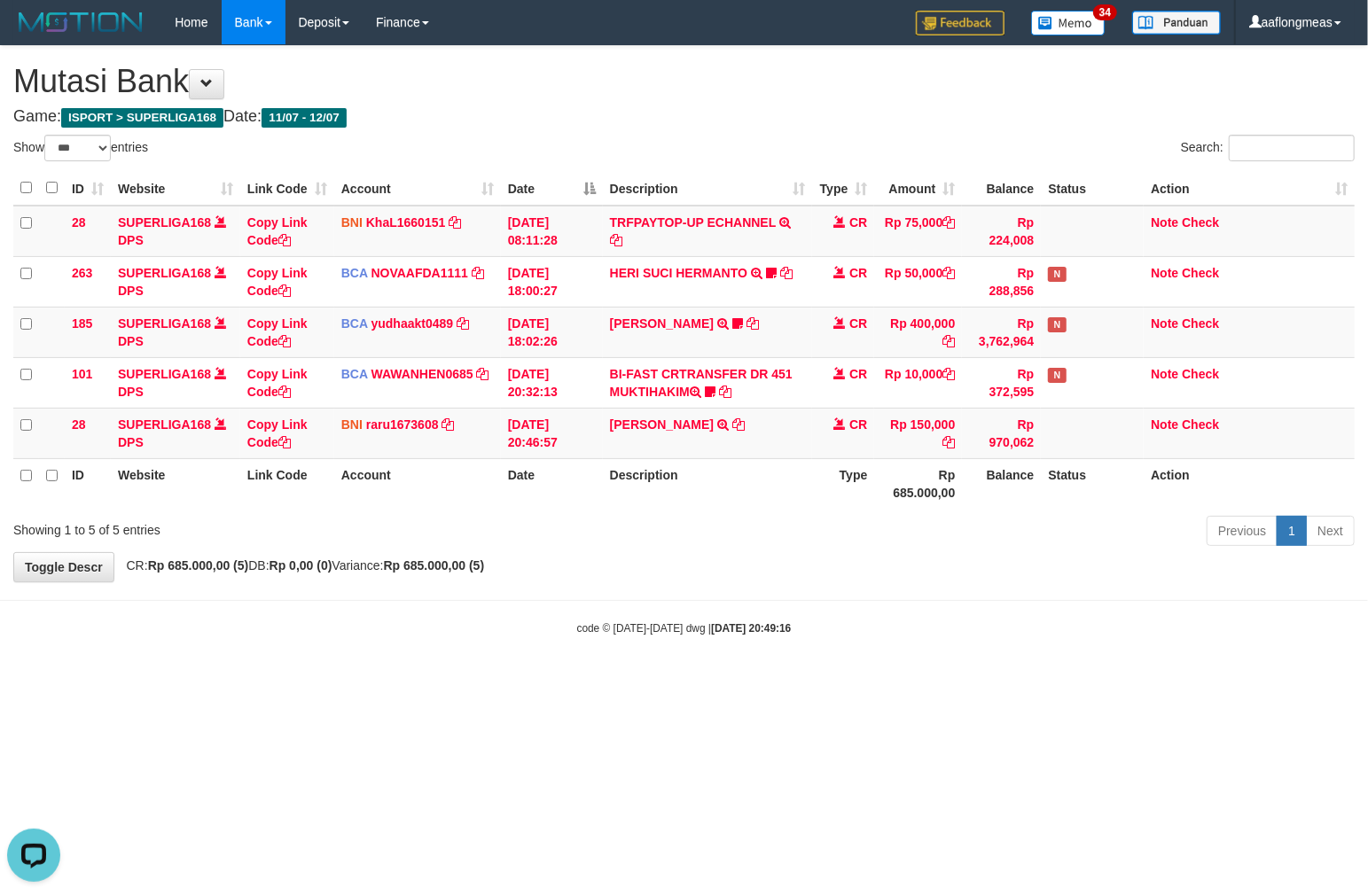 drag, startPoint x: 748, startPoint y: 588, endPoint x: 731, endPoint y: 600, distance: 20.808652 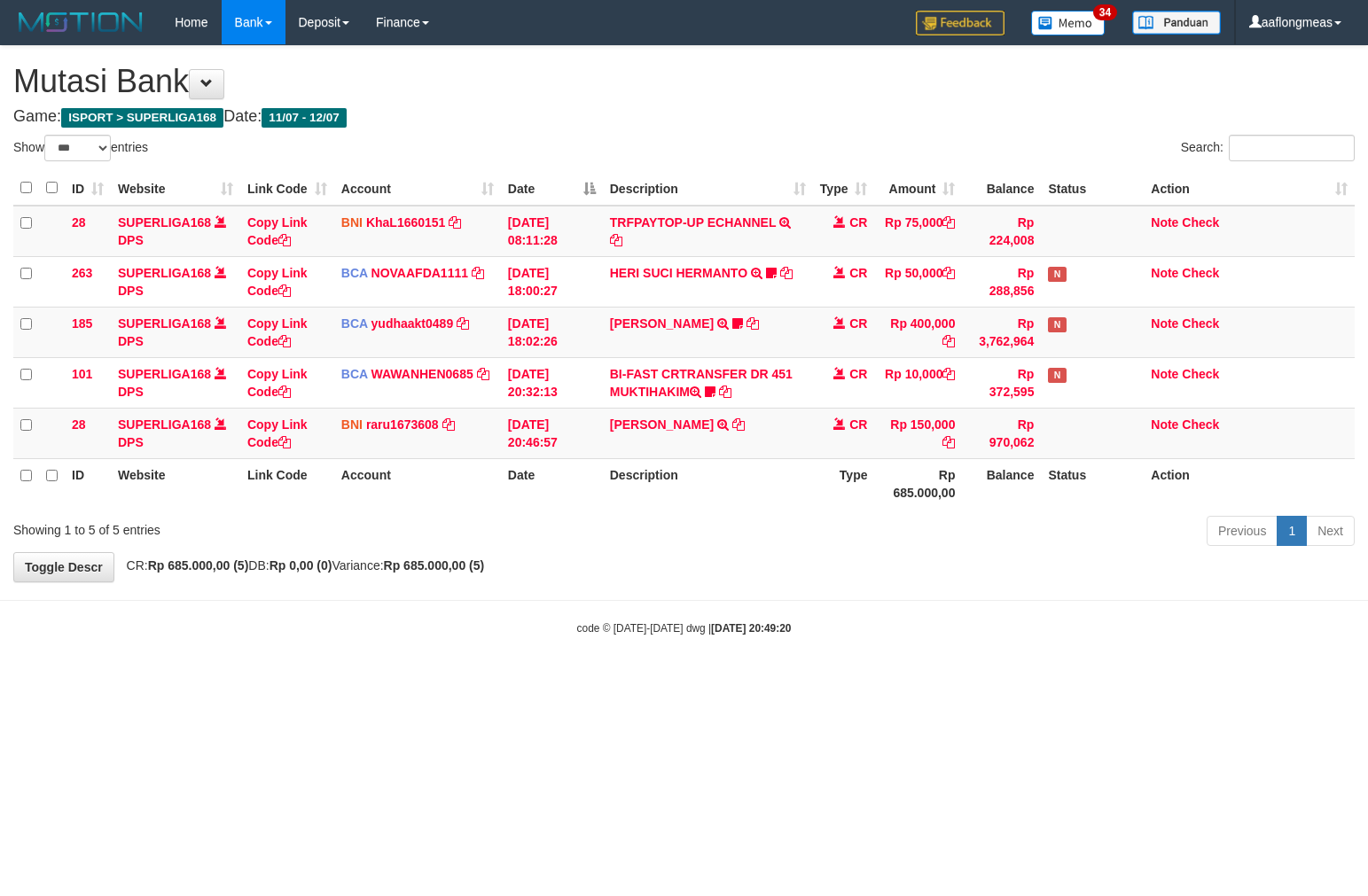 select on "***" 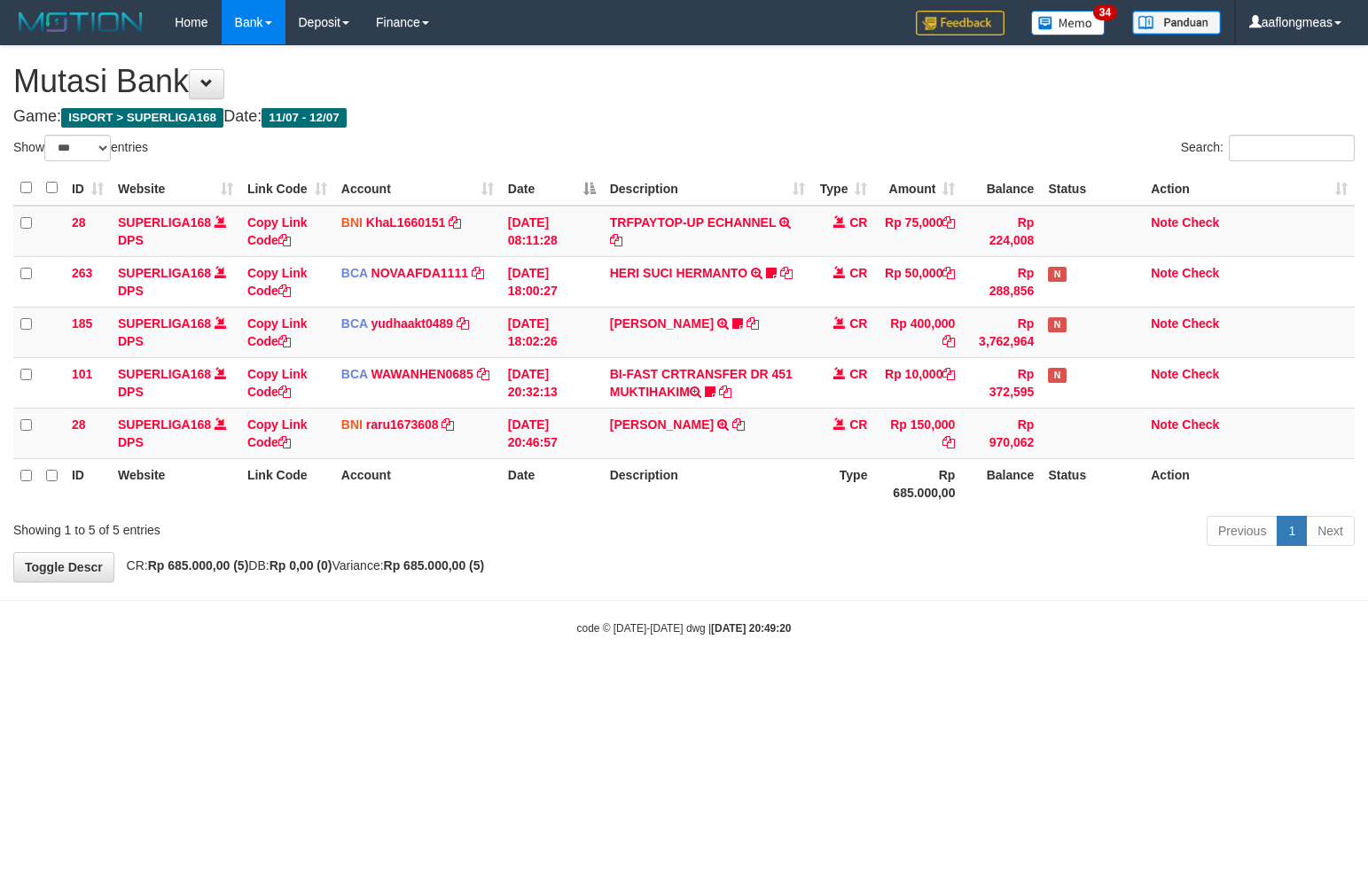 scroll, scrollTop: 0, scrollLeft: 0, axis: both 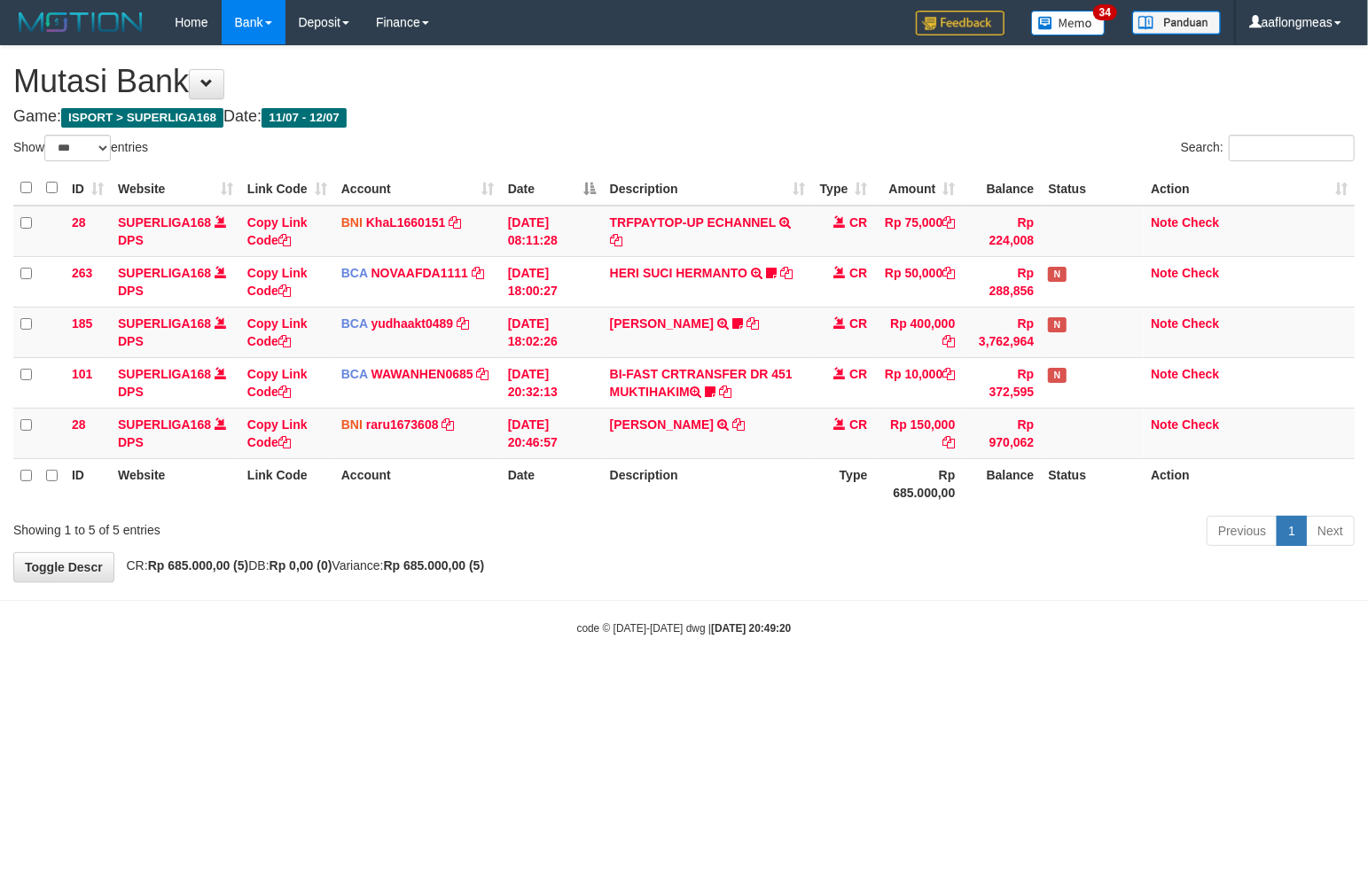 drag, startPoint x: 838, startPoint y: 549, endPoint x: 747, endPoint y: 572, distance: 93.8616 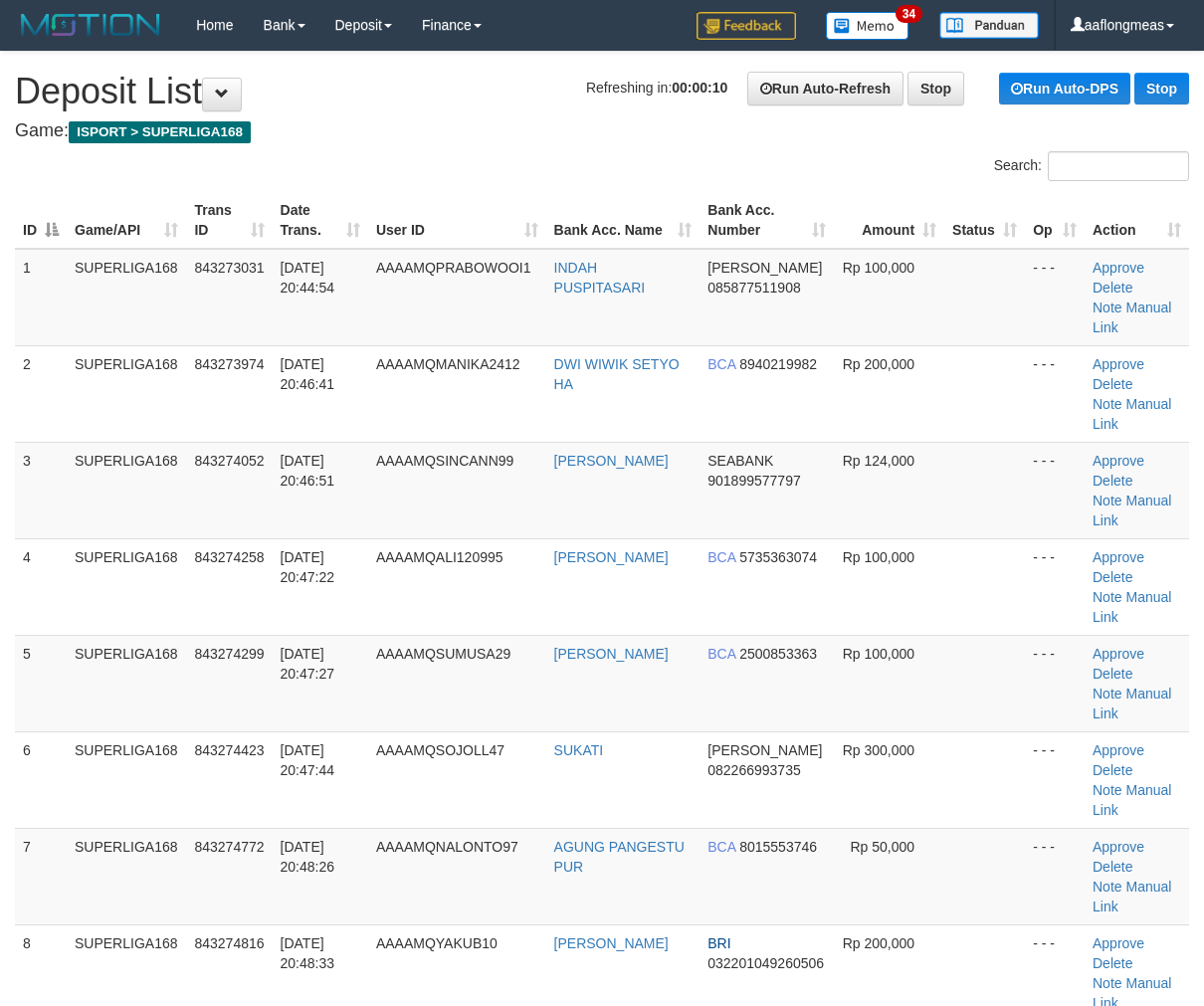 scroll, scrollTop: 0, scrollLeft: 0, axis: both 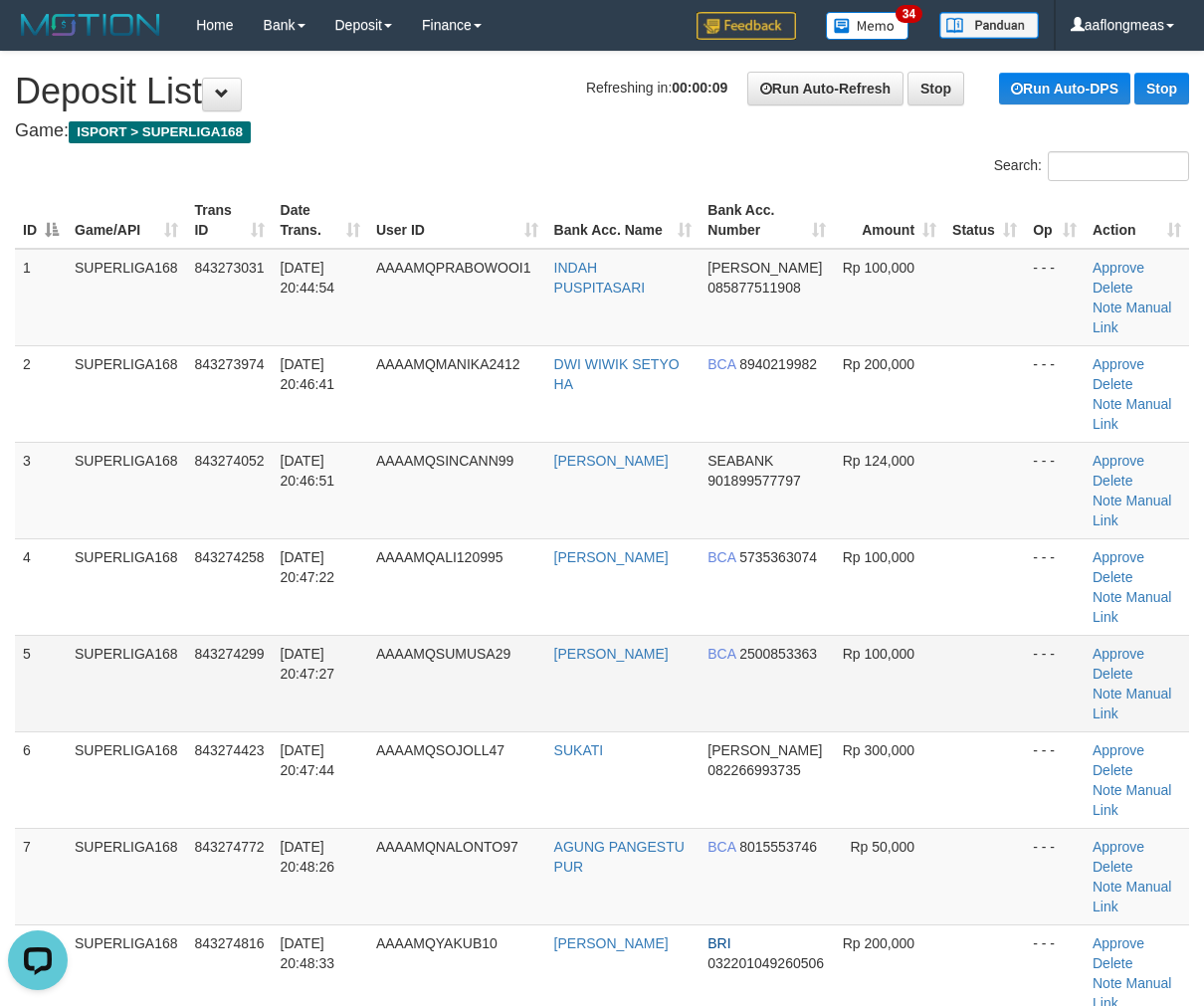 drag, startPoint x: 916, startPoint y: 610, endPoint x: 1208, endPoint y: 609, distance: 292.0017 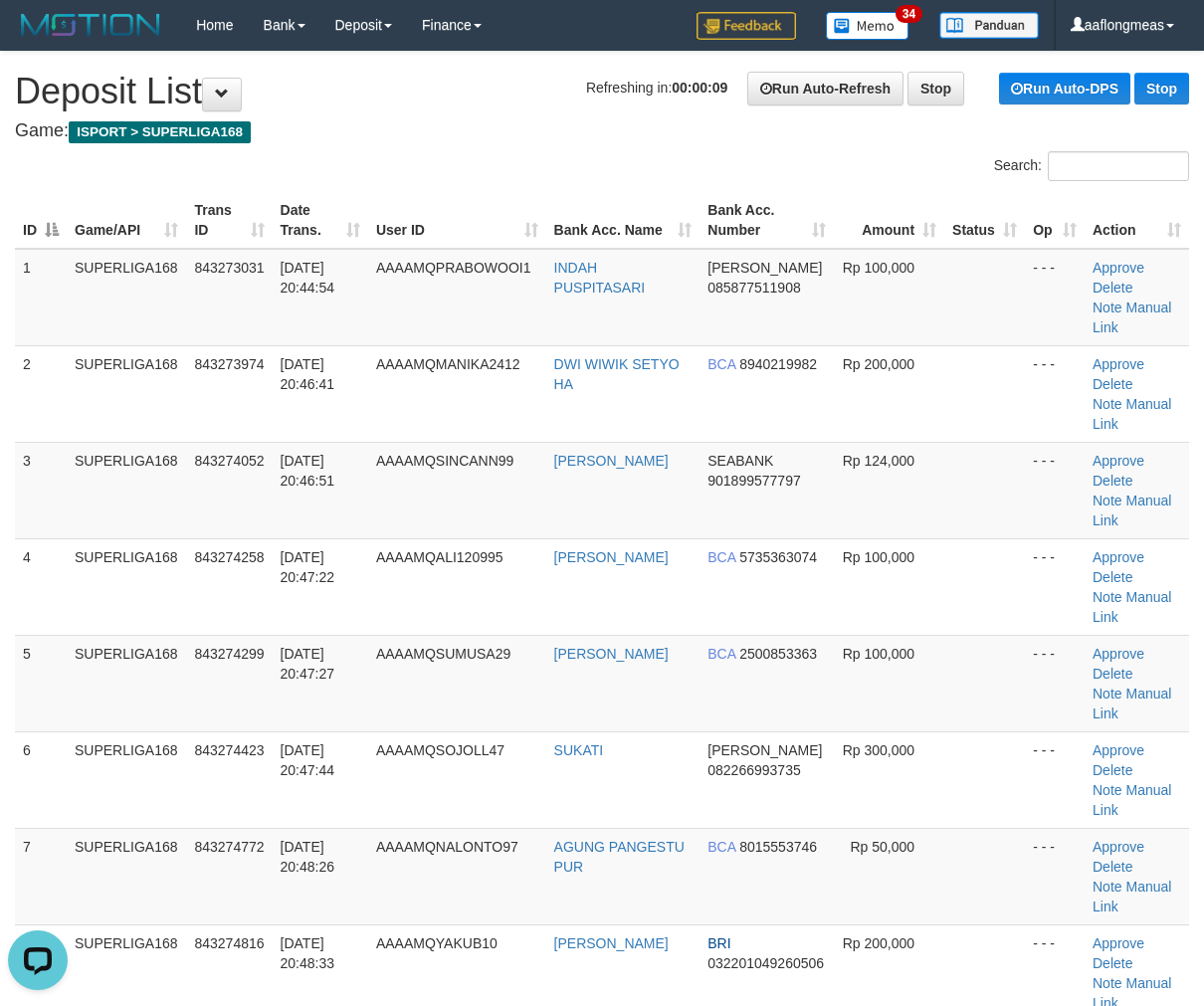 scroll, scrollTop: 0, scrollLeft: 0, axis: both 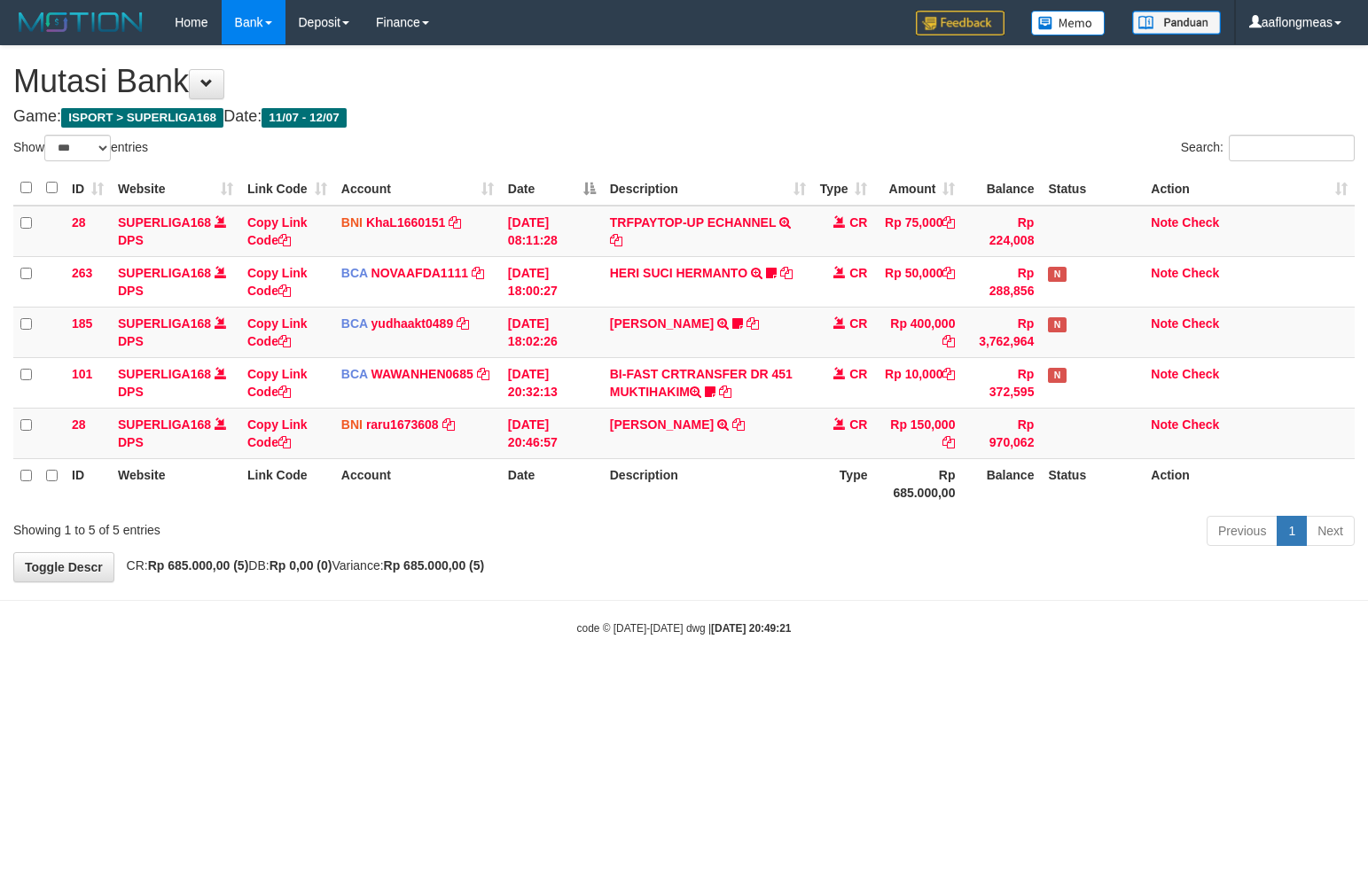 select on "***" 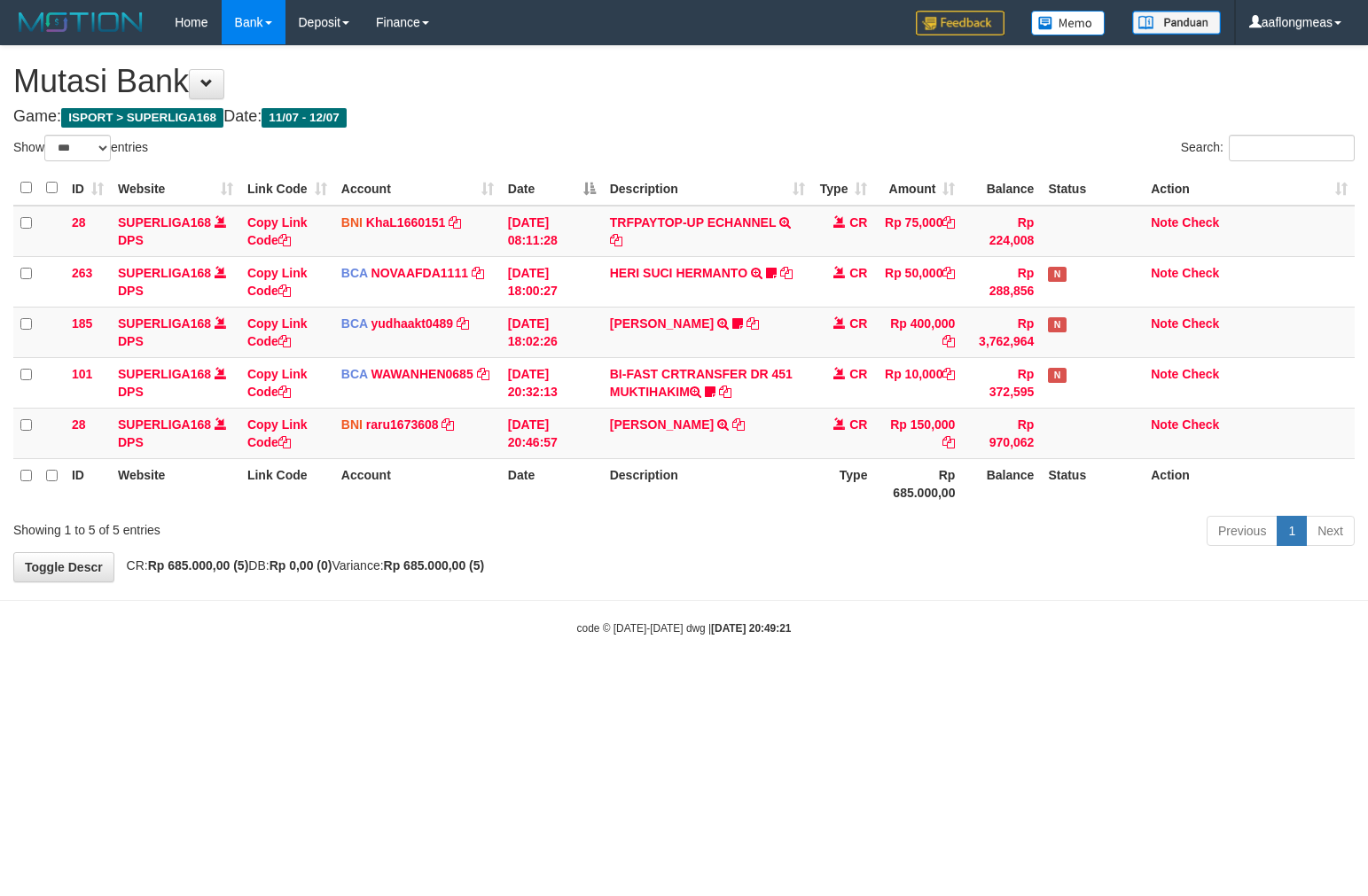 scroll, scrollTop: 0, scrollLeft: 0, axis: both 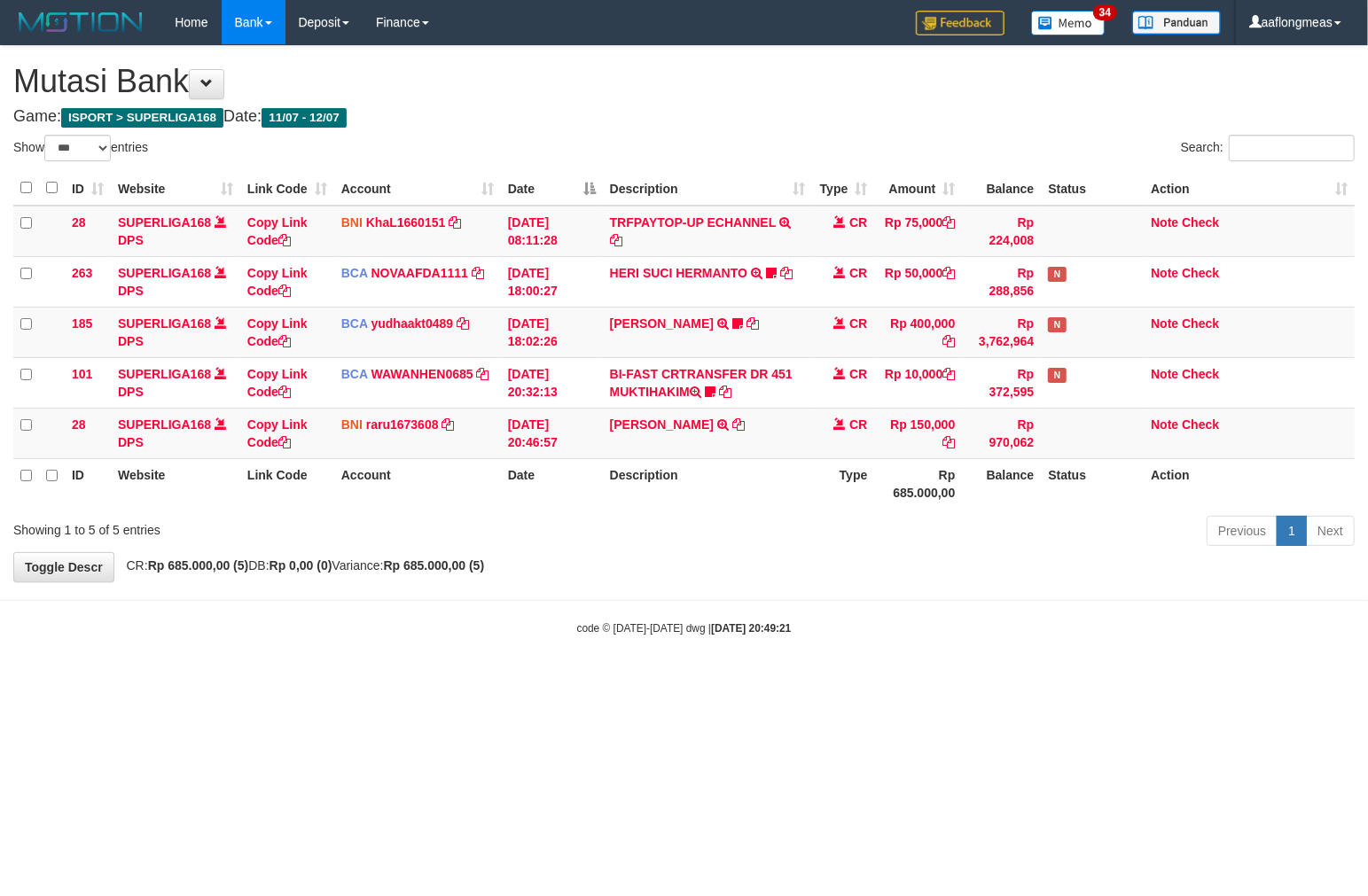 click on "**********" at bounding box center [684, 314] 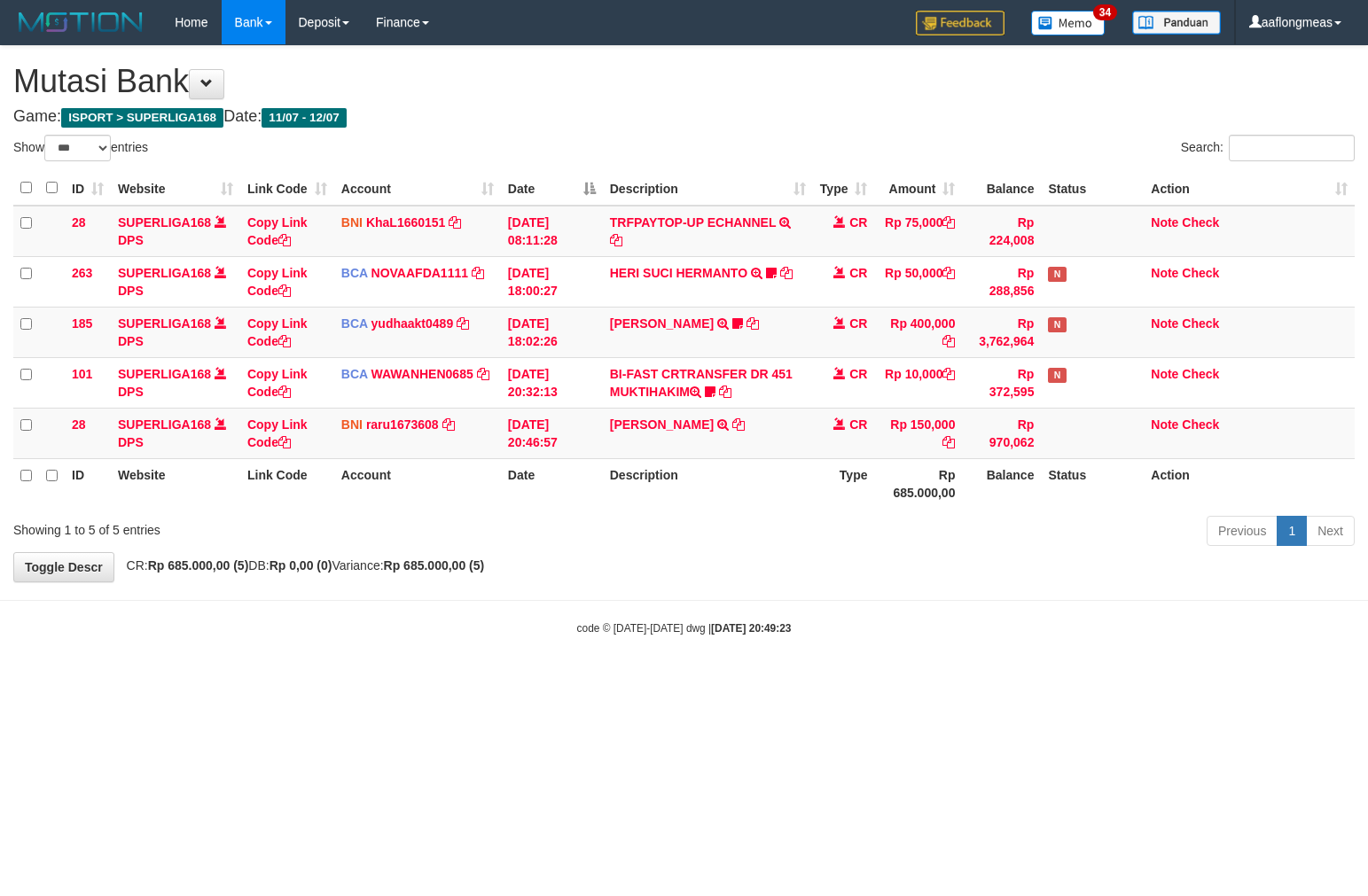 select on "***" 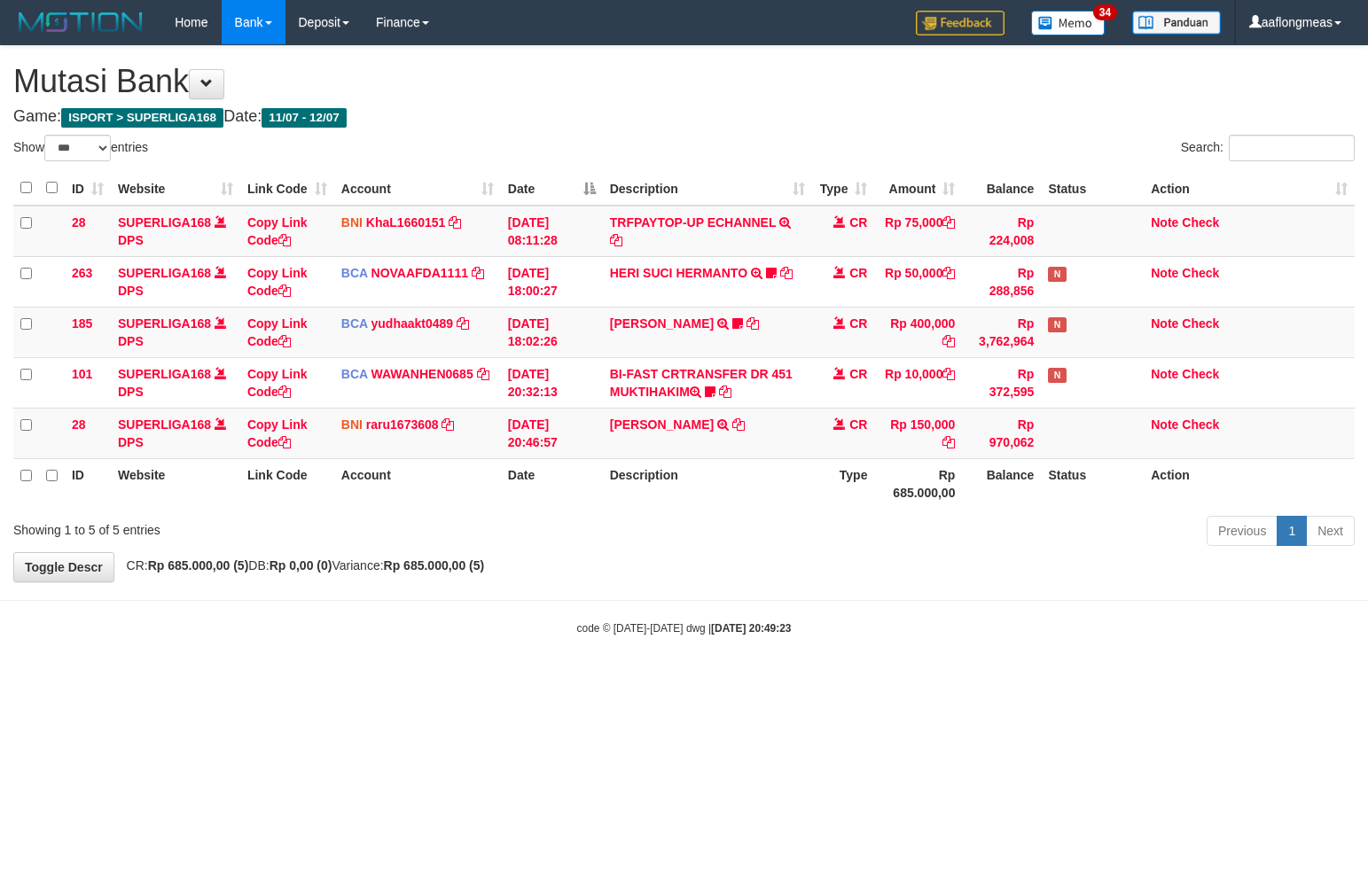 click on "Previous 1 Next" at bounding box center (969, 533) 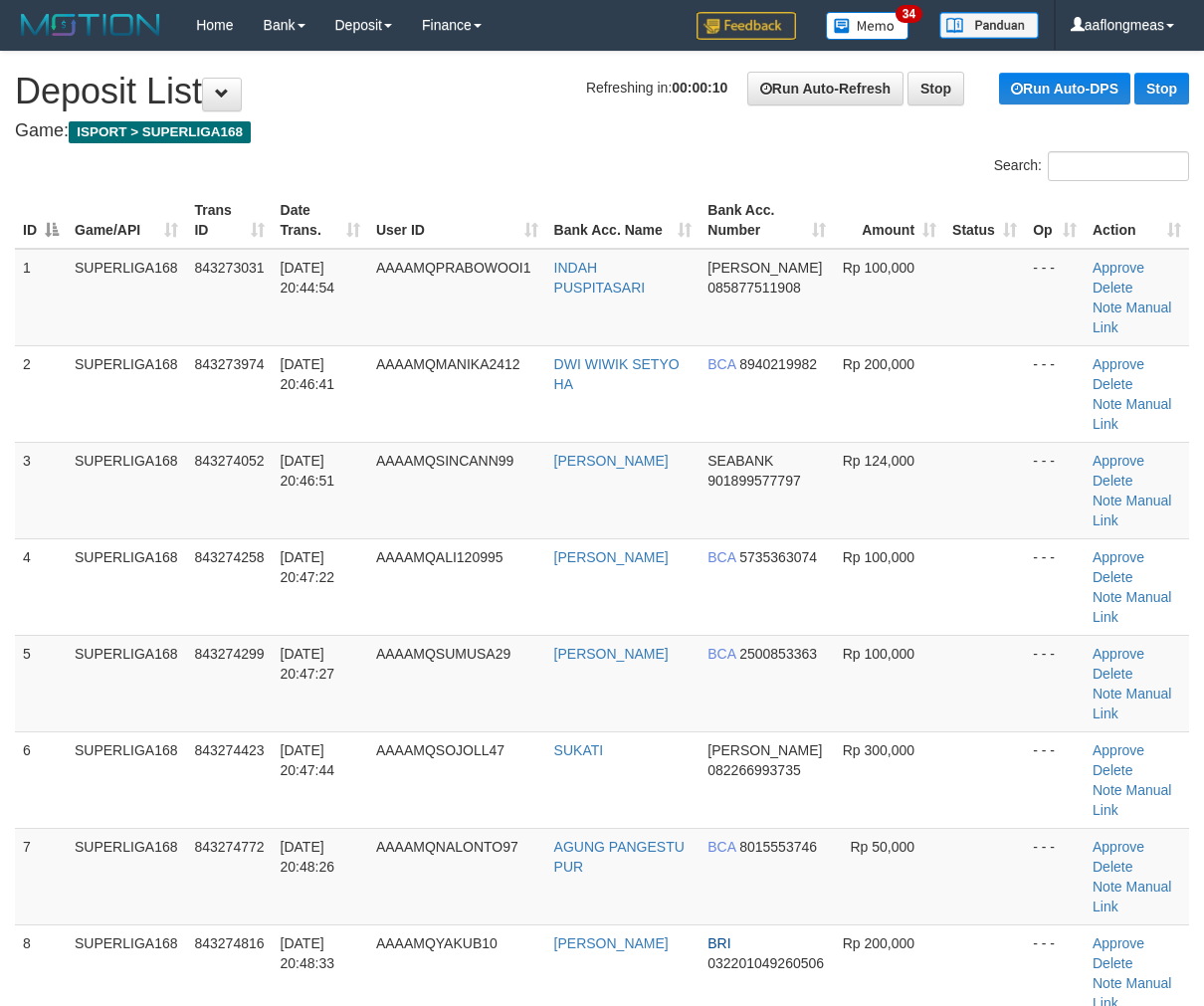 scroll, scrollTop: 0, scrollLeft: 0, axis: both 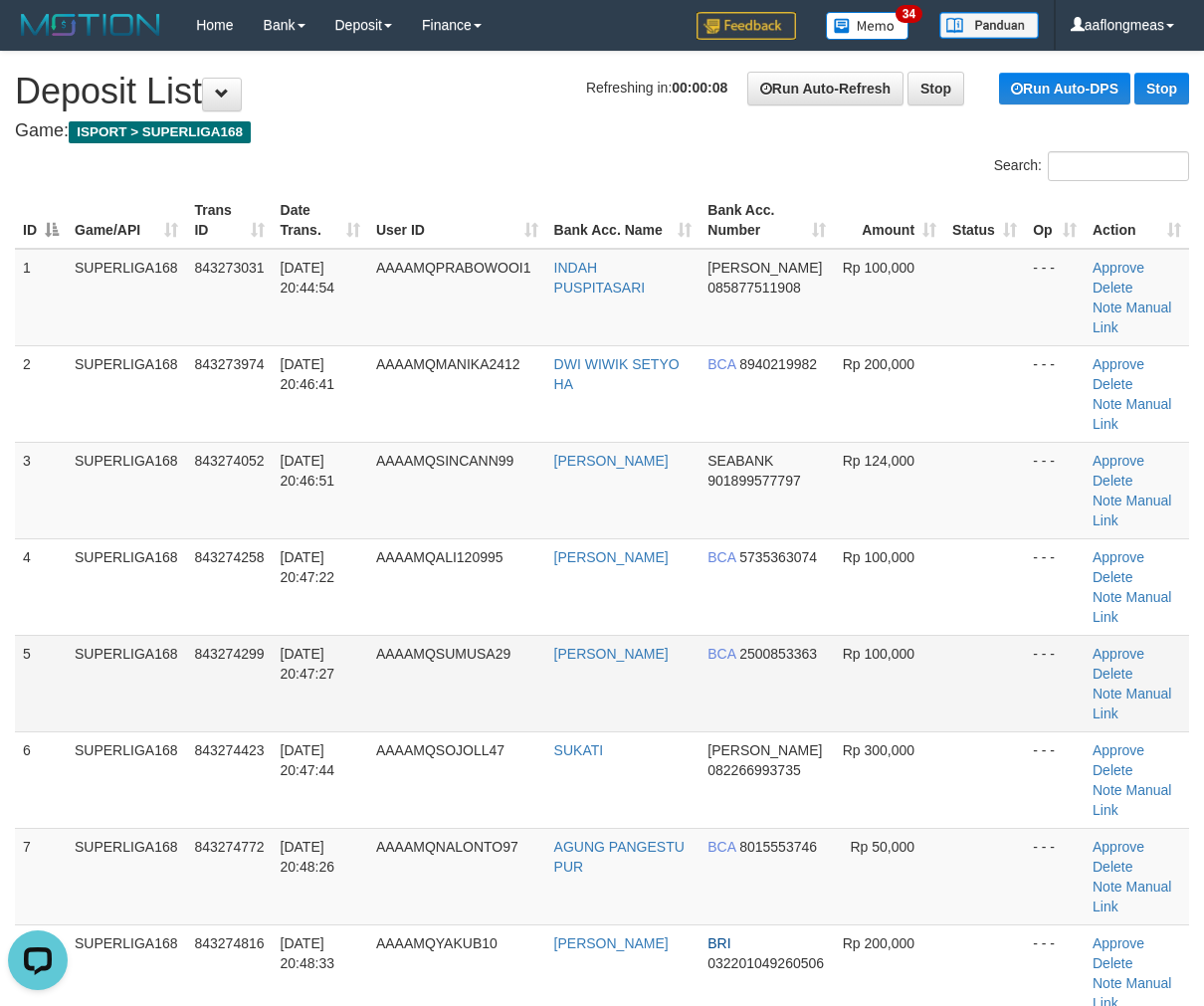 drag, startPoint x: 877, startPoint y: 624, endPoint x: 1215, endPoint y: 640, distance: 338.37849 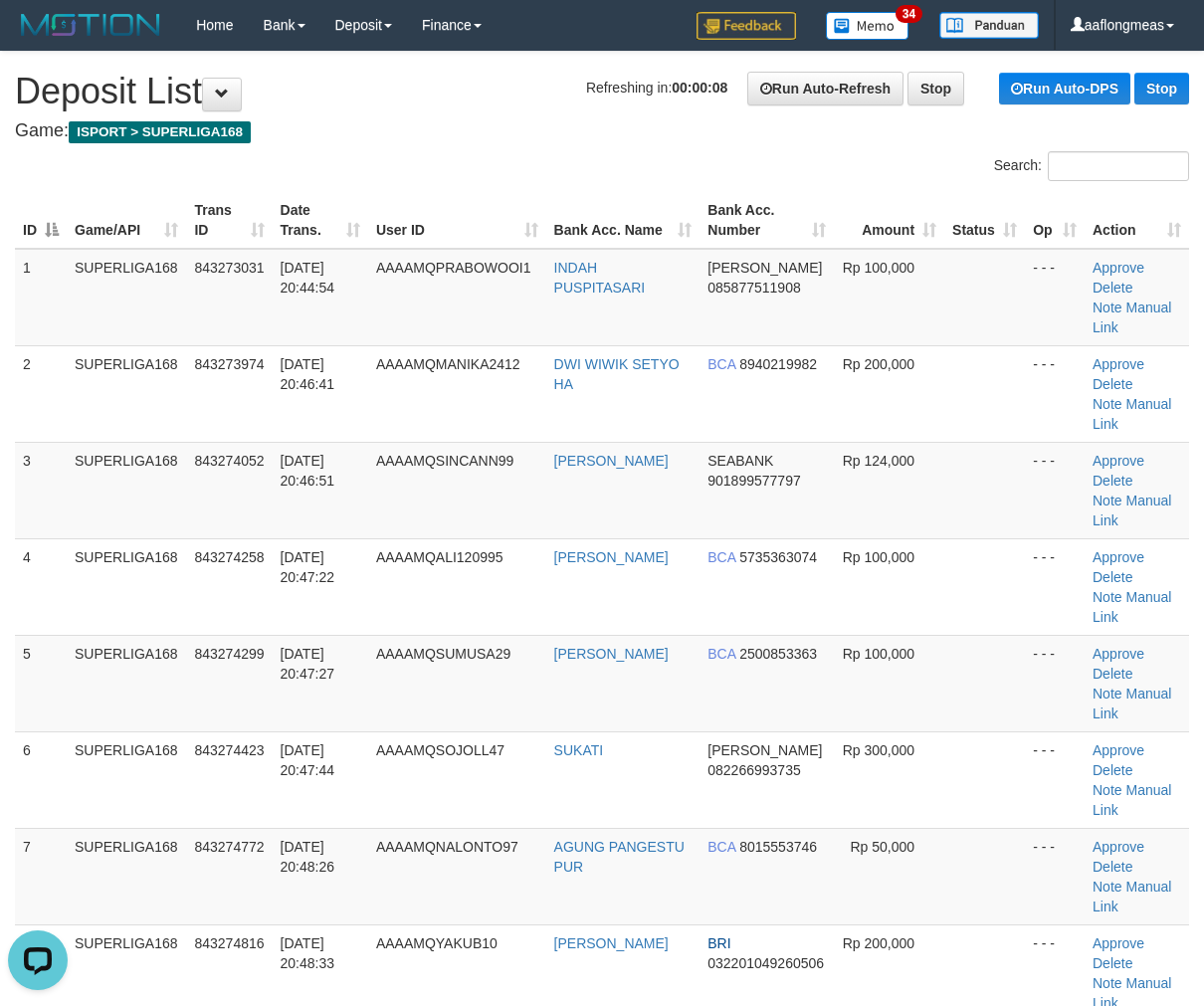 click on "Rp 100,000" at bounding box center [889, 683] 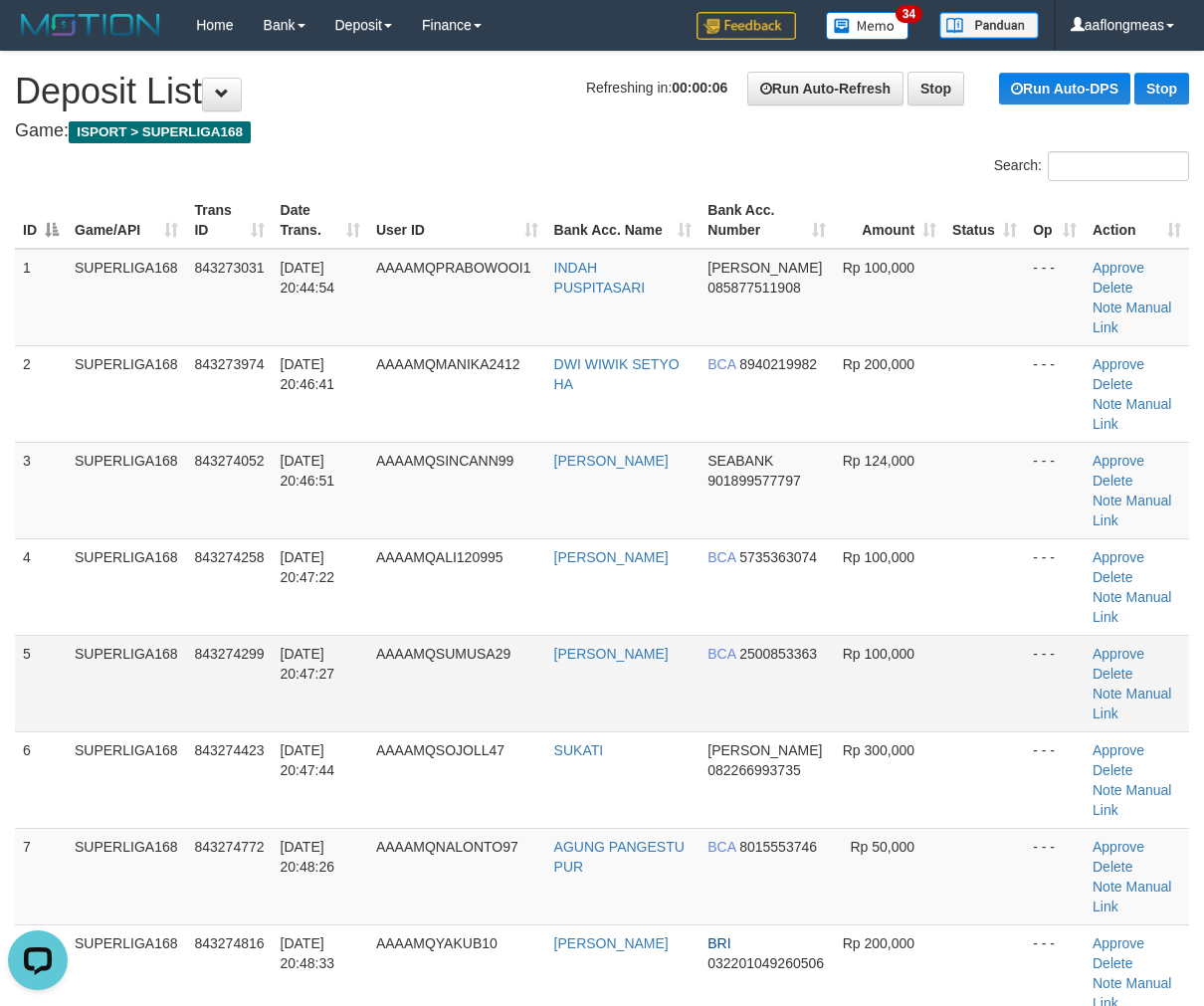 drag, startPoint x: 927, startPoint y: 571, endPoint x: 1216, endPoint y: 594, distance: 289.91378 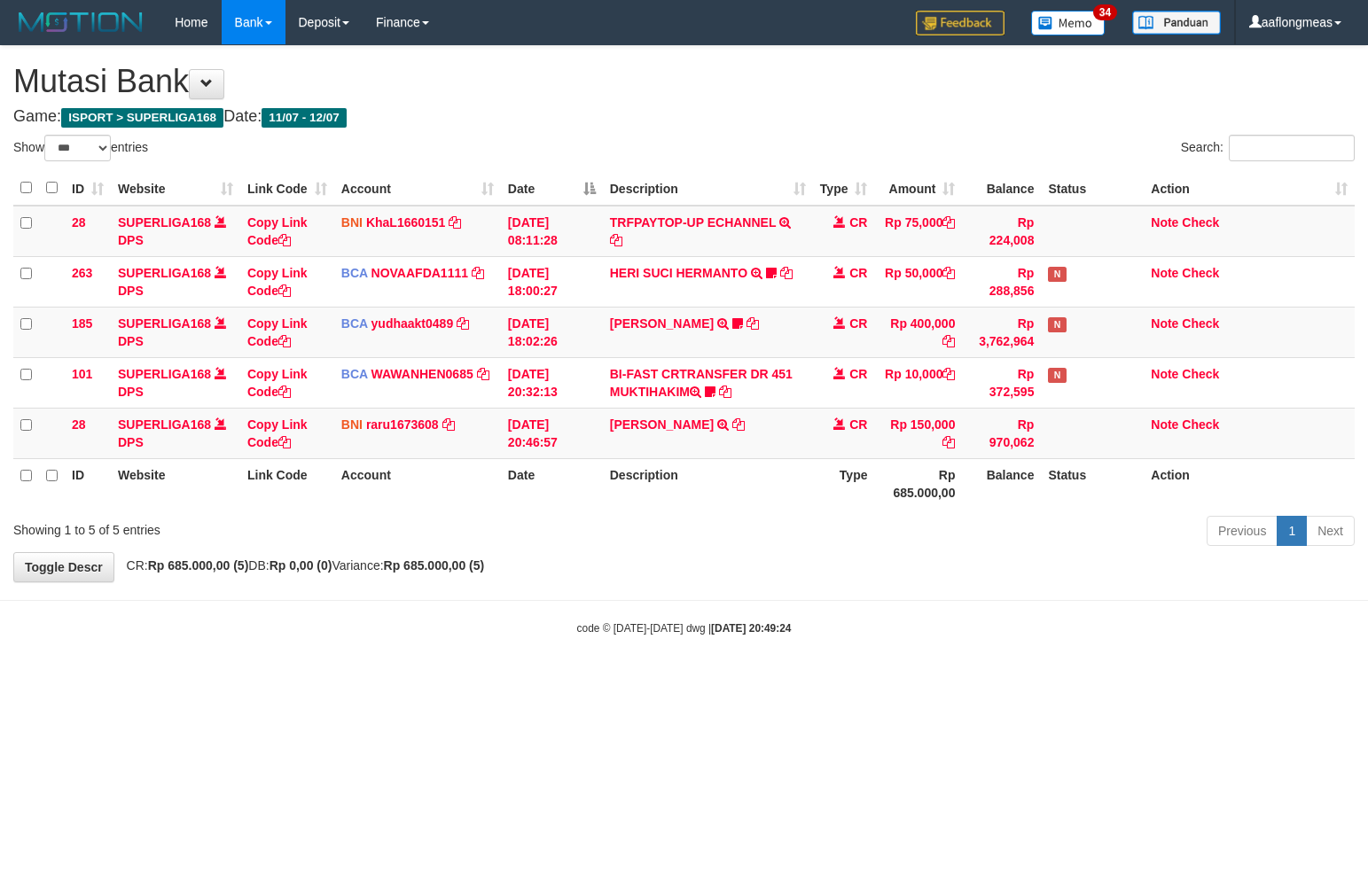 select on "***" 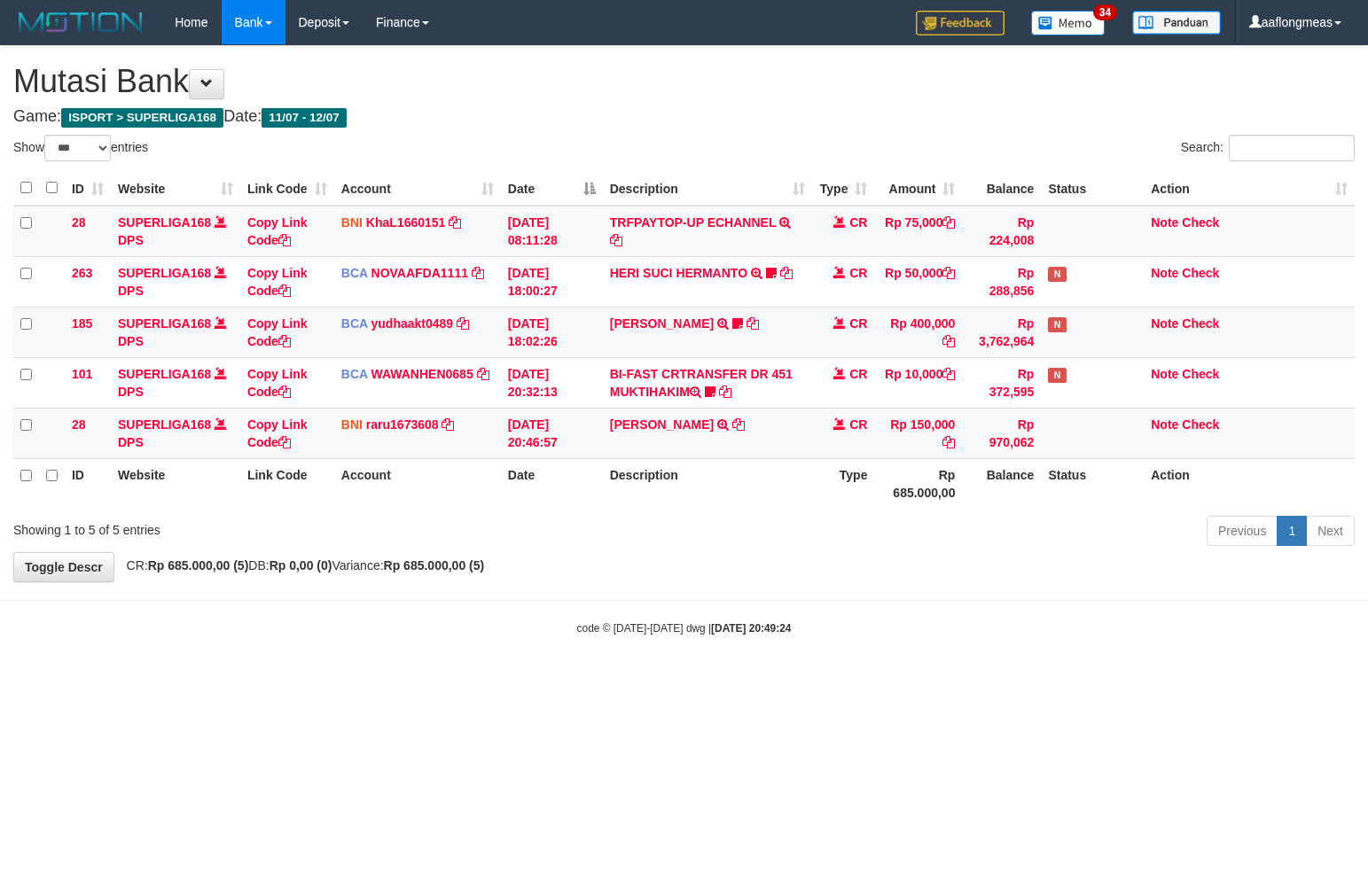 scroll, scrollTop: 0, scrollLeft: 0, axis: both 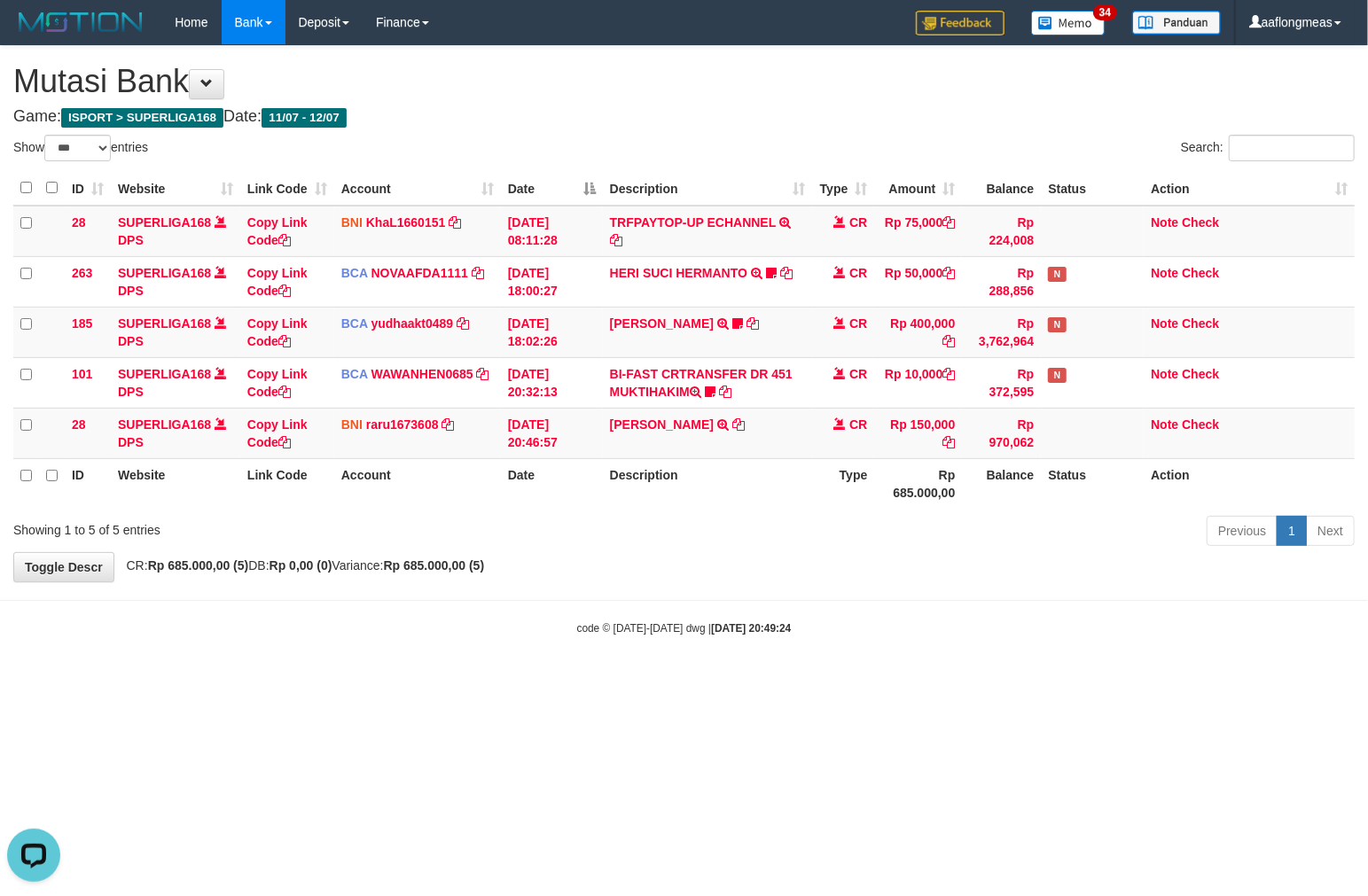 drag, startPoint x: 663, startPoint y: 562, endPoint x: 2, endPoint y: 619, distance: 663.4531 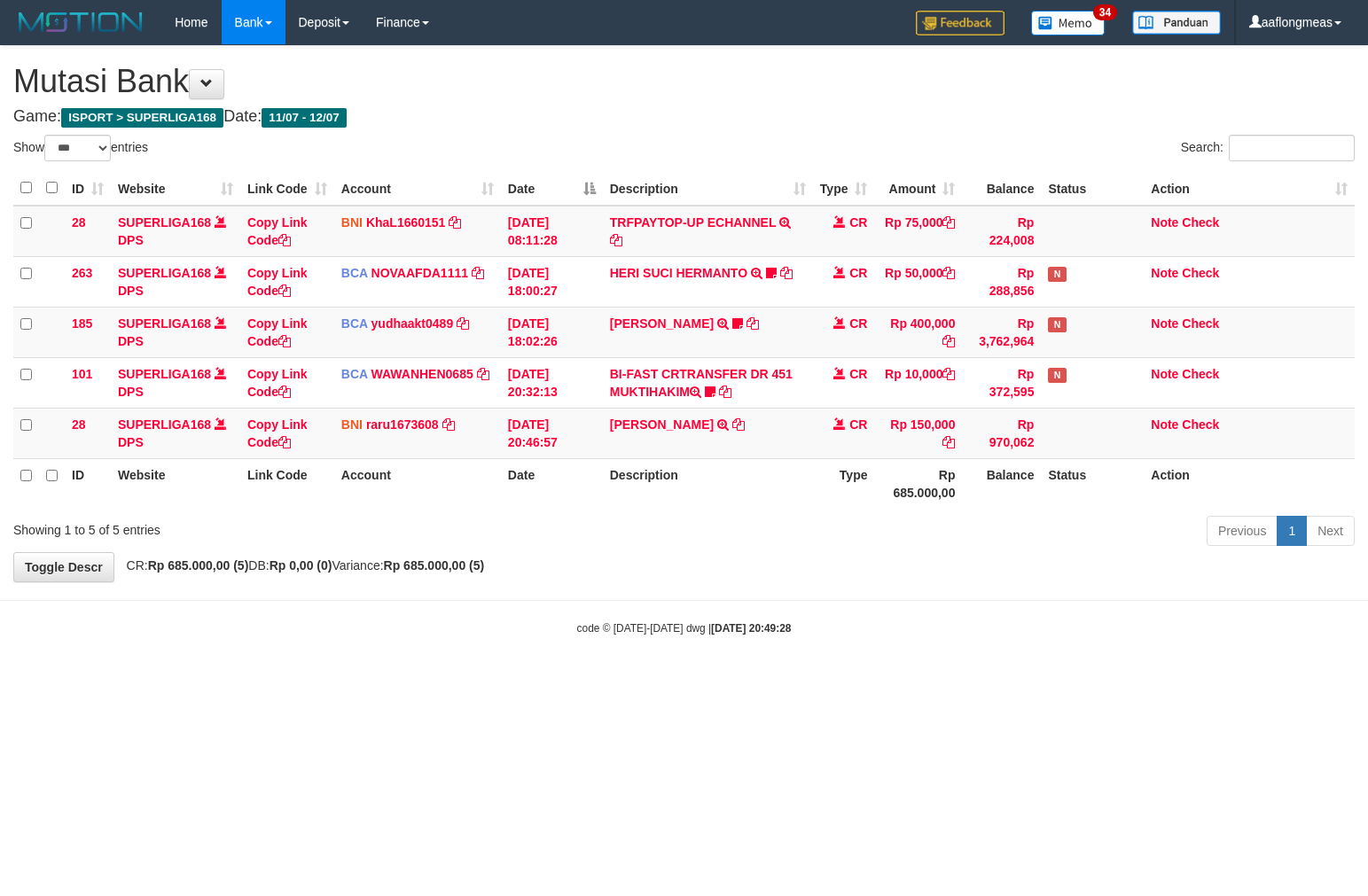select on "***" 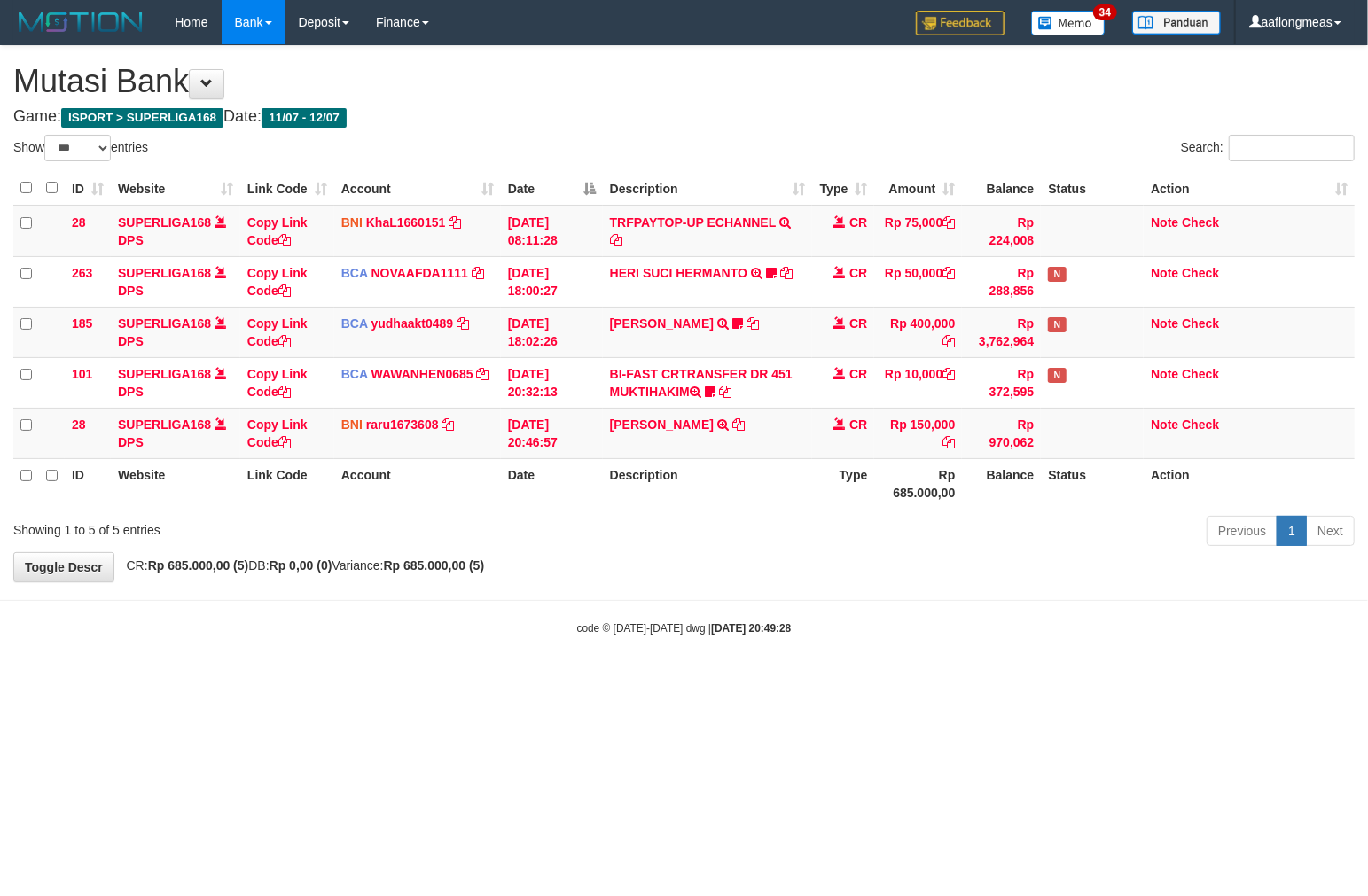 click on "Toggle navigation
Home
Bank
Account List
Load
By Website
Group
[ISPORT]													SUPERLIGA168
By Load Group (DPS)
34" at bounding box center (684, 340) 